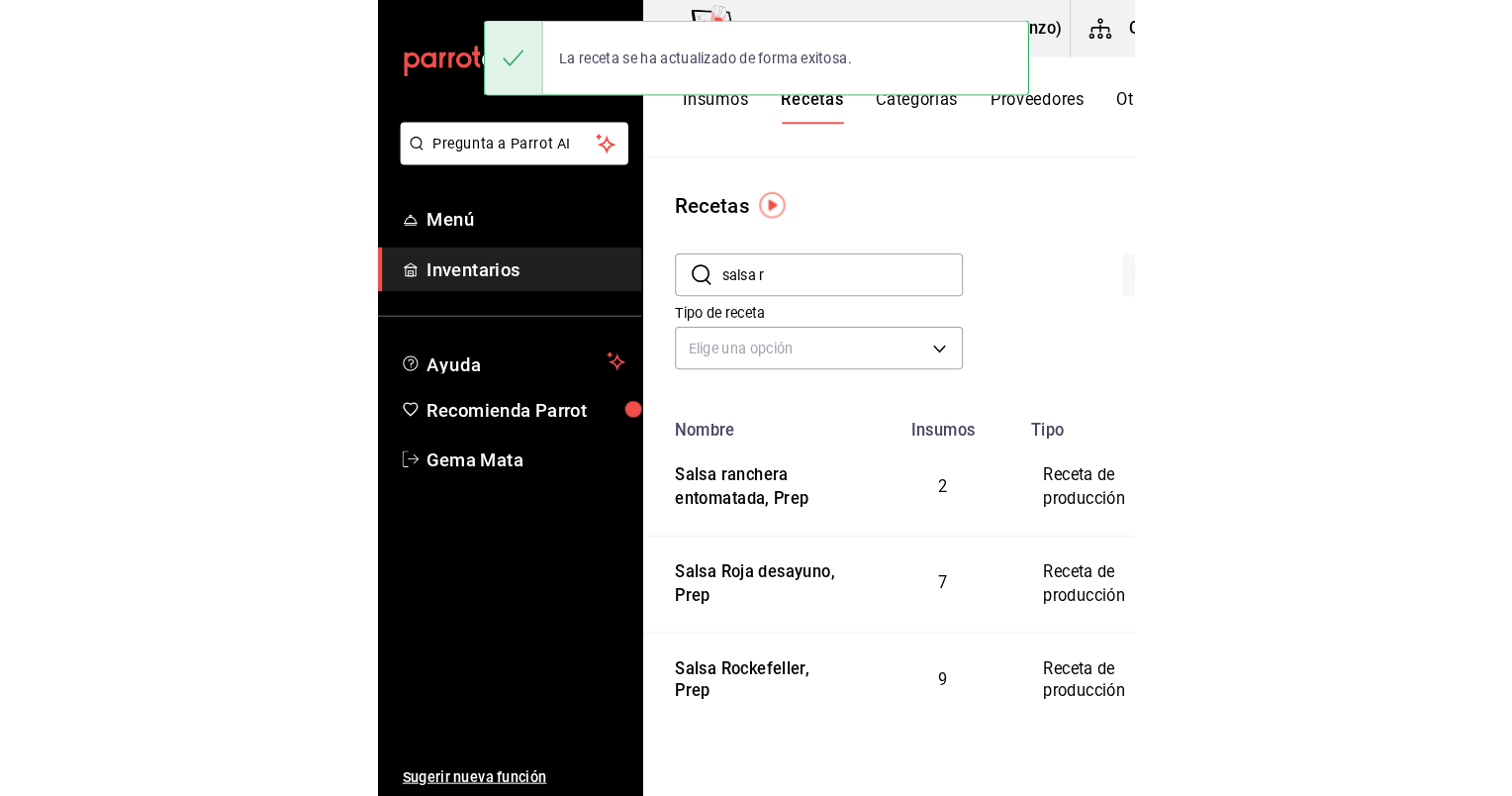 scroll, scrollTop: 0, scrollLeft: 0, axis: both 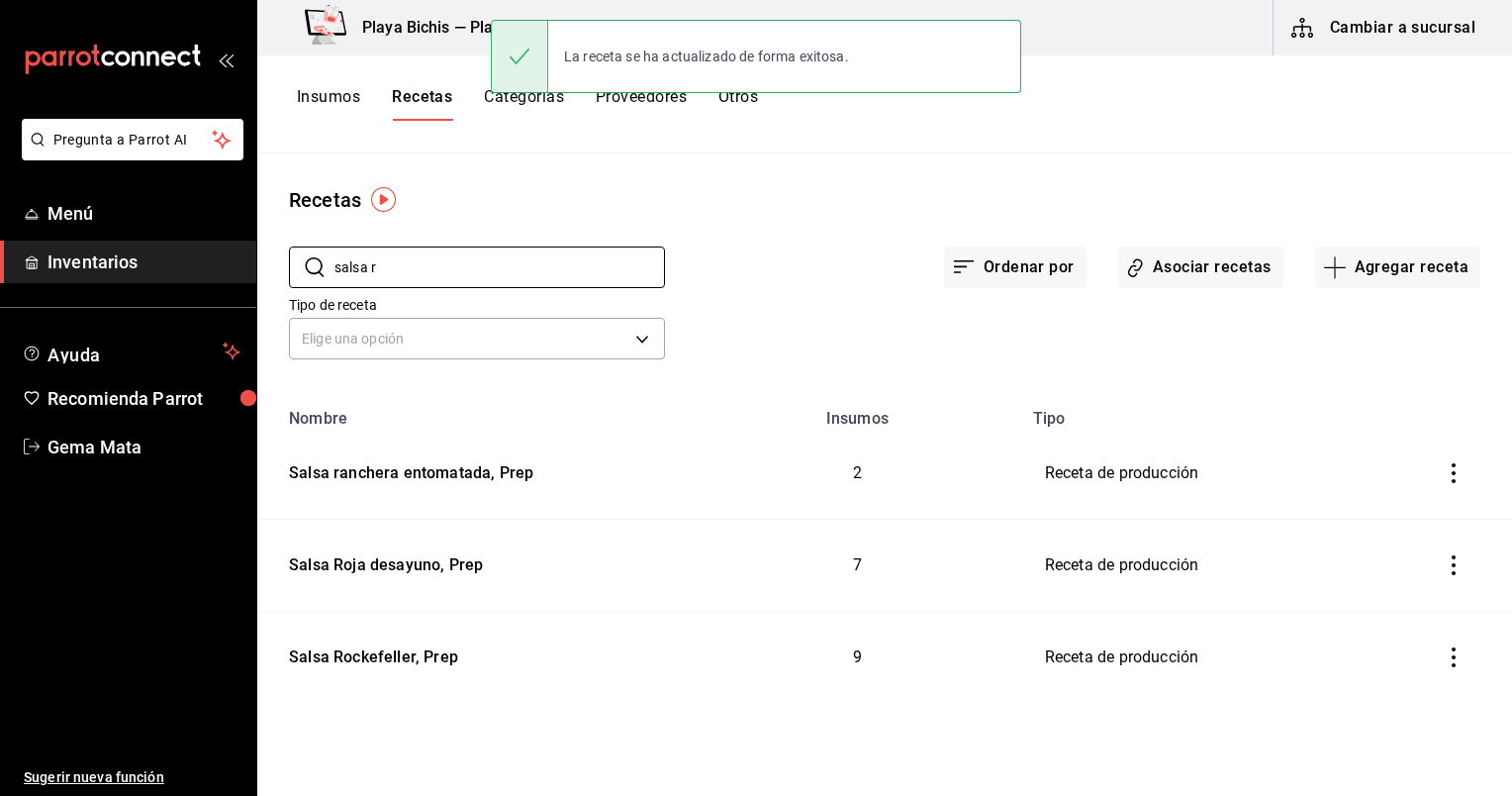drag, startPoint x: 425, startPoint y: 275, endPoint x: 253, endPoint y: 273, distance: 172.01163 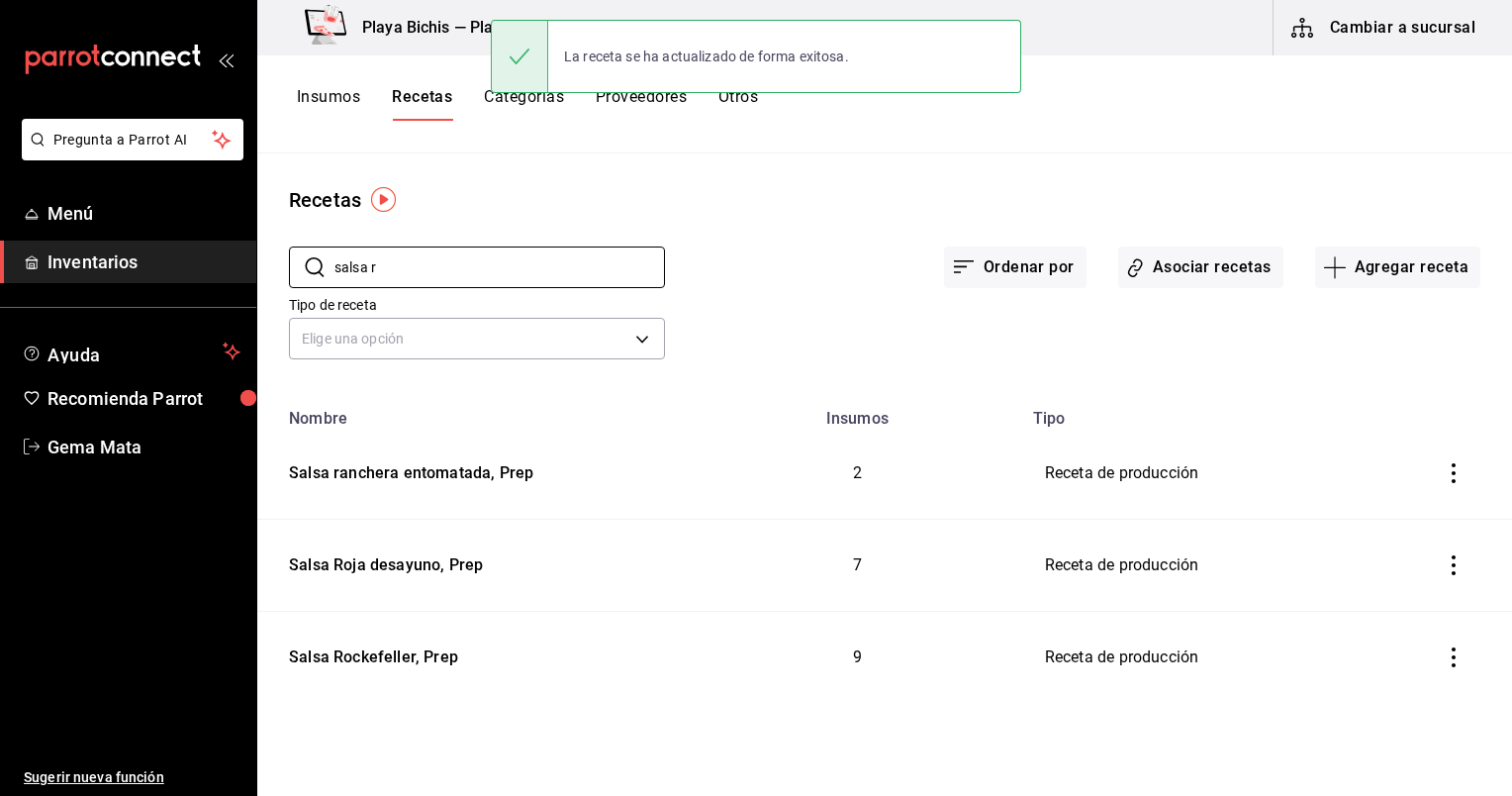 click on "Pregunta a Parrot AI Menú   Inventarios   Ayuda Recomienda Parrot   Gema Mata   Sugerir nueva función   Playa Bichis — Playa Bichis (San Lorenzo) Cambiar a sucursal Insumos Recetas Categorías Proveedores Otros Recetas ​ salsa r ​ Ordenar por Asociar recetas Agregar receta Tipo de receta Elige una opción default Nombre Insumos Tipo Salsa ranchera entomatada, Prep 2 Receta de producción Salsa Roja desayuno, Prep 7 Receta de producción Salsa Rockefeller, Prep 9 Receta de producción Guardar" at bounding box center (756, 391) 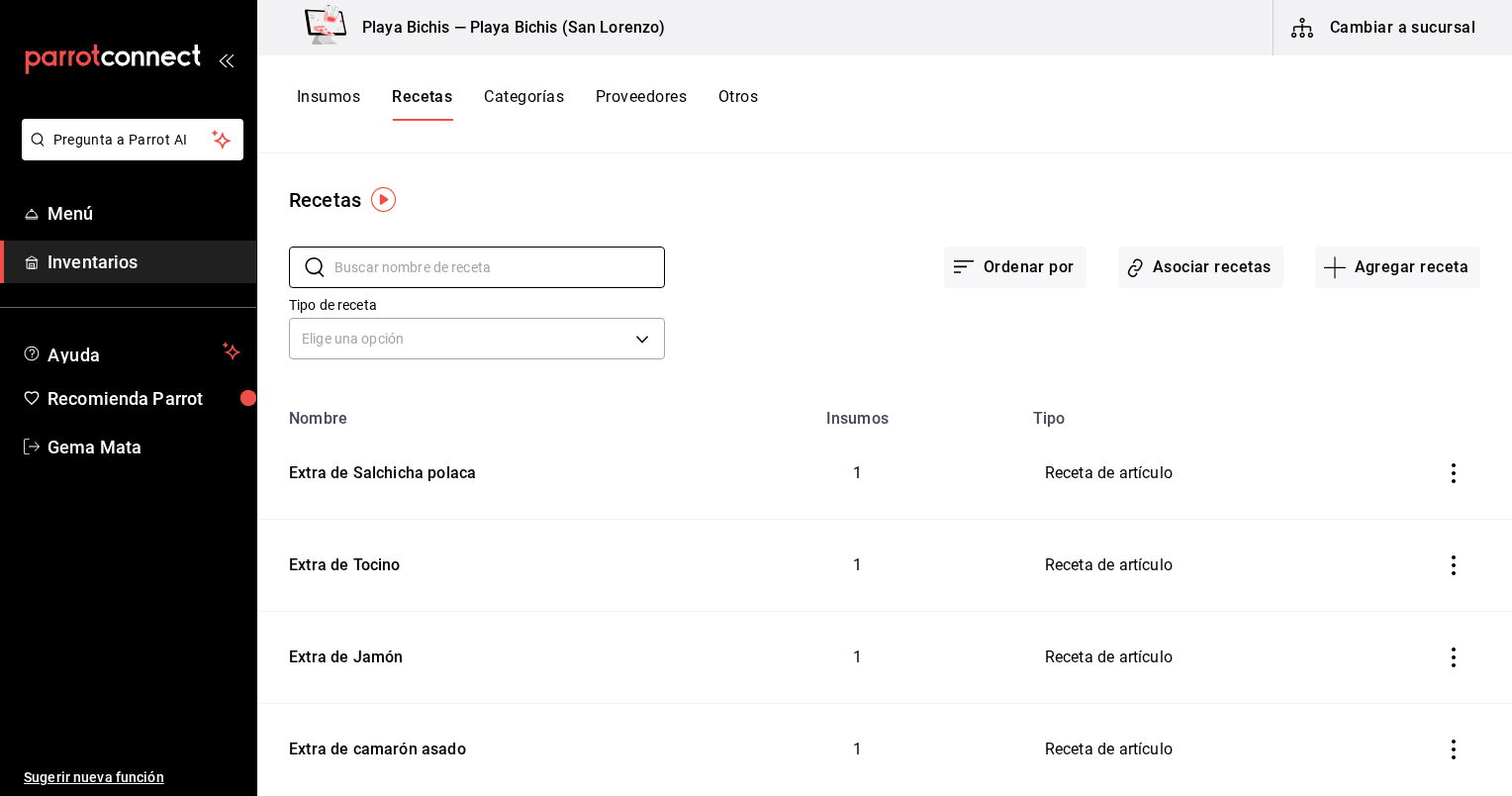 type 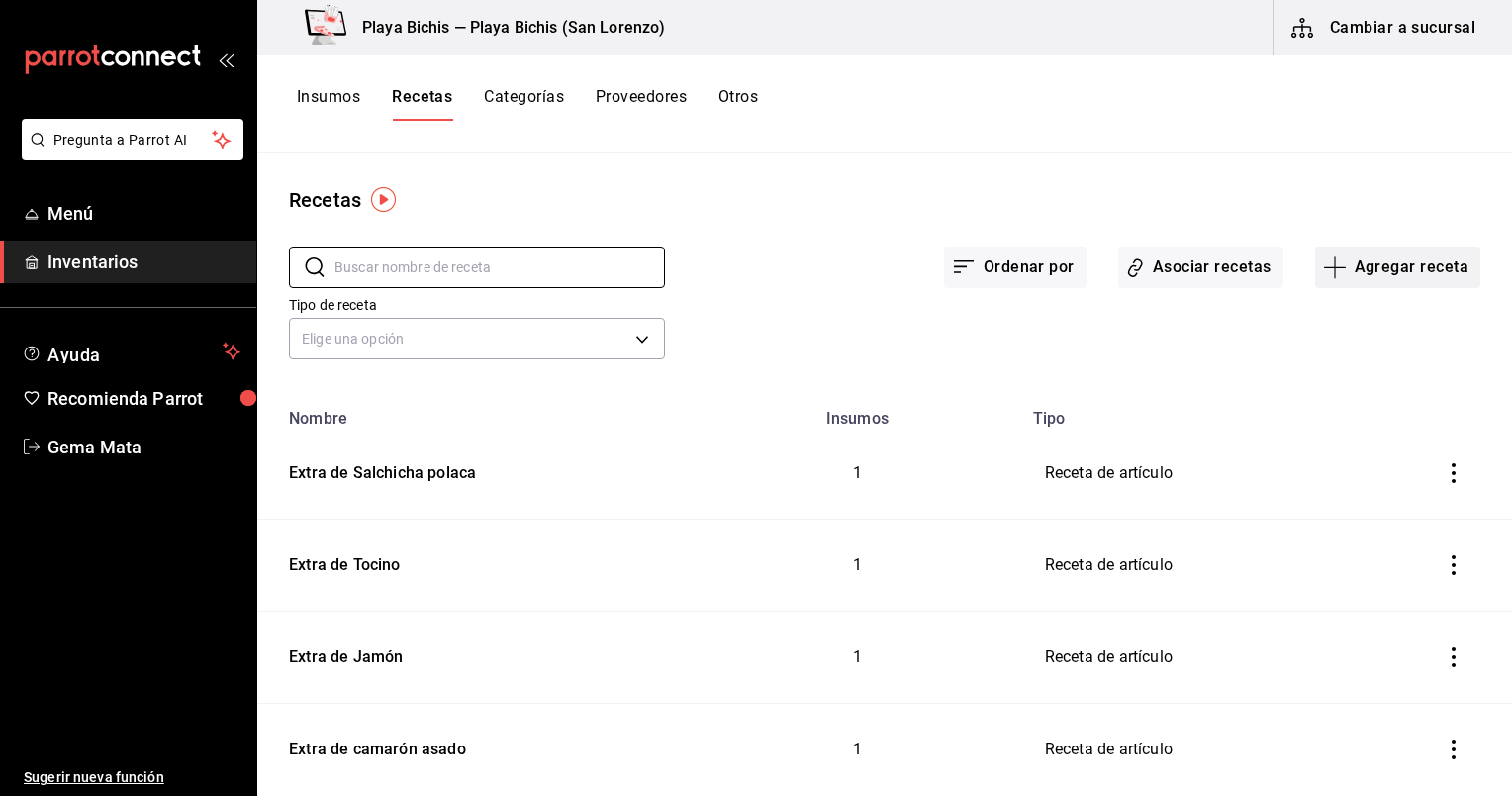 click on "Agregar receta" at bounding box center (1397, 267) 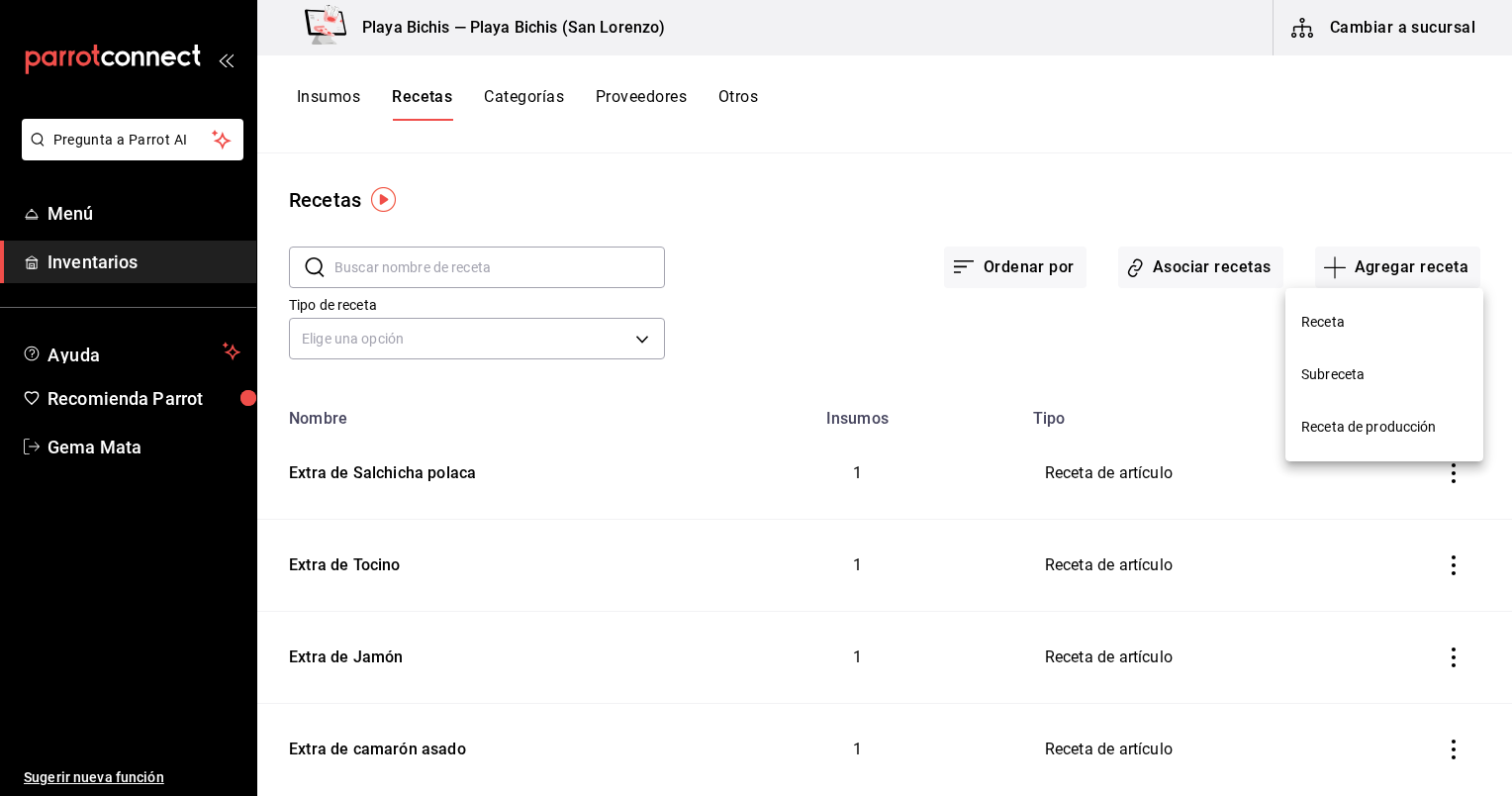 click on "Receta" at bounding box center [1384, 322] 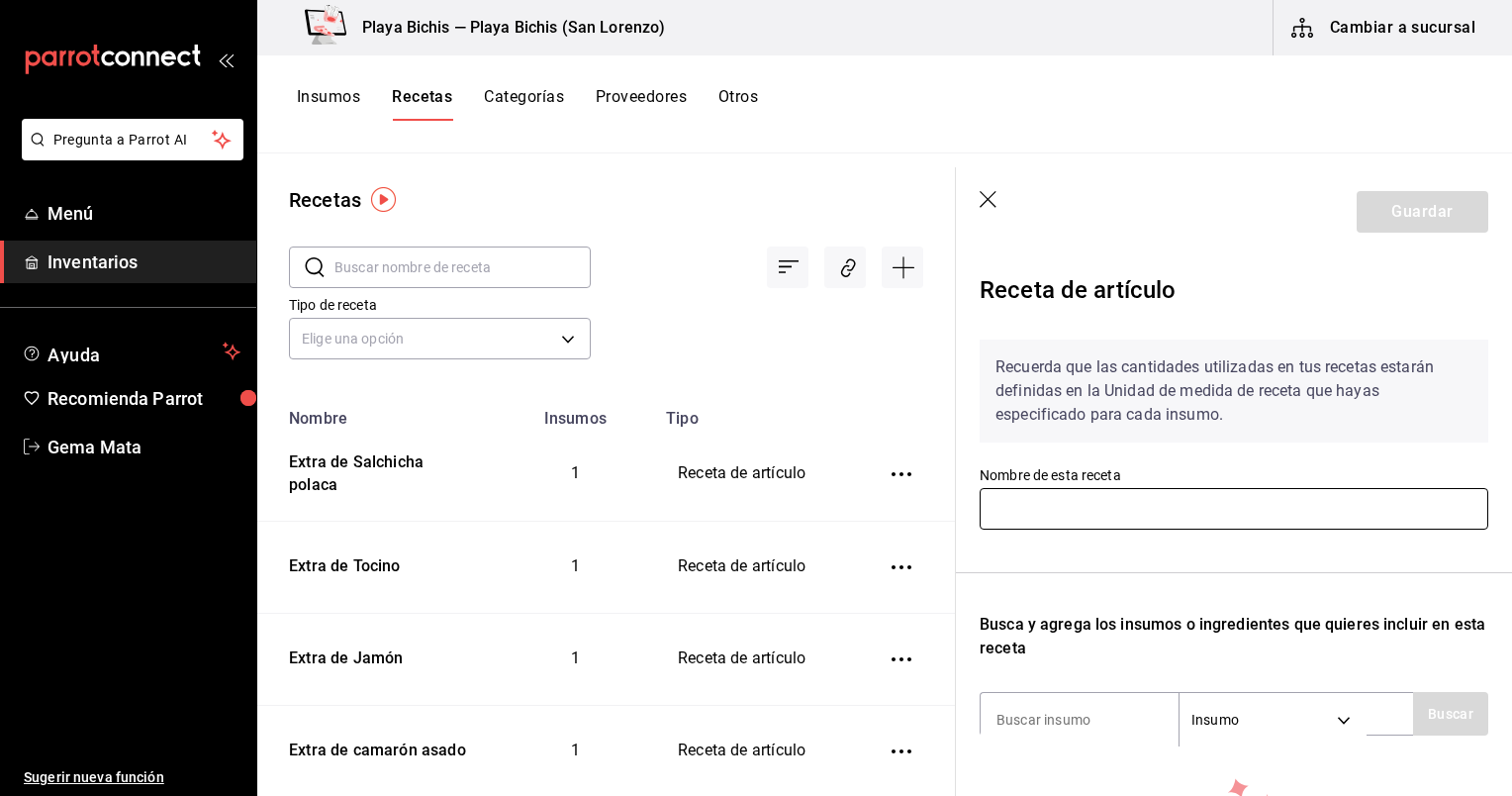 click at bounding box center [1234, 509] 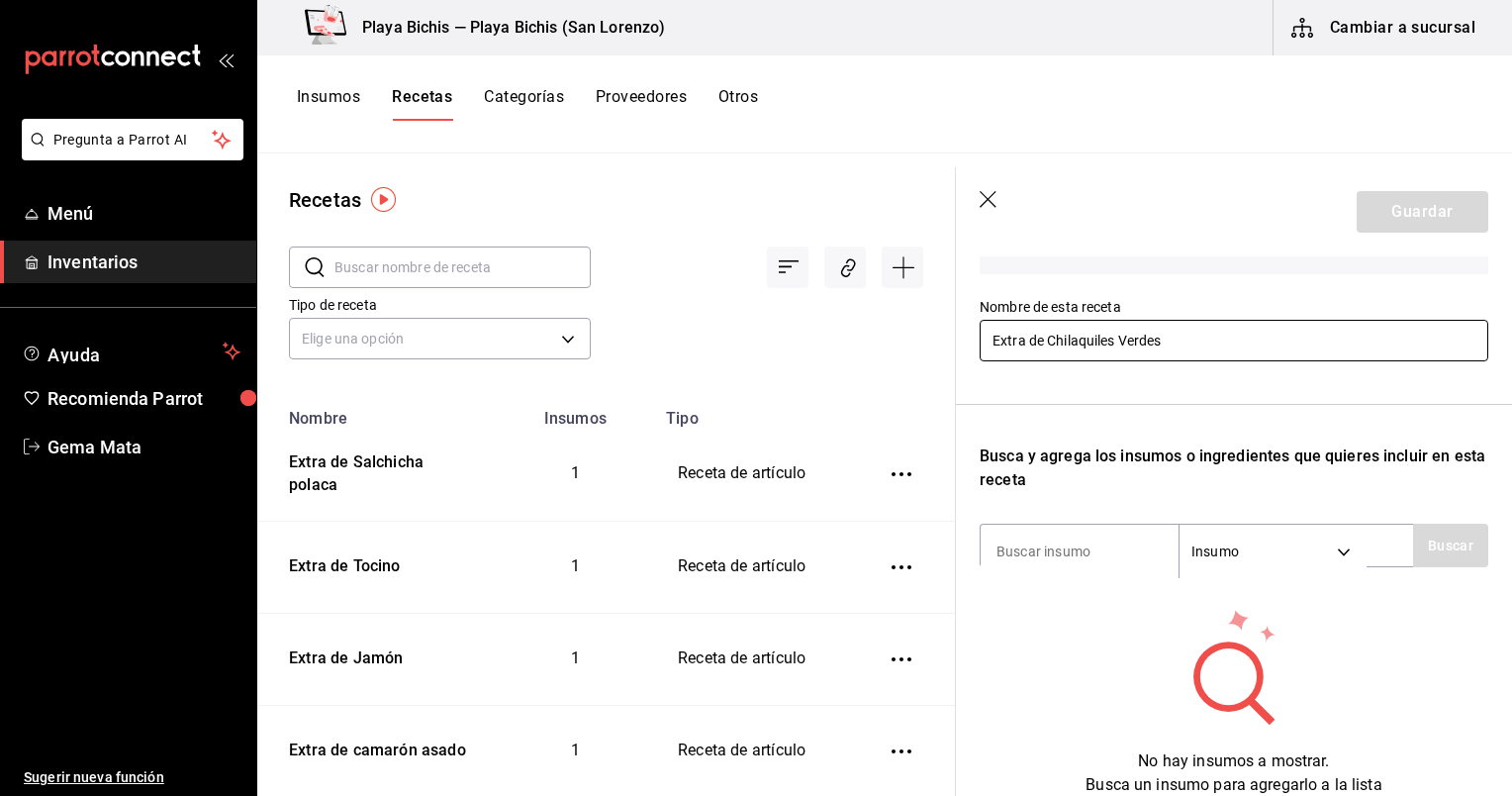 scroll, scrollTop: 170, scrollLeft: 0, axis: vertical 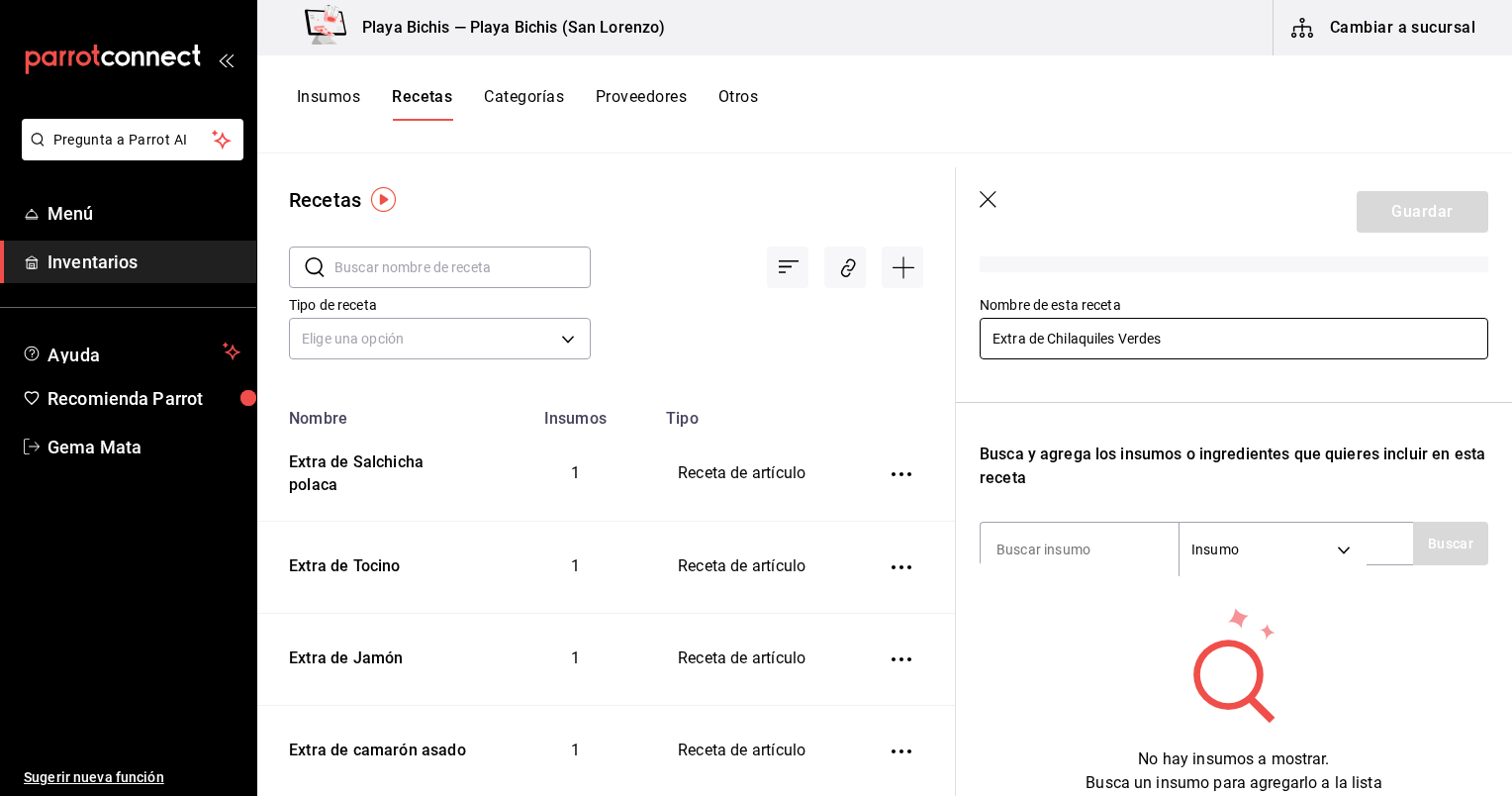 type on "Extra de Chilaquiles Verdes" 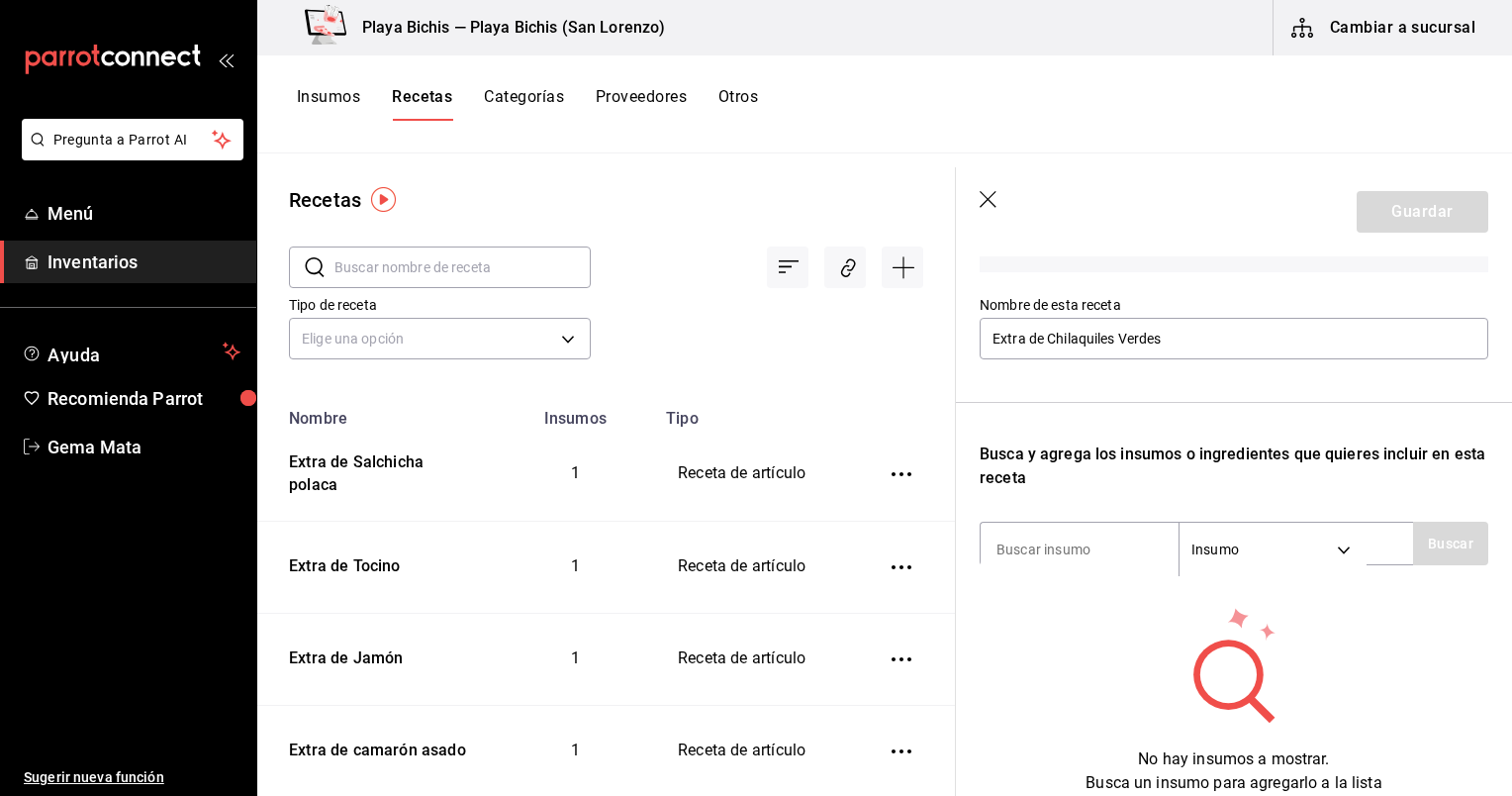 click on "Recuerda que las cantidades utilizadas en tus recetas estarán definidas en la Unidad de medida de receta que hayas especificado para cada insumo. Nombre de esta receta Extra de Chilaquiles Verdes Busca y agrega los insumos o ingredientes que quieres incluir en esta receta Insumo SUPPLY Buscar No hay insumos a mostrar. Busca un insumo para agregarlo a la lista" at bounding box center (1234, 474) 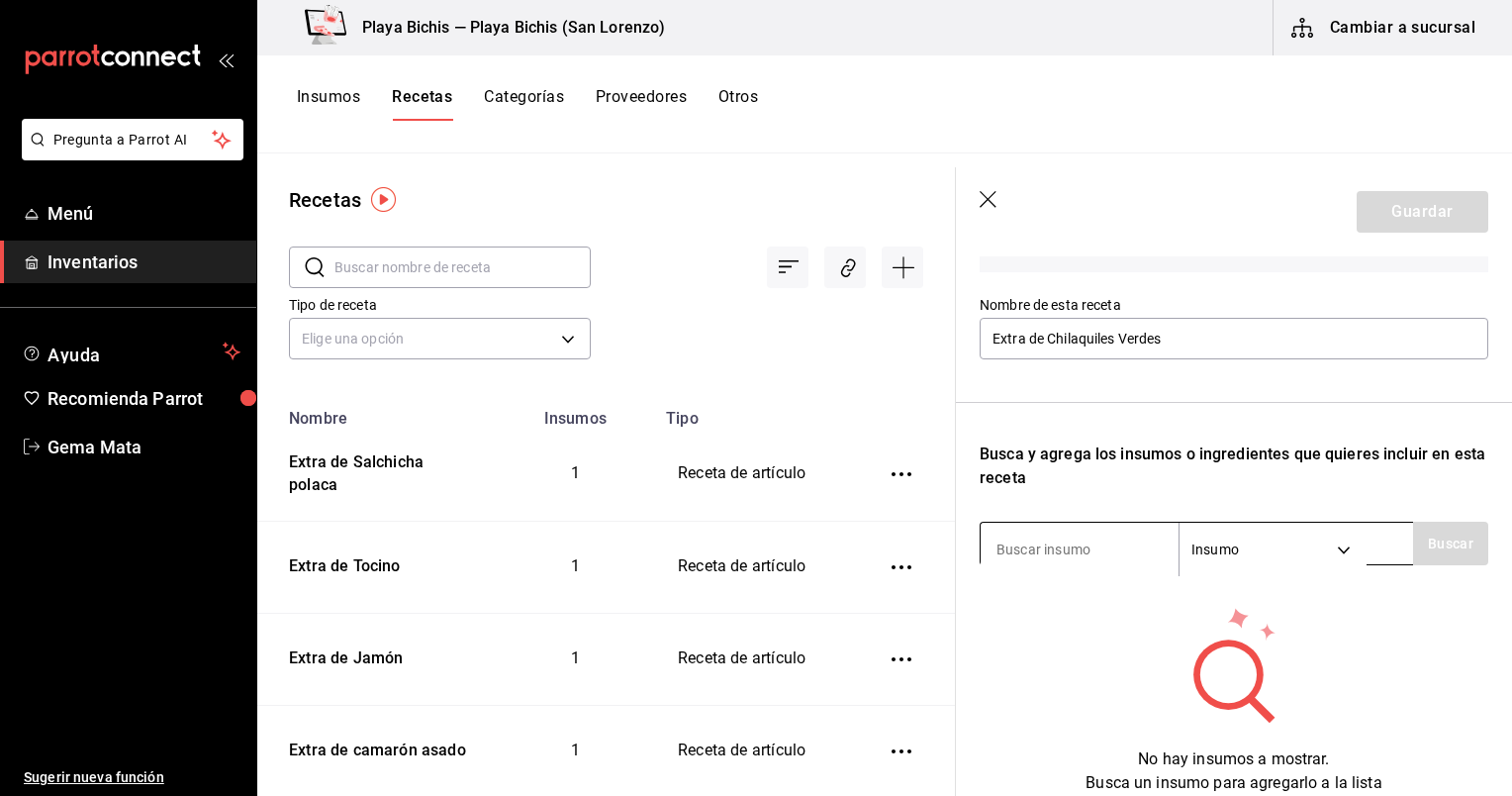 click at bounding box center [1080, 549] 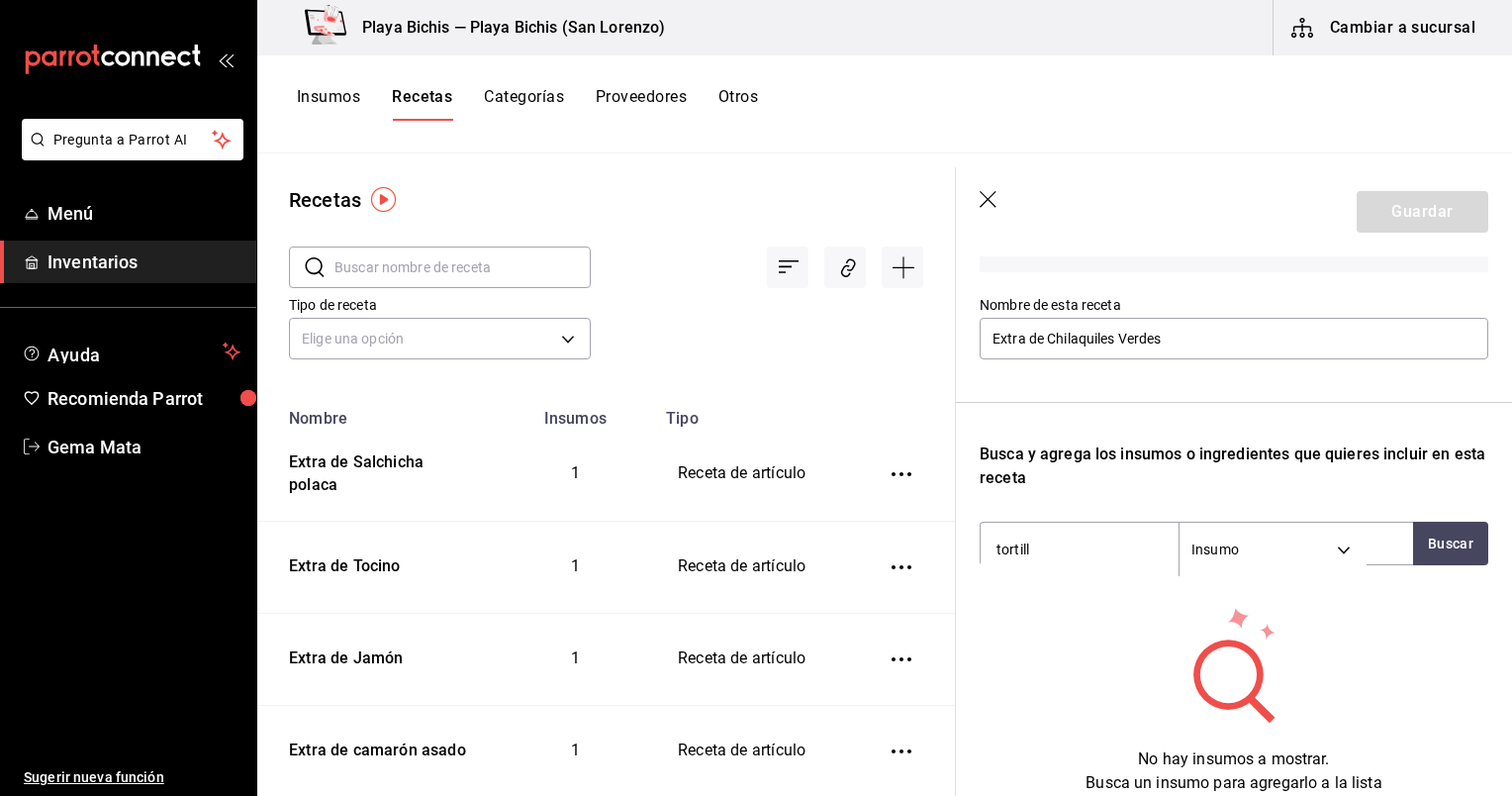 type on "tortilla" 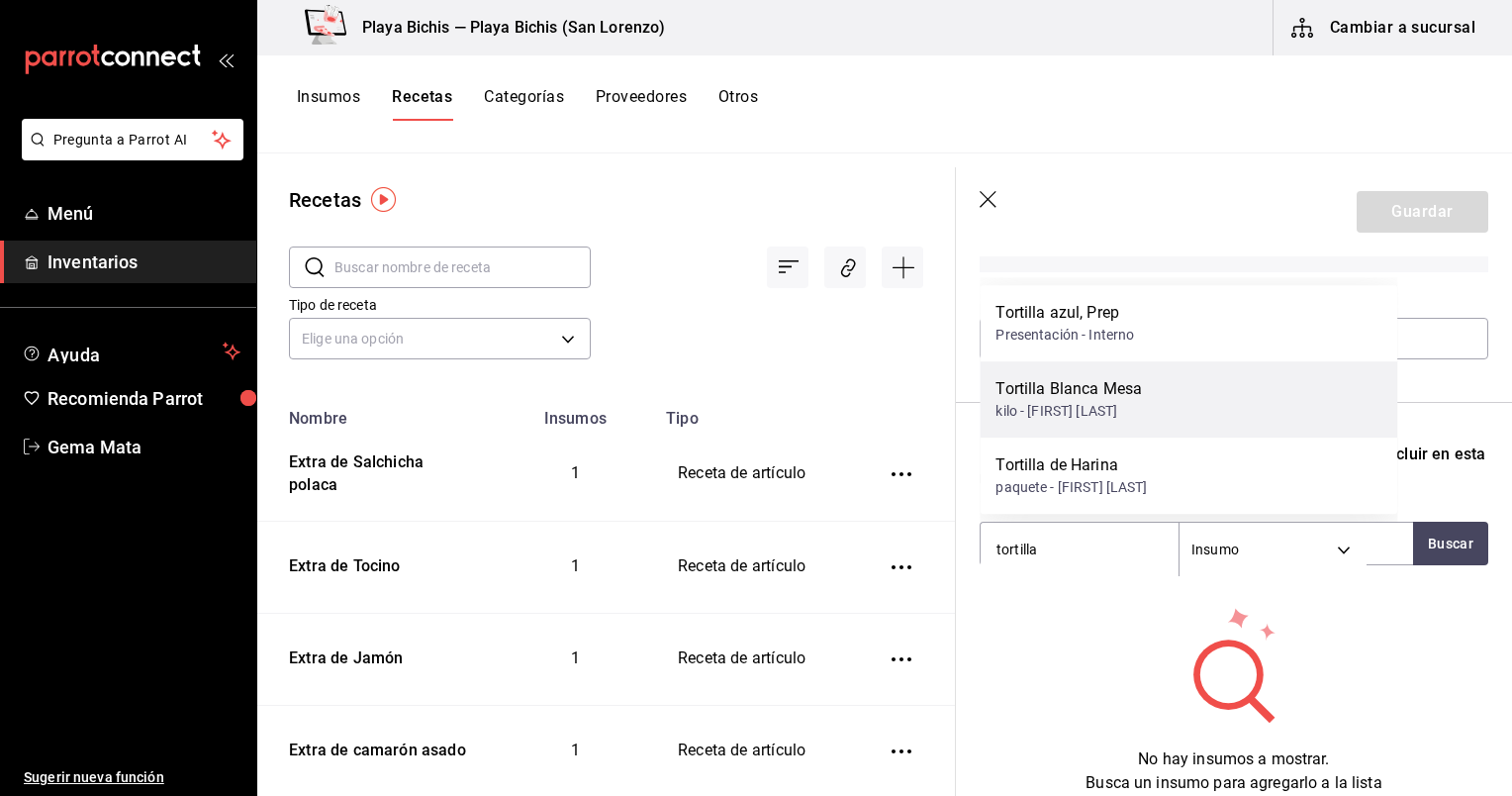 click on "kilo - Marcelino Porcayo Gomez" at bounding box center (1069, 411) 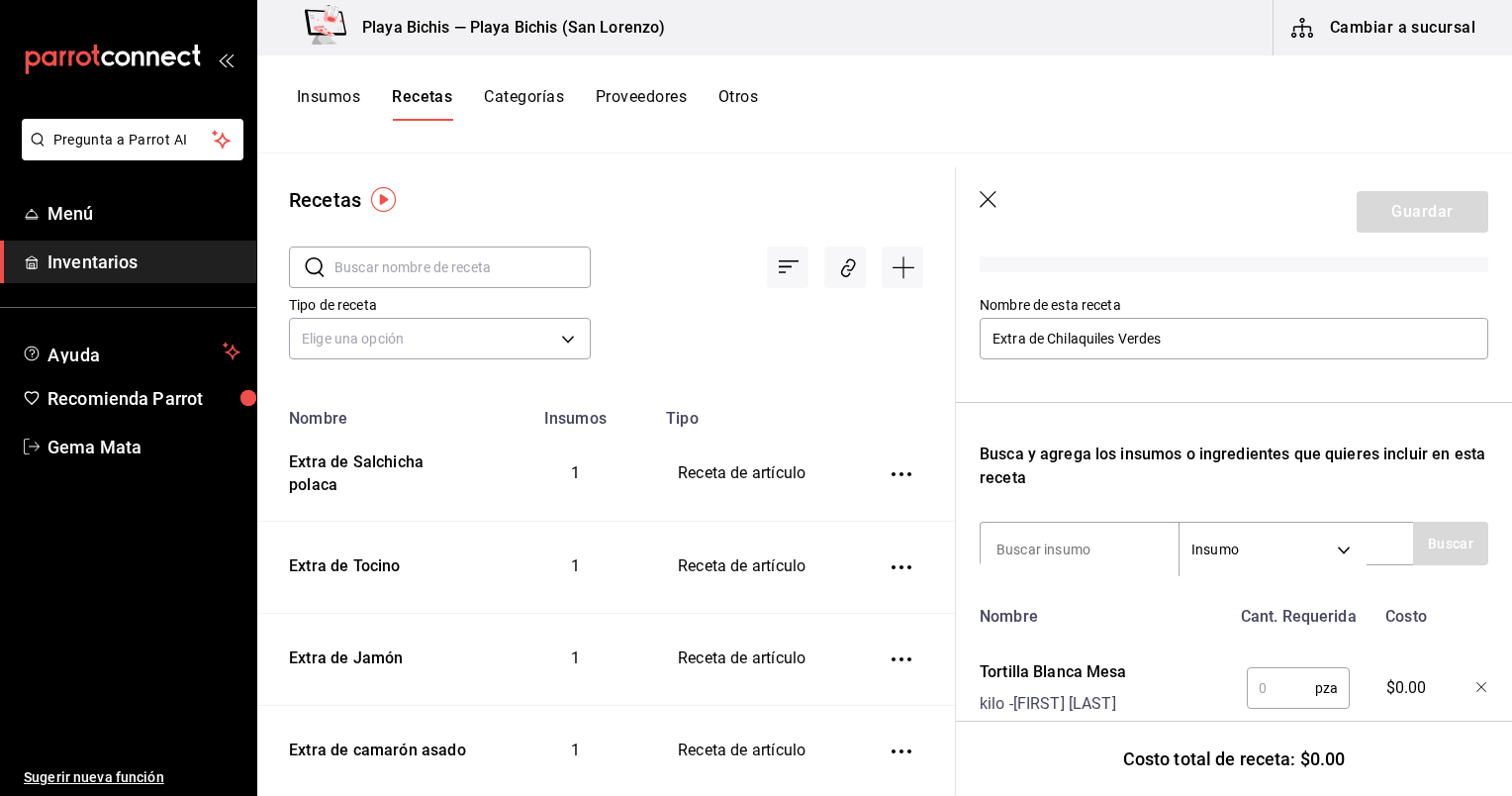 scroll, scrollTop: 233, scrollLeft: 0, axis: vertical 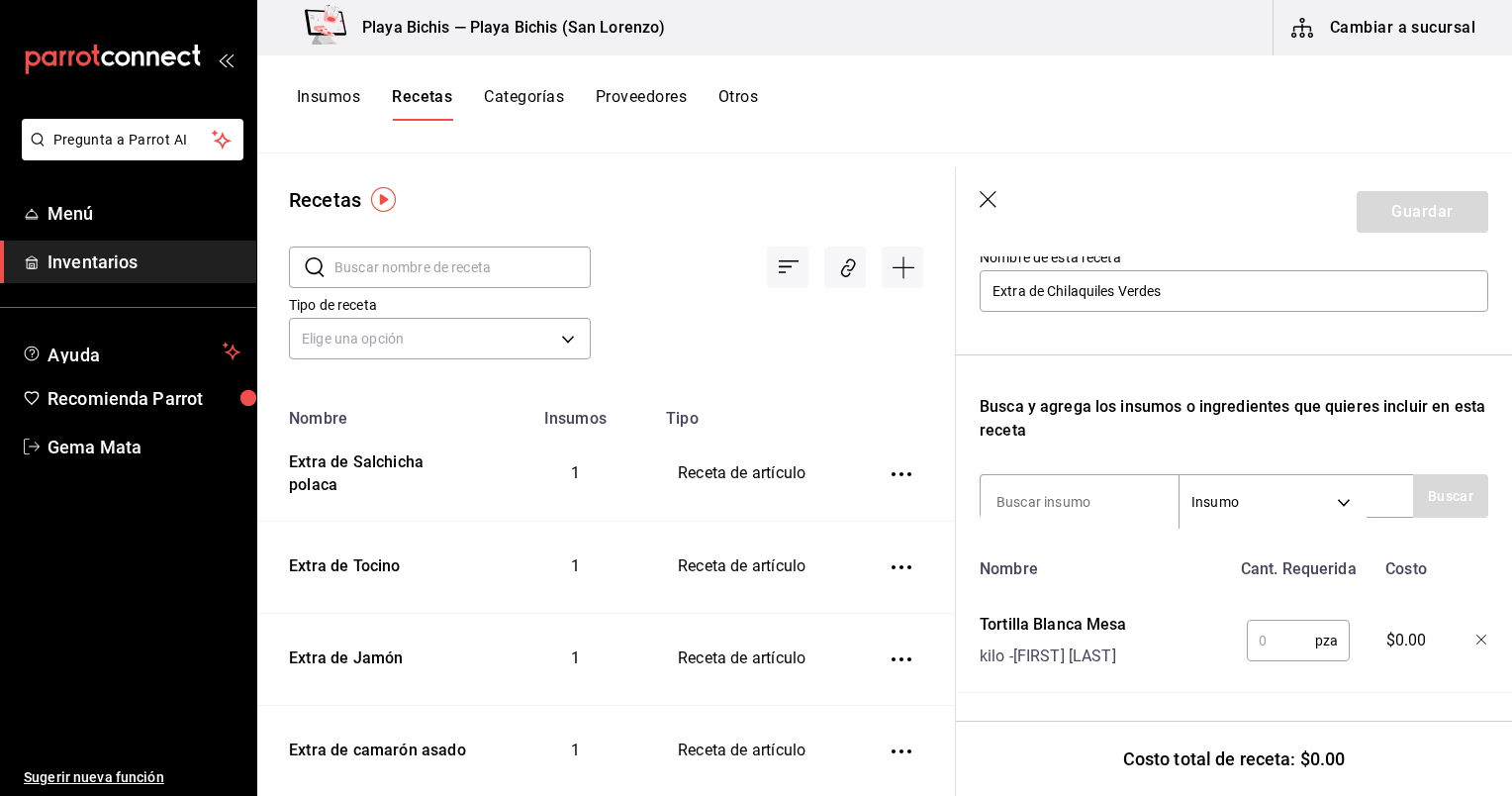 click at bounding box center (1280, 641) 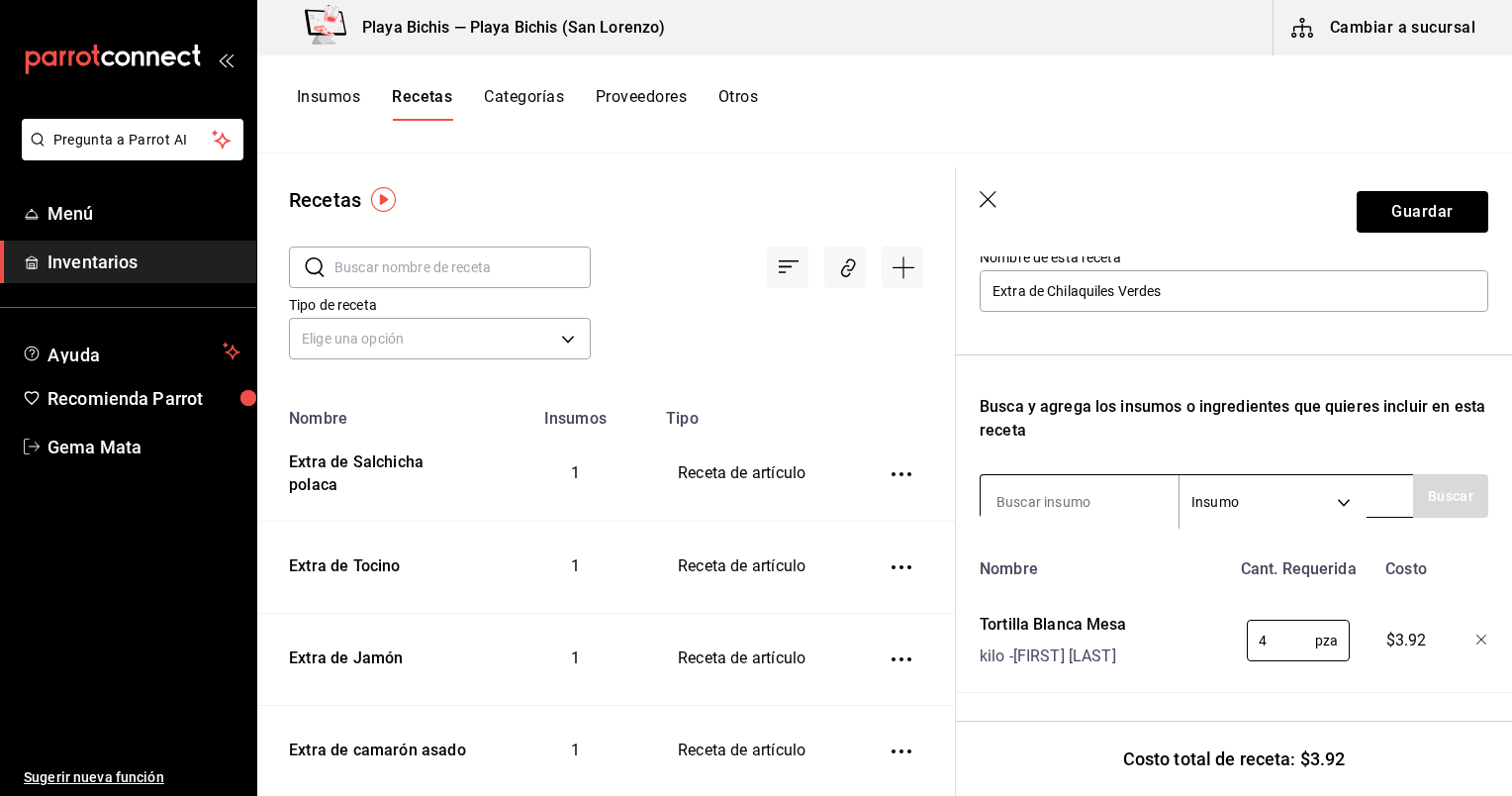 type on "4" 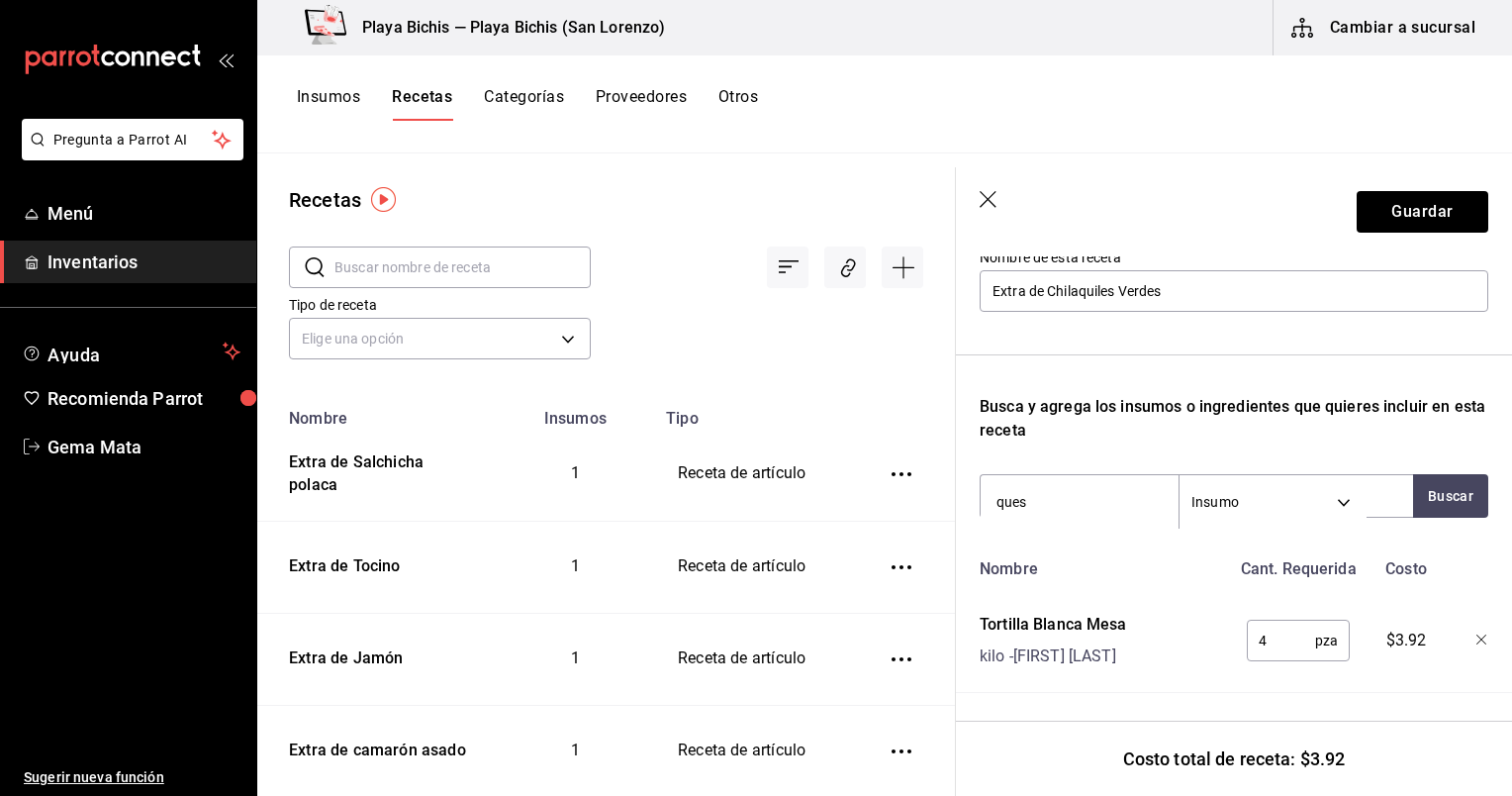 type on "queso" 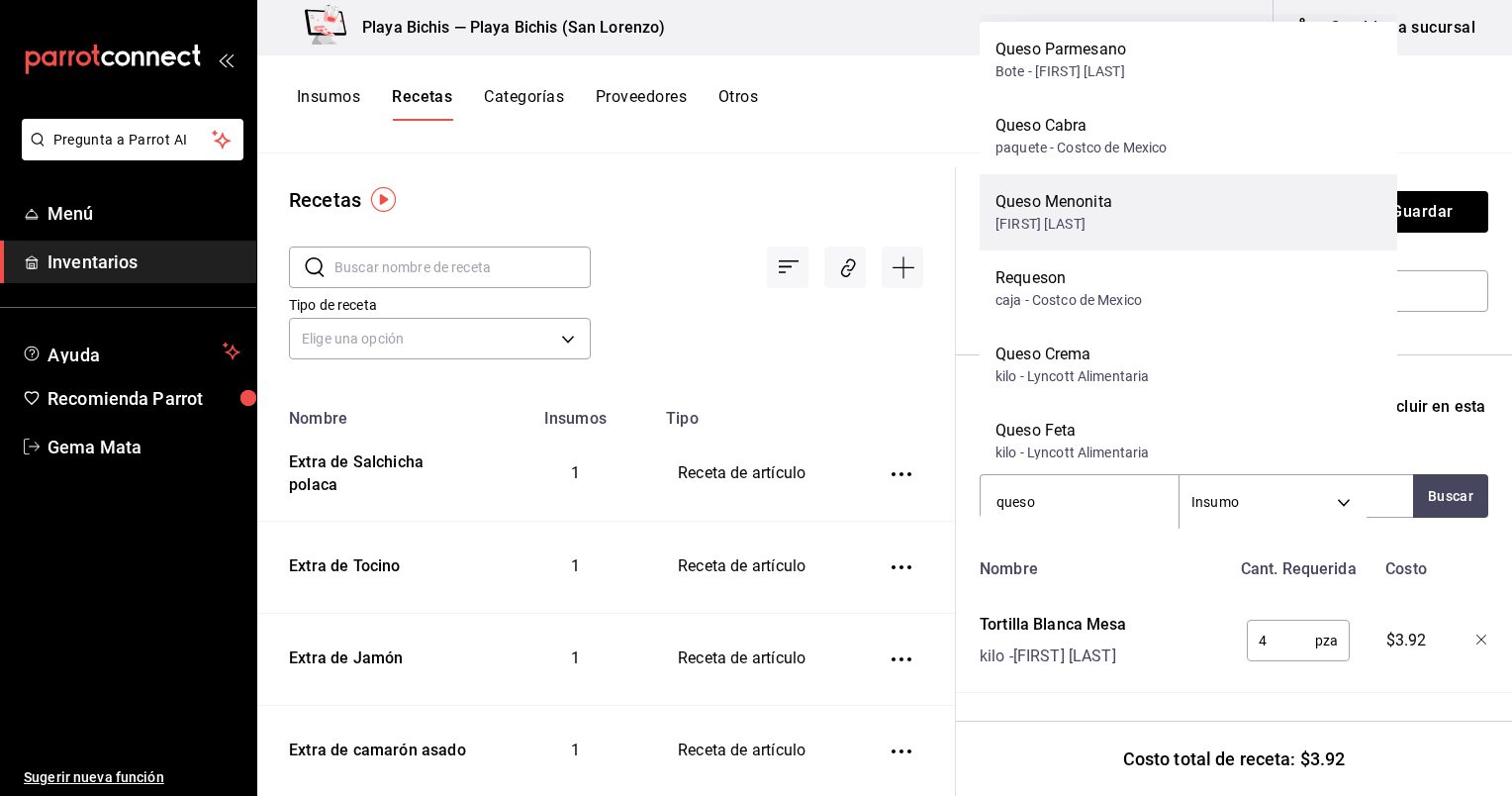 click on "Queso Menonita" at bounding box center (1054, 202) 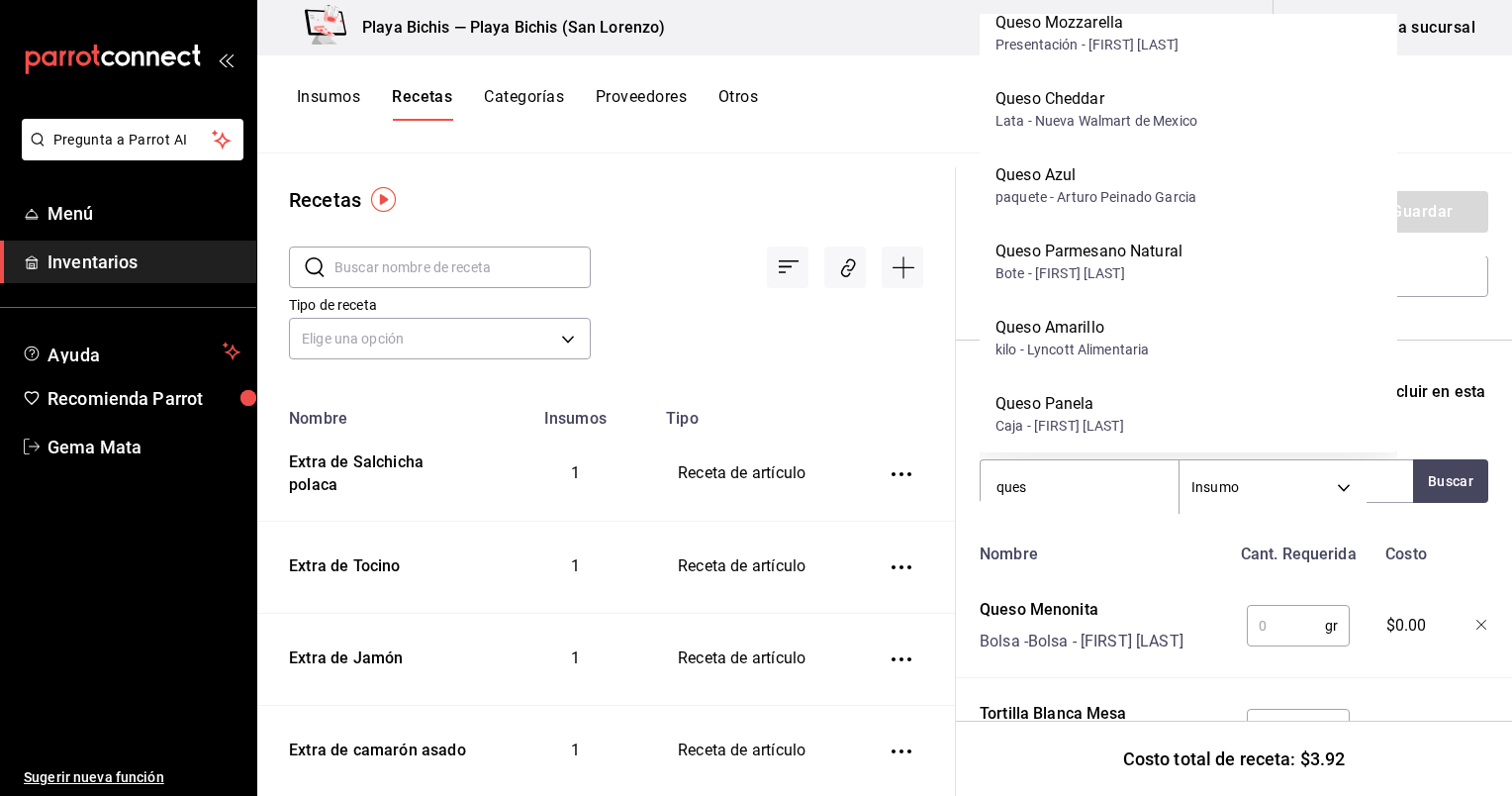 scroll, scrollTop: 0, scrollLeft: 0, axis: both 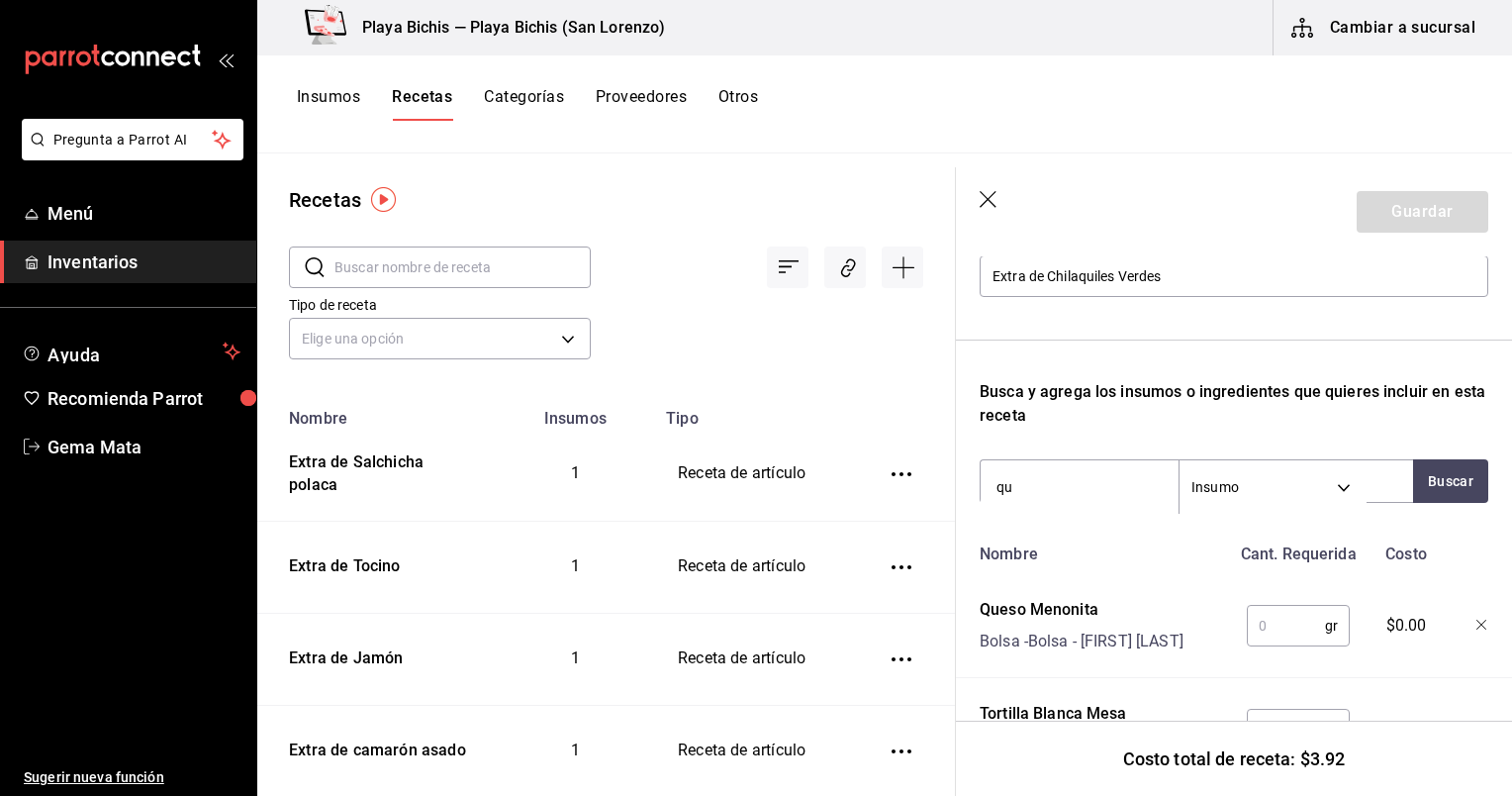 type on "q" 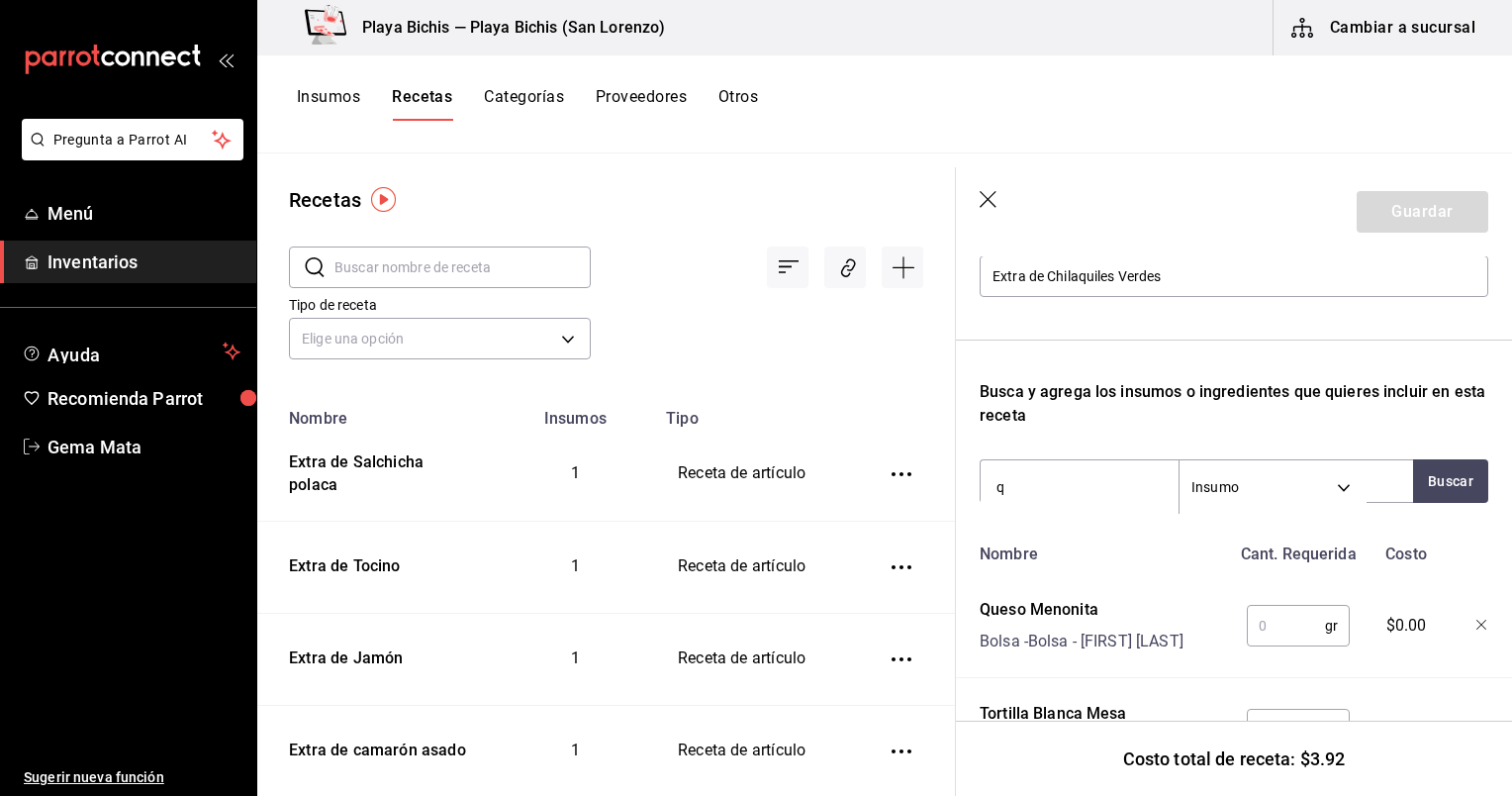 type 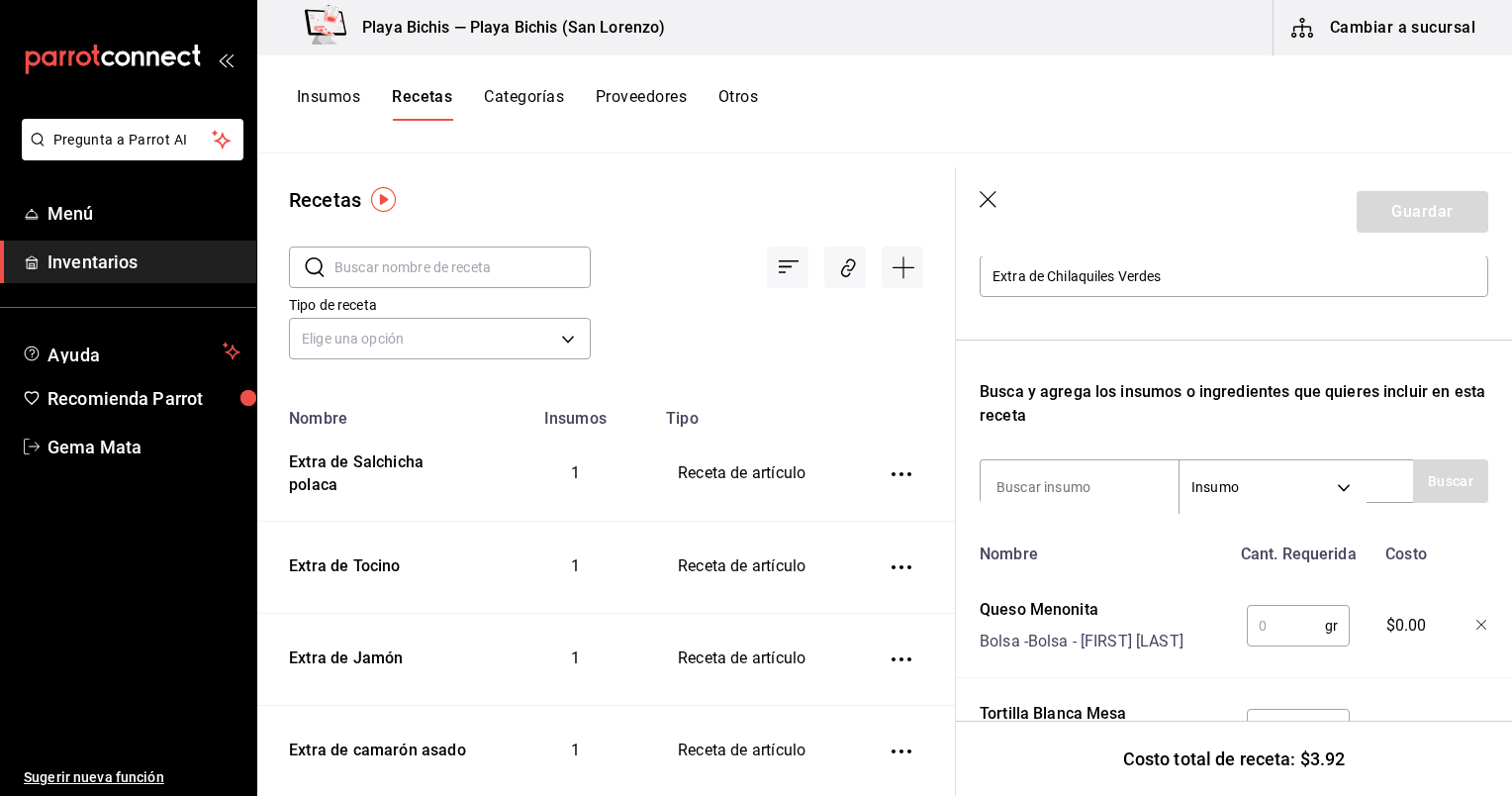 click at bounding box center (1285, 626) 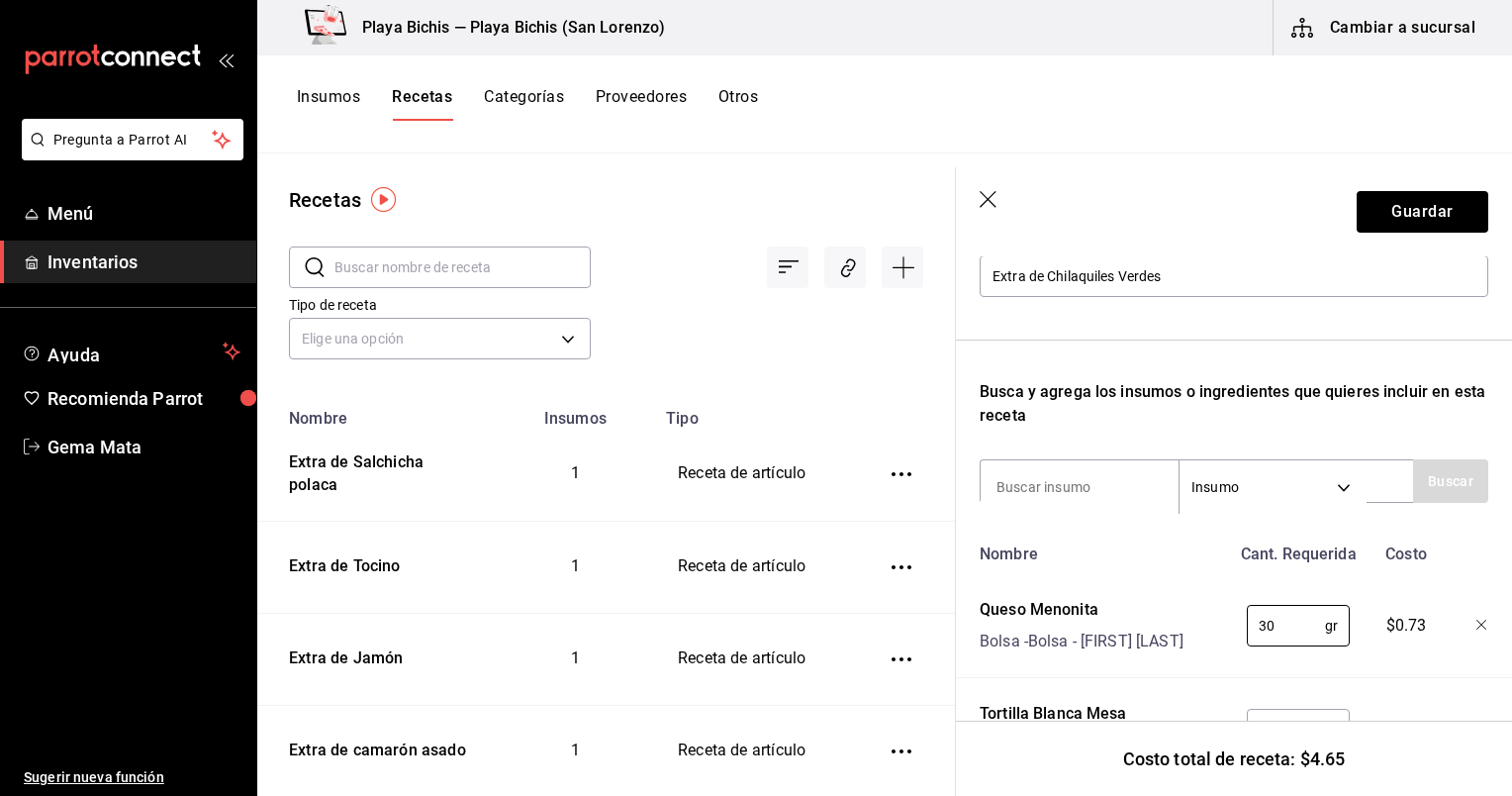 type on "30" 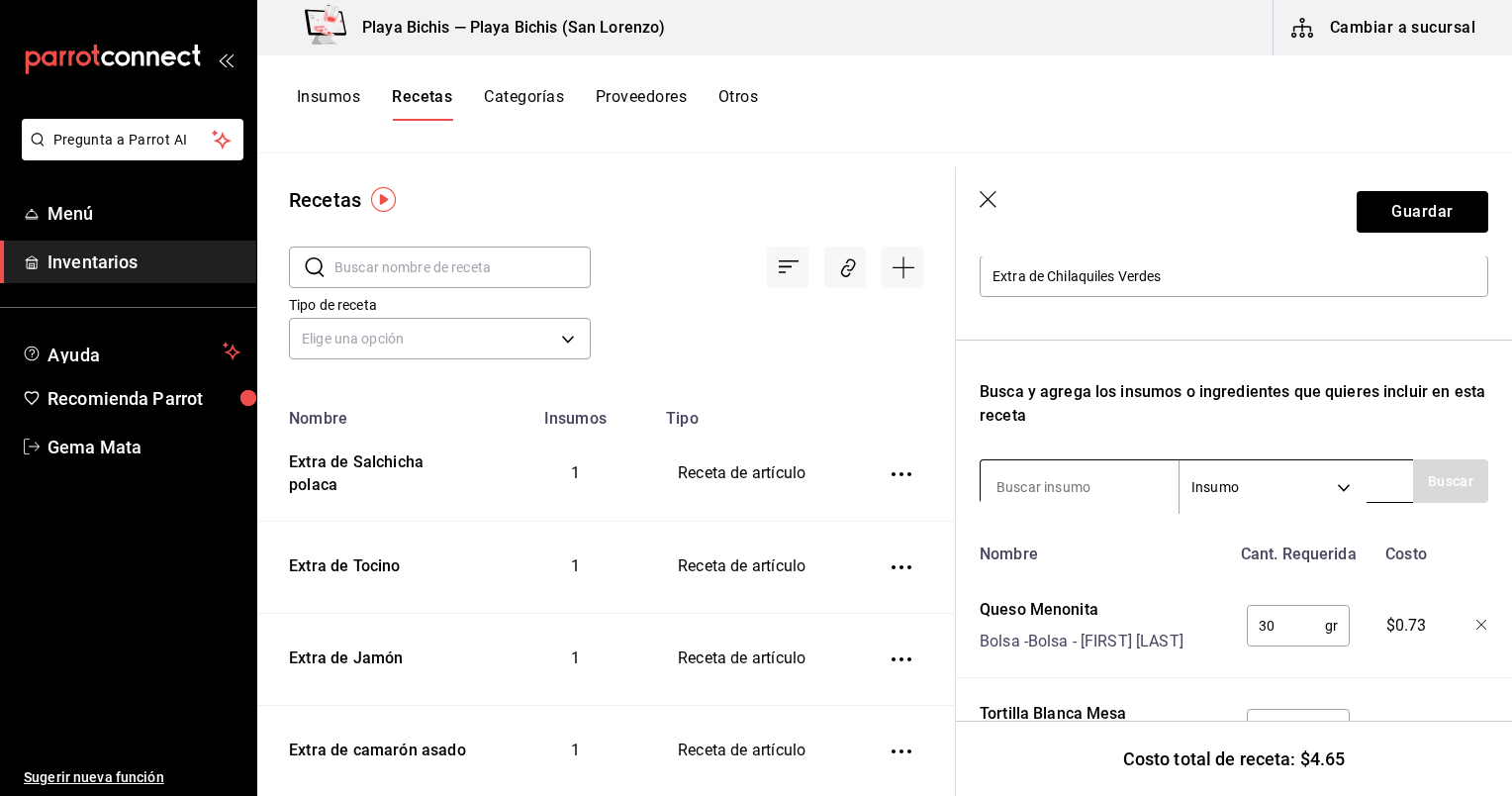 click at bounding box center [1080, 487] 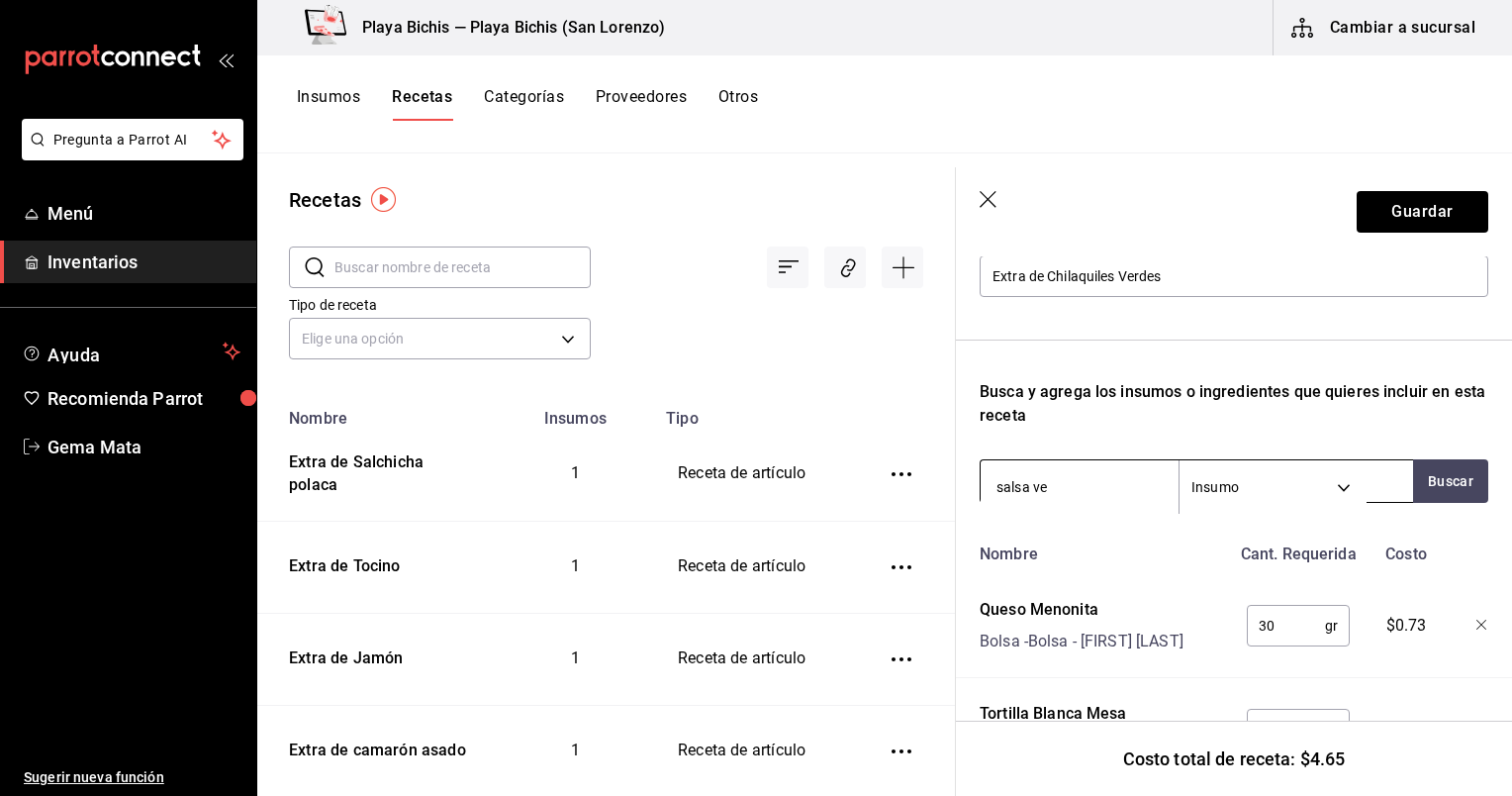 type on "salsa ver" 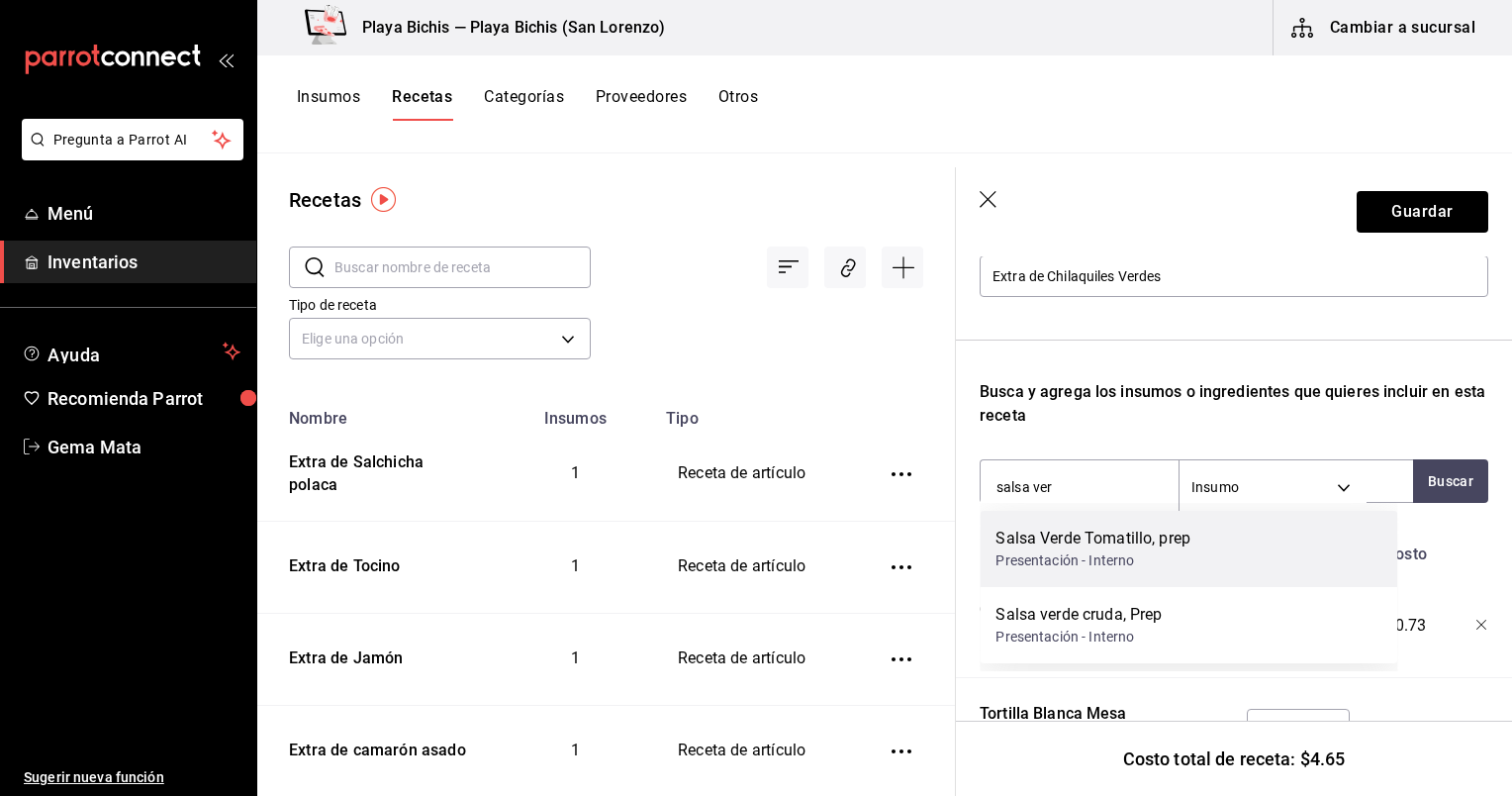 click on "Salsa Verde Tomatillo, prep" at bounding box center [1092, 539] 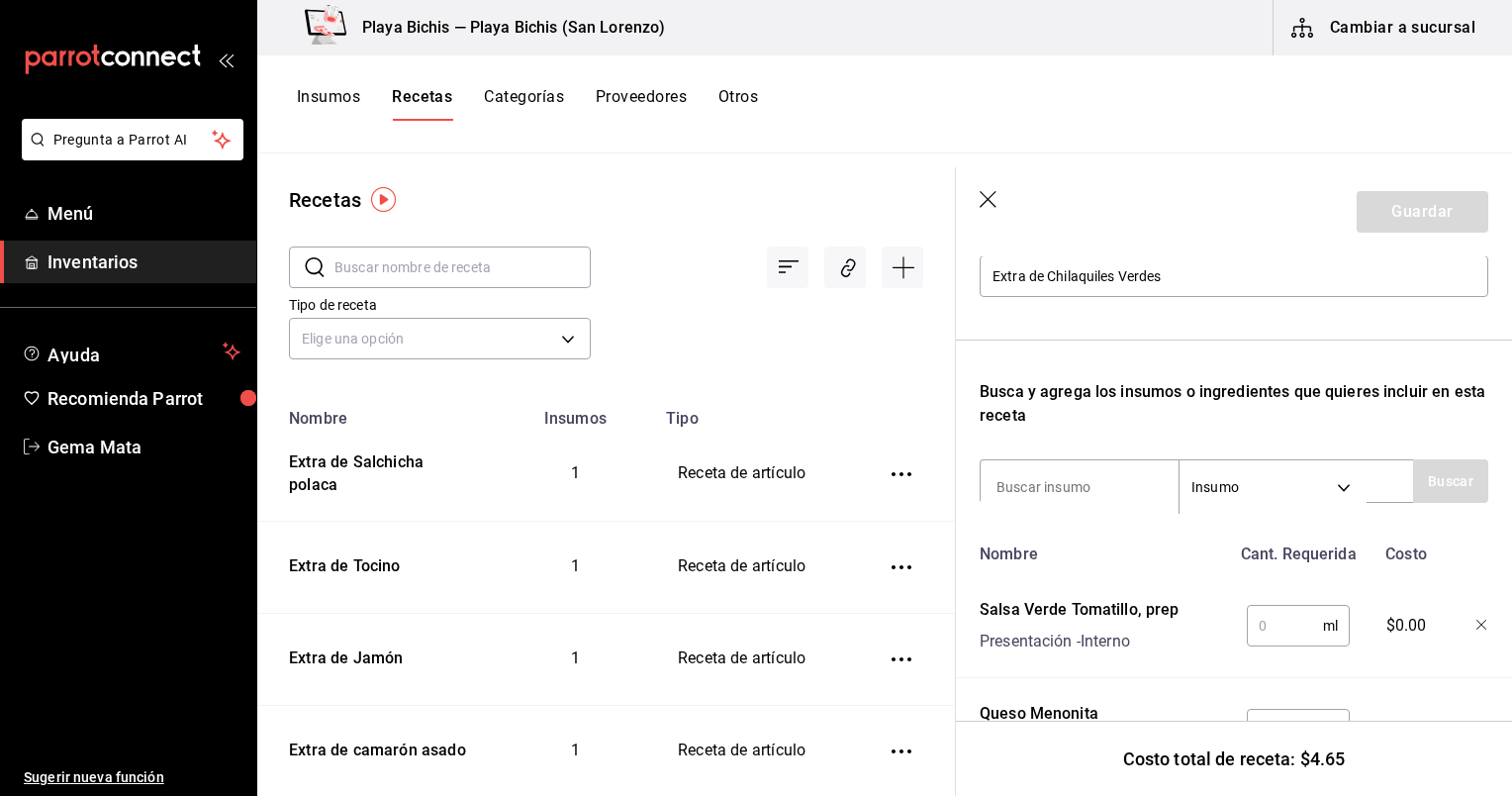 scroll, scrollTop: 358, scrollLeft: 0, axis: vertical 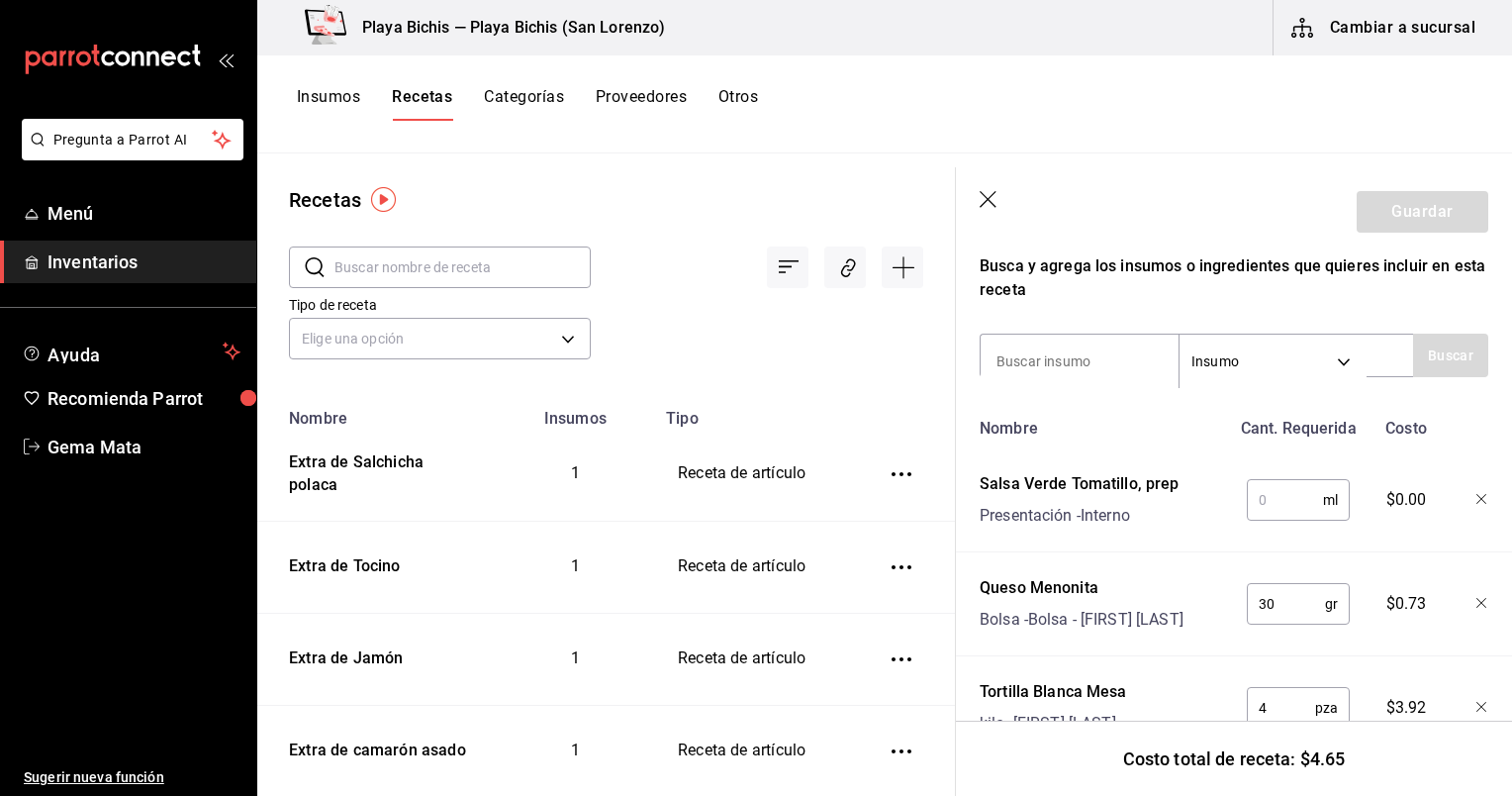 click at bounding box center (1284, 500) 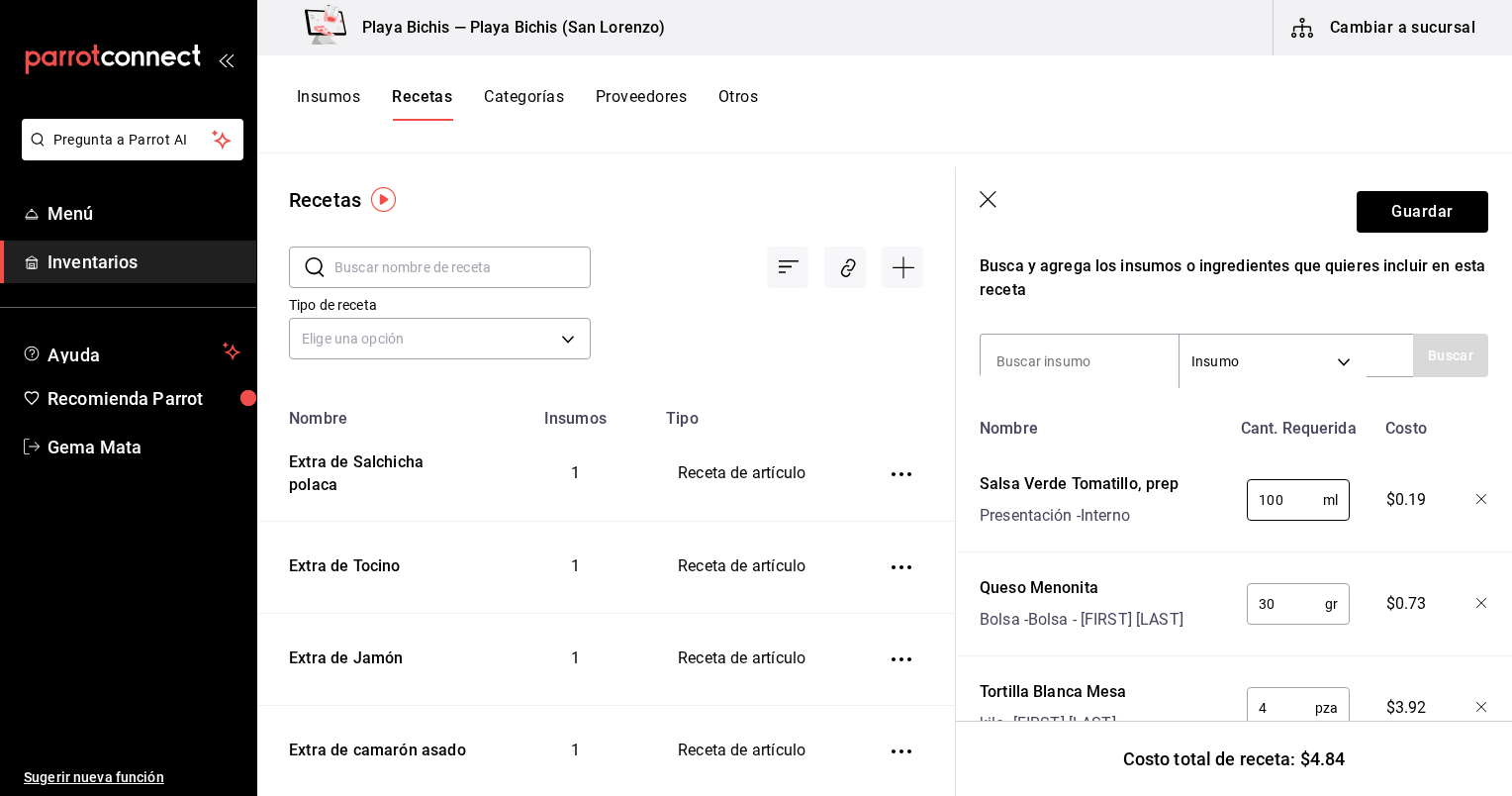 type on "100" 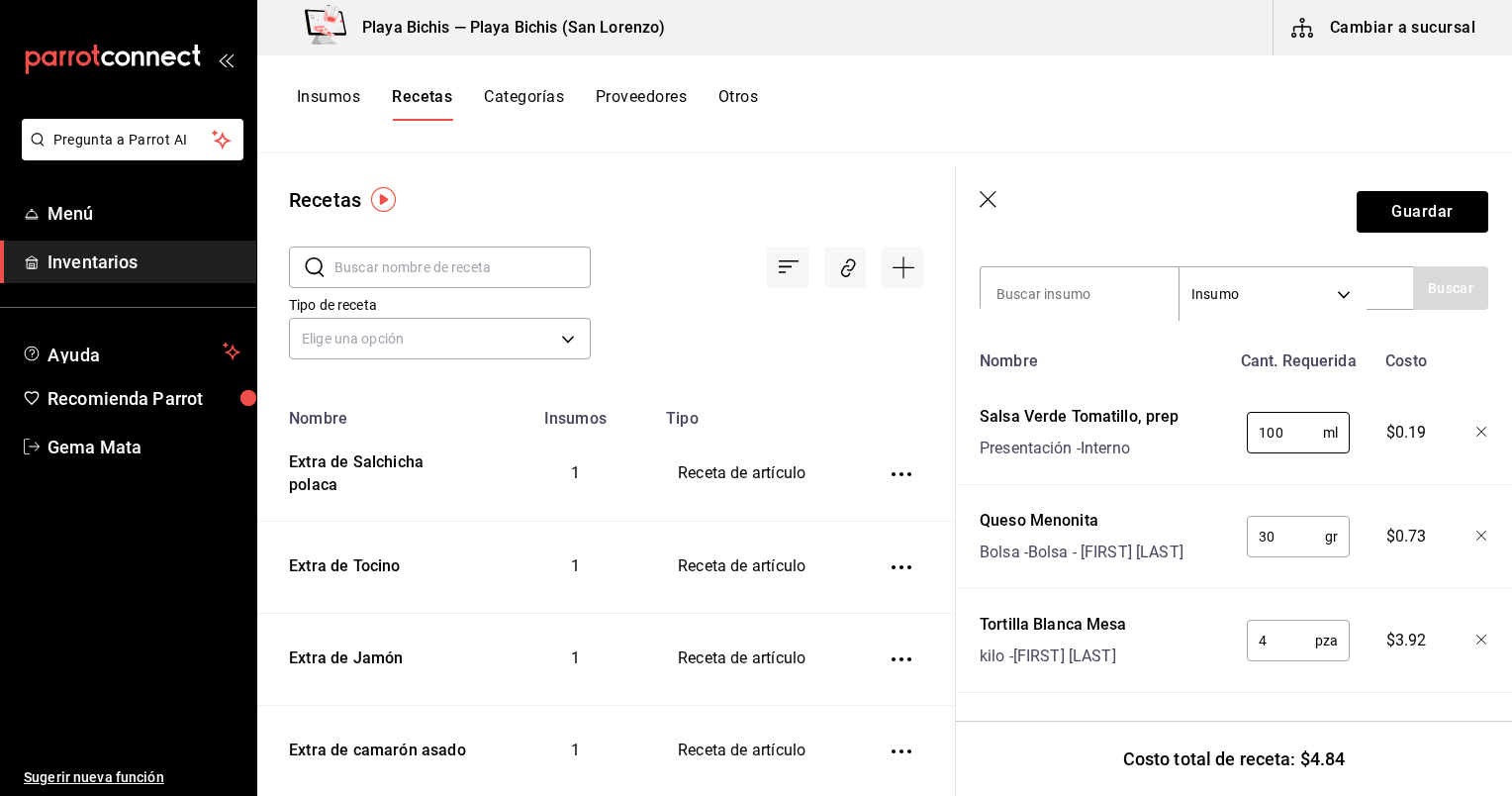 scroll, scrollTop: 0, scrollLeft: 0, axis: both 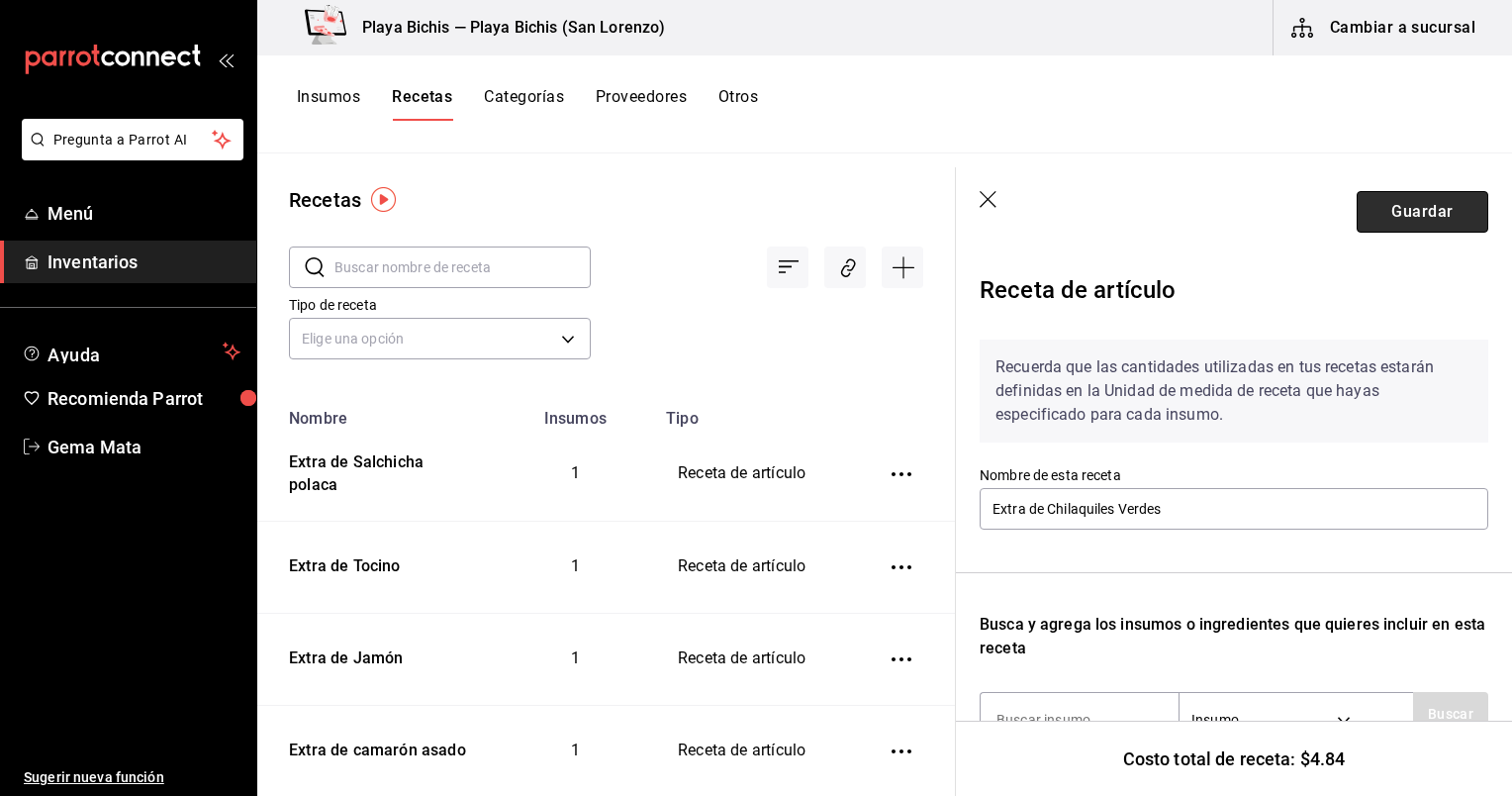 click on "Guardar" at bounding box center (1422, 212) 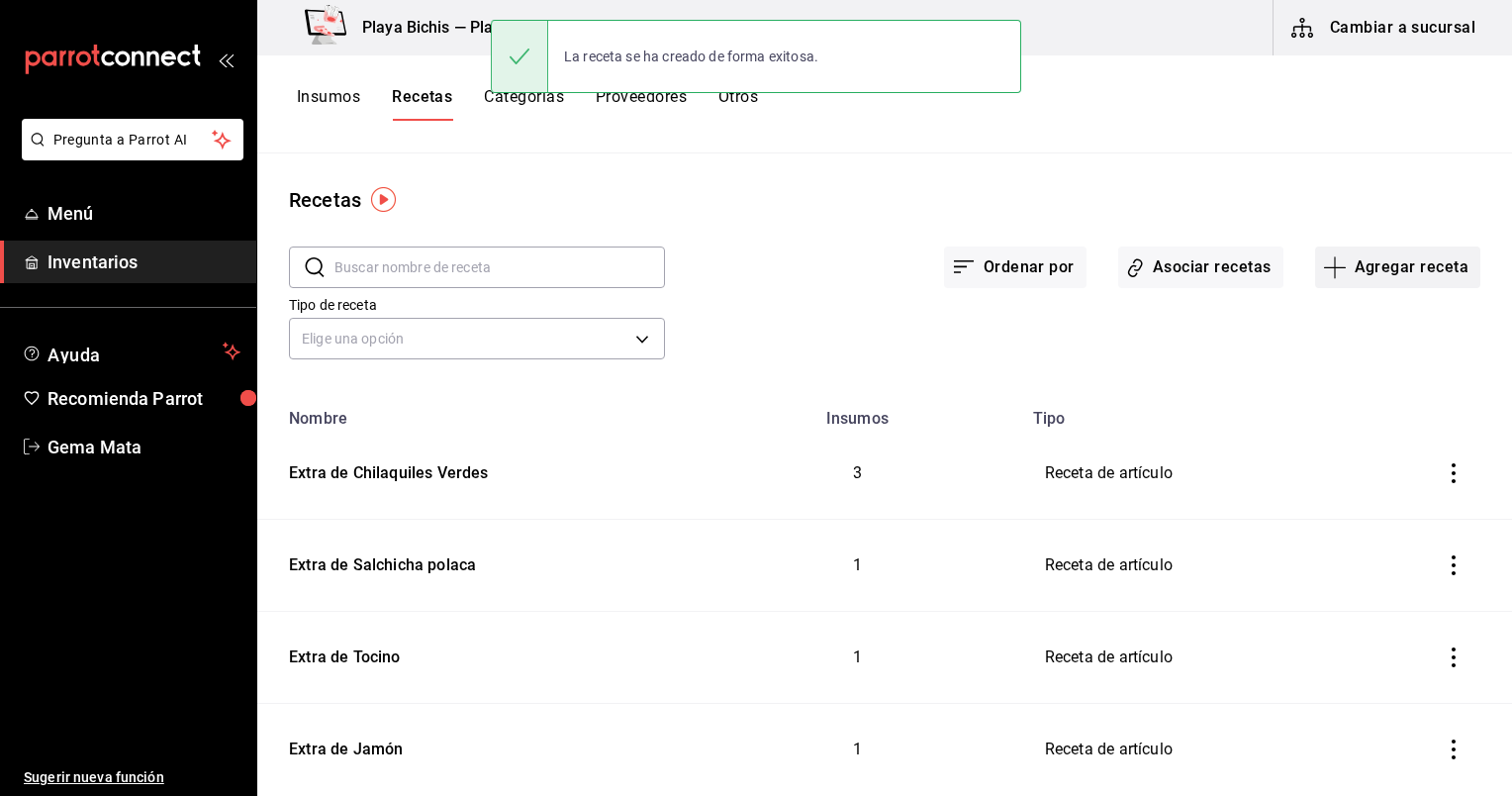 click on "Agregar receta" at bounding box center [1397, 267] 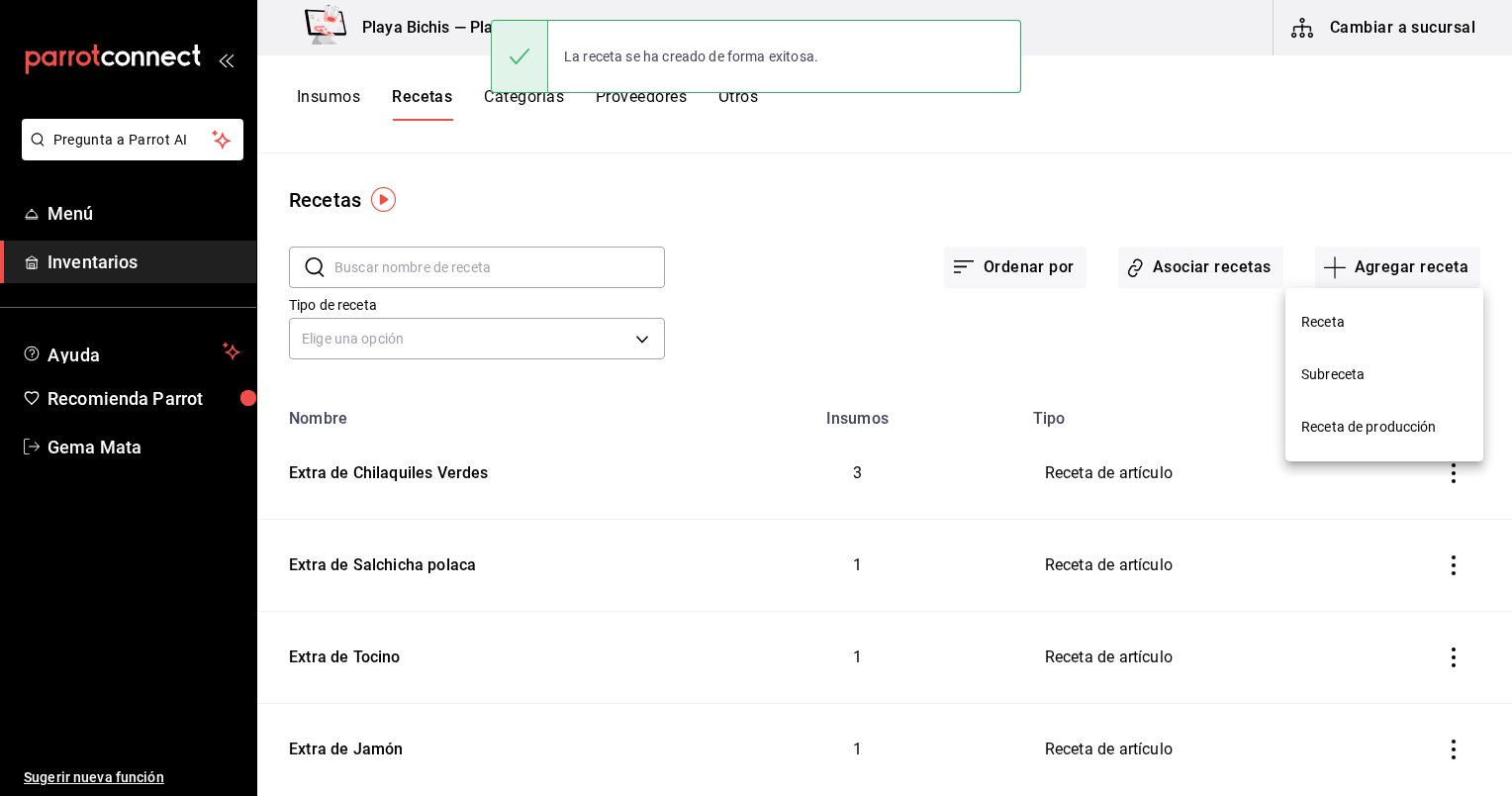click on "Receta" at bounding box center [1384, 322] 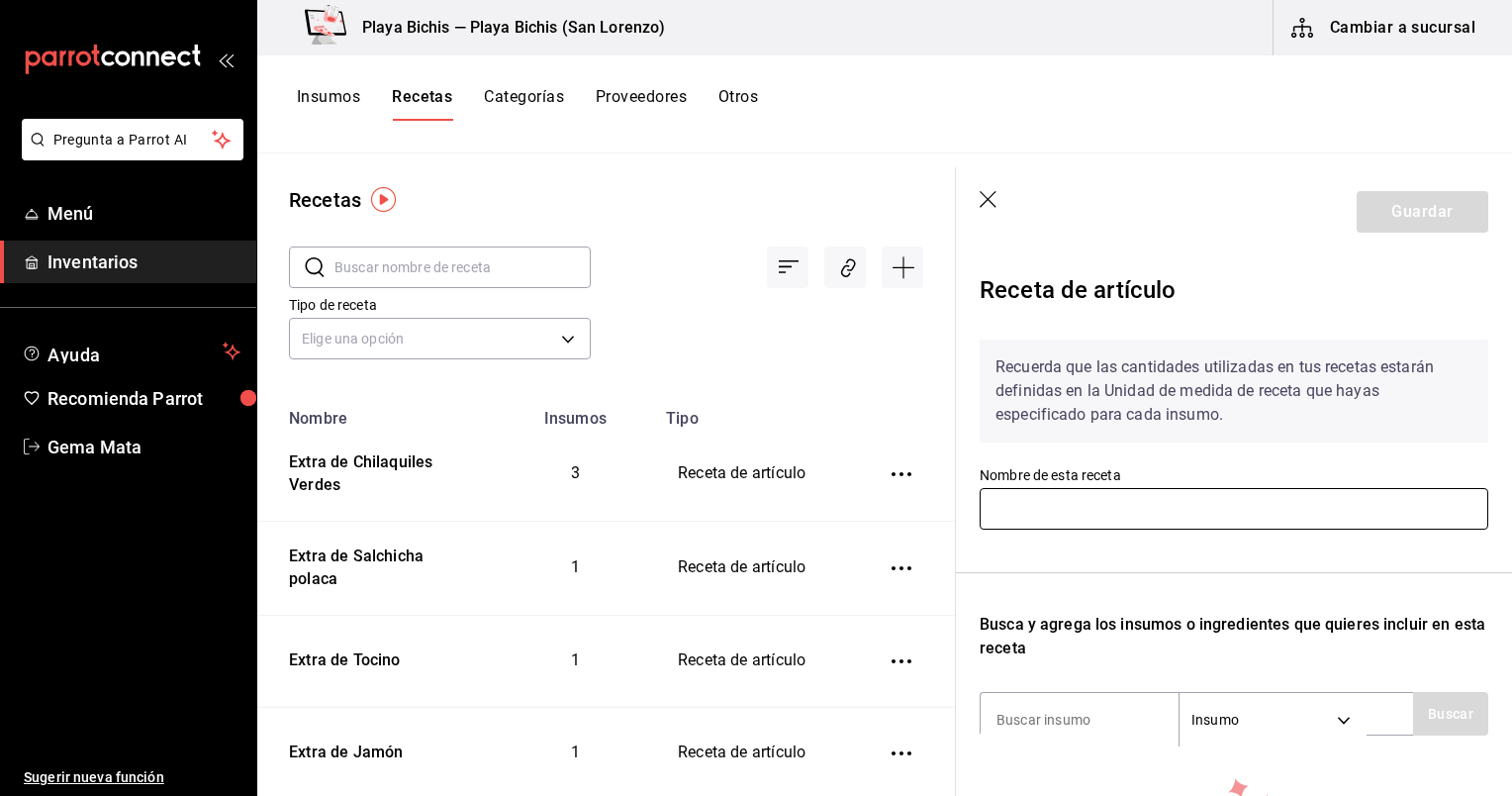 click at bounding box center [1234, 509] 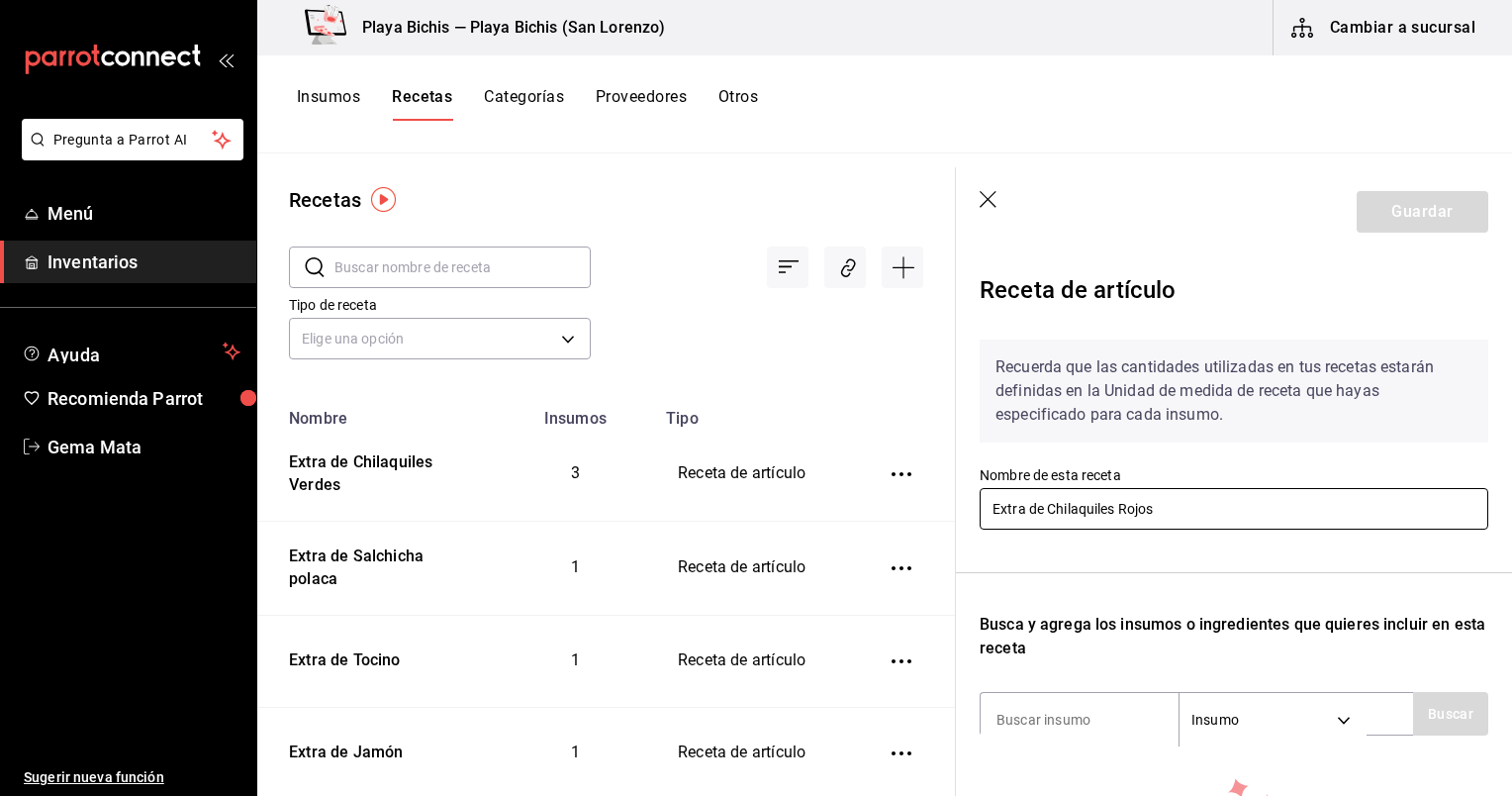 scroll, scrollTop: 177, scrollLeft: 0, axis: vertical 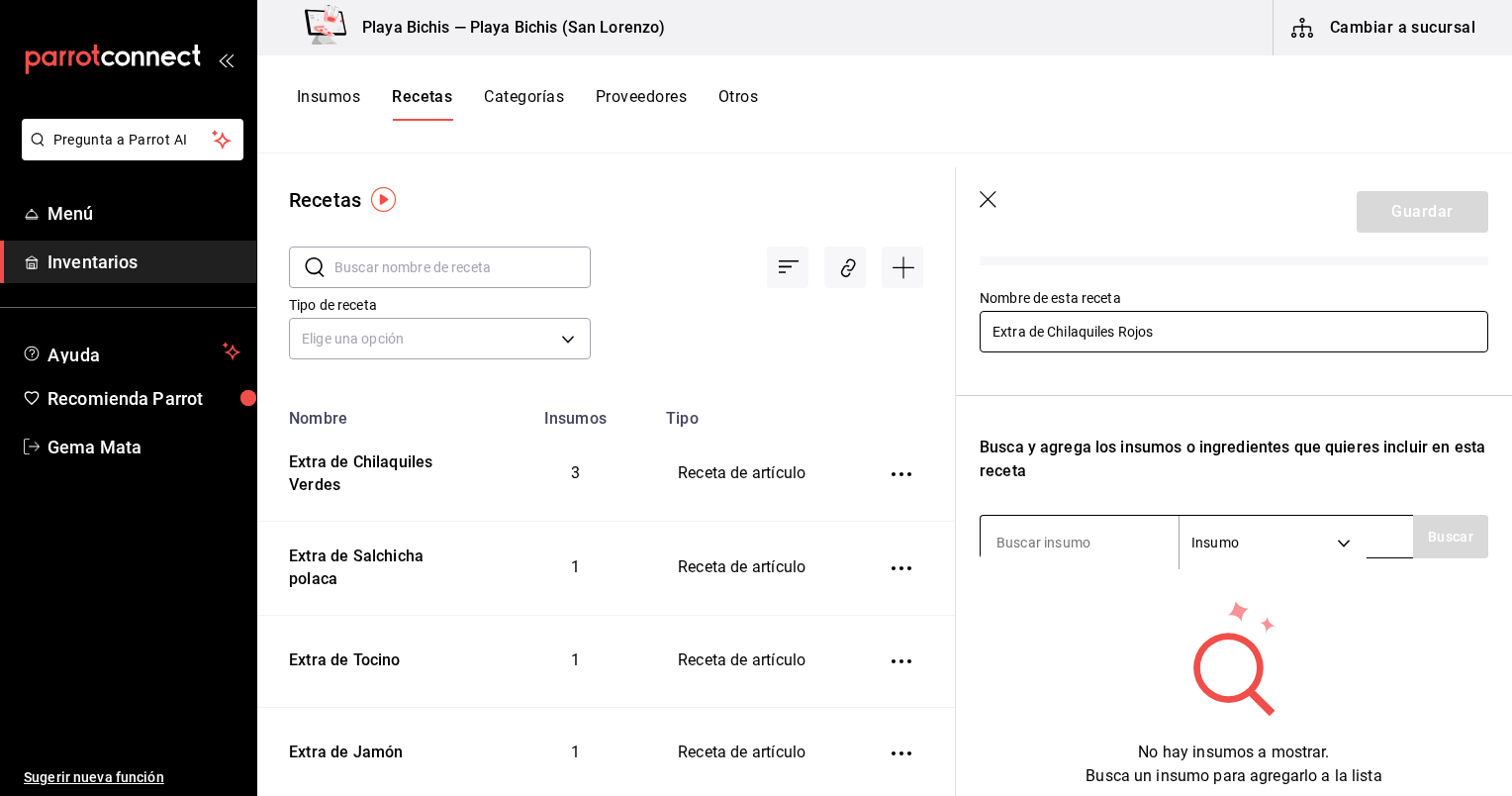 type on "Extra de Chilaquiles Rojos" 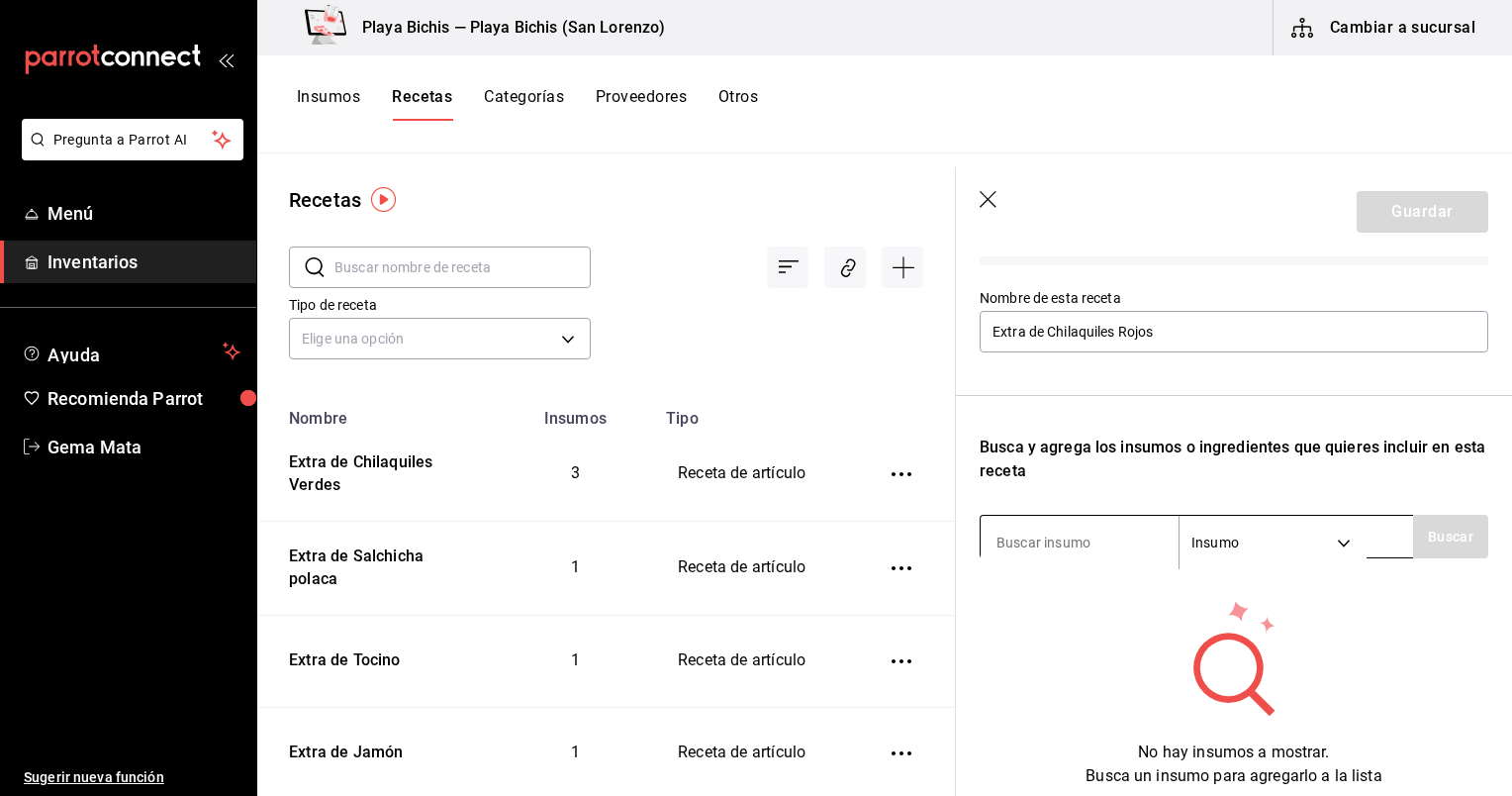 click at bounding box center [1080, 543] 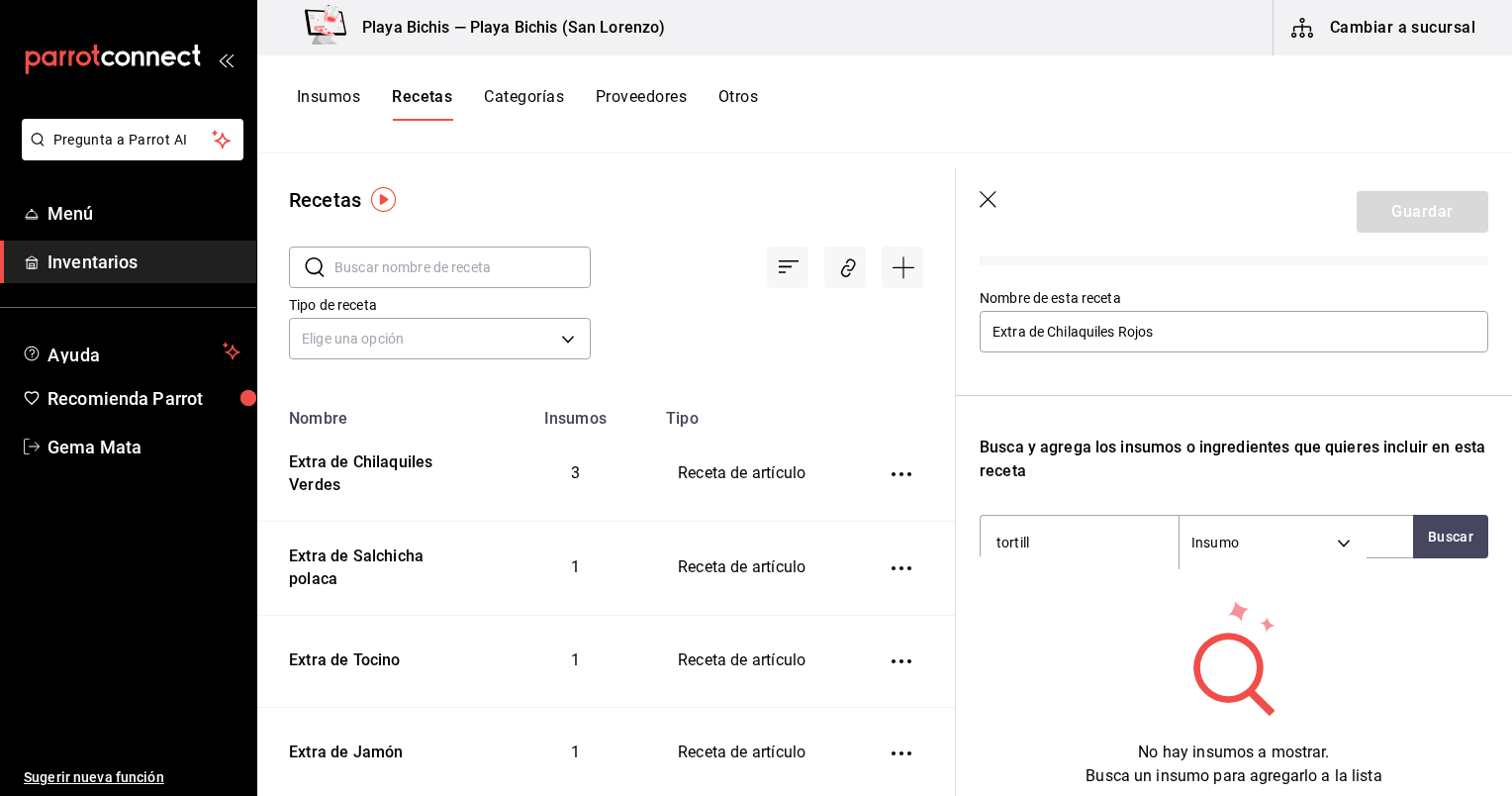 type on "tortilla" 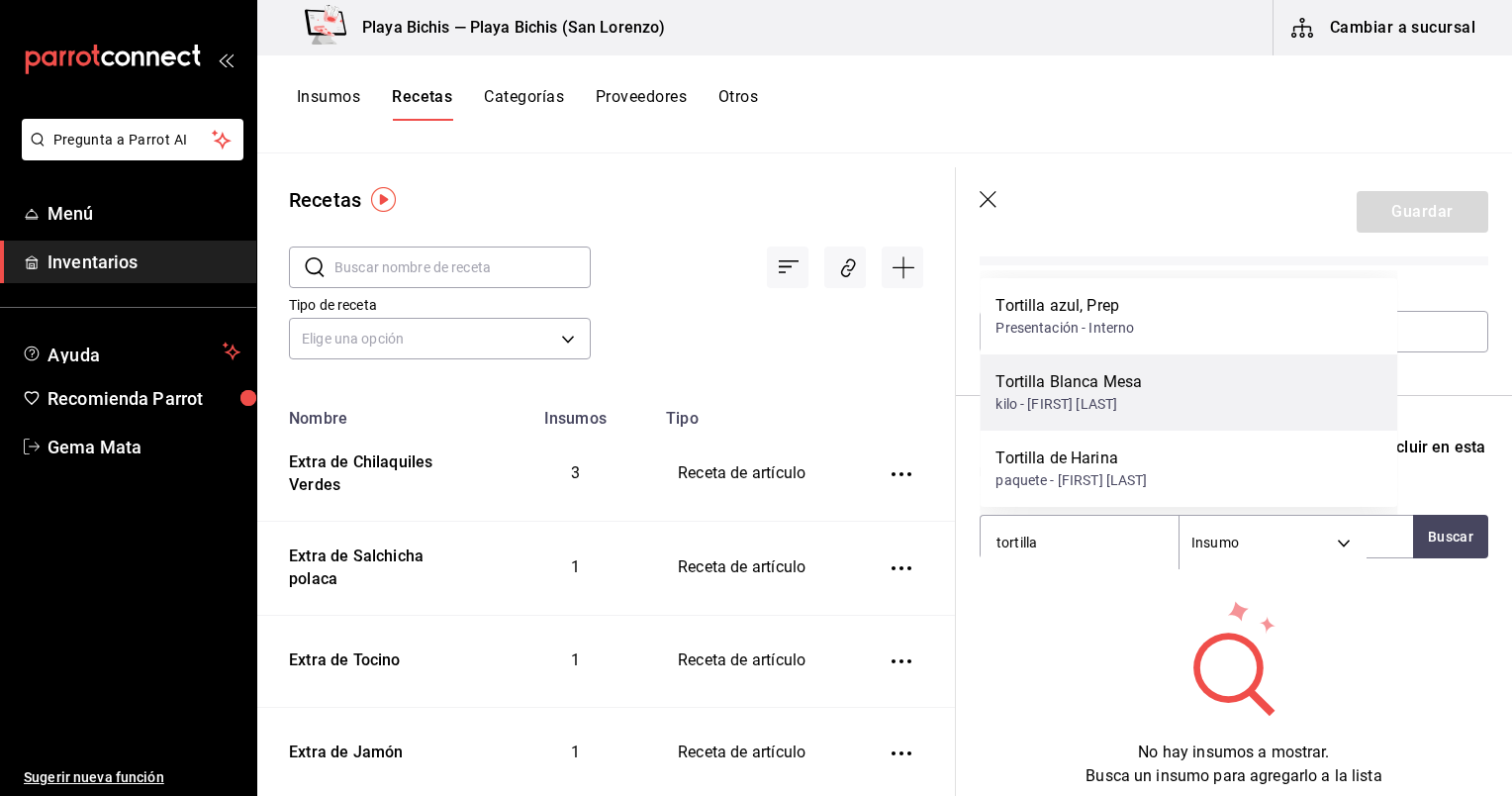 click on "Tortilla Blanca Mesa" at bounding box center (1069, 382) 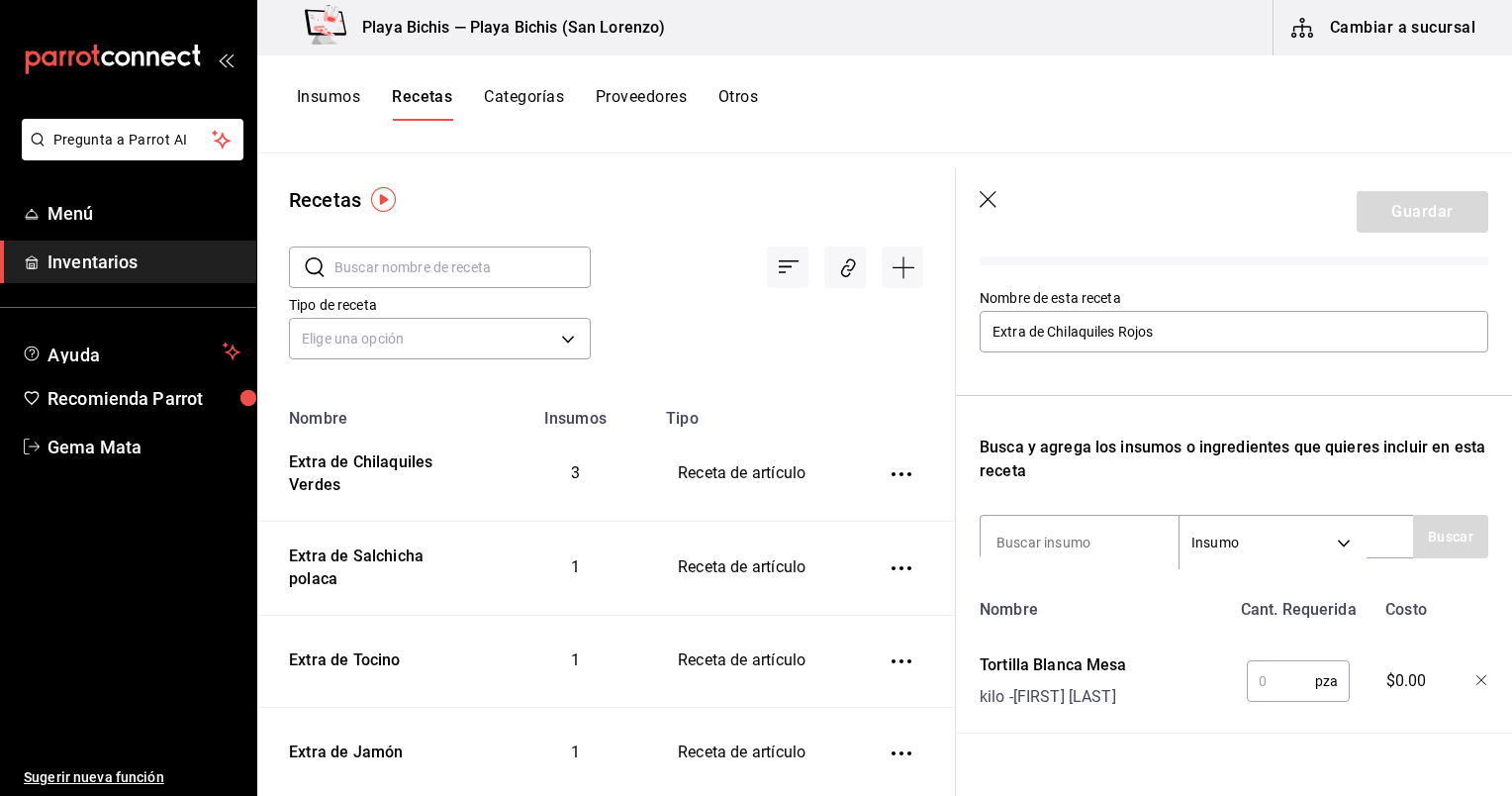 click at bounding box center (1280, 681) 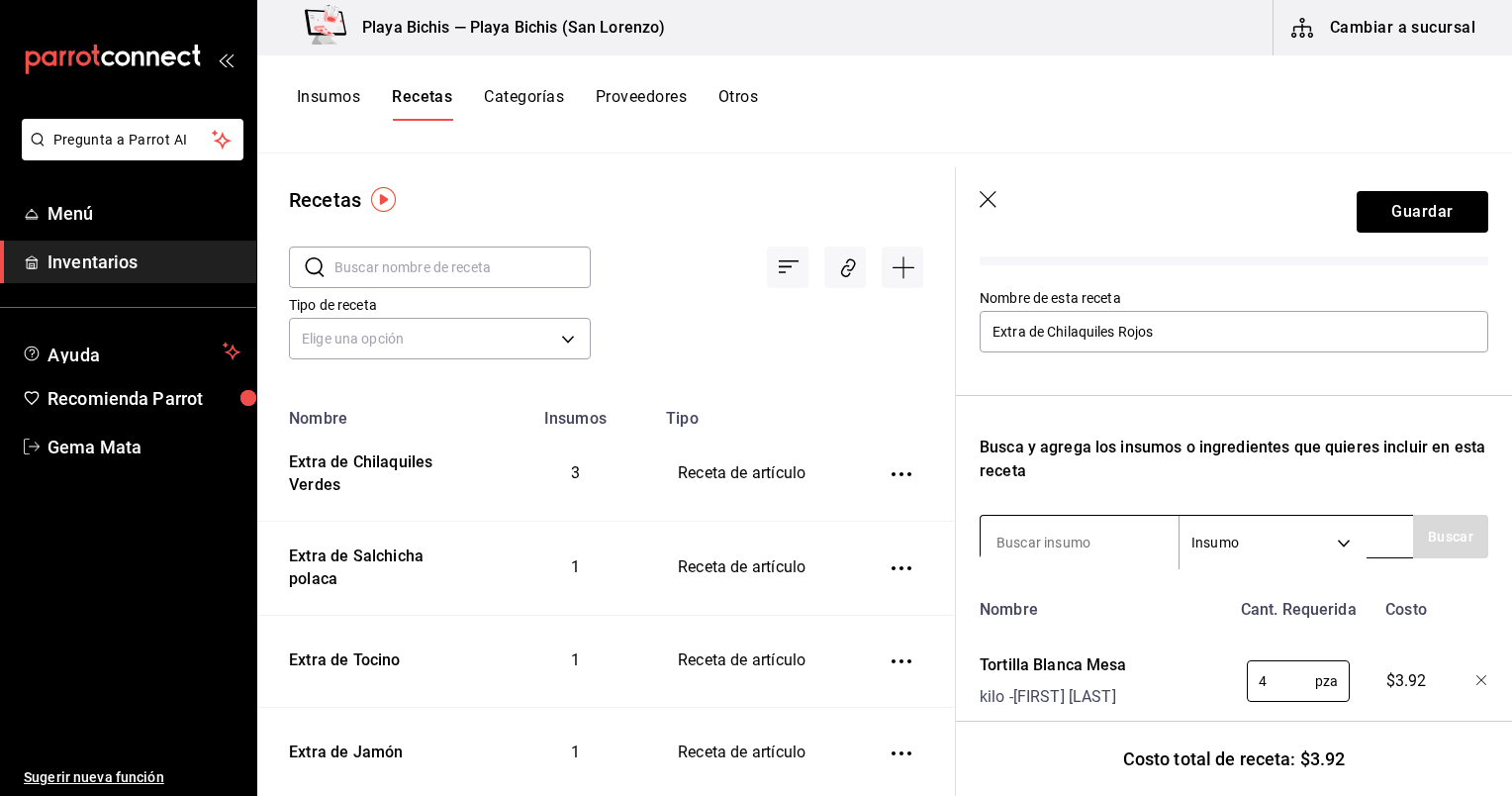 type on "4" 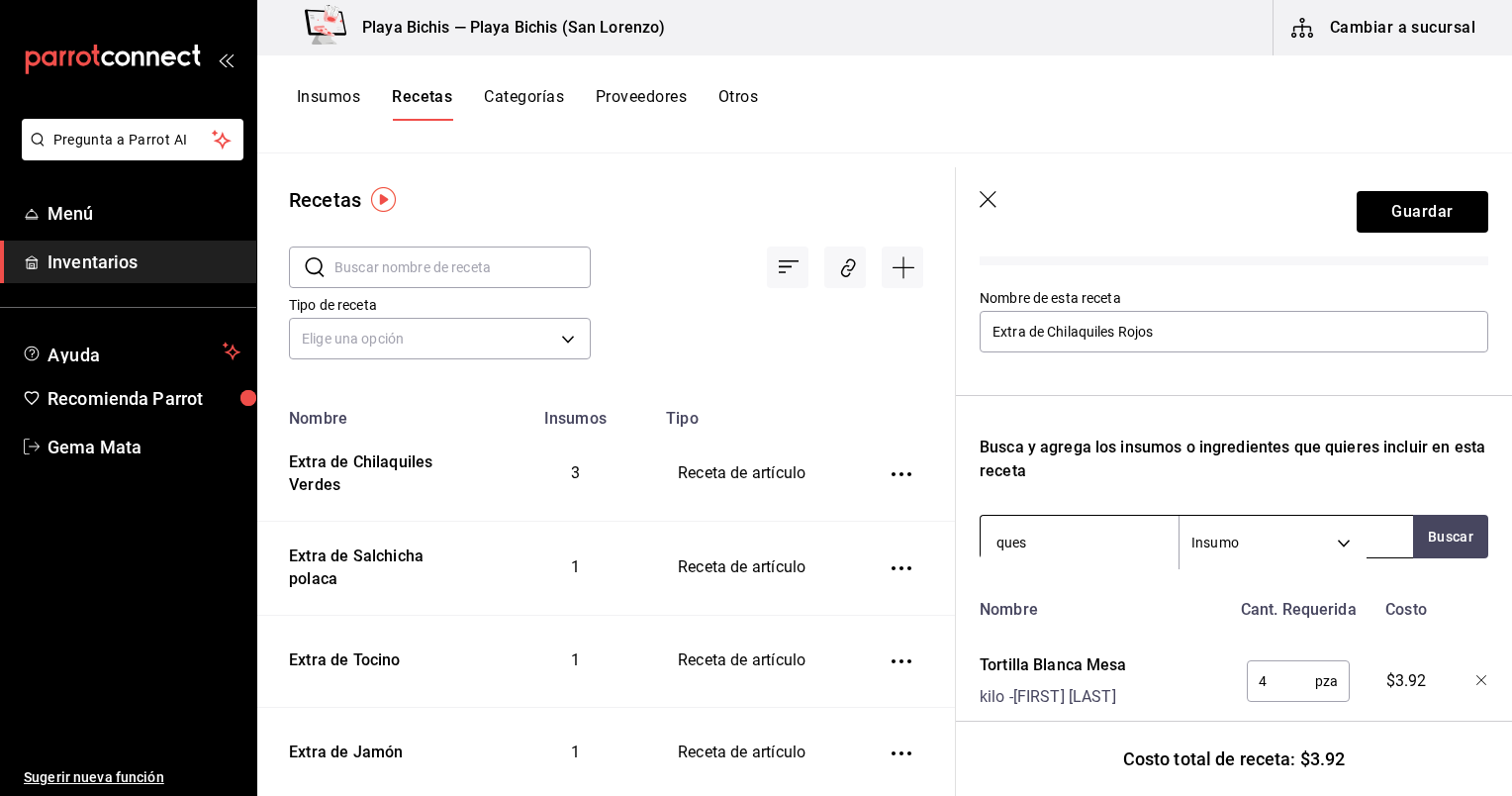 type on "queso" 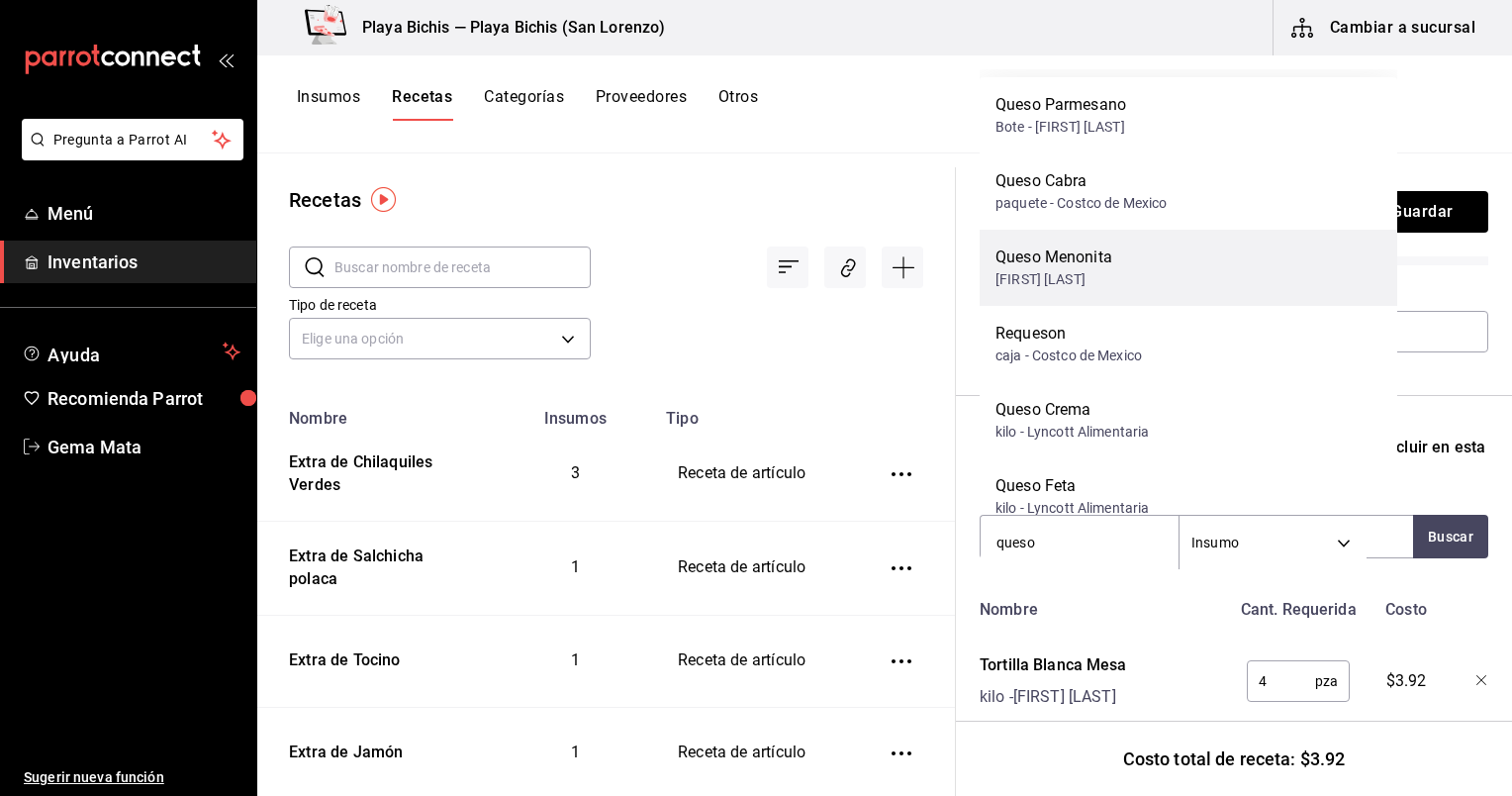 click on "Bolsa - Arturo Peinado Garcia" at bounding box center (1054, 279) 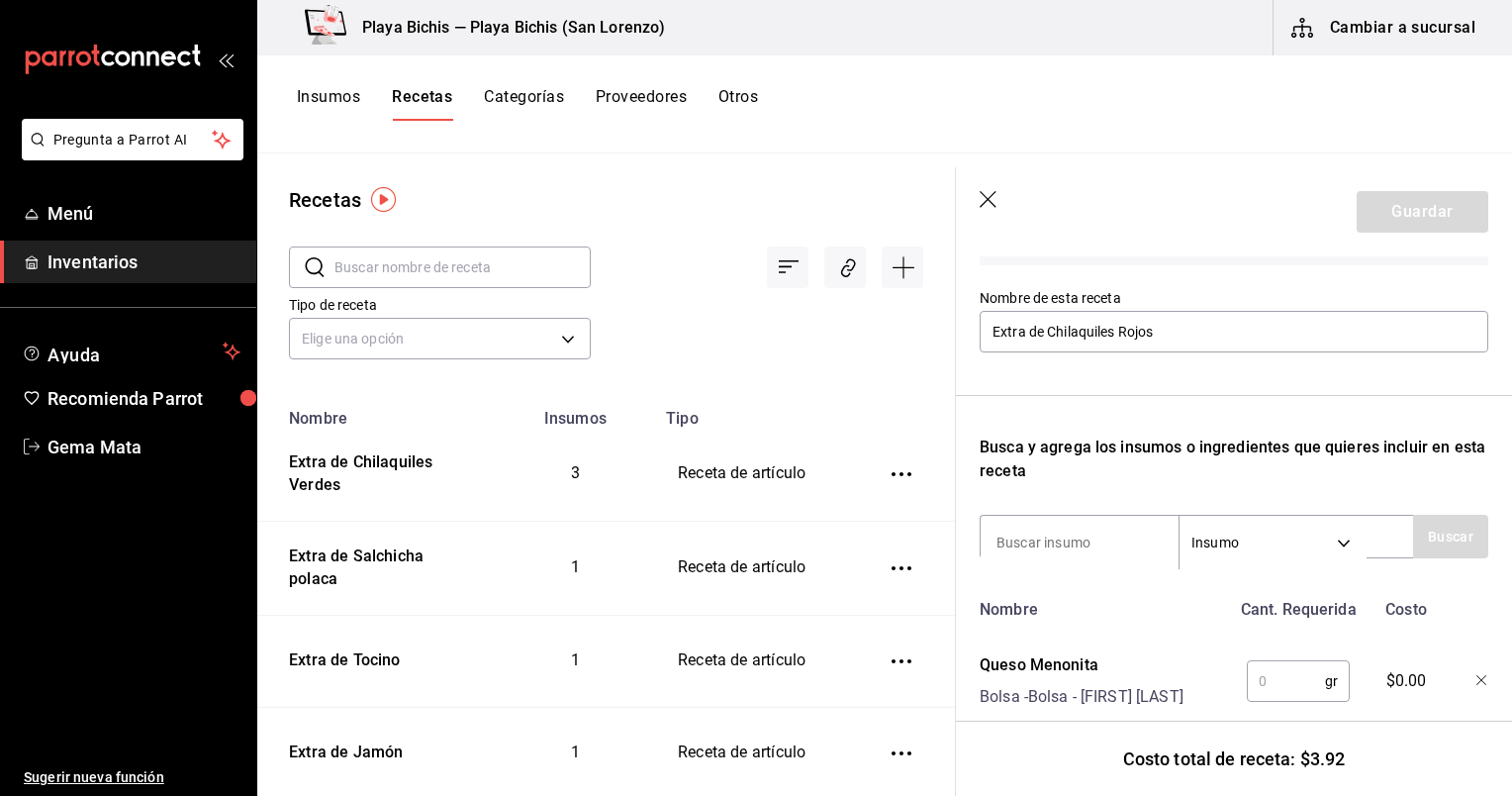 click at bounding box center (1285, 681) 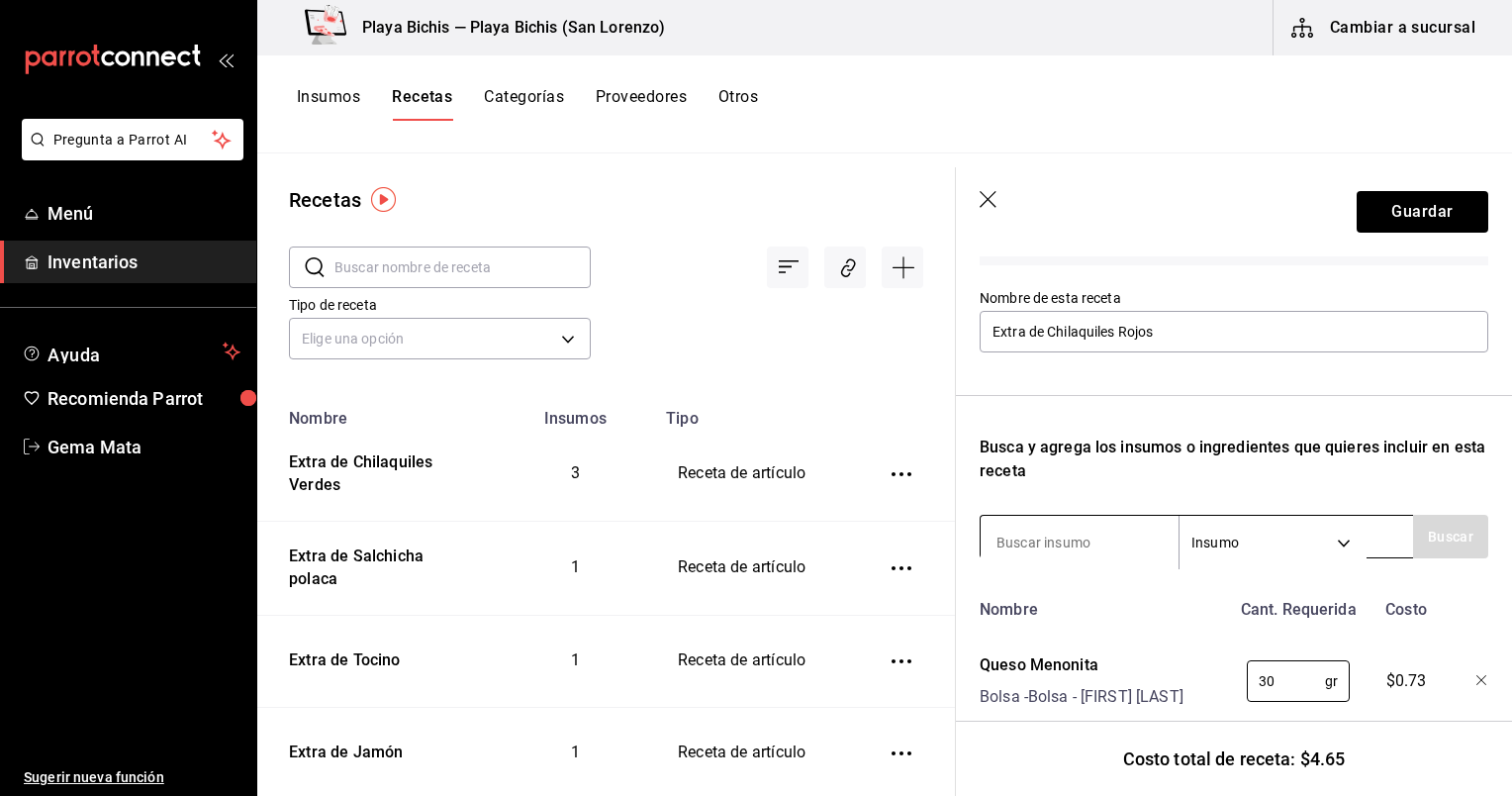type on "30" 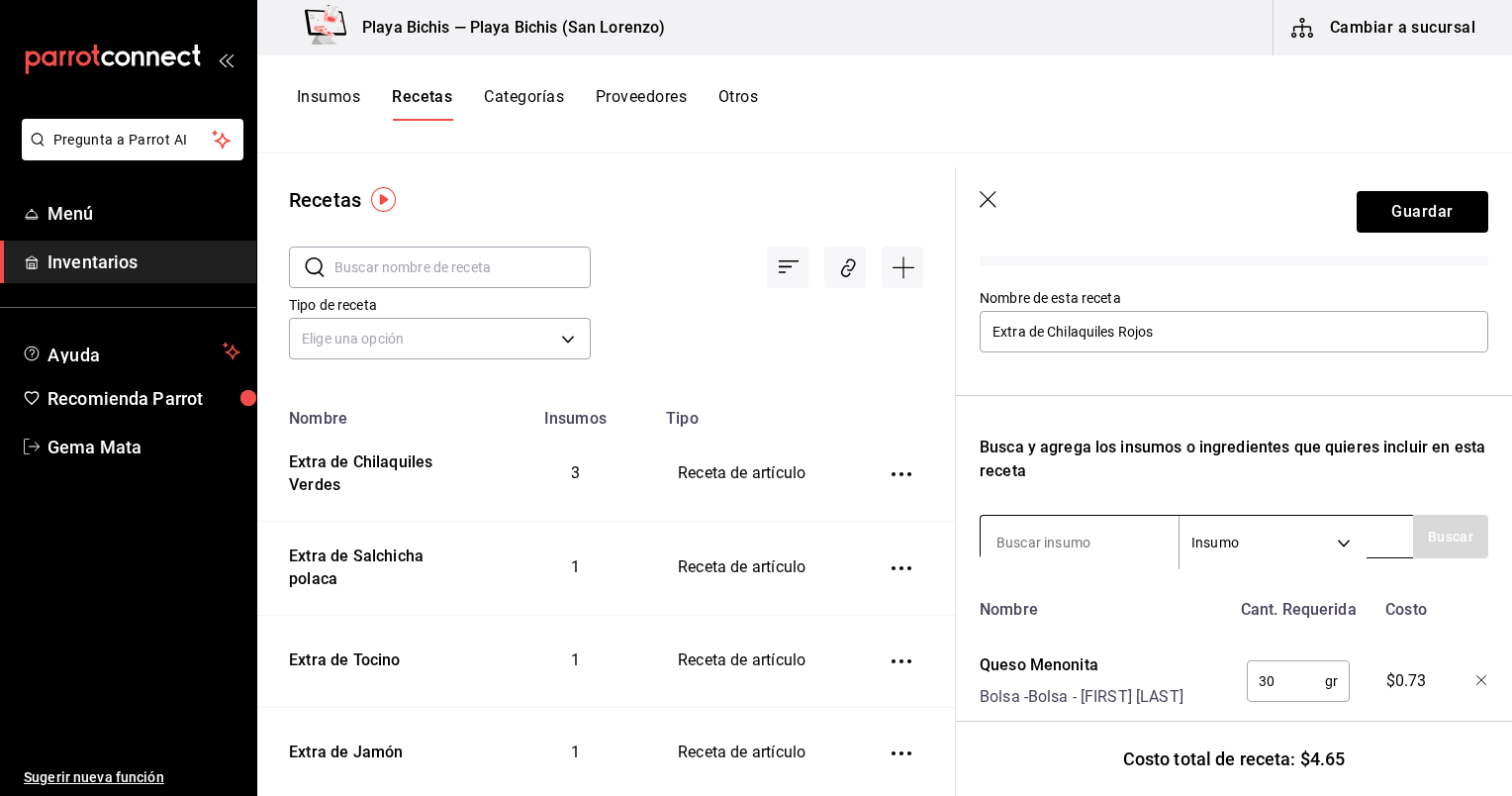 click at bounding box center (1080, 543) 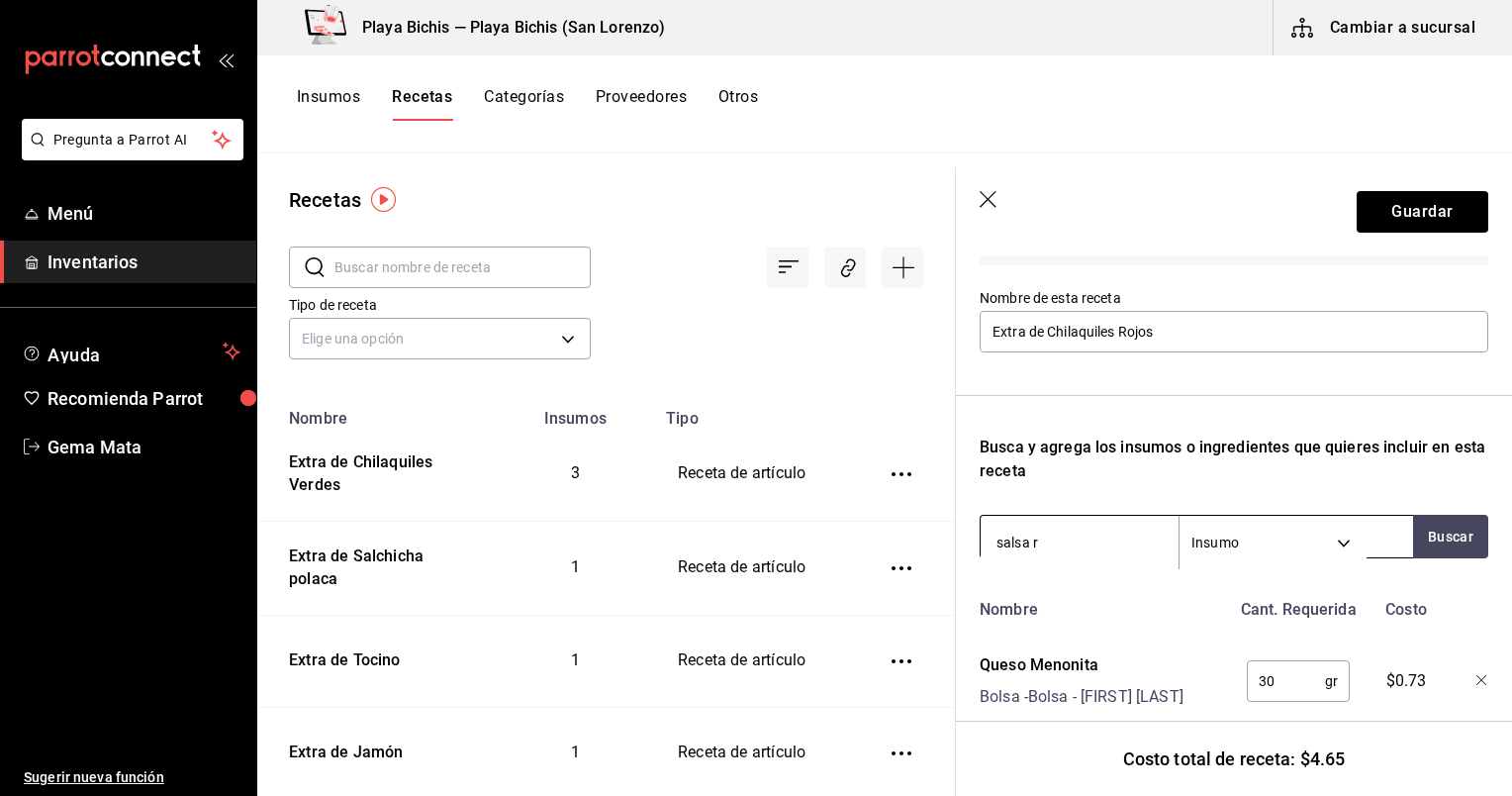 type on "salsa ro" 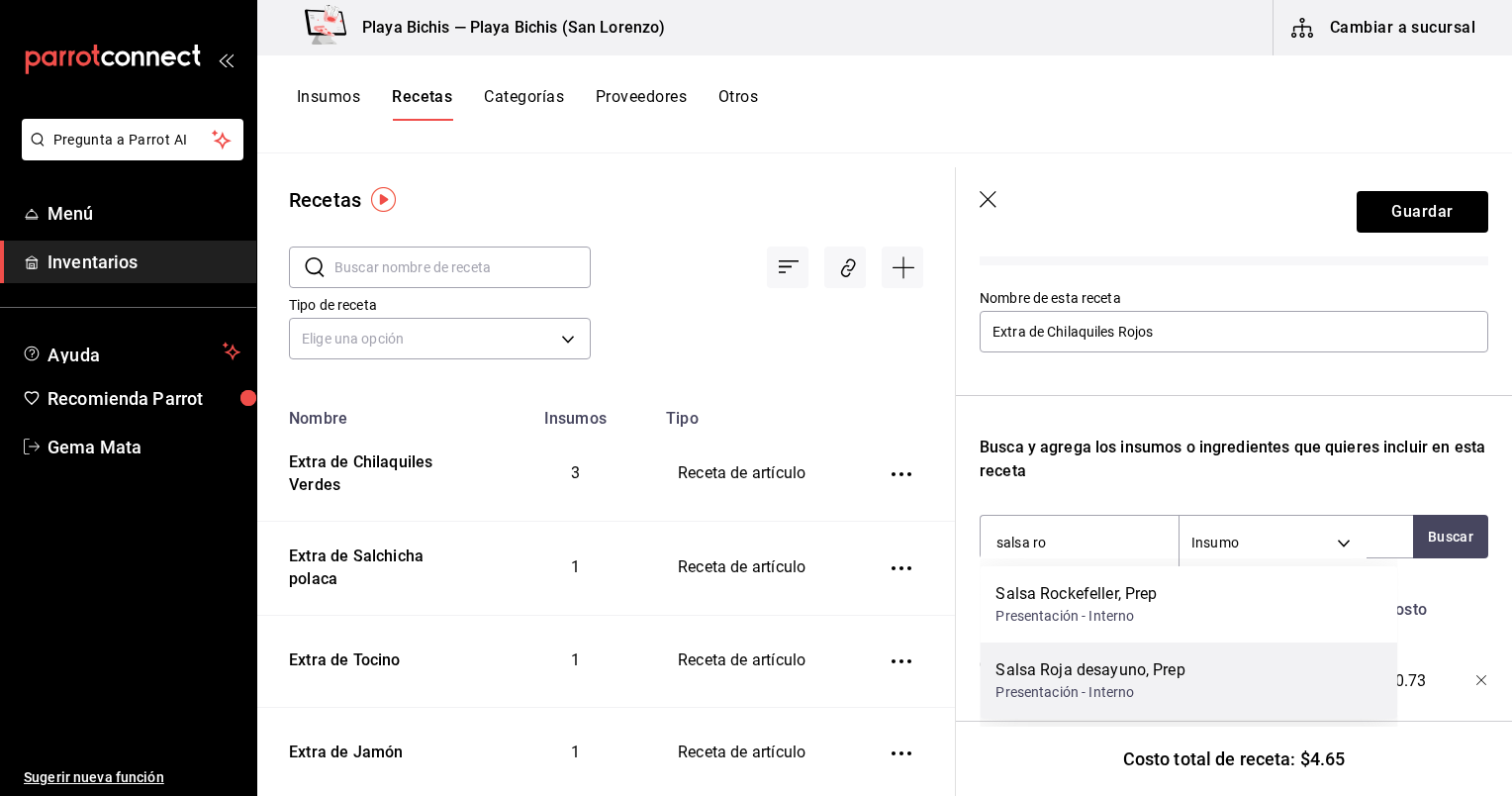 click on "Salsa Roja desayuno, Prep" at bounding box center (1089, 670) 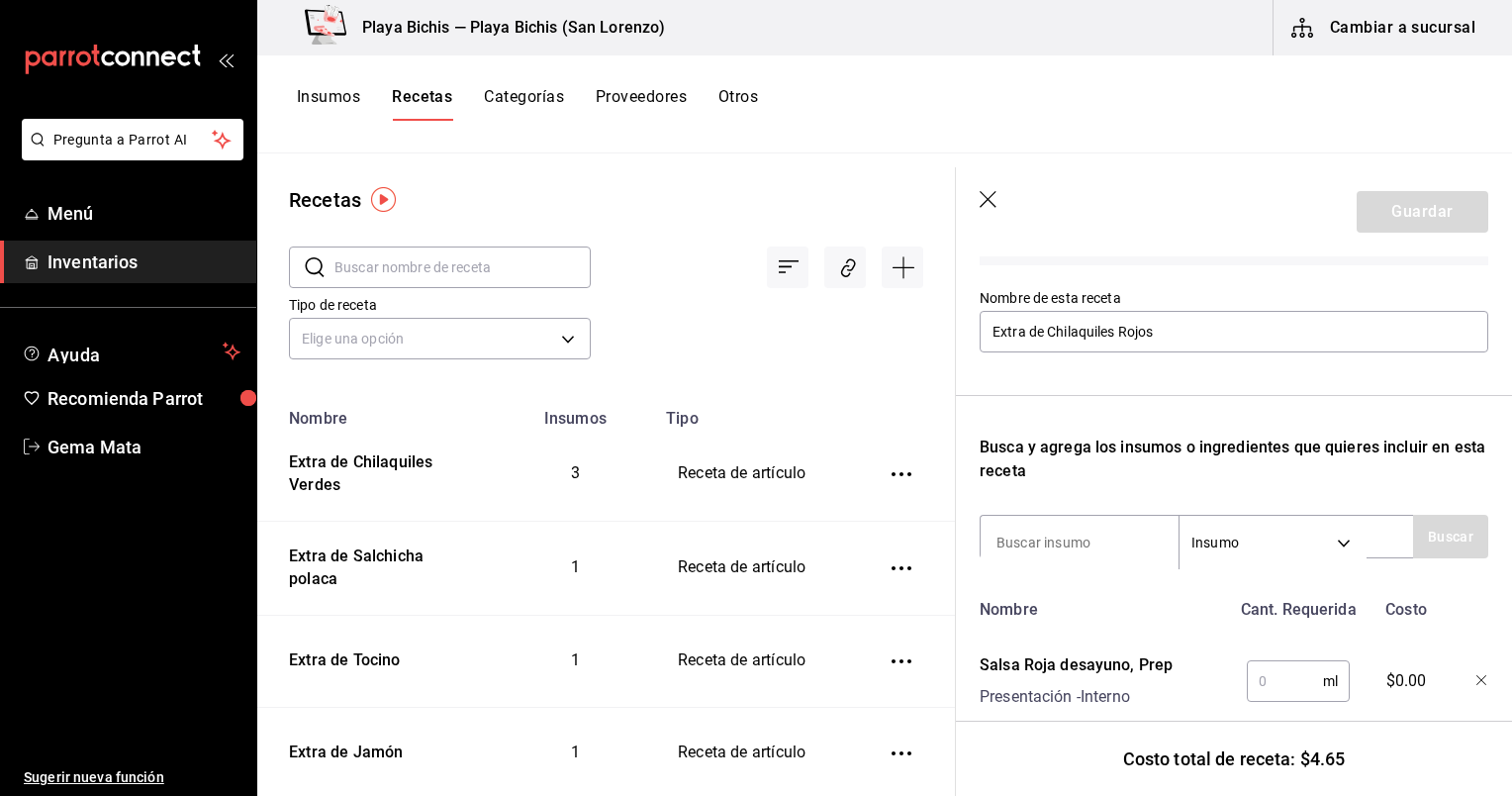 click at bounding box center [1284, 681] 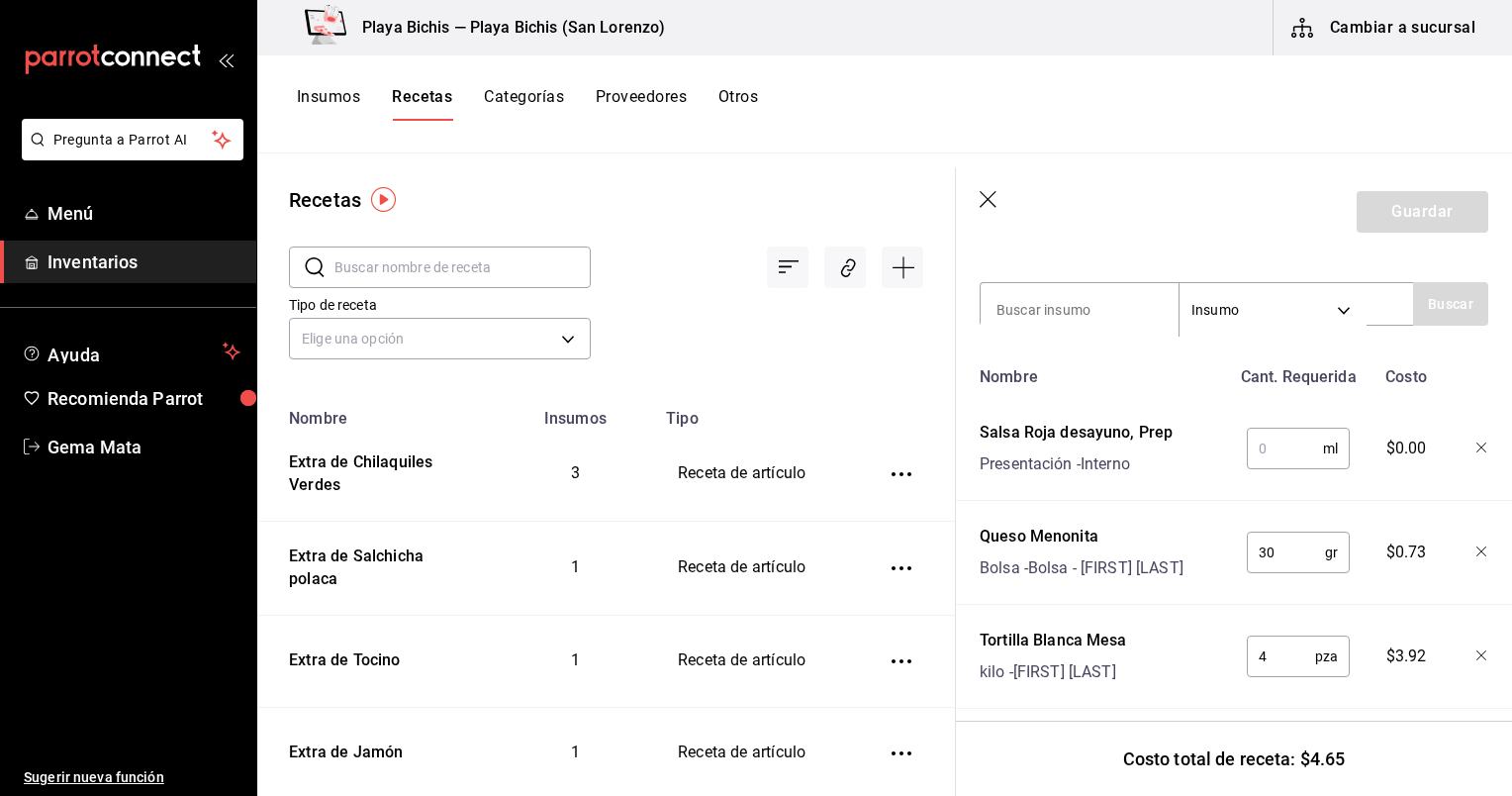 scroll, scrollTop: 412, scrollLeft: 0, axis: vertical 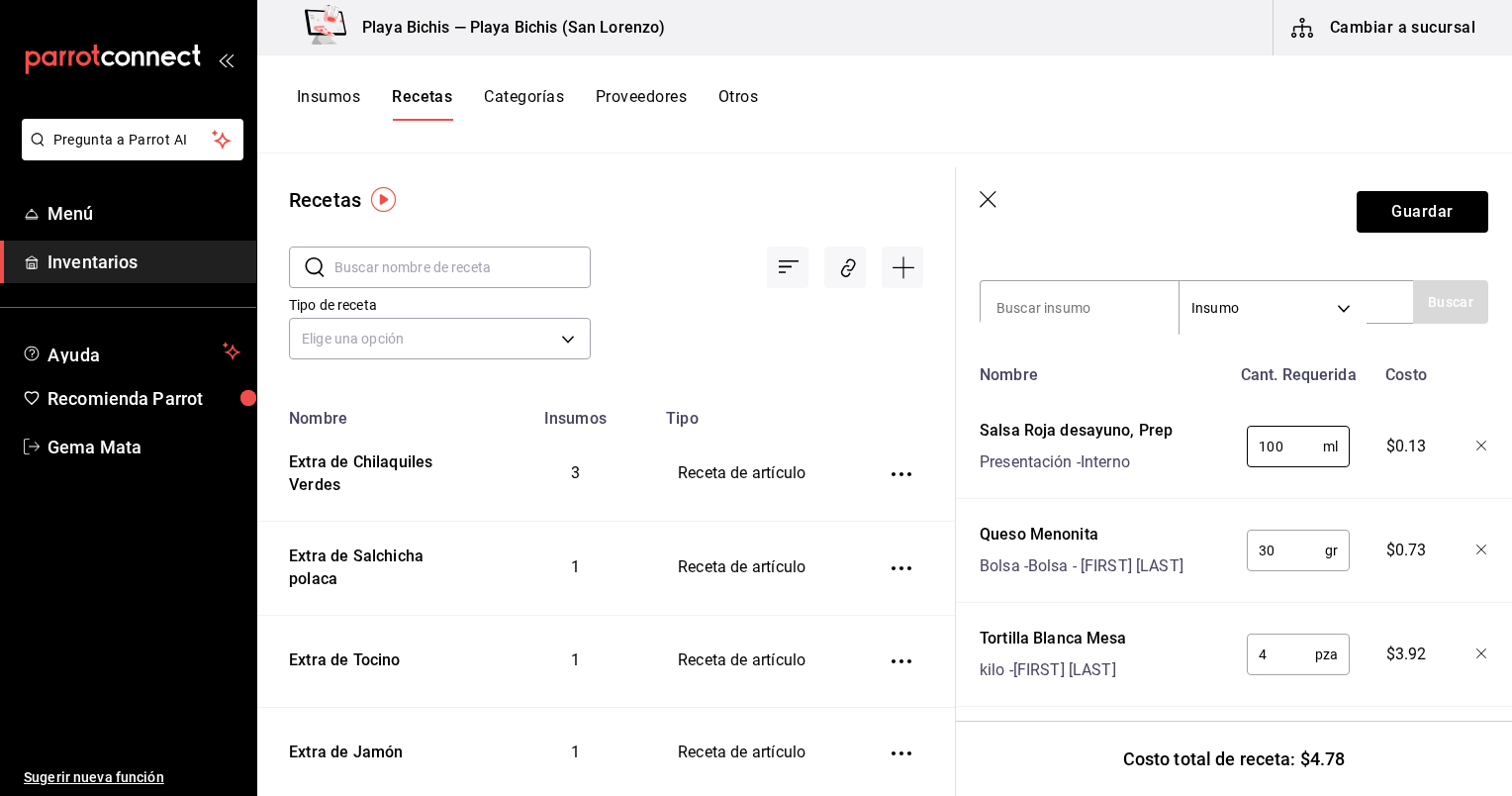 type on "100" 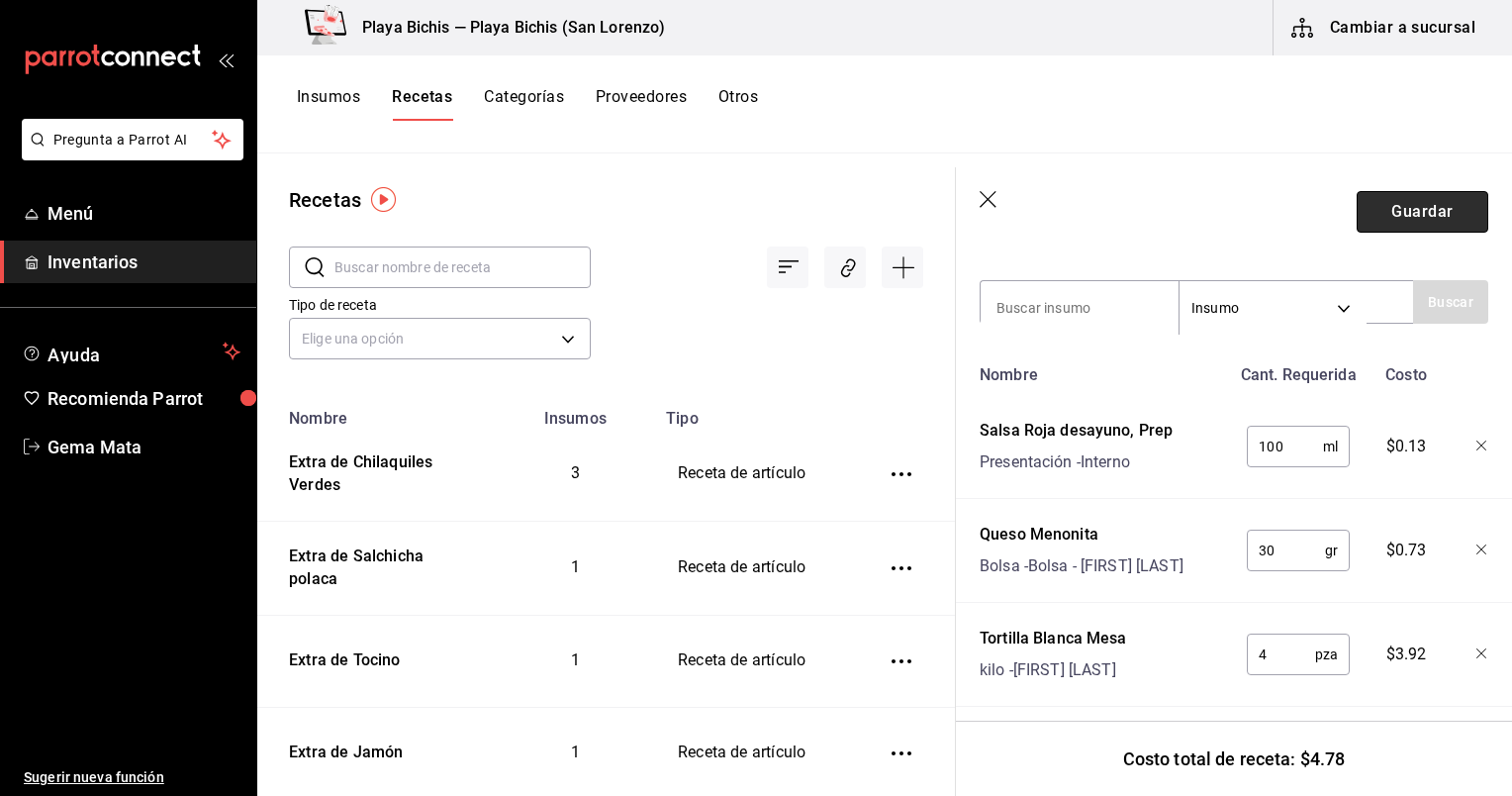 click on "Guardar" at bounding box center (1422, 212) 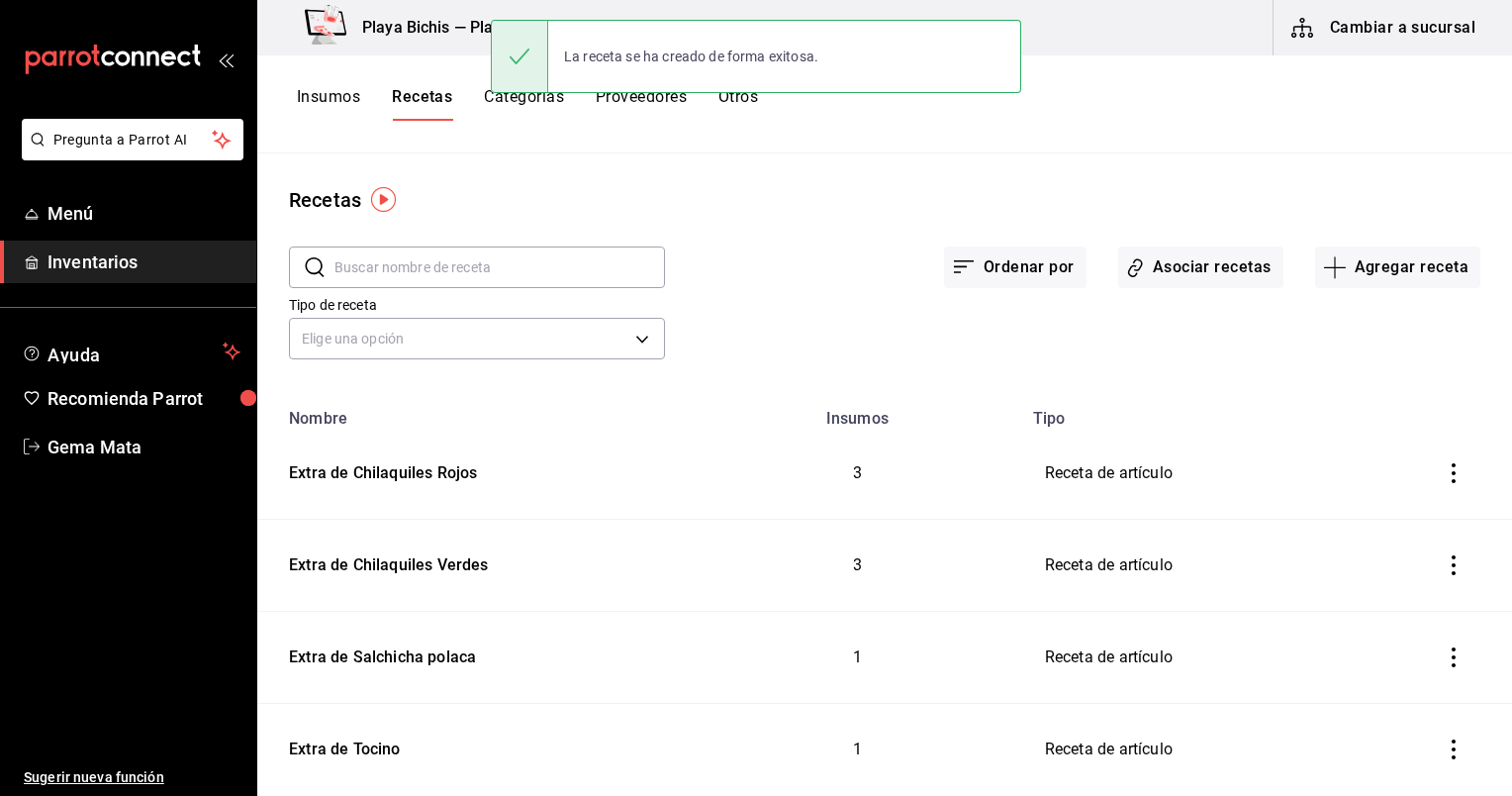 scroll, scrollTop: 0, scrollLeft: 0, axis: both 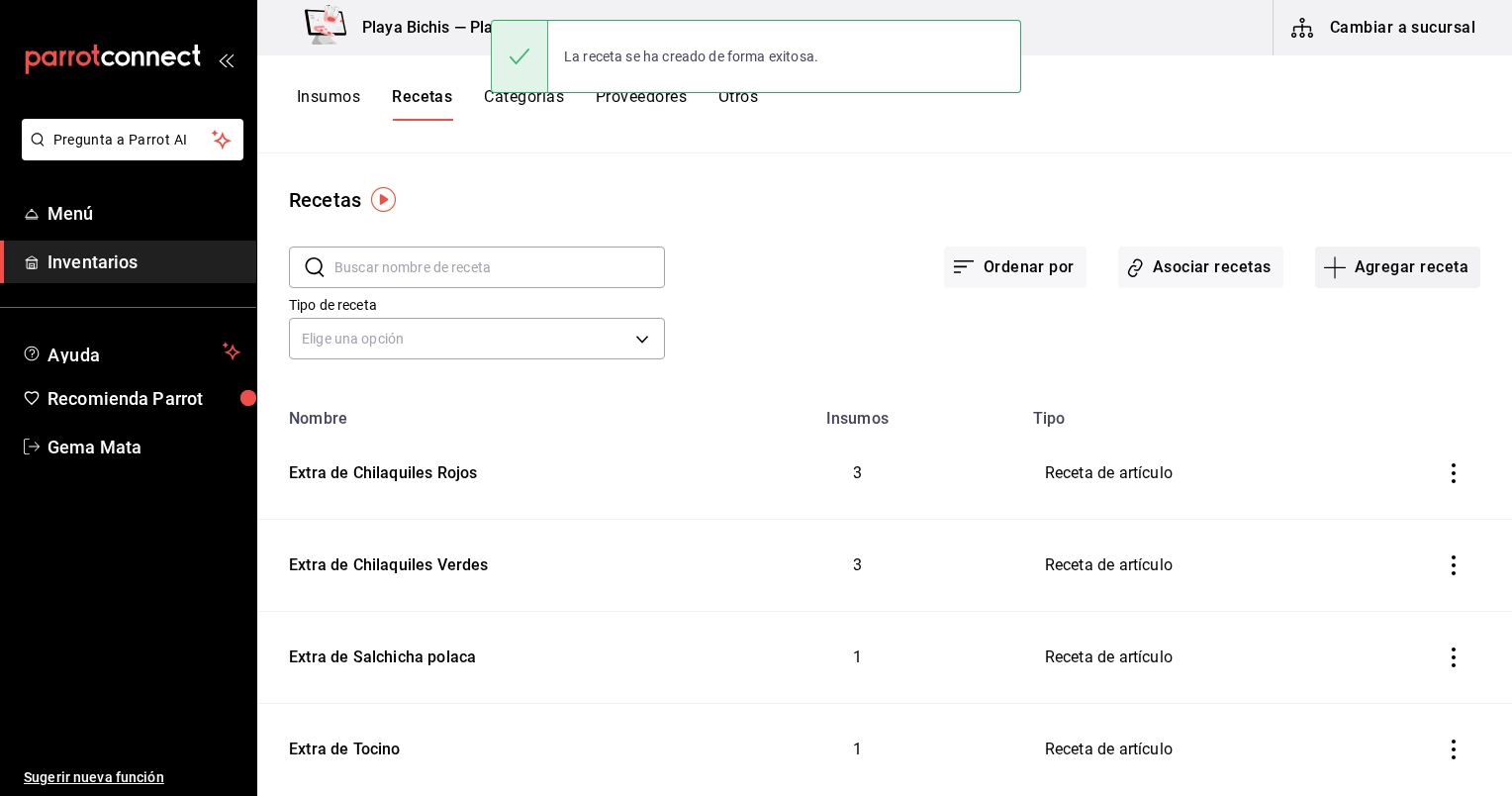 click on "Agregar receta" at bounding box center [1397, 267] 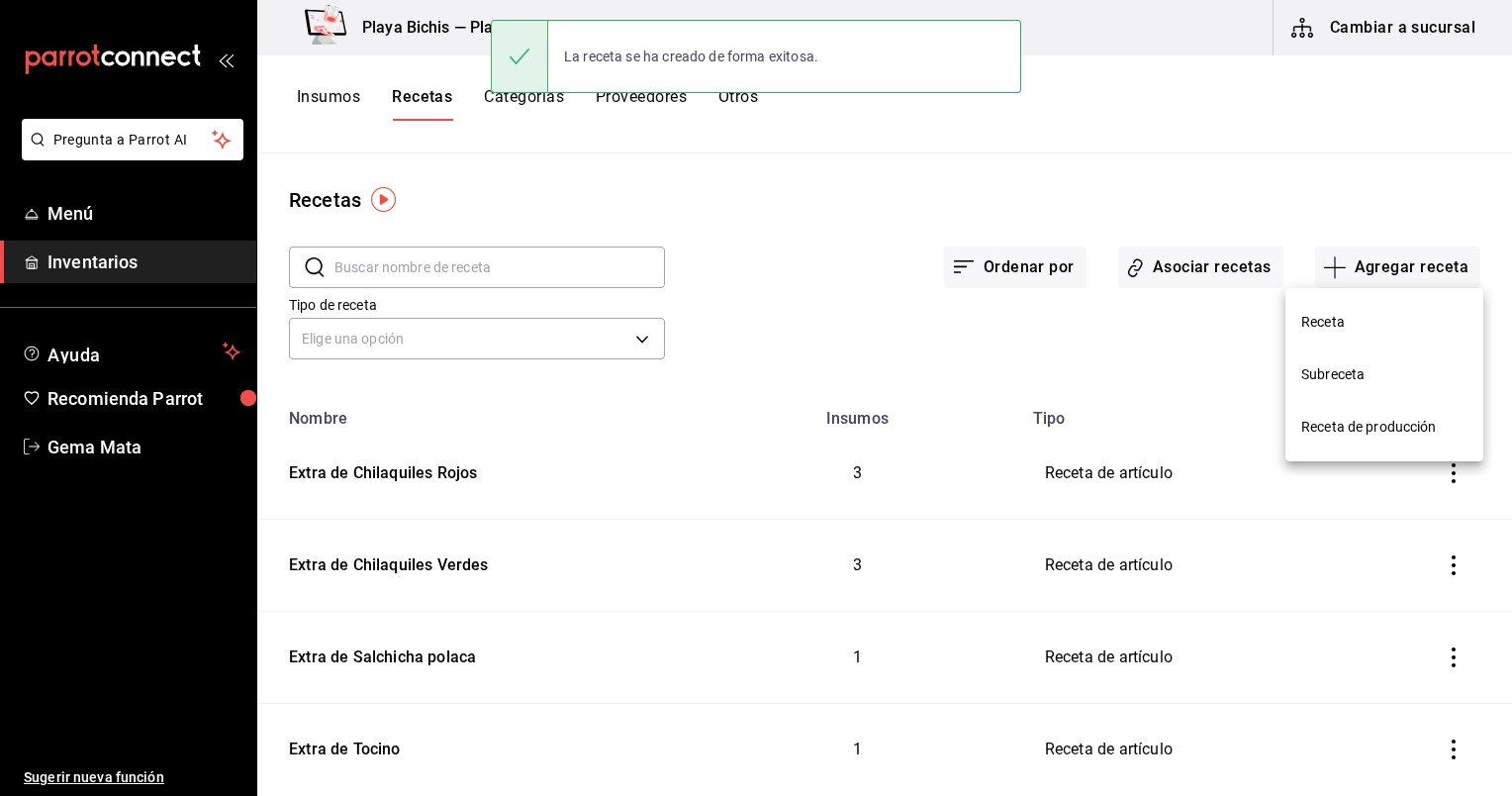 click on "Receta" at bounding box center (1384, 322) 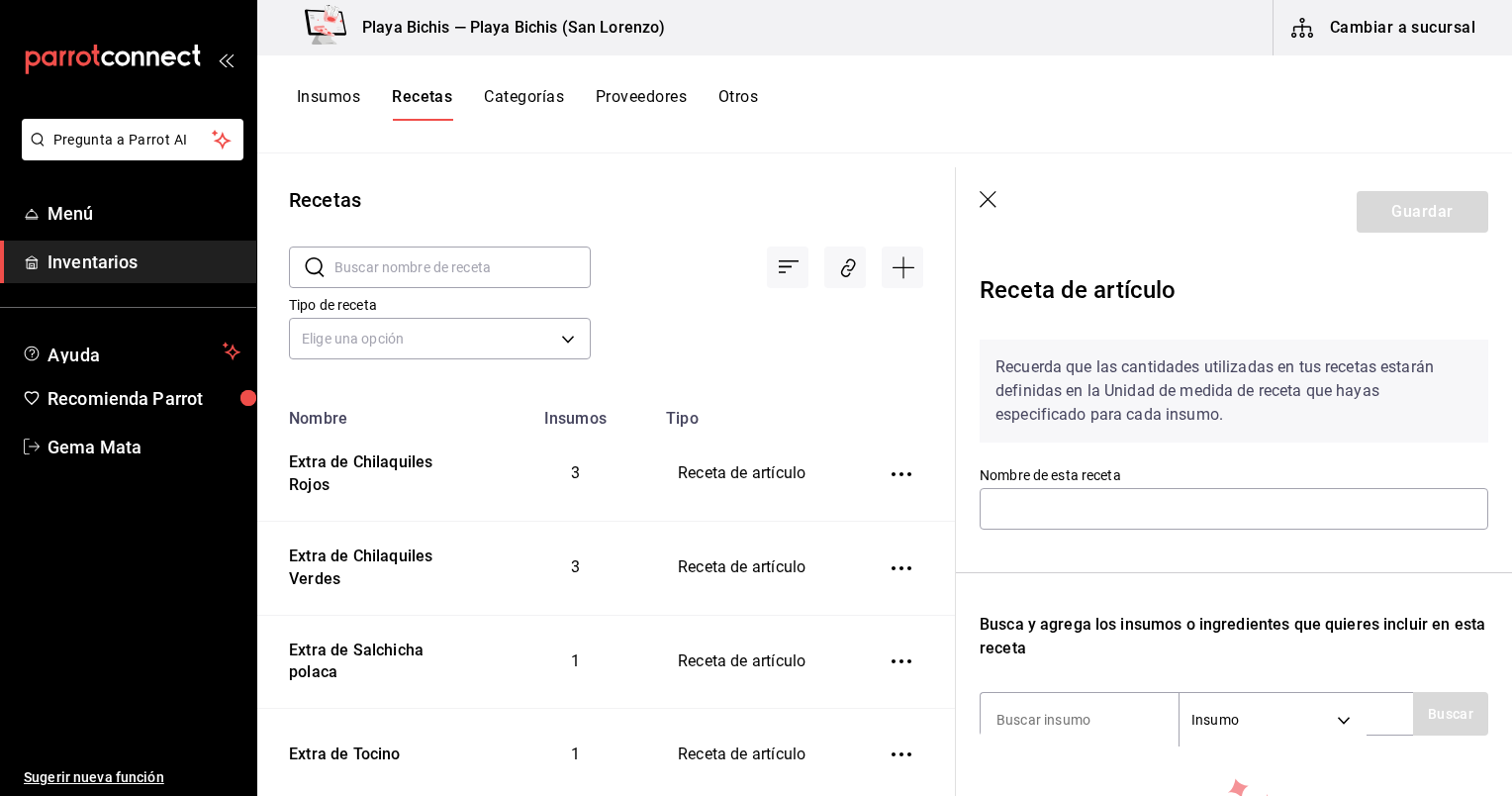 click 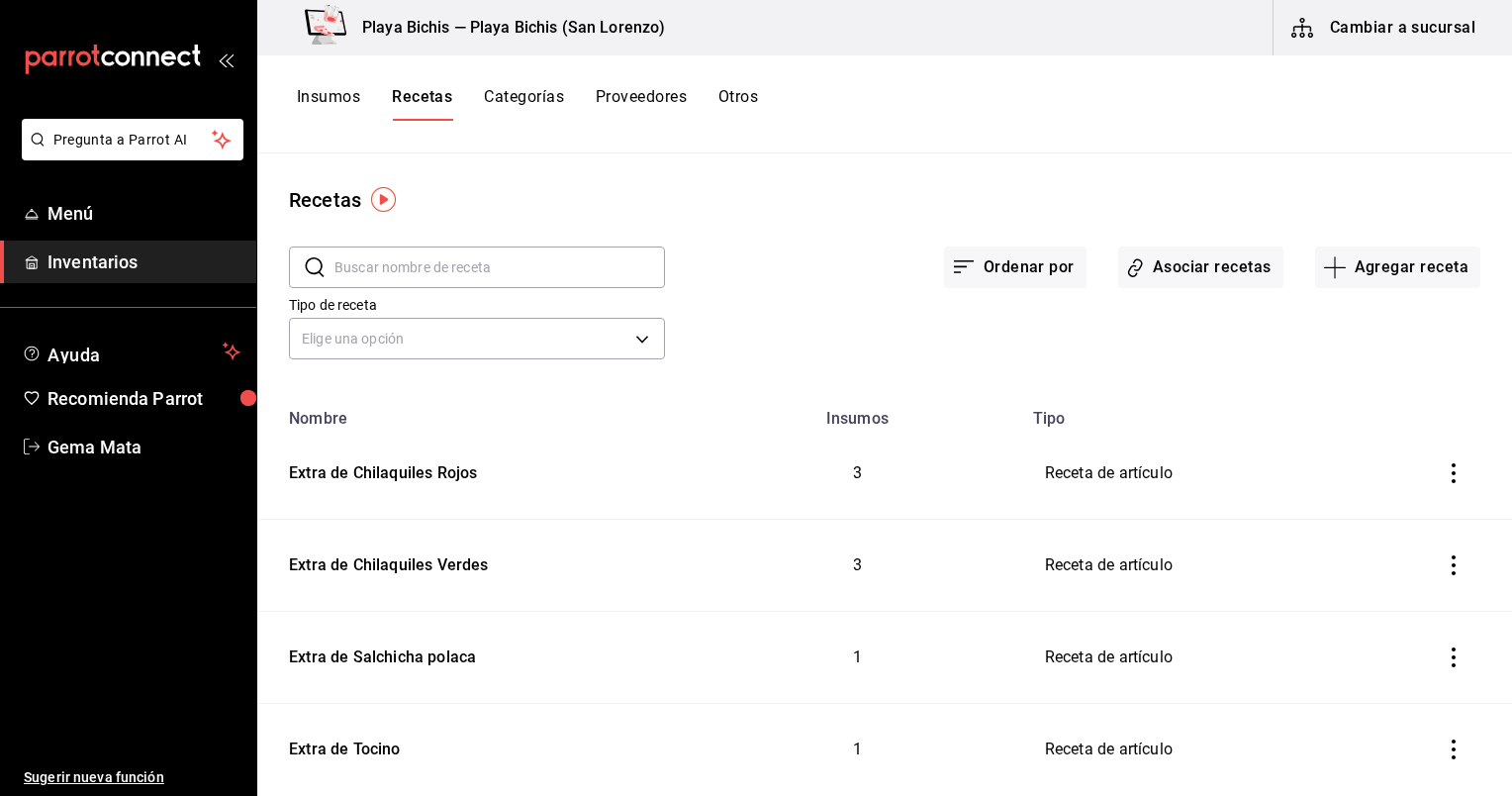 click at bounding box center (500, 267) 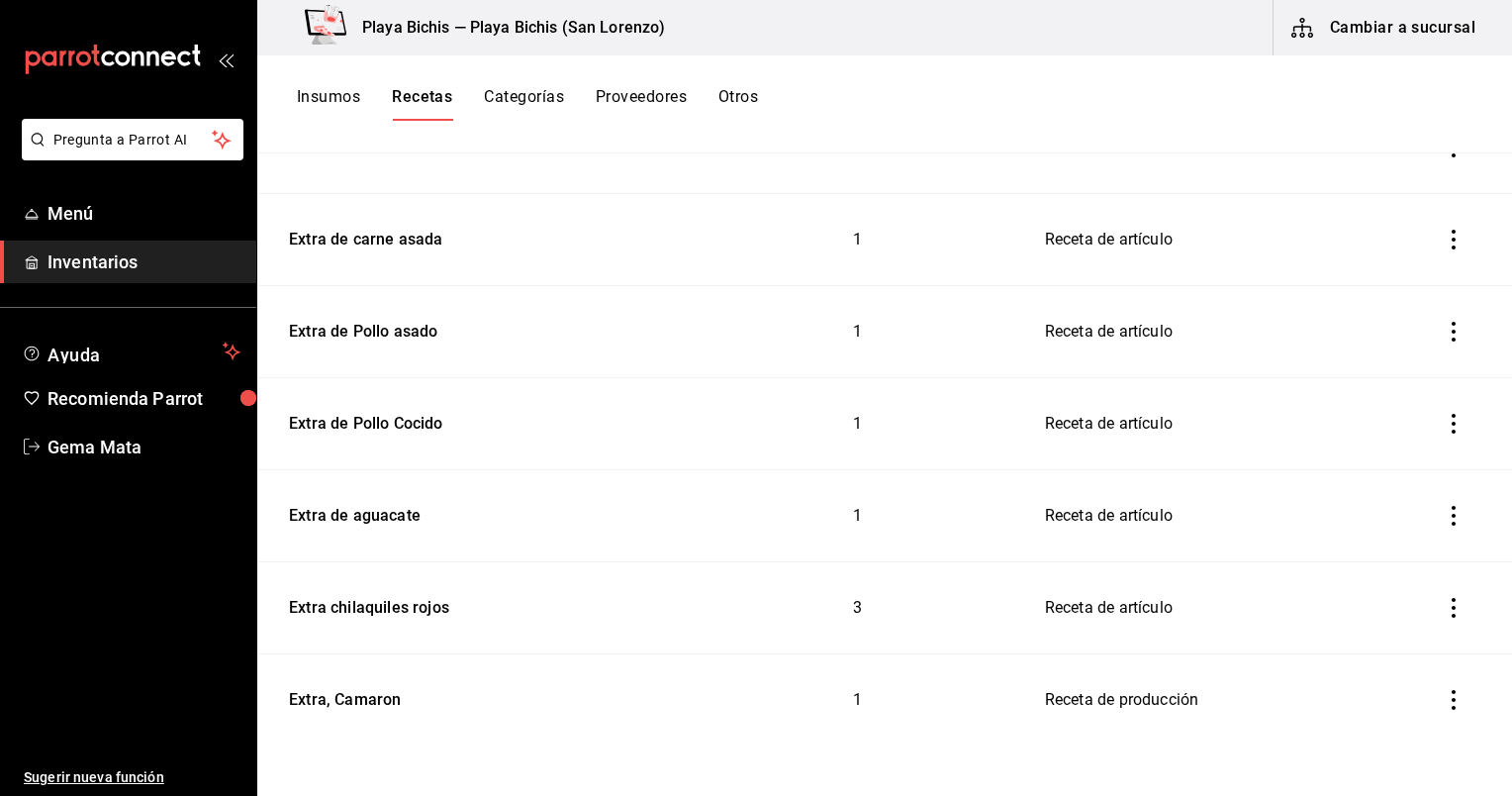 scroll, scrollTop: 879, scrollLeft: 0, axis: vertical 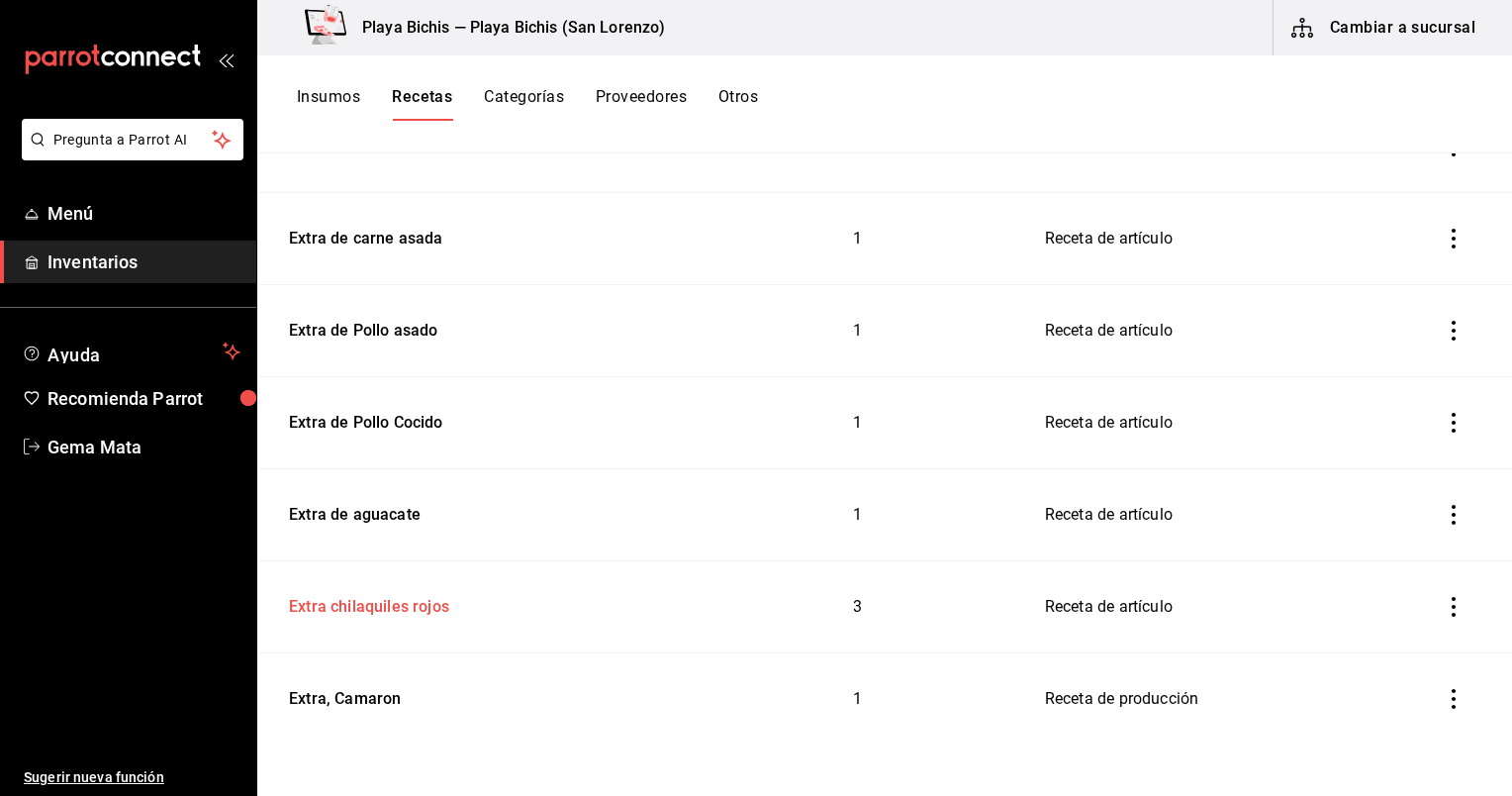 type on "extra" 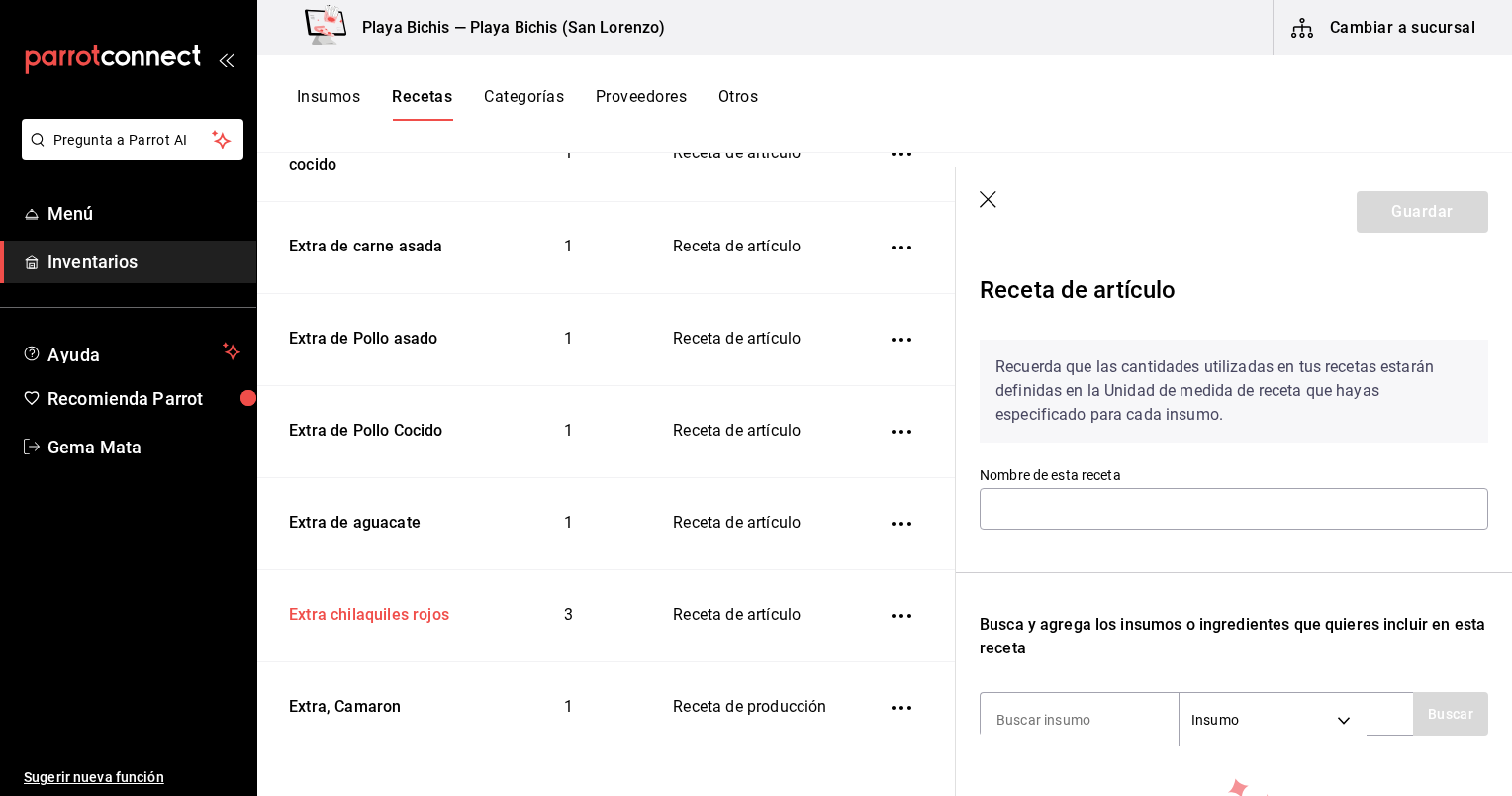 type on "Extra chilaquiles rojos" 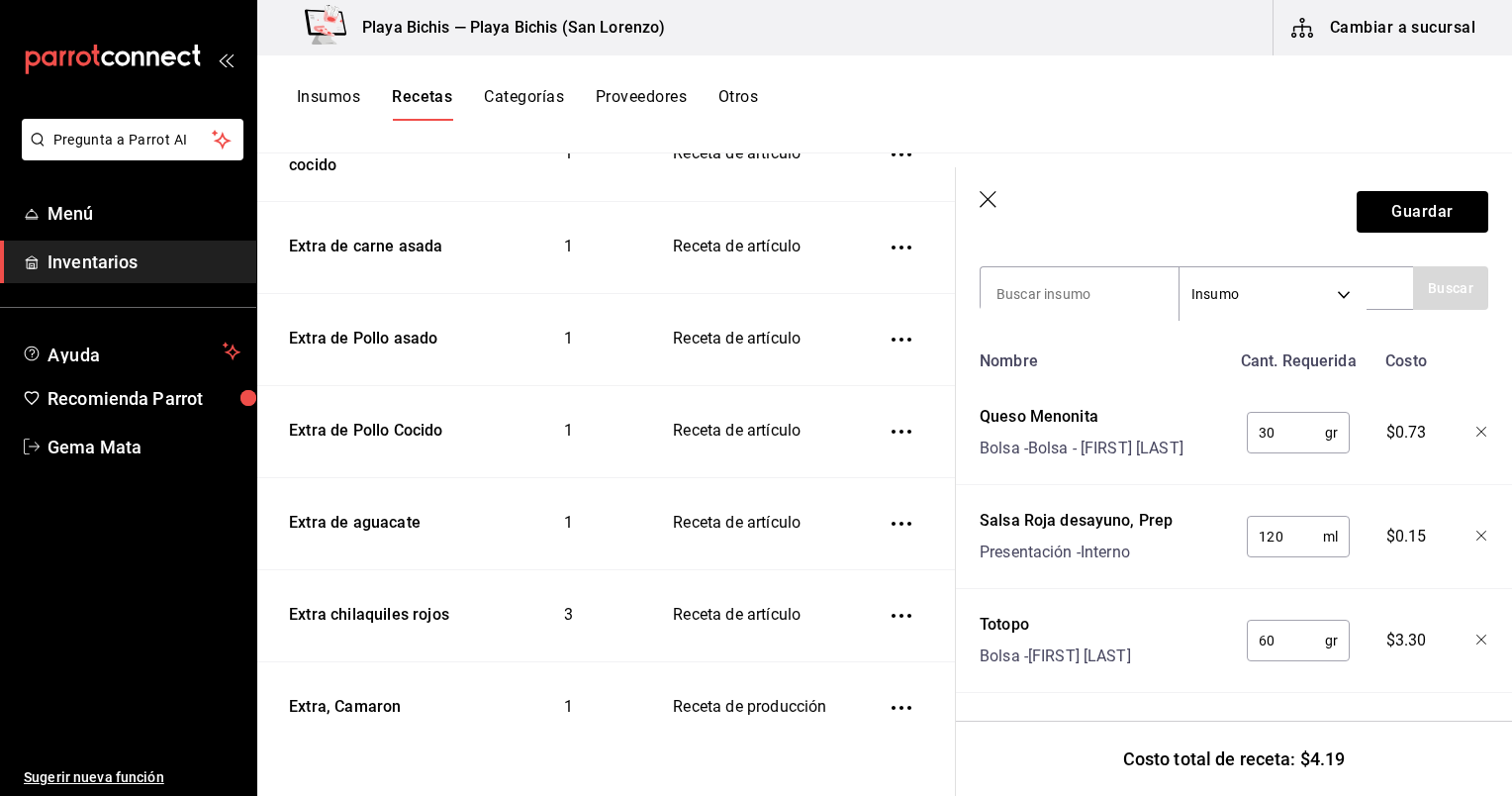 scroll, scrollTop: 440, scrollLeft: 0, axis: vertical 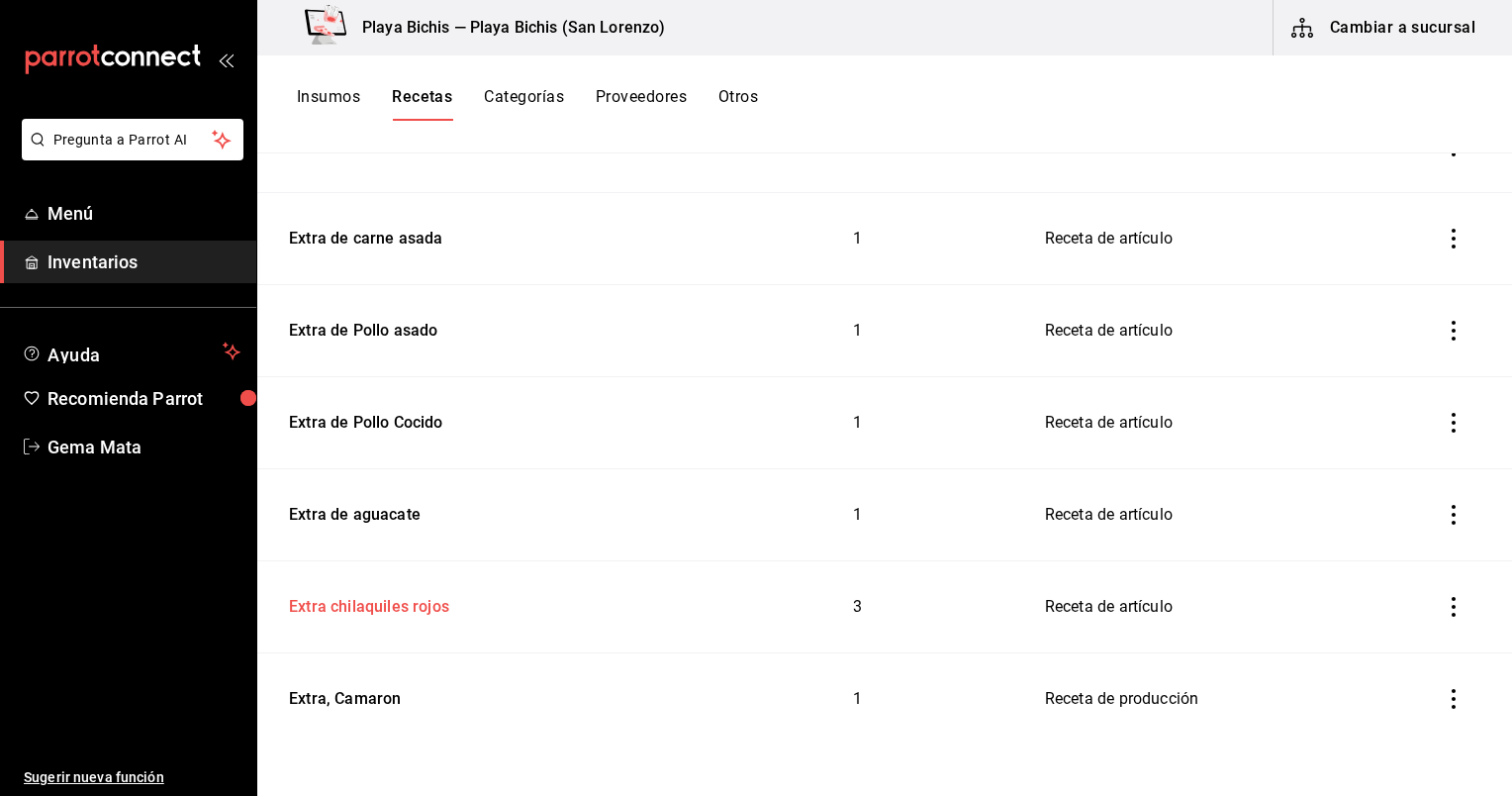 click on "Extra chilaquiles rojos" at bounding box center (475, 603) 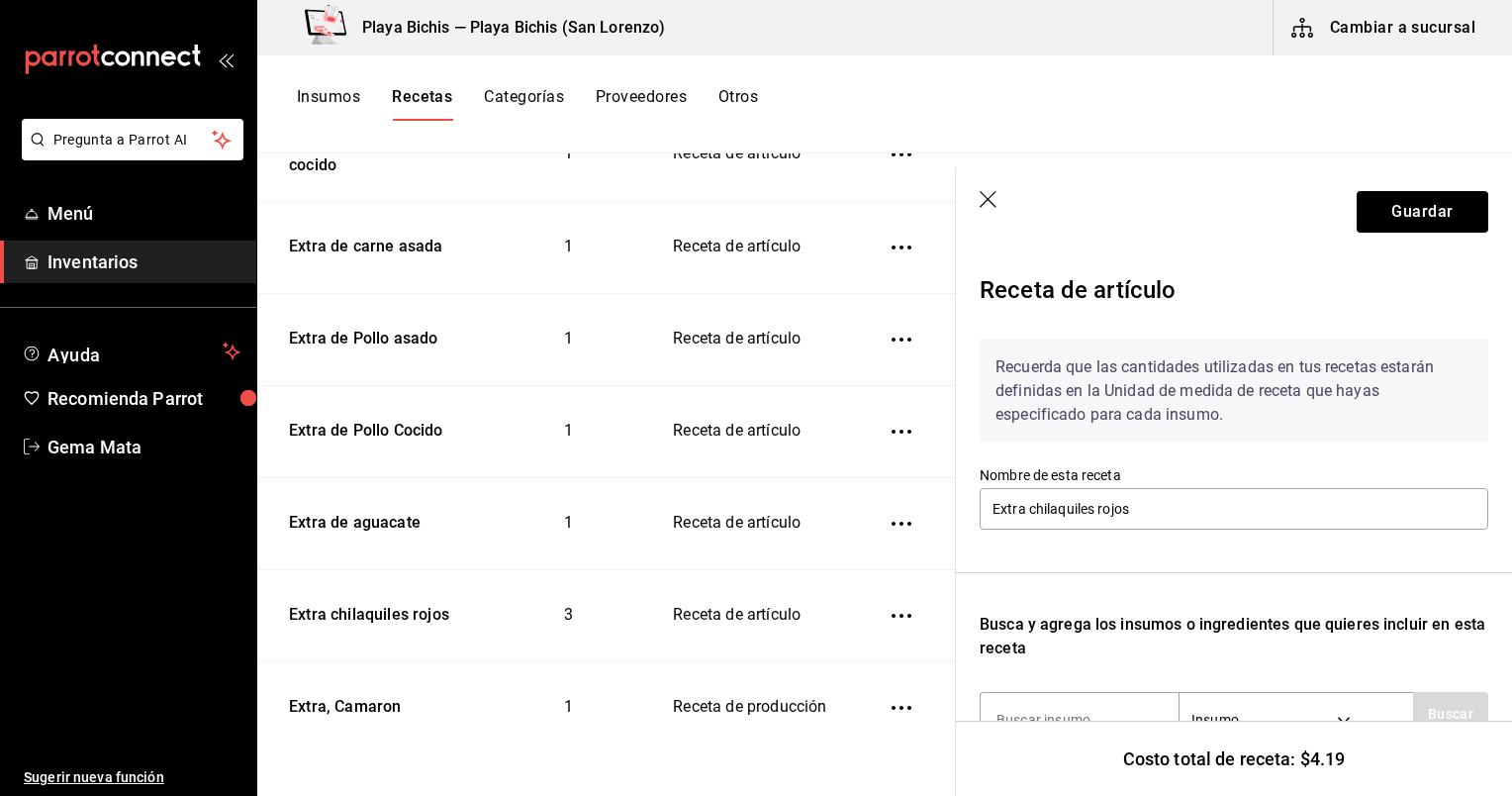 scroll, scrollTop: 440, scrollLeft: 0, axis: vertical 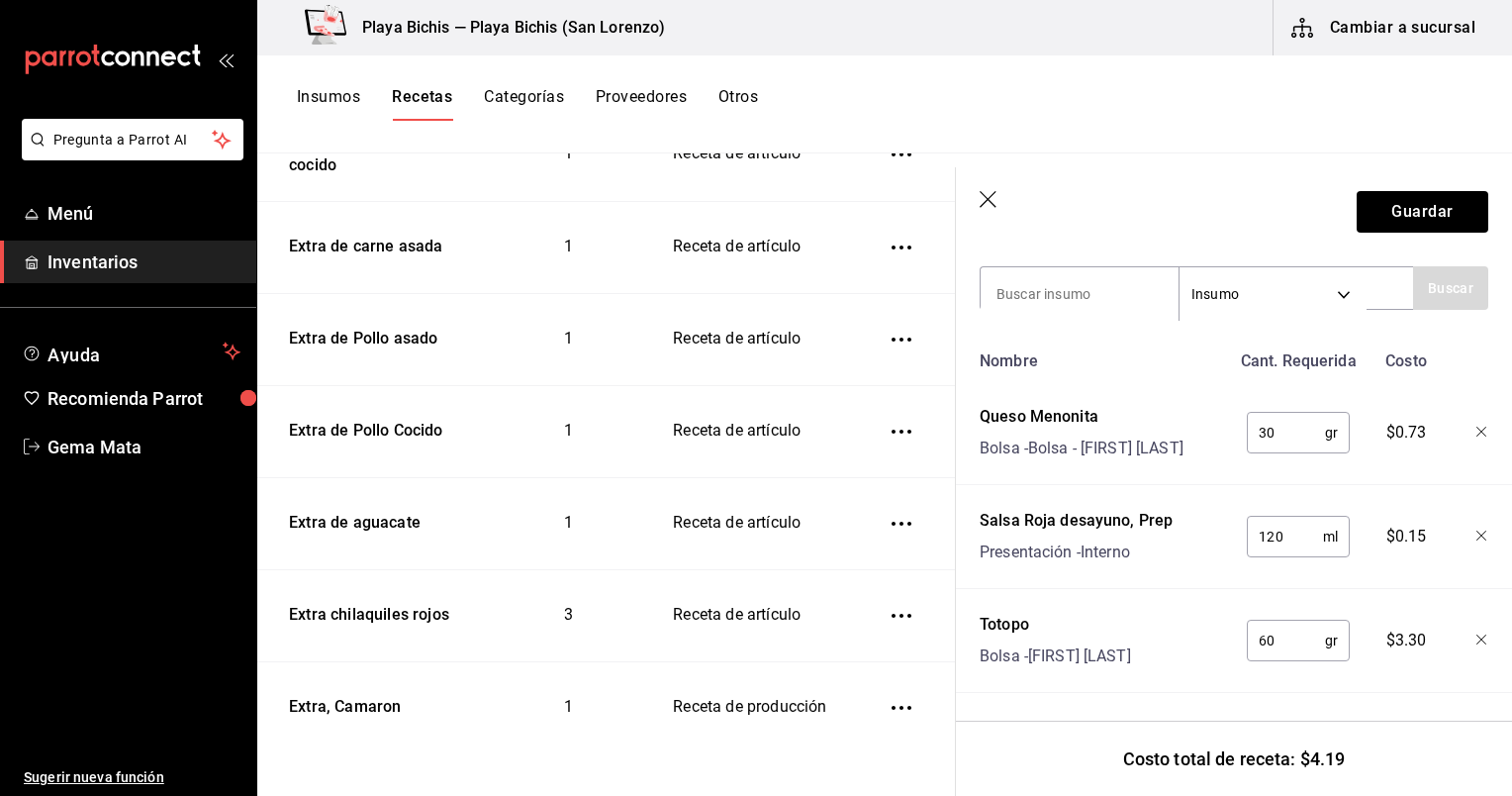 click 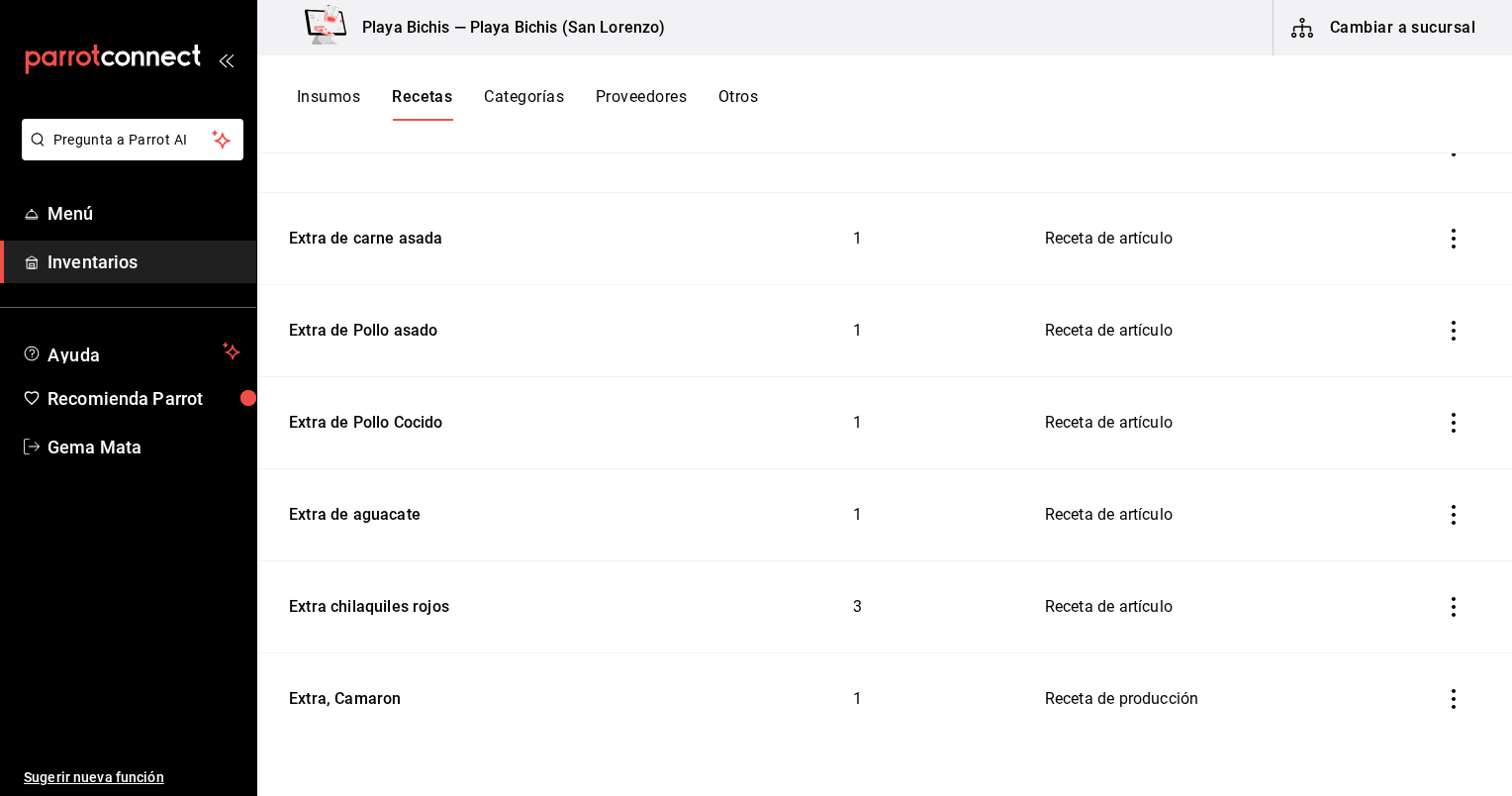 scroll, scrollTop: 0, scrollLeft: 0, axis: both 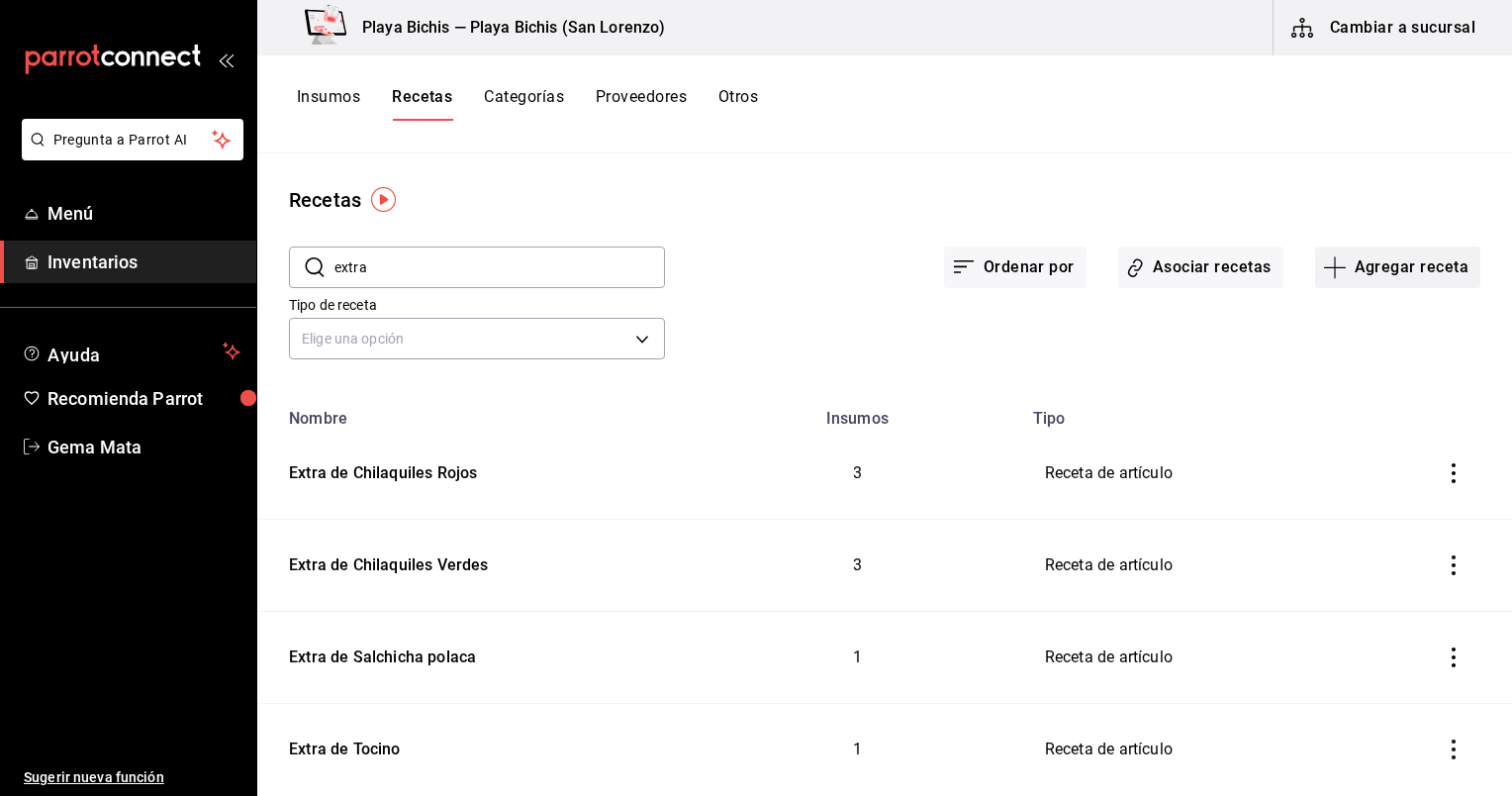 click on "Agregar receta" at bounding box center [1397, 267] 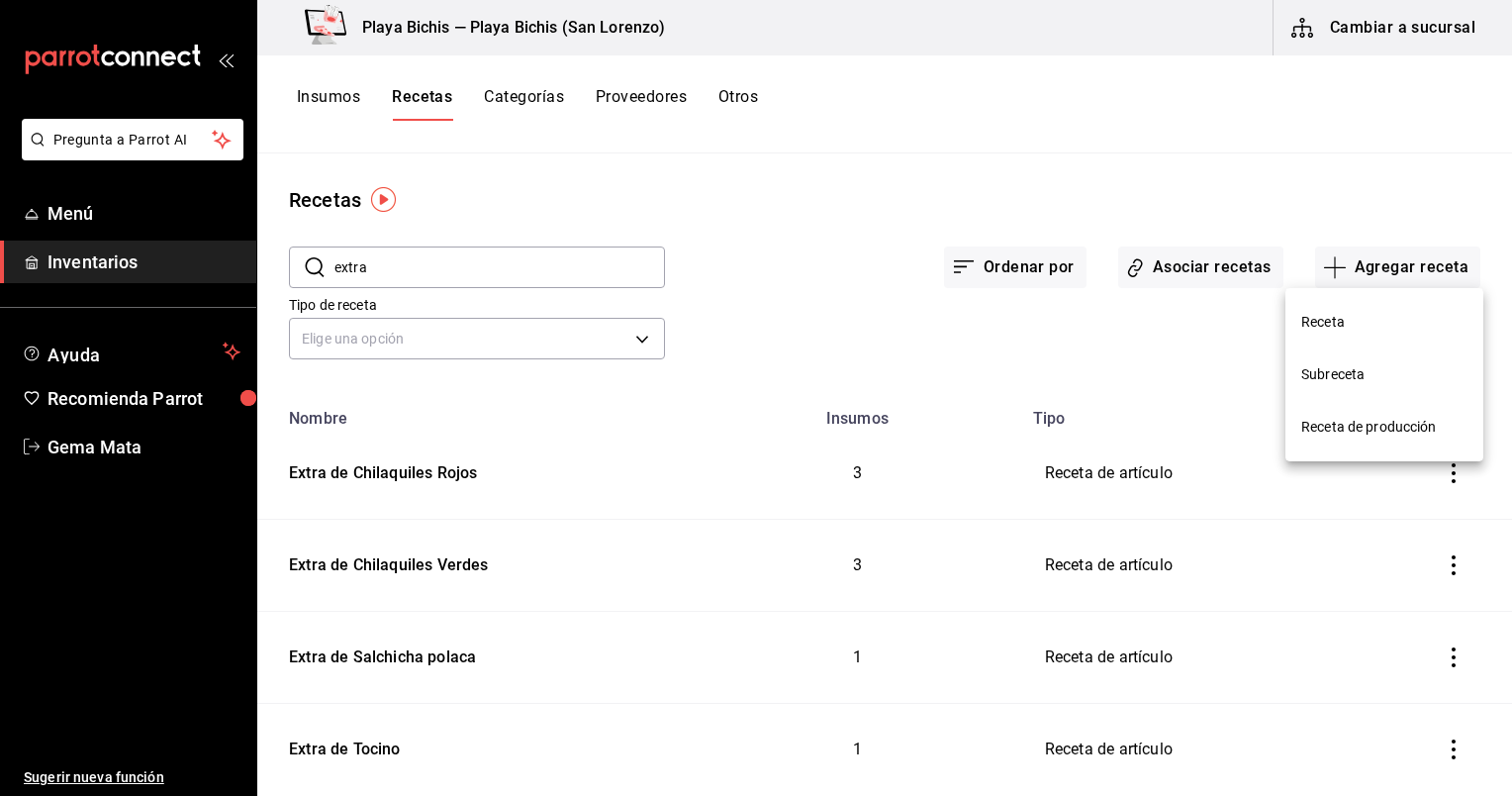 click on "Receta" at bounding box center (1384, 322) 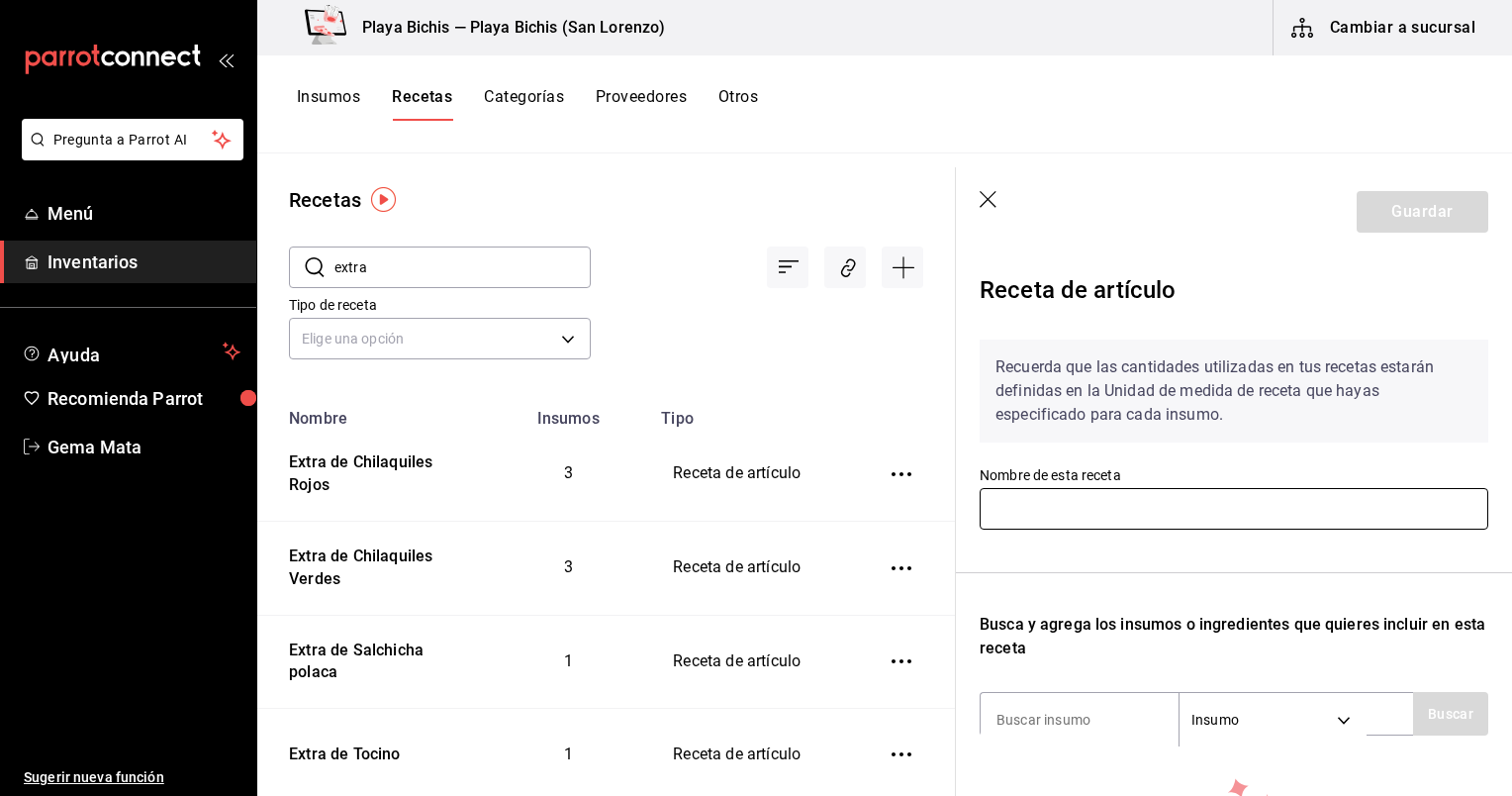 click at bounding box center [1234, 509] 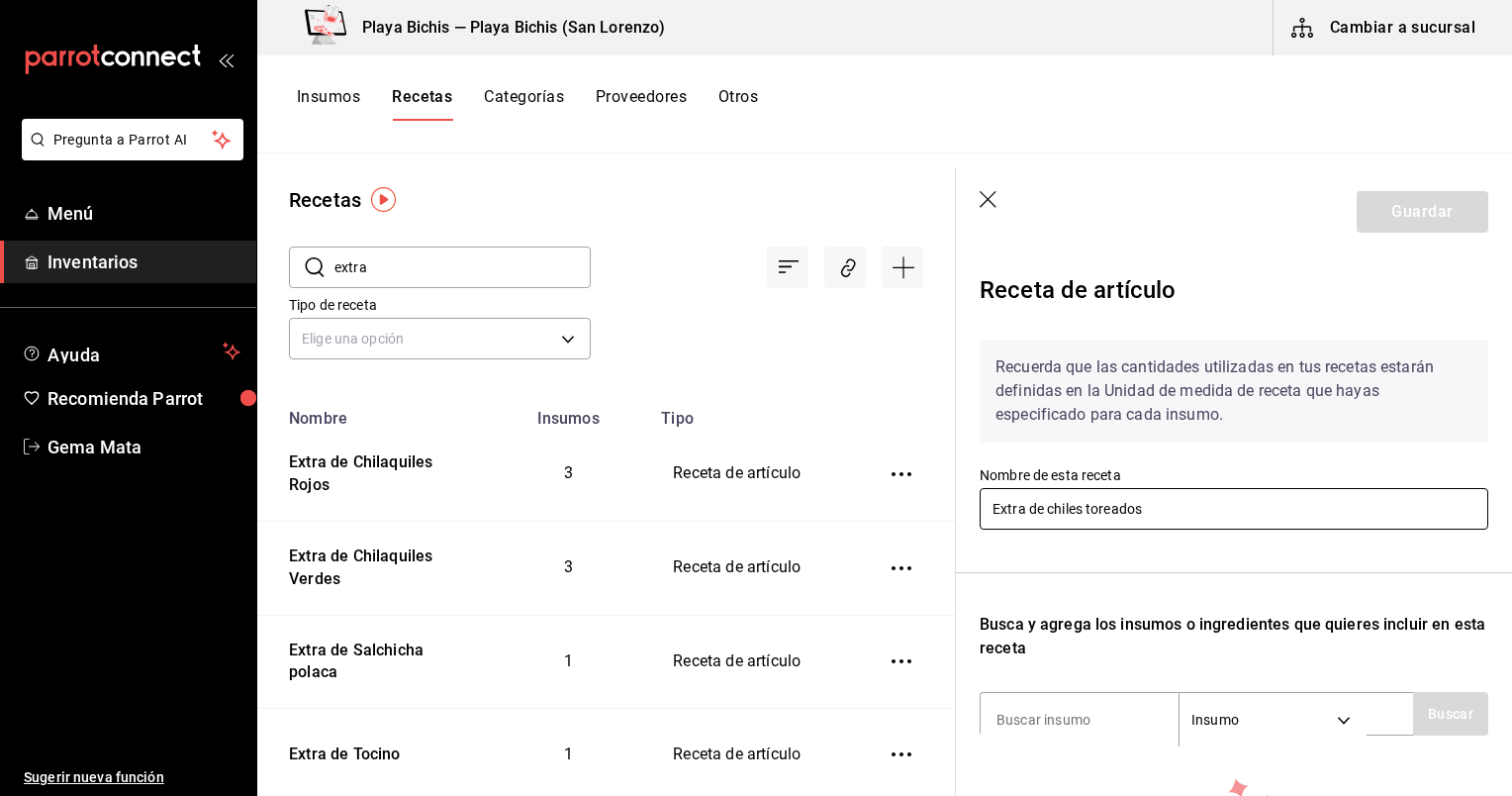 scroll, scrollTop: 263, scrollLeft: 0, axis: vertical 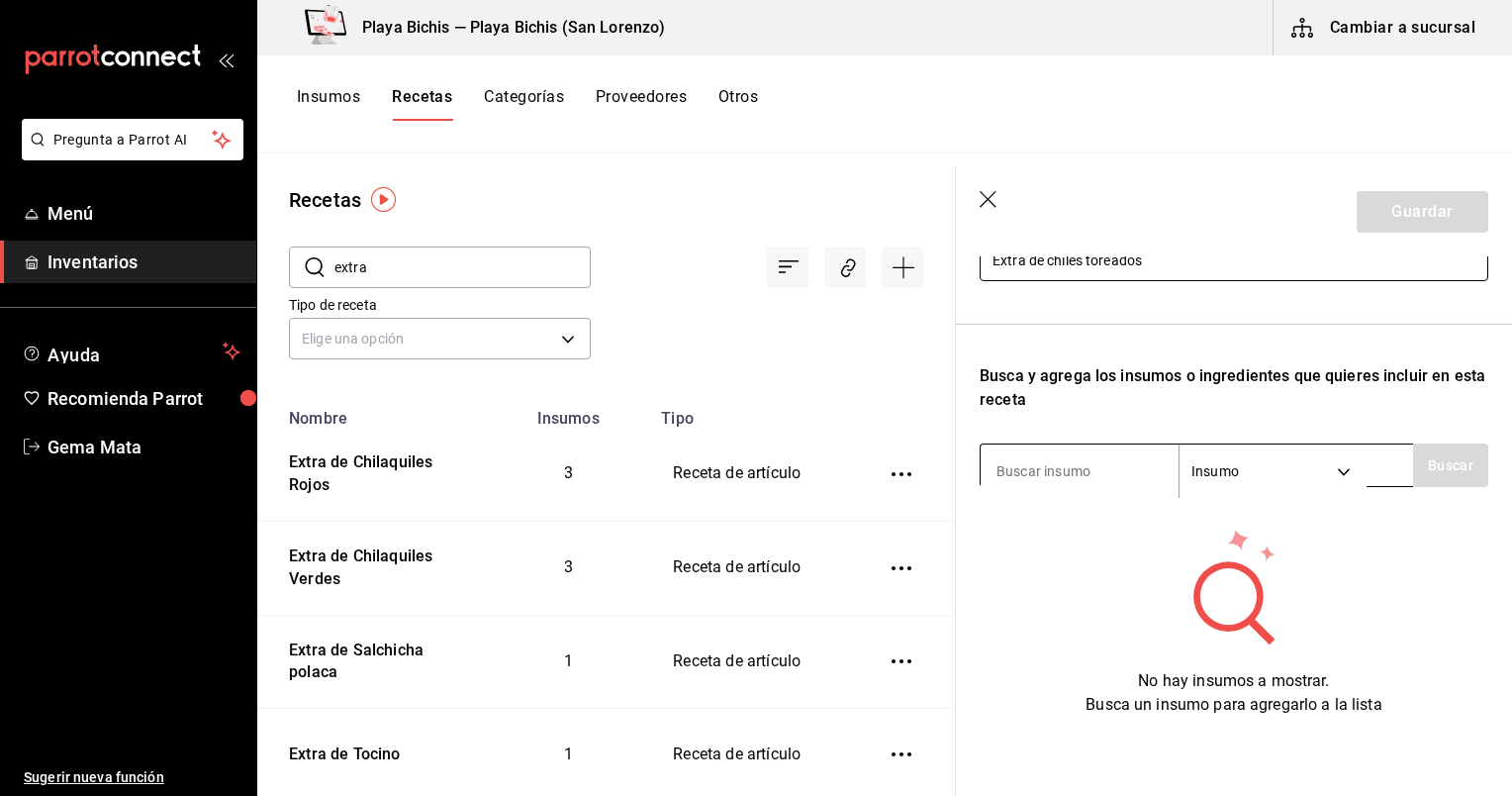type on "Extra de chiles toreados" 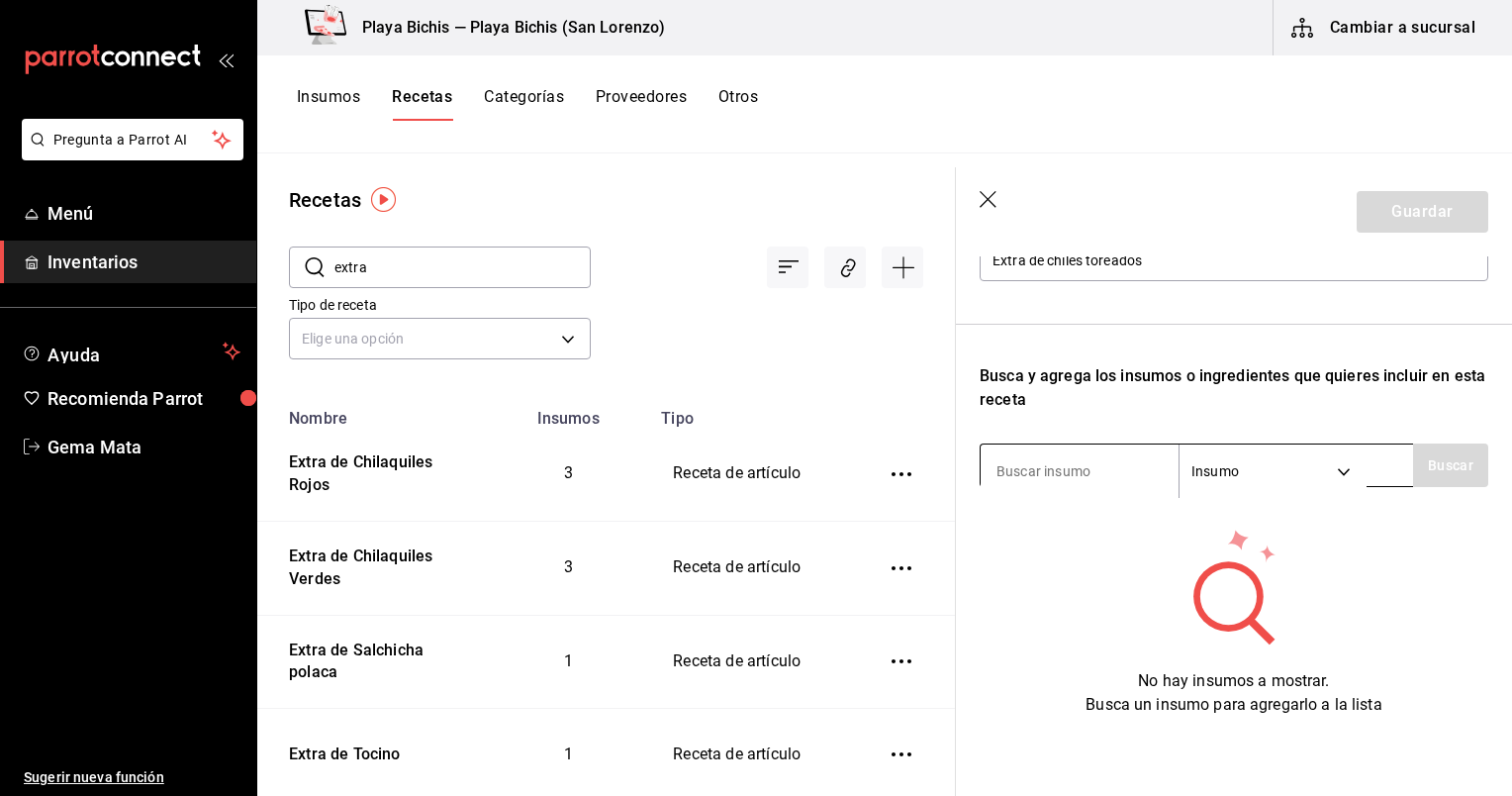 click at bounding box center [1080, 471] 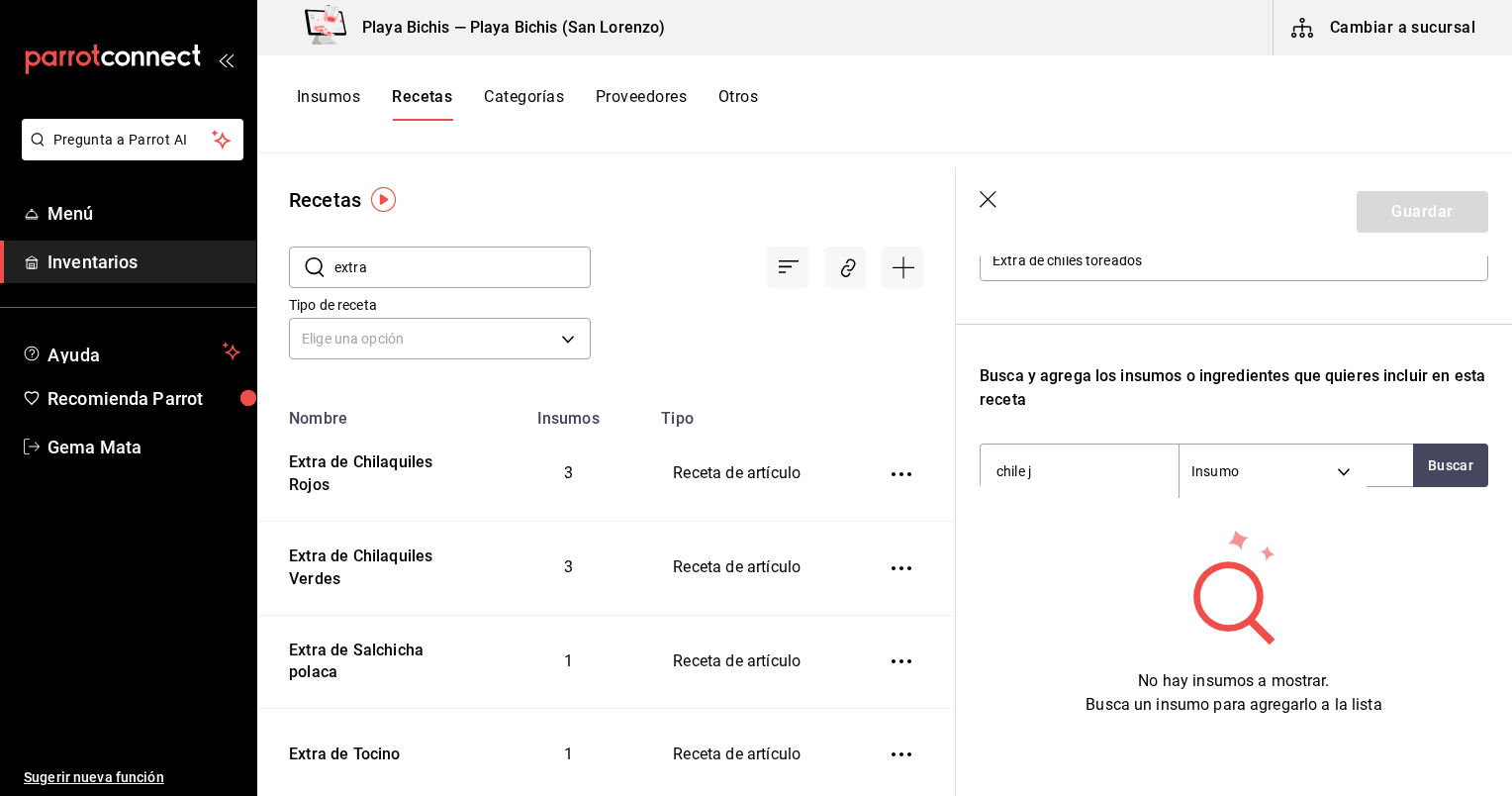 type on "chile ja" 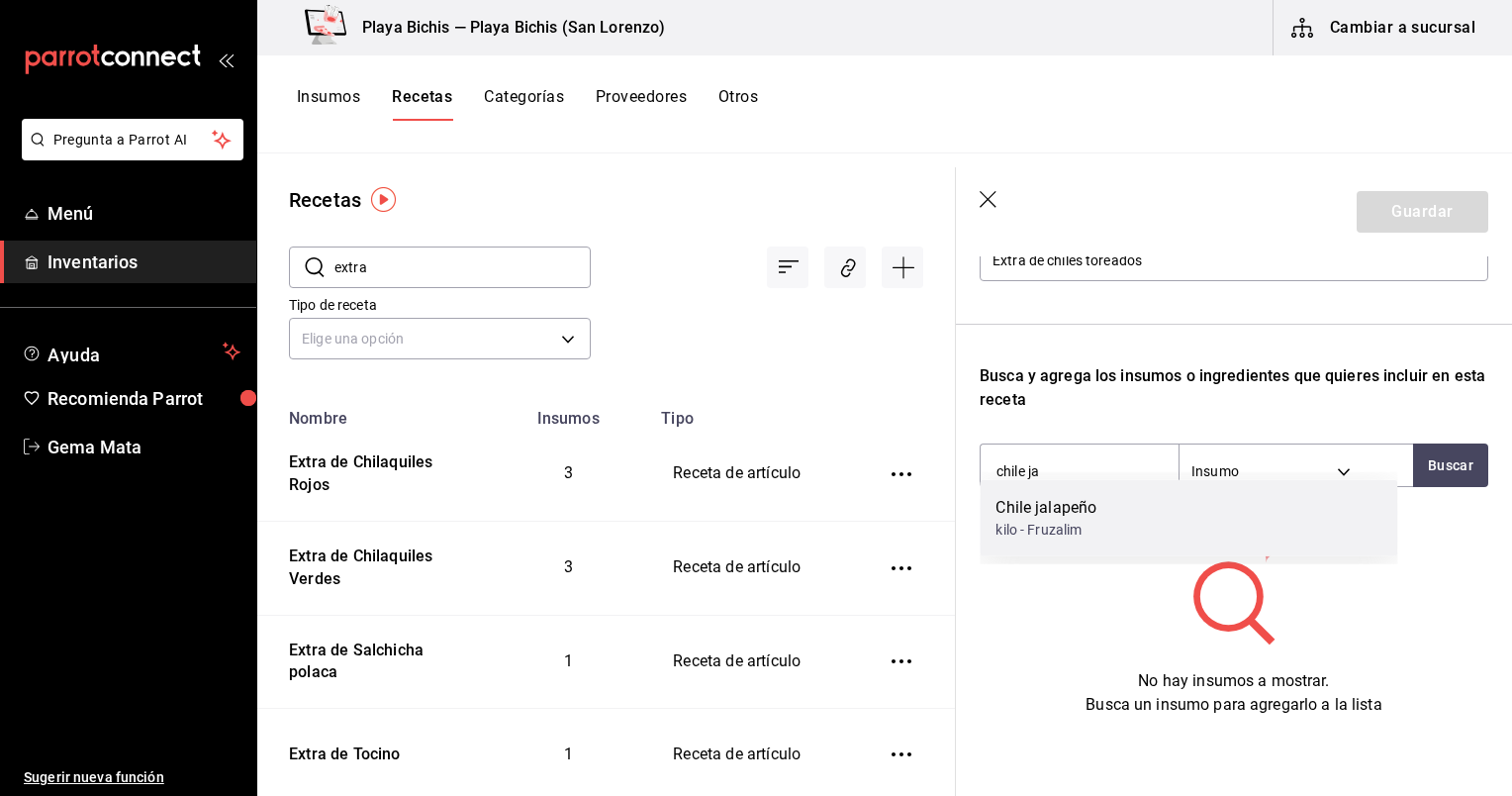 click on "Chile jalapeño kilo - [NAME]" at bounding box center (1188, 518) 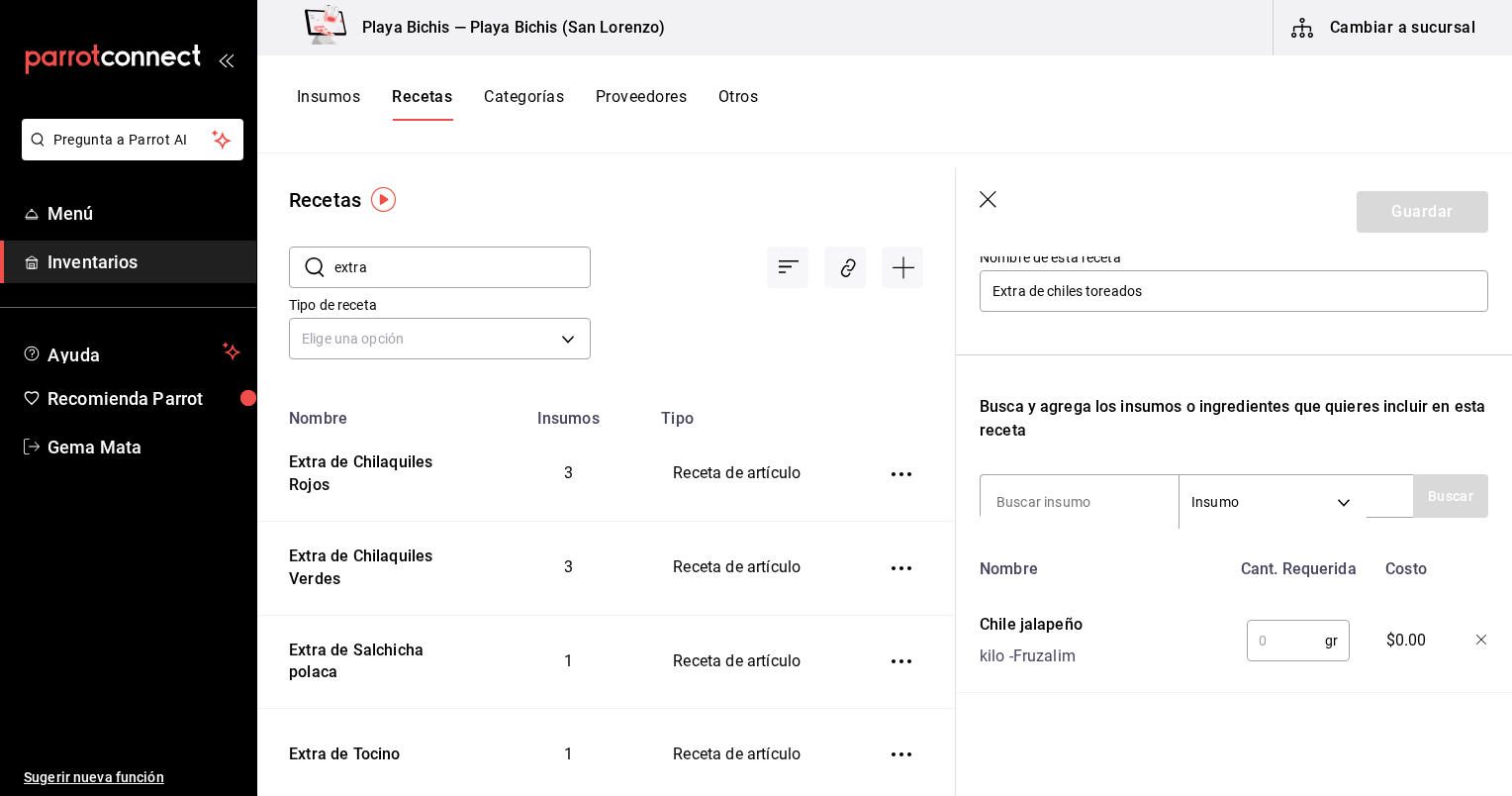 scroll, scrollTop: 233, scrollLeft: 0, axis: vertical 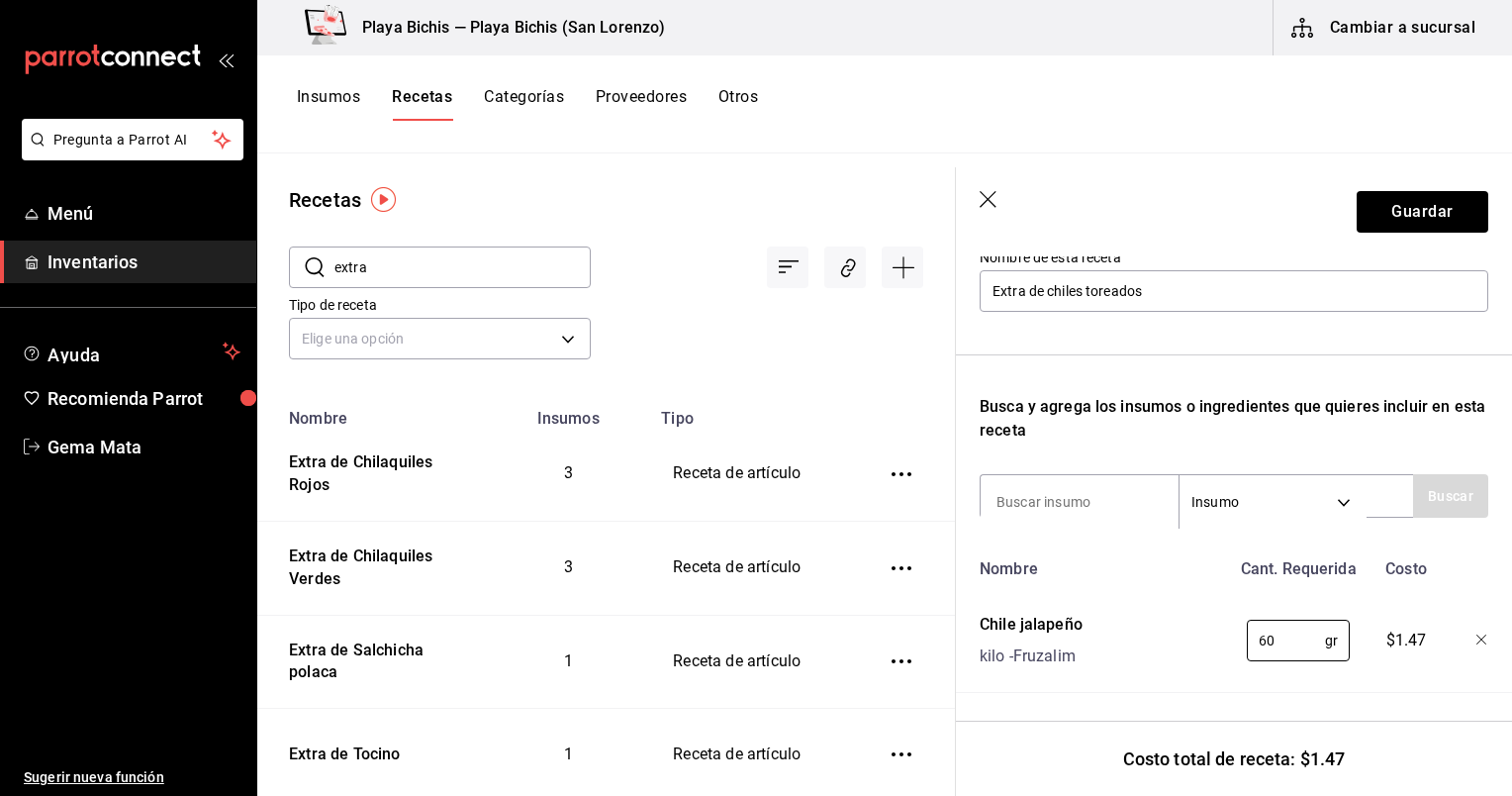 type on "60" 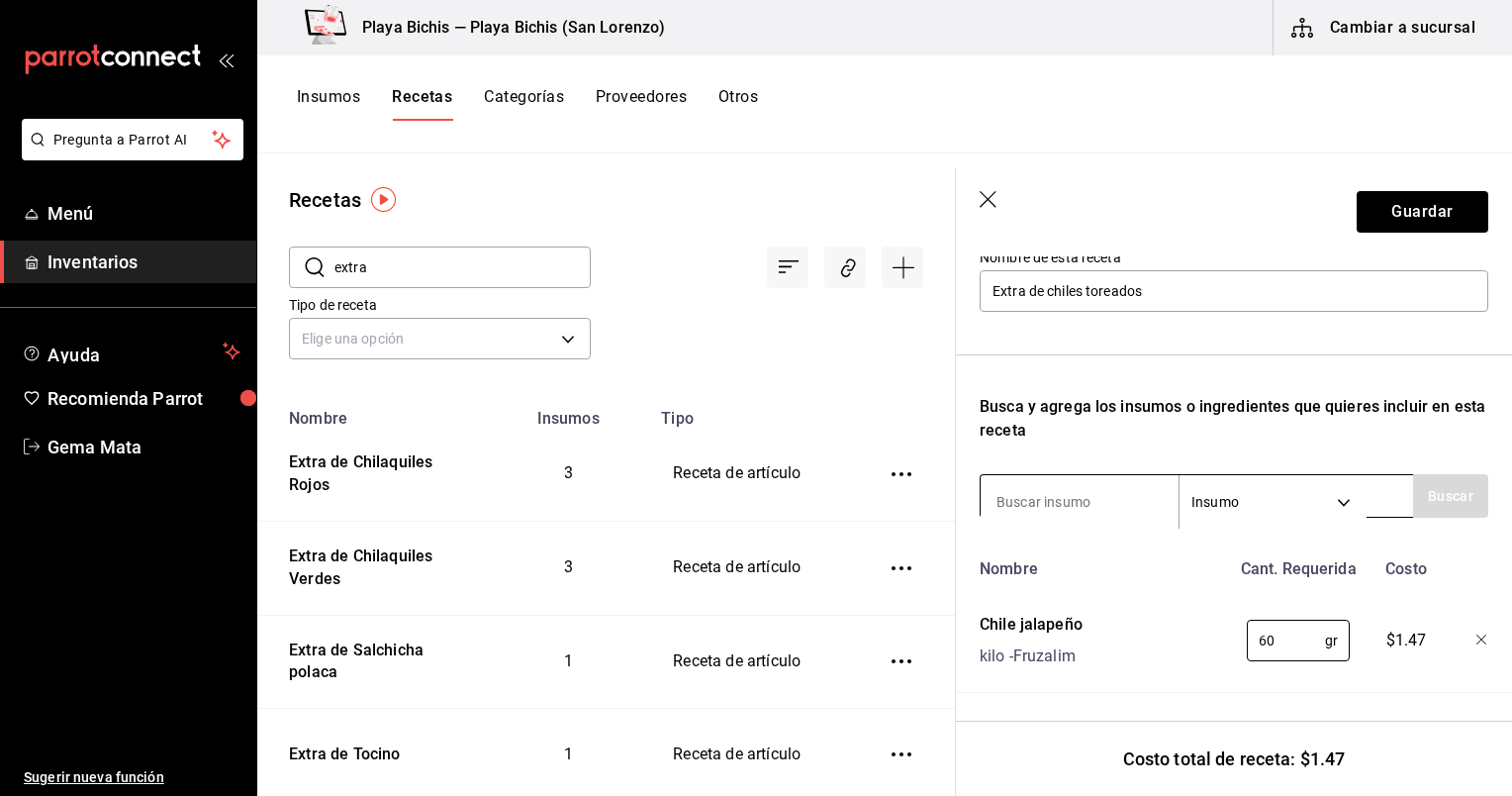 click at bounding box center [1080, 502] 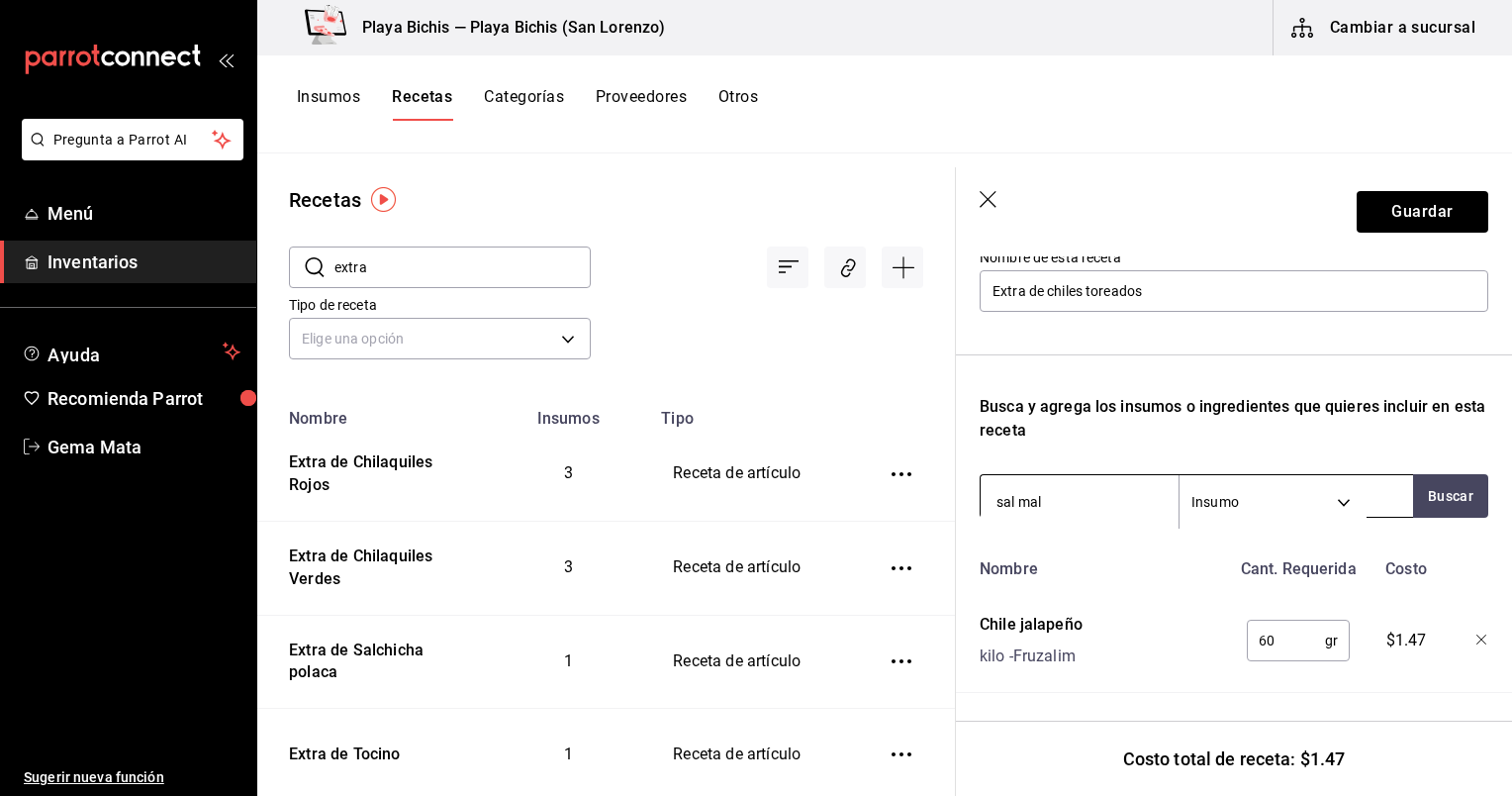 type on "sal mald" 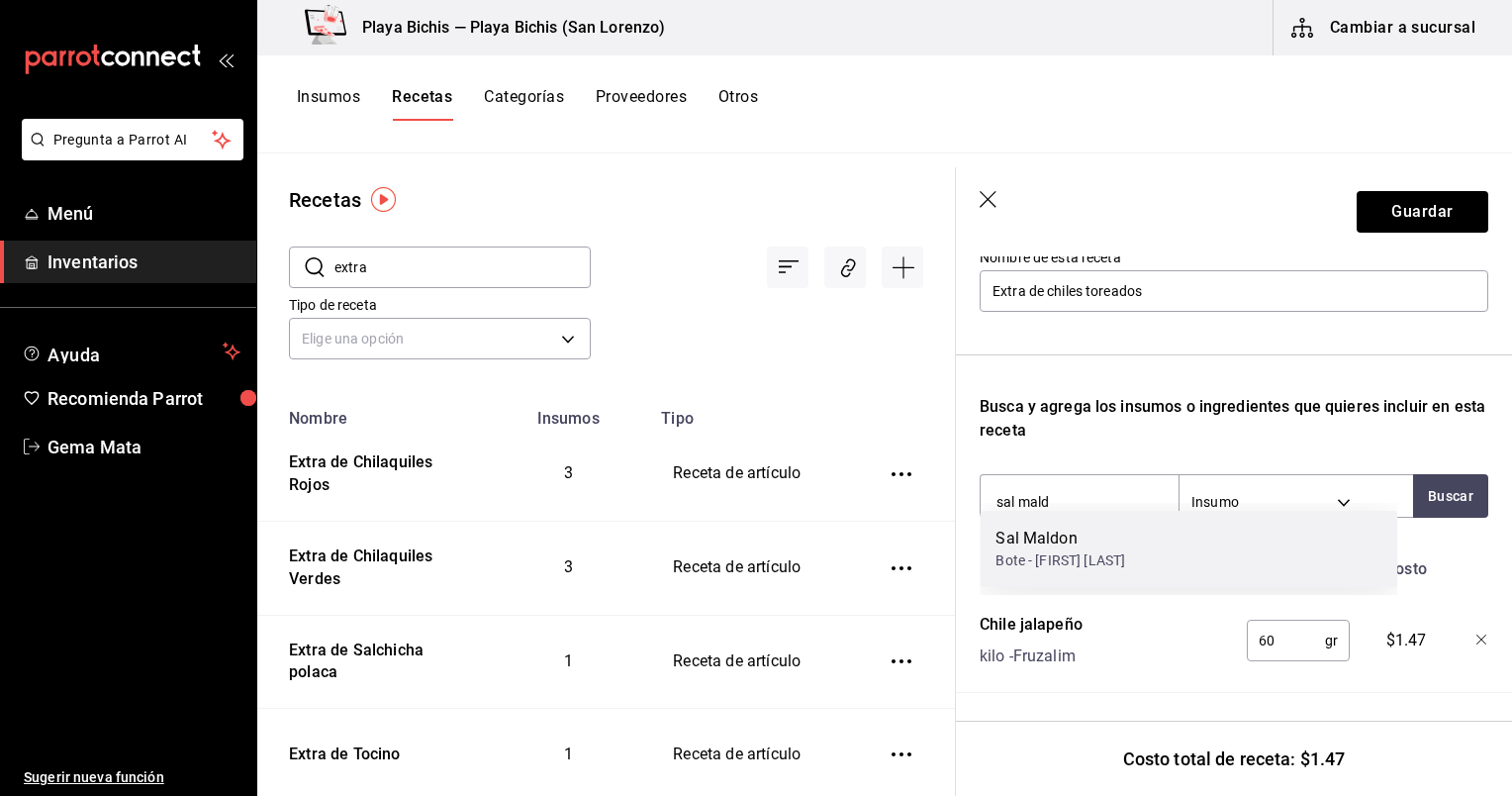 click on "Bote - Corina Benavides Heira" at bounding box center (1060, 560) 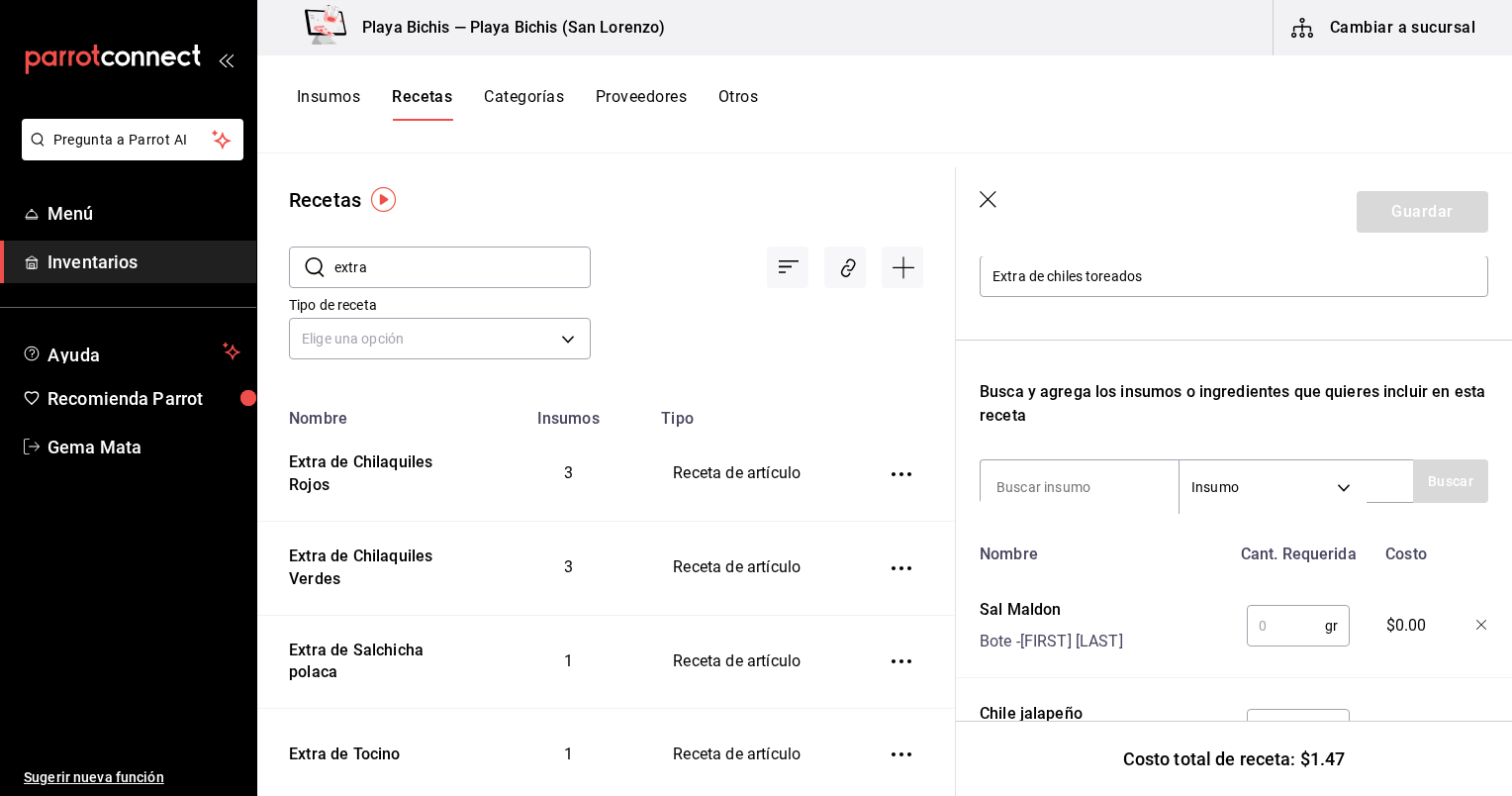 click at bounding box center (1285, 626) 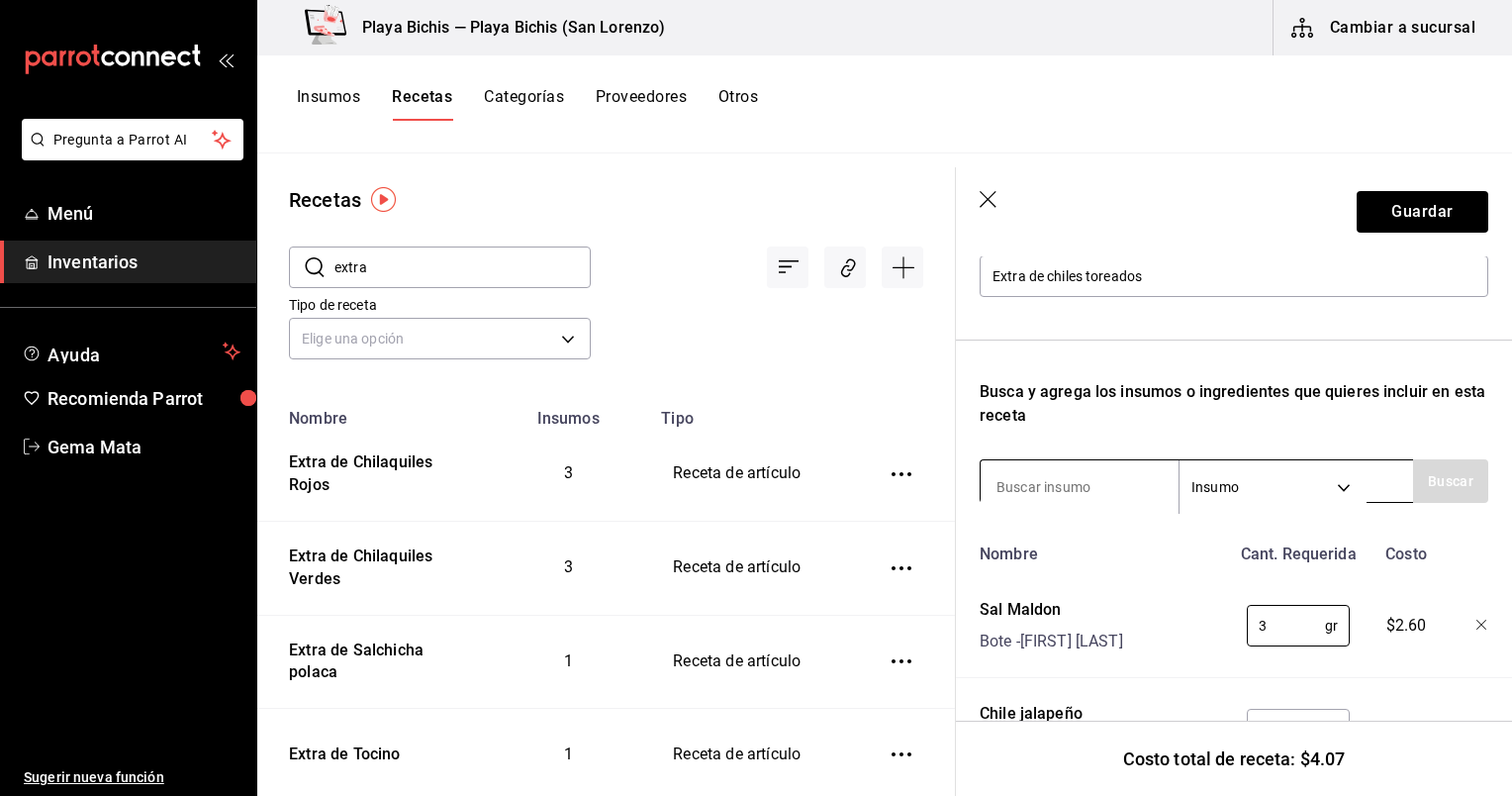 type on "3" 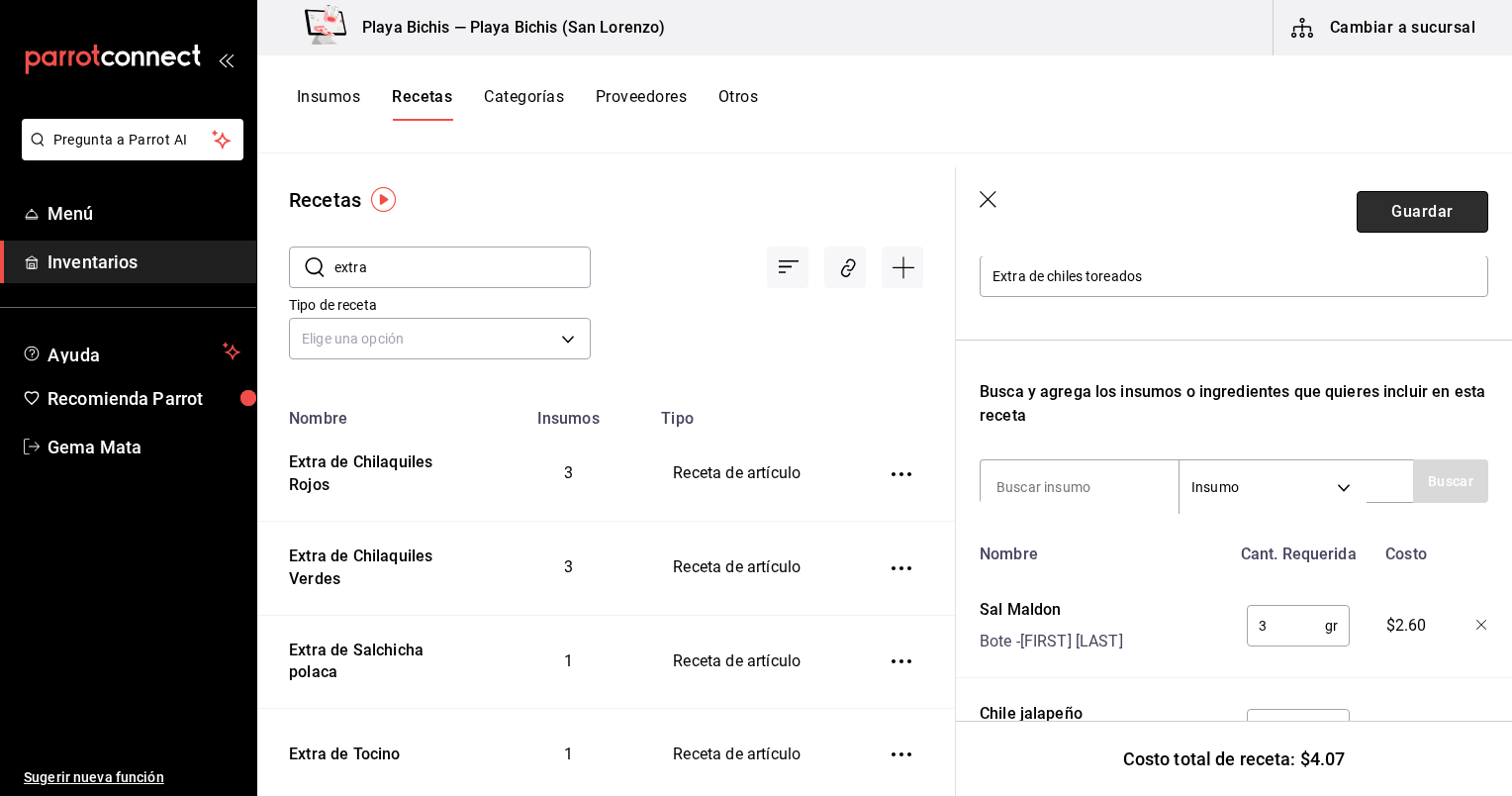 click on "Guardar" at bounding box center (1422, 212) 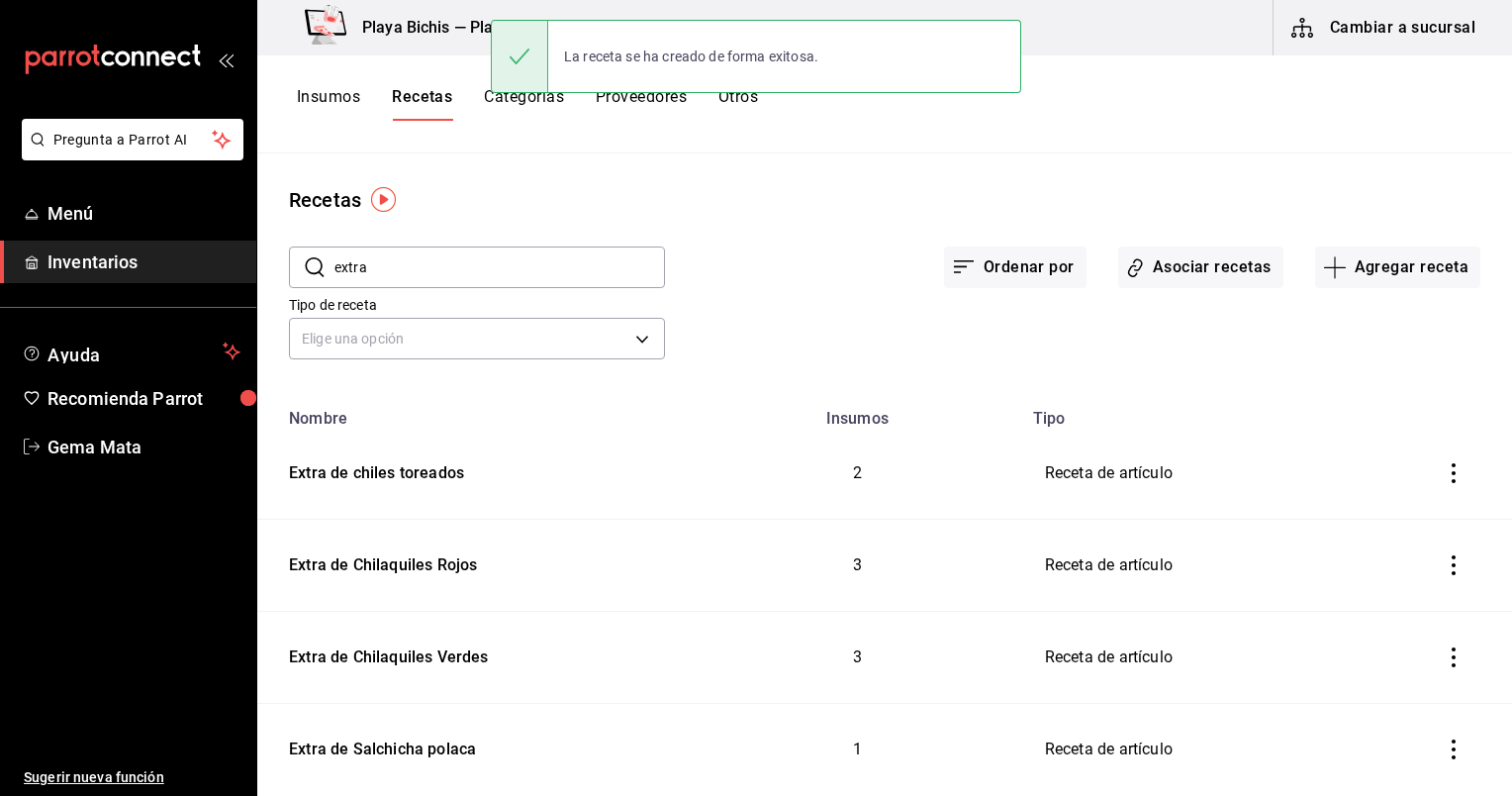 scroll, scrollTop: 0, scrollLeft: 0, axis: both 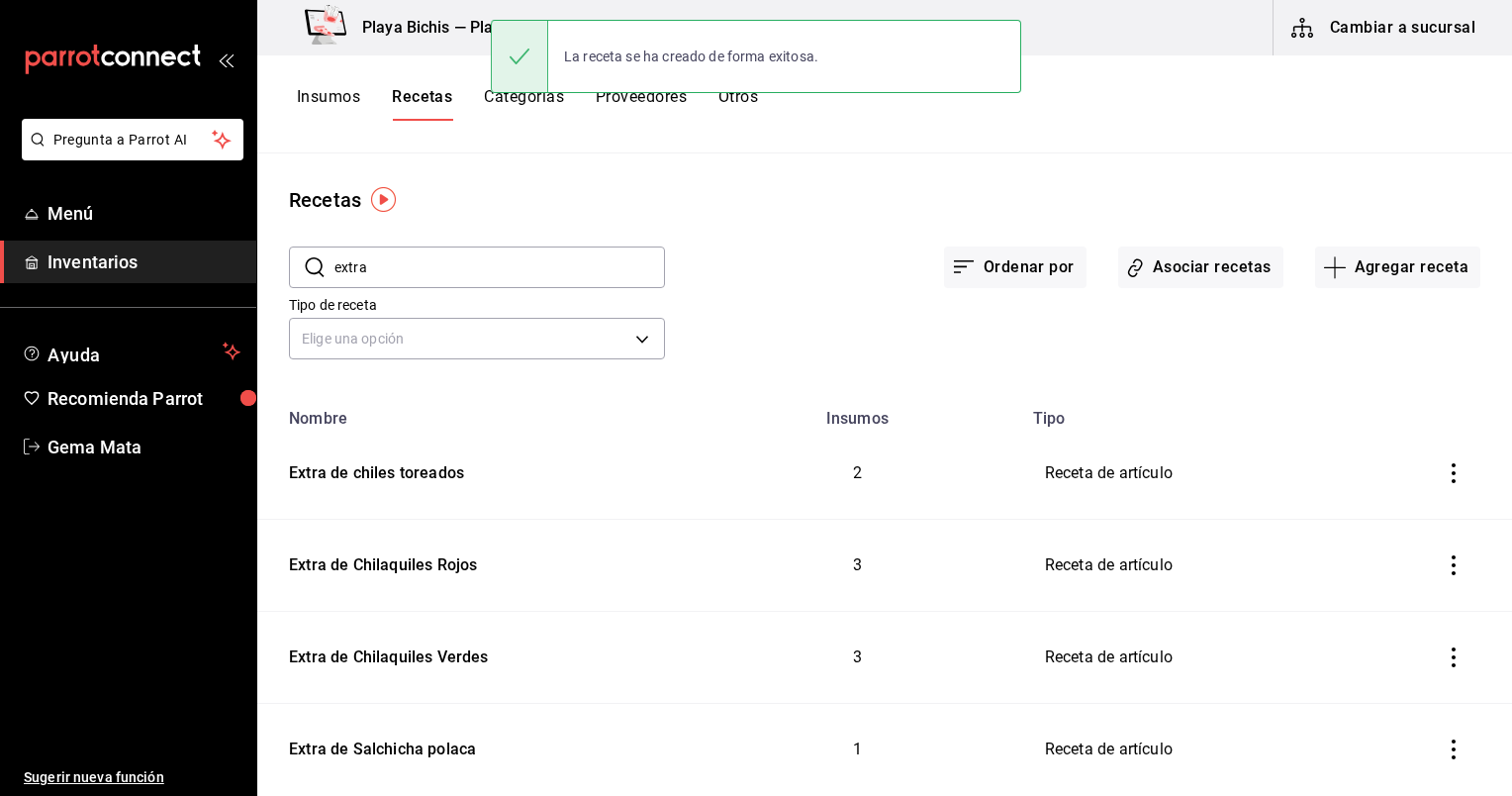 click on "extra" at bounding box center [500, 267] 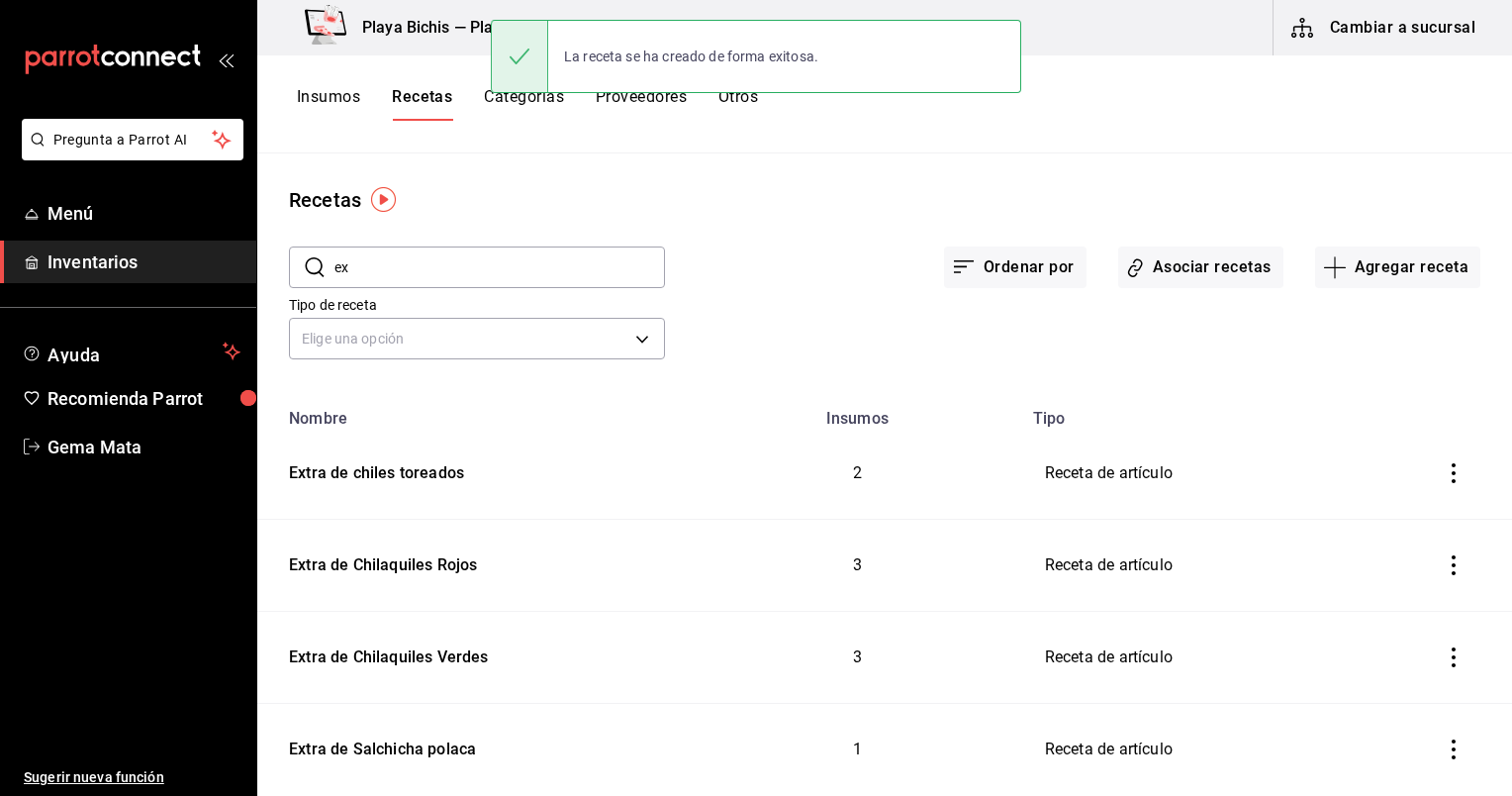 type on "e" 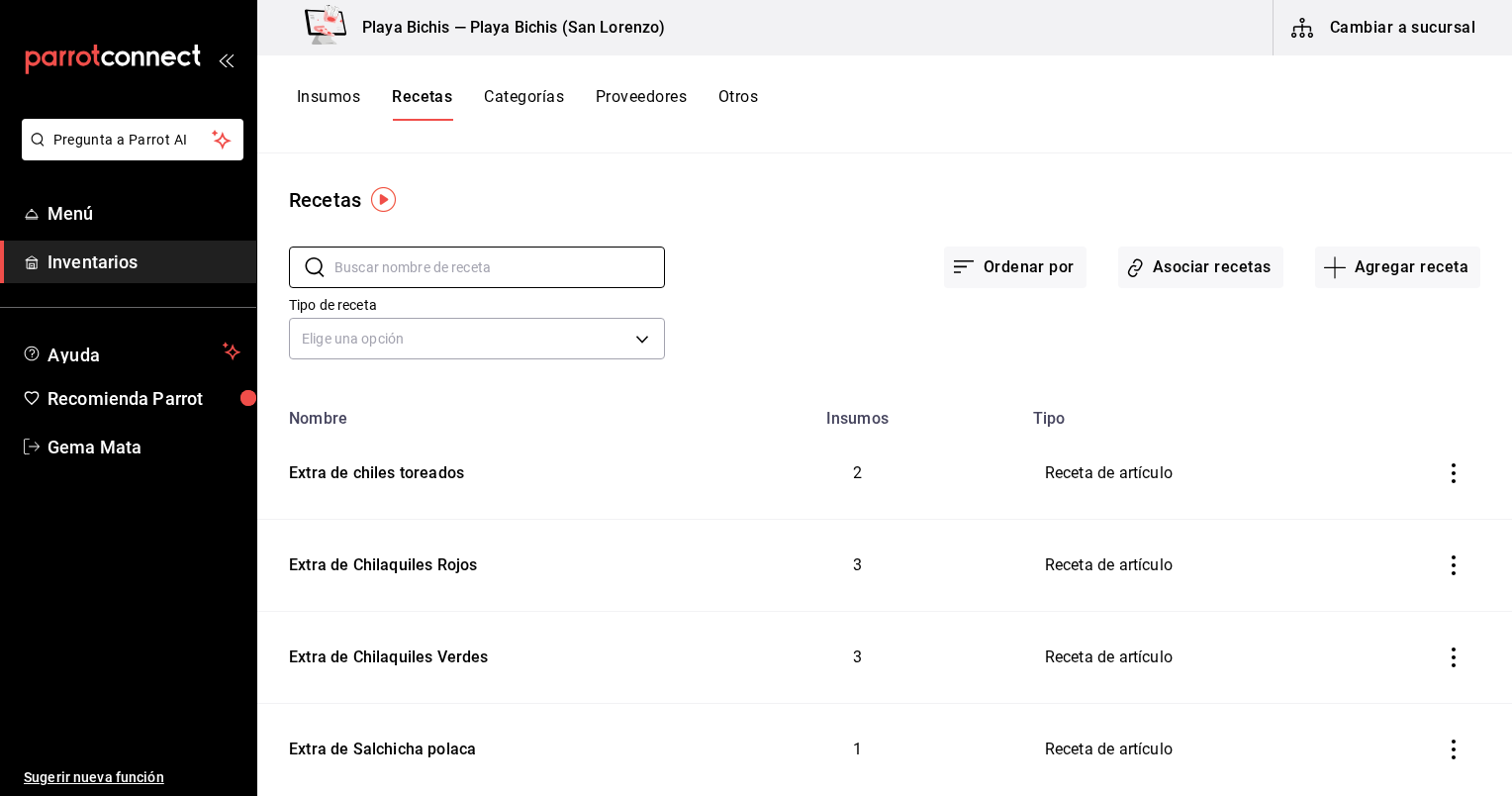 type 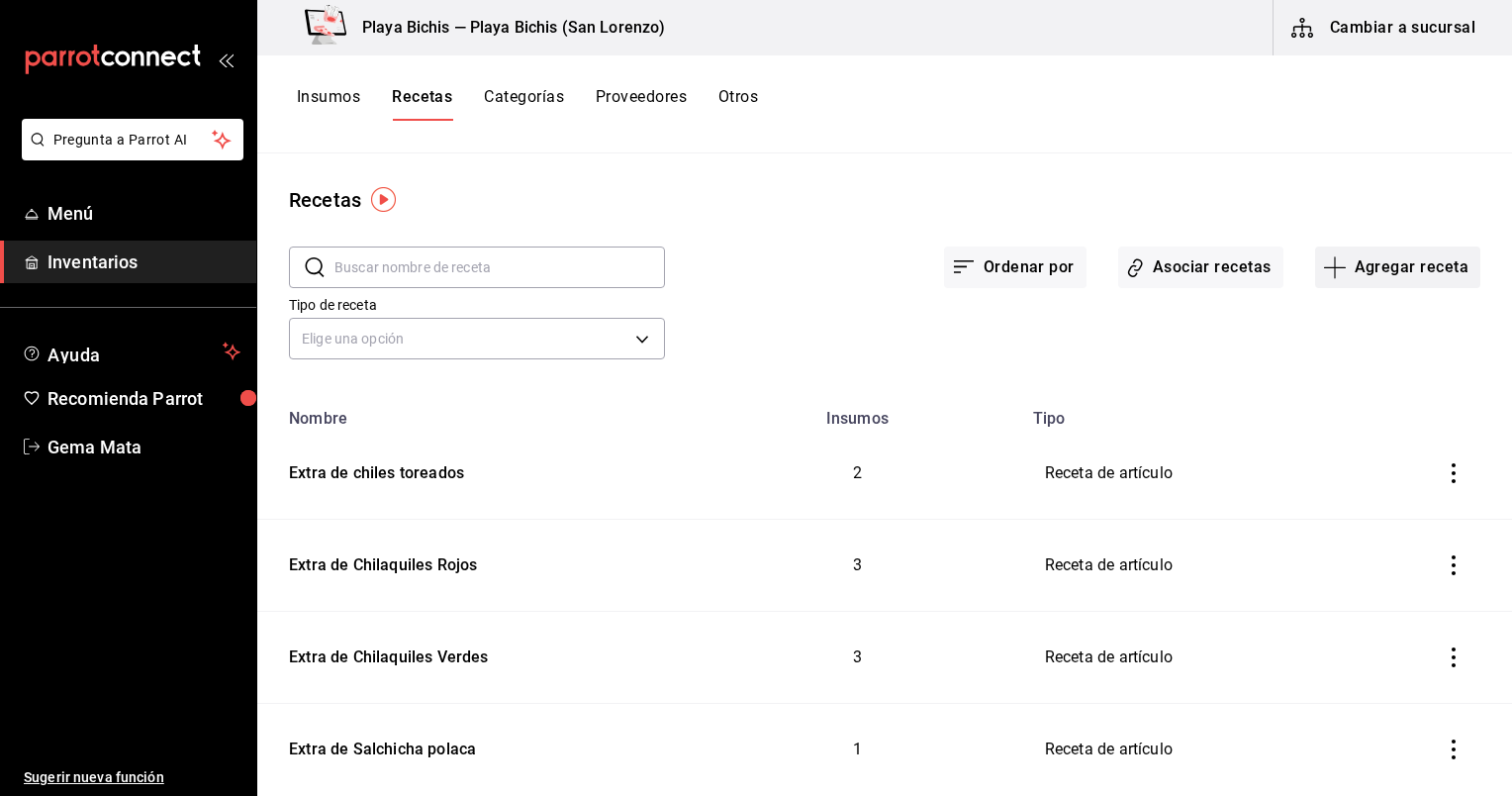 click on "Agregar receta" at bounding box center (1397, 267) 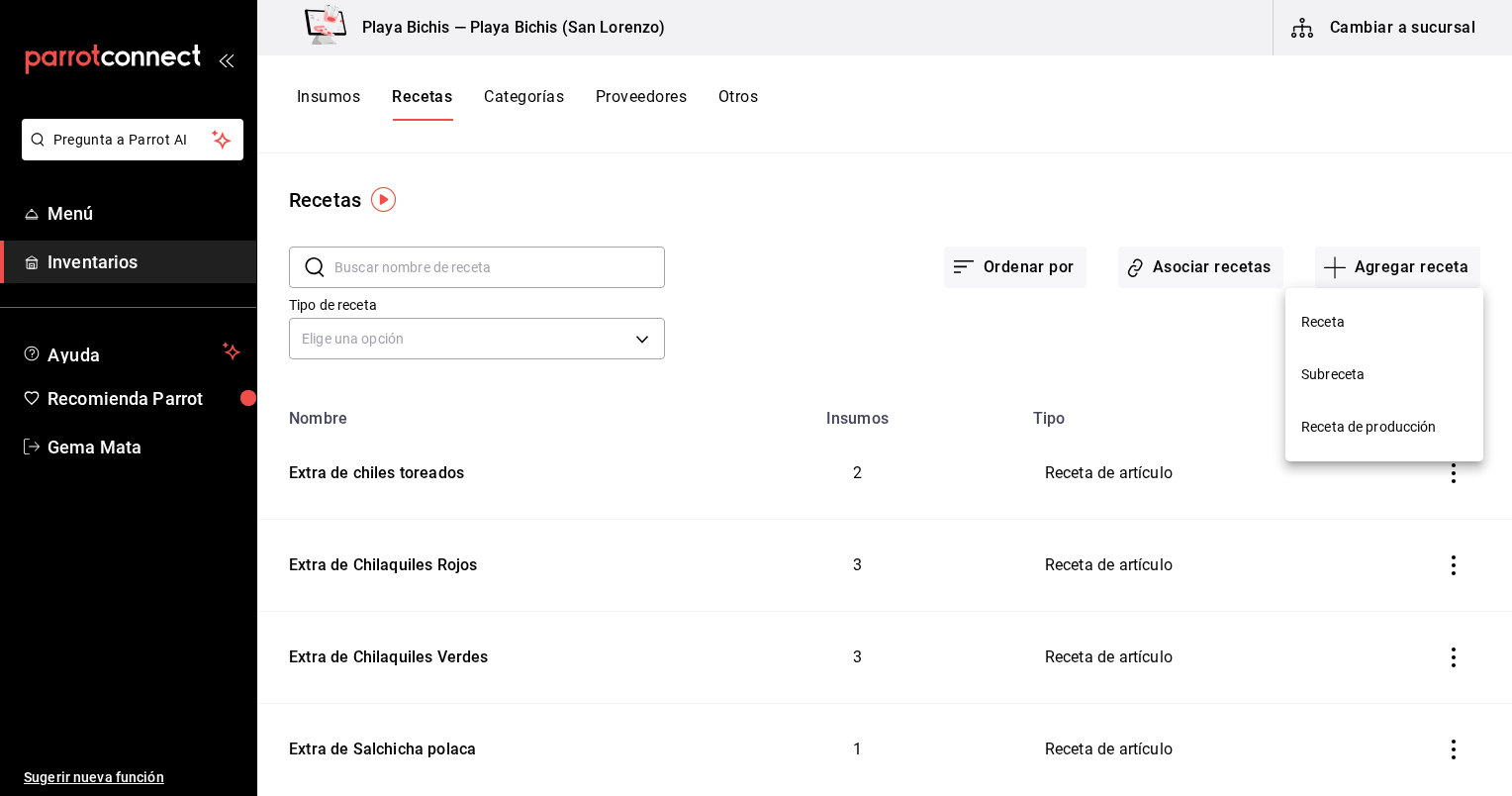 click on "Receta" at bounding box center (1384, 322) 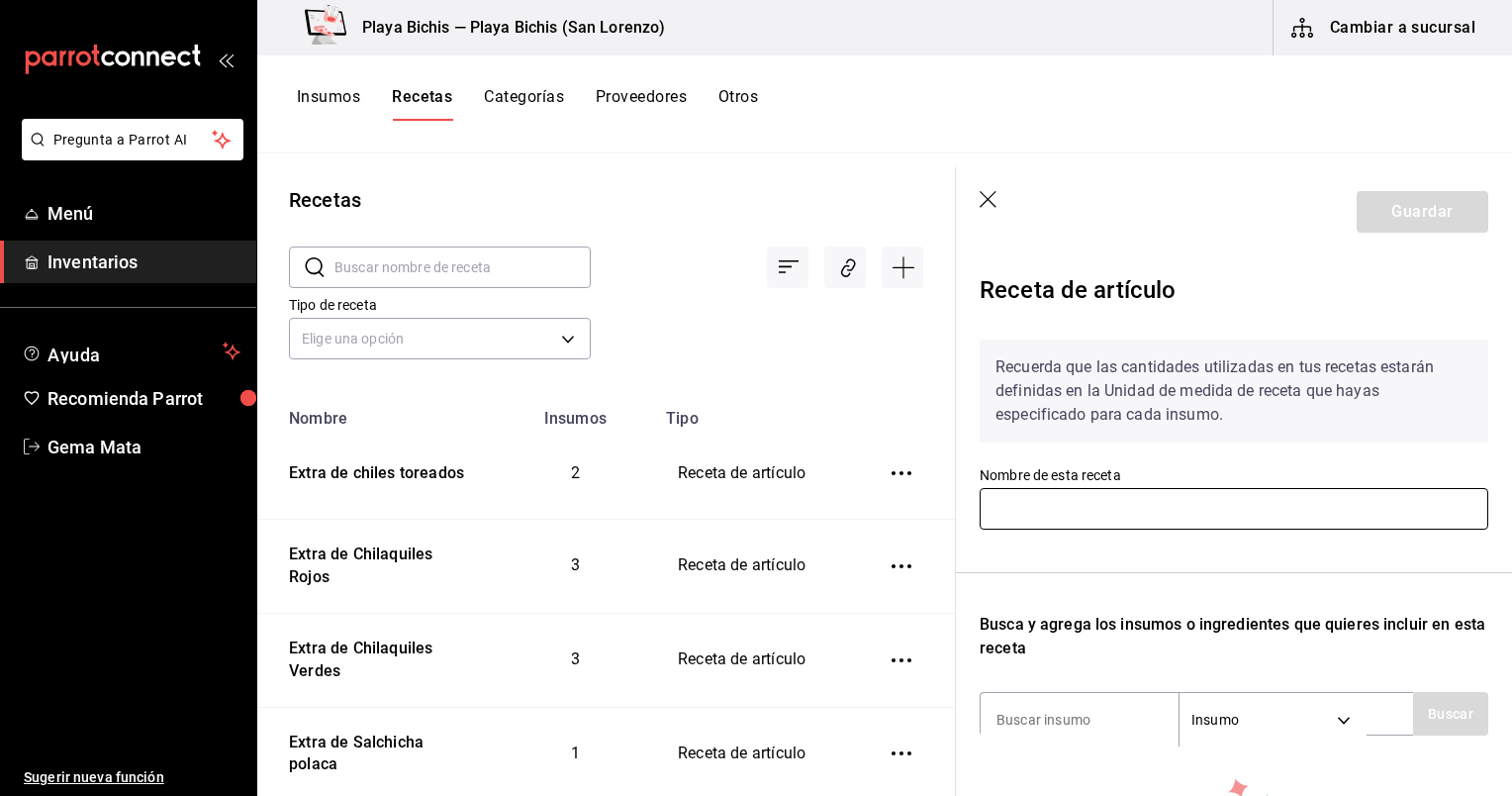 click at bounding box center [1234, 509] 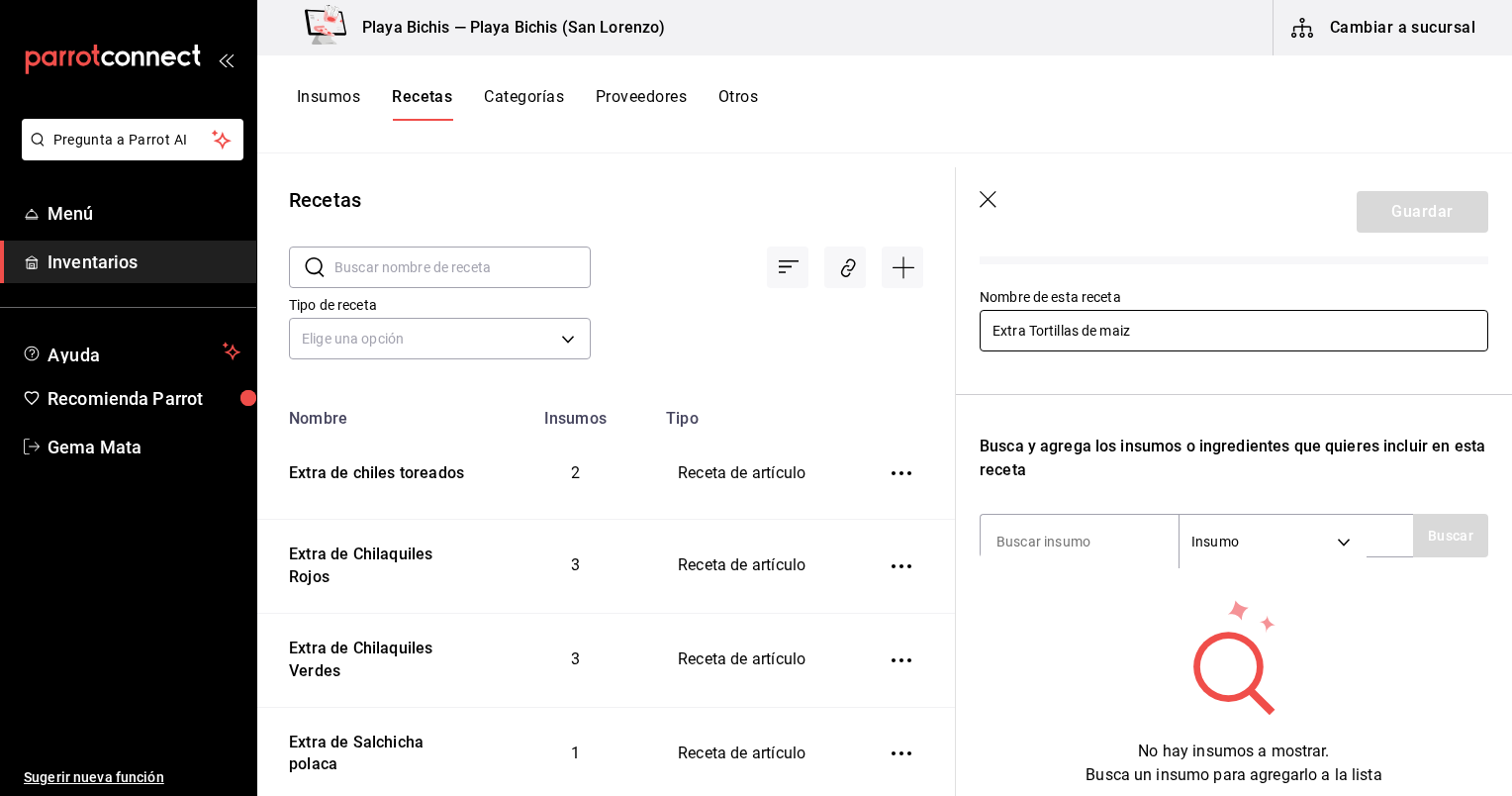 scroll, scrollTop: 210, scrollLeft: 0, axis: vertical 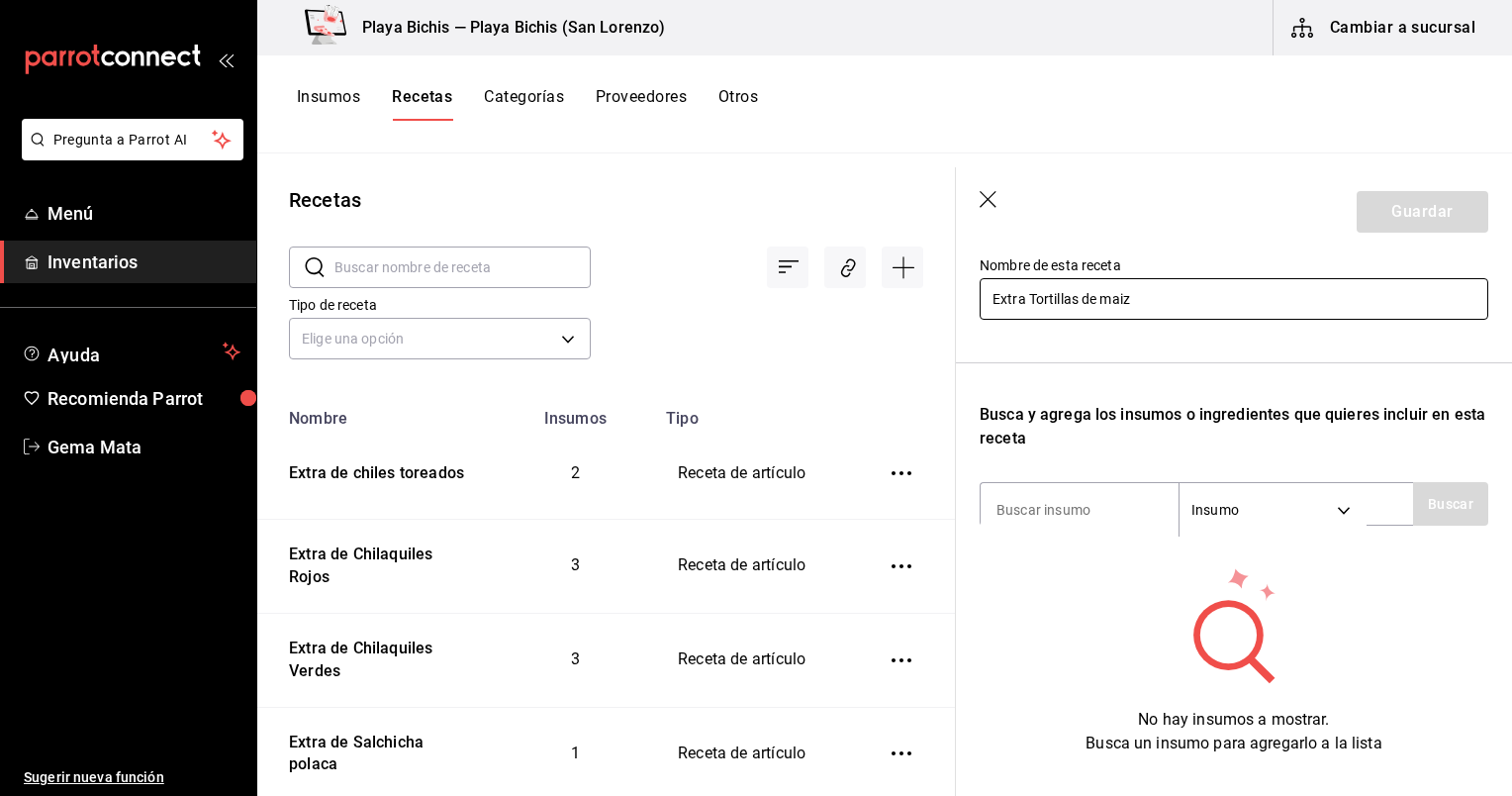 type on "Extra Tortillas de maiz" 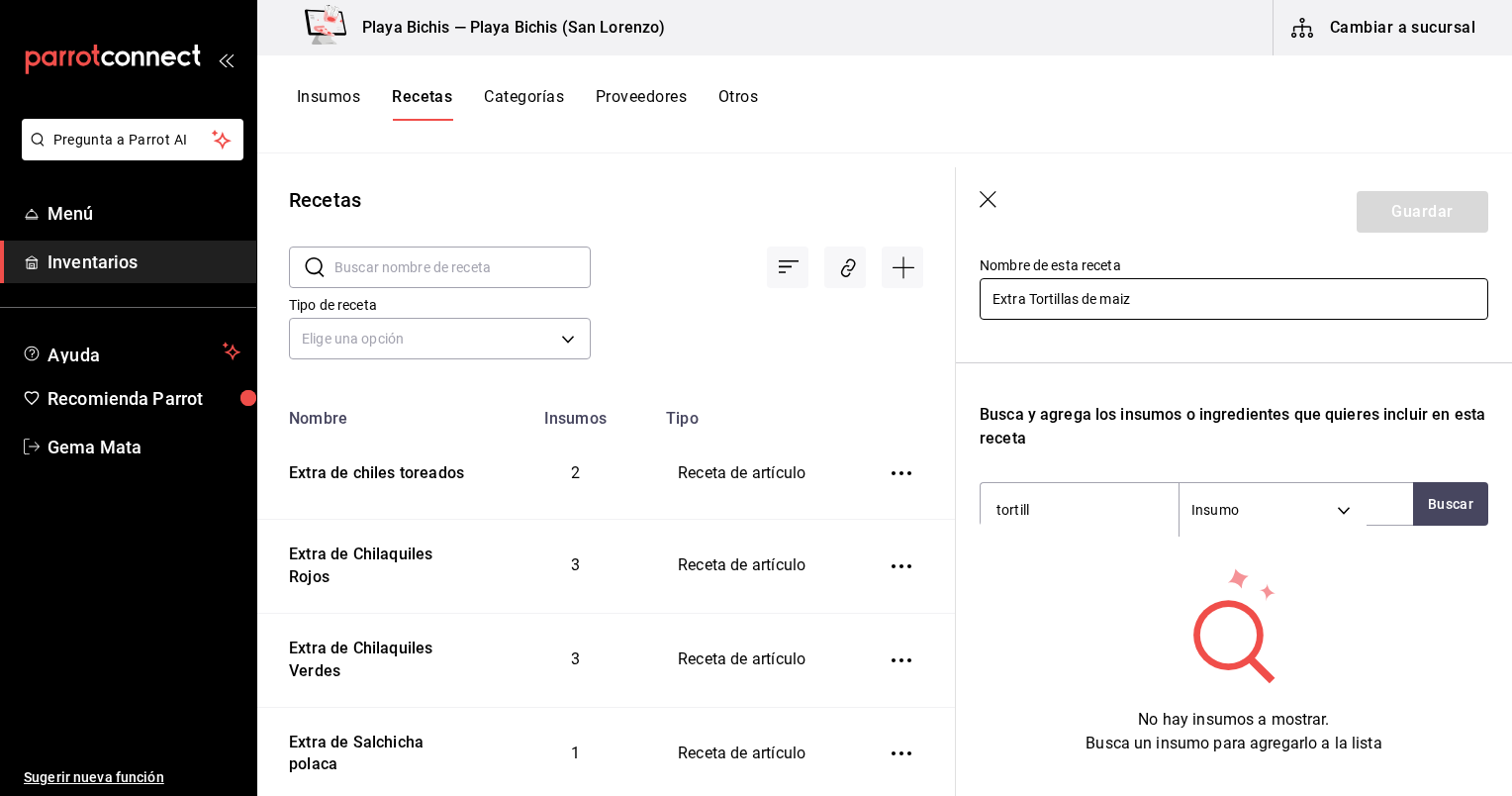 type on "tortilla" 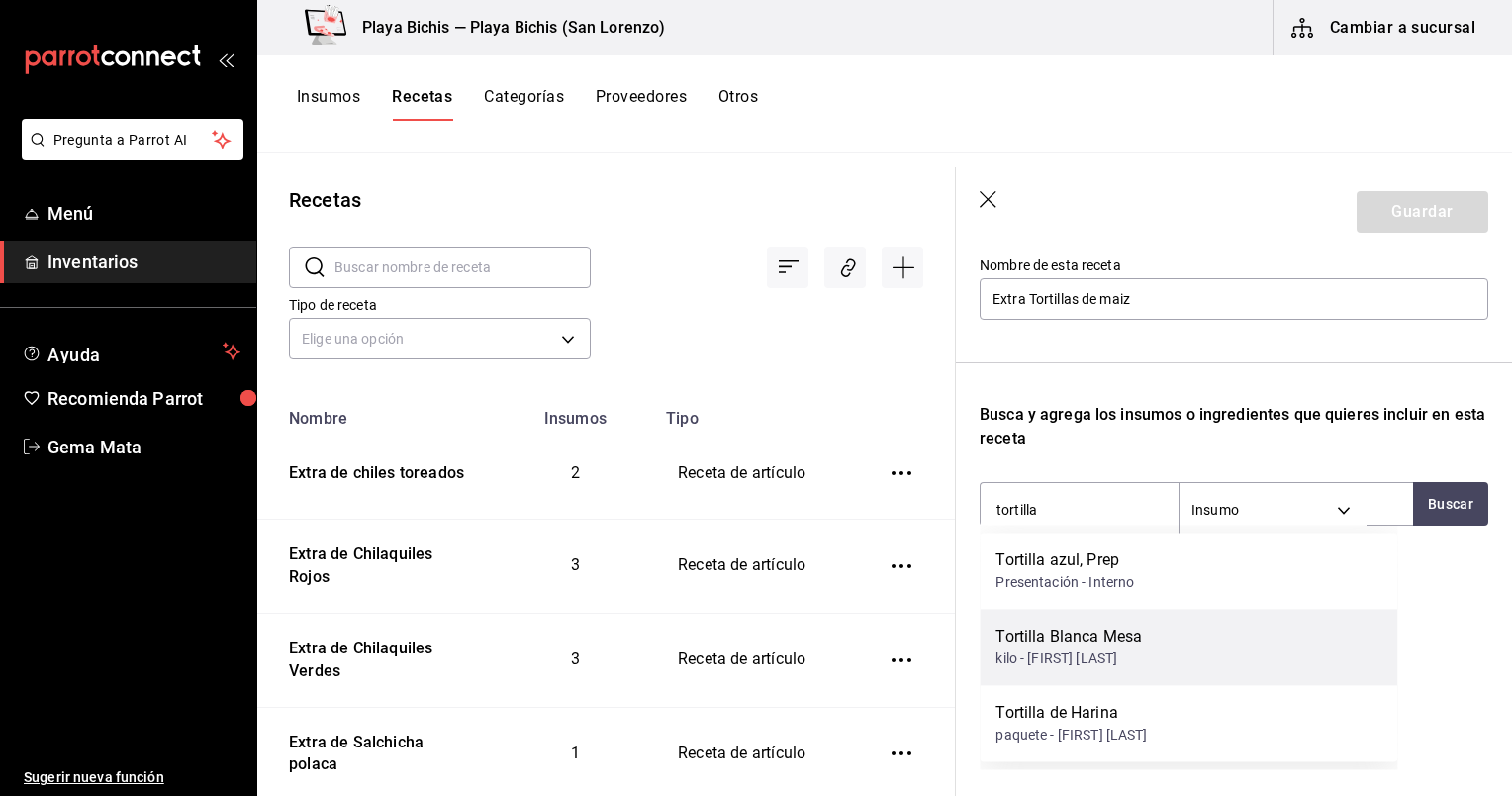 click on "kilo - Marcelino Porcayo Gomez" at bounding box center (1069, 658) 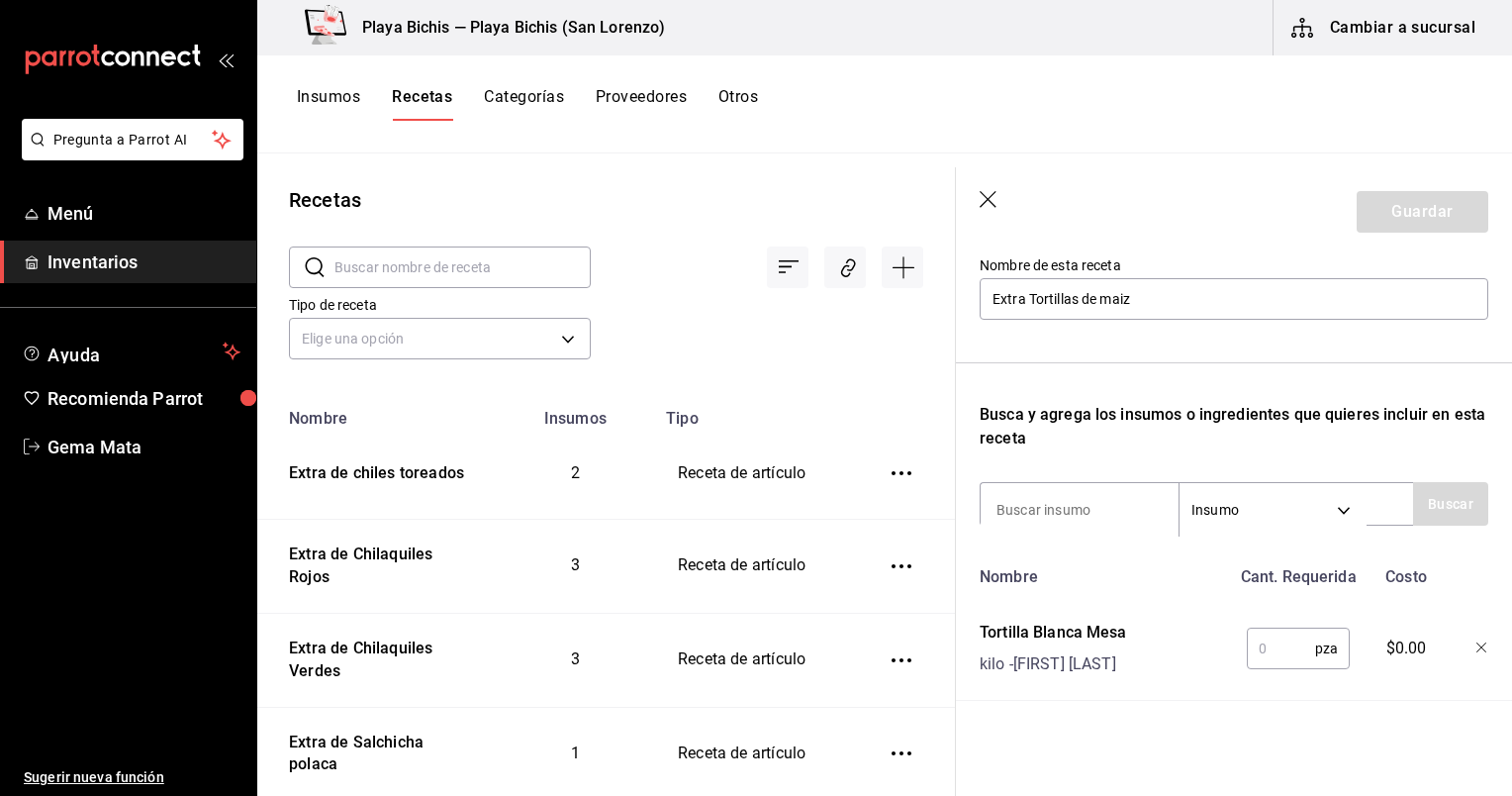click at bounding box center (1280, 648) 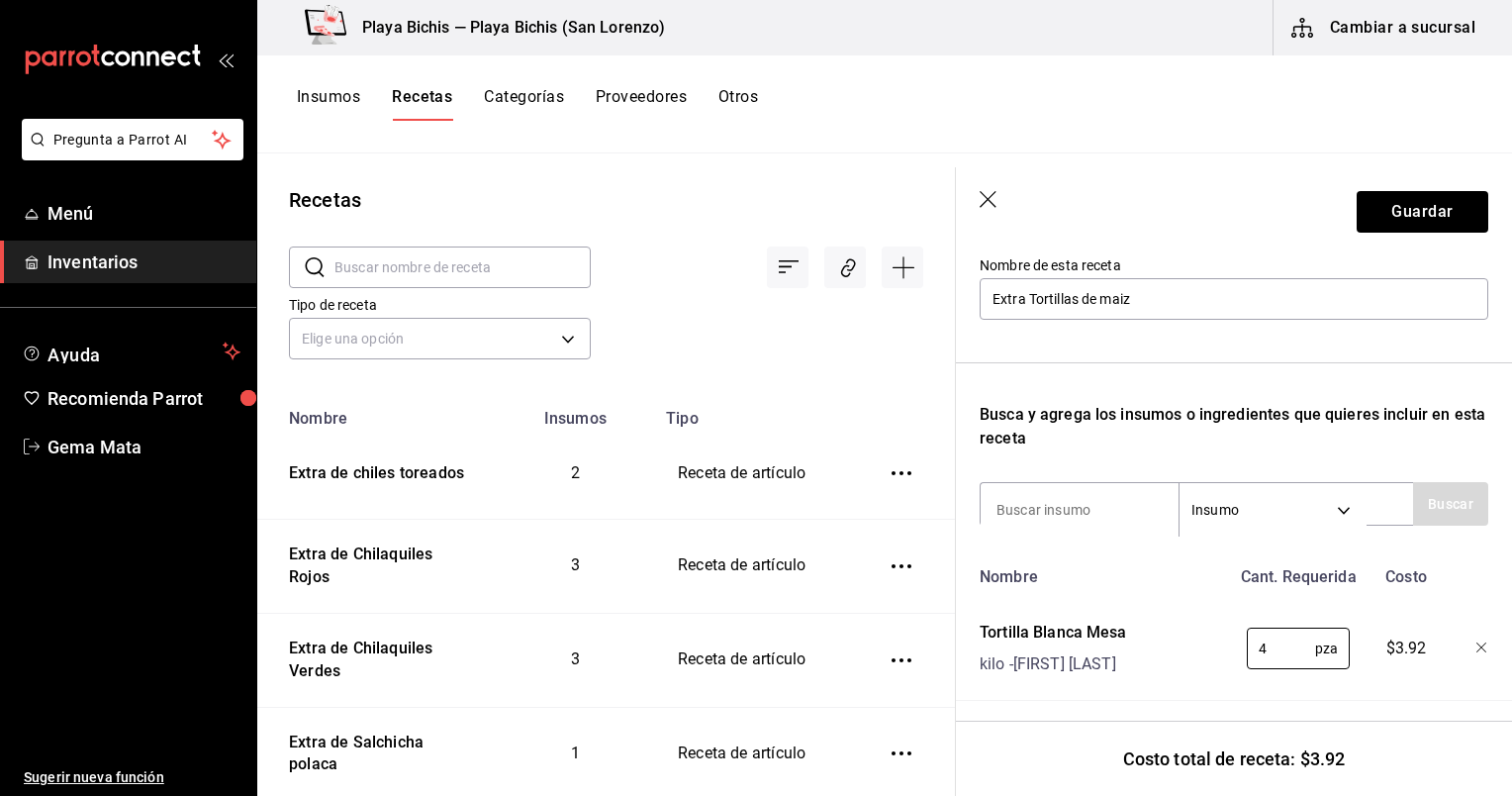 type on "4" 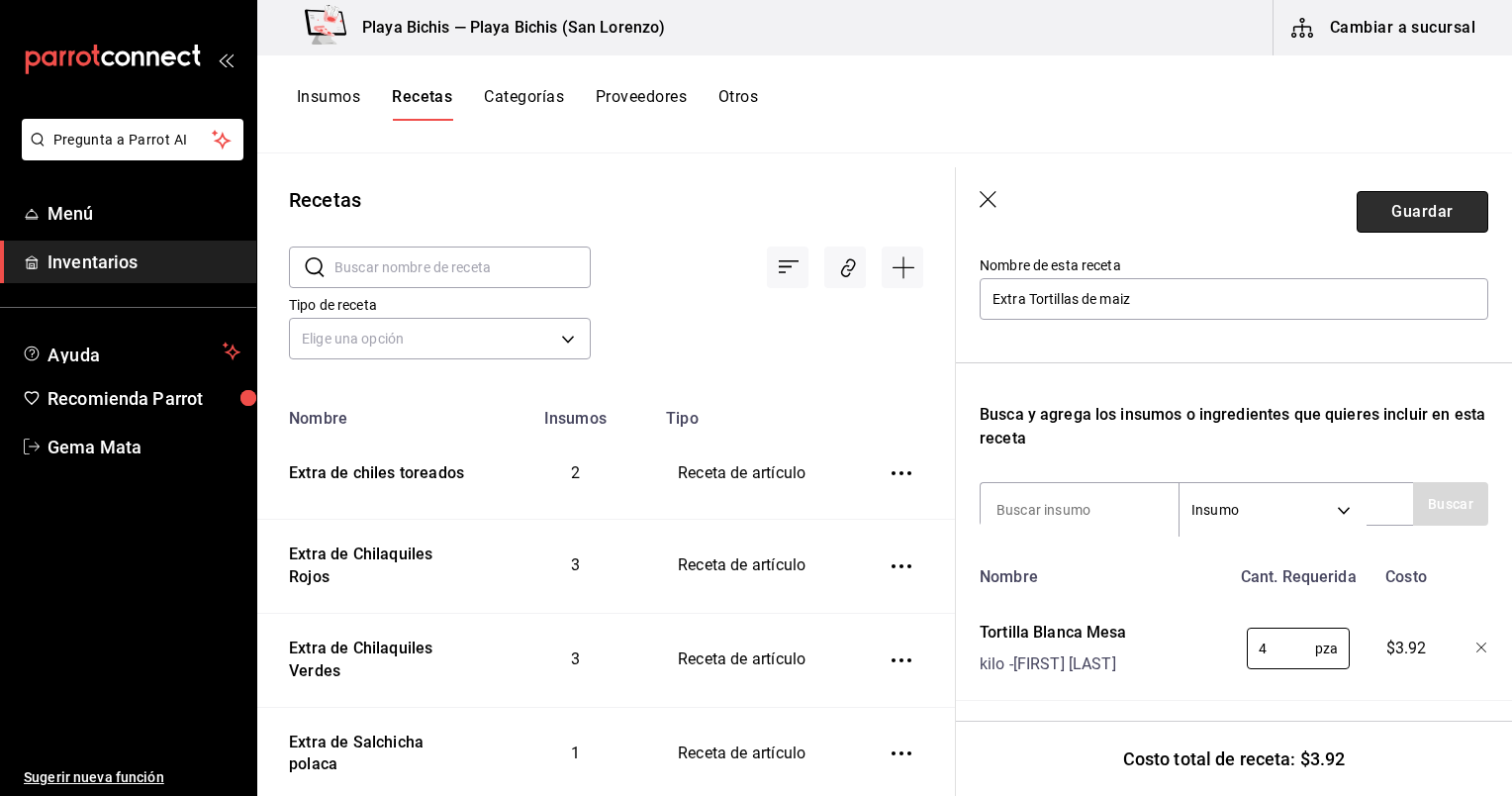 click on "Guardar" at bounding box center (1422, 212) 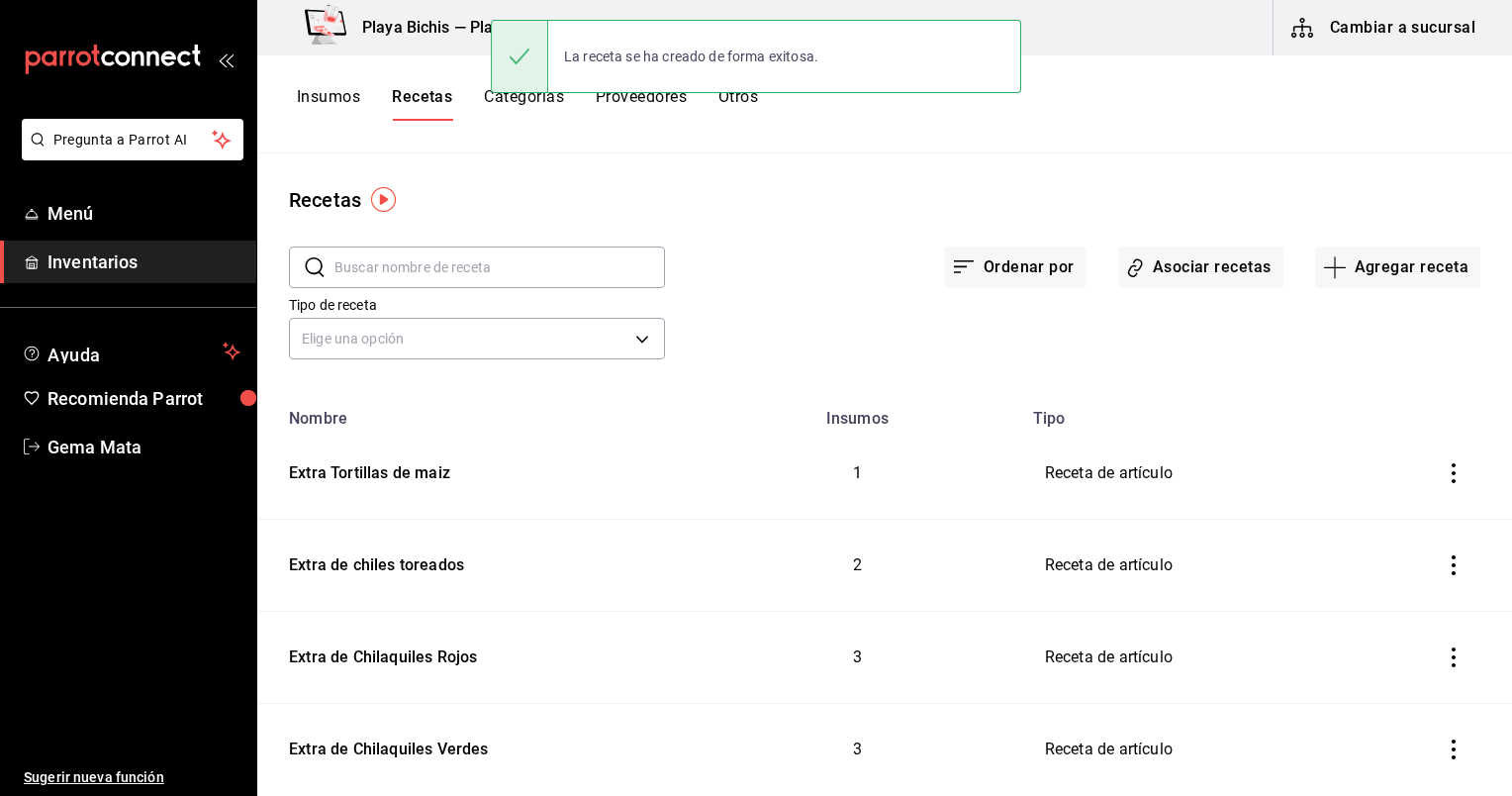 scroll, scrollTop: 0, scrollLeft: 0, axis: both 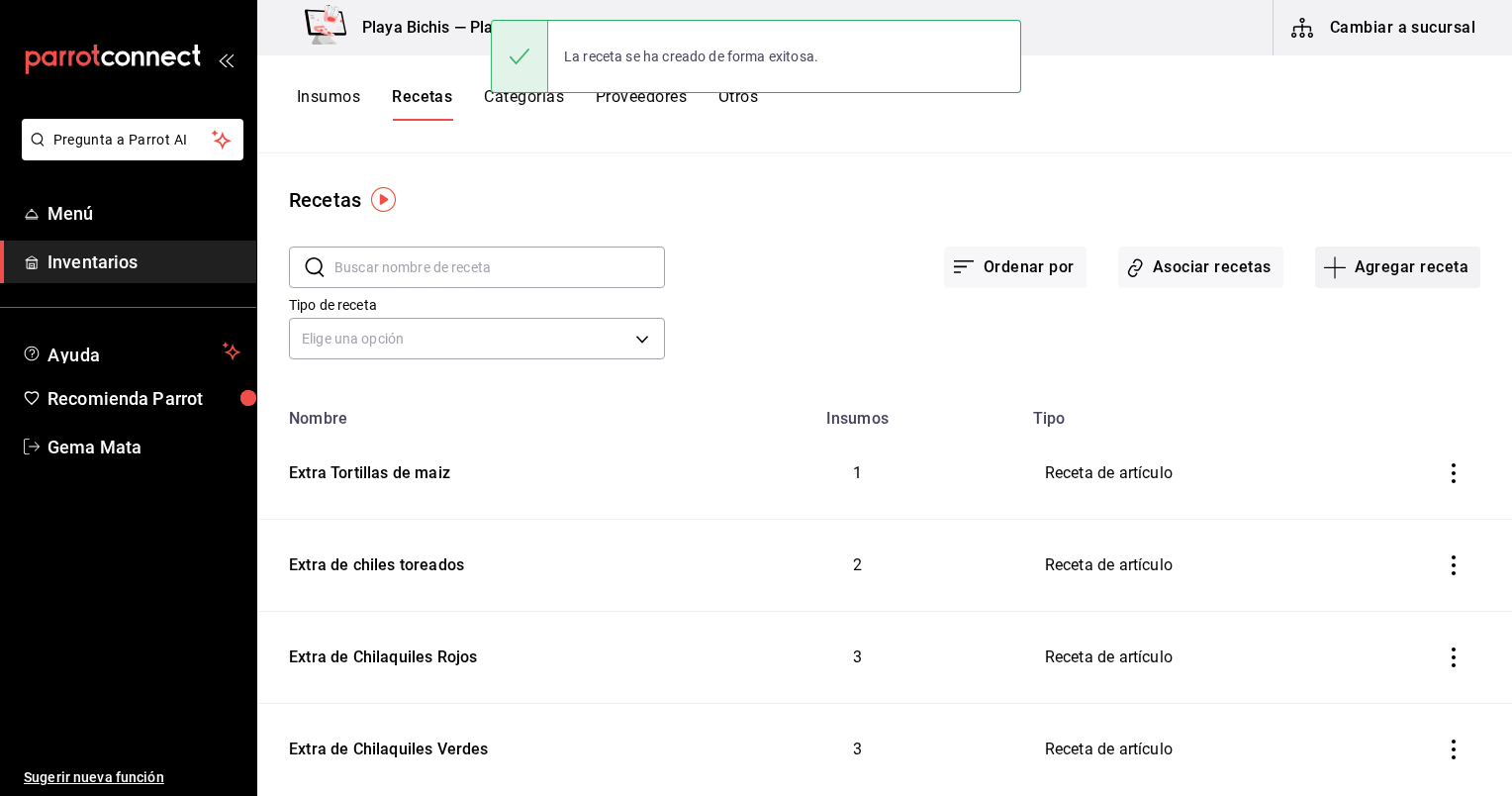 click on "Agregar receta" at bounding box center (1397, 267) 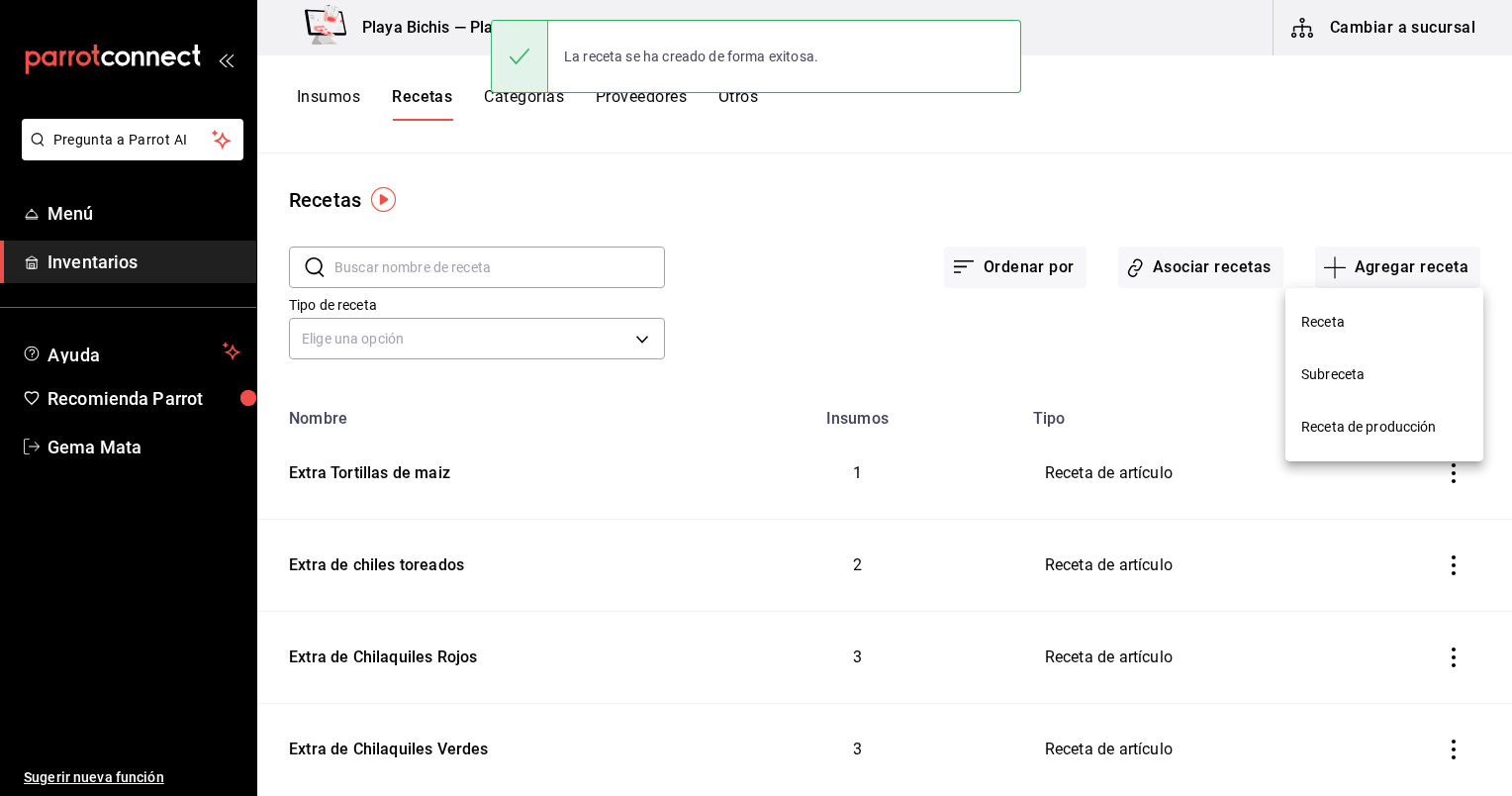 click on "Receta" at bounding box center (1384, 322) 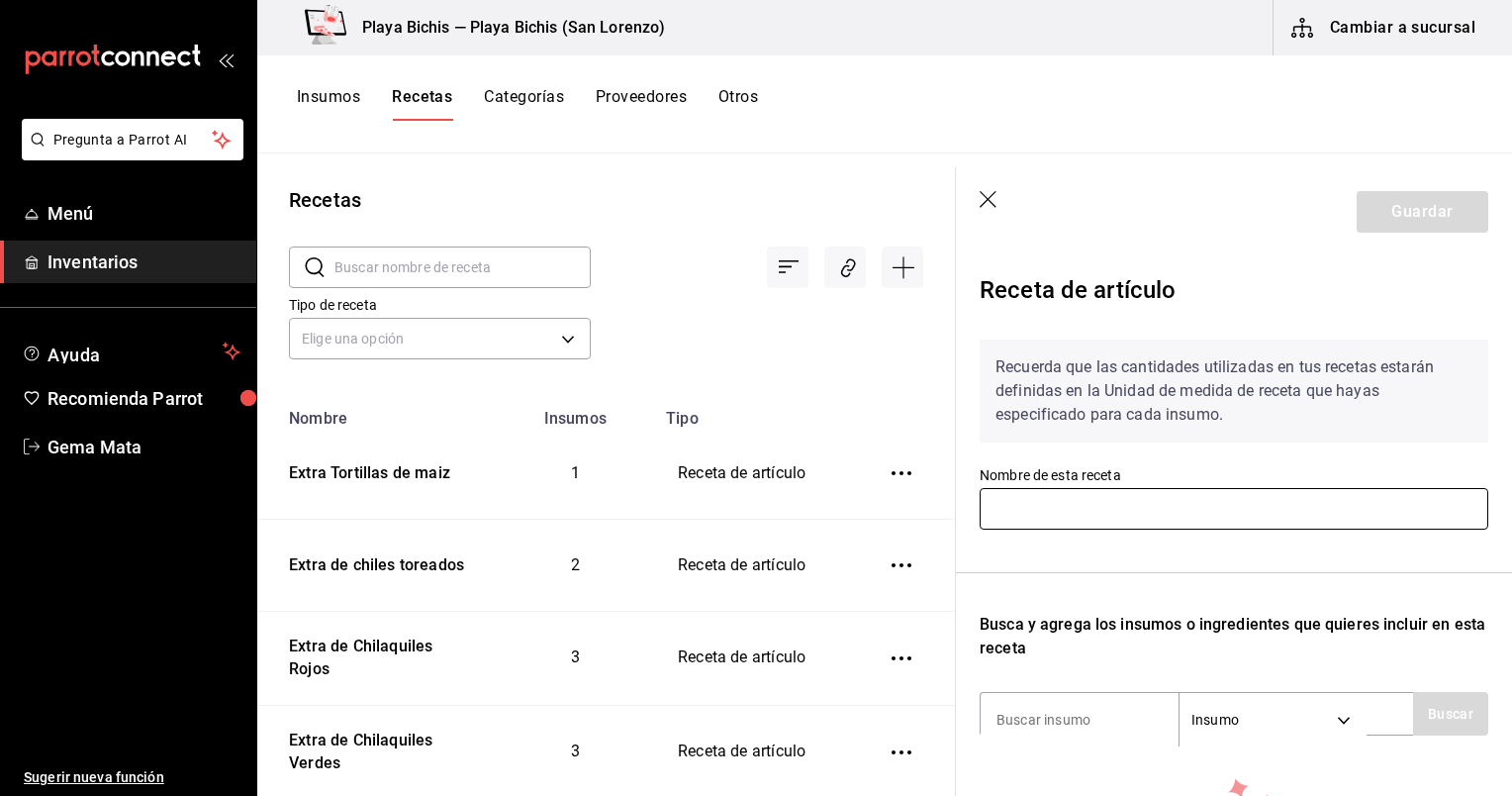 click at bounding box center (1234, 509) 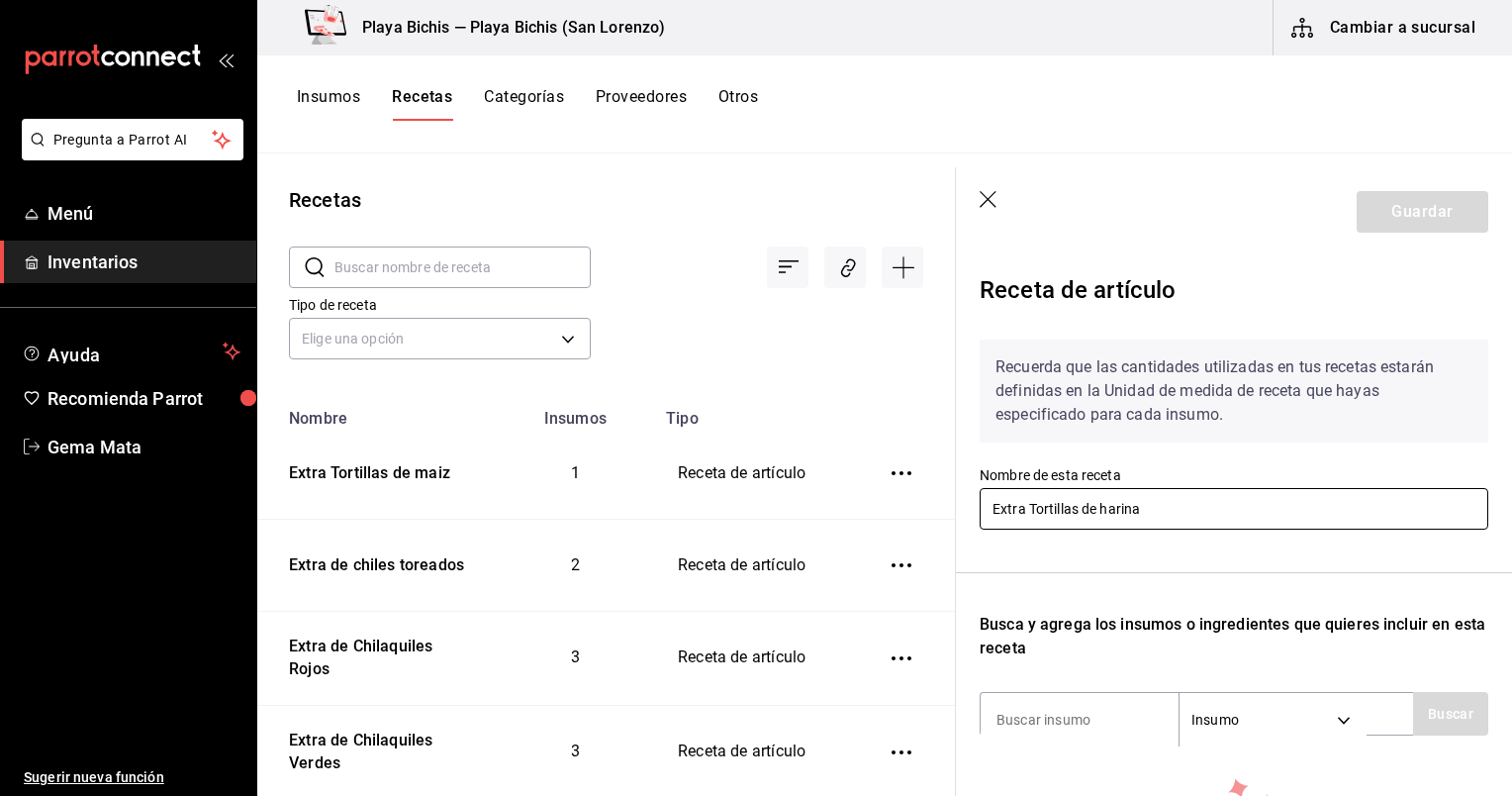 scroll, scrollTop: 263, scrollLeft: 0, axis: vertical 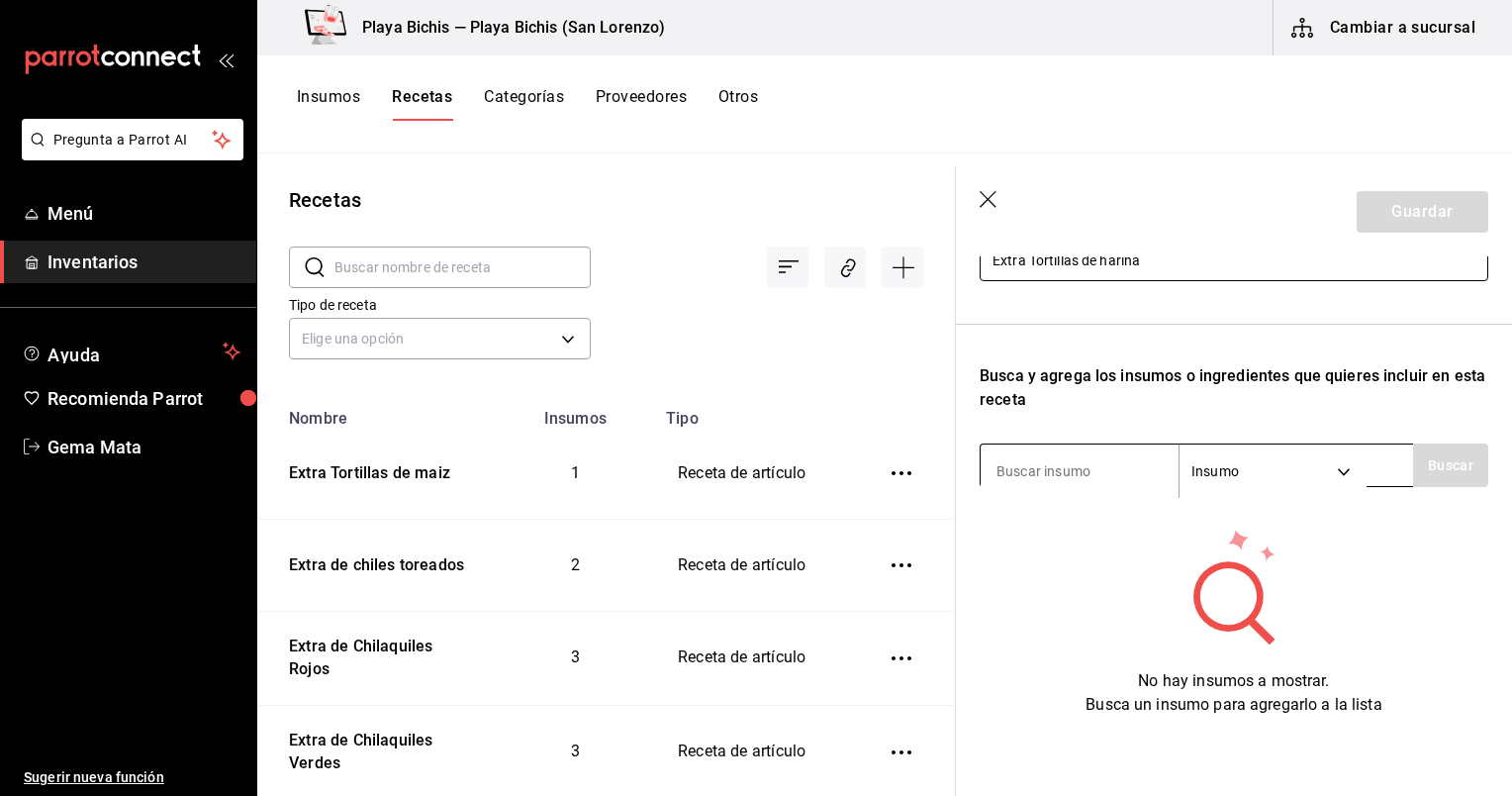 type on "Extra Tortillas de harina" 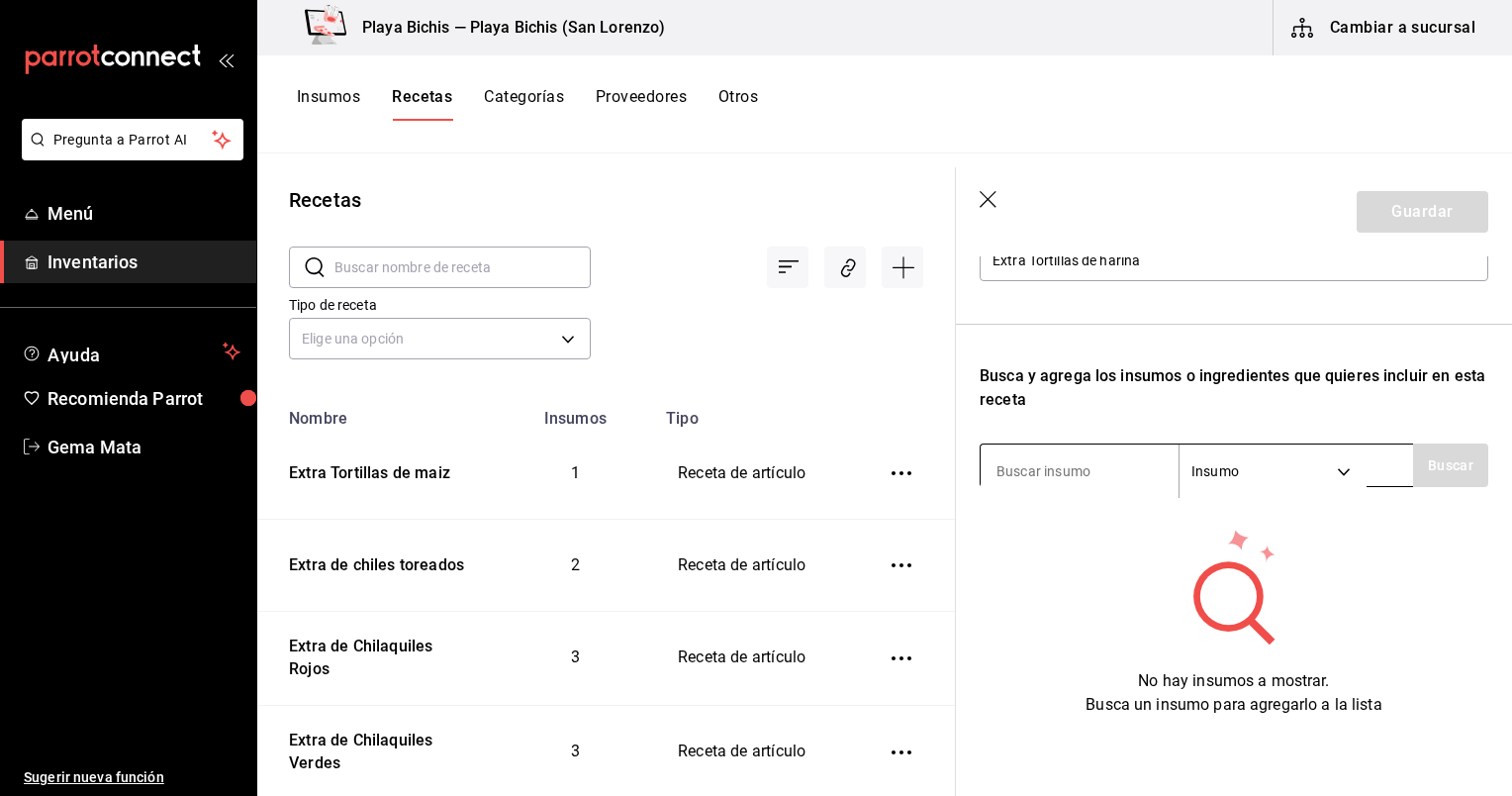 click at bounding box center (1080, 471) 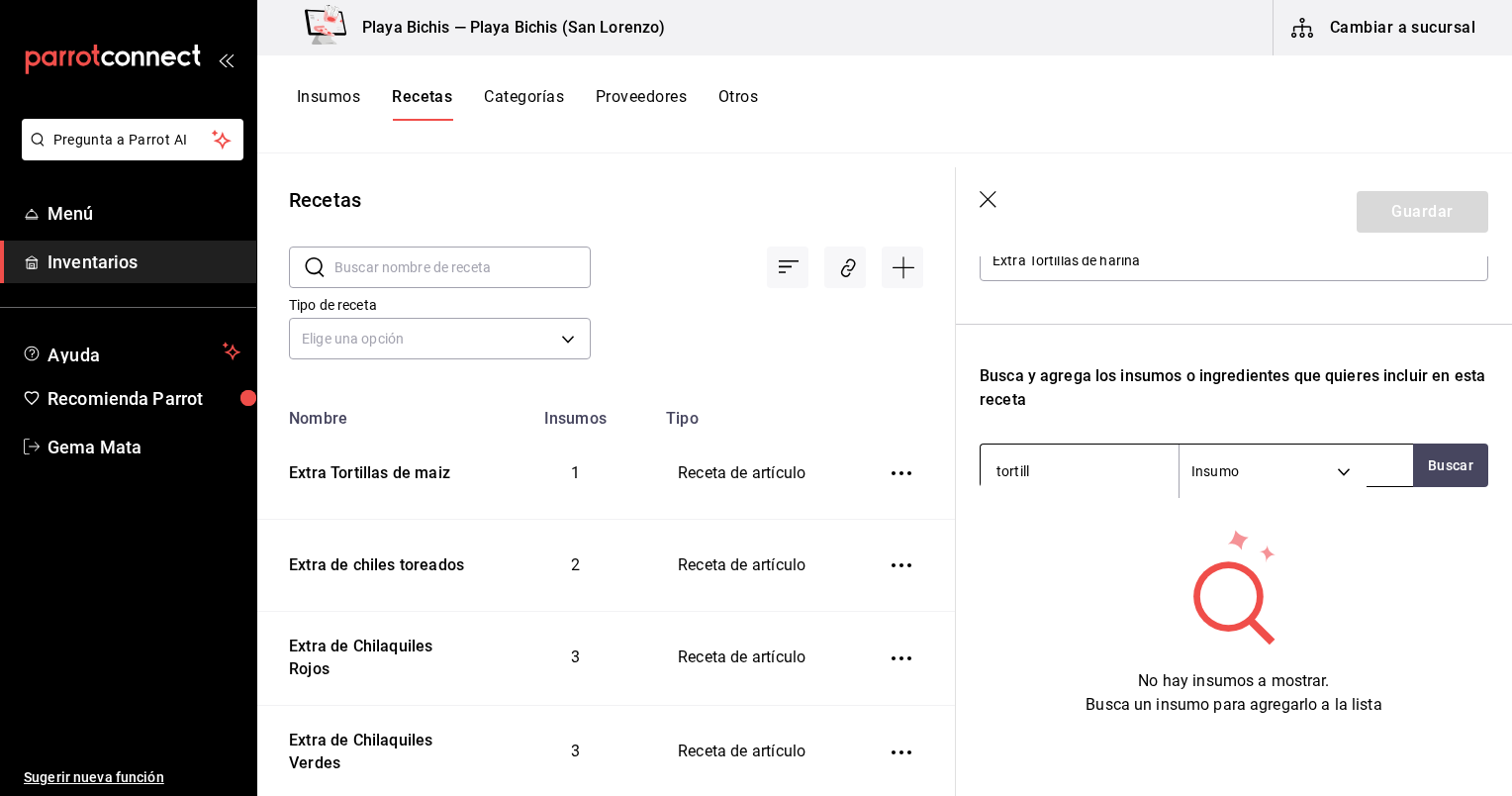 type on "tortilla" 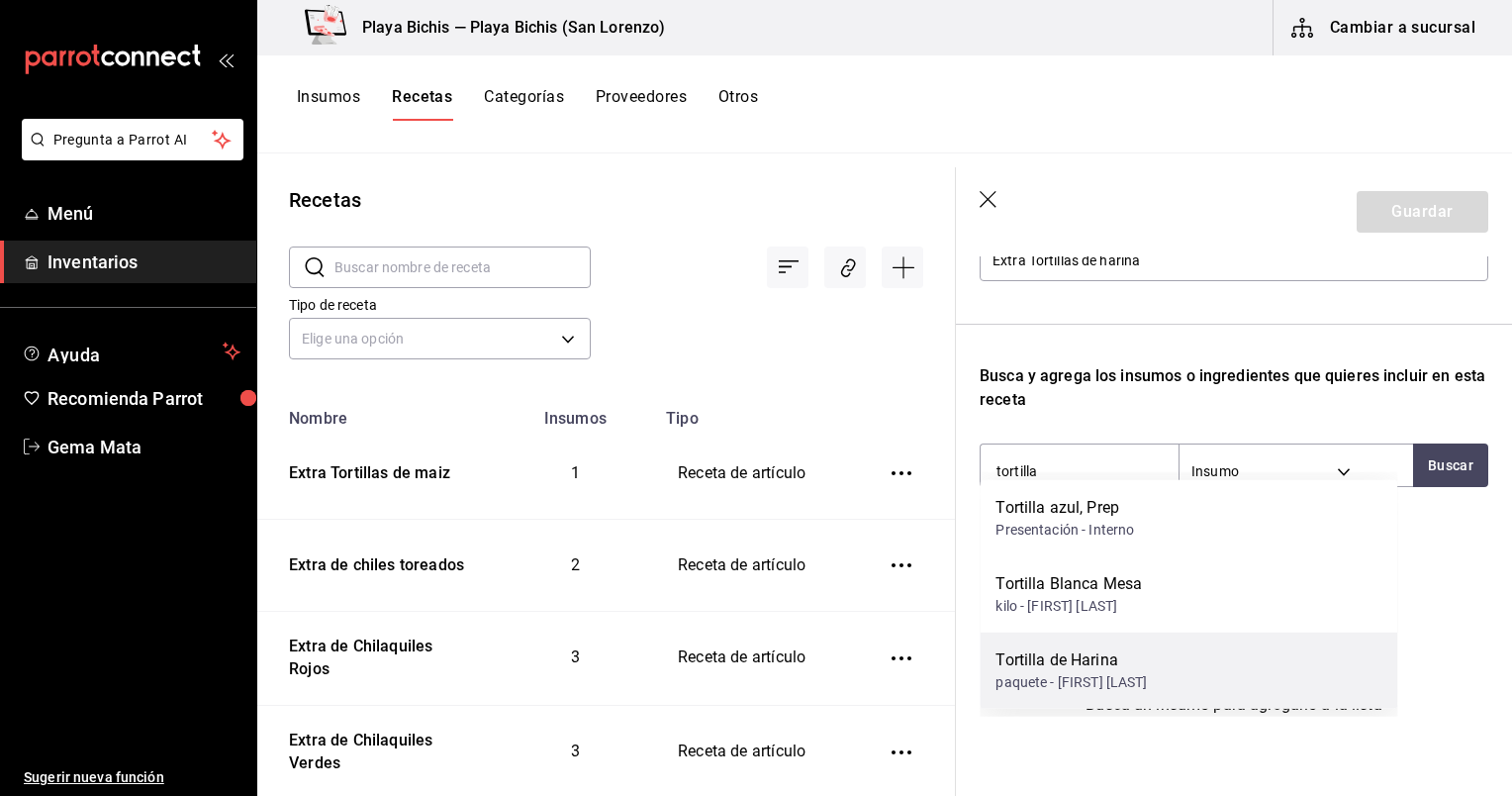 click on "Tortilla de Harina" at bounding box center (1071, 660) 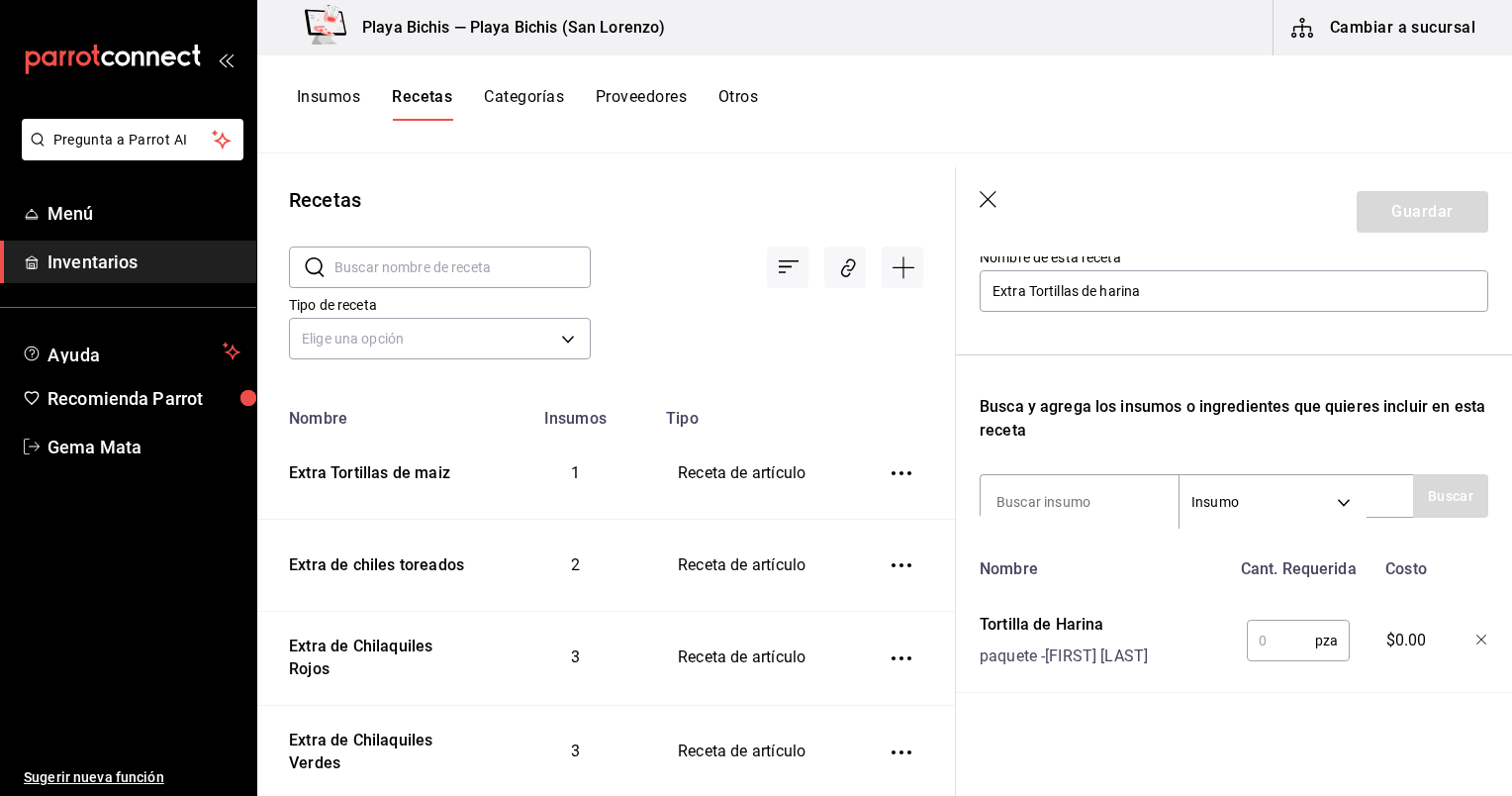 scroll, scrollTop: 256, scrollLeft: 0, axis: vertical 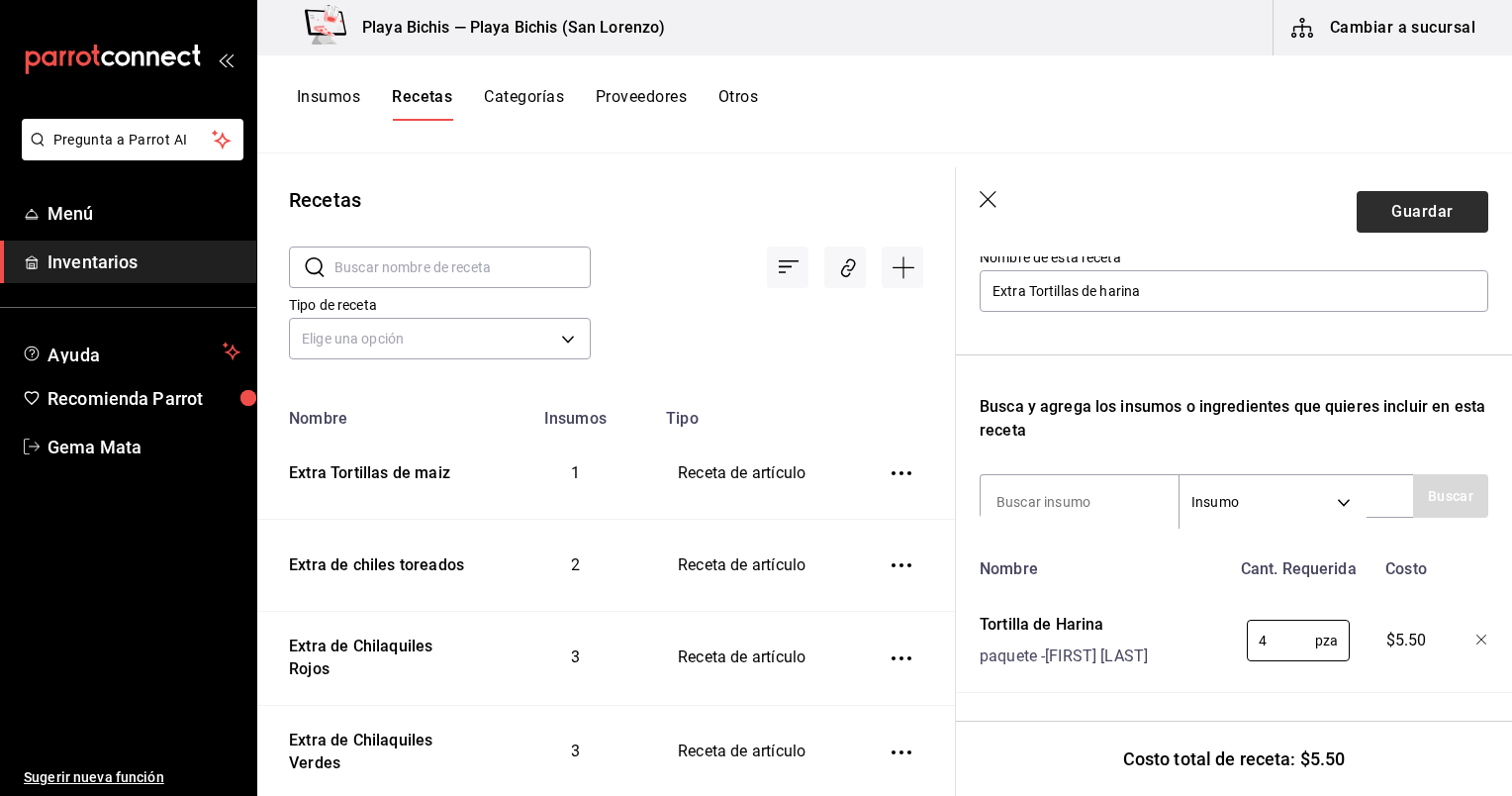 type on "4" 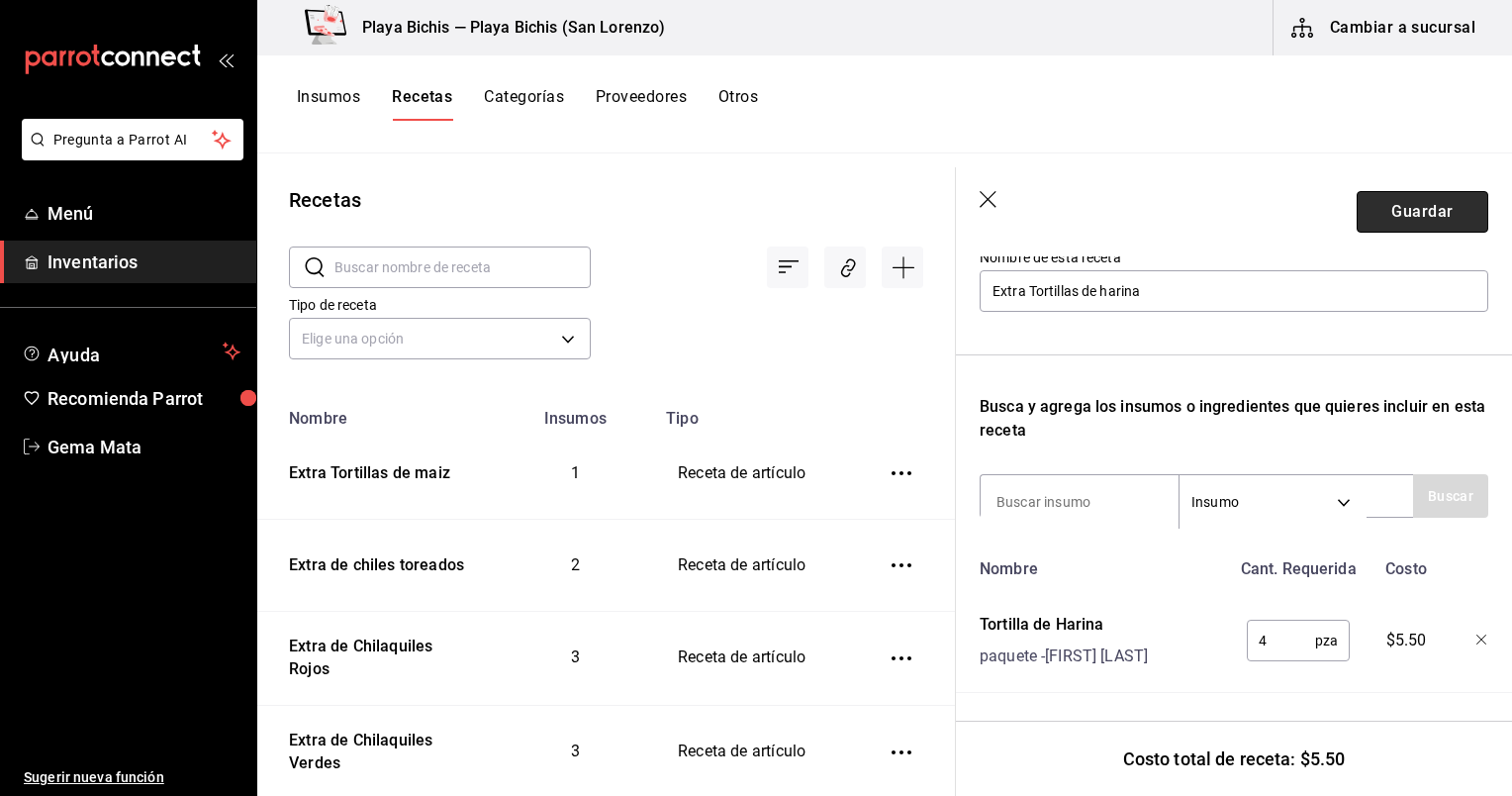 click on "Guardar" at bounding box center [1422, 212] 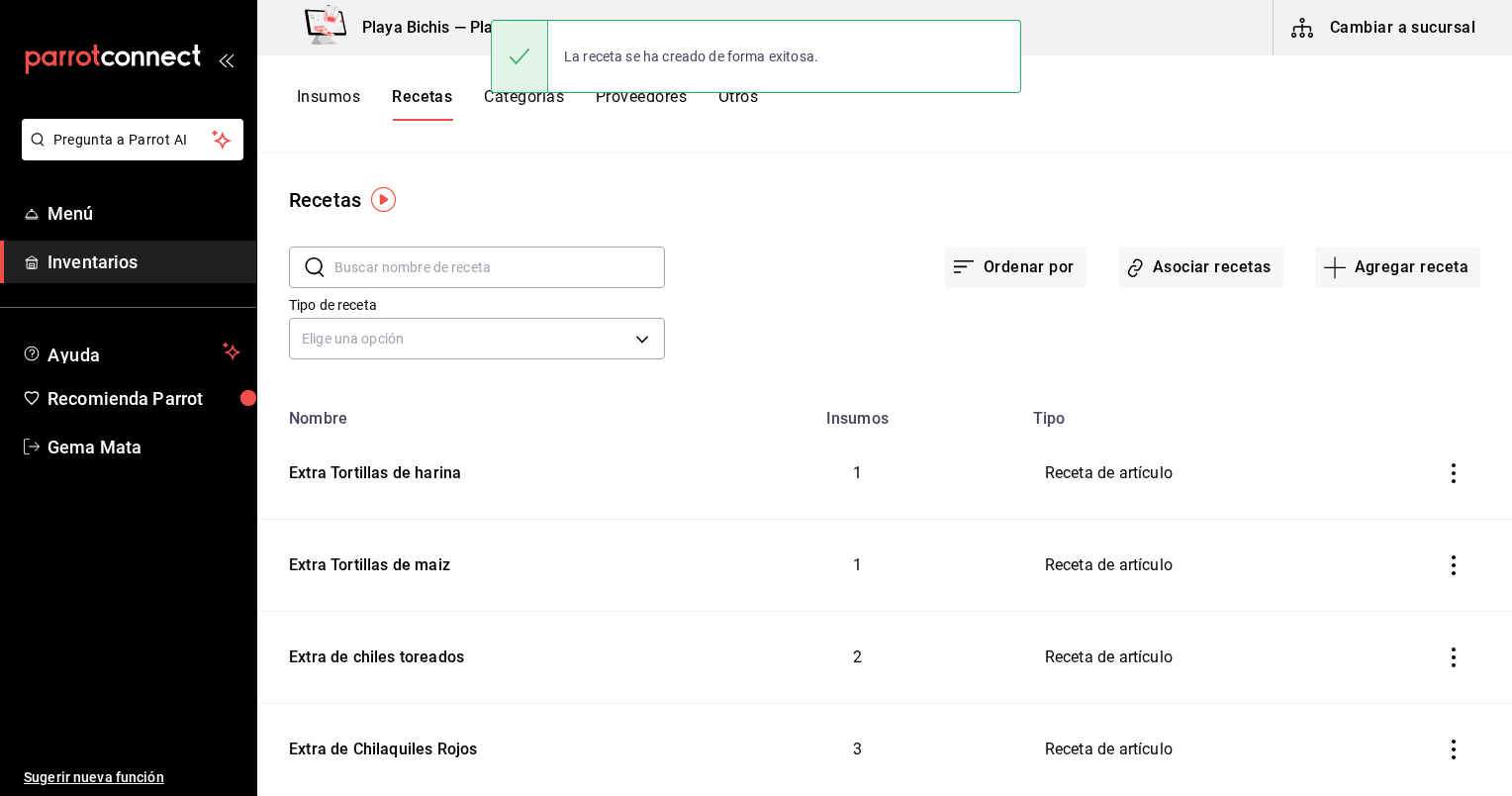 scroll, scrollTop: 0, scrollLeft: 0, axis: both 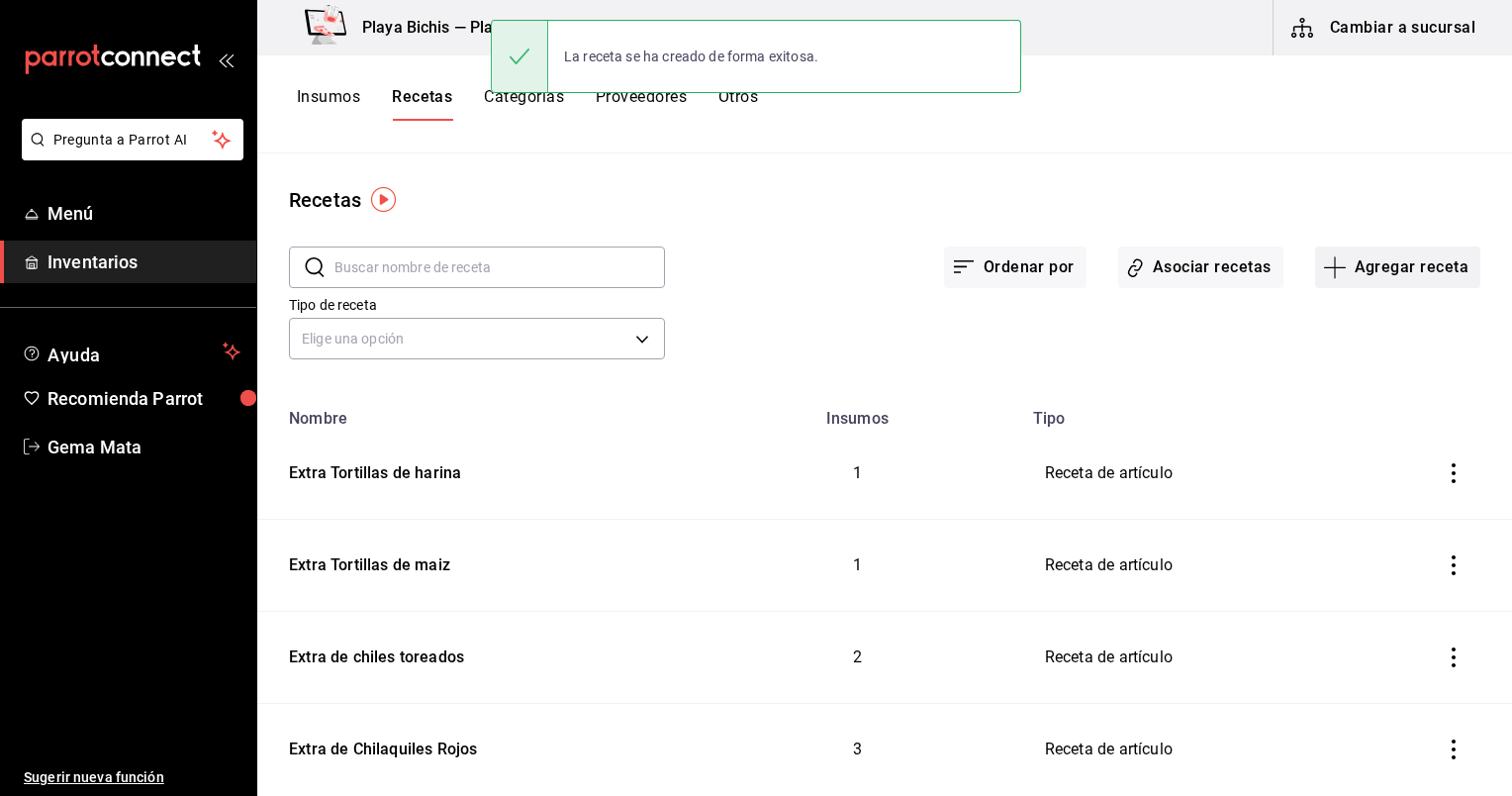click on "Agregar receta" at bounding box center [1397, 267] 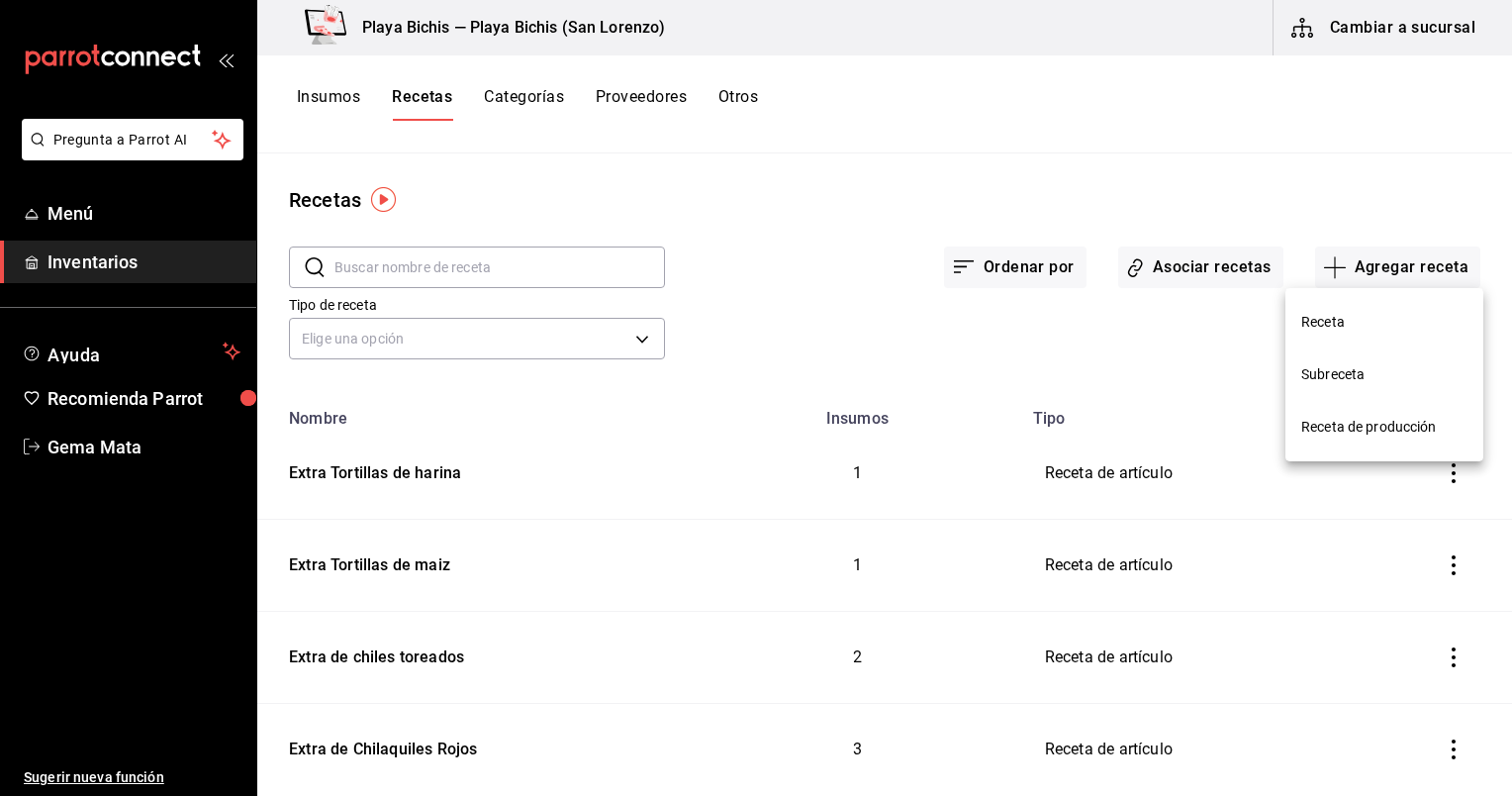 click on "Receta" at bounding box center (1384, 322) 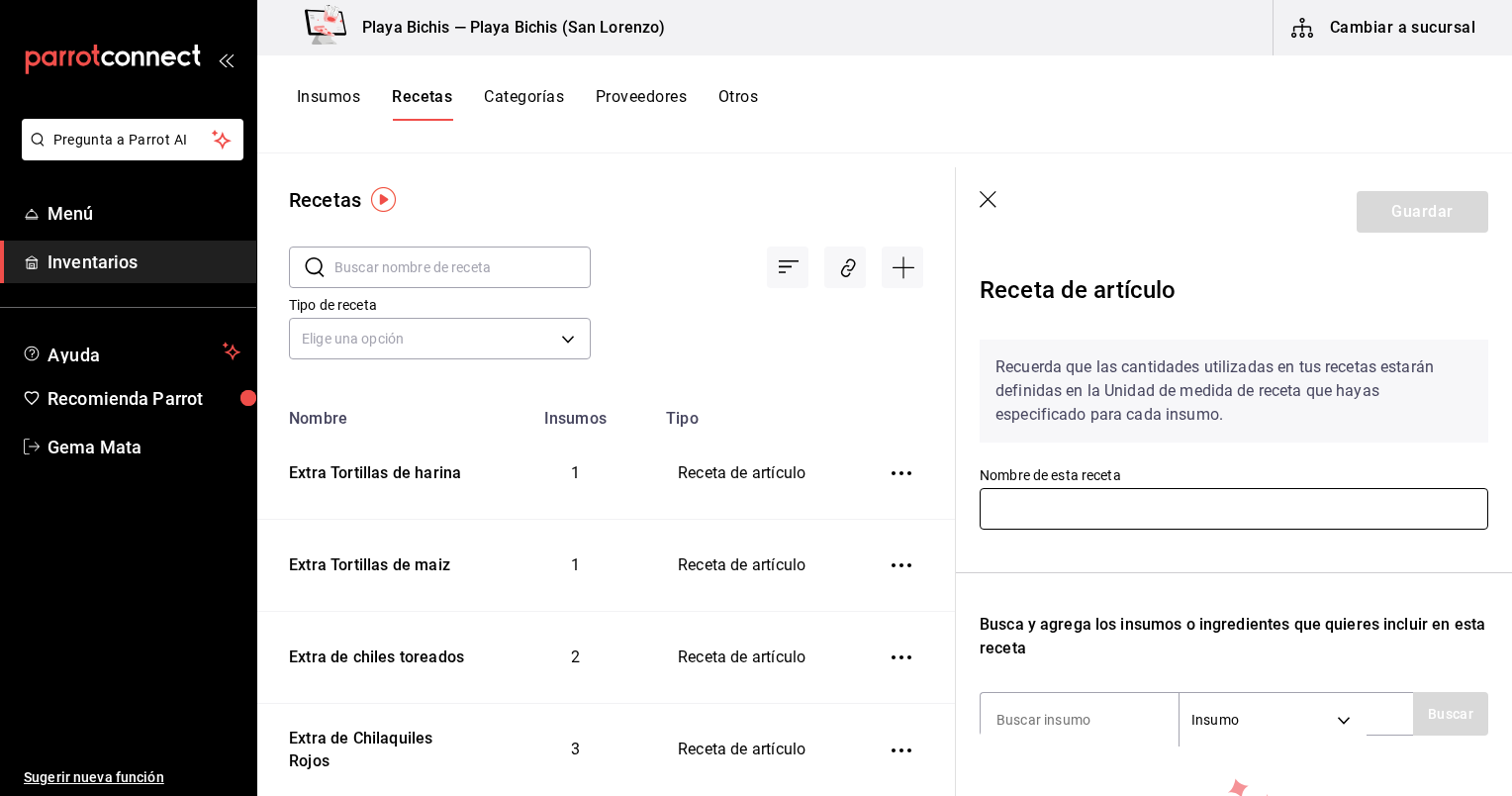click at bounding box center [1234, 509] 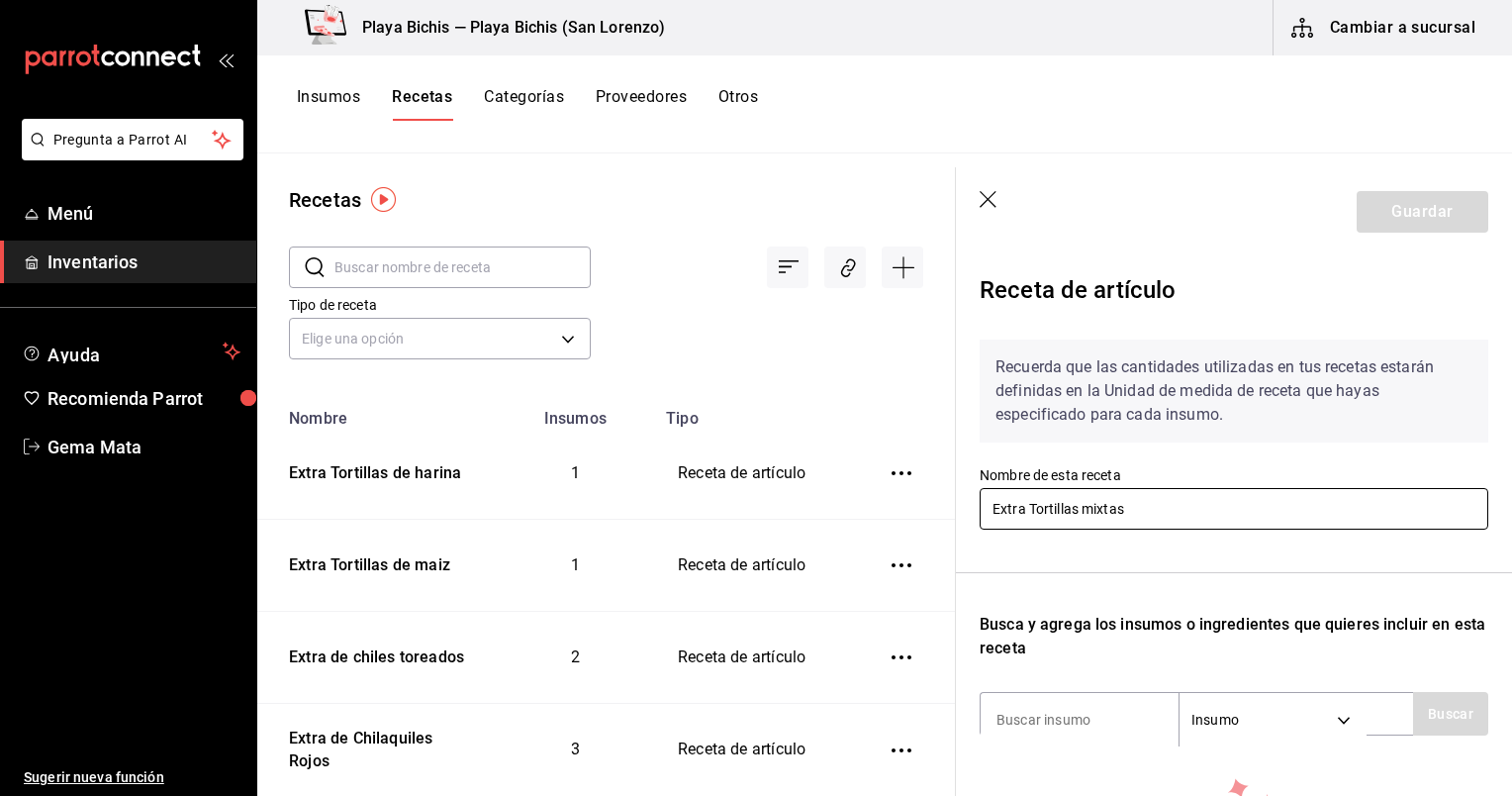 type on "Extra Tortillas mixtas" 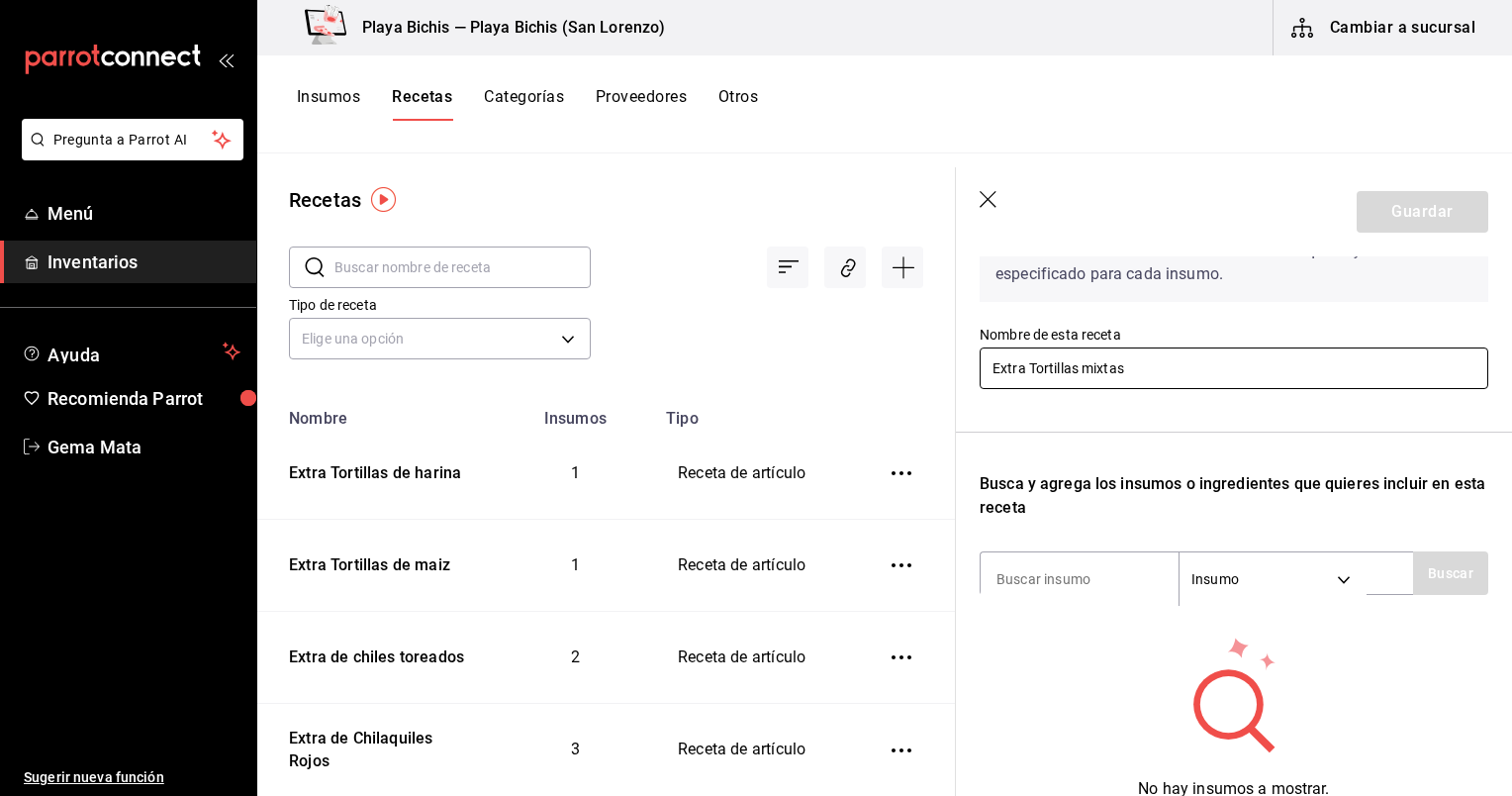 scroll, scrollTop: 263, scrollLeft: 0, axis: vertical 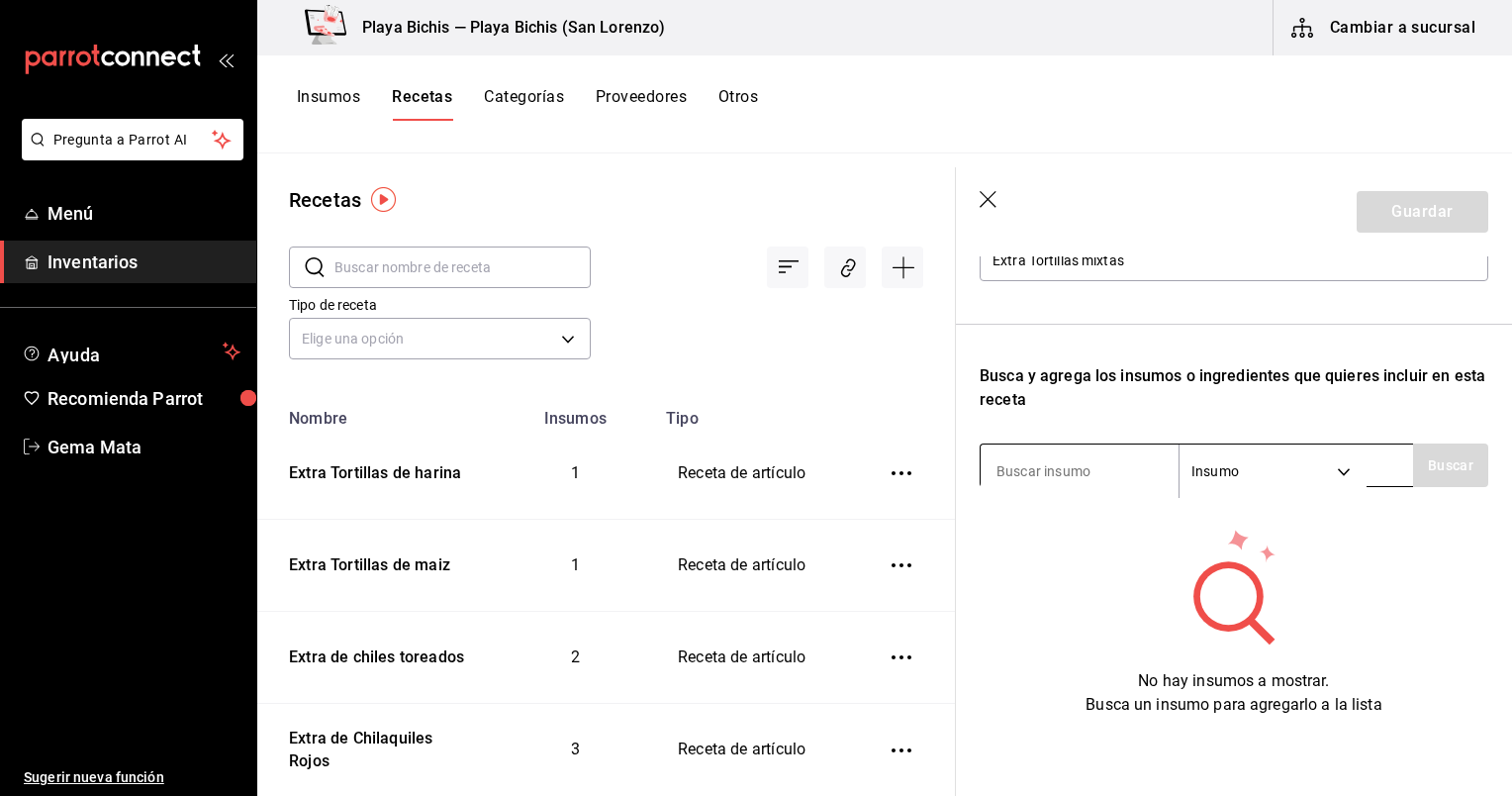 click at bounding box center (1080, 471) 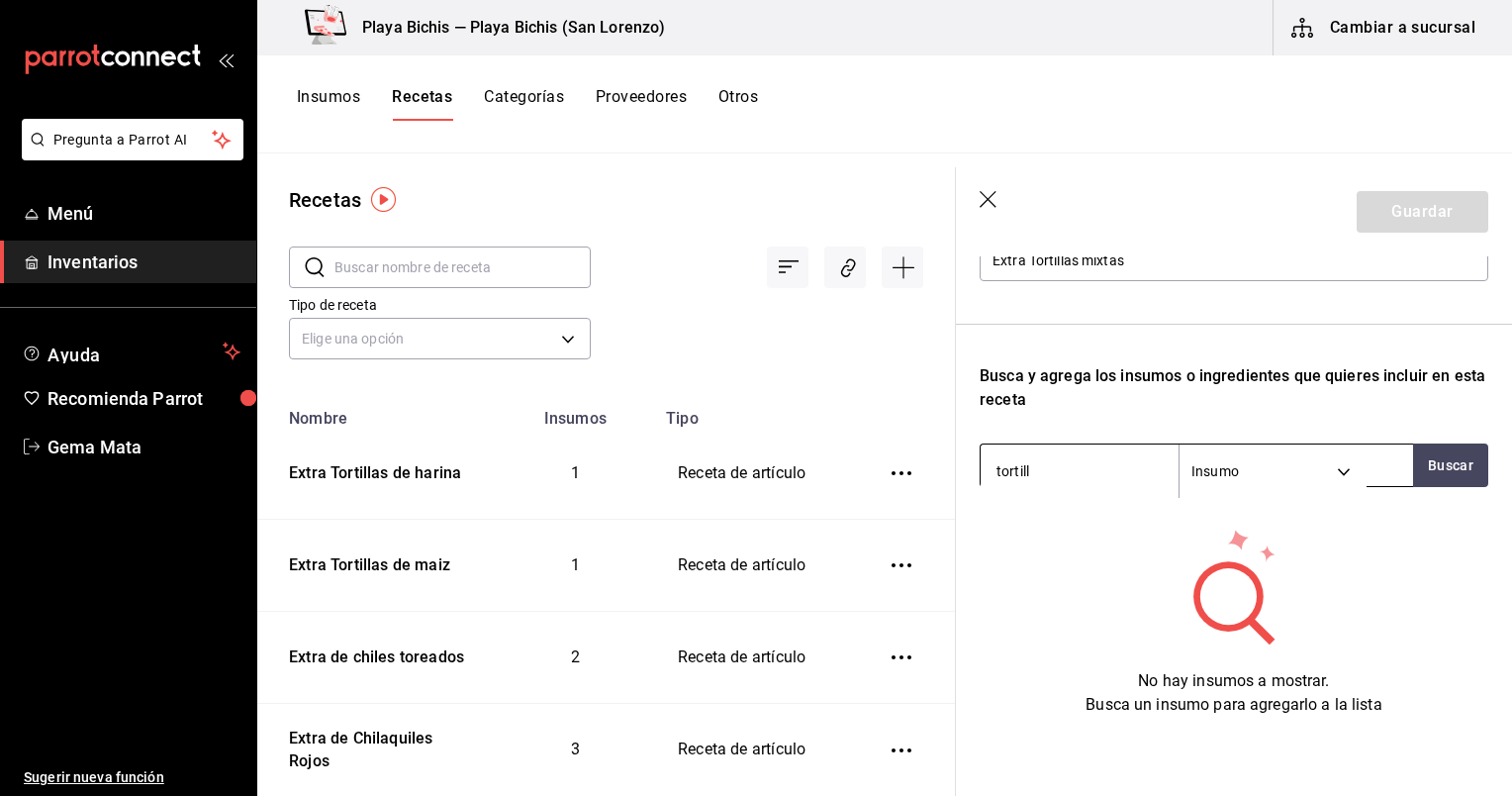 type on "tortilla" 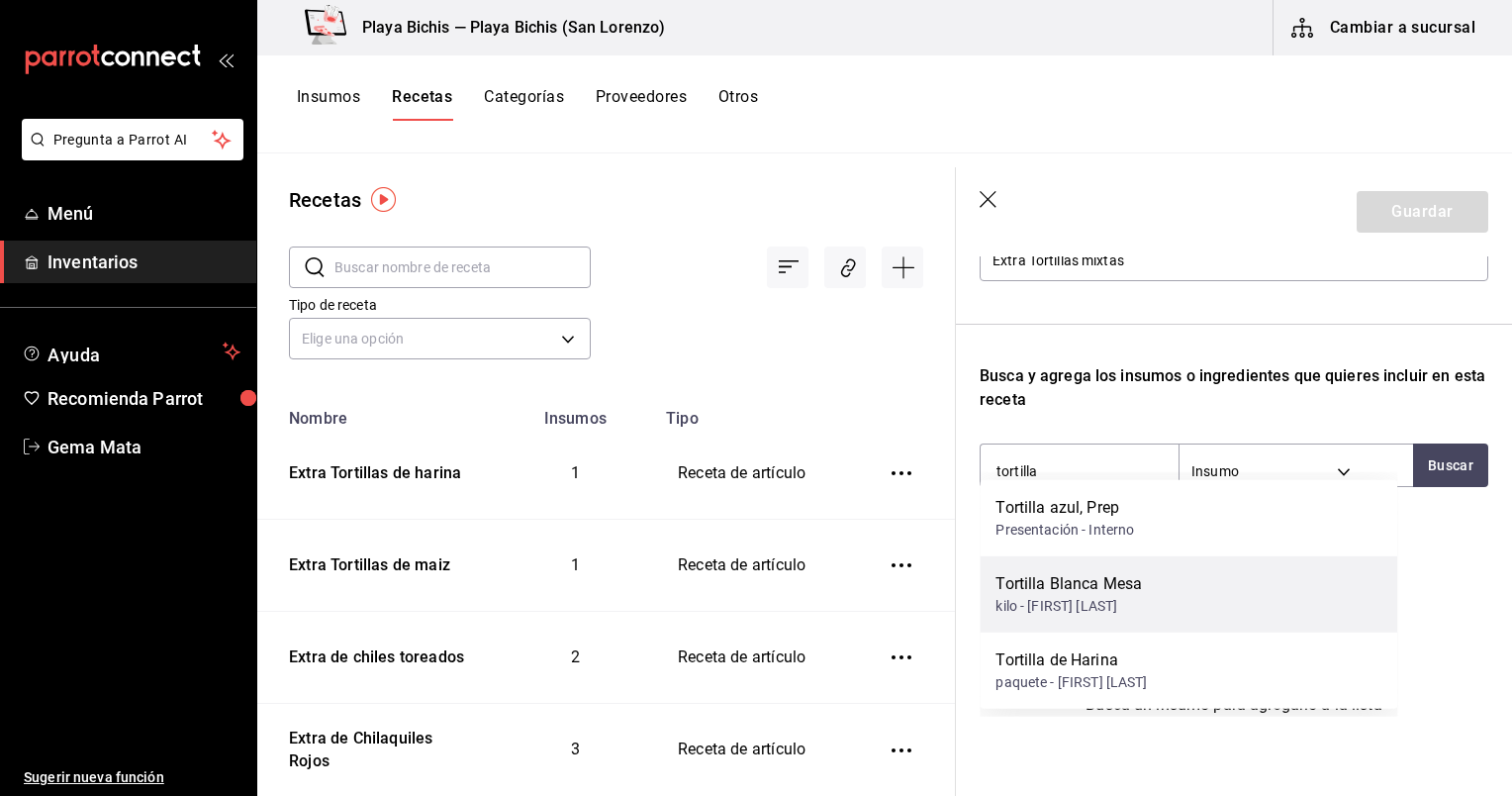 click on "kilo - Marcelino Porcayo Gomez" at bounding box center [1069, 606] 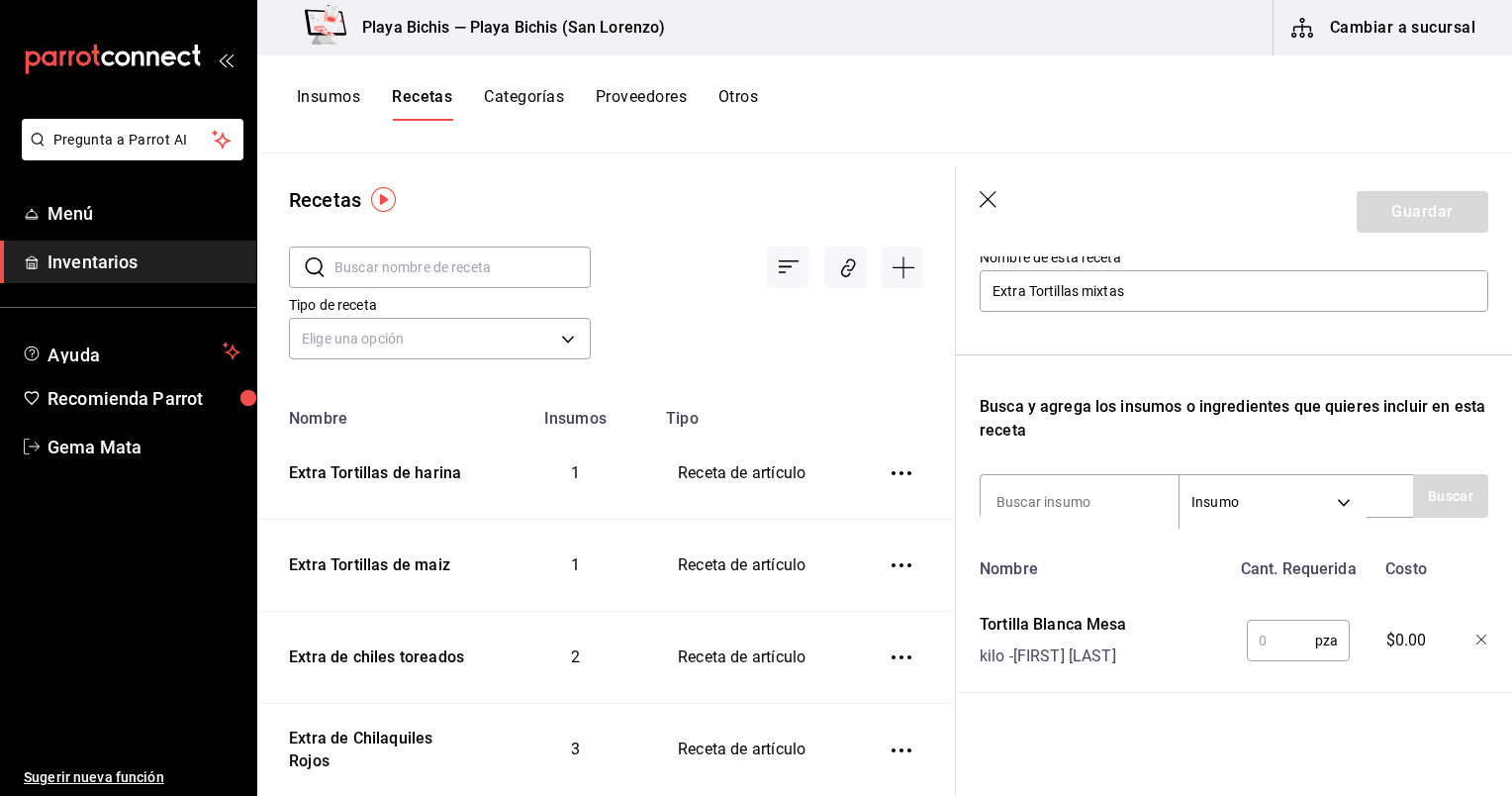 scroll, scrollTop: 233, scrollLeft: 0, axis: vertical 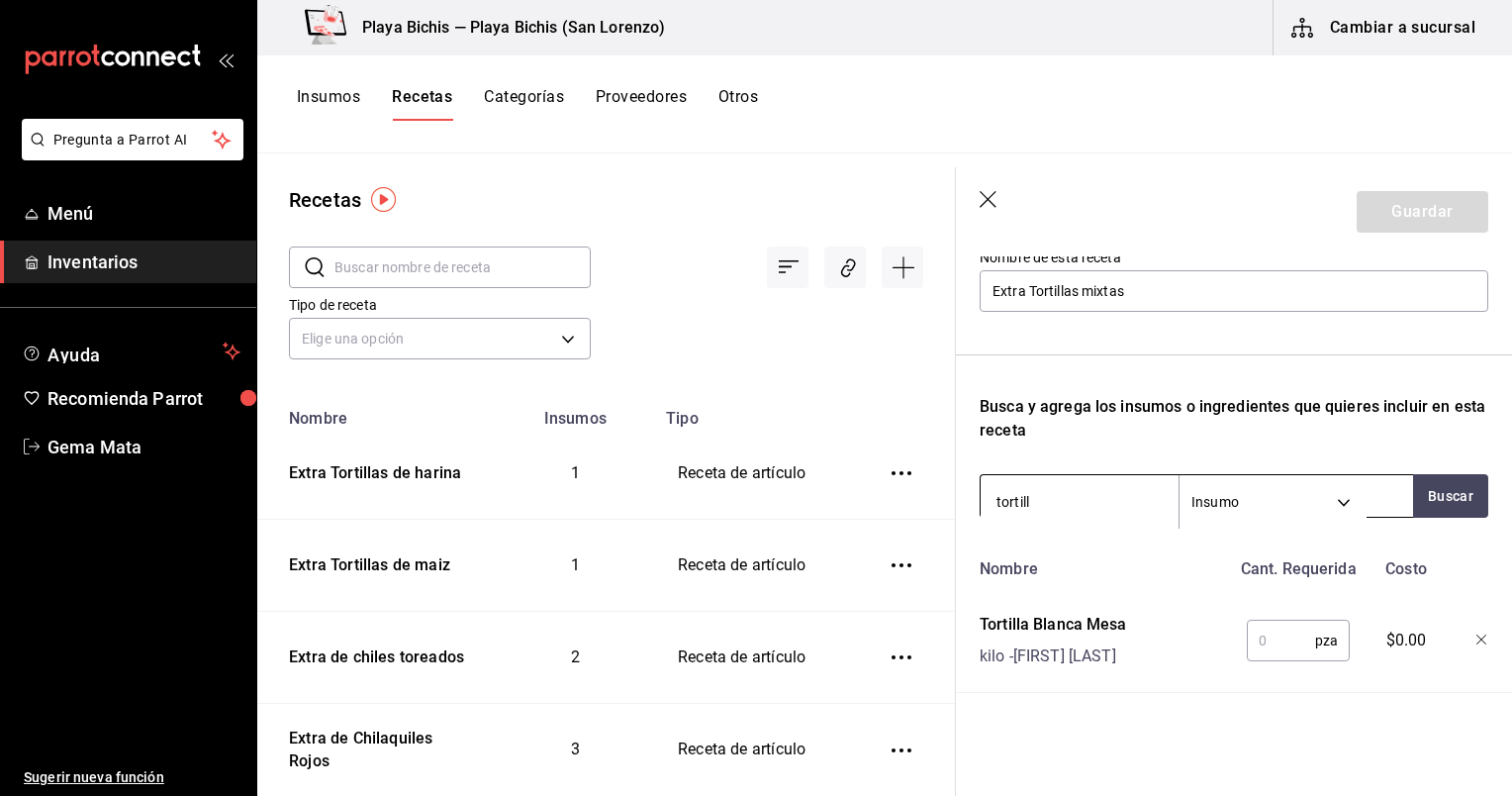 type on "tortilla" 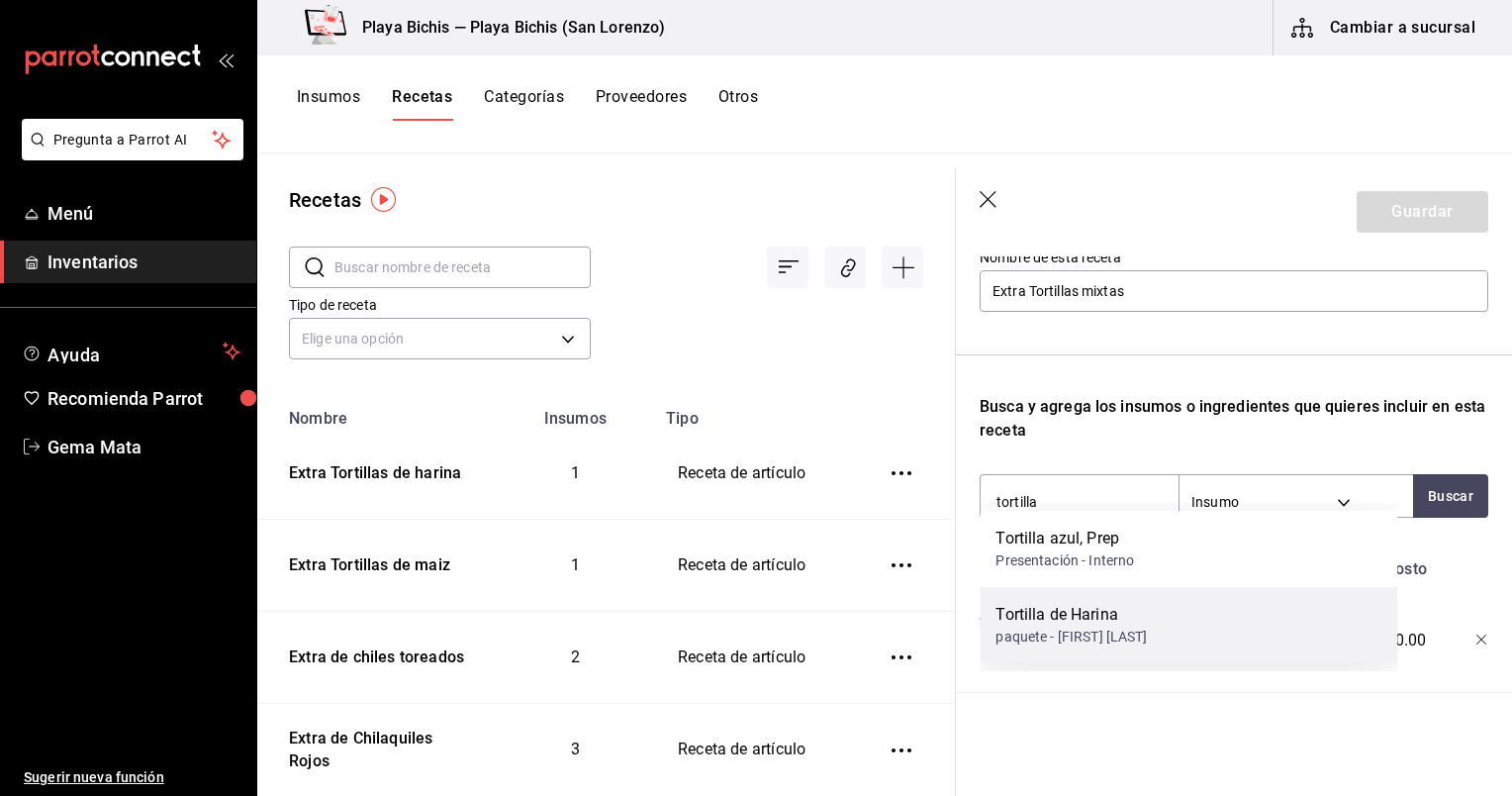 click on "Tortilla de Harina paquete - Luz del Carmen de los Reyes Garay" at bounding box center (1188, 625) 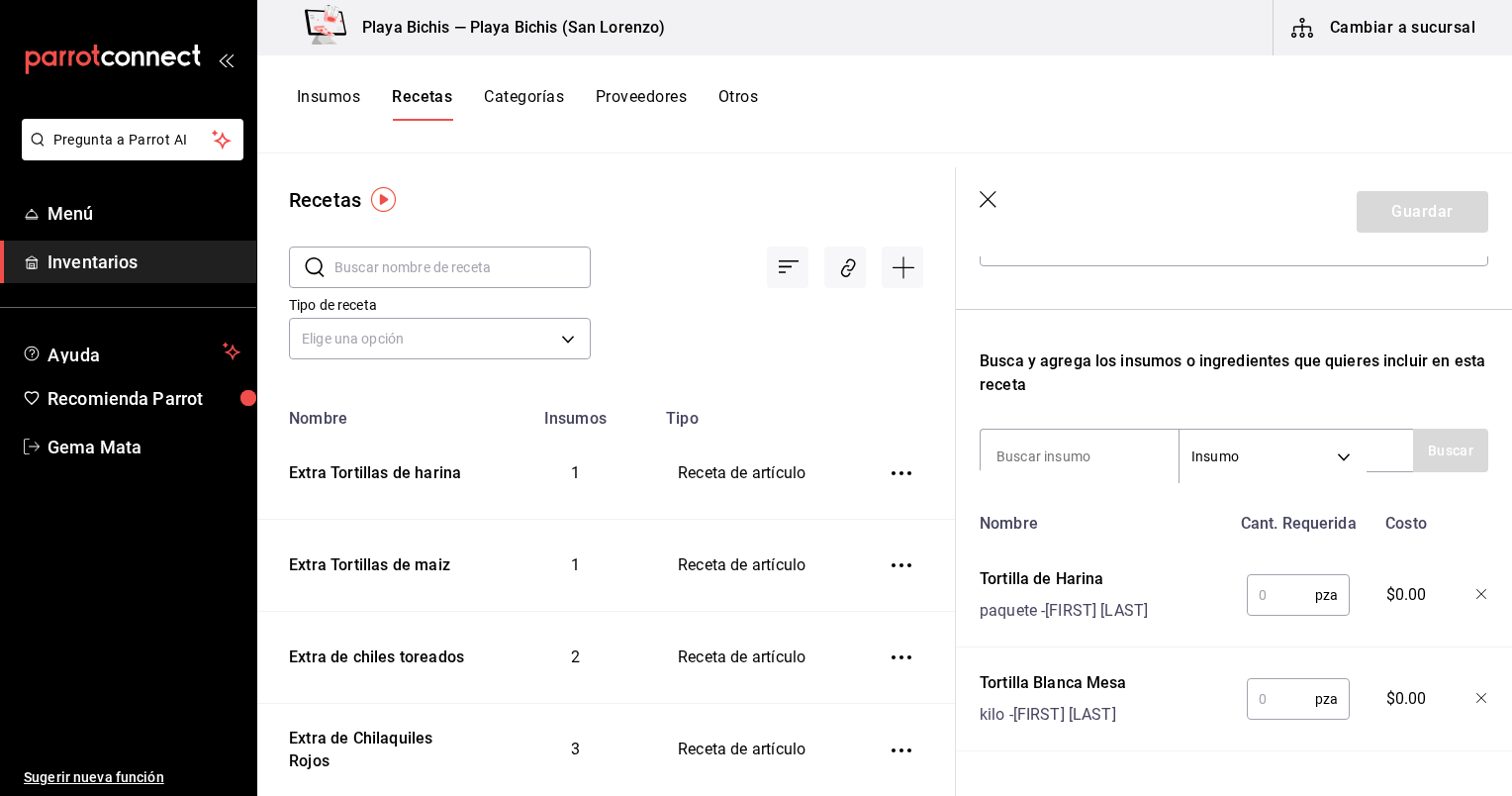 scroll, scrollTop: 360, scrollLeft: 0, axis: vertical 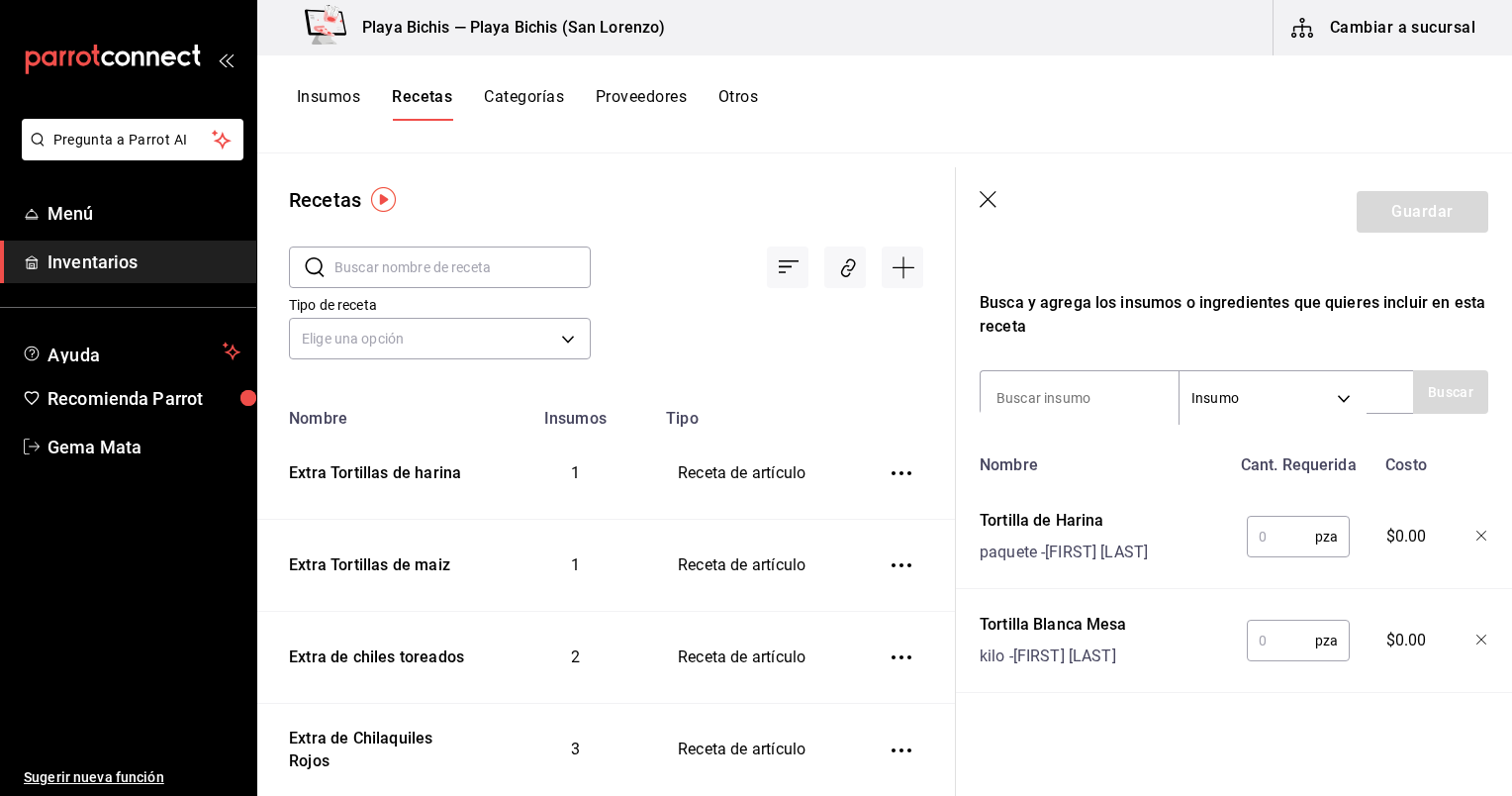 click on "pza ​" at bounding box center [1294, 637] 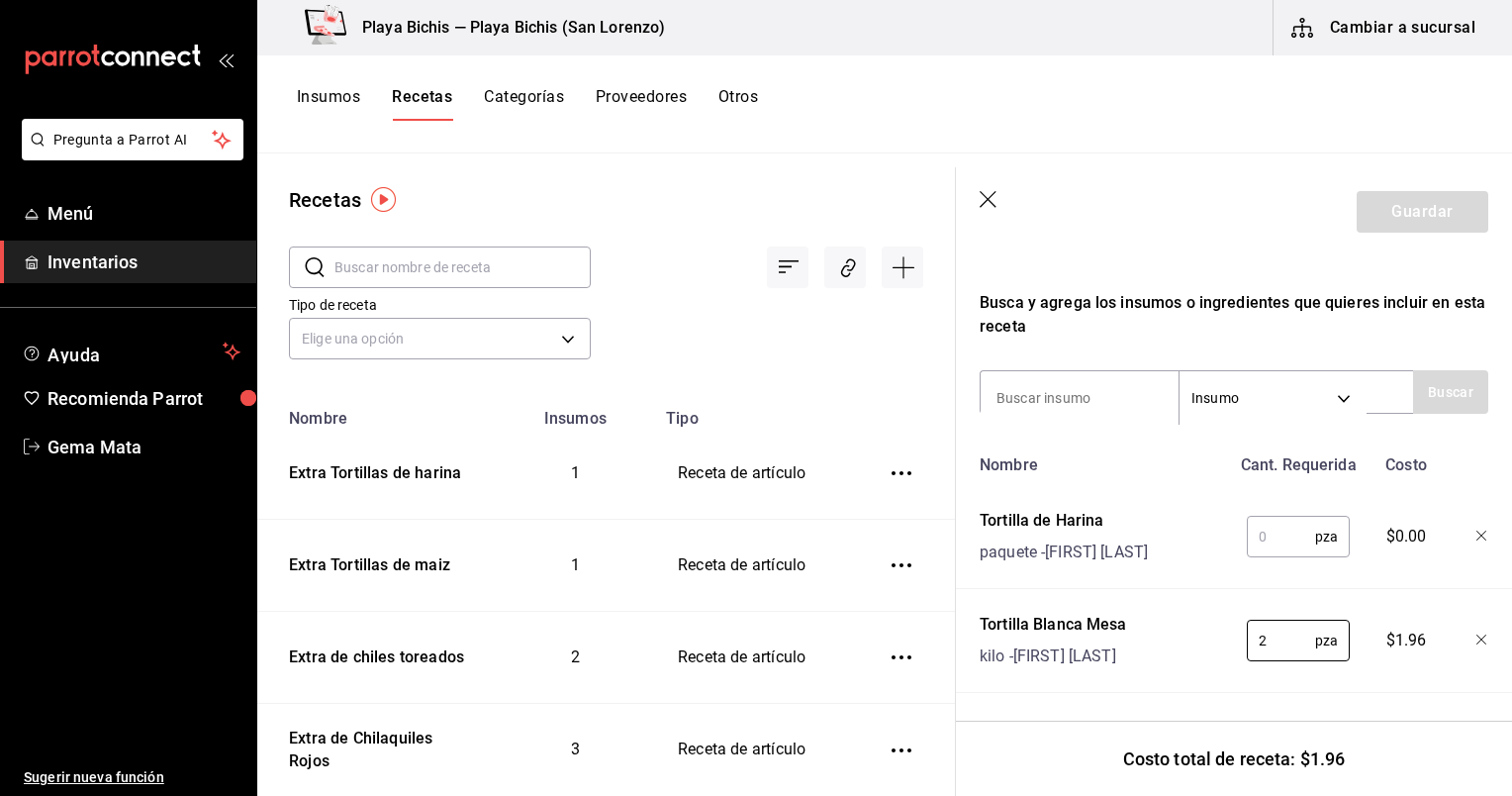 type on "2" 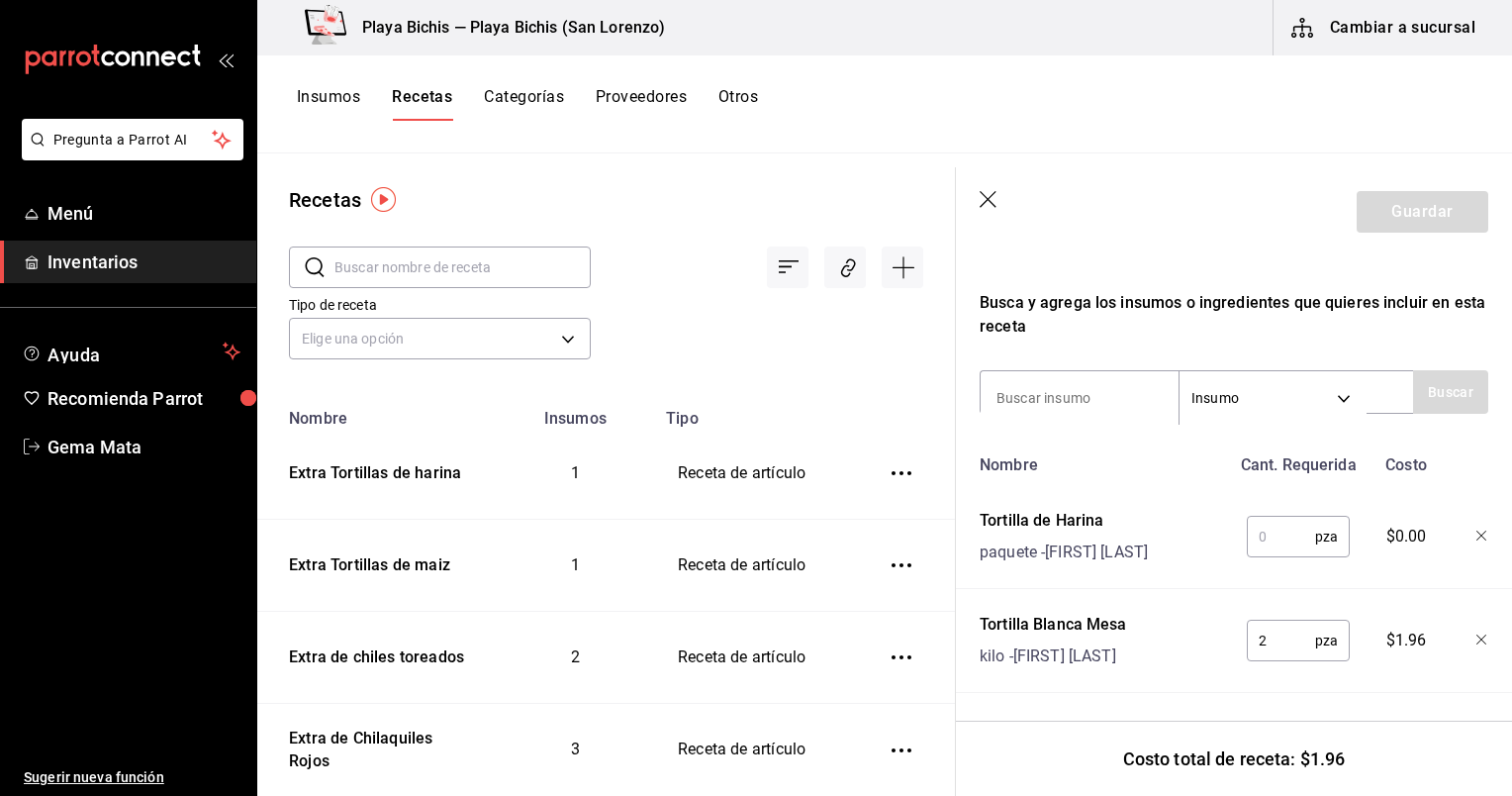click at bounding box center [1280, 537] 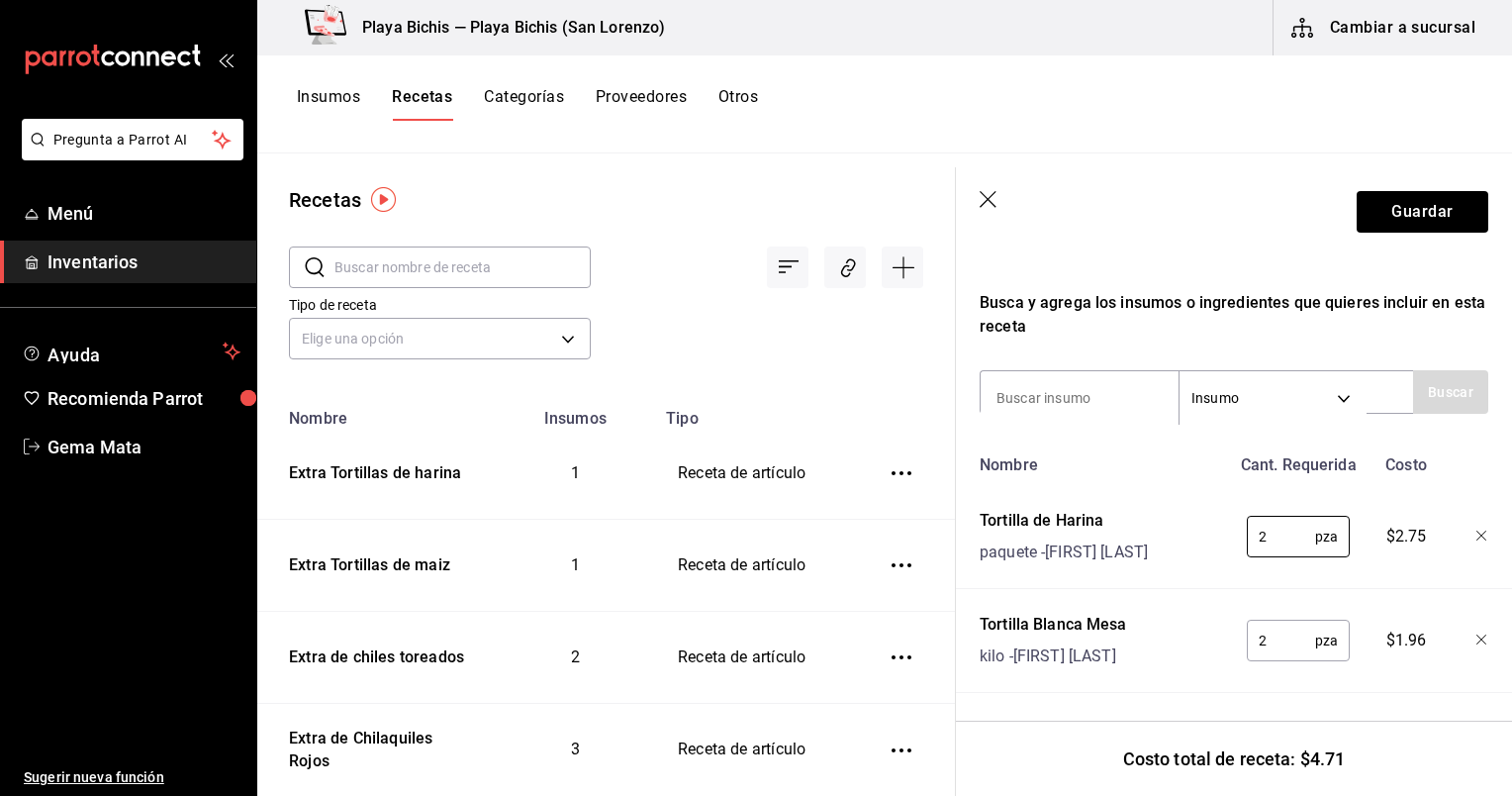 type on "2" 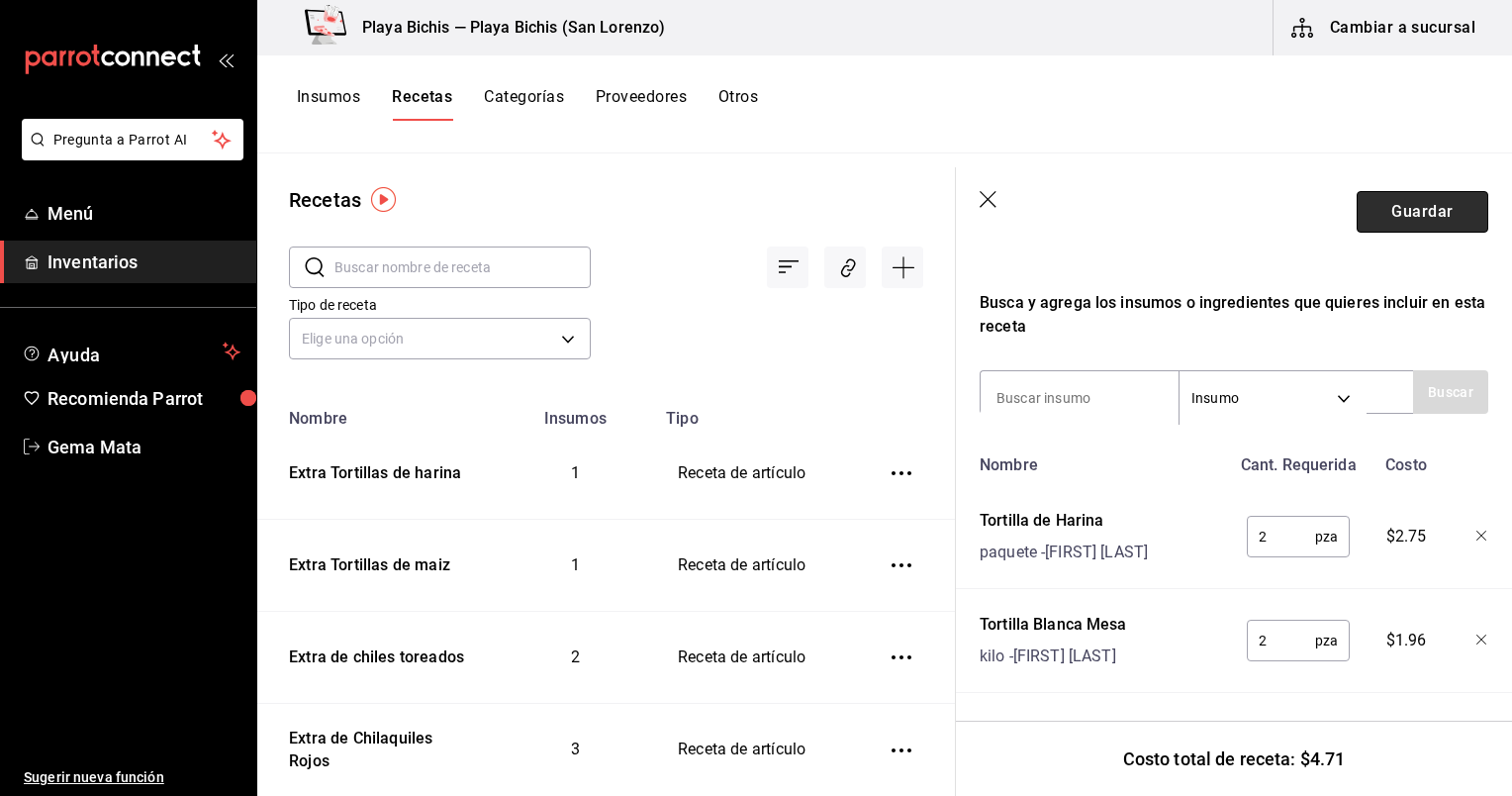 click on "Guardar" at bounding box center [1422, 212] 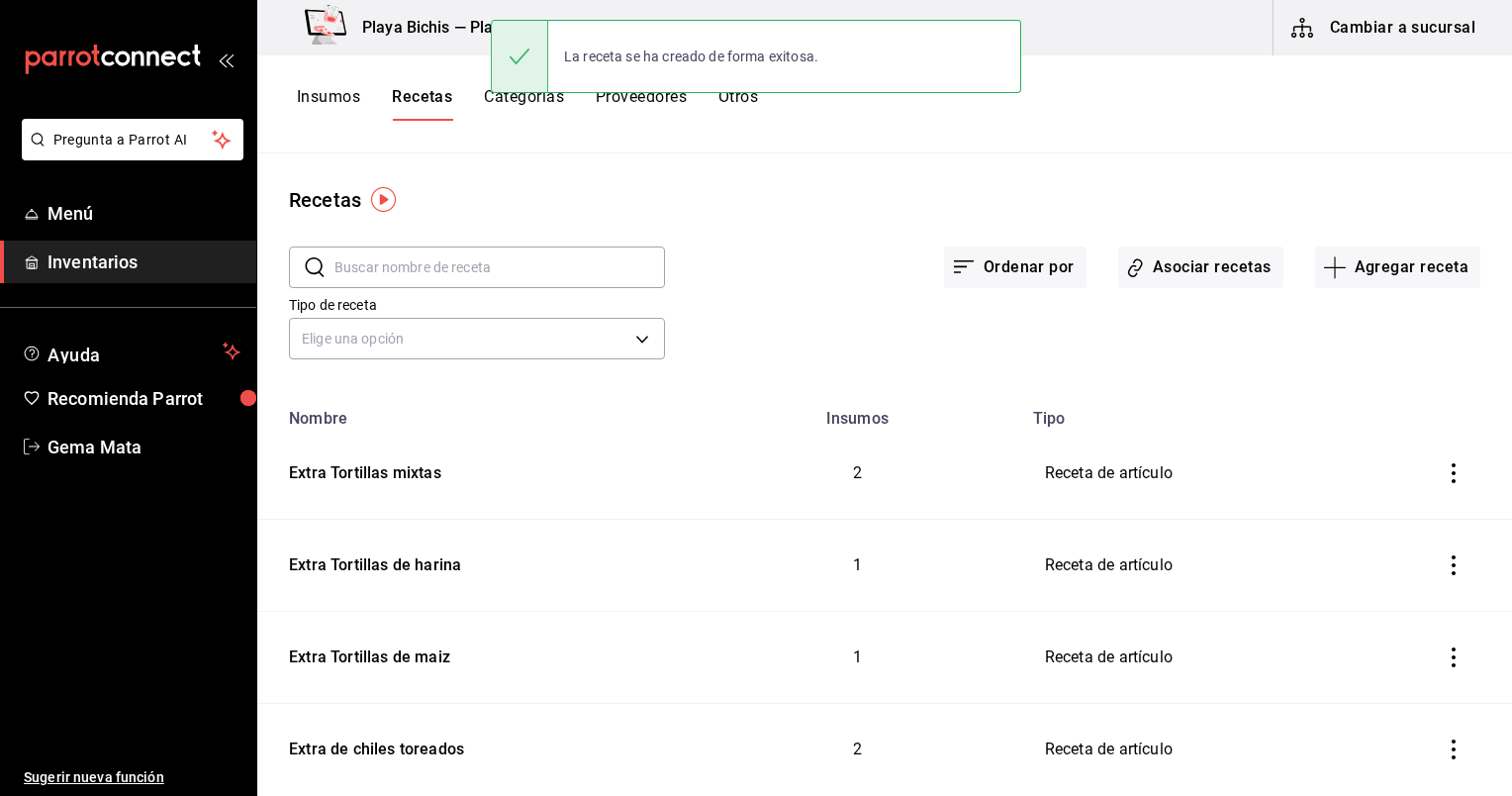 scroll, scrollTop: 0, scrollLeft: 0, axis: both 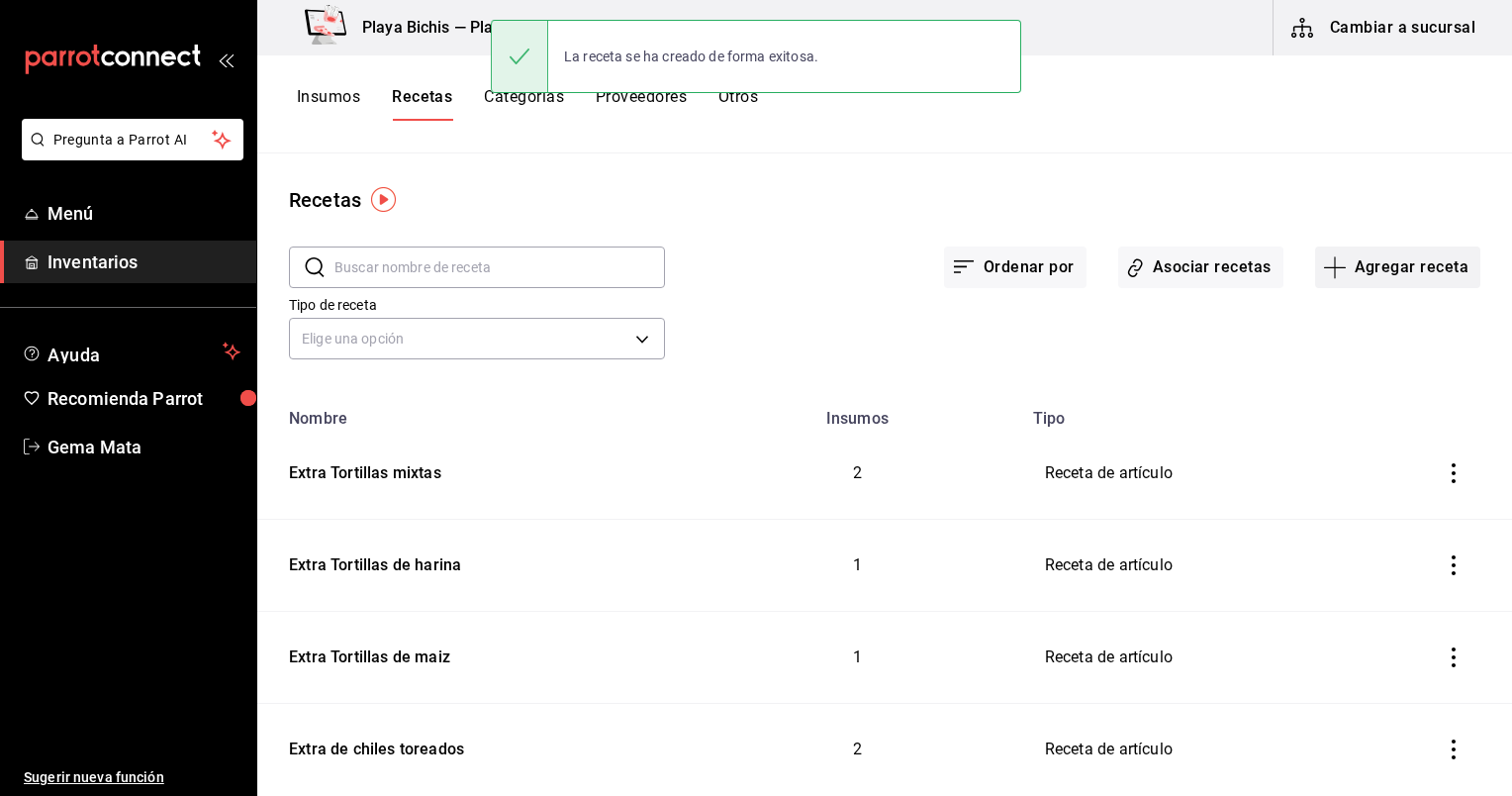 click on "Agregar receta" at bounding box center (1397, 267) 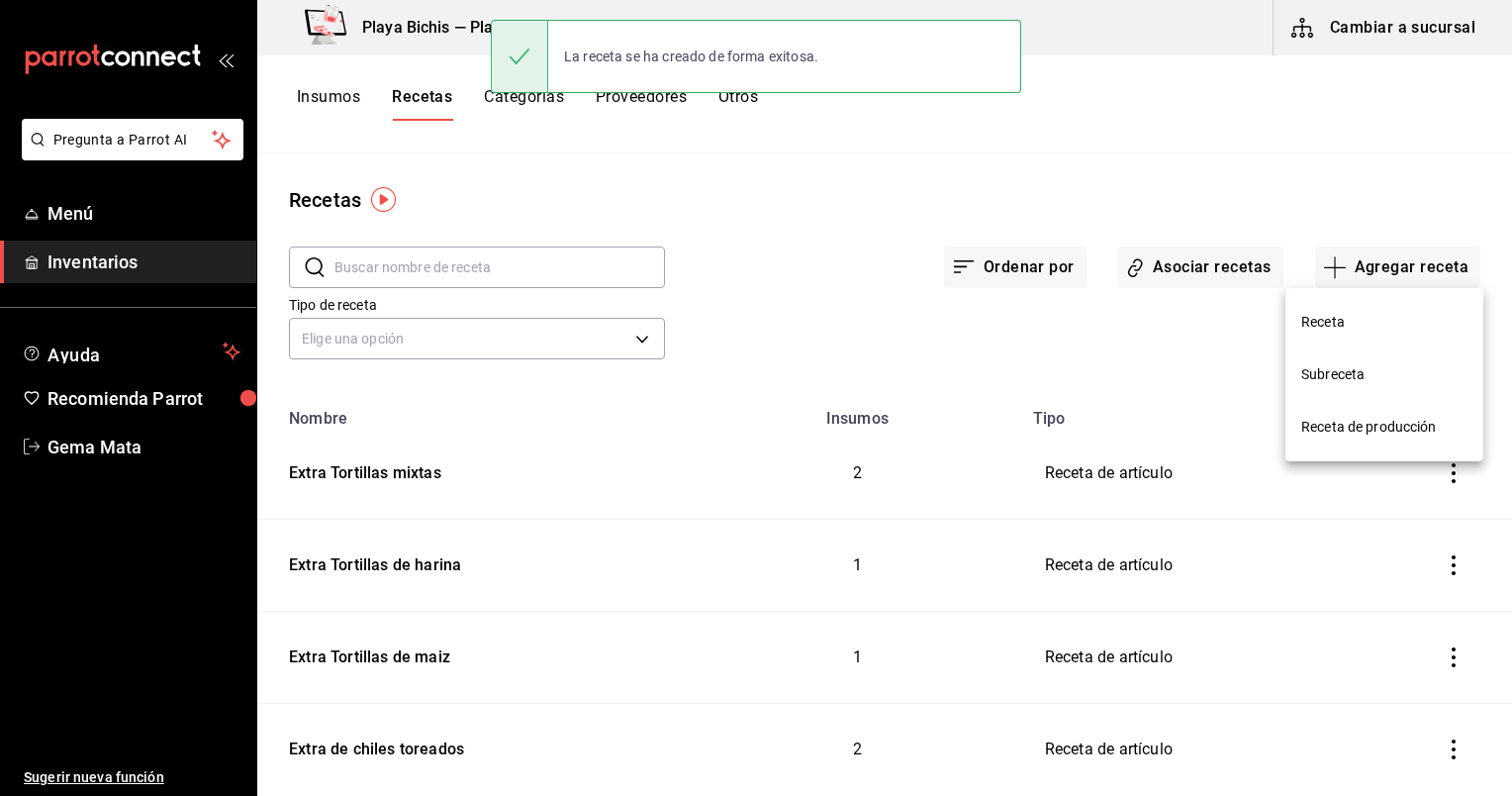 click on "Receta" at bounding box center [1384, 322] 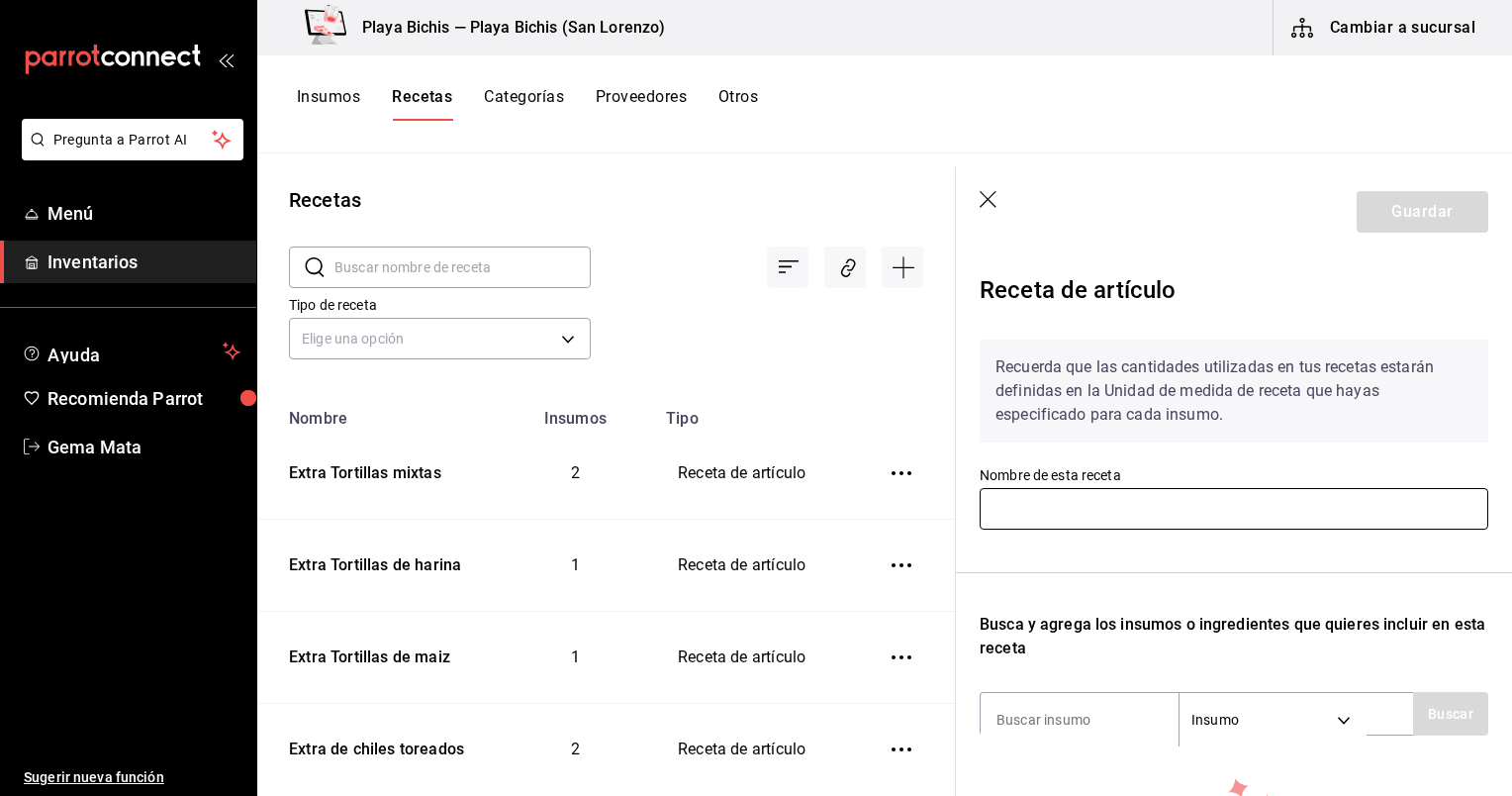 click at bounding box center [1234, 509] 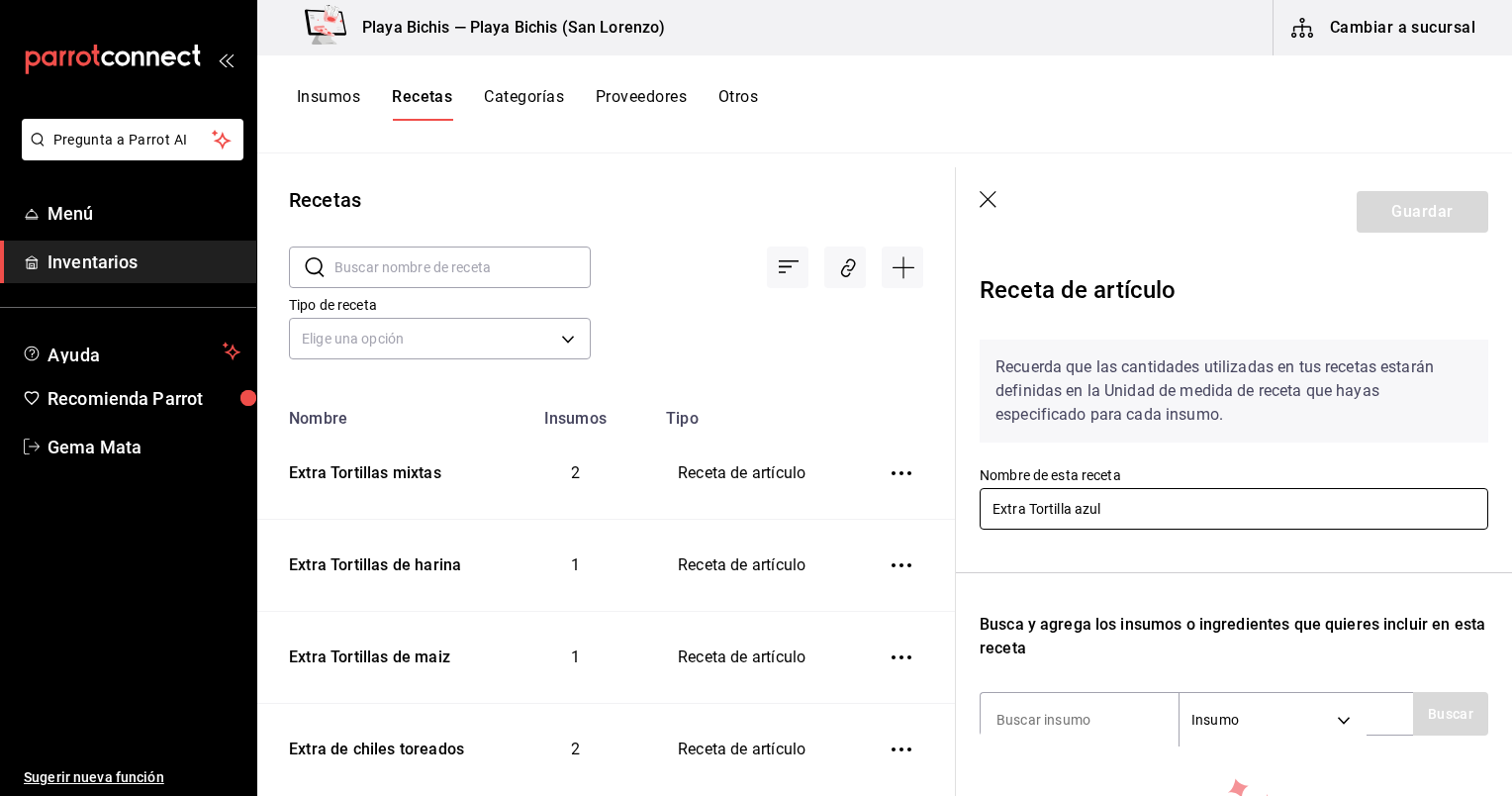 scroll, scrollTop: 263, scrollLeft: 0, axis: vertical 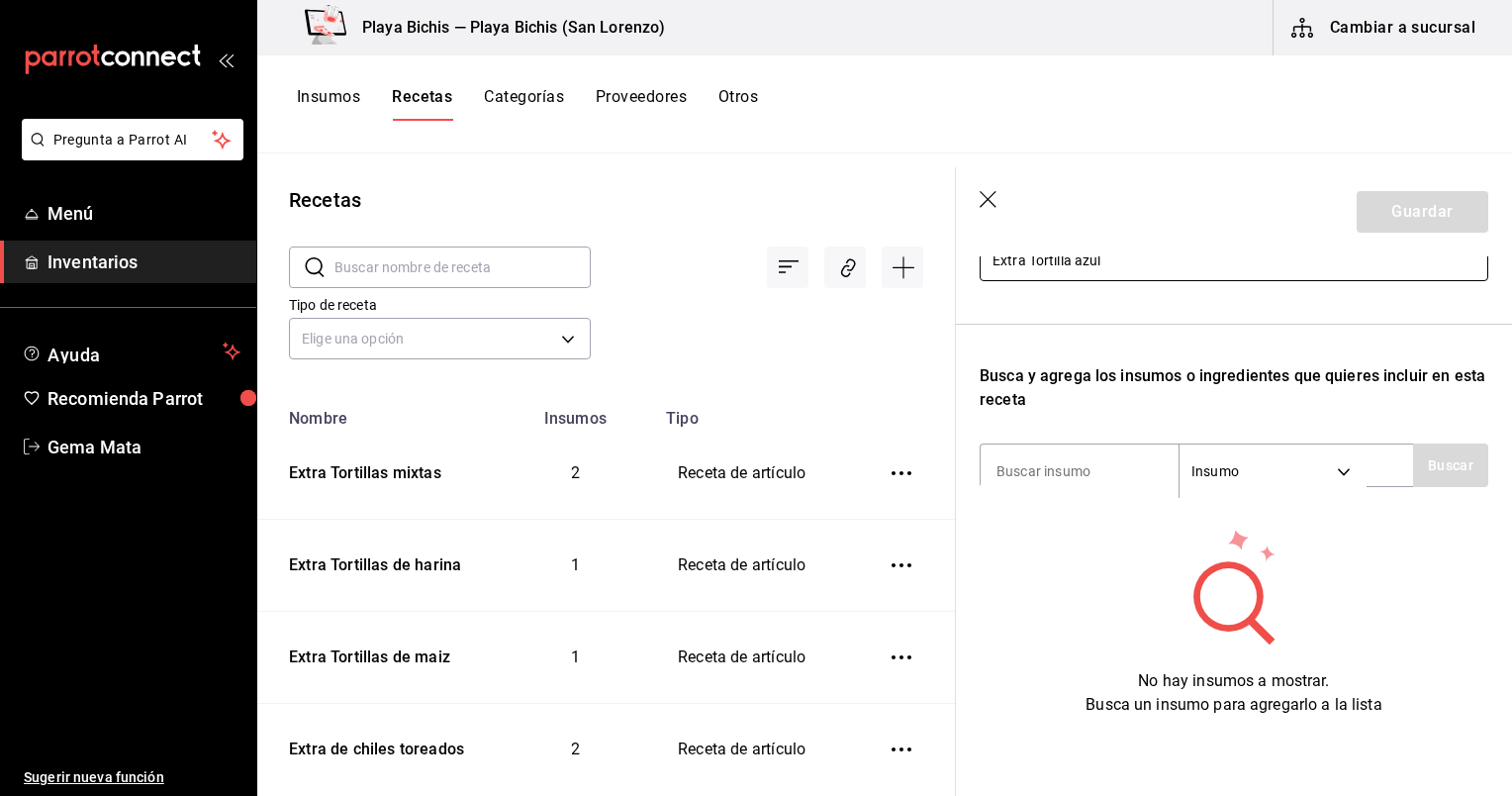 type on "Extra Tortilla azul" 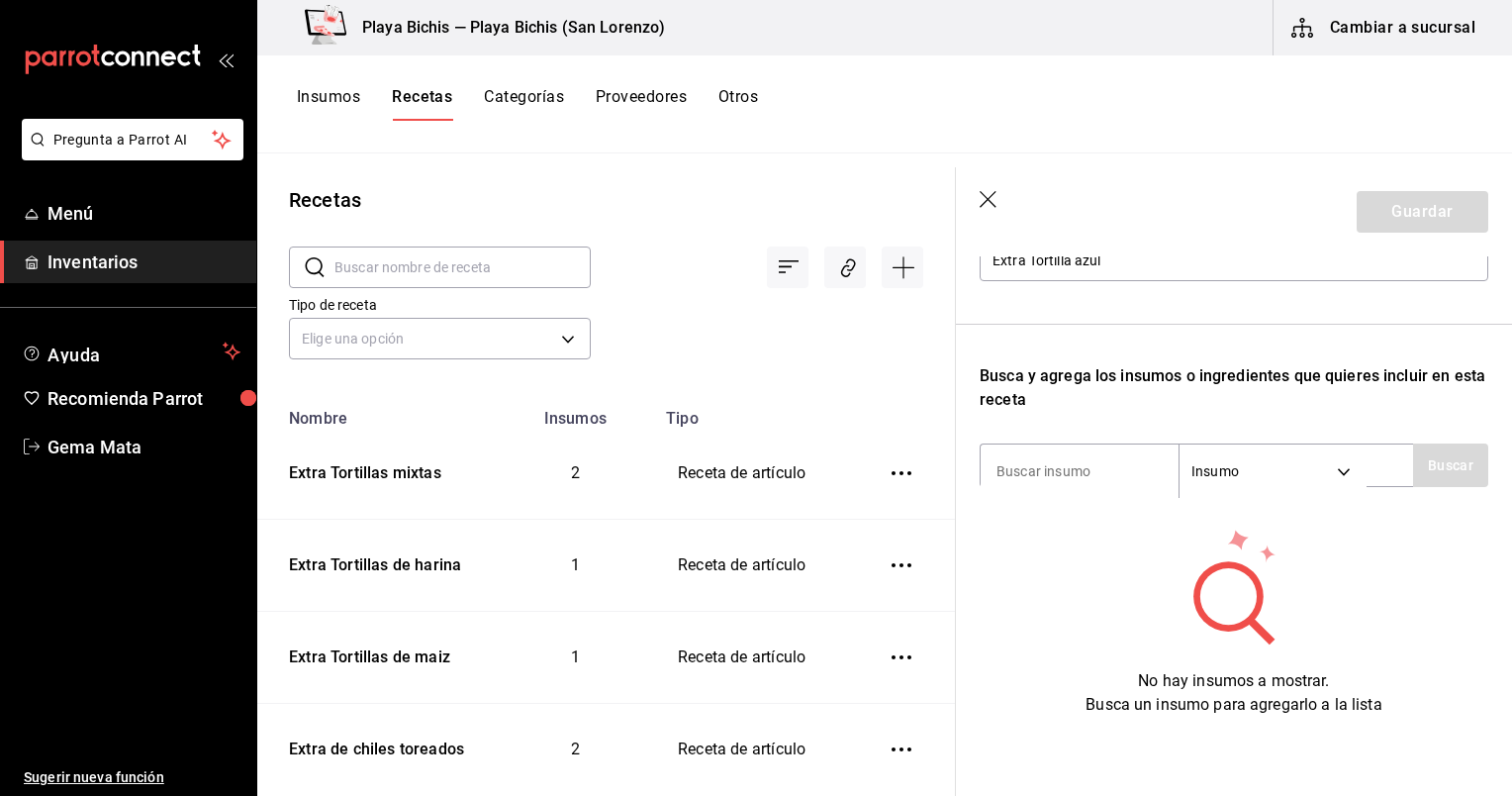 click at bounding box center (757, 251) 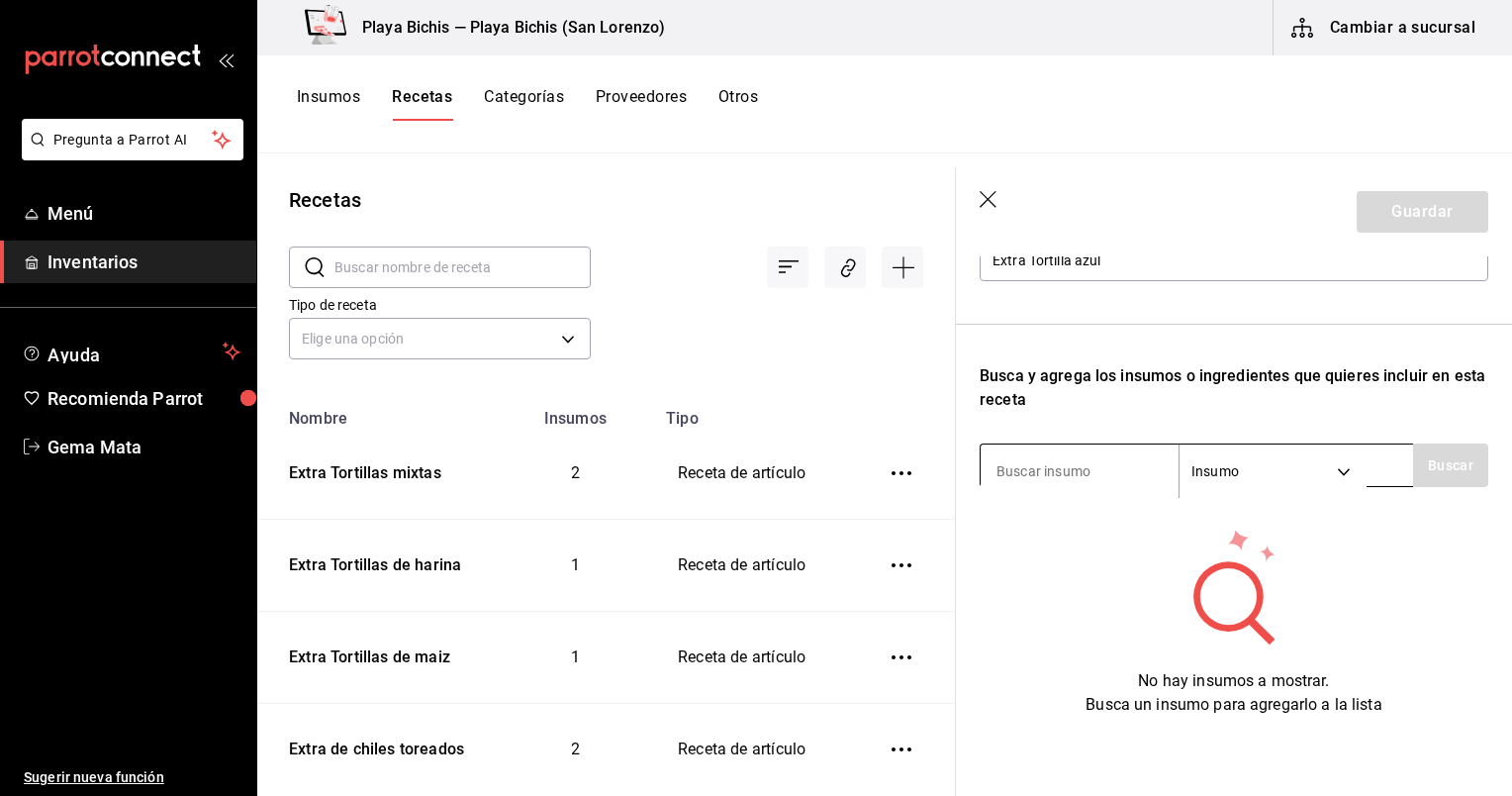 click at bounding box center (1080, 471) 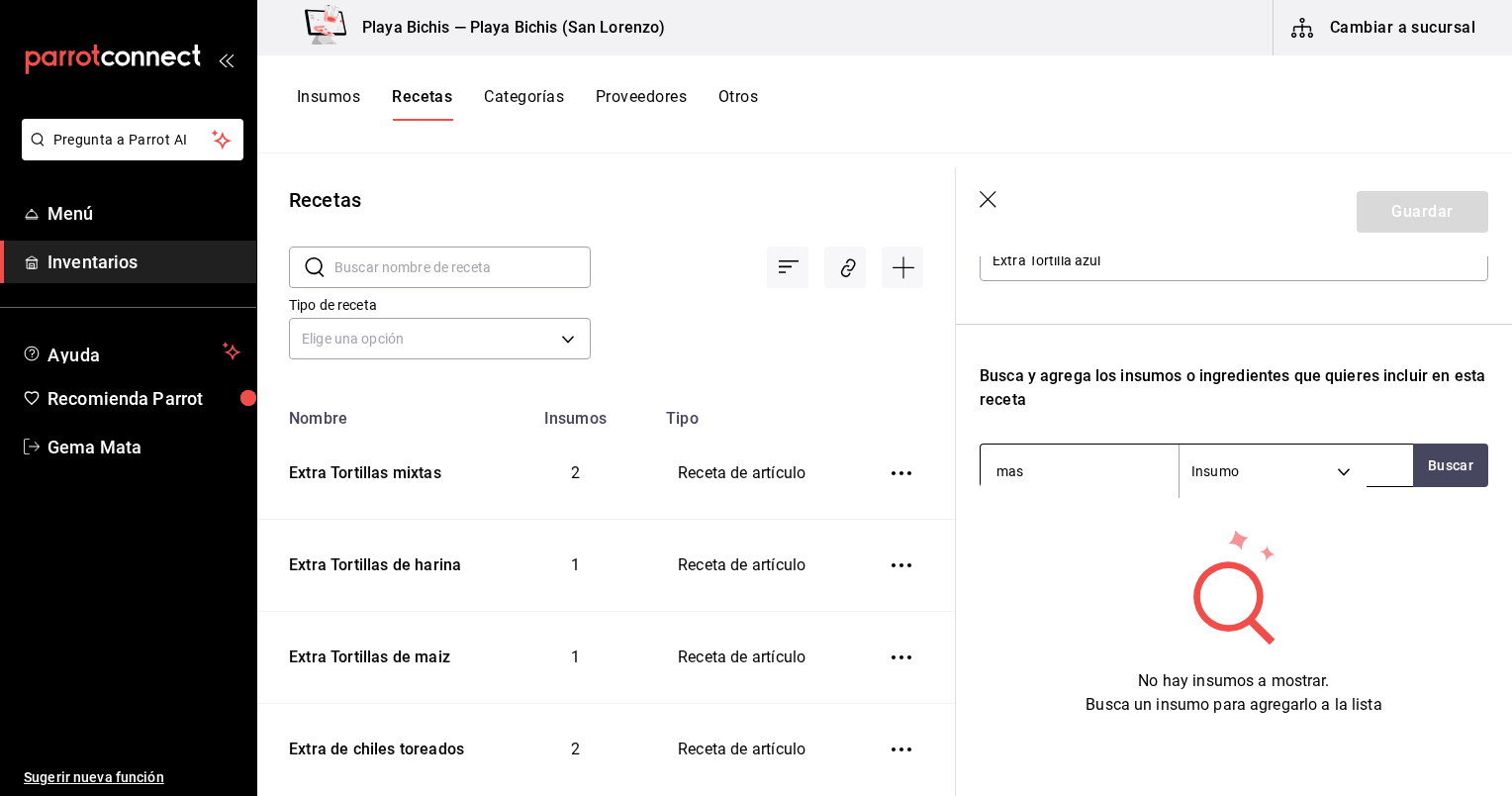 type on "mase" 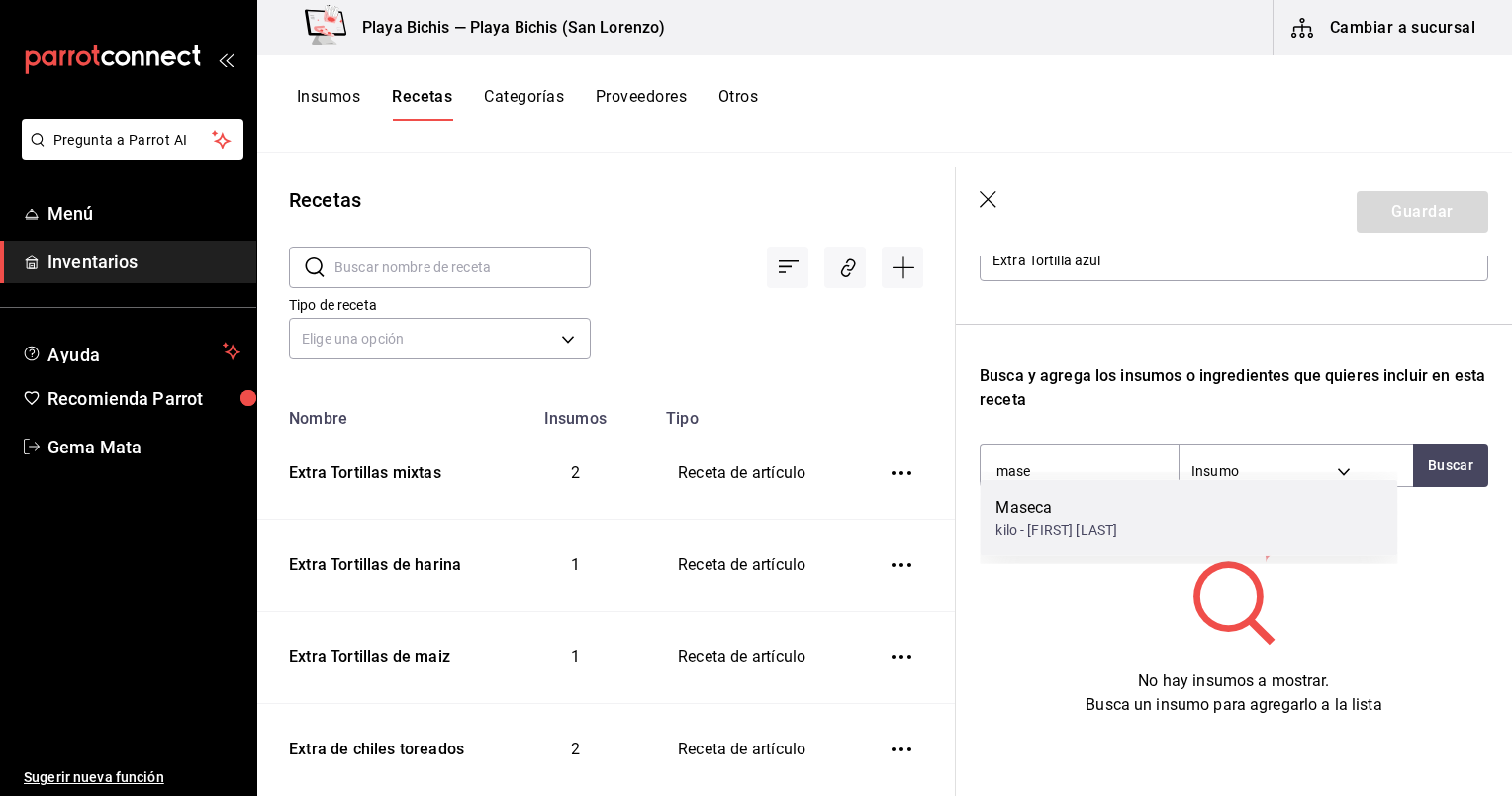 click on "kilo - Ramon Lopez Gomez" at bounding box center [1056, 530] 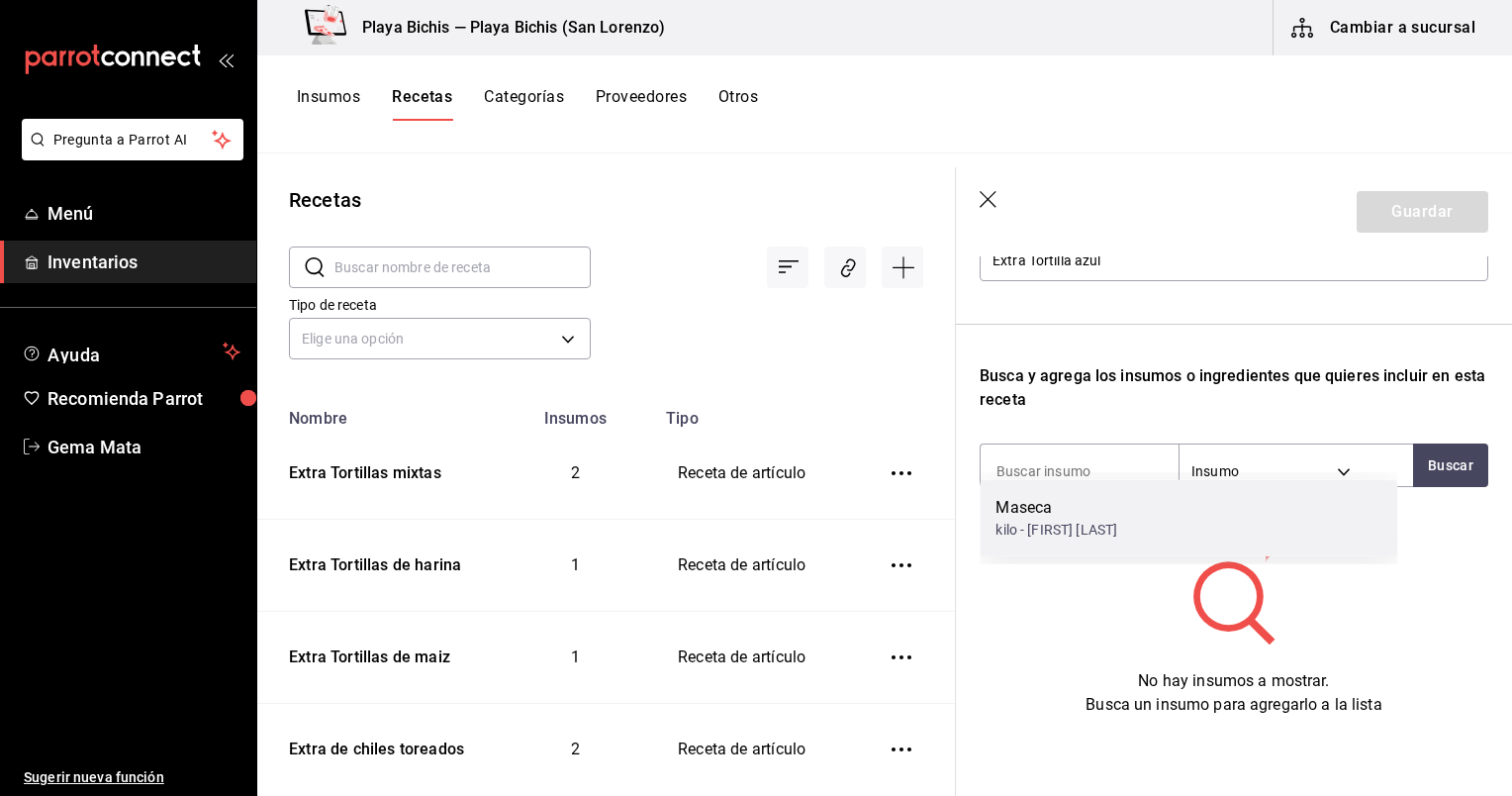 scroll, scrollTop: 233, scrollLeft: 0, axis: vertical 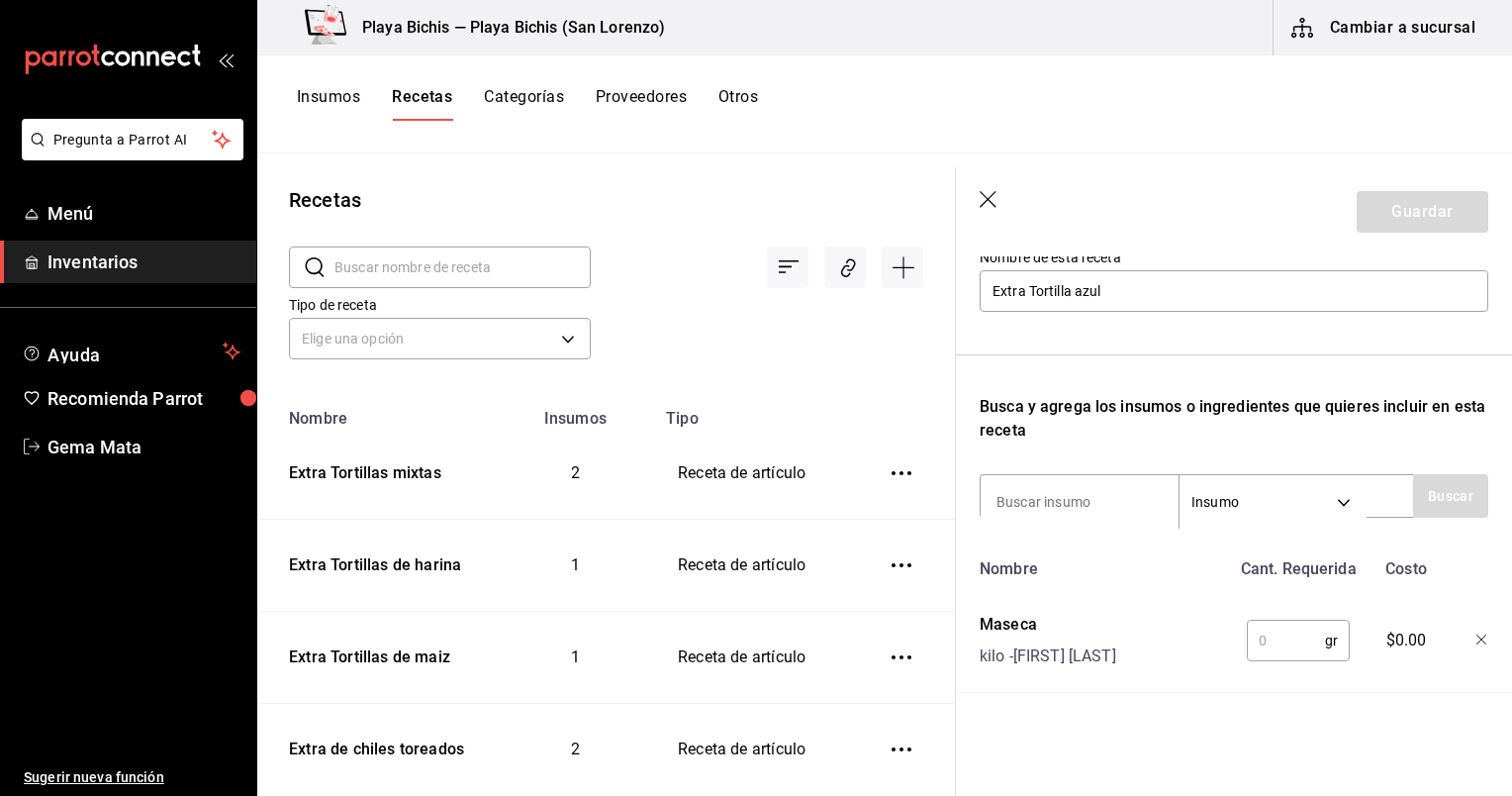 click at bounding box center [1285, 641] 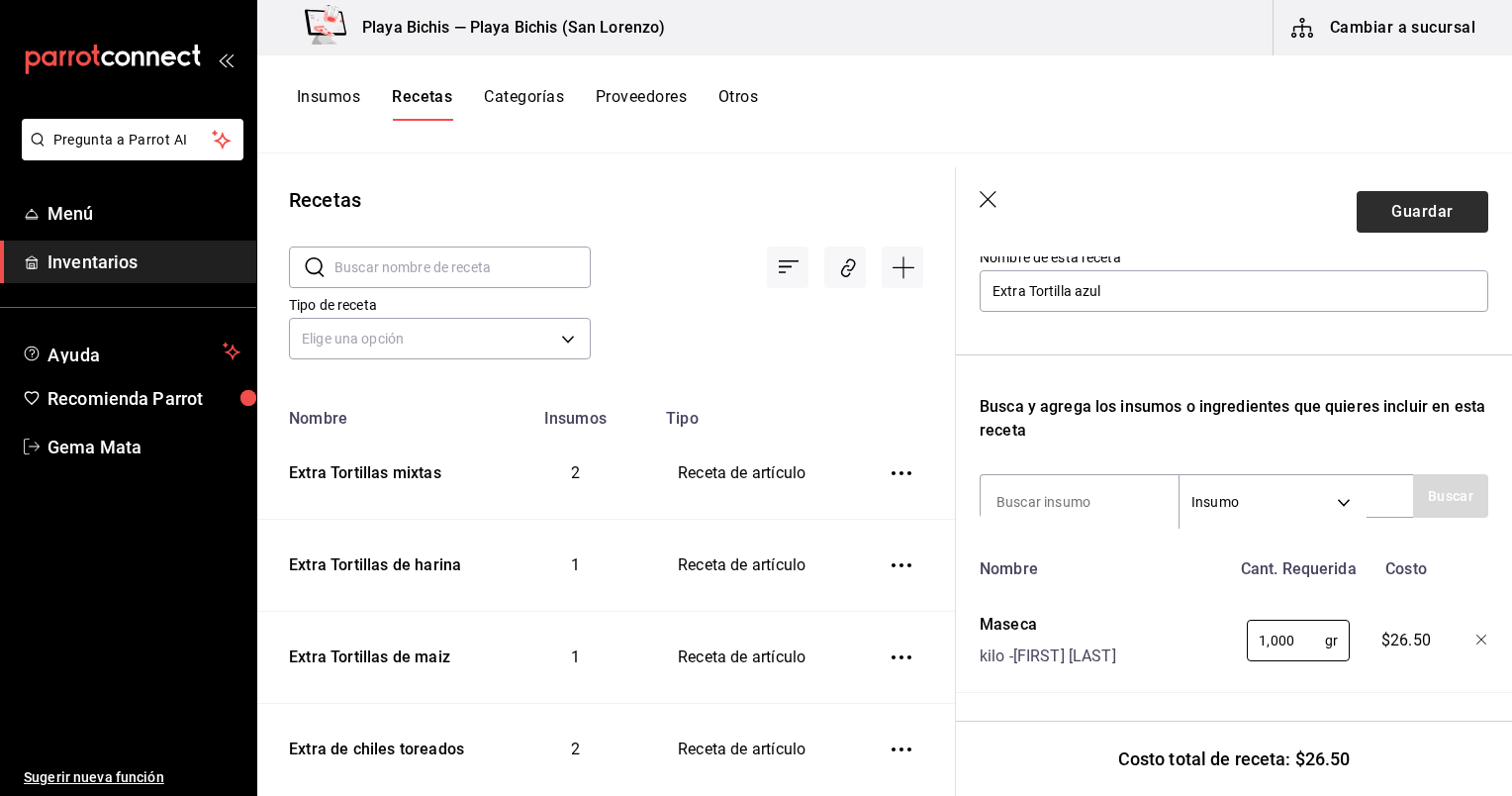 type on "1,000" 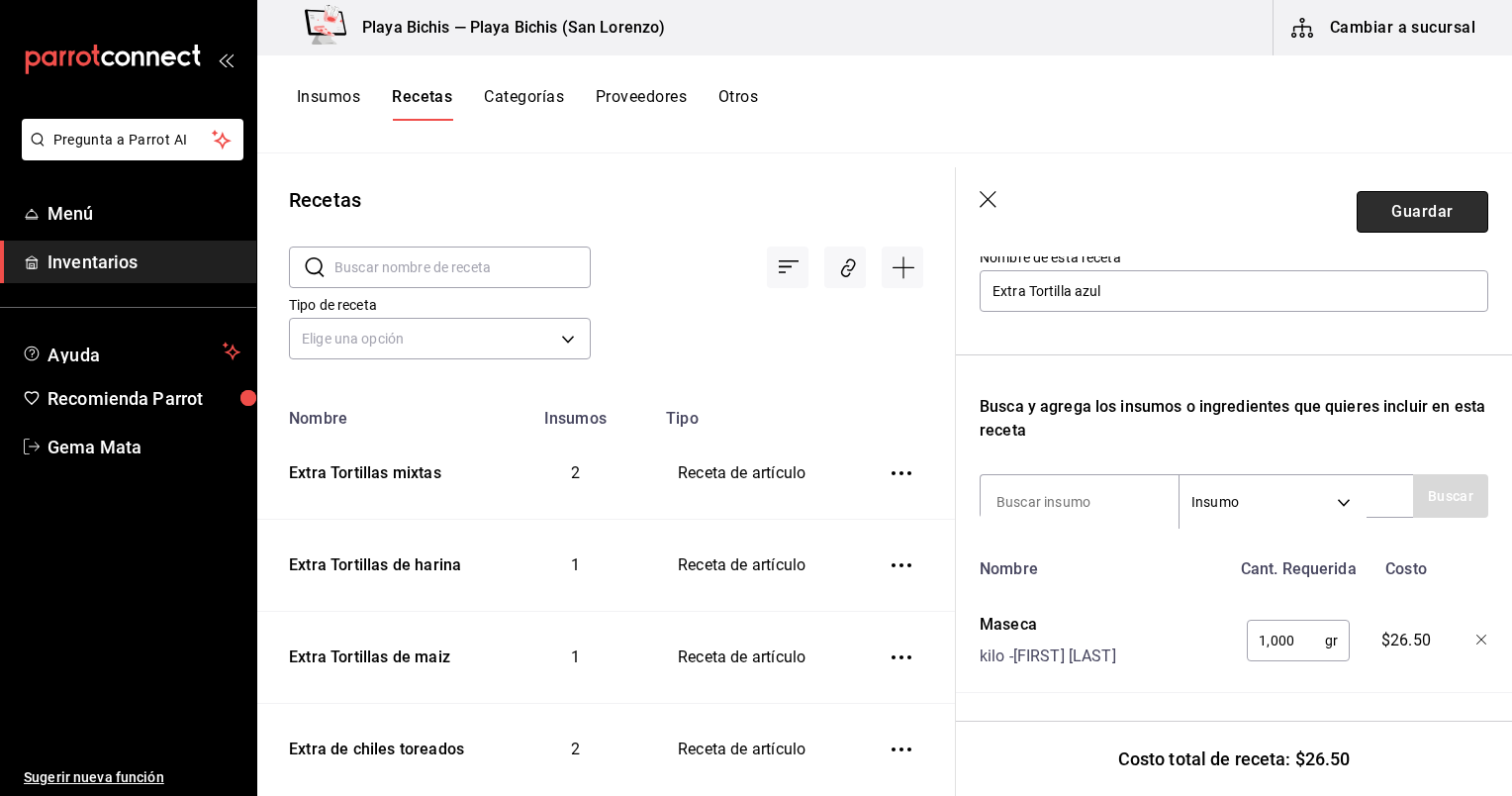 click on "Guardar" at bounding box center (1422, 212) 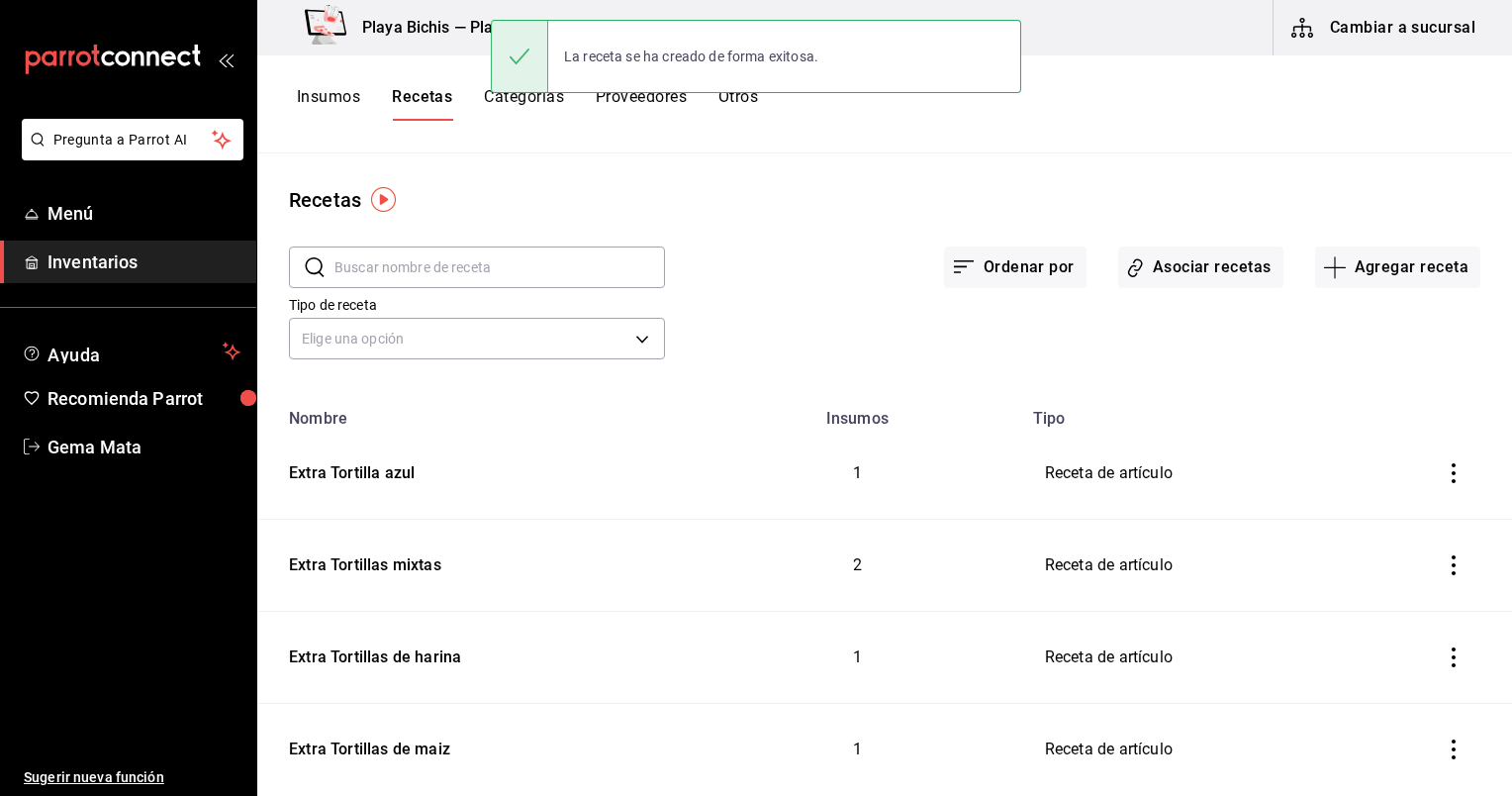 scroll, scrollTop: 0, scrollLeft: 0, axis: both 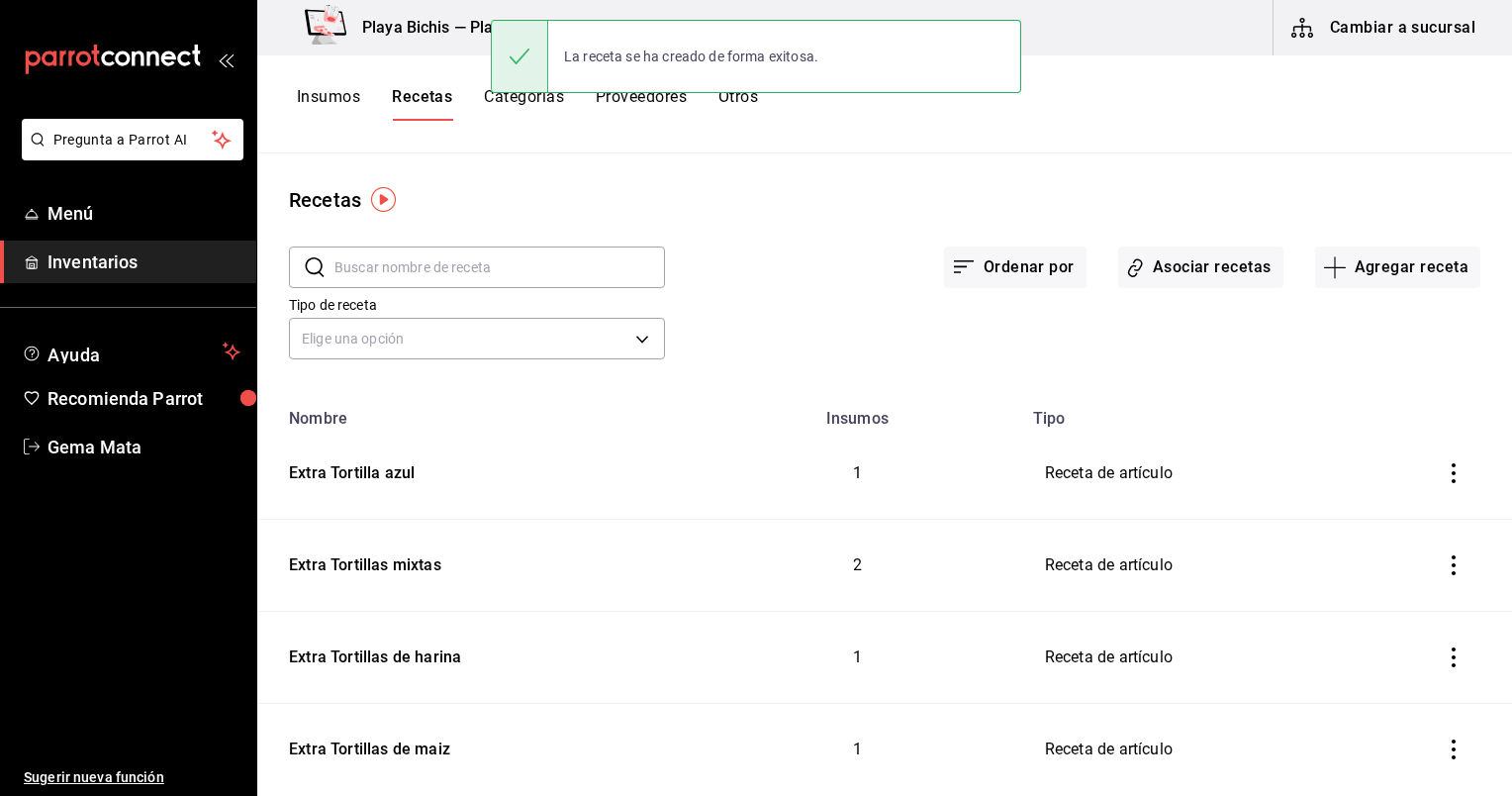 click on "​ ​ Ordenar por Asociar recetas Agregar receta Tipo de receta Elige una opción default" at bounding box center [885, 306] 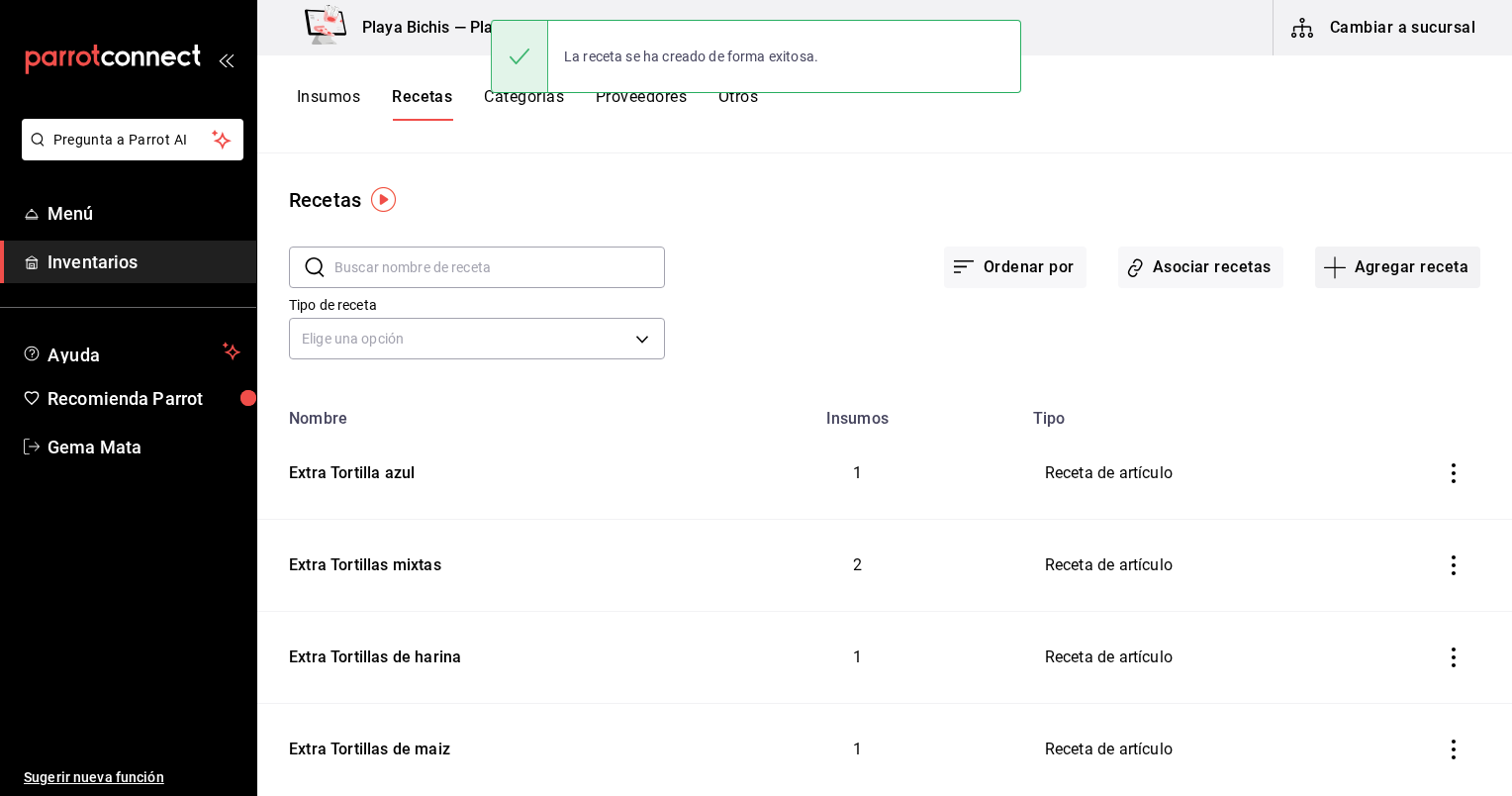 click on "Agregar receta" at bounding box center (1397, 267) 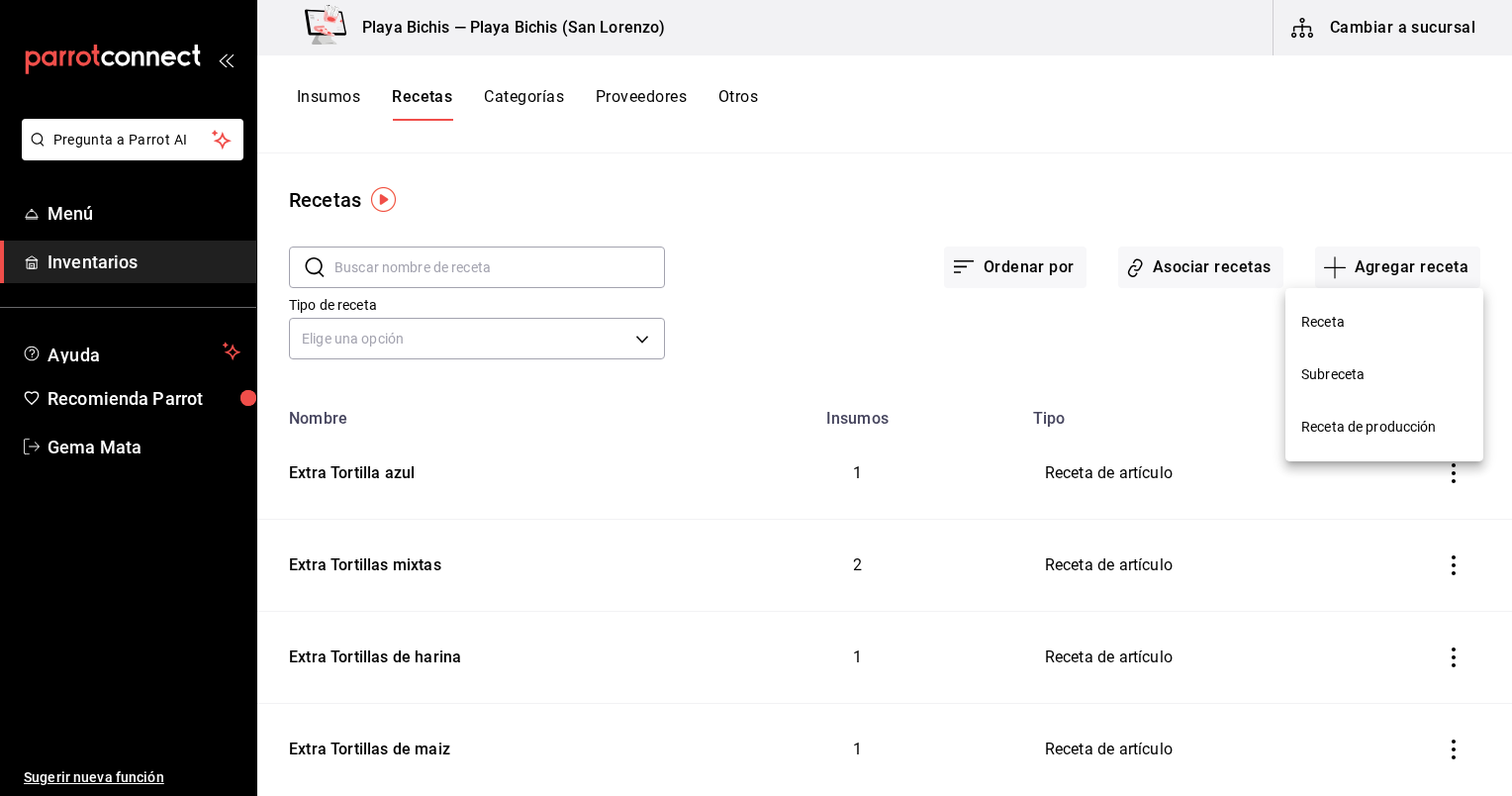 click on "Receta" at bounding box center (1384, 322) 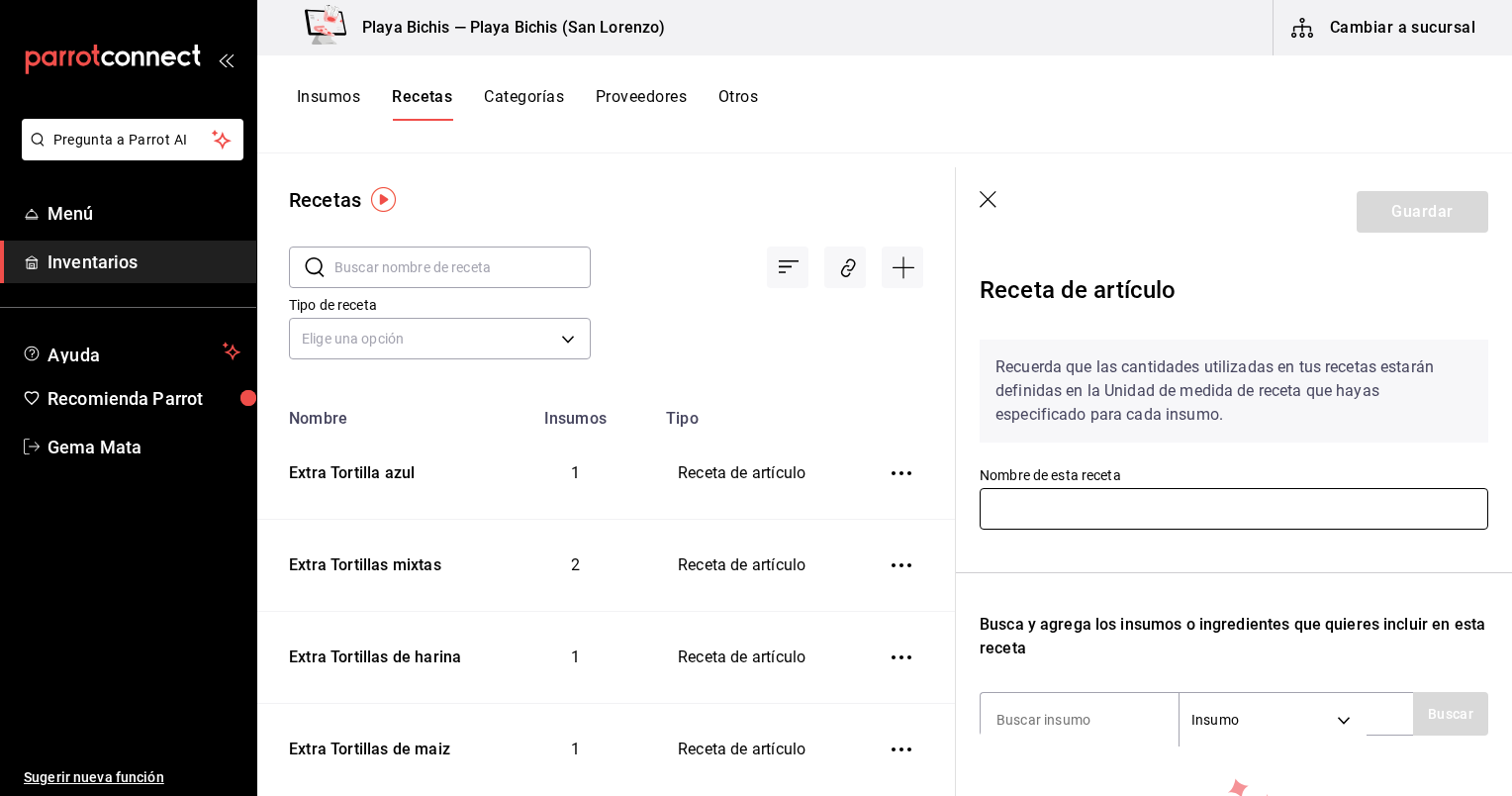 click at bounding box center (1234, 509) 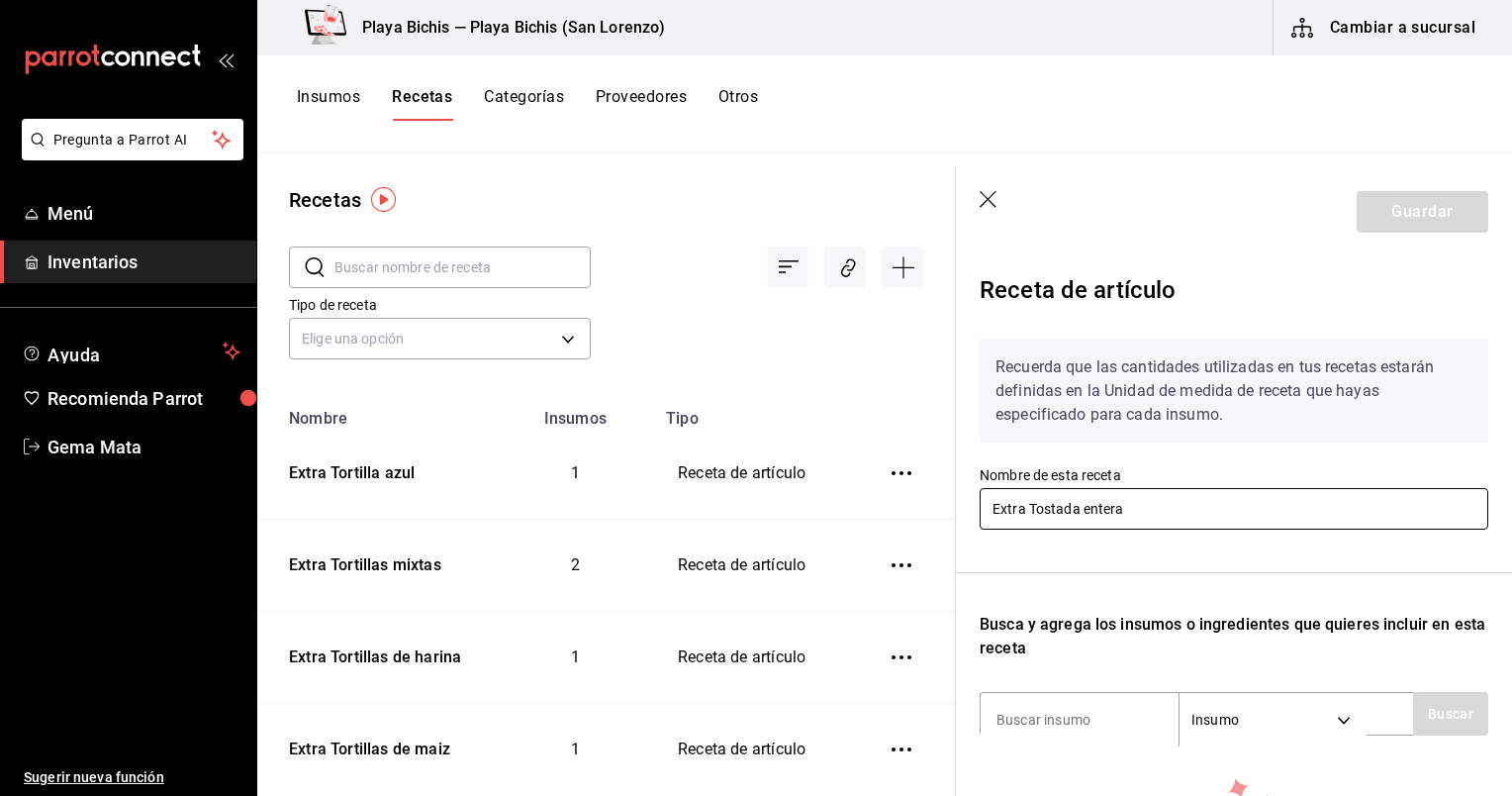 scroll, scrollTop: 263, scrollLeft: 0, axis: vertical 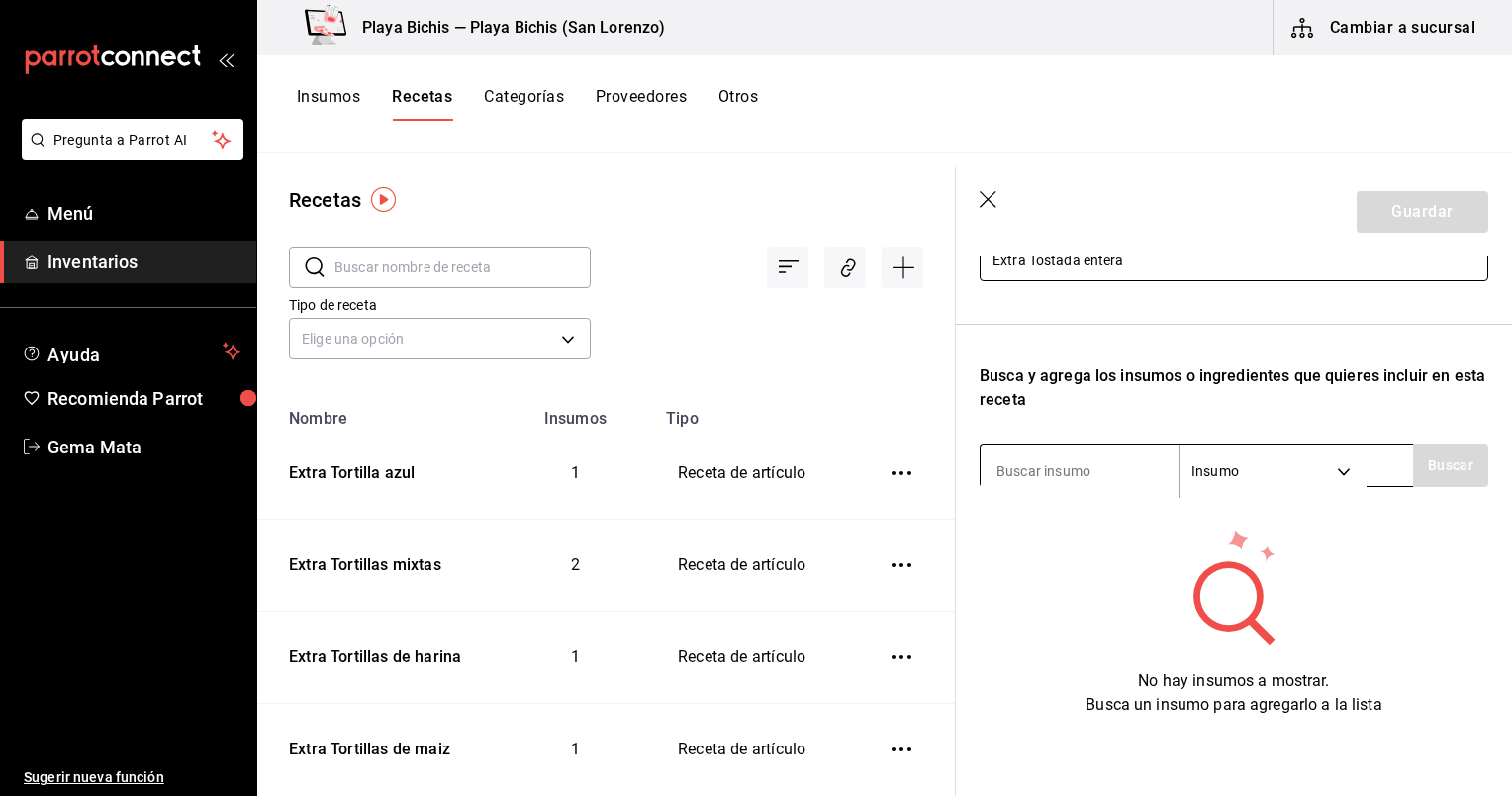 type on "Extra Tostada entera" 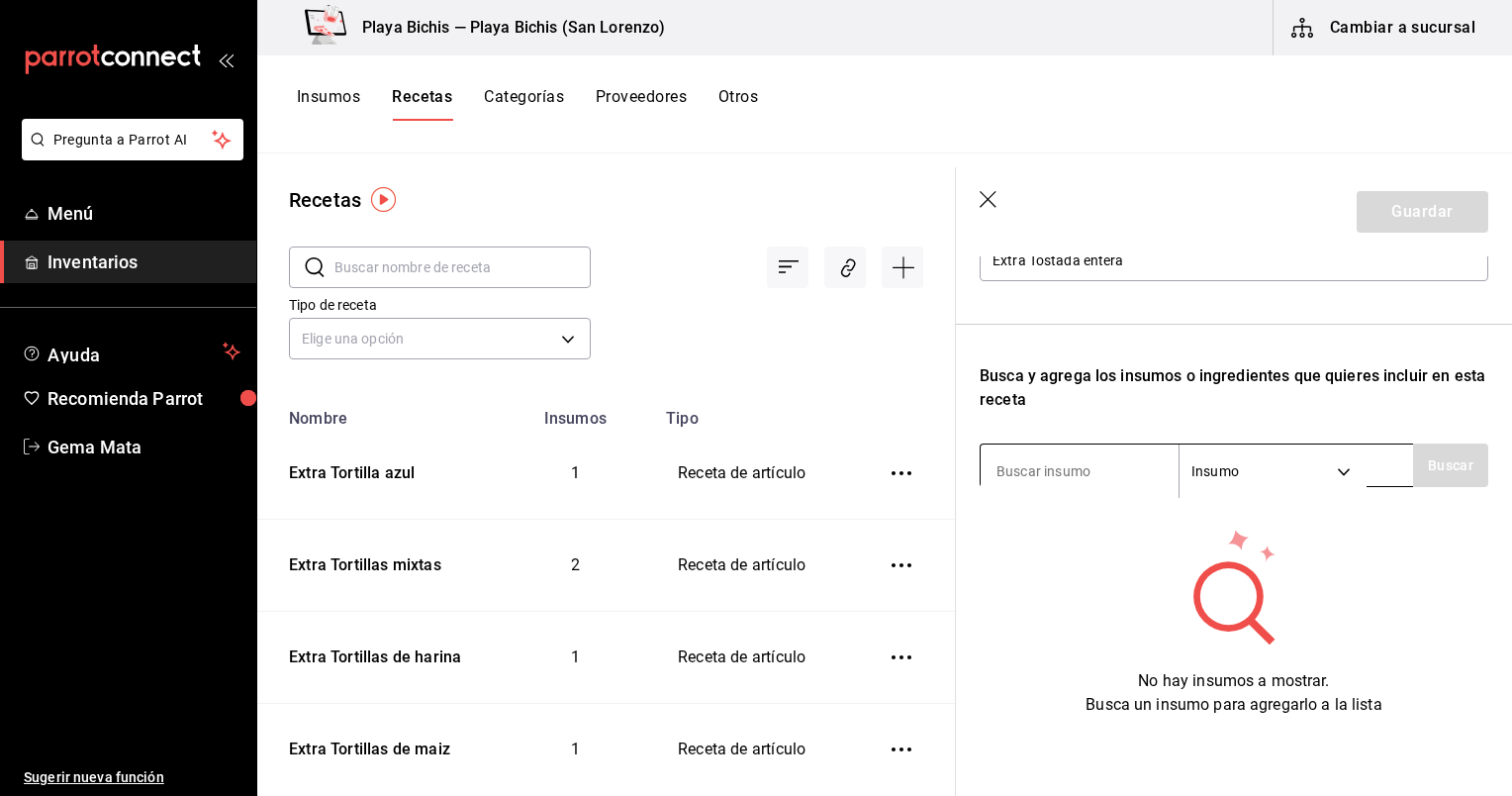 click at bounding box center [1080, 471] 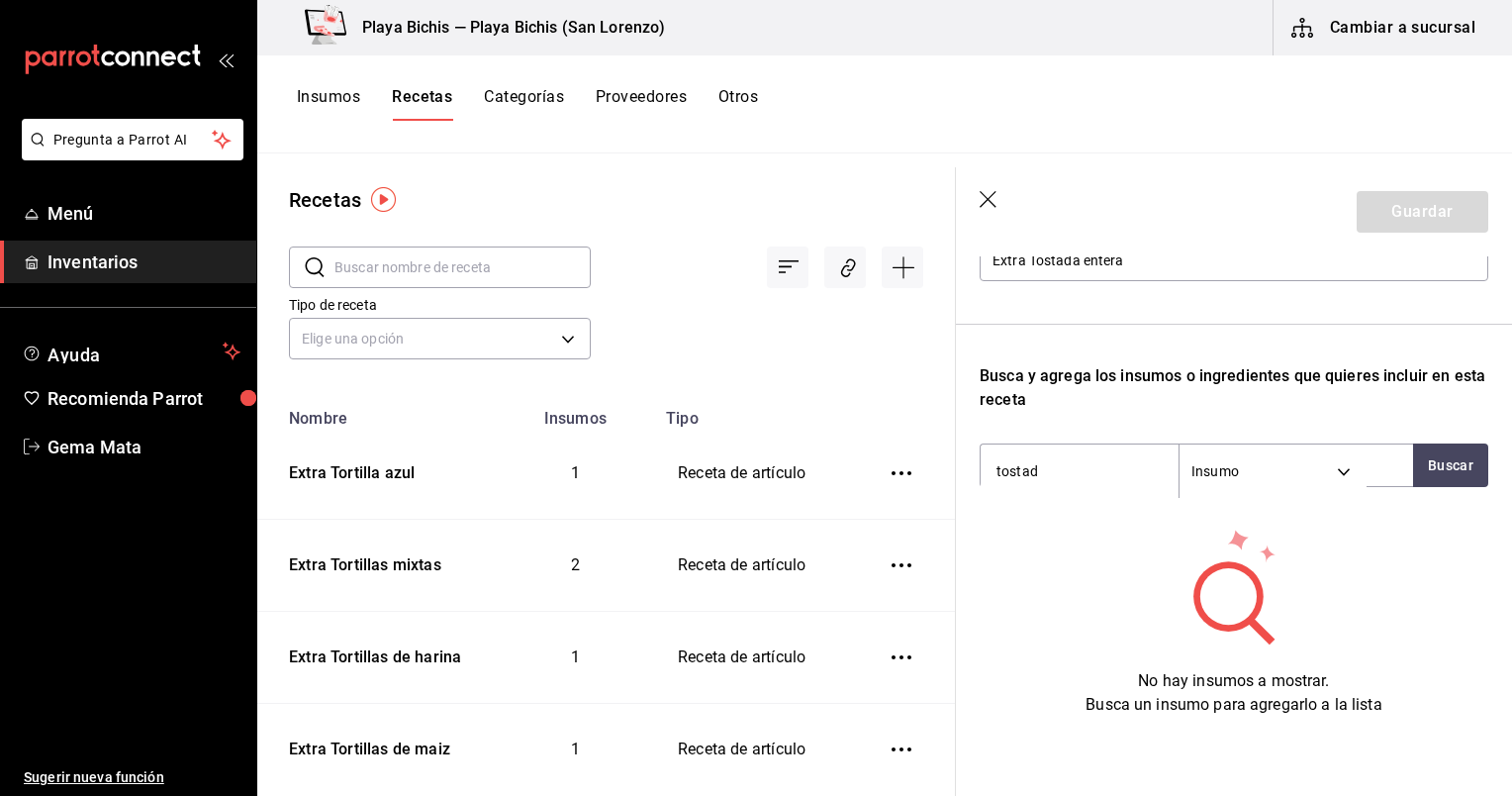 type on "tostada" 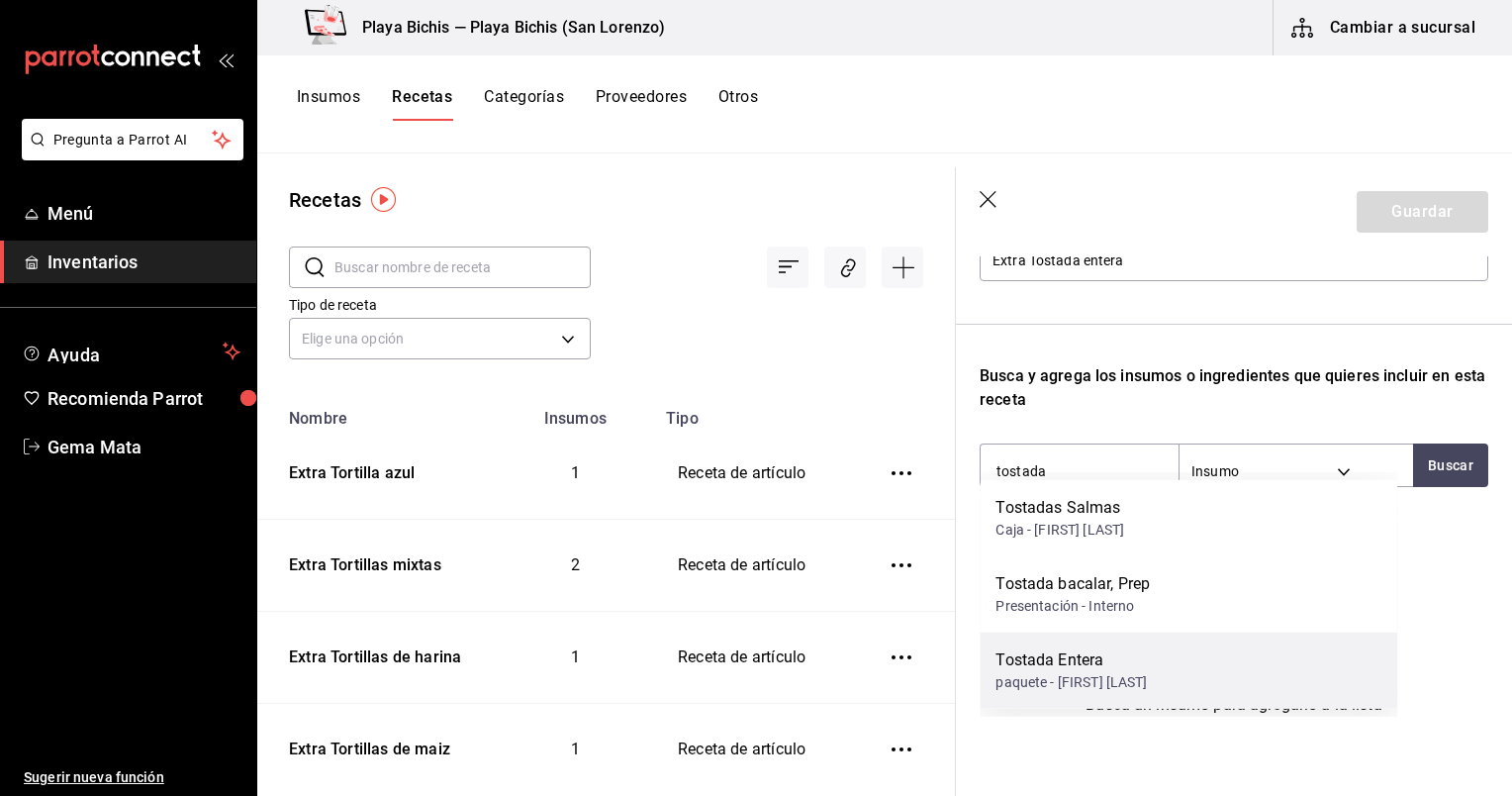 click on "Tostada Entera" at bounding box center [1071, 660] 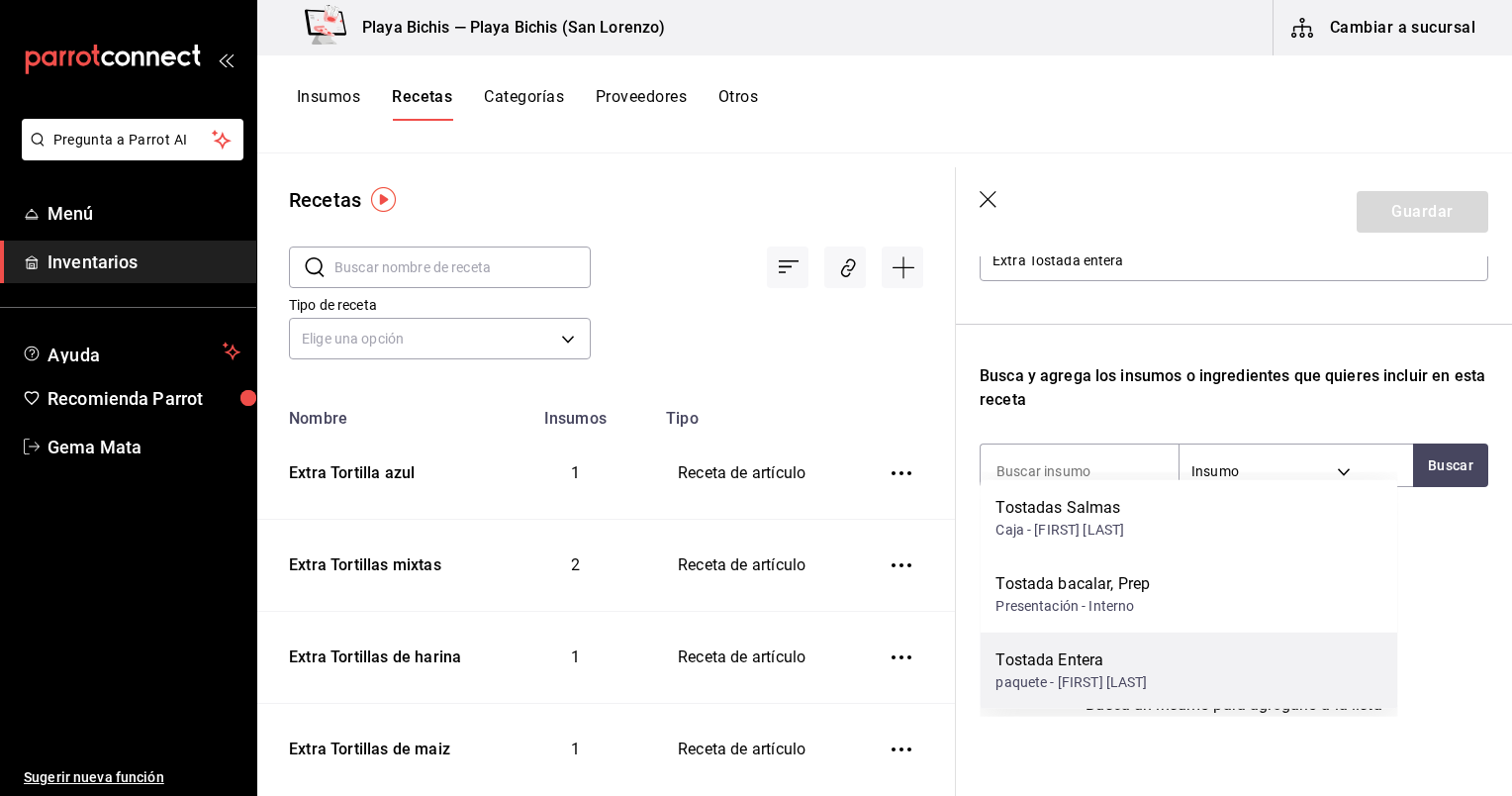 scroll, scrollTop: 256, scrollLeft: 0, axis: vertical 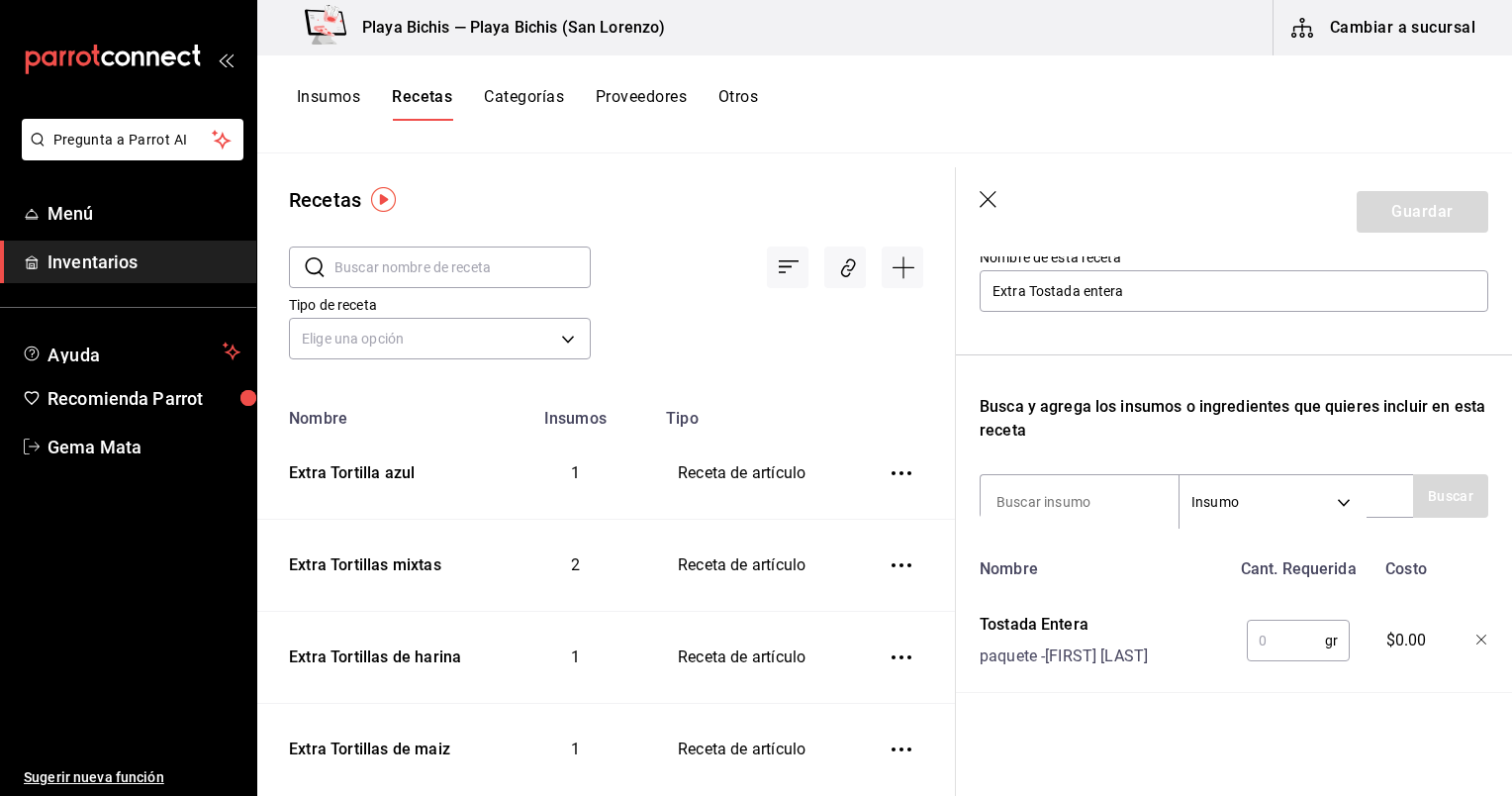 click at bounding box center (1285, 641) 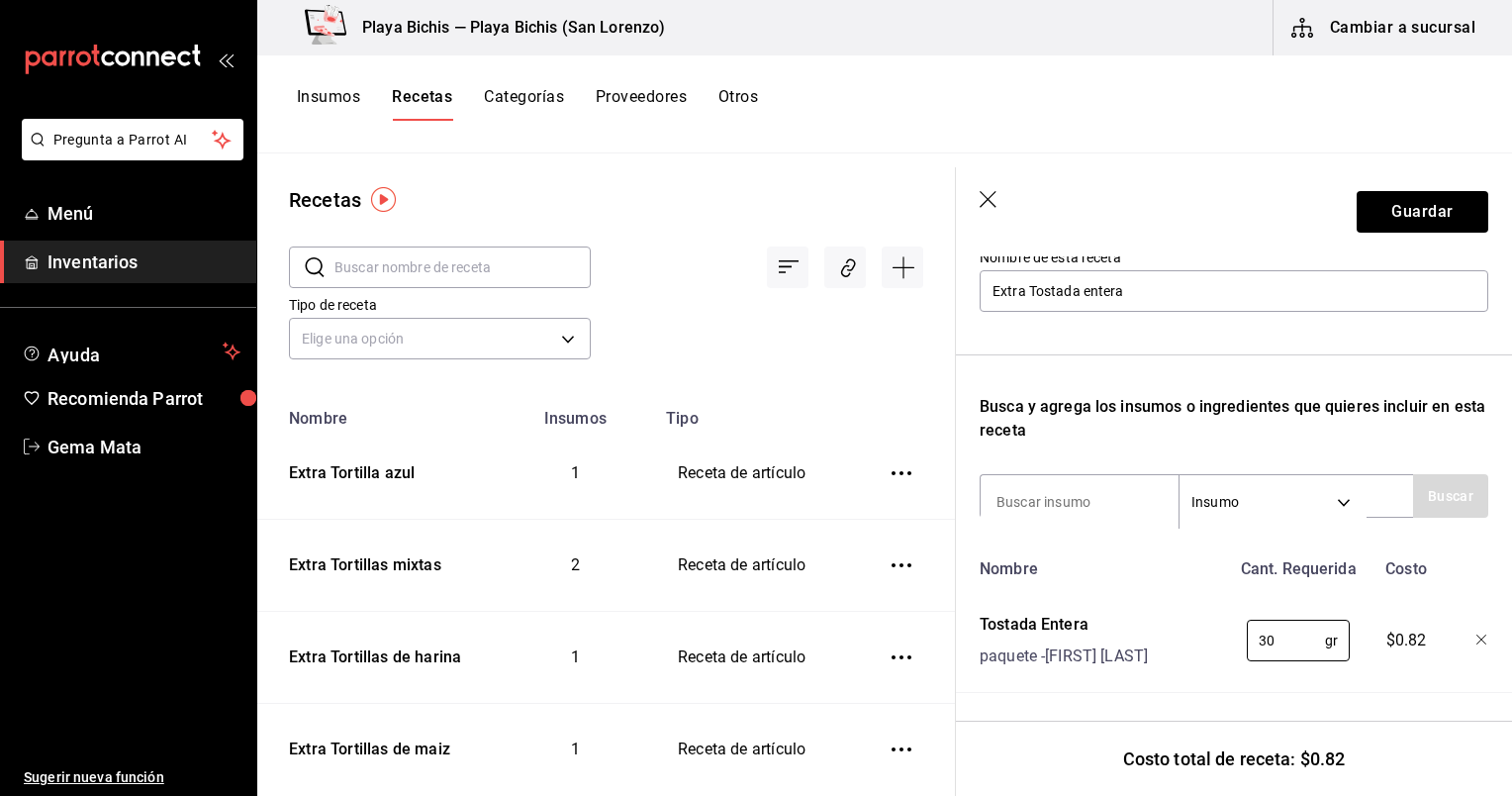 type on "30" 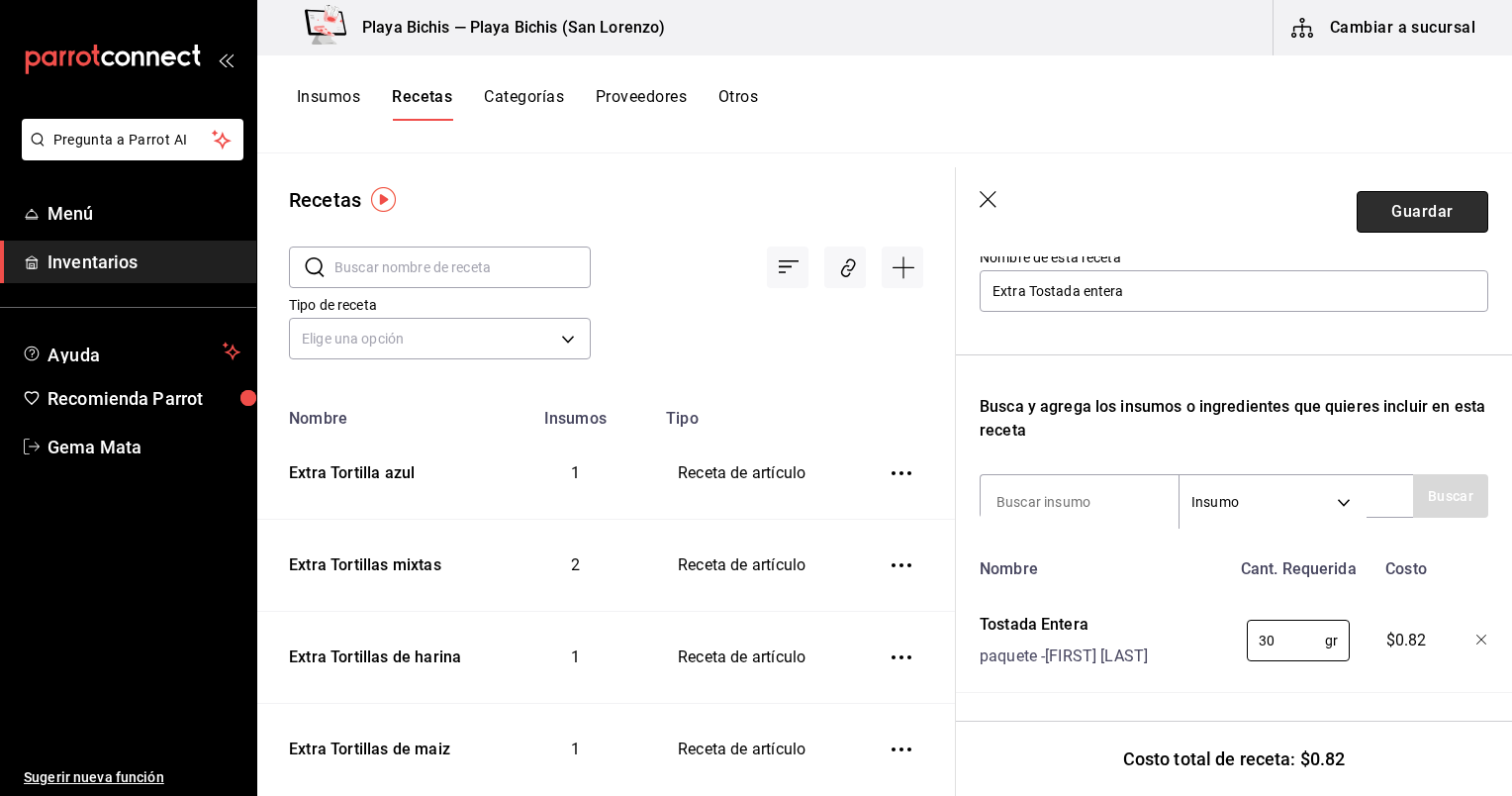 click on "Guardar" at bounding box center [1422, 212] 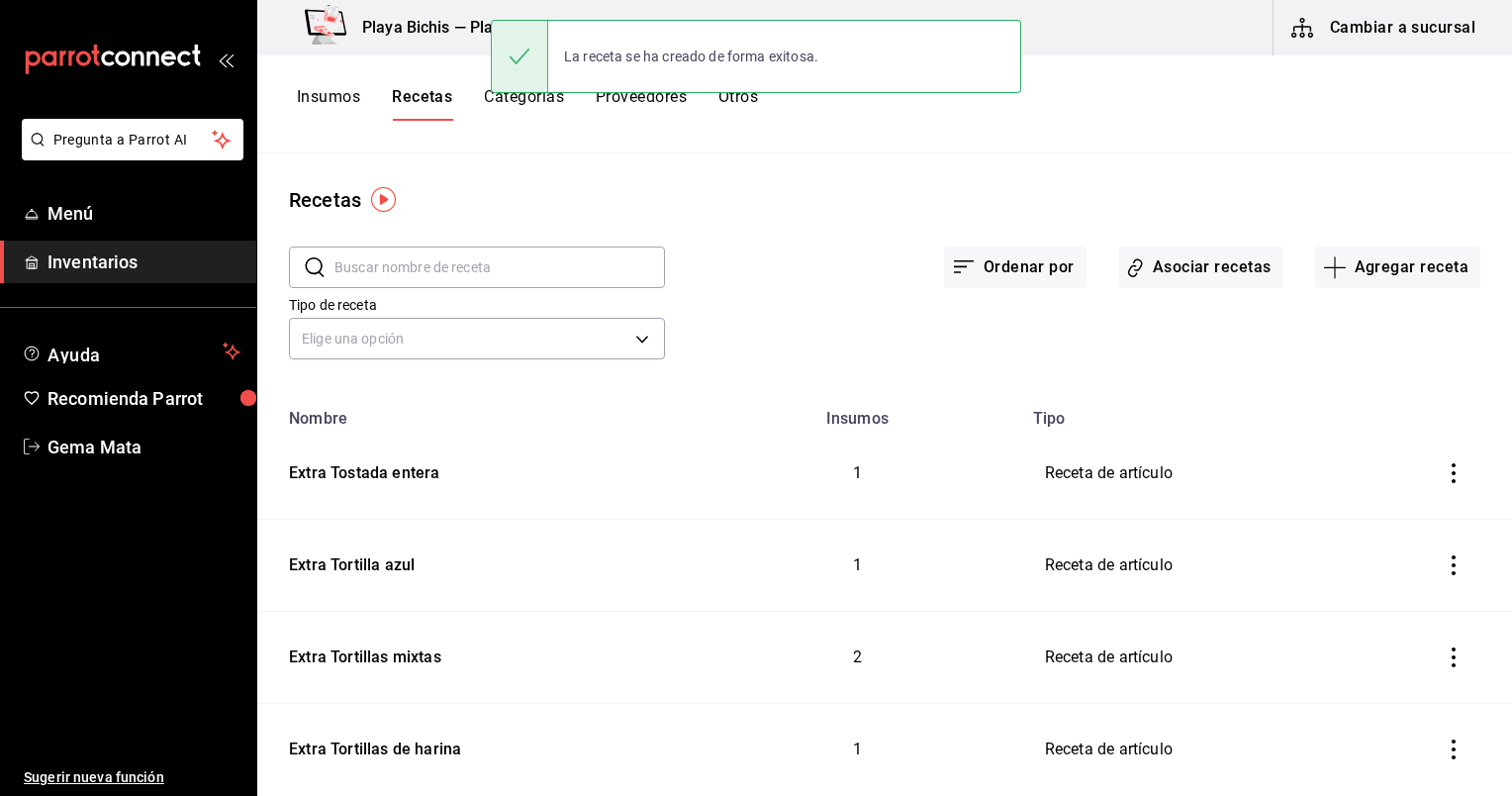 scroll, scrollTop: 0, scrollLeft: 0, axis: both 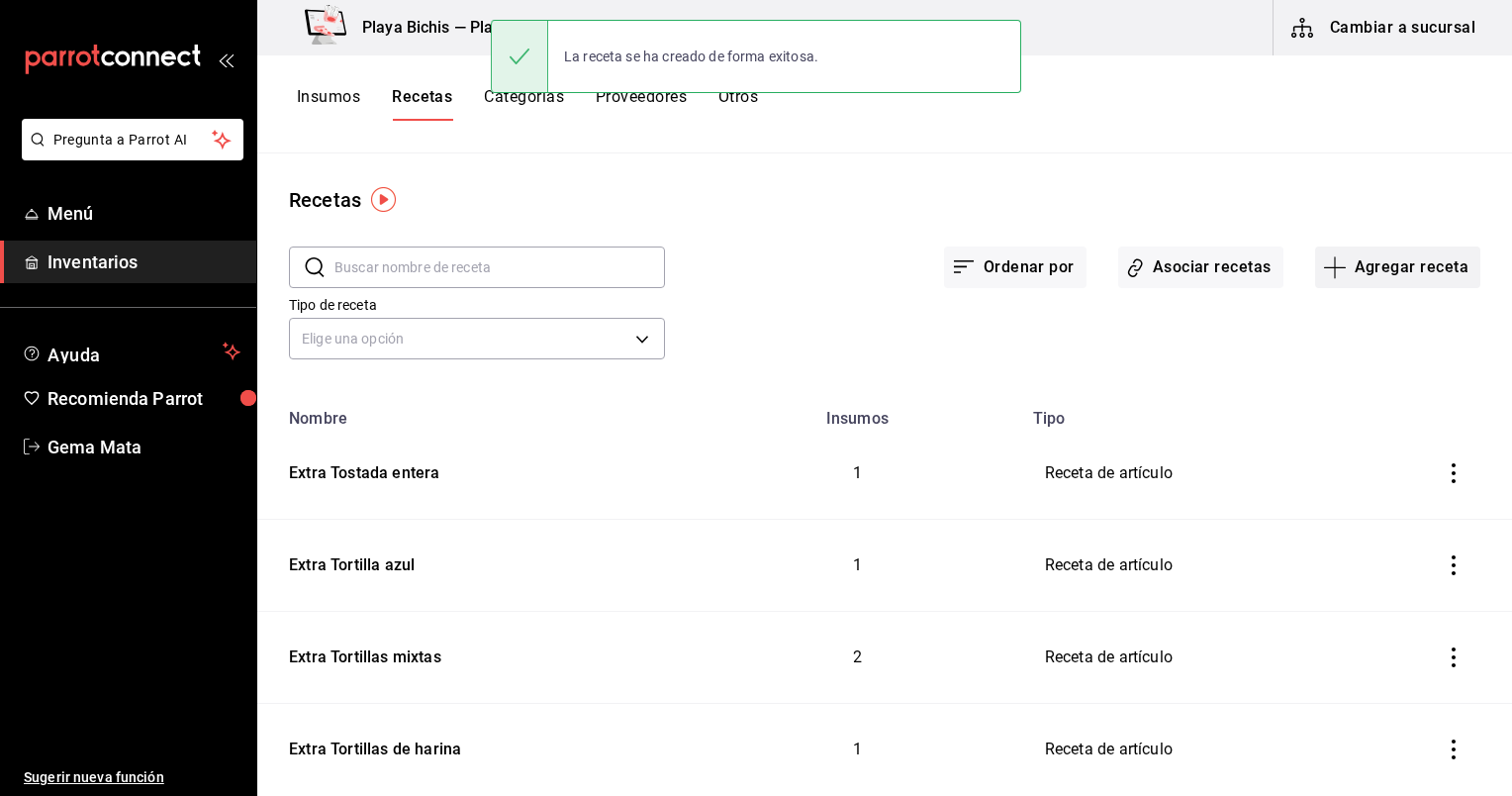 click on "Agregar receta" at bounding box center [1397, 267] 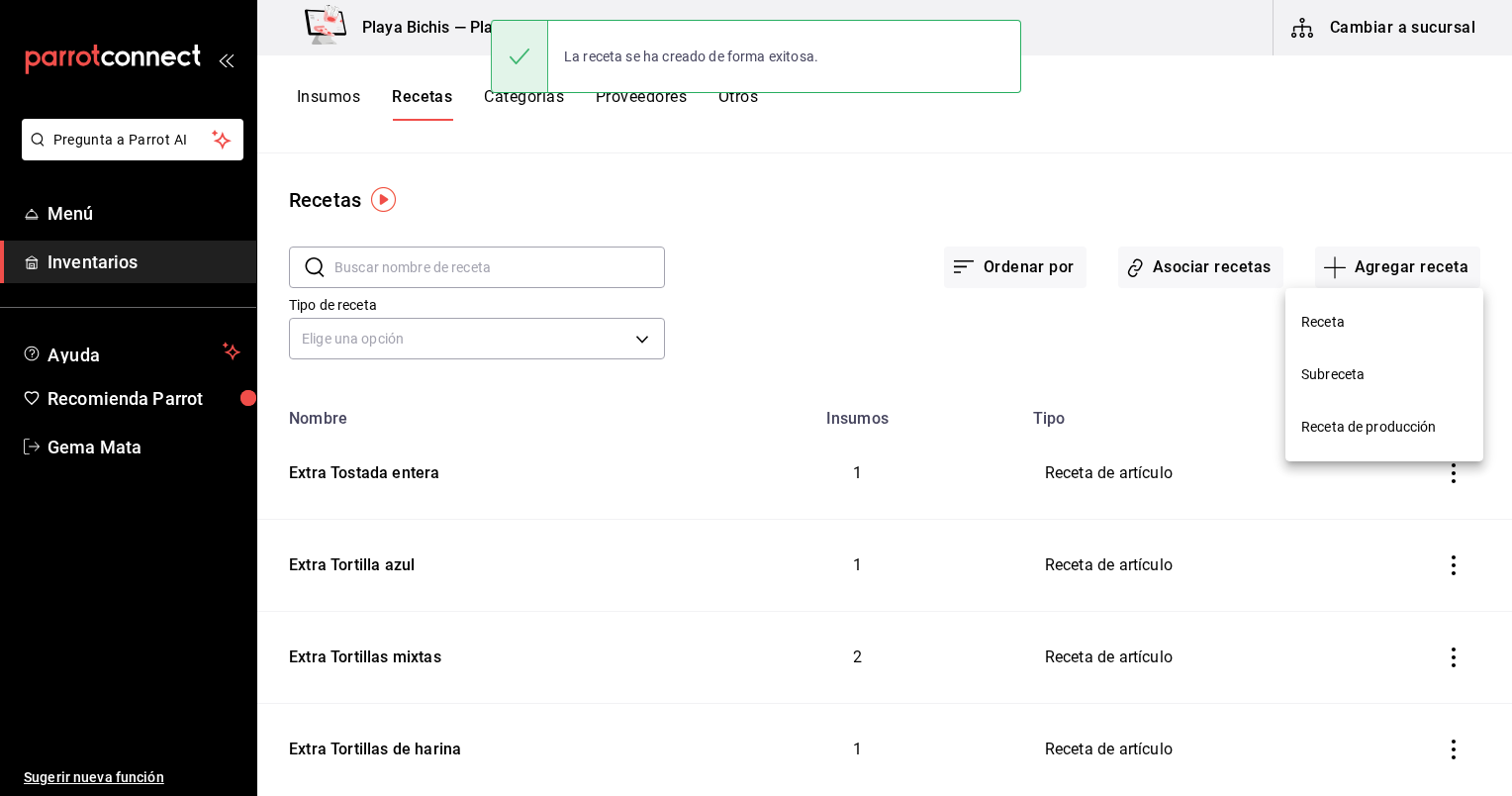 click on "Receta" at bounding box center (1384, 322) 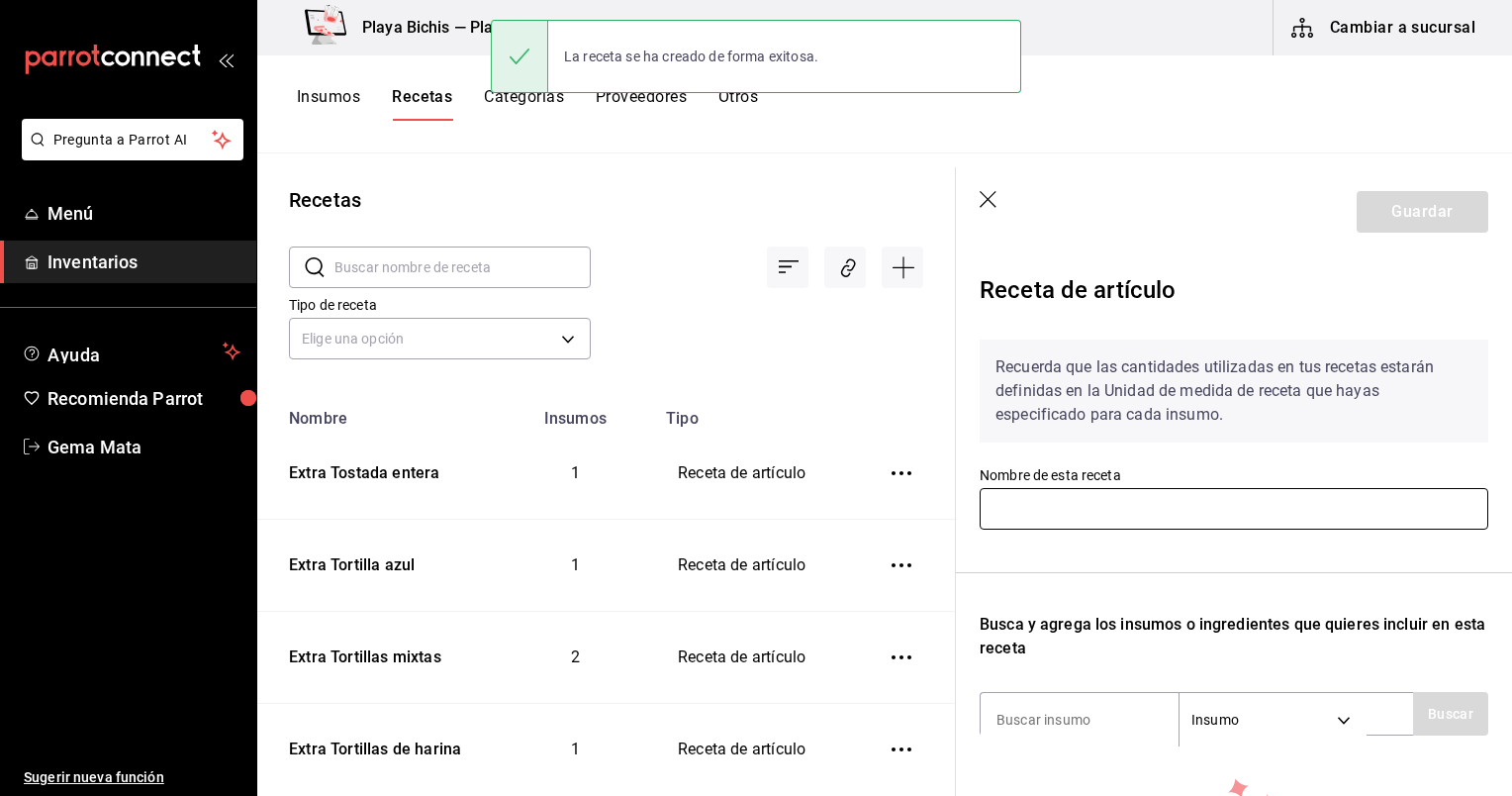 click at bounding box center (1234, 509) 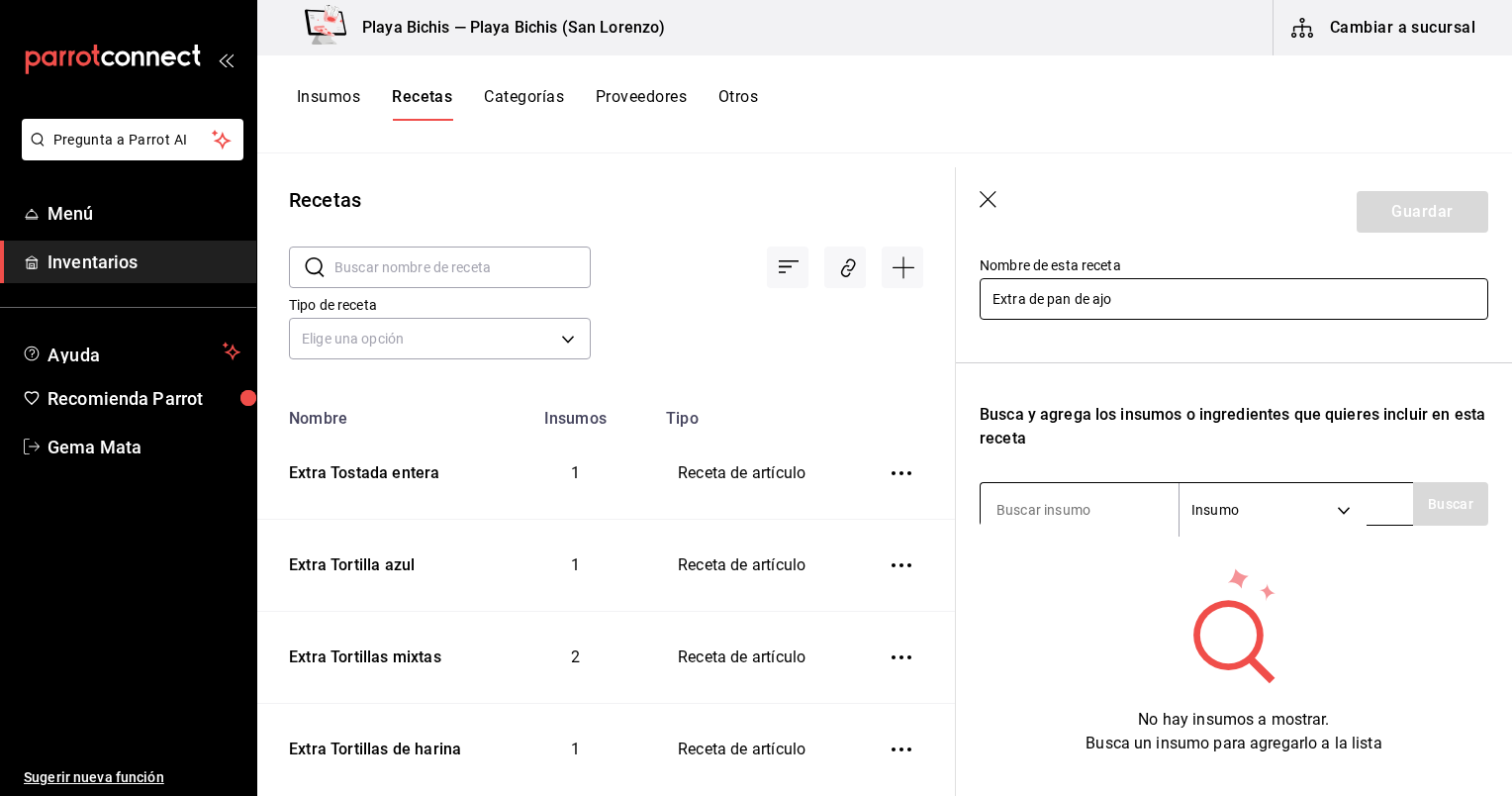 type on "Extra de pan de ajo" 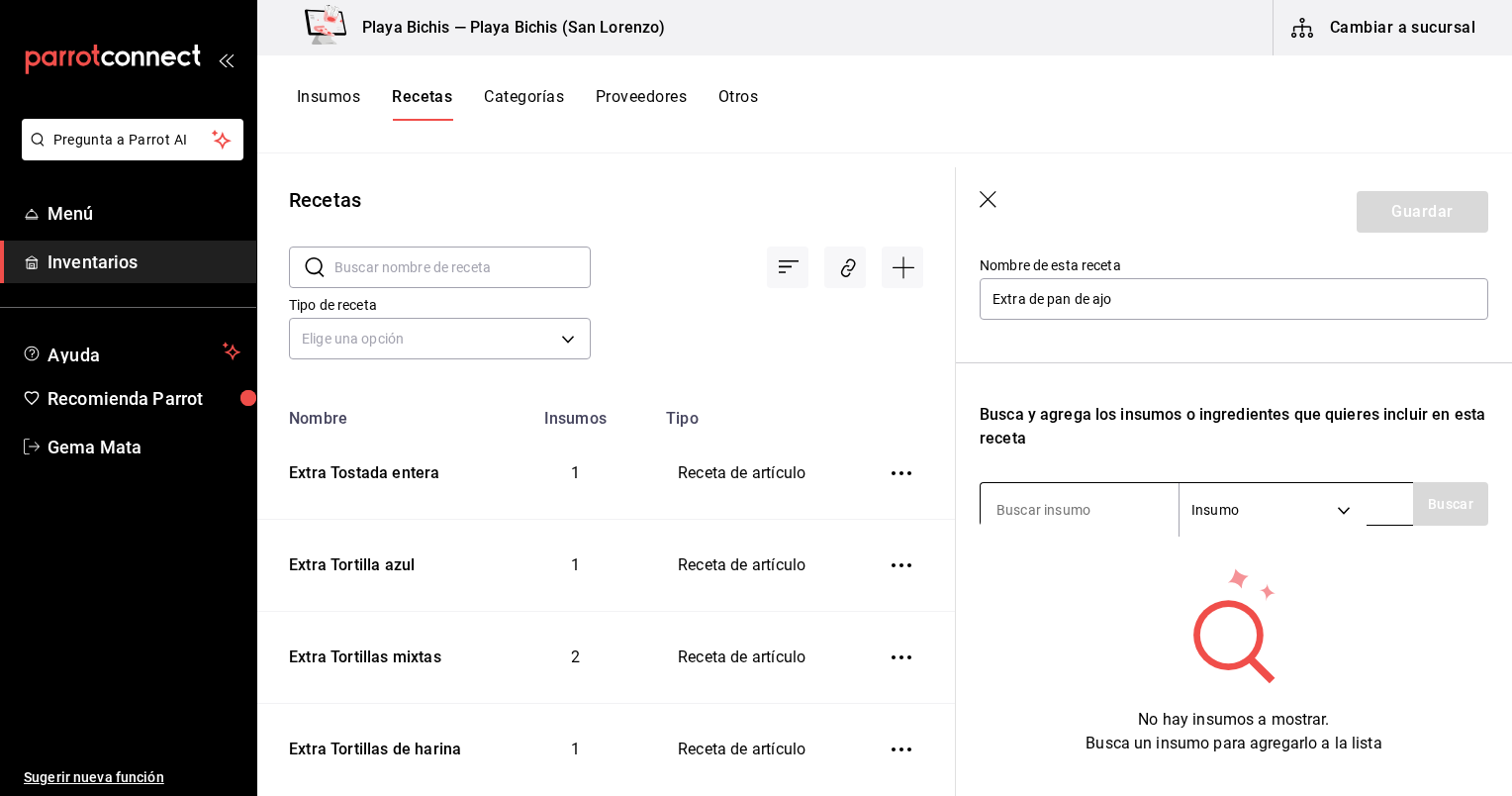 scroll, scrollTop: 210, scrollLeft: 0, axis: vertical 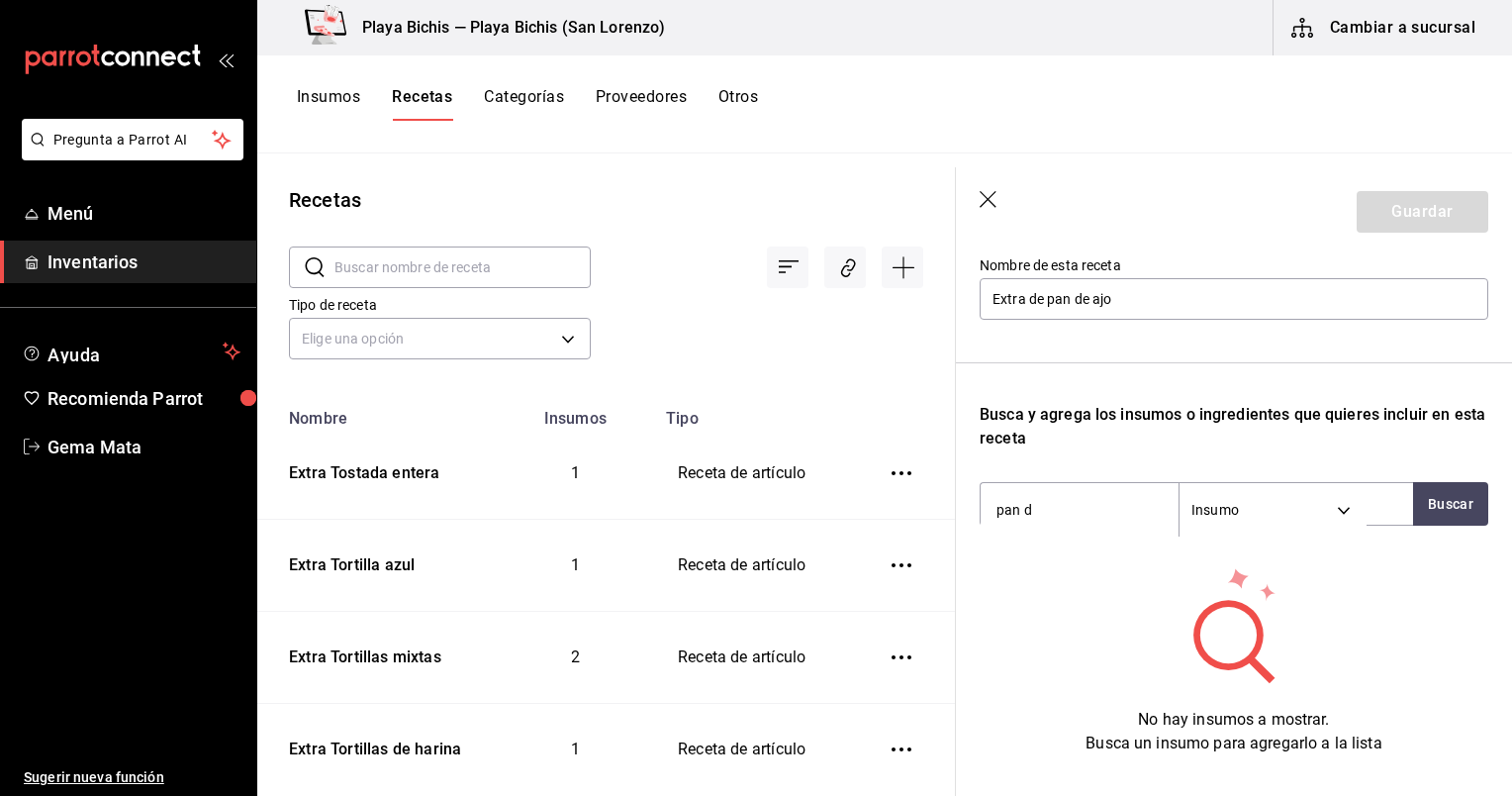 type on "pan de" 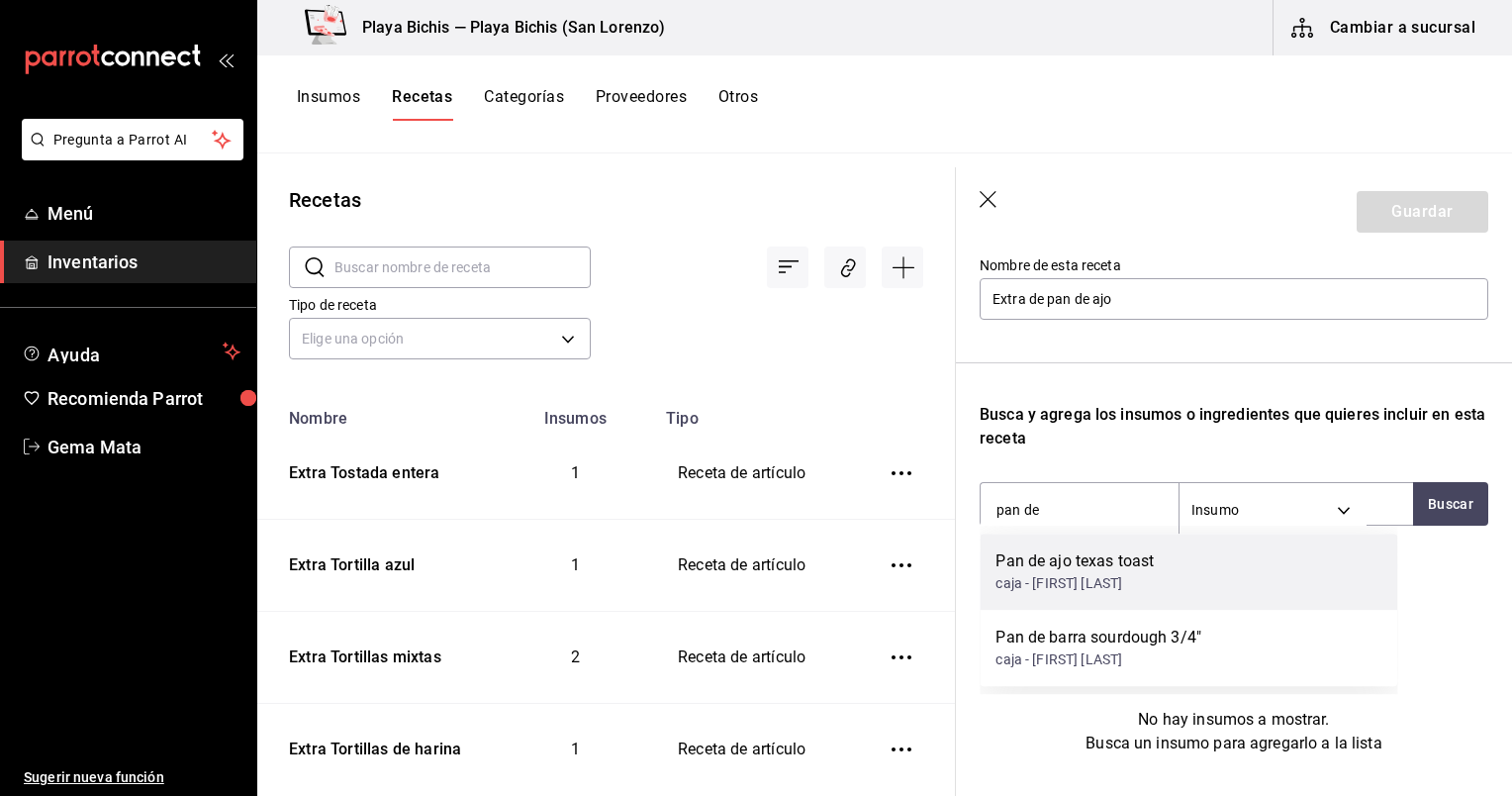 click on "Pan de ajo texas toast caja - Corina Benavides Heira" at bounding box center (1188, 571) 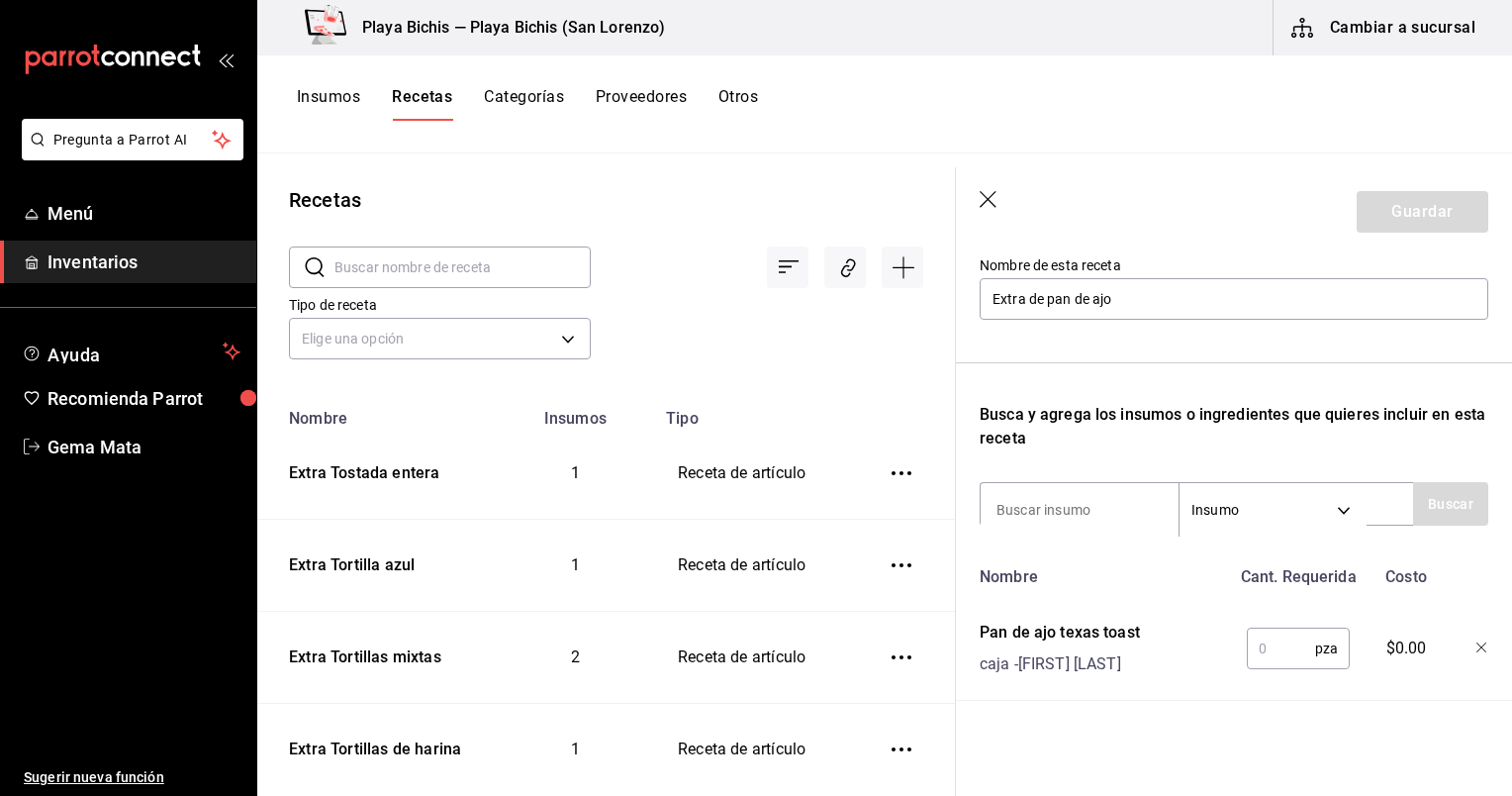 type 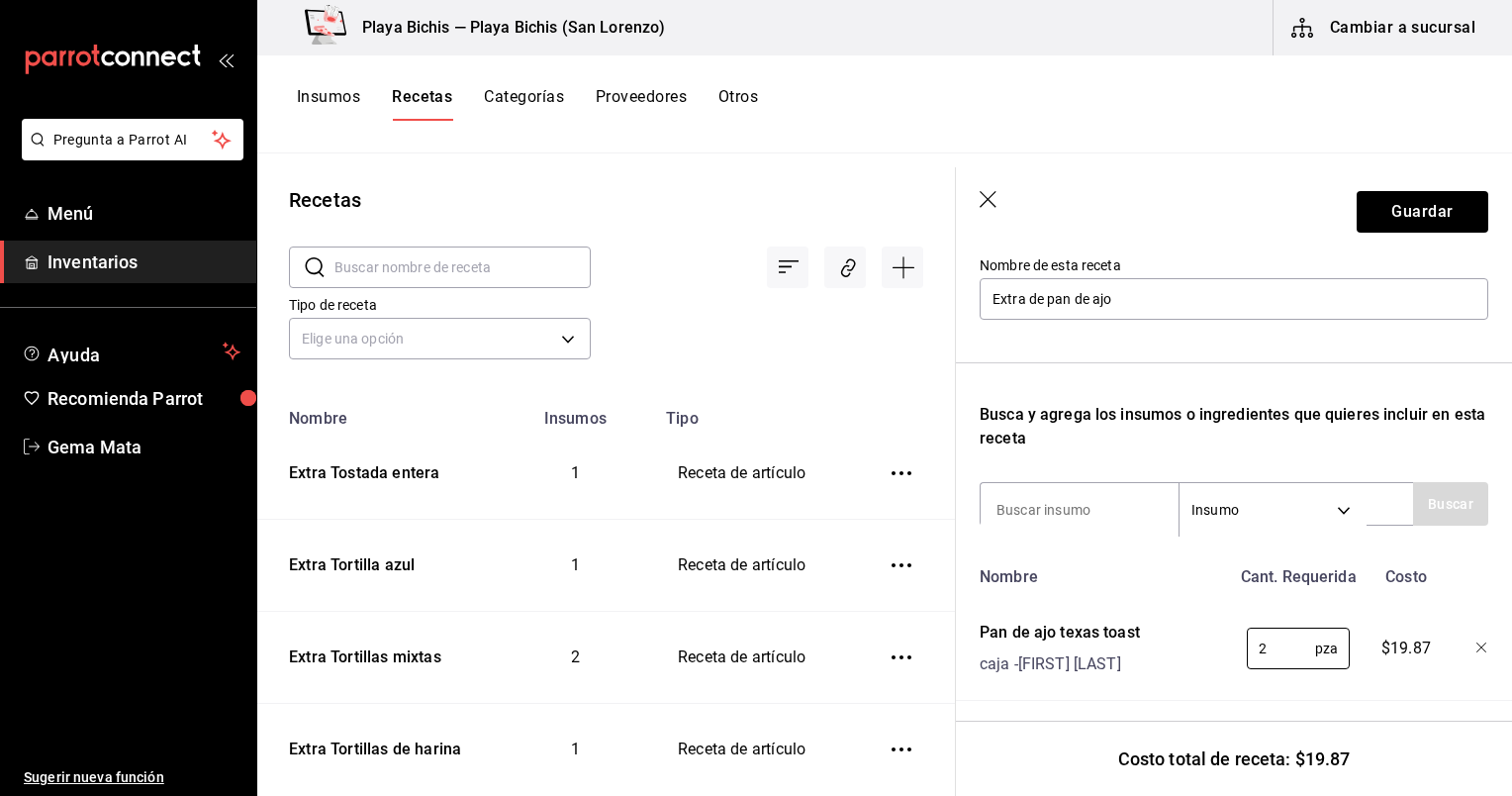 type on "2" 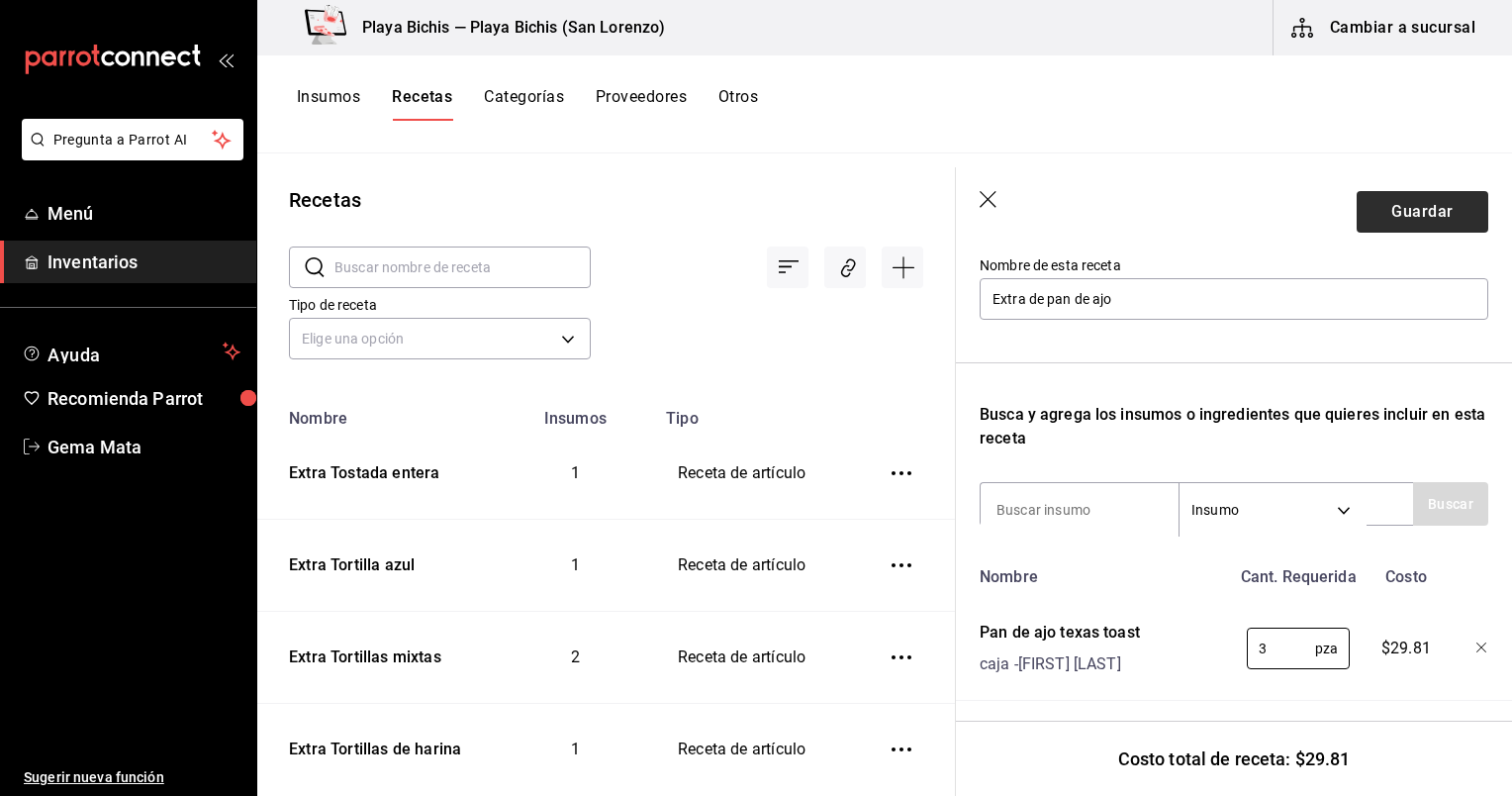 type on "3" 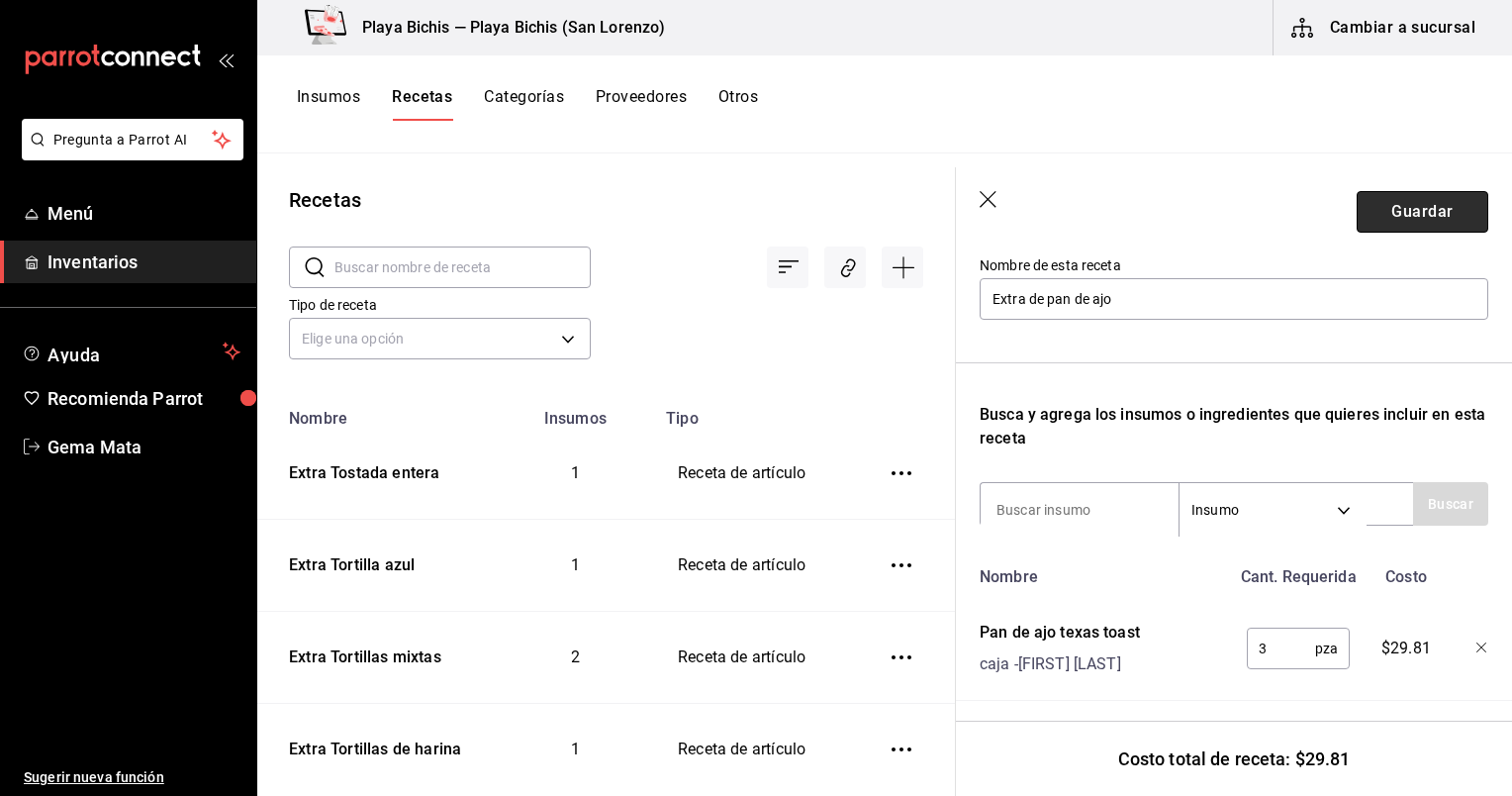 click on "Guardar" at bounding box center [1422, 212] 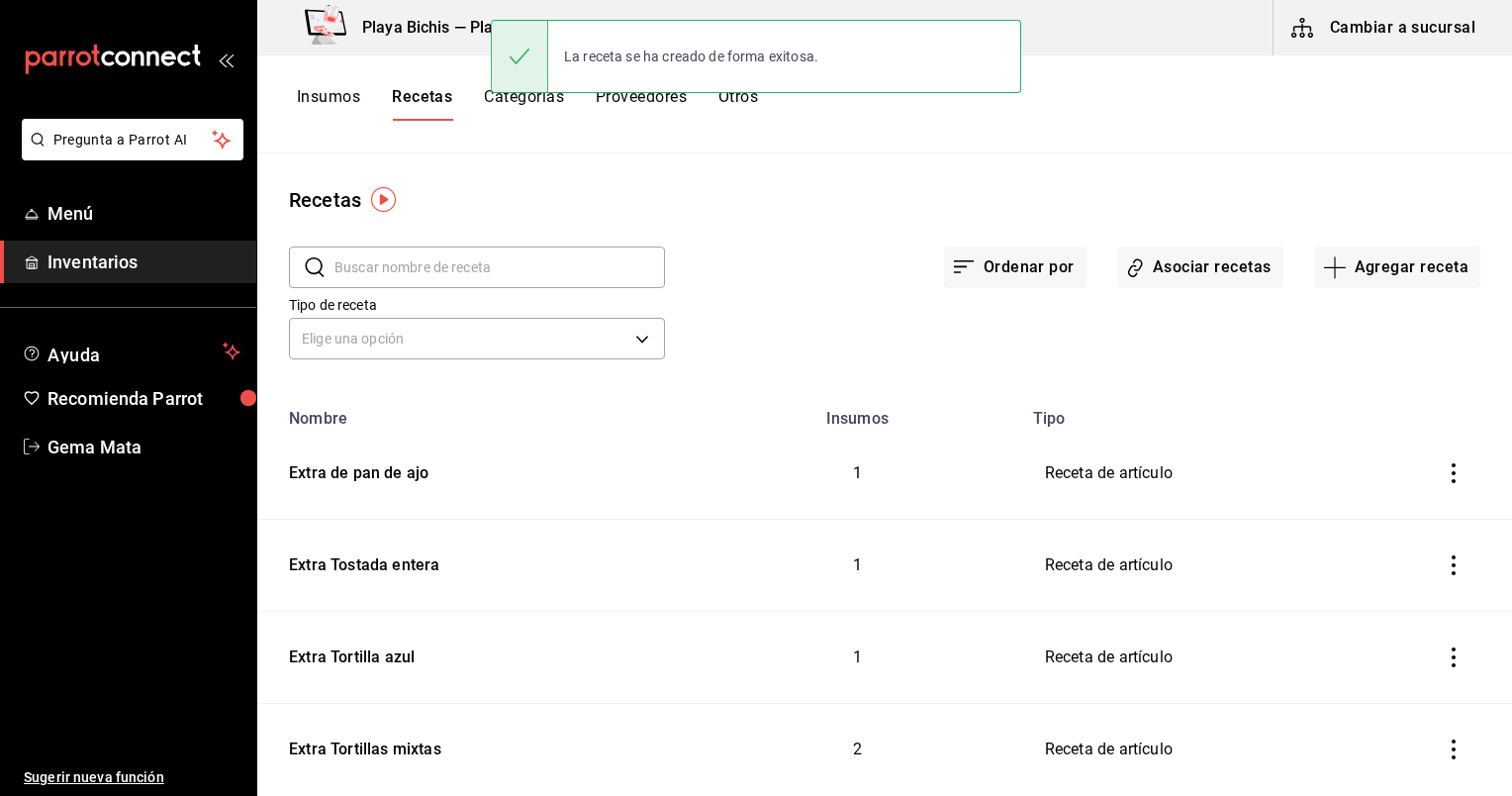 scroll, scrollTop: 0, scrollLeft: 0, axis: both 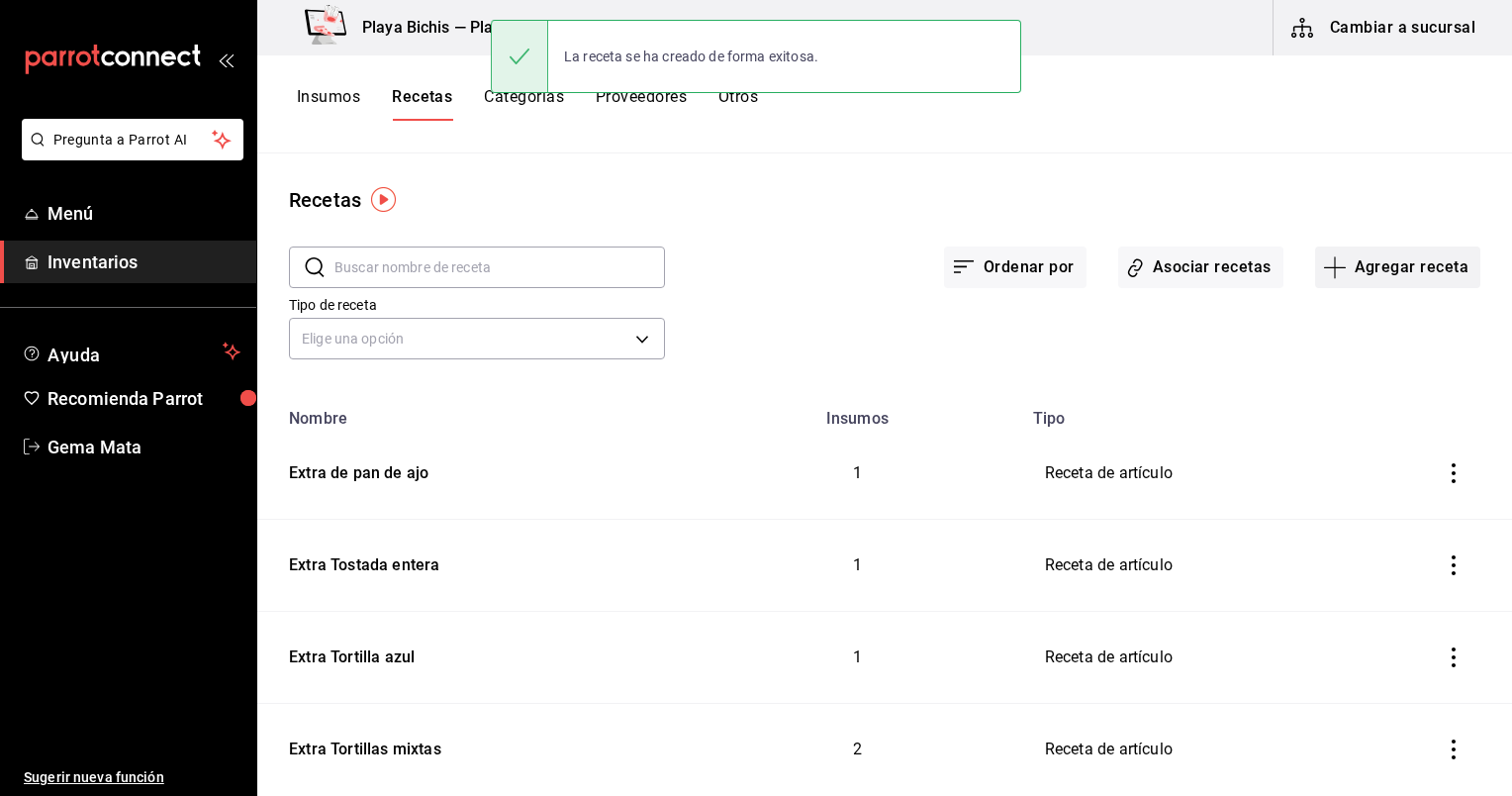 click on "Agregar receta" at bounding box center (1397, 267) 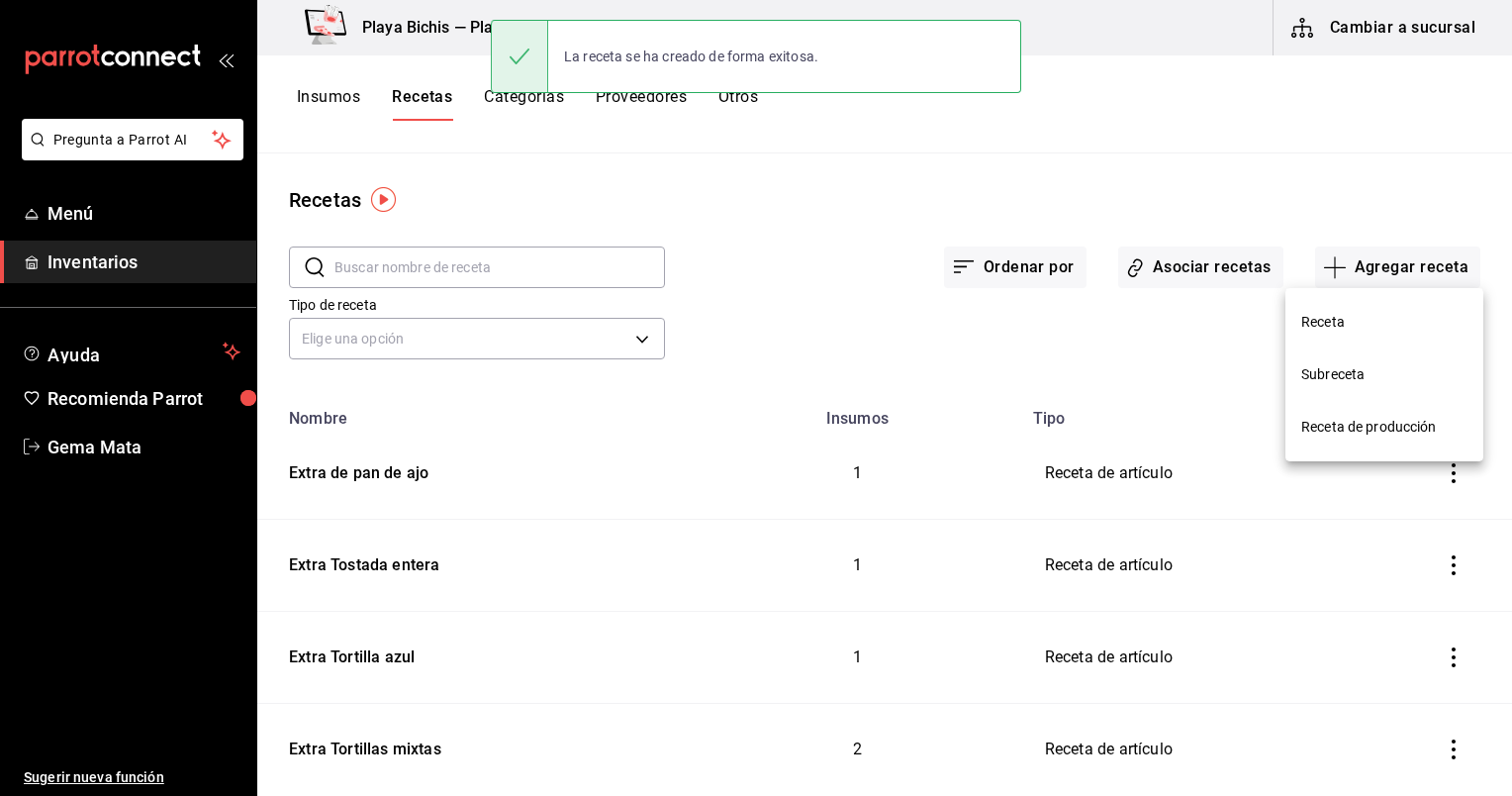 click on "Receta" at bounding box center (1384, 322) 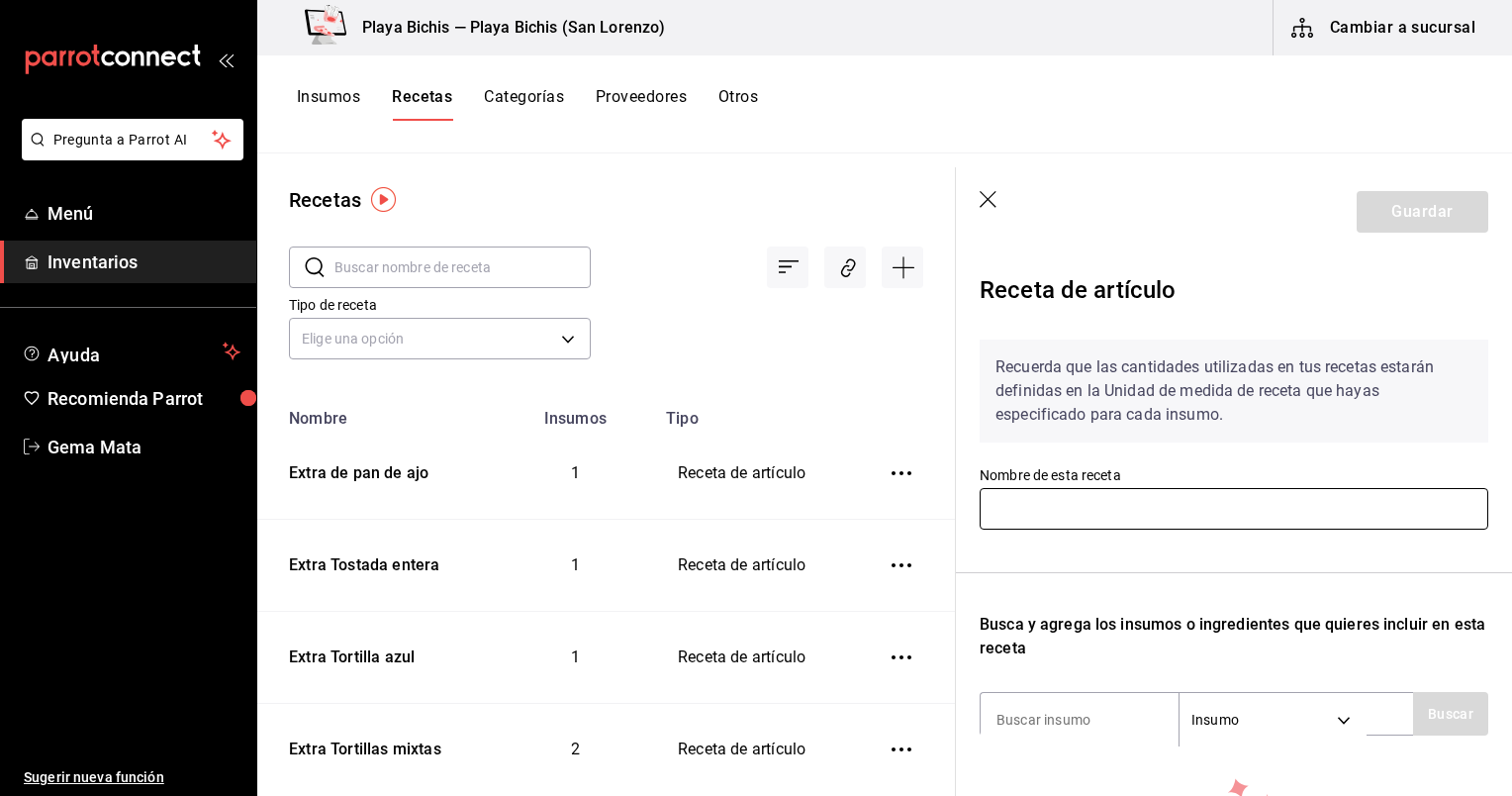 click at bounding box center [1234, 509] 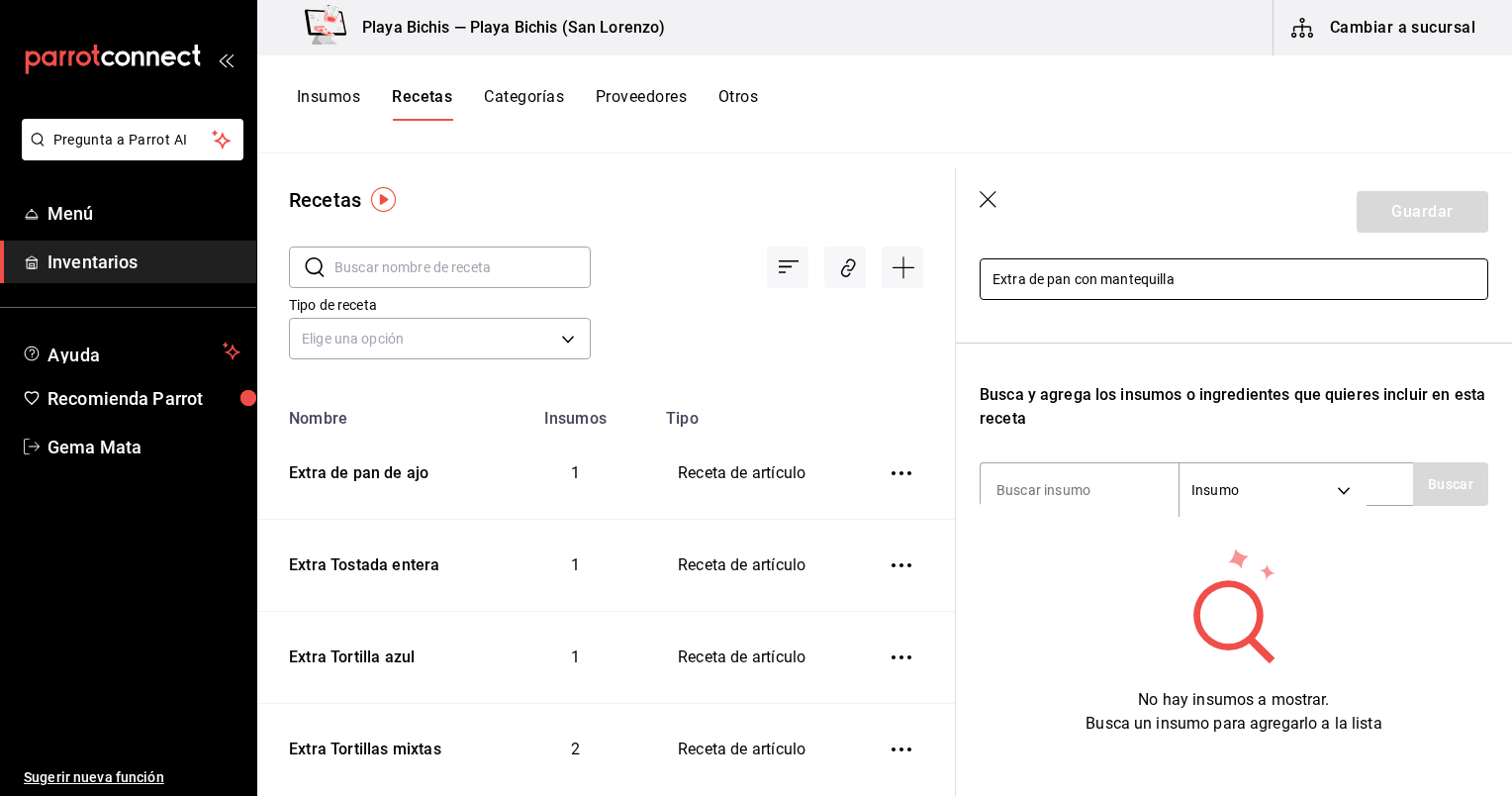 scroll, scrollTop: 230, scrollLeft: 0, axis: vertical 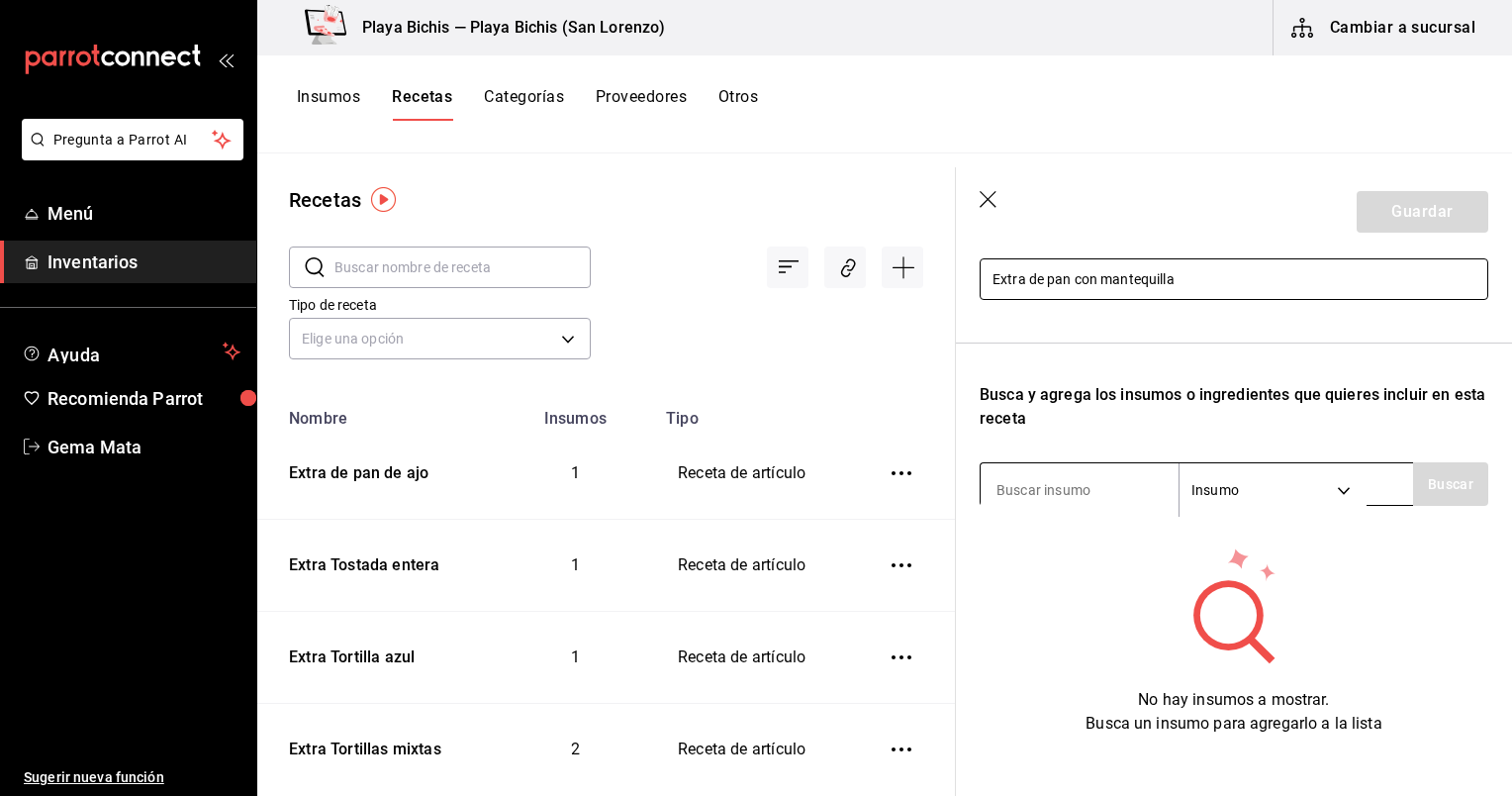 type on "Extra de pan con mantequilla" 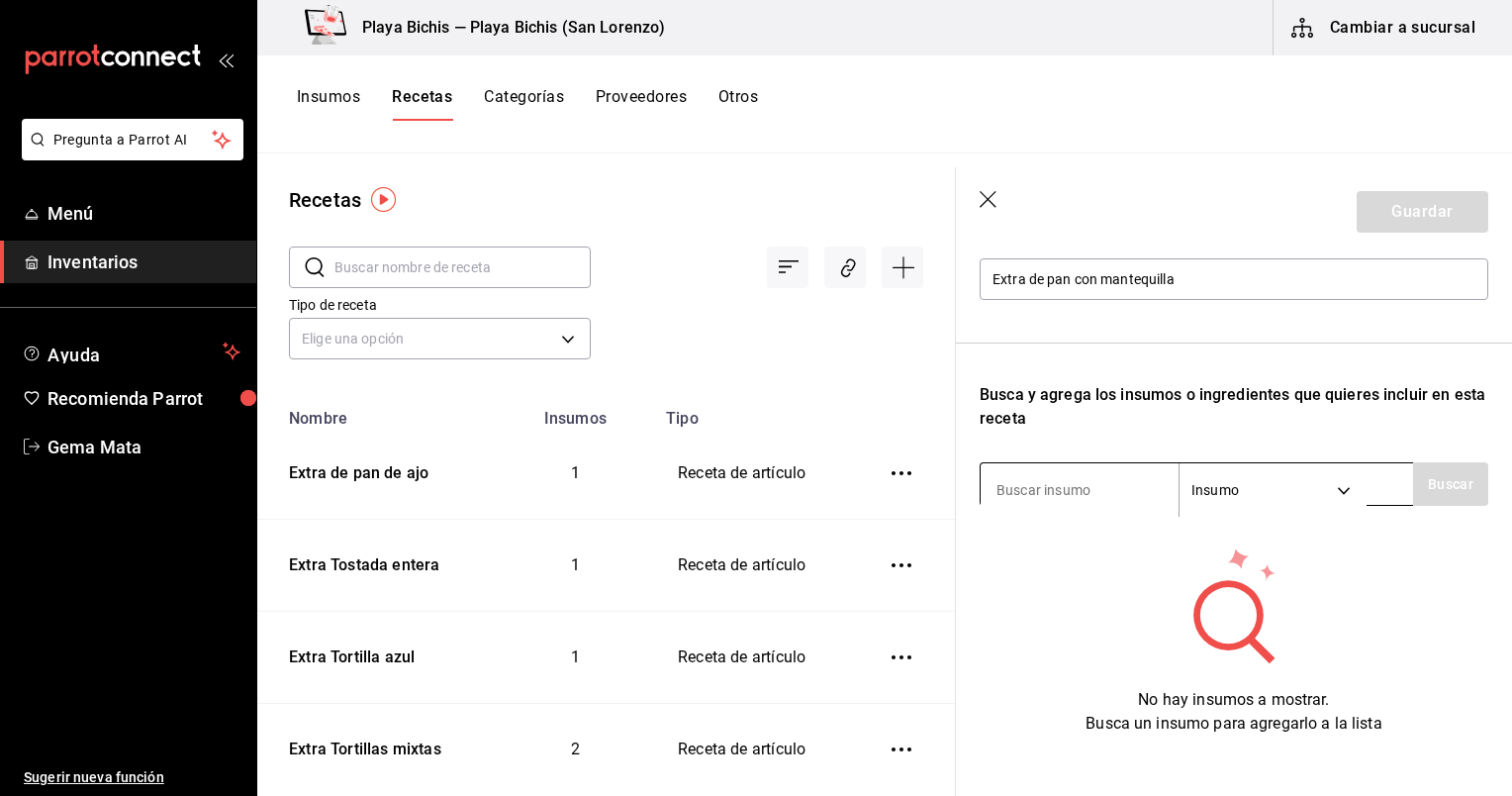 click at bounding box center (1080, 490) 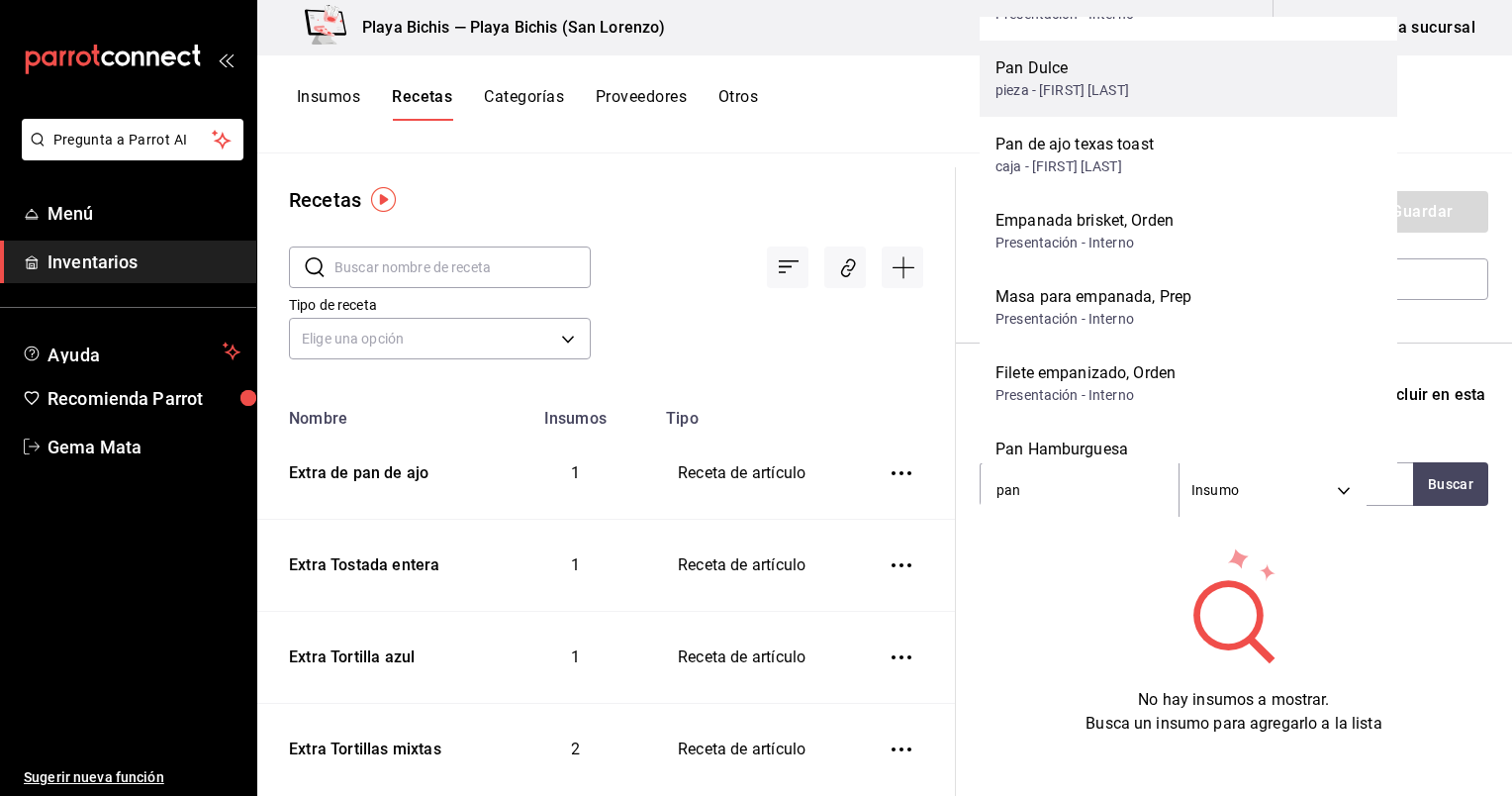 scroll, scrollTop: 0, scrollLeft: 0, axis: both 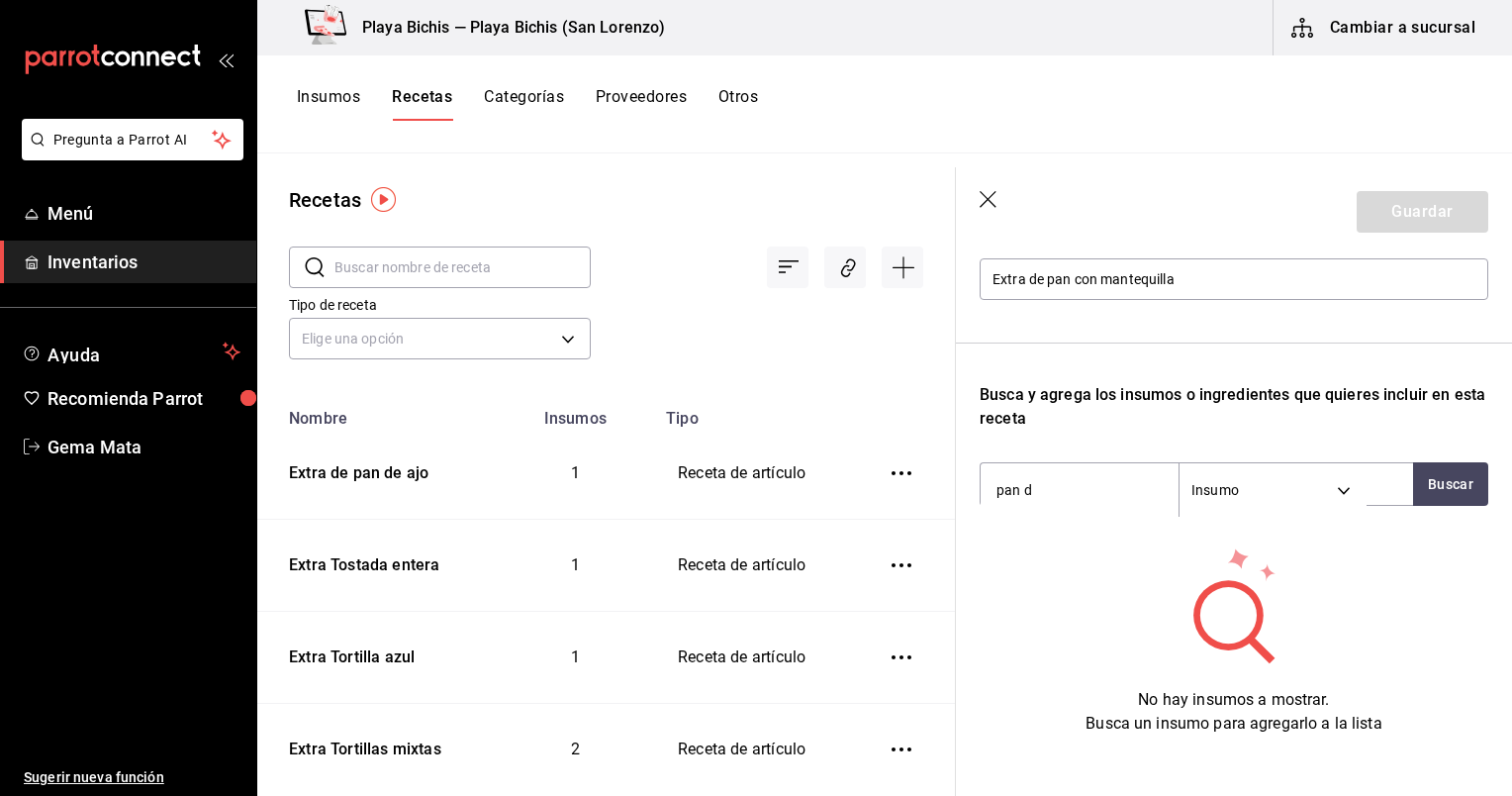 type on "pan de" 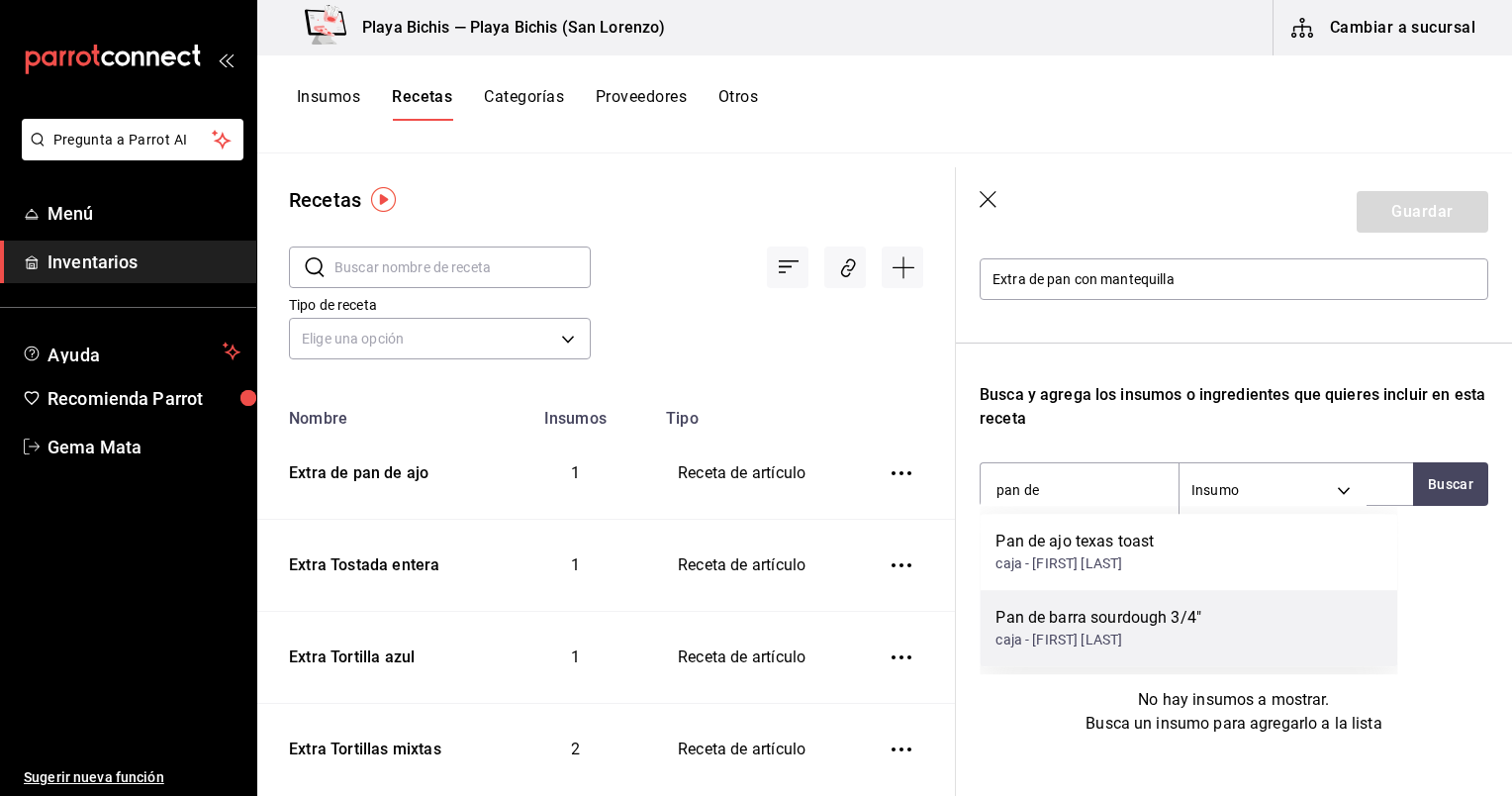 click on "Pan de barra sourdough 3/4" caja - Corina Benavides Heira" at bounding box center [1188, 628] 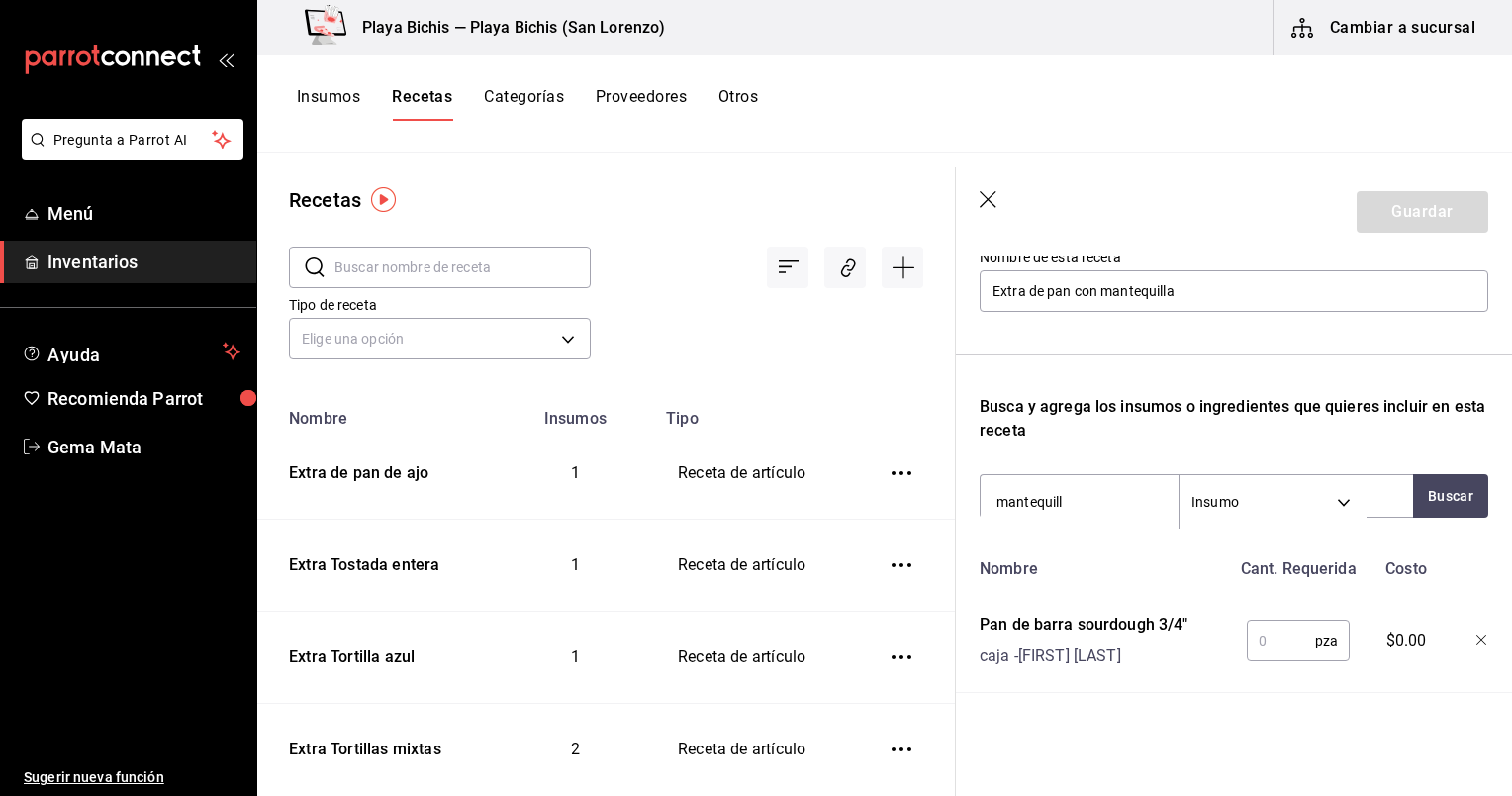 type on "mantequilla" 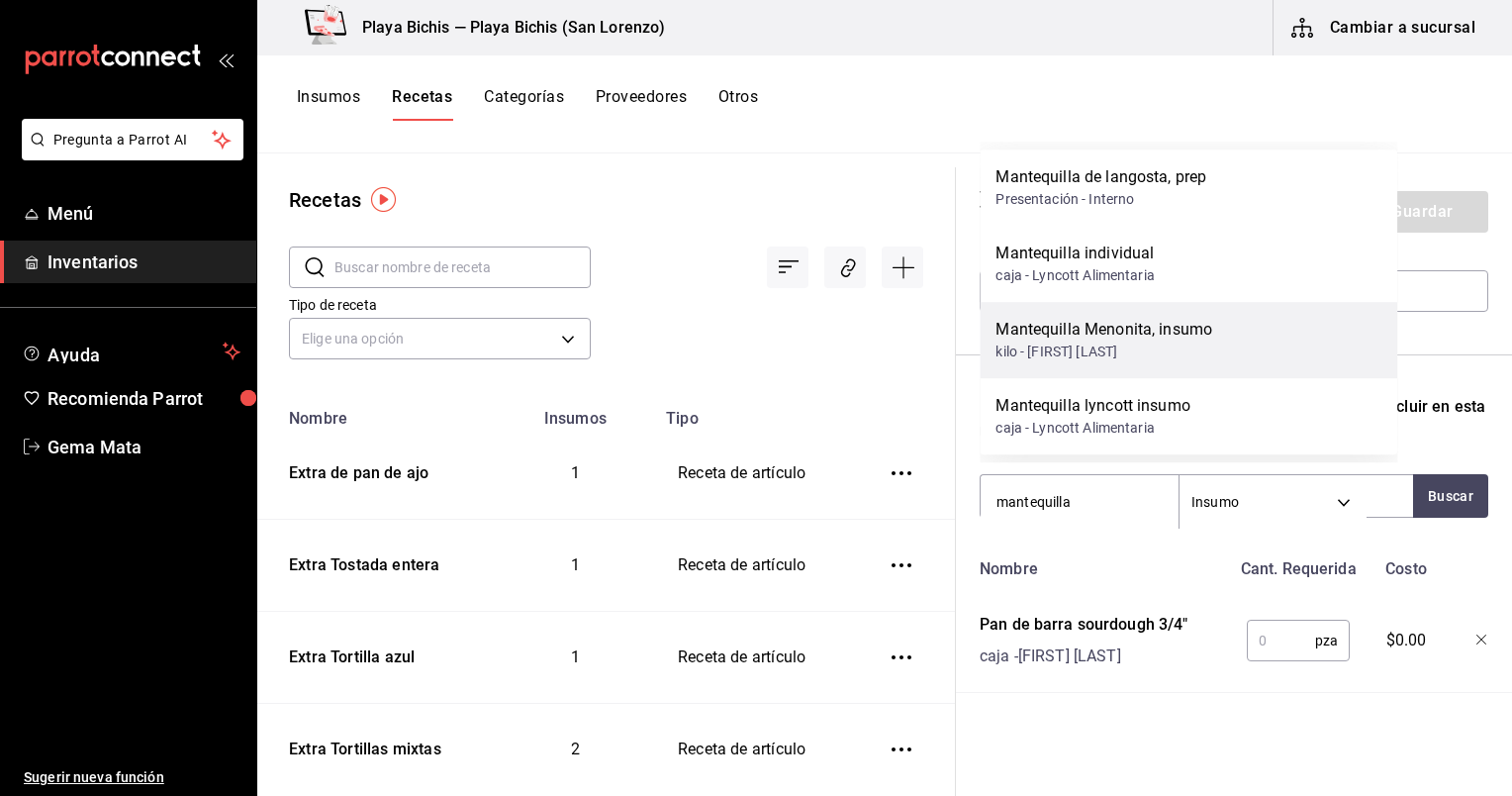 click on "Mantequilla Menonita, insumo kilo - Arturo Peinado Garcia" at bounding box center (1188, 340) 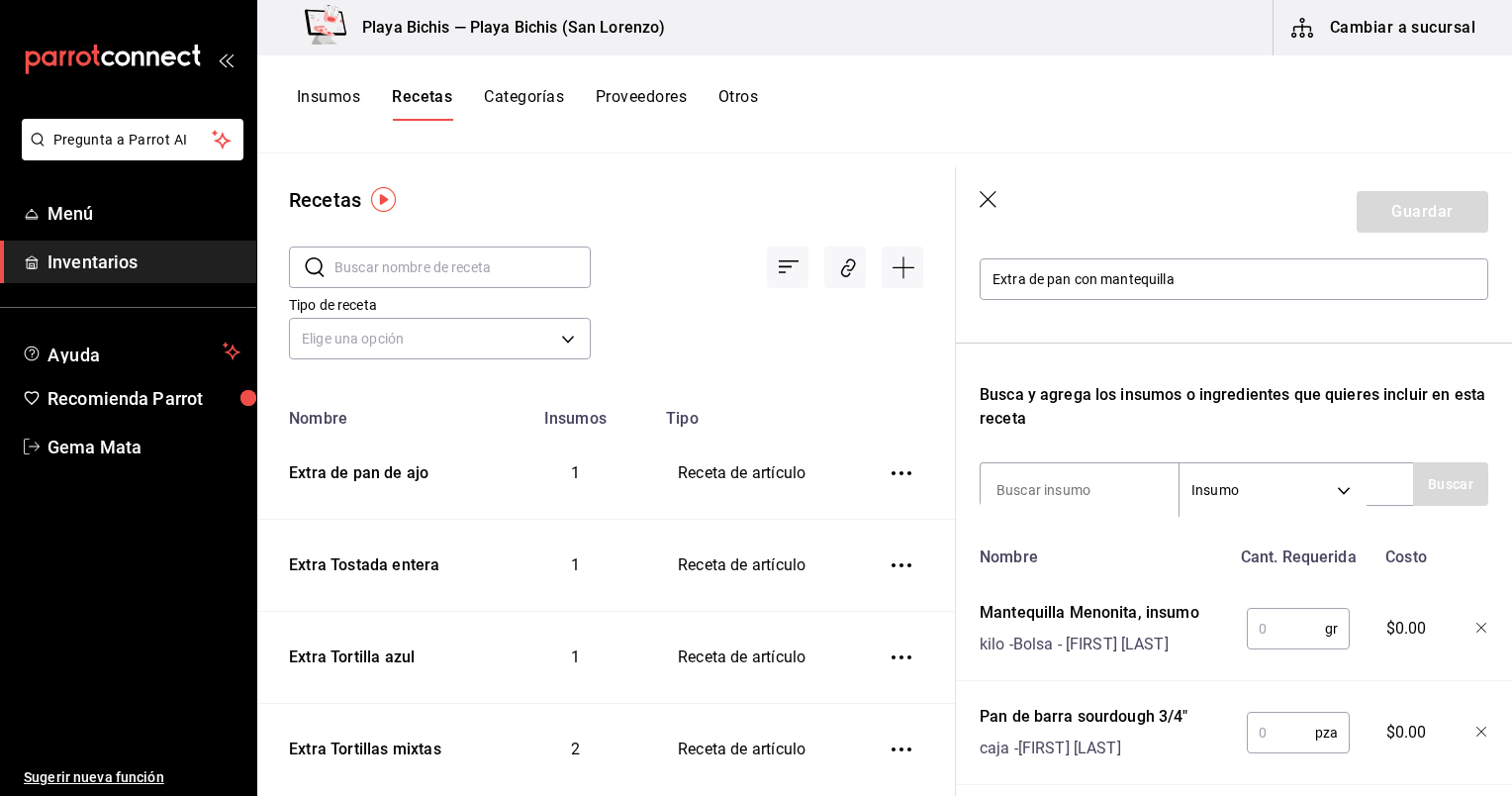 scroll, scrollTop: 337, scrollLeft: 0, axis: vertical 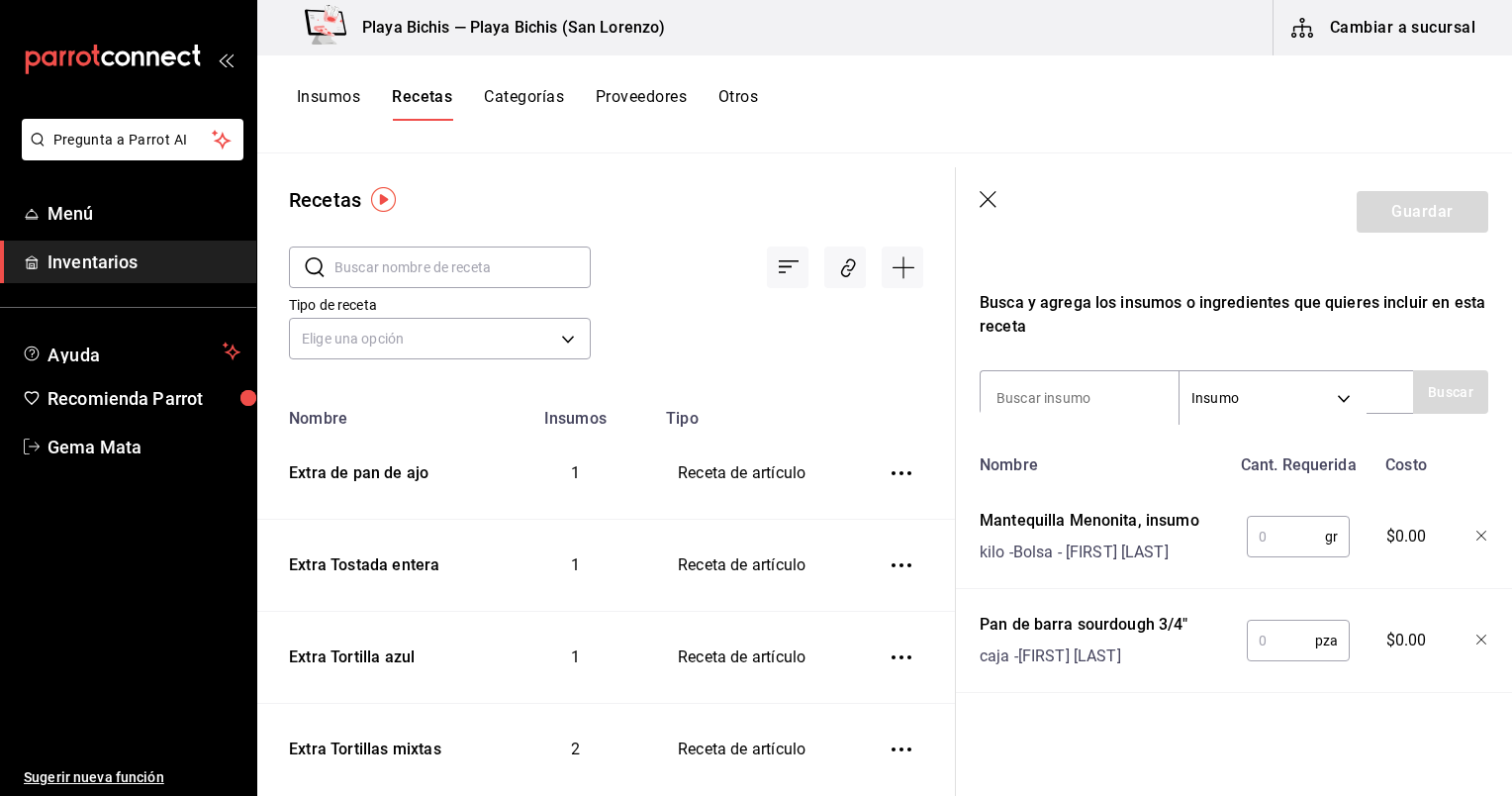 click at bounding box center (1285, 537) 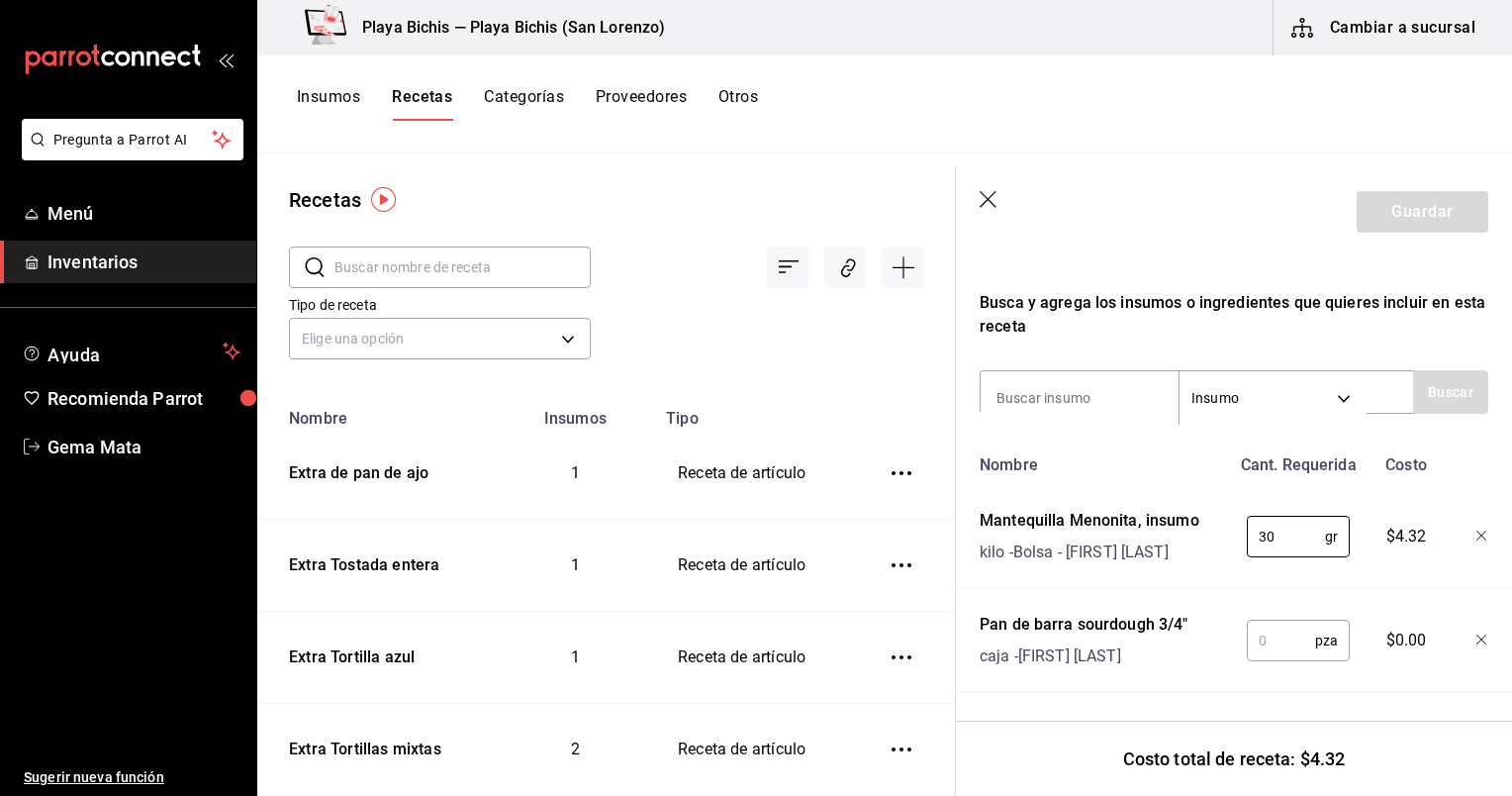 type on "30" 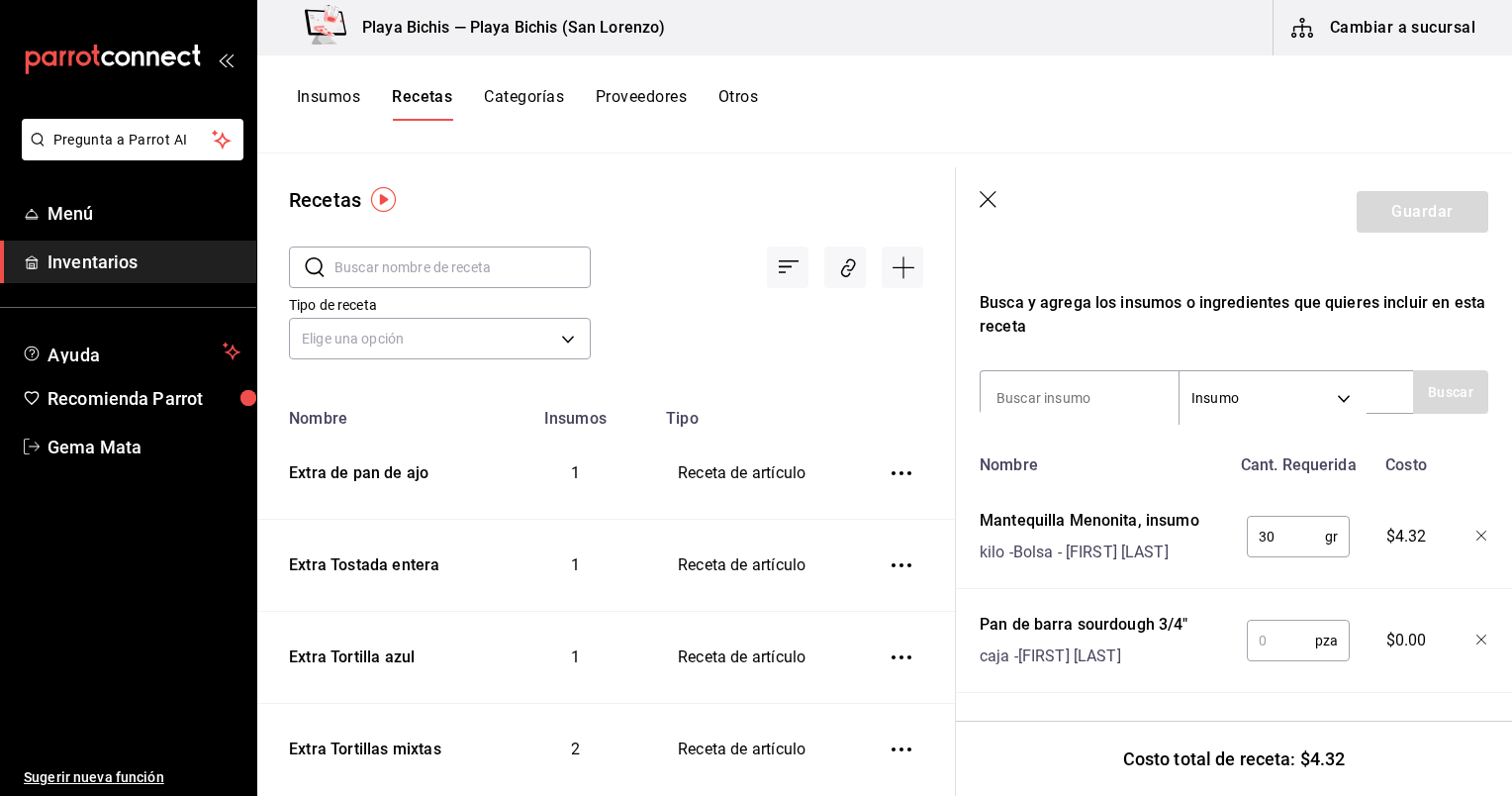 click at bounding box center [1280, 641] 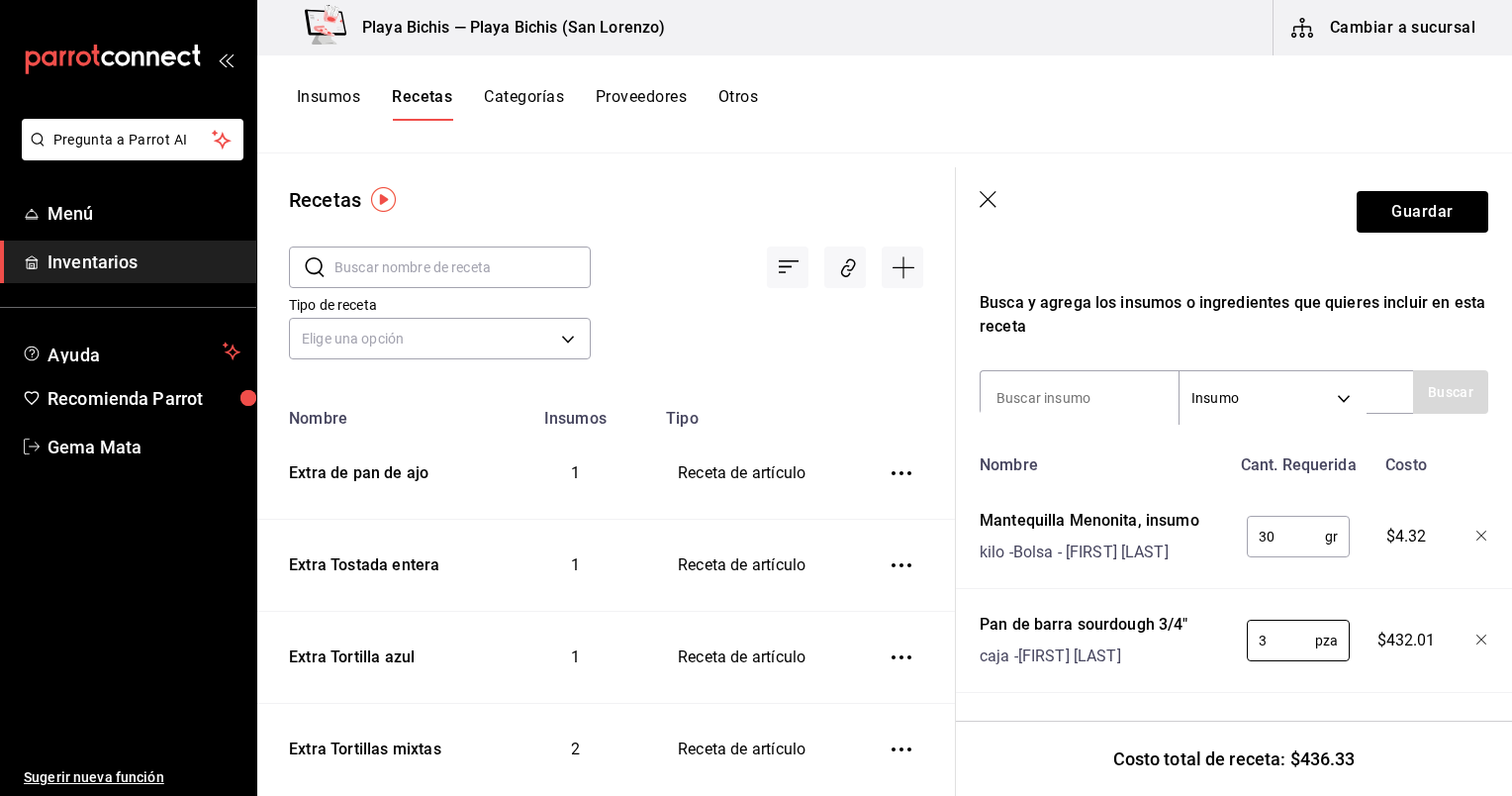 type on "3" 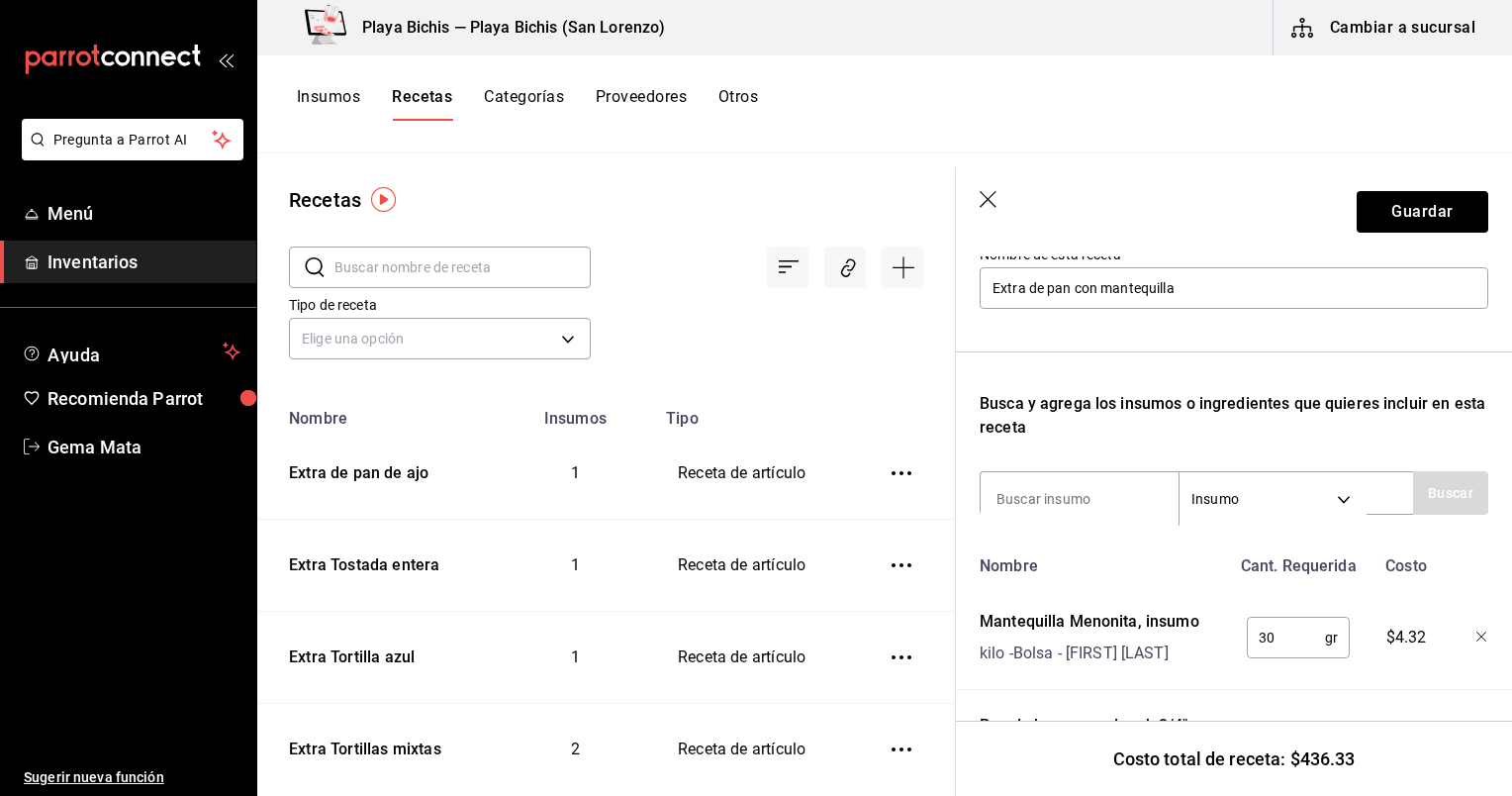 scroll, scrollTop: 220, scrollLeft: 2, axis: both 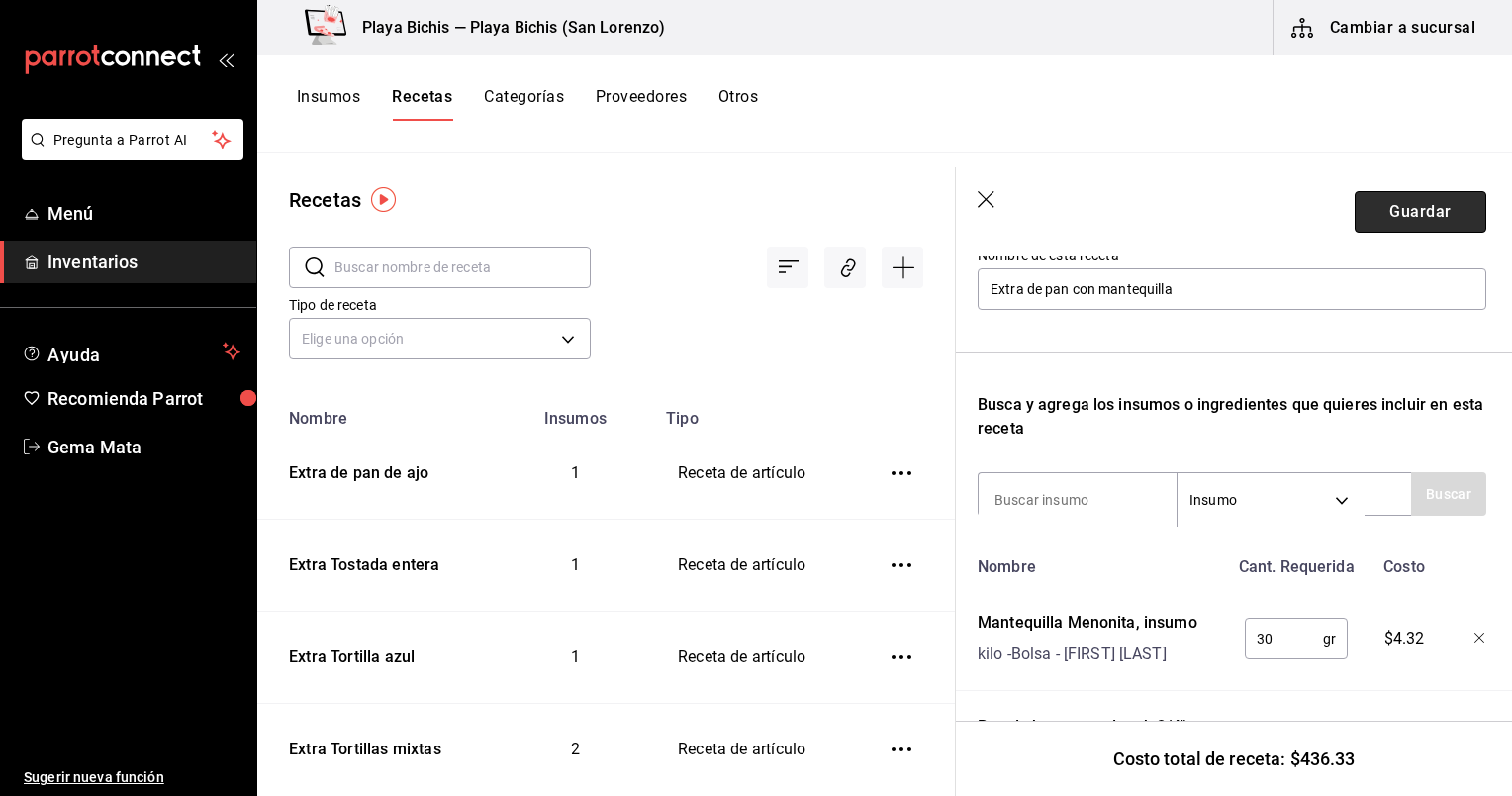 click on "Guardar" at bounding box center [1420, 212] 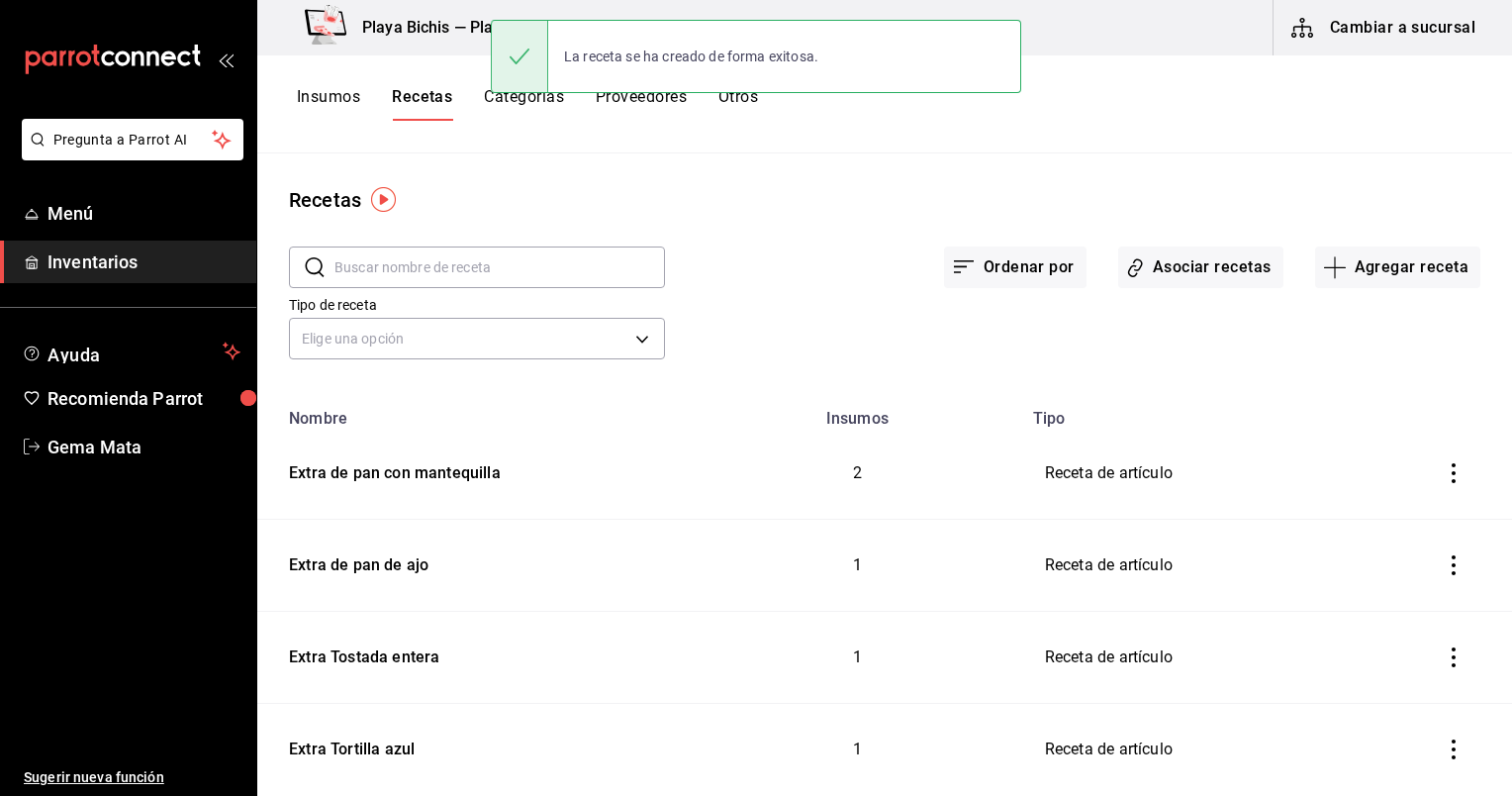 scroll, scrollTop: 0, scrollLeft: 0, axis: both 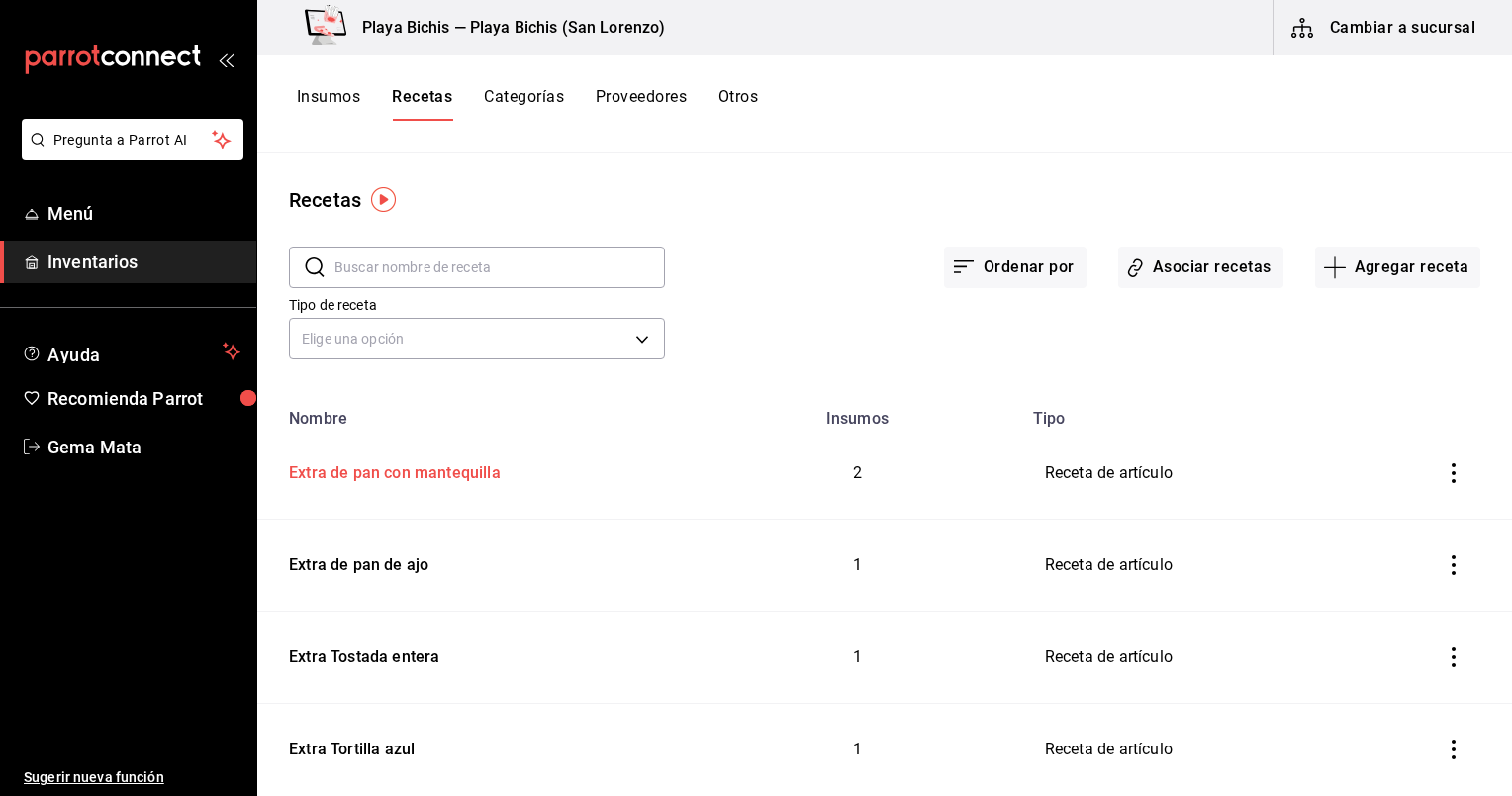 click on "Extra de pan con mantequilla" at bounding box center [475, 473] 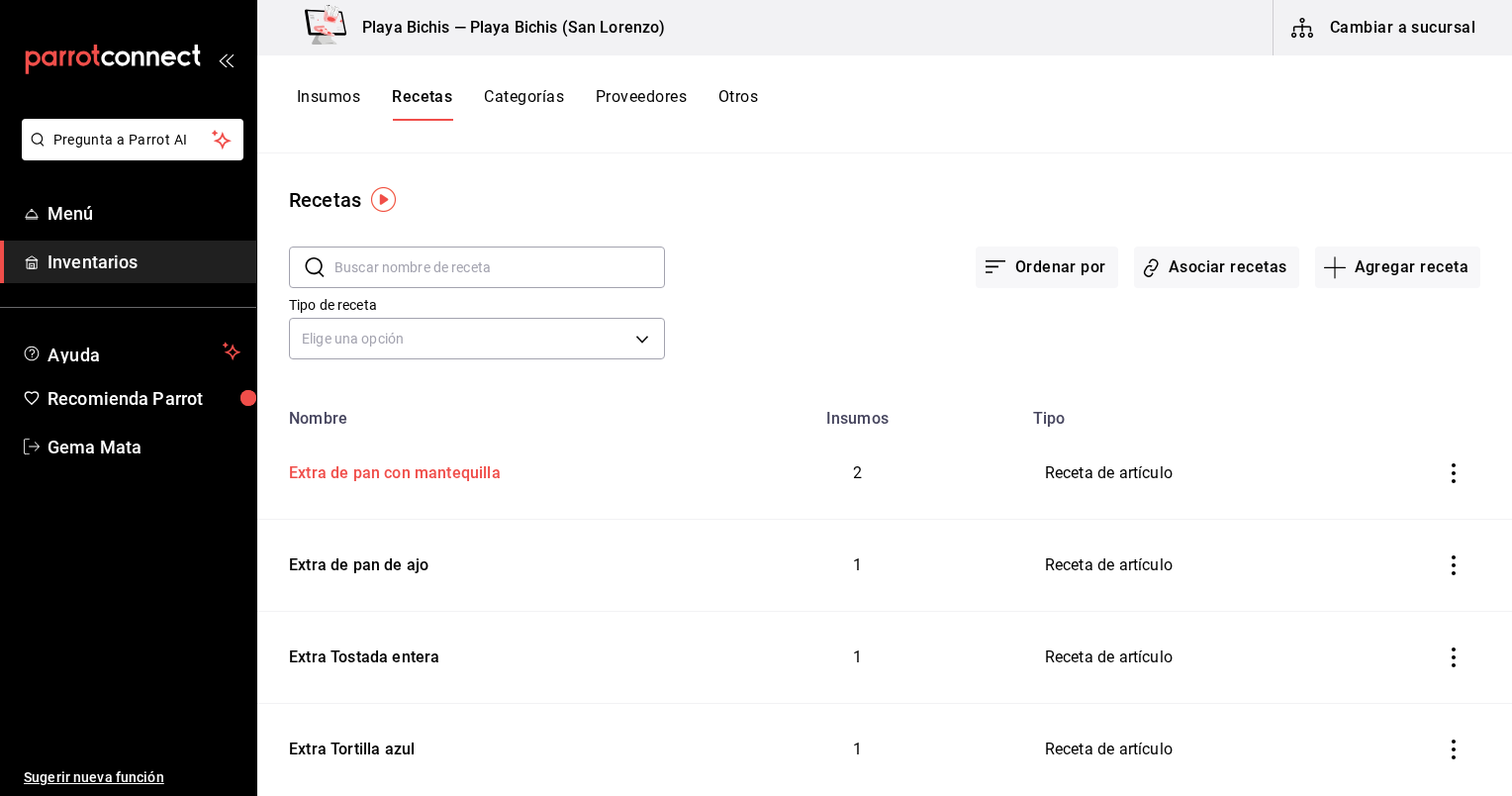 type on "Extra de pan con mantequilla" 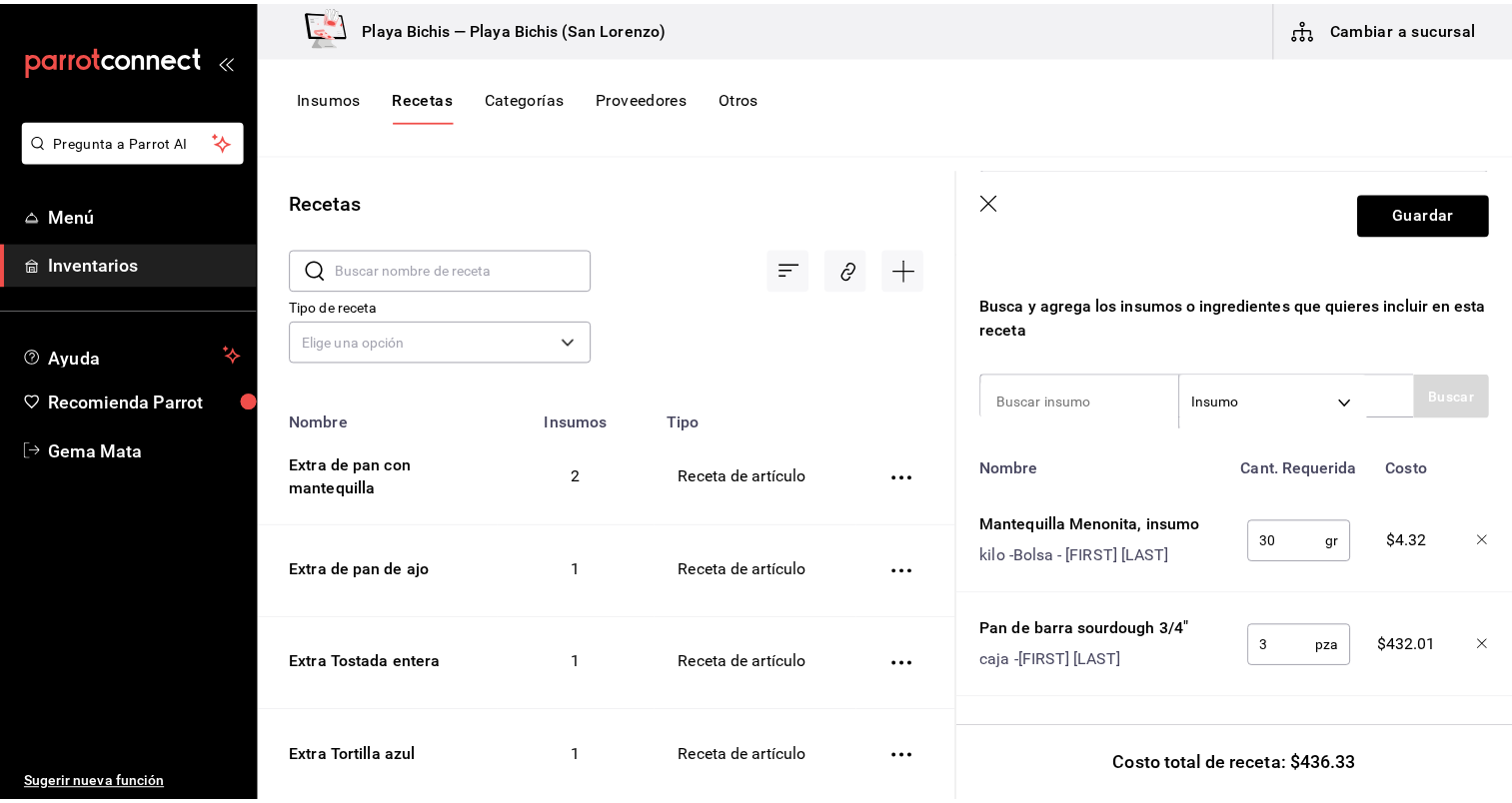 scroll, scrollTop: 324, scrollLeft: 0, axis: vertical 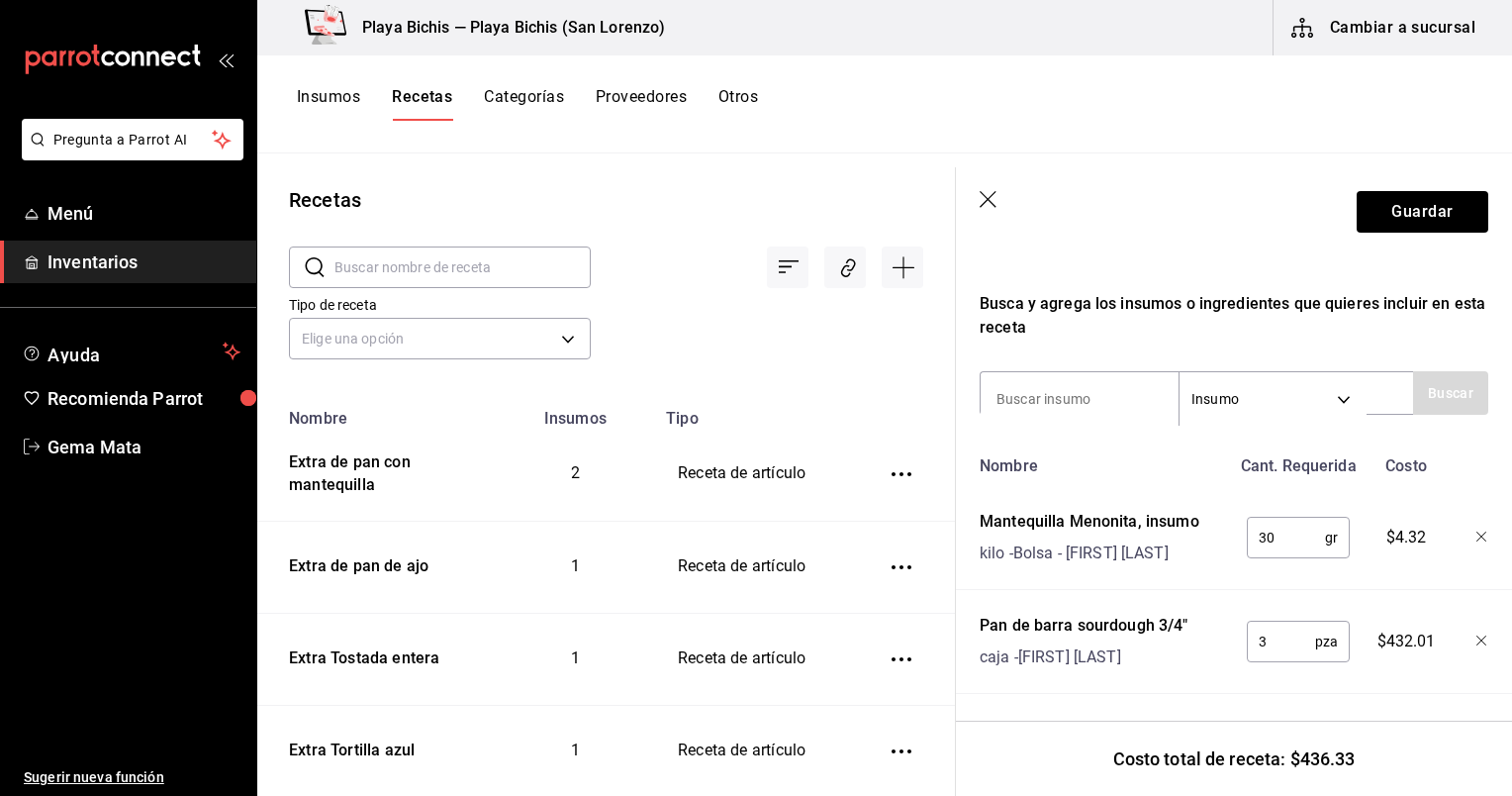 click on "3" at bounding box center [1280, 642] 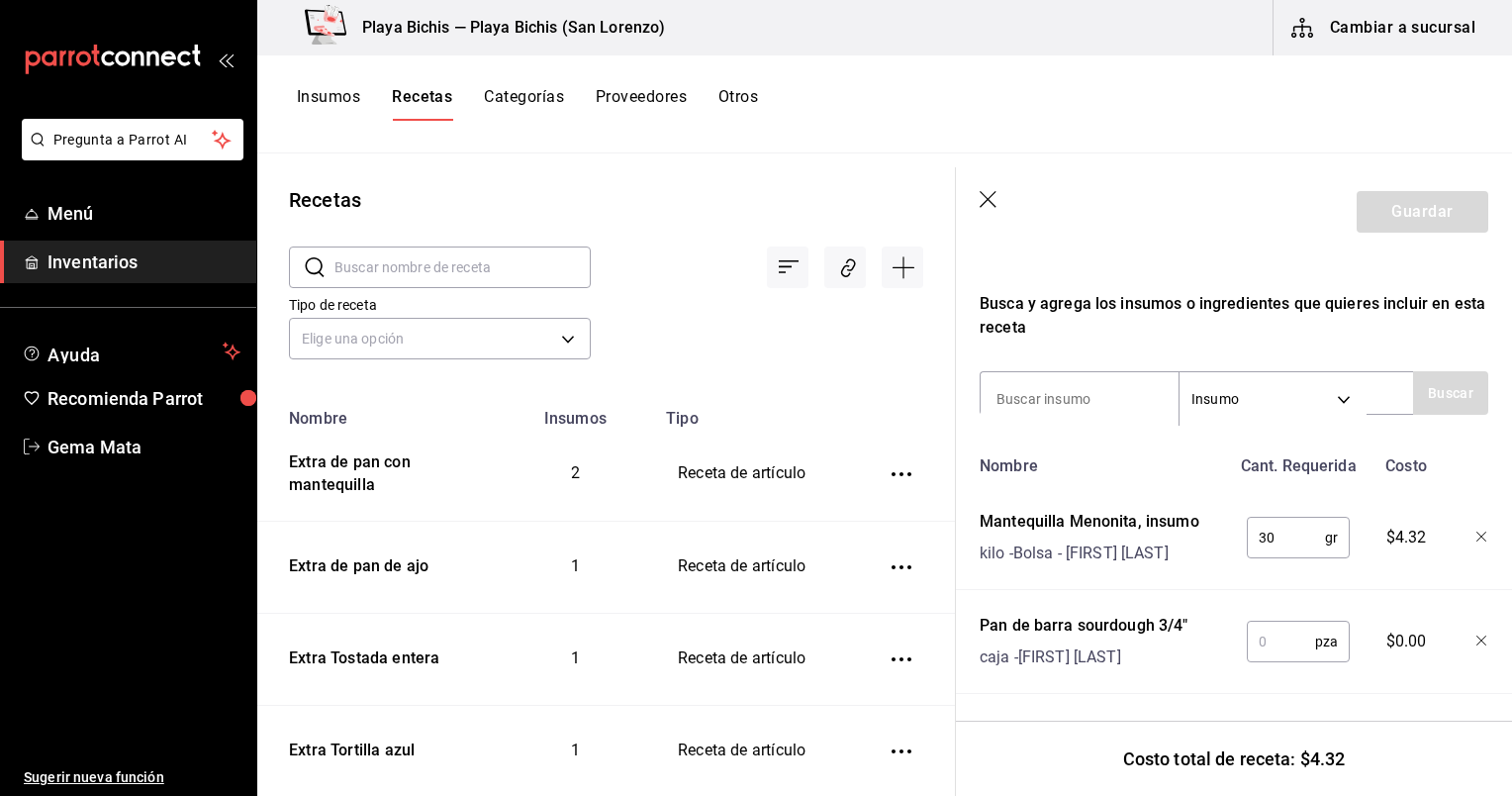 type on "1" 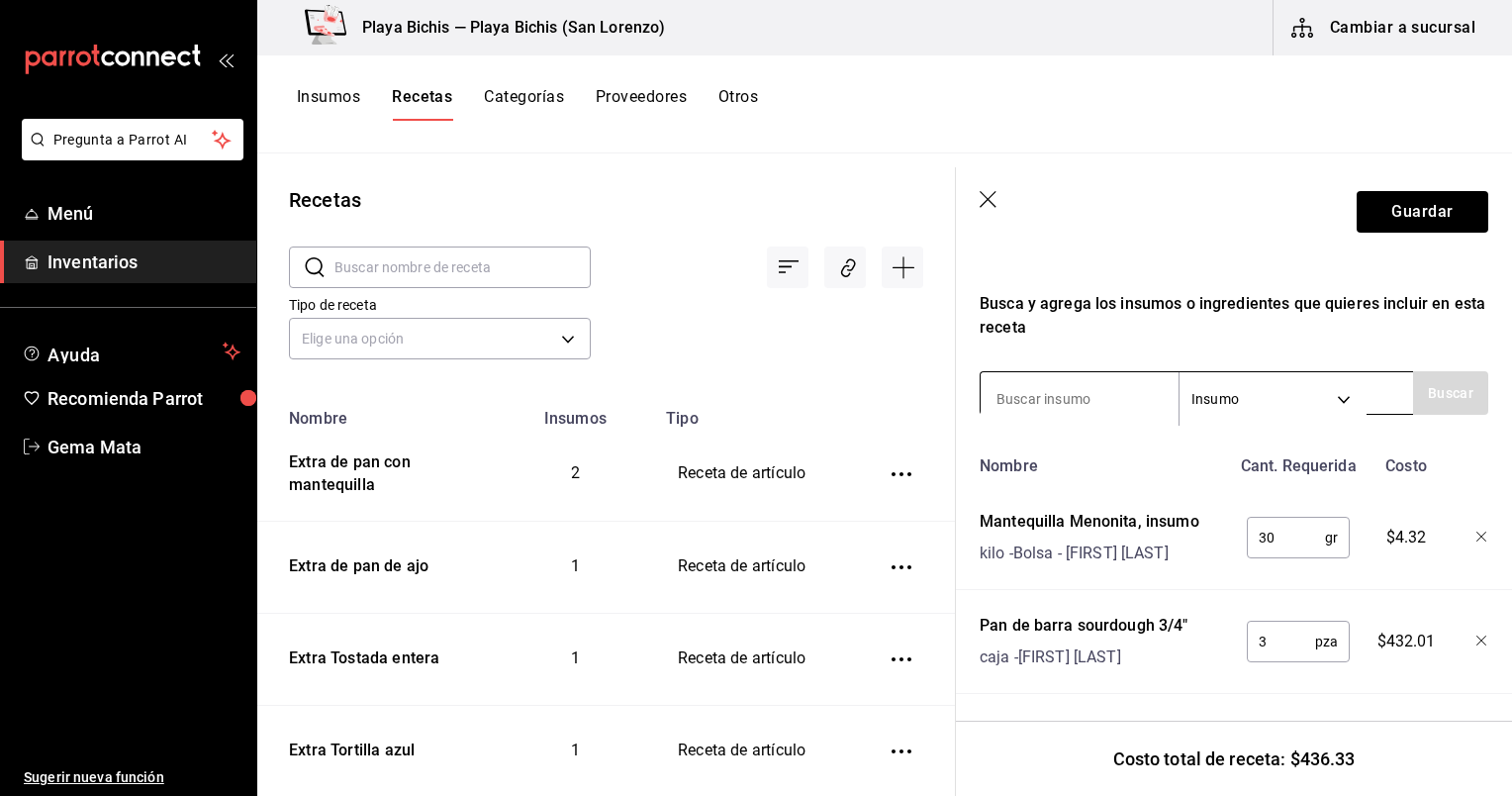 click at bounding box center [1080, 399] 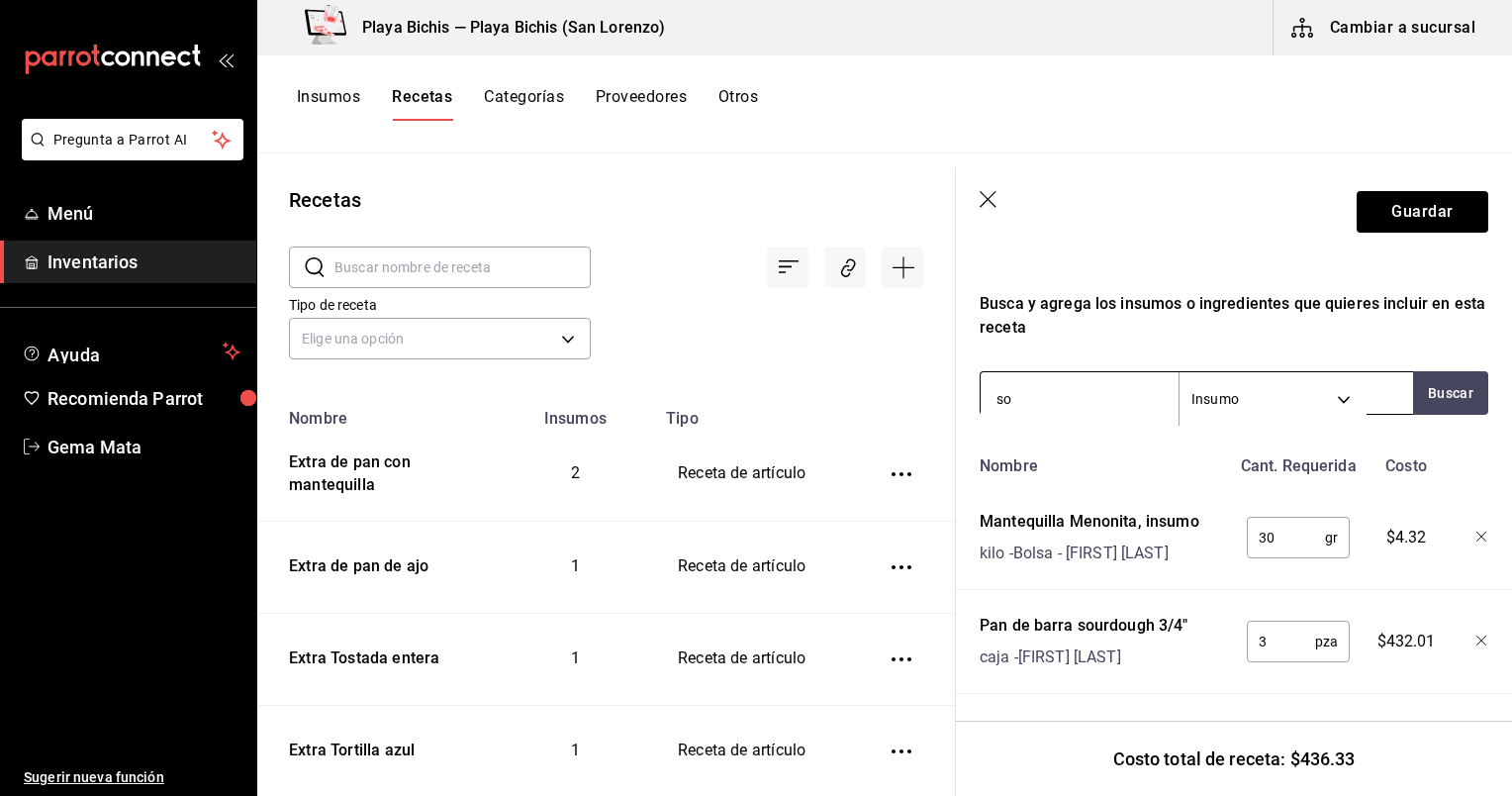 type on "s" 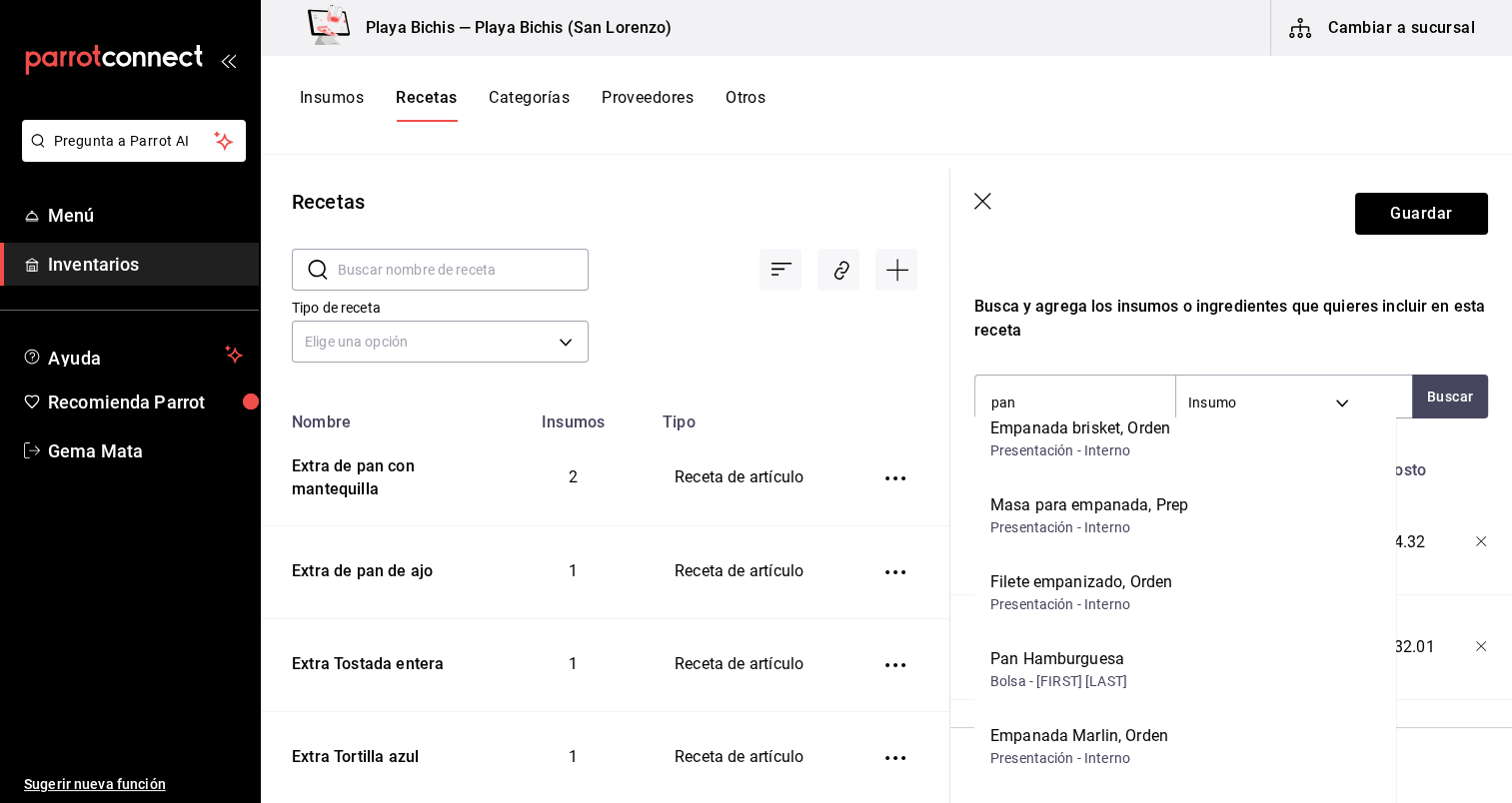 scroll, scrollTop: 488, scrollLeft: 0, axis: vertical 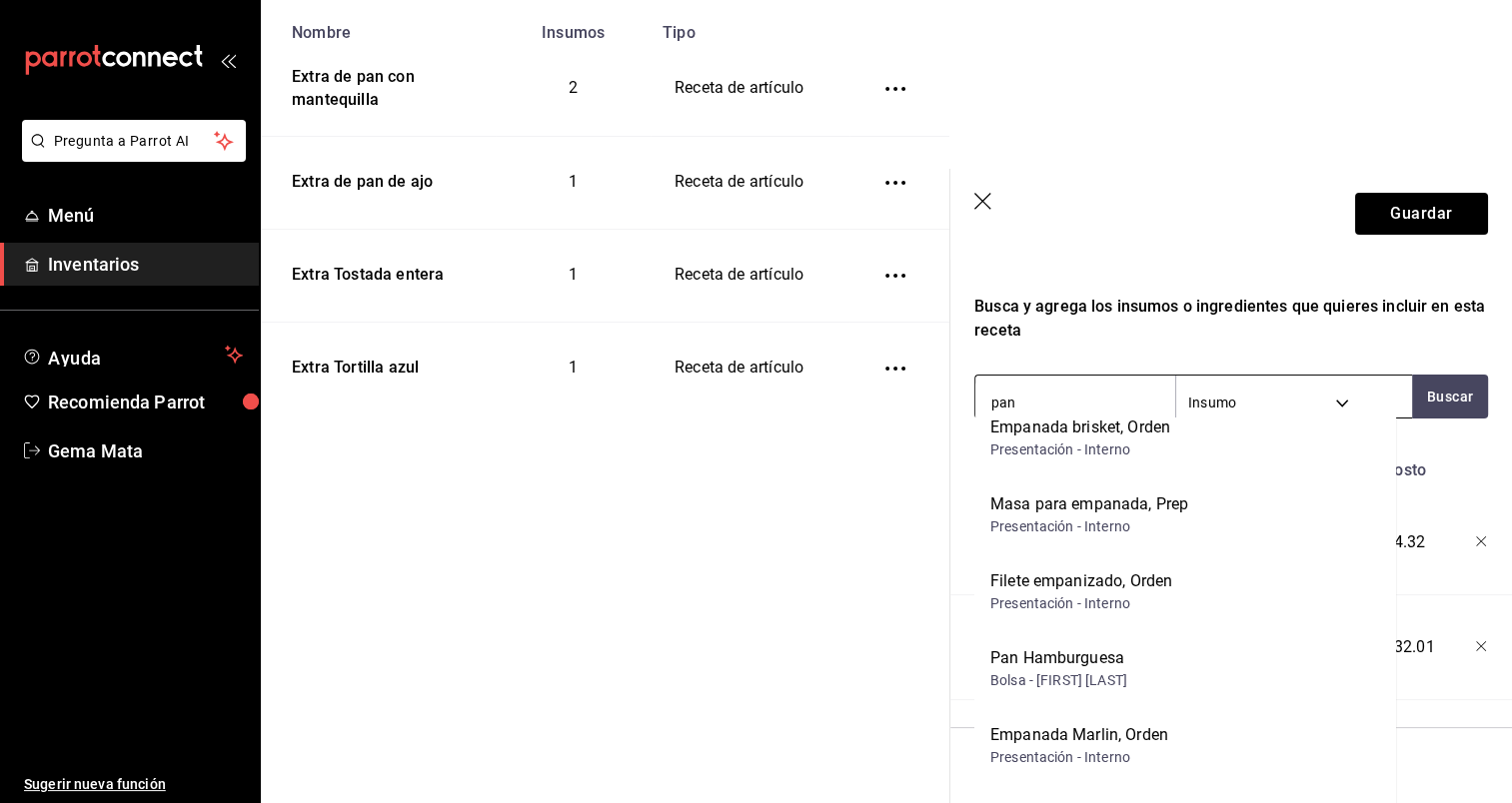 click on "pan" at bounding box center [1075, 402] 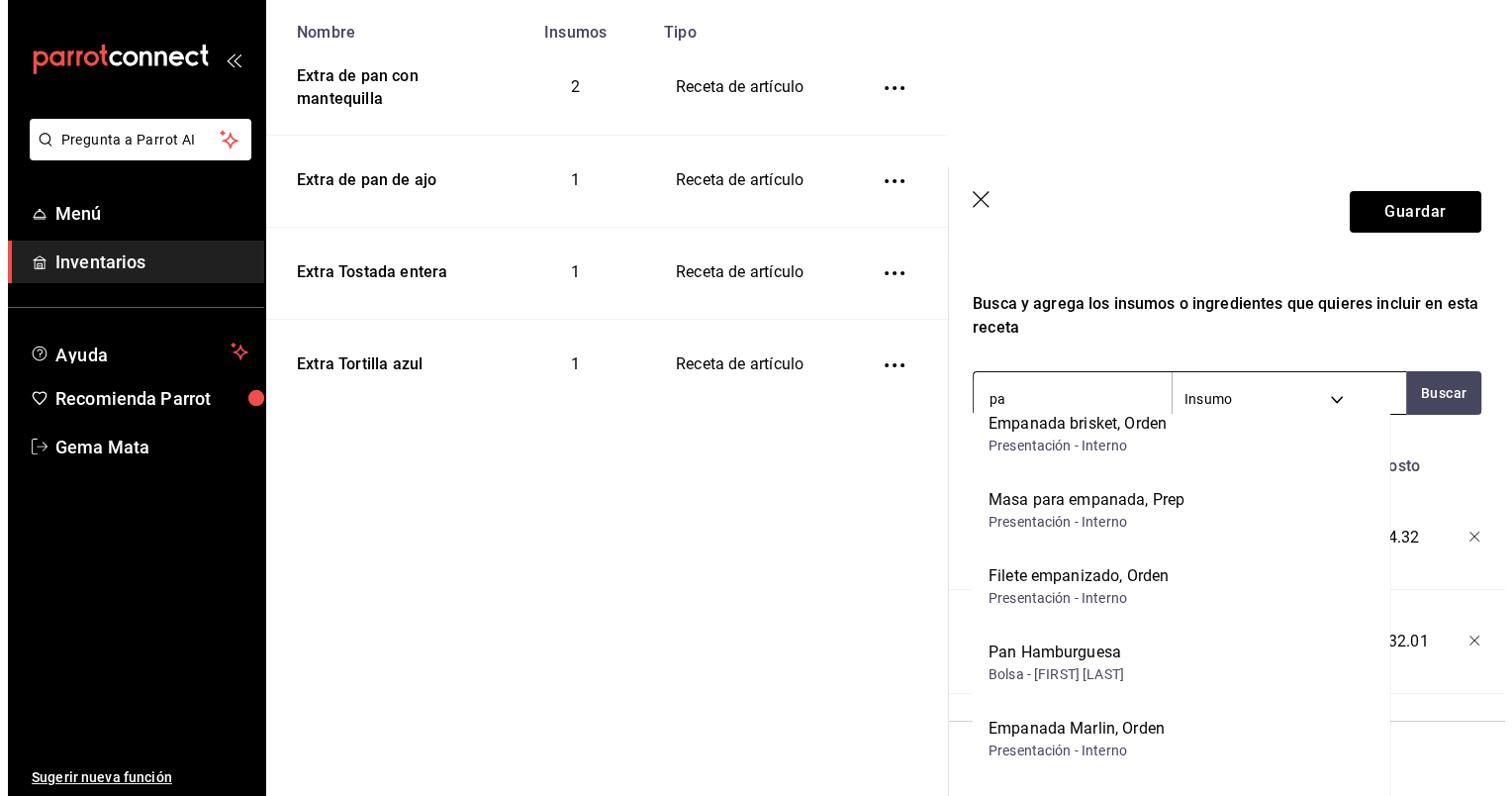 scroll, scrollTop: 0, scrollLeft: 0, axis: both 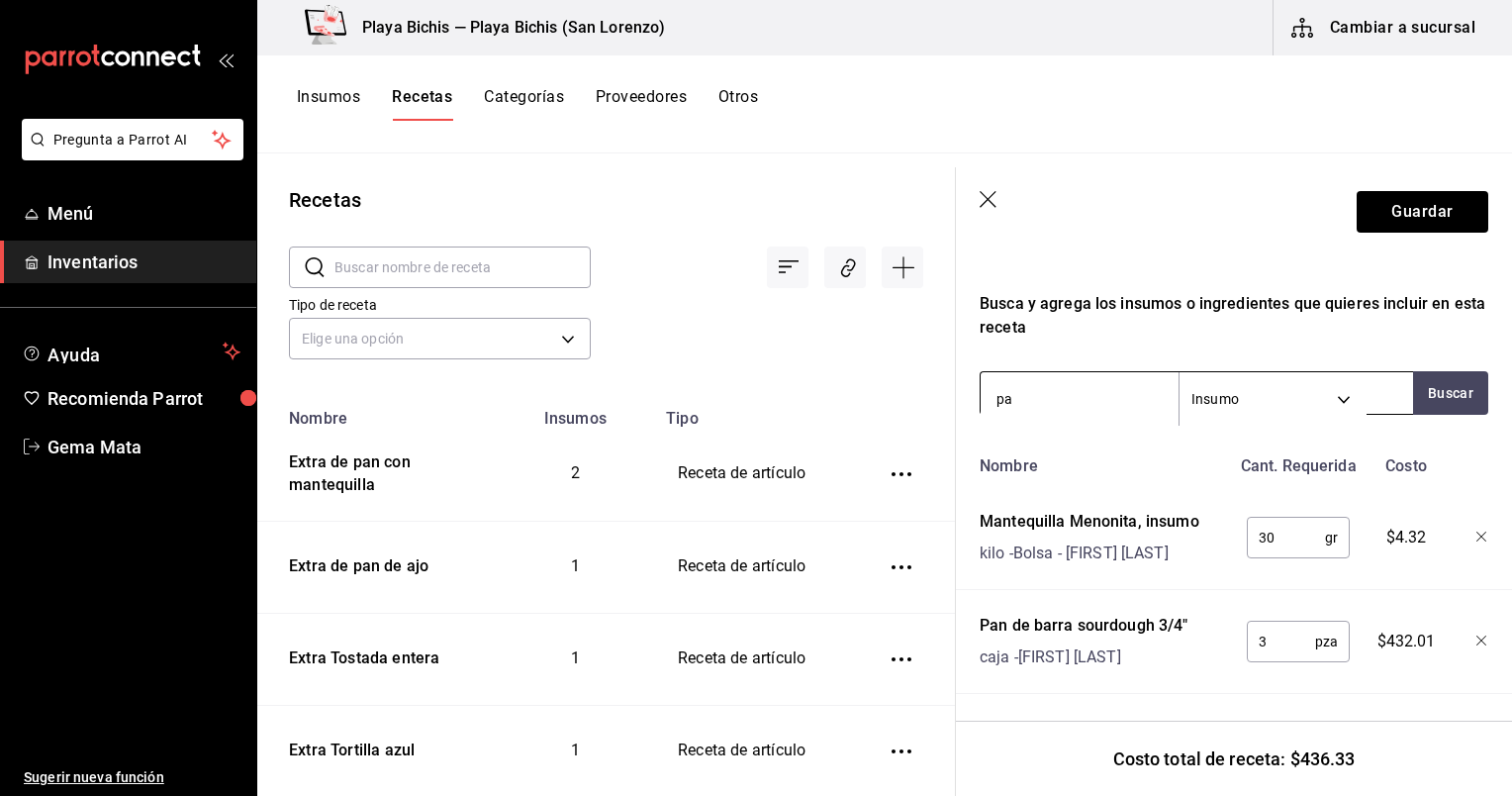 type on "p" 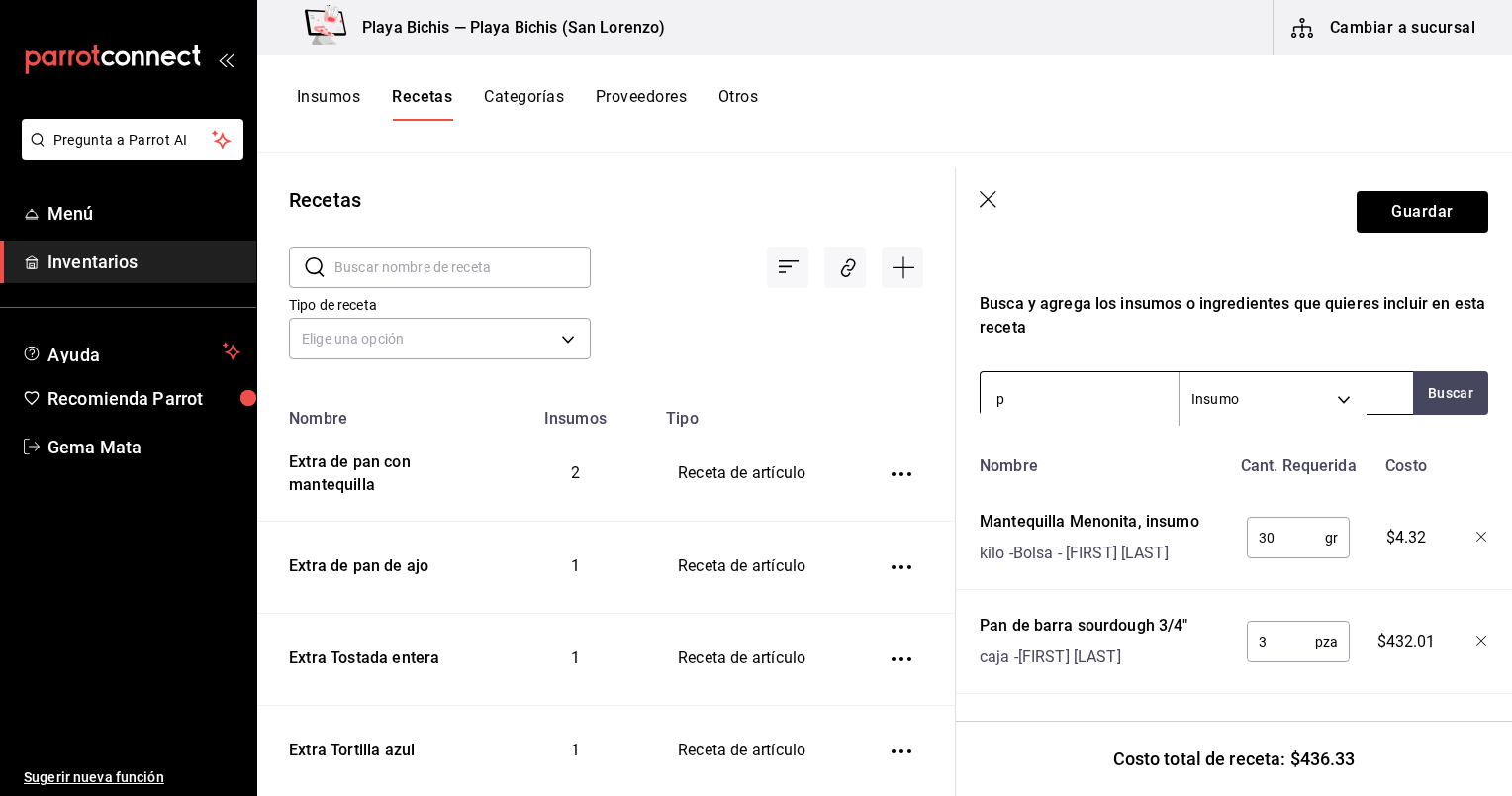type 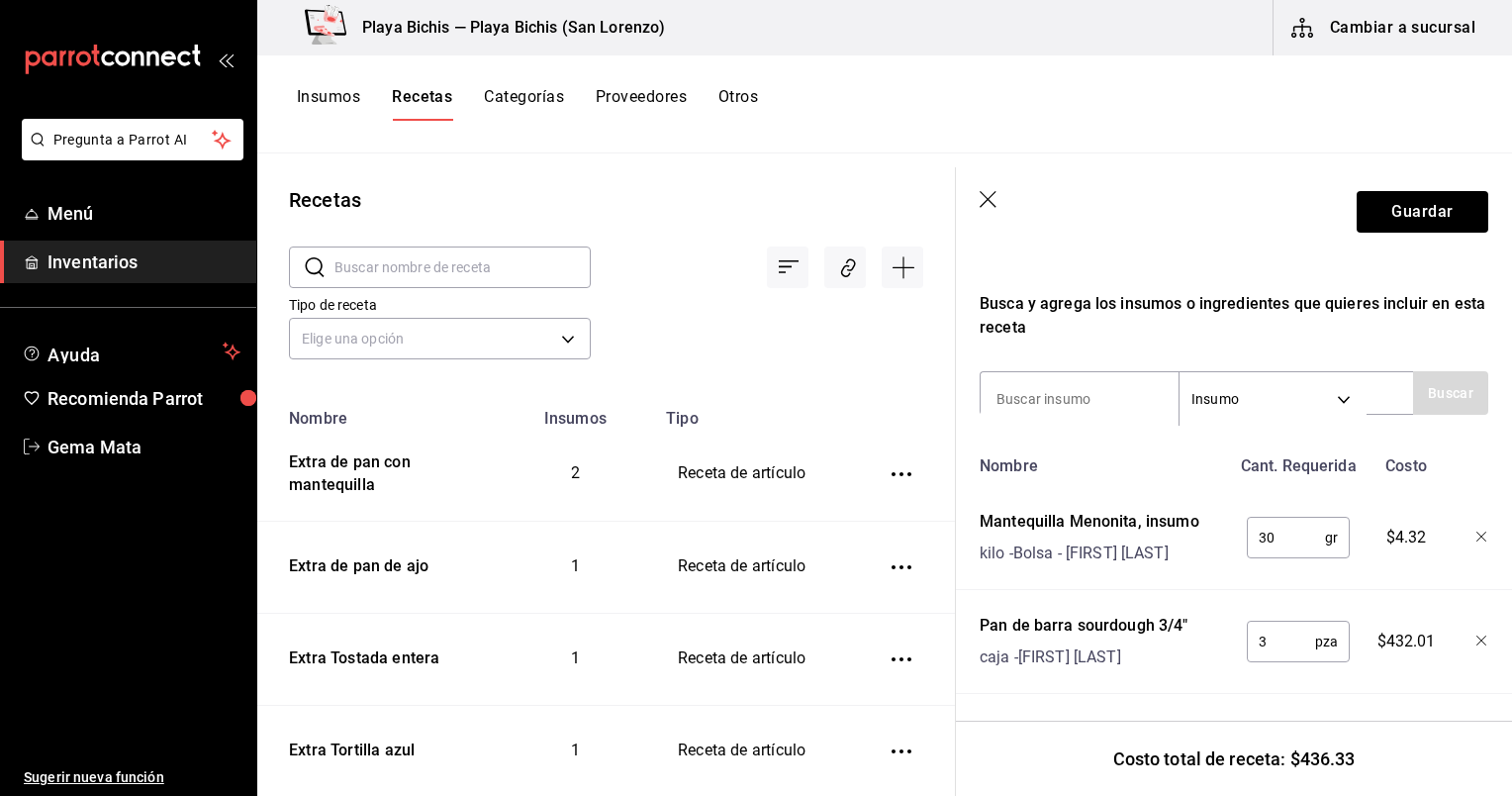 click 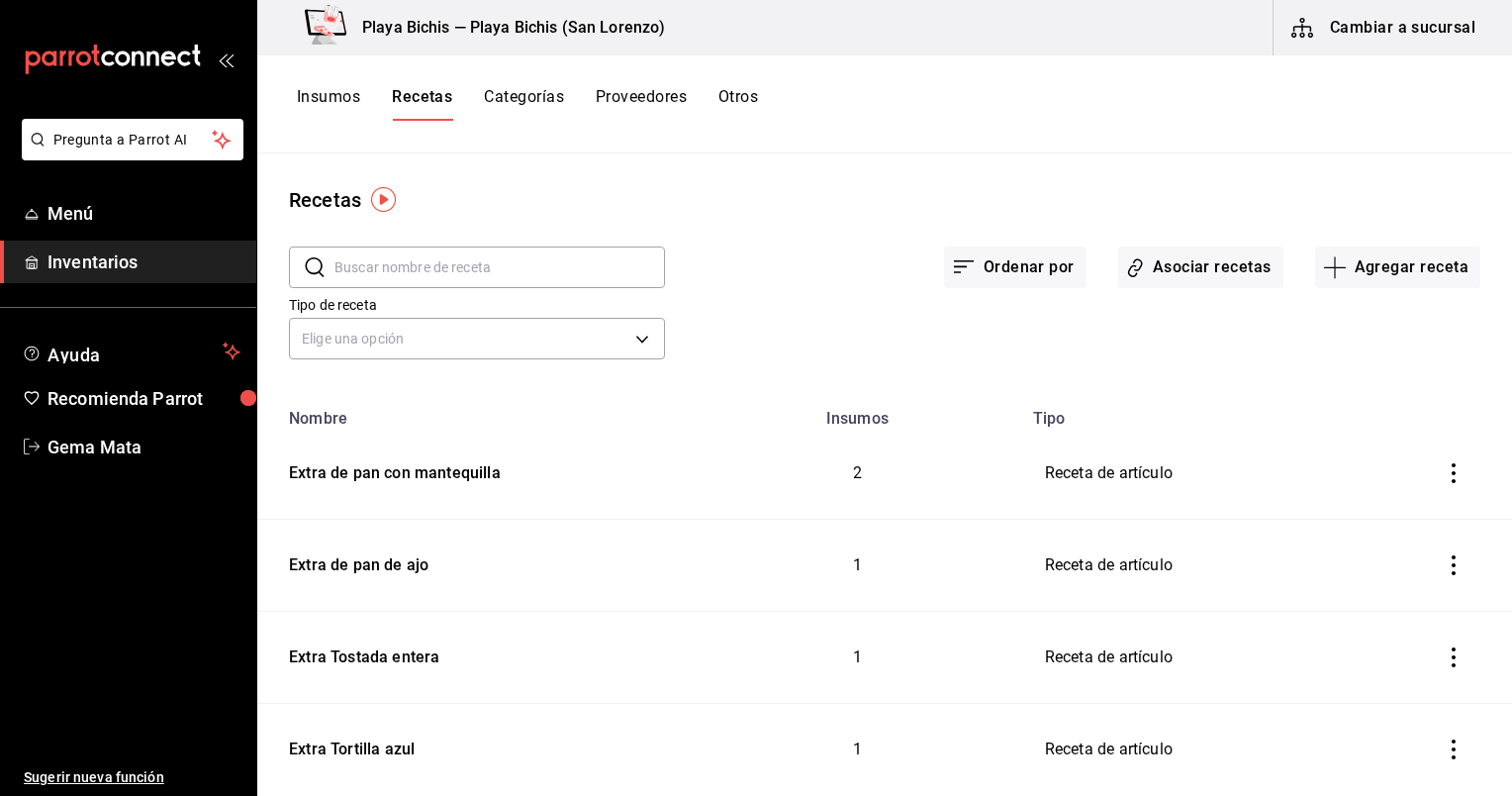 scroll, scrollTop: 0, scrollLeft: 0, axis: both 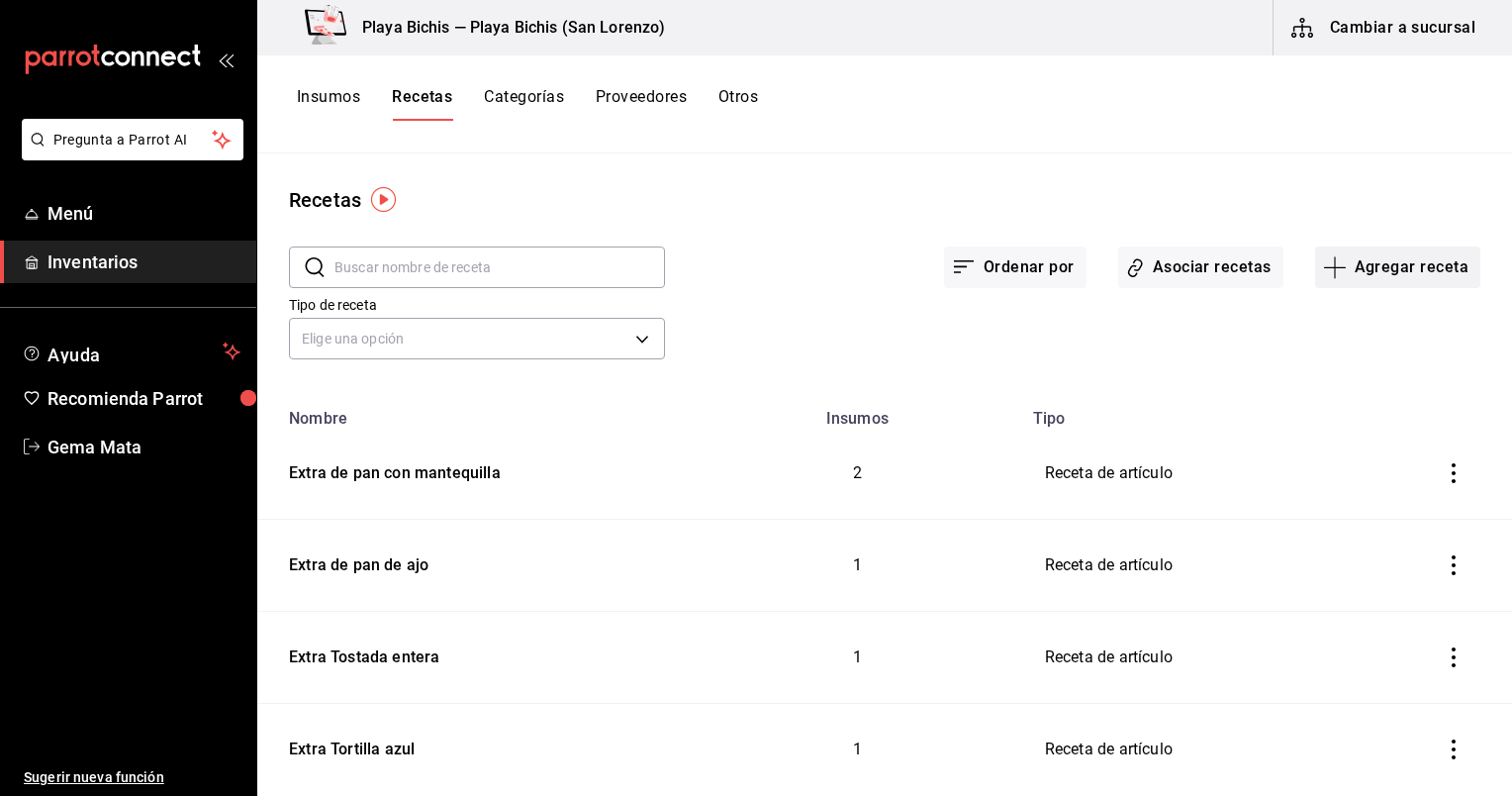 click on "Agregar receta" at bounding box center (1397, 267) 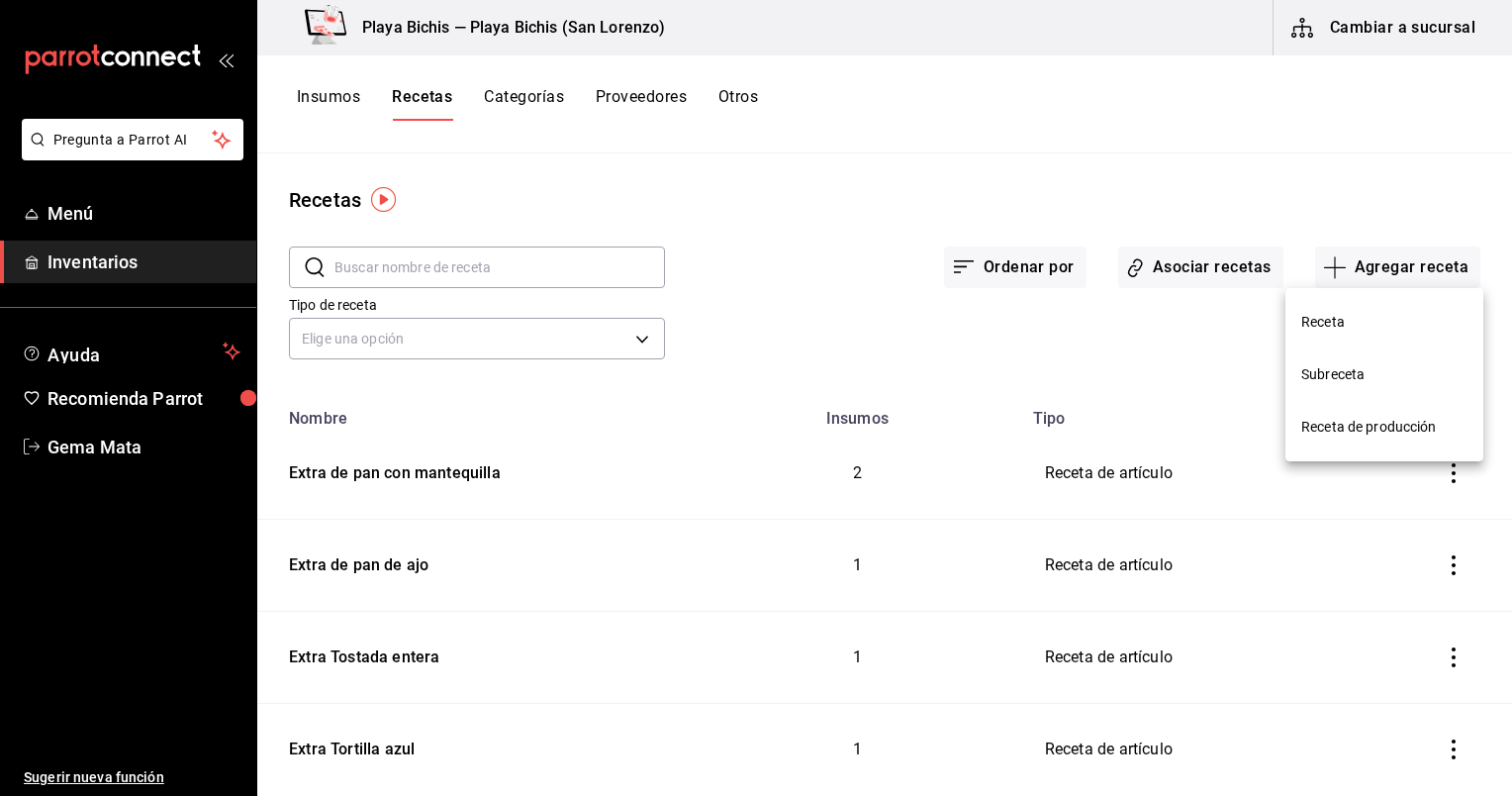 click on "Receta" at bounding box center [1384, 322] 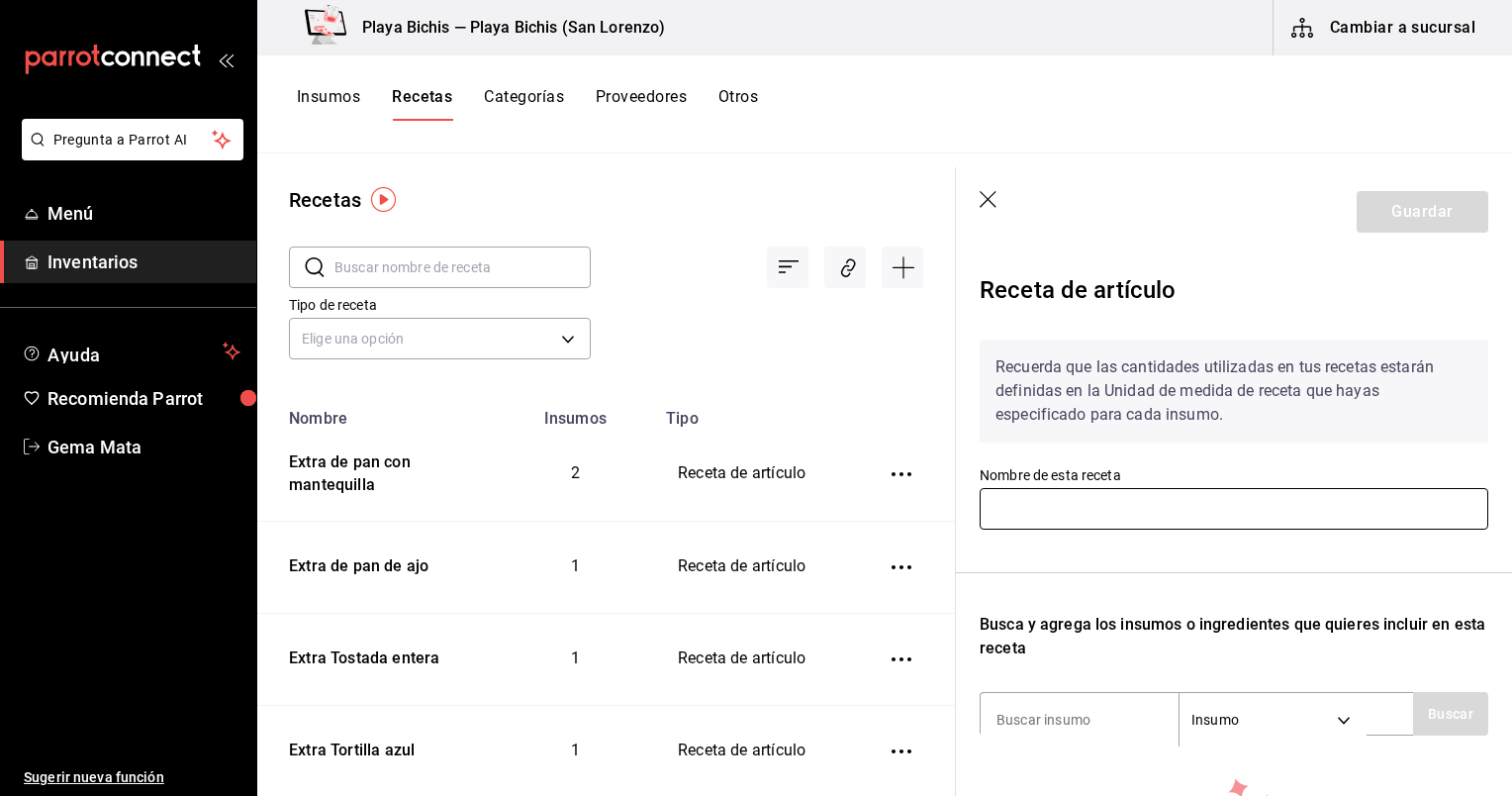 click at bounding box center [1234, 509] 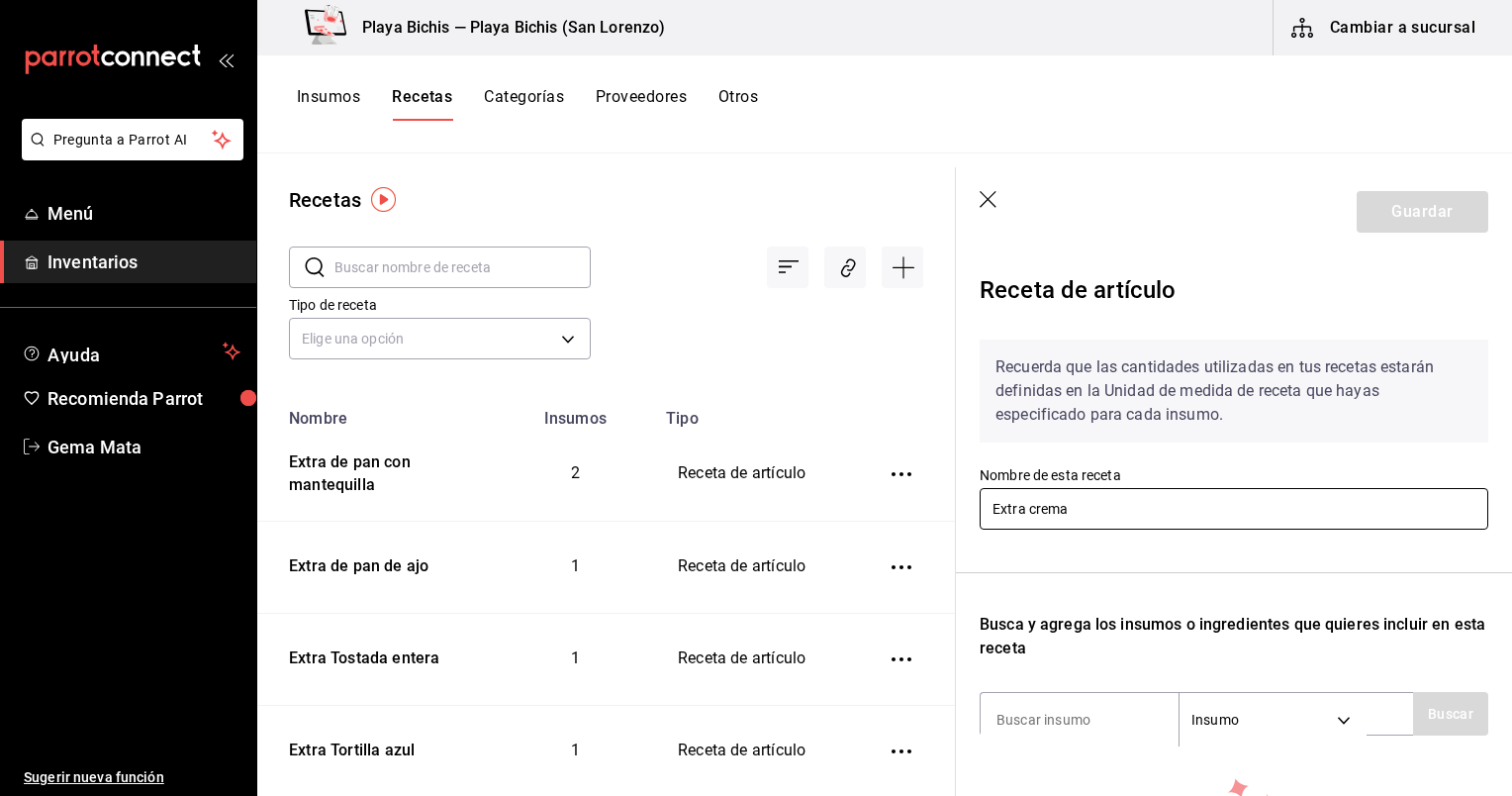 scroll, scrollTop: 257, scrollLeft: 0, axis: vertical 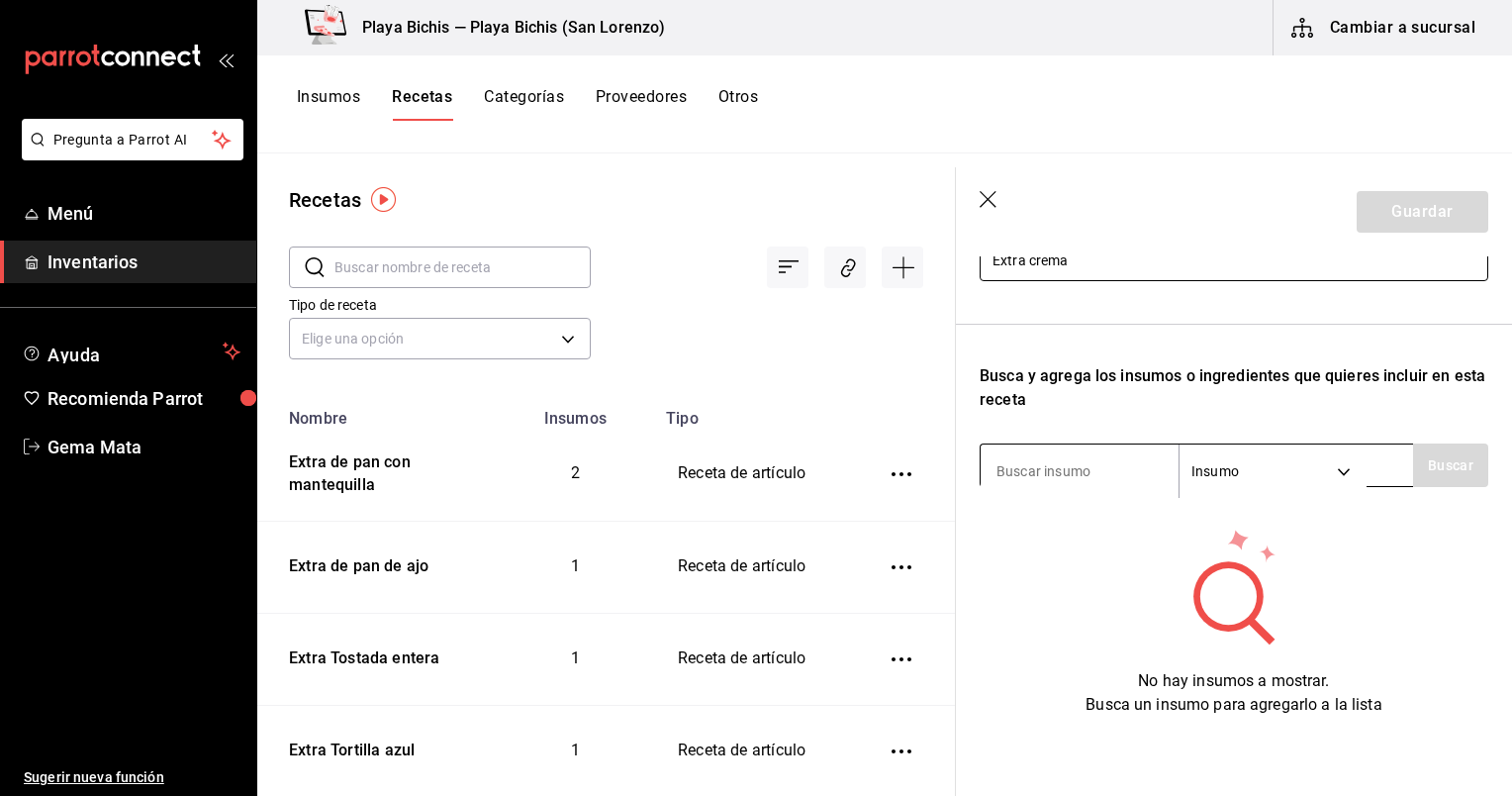 type on "Extra crema" 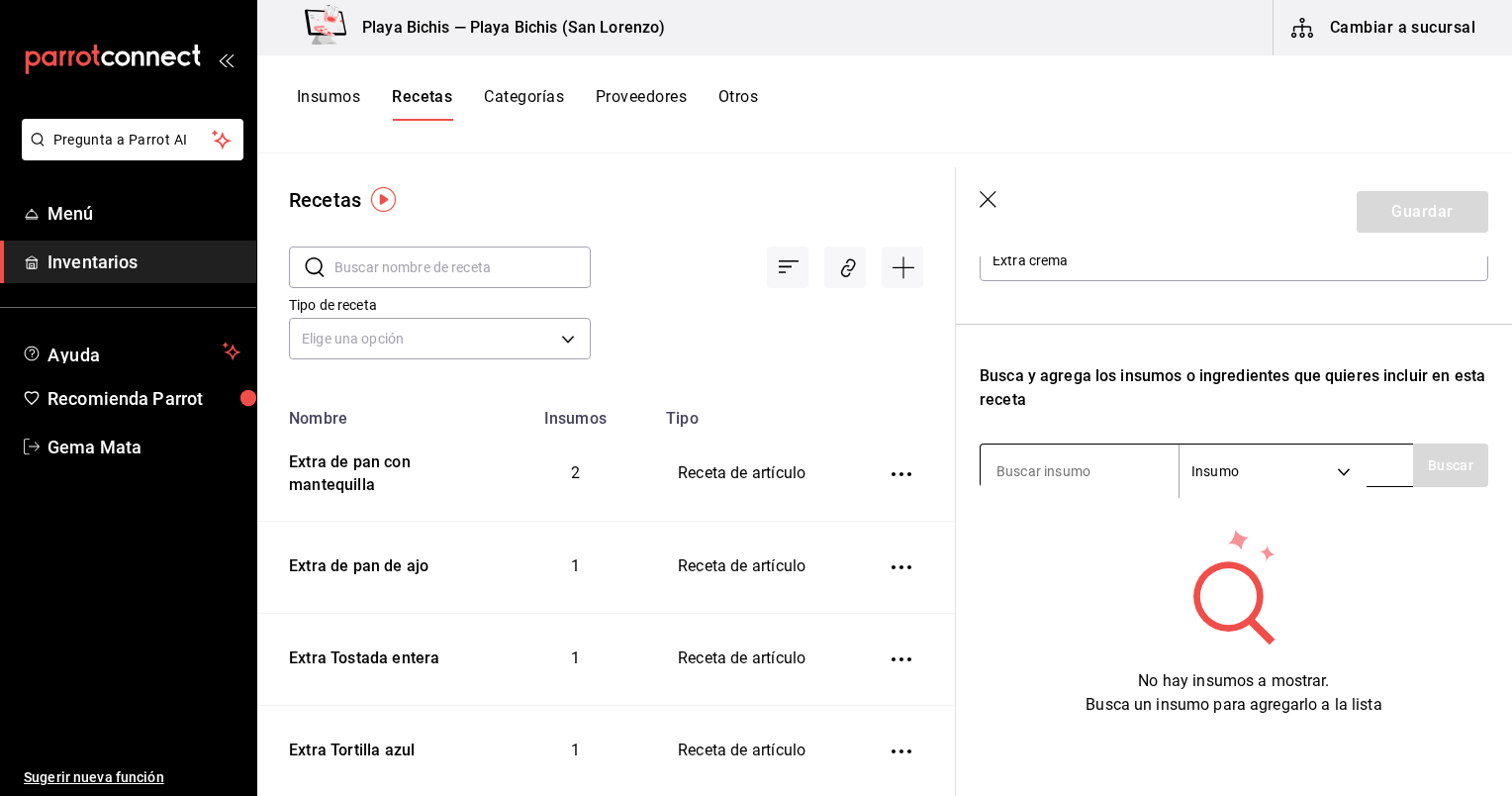 click at bounding box center (1080, 471) 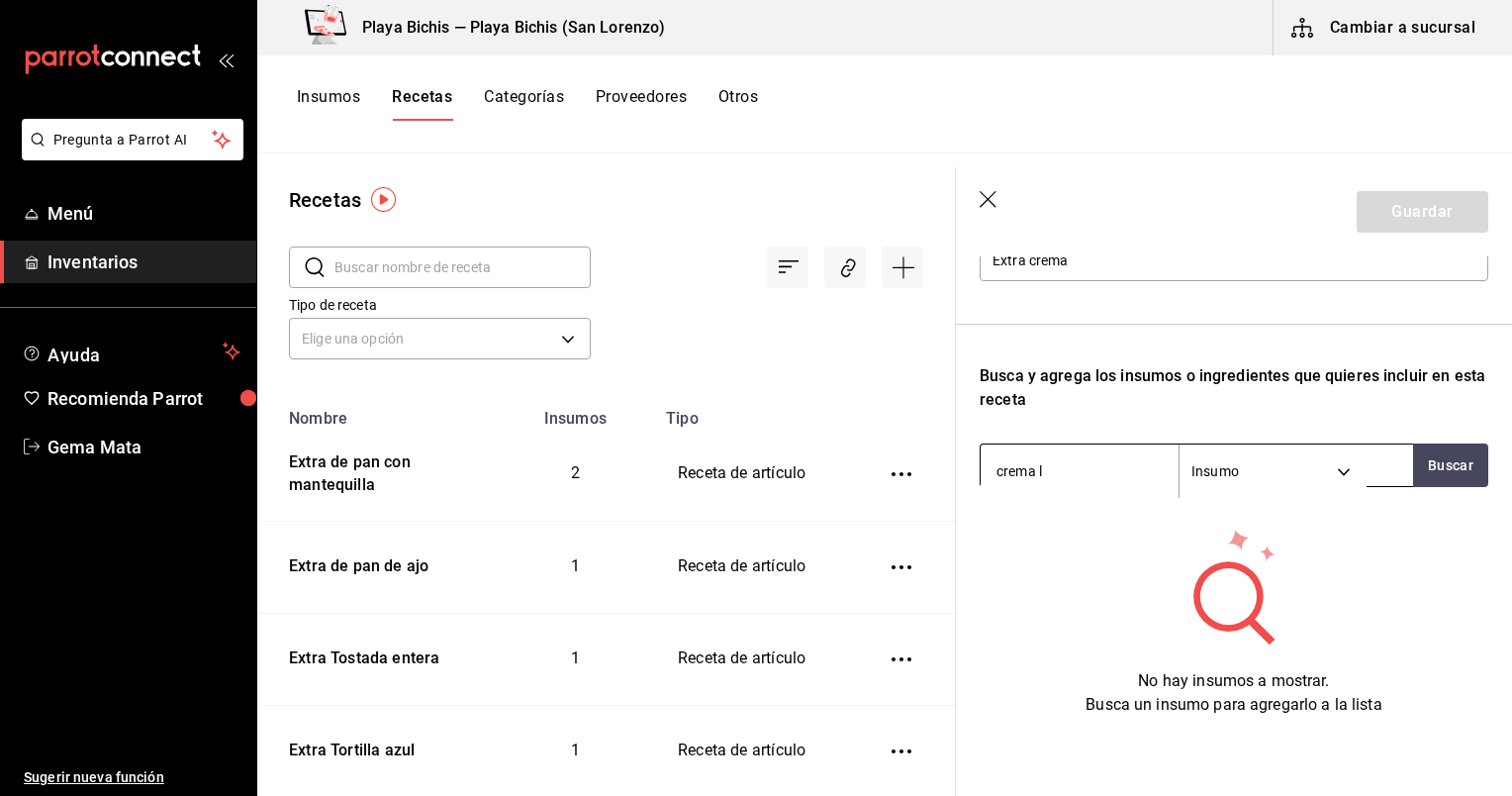type on "crema li" 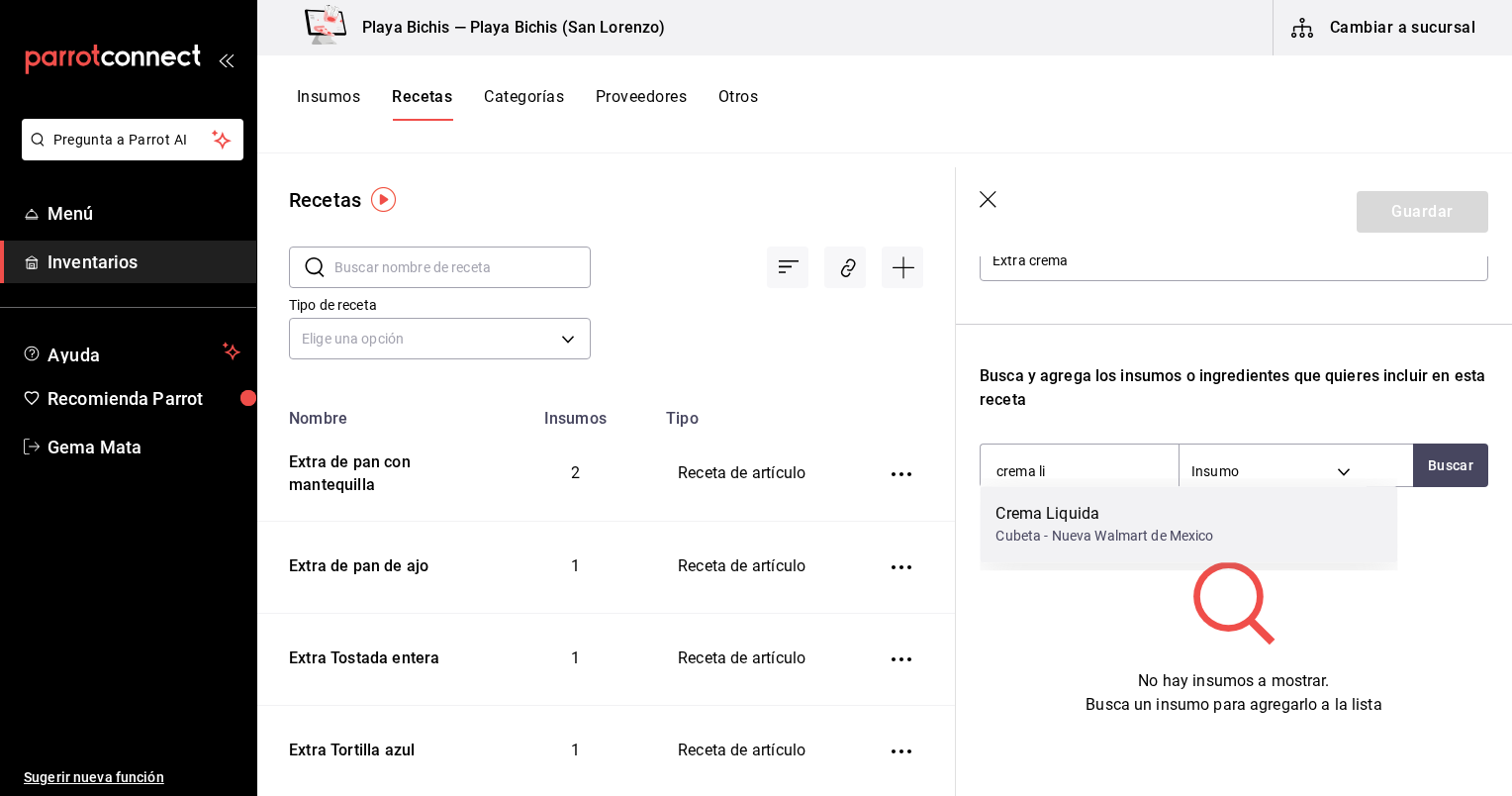 click on "Crema Liquida" at bounding box center (1104, 514) 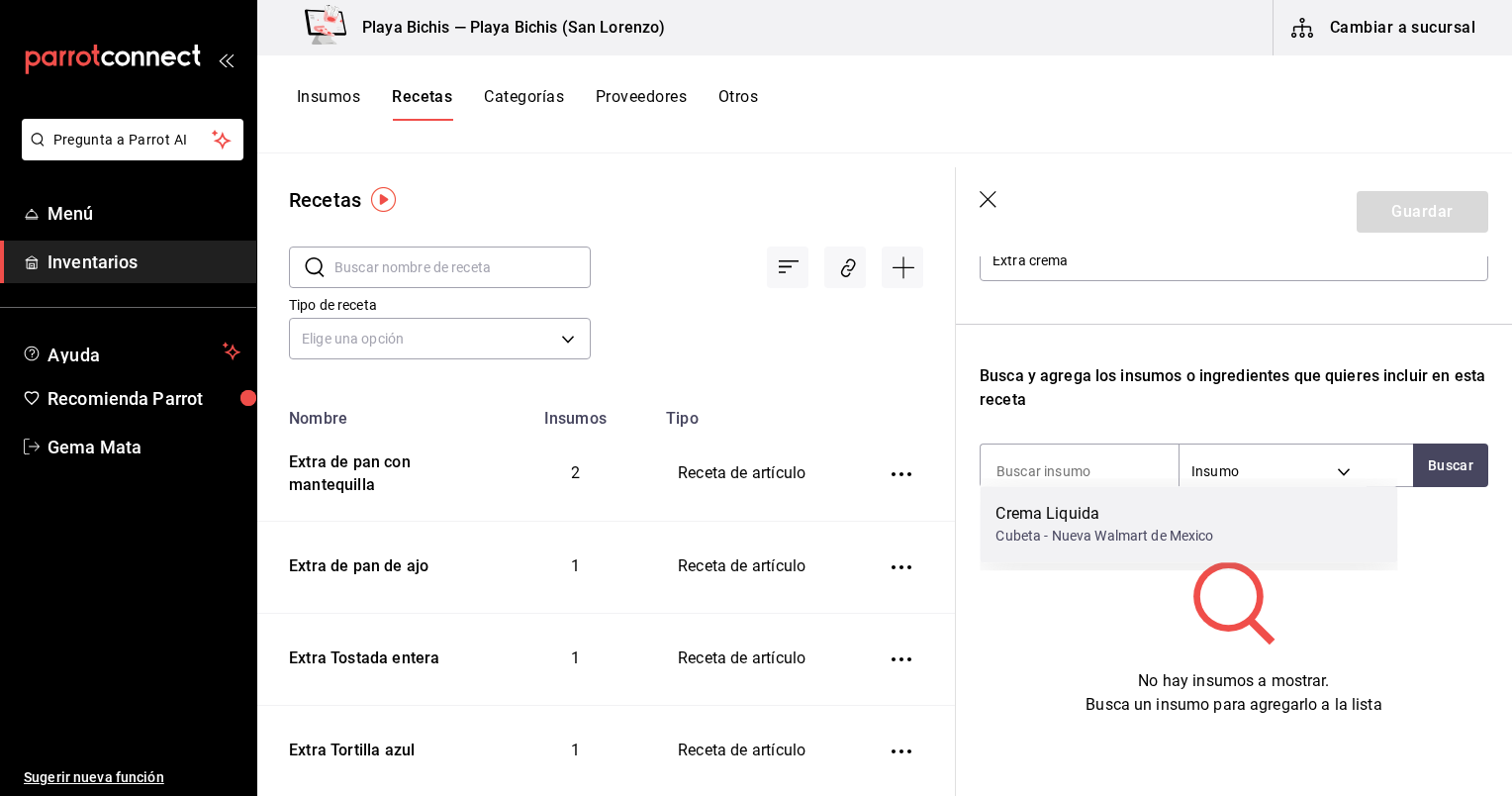 scroll, scrollTop: 256, scrollLeft: 0, axis: vertical 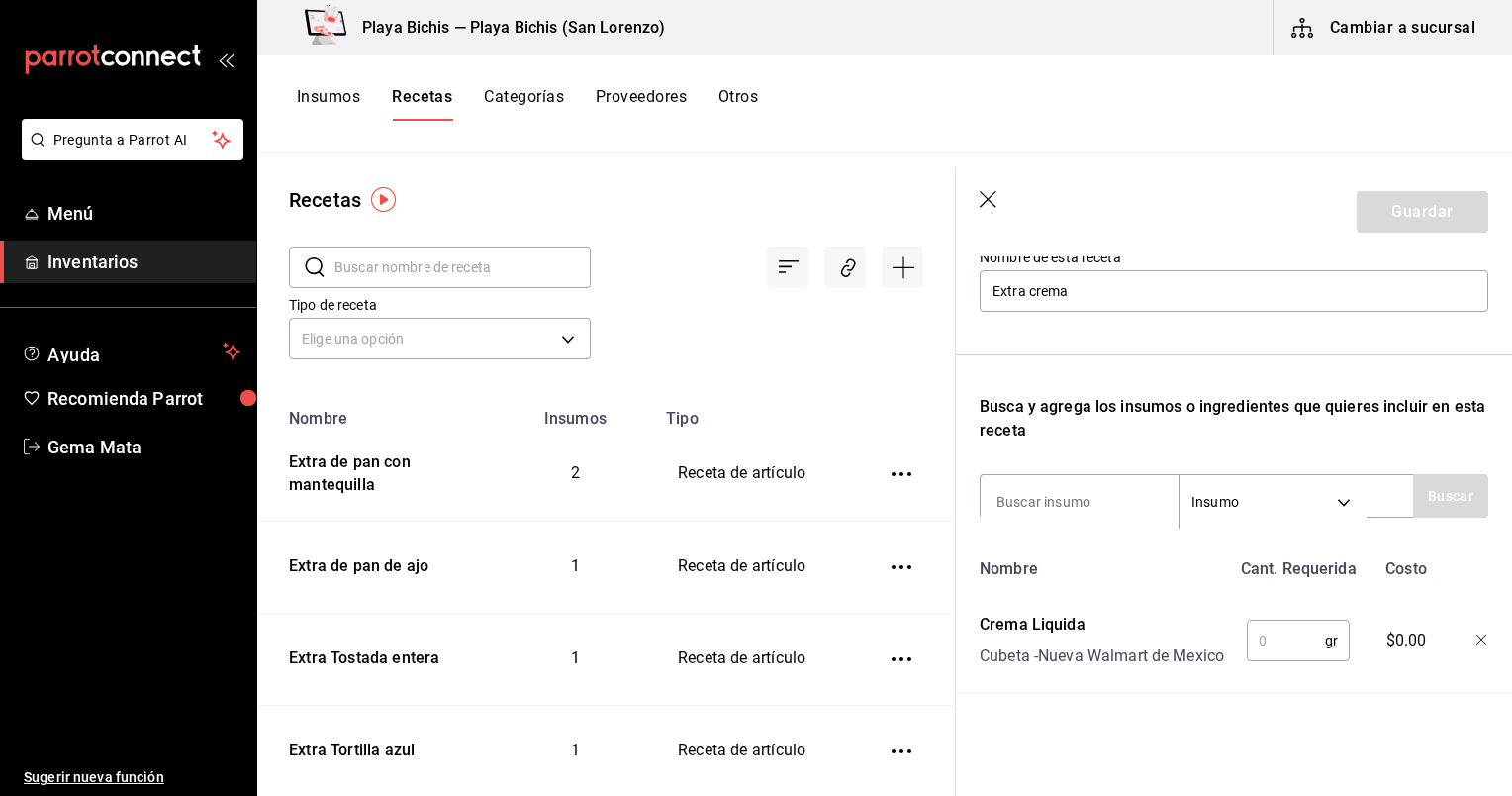 click at bounding box center (1285, 641) 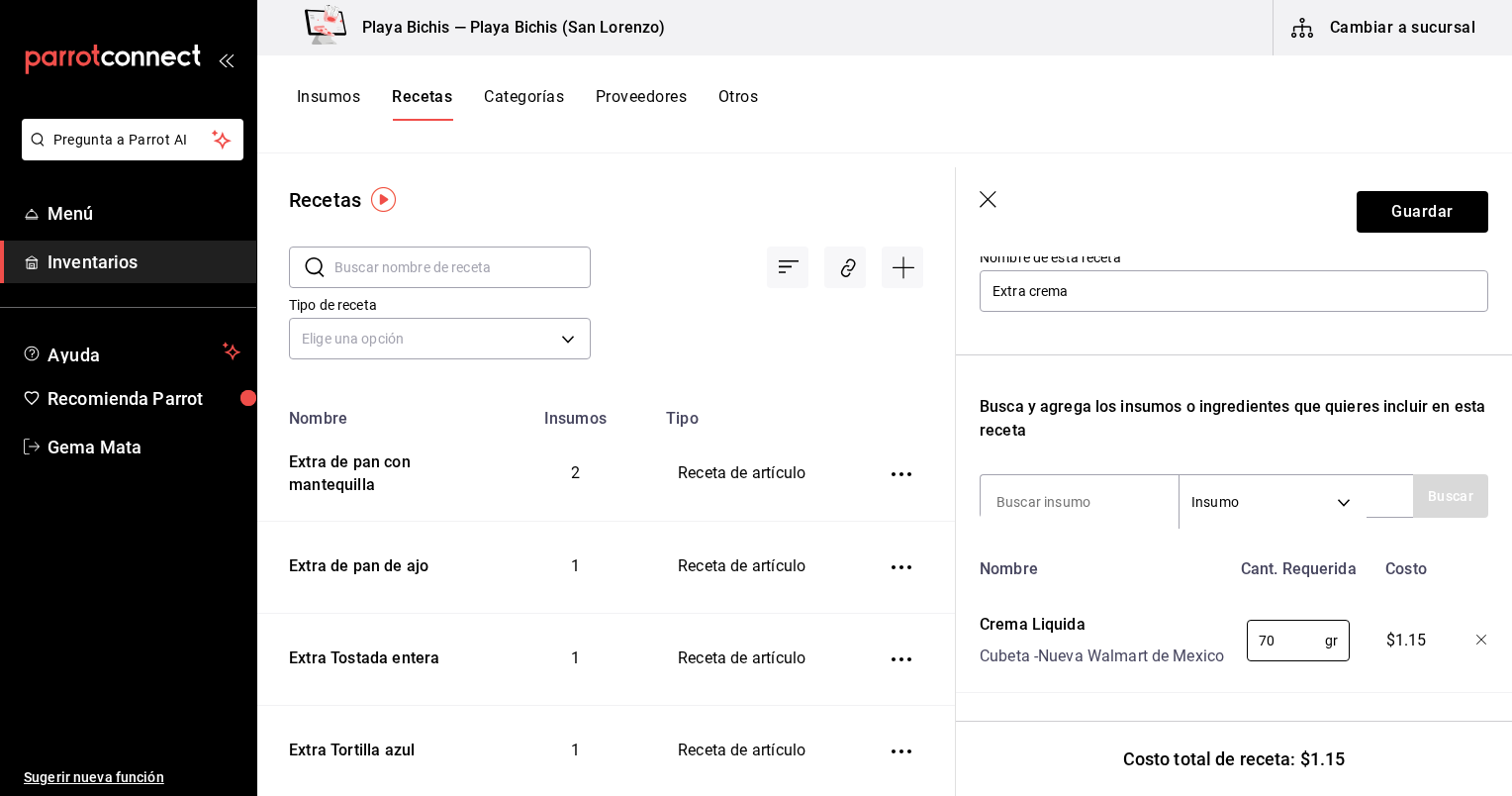 type on "70" 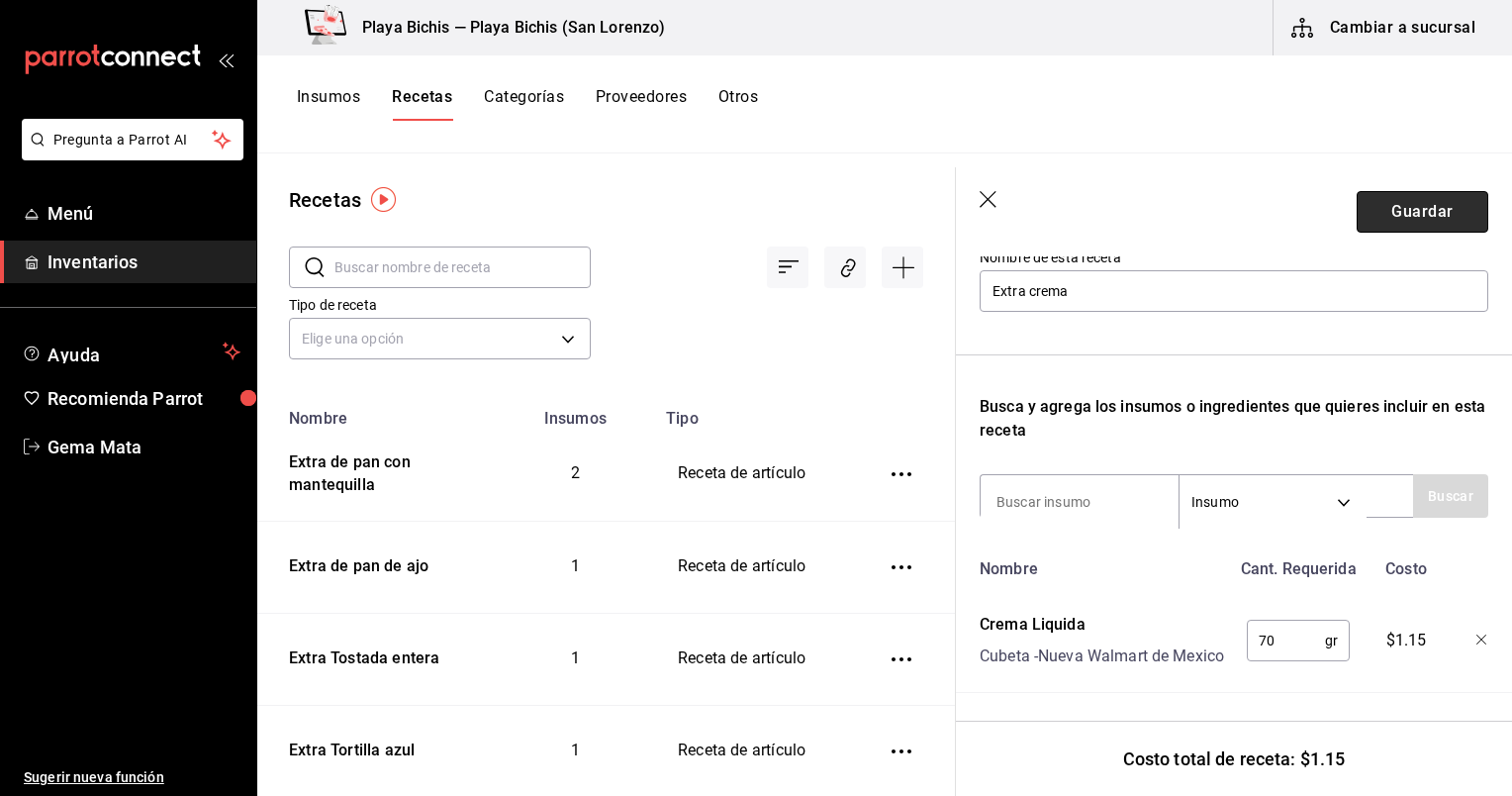 click on "Guardar" at bounding box center [1422, 212] 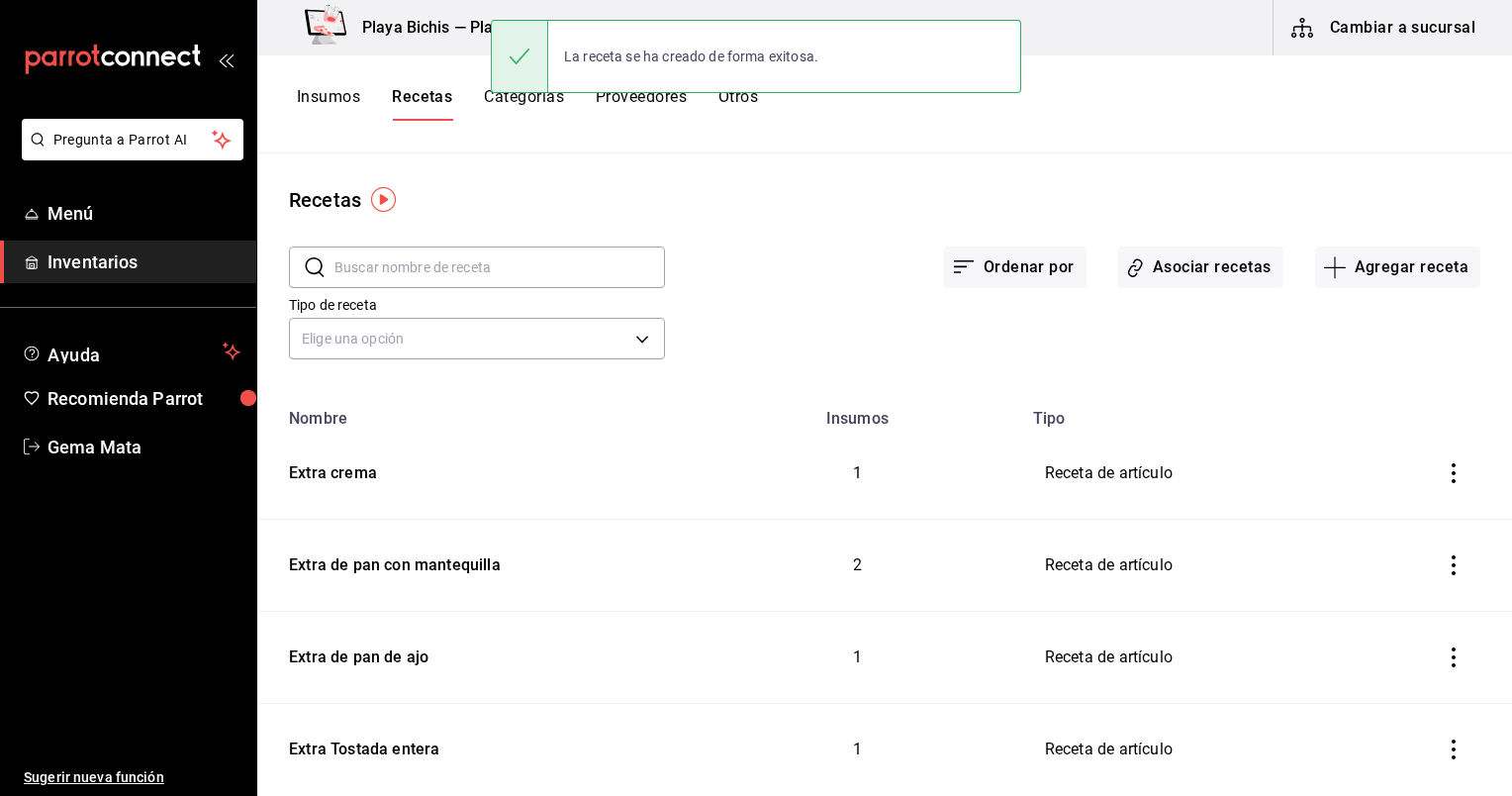 scroll, scrollTop: 0, scrollLeft: 0, axis: both 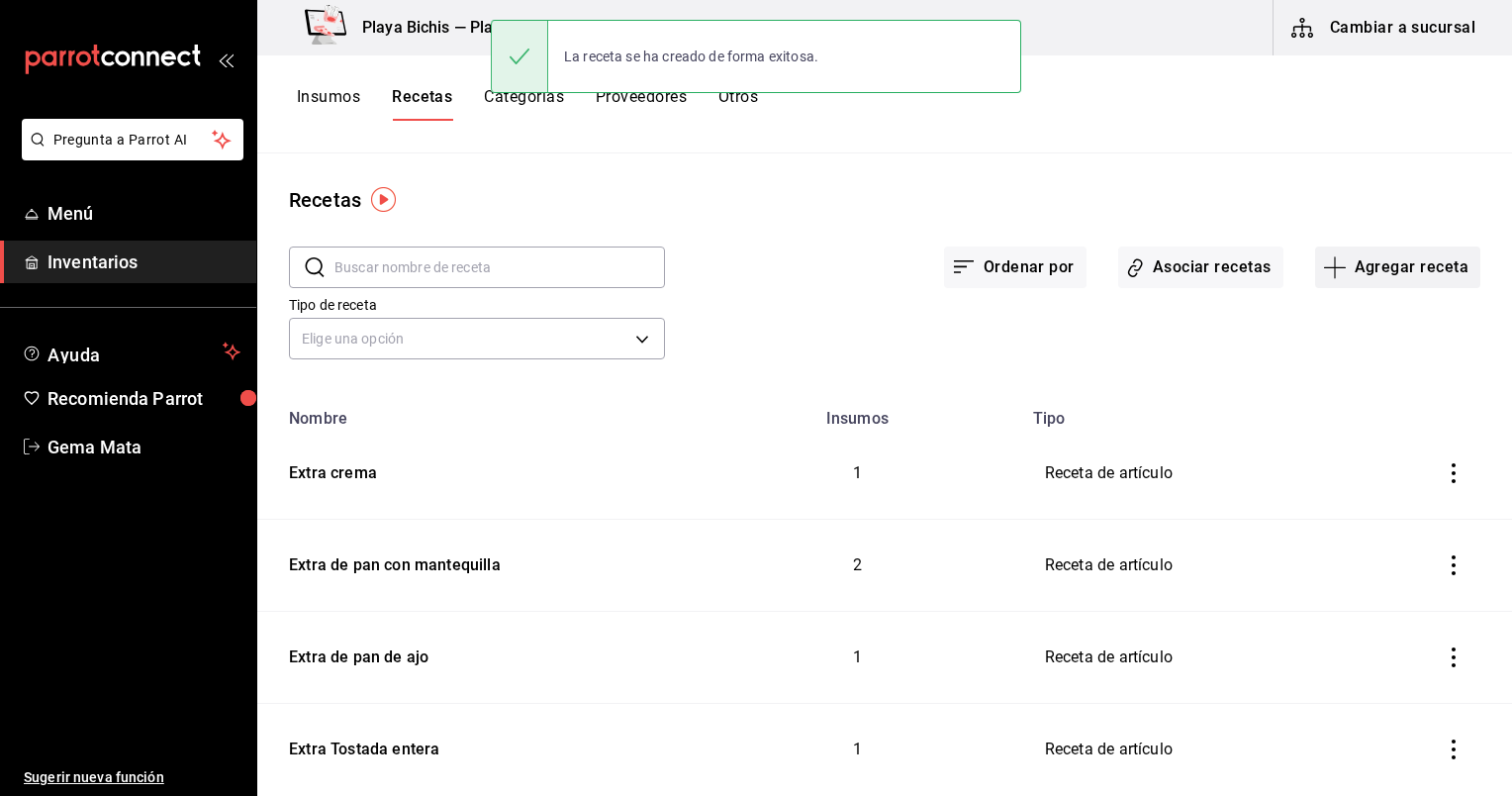 click on "Agregar receta" at bounding box center (1397, 267) 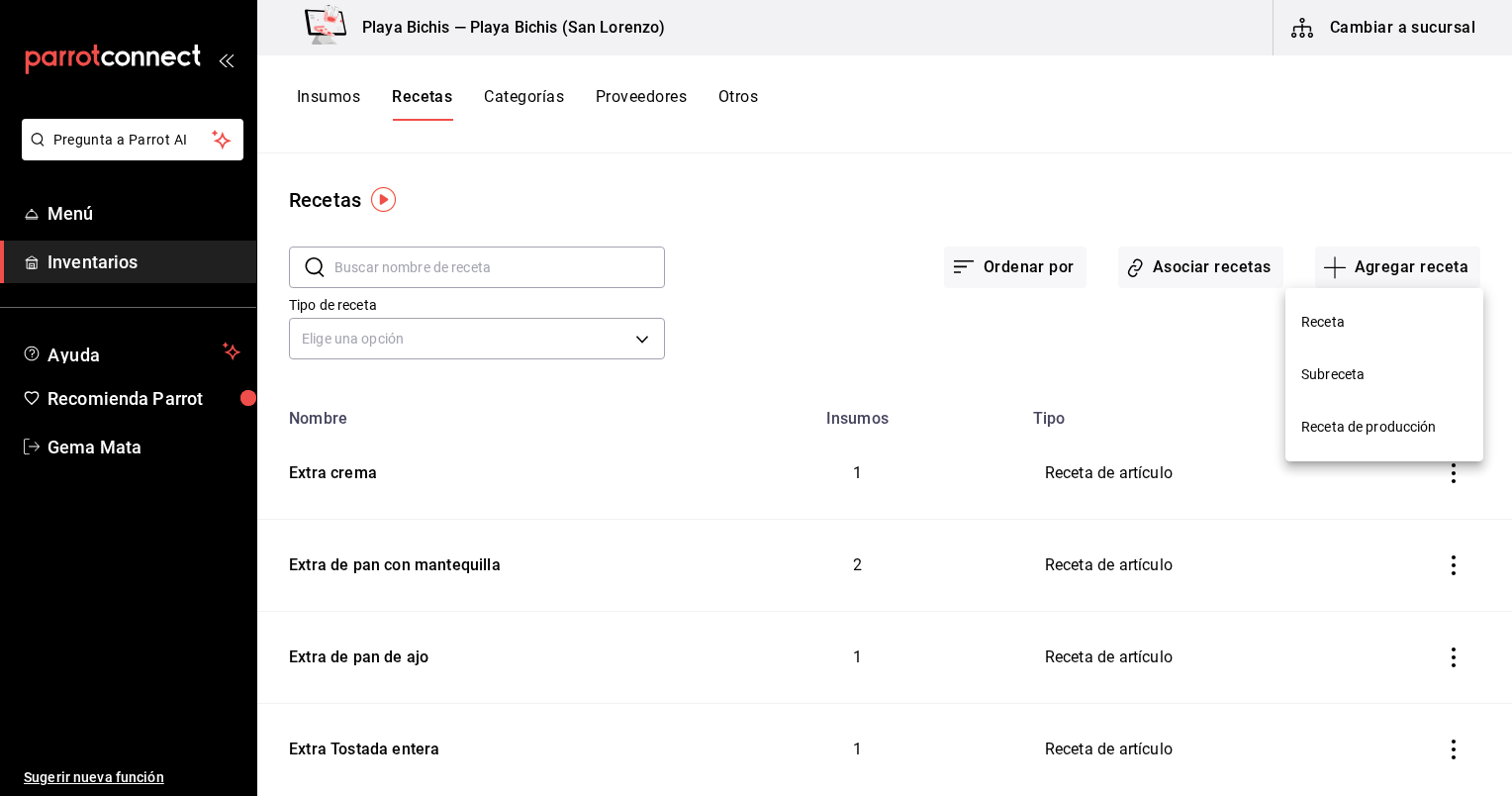 click on "Receta" at bounding box center [1384, 322] 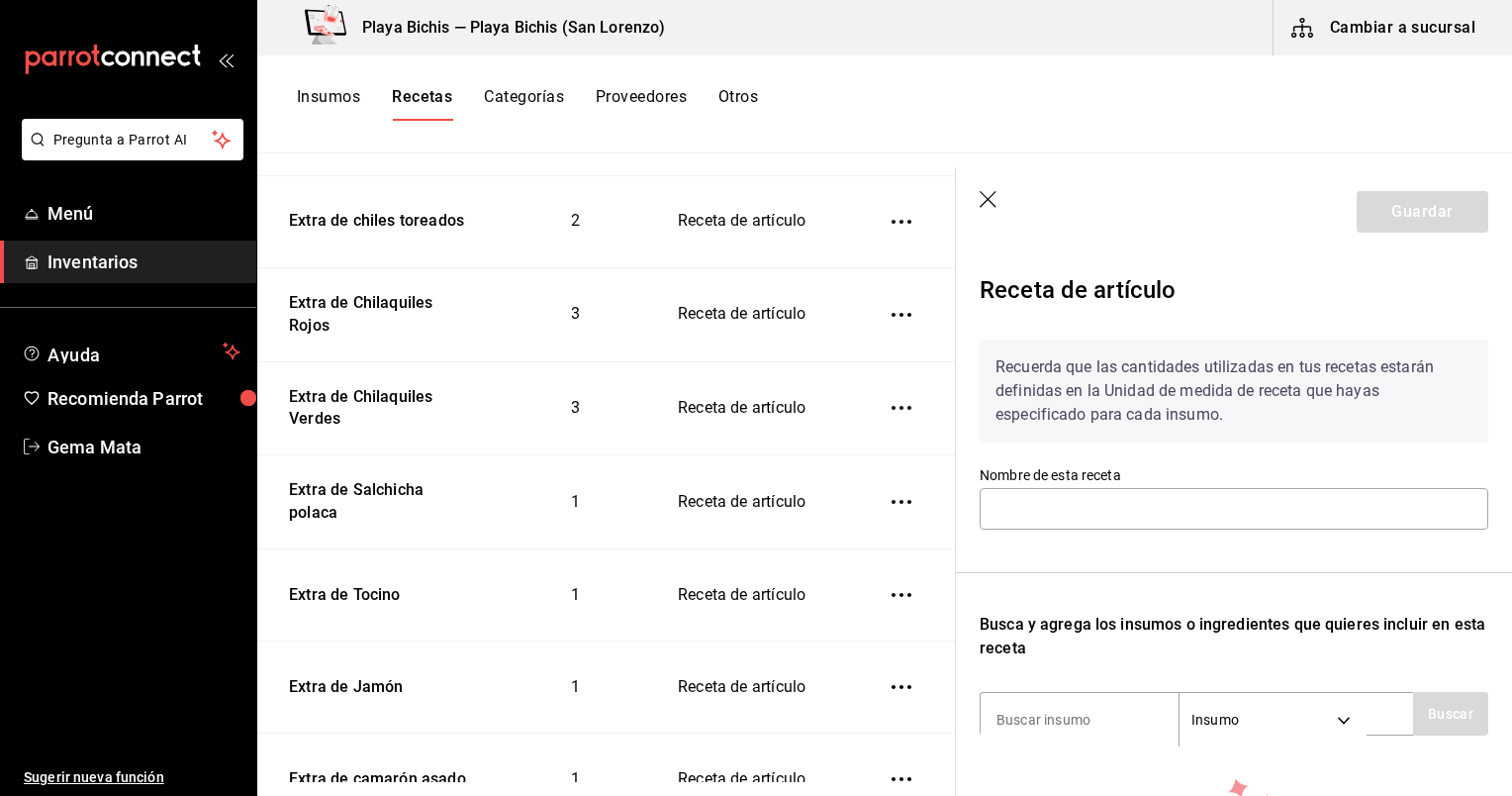 scroll, scrollTop: 0, scrollLeft: 0, axis: both 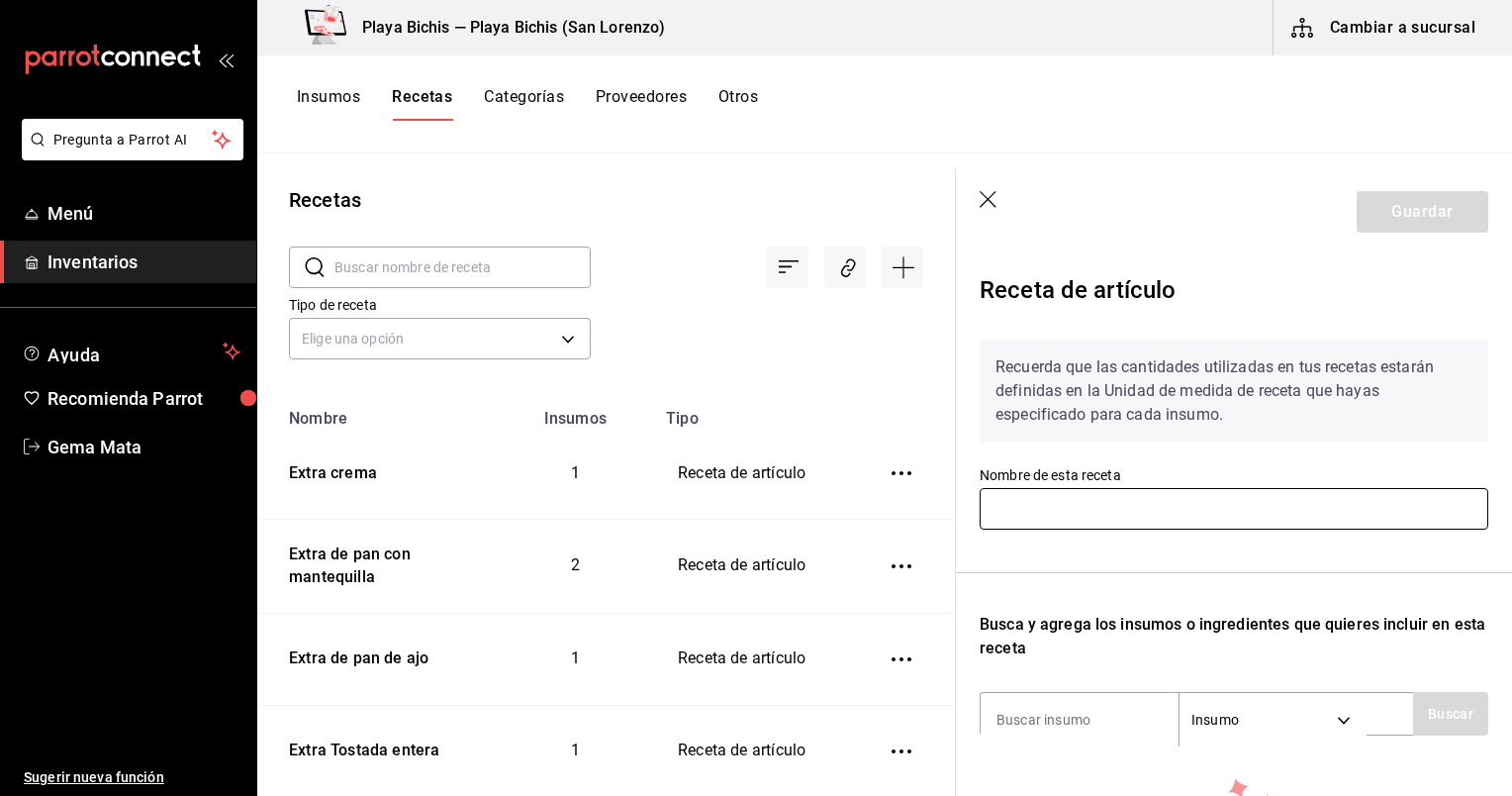 click at bounding box center [1234, 509] 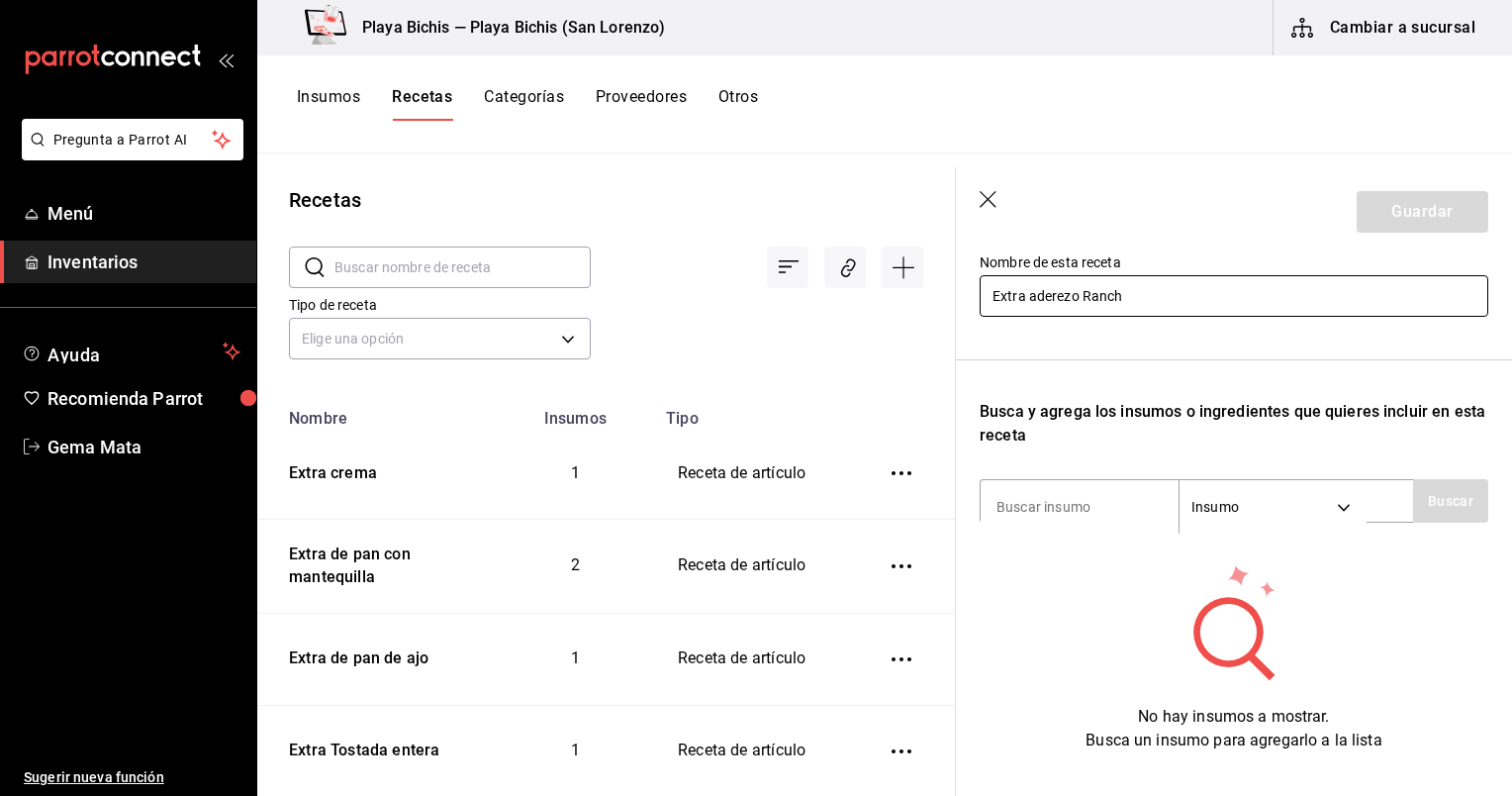 scroll, scrollTop: 213, scrollLeft: 0, axis: vertical 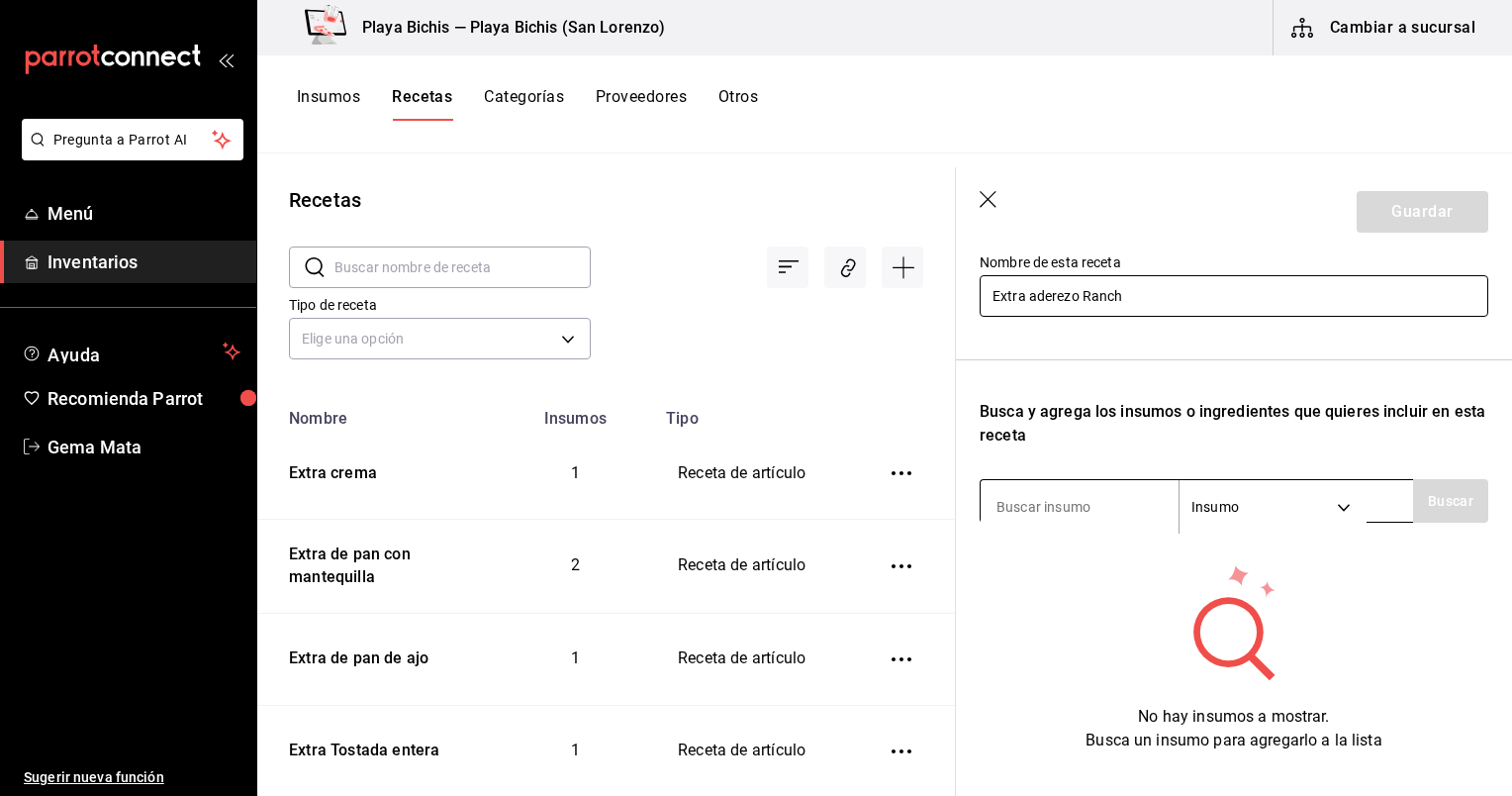 type on "Extra aderezo Ranch" 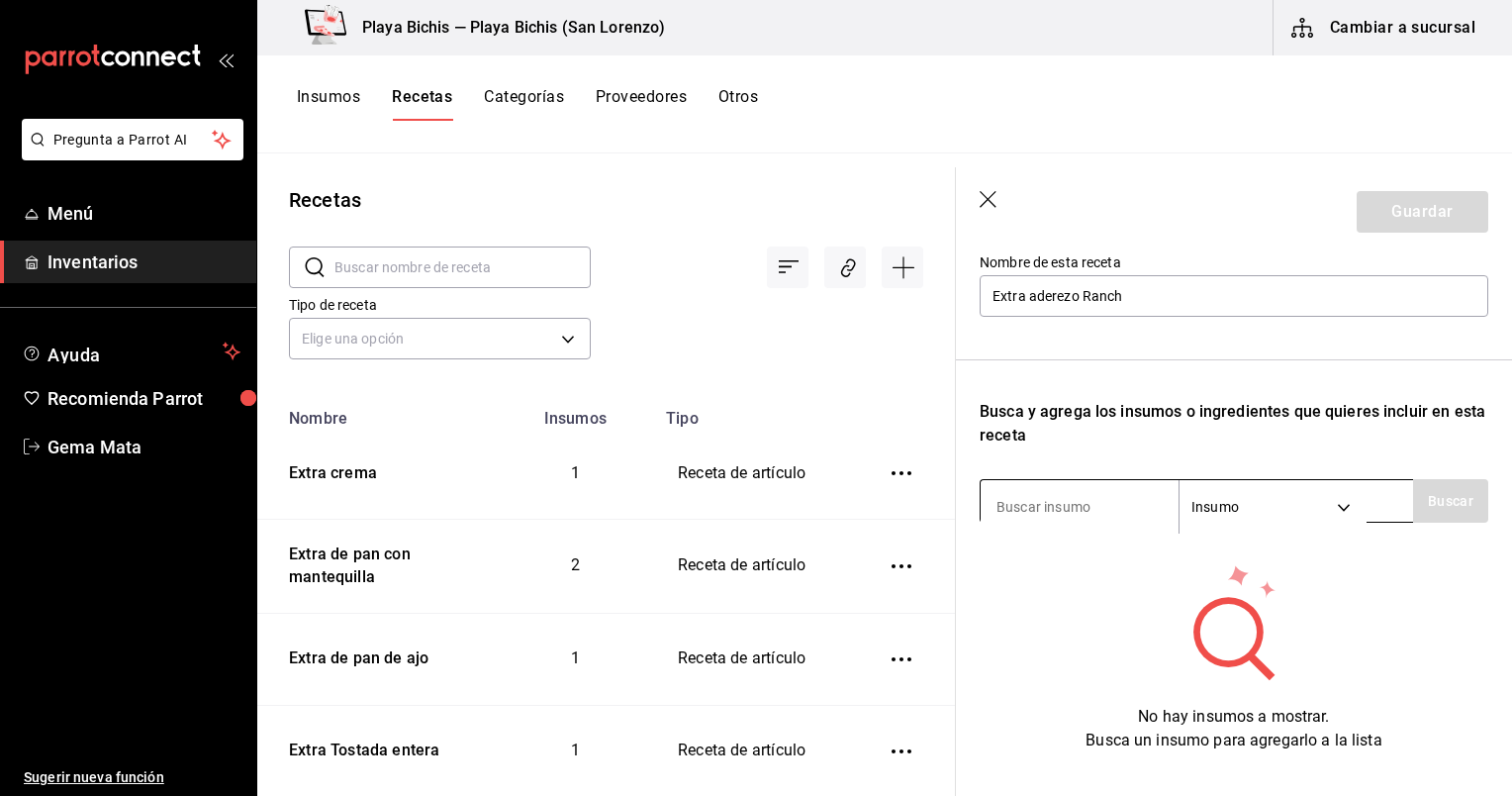 click at bounding box center [1080, 507] 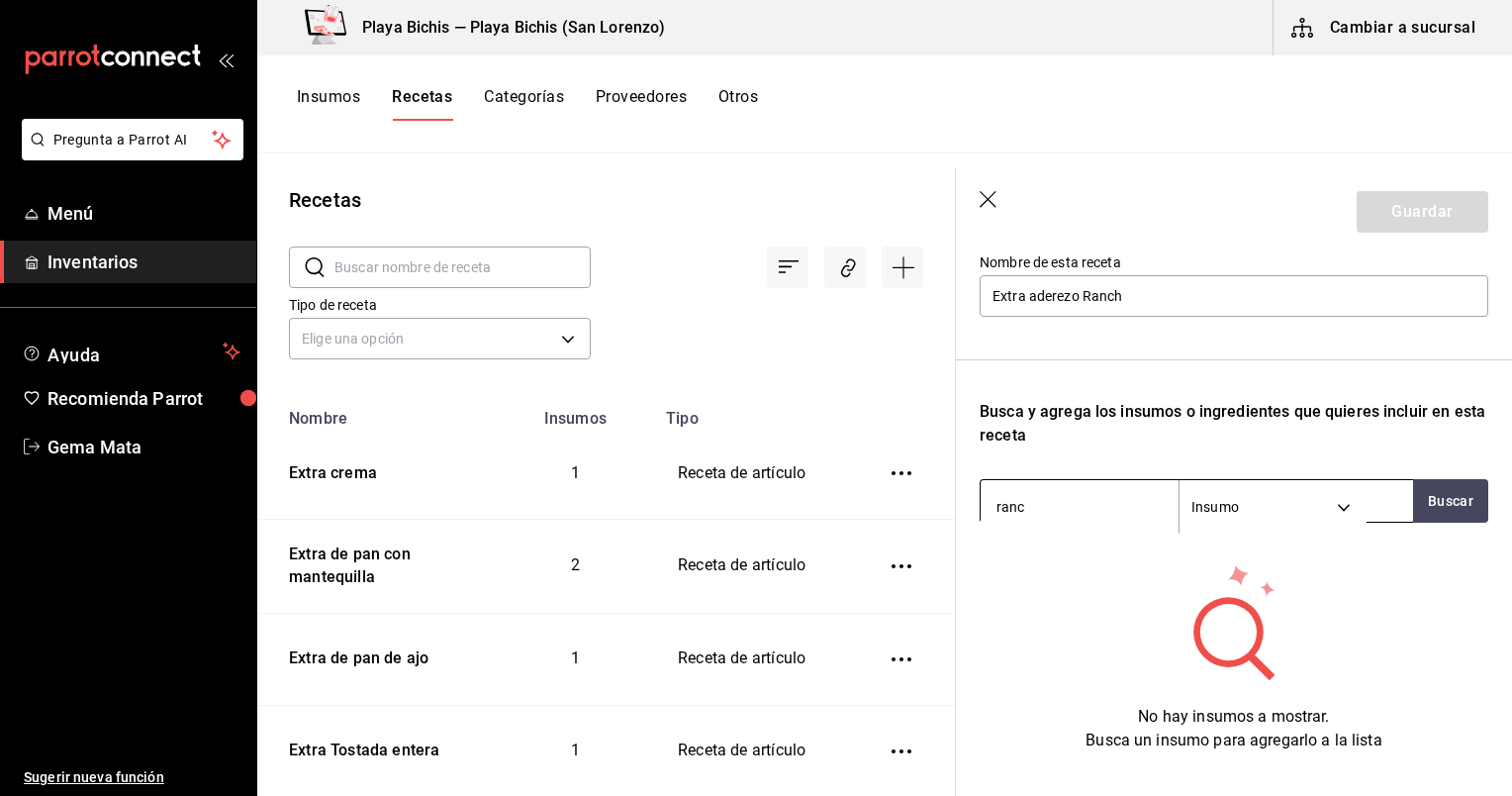 type on "ranch" 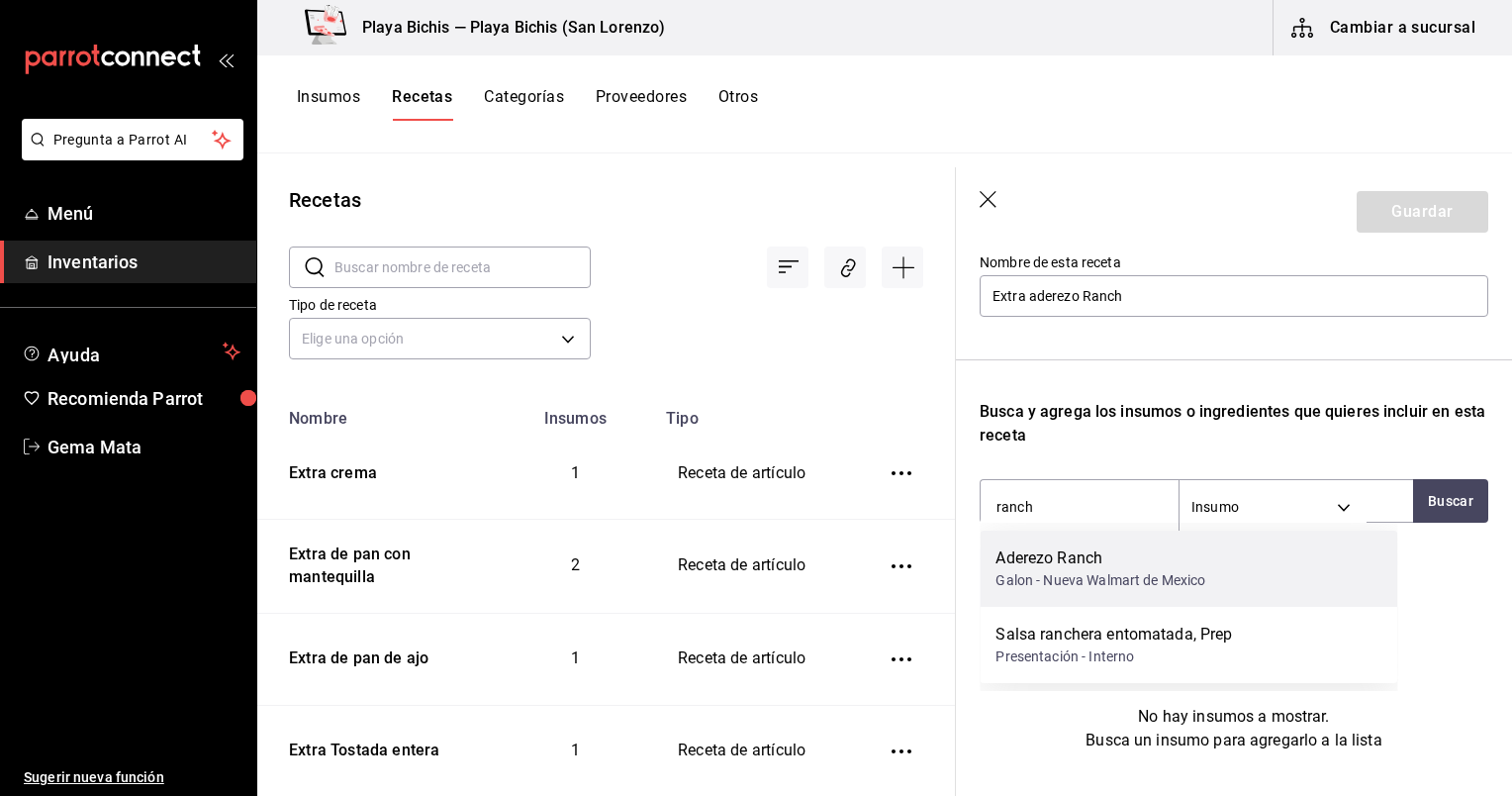 click on "Galon - Nueva Walmart de Mexico" at bounding box center [1100, 580] 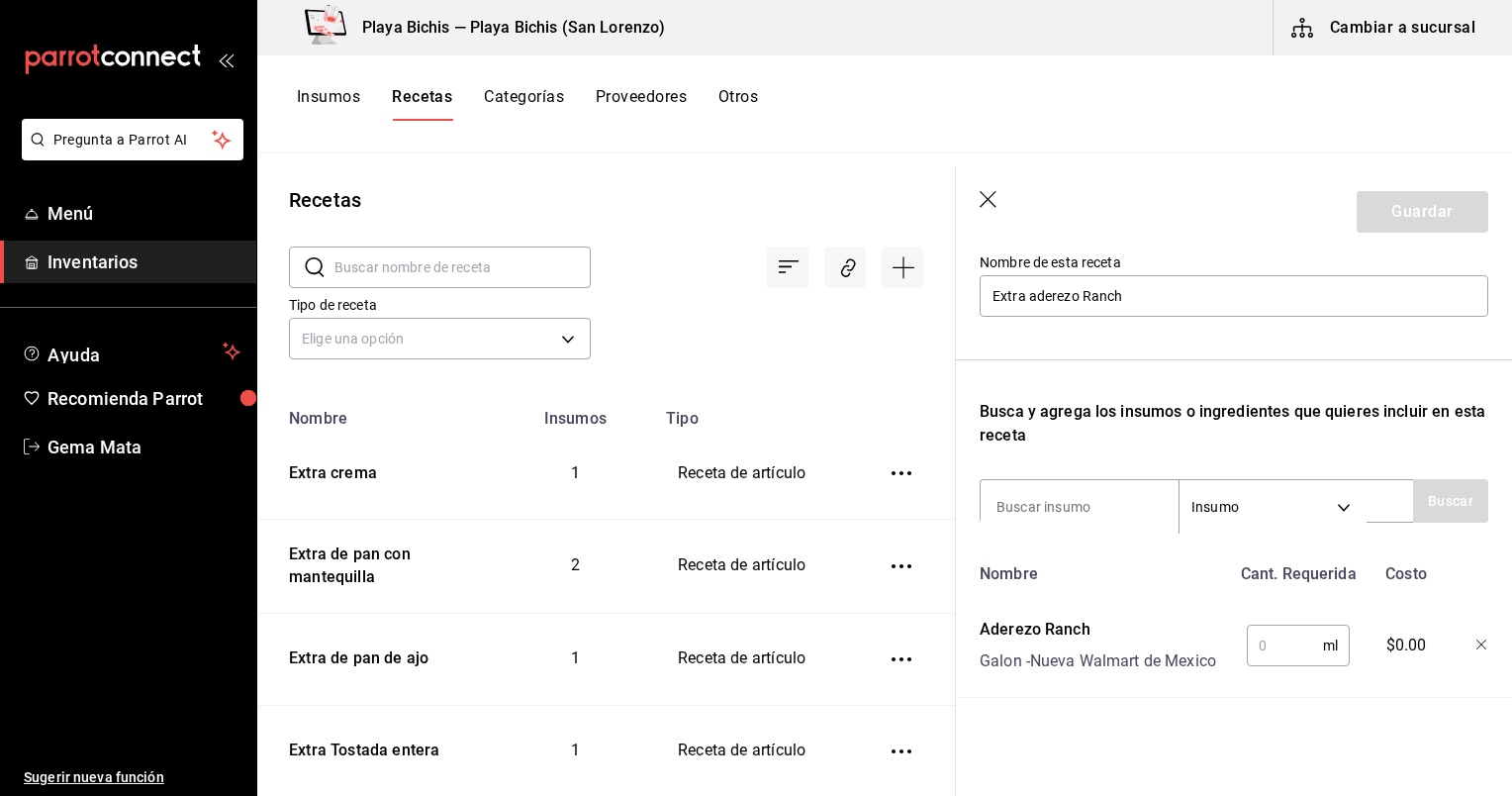 click at bounding box center (1284, 646) 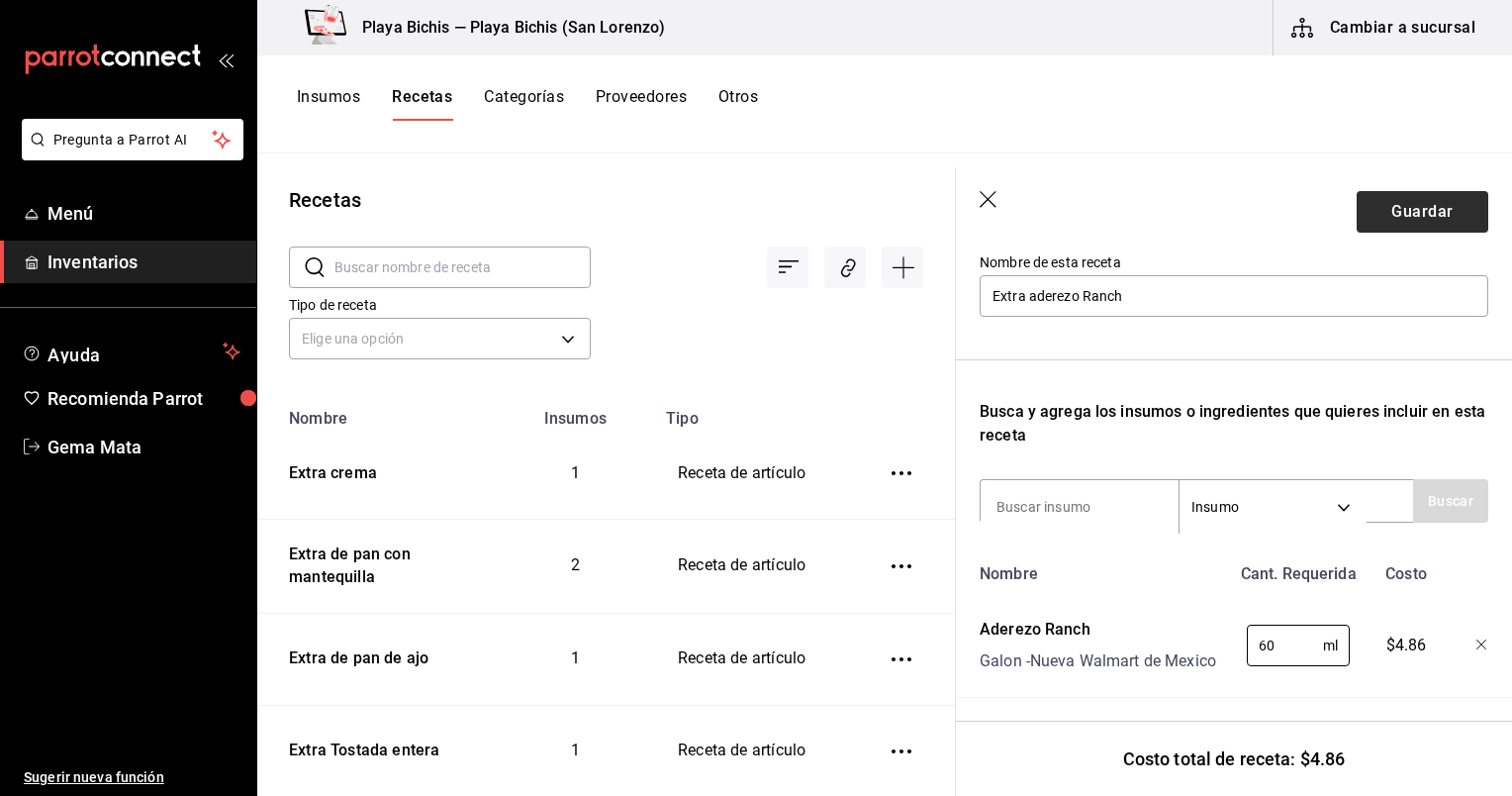 type on "60" 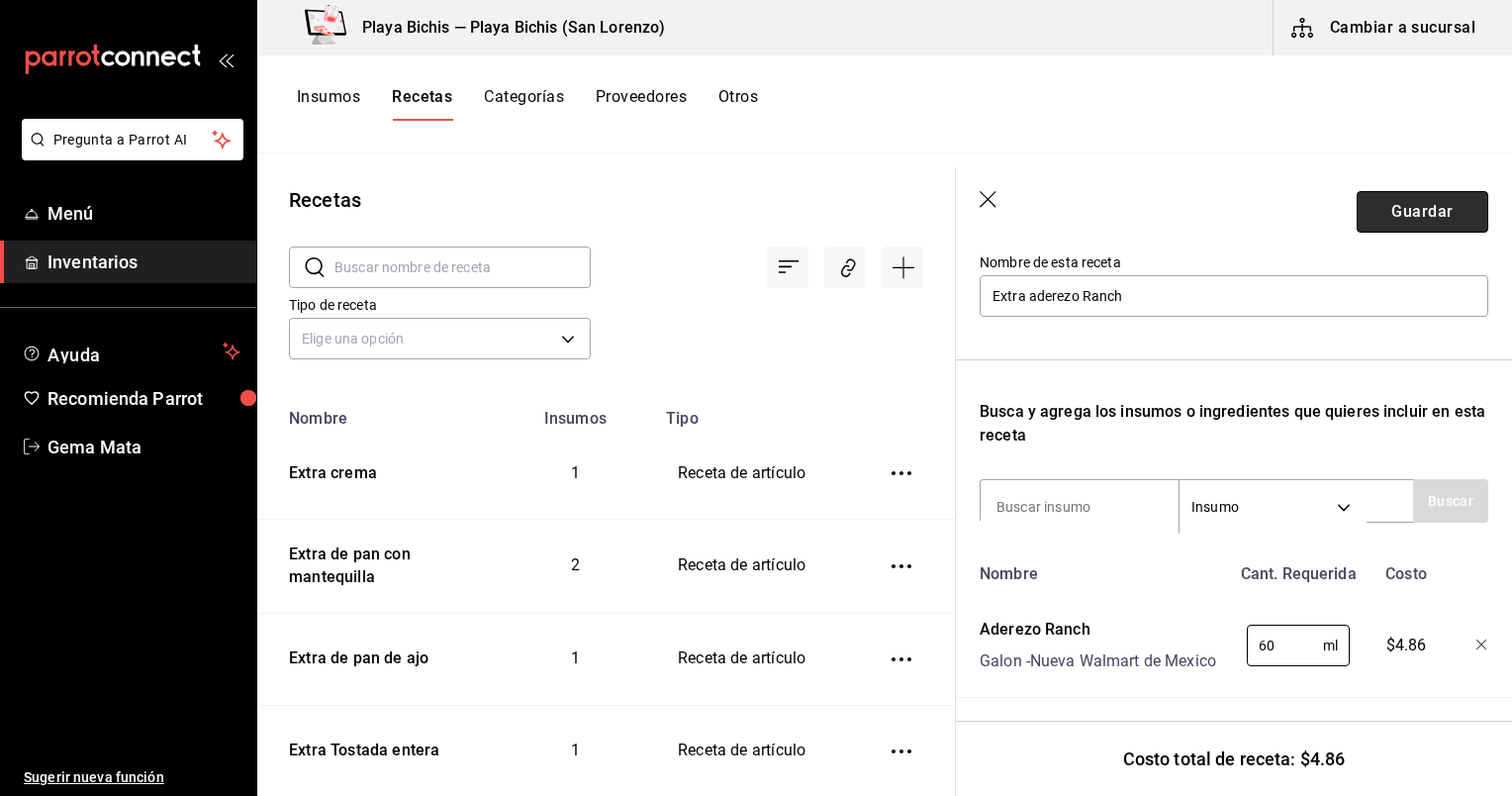 click on "Guardar" at bounding box center [1422, 212] 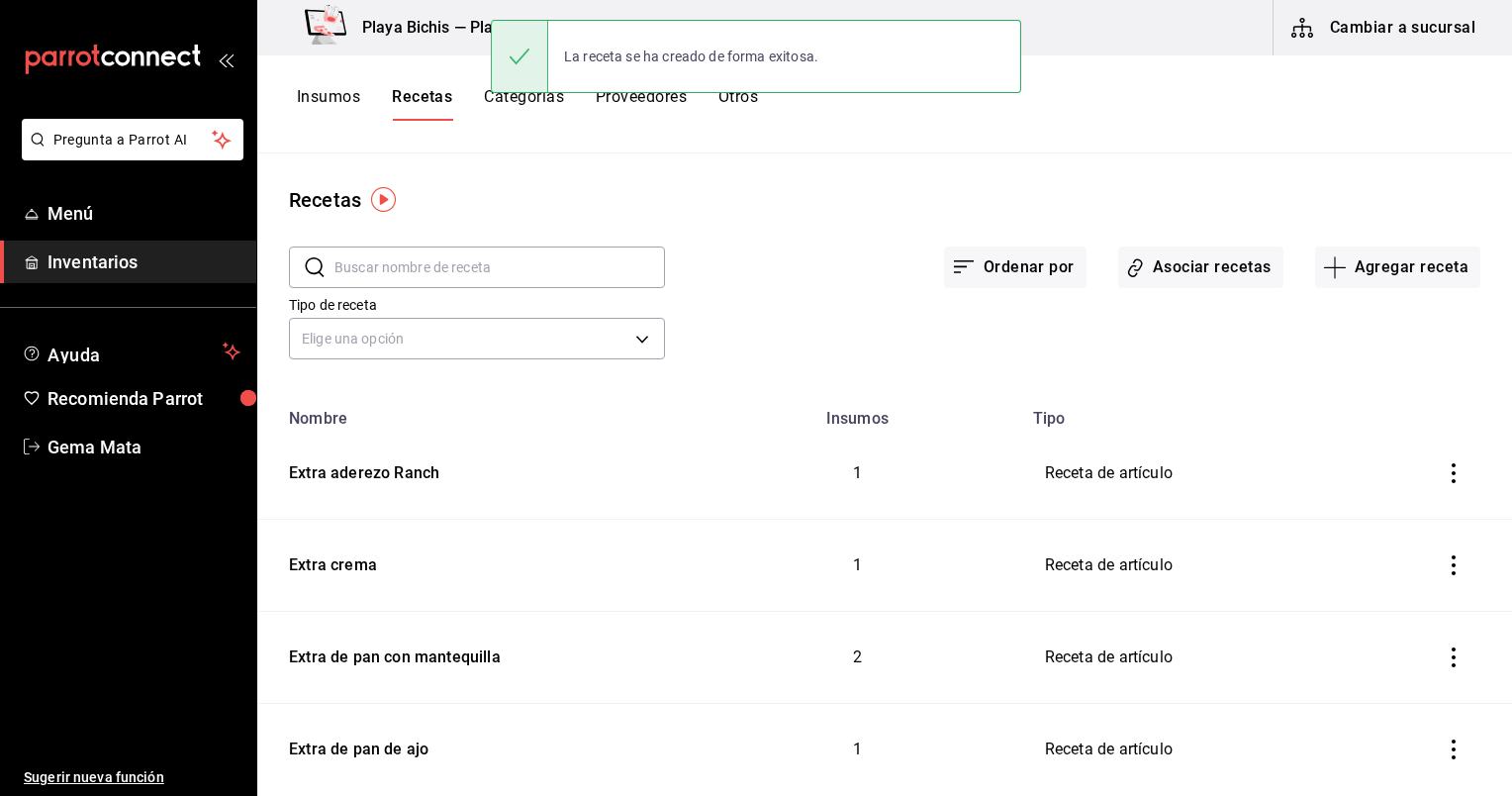 scroll, scrollTop: 0, scrollLeft: 0, axis: both 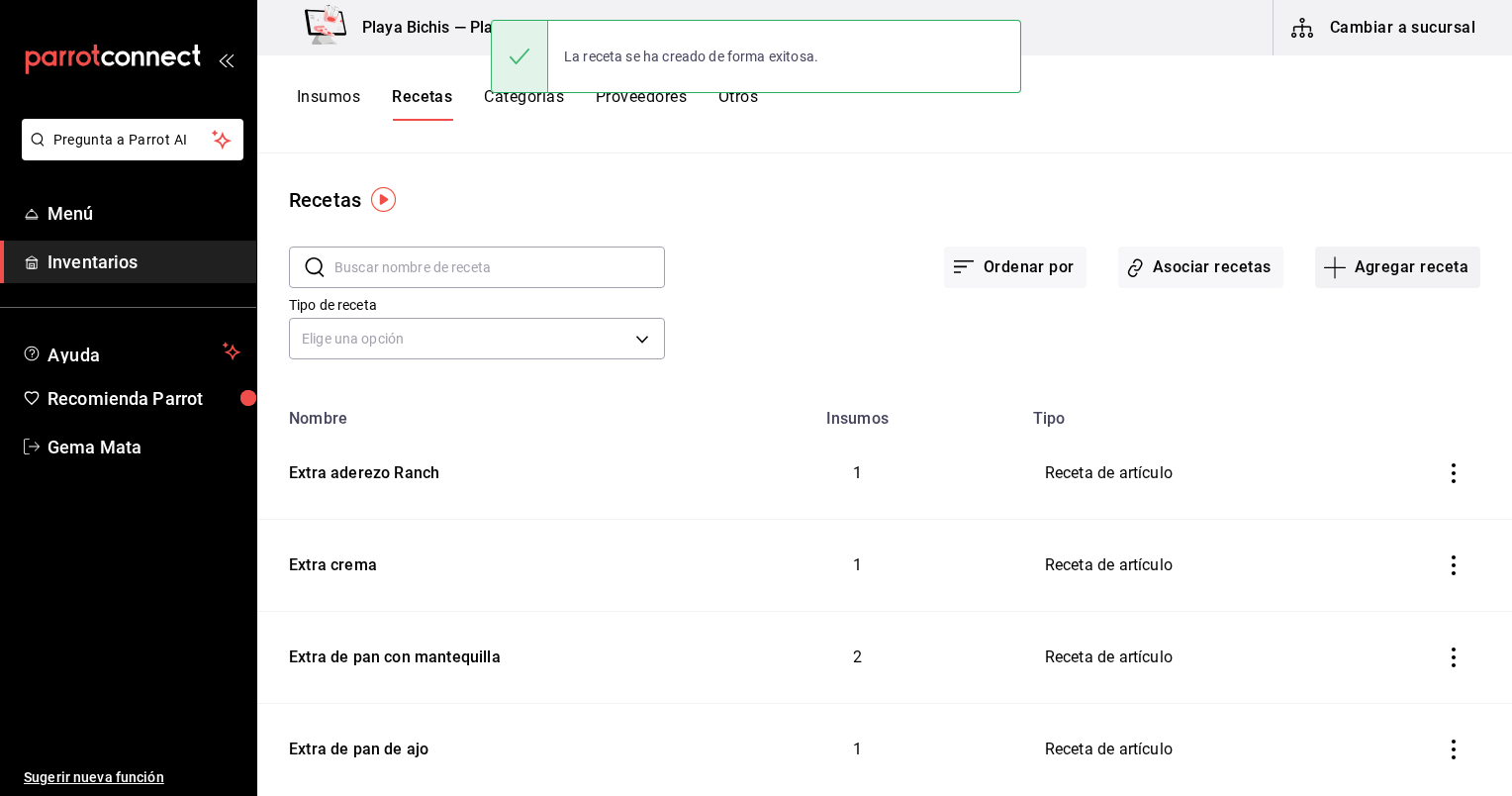 click on "Agregar receta" at bounding box center [1397, 267] 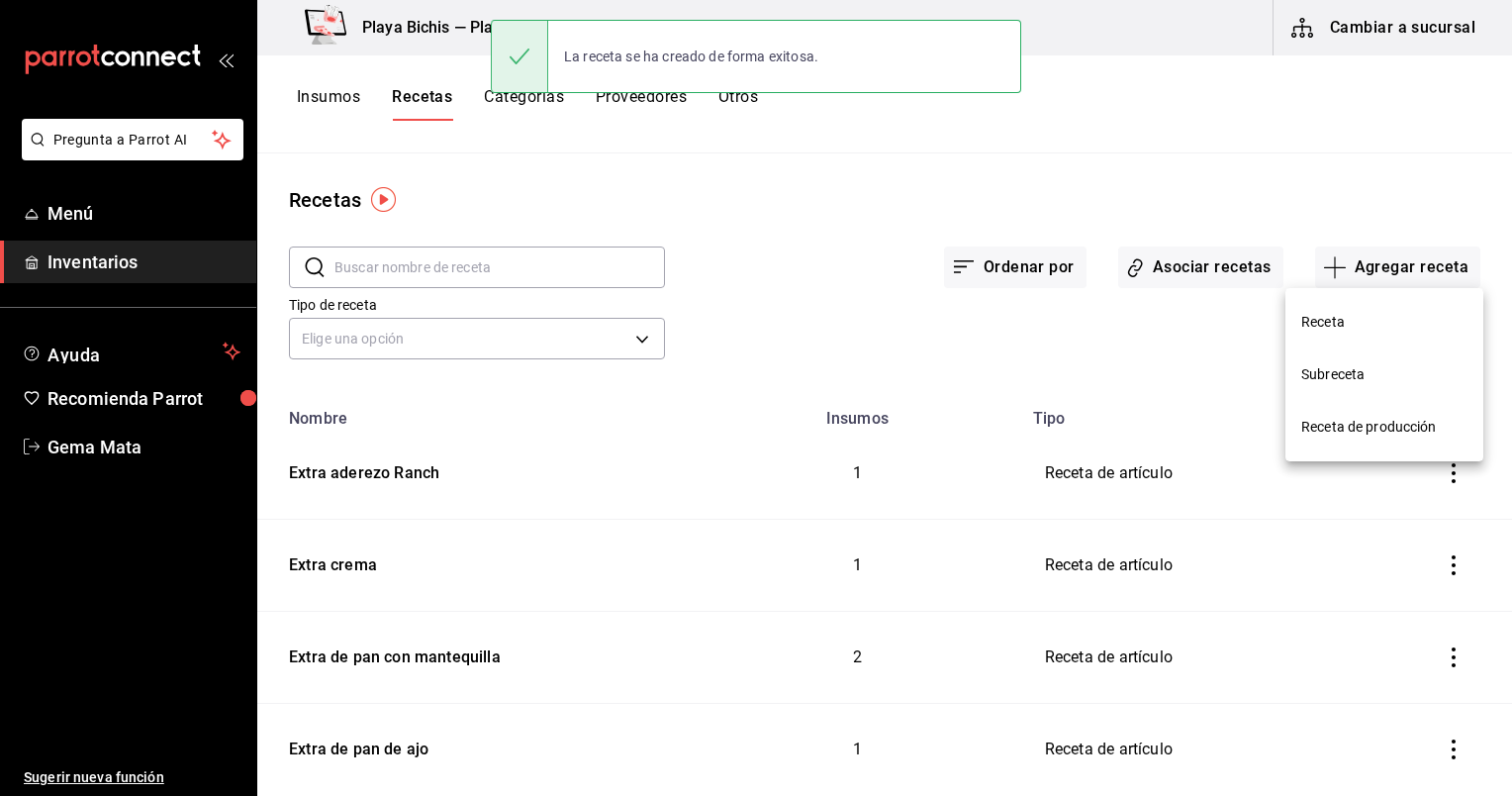 click on "Receta" at bounding box center (1384, 322) 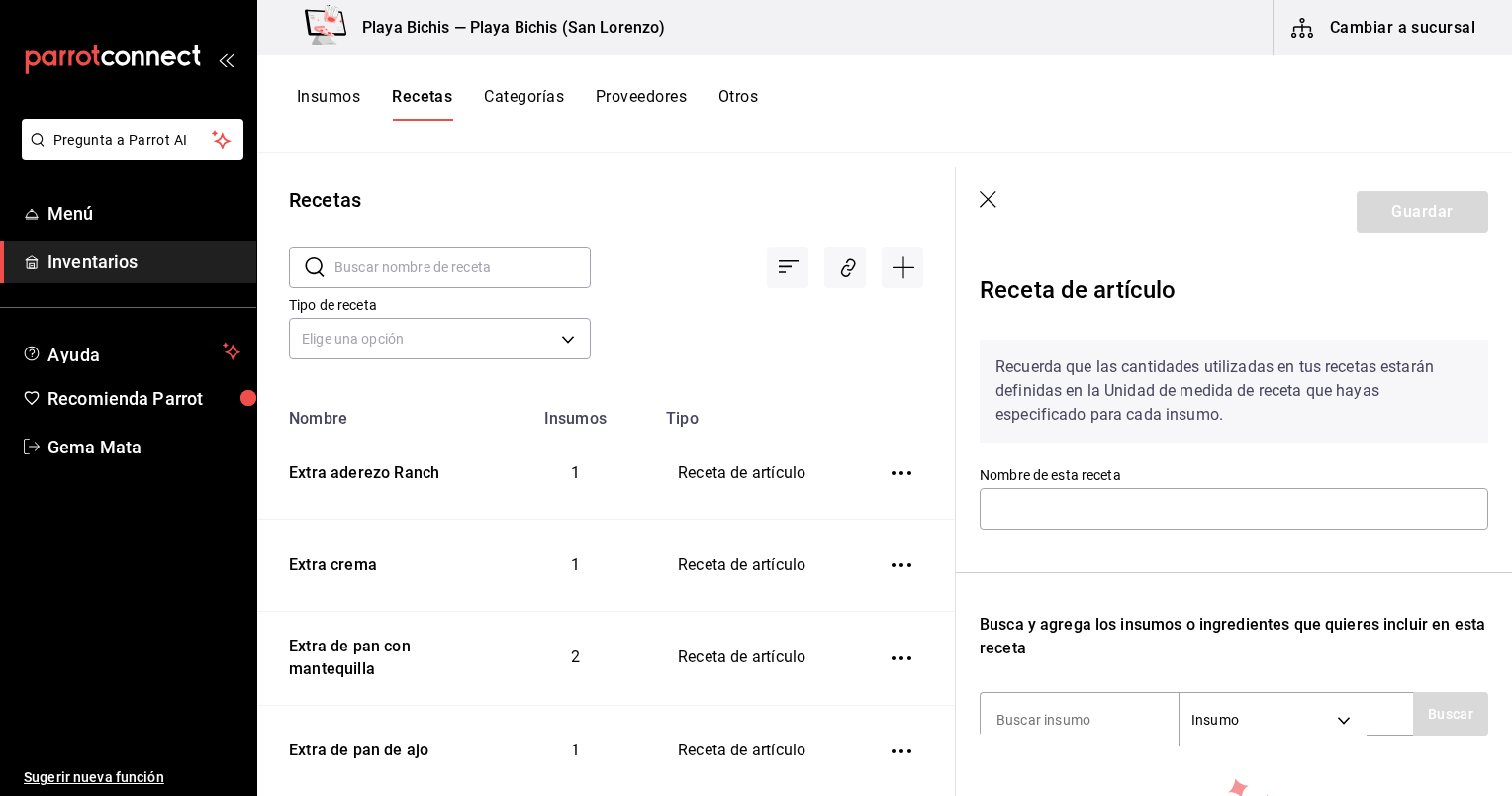 click 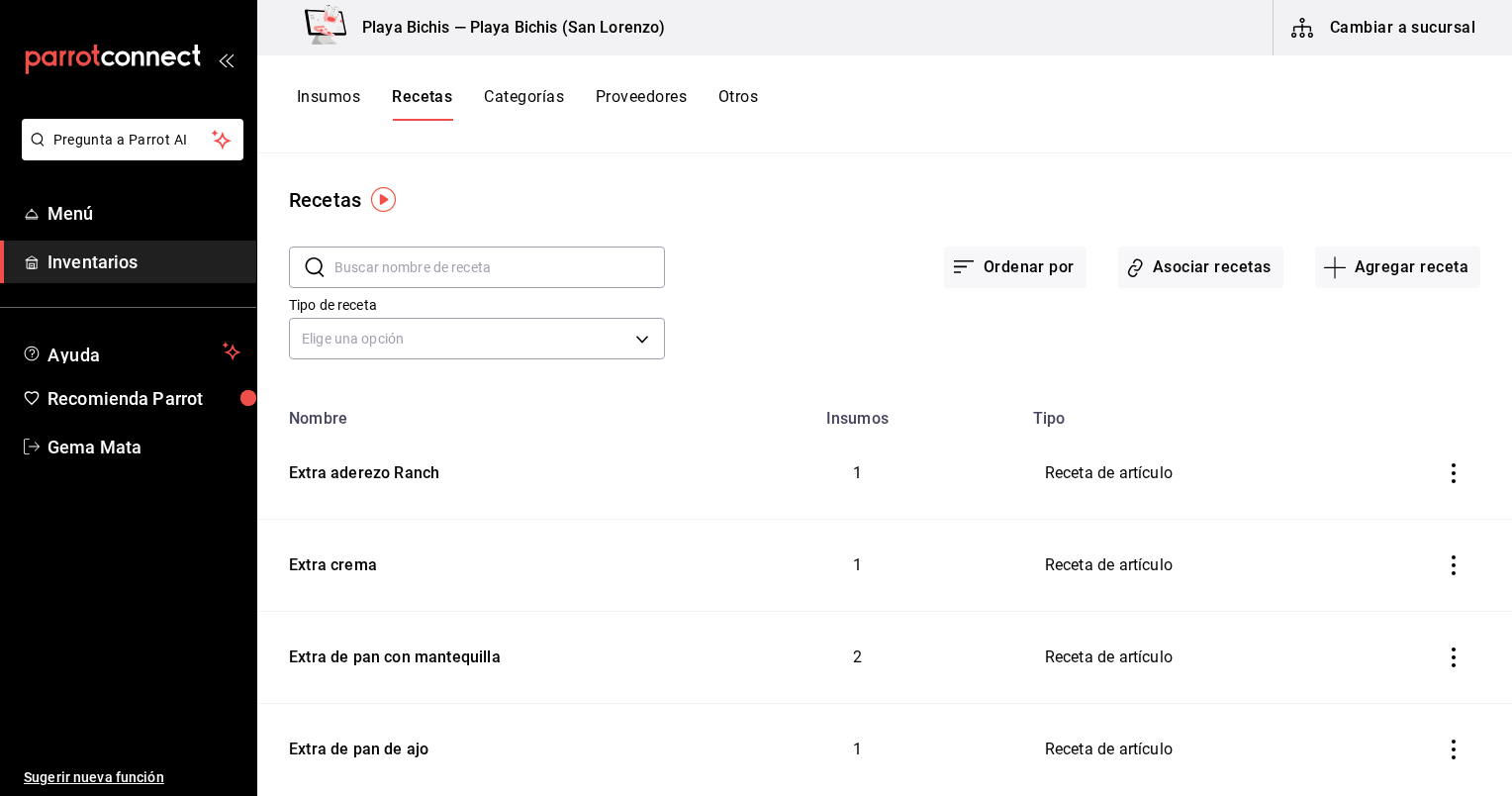 click on "Insumos" at bounding box center (329, 104) 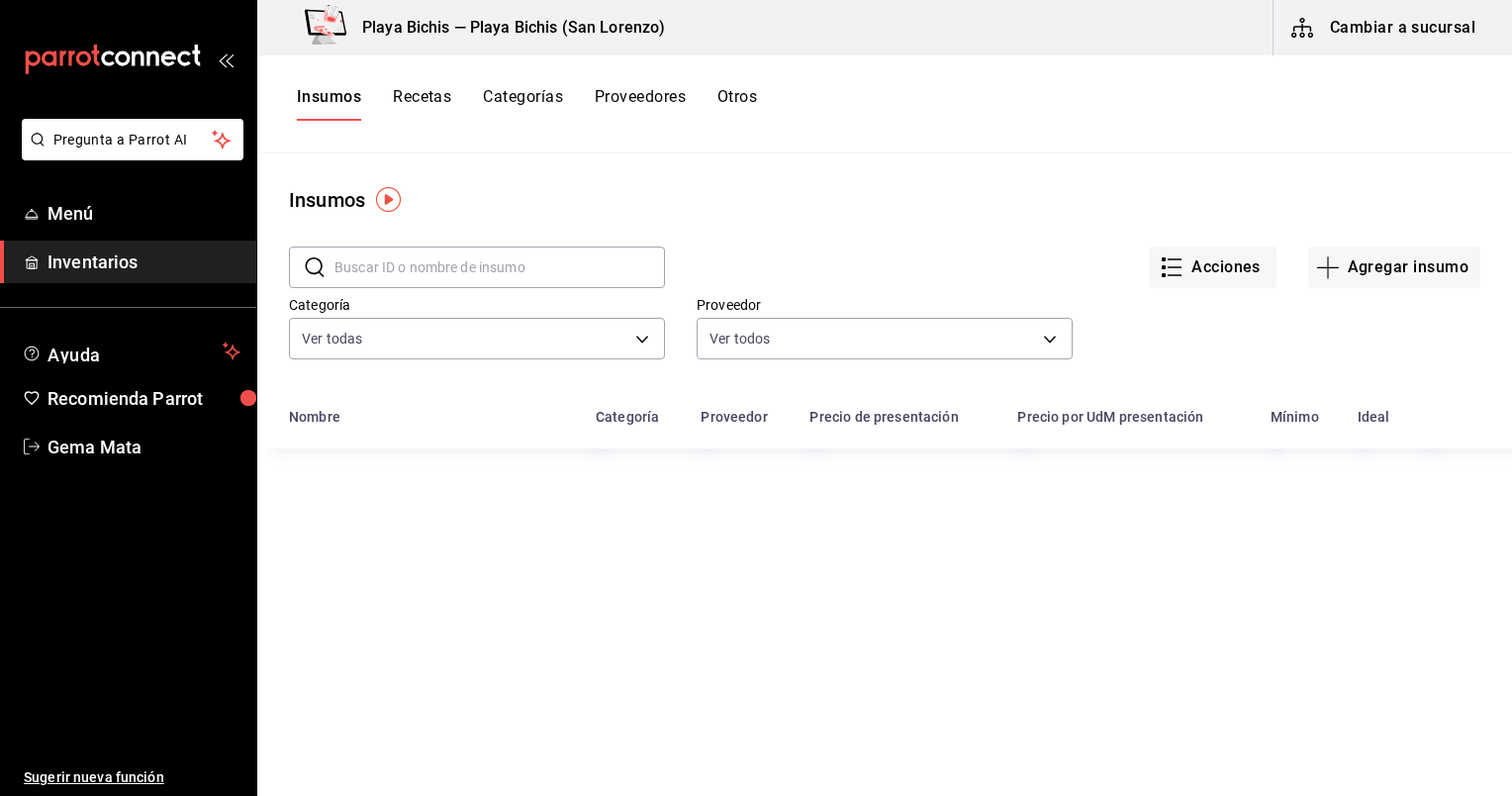 click at bounding box center (500, 267) 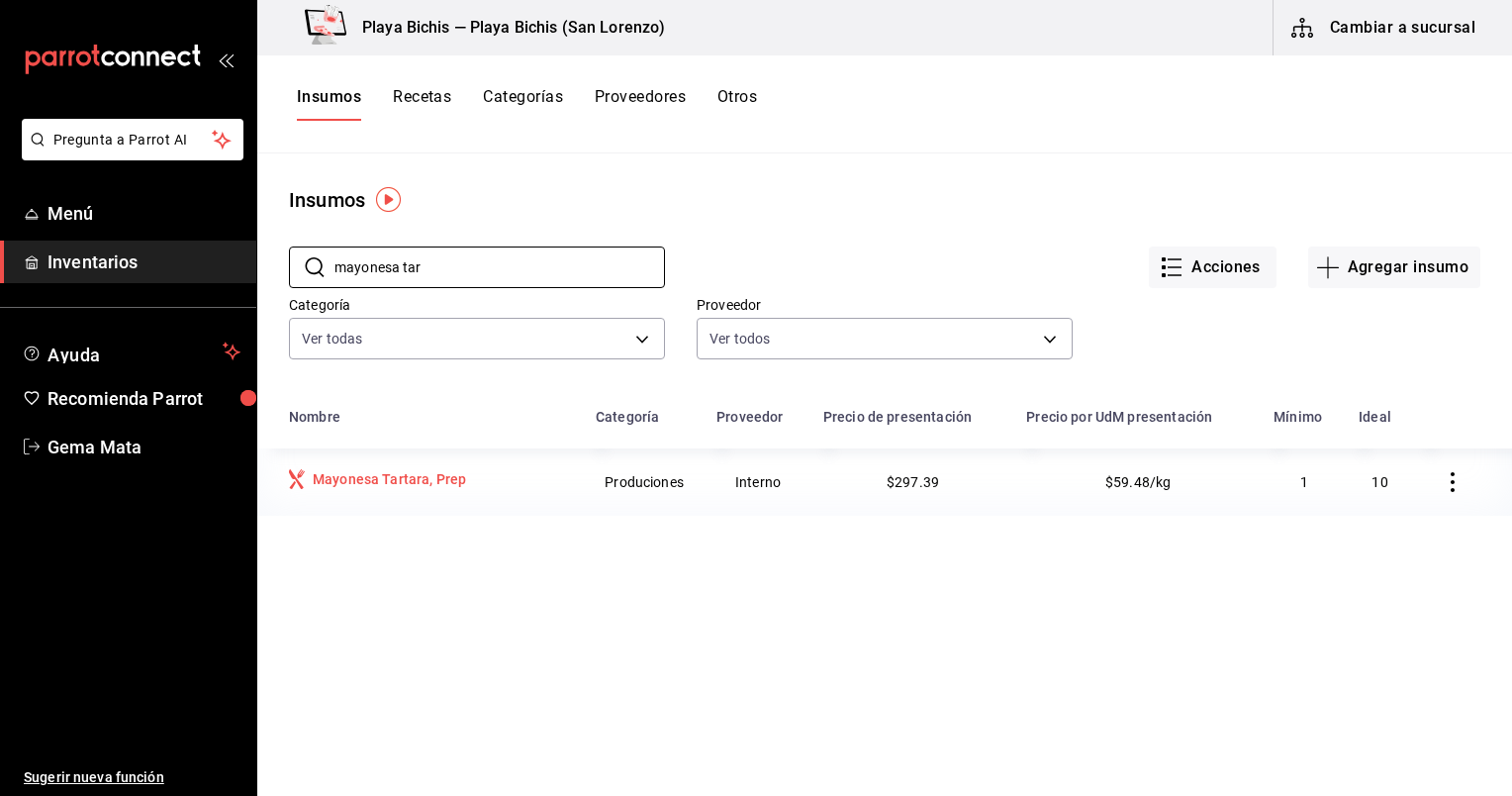 type on "mayonesa tar" 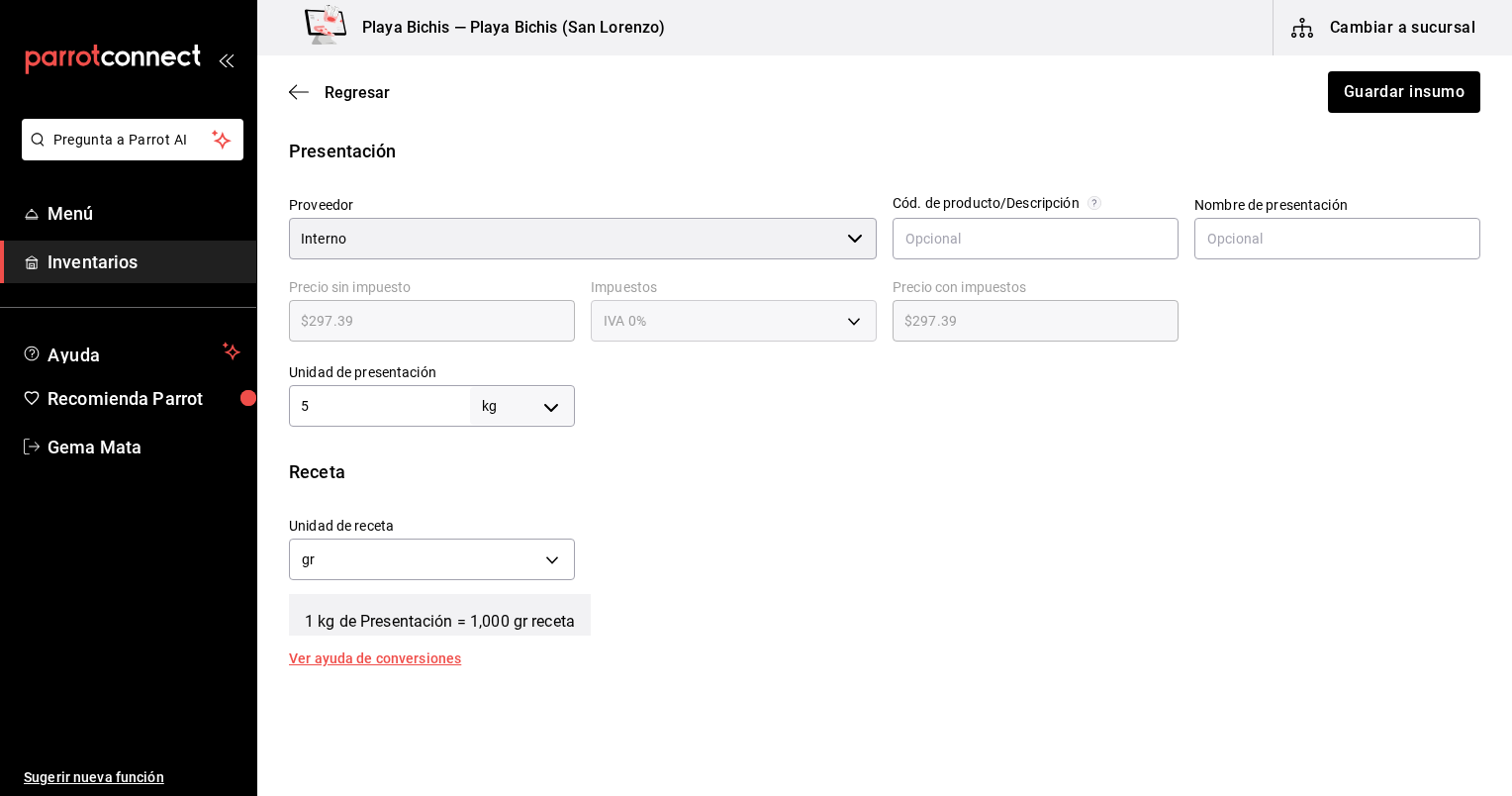 scroll, scrollTop: 400, scrollLeft: 0, axis: vertical 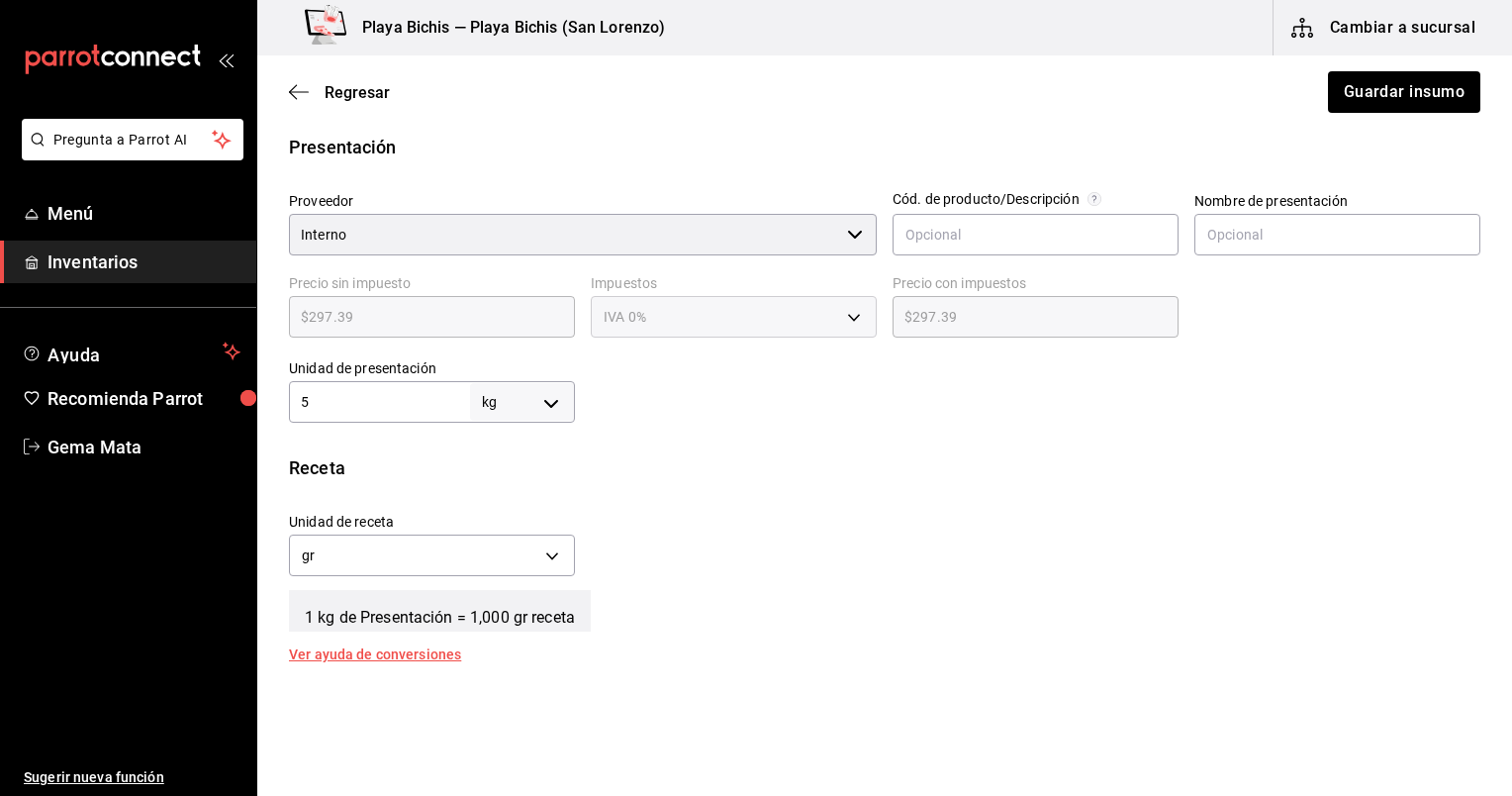 click on "5" at bounding box center (379, 402) 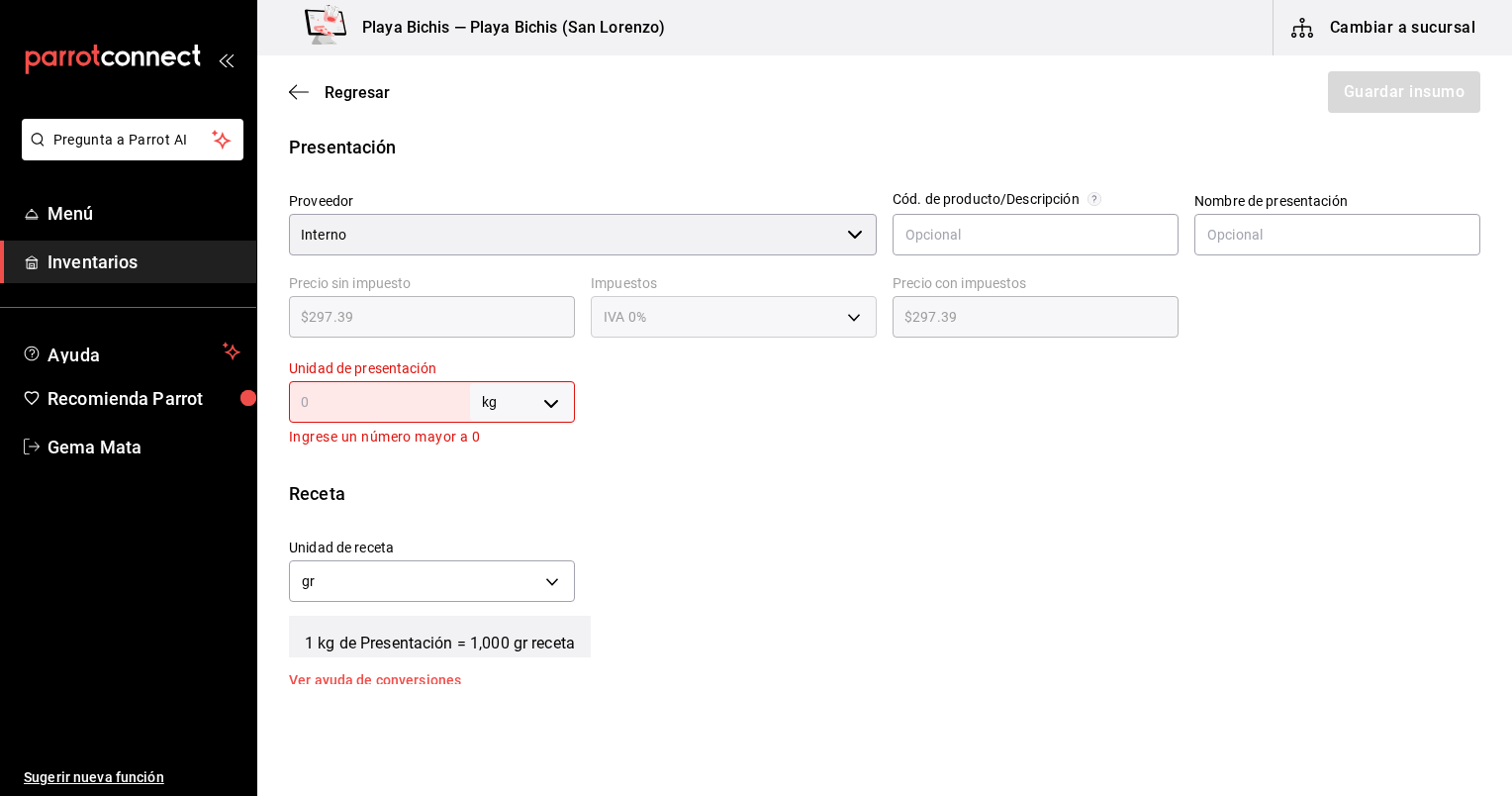 type on "1" 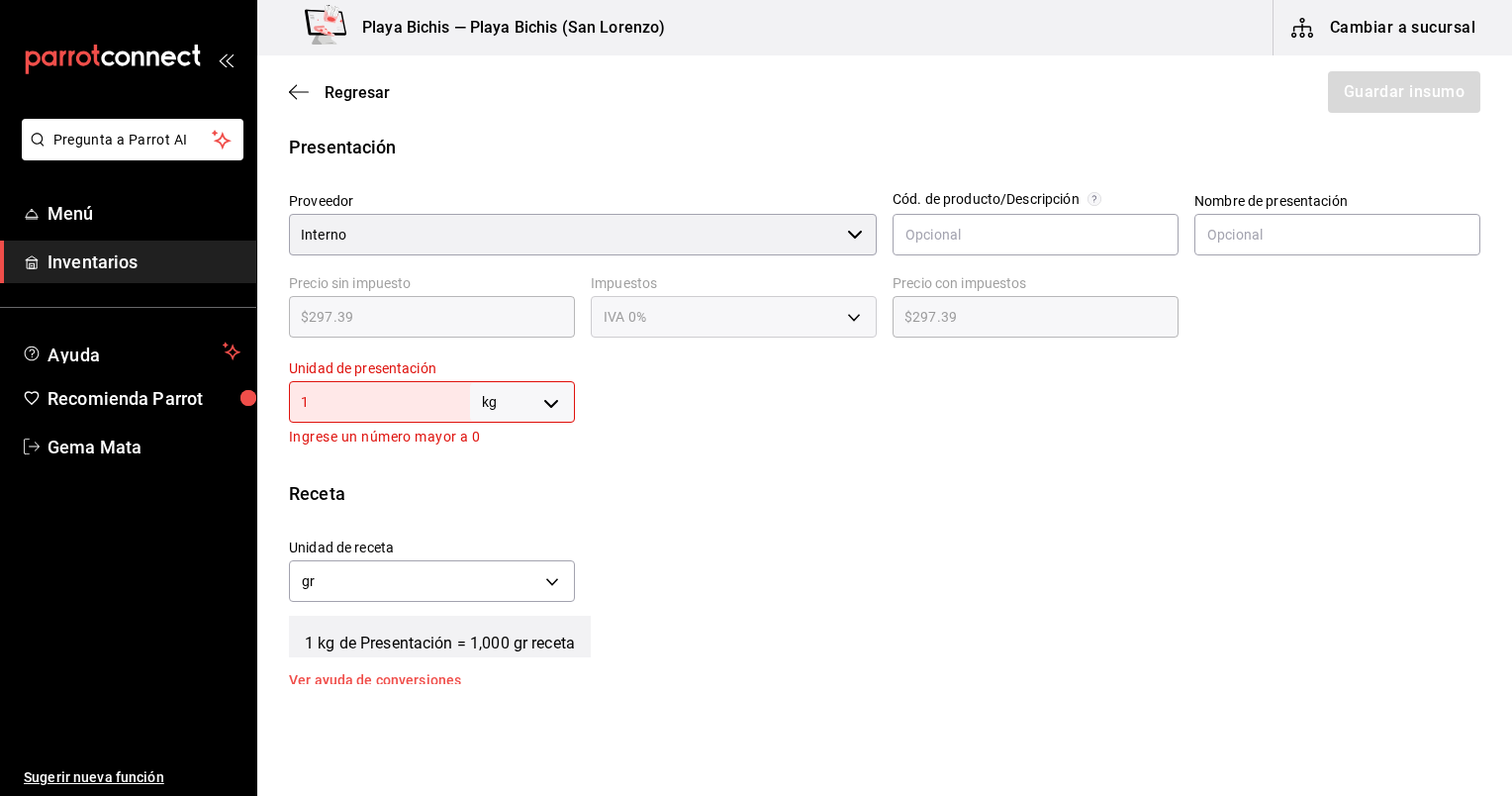 type on "1,000" 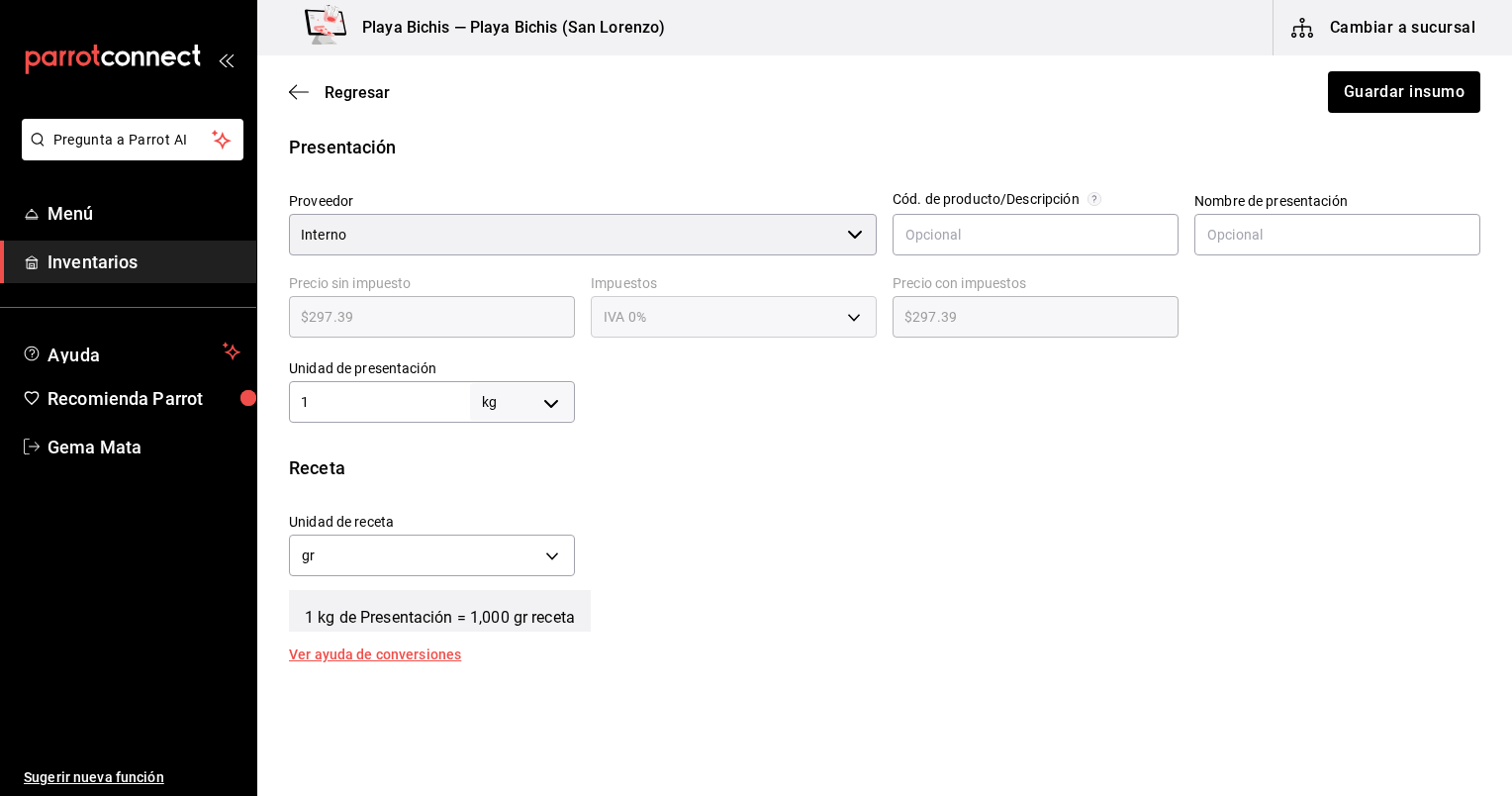 type on "15" 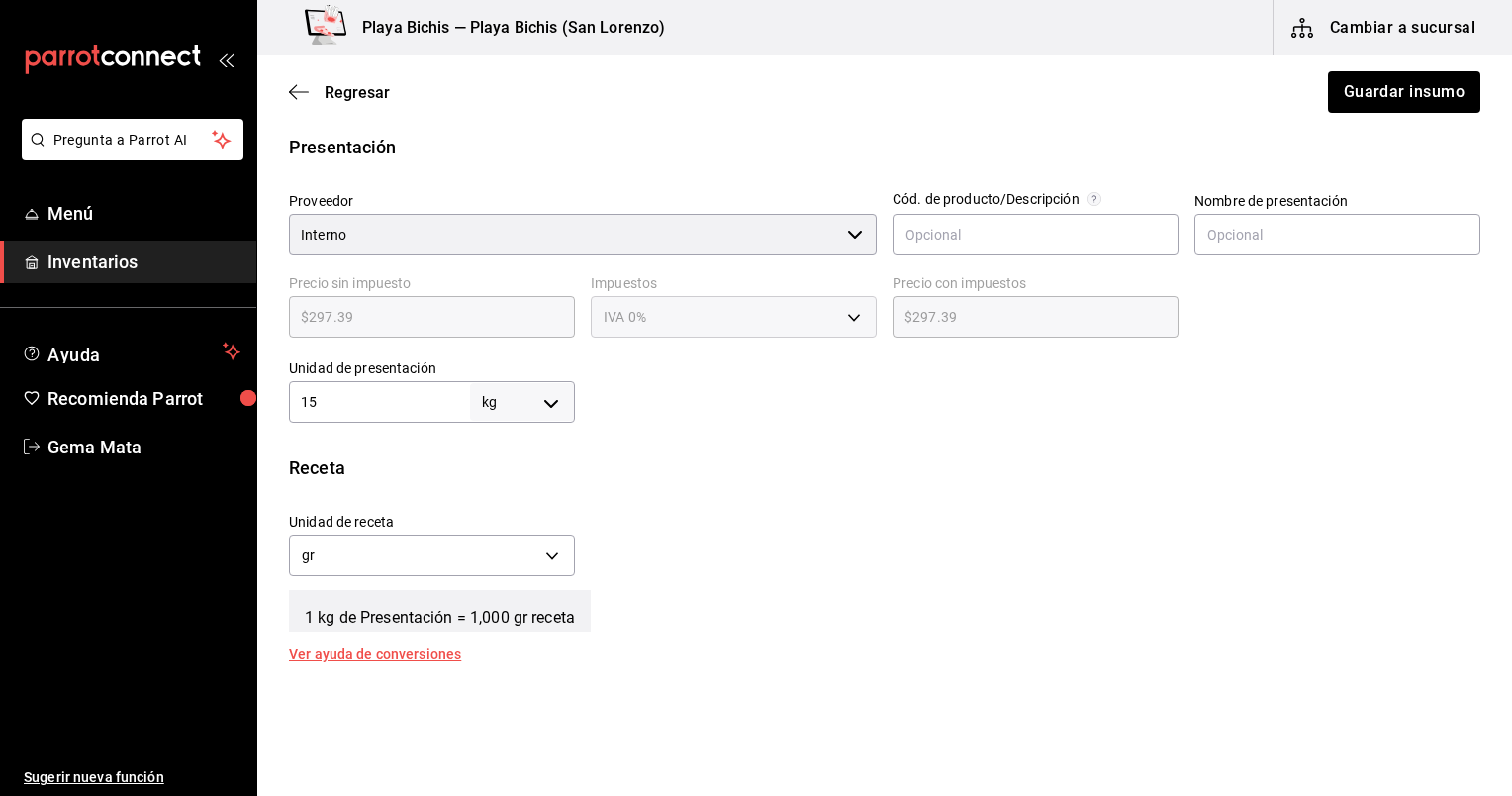 type on "15,000" 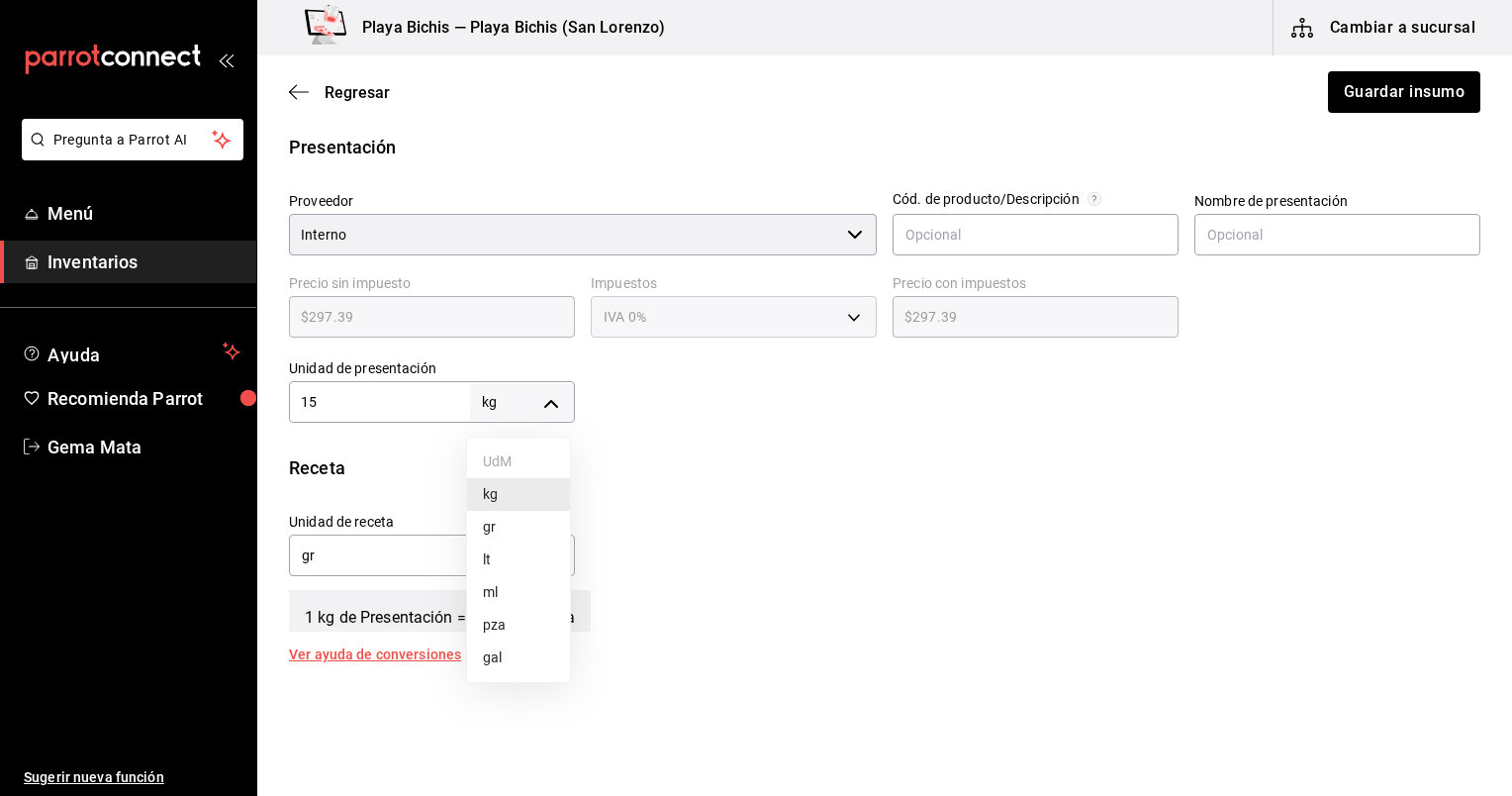 click on "lt" at bounding box center [519, 559] 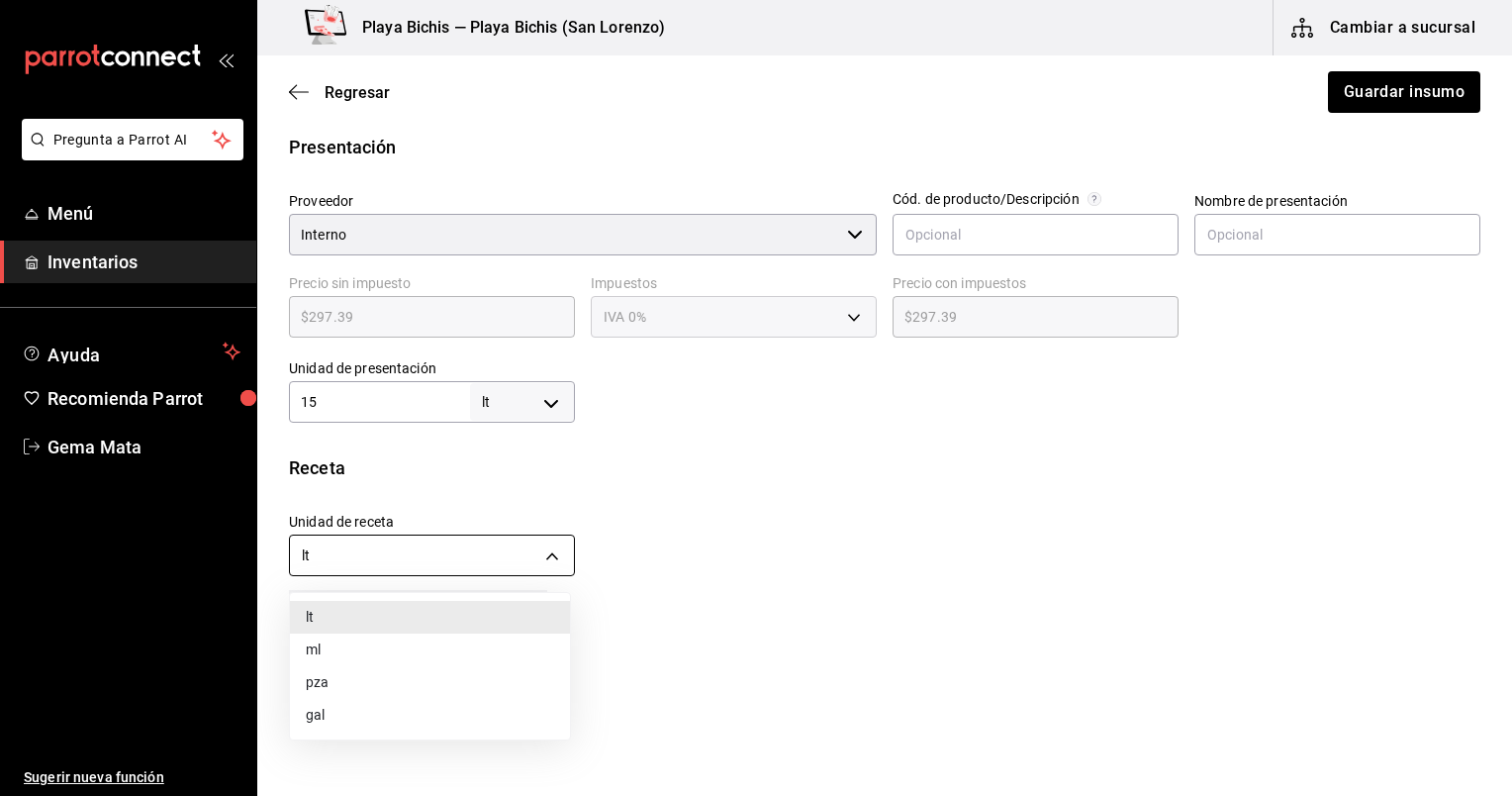 click on "Pregunta a Parrot AI Menú   Inventarios   Ayuda Recomienda Parrot   Gema Mata   Sugerir nueva función   Playa Bichis — Playa Bichis (San Lorenzo) Cambiar a sucursal Regresar Guardar insumo Insumo IN-1741414472061 Nombre Mayonesa Tartara, Prep Categoría de inventario Produciones ​ Mínimo 1 ​ Ideal 10 ​ Insumo de producción Este insumo se produce con una receta de producción Presentación Proveedor Interno ​ Cód. de producto/Descripción Nombre de presentación Precio sin impuesto $297.39 ​ Impuestos IVA 0% IVA_0 Precio con impuestos $297.39 ​ Unidad de presentación 15 lt LITER ​ Receta Unidad de receta lt LITER Factor de conversión 15 ​ 1 lt de Presentación = 1 lt receta Ver ayuda de conversiones Unidades de conteo lt Presentaciones (15 lt) ; GANA 1 MES GRATIS EN TU SUSCRIPCIÓN AQUÍ Pregunta a Parrot AI Menú   Inventarios   Ayuda Recomienda Parrot   Gema Mata   Sugerir nueva función   Visitar centro de ayuda (81) 2046 6363 soporte@parrotsoftware.io Visitar centro de ayuda lt ml" at bounding box center [756, 342] 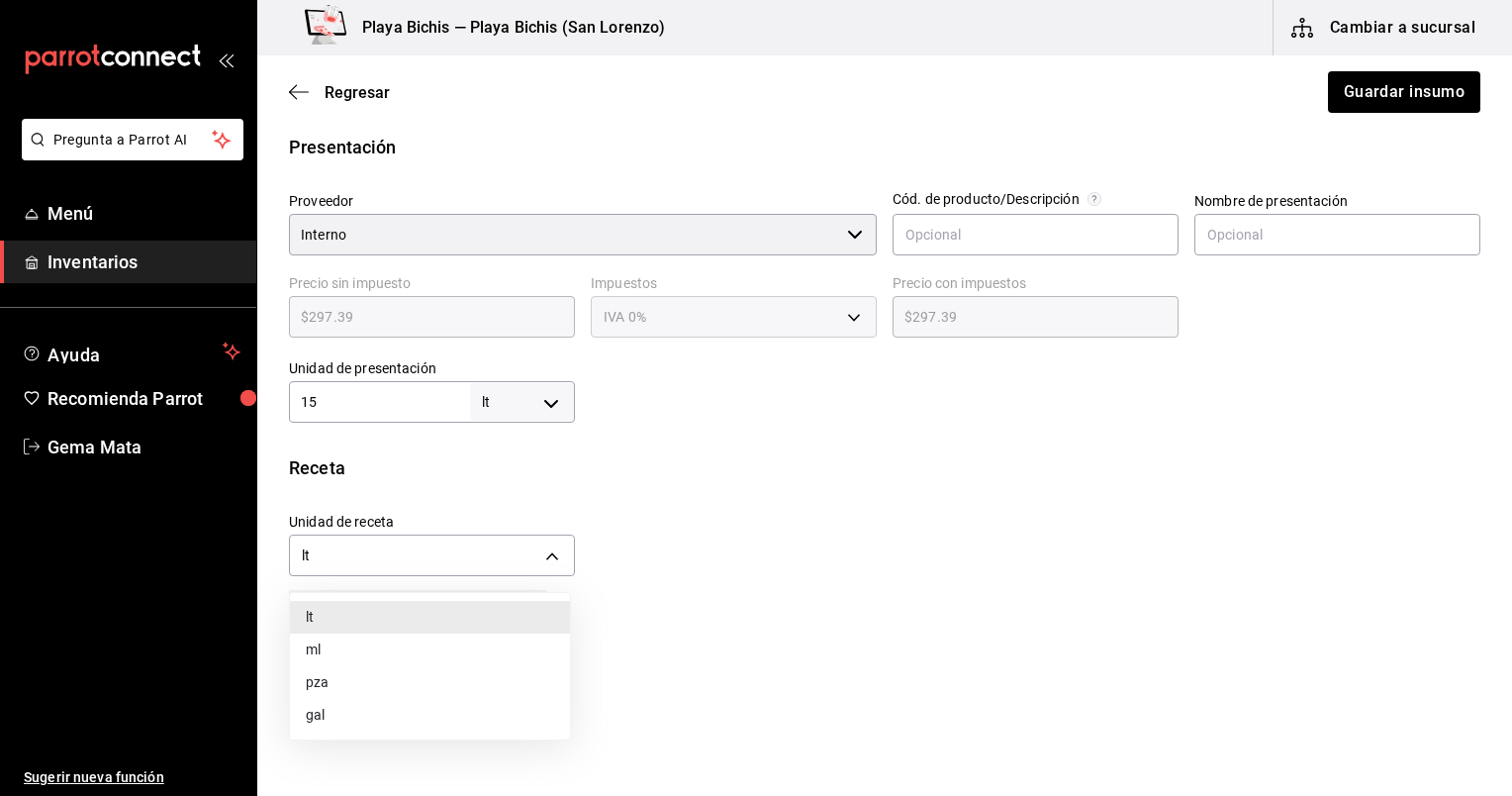 click on "ml" at bounding box center [429, 649] 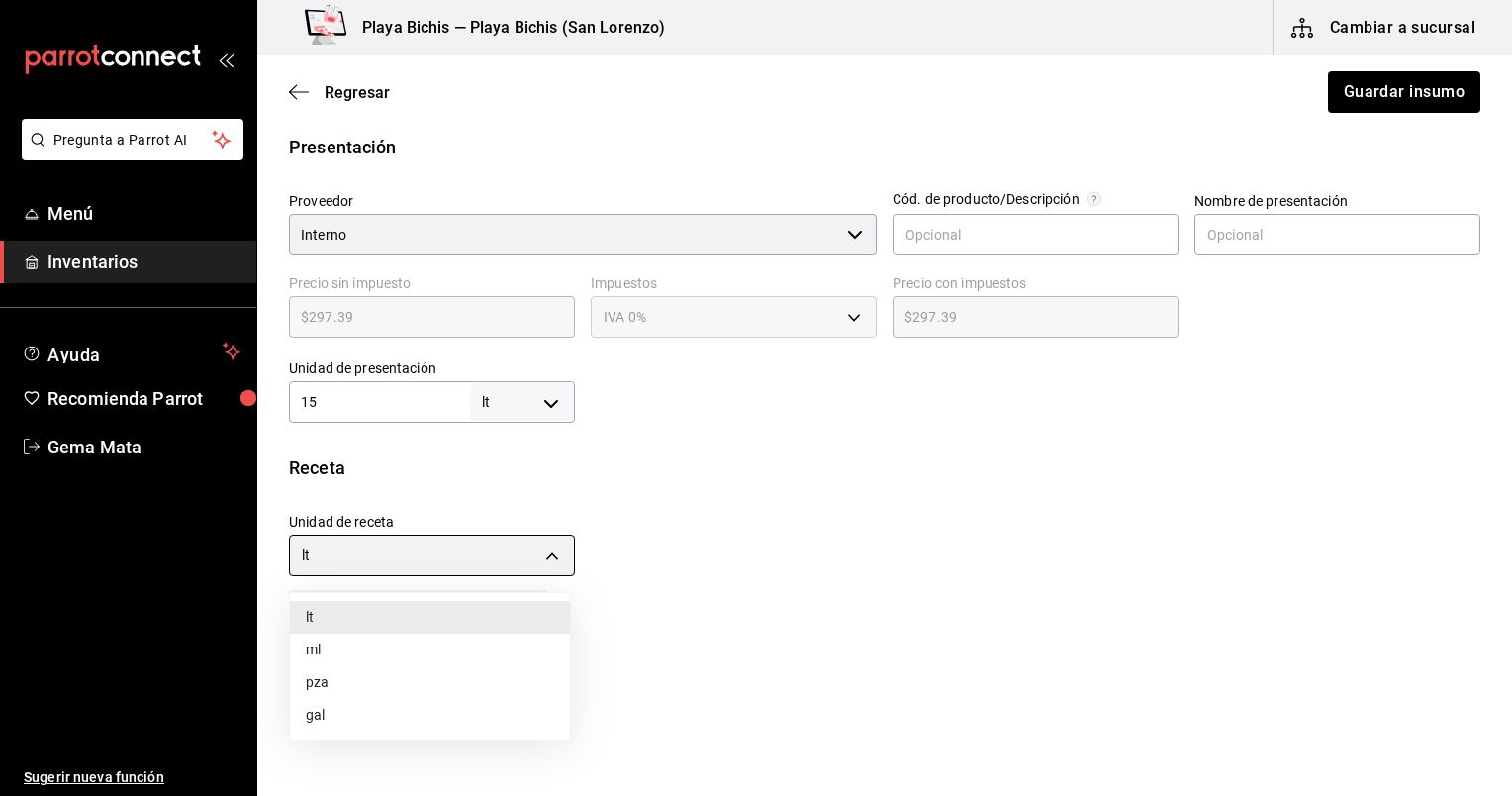 type on "MILLILITER" 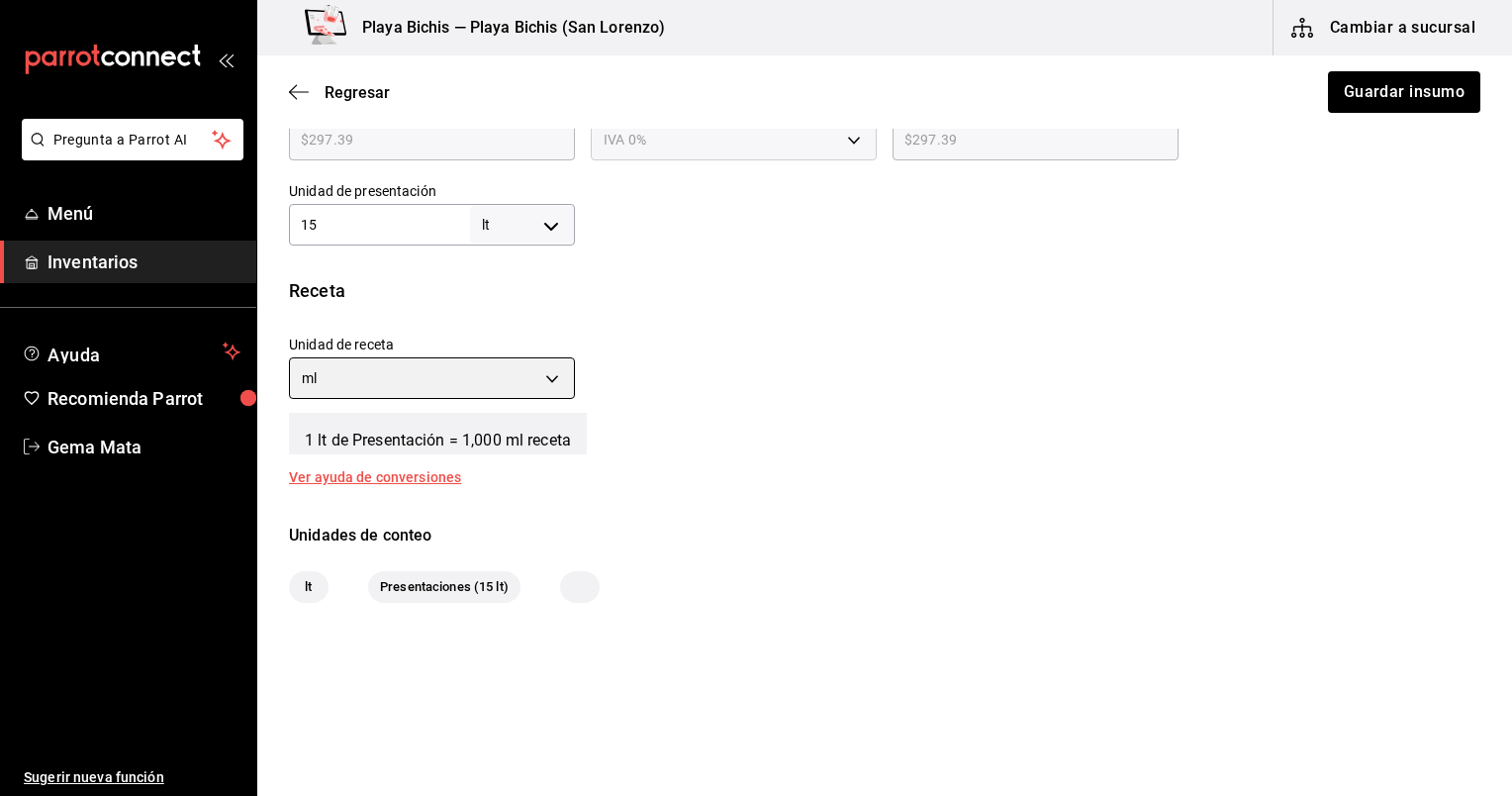 scroll, scrollTop: 611, scrollLeft: 0, axis: vertical 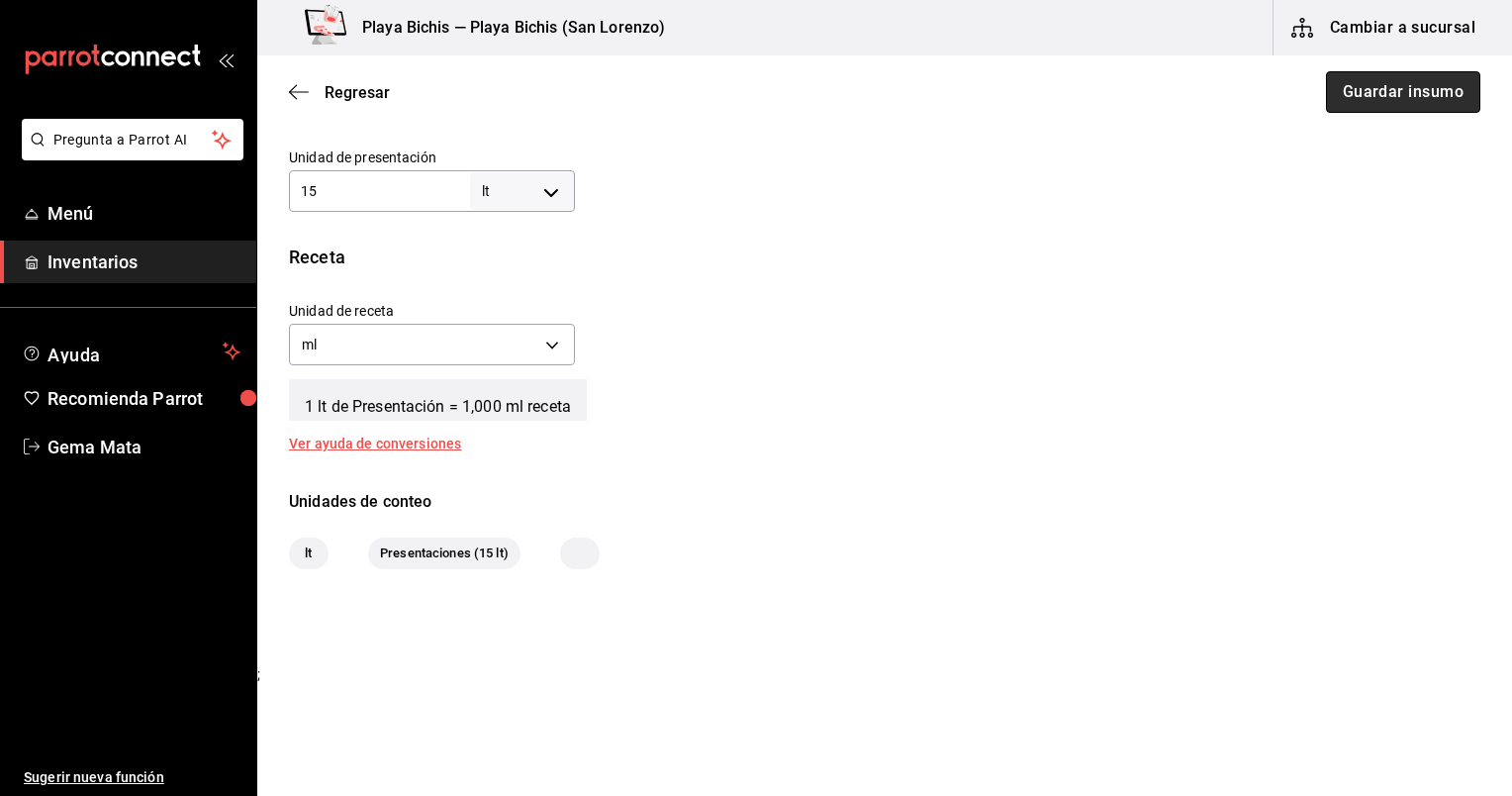 click on "Guardar insumo" at bounding box center (1403, 92) 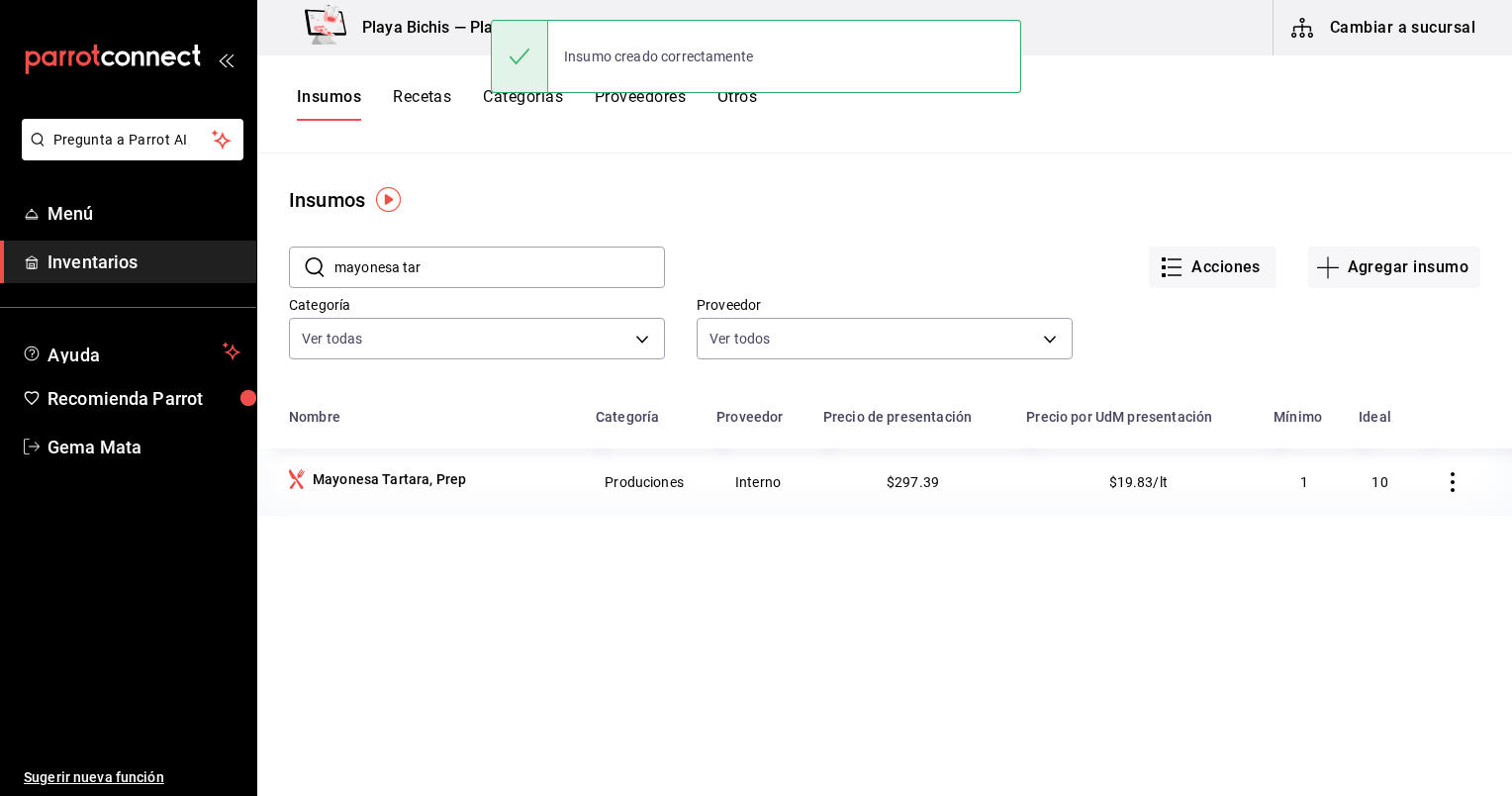 click on "Recetas" at bounding box center [422, 104] 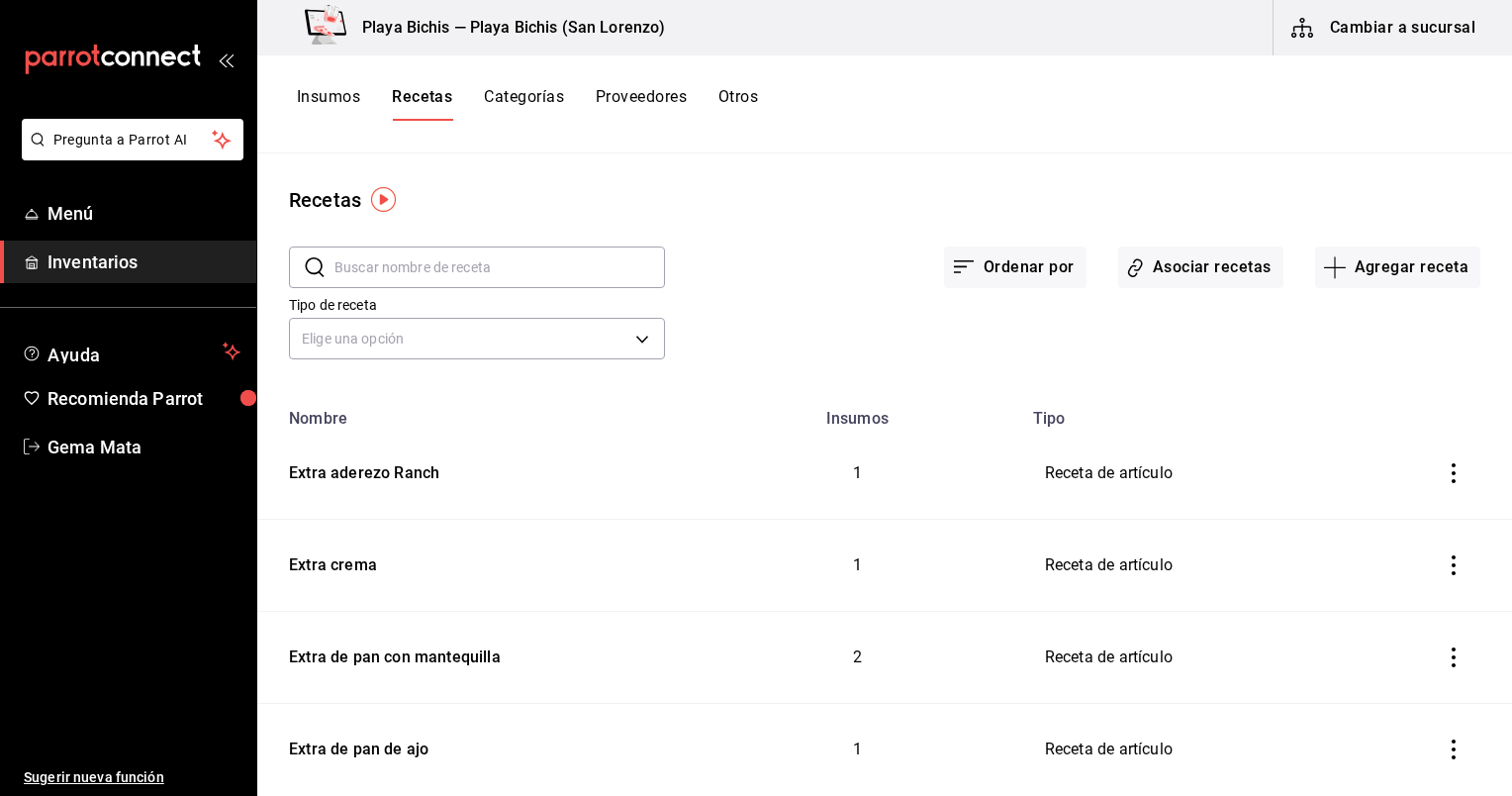 click at bounding box center (500, 267) 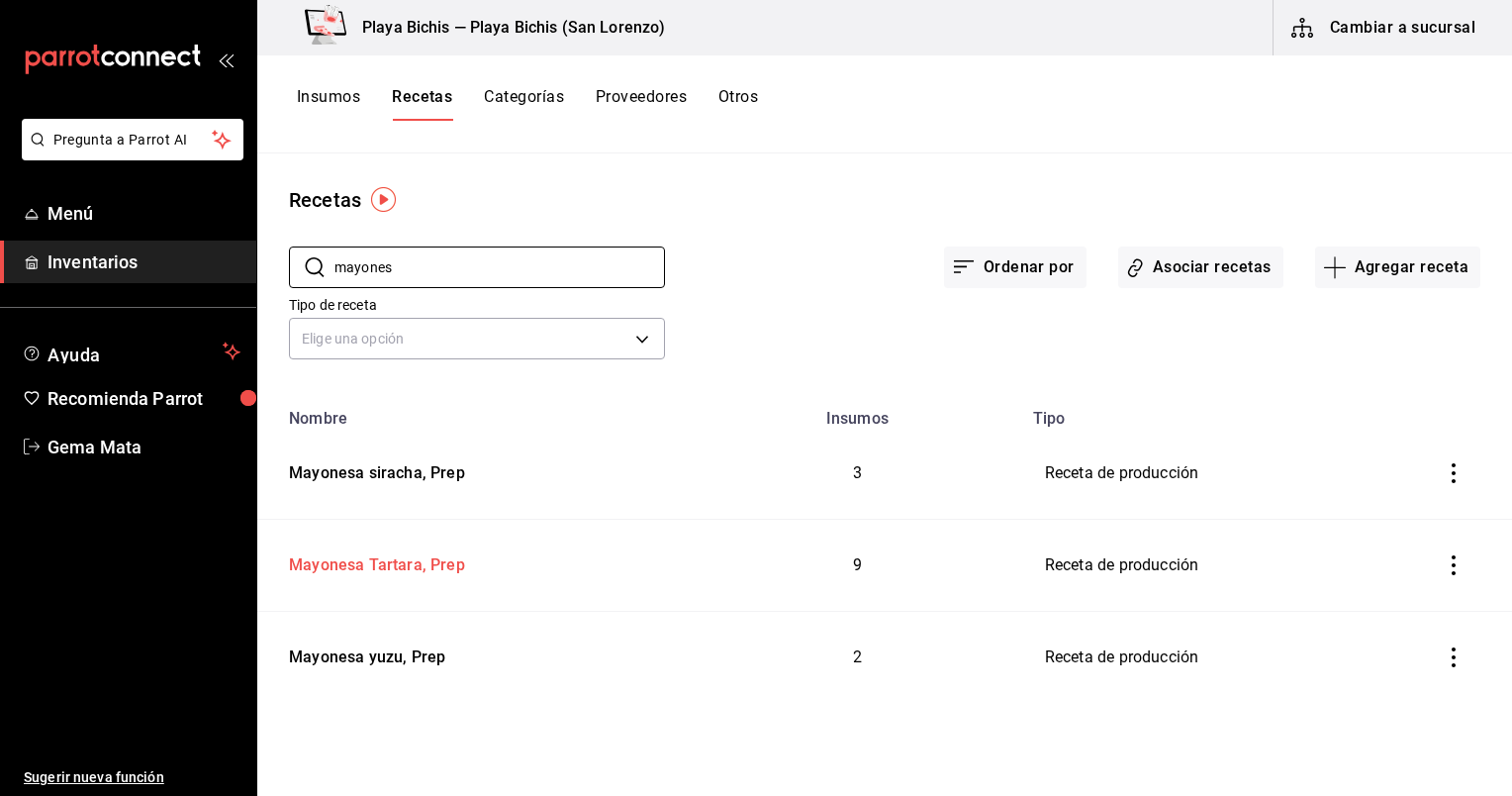 type on "mayones" 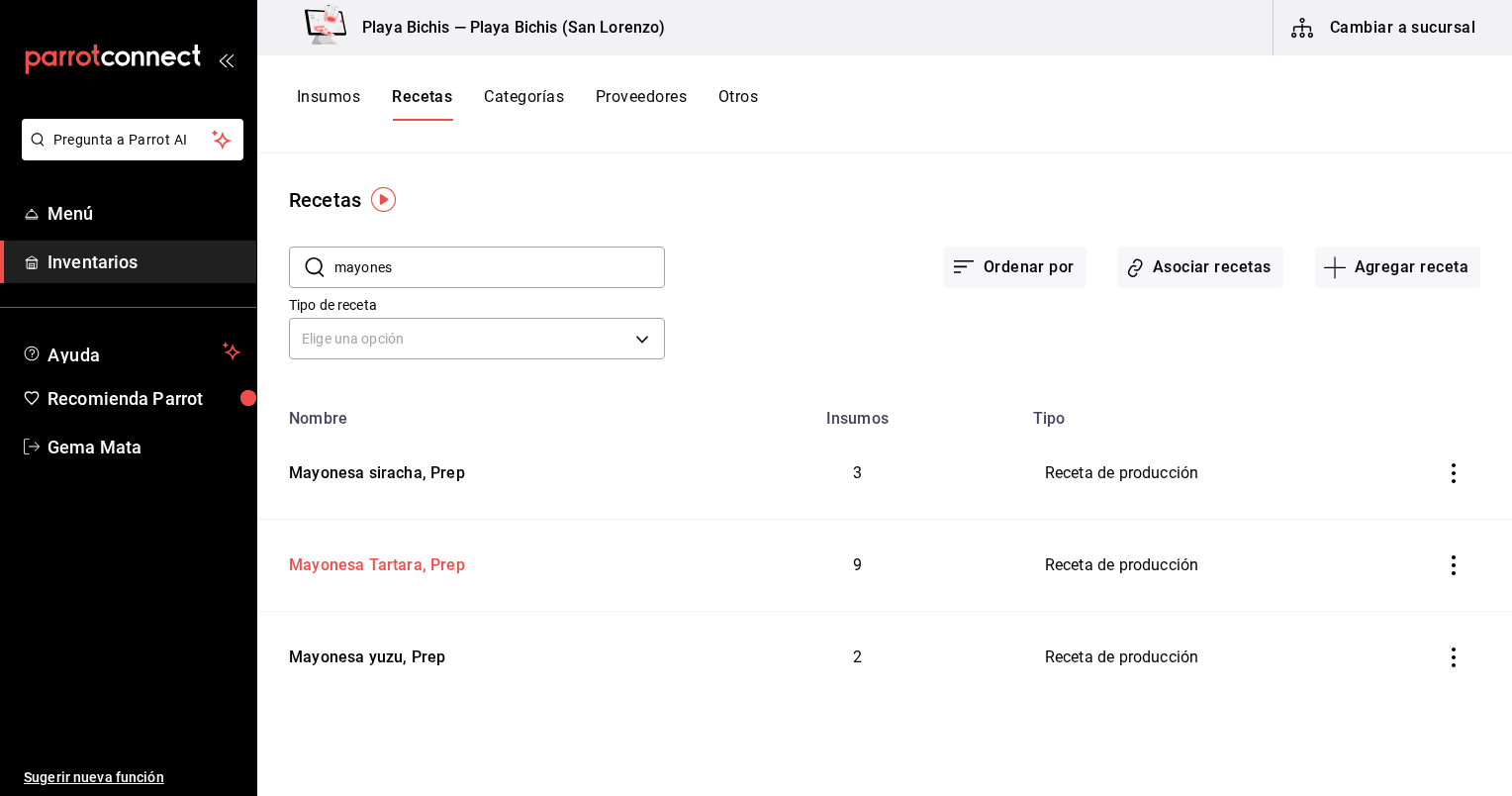 click on "Mayonesa Tartara, Prep" at bounding box center [373, 561] 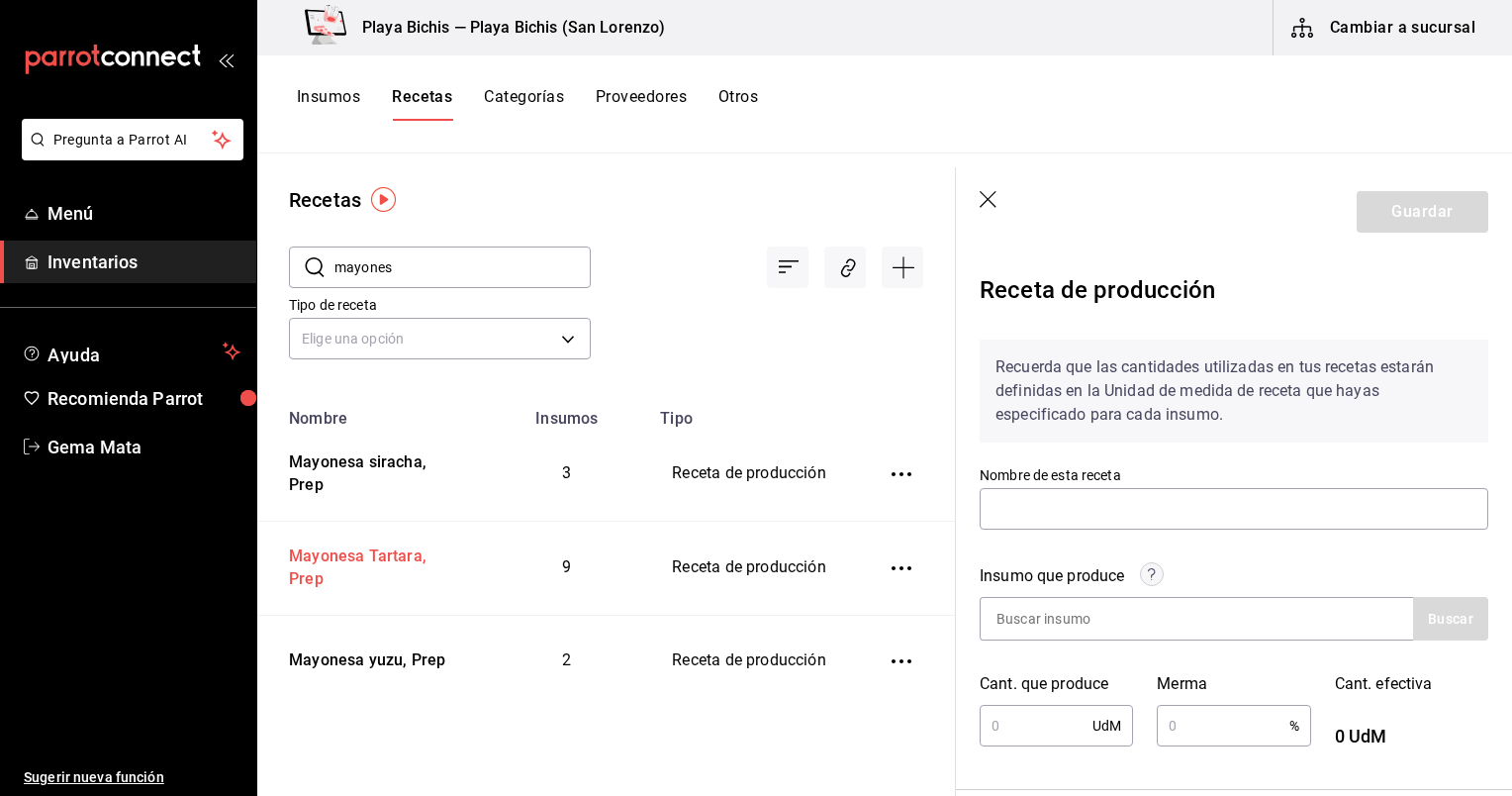 type on "Mayonesa Tartara, Prep" 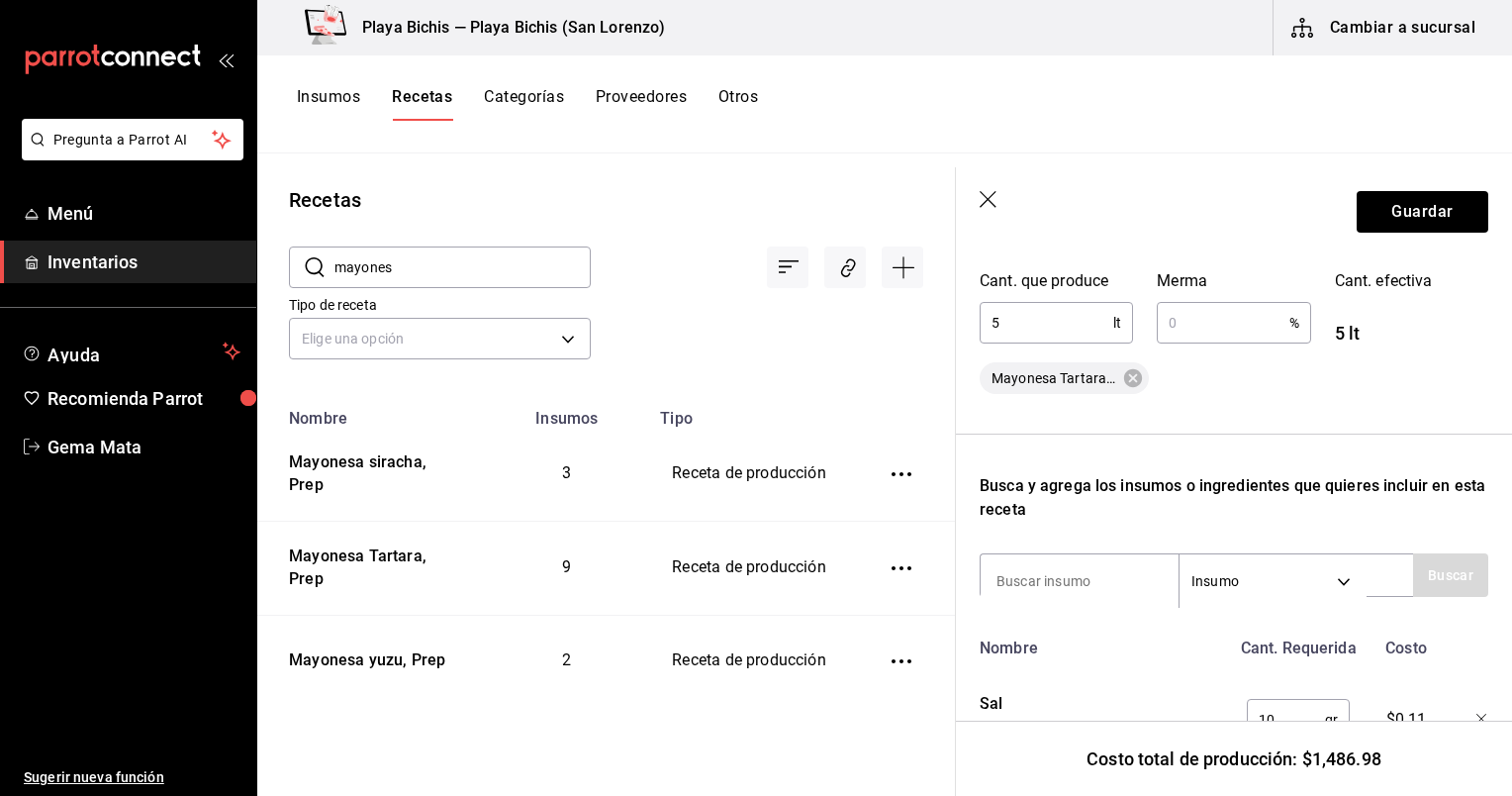 scroll, scrollTop: 395, scrollLeft: 0, axis: vertical 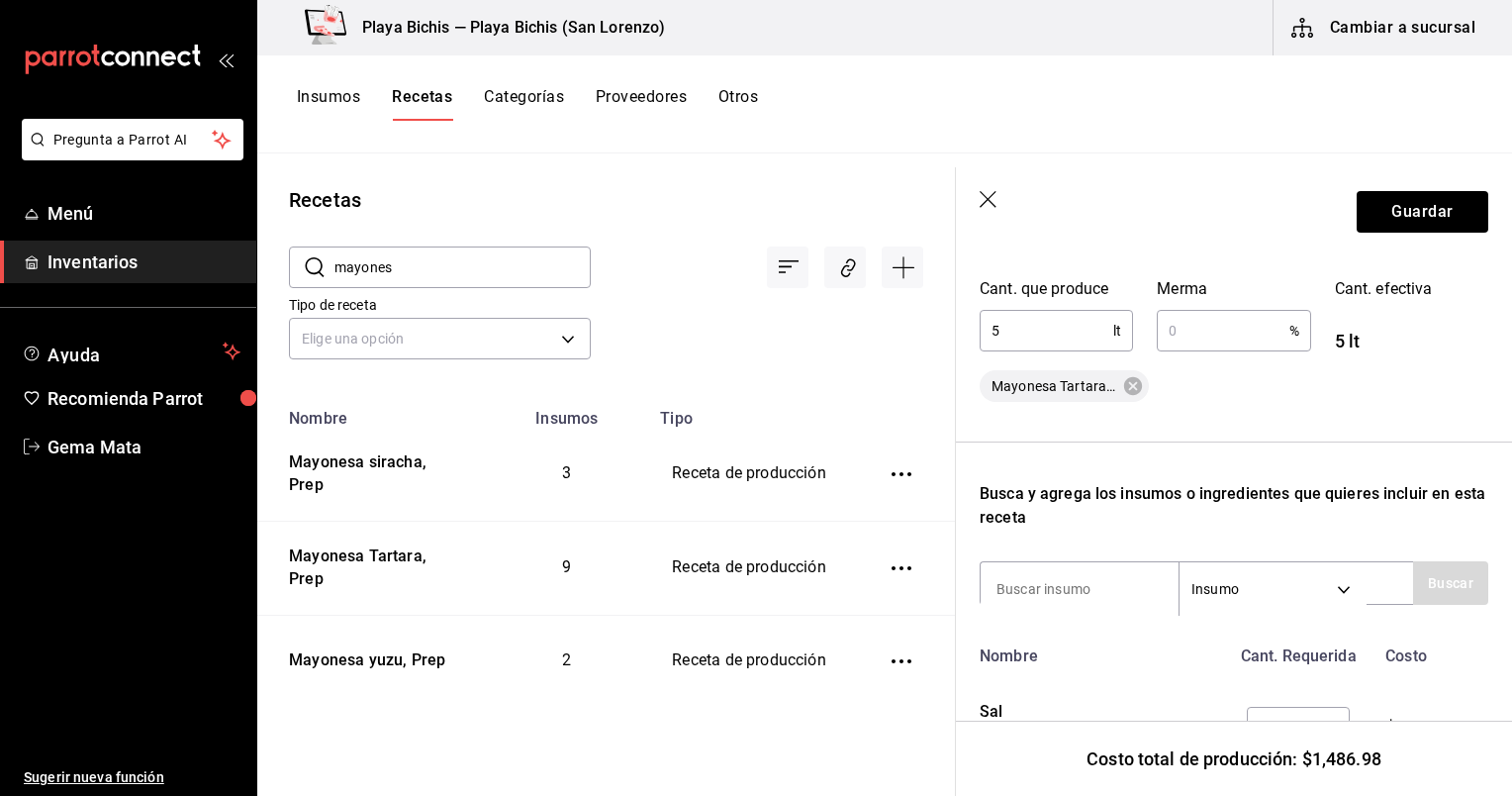 click on "5" at bounding box center (1046, 331) 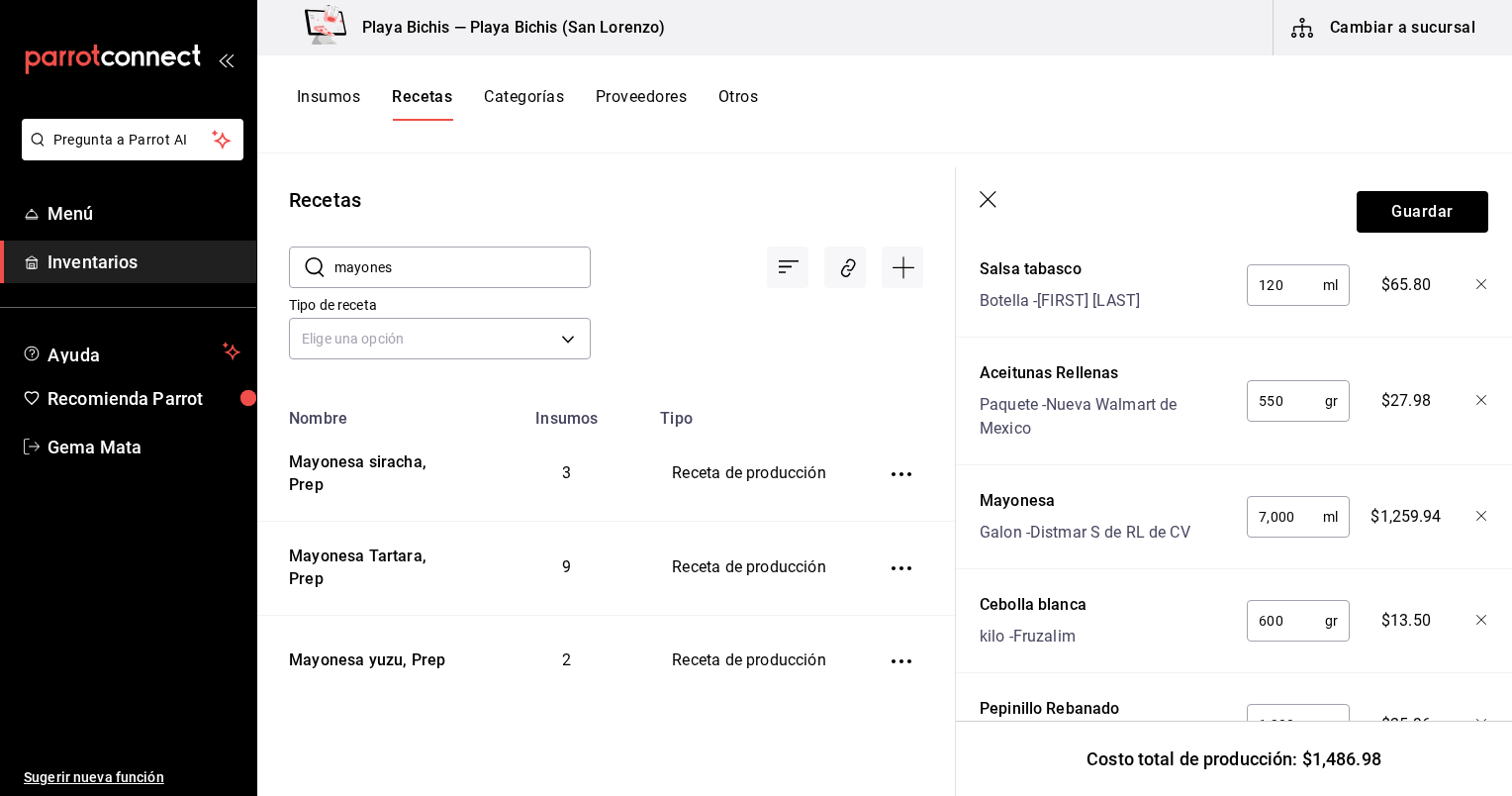 scroll, scrollTop: 1352, scrollLeft: 0, axis: vertical 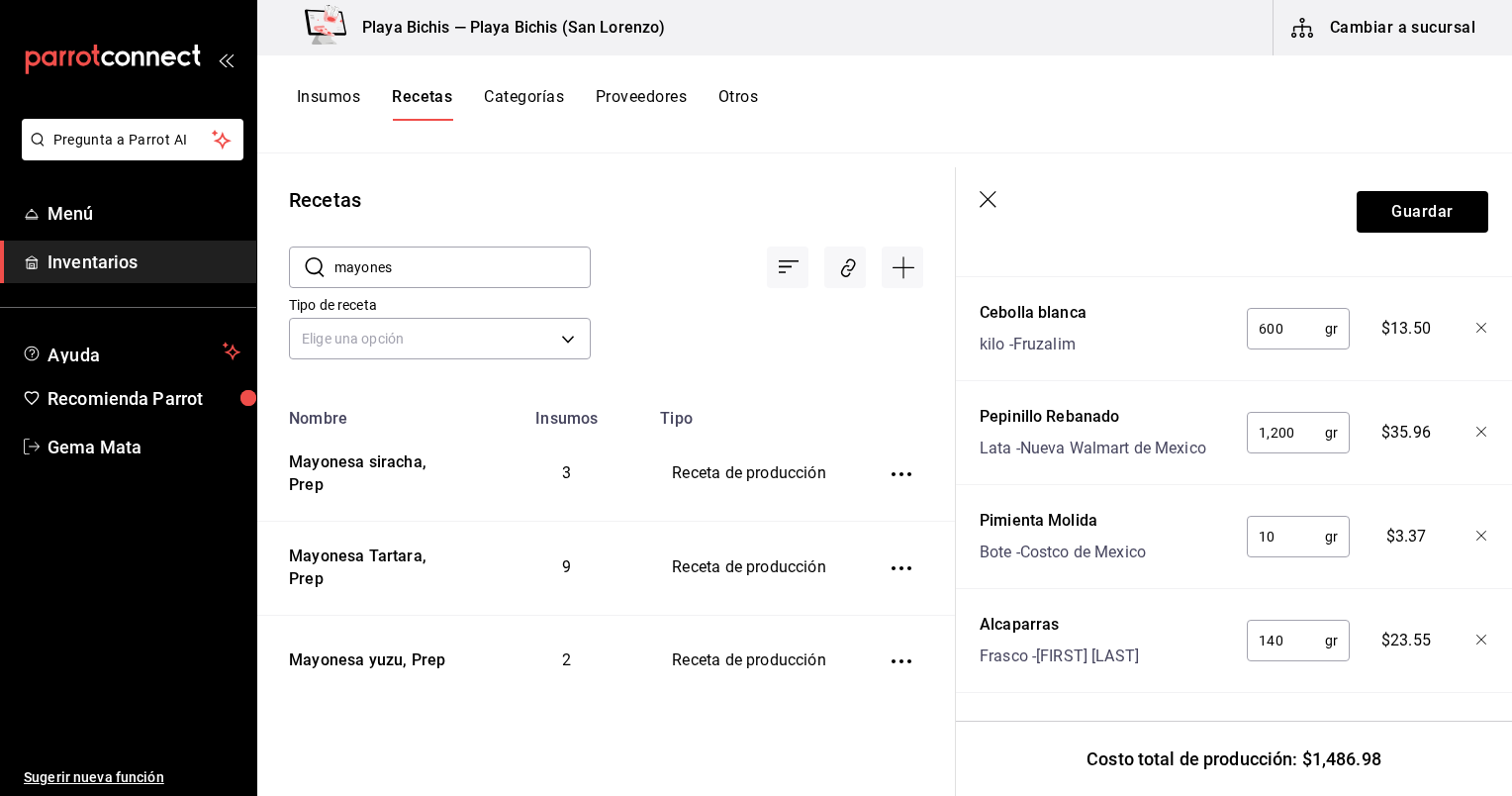 type on "15" 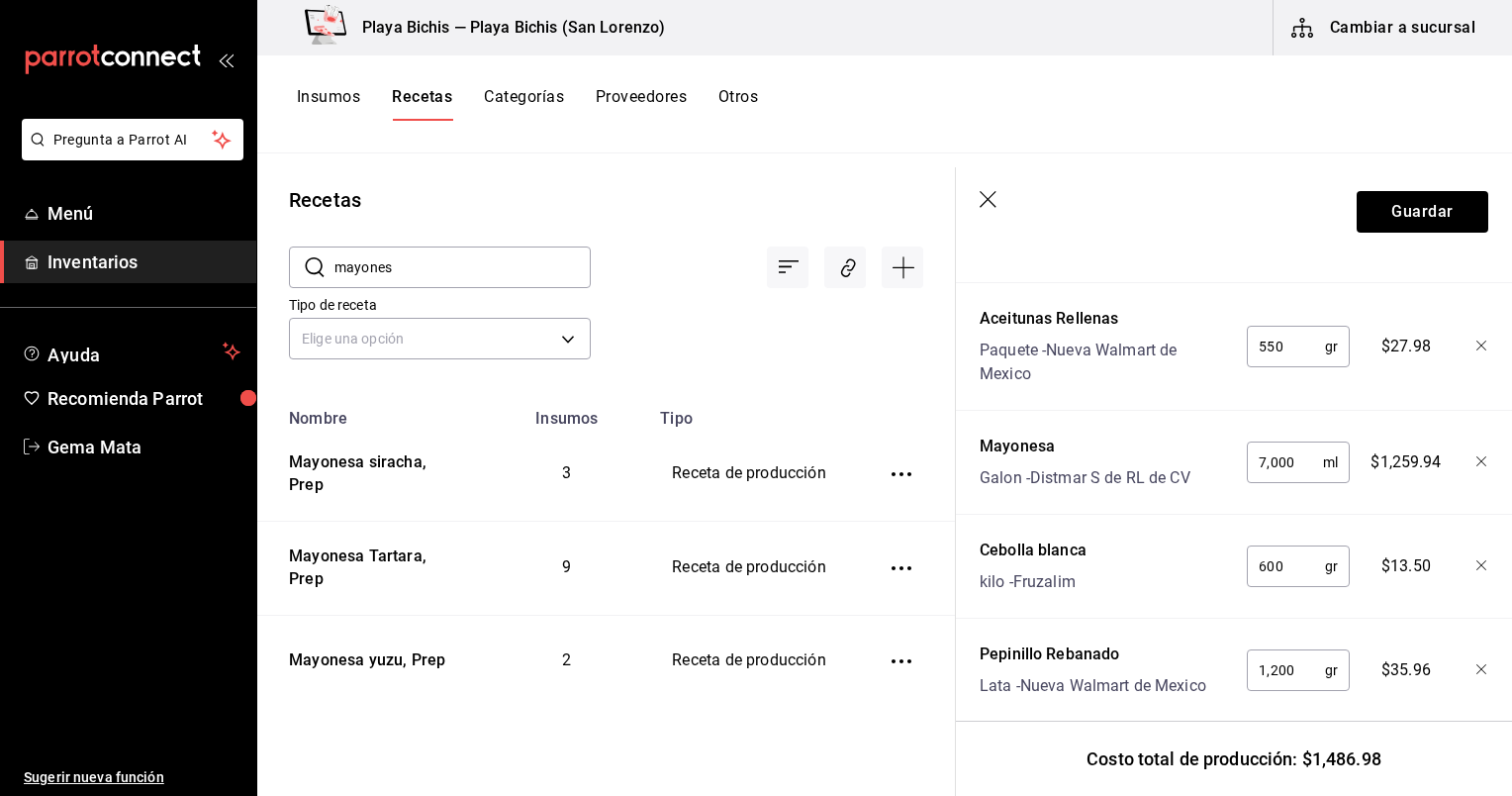 scroll, scrollTop: 1095, scrollLeft: 0, axis: vertical 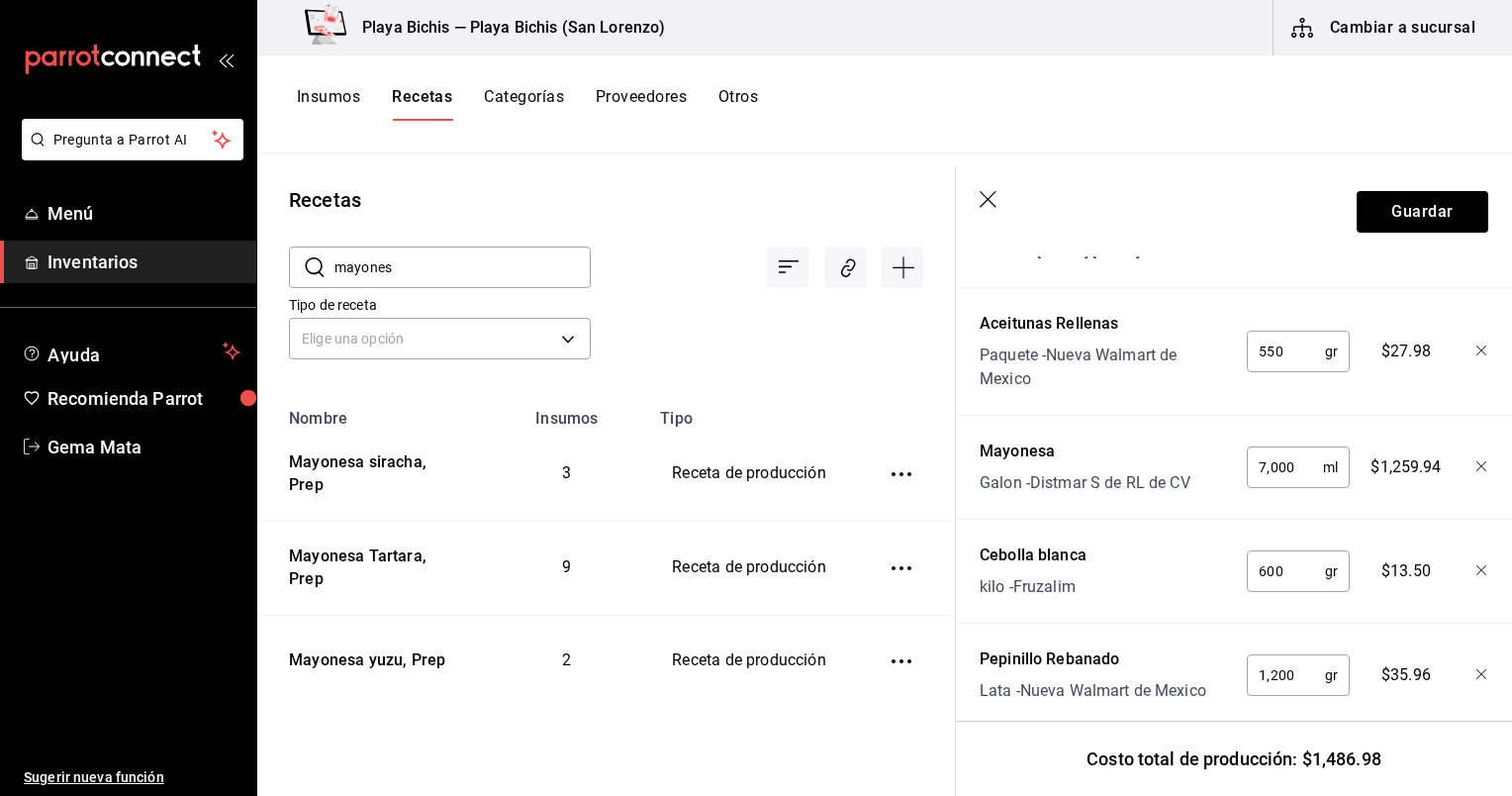 click on "7,000" at bounding box center [1284, 467] 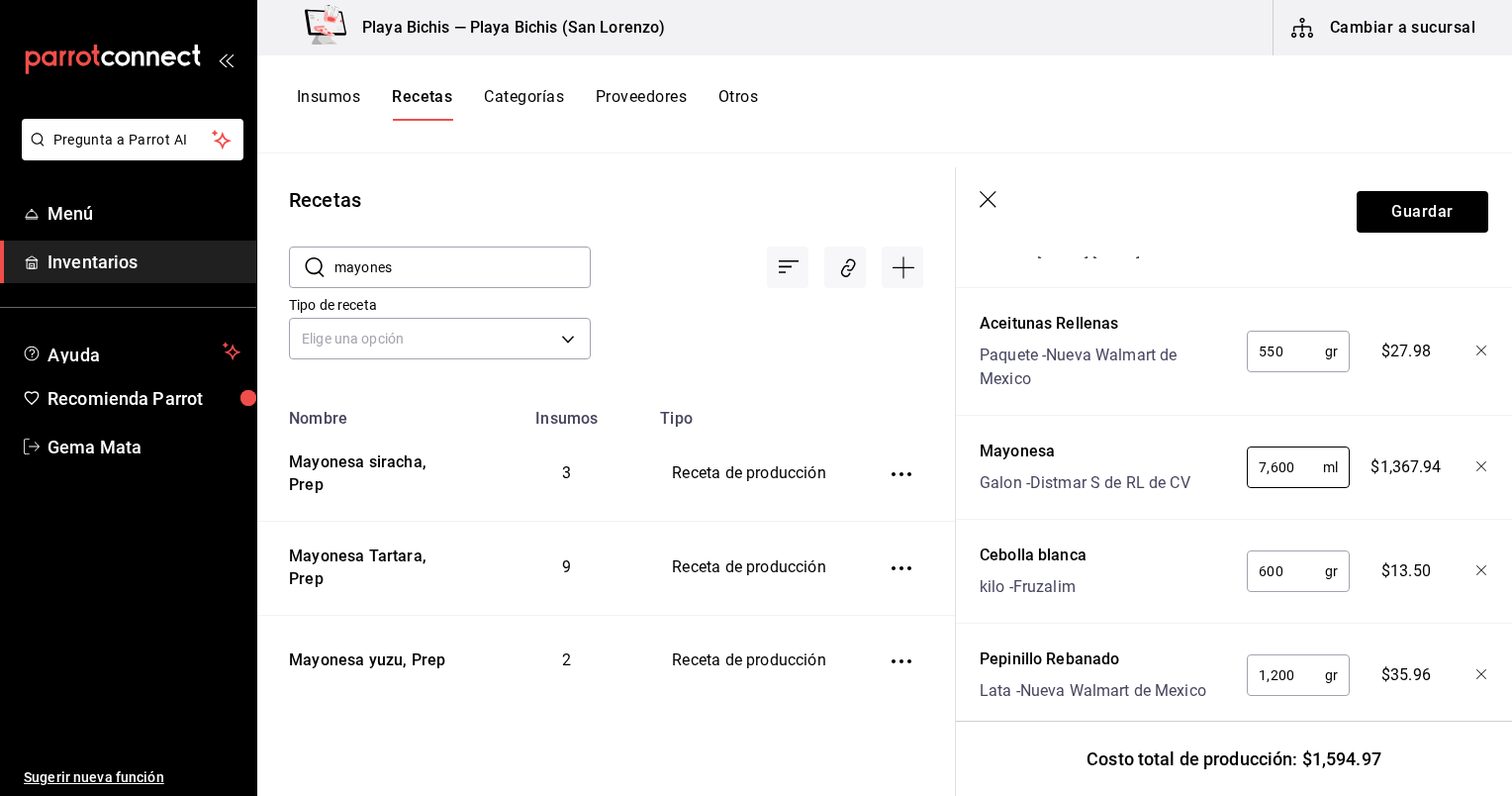 type on "7,600" 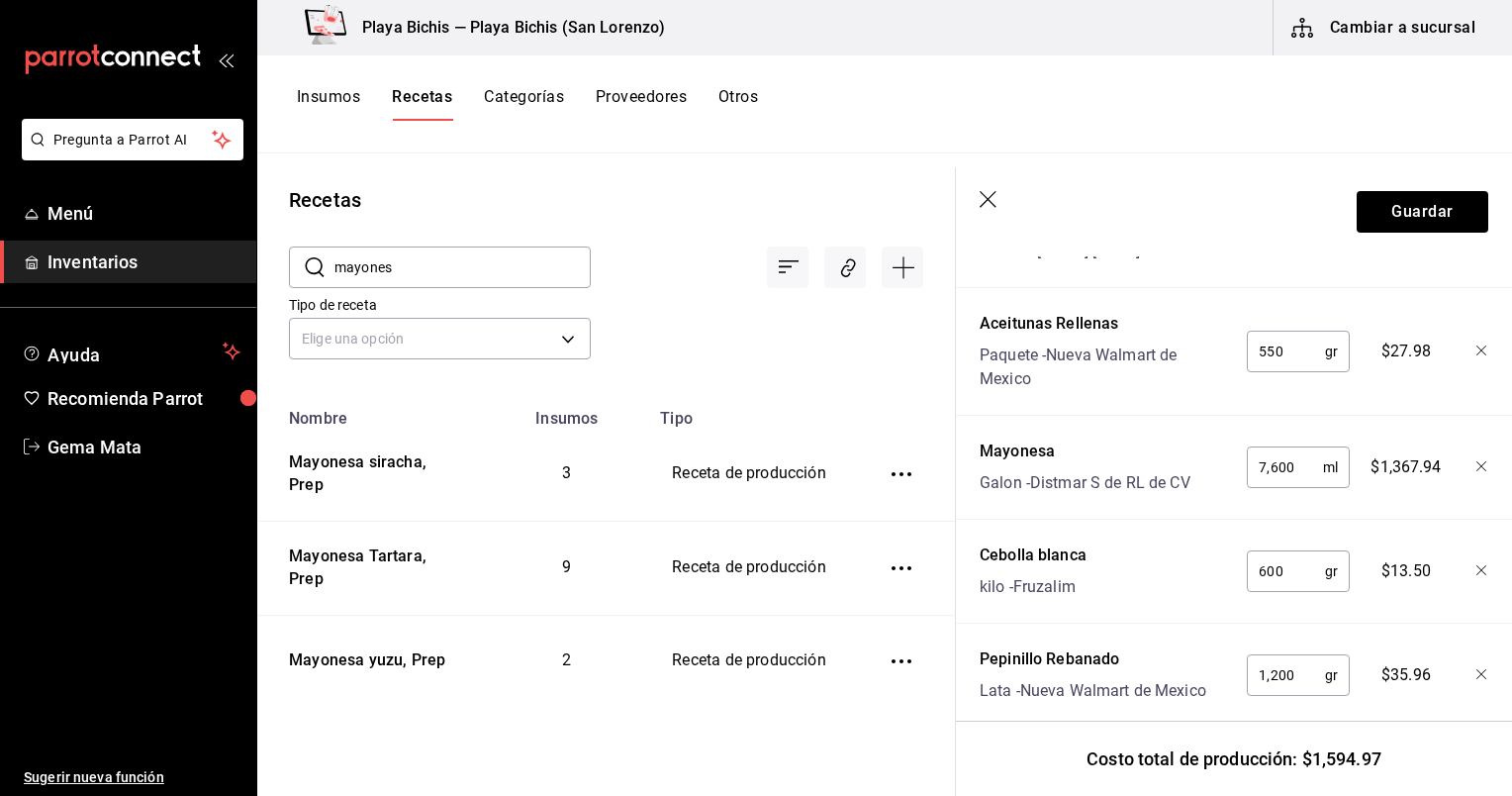 click on "600" at bounding box center (1285, 571) 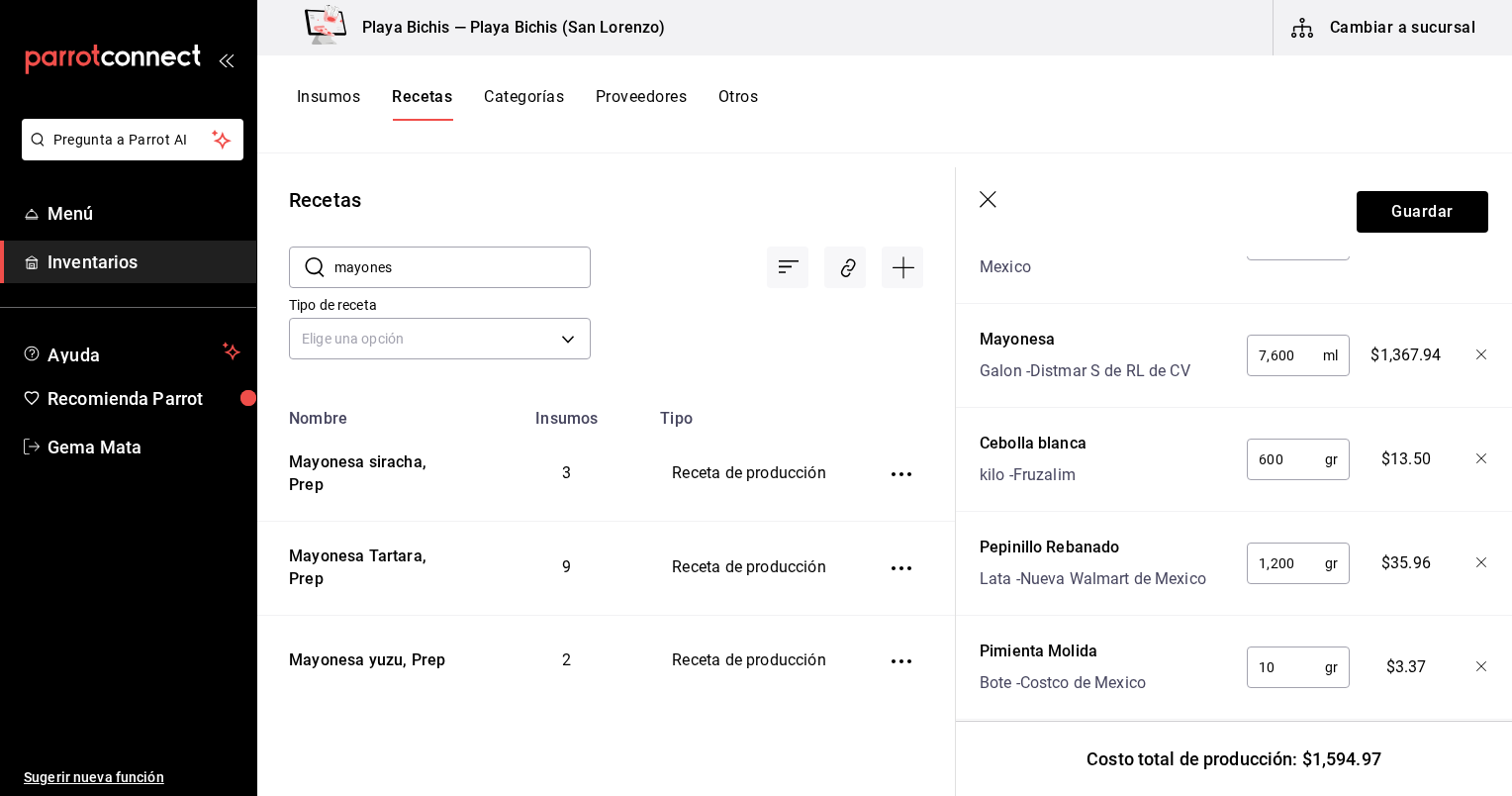 scroll, scrollTop: 1209, scrollLeft: 0, axis: vertical 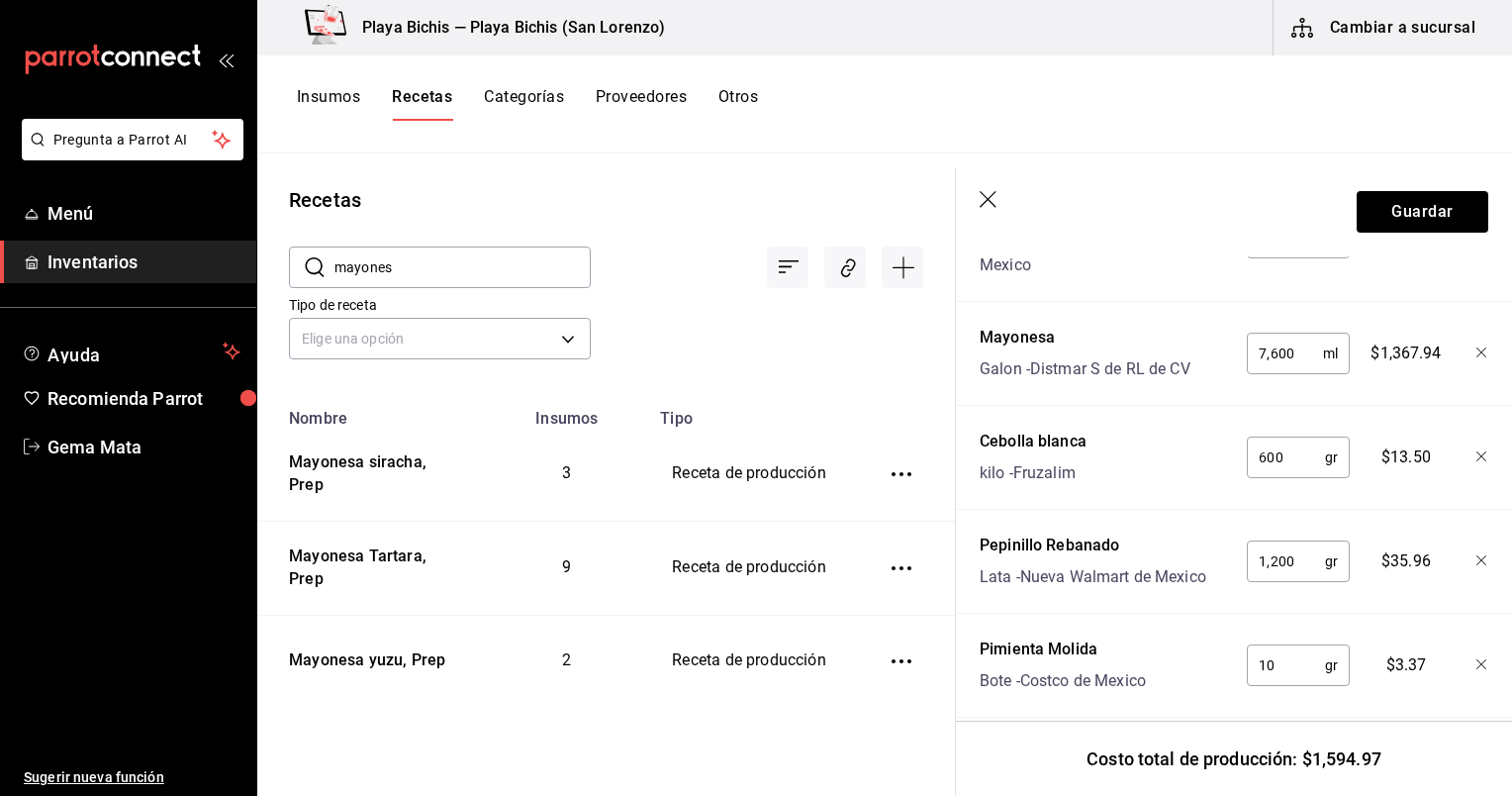 click on "Nombre Cant. Requerida Costo Sal kilo -  Ramon Lopez Gomez 10 gr ​ $0.11 Huevo Caja -  Luis Carlos Delgado Jasso 22 pza ​ $56.76 Salsa tabasco Botella -  Ramon Lopez Gomez 120 ml ​ $65.80 Aceitunas Rellenas Paquete -  Nueva Walmart de Mexico 550 gr ​ $27.98 Mayonesa Galon -  Distmar S de RL de CV 7,600 ml ​ $1,367.94 Cebolla blanca kilo -  Fruzalim 600 gr ​ $13.50 Pepinillo Rebanado Lata -  Nueva Walmart de Mexico 1,200 gr ​ $35.96 Pimienta Molida Bote -  Costco de Mexico 10 gr ​ $3.37 Alcaparras Frasco -  Ramon Lopez Gomez 140 gr ​ $23.55" at bounding box center (1234, 322) 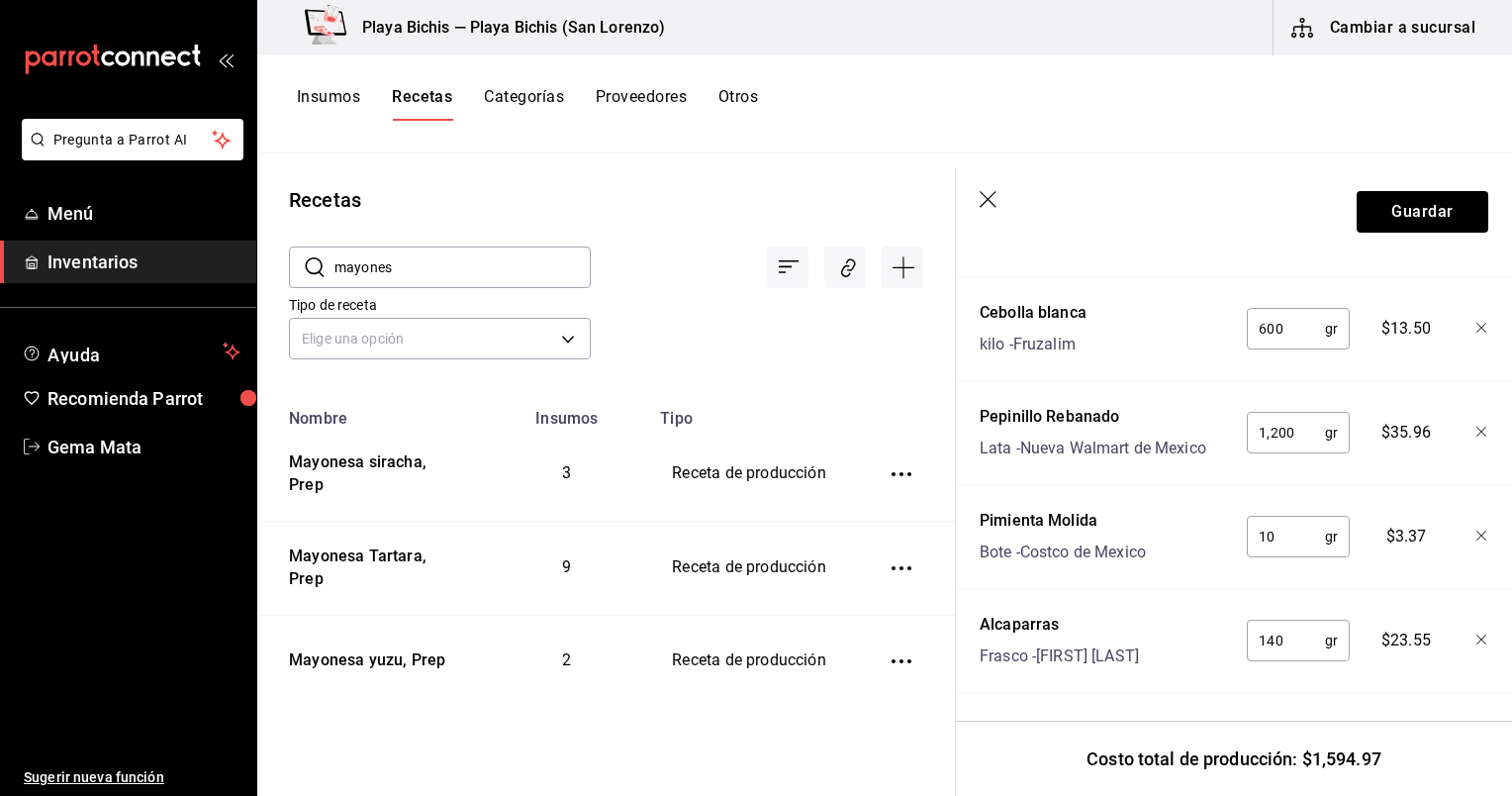 scroll, scrollTop: 1352, scrollLeft: 0, axis: vertical 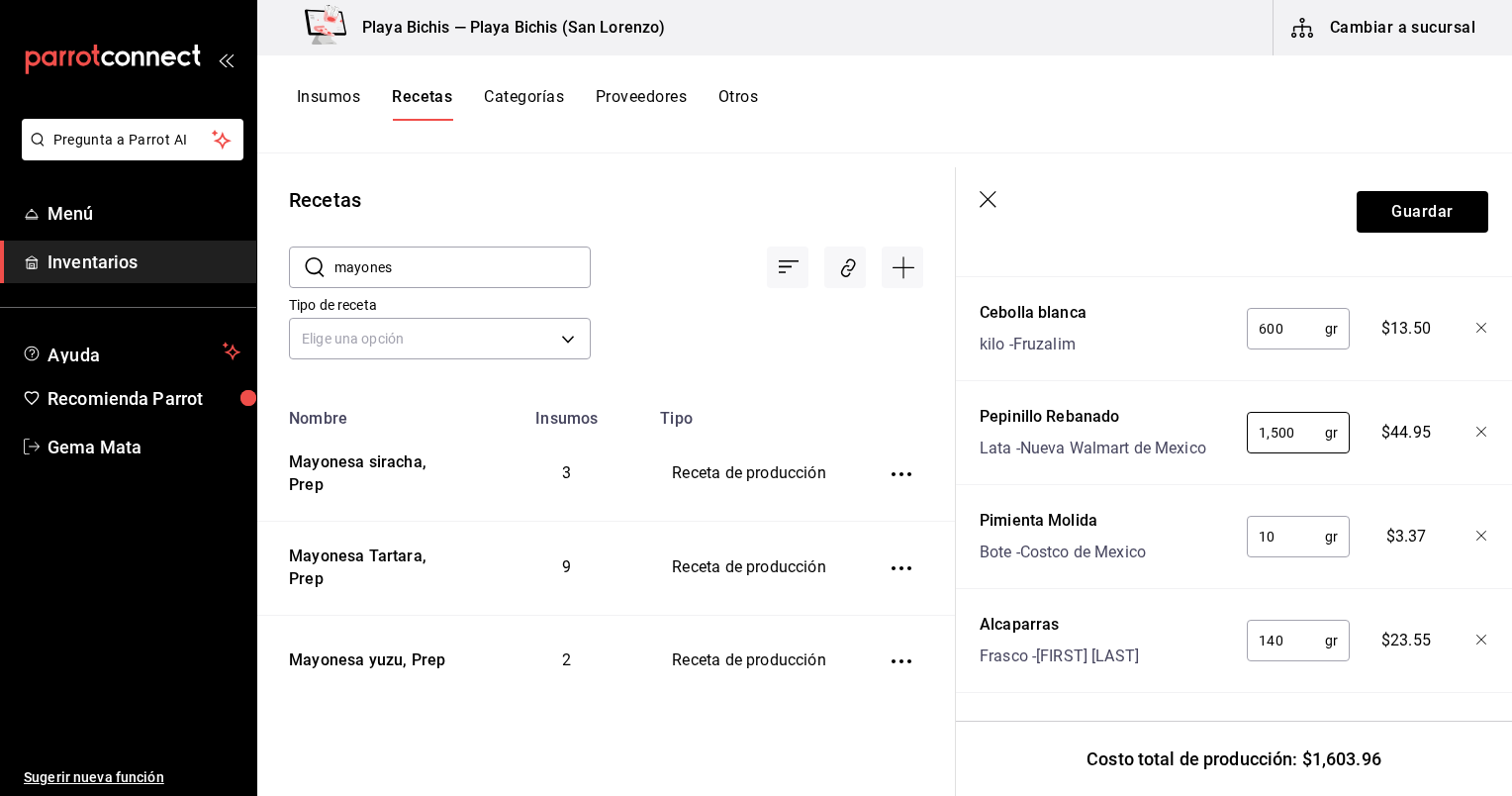 type on "1,500" 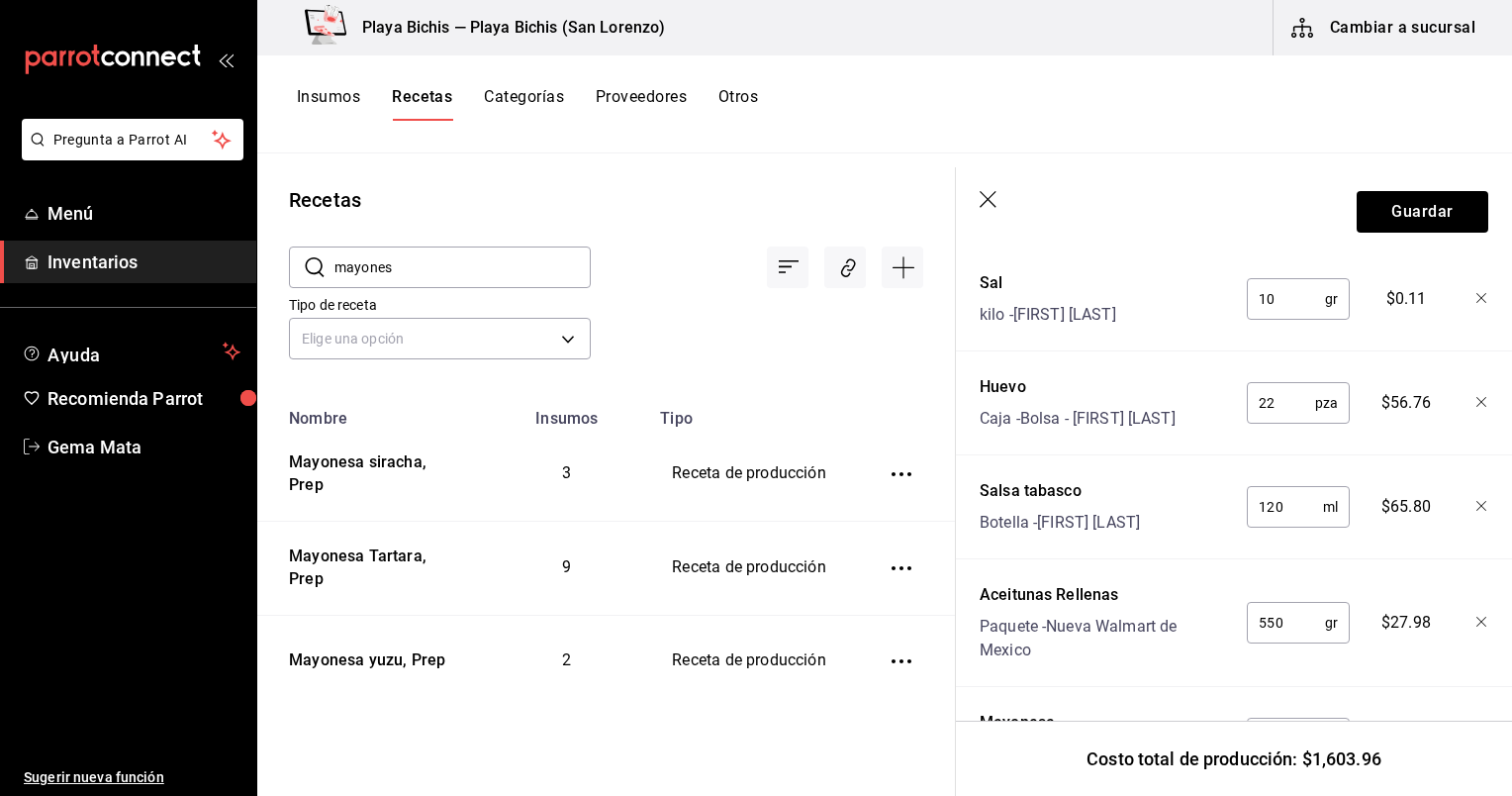 scroll, scrollTop: 799, scrollLeft: 0, axis: vertical 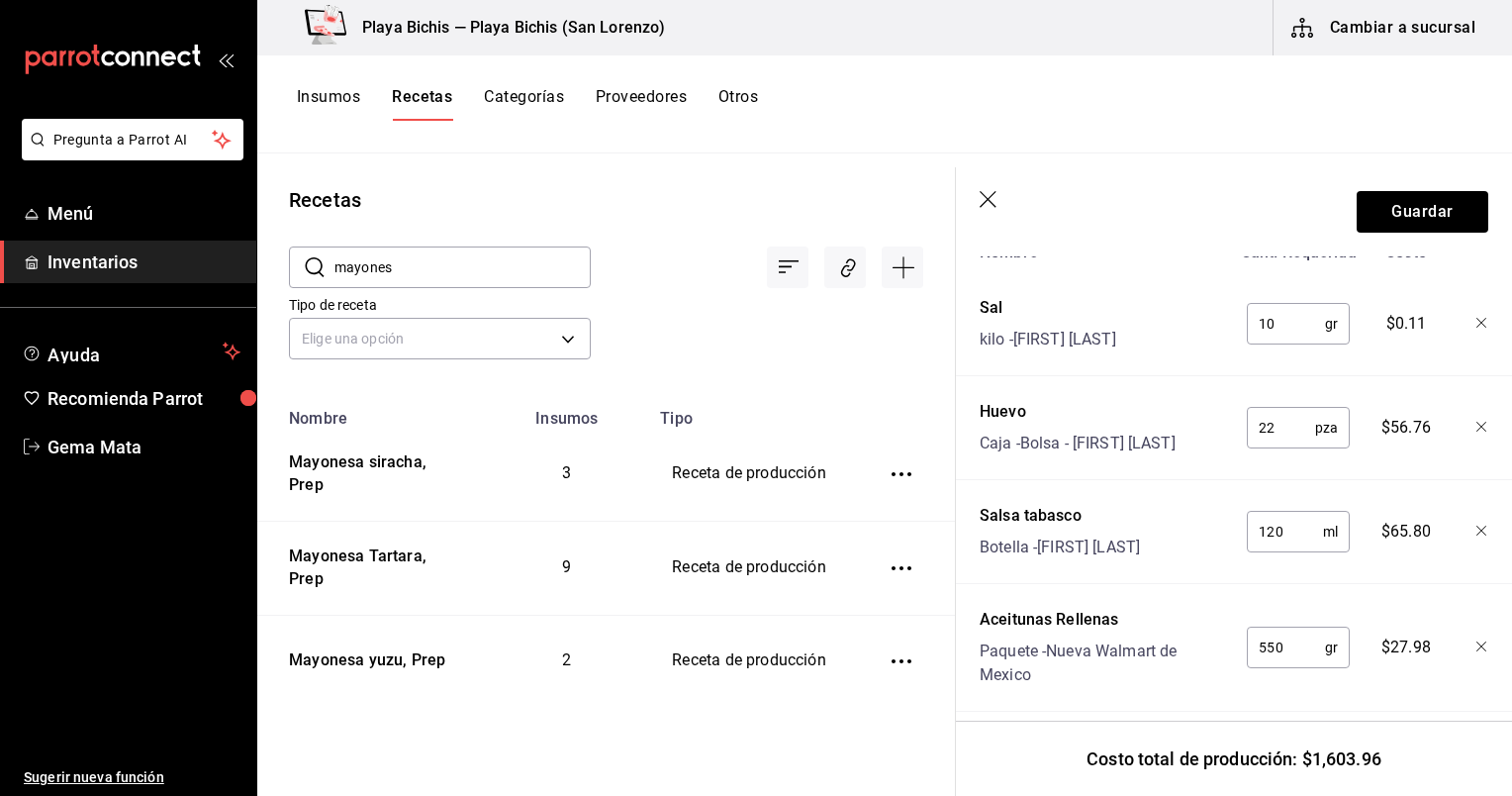 click on "22" at bounding box center (1280, 428) 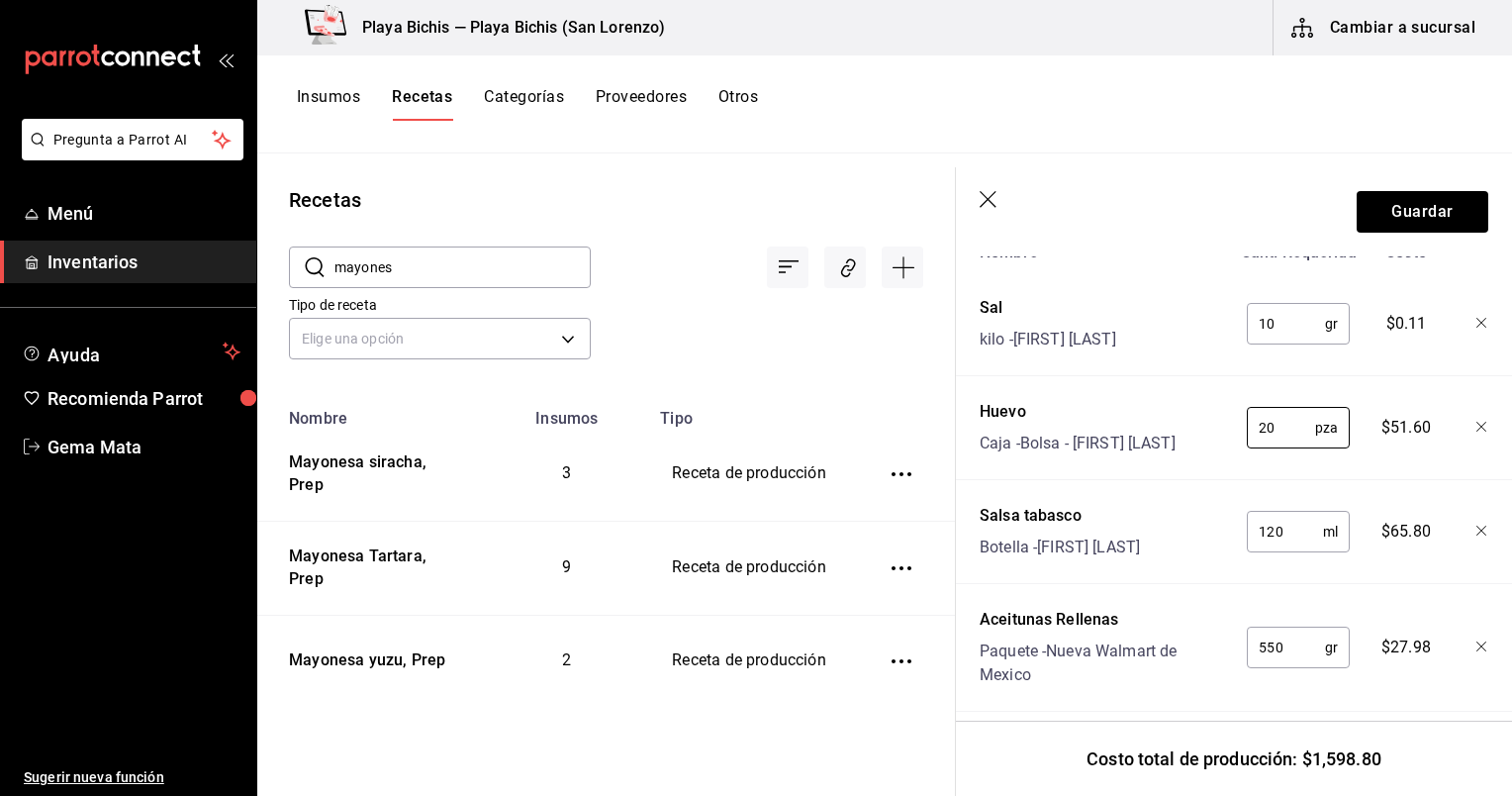 type on "20" 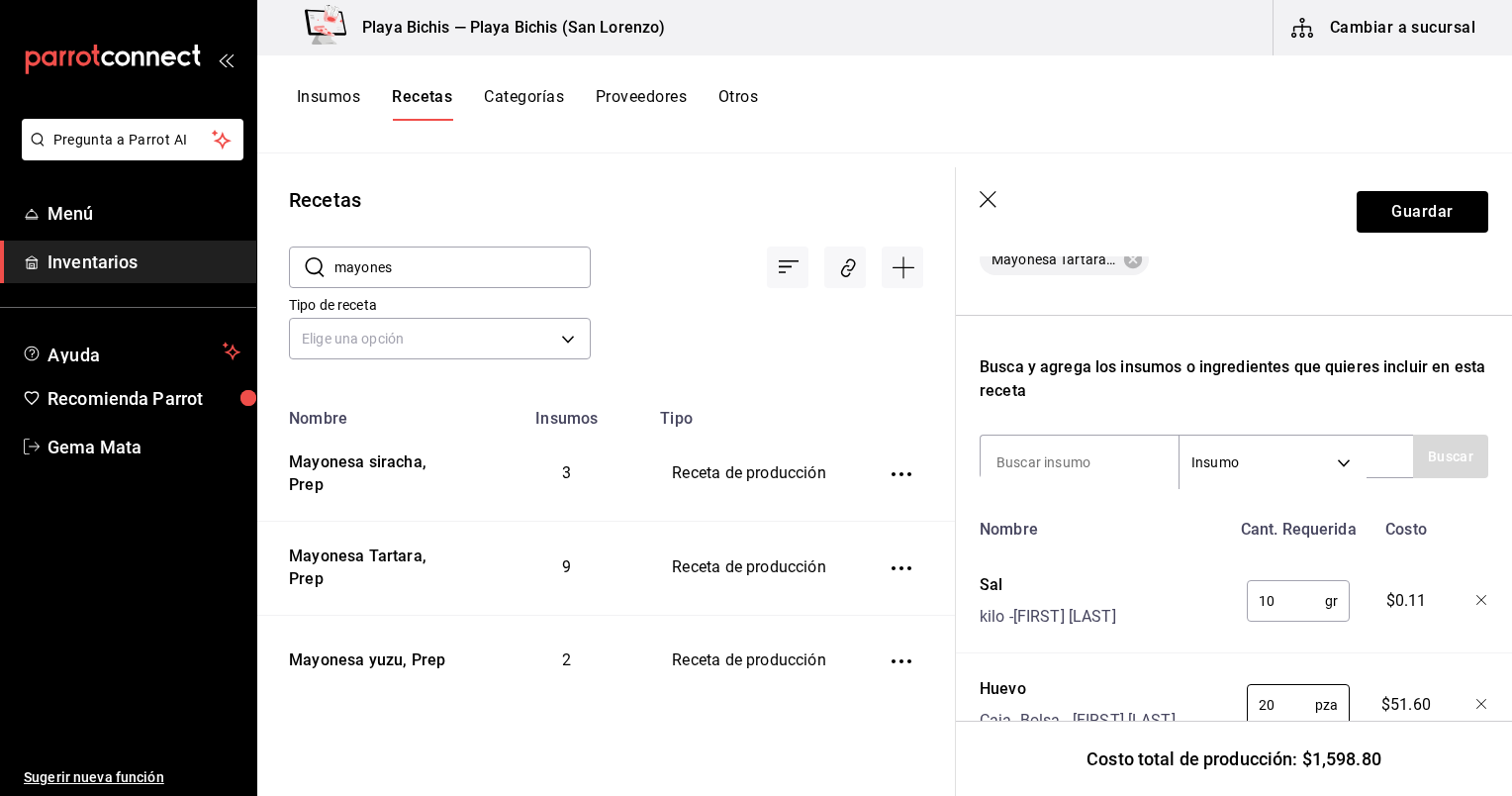 scroll, scrollTop: 513, scrollLeft: 0, axis: vertical 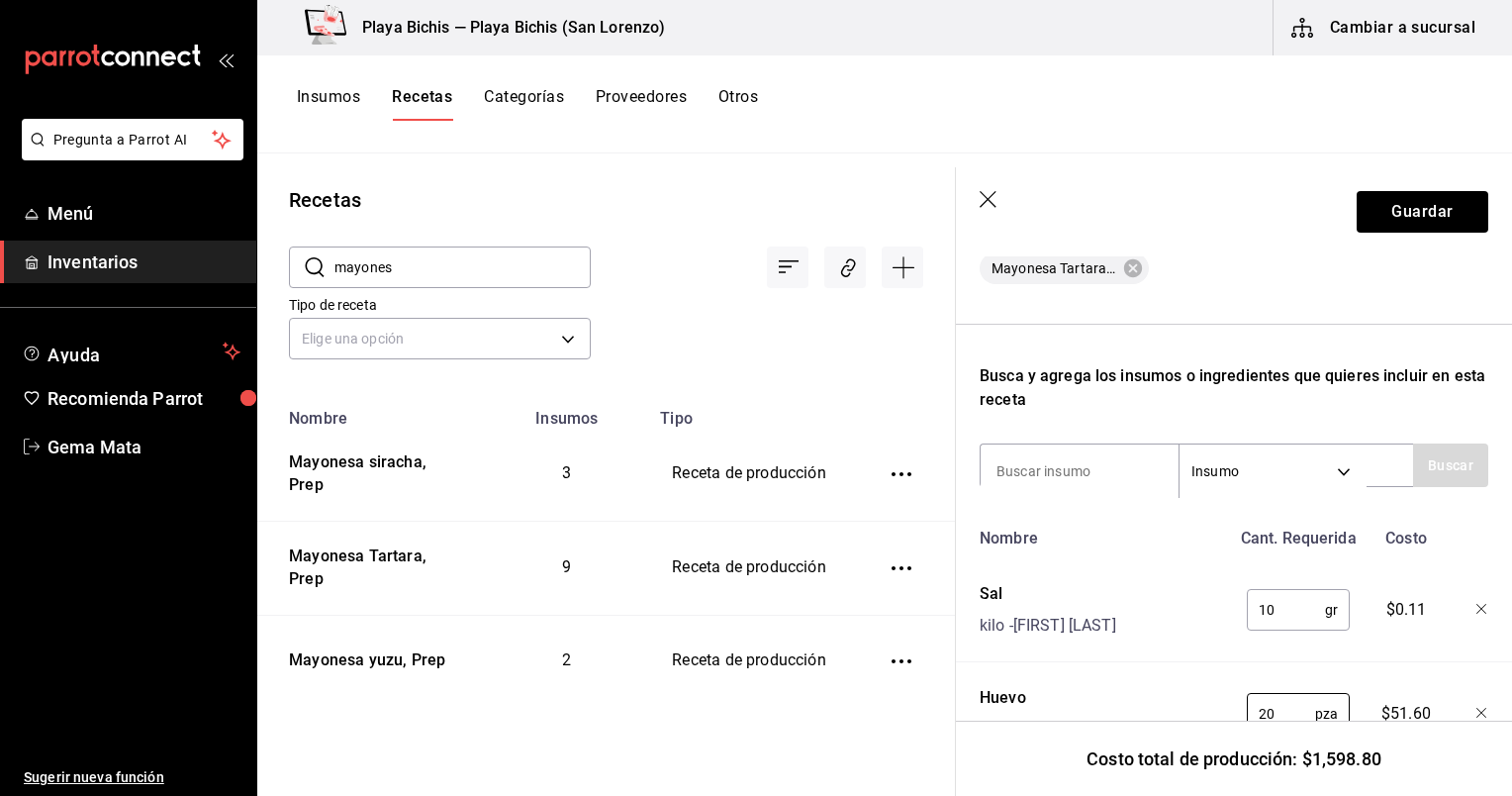 click on "Recuerda que las cantidades utilizadas en tus recetas estarán definidas en la Unidad de medida de receta que hayas especificado para cada insumo. Nombre de esta receta Mayonesa Tartara, Prep Insumo que produce Buscar Cant. que produce 15 lt ​ Merma % ​ Cant. efectiva 15 lt Mayonesa Tartara, Prep Busca y agrega los insumos o ingredientes que quieres incluir en esta receta Insumo SUPPLY Buscar Nombre Cant. Requerida Costo Sal kilo -  Ramon Lopez Gomez 10 gr ​ $0.11 Huevo Caja -  Luis Carlos Delgado Jasso 20 pza ​ $51.60 Salsa tabasco Botella -  Ramon Lopez Gomez 120 ml ​ $65.80 Aceitunas Rellenas Paquete -  Nueva Walmart de Mexico 550 gr ​ $27.98 Mayonesa Galon -  Distmar S de RL de CV 7,600 ml ​ $1,367.94 Cebolla blanca kilo -  Fruzalim 600 gr ​ $13.50 Pepinillo Rebanado Lata -  Nueva Walmart de Mexico 1,500 gr ​ $44.95 Pimienta Molida Bote -  Costco de Mexico 10 gr ​ $3.37 Alcaparras Frasco -  Ramon Lopez Gomez 140 gr ​ $23.55" at bounding box center [1234, 664] 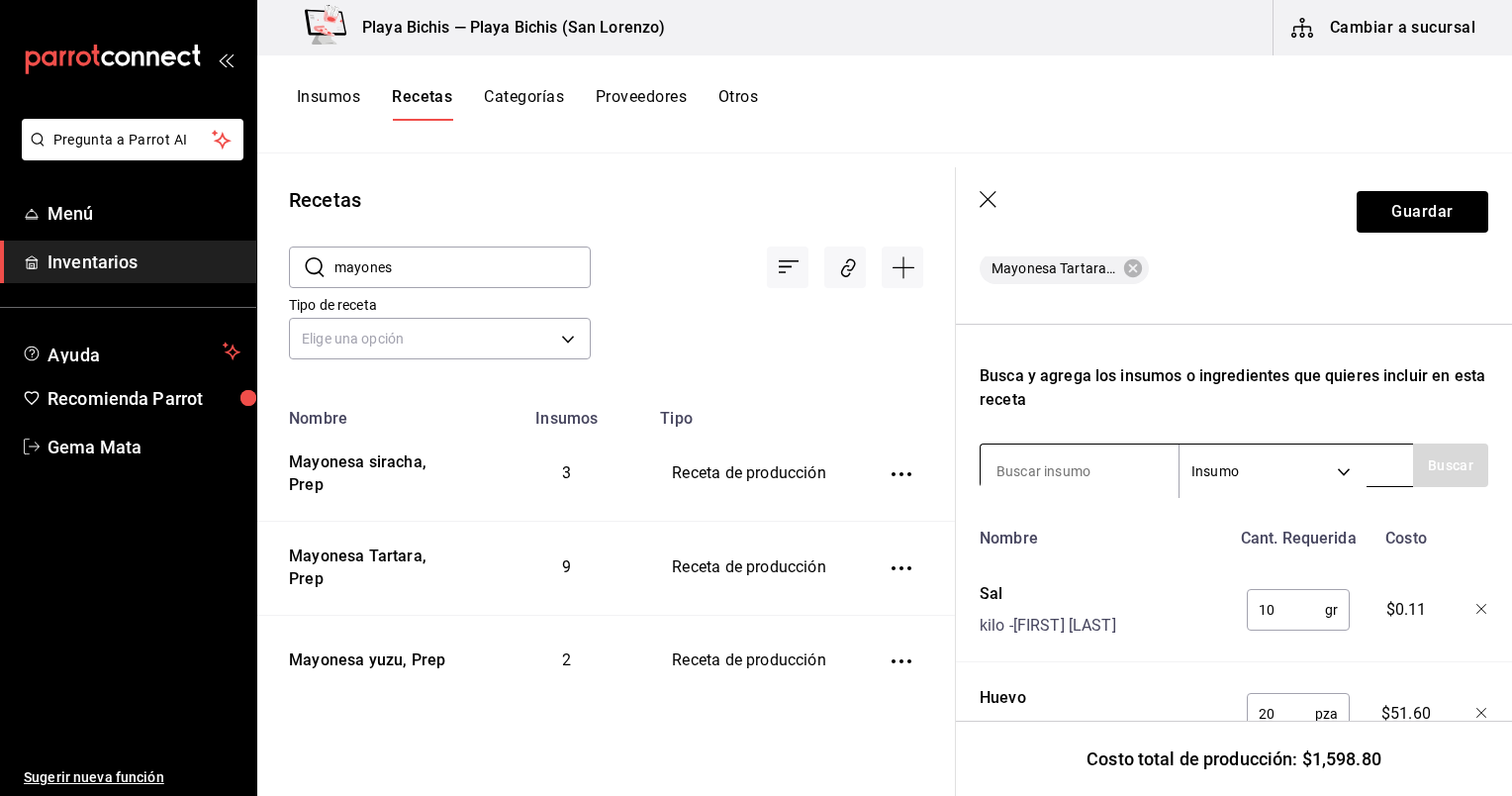 click at bounding box center [1080, 471] 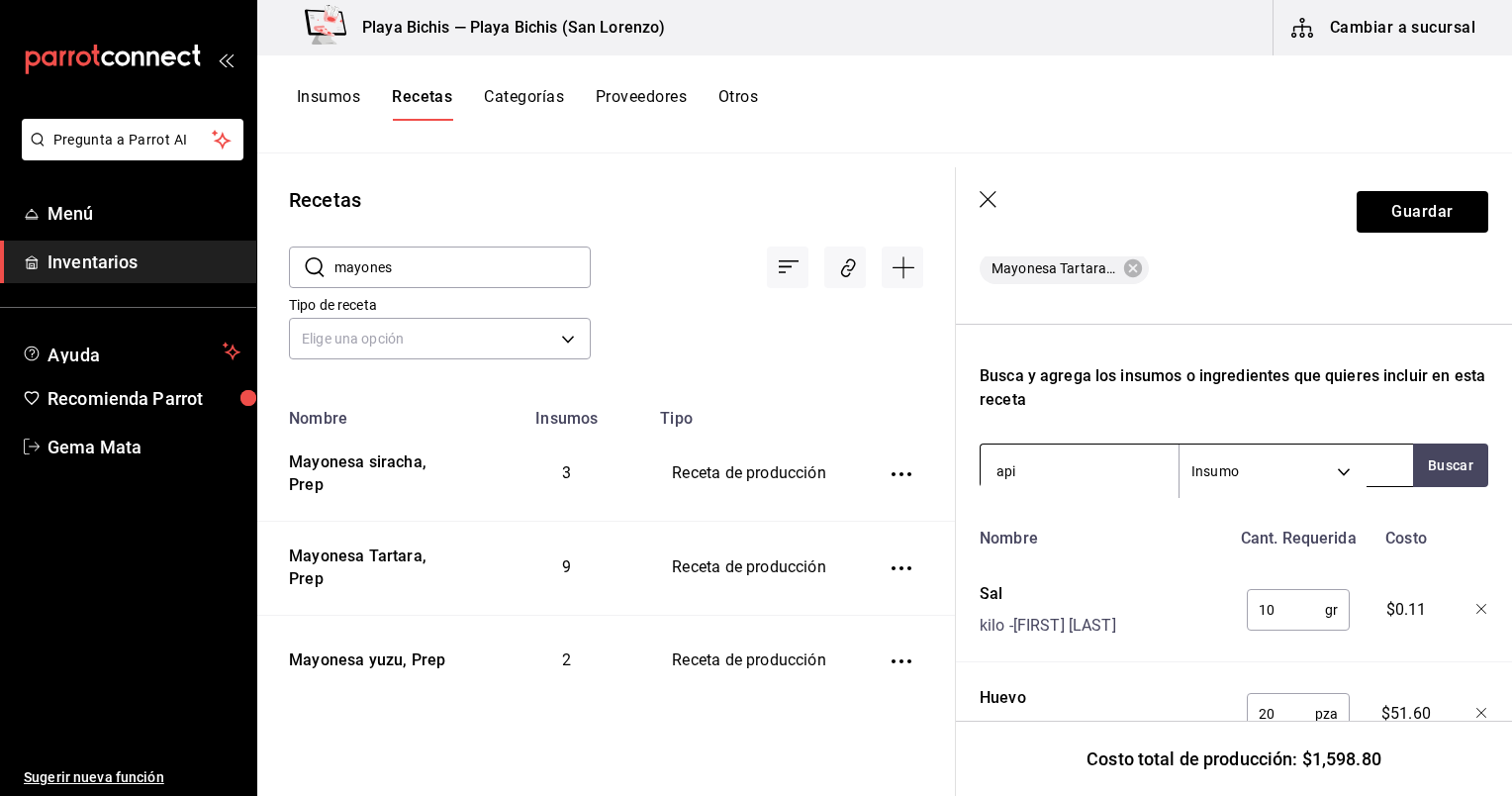 type on "apio" 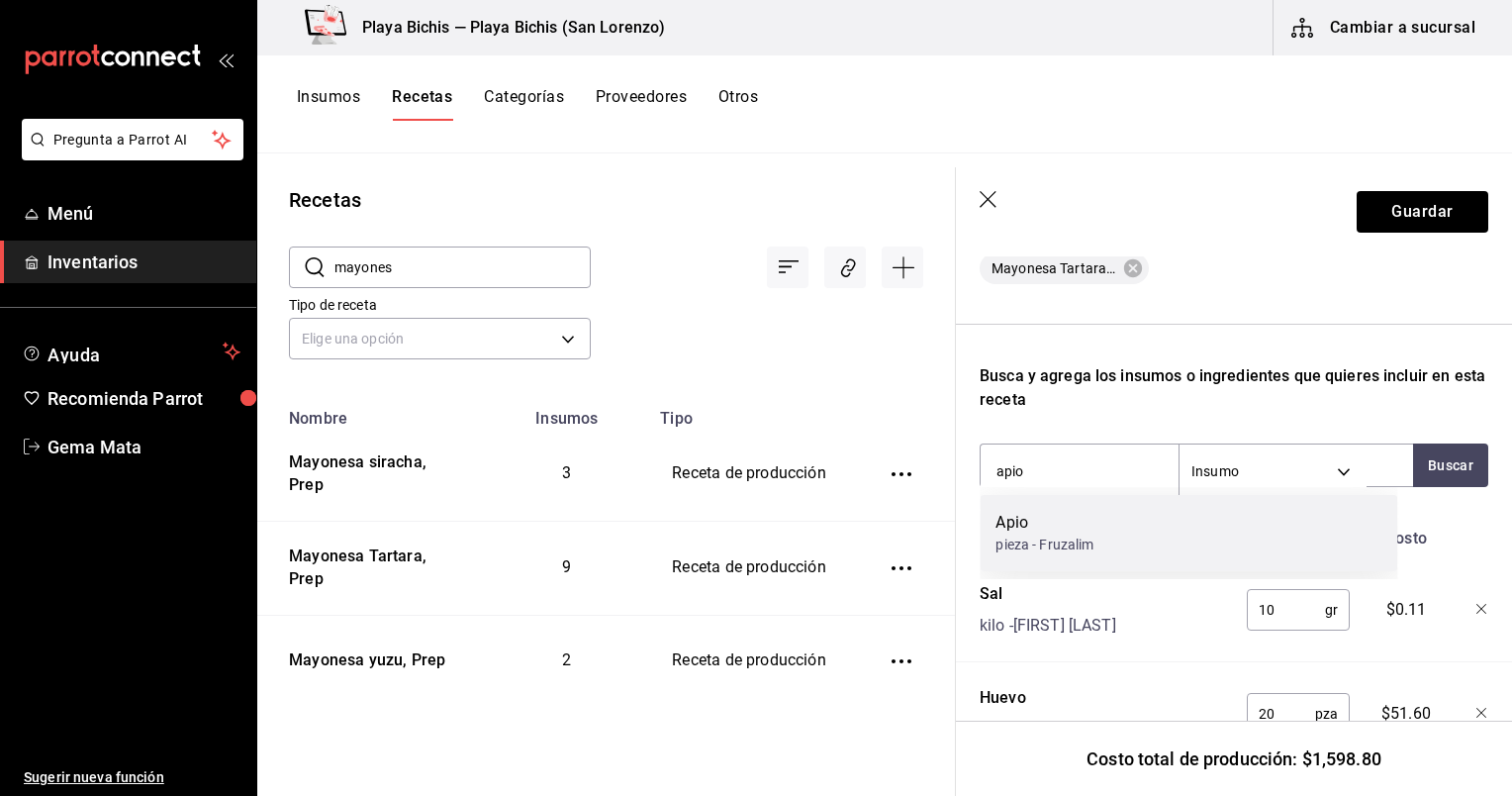click on "pieza - Fruzalim" at bounding box center (1044, 545) 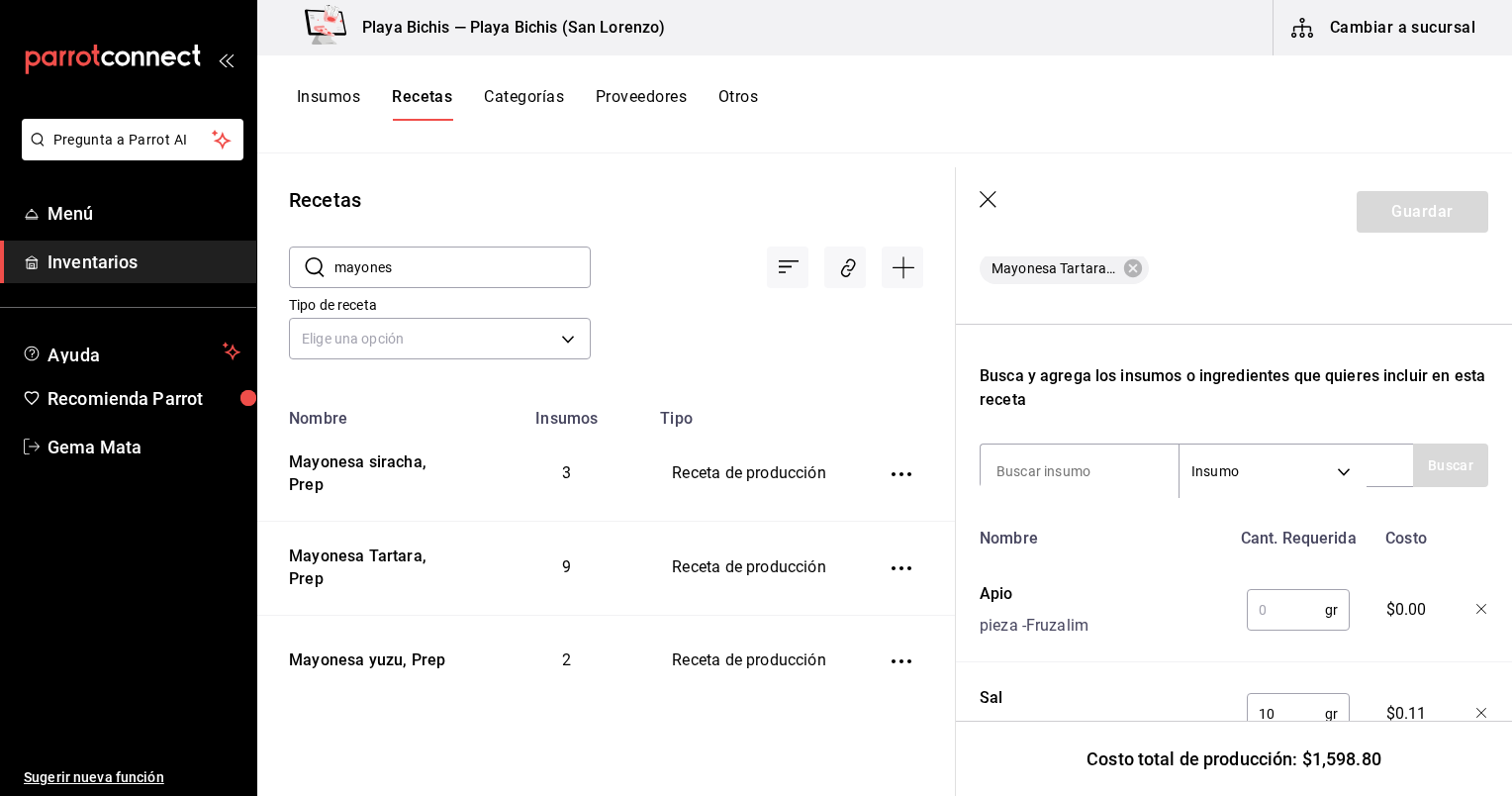 click at bounding box center [1285, 610] 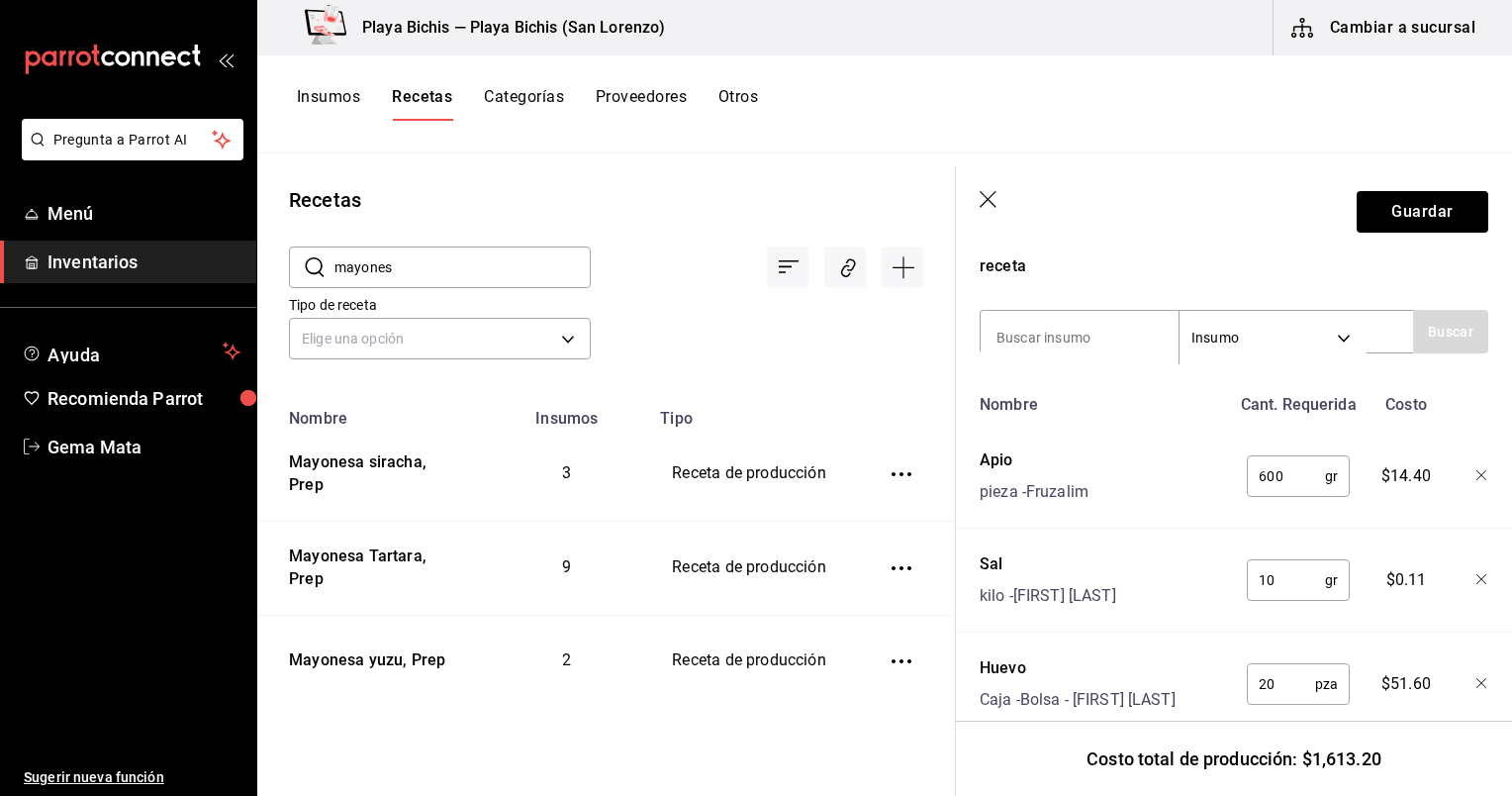 scroll, scrollTop: 768, scrollLeft: 0, axis: vertical 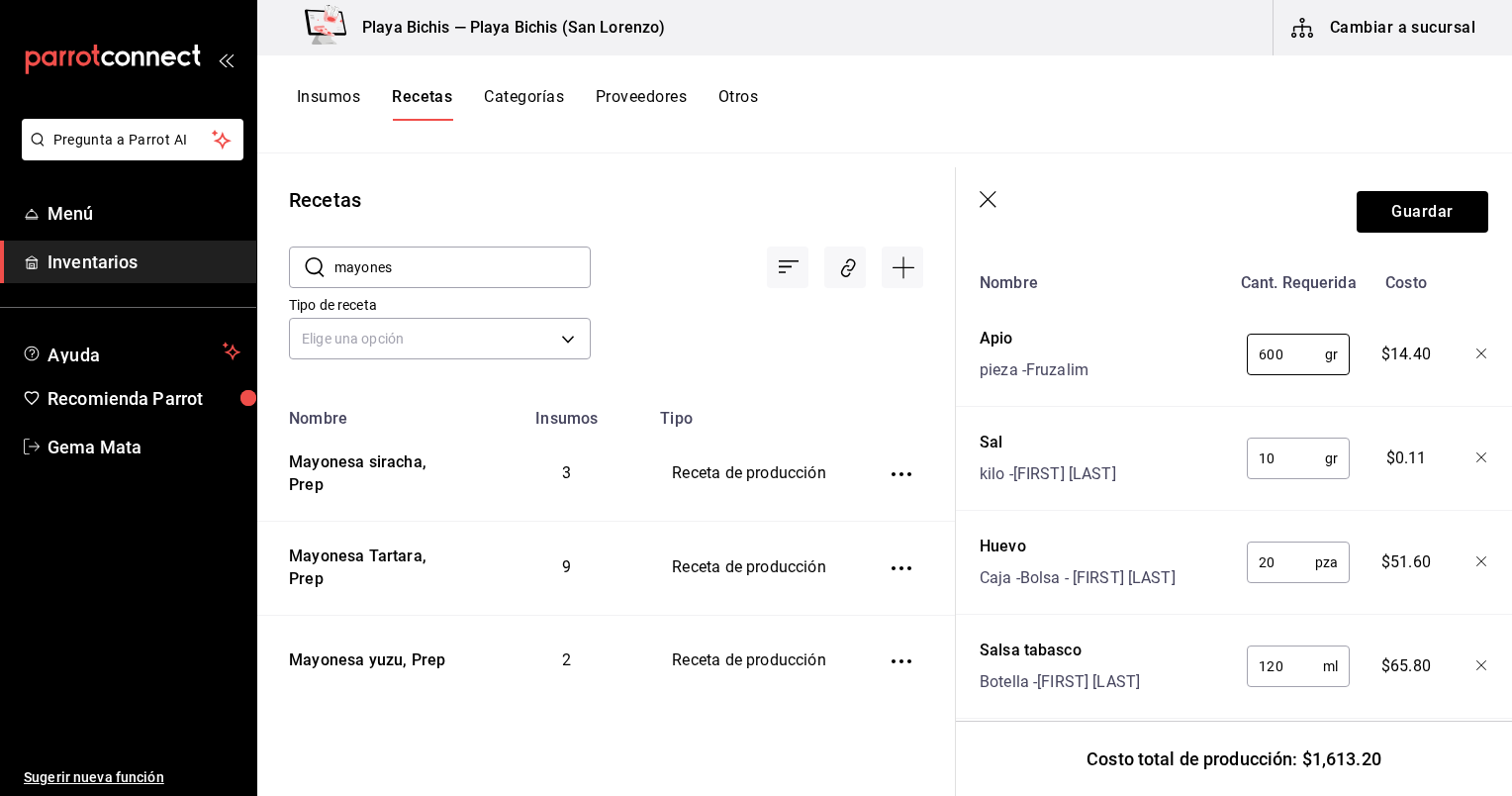 type on "600" 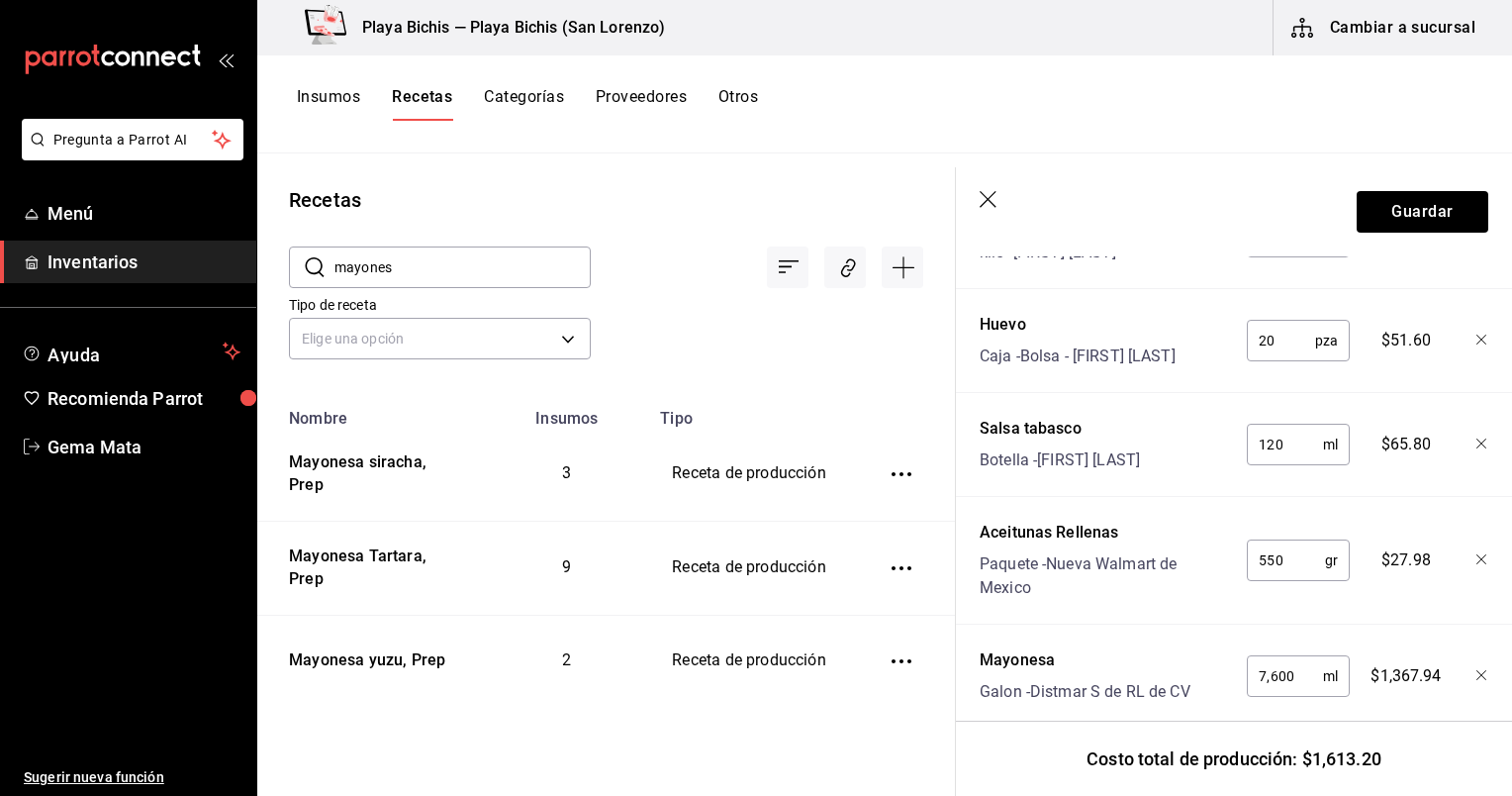 scroll, scrollTop: 1059, scrollLeft: 0, axis: vertical 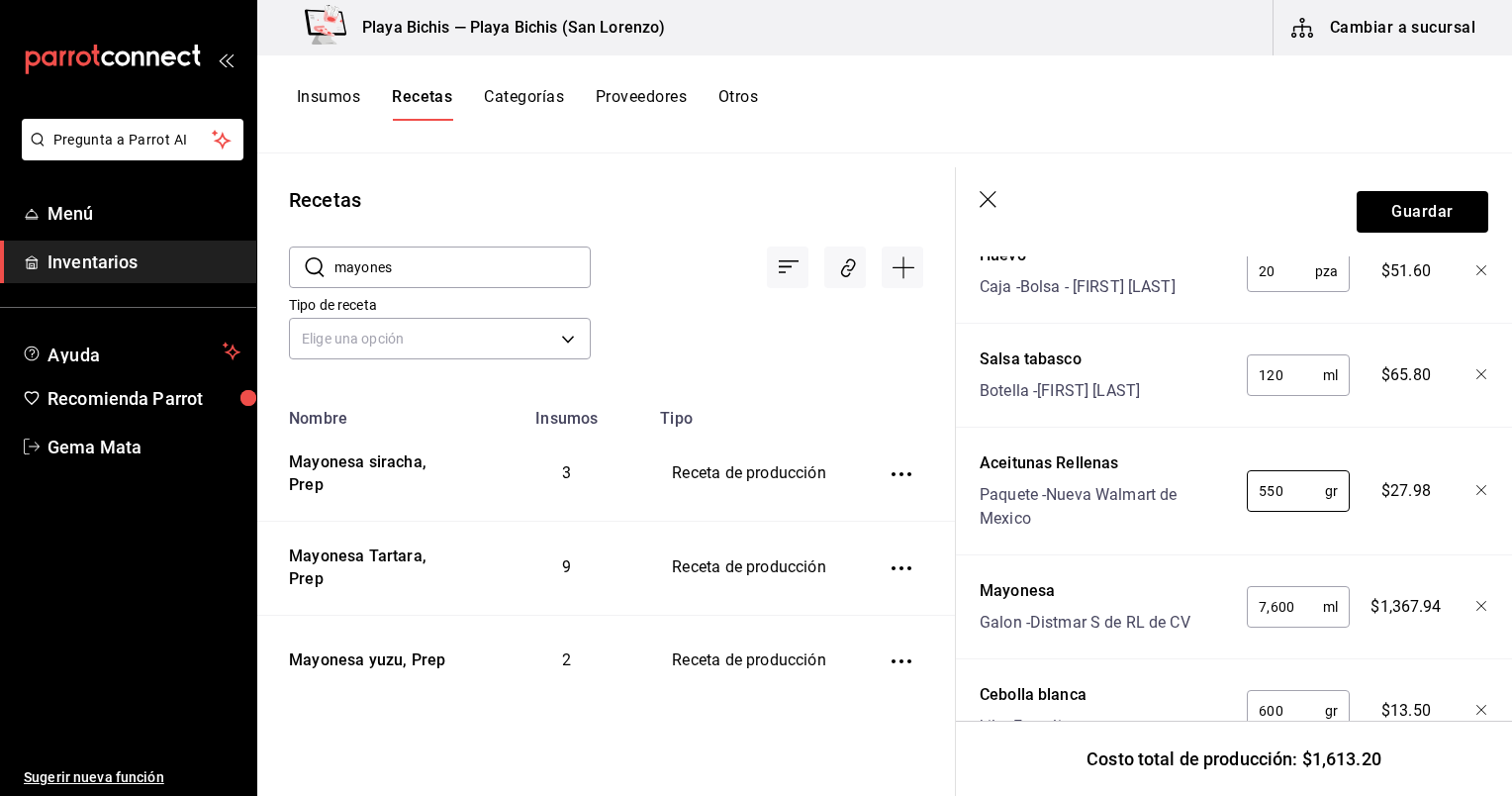 drag, startPoint x: 1279, startPoint y: 505, endPoint x: 1205, endPoint y: 484, distance: 76.92204 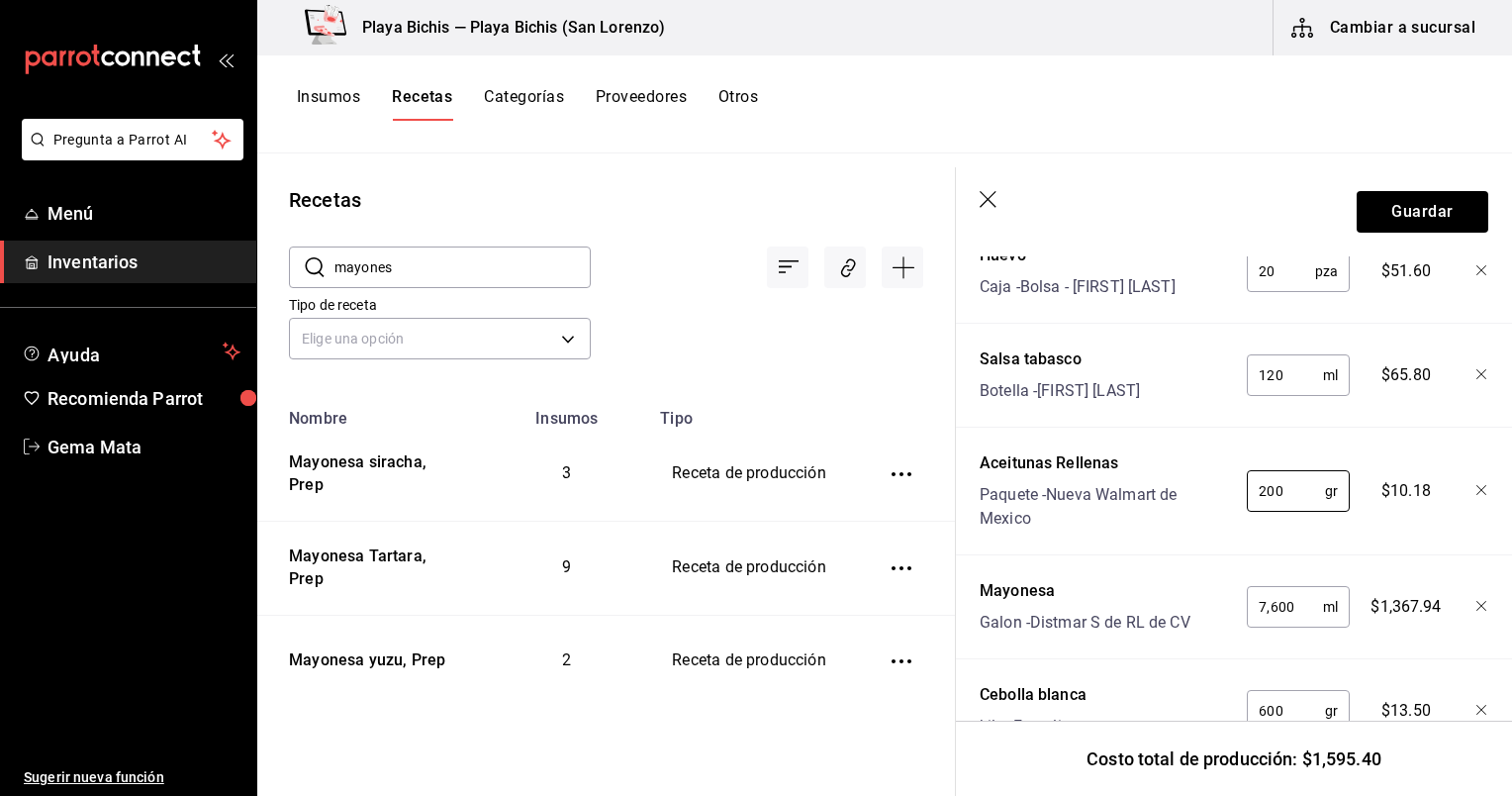 type on "200" 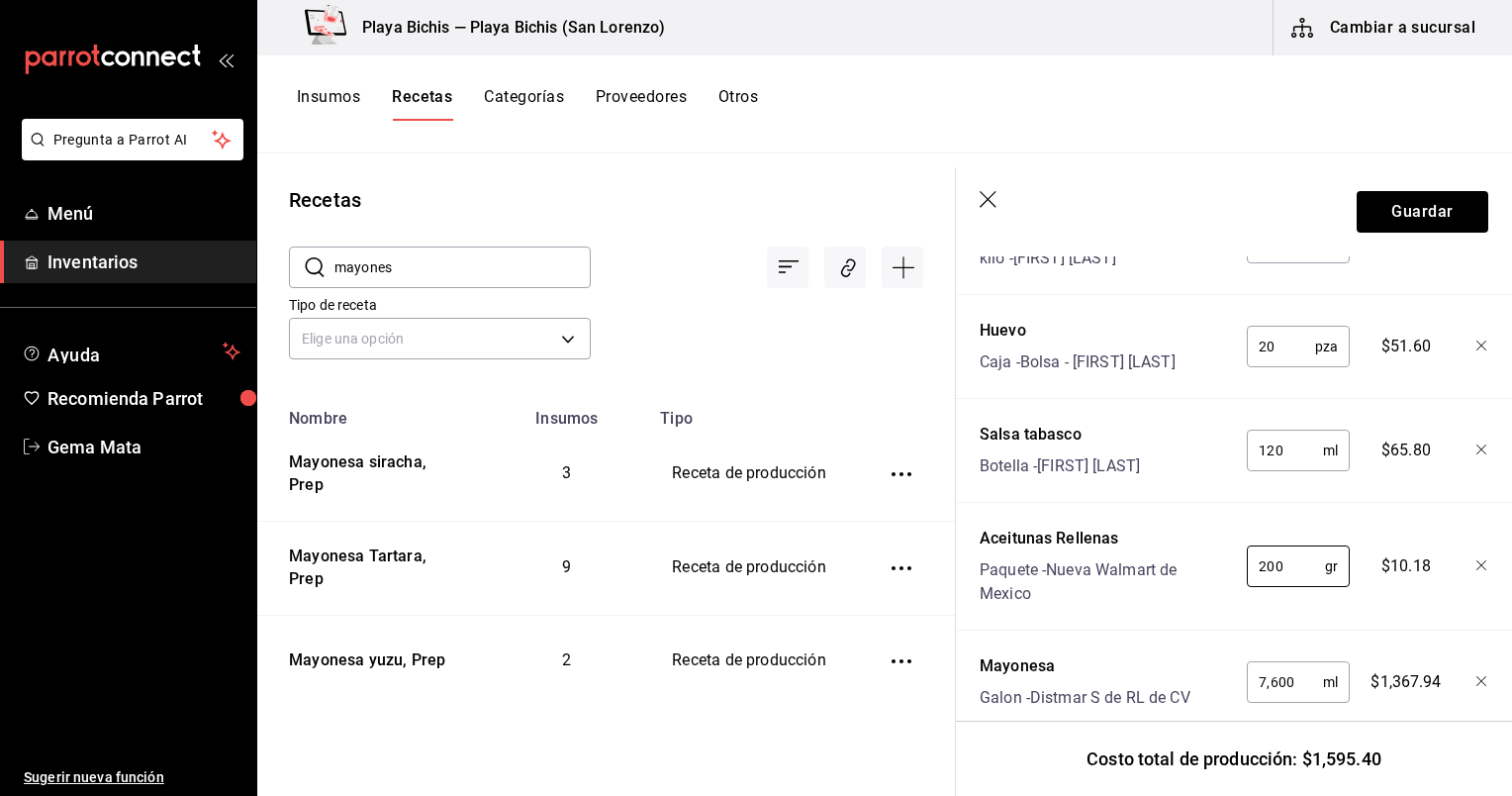 scroll, scrollTop: 1456, scrollLeft: 0, axis: vertical 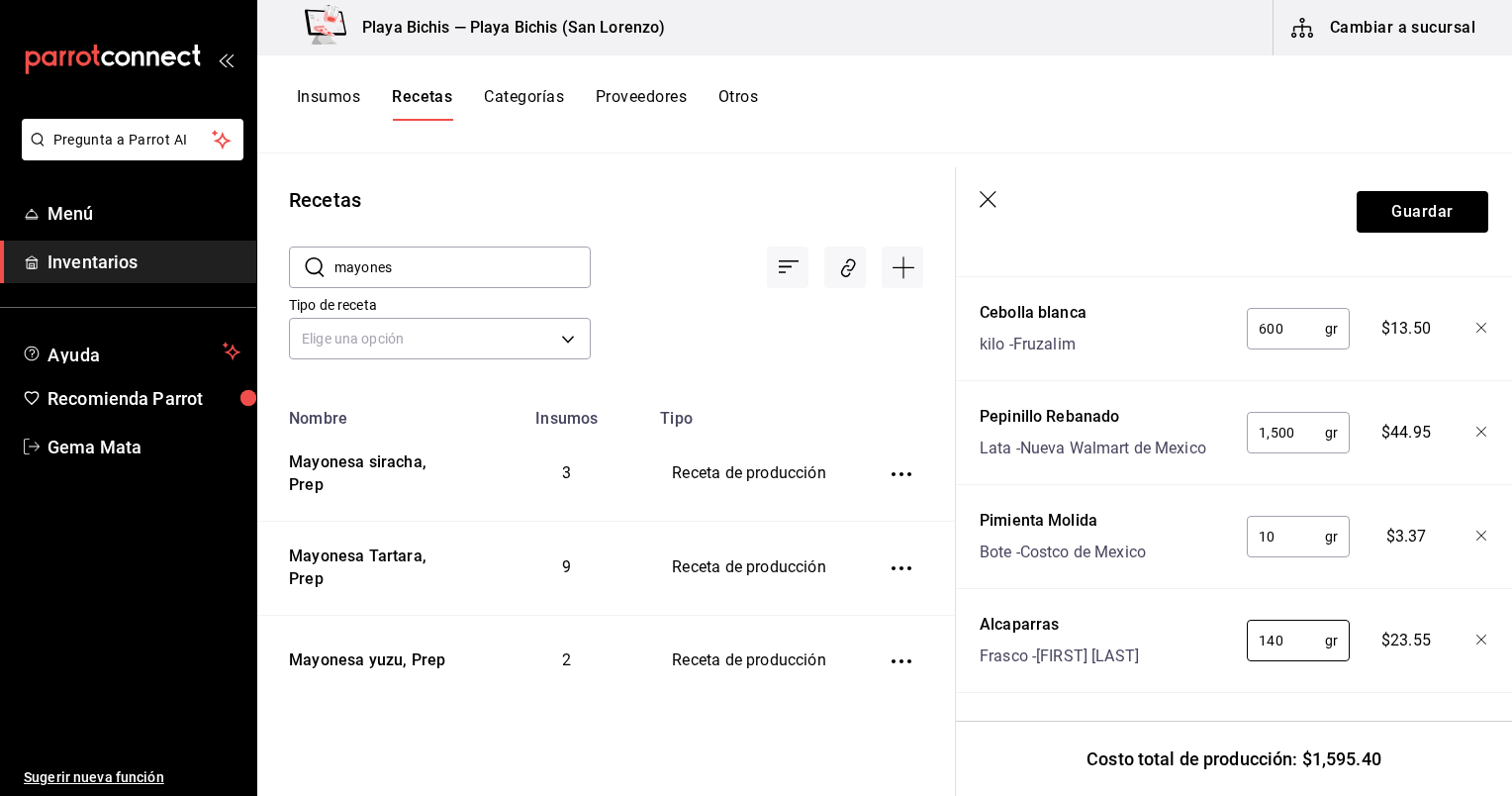 drag, startPoint x: 1278, startPoint y: 621, endPoint x: 1112, endPoint y: 616, distance: 166.07528 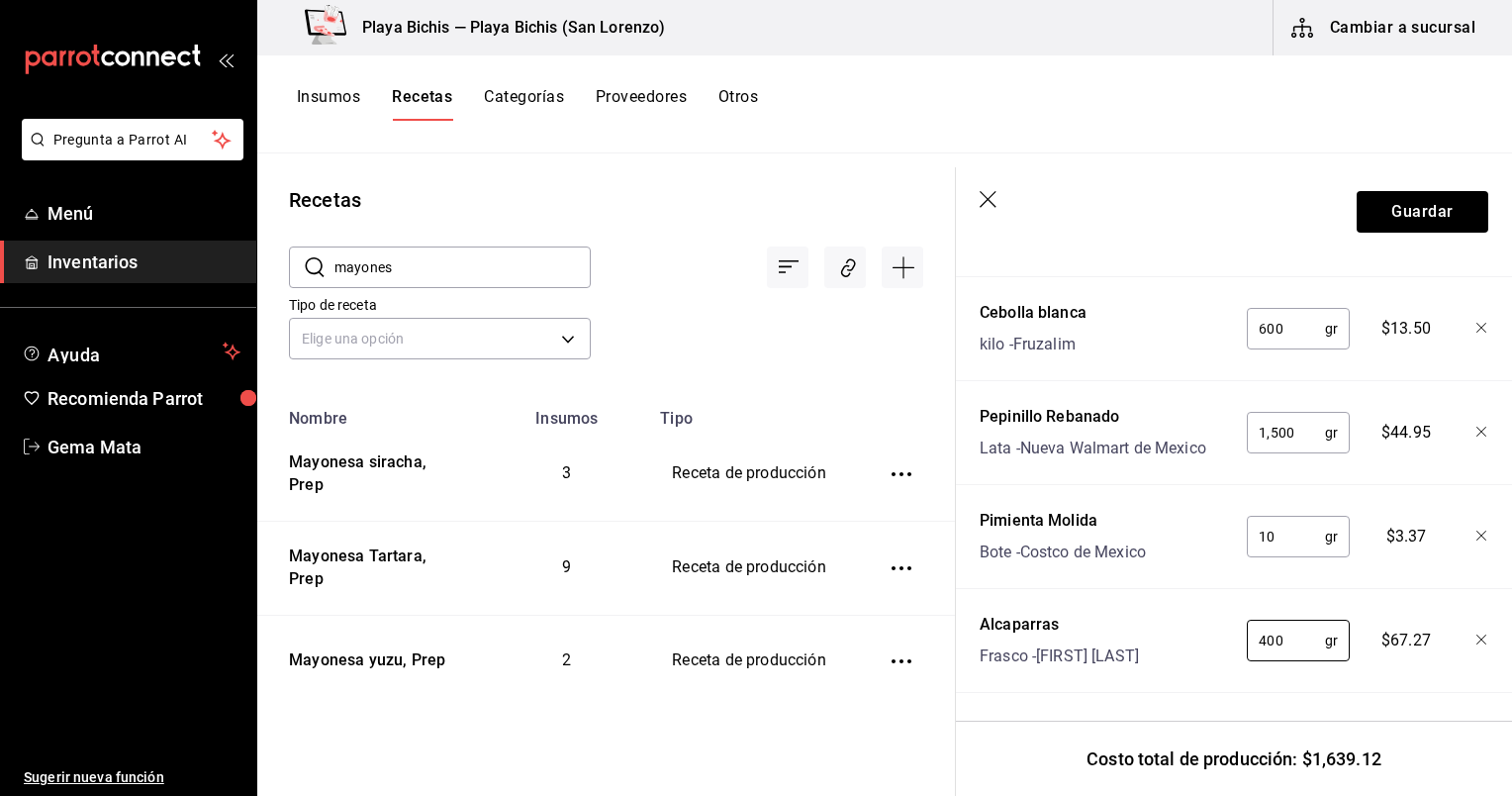 type on "400" 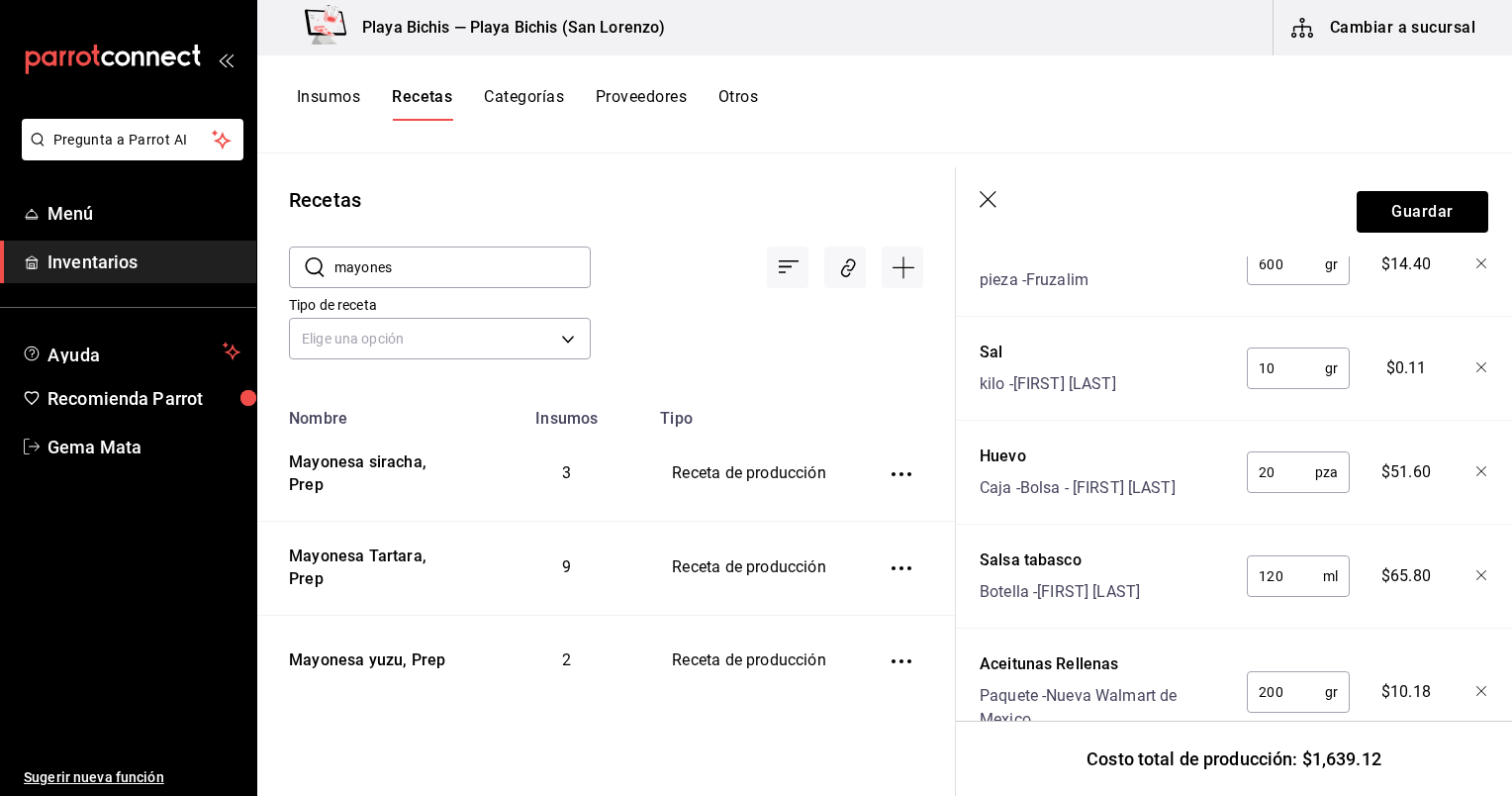 scroll, scrollTop: 855, scrollLeft: 0, axis: vertical 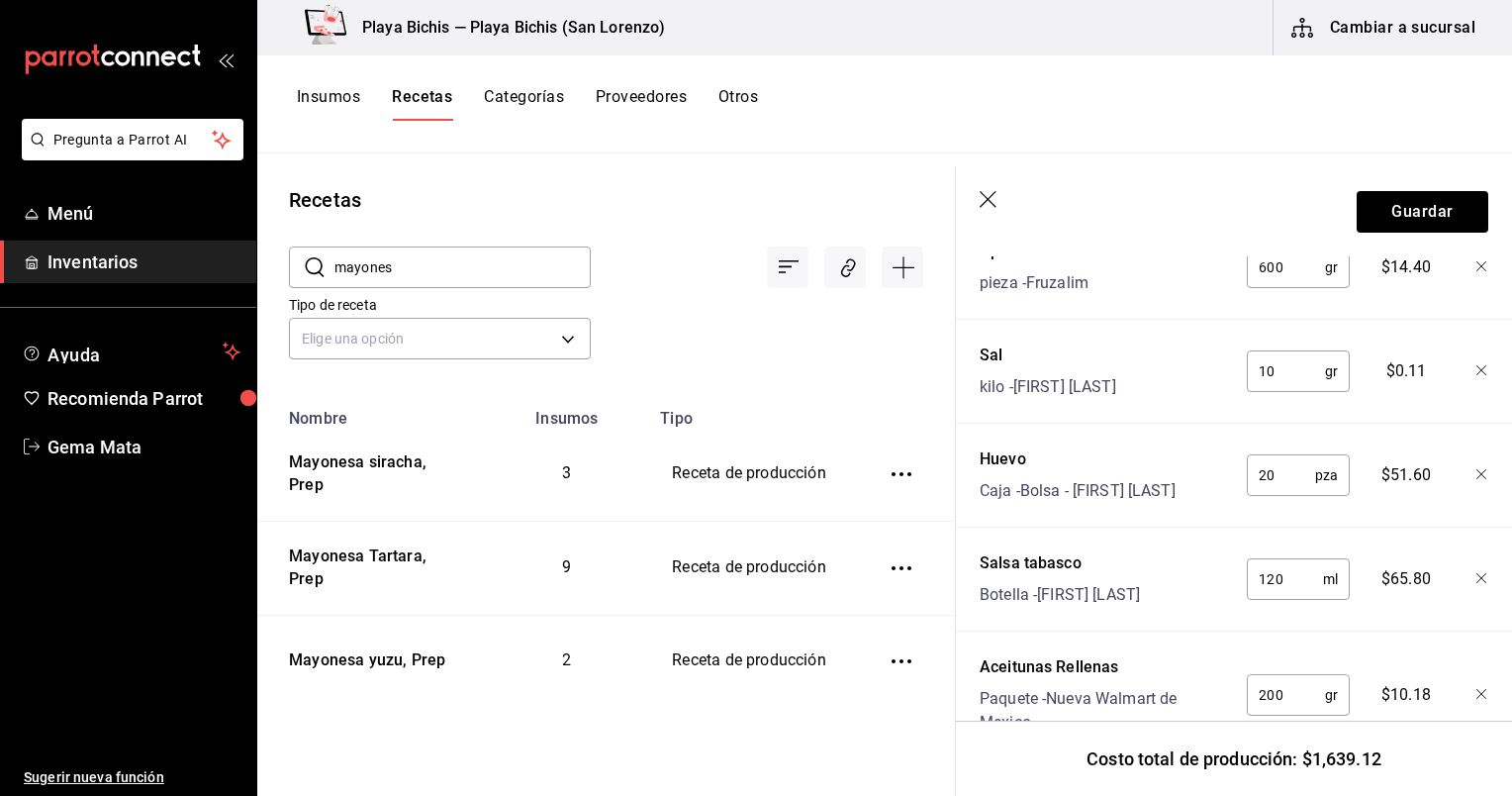 drag, startPoint x: 1300, startPoint y: 581, endPoint x: 1238, endPoint y: 572, distance: 62.64982 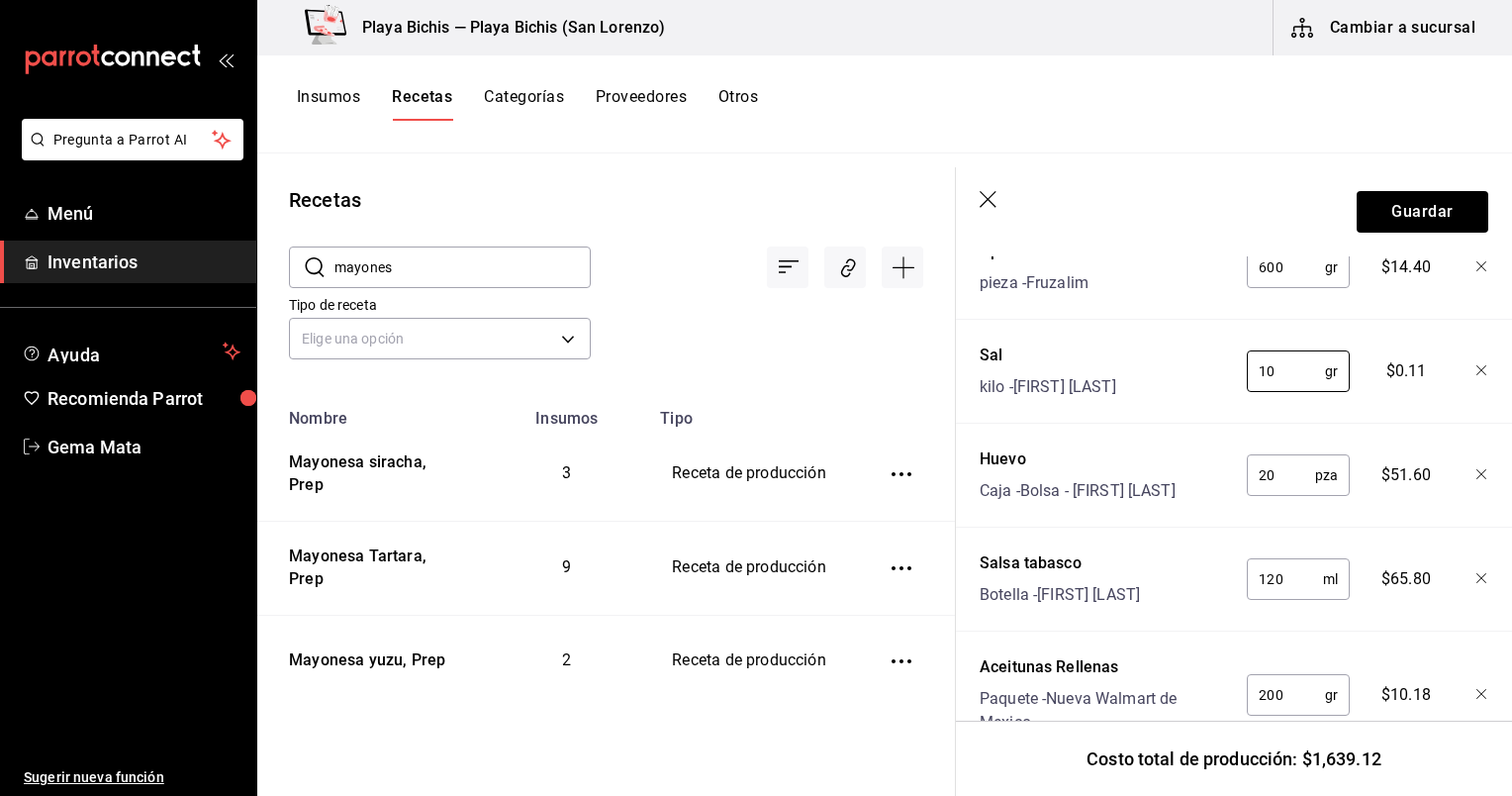 drag, startPoint x: 1288, startPoint y: 382, endPoint x: 1205, endPoint y: 372, distance: 83.60024 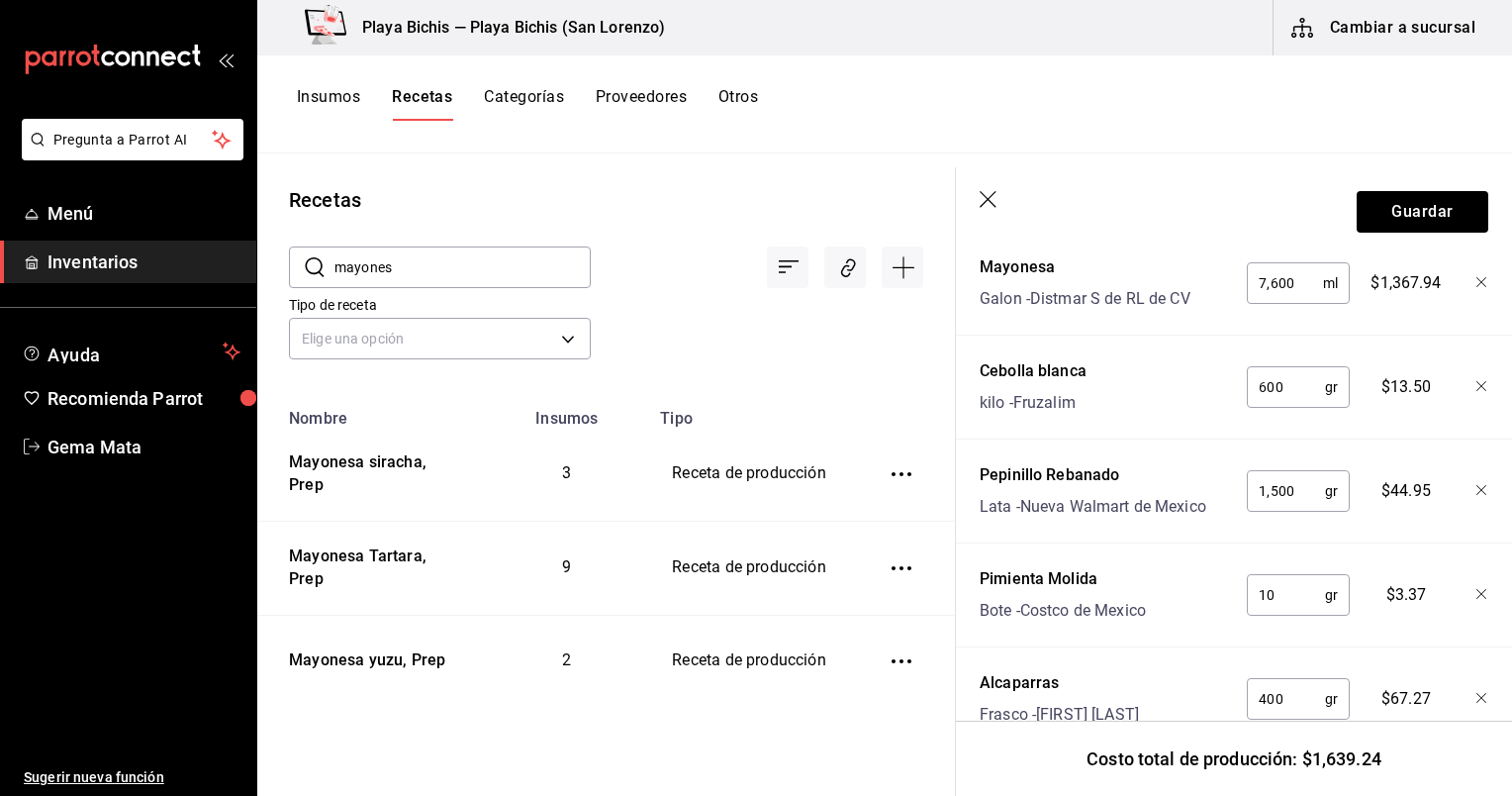 scroll, scrollTop: 1456, scrollLeft: 0, axis: vertical 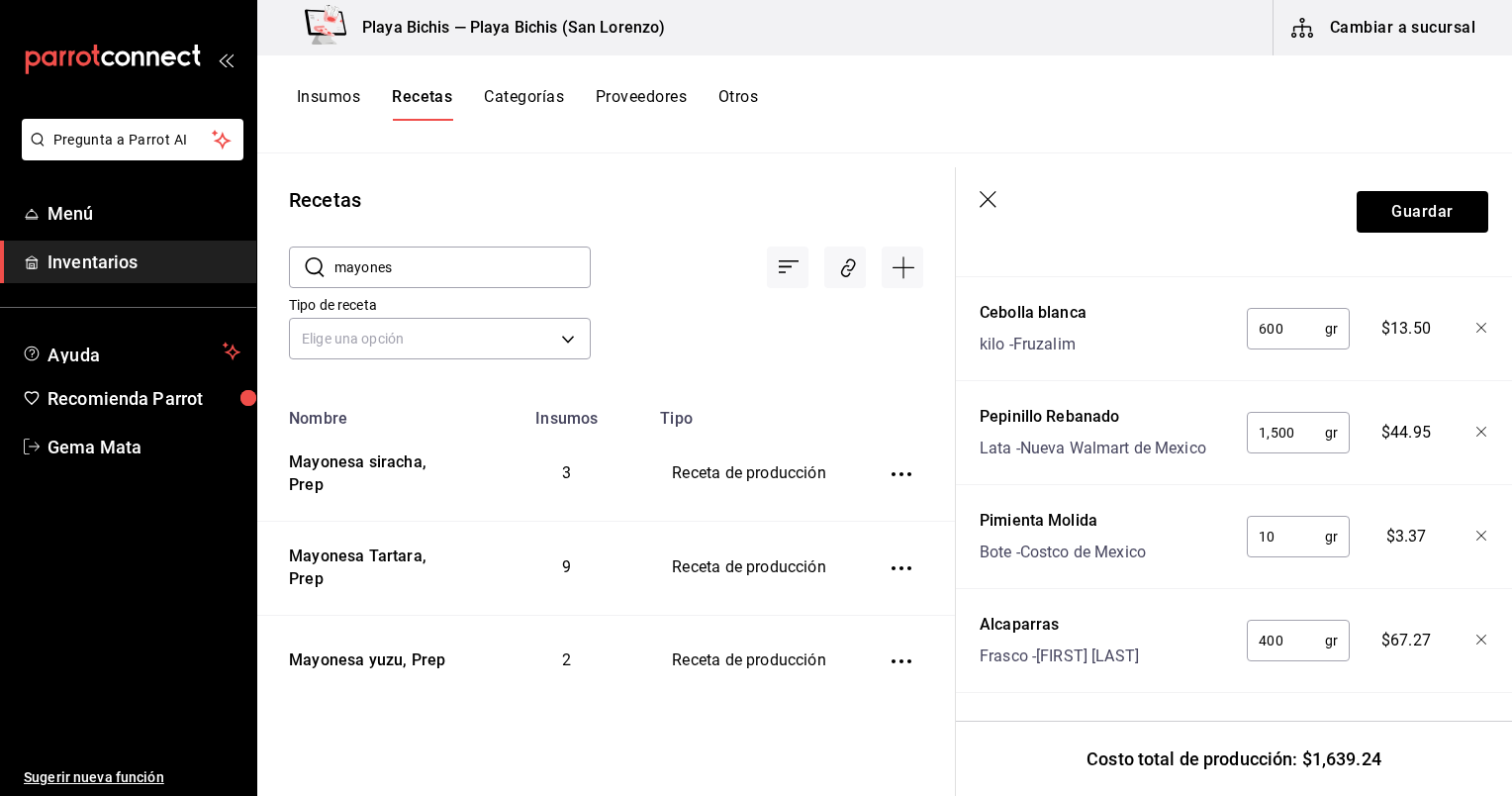 type on "20" 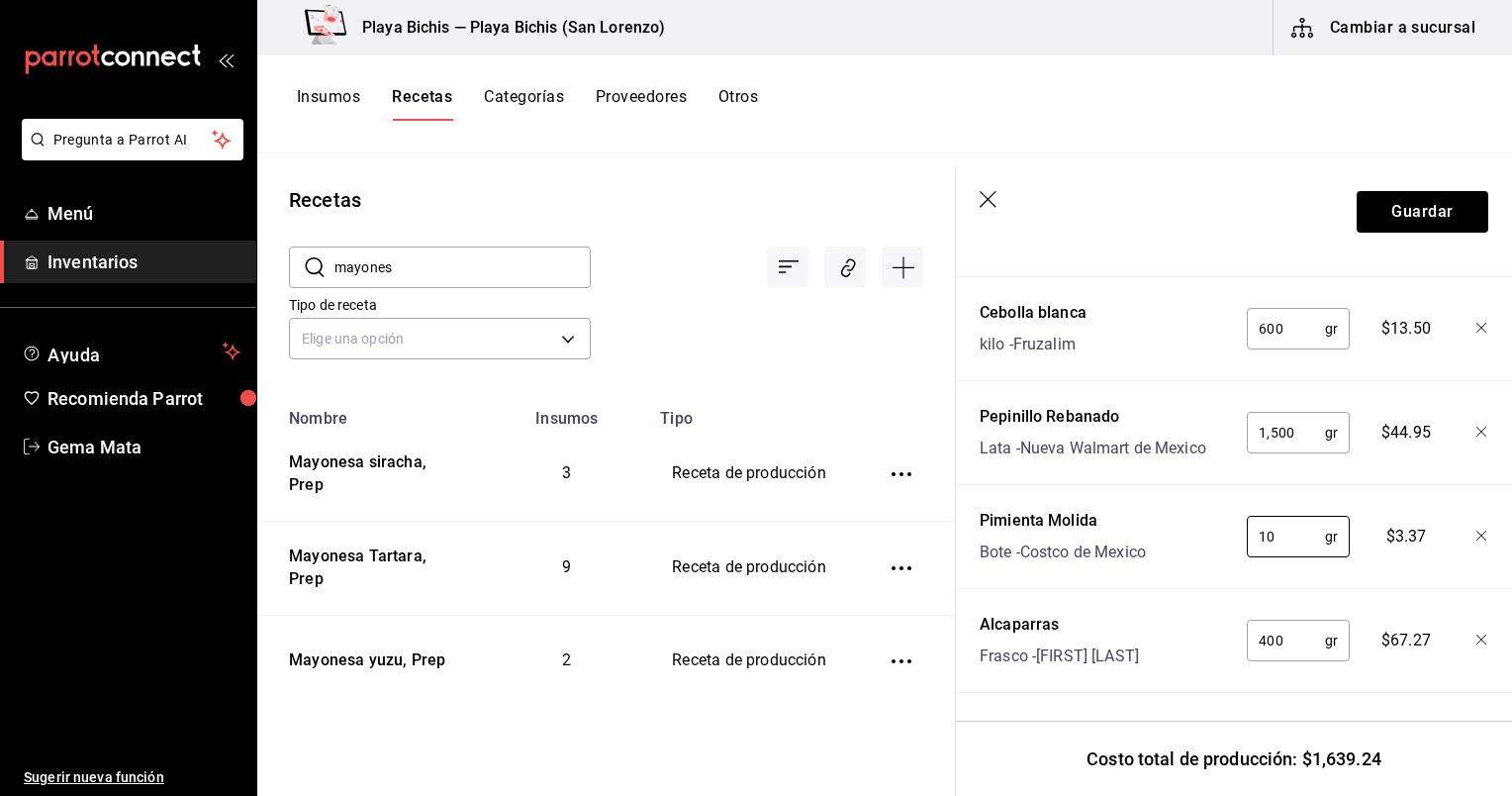 drag, startPoint x: 1289, startPoint y: 526, endPoint x: 1144, endPoint y: 510, distance: 145.88009 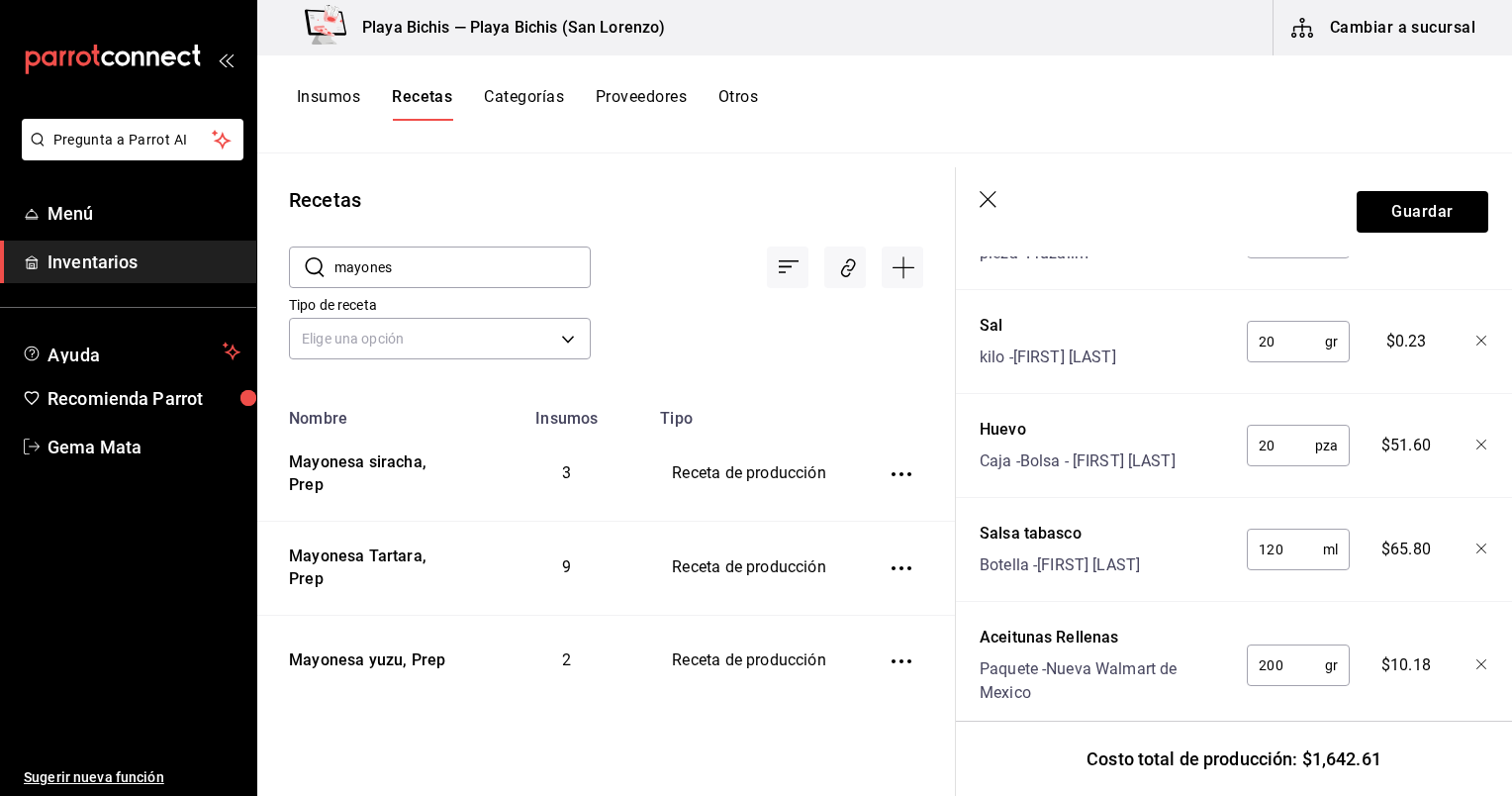scroll, scrollTop: 584, scrollLeft: 0, axis: vertical 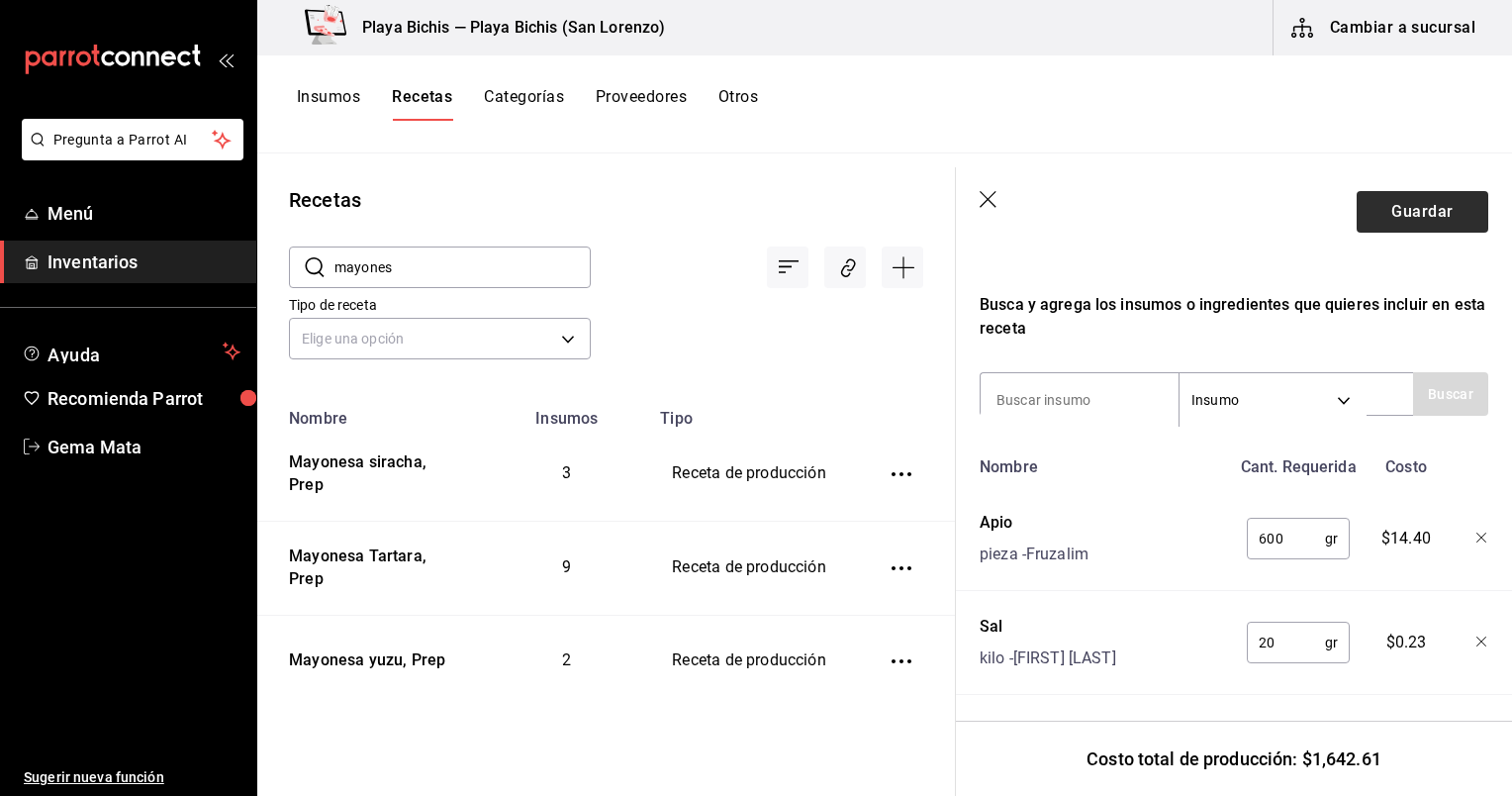 type on "20" 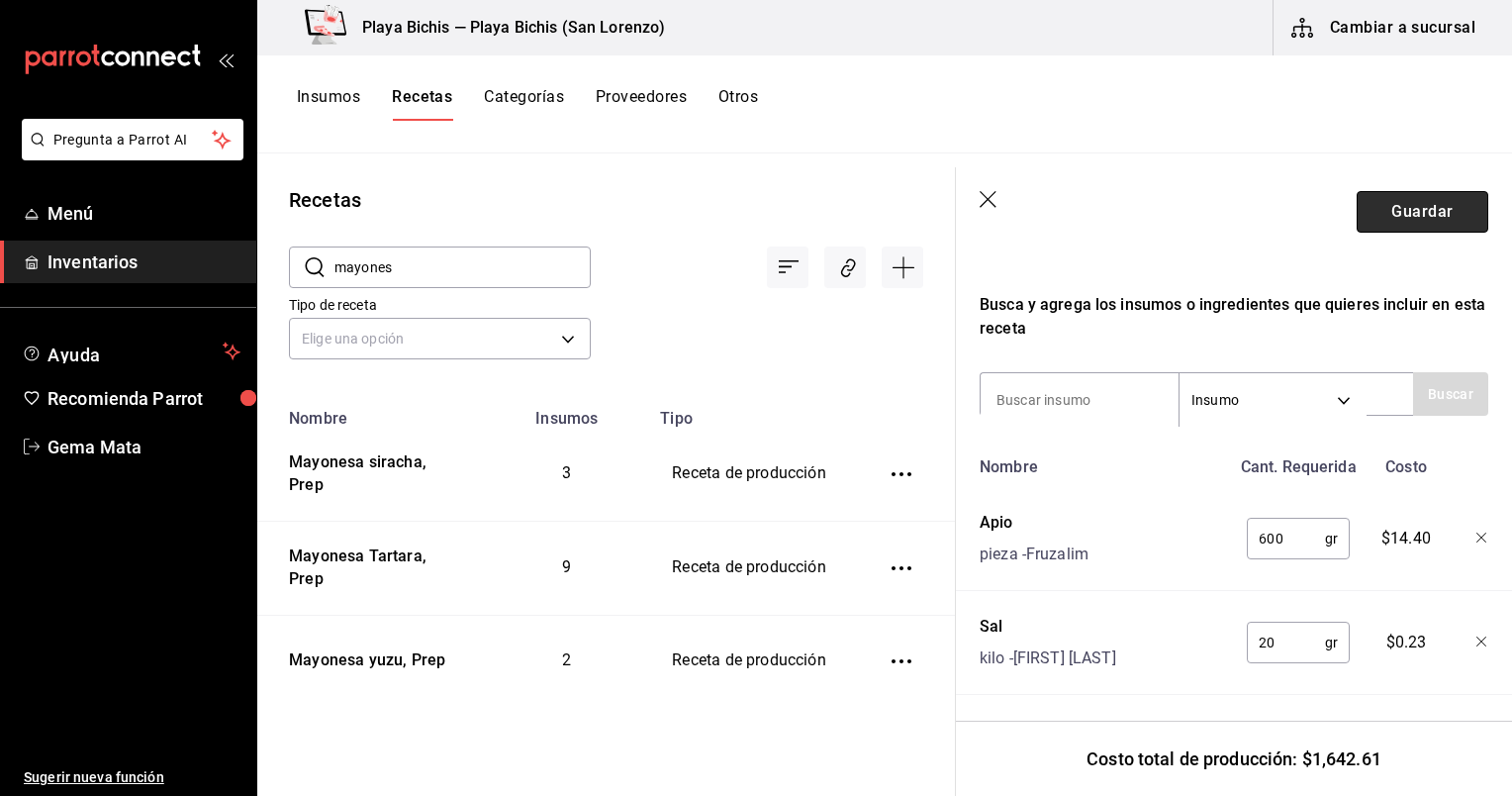 click on "Guardar" at bounding box center (1422, 212) 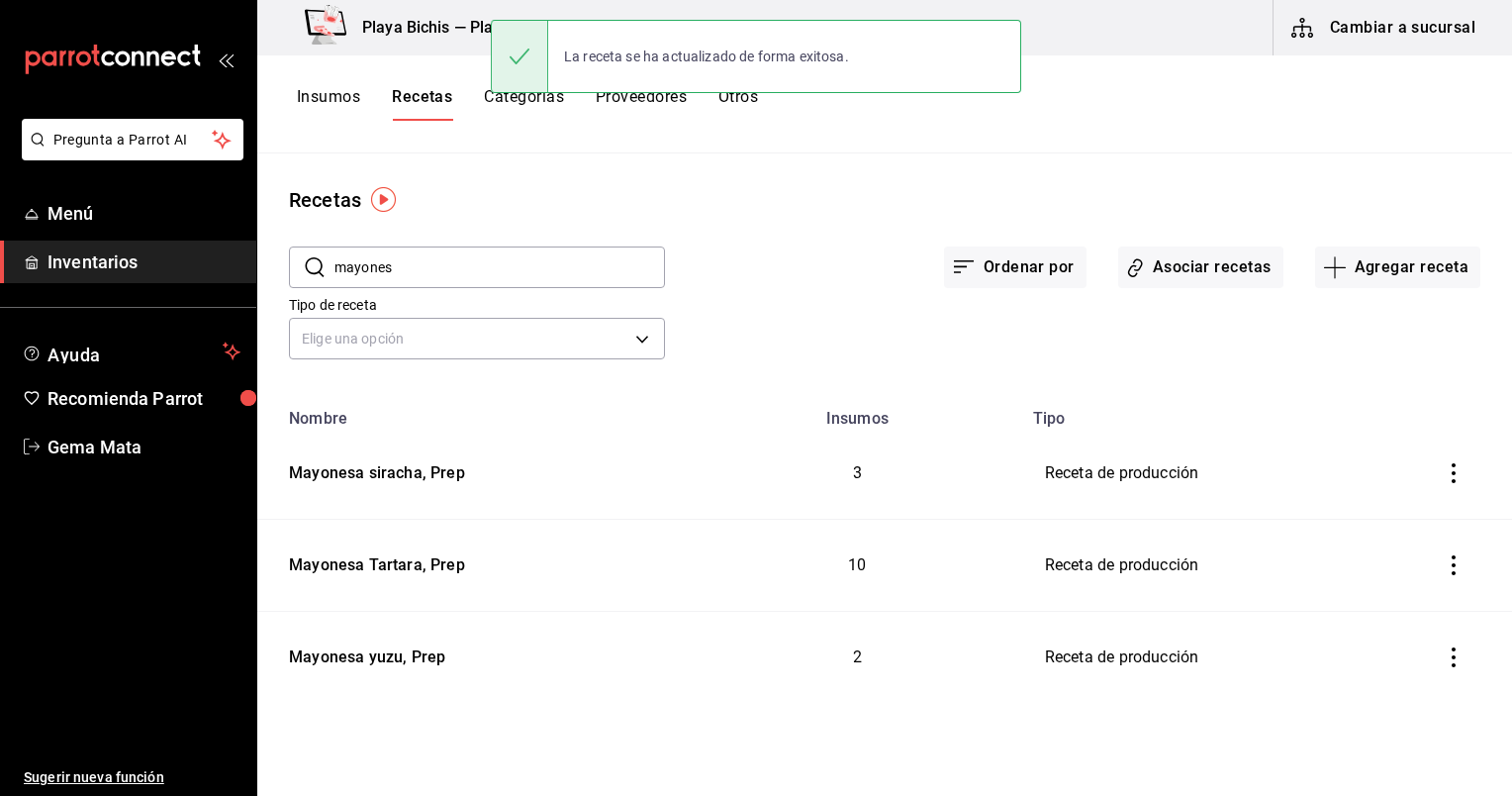 scroll, scrollTop: 0, scrollLeft: 0, axis: both 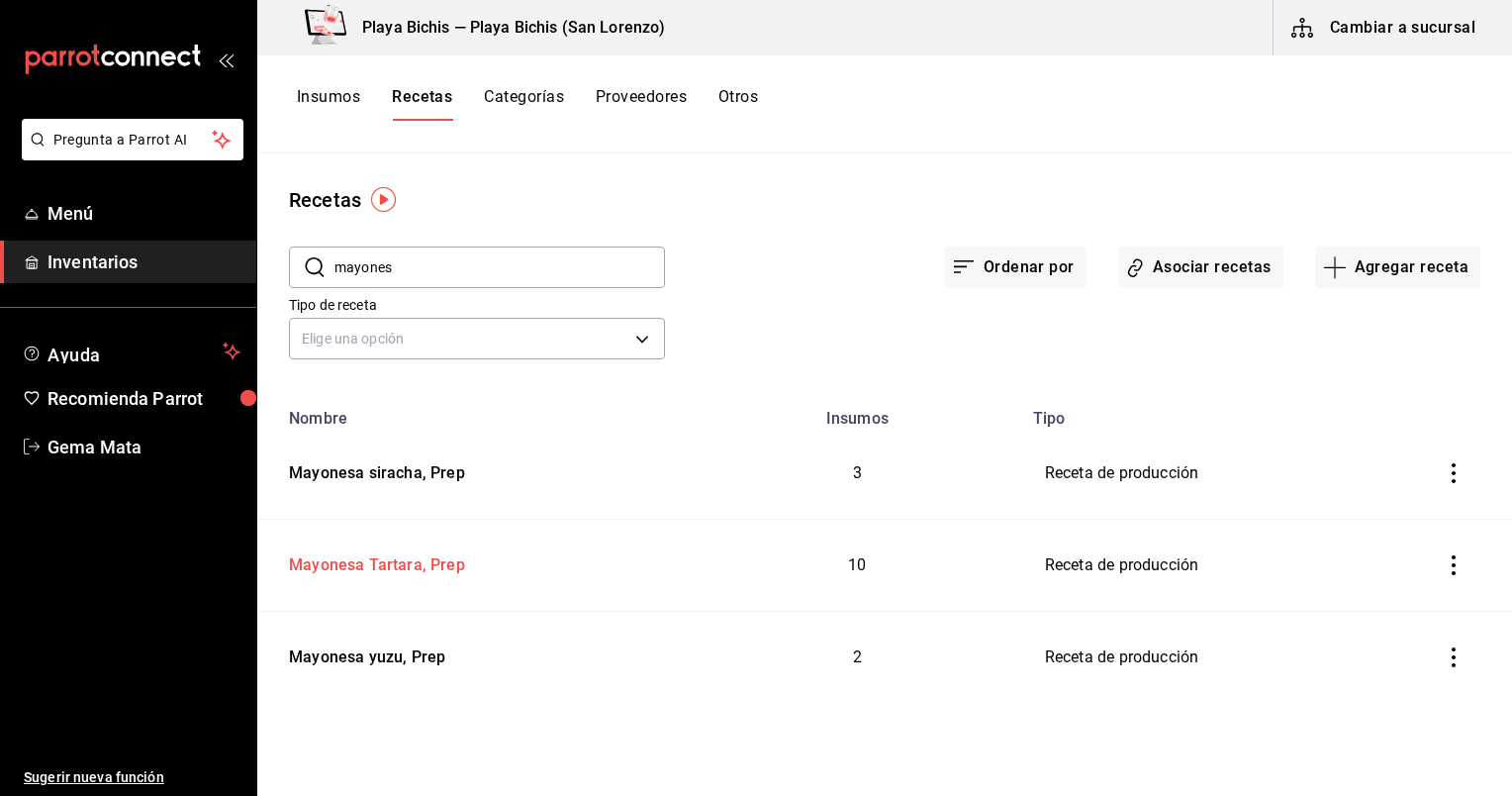 click on "Mayonesa Tartara, Prep" at bounding box center (373, 561) 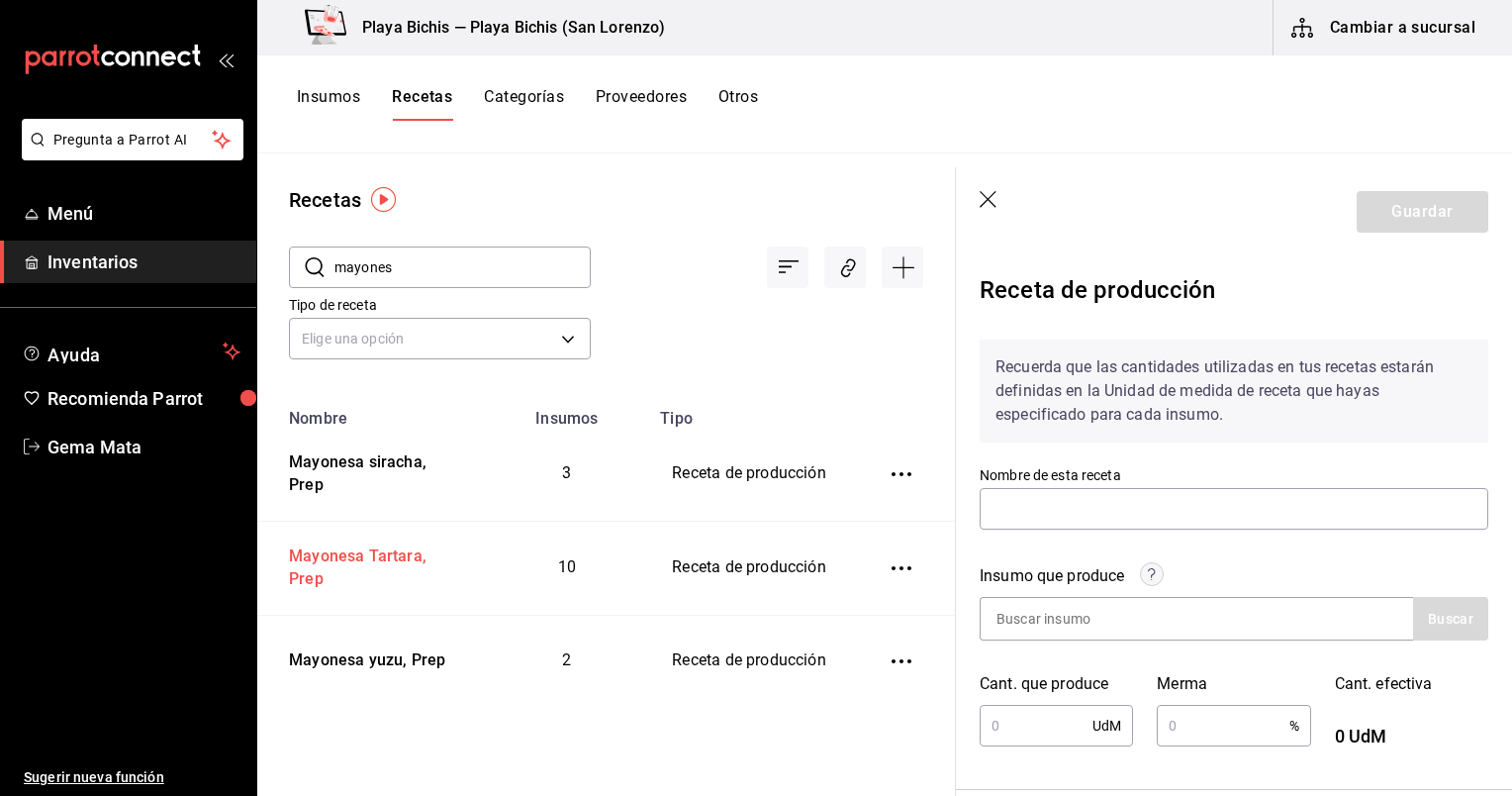 type on "Mayonesa Tartara, Prep" 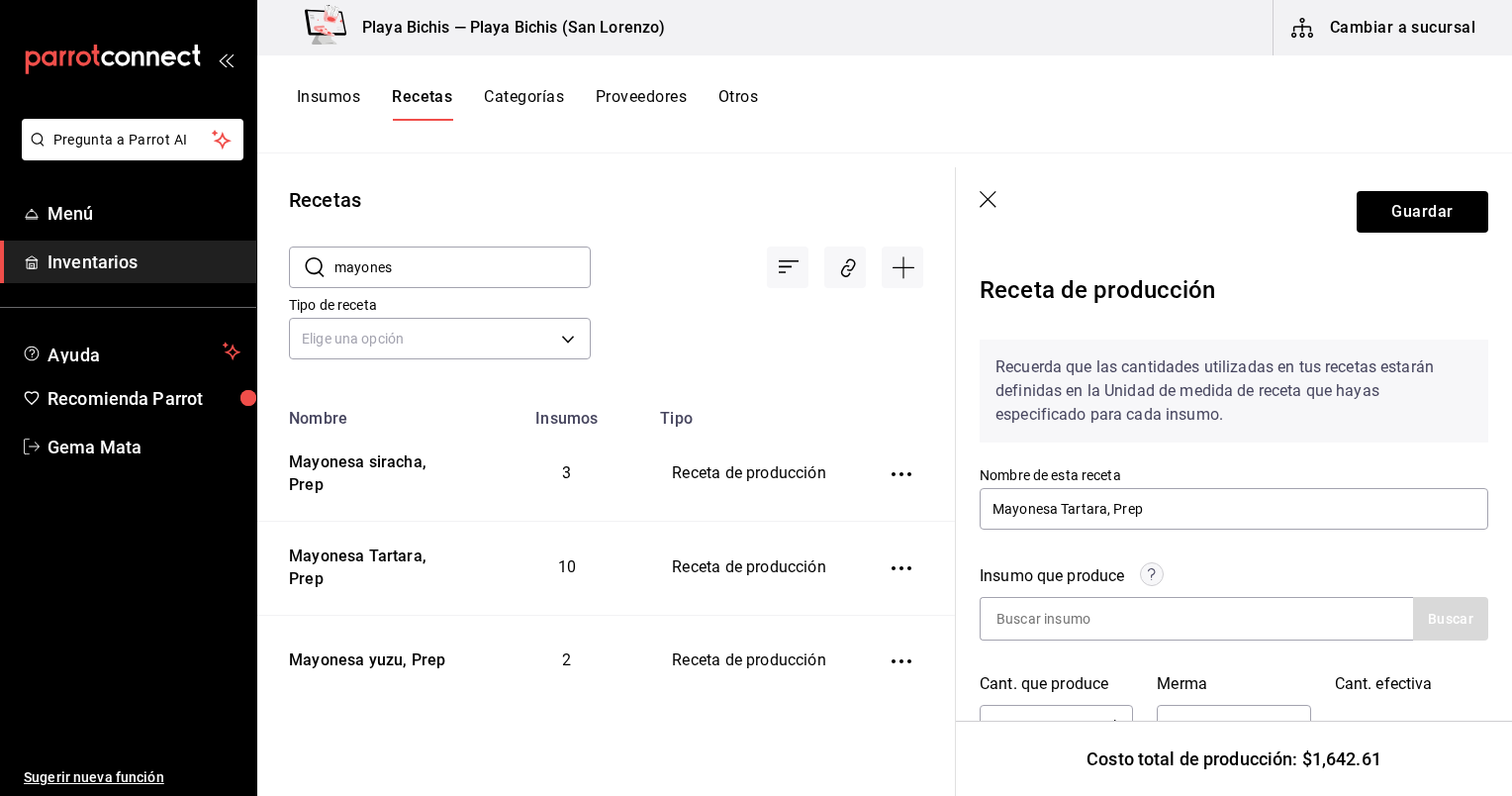 click 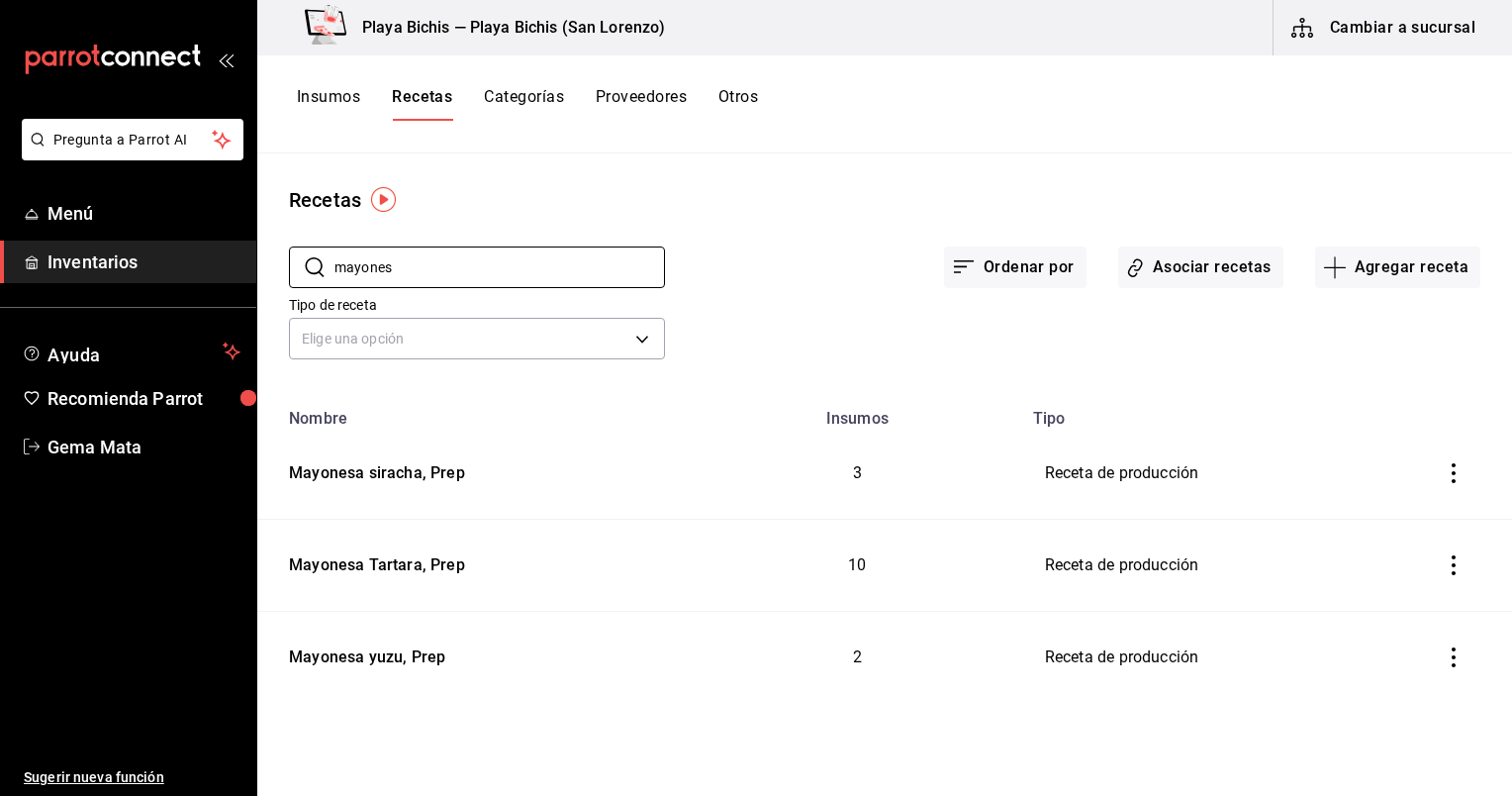 drag, startPoint x: 486, startPoint y: 273, endPoint x: 285, endPoint y: 284, distance: 201.3008 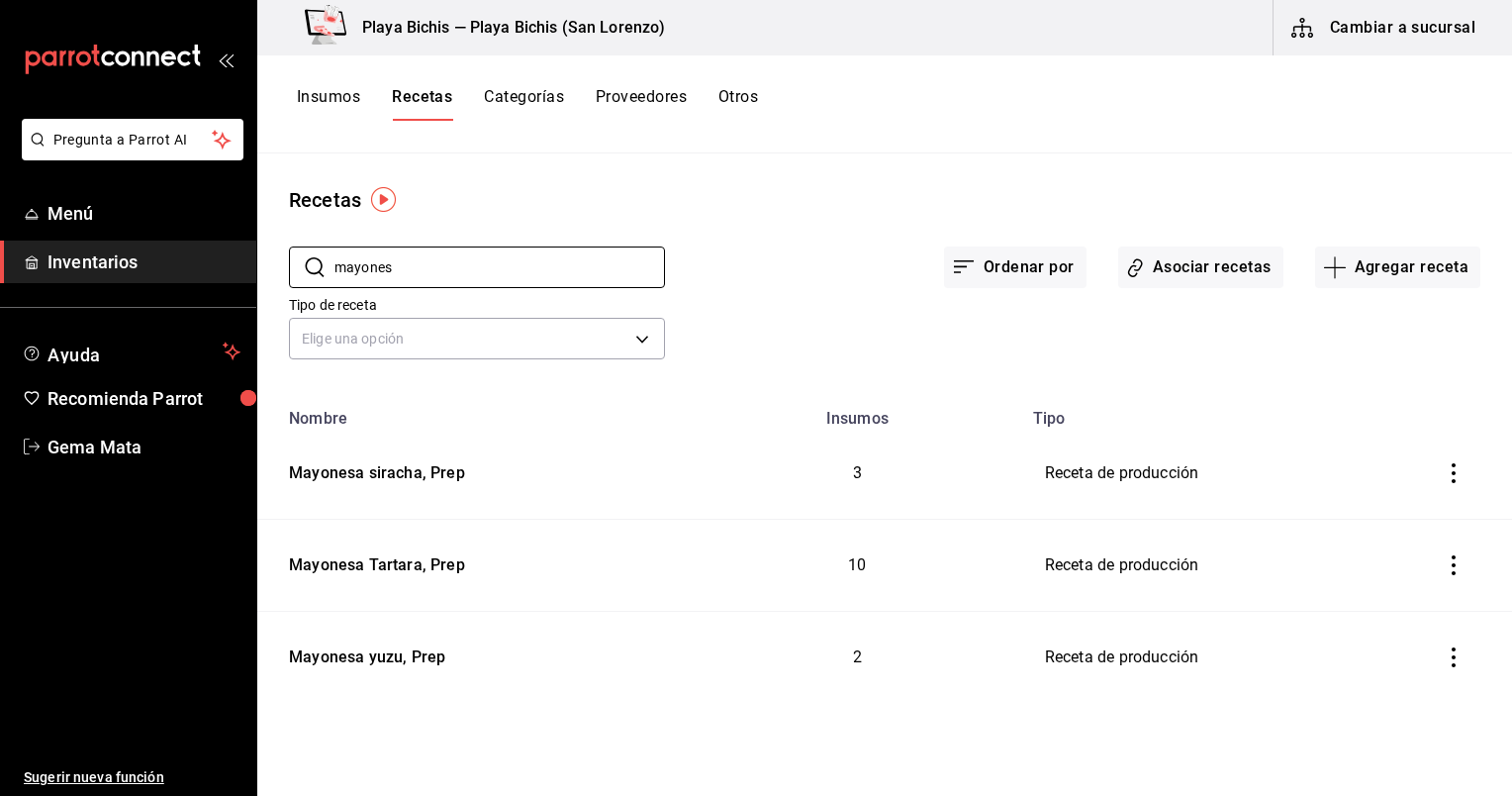 click on "​ mayones ​ Ordenar por Asociar recetas Agregar receta Tipo de receta Elige una opción default" at bounding box center [885, 306] 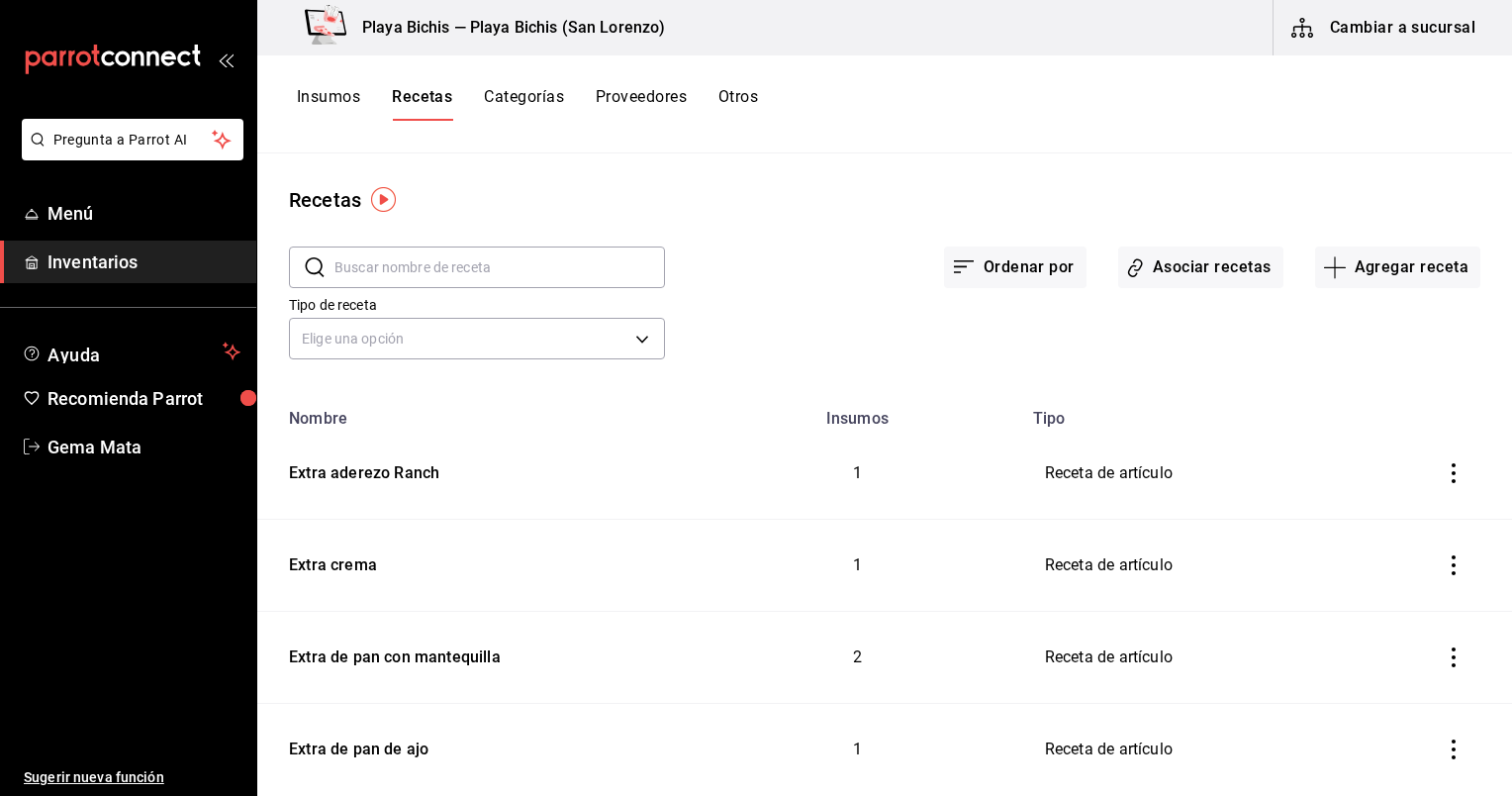 click at bounding box center (500, 267) 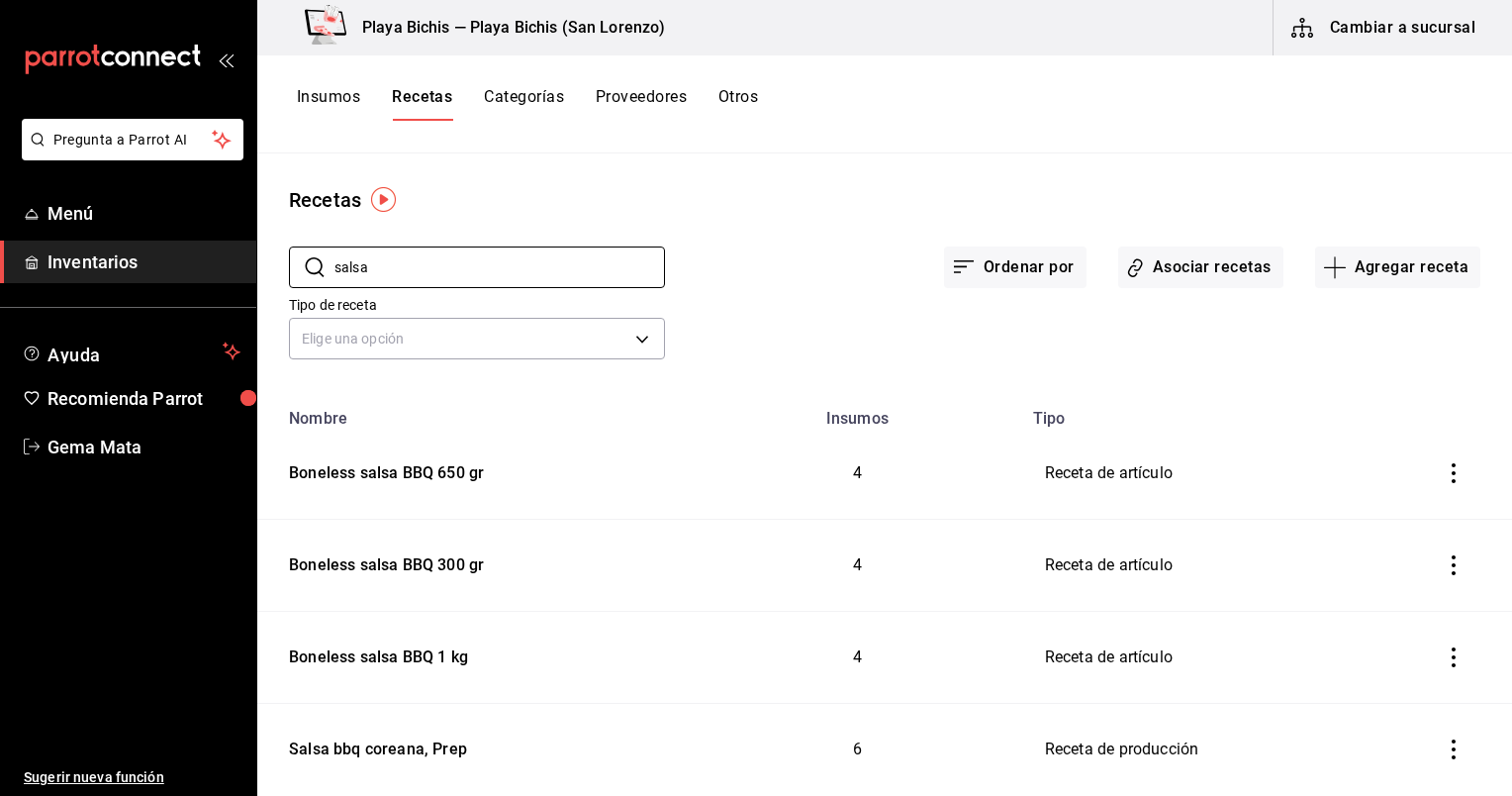 type on "salsa" 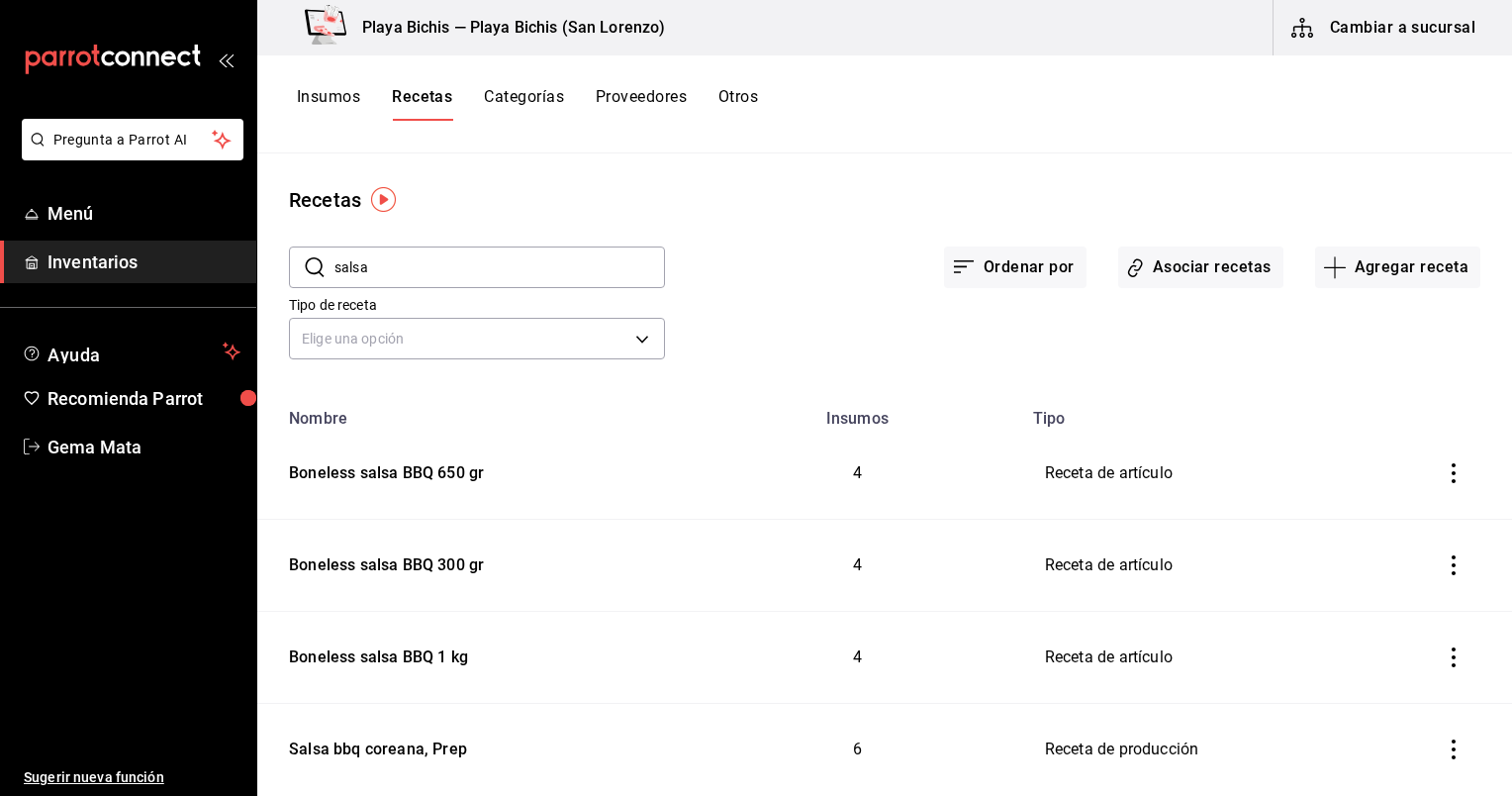 click on "Insumos" at bounding box center (329, 104) 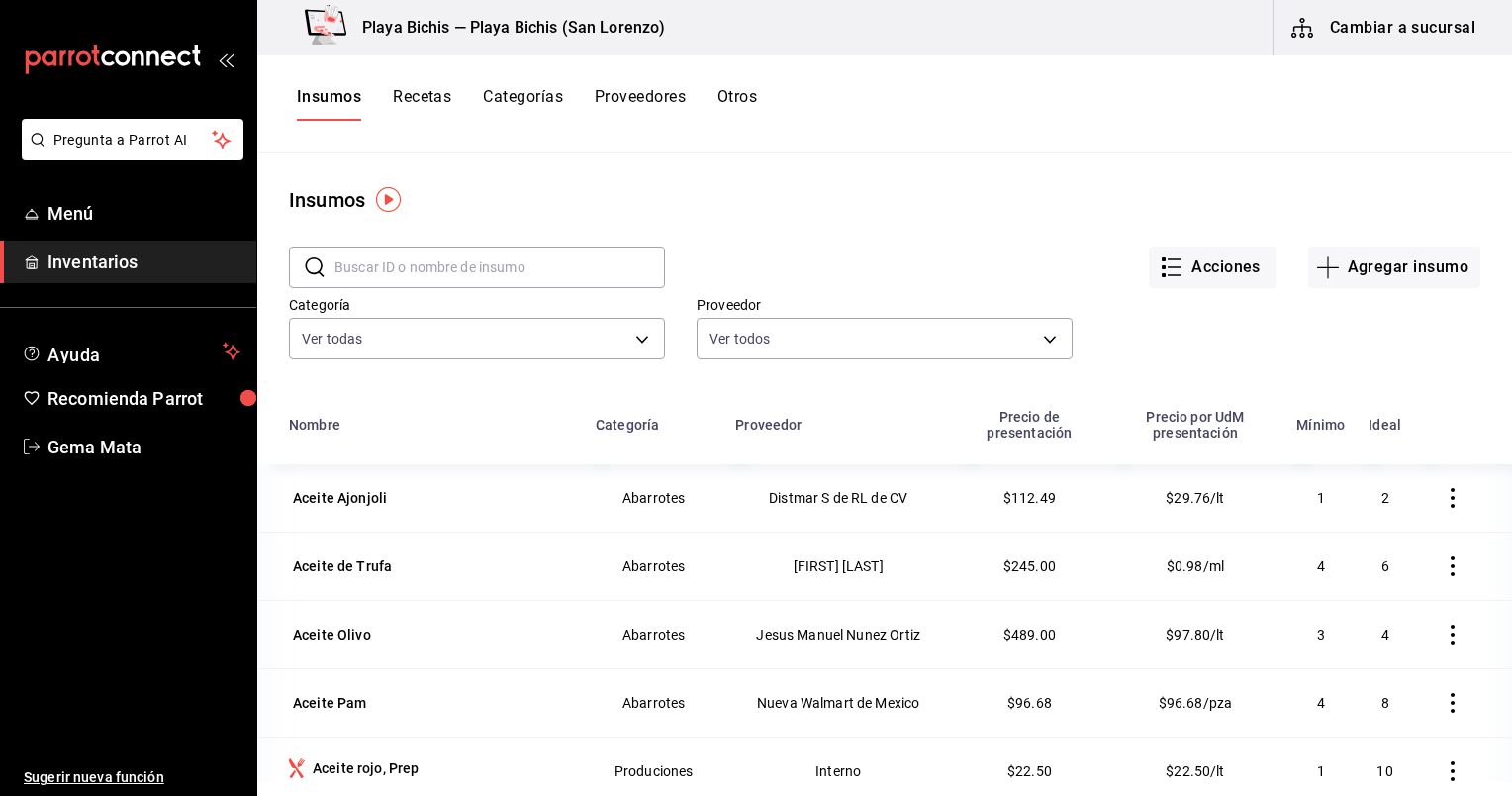 click at bounding box center [500, 267] 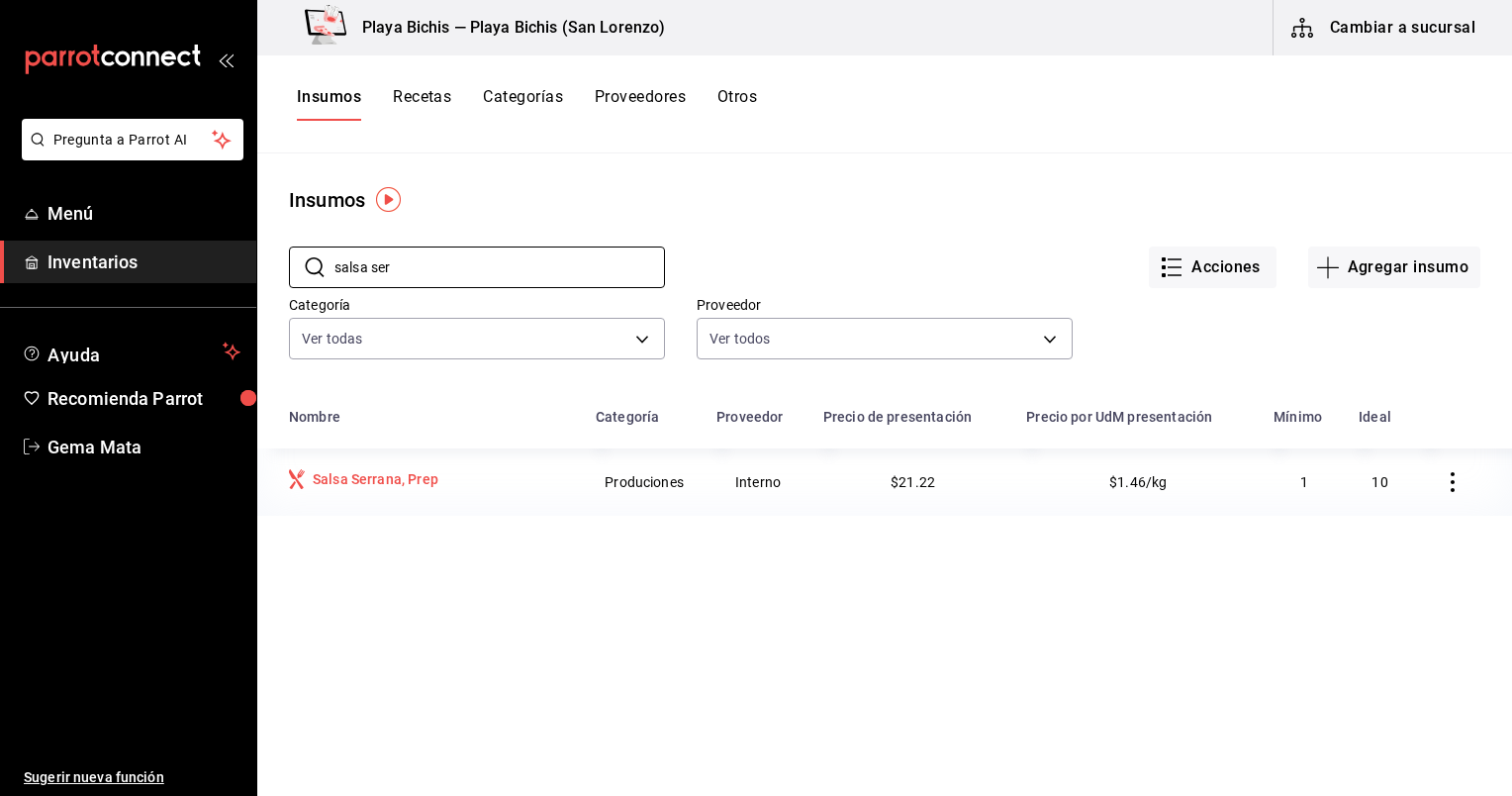 type on "salsa ser" 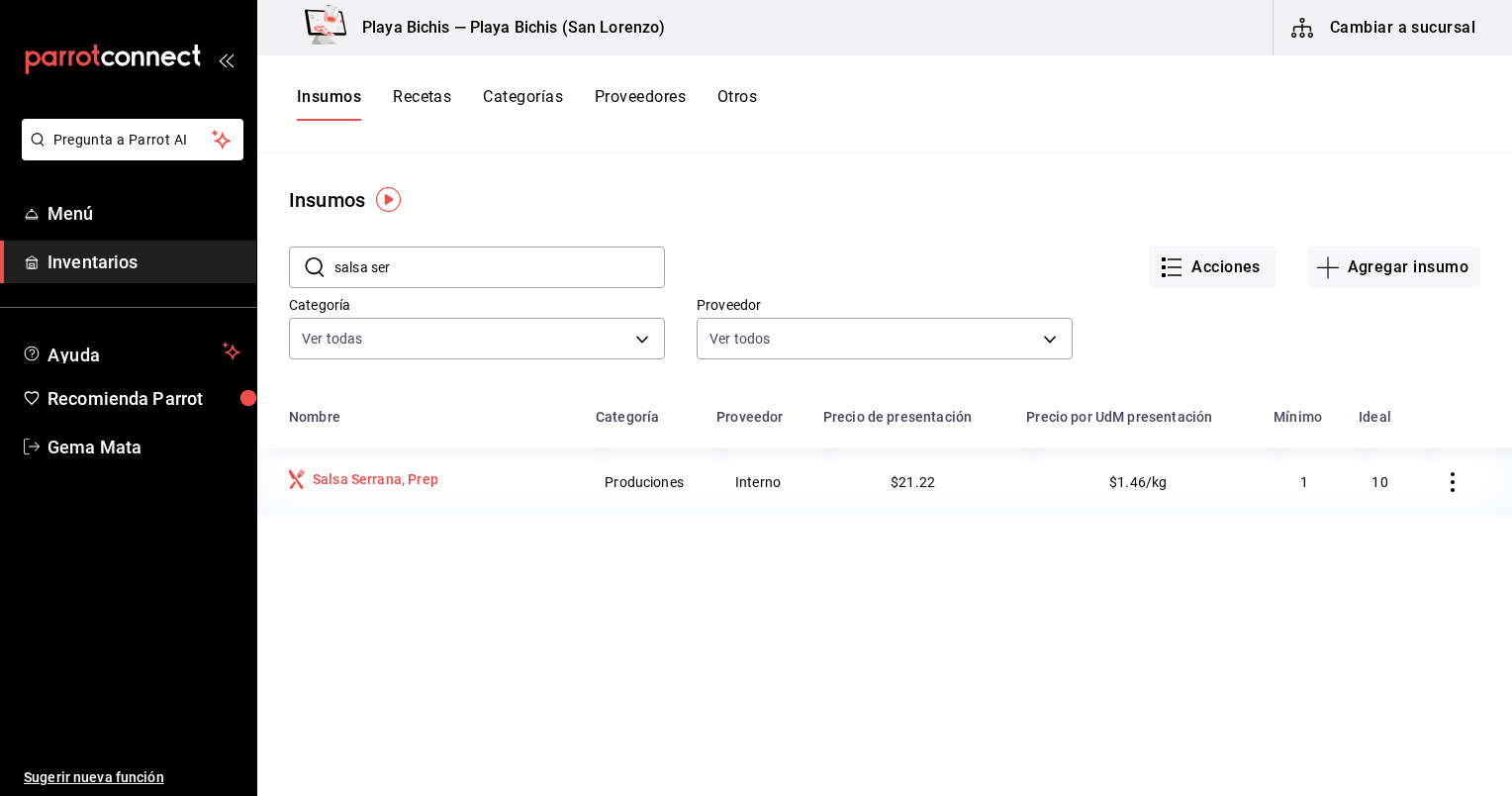 click on "Salsa Serrana, Prep" at bounding box center (371, 481) 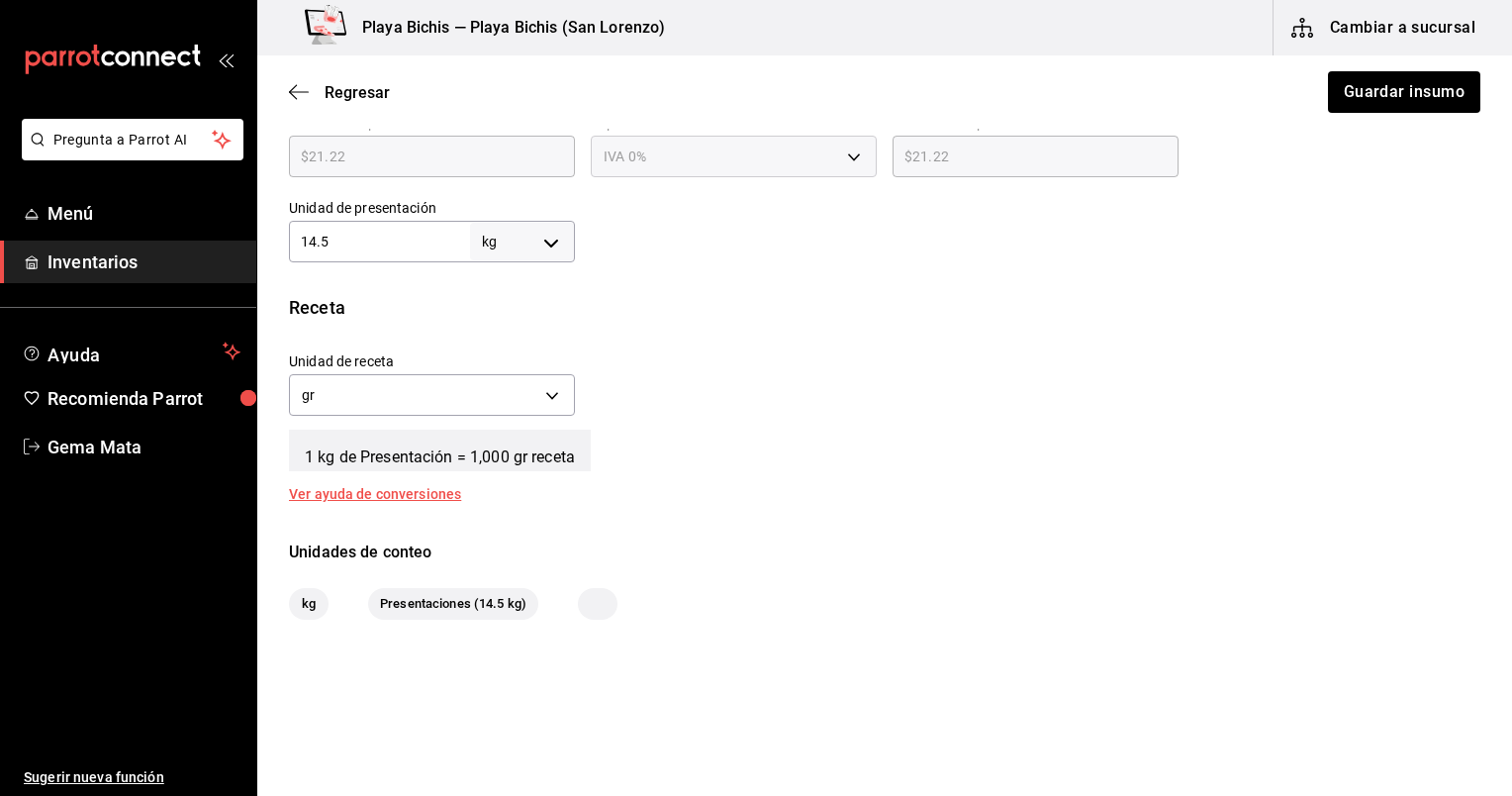 scroll, scrollTop: 564, scrollLeft: 0, axis: vertical 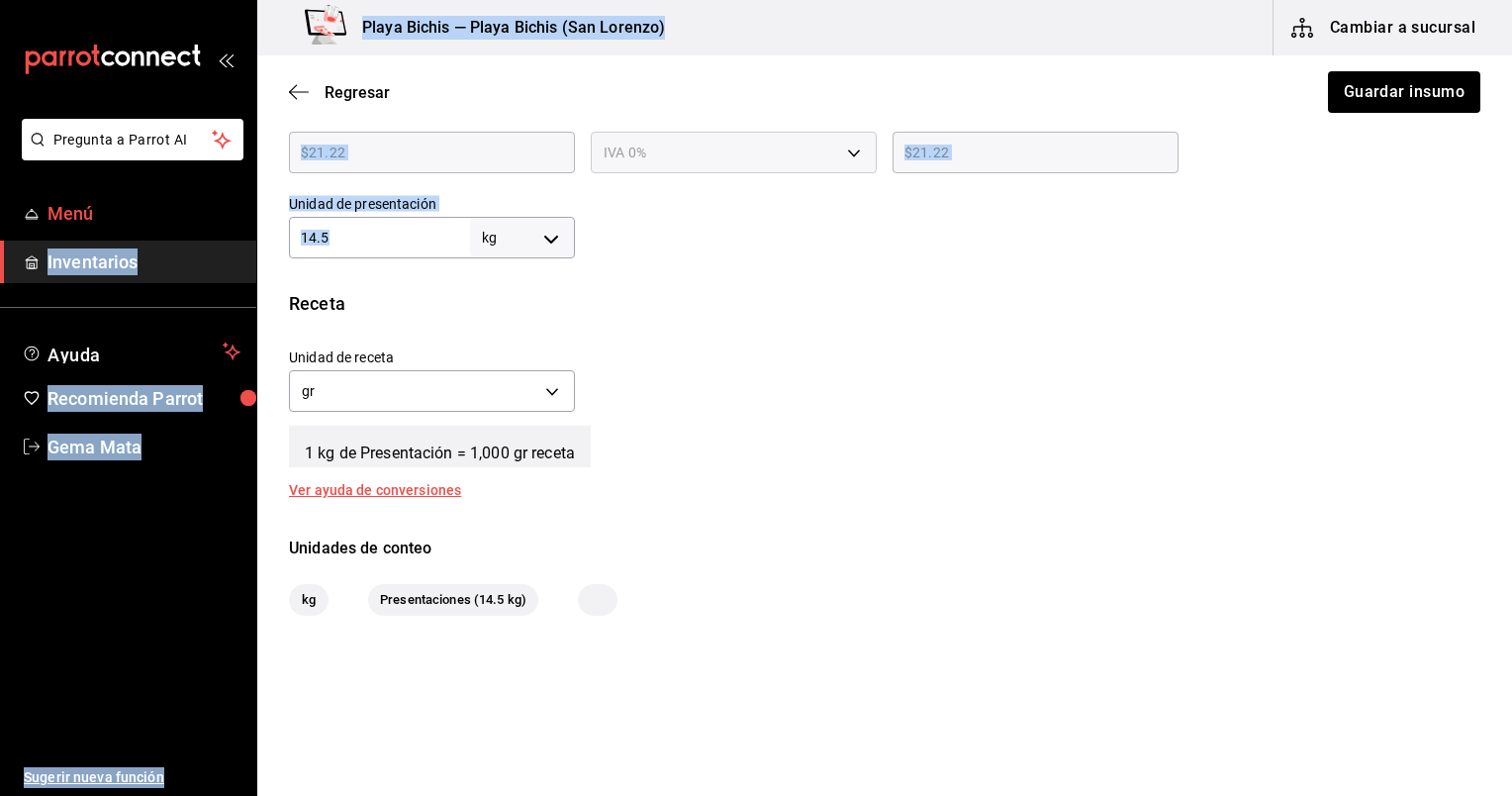 drag, startPoint x: 387, startPoint y: 255, endPoint x: 146, endPoint y: 207, distance: 245.7336 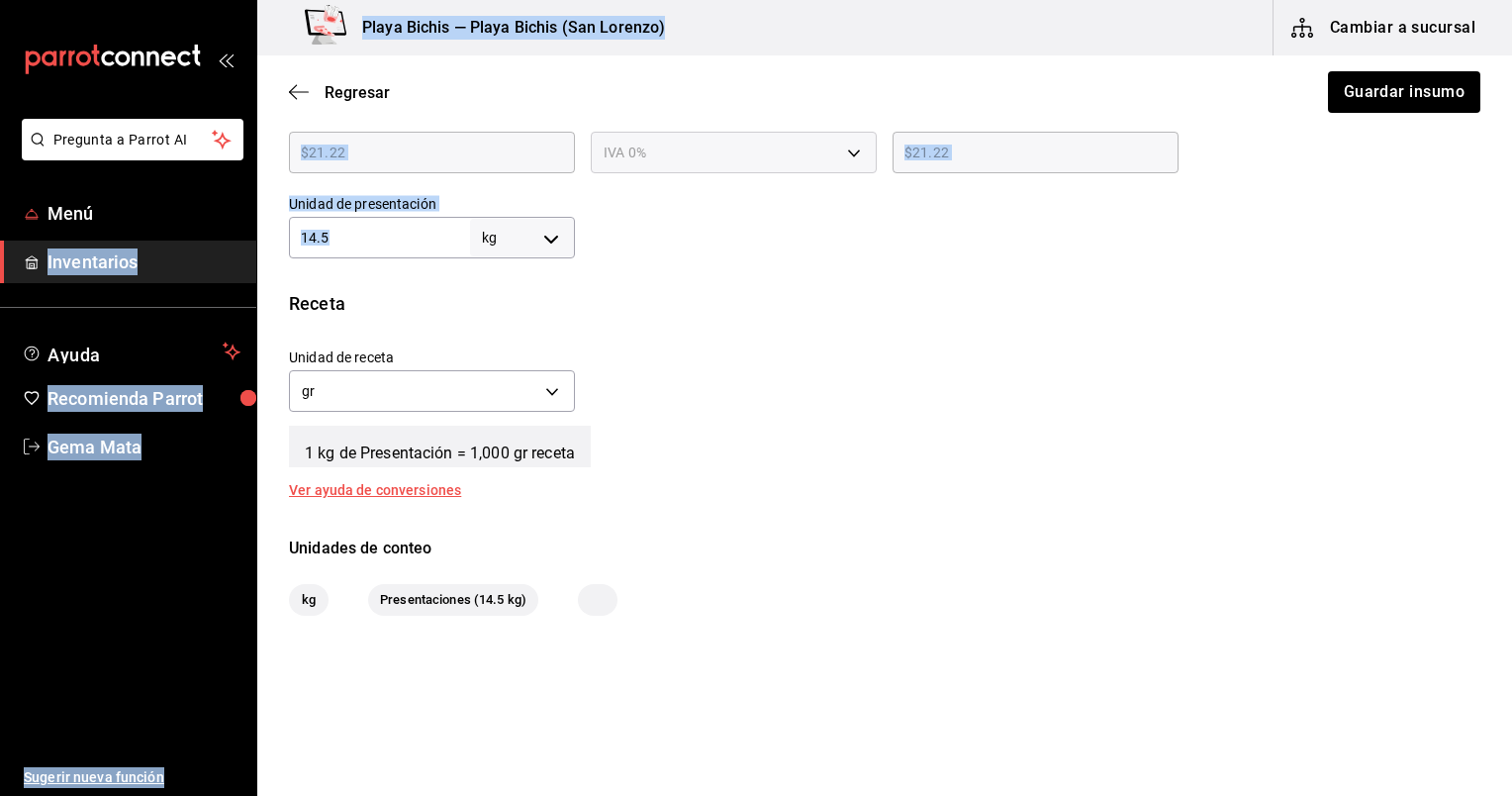 drag, startPoint x: 146, startPoint y: 207, endPoint x: 392, endPoint y: 222, distance: 246.45689 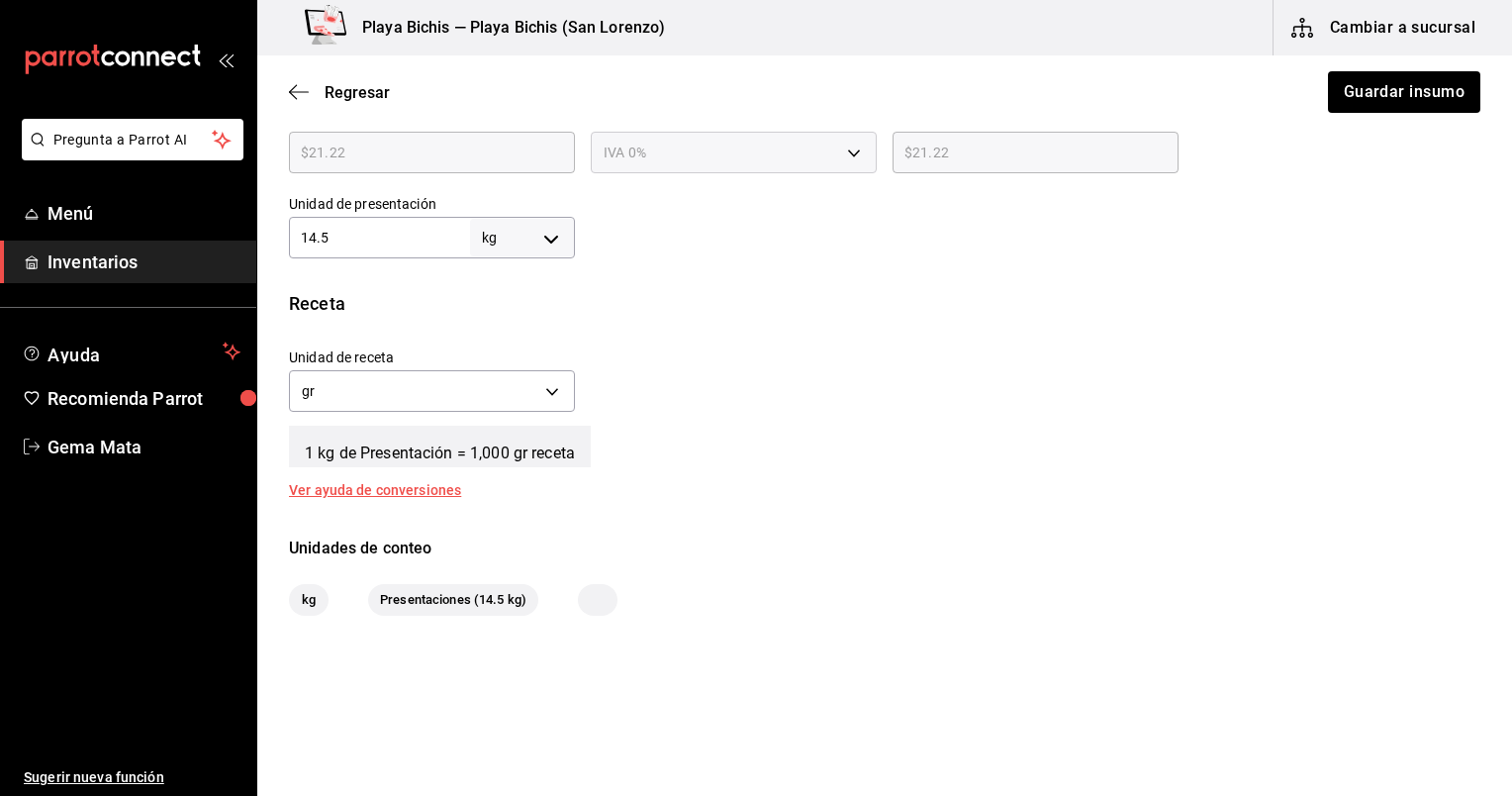type on "14." 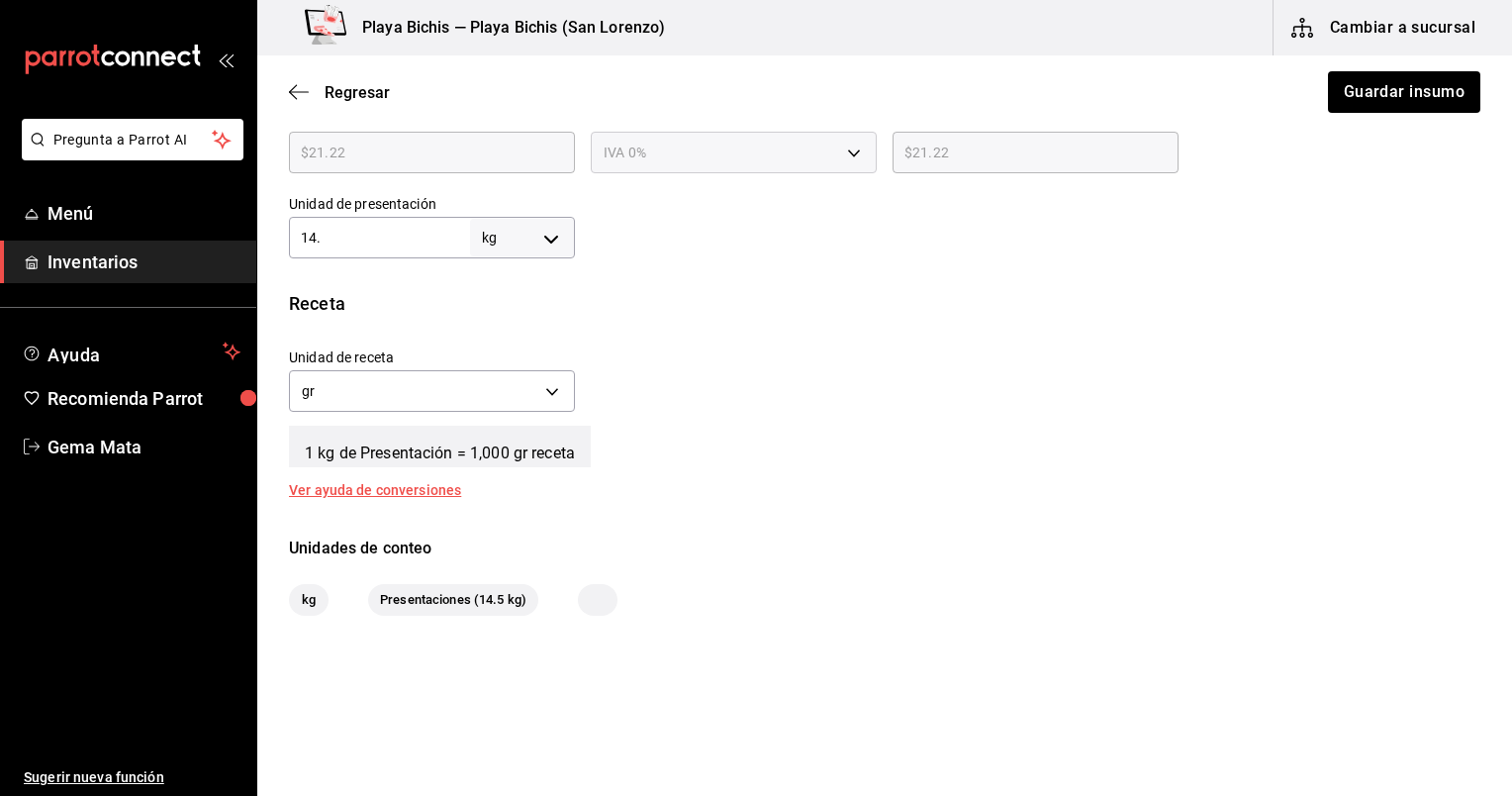 type on "14,000" 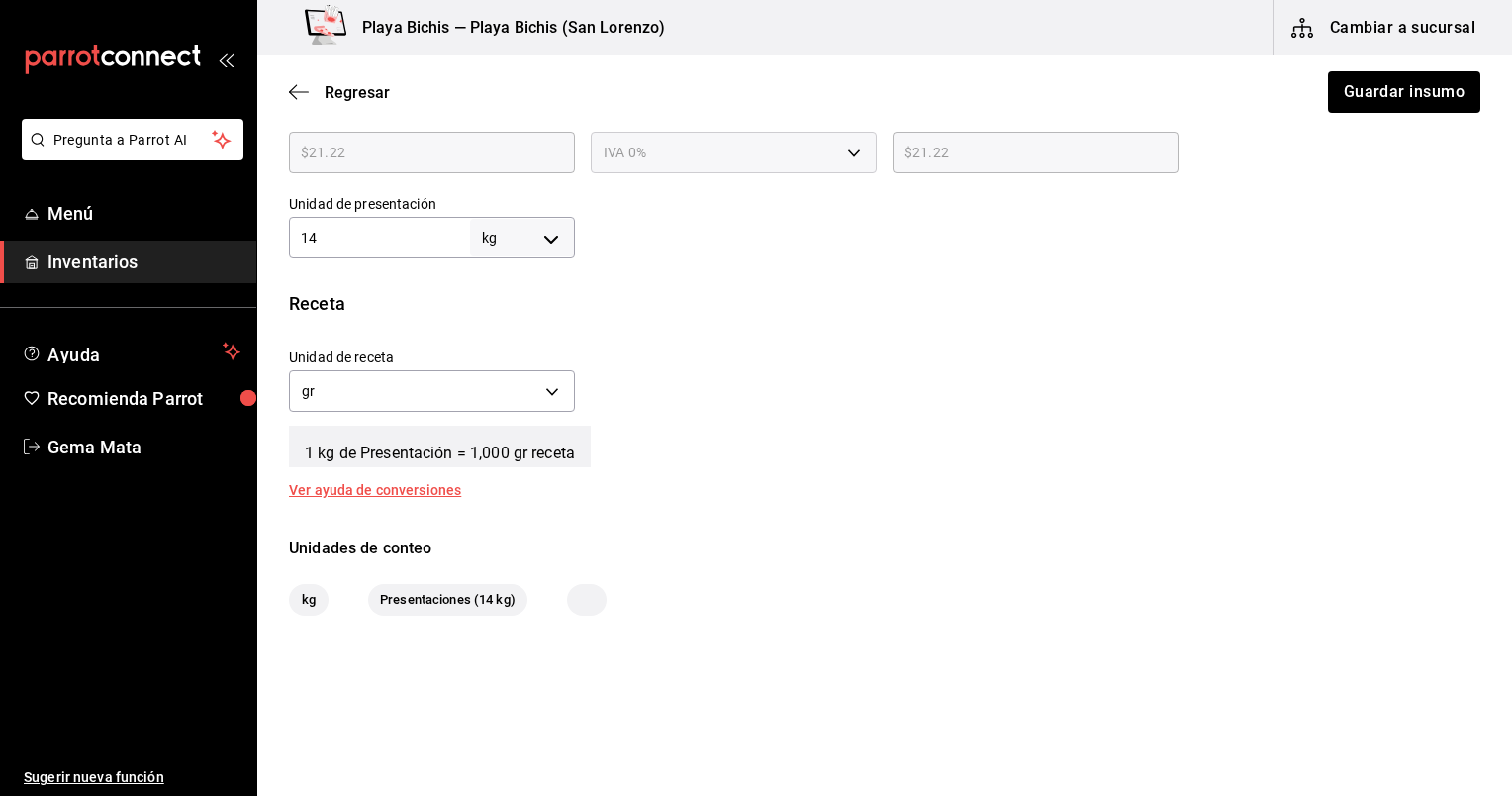 type on "1" 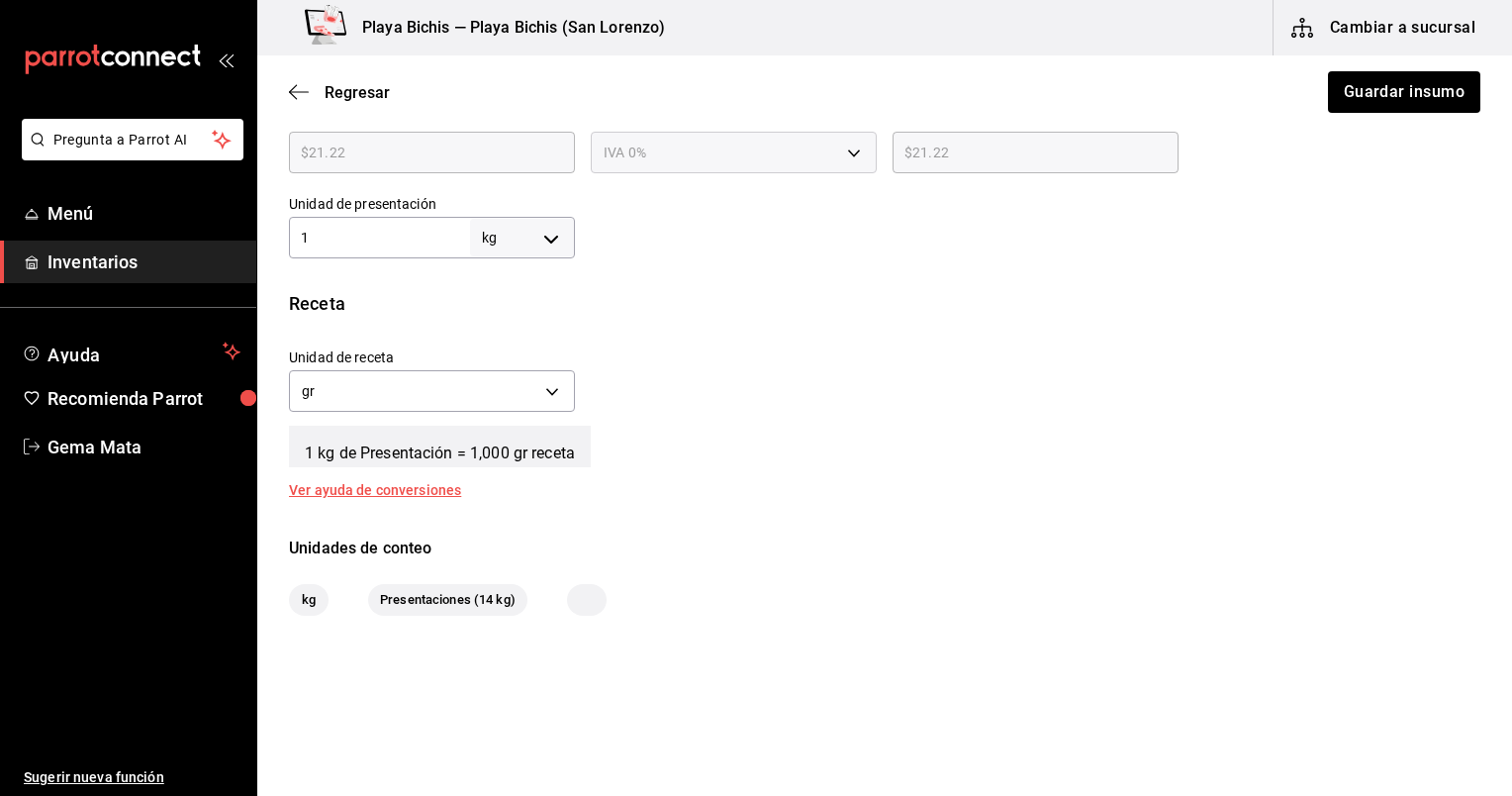 type on "1,000" 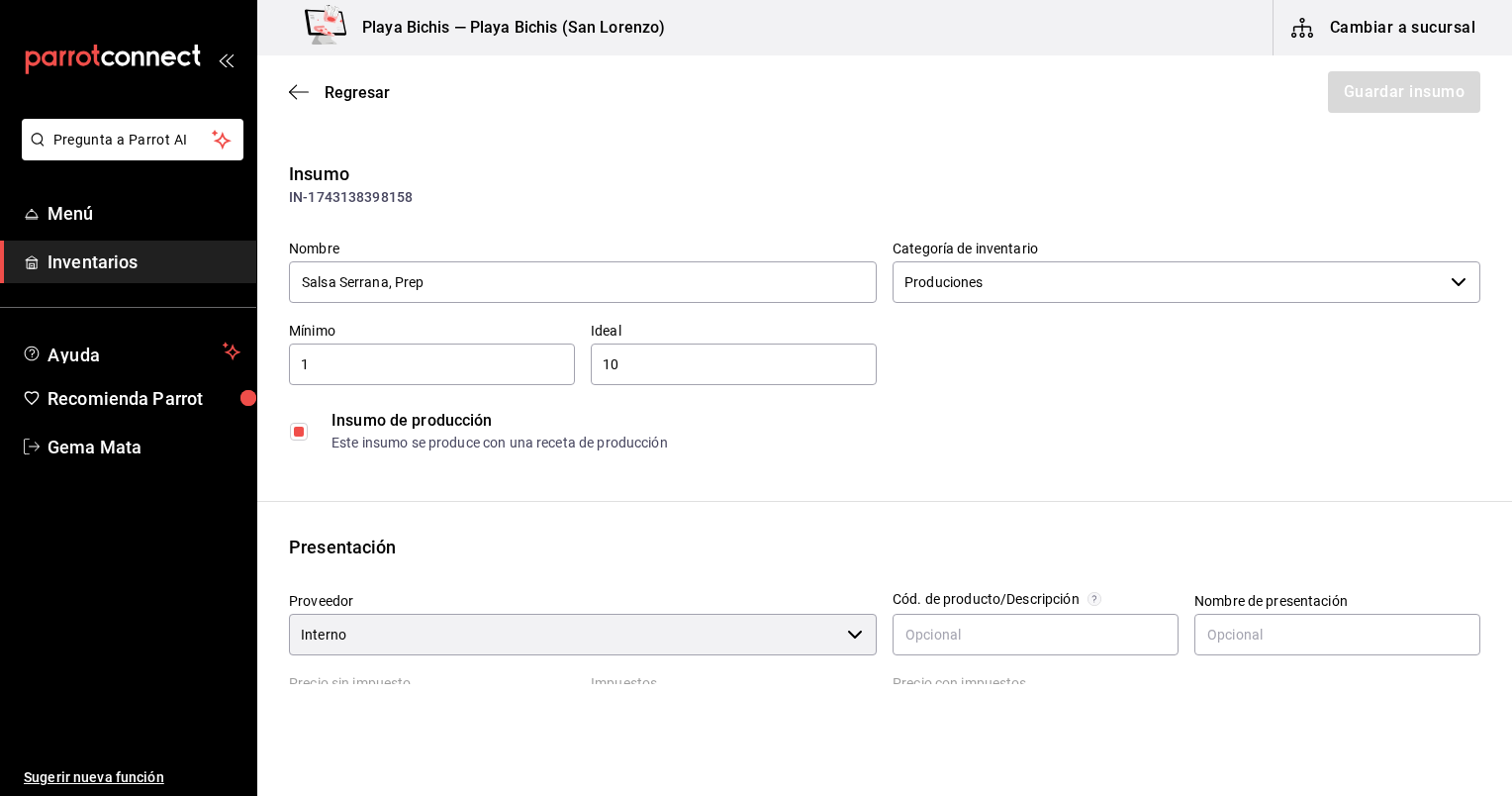 scroll, scrollTop: 0, scrollLeft: 0, axis: both 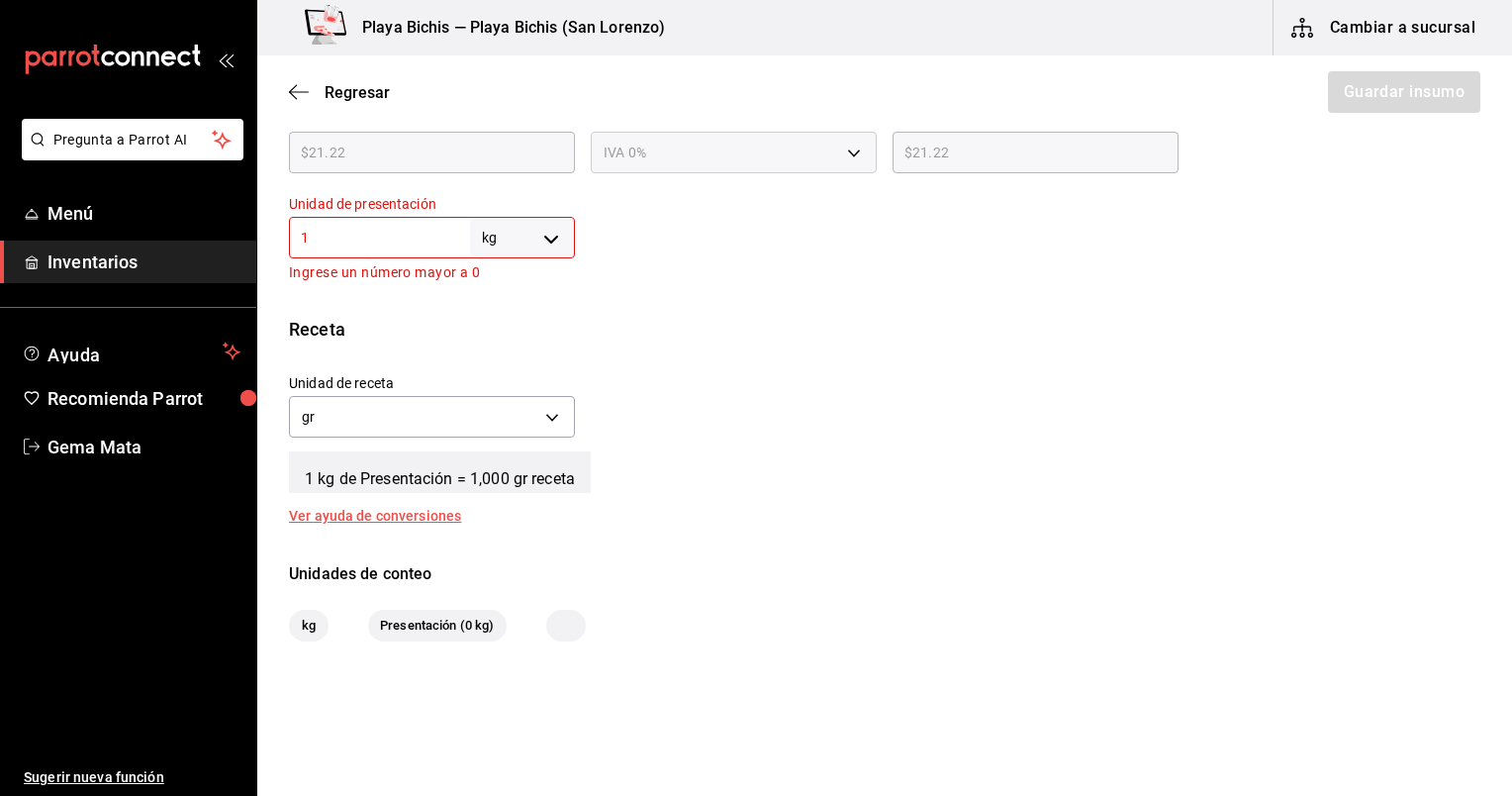 type on "12" 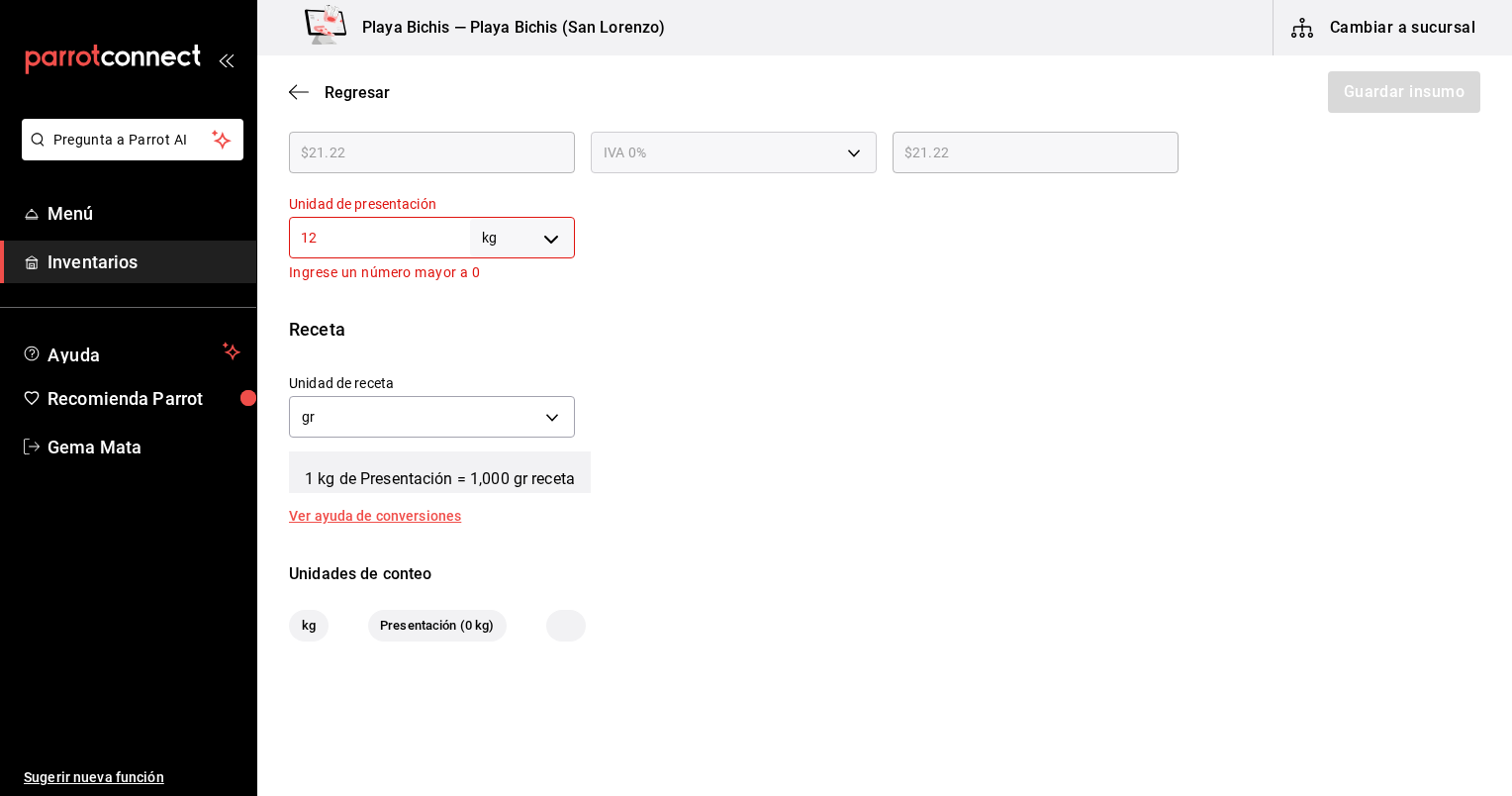 type on "12,000" 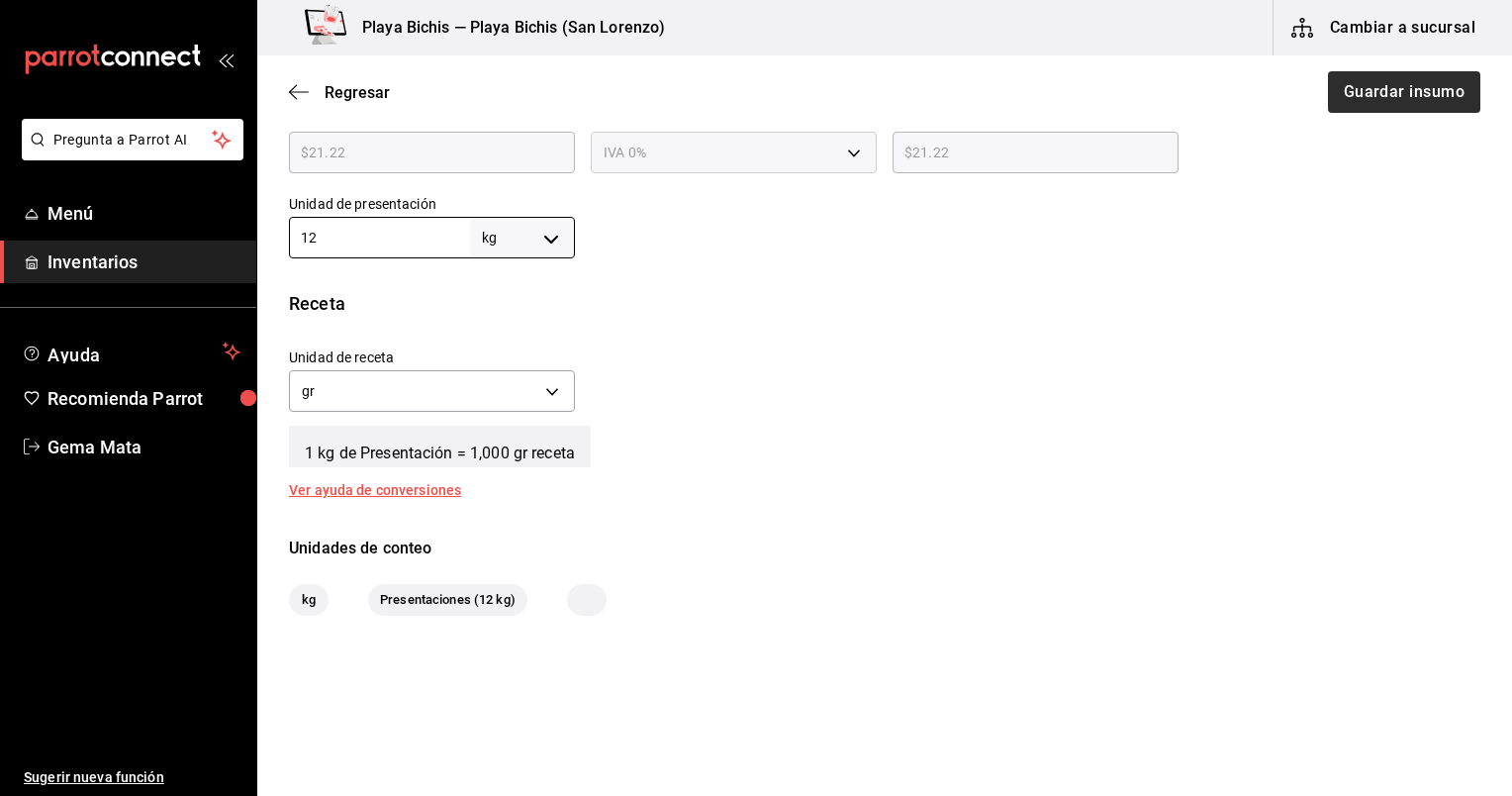 type on "12" 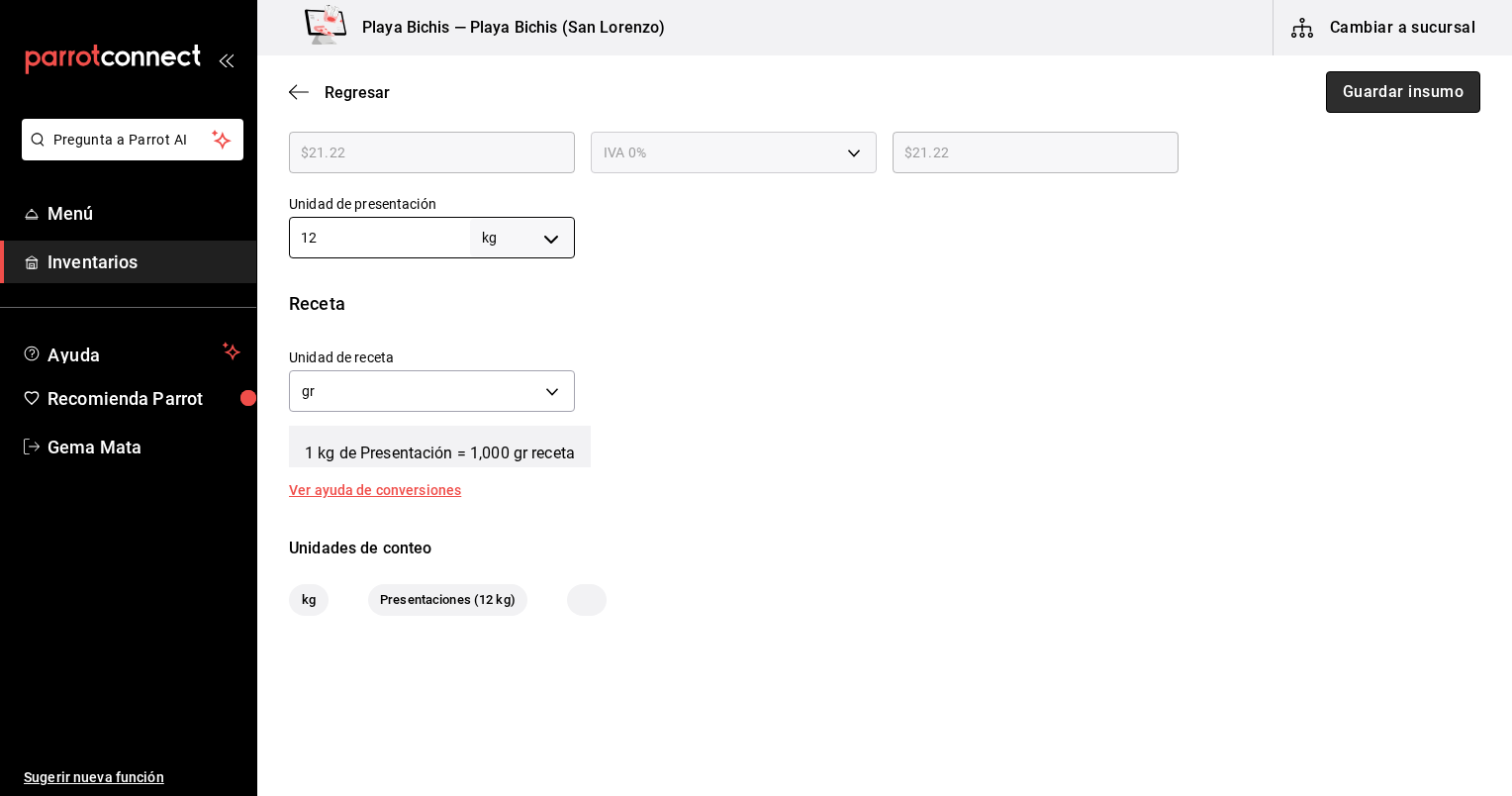 click on "Guardar insumo" at bounding box center (1403, 92) 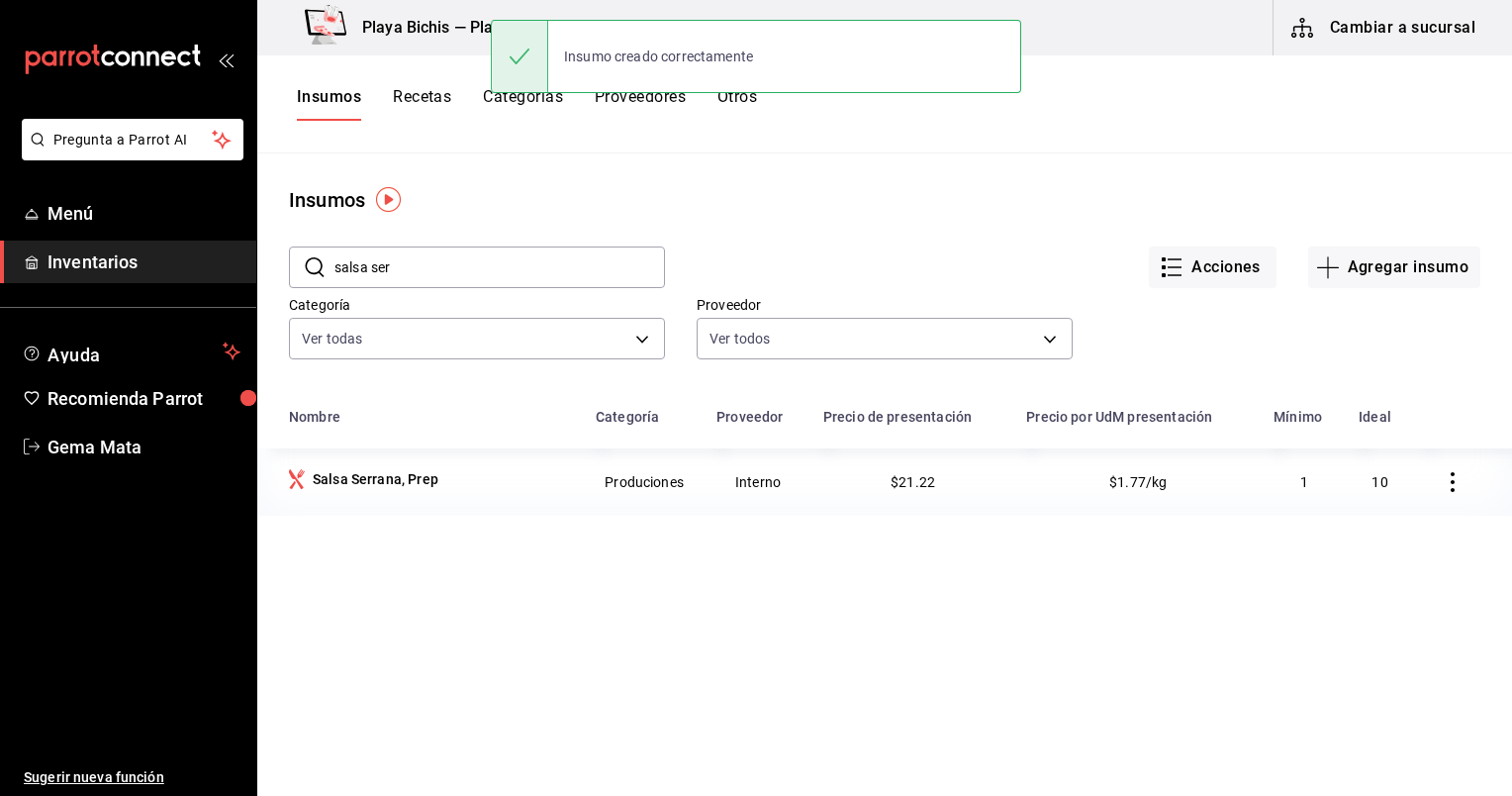 click on "Recetas" at bounding box center [422, 104] 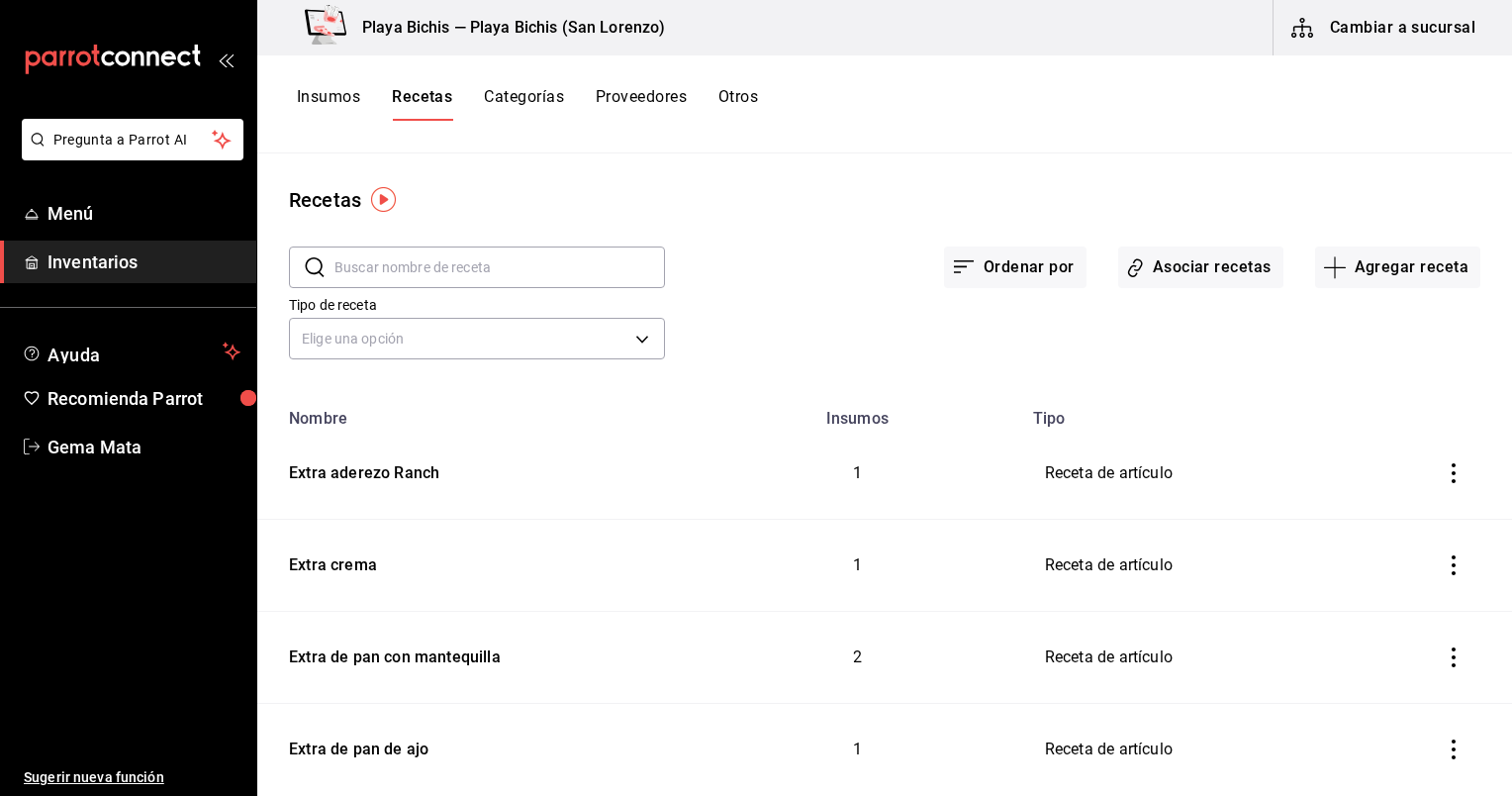 click at bounding box center [500, 267] 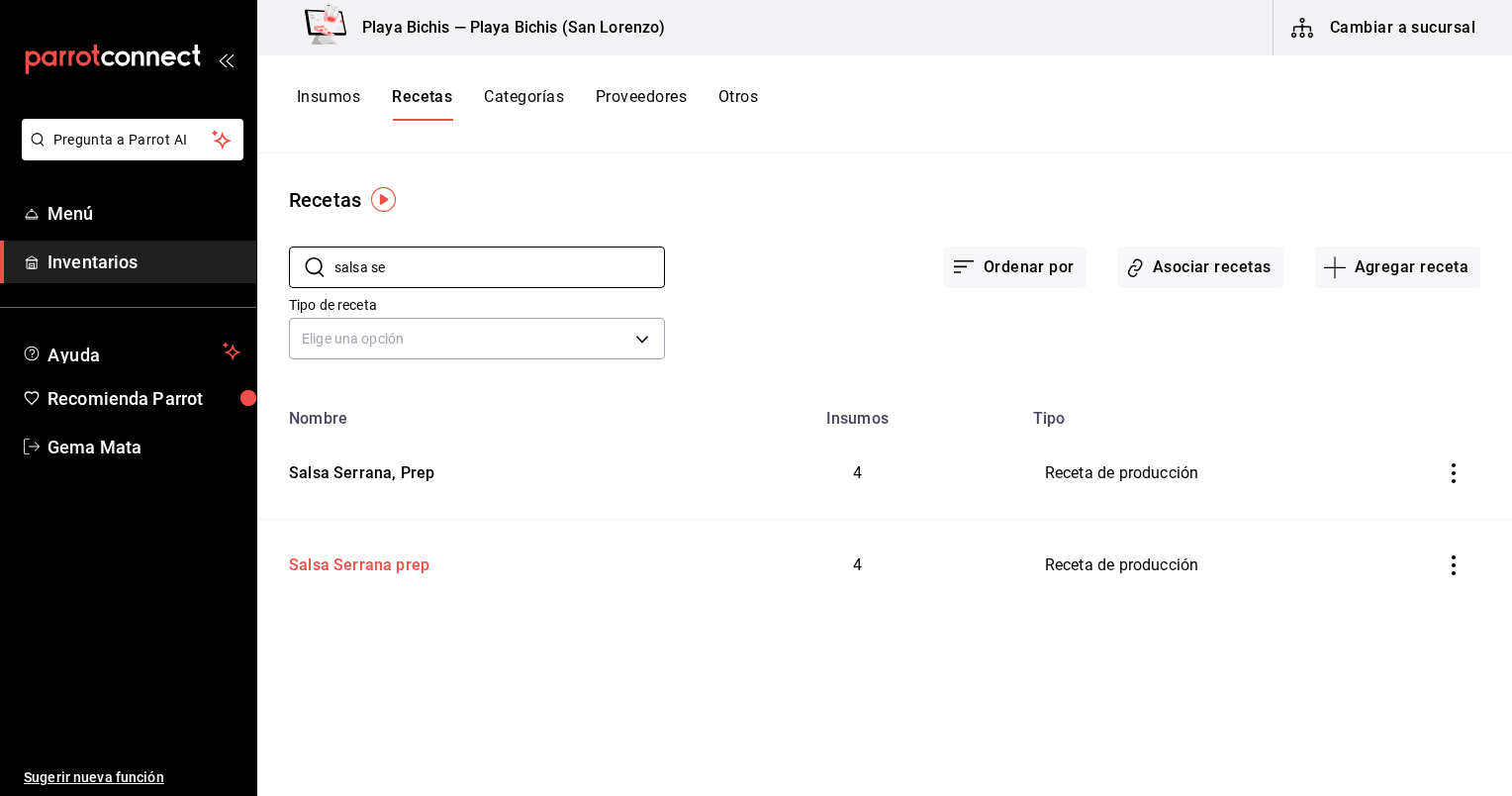 type on "salsa se" 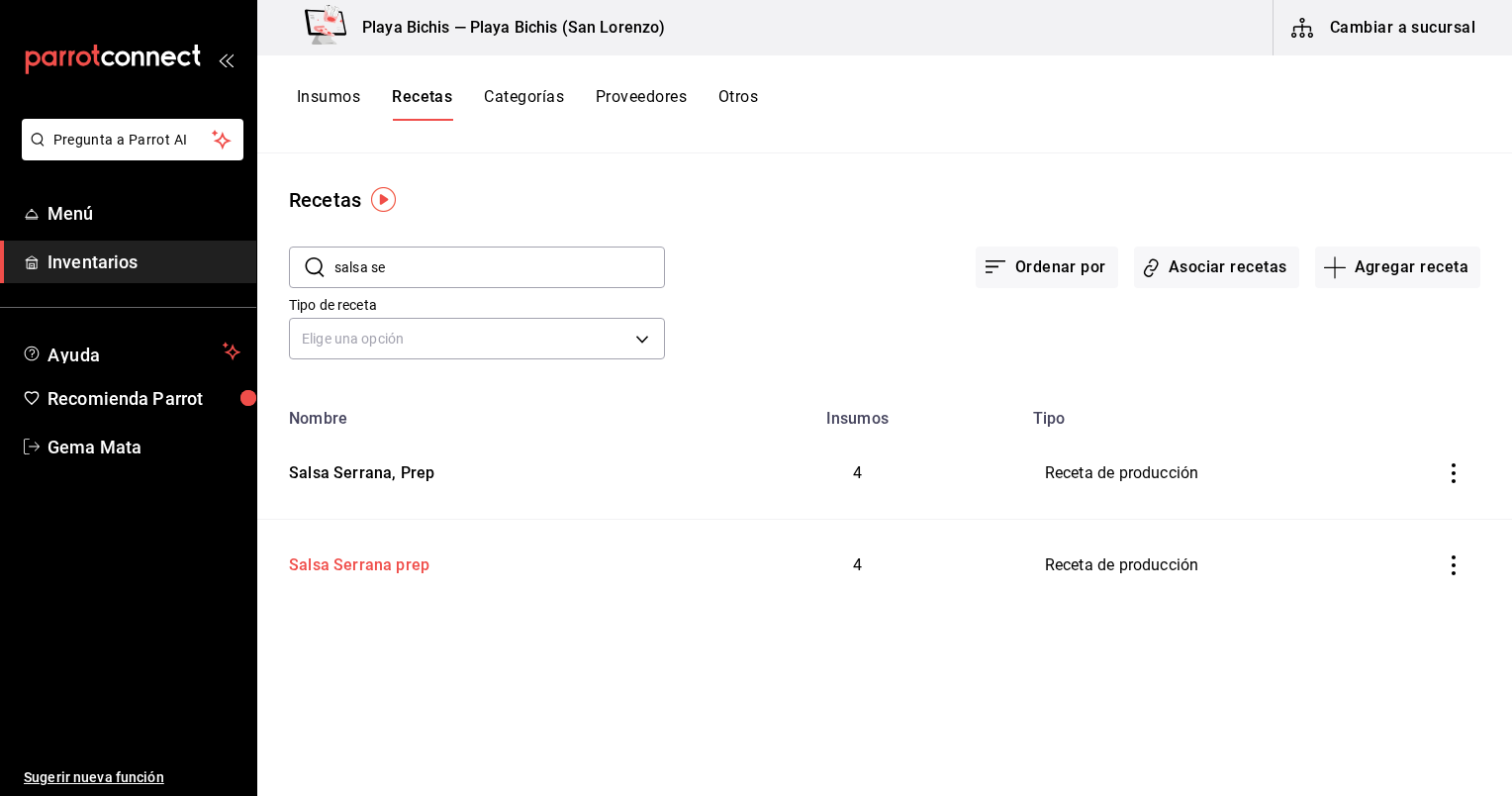 type on "Salsa Serrana prep" 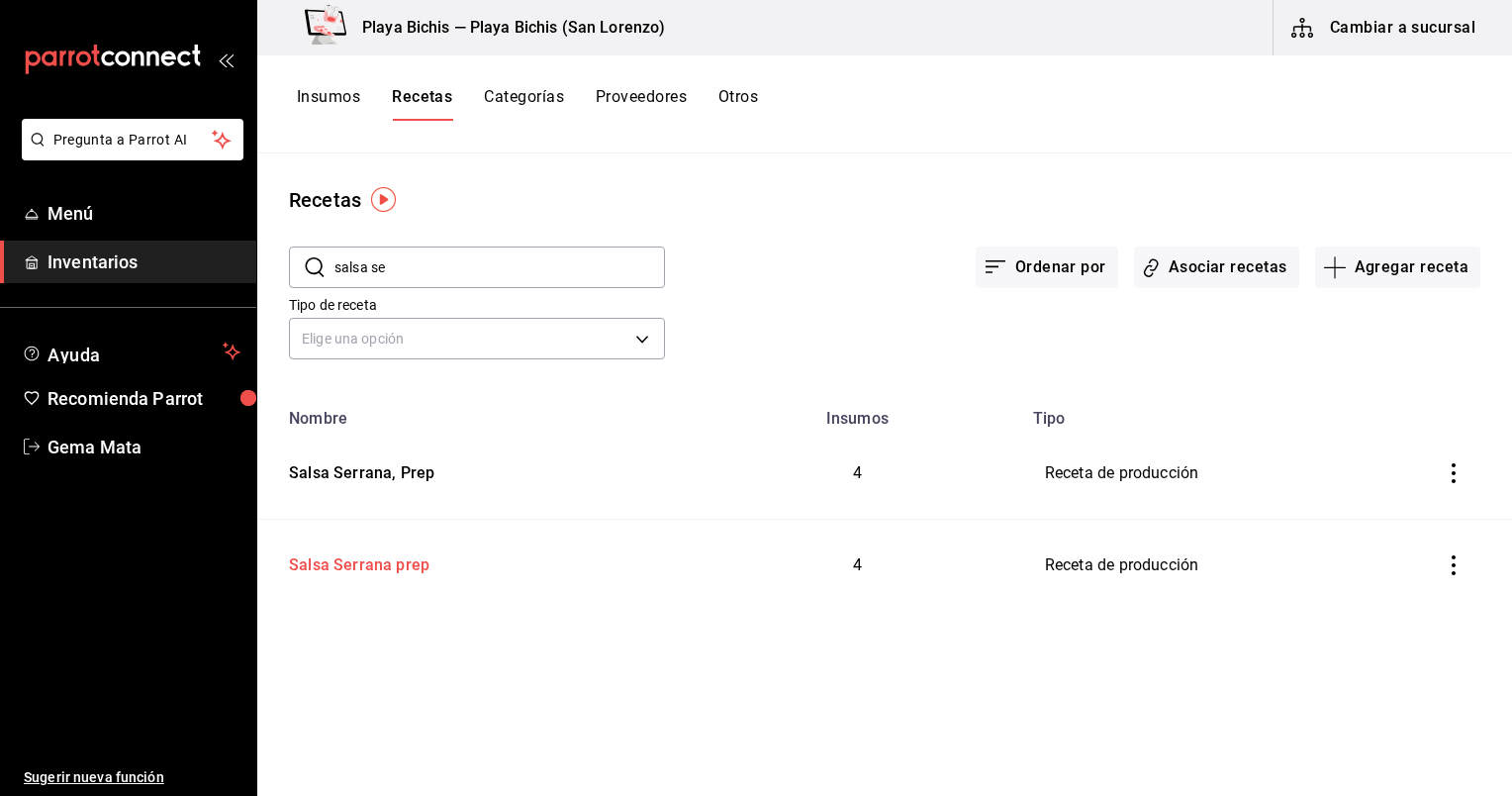 type on "14.5" 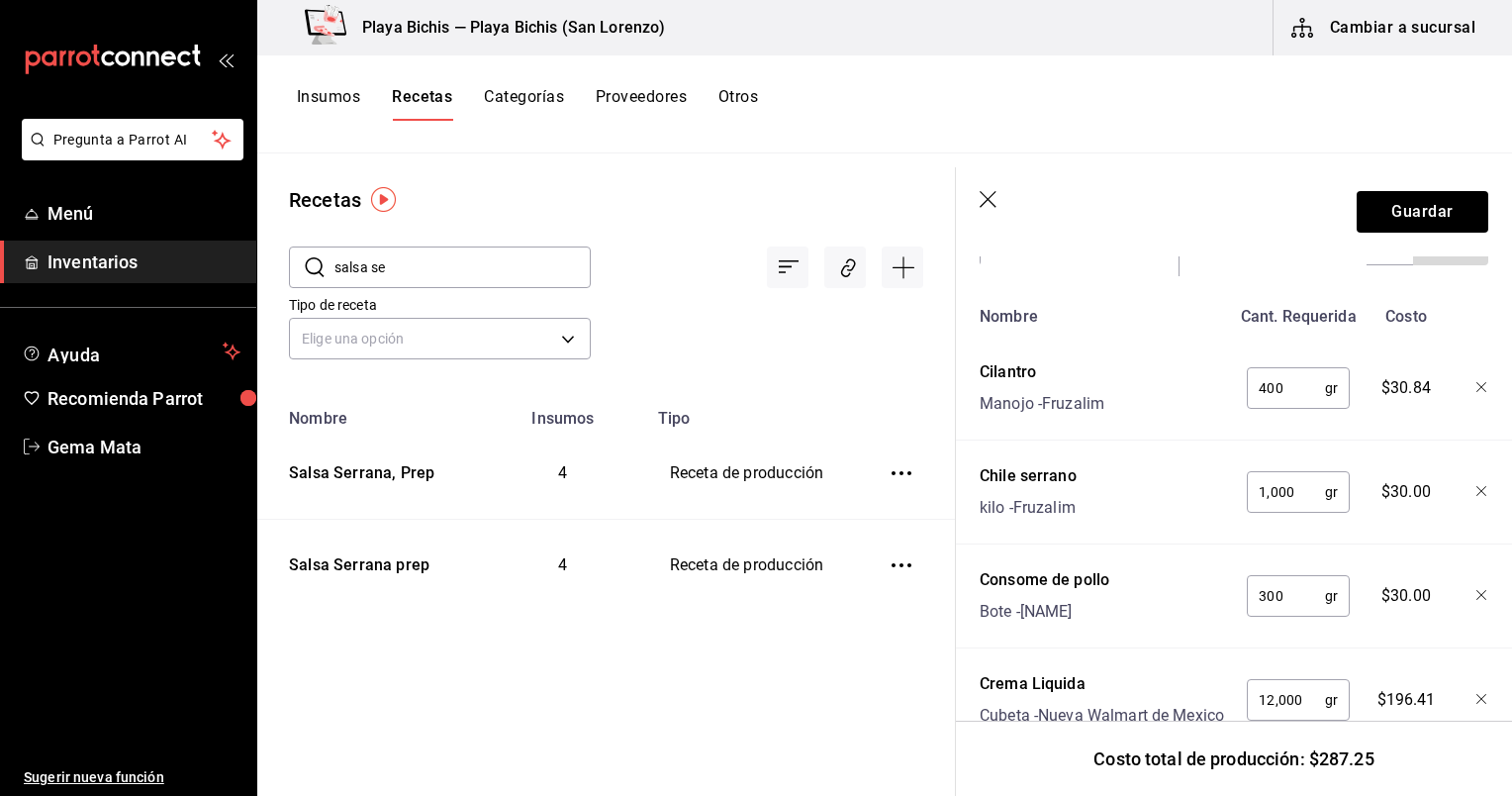 scroll, scrollTop: 832, scrollLeft: 0, axis: vertical 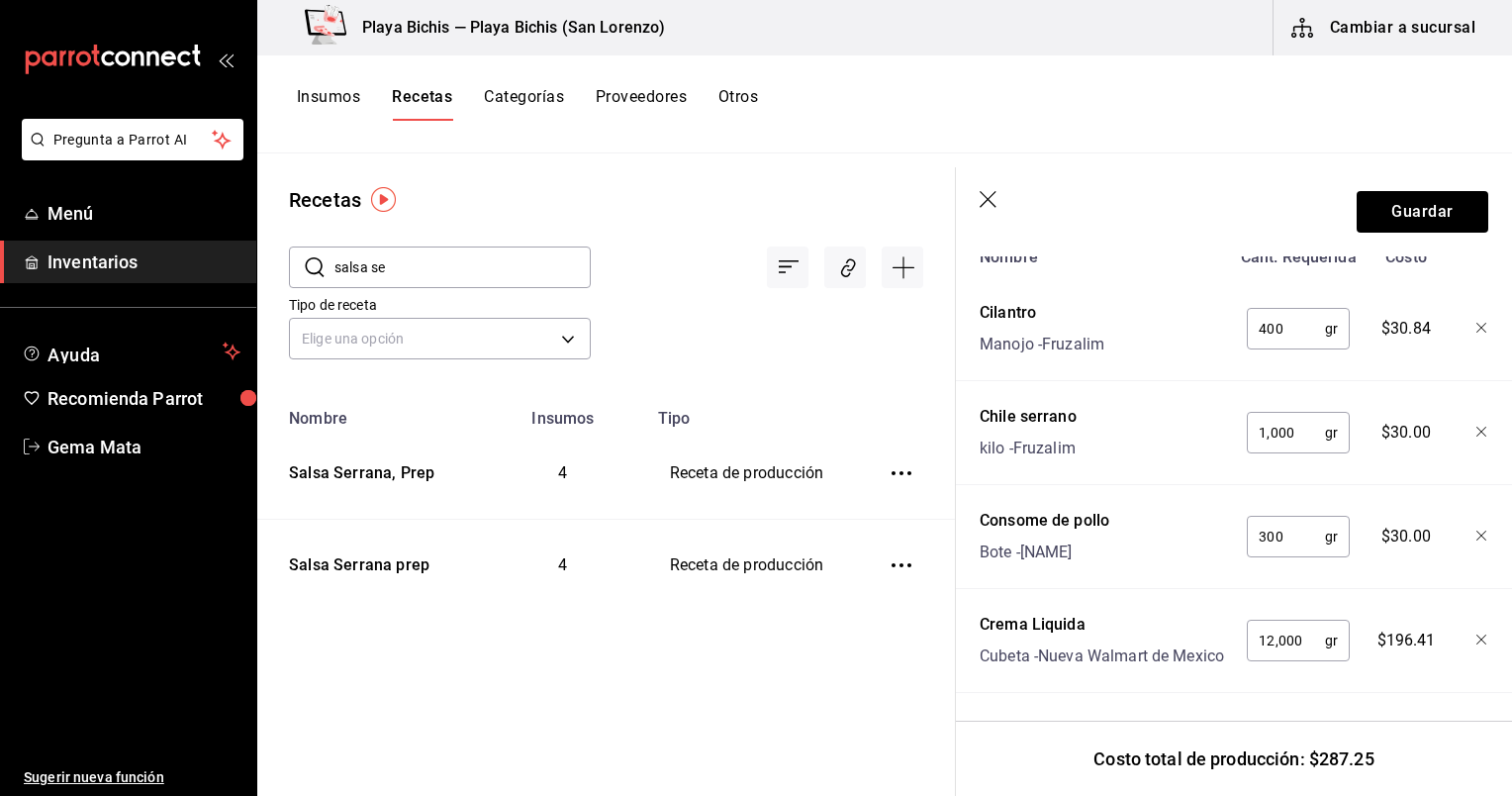click 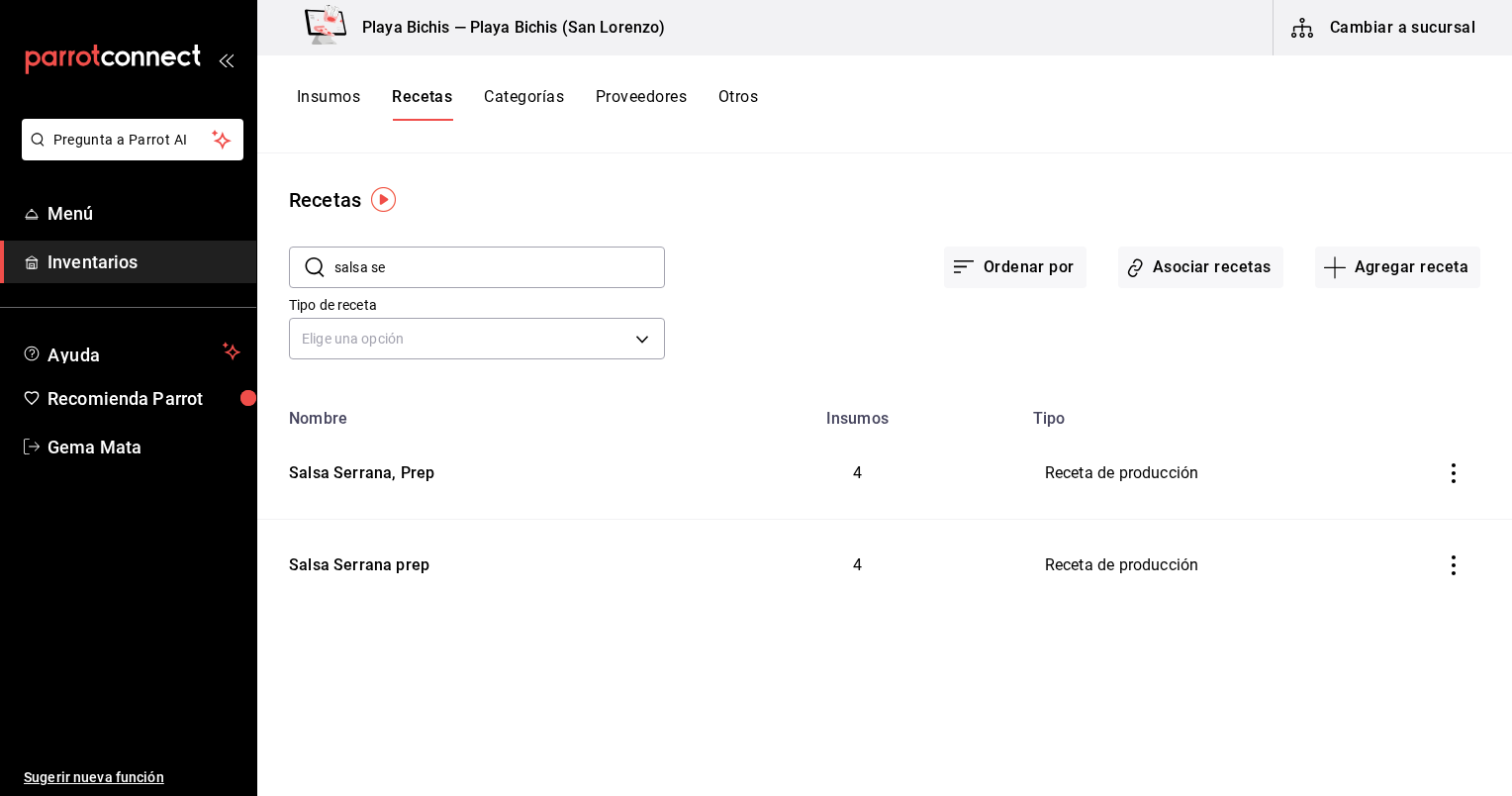 scroll, scrollTop: 0, scrollLeft: 0, axis: both 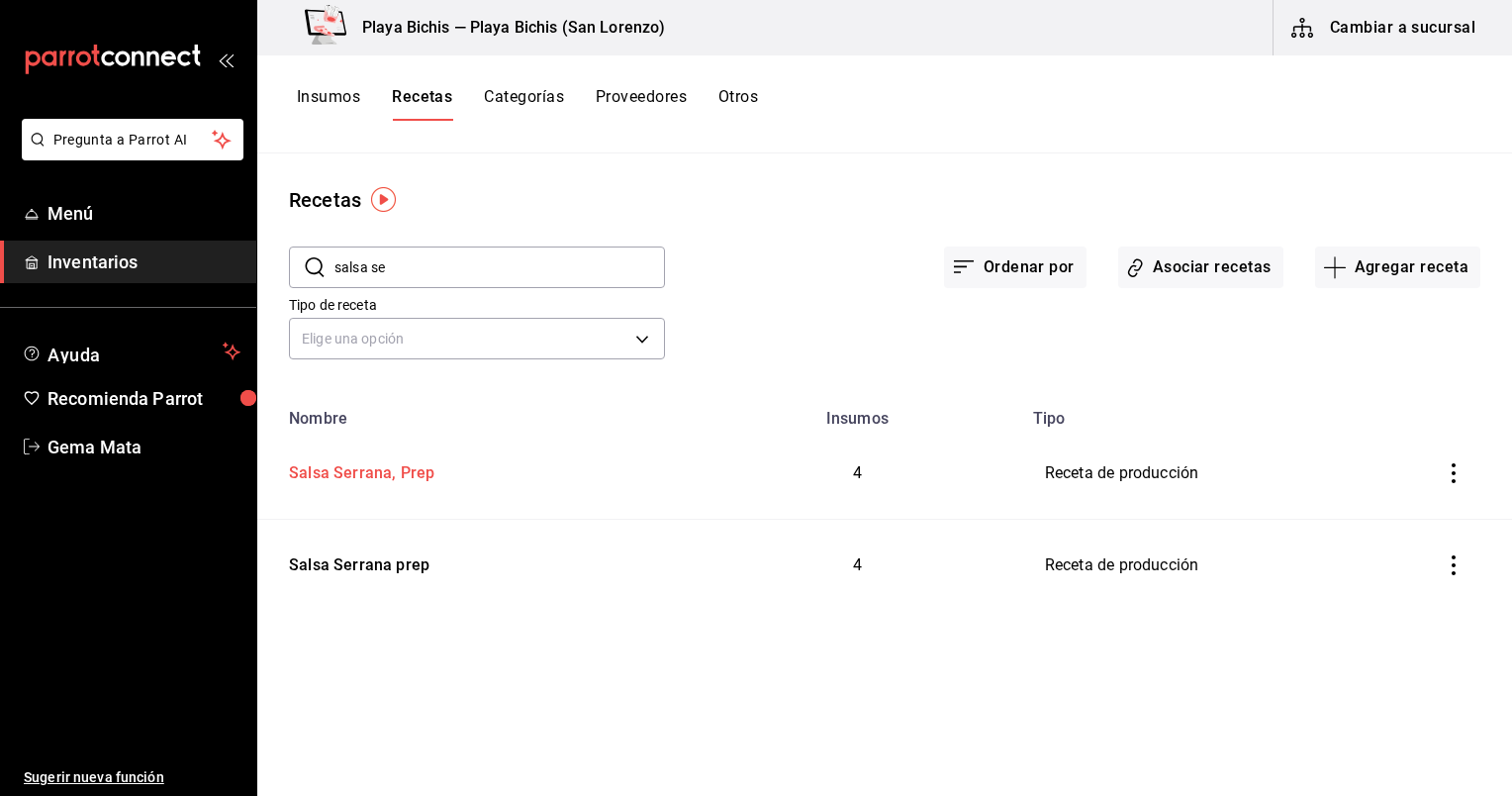 click on "Salsa Serrana, Prep" at bounding box center (357, 469) 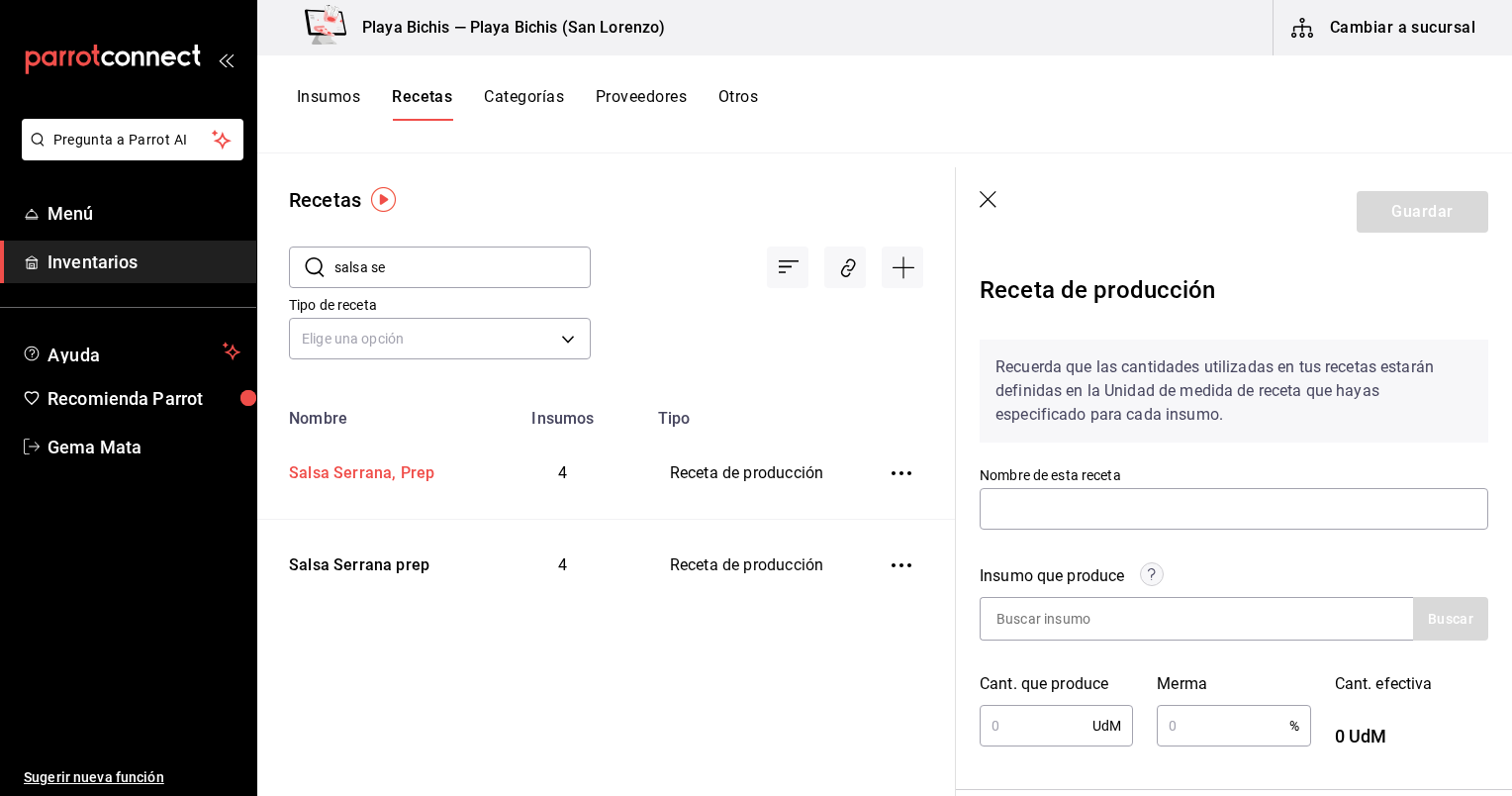 type on "Salsa Serrana, Prep" 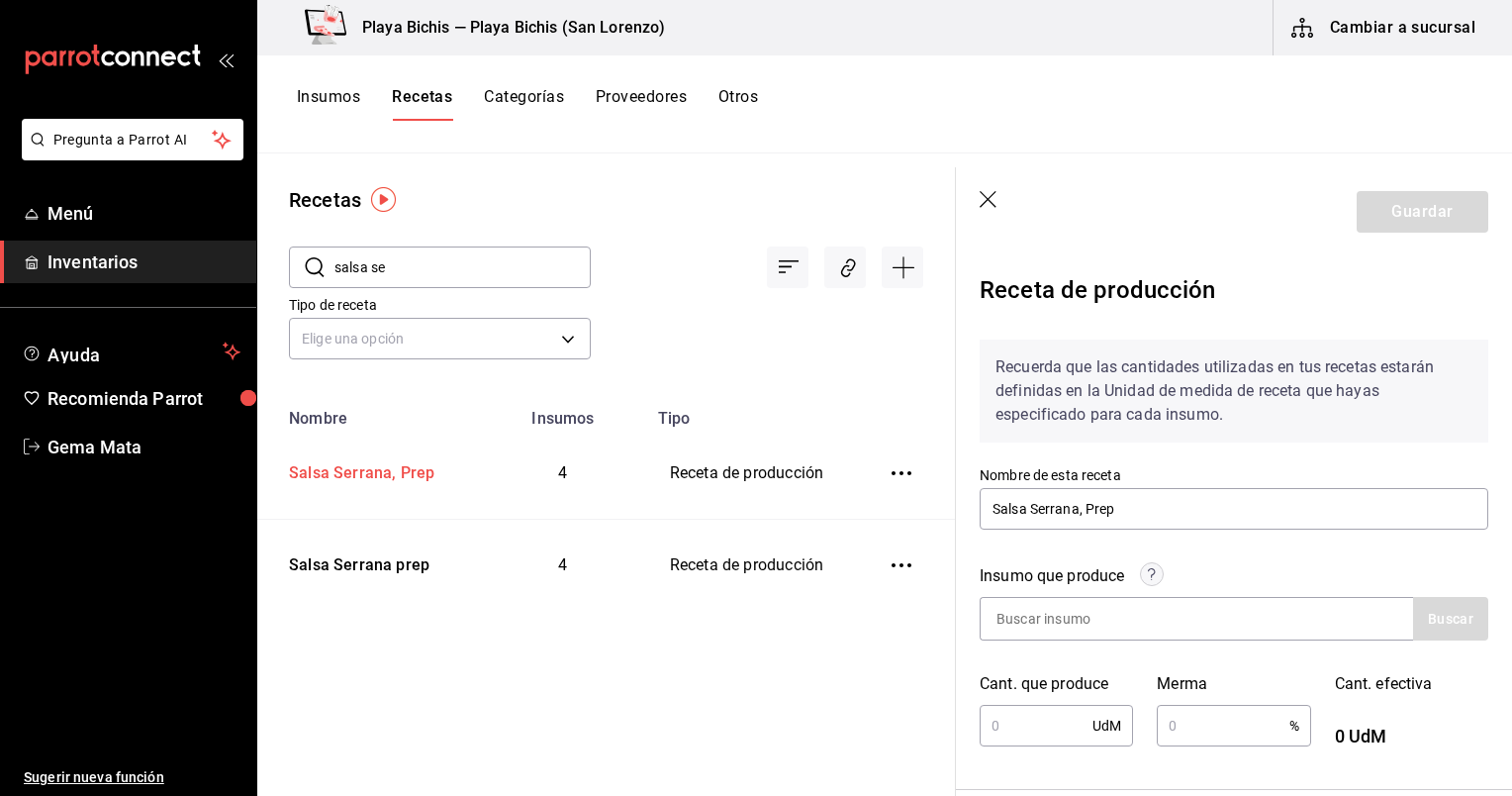 type on "13.5" 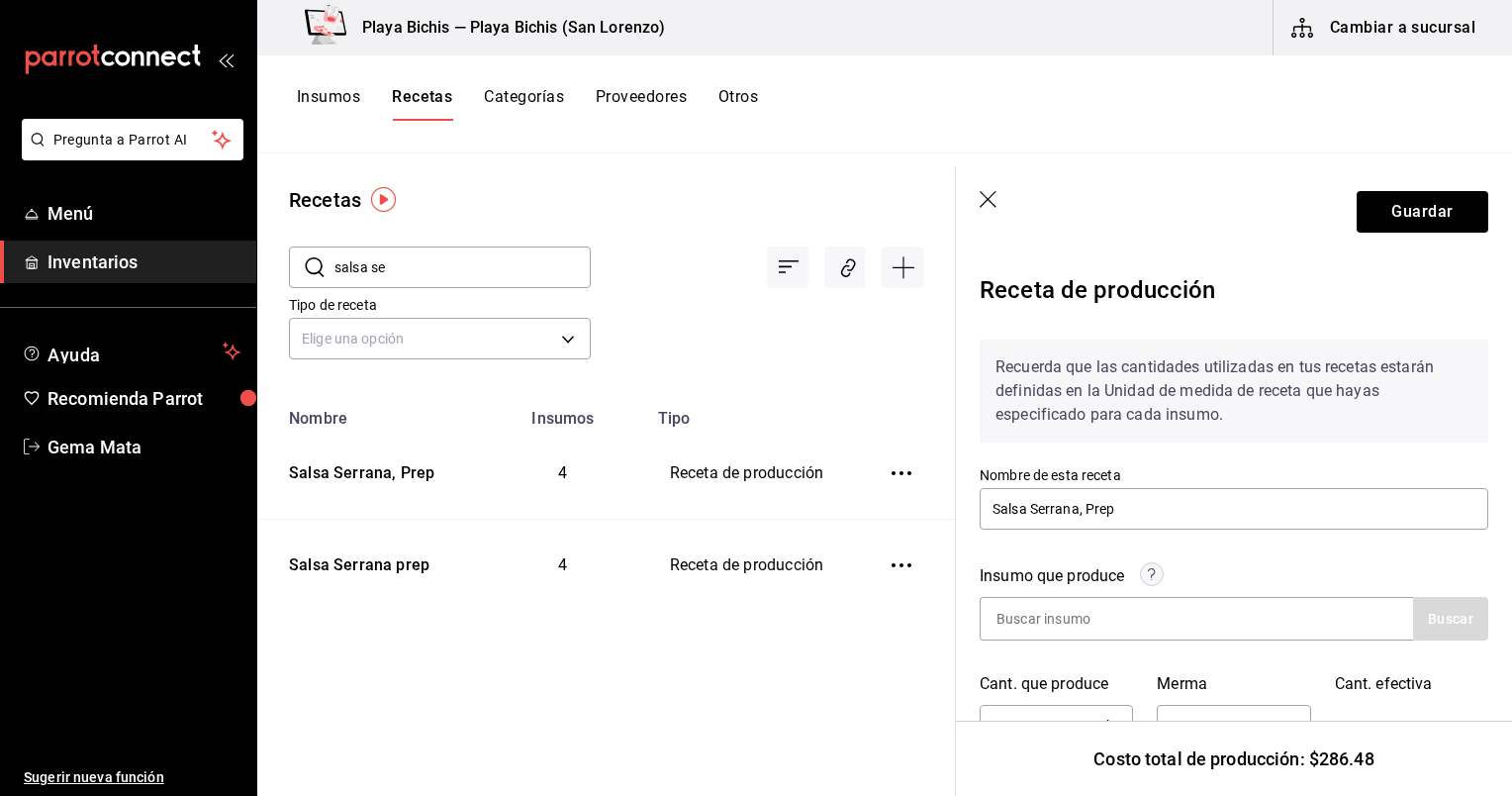 click on "Guardar" at bounding box center [1234, 212] 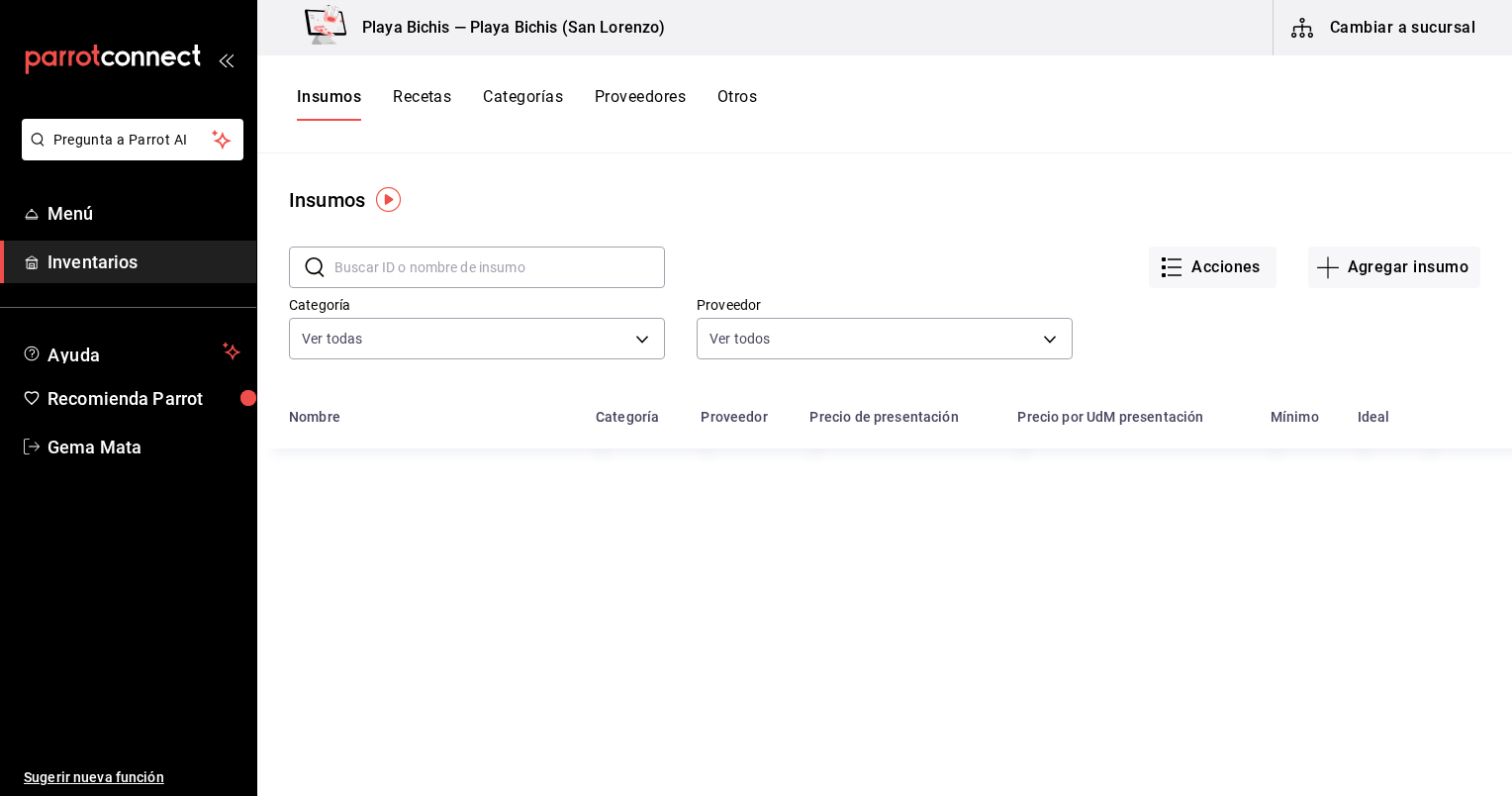 click at bounding box center [500, 267] 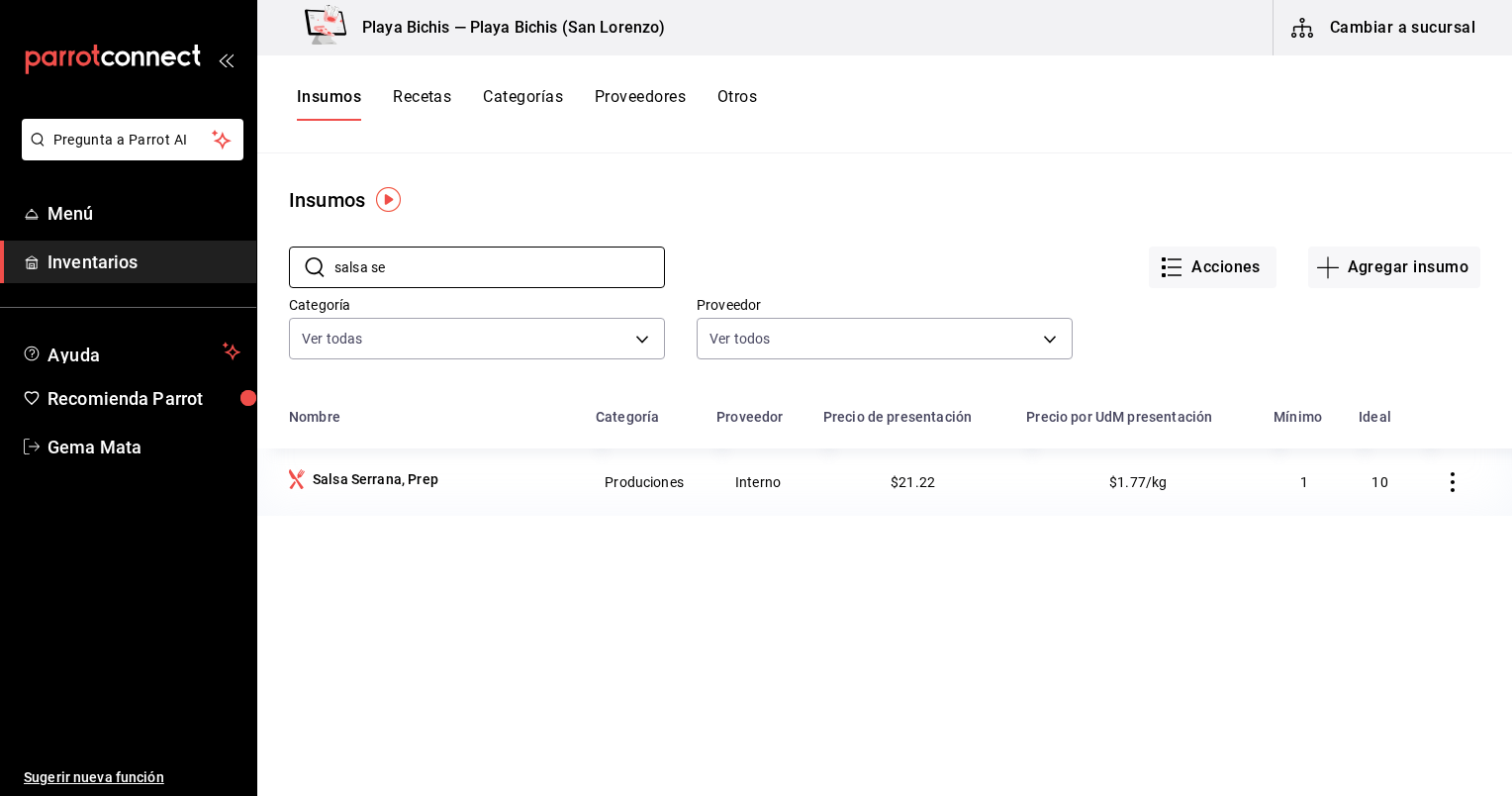 type on "salsa se" 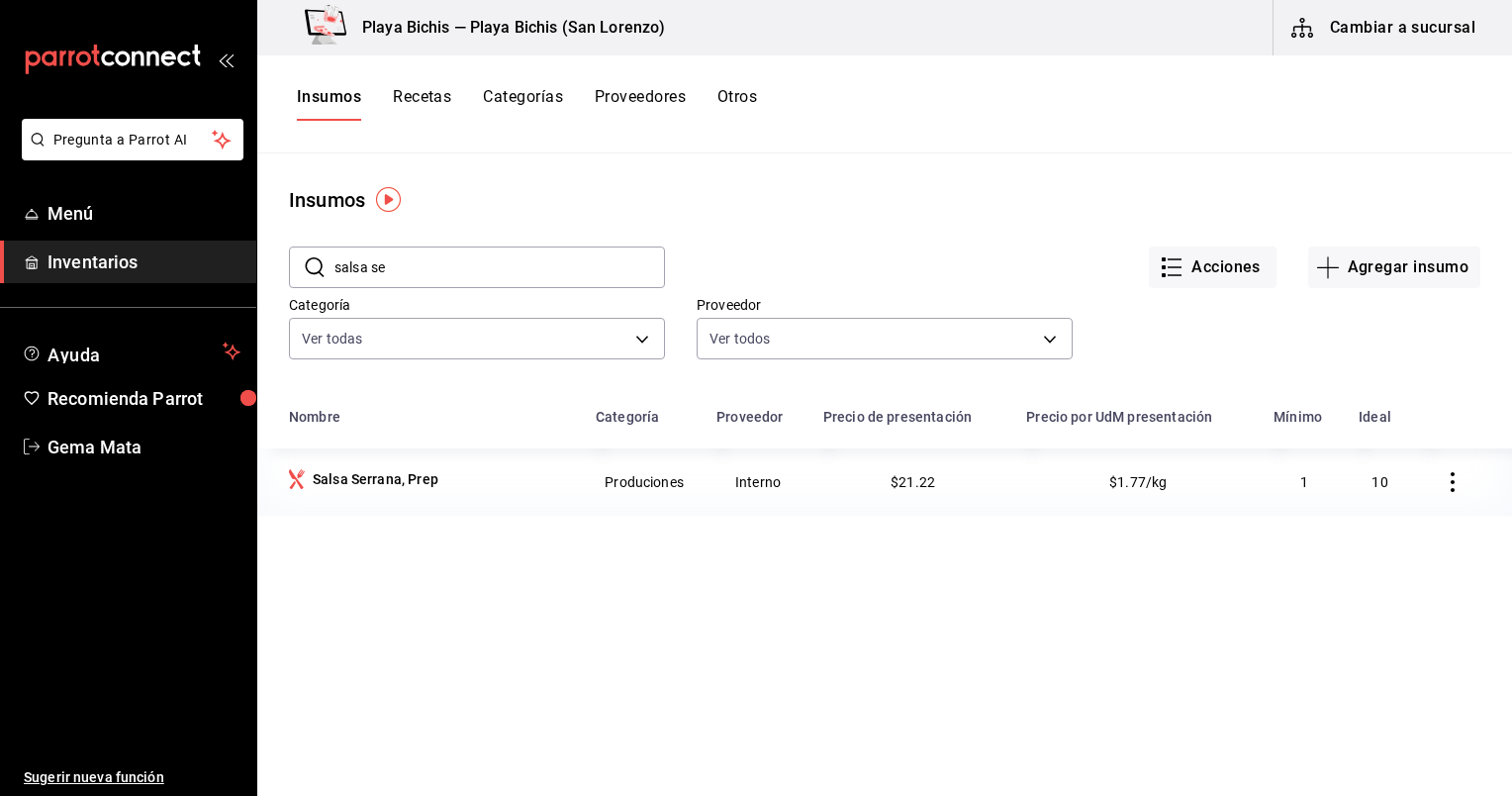 click on "Recetas" at bounding box center (422, 104) 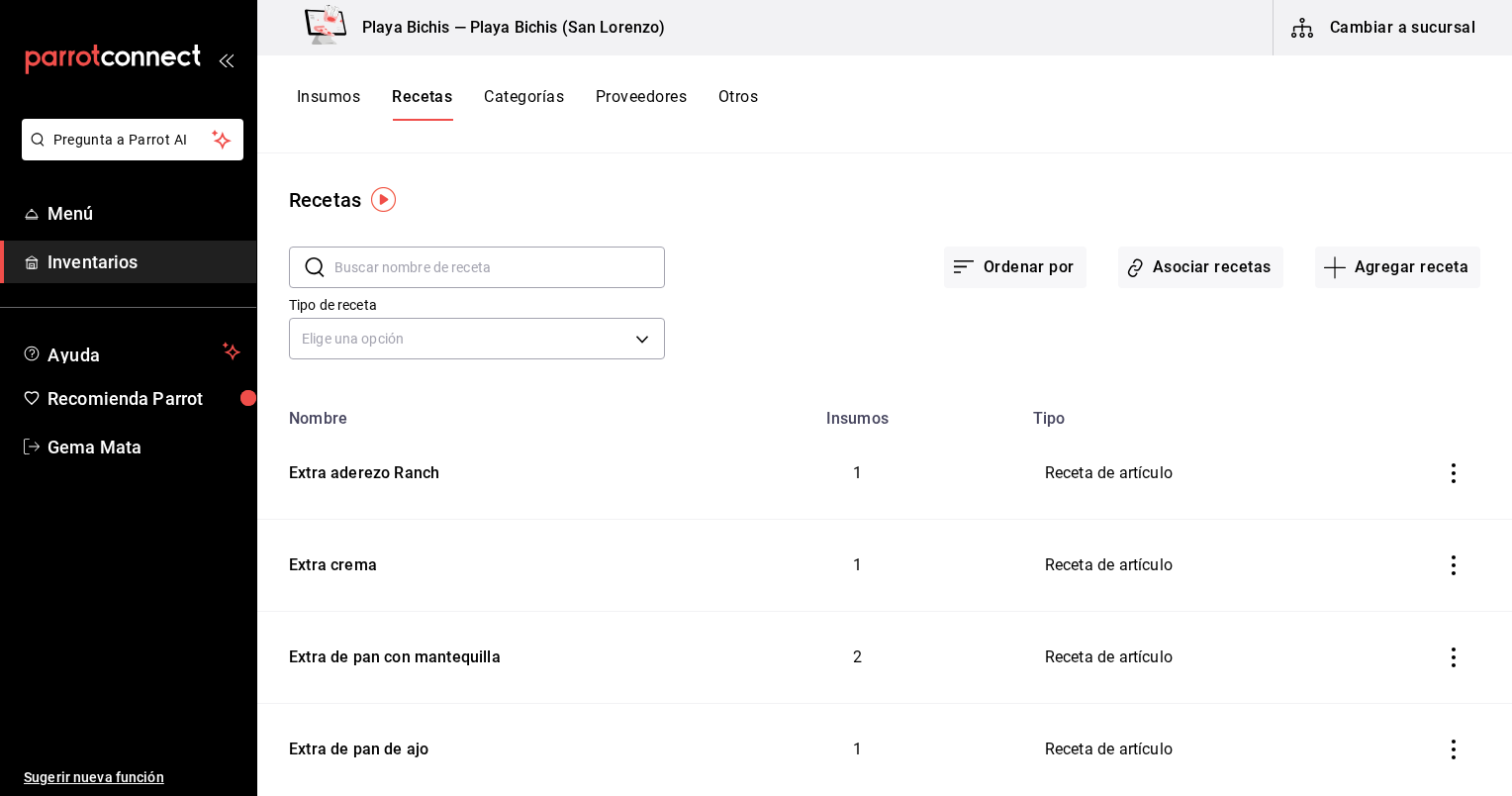 click at bounding box center [500, 267] 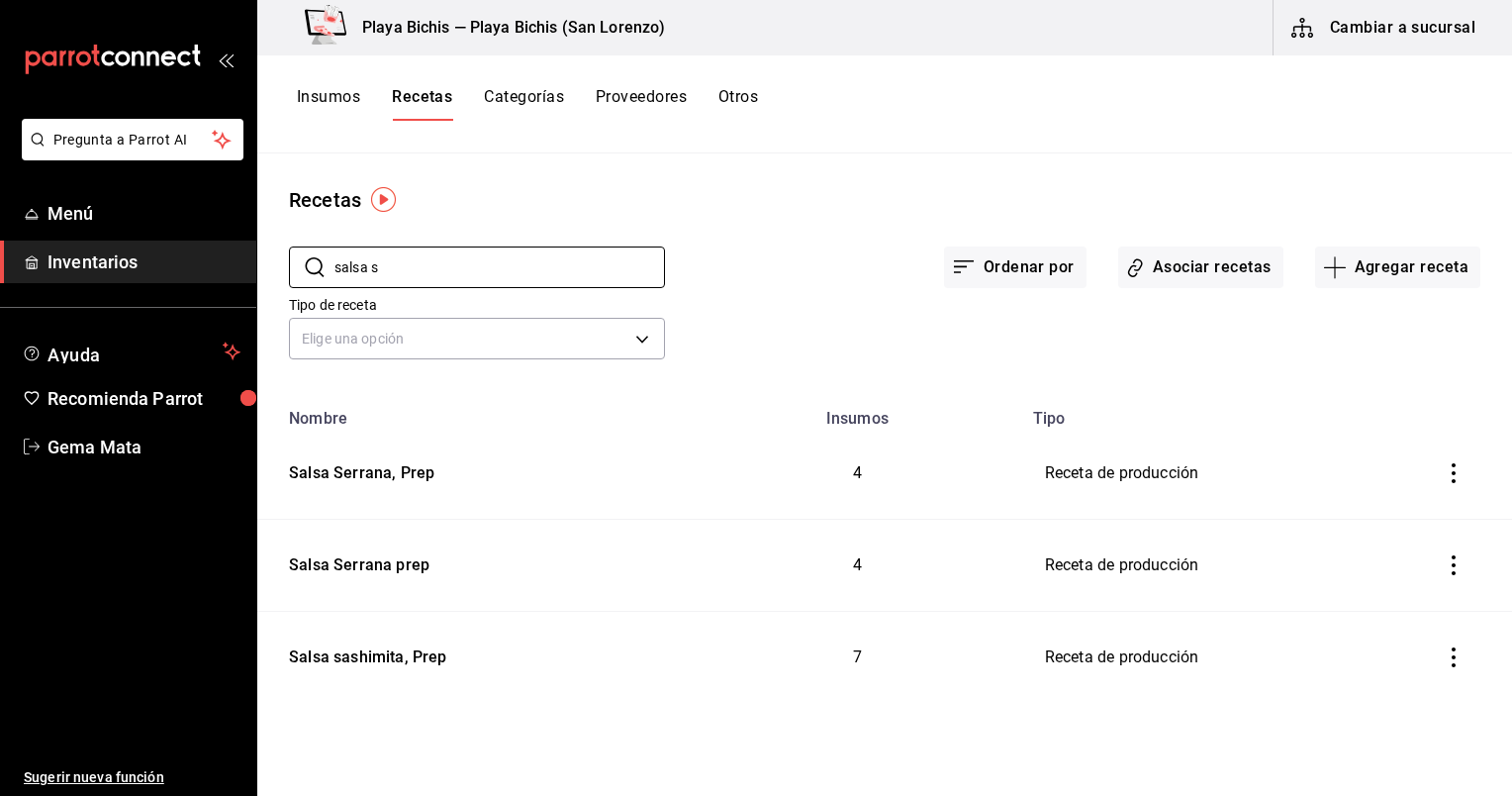 type on "salsa s" 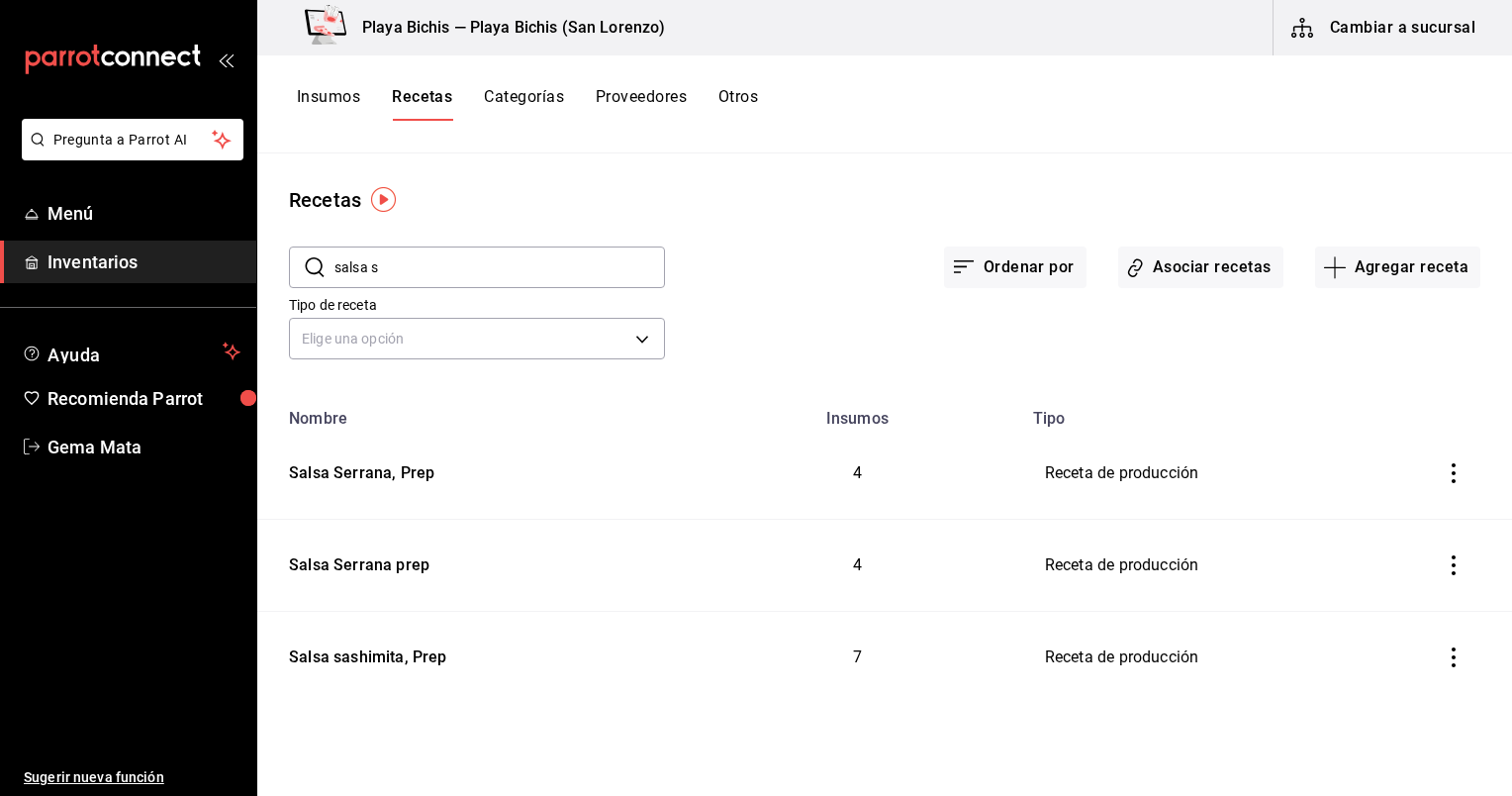 click 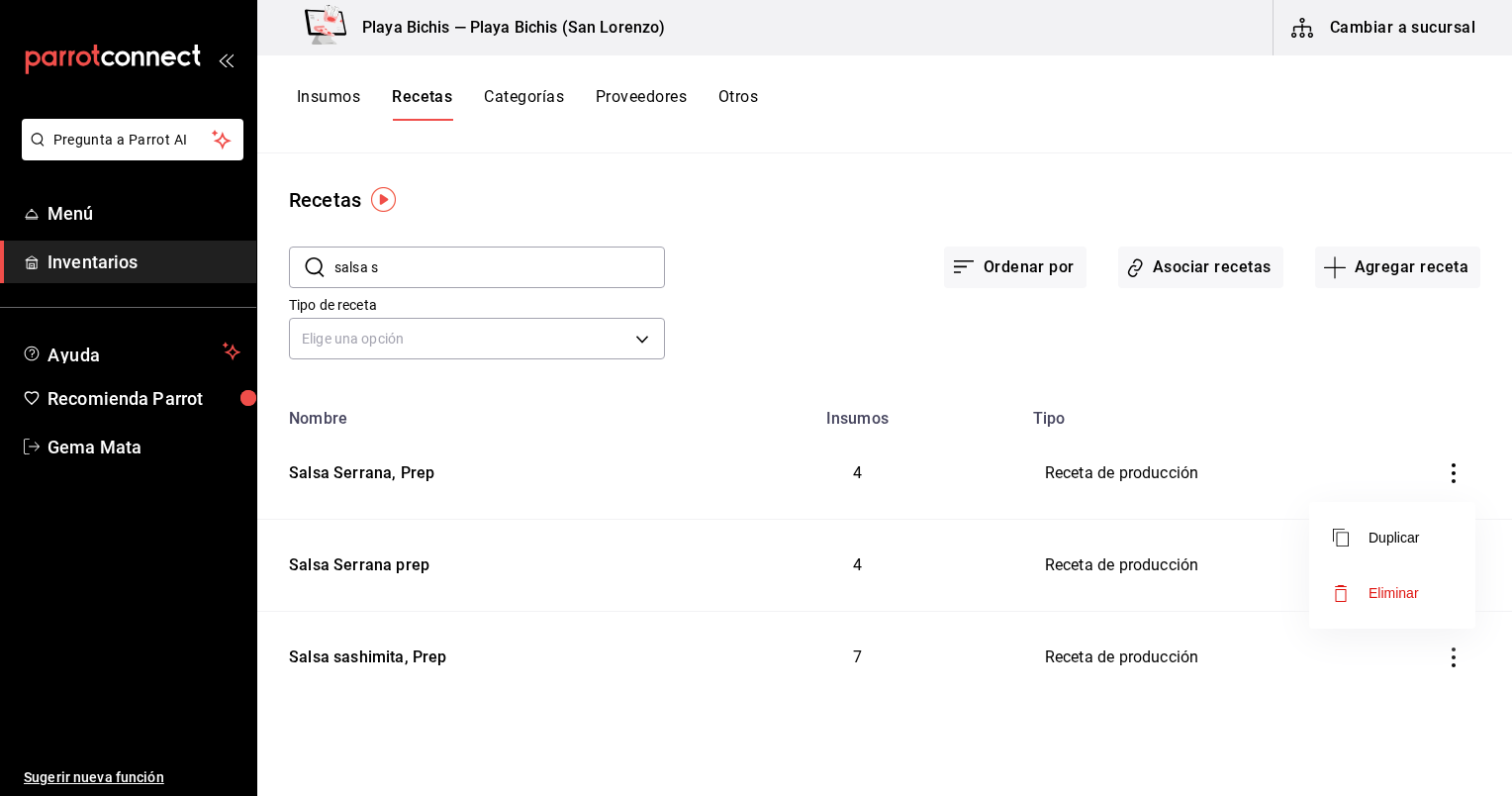 click on "Eliminar" at bounding box center (1393, 593) 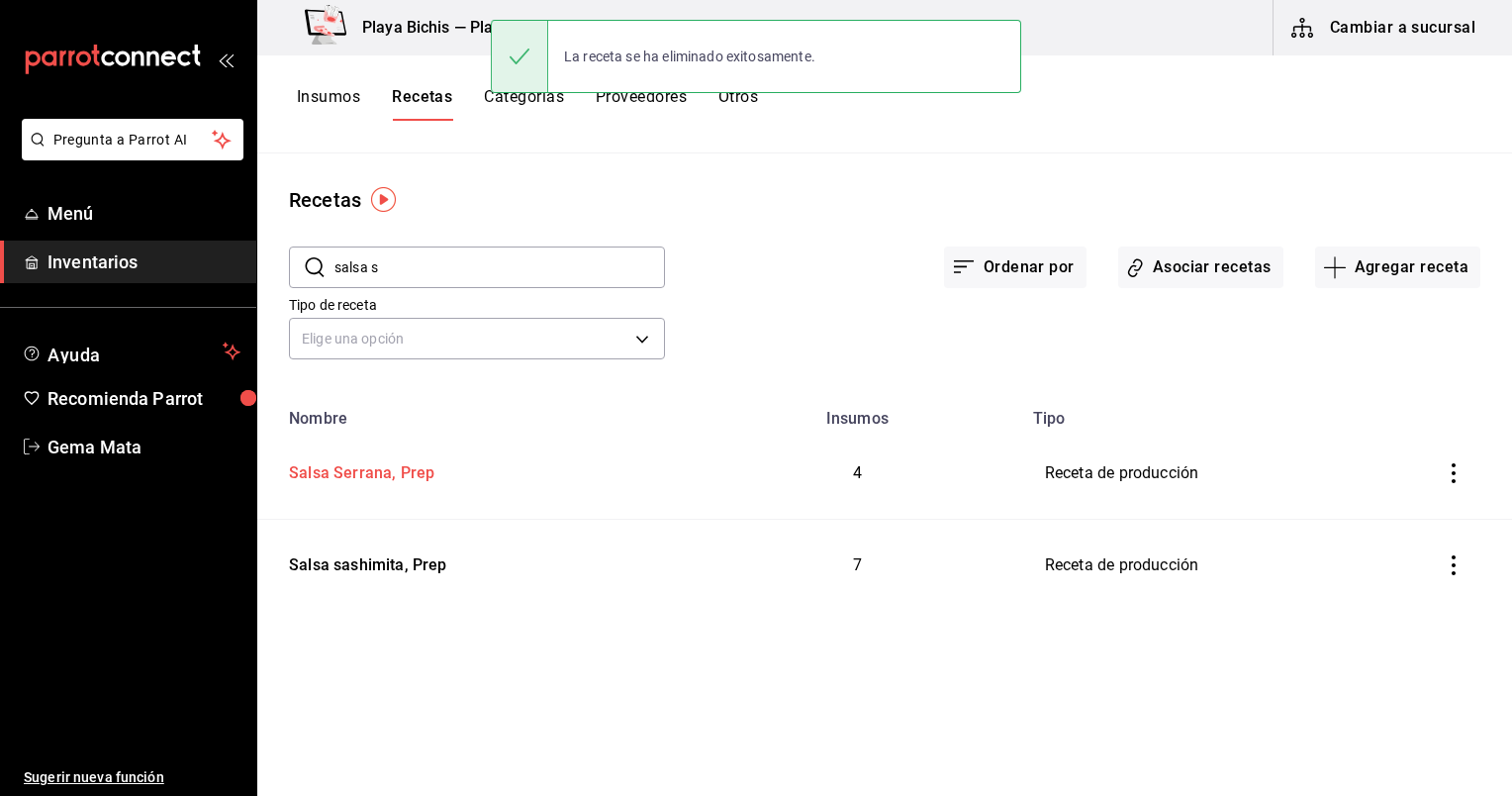 click on "Salsa Serrana, Prep" at bounding box center (475, 473) 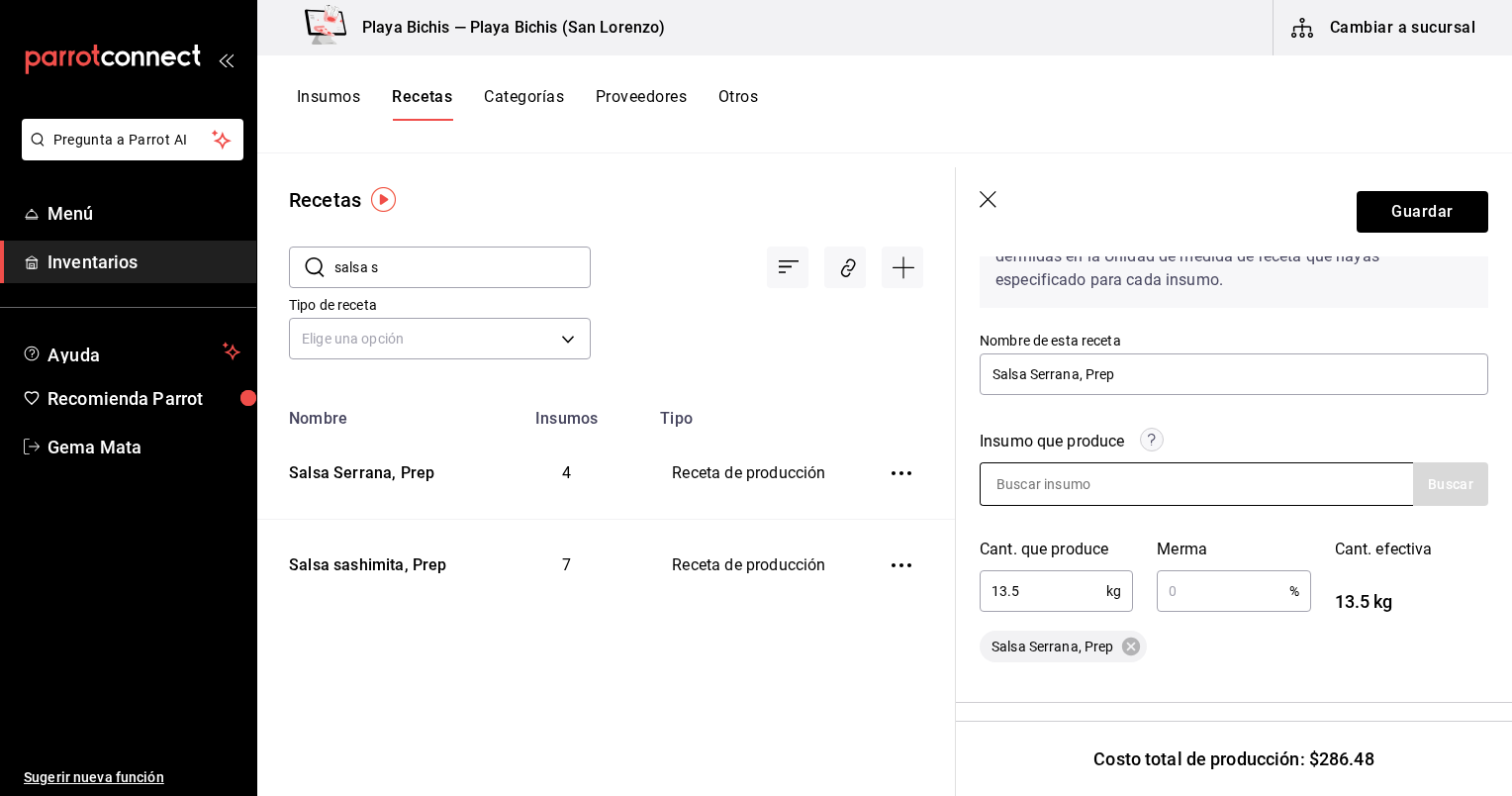 scroll, scrollTop: 137, scrollLeft: 0, axis: vertical 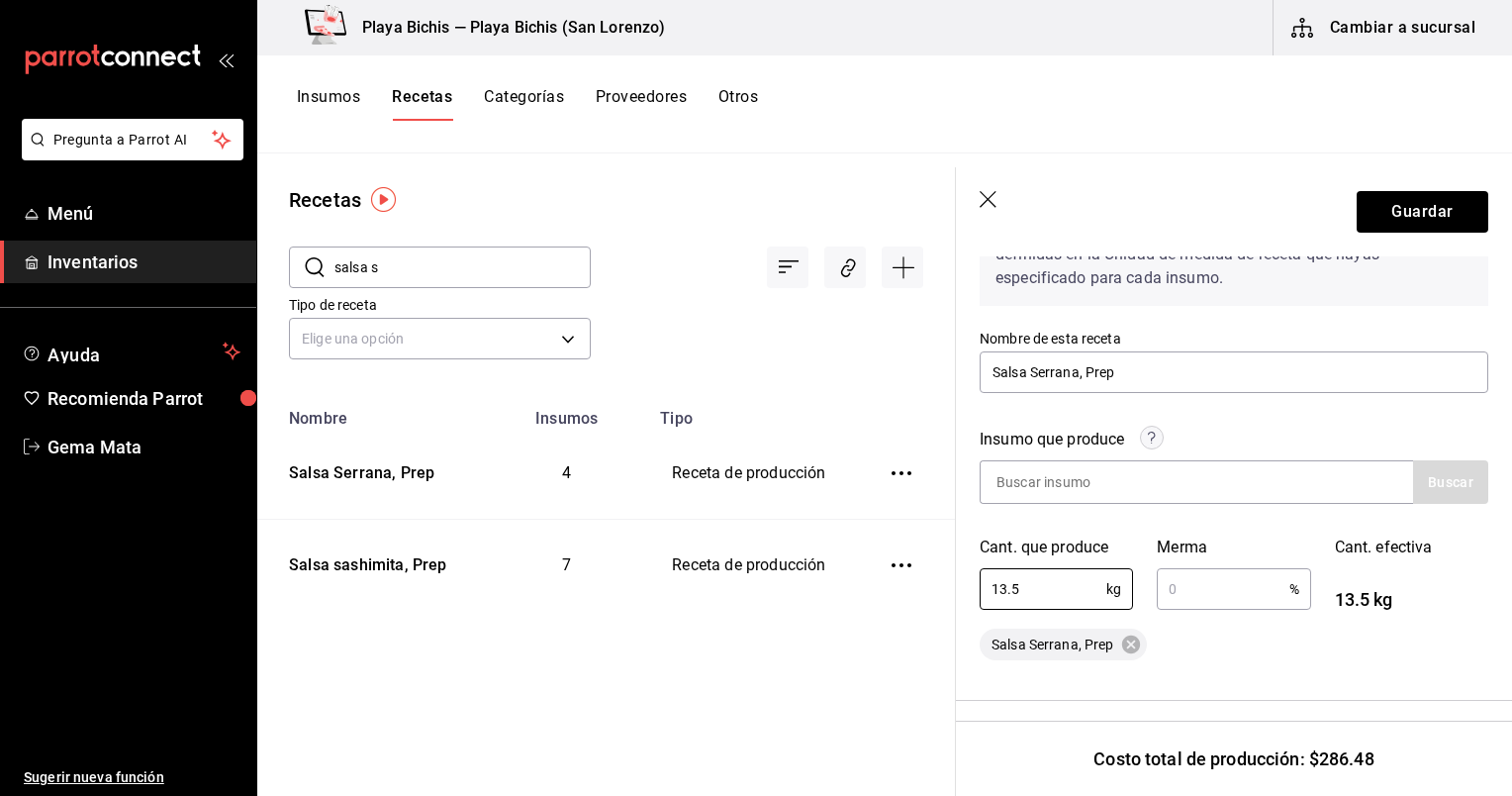 drag, startPoint x: 1087, startPoint y: 597, endPoint x: 879, endPoint y: 598, distance: 208.0024 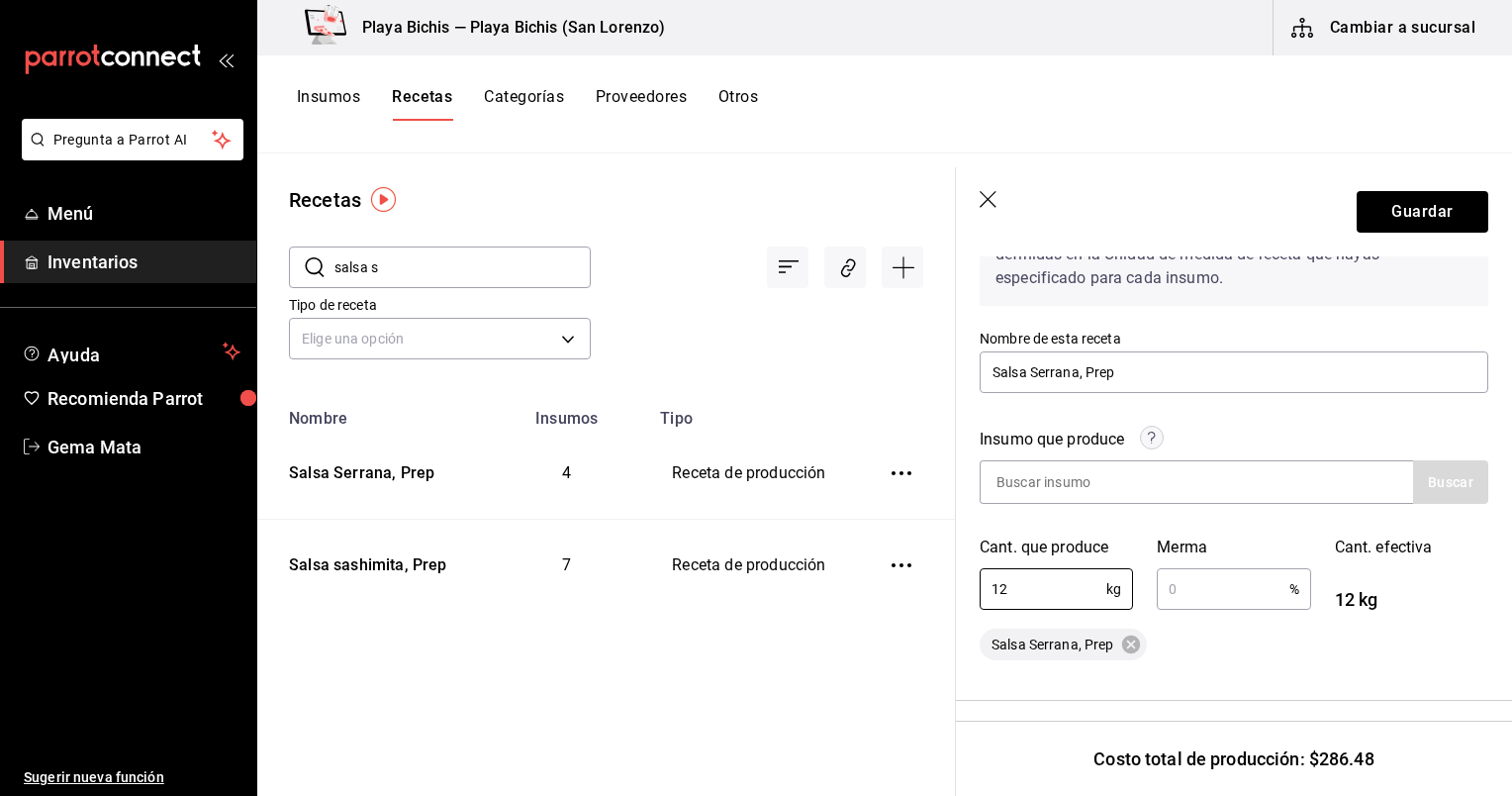 type on "12" 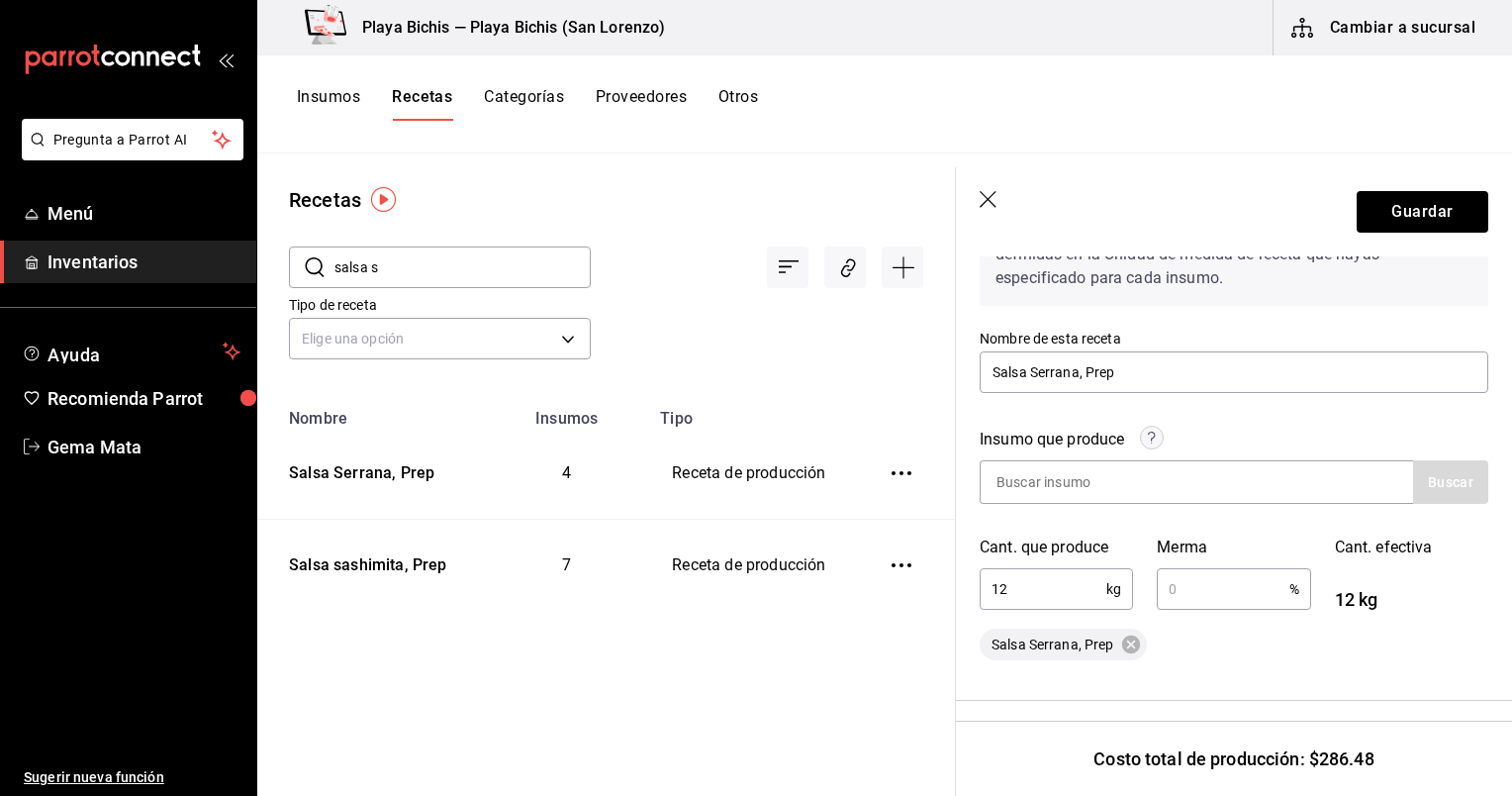 click at bounding box center [1222, 589] 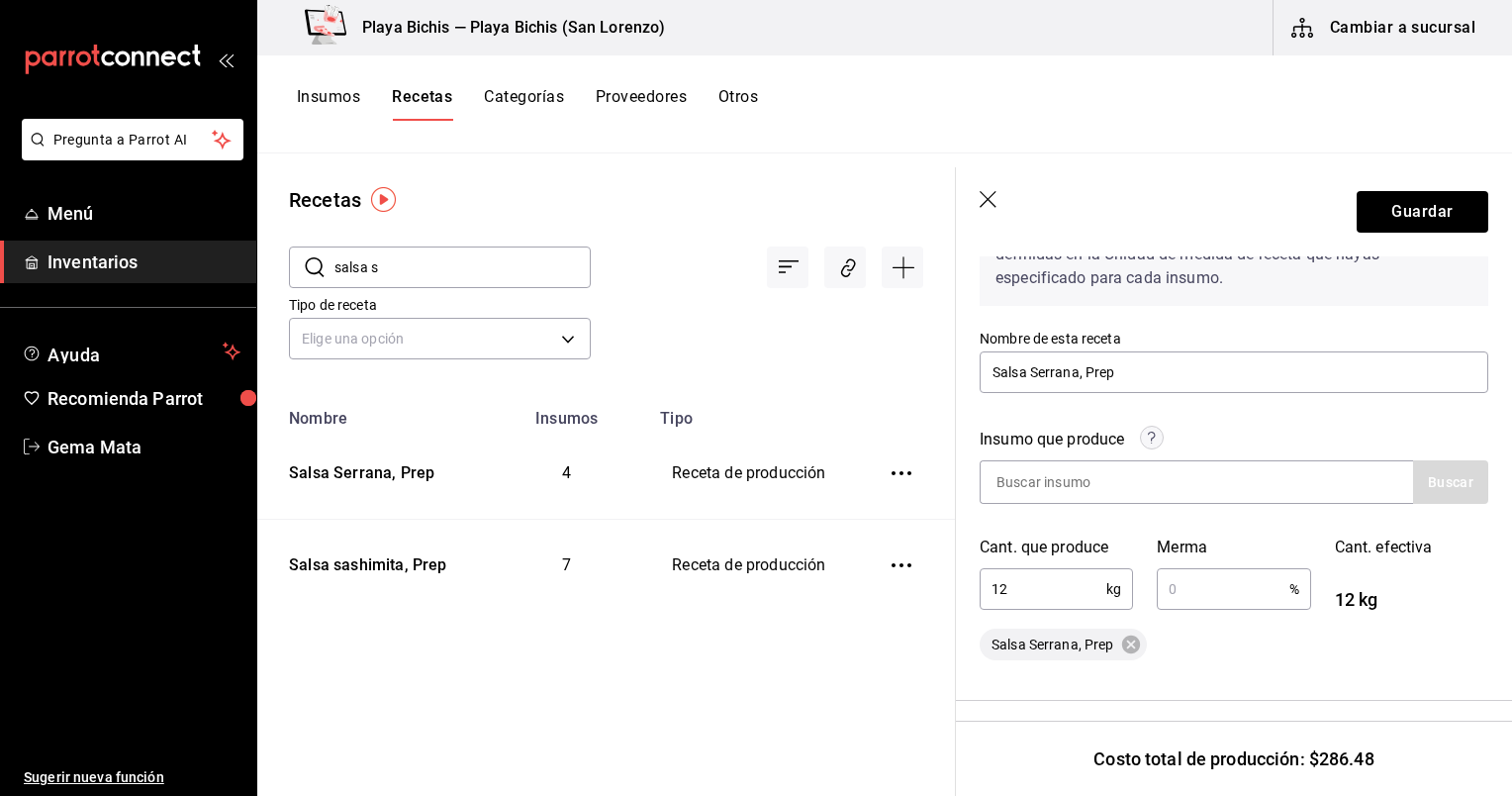 type 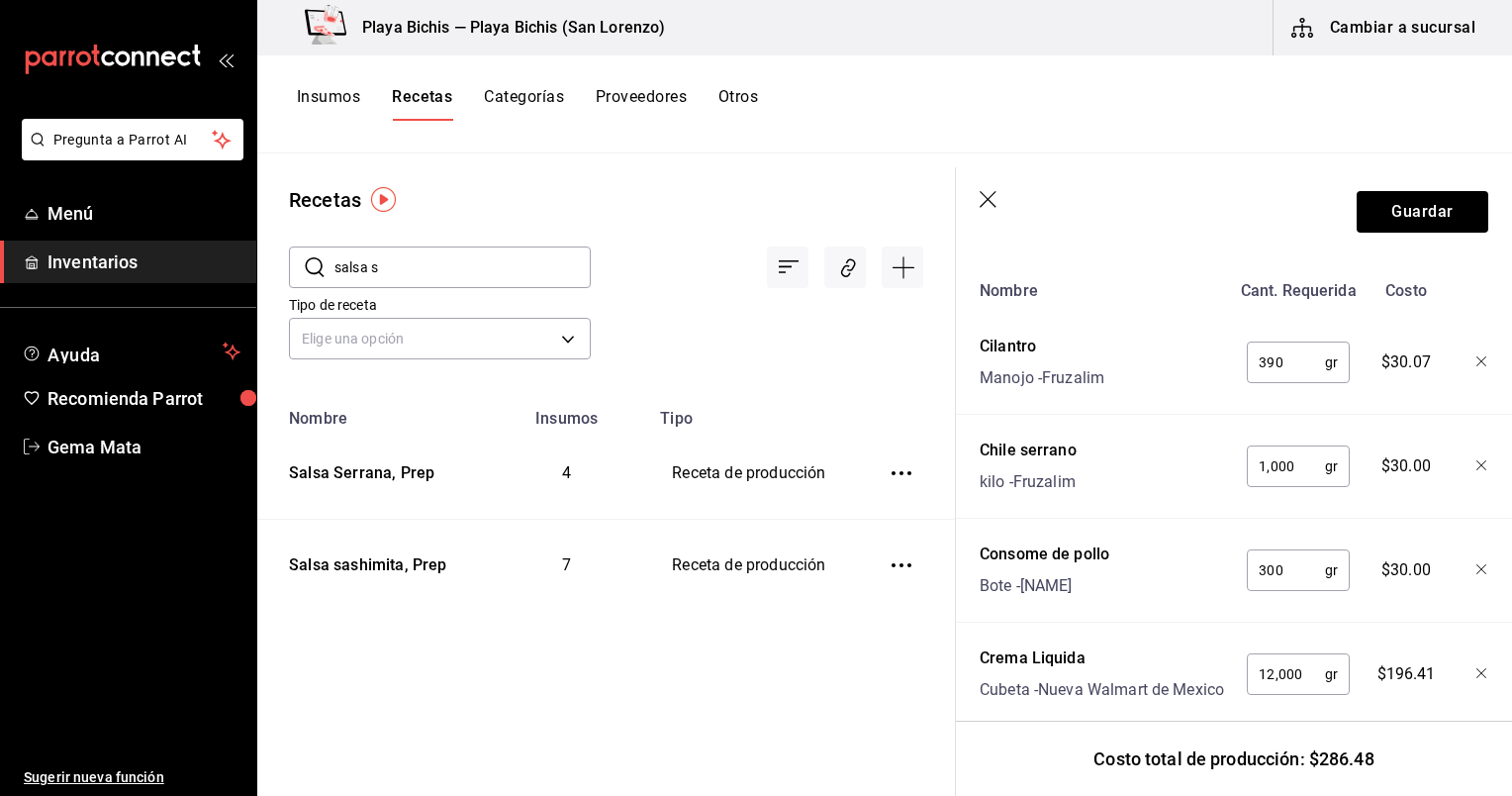 scroll, scrollTop: 832, scrollLeft: 0, axis: vertical 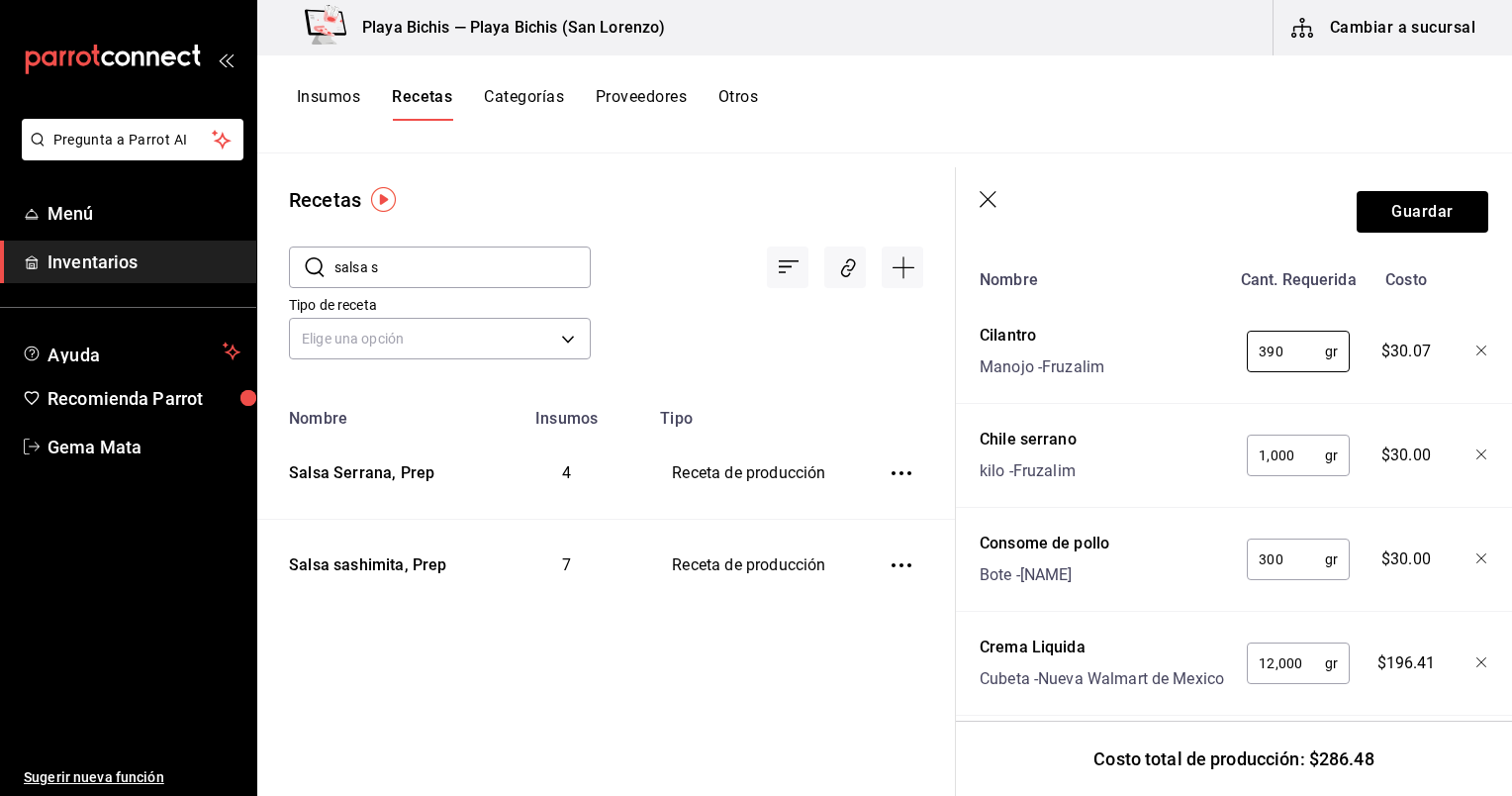 drag, startPoint x: 1290, startPoint y: 357, endPoint x: 1131, endPoint y: 351, distance: 159.11317 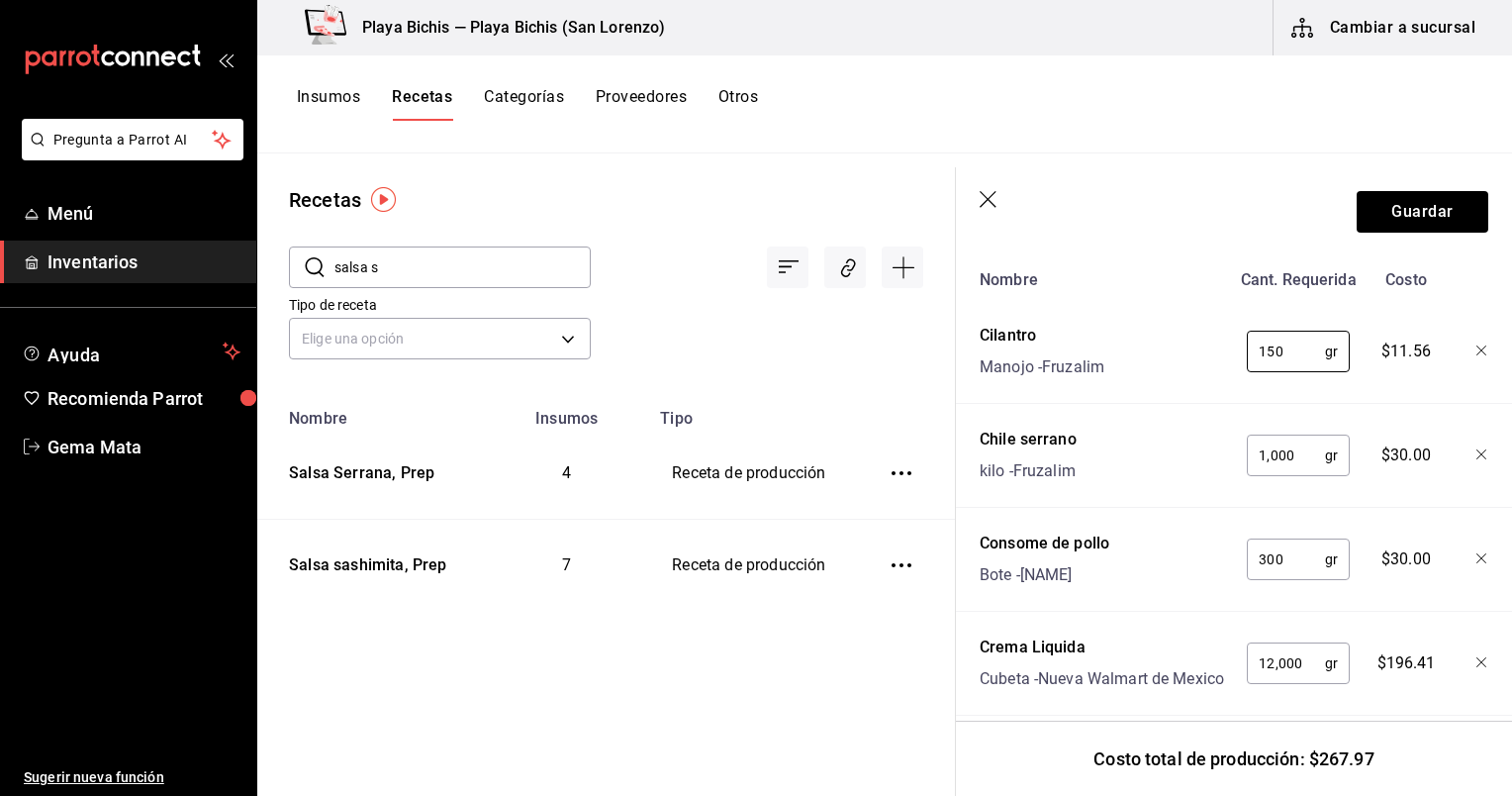 type on "150" 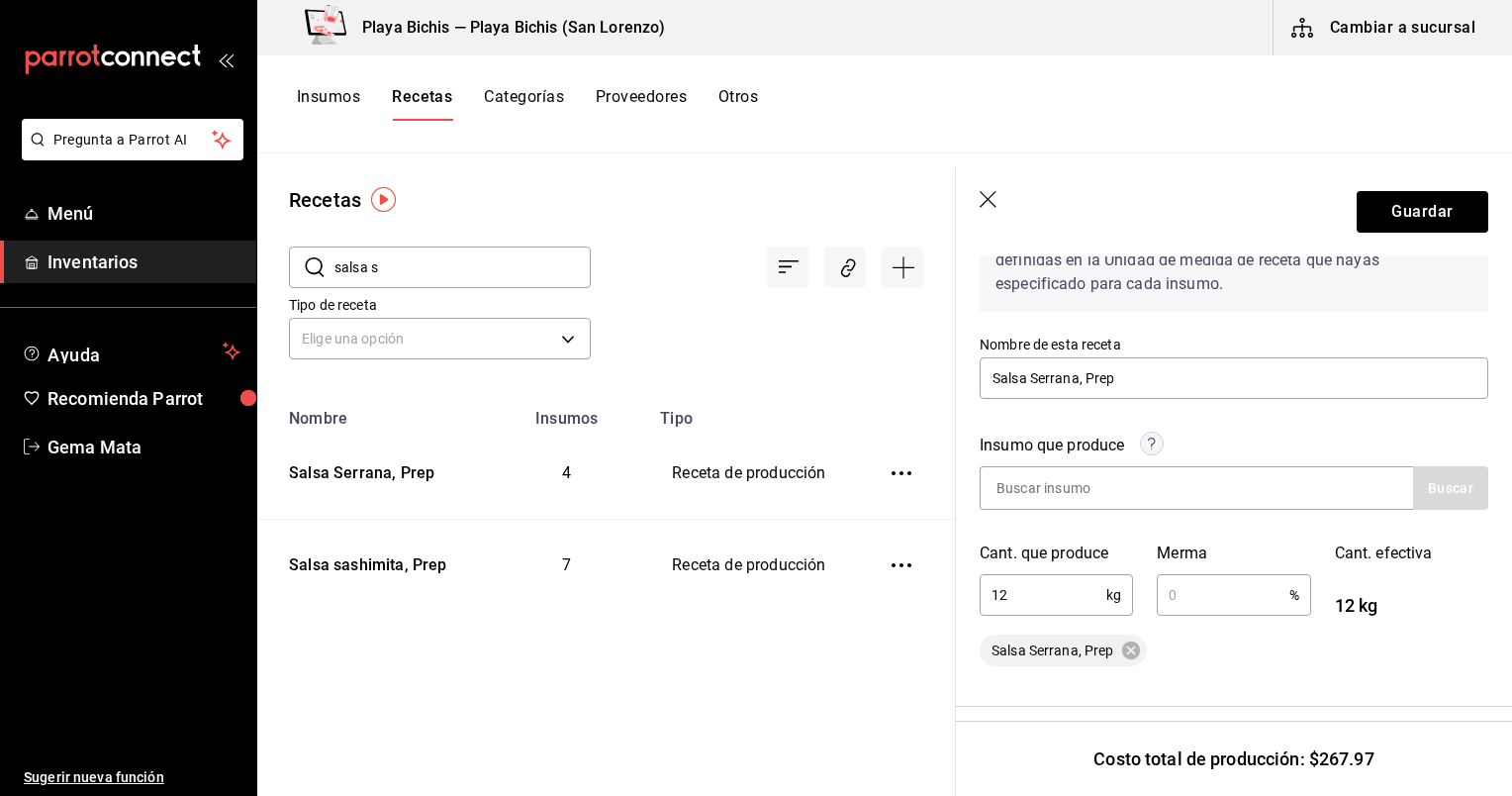 scroll, scrollTop: 80, scrollLeft: 0, axis: vertical 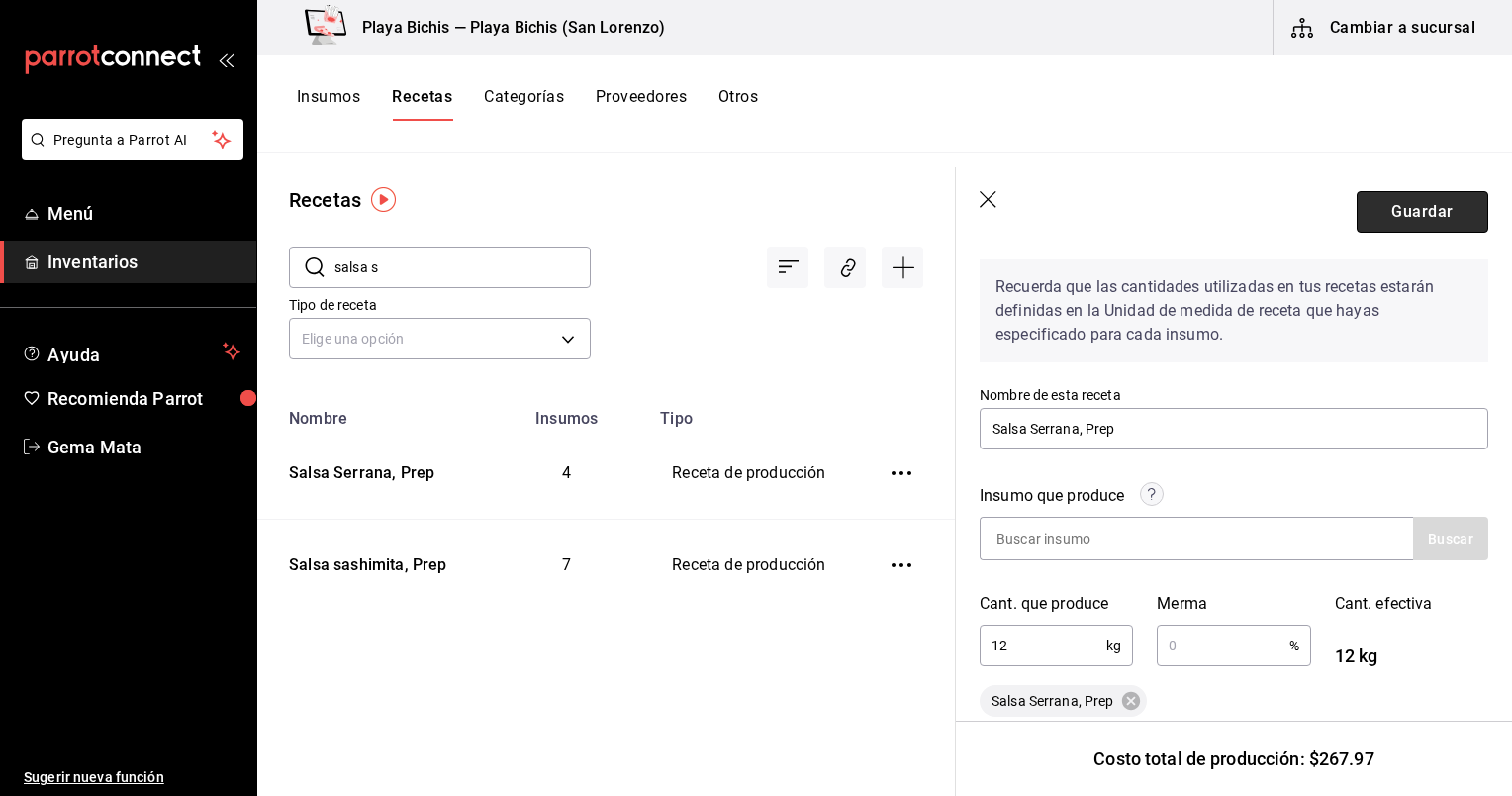 click on "Guardar" at bounding box center (1422, 212) 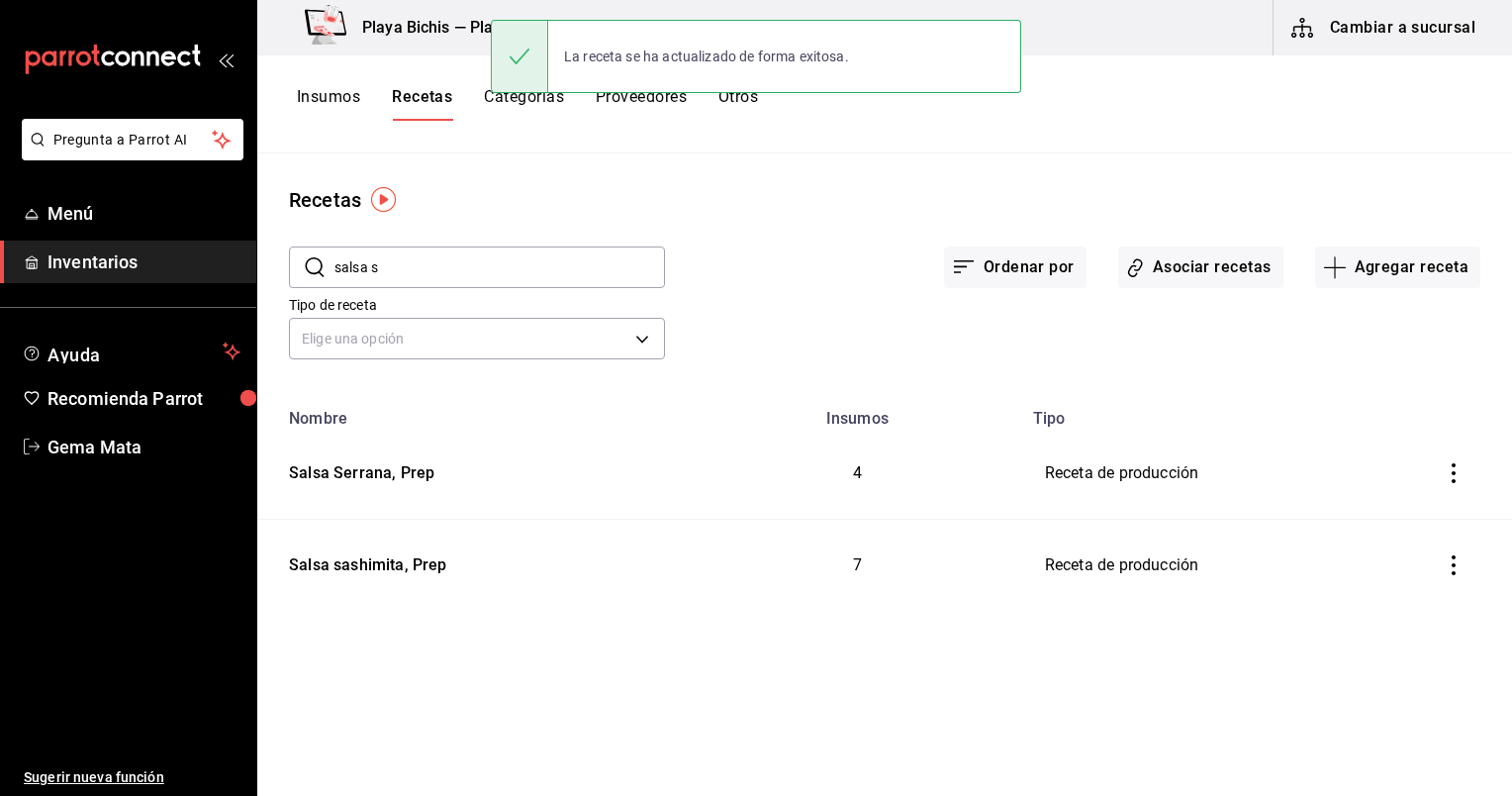 scroll, scrollTop: 0, scrollLeft: 0, axis: both 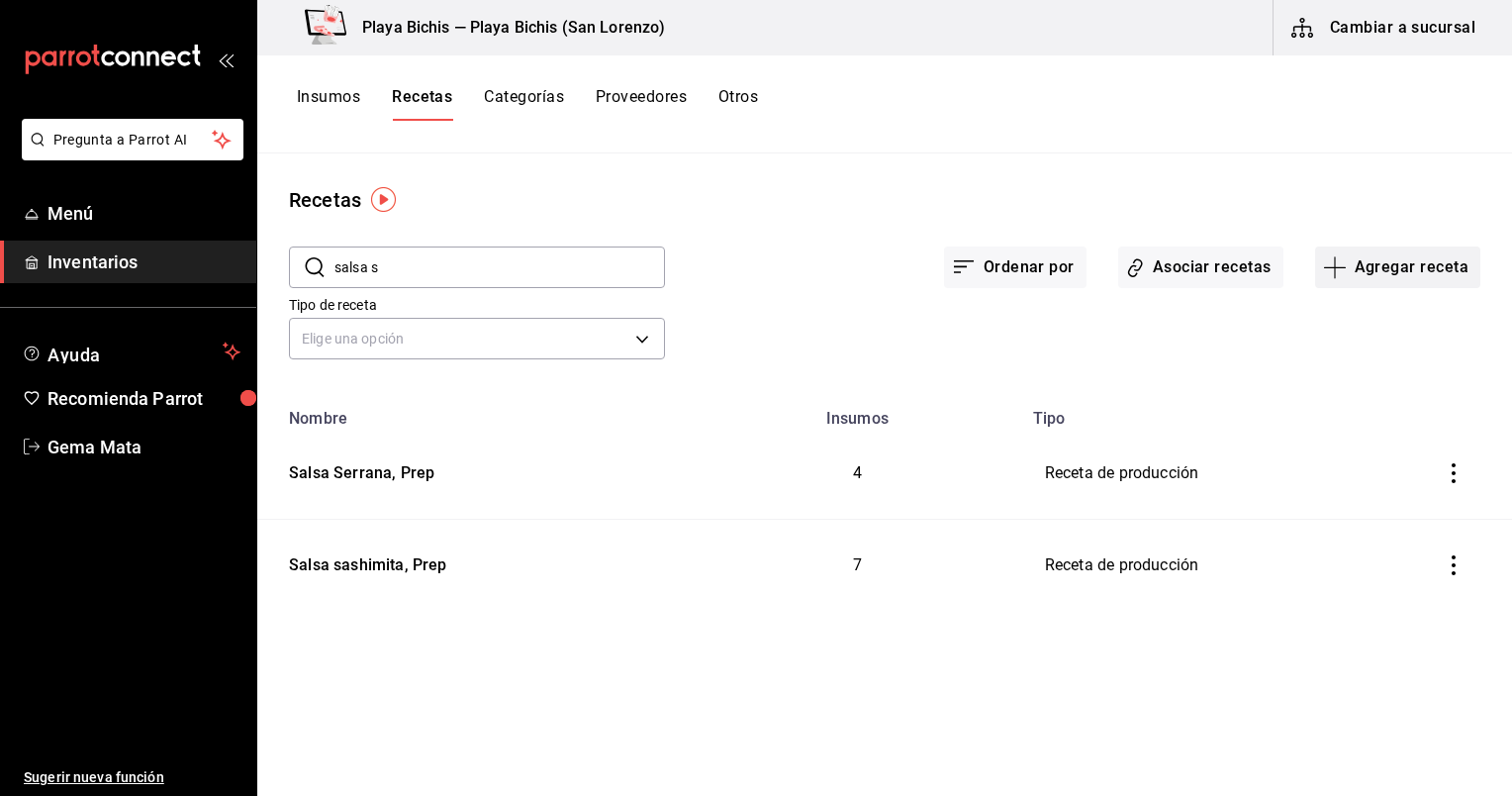click on "Agregar receta" at bounding box center [1397, 267] 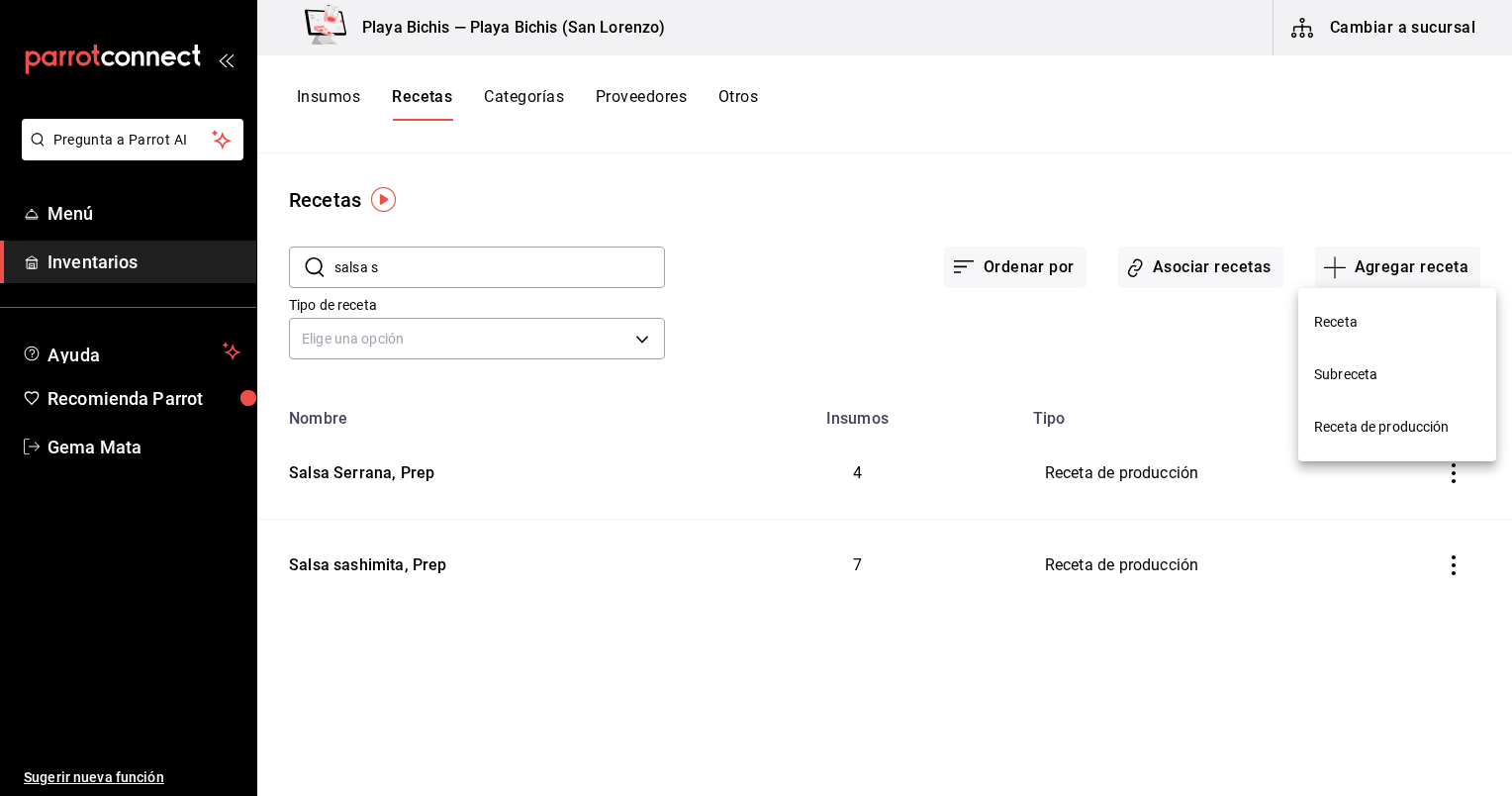click on "Receta" at bounding box center (1397, 322) 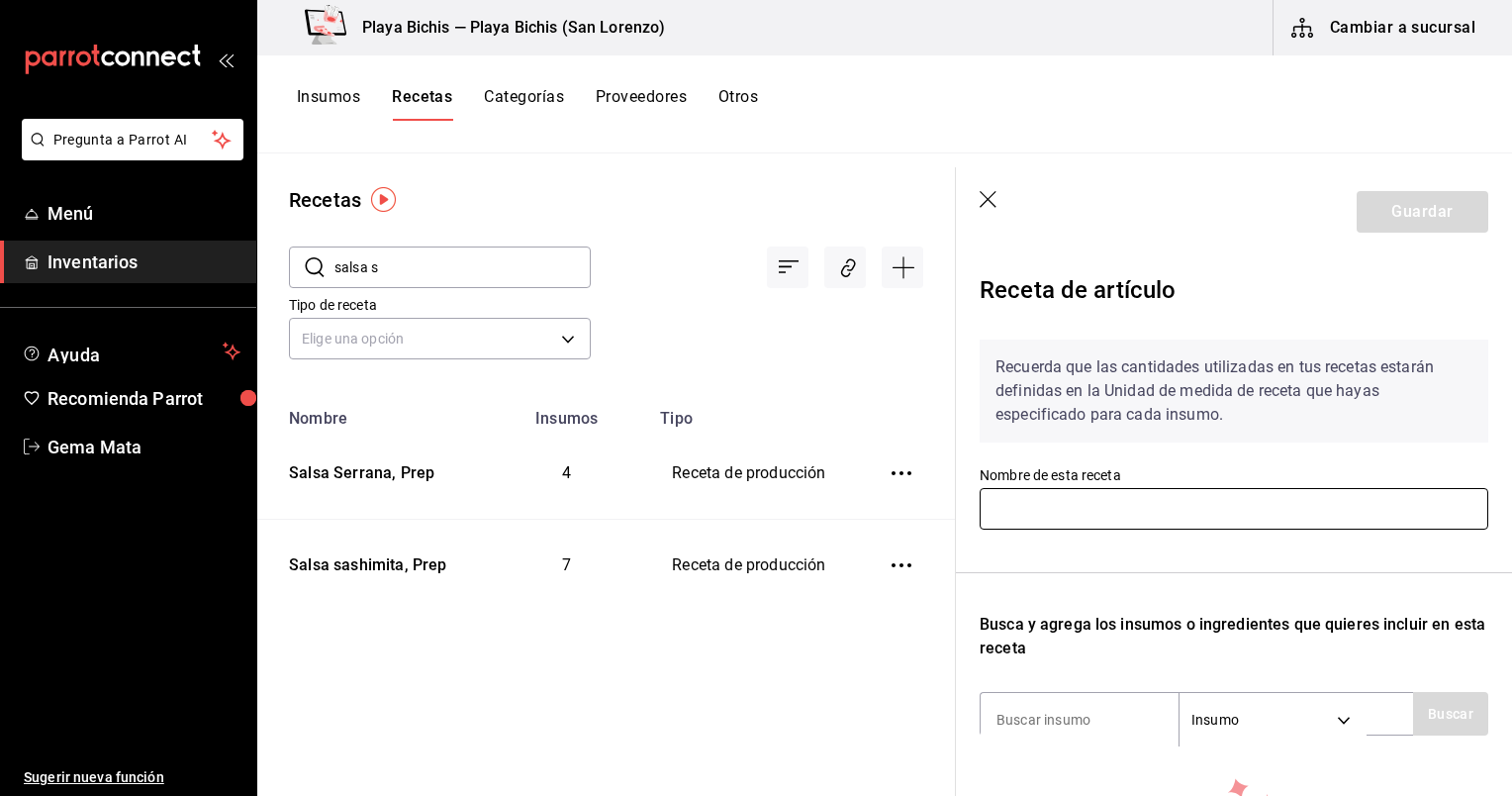 click at bounding box center [1234, 509] 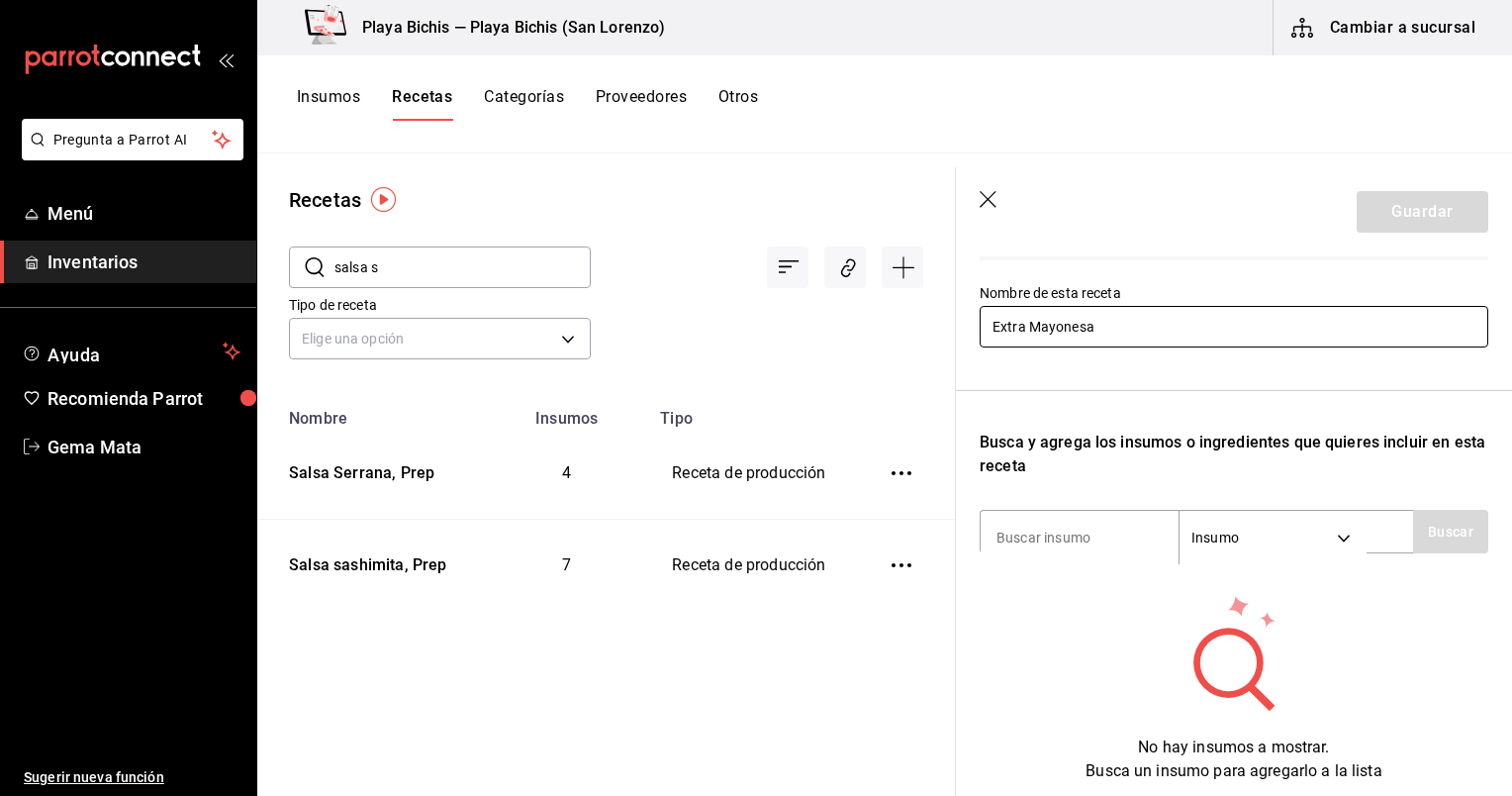 scroll, scrollTop: 217, scrollLeft: 0, axis: vertical 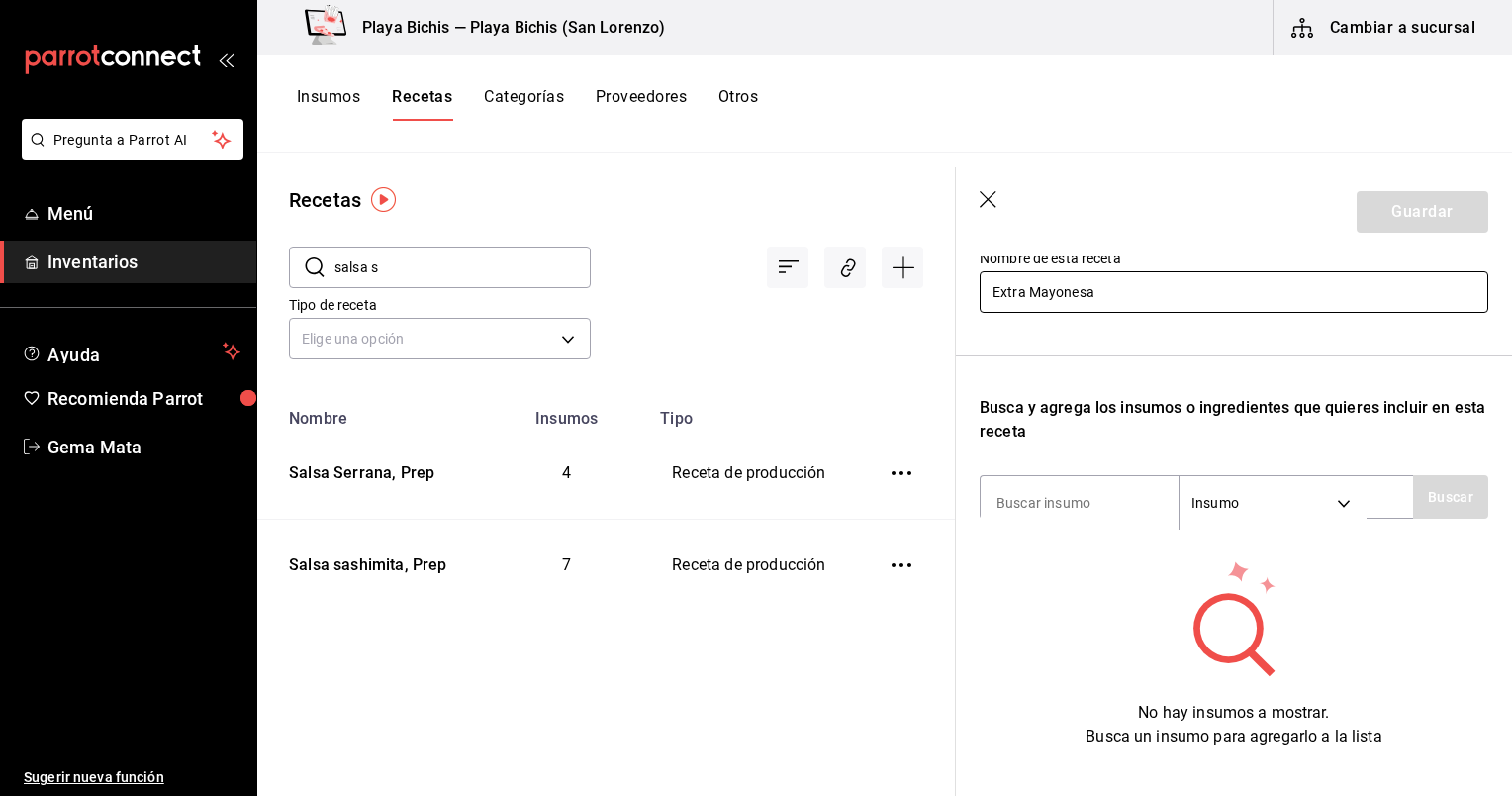 type on "Extra Mayonesa" 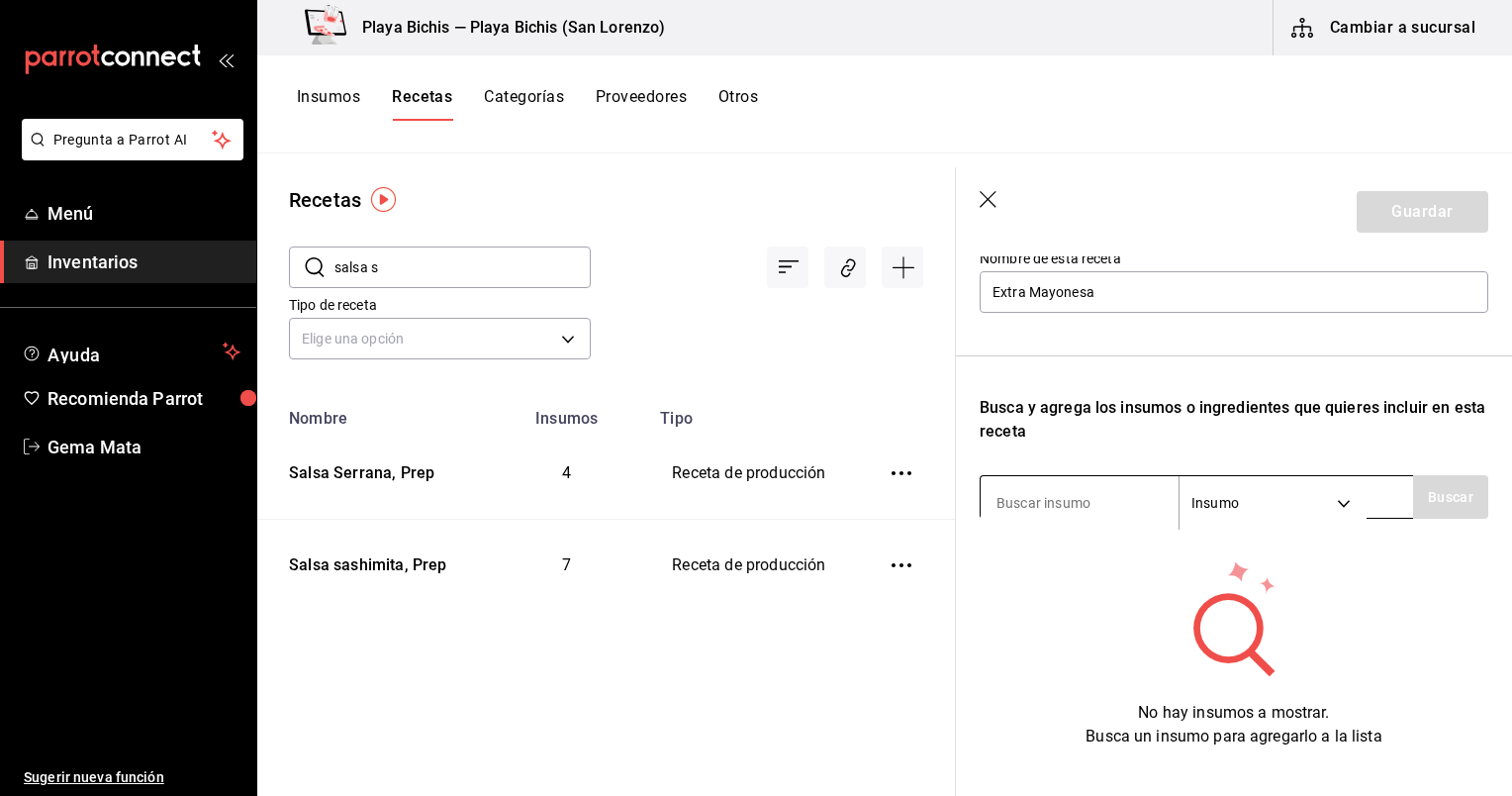 click at bounding box center (1080, 503) 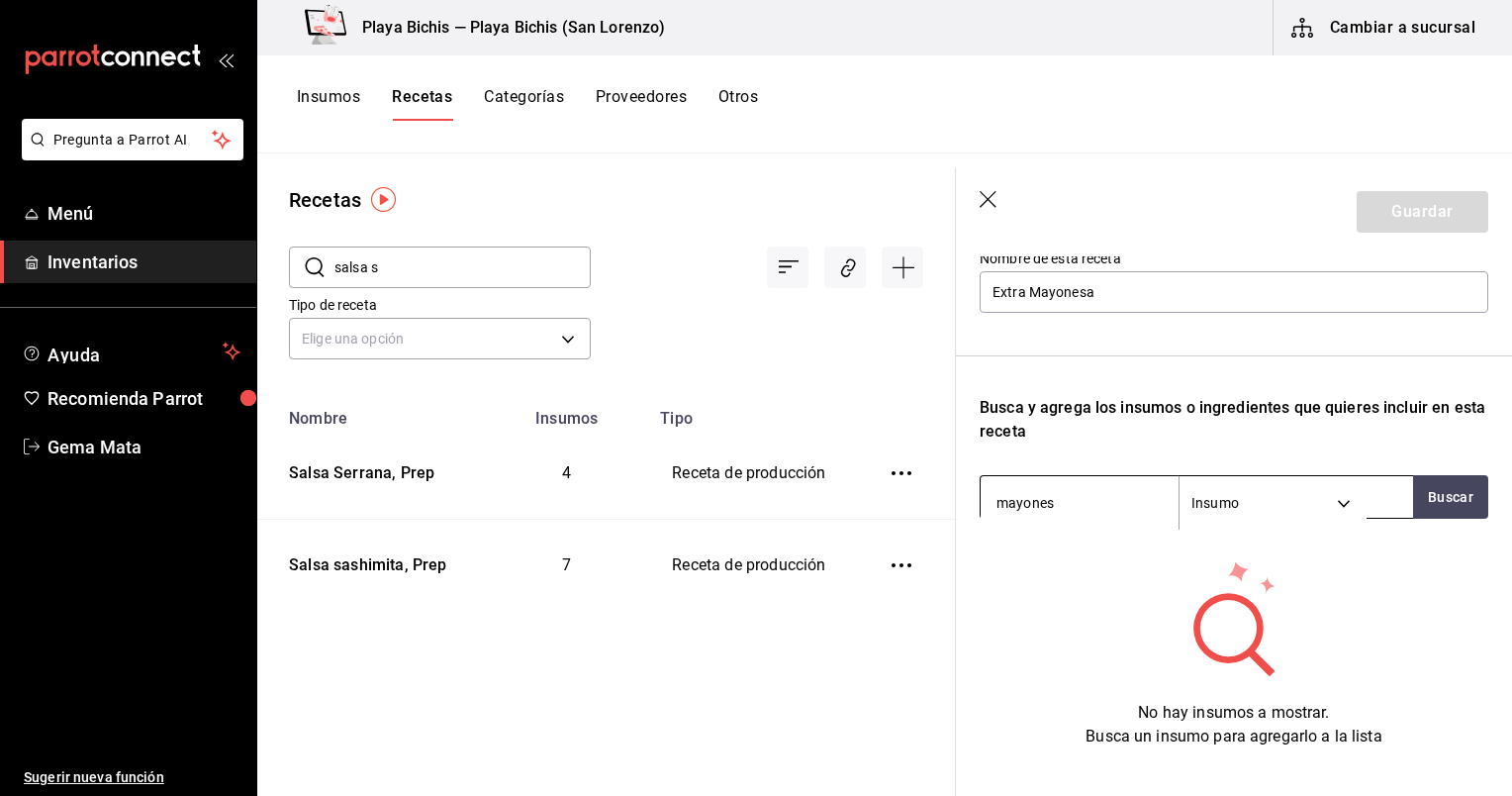 type on "mayonesa" 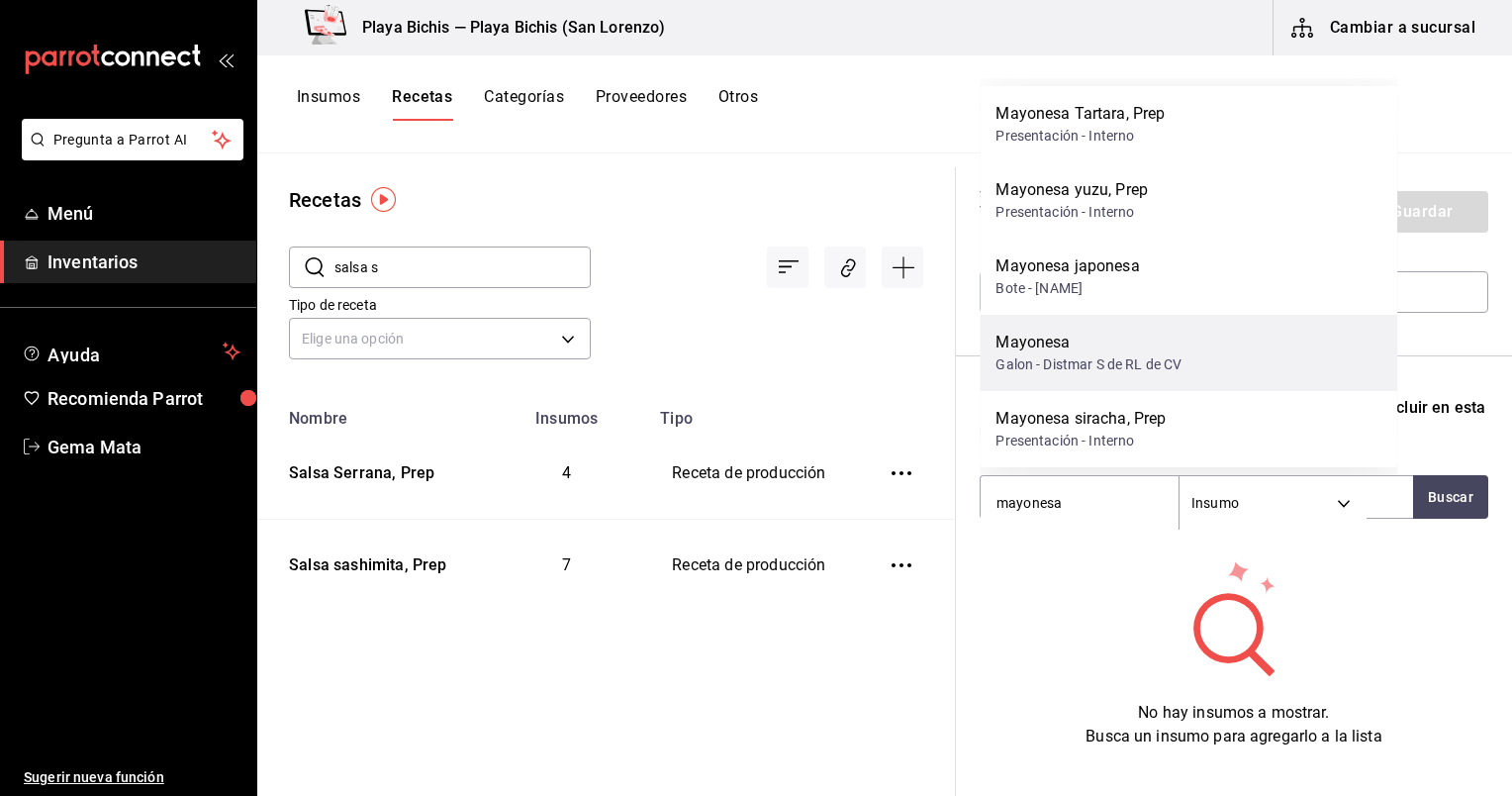 click on "Galon - Distmar S de RL de CV" at bounding box center (1088, 364) 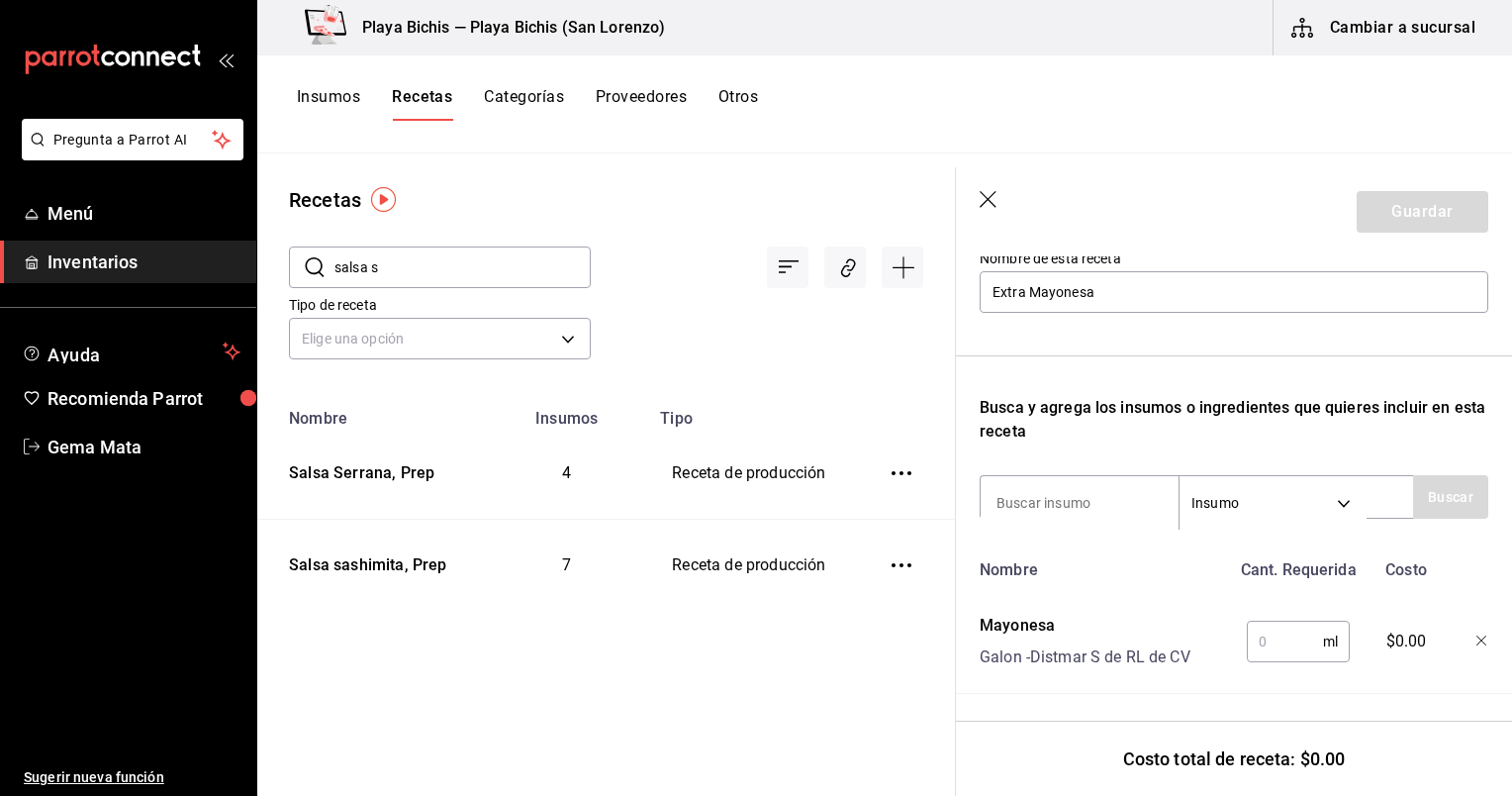 click at bounding box center (1284, 642) 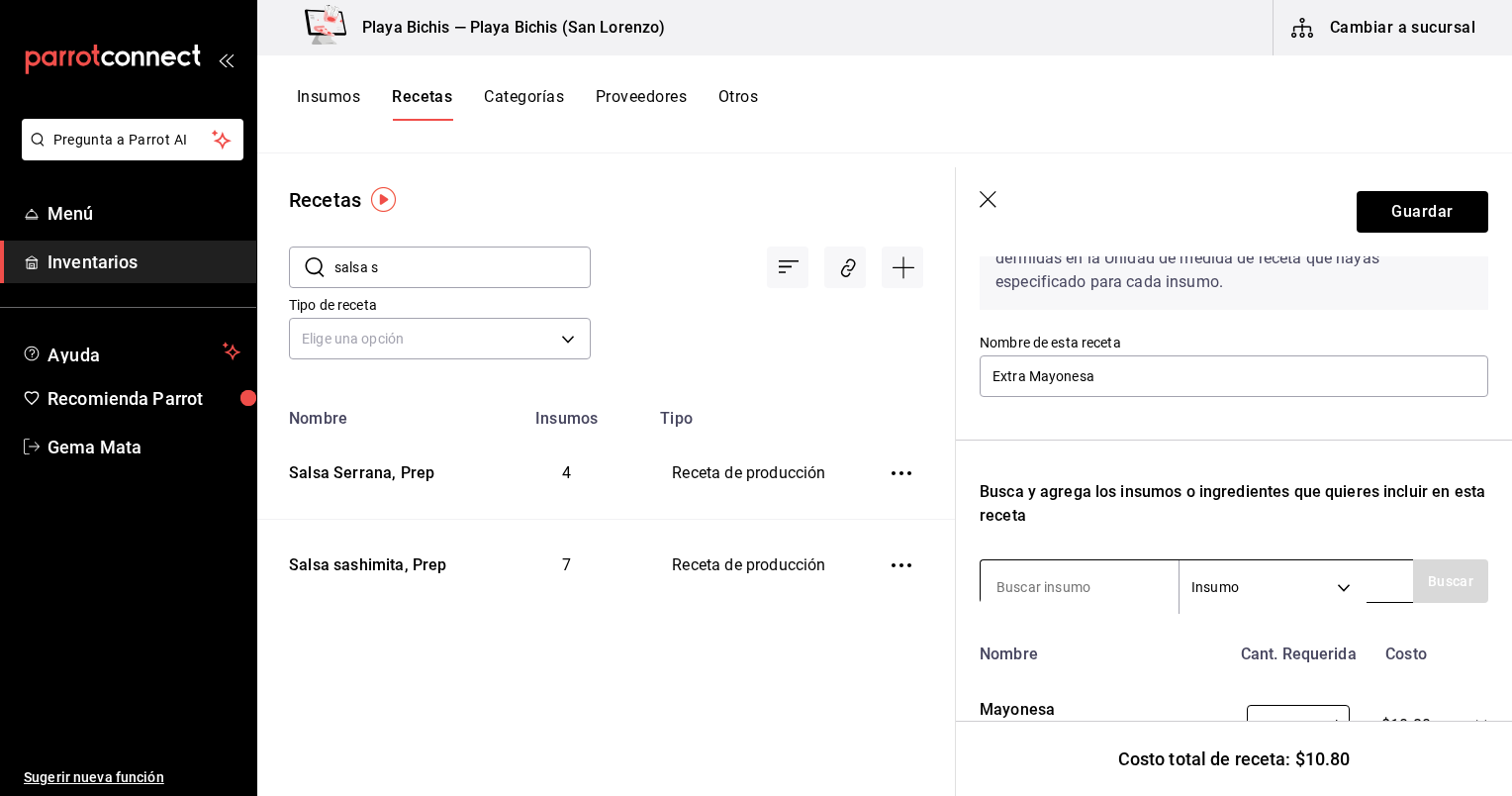 scroll, scrollTop: 0, scrollLeft: 0, axis: both 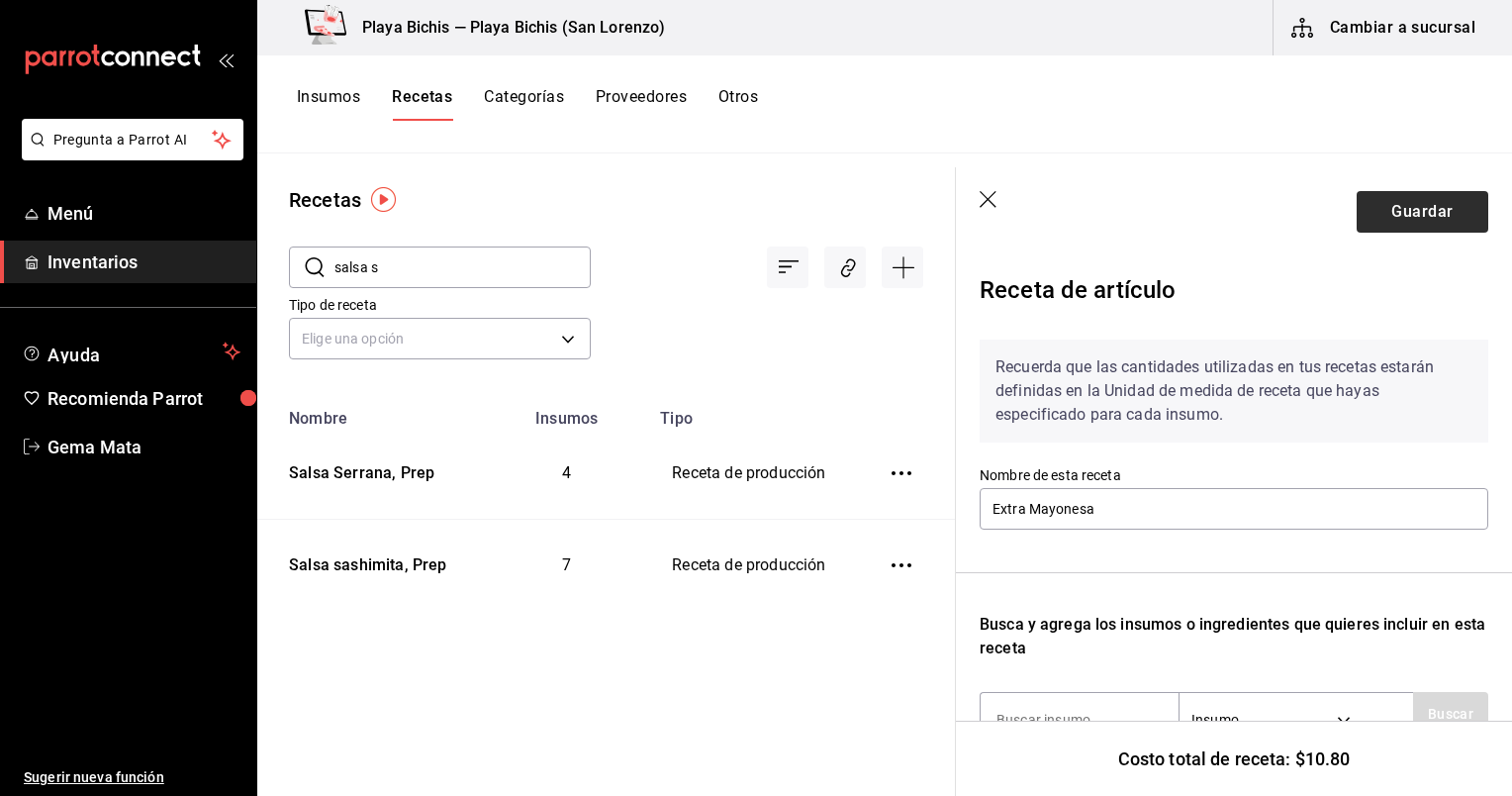 type on "60" 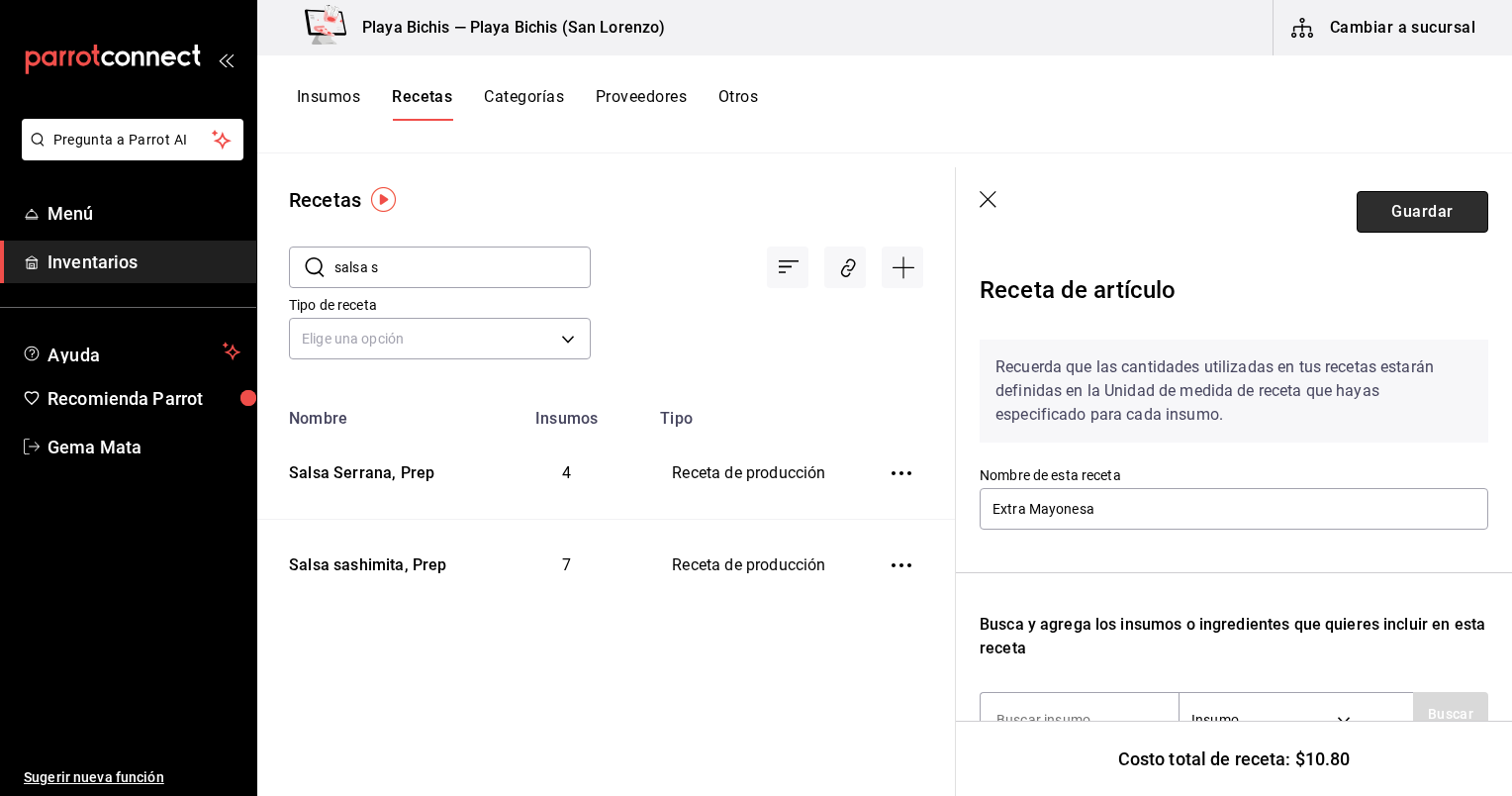 click on "Guardar" at bounding box center (1422, 212) 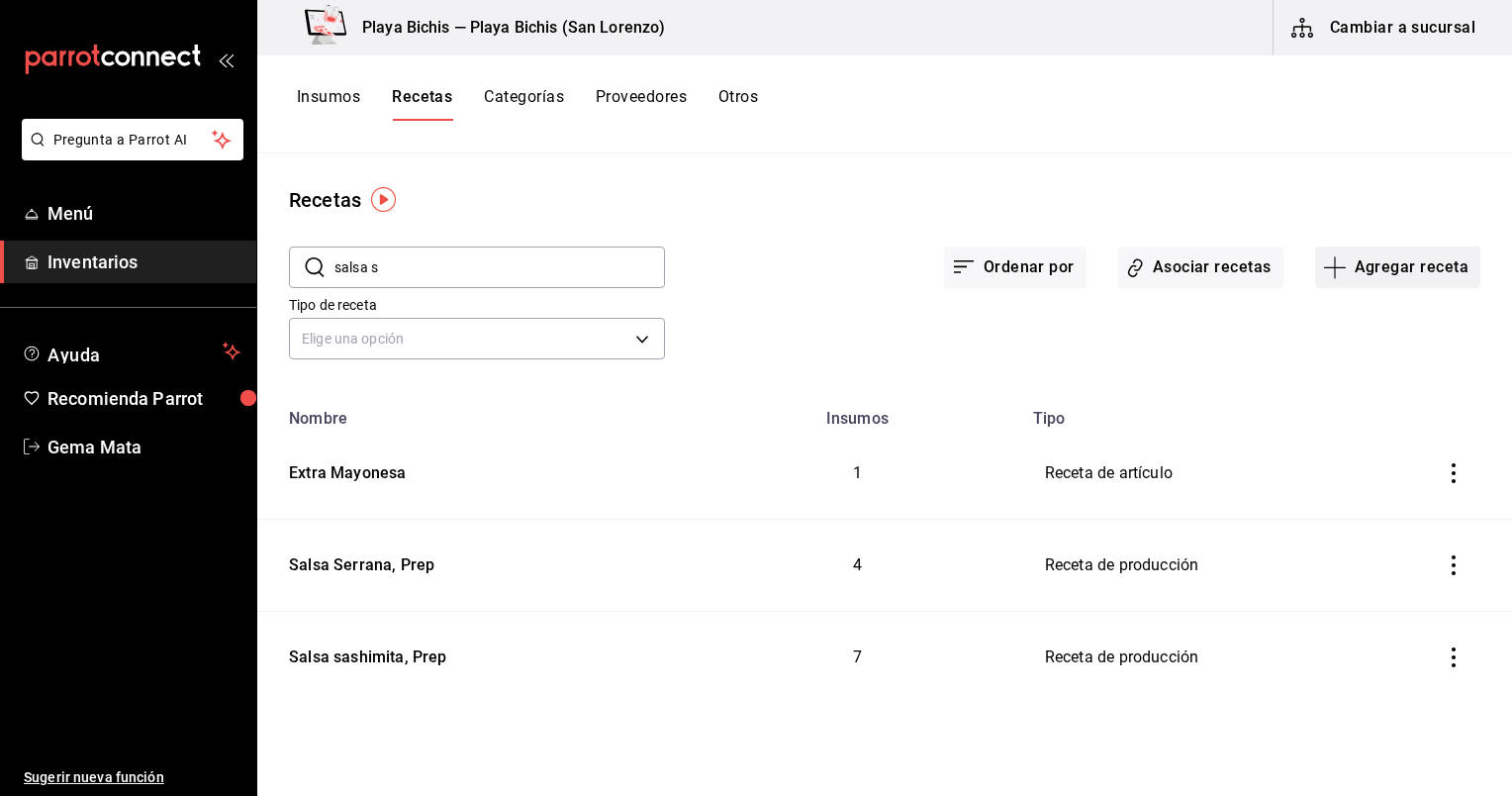 click on "Agregar receta" at bounding box center (1397, 267) 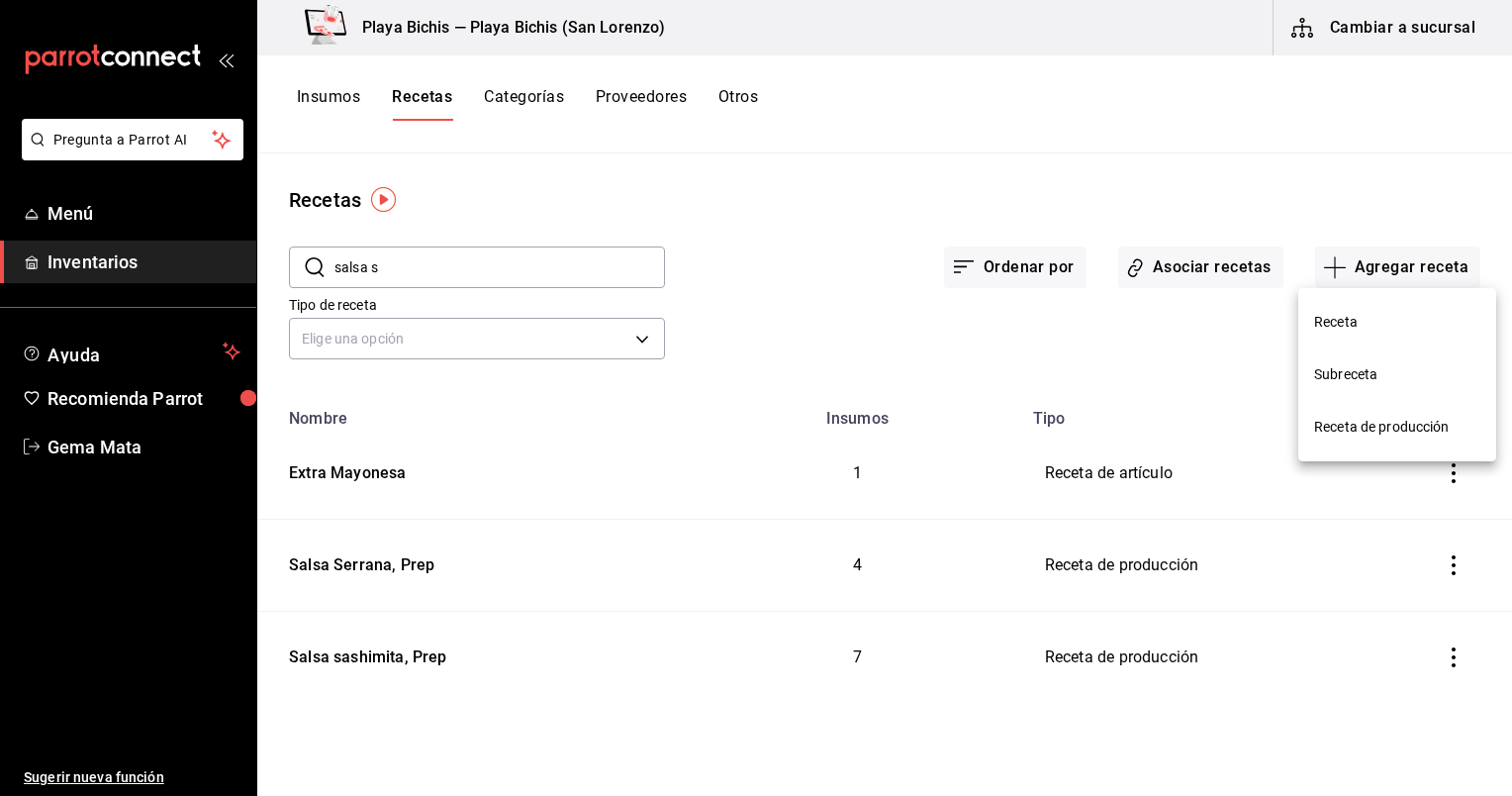 click on "Receta" at bounding box center [1397, 322] 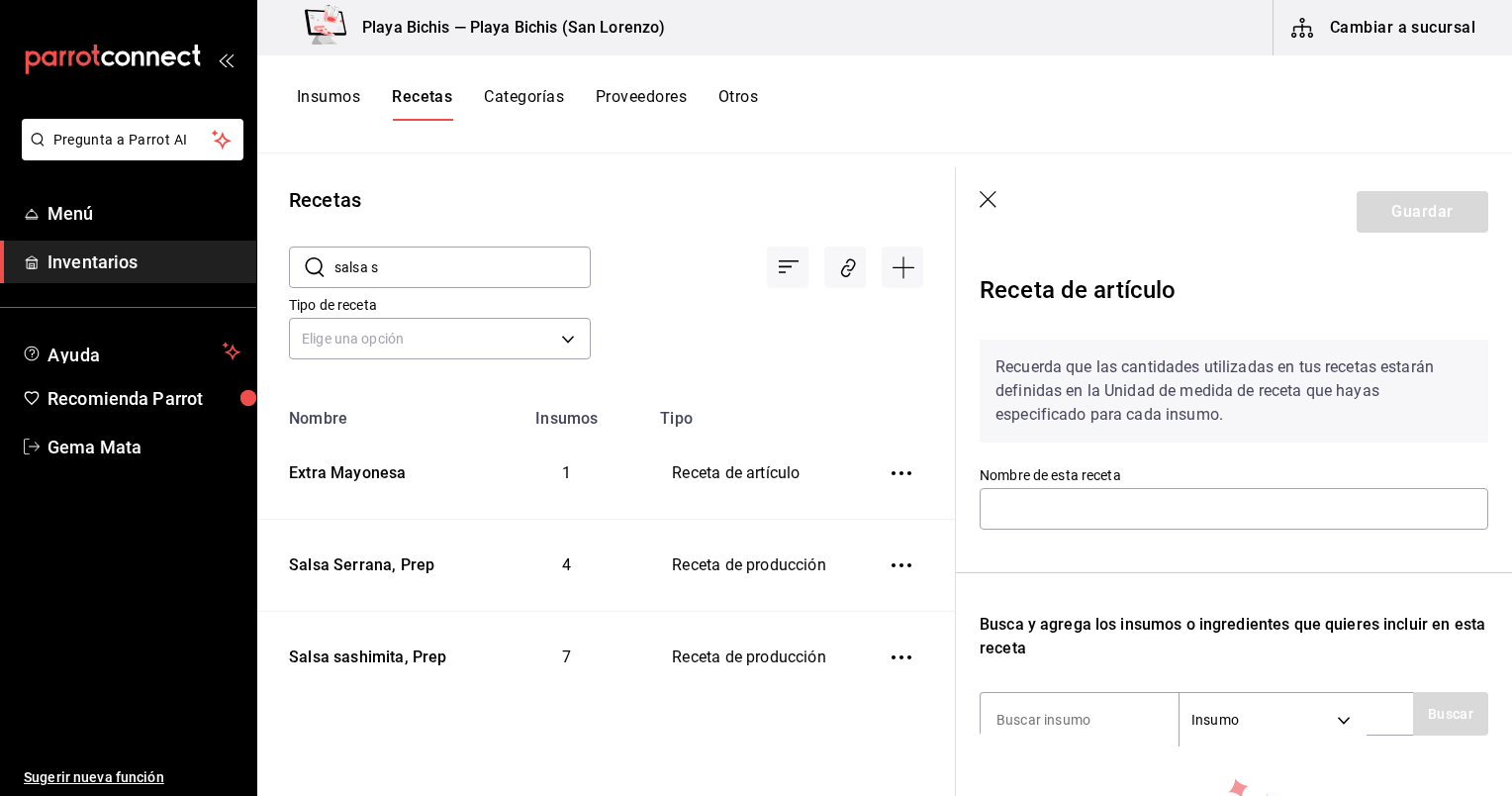 click on "Guardar" at bounding box center (1234, 212) 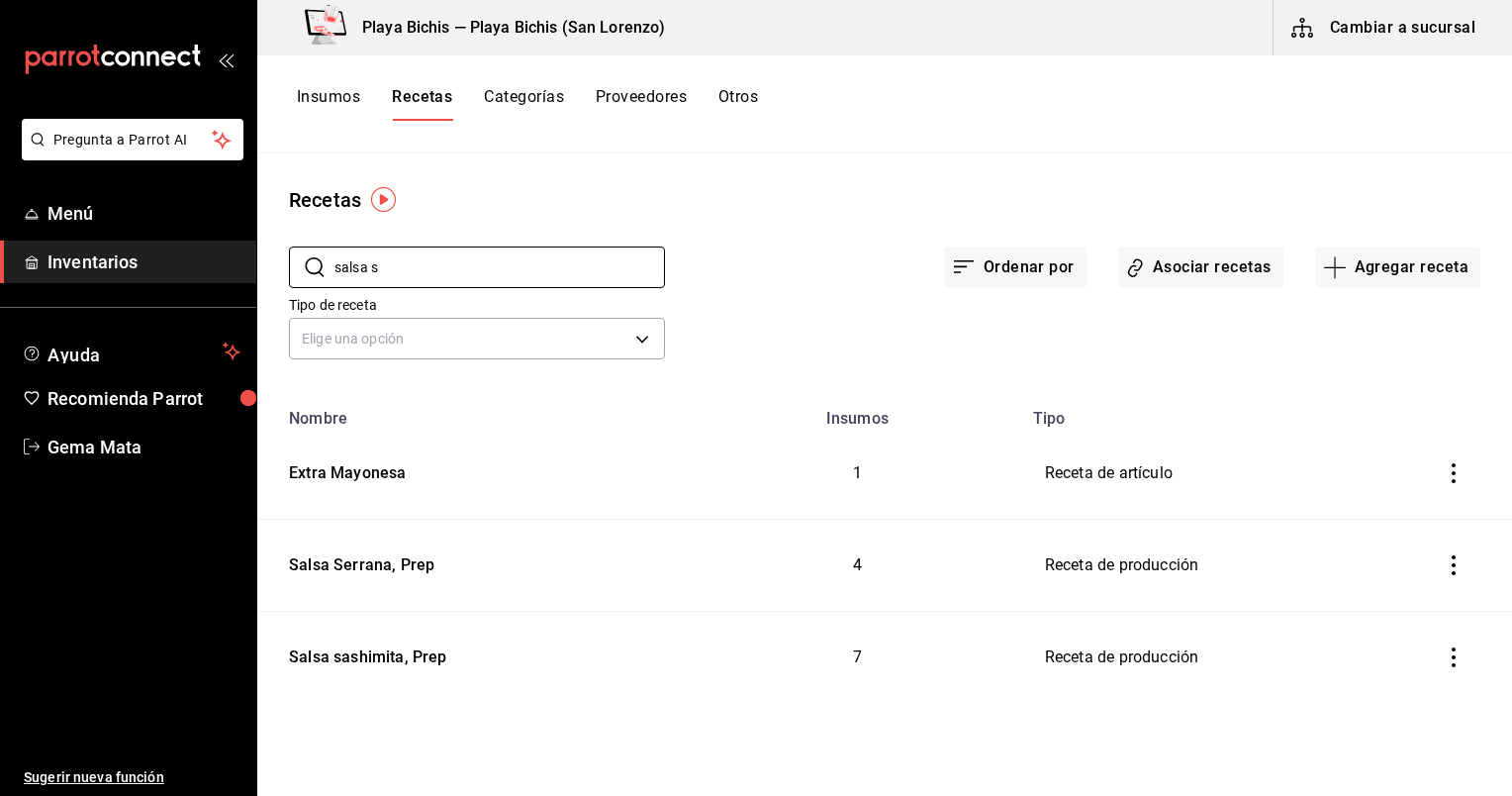 drag, startPoint x: 634, startPoint y: 269, endPoint x: 284, endPoint y: 192, distance: 358.3699 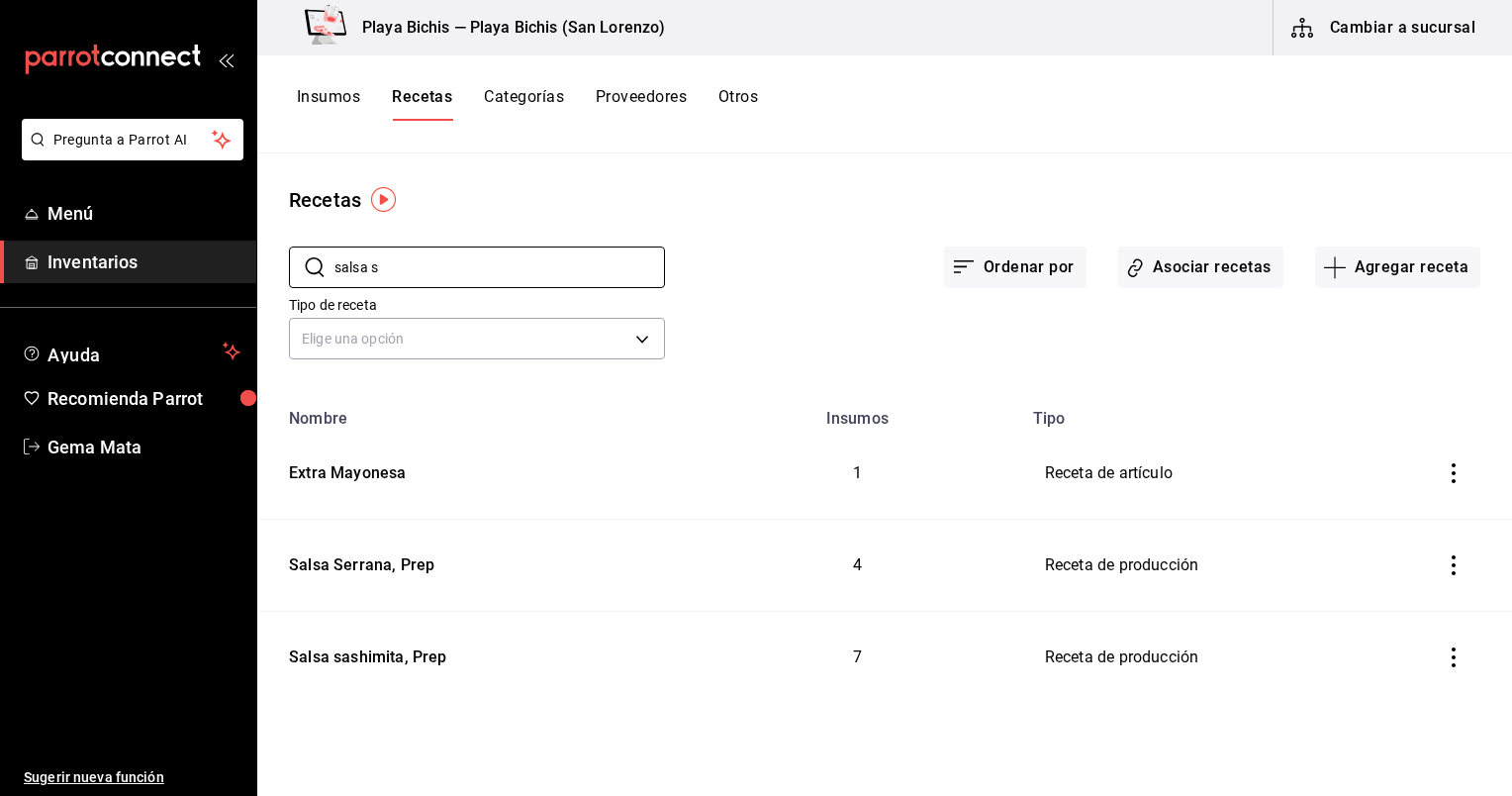 click on "Recetas ​ salsa s ​ Ordenar por Asociar recetas Agregar receta Tipo de receta Elige una opción default Nombre Insumos Tipo Extra Mayonesa 1 Receta de artículo Salsa Serrana, Prep 4 Receta de producción Salsa sashimita, Prep 7 Receta de producción" at bounding box center [885, 467] 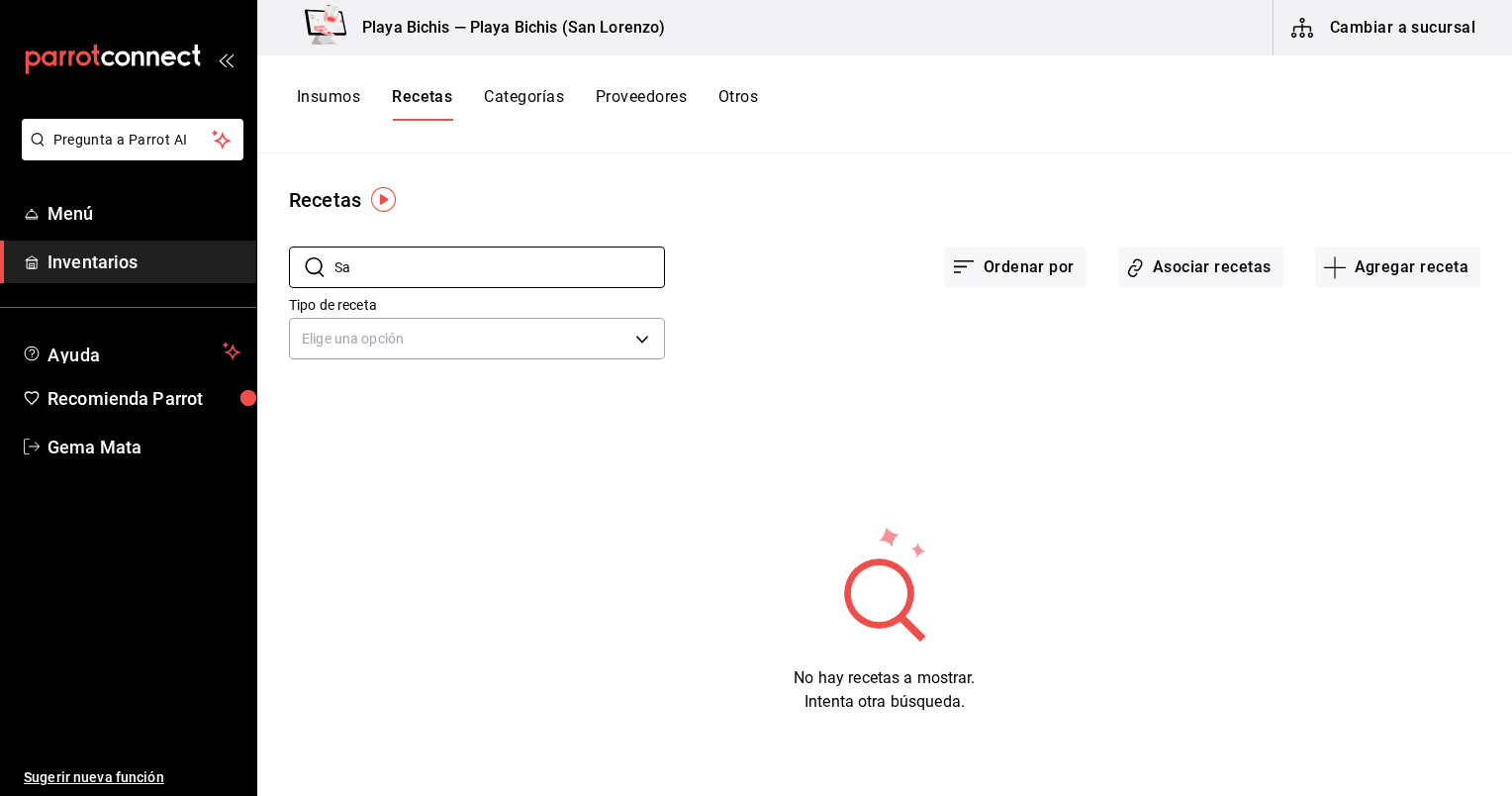 type on "S" 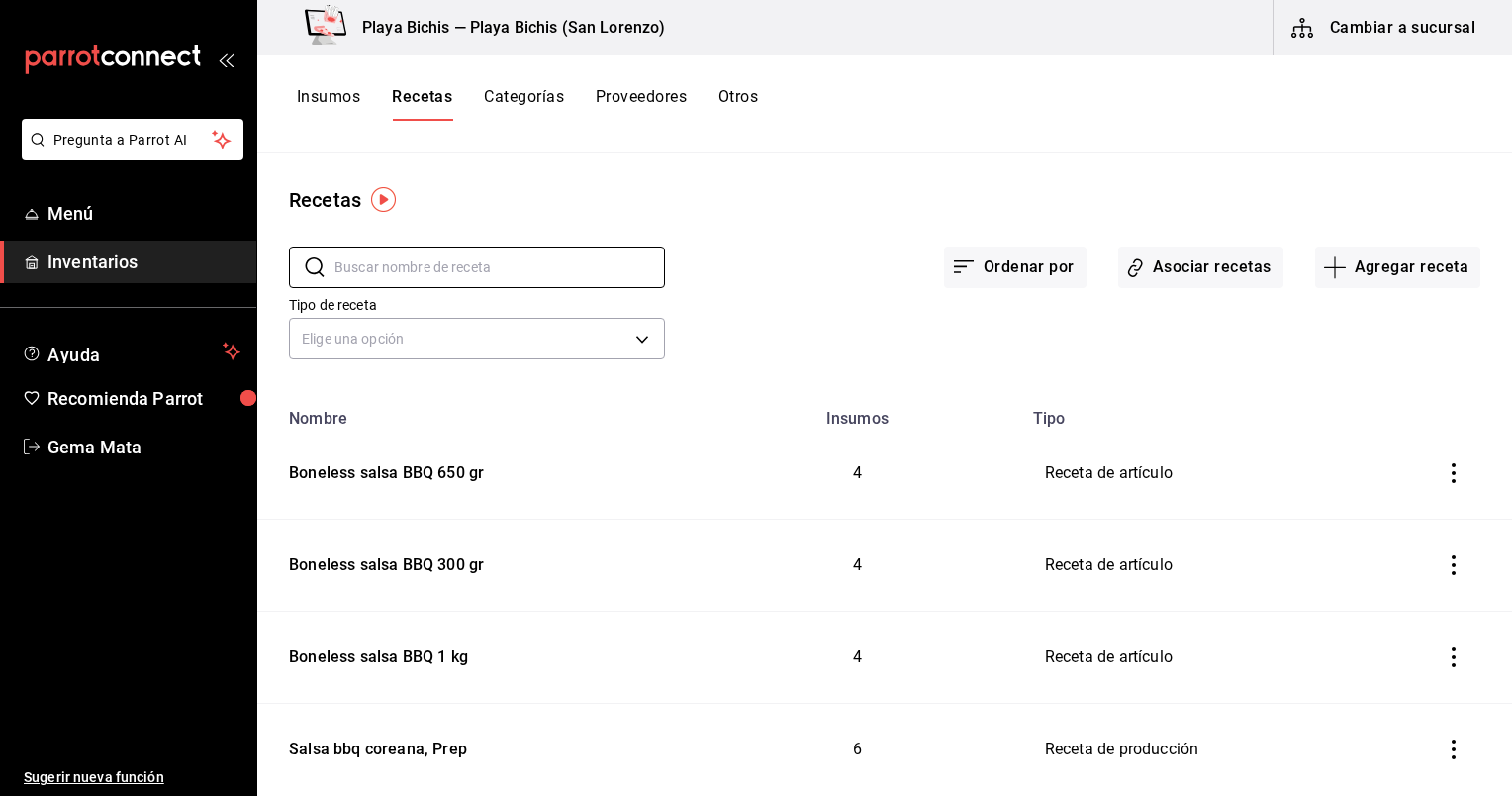 type 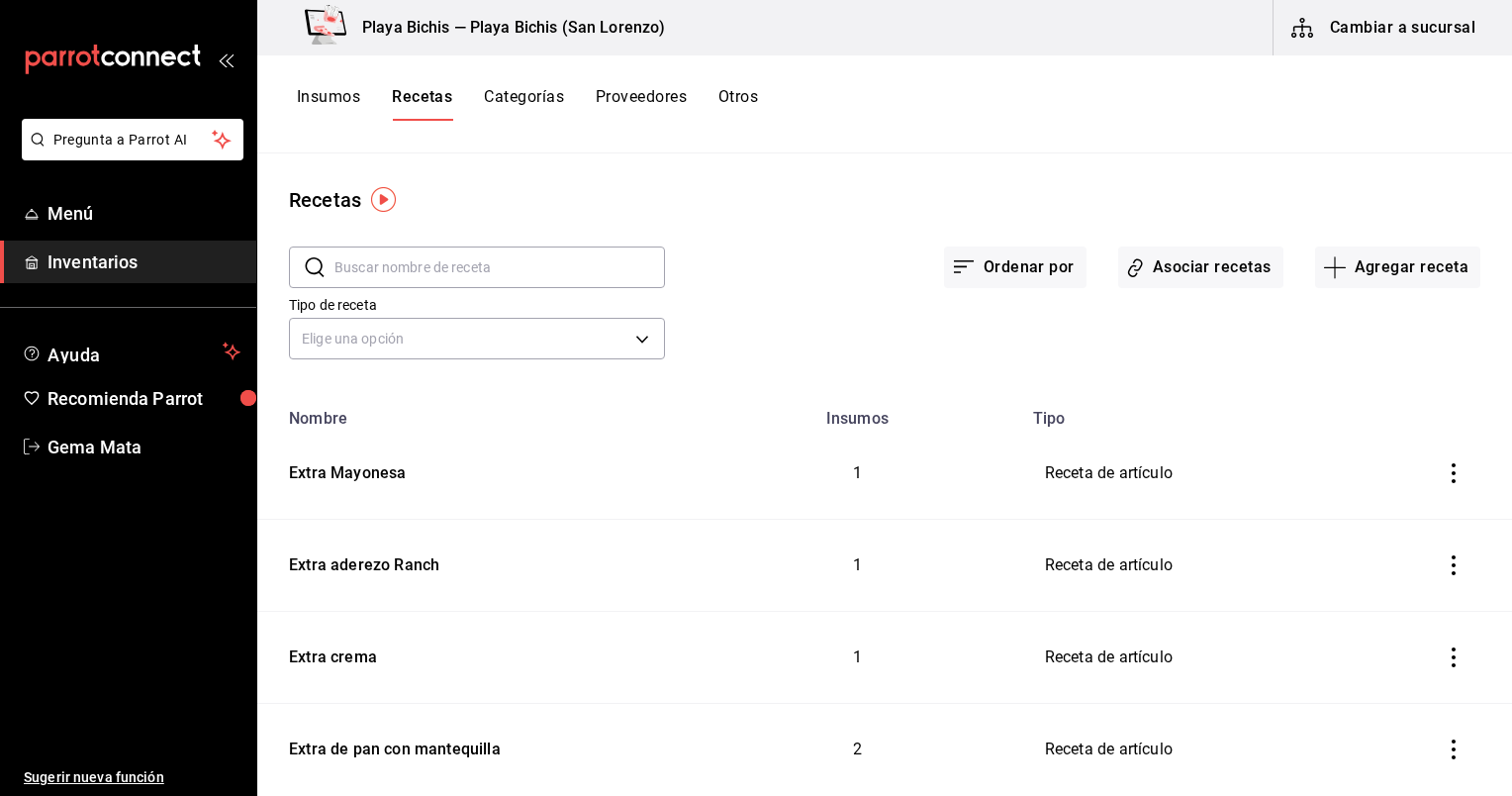 click on "Tipo de receta Elige una opción default" at bounding box center [869, 311] 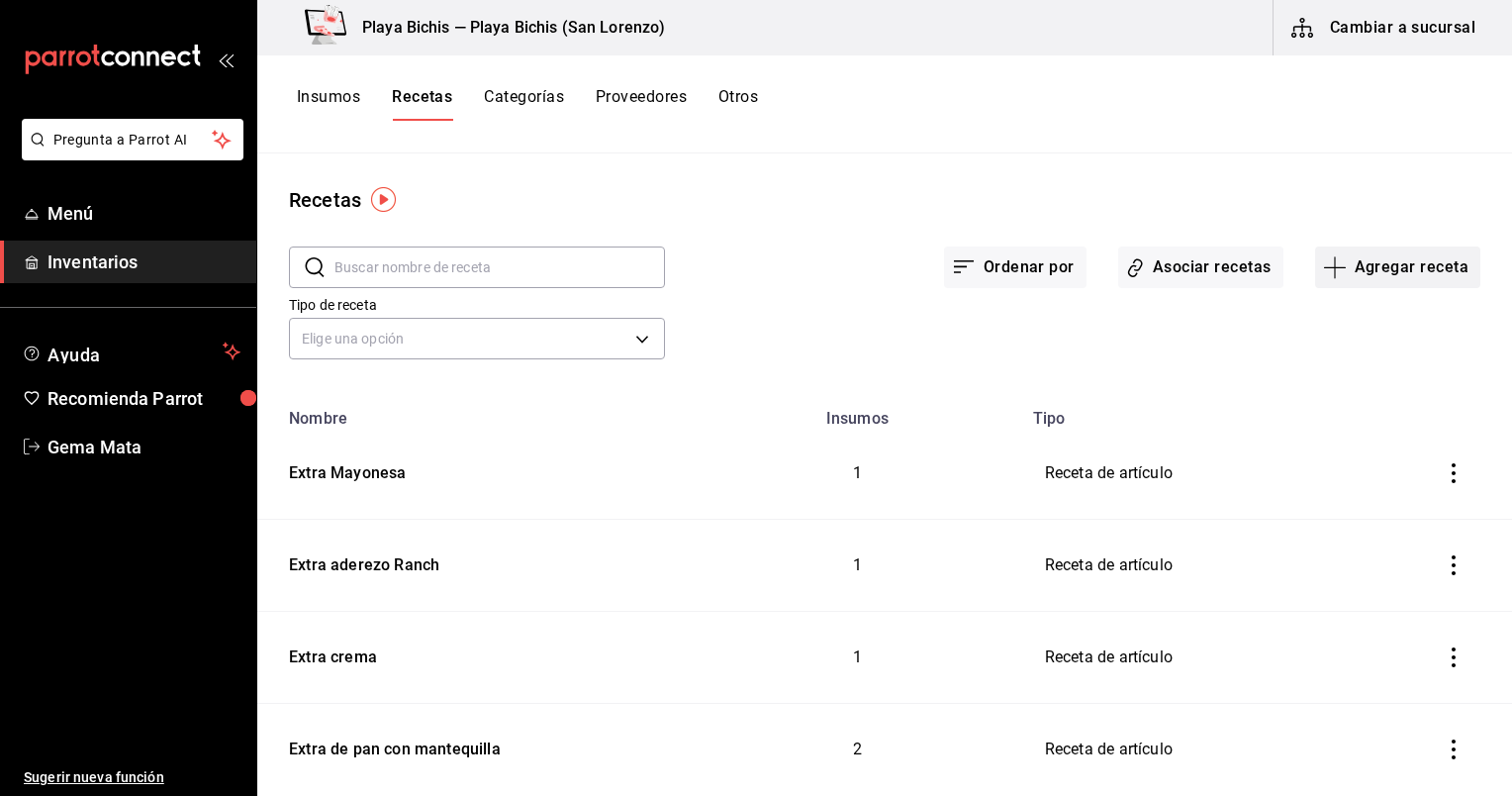 click 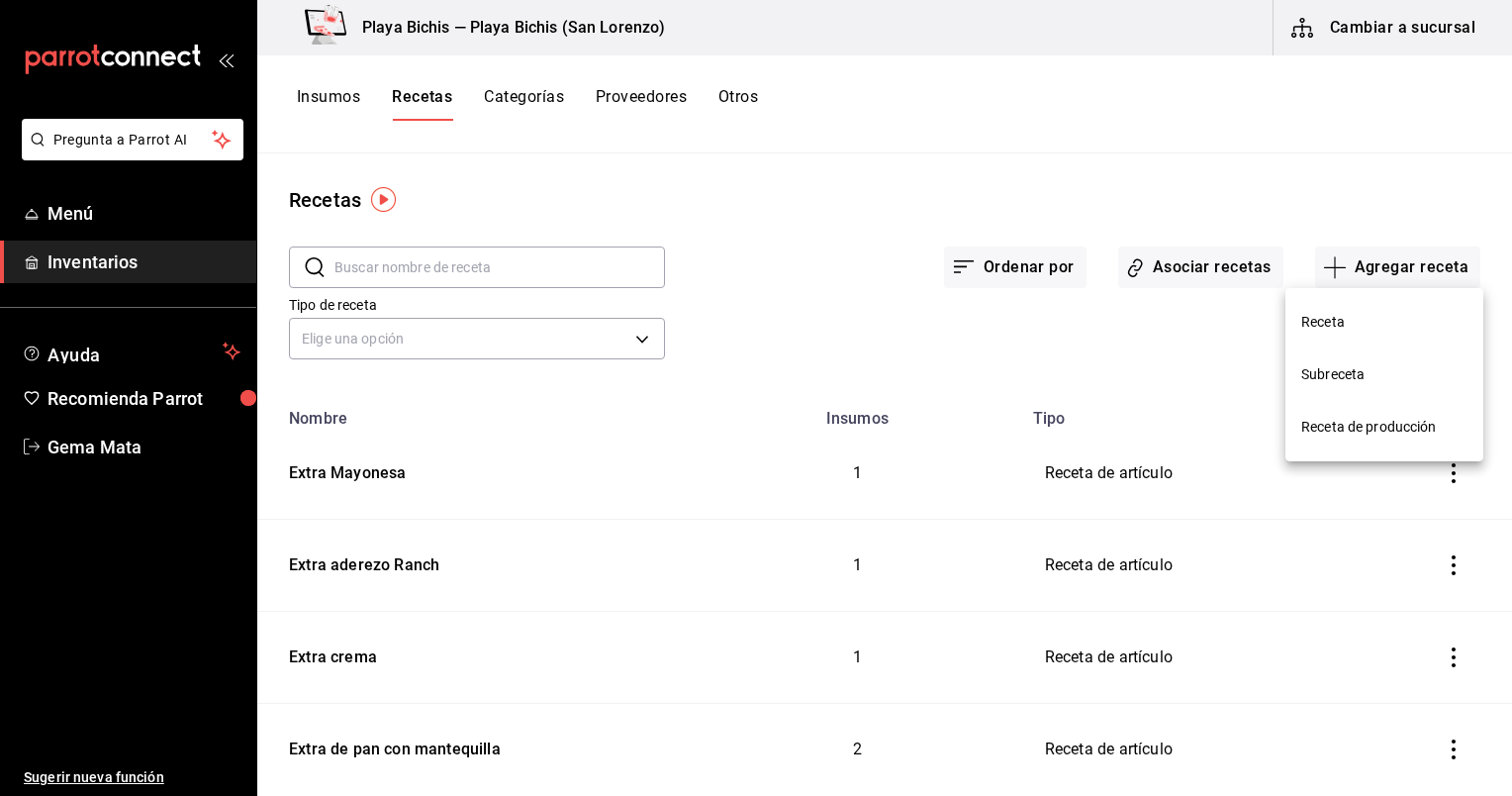 click at bounding box center [756, 398] 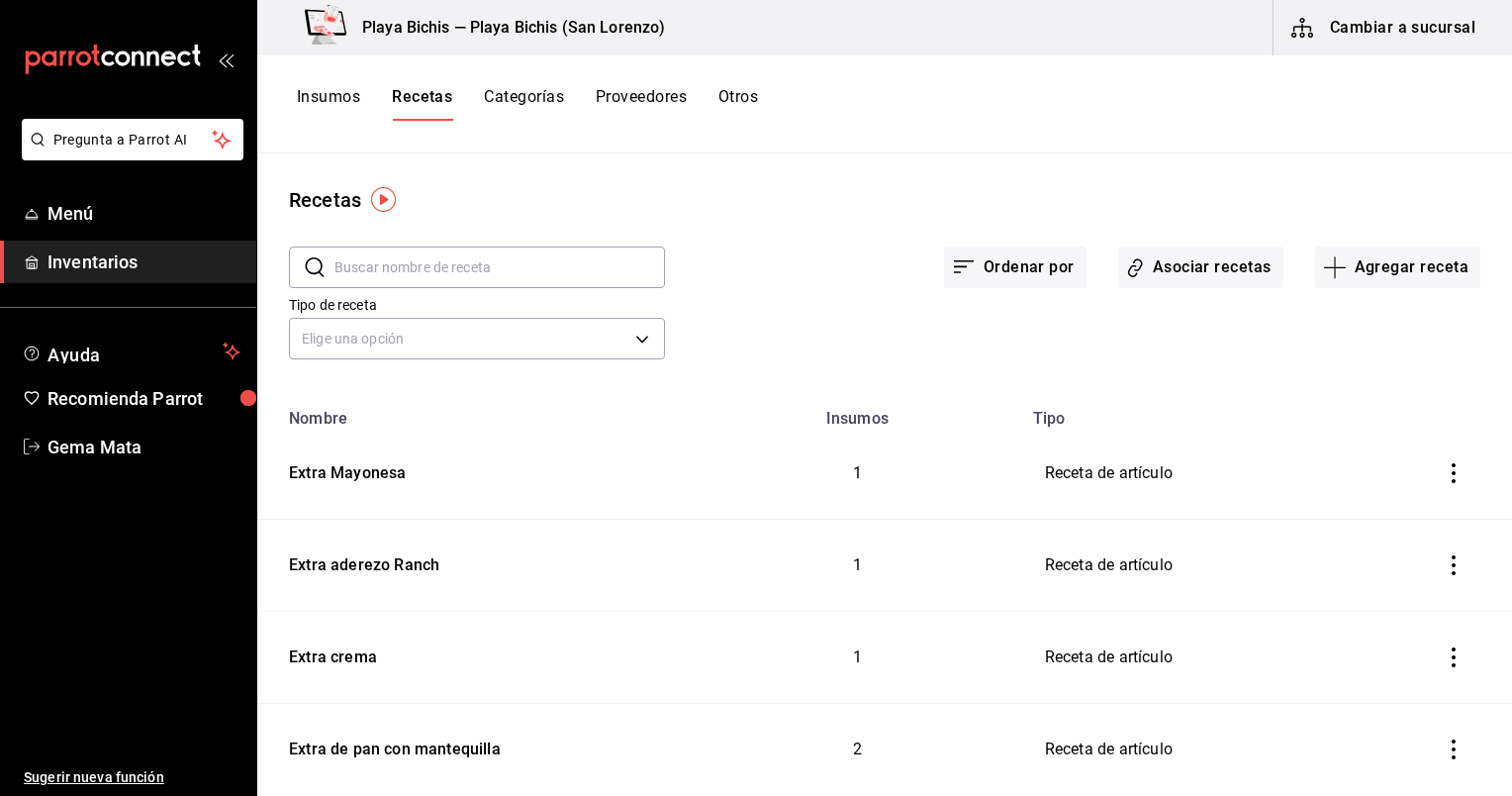 click on "Insumos" at bounding box center (329, 104) 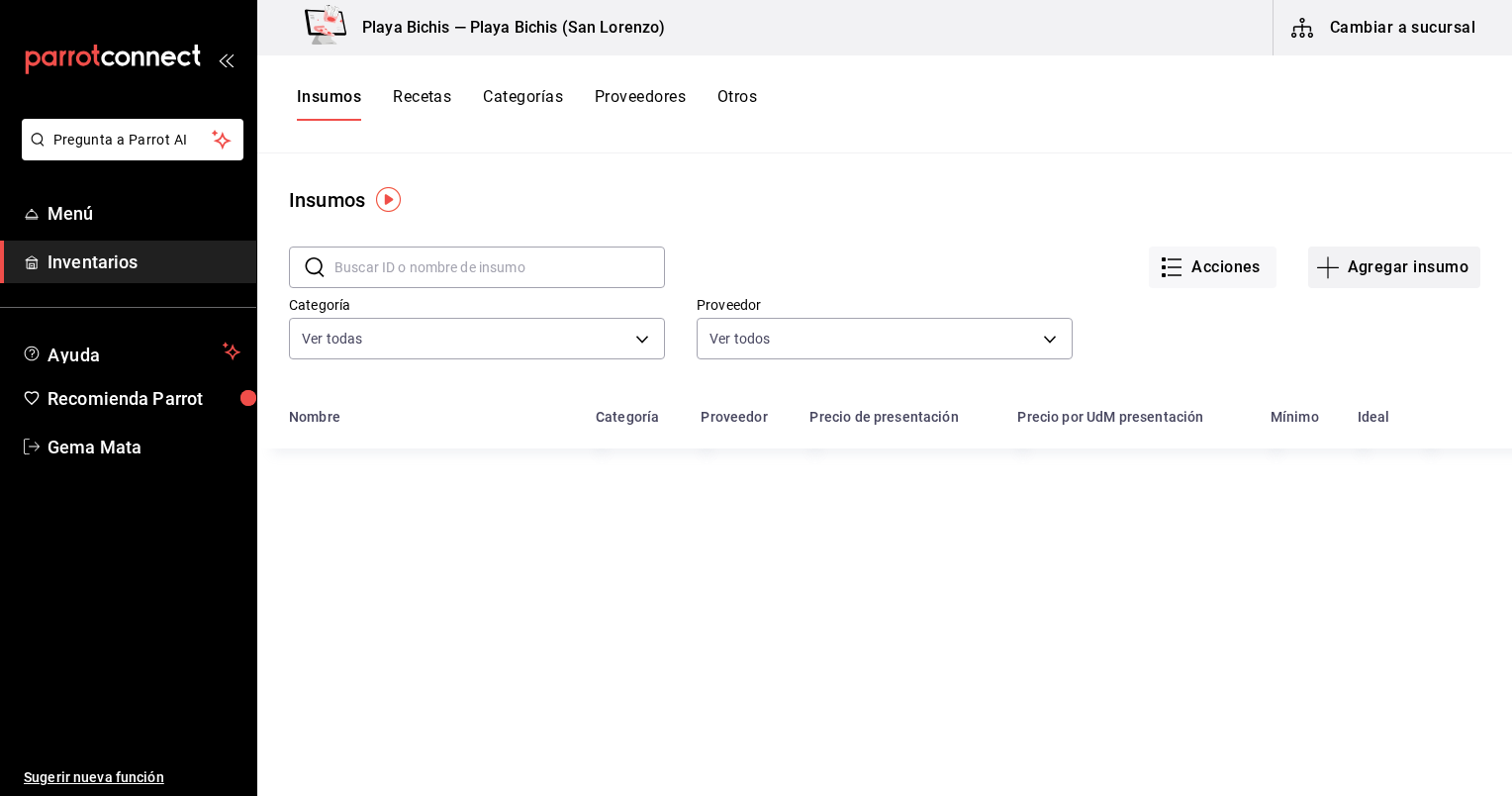 click on "Agregar insumo" at bounding box center [1394, 267] 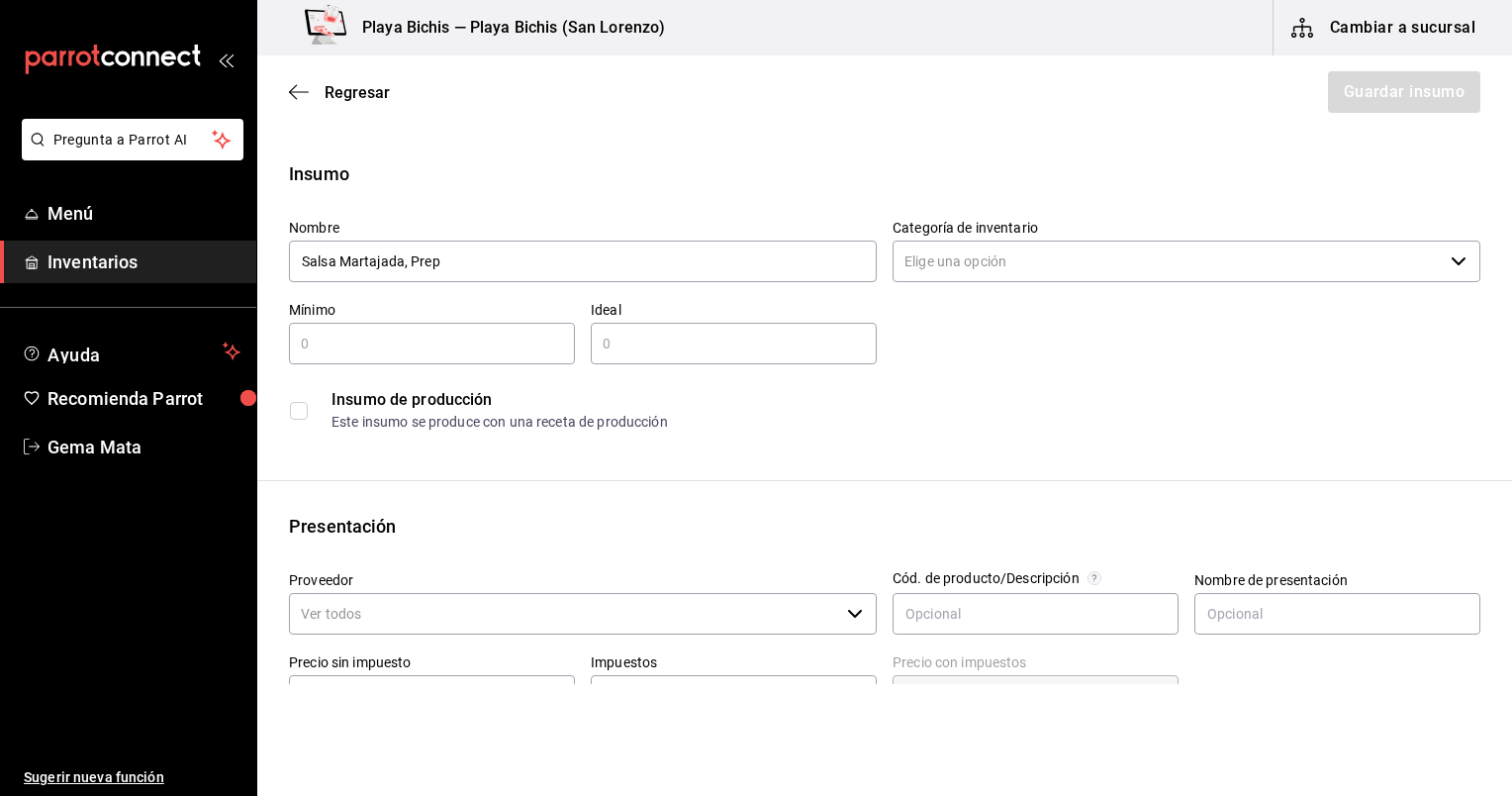 type on "Salsa Martajada, Prep" 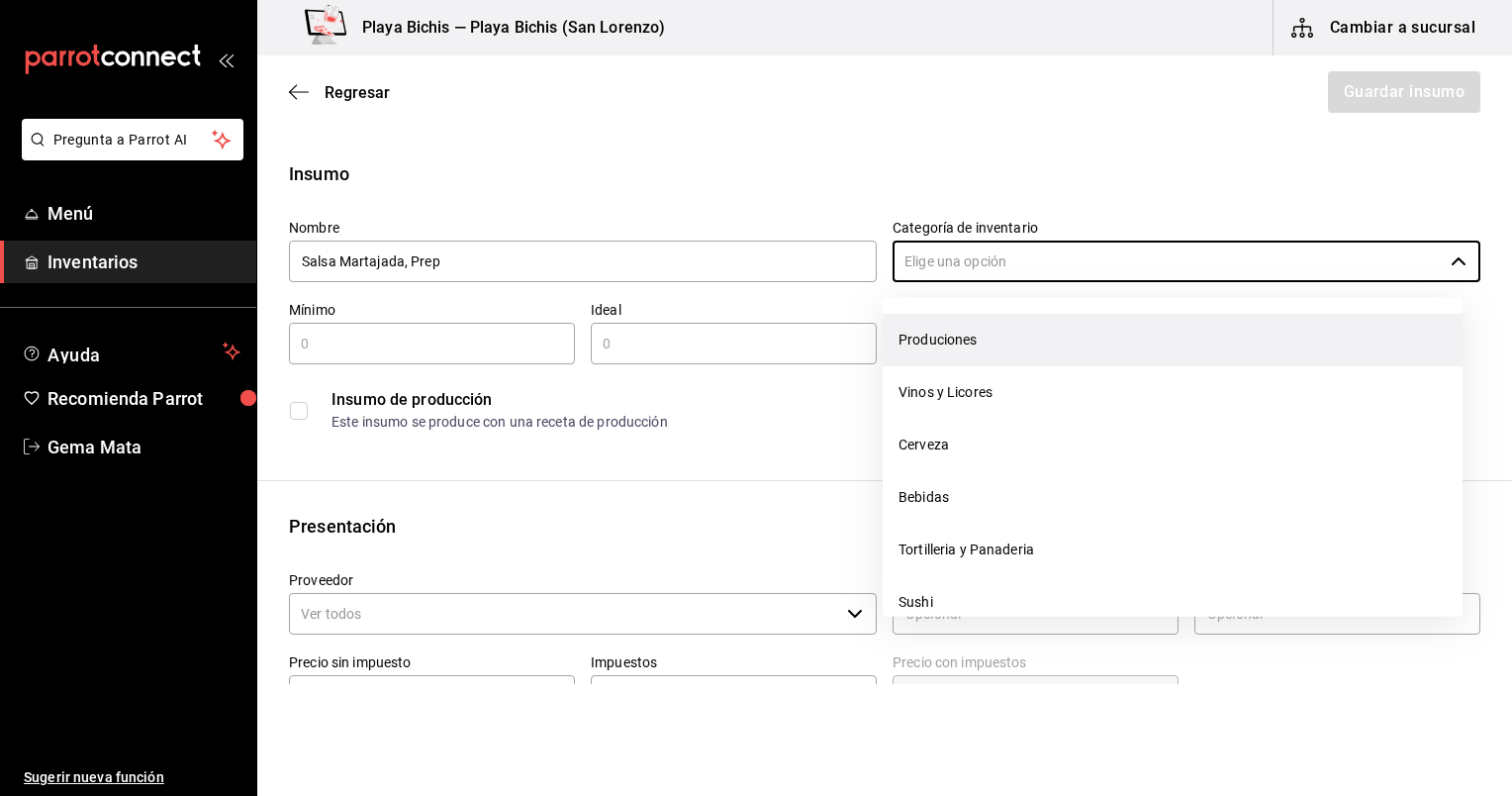 click on "Produciones" at bounding box center [1173, 340] 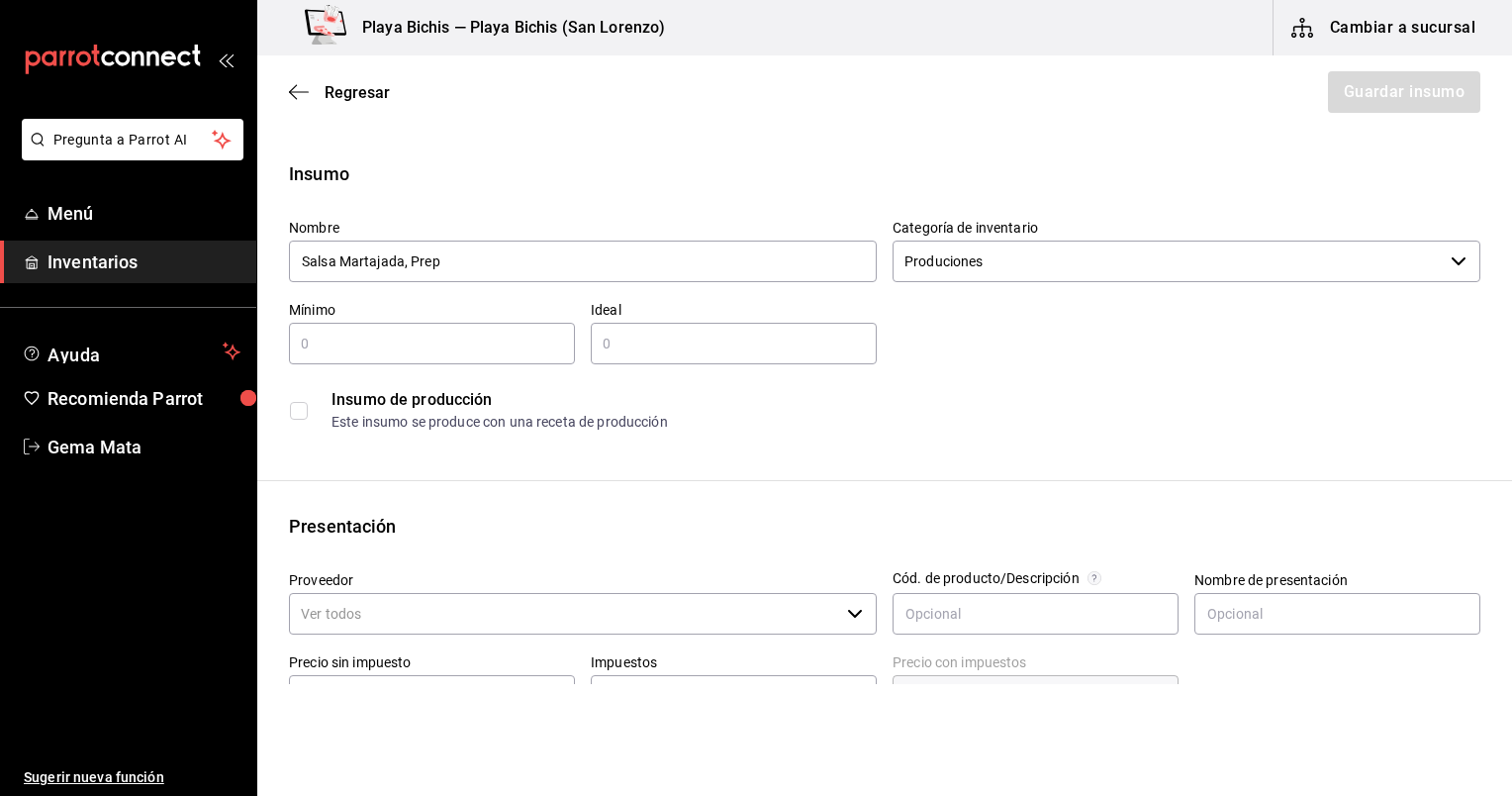 click at bounding box center (431, 344) 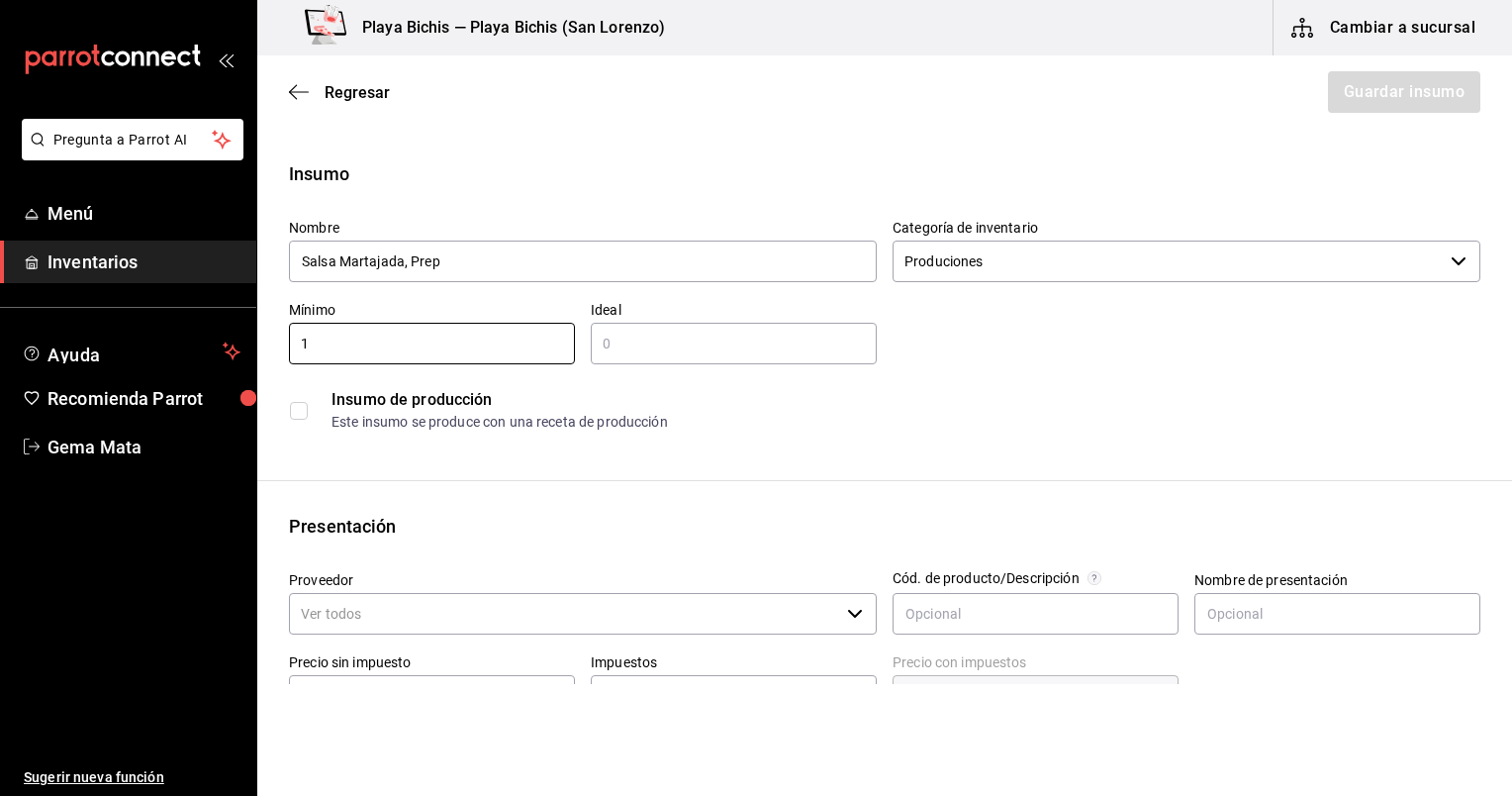 type on "1" 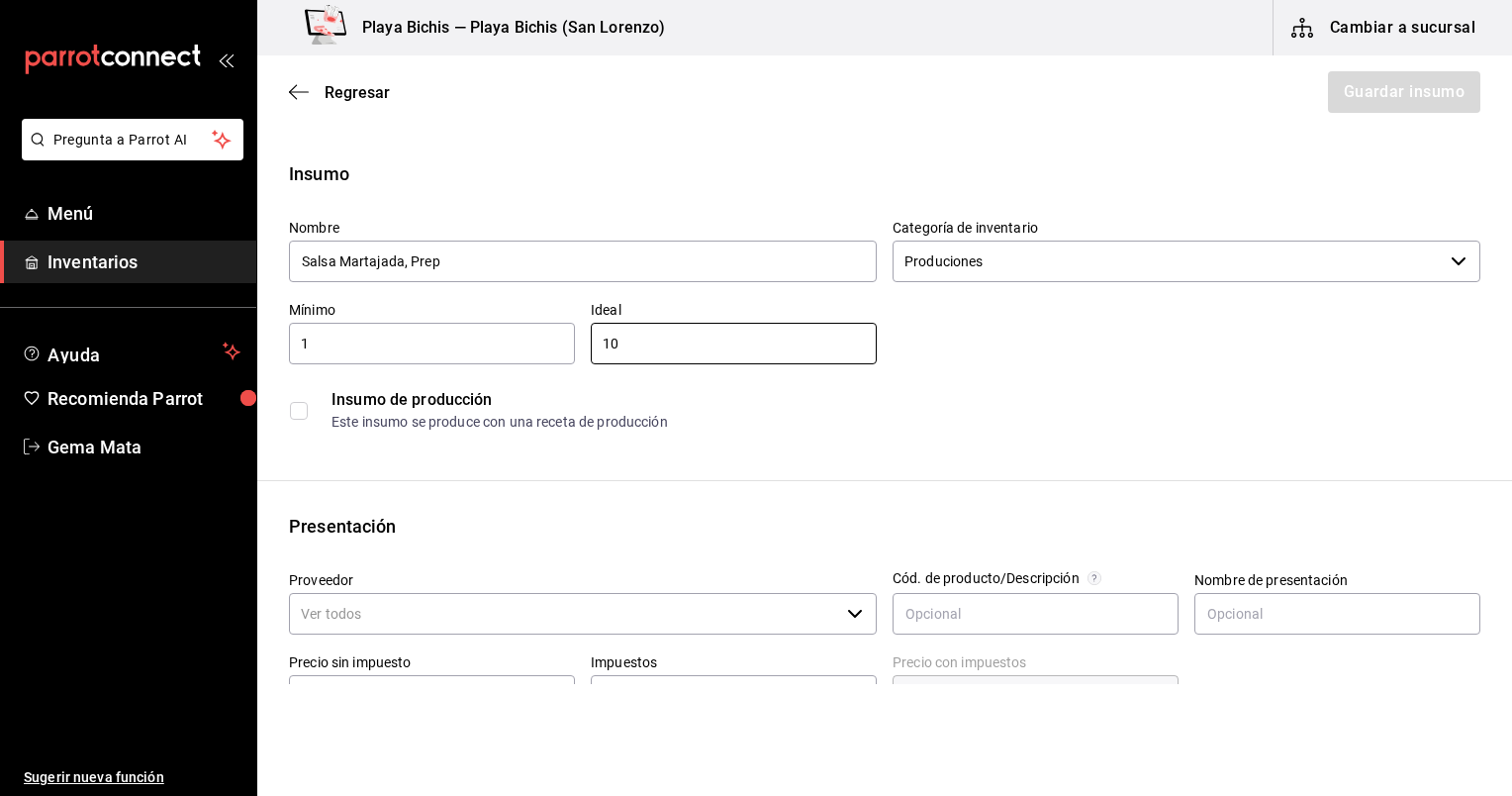 type on "10" 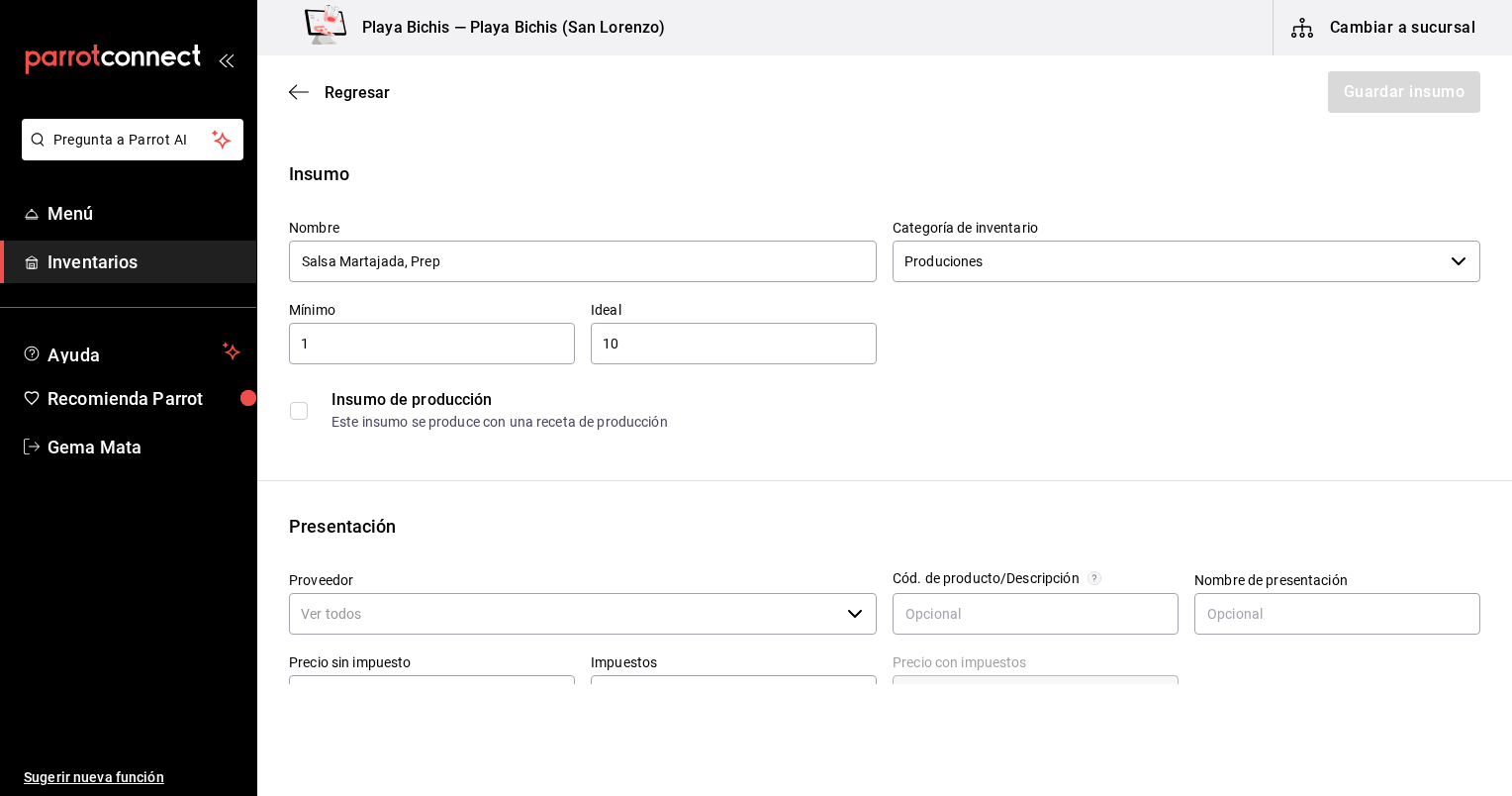 click at bounding box center (299, 411) 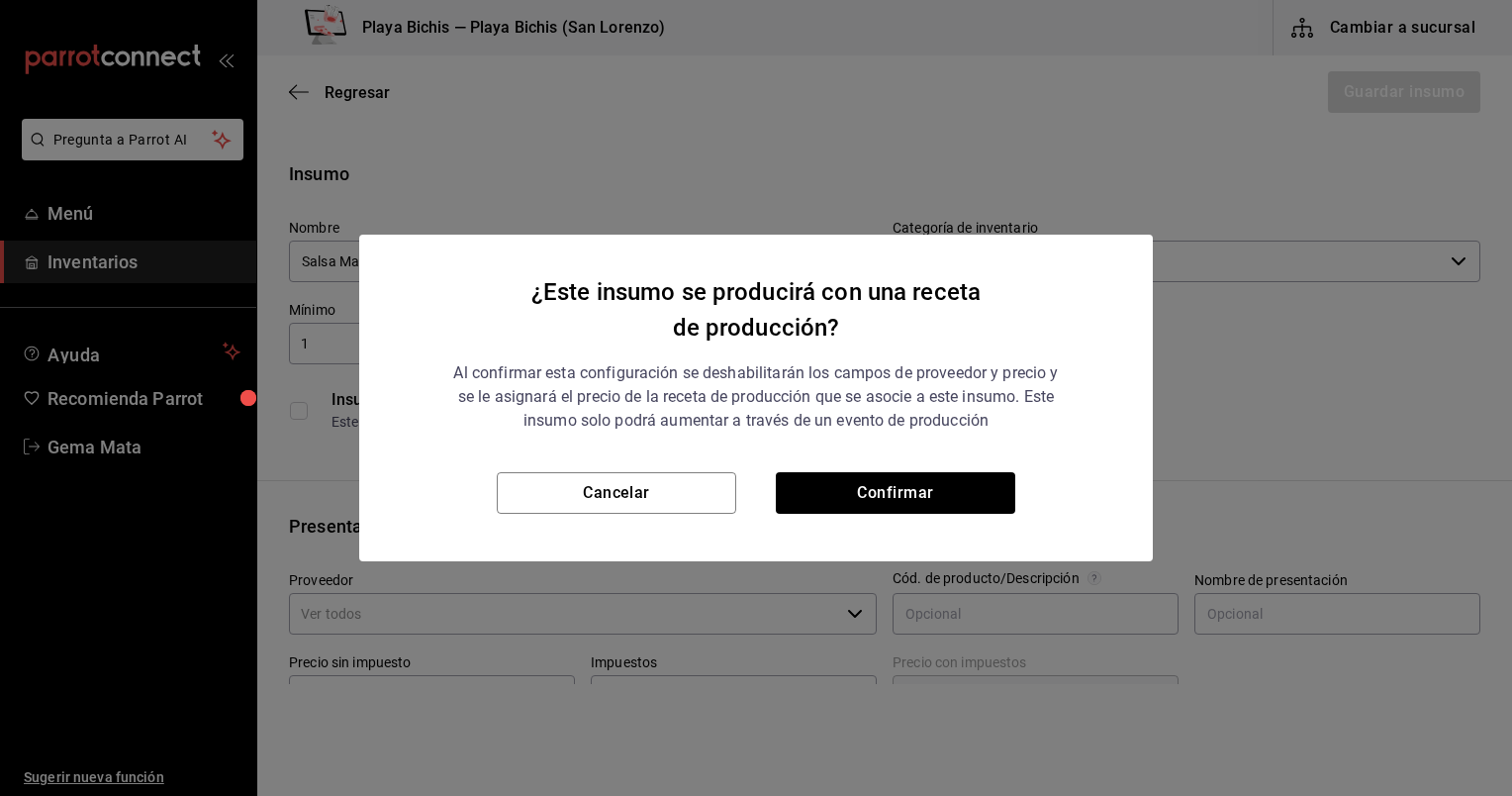 click on "¿Este insumo se producirá con una receta
de producción? Al confirmar esta configuración se deshabilitarán los campos de proveedor y precio y
se le asignará el precio de la receta de producción que se asocie a este insumo. Este
insumo solo podrá aumentar a través de un evento de producción" at bounding box center (756, 353) 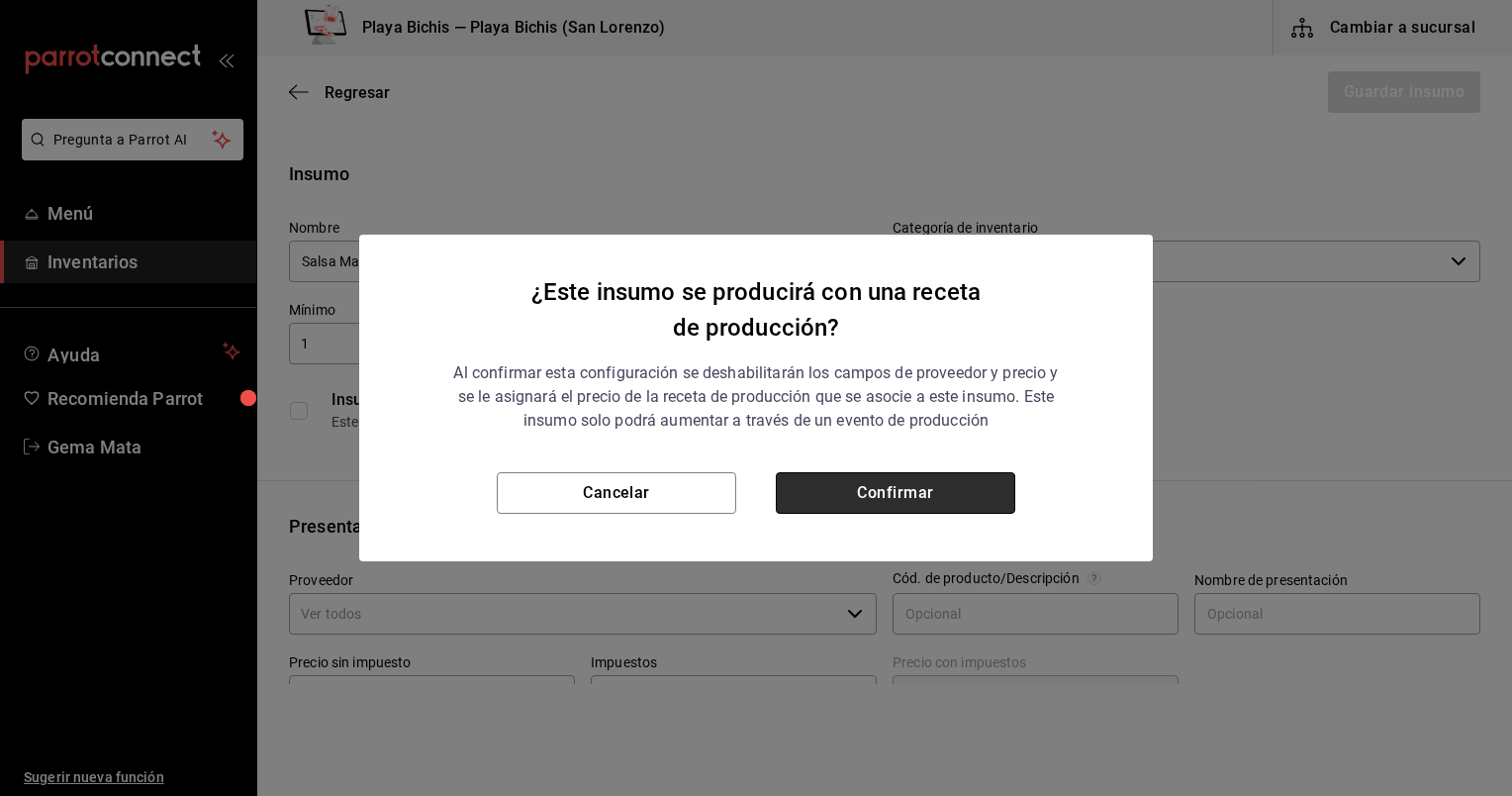 click on "Confirmar" at bounding box center [896, 493] 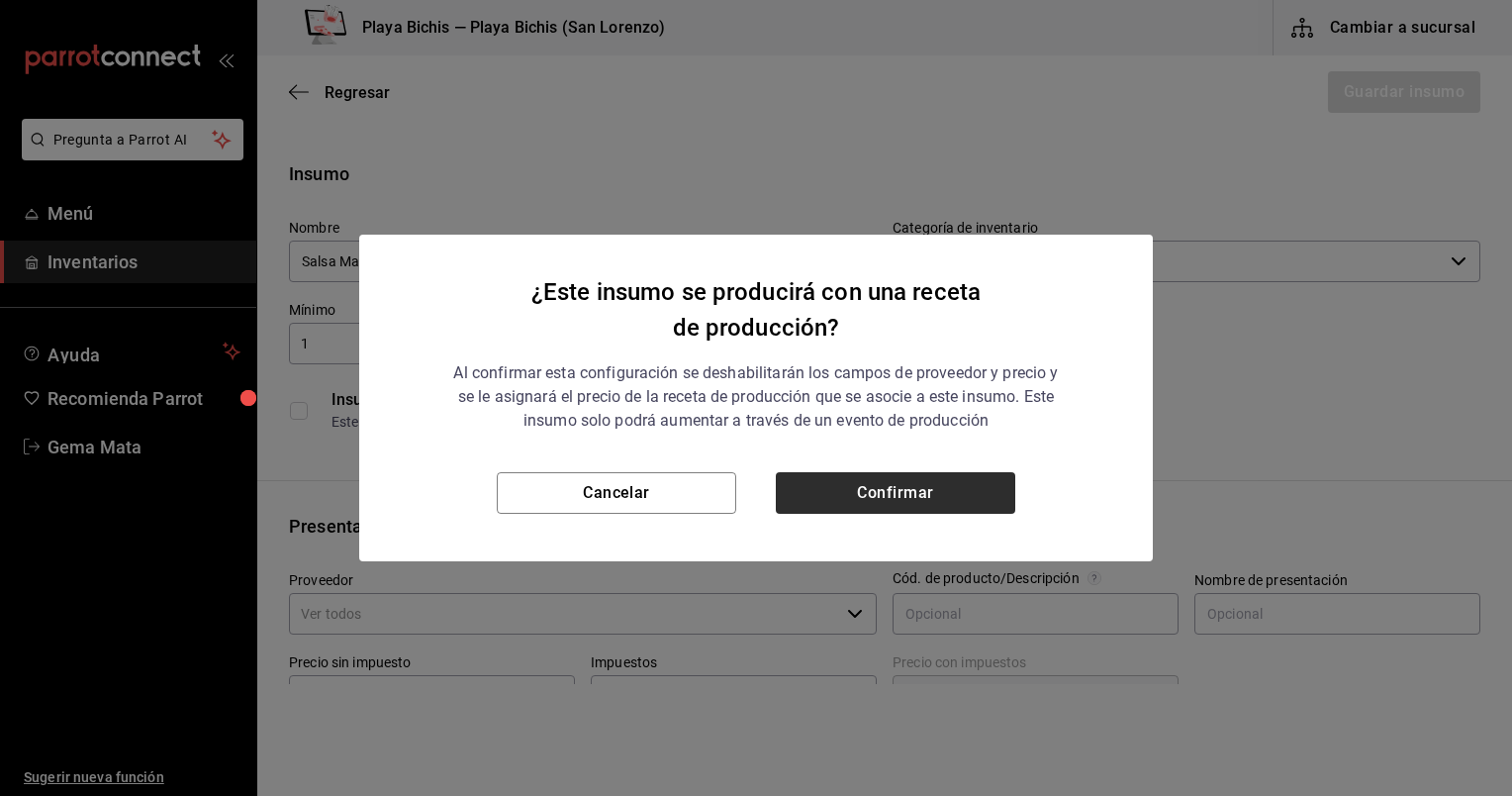 checkbox on "true" 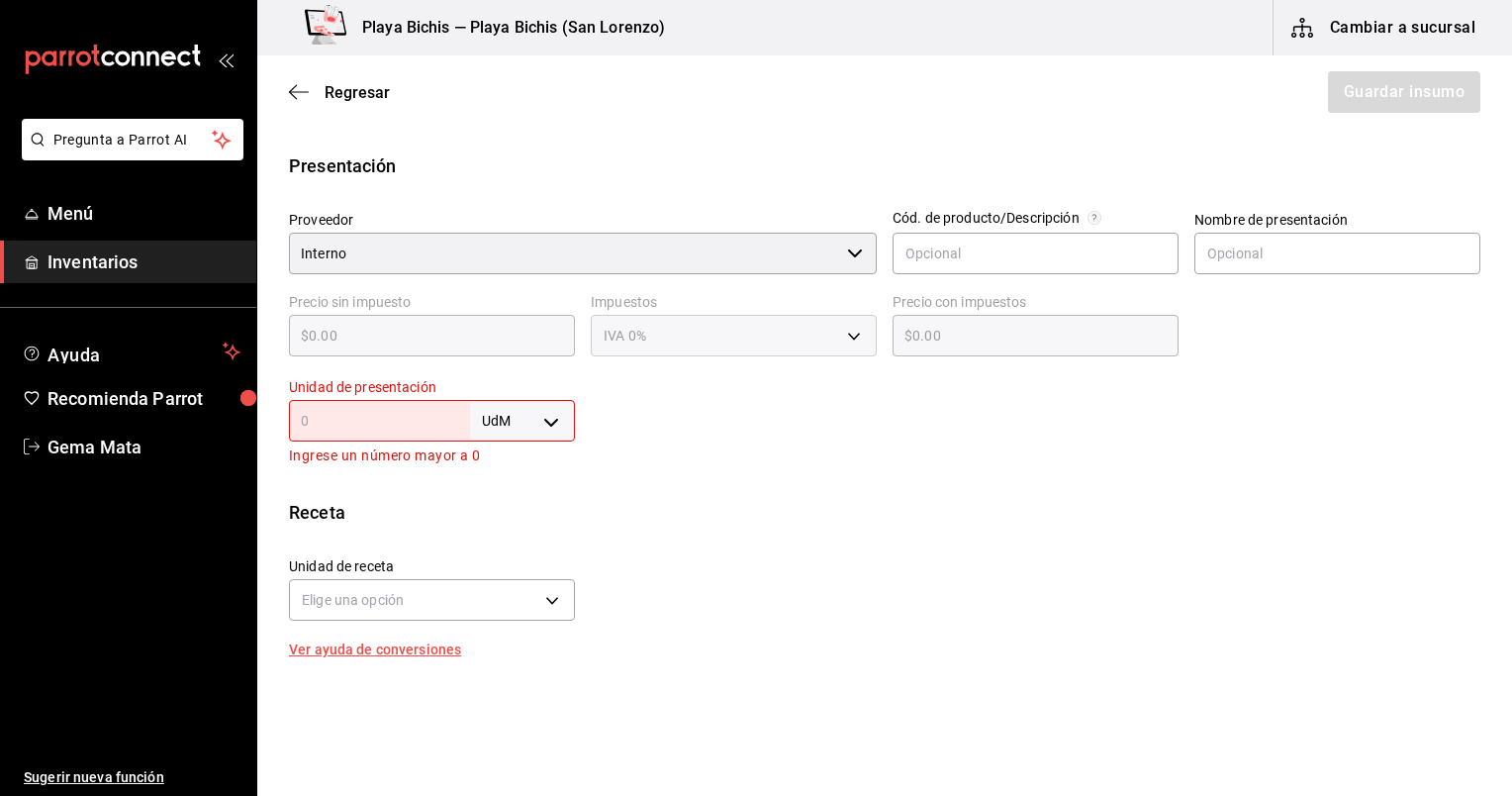 scroll, scrollTop: 360, scrollLeft: 0, axis: vertical 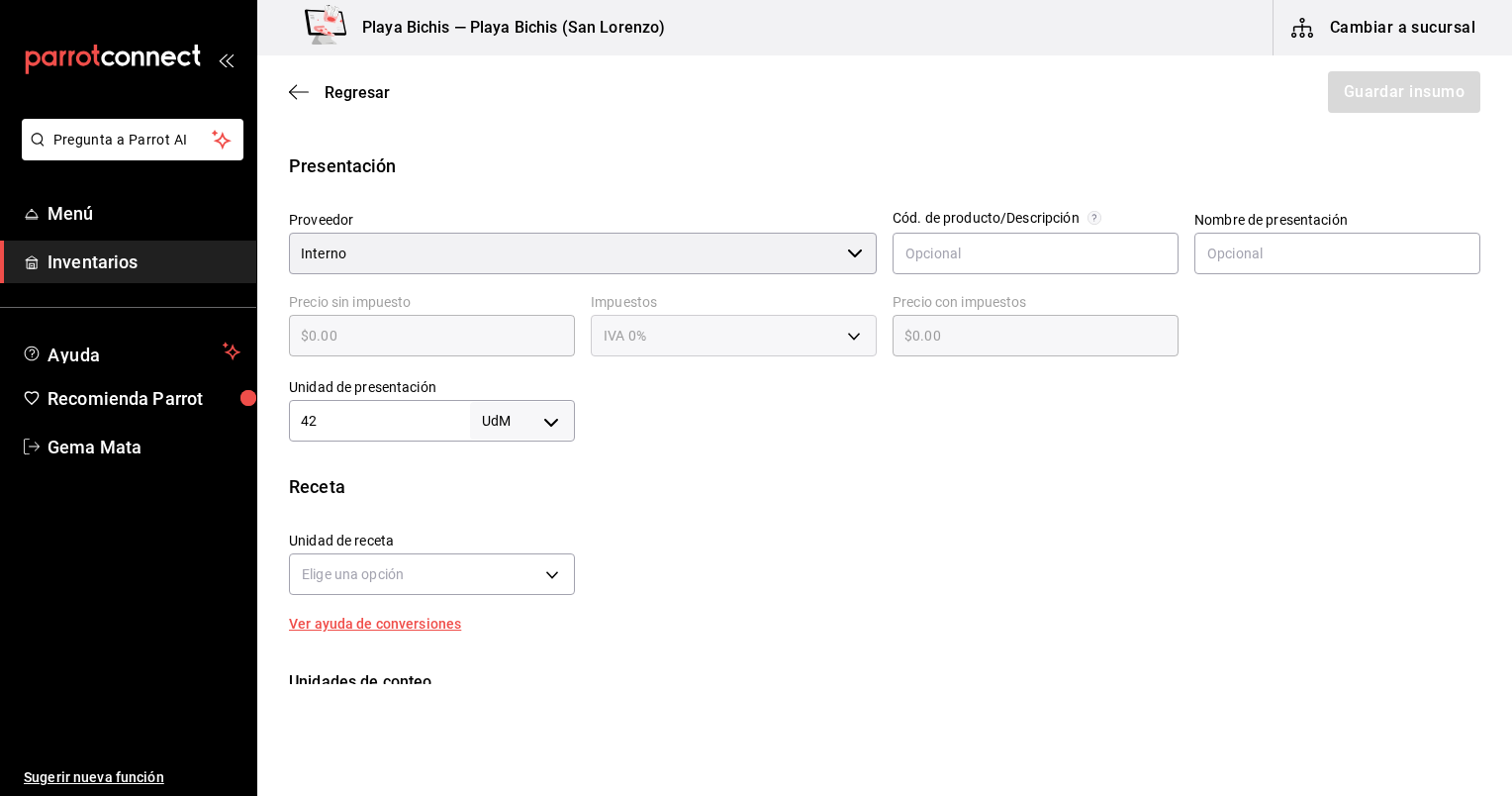 type on "42" 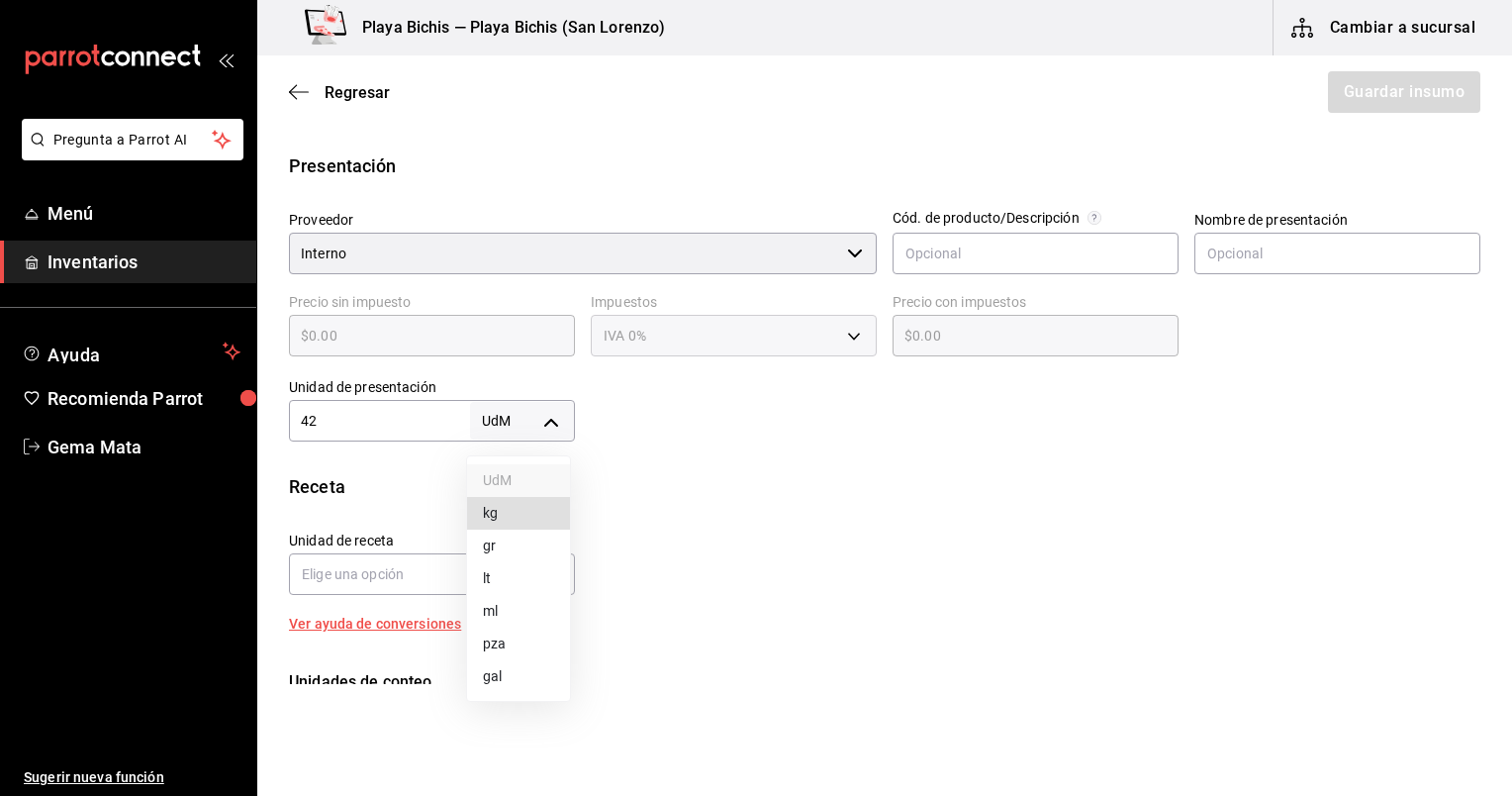 click on "Pregunta a Parrot AI Menú   Inventarios   Ayuda Recomienda Parrot   Gema Mata   Sugerir nueva función   Playa Bichis — Playa Bichis (San Lorenzo) Cambiar a sucursal Regresar Guardar insumo Insumo Nombre Salsa Martajada, Prep Categoría de inventario Produciones ​ Mínimo 1 ​ Ideal 10 ​ Insumo de producción Este insumo se produce con una receta de producción Presentación Proveedor Interno ​ Cód. de producto/Descripción Nombre de presentación Precio sin impuesto $0.00 ​ Impuestos IVA 0% Precio con impuestos $0.00 ​ Unidad de presentación 42 UdM ​ Receta Unidad de receta Elige una opción Factor de conversión ​ Ver ayuda de conversiones Unidades de conteo GANA 1 MES GRATIS EN TU SUSCRIPCIÓN AQUÍ ¿Recuerdas cómo empezó tu restaurante?
Hoy puedes ayudar a un colega a tener el mismo cambio que tú viviste.
Recomienda Parrot directamente desde tu Portal Administrador.
Es fácil y rápido.
🎁 Por cada restaurante que se una, ganas 1 mes gratis. Pregunta a Parrot AI Menú" at bounding box center (756, 342) 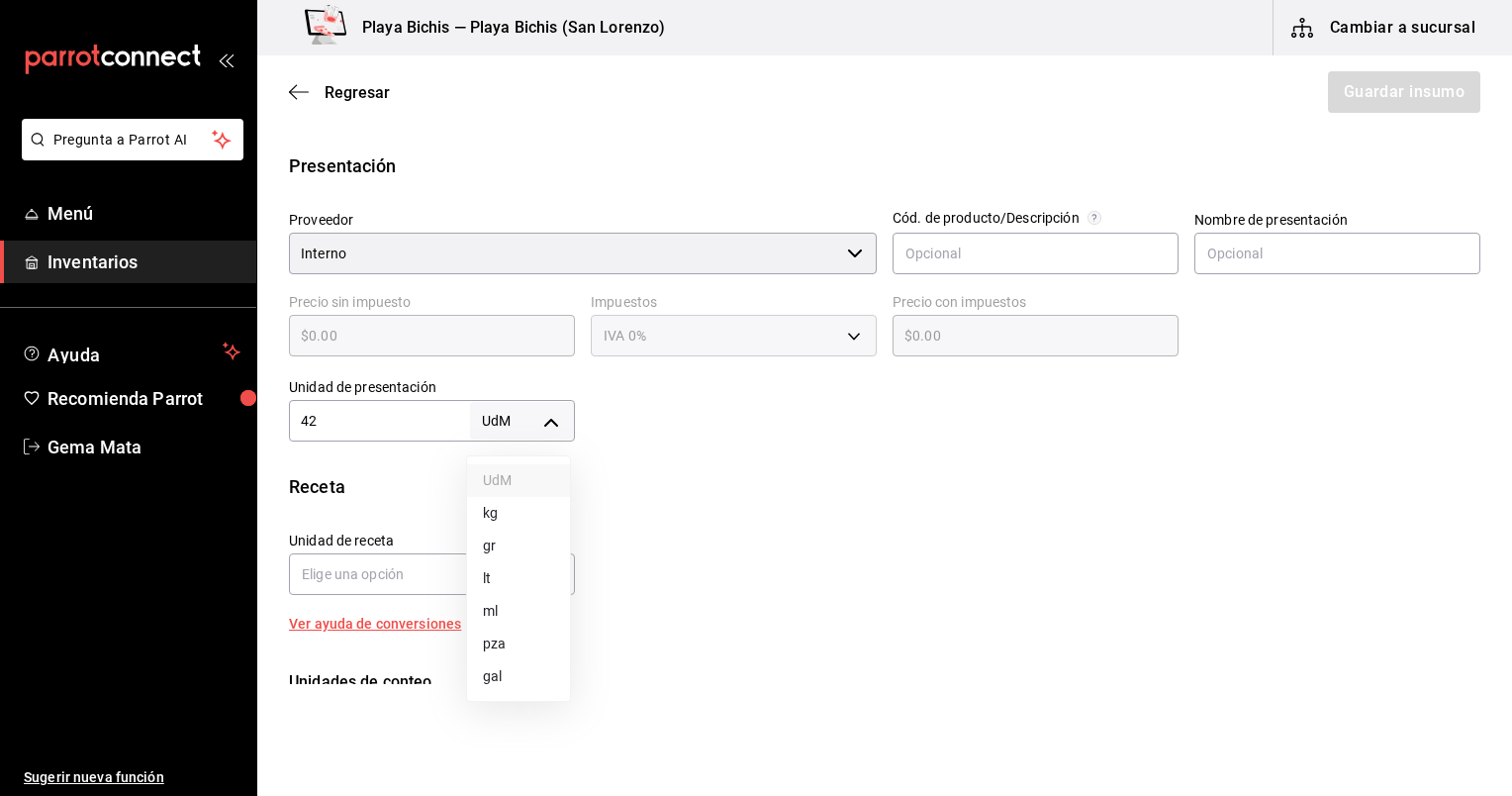 click on "lt" at bounding box center (519, 578) 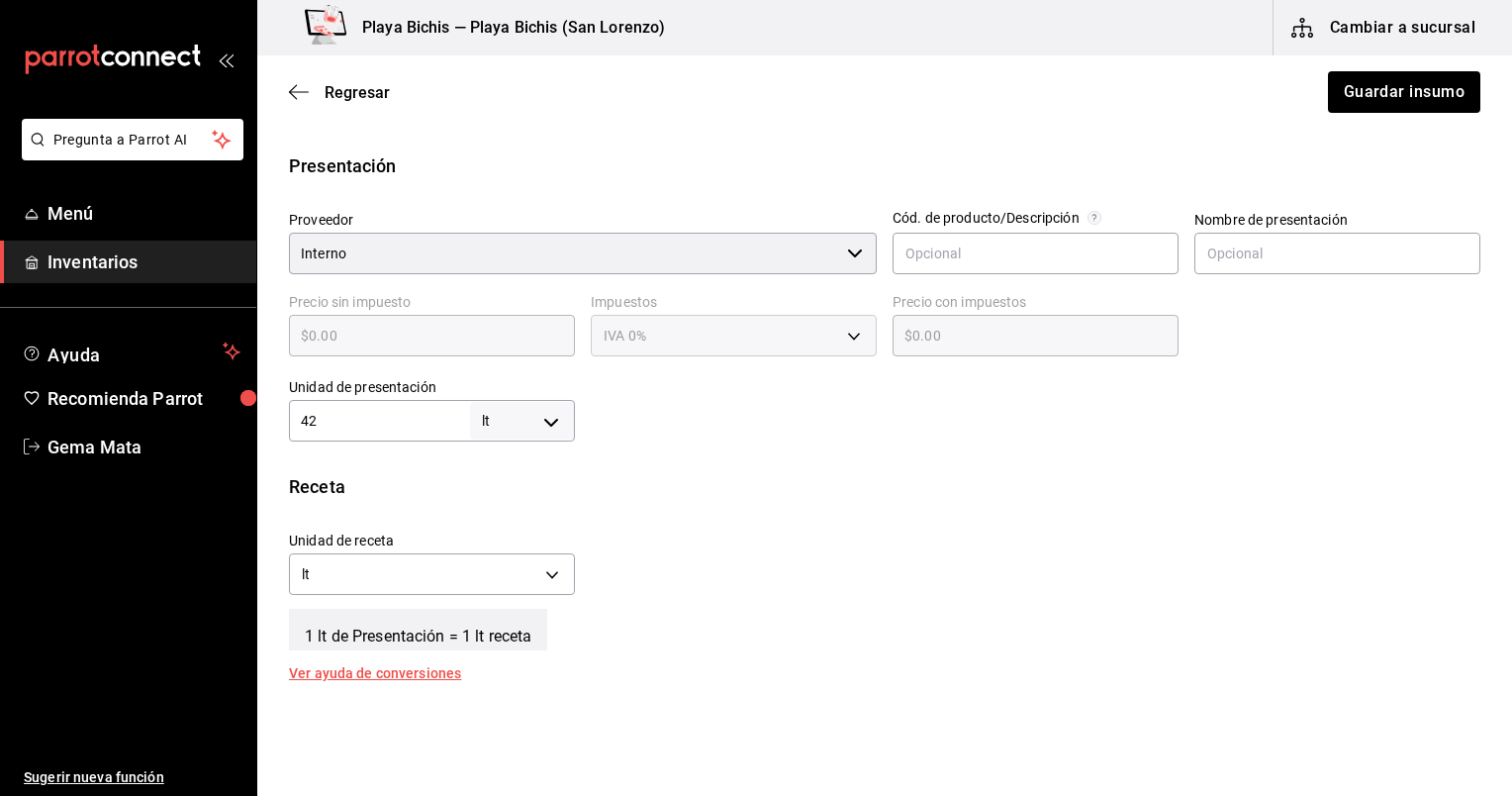 click on "Pregunta a Parrot AI Menú   Inventarios   Ayuda Recomienda Parrot   Gema Mata   Sugerir nueva función   Playa Bichis — Playa Bichis (San Lorenzo) Cambiar a sucursal Regresar Guardar insumo Insumo Nombre Salsa Martajada, Prep Categoría de inventario Produciones ​ Mínimo 1 ​ Ideal 10 ​ Insumo de producción Este insumo se produce con una receta de producción Presentación Proveedor Interno ​ Cód. de producto/Descripción Nombre de presentación Precio sin impuesto $0.00 ​ Impuestos IVA 0% Precio con impuestos $0.00 ​ Unidad de presentación 42 lt LITER ​ Receta Unidad de receta lt LITER Factor de conversión 42 ​ 1 lt de Presentación = 1 lt receta Ver ayuda de conversiones Unidades de conteo lt Presentaciones (42 lt) GANA 1 MES GRATIS EN TU SUSCRIPCIÓN AQUÍ Pregunta a Parrot AI Menú   Inventarios   Ayuda Recomienda Parrot   Gema Mata   Sugerir nueva función   Visitar centro de ayuda (81) 2046 6363 soporte@parrotsoftware.io Visitar centro de ayuda (81) 2046 6363" at bounding box center [756, 342] 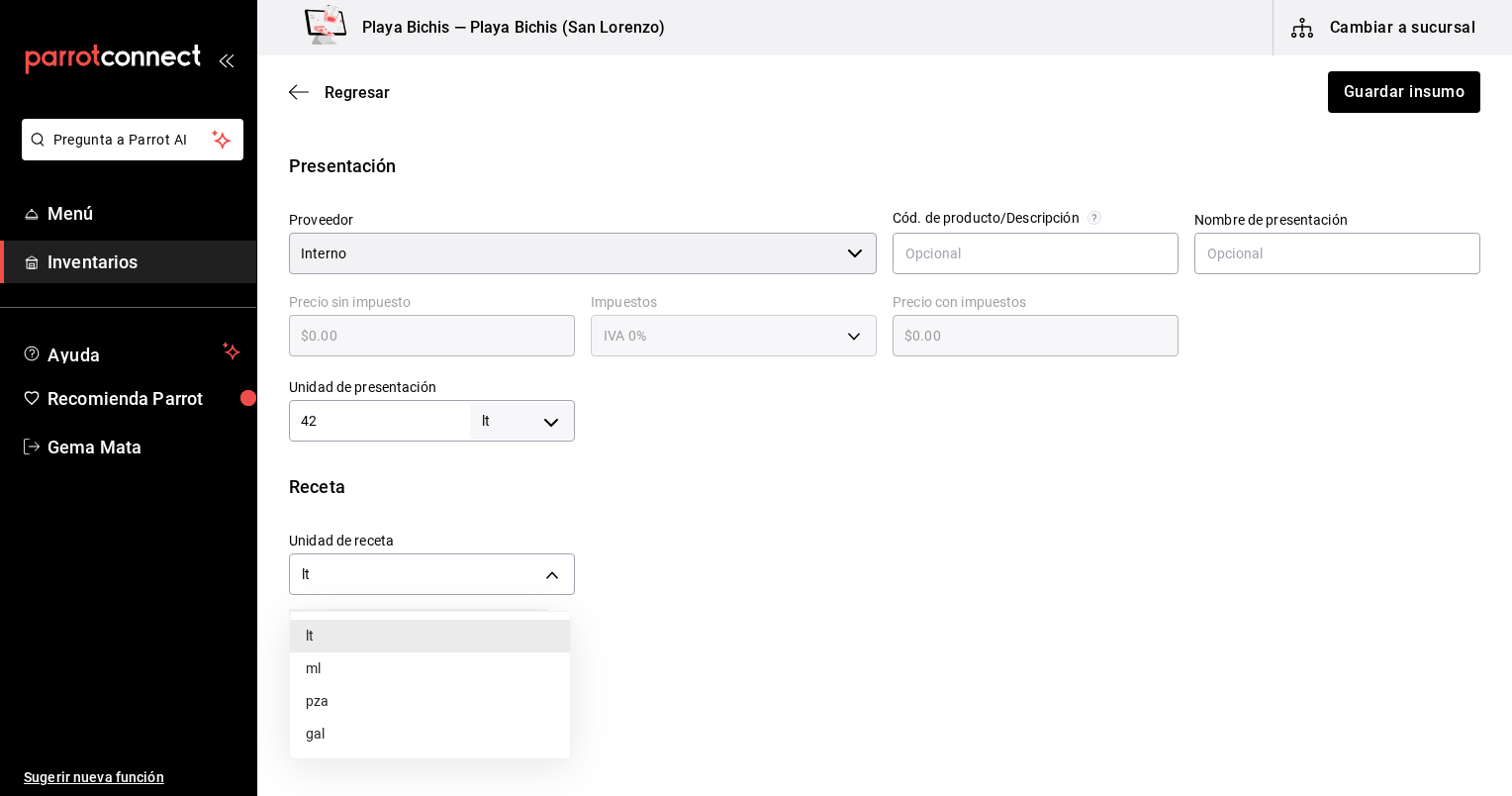 click on "ml" at bounding box center [429, 668] 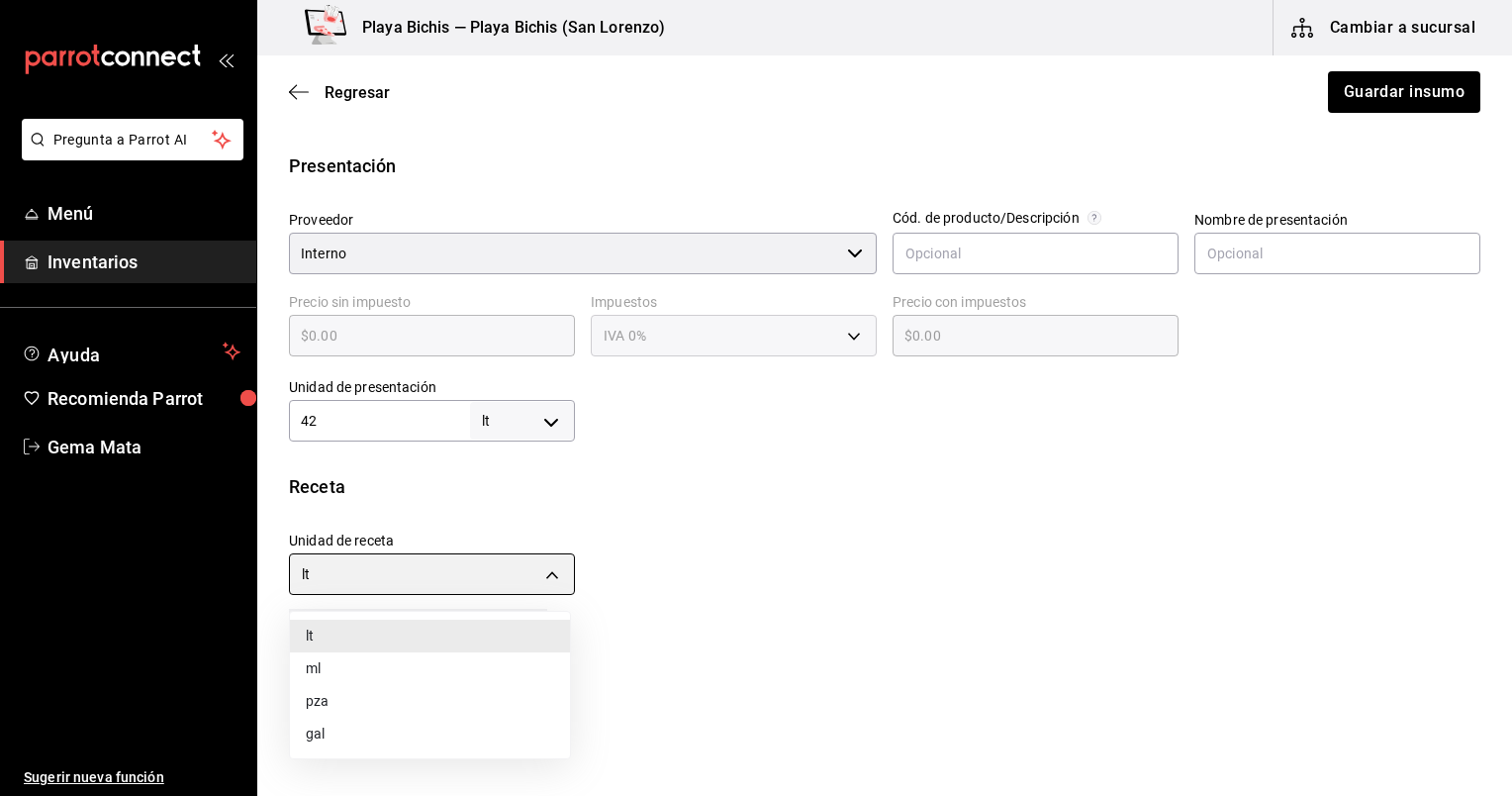 type on "MILLILITER" 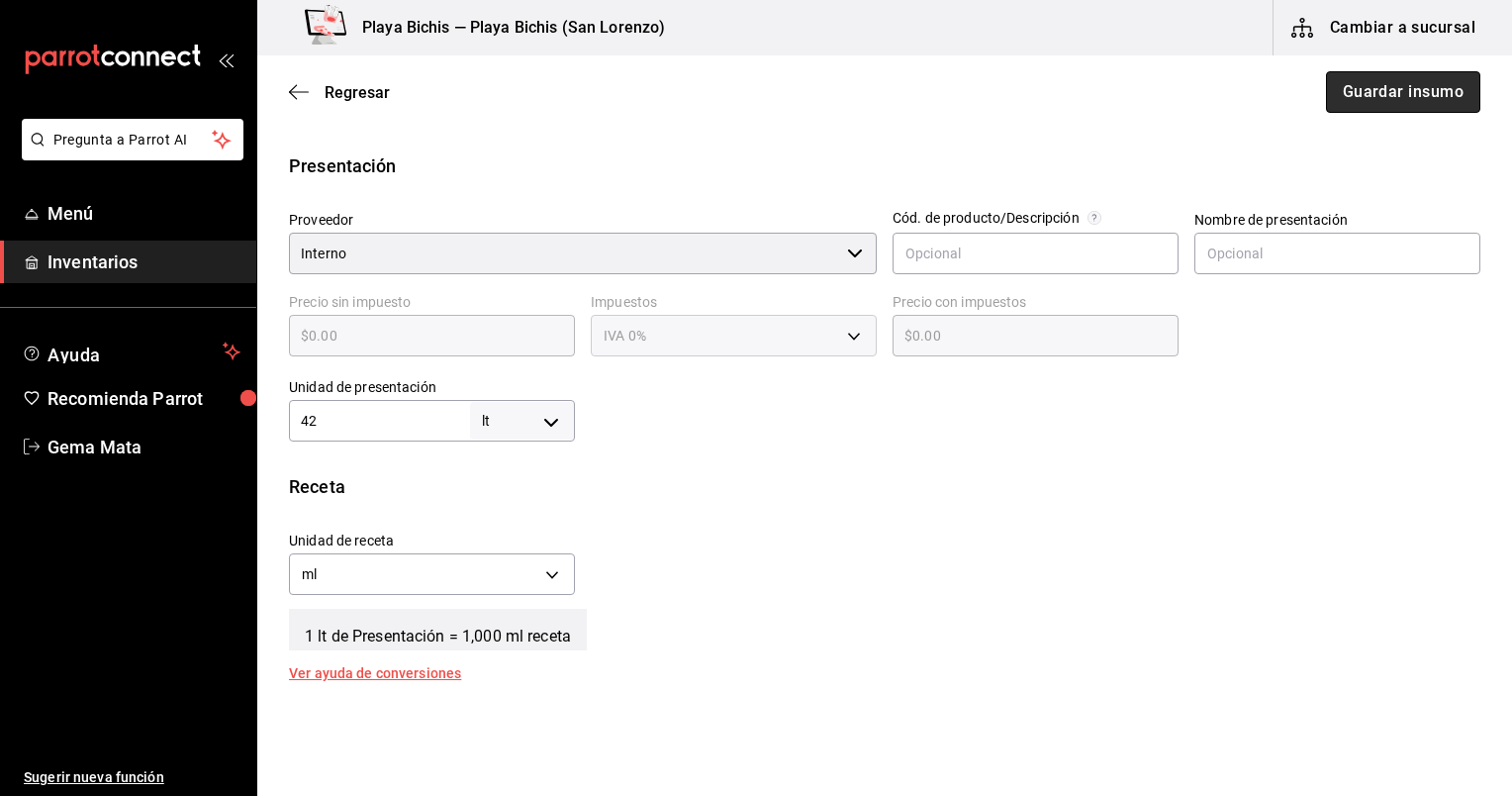click on "Guardar insumo" at bounding box center [1403, 92] 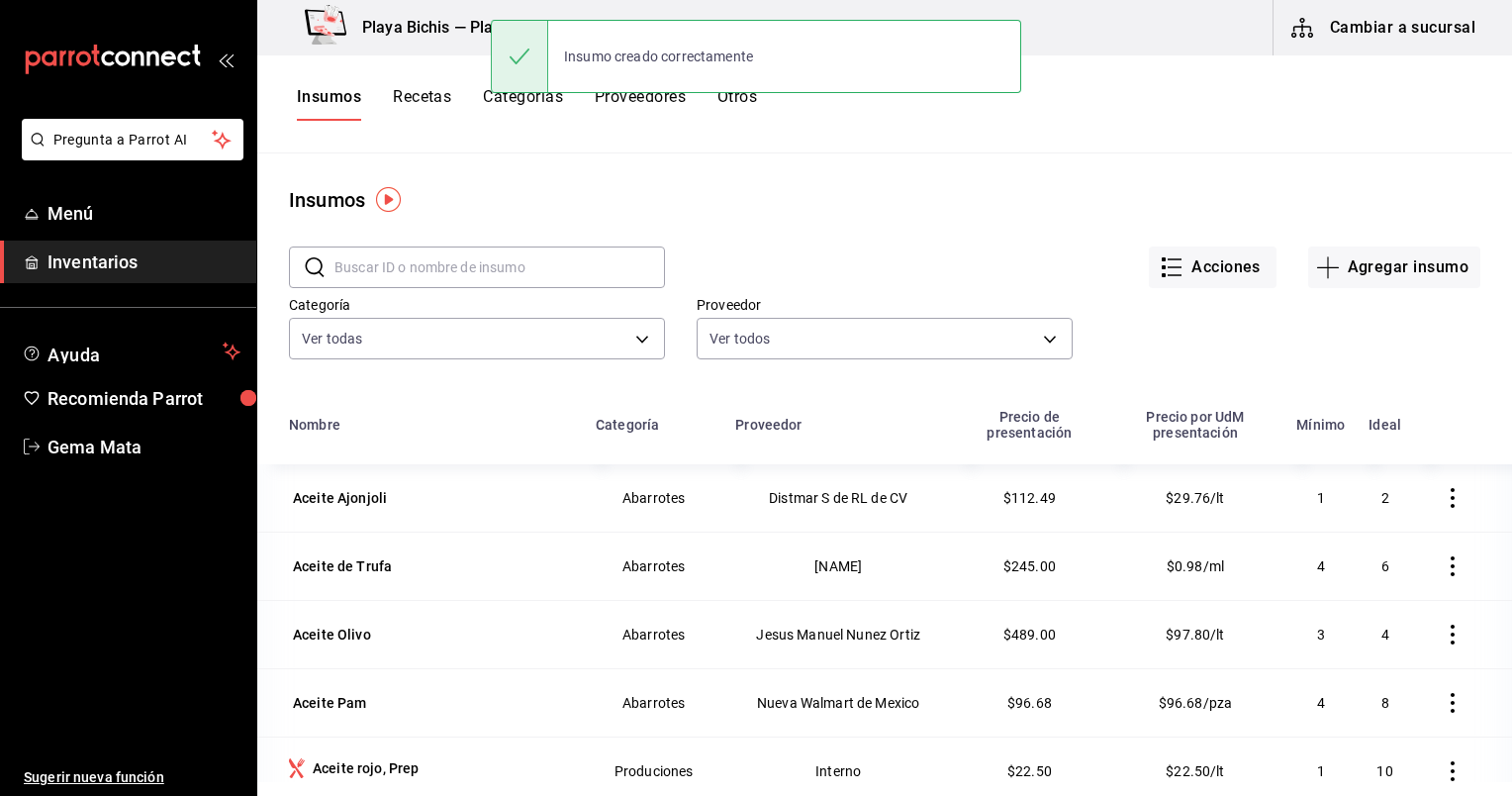 click on "Recetas" at bounding box center (422, 104) 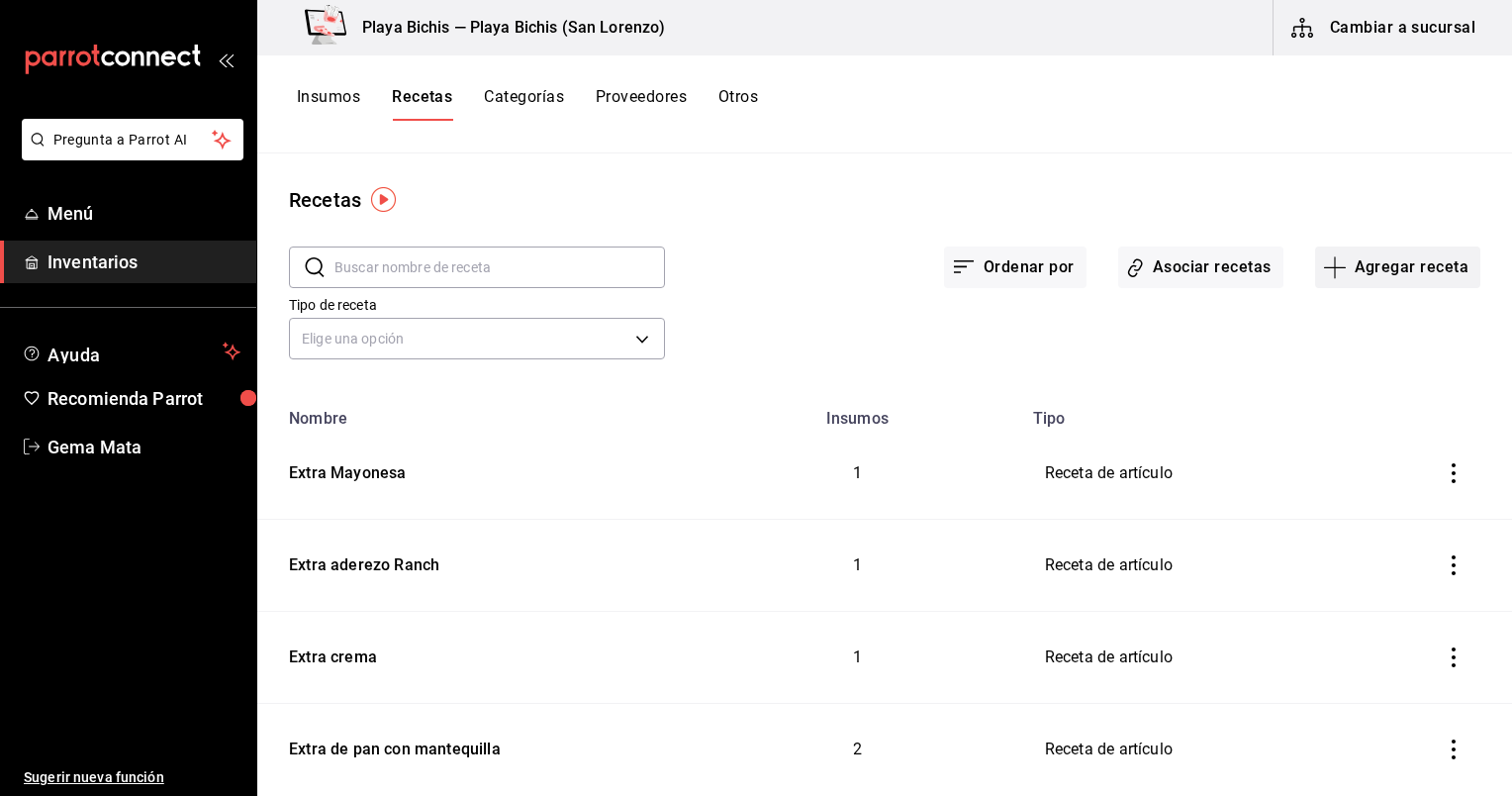 click on "Agregar receta" at bounding box center (1397, 267) 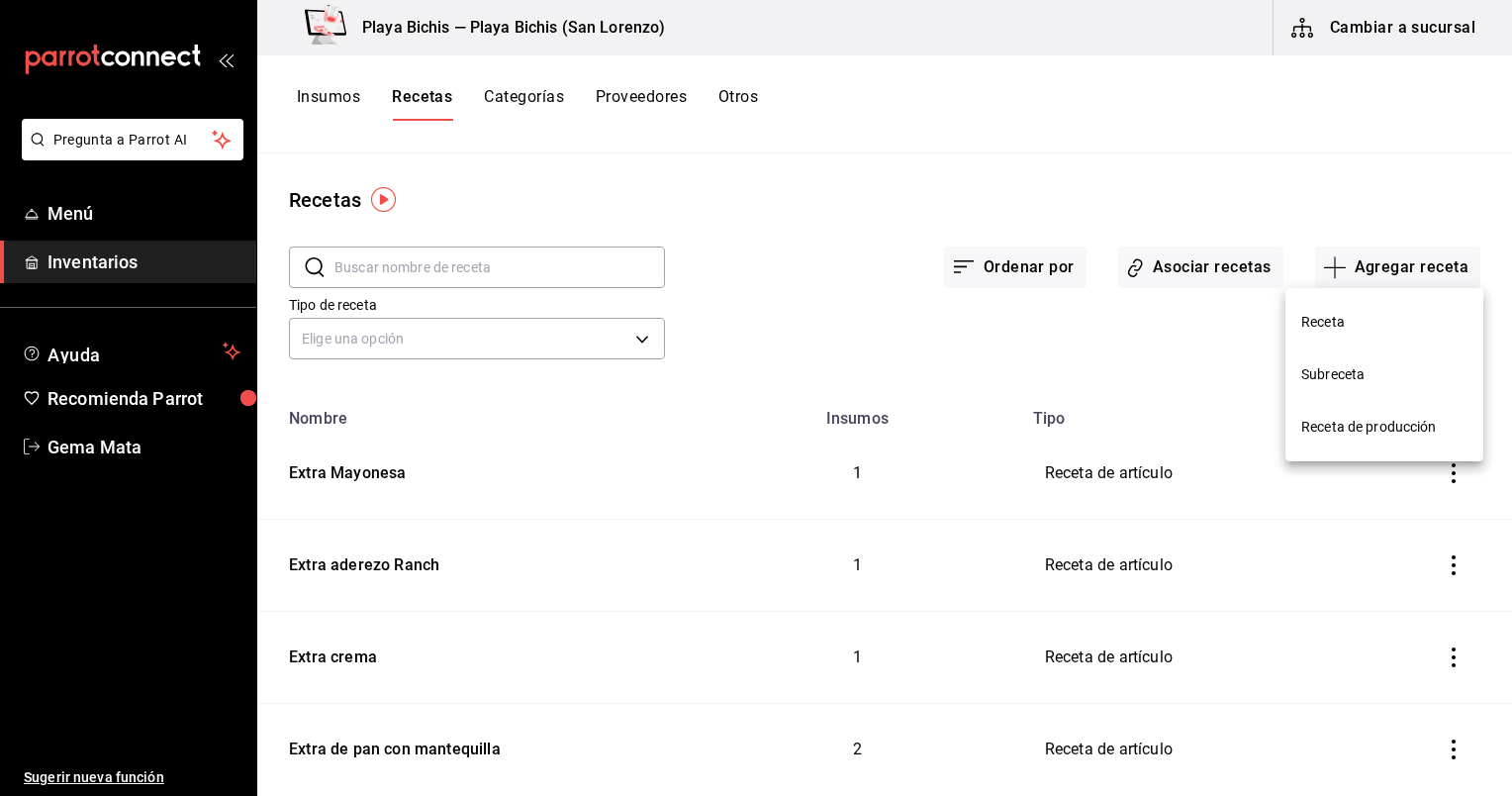 click on "Receta" at bounding box center (1384, 322) 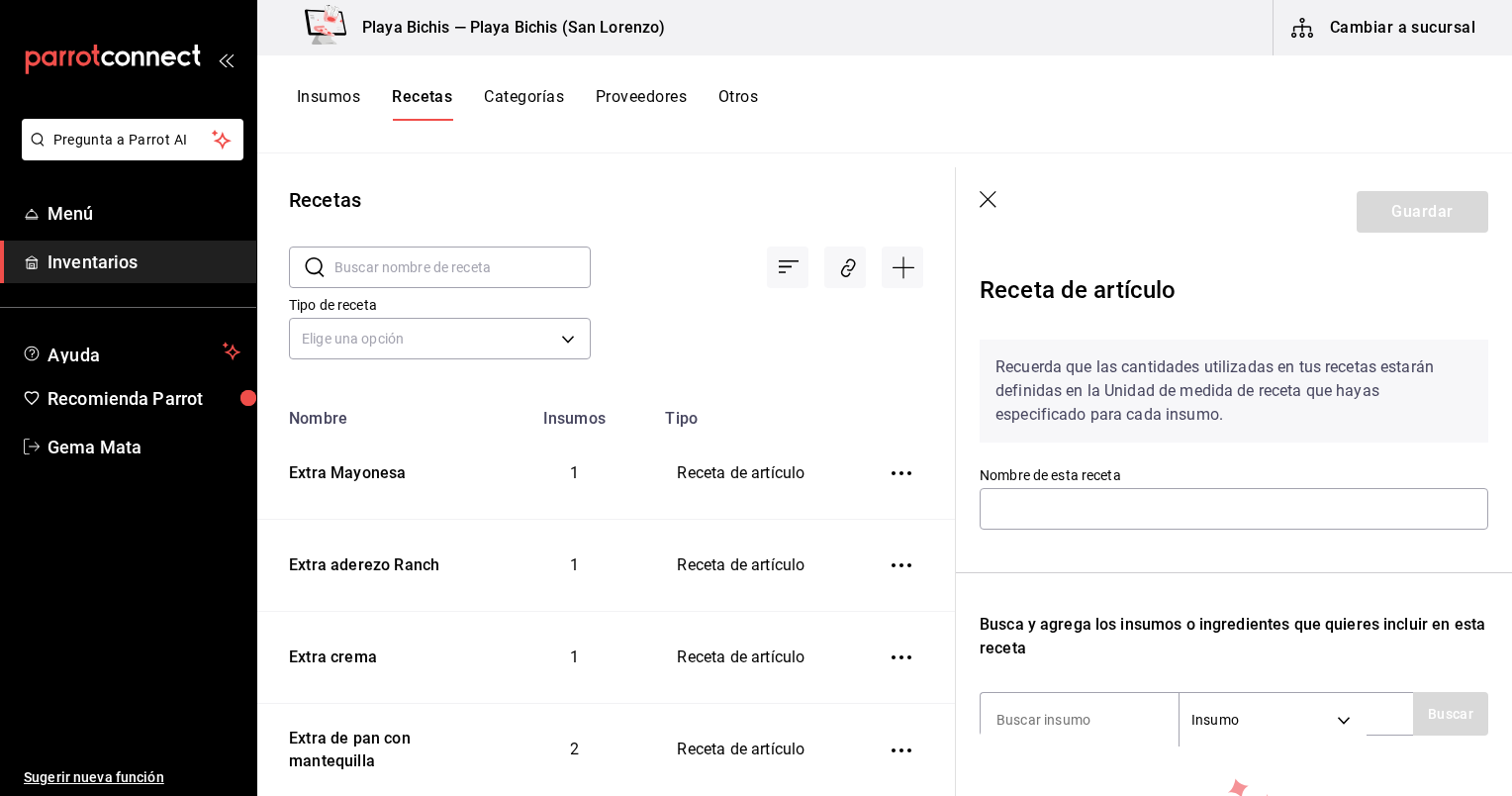 click 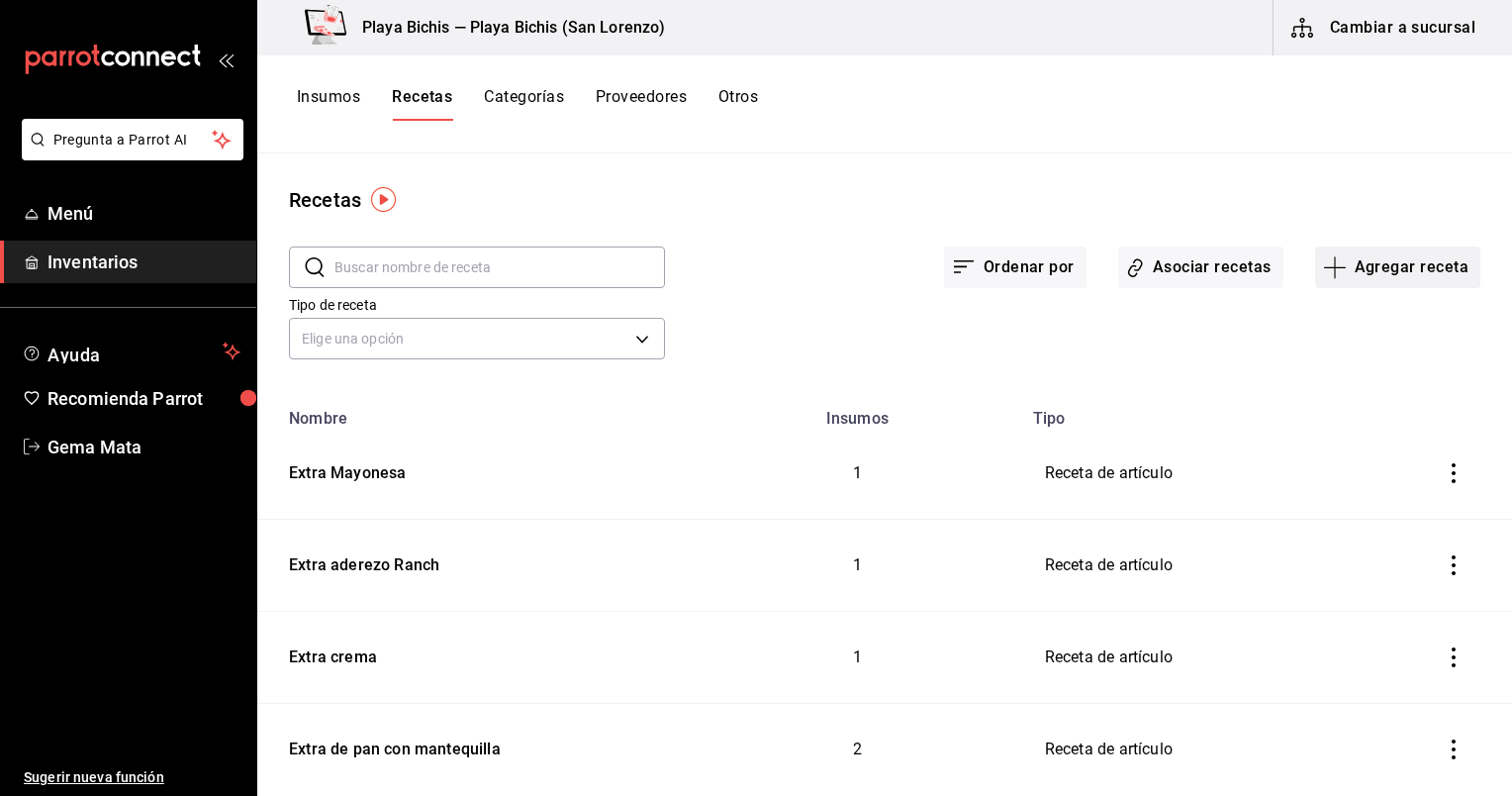 click on "Agregar receta" at bounding box center (1397, 267) 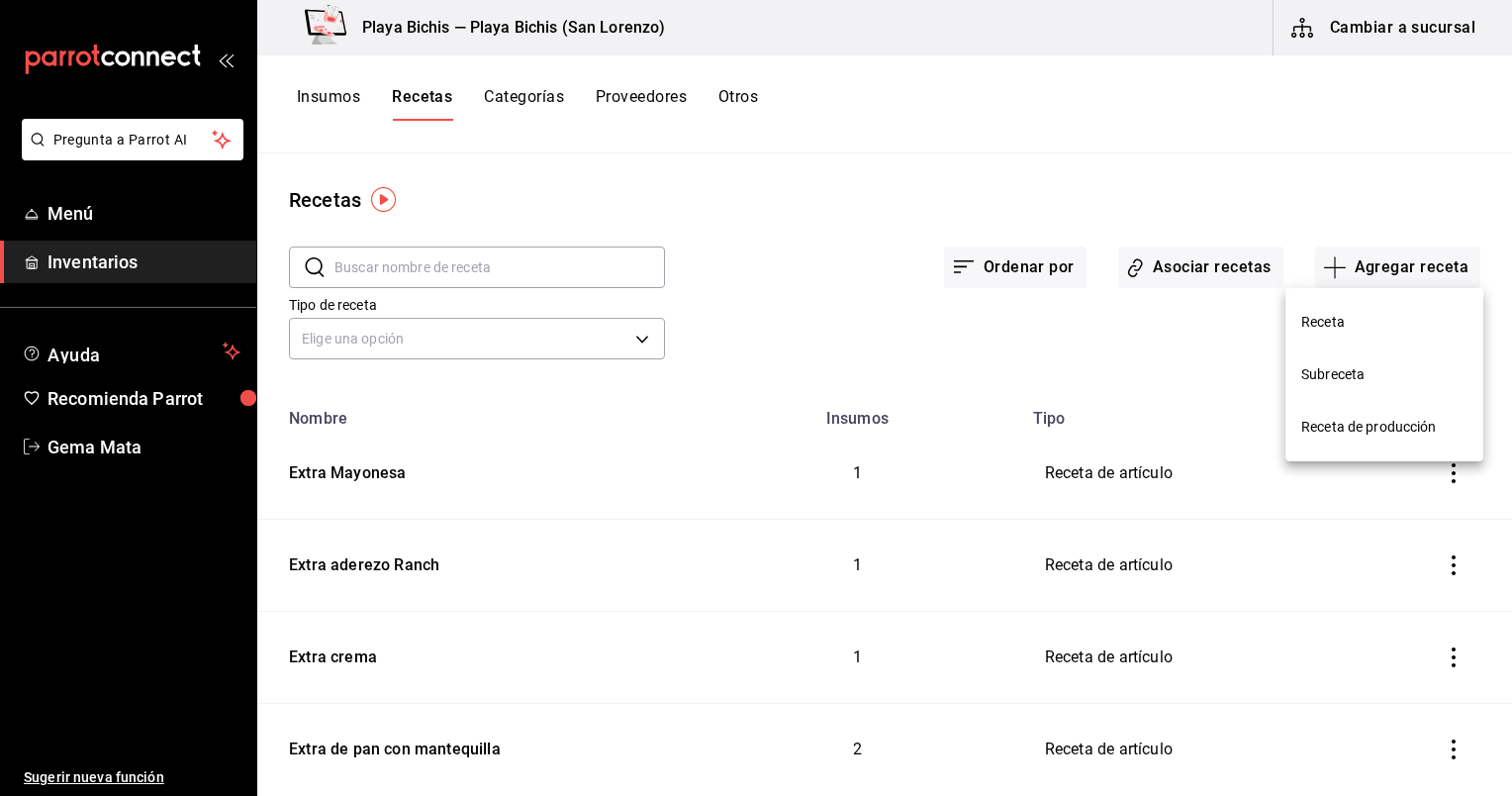 click on "Receta de producción" at bounding box center [1384, 427] 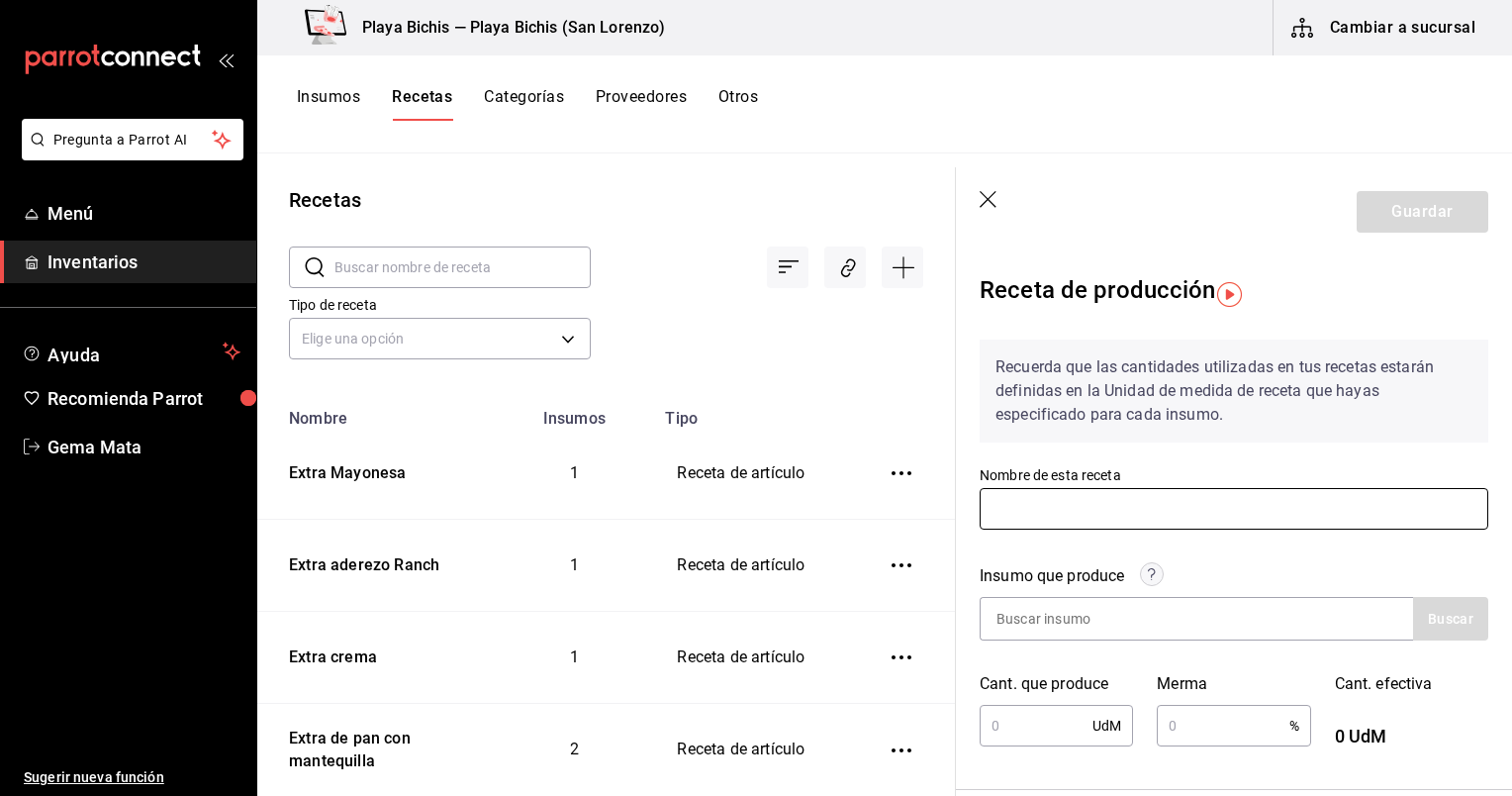 click at bounding box center [1234, 509] 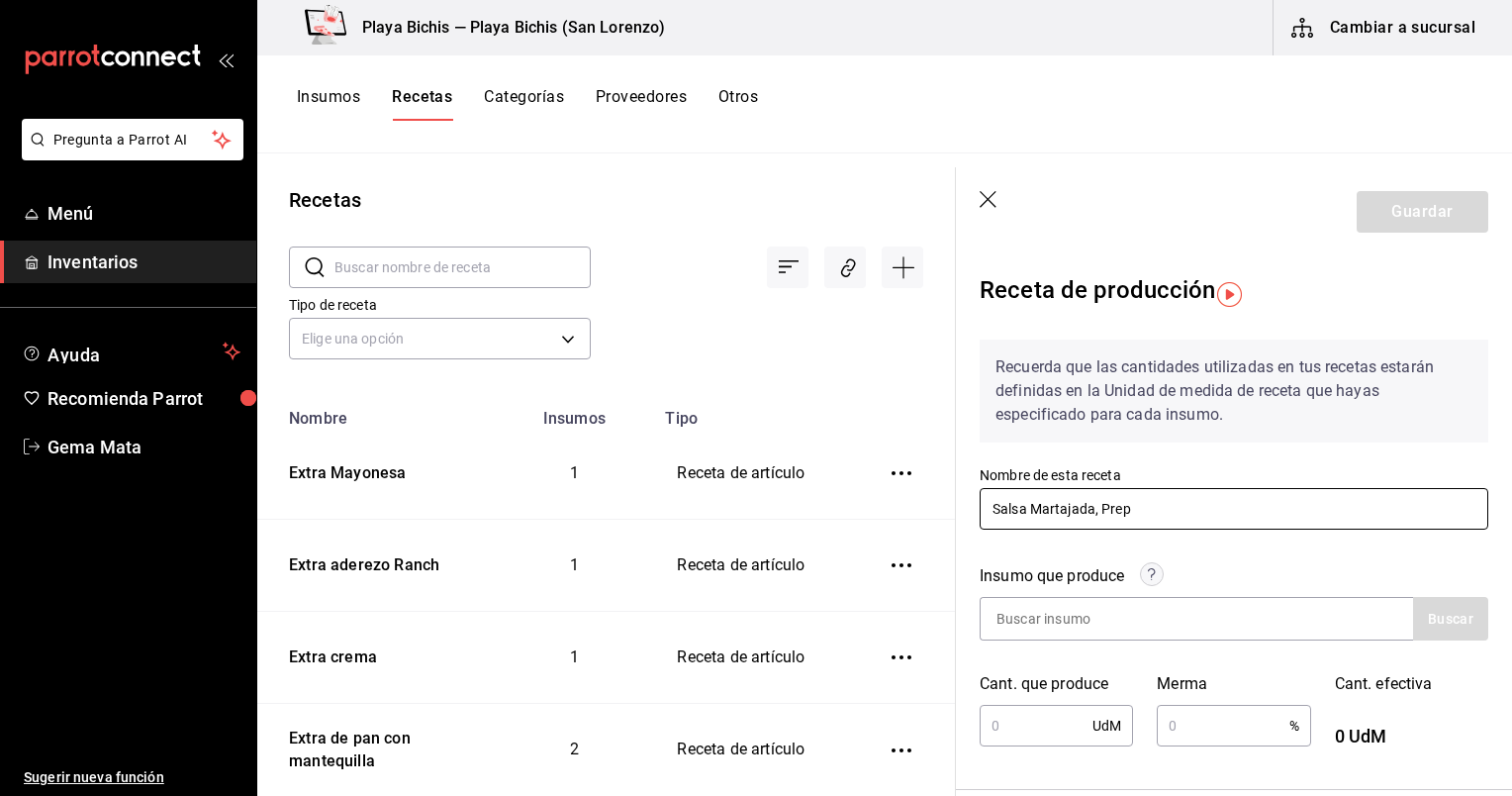 type on "Salsa Martajada, Prep" 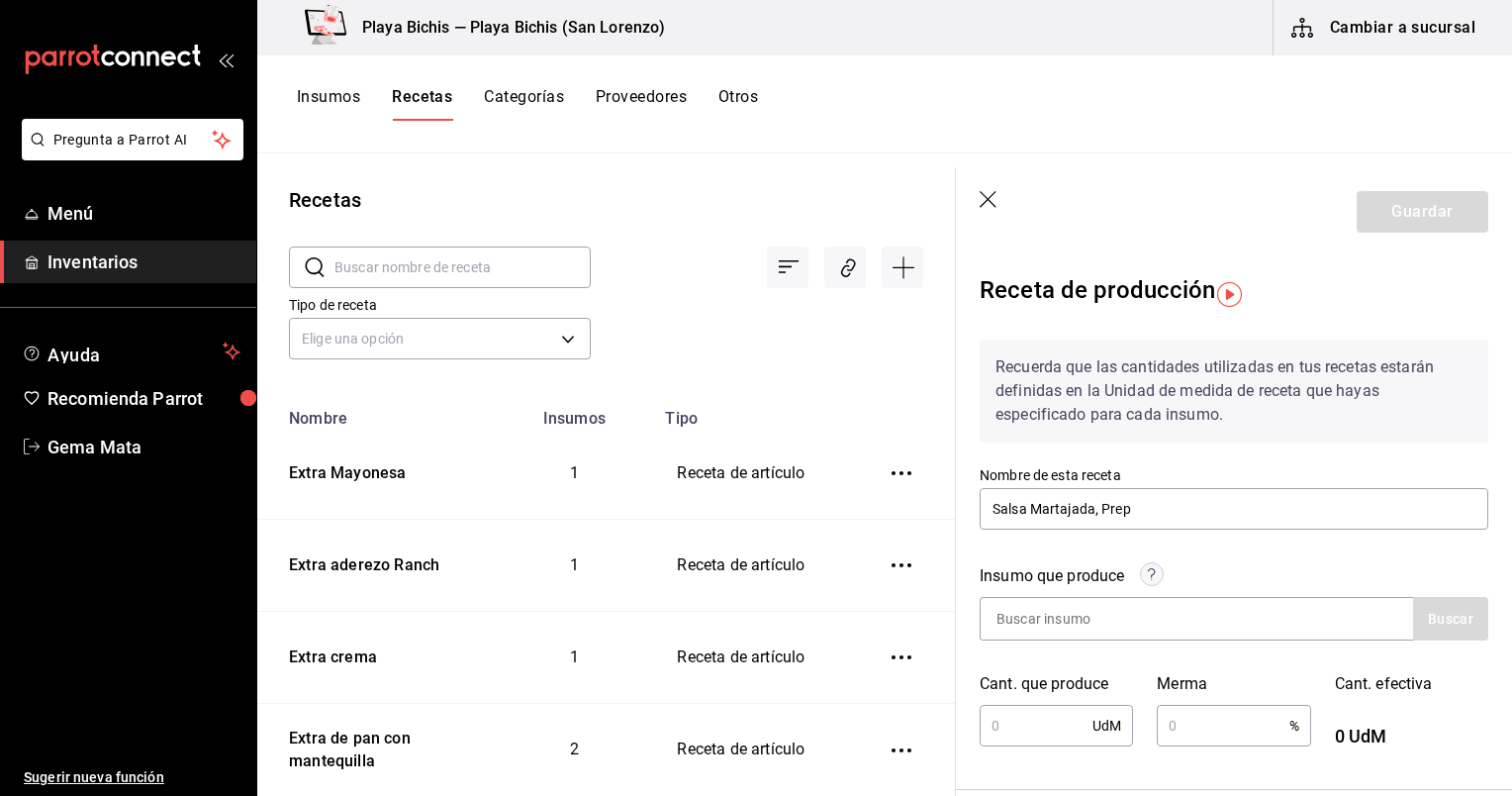 click on "Insumo que produce" at bounding box center [1052, 576] 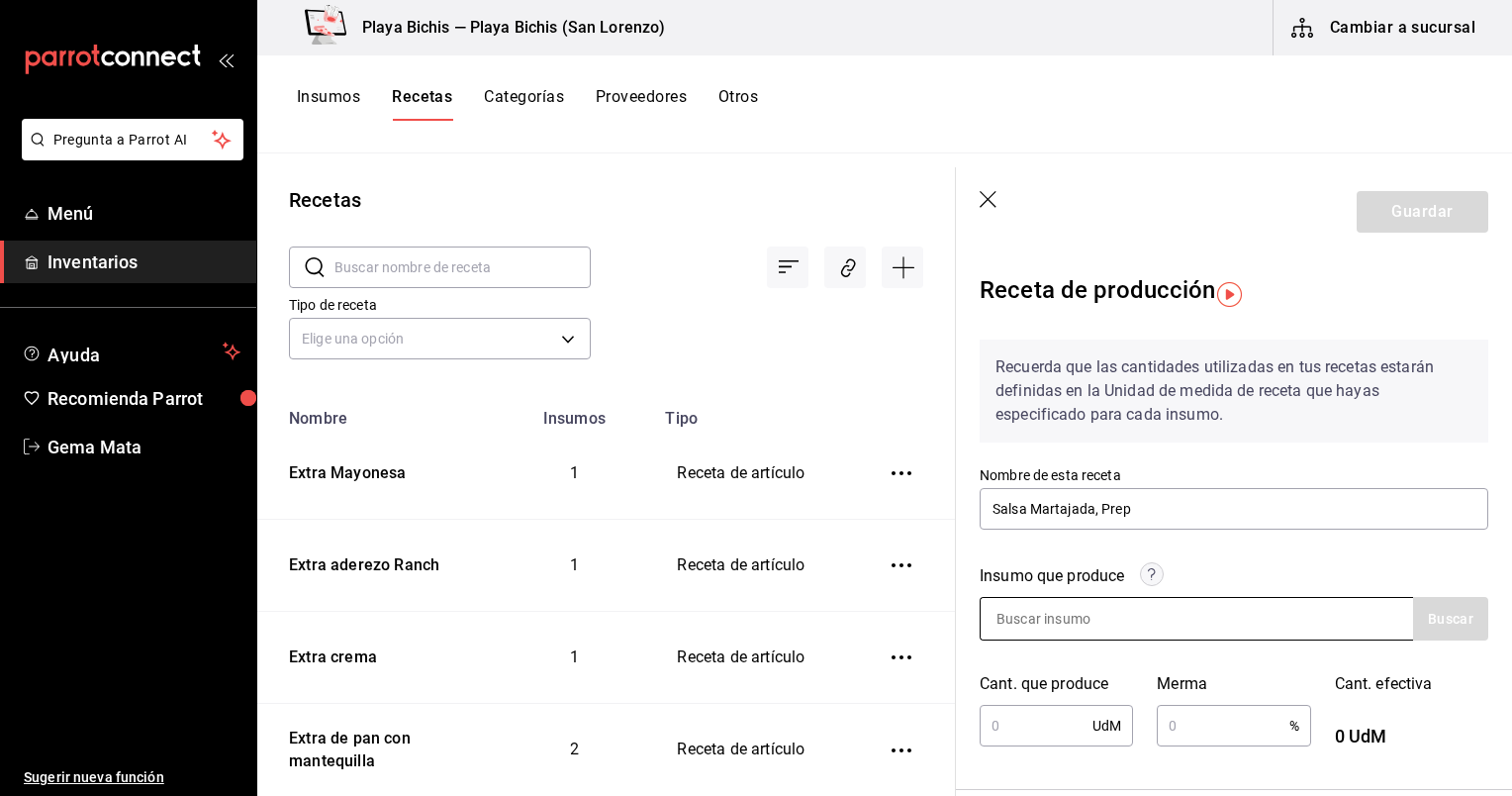 click at bounding box center (1080, 619) 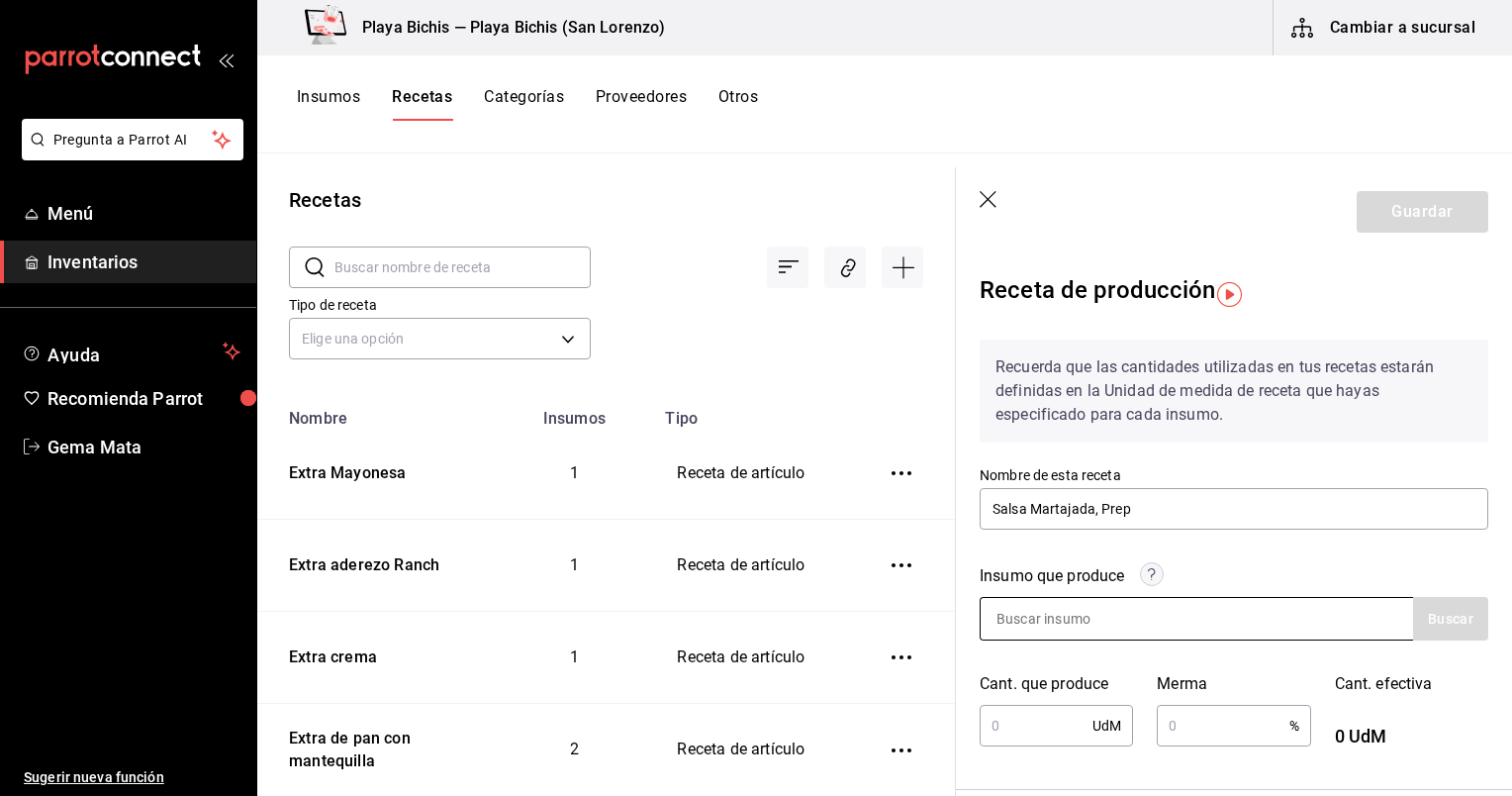 paste on "Salsa Martajada, Prep" 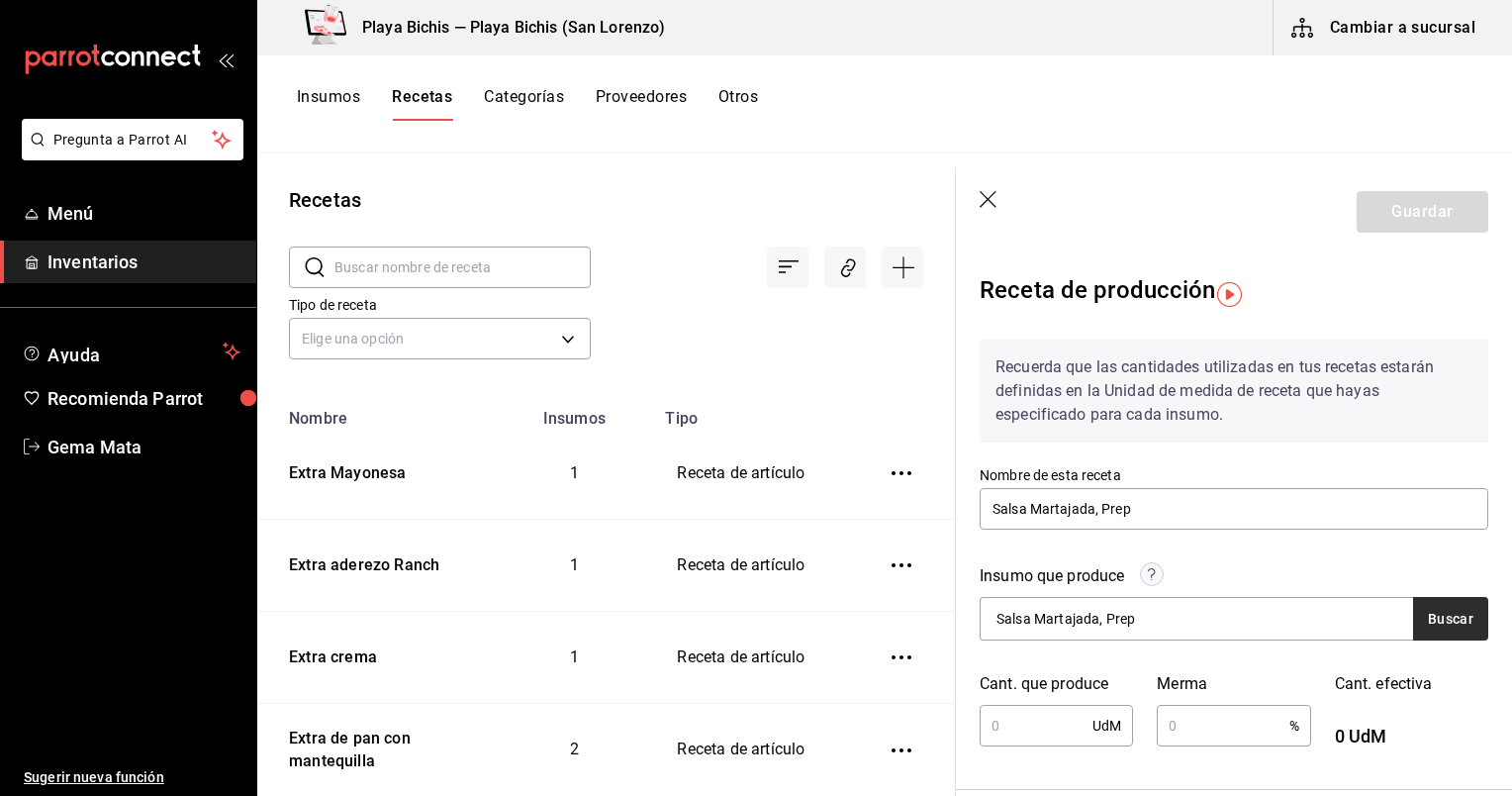 type on "Salsa Martajada, Prep" 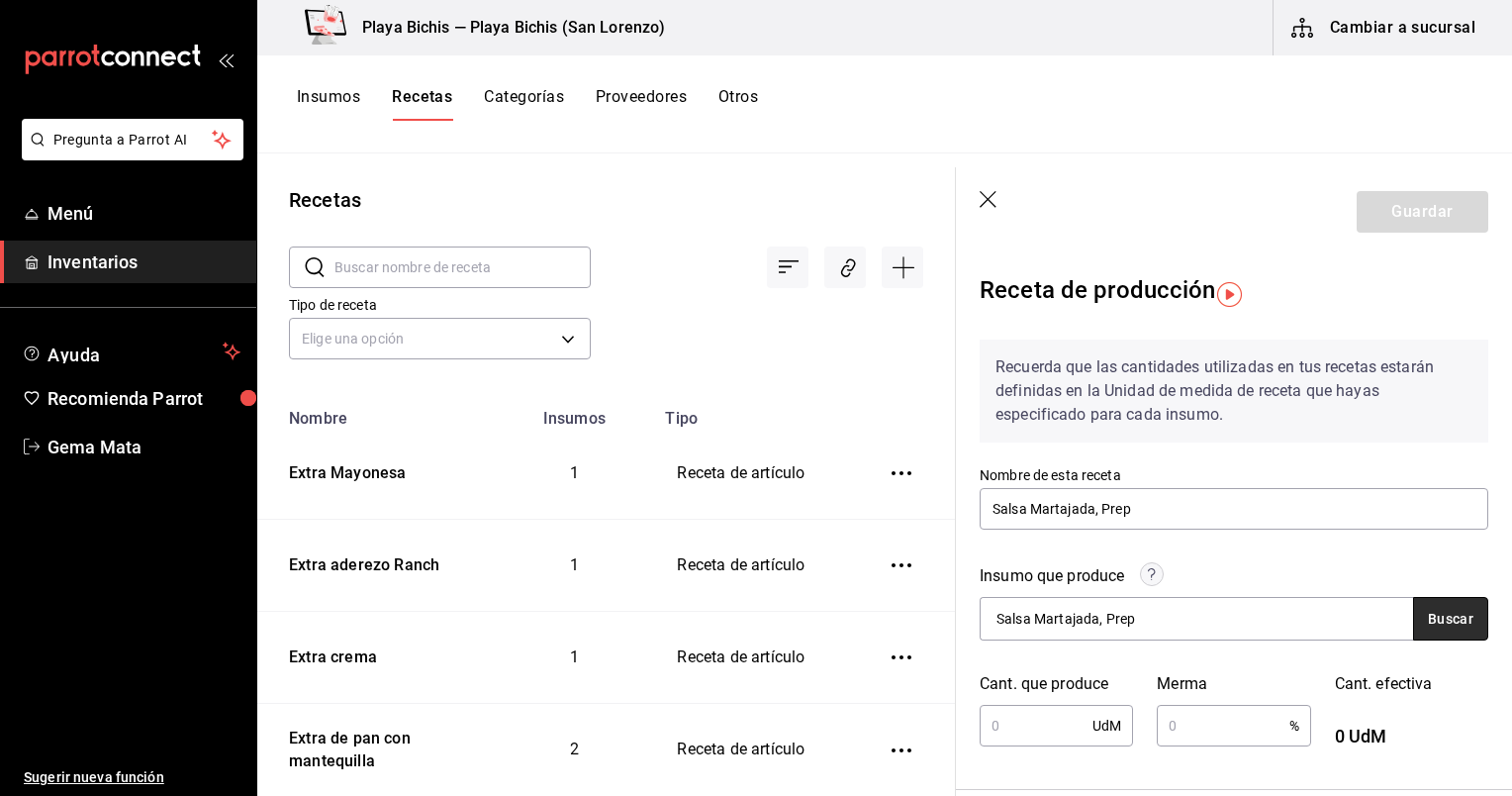 click on "Buscar" at bounding box center [1451, 619] 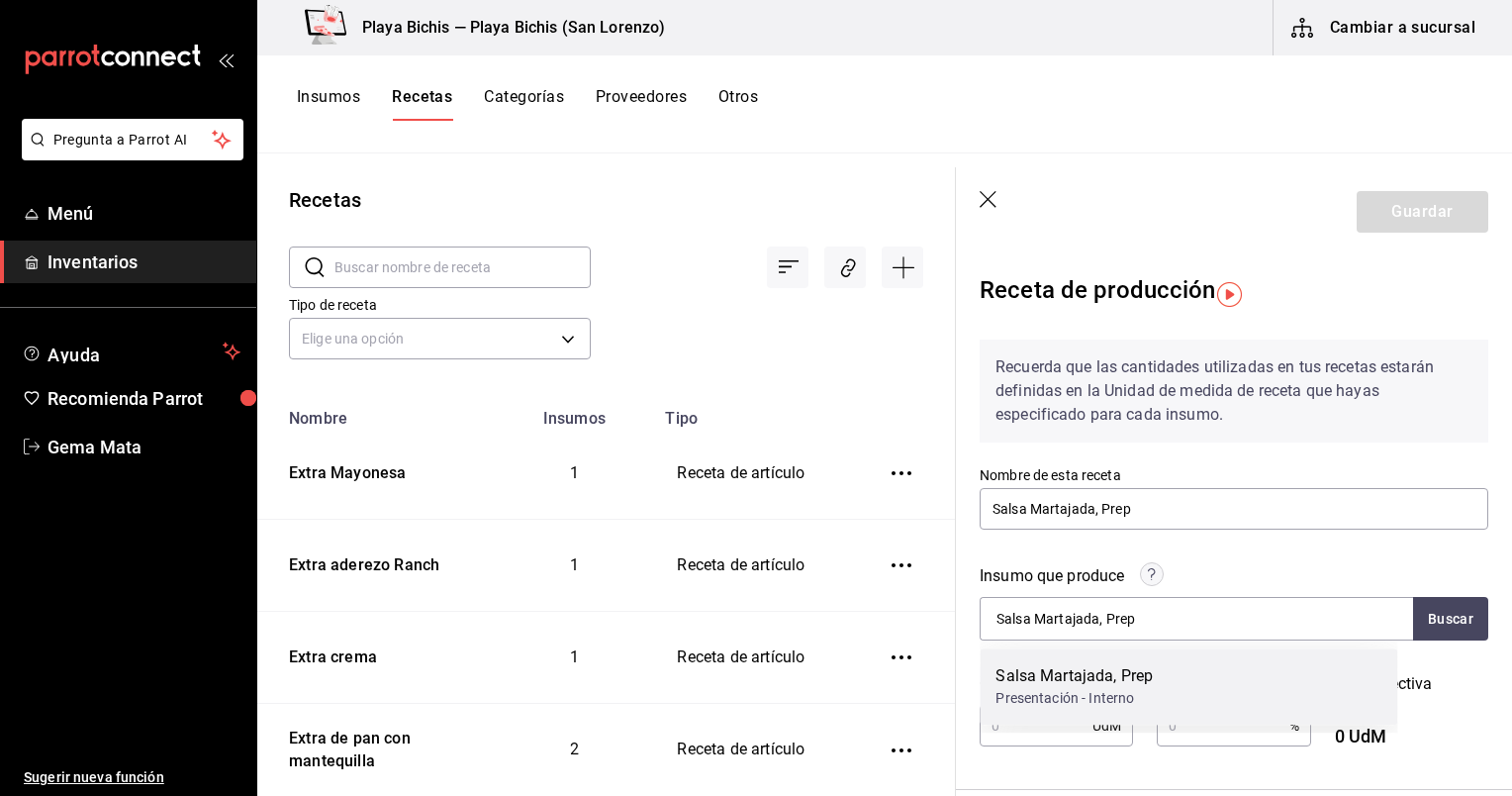 click on "Salsa Martajada, Prep Presentación - Interno" at bounding box center (1188, 686) 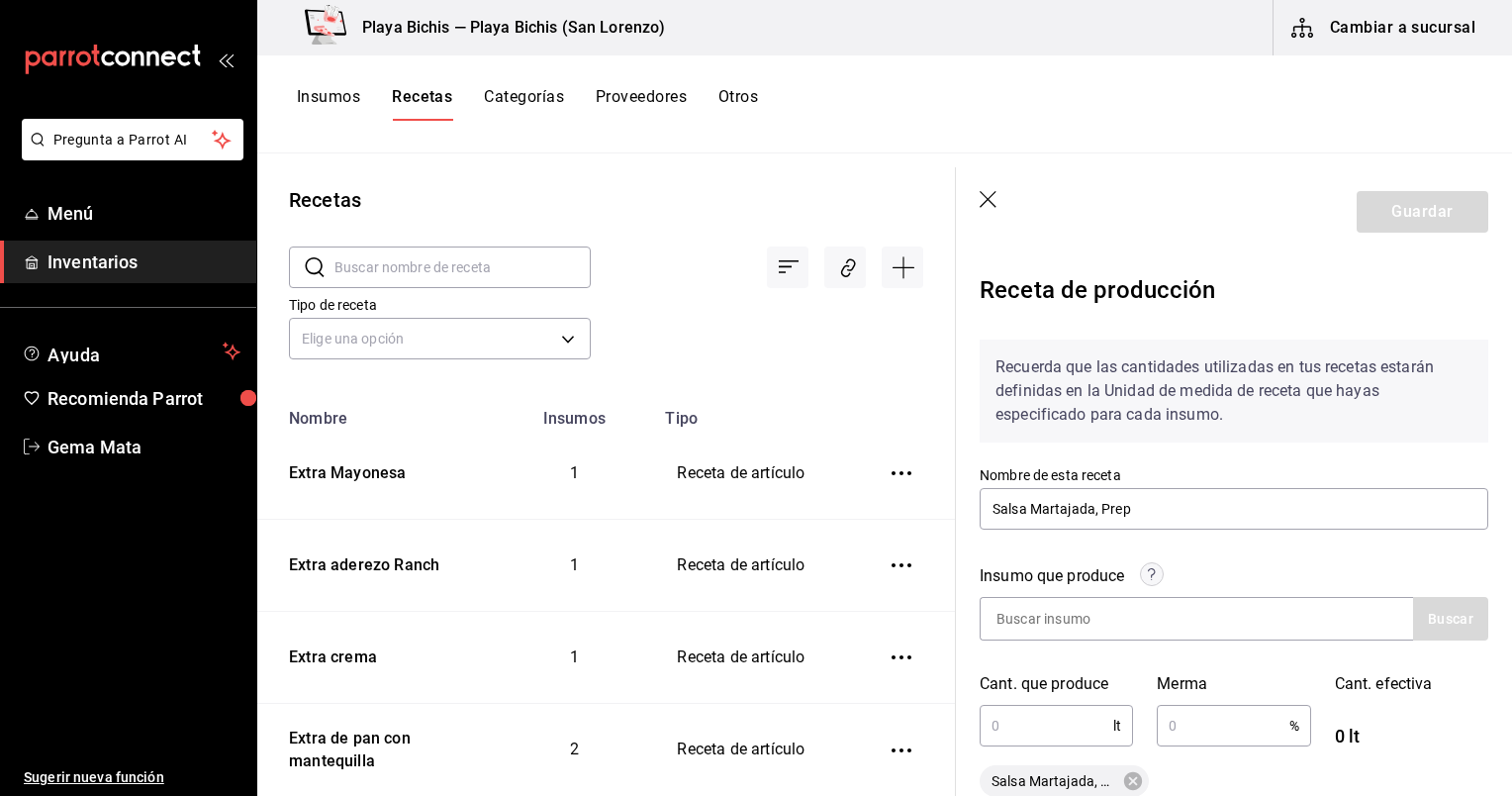 scroll, scrollTop: 206, scrollLeft: 0, axis: vertical 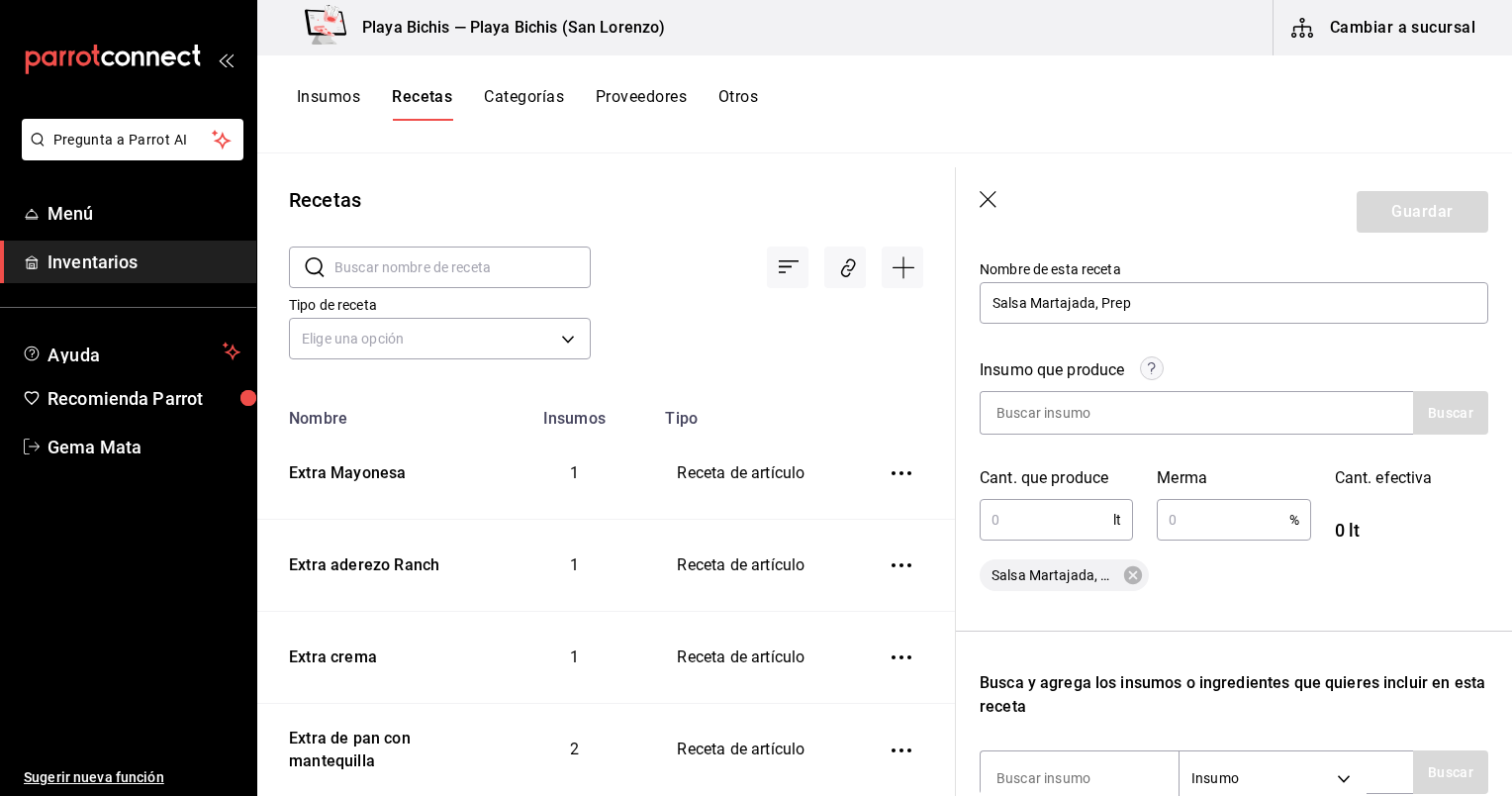 click at bounding box center (1046, 520) 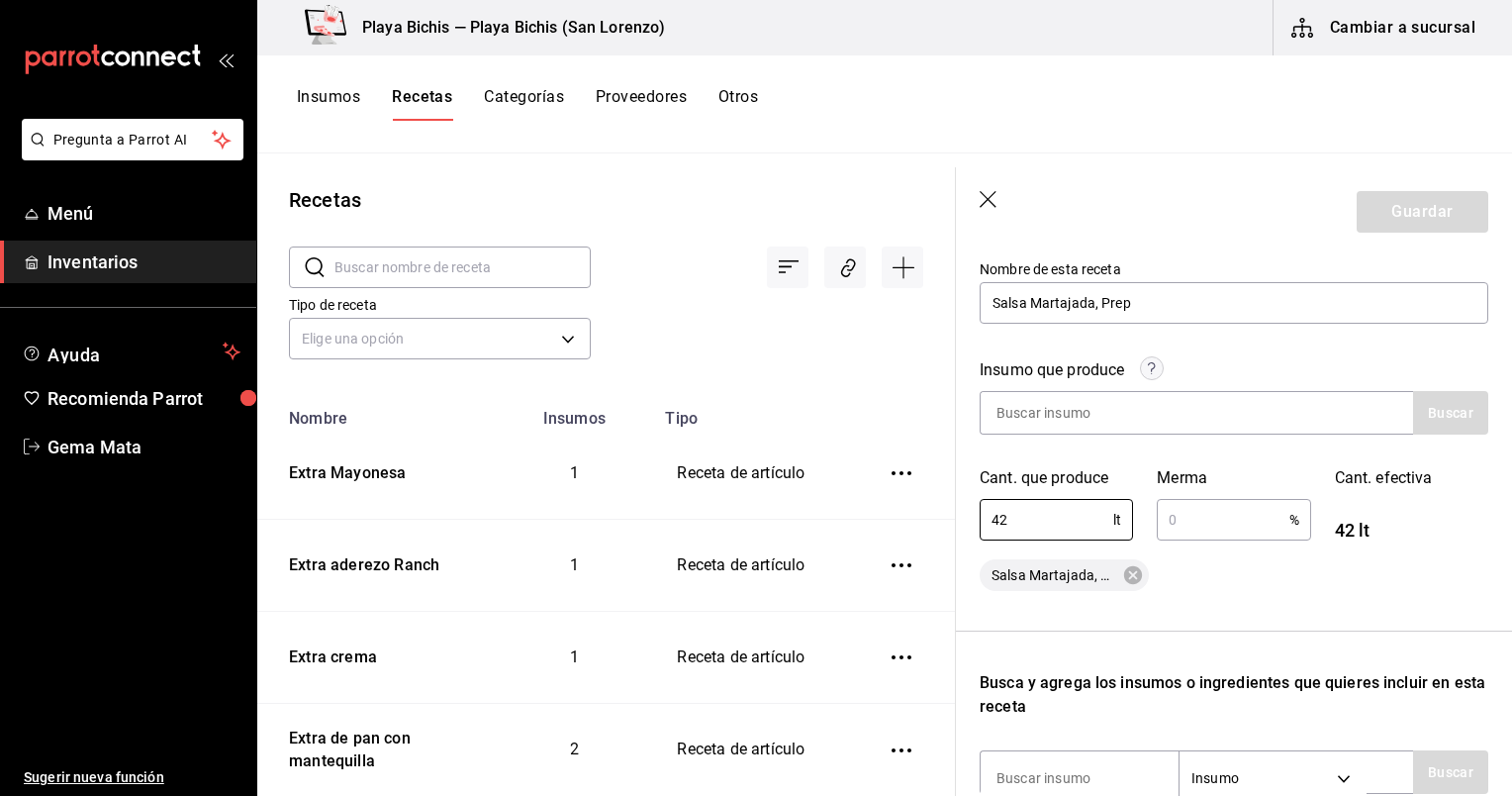type on "42" 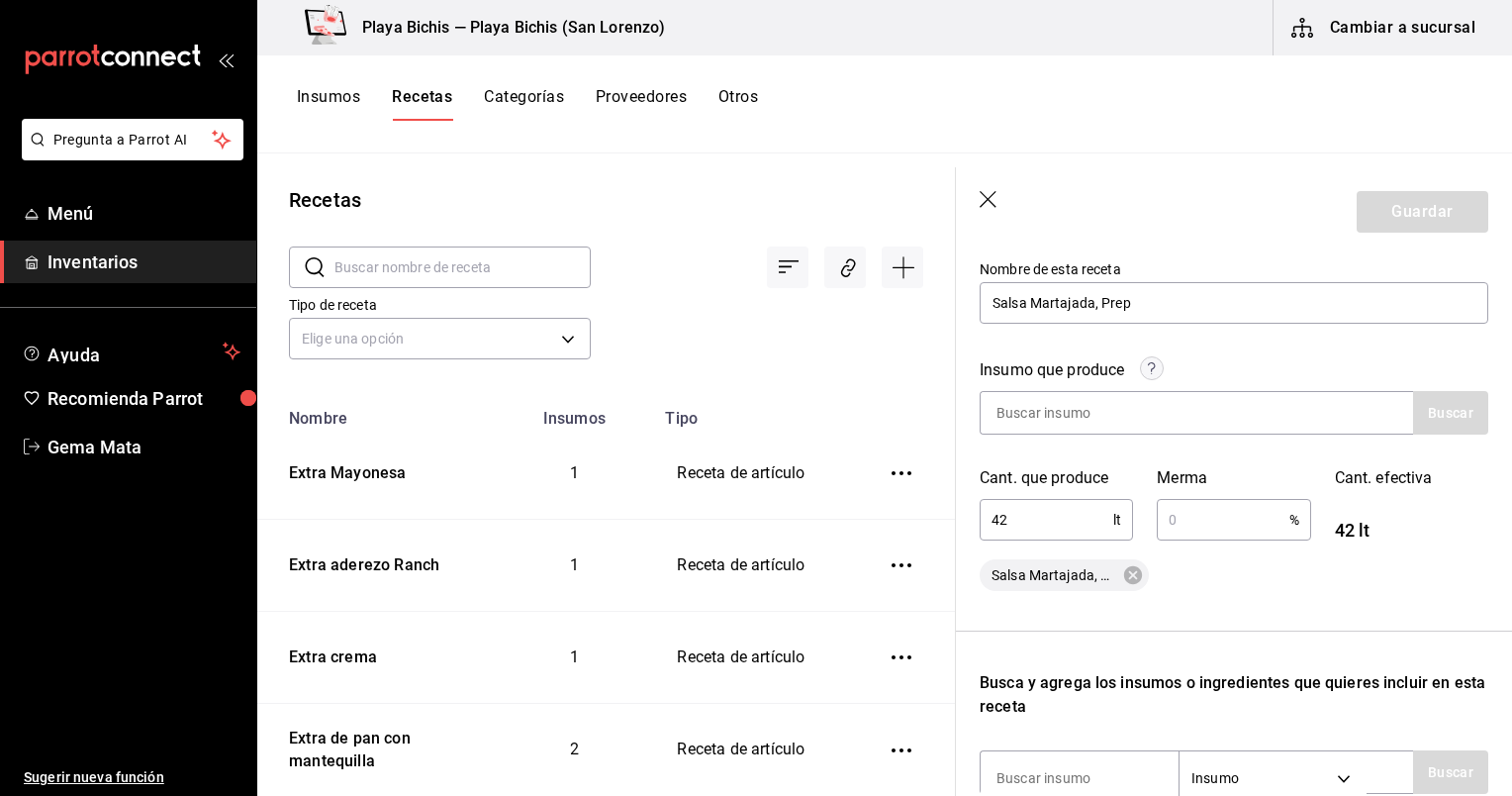 type 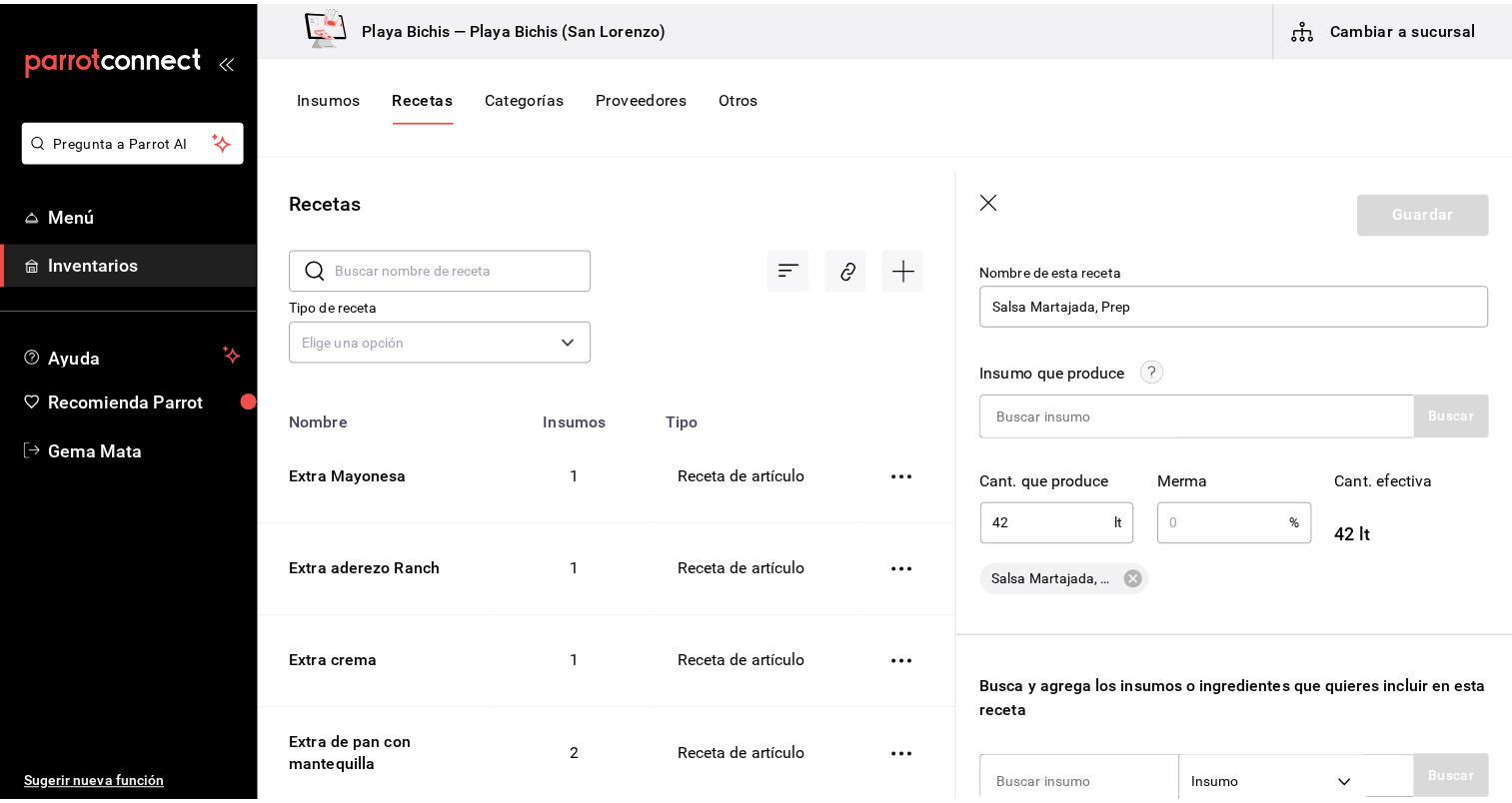 scroll, scrollTop: 531, scrollLeft: 4, axis: both 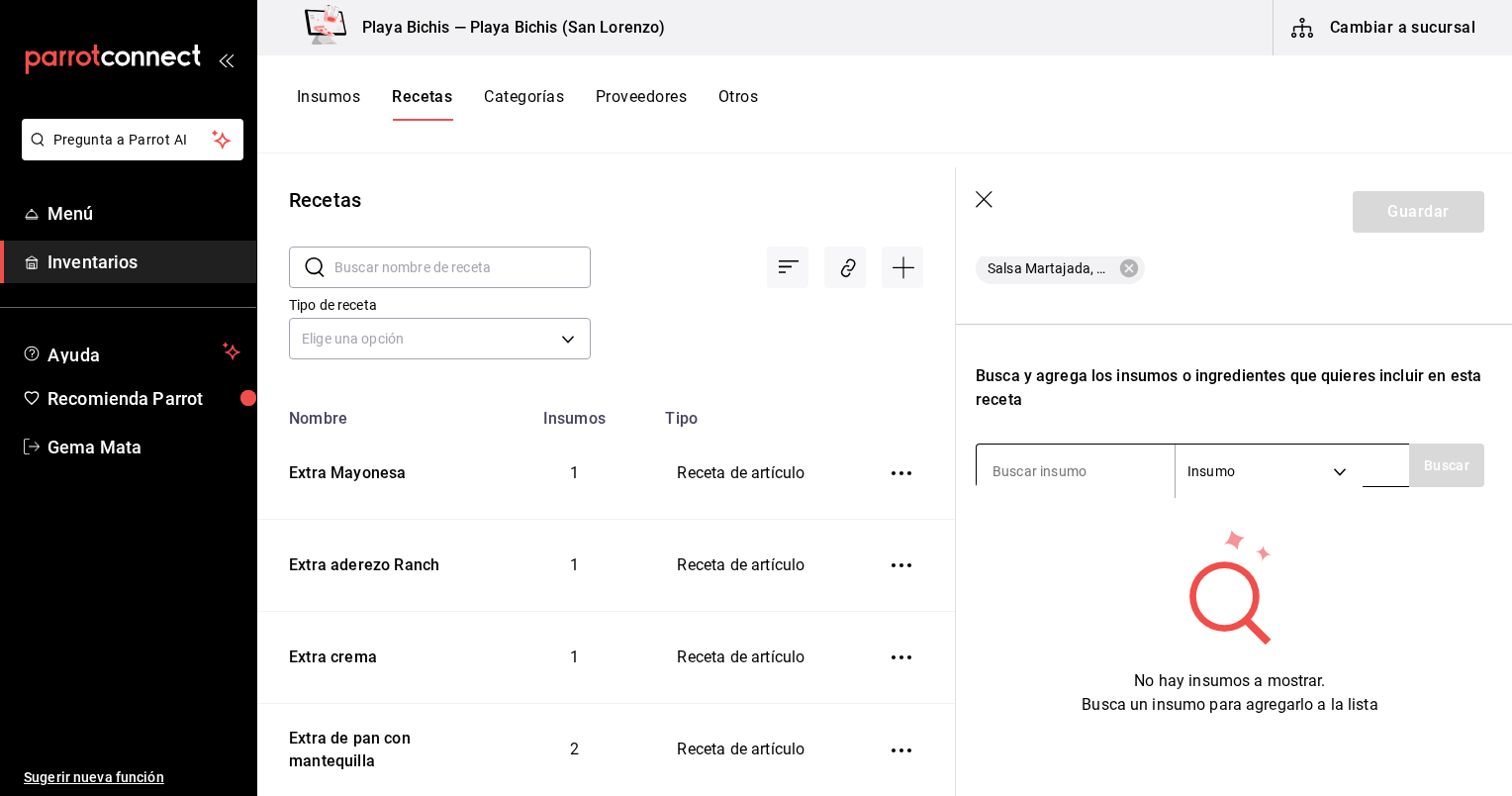click at bounding box center [1076, 471] 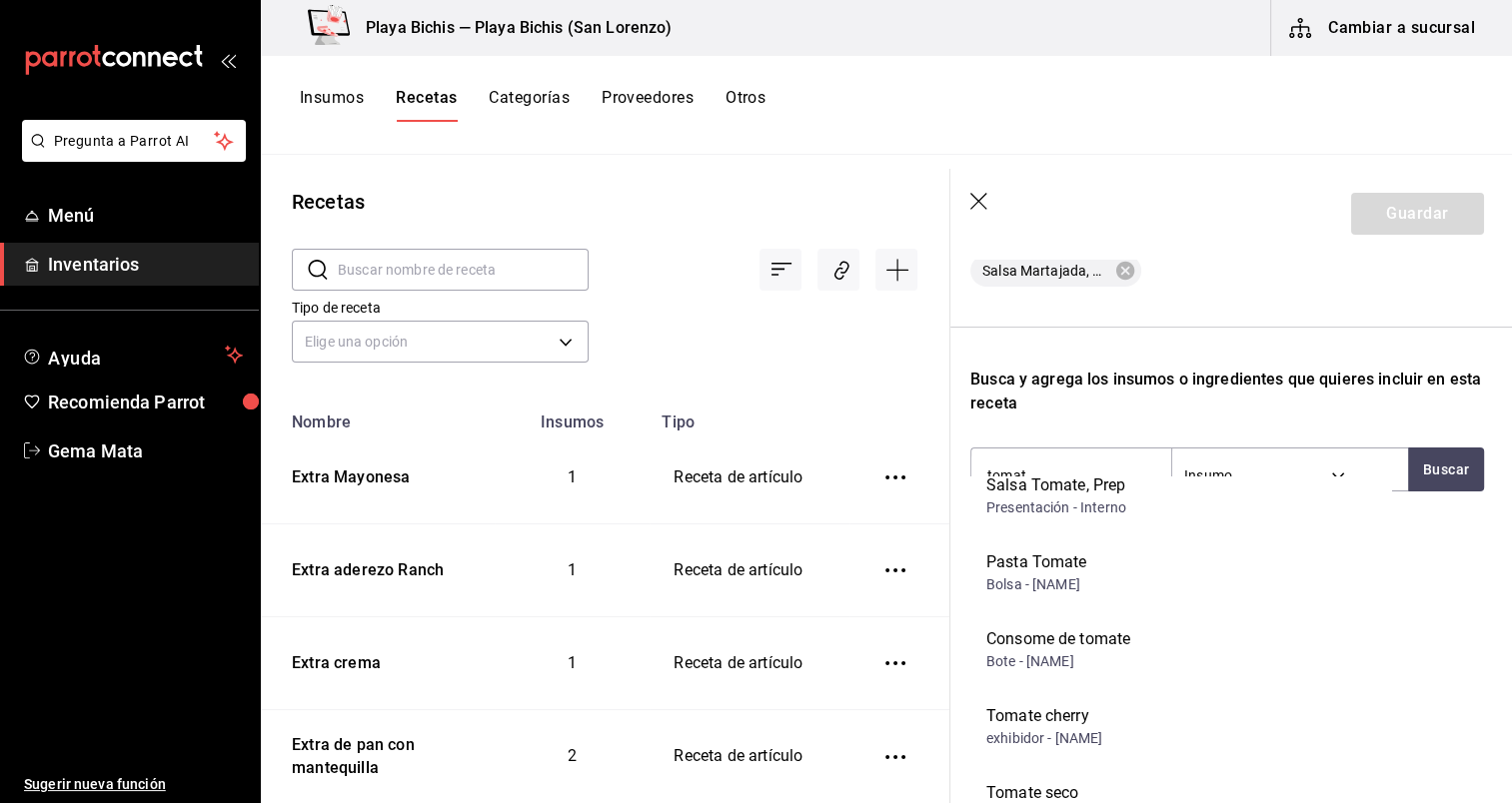 scroll, scrollTop: 0, scrollLeft: 0, axis: both 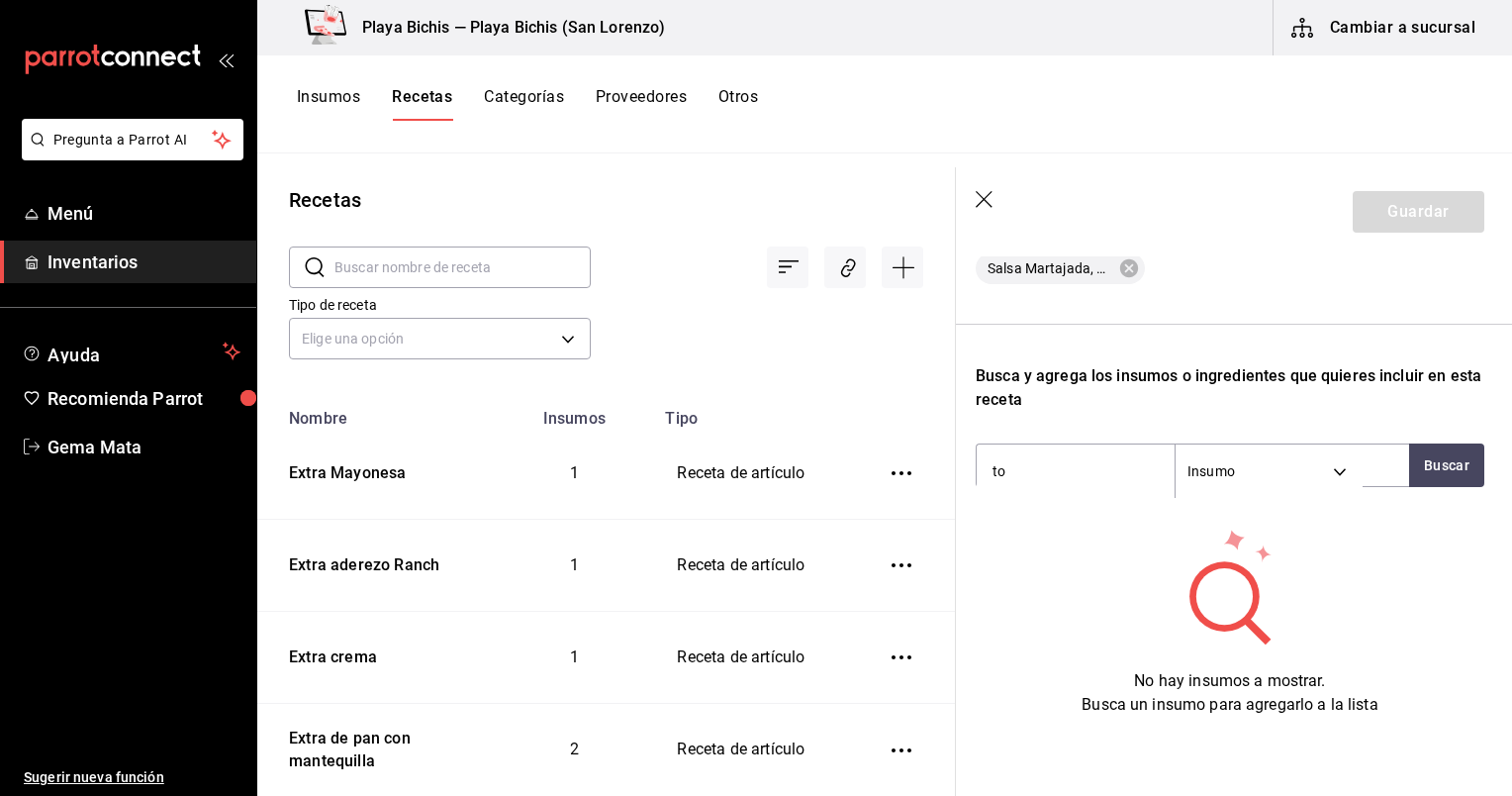 type on "t" 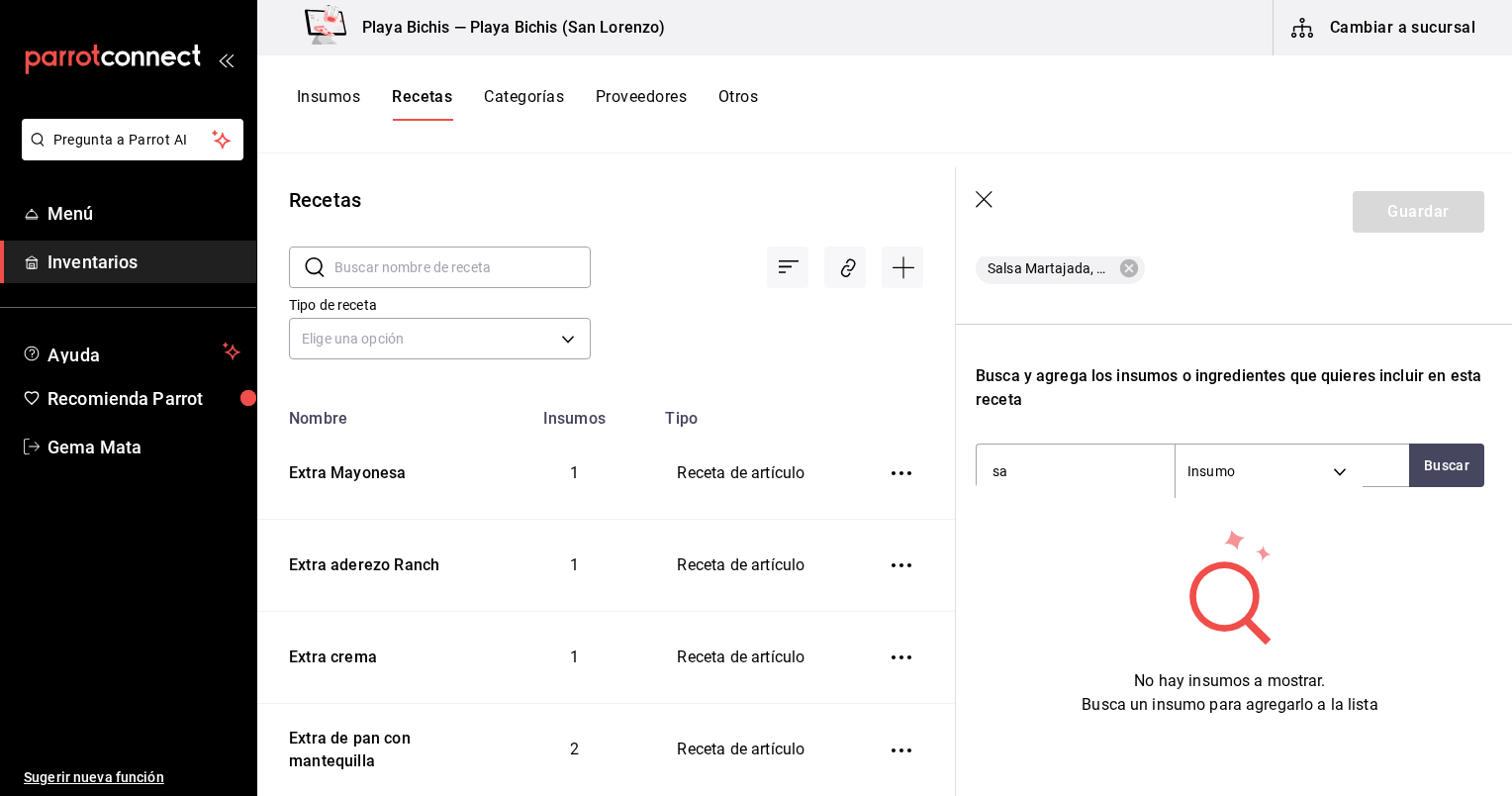 type on "s" 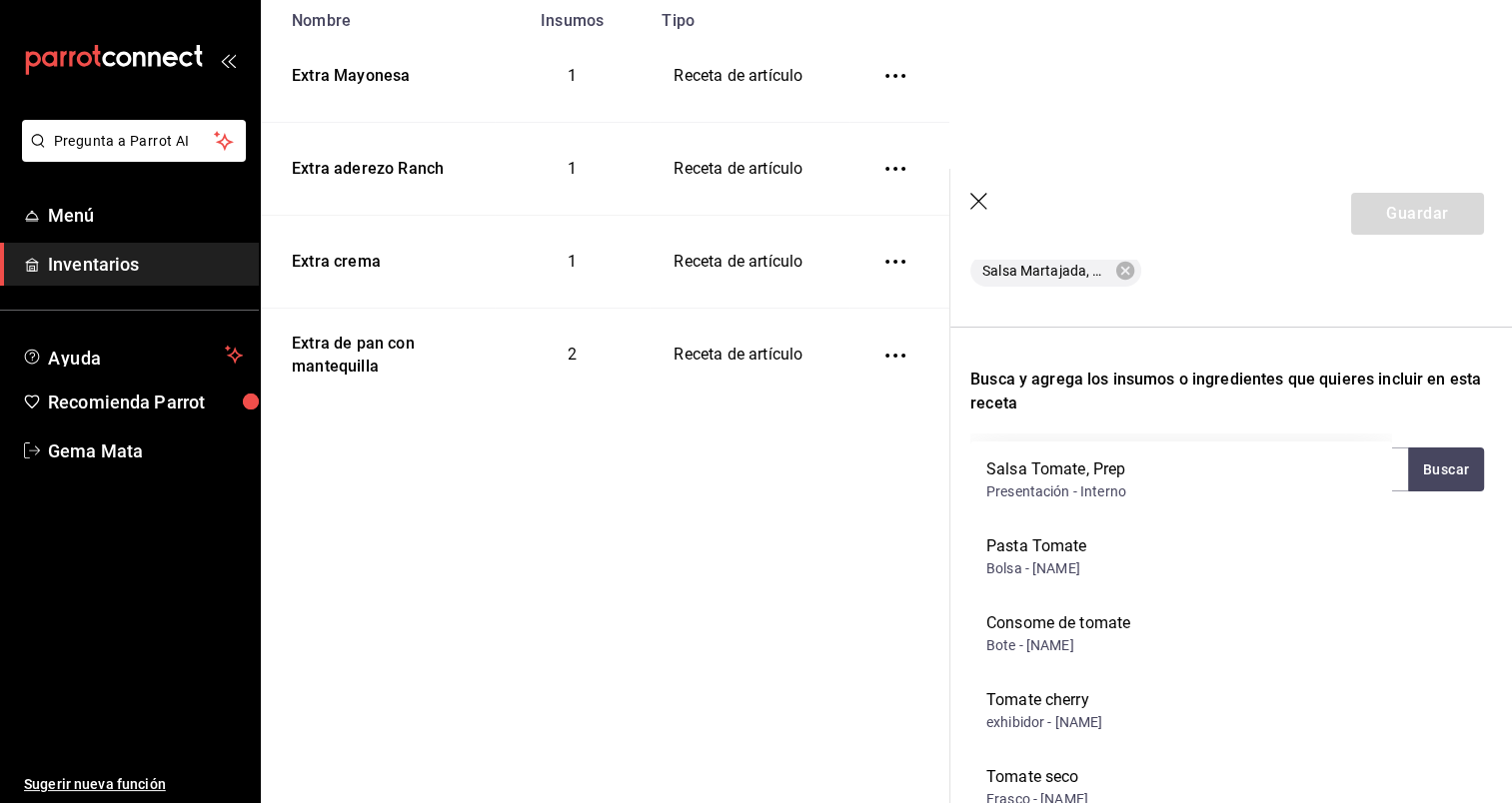 scroll, scrollTop: 402, scrollLeft: 0, axis: vertical 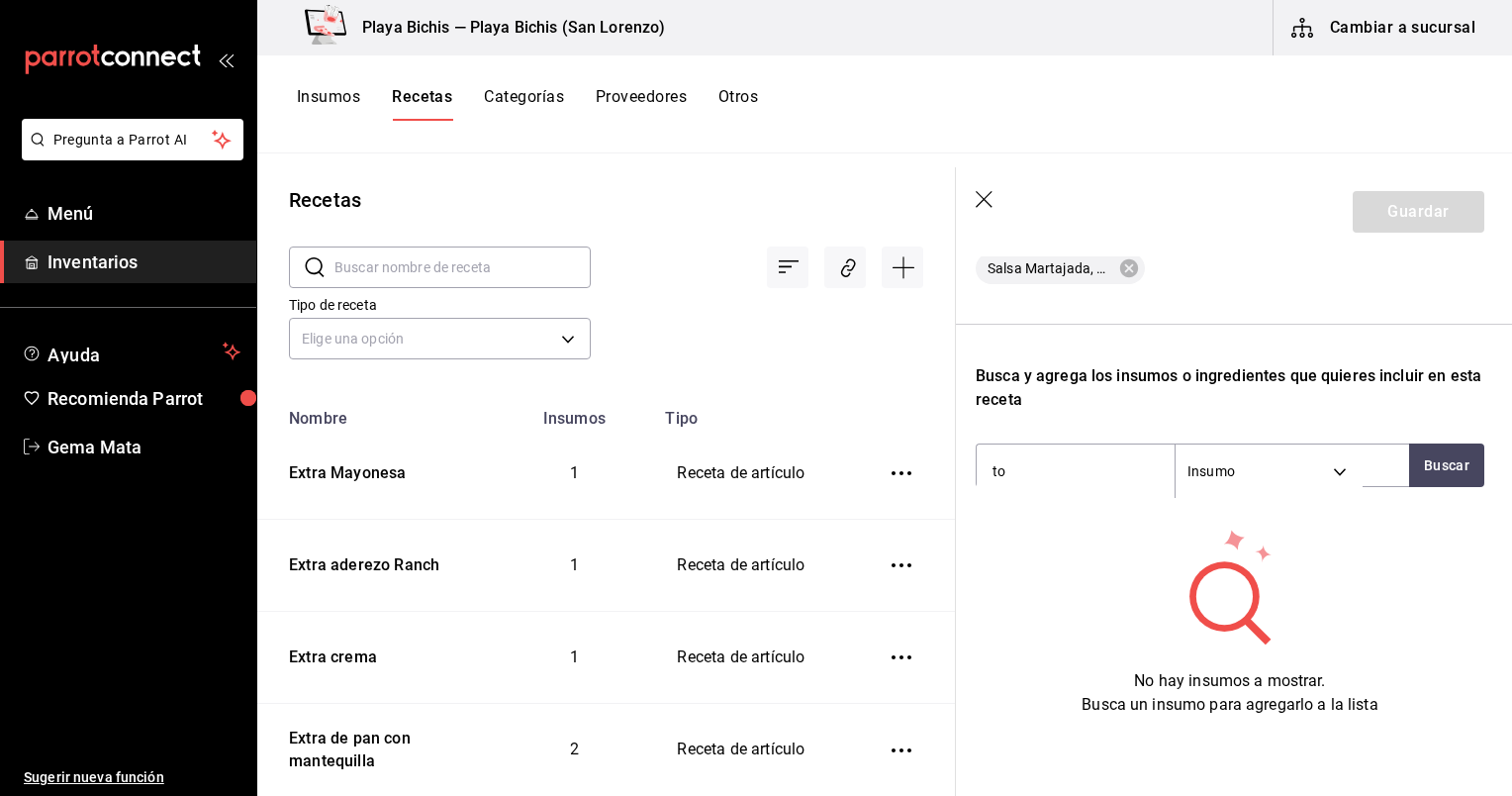 type on "t" 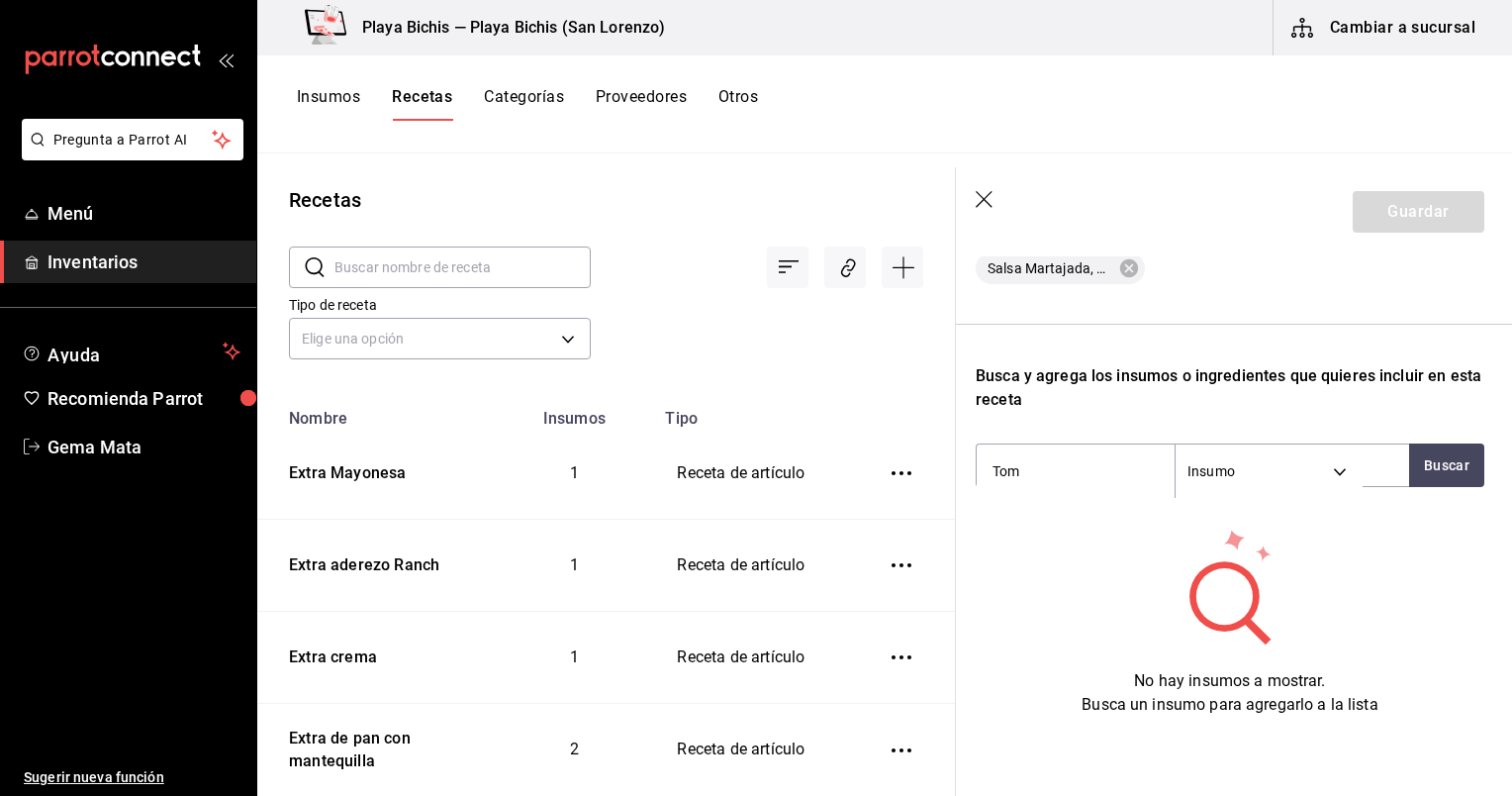 type on "Toma" 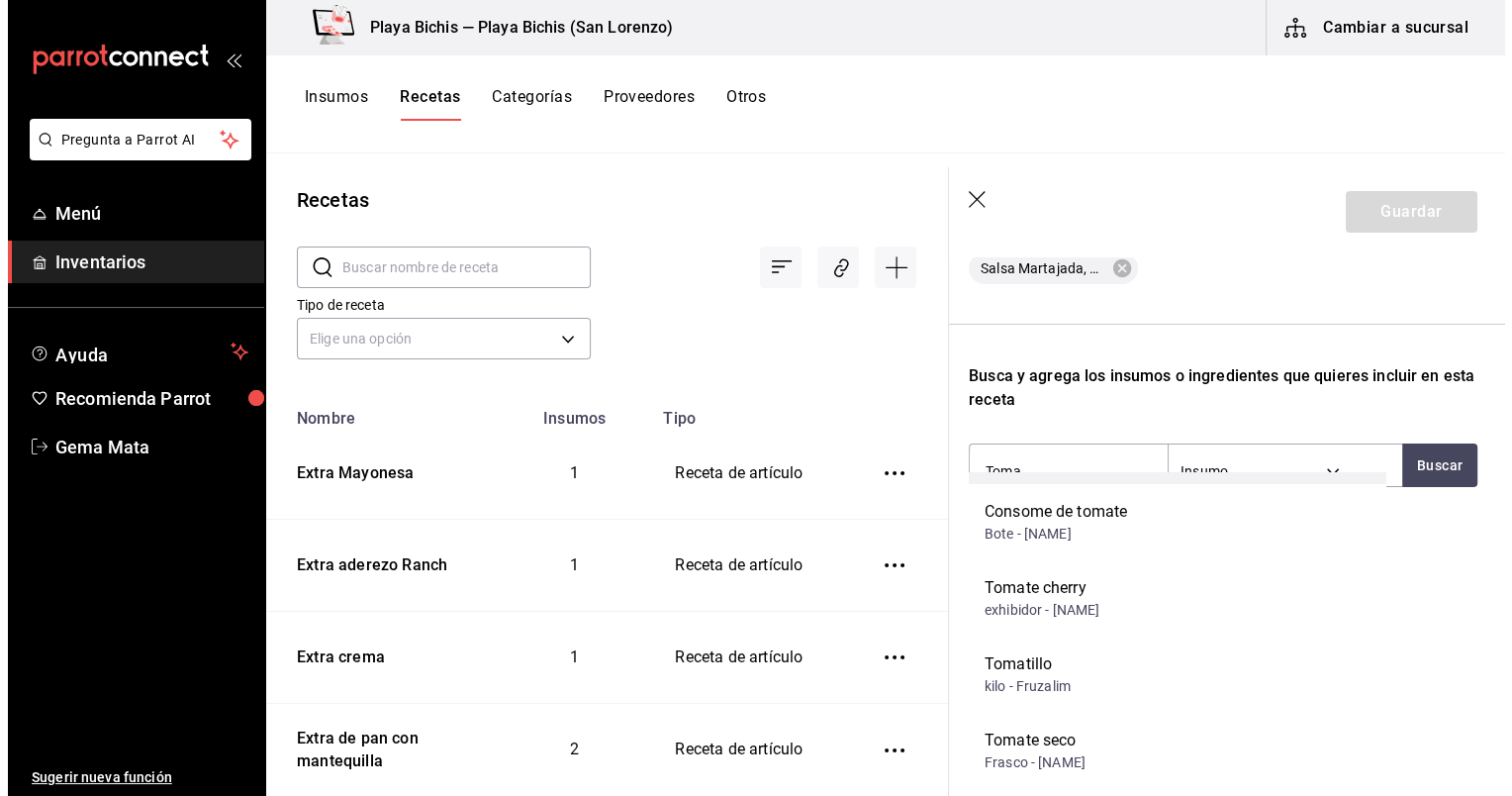 scroll, scrollTop: 255, scrollLeft: 0, axis: vertical 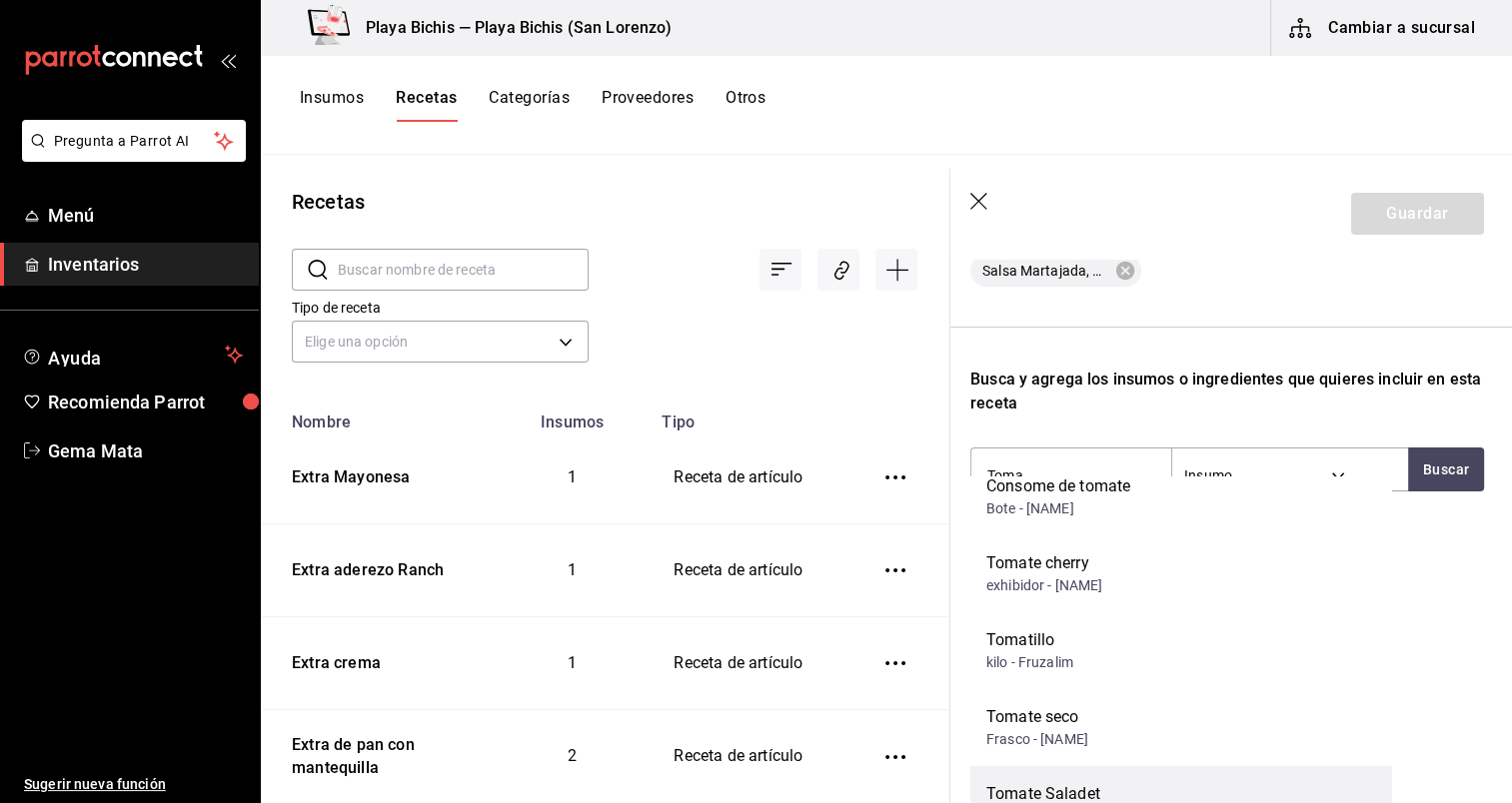 click on "Tomate Saladet kilo - [NAME]" at bounding box center (1180, 804) 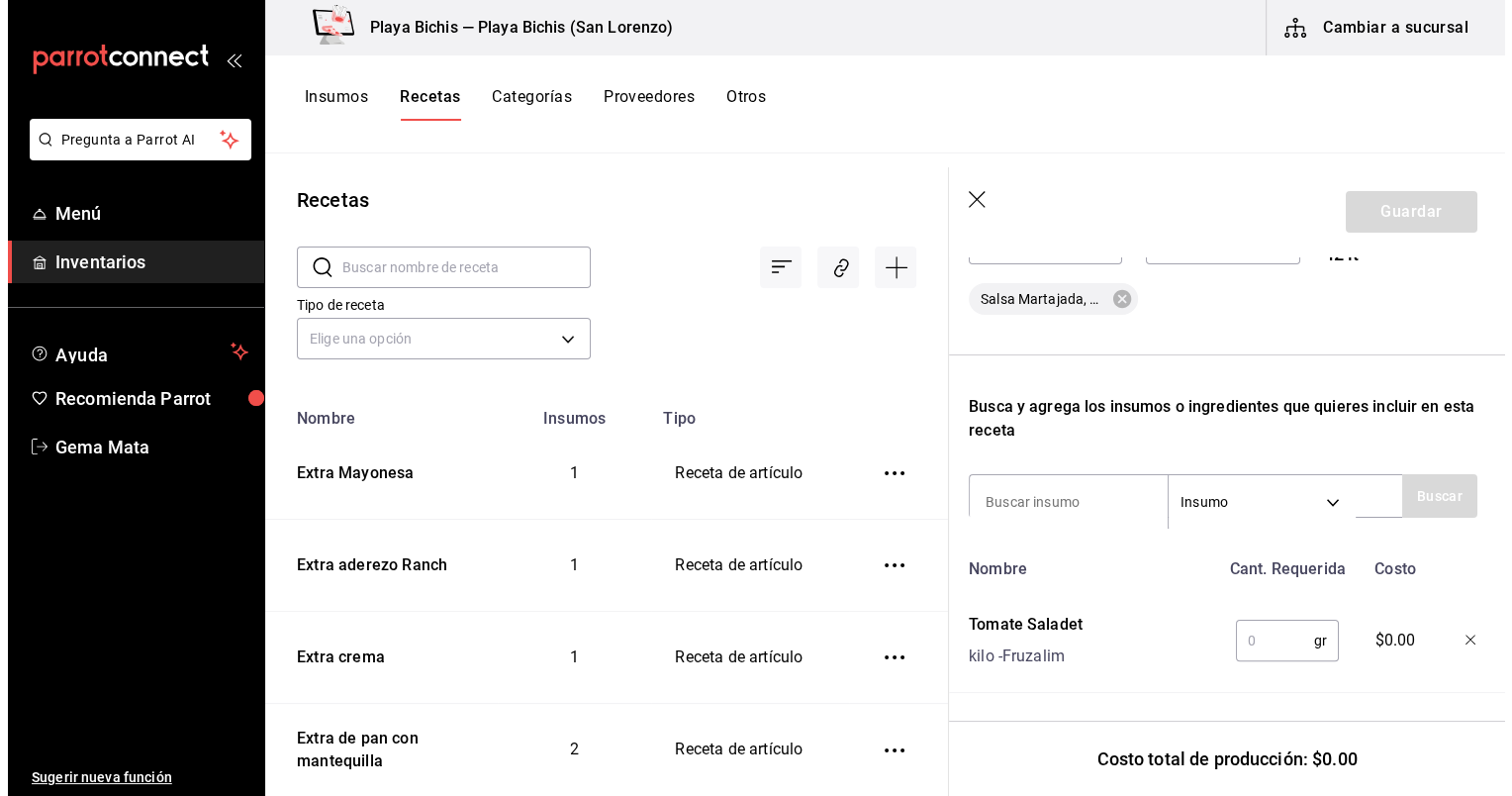 scroll, scrollTop: 497, scrollLeft: 4, axis: both 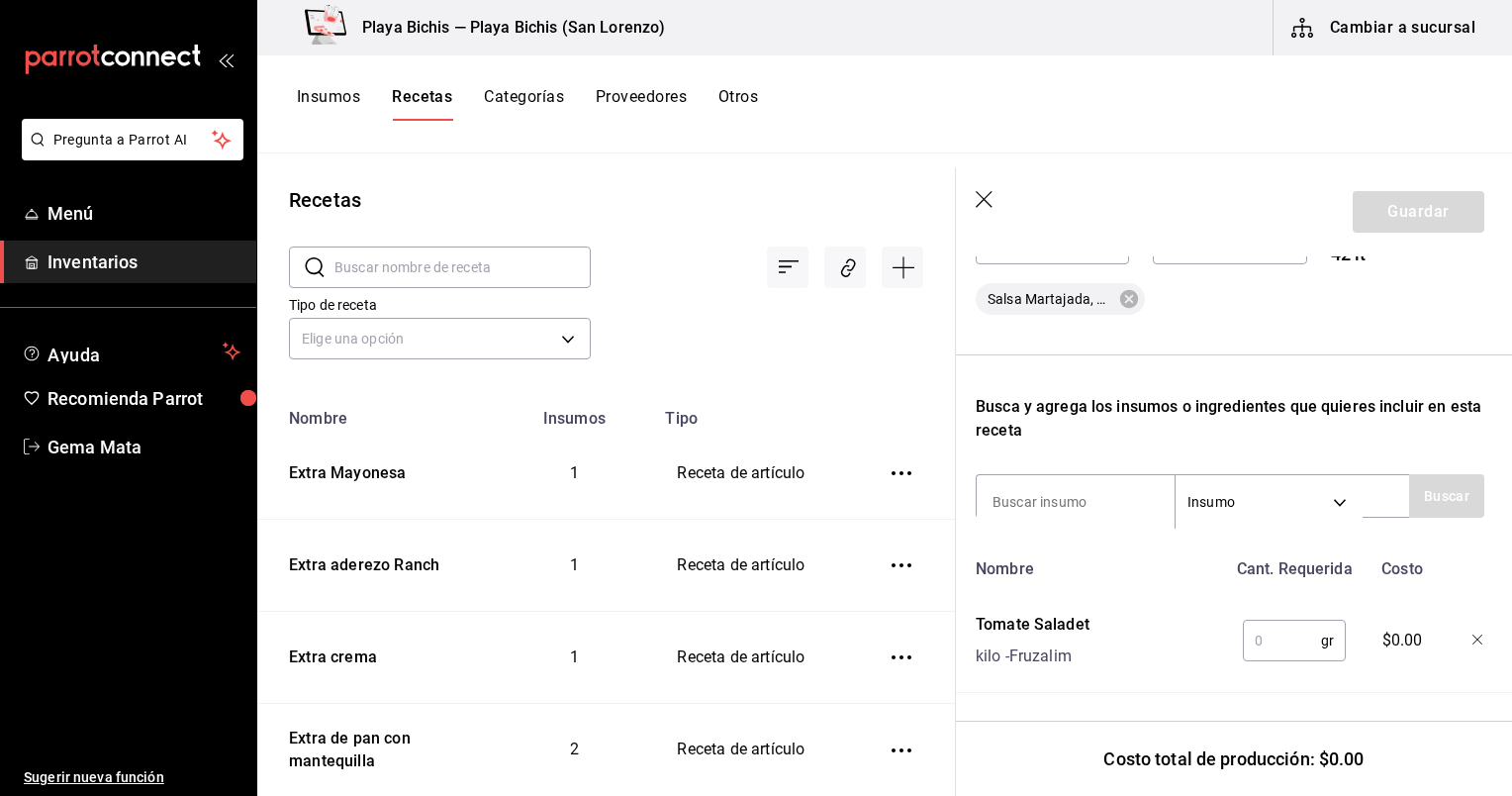 click at bounding box center [1281, 641] 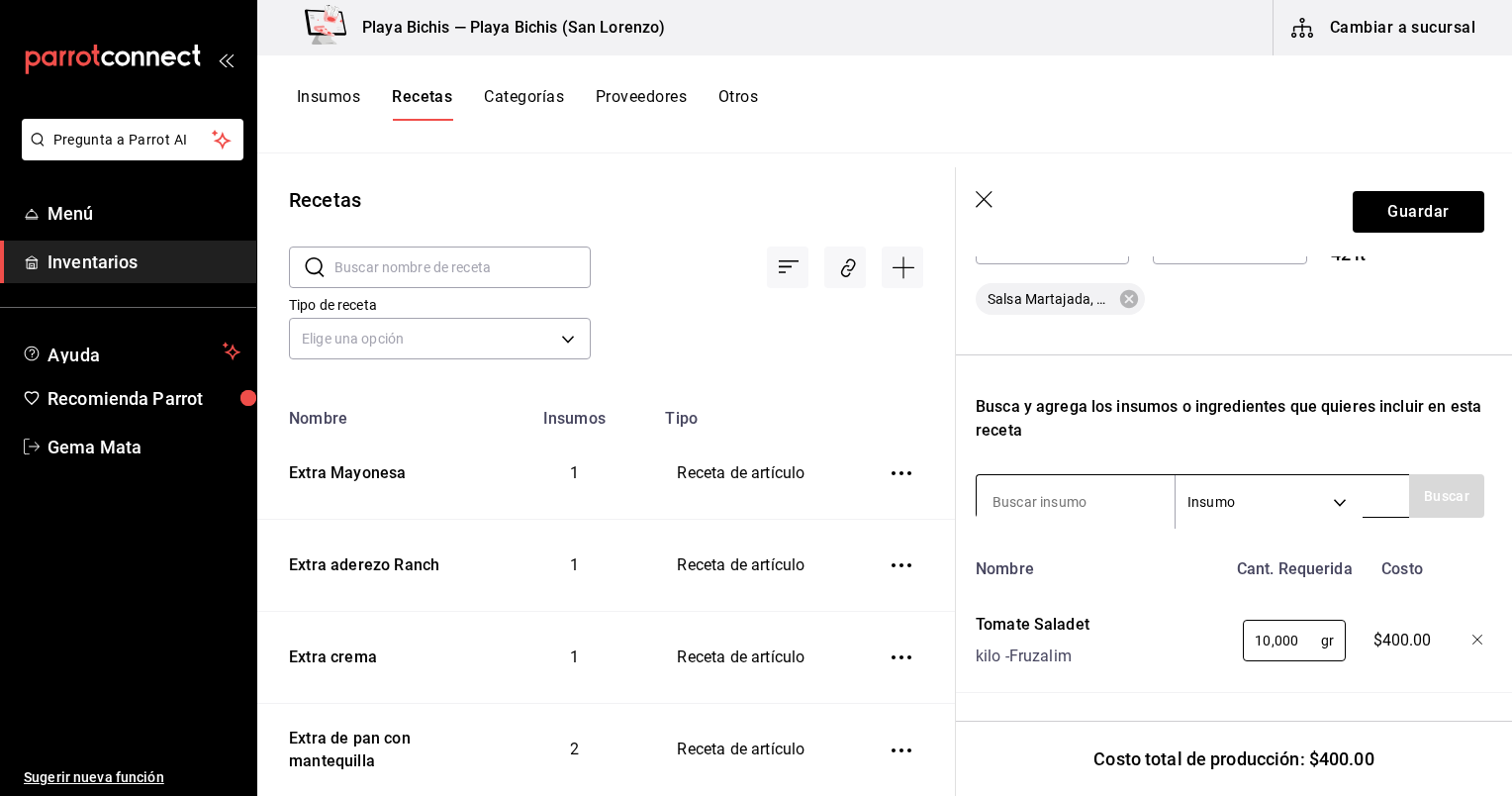 type on "10,000" 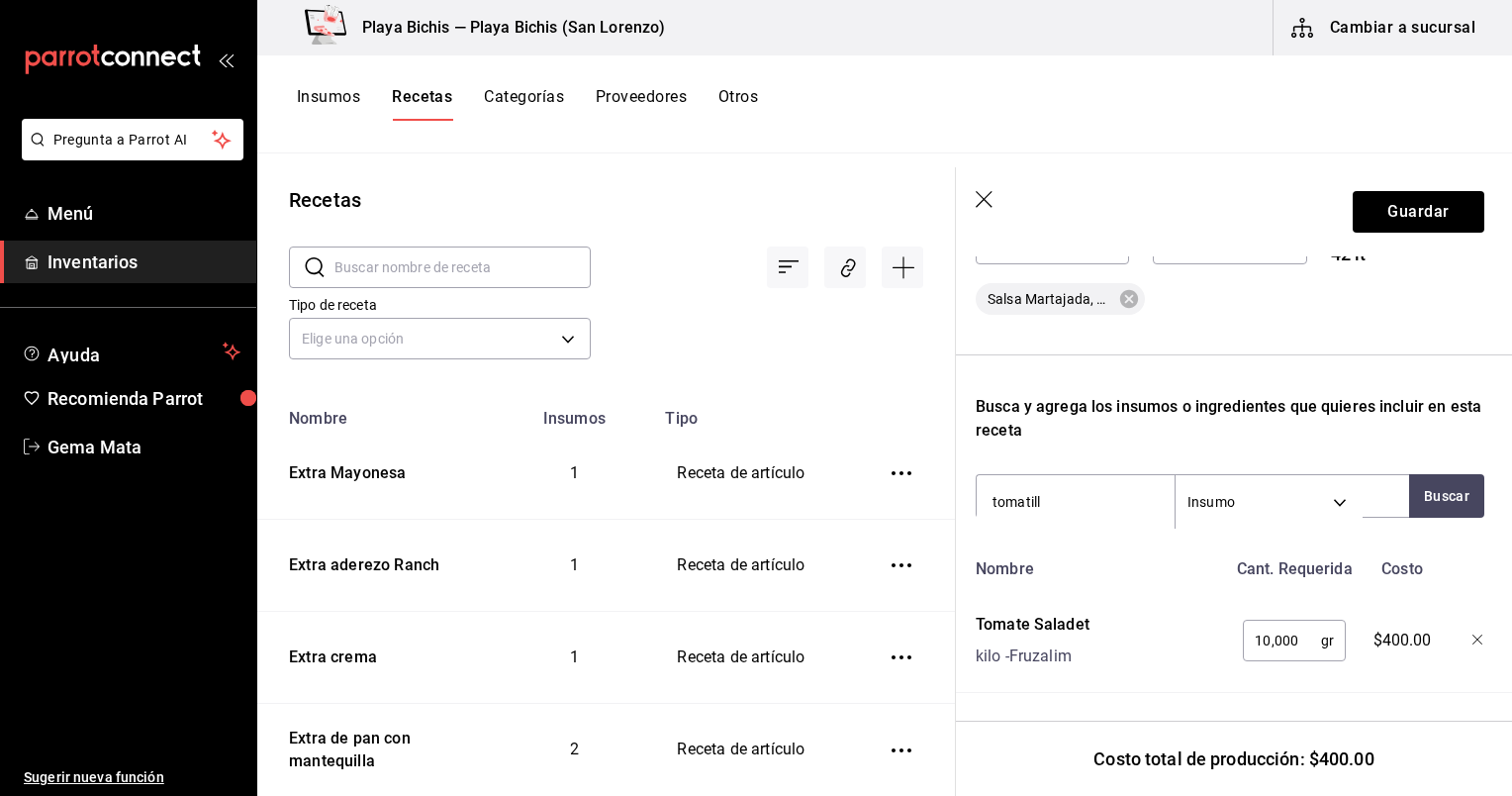 type on "tomatillo" 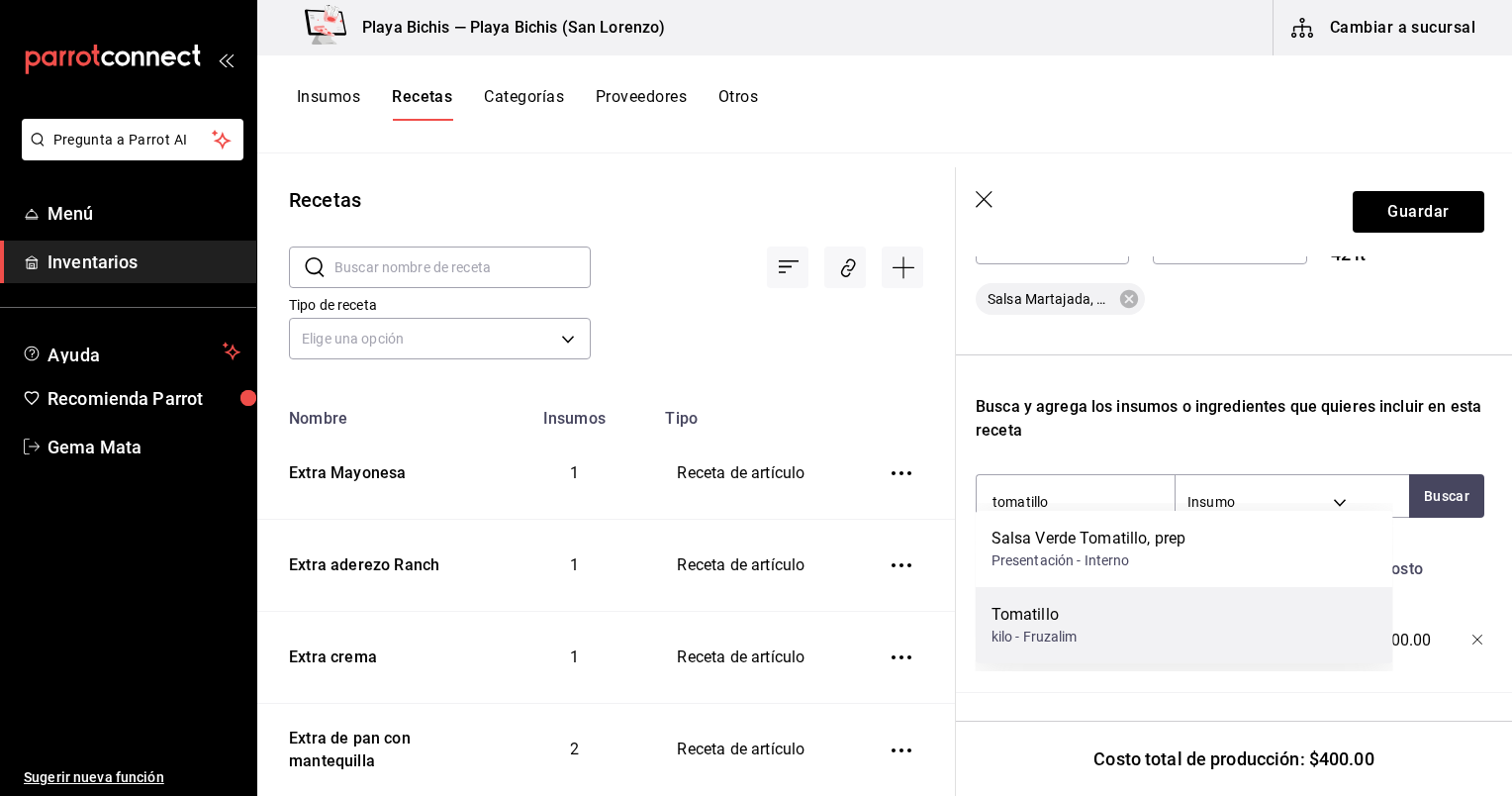 click on "Tomatillo kilo - [NAME]" at bounding box center (1184, 625) 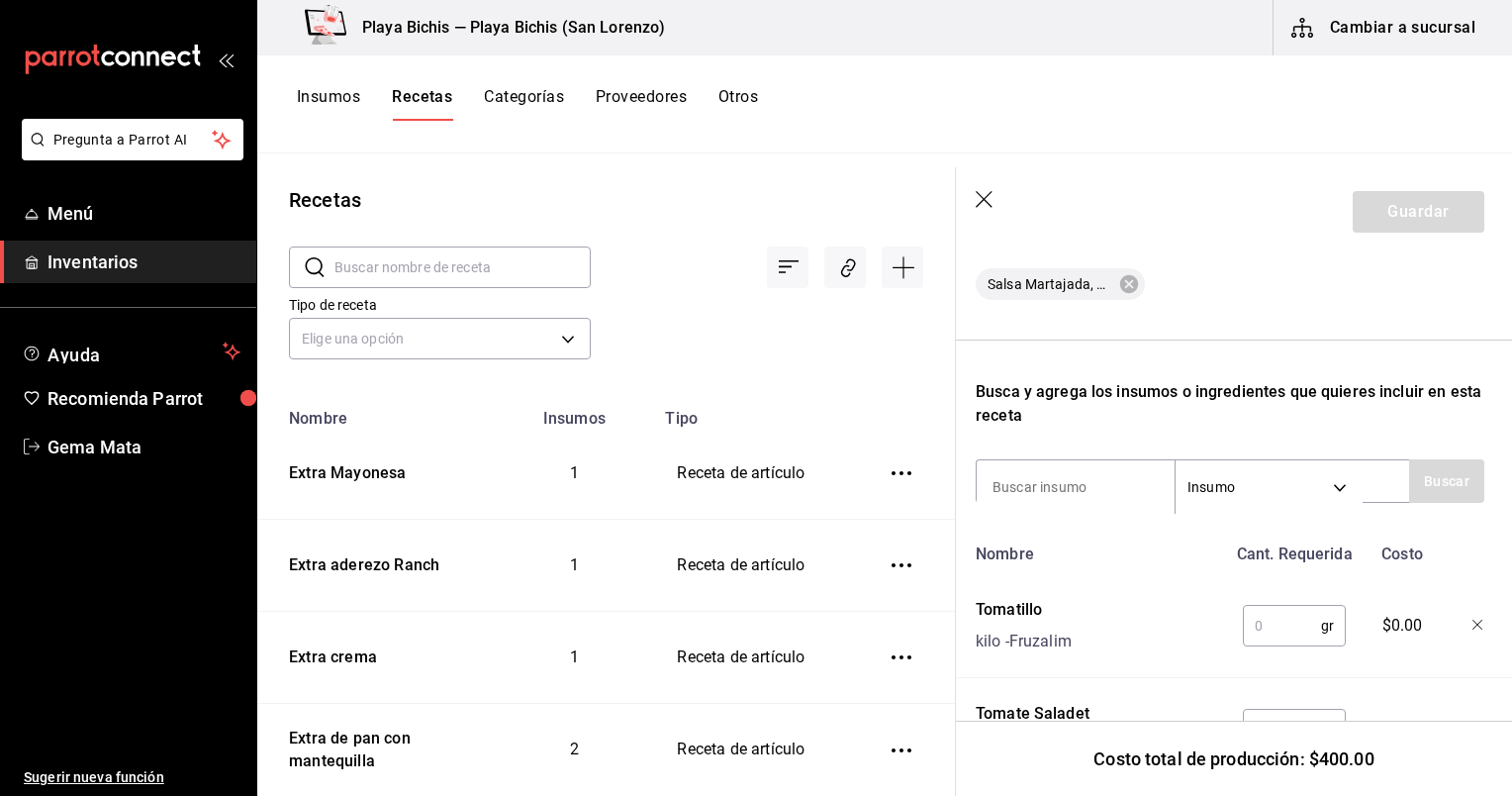 click at bounding box center [1281, 626] 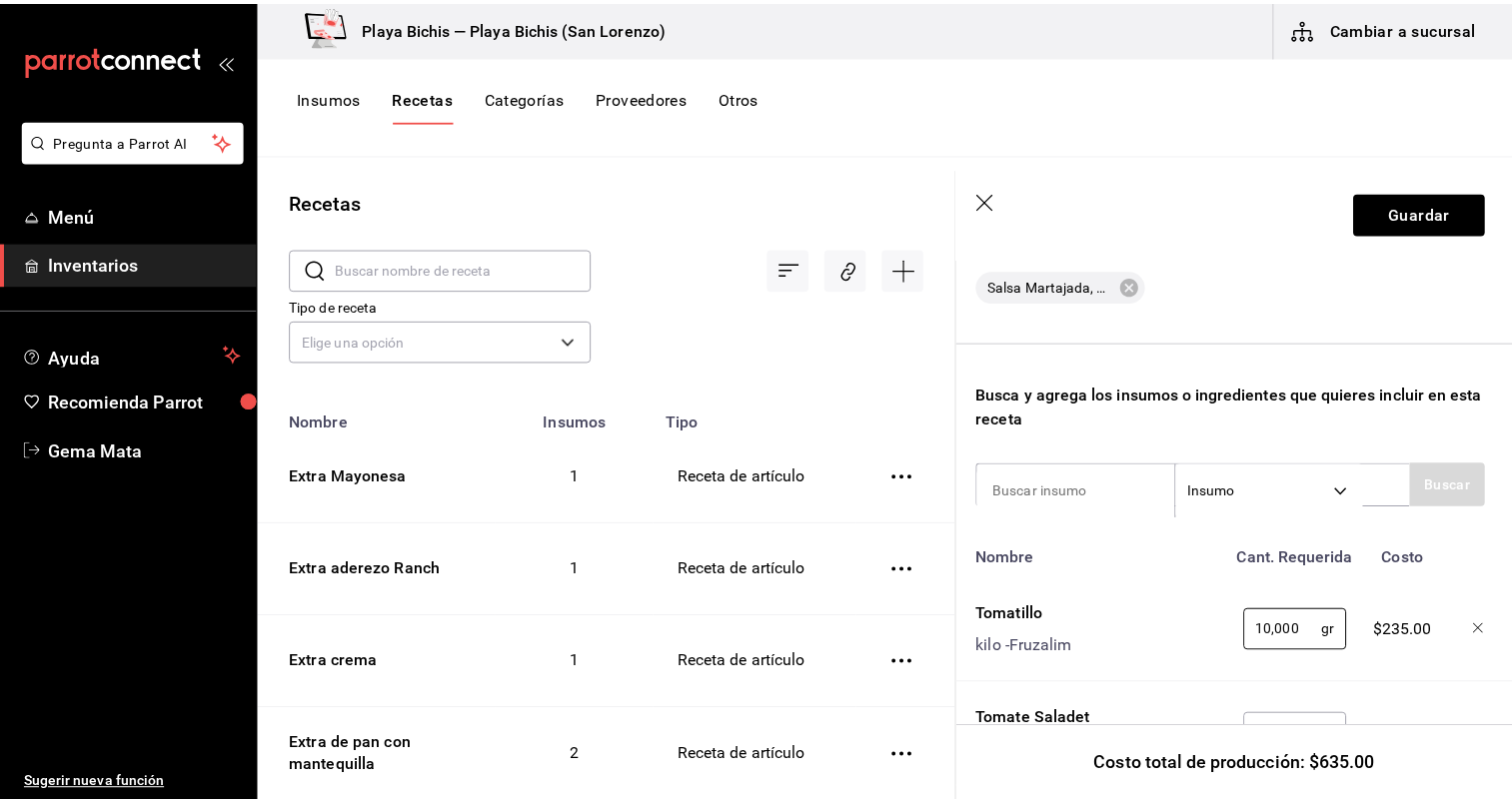 scroll, scrollTop: 557, scrollLeft: 4, axis: both 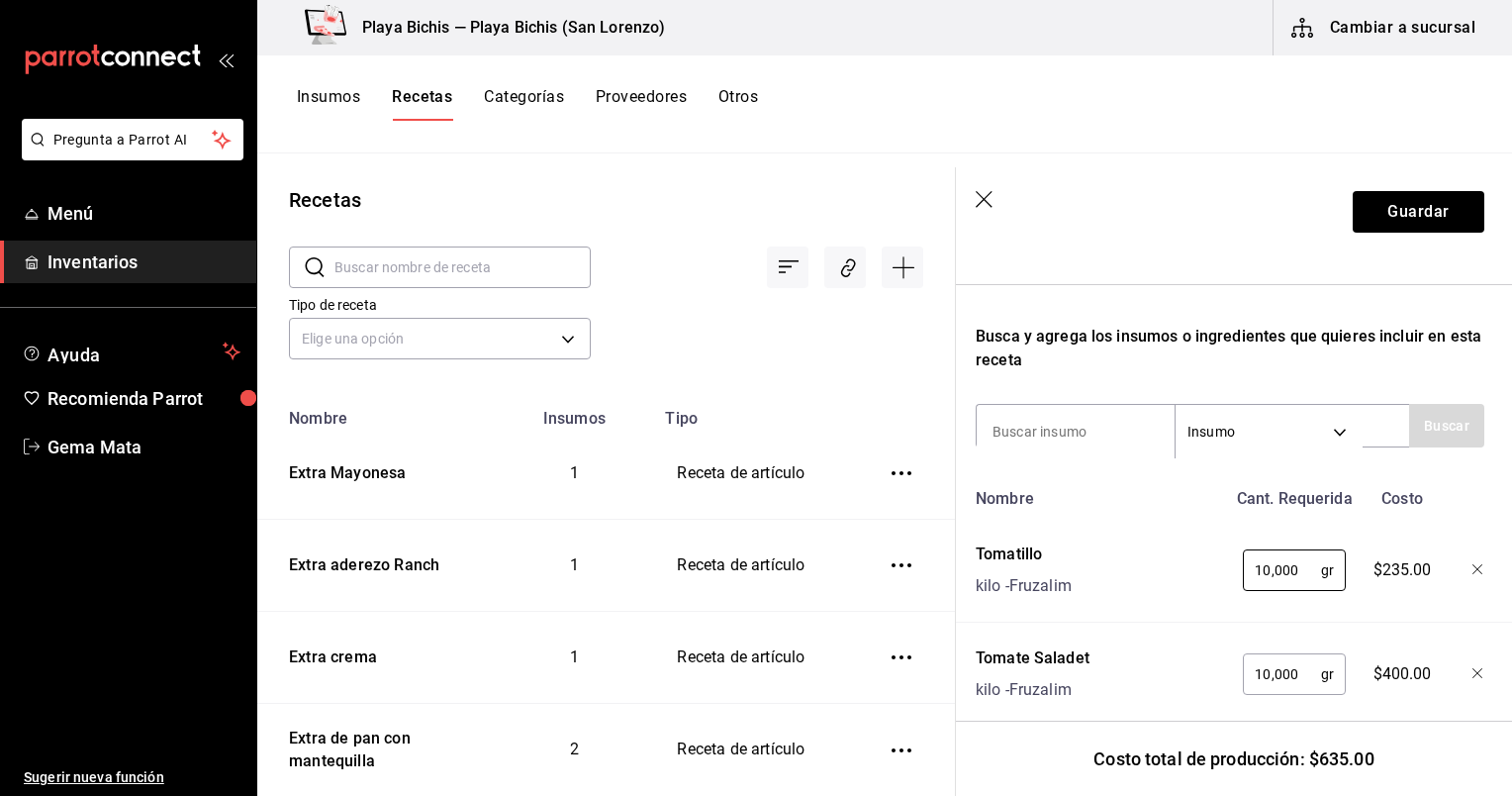 type on "10,000" 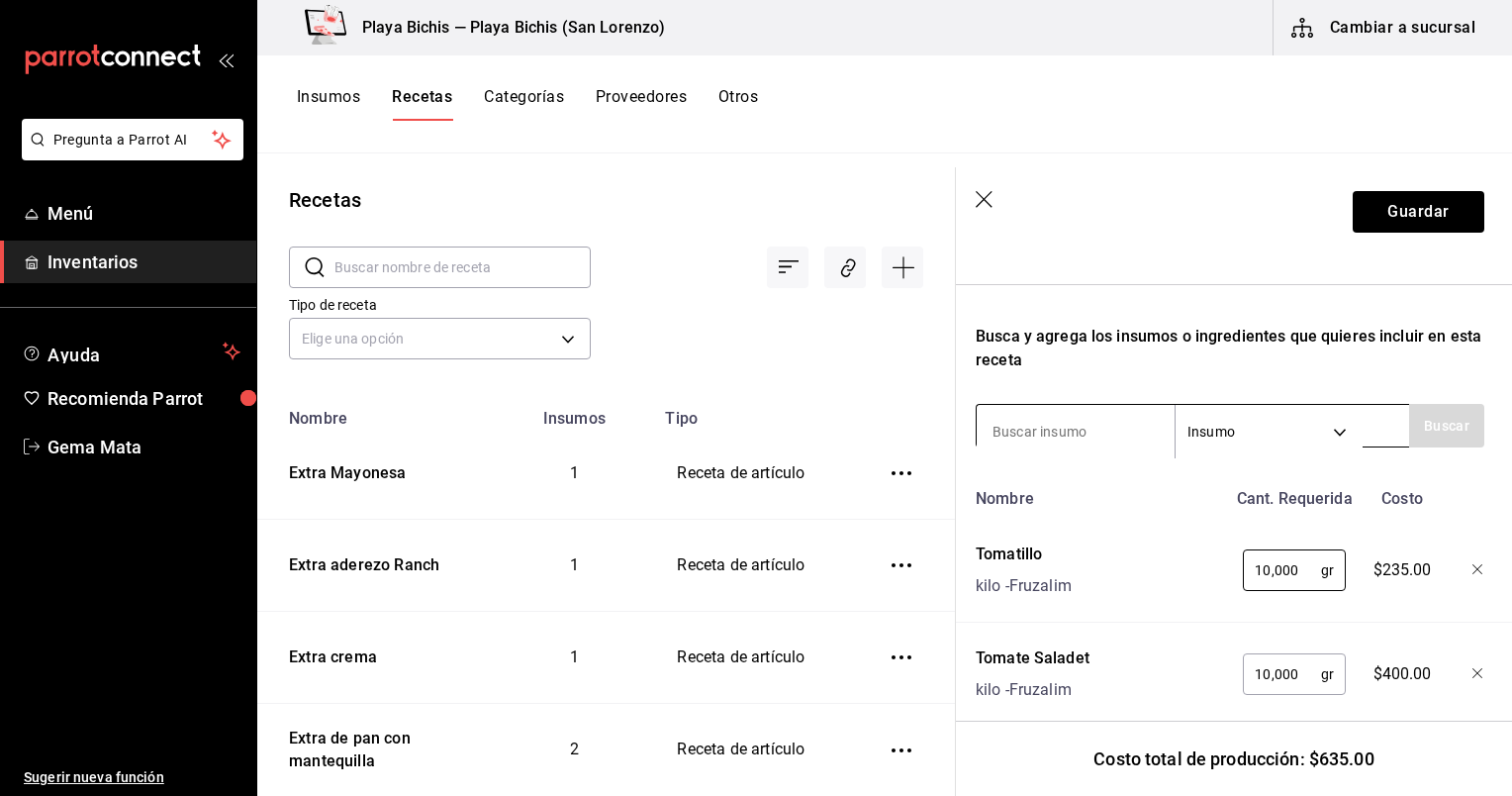 click on "Insumo SUPPLY" at bounding box center [1192, 426] 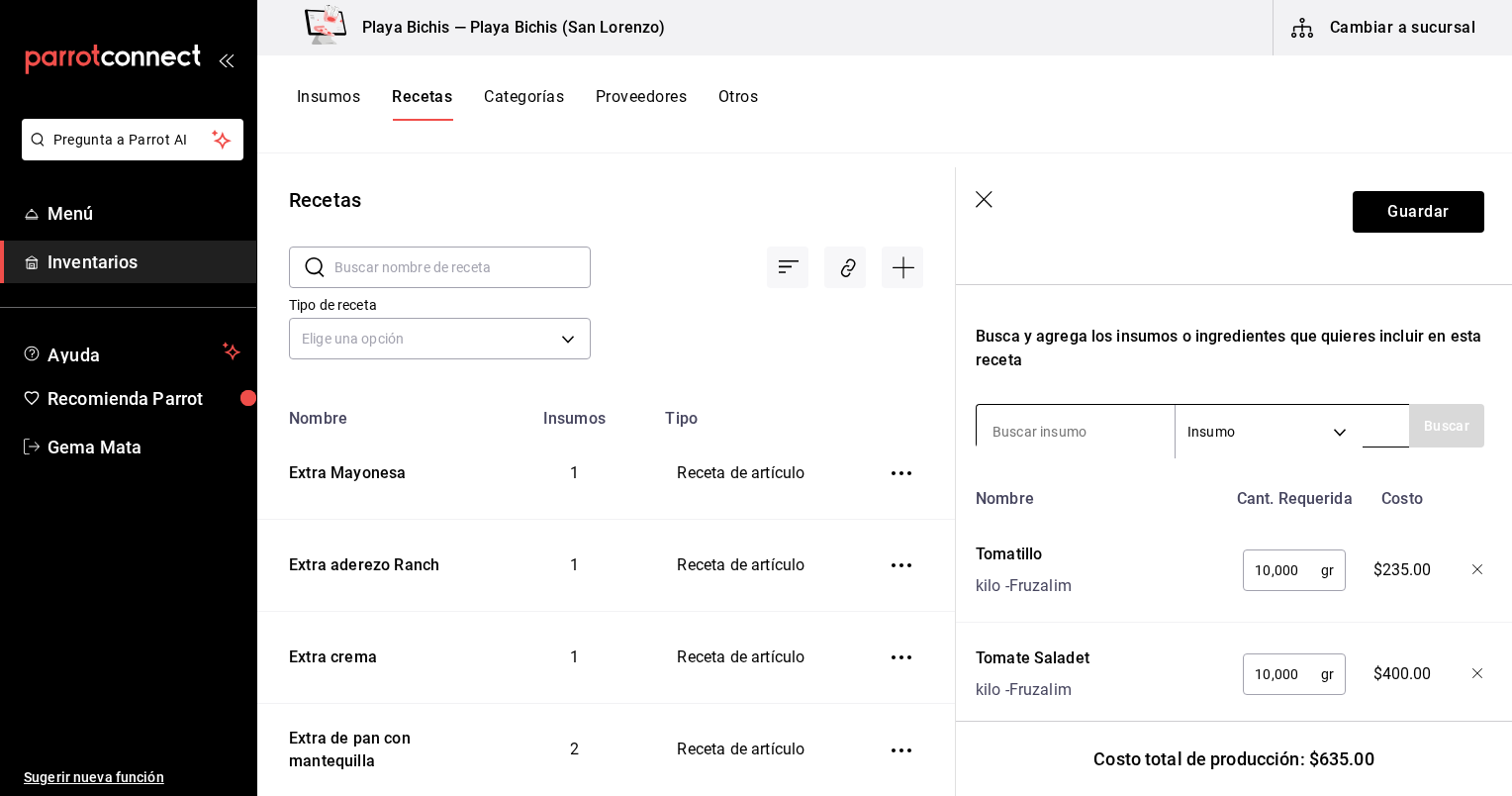 click on "Insumo SUPPLY" at bounding box center [1192, 426] 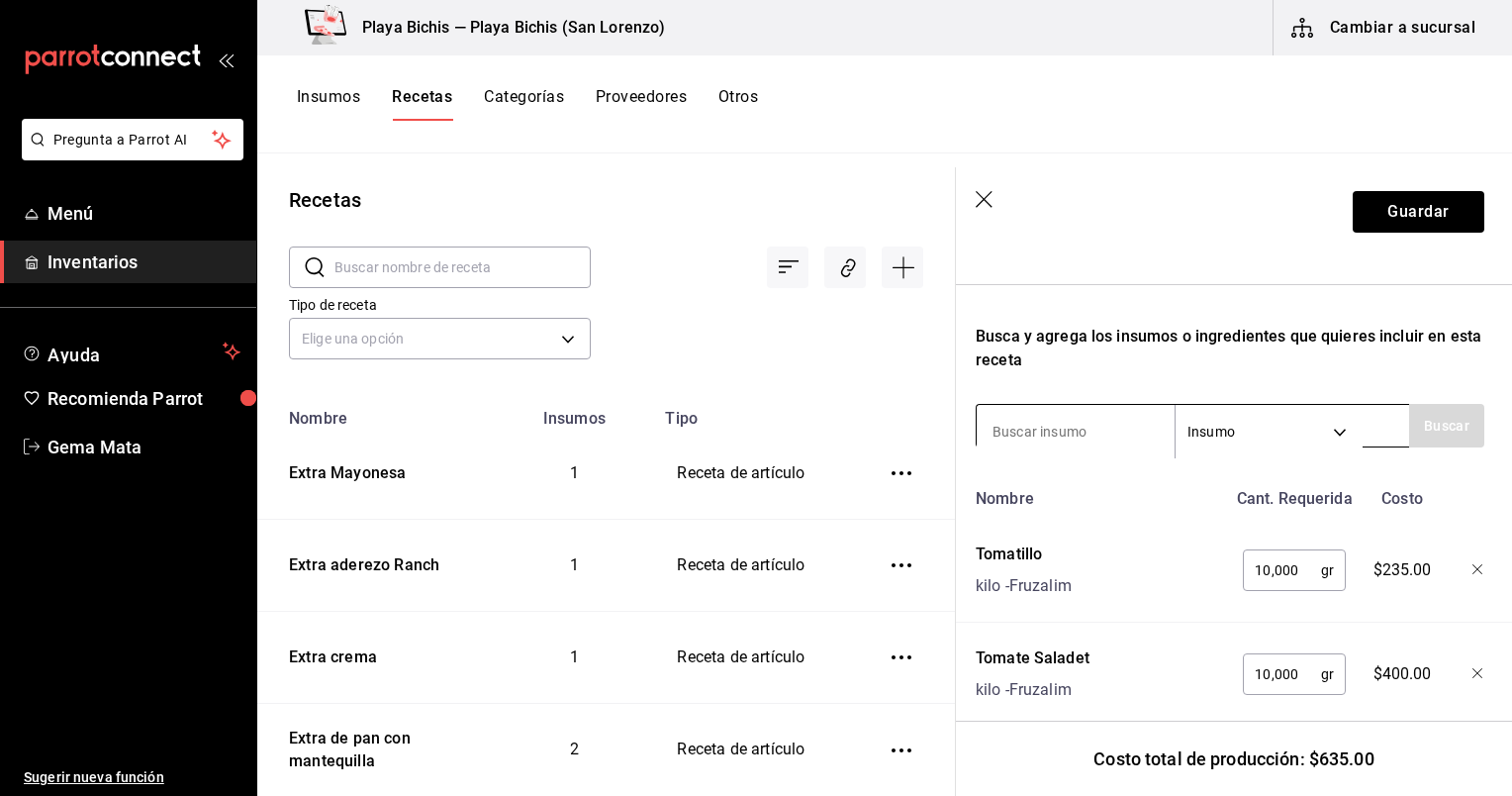 click at bounding box center [1076, 432] 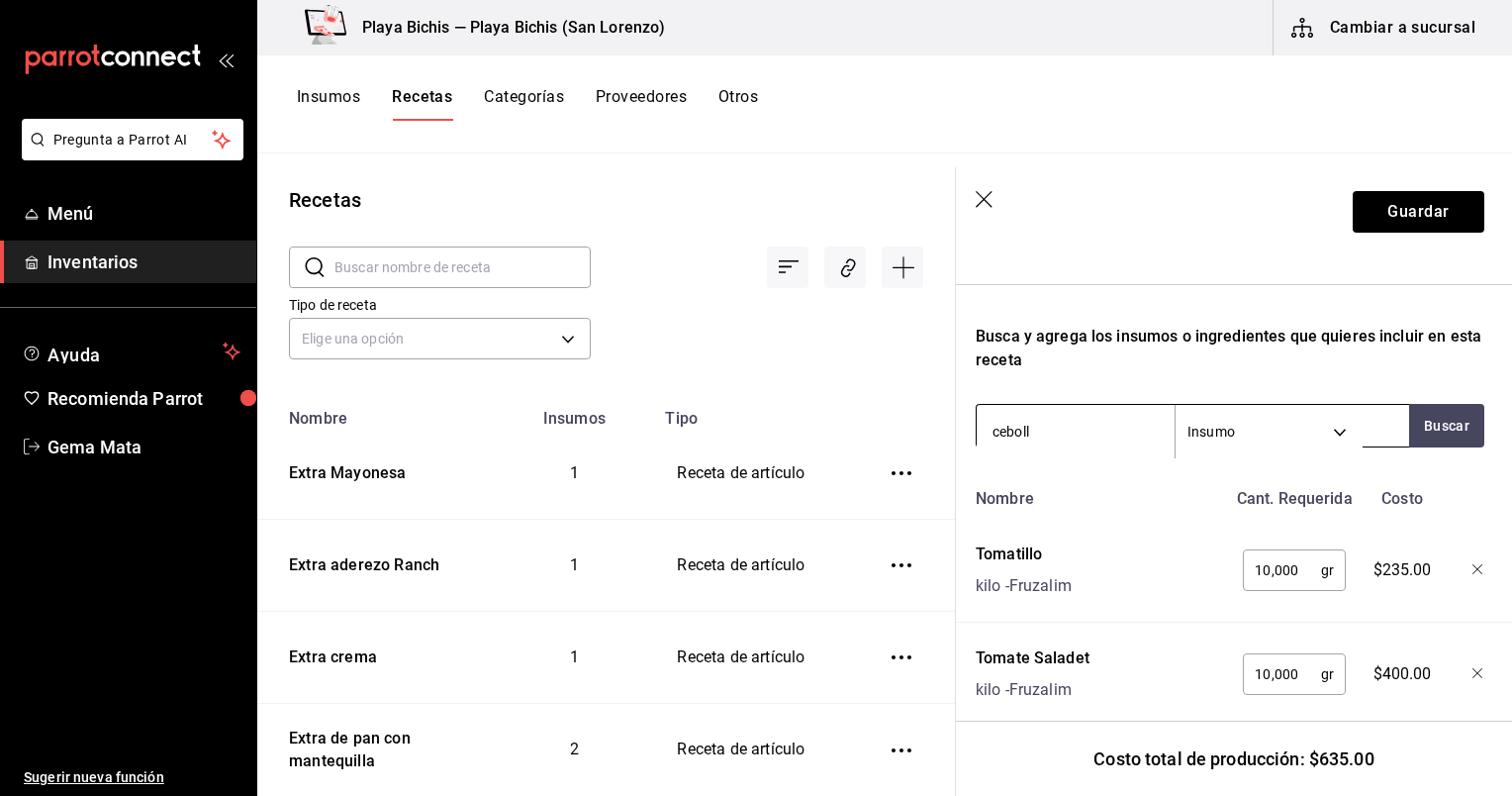 type on "cebolla" 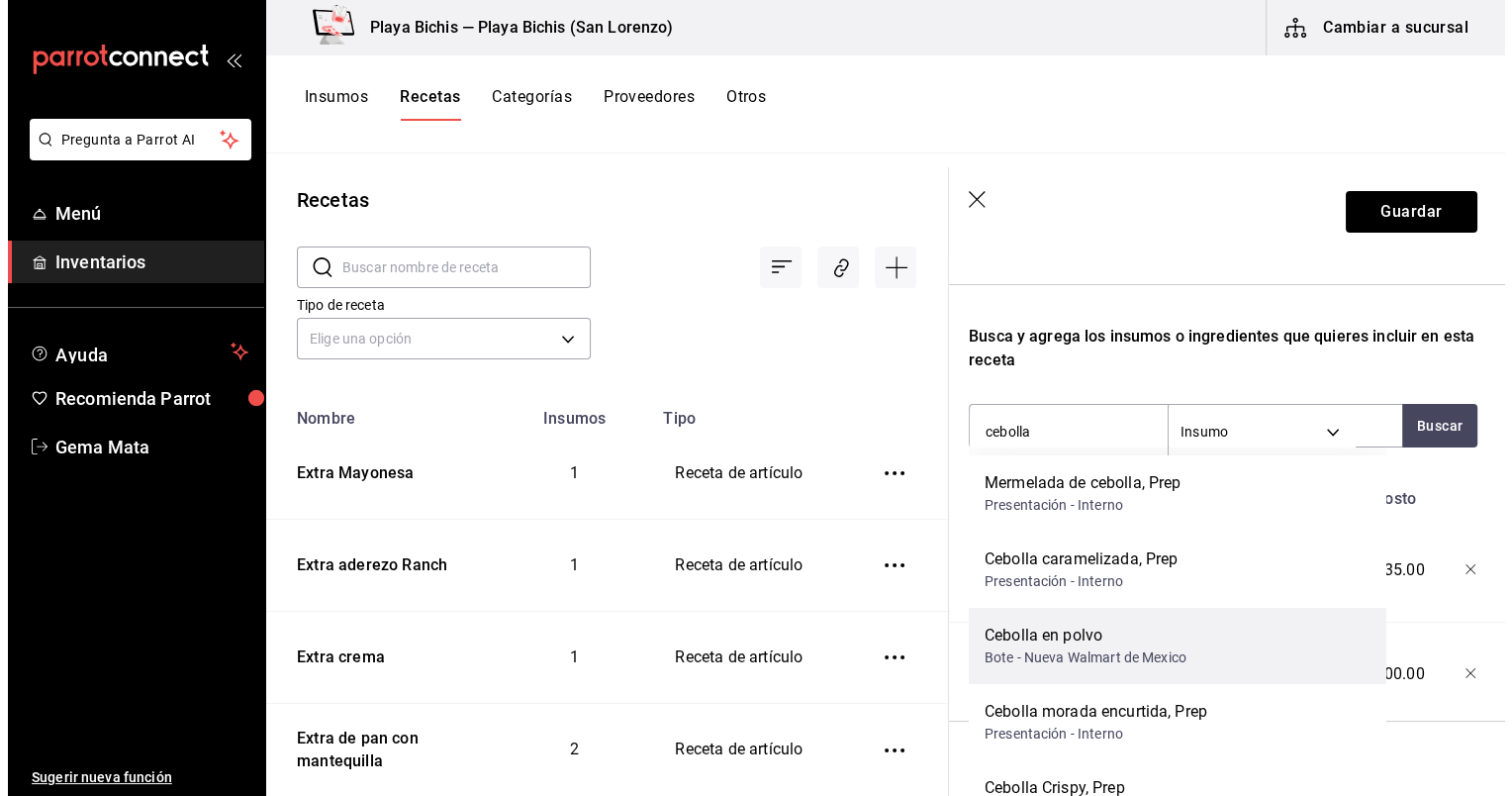 scroll, scrollTop: 103, scrollLeft: 0, axis: vertical 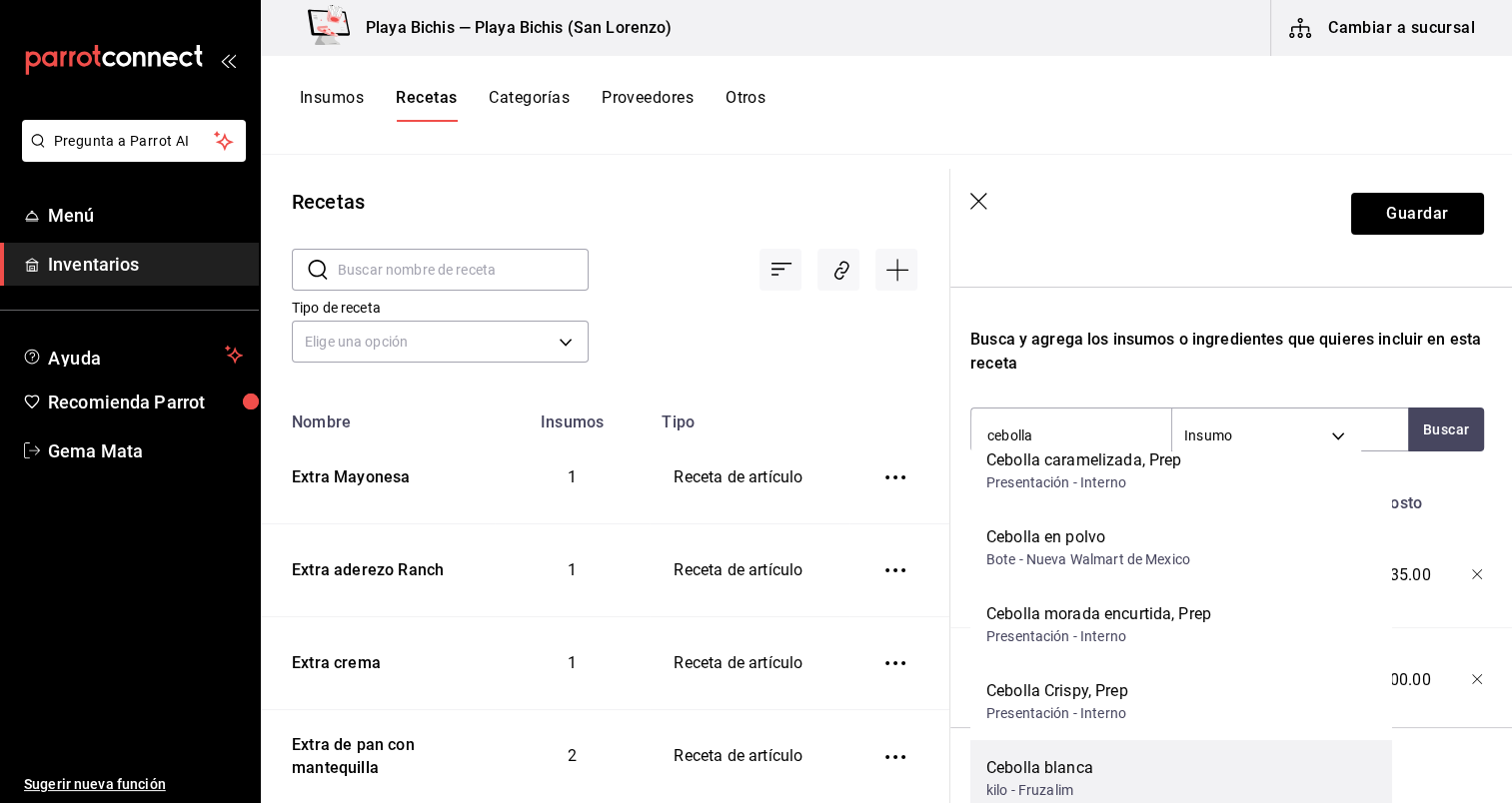click on "Cebolla blanca kilo - [NAME]" at bounding box center (1180, 778) 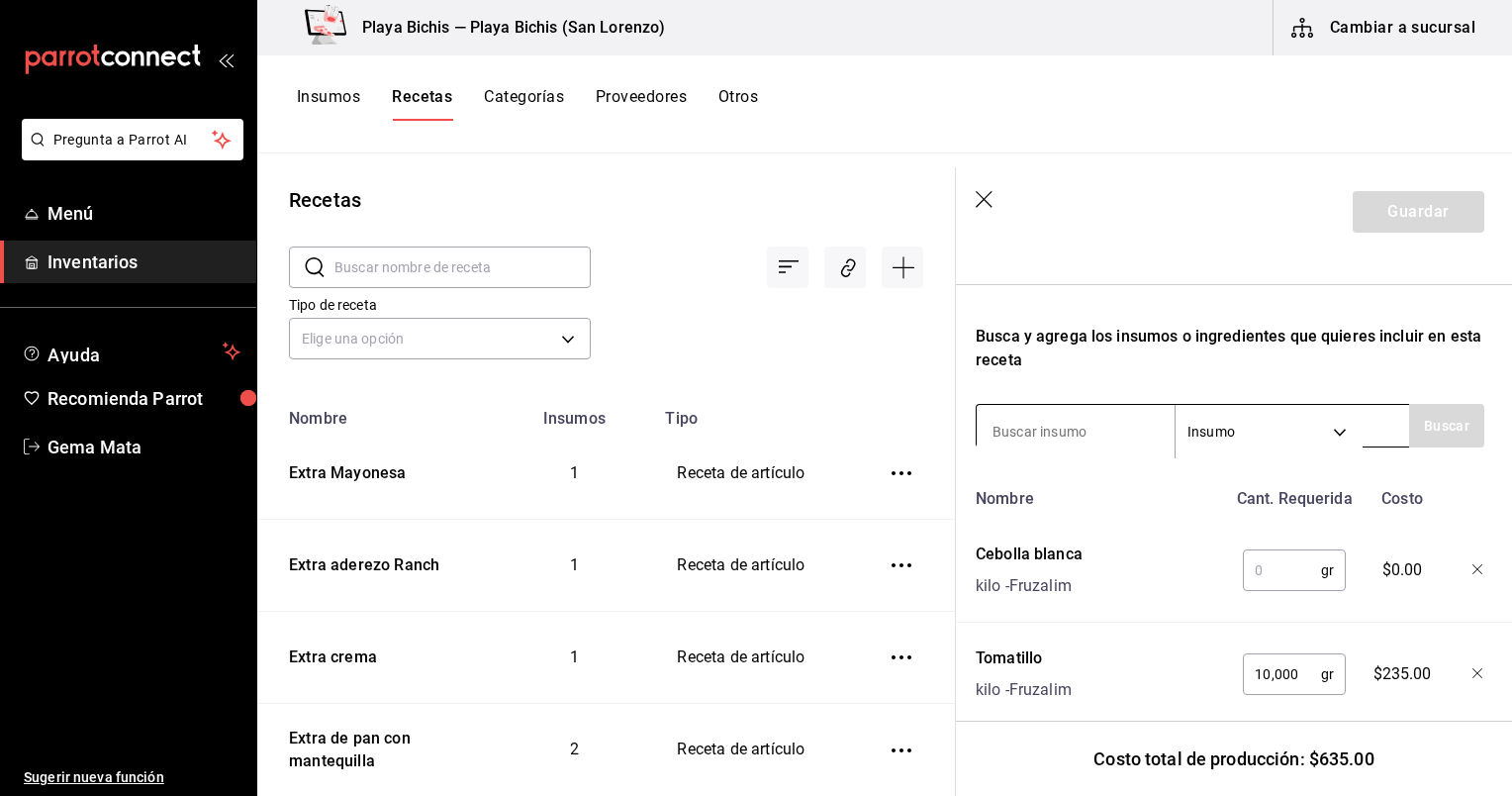 click at bounding box center (1076, 432) 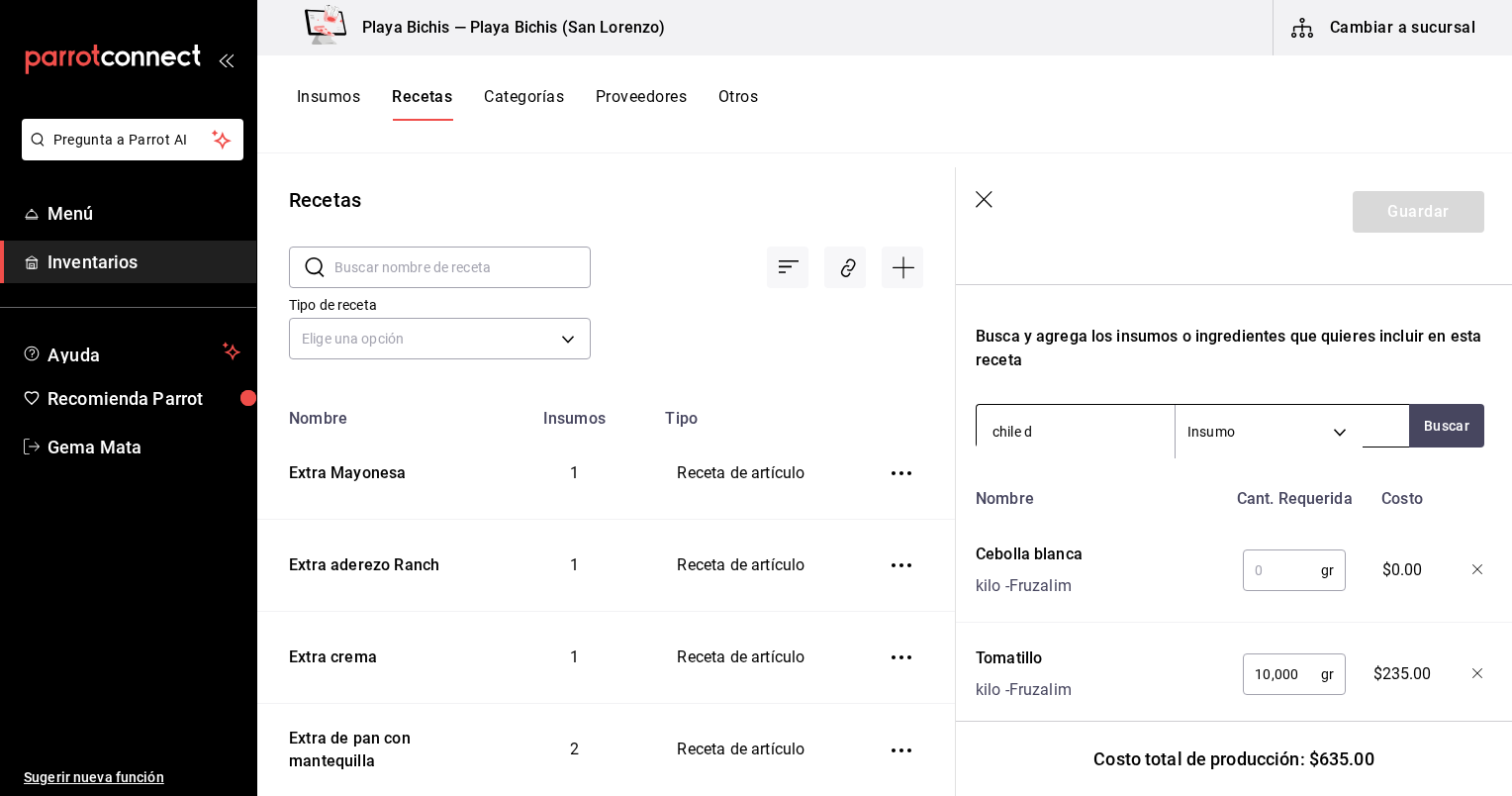 type on "chile de" 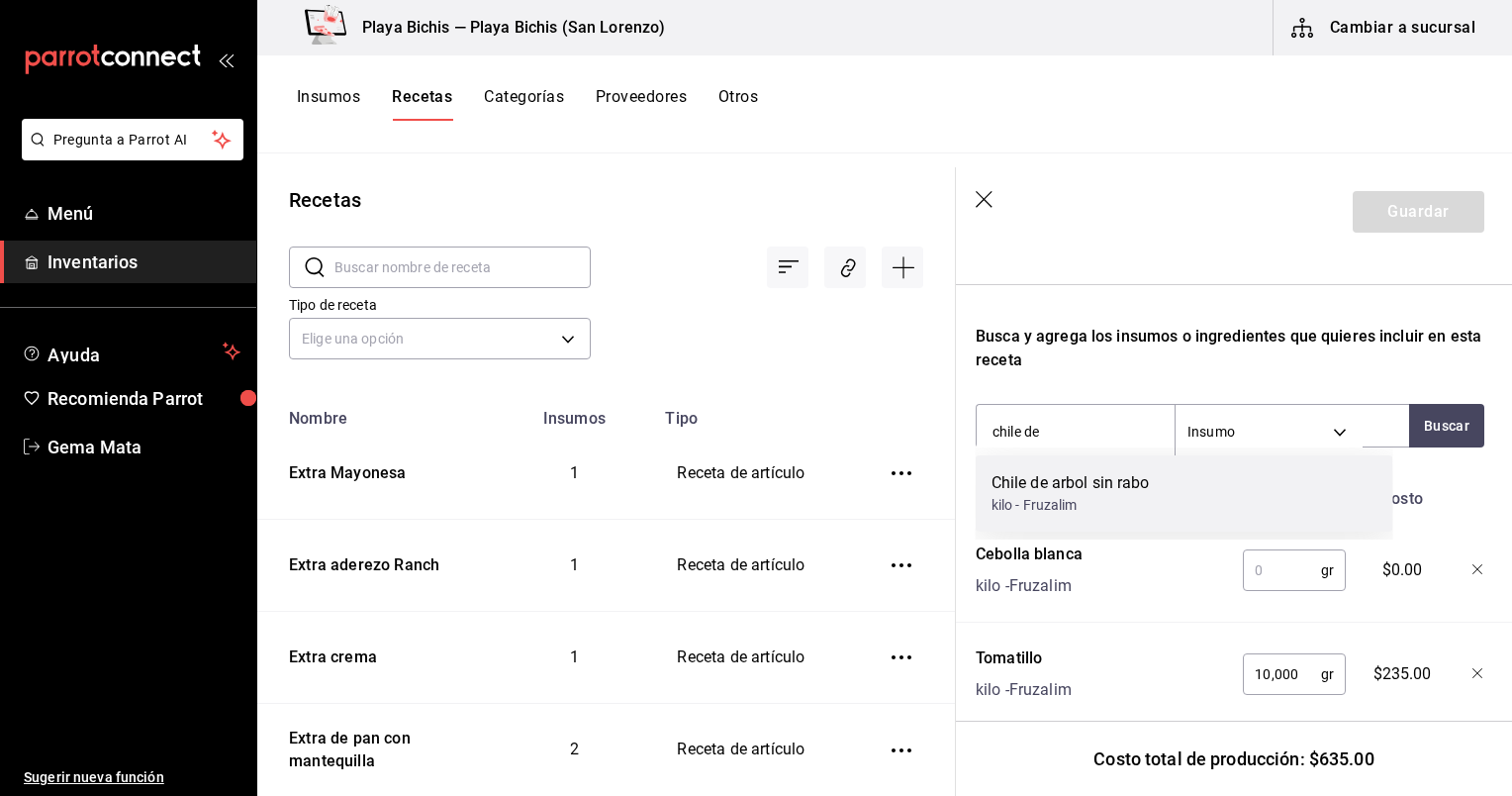 click on "kilo - Fruzalim" at bounding box center (1071, 505) 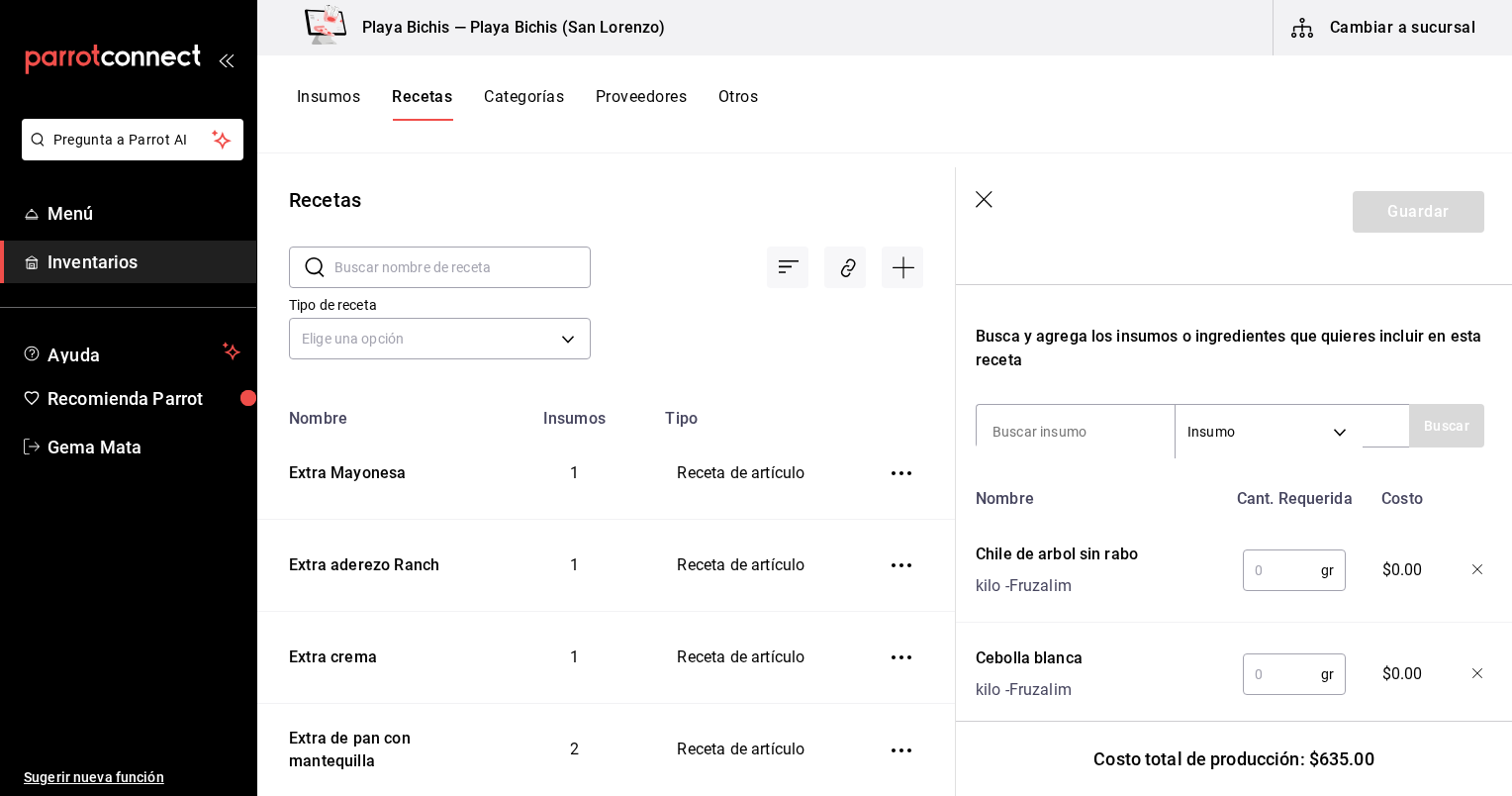 click at bounding box center (1281, 570) 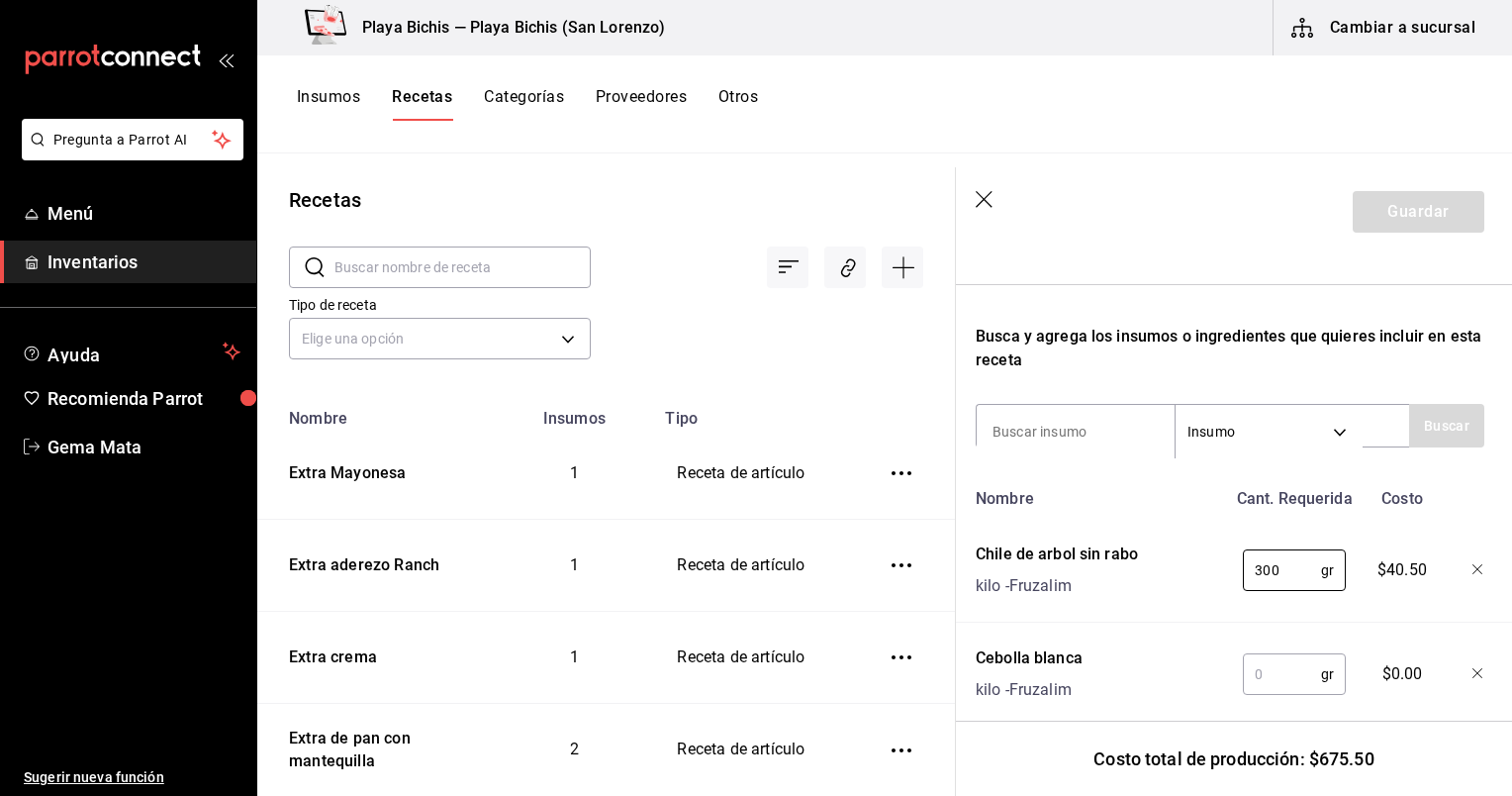 type on "300" 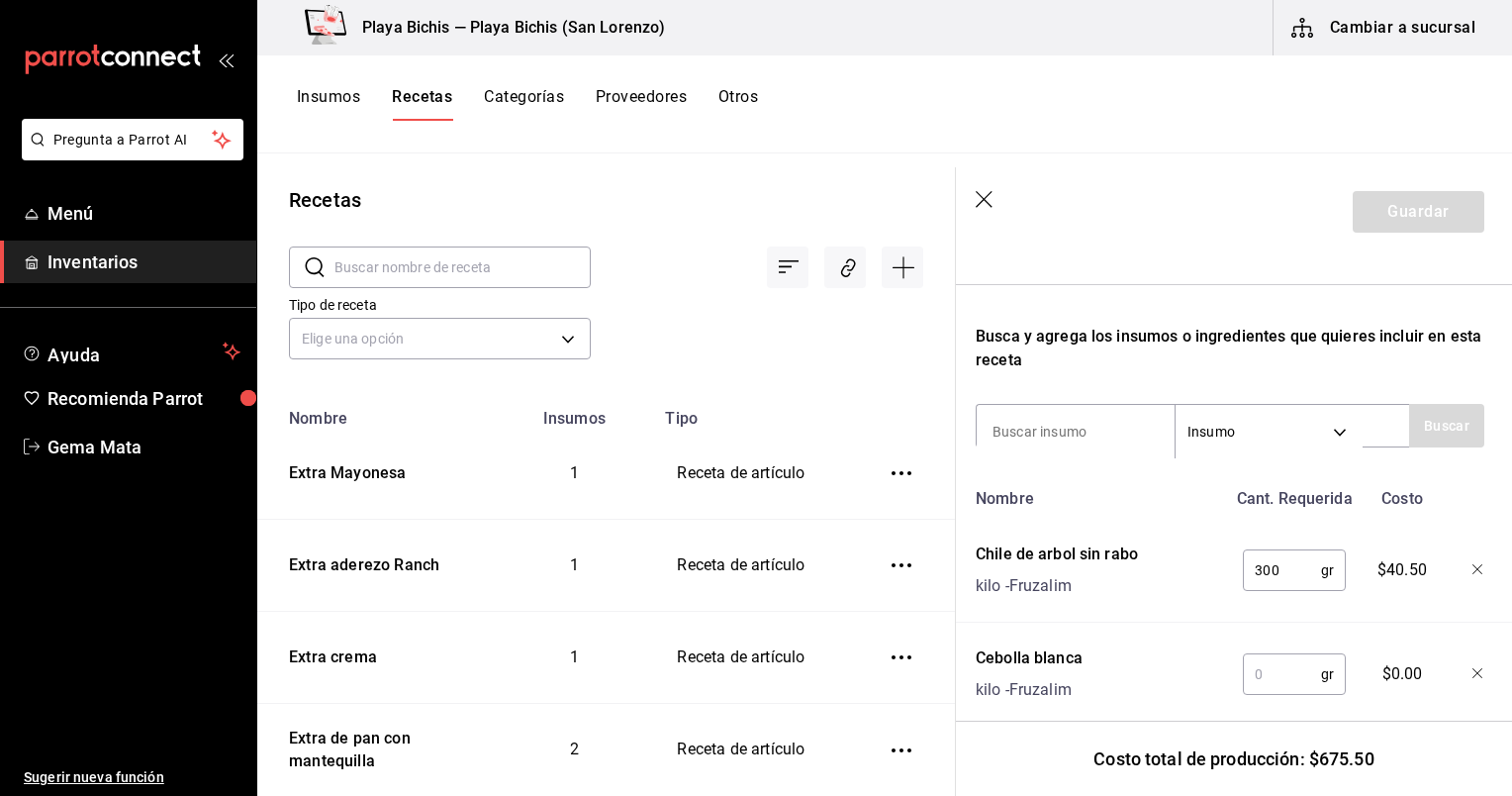 click at bounding box center [1281, 674] 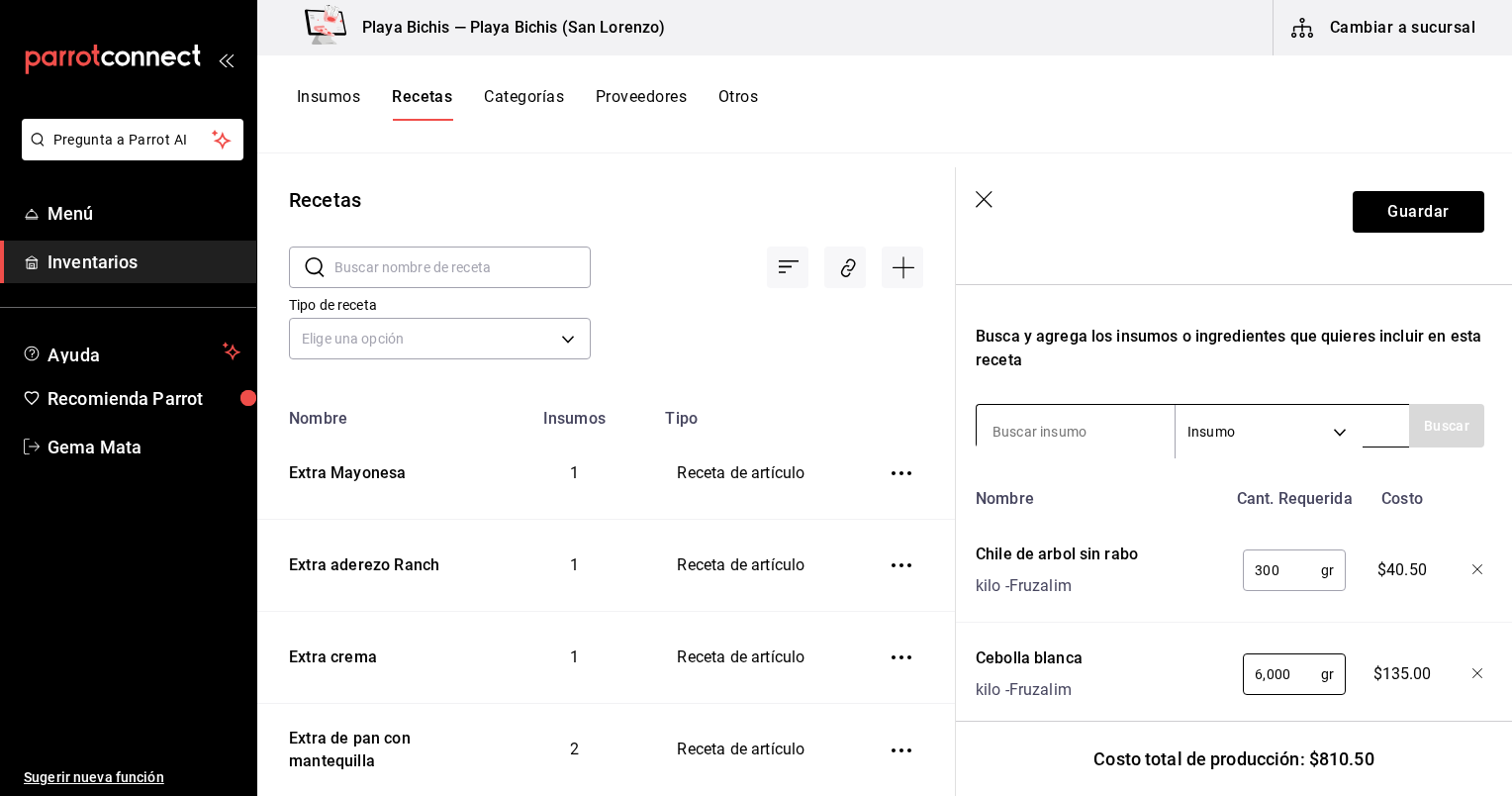 type on "6,000" 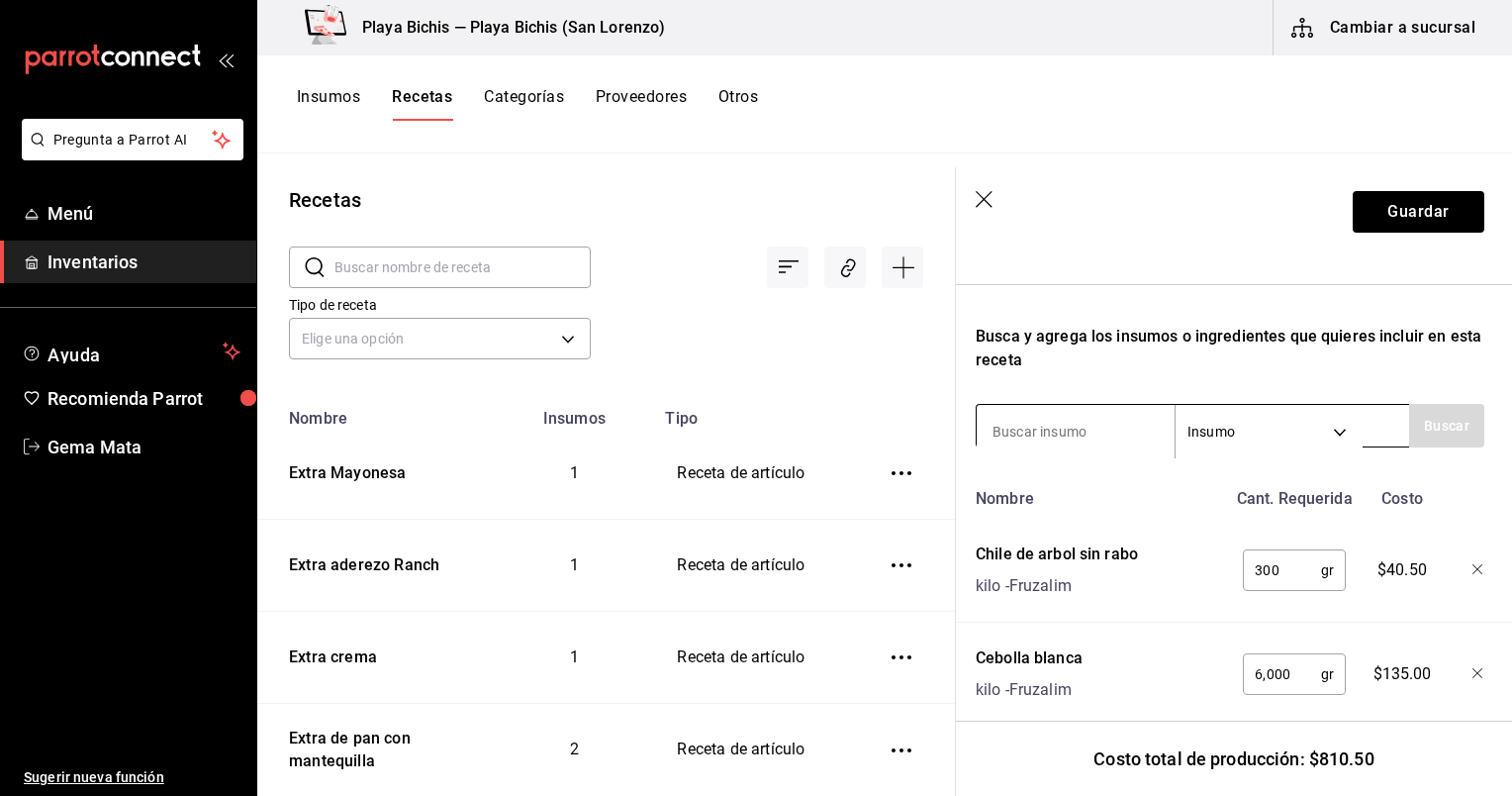 click at bounding box center (1076, 432) 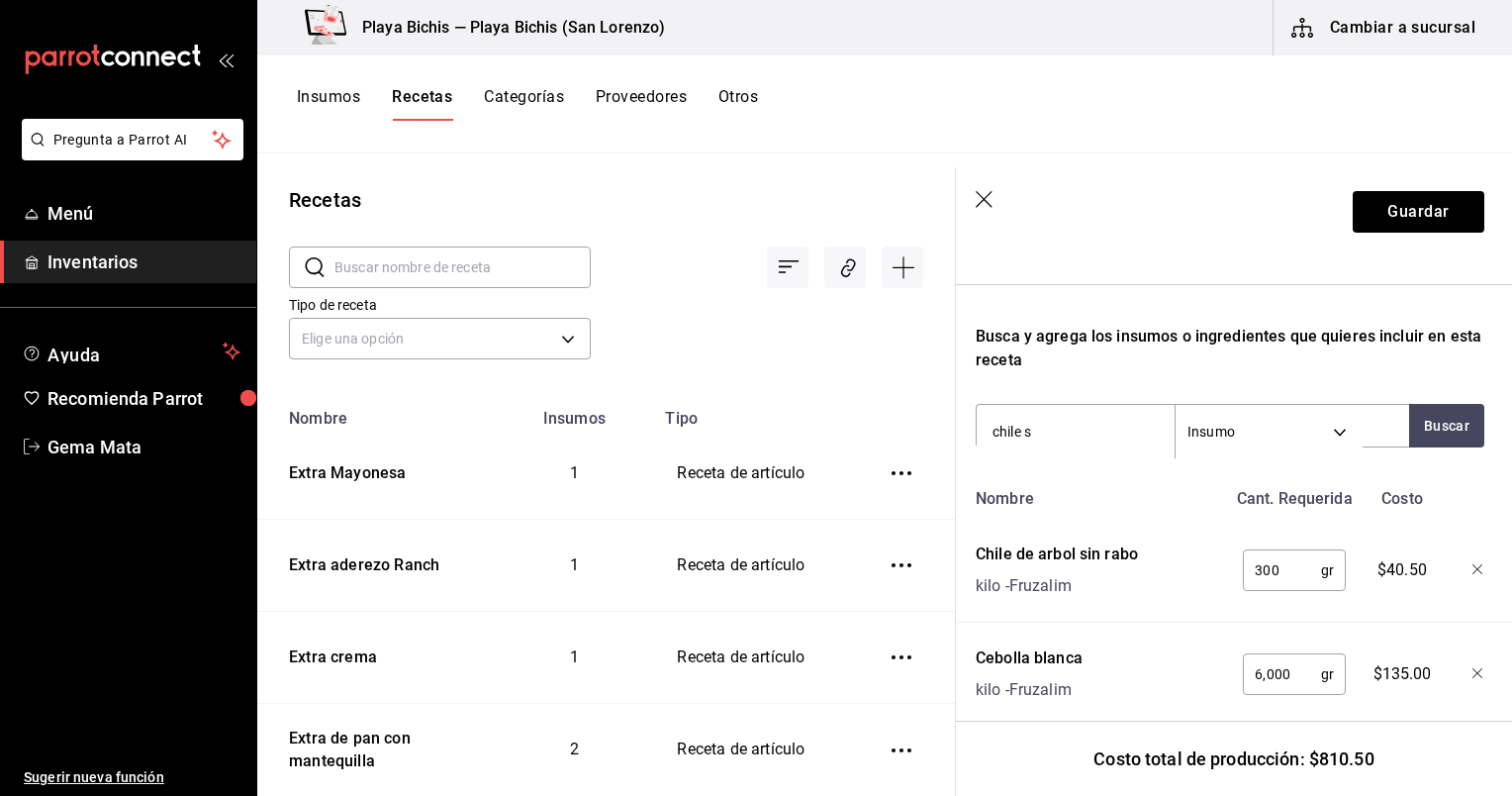 type on "chile se" 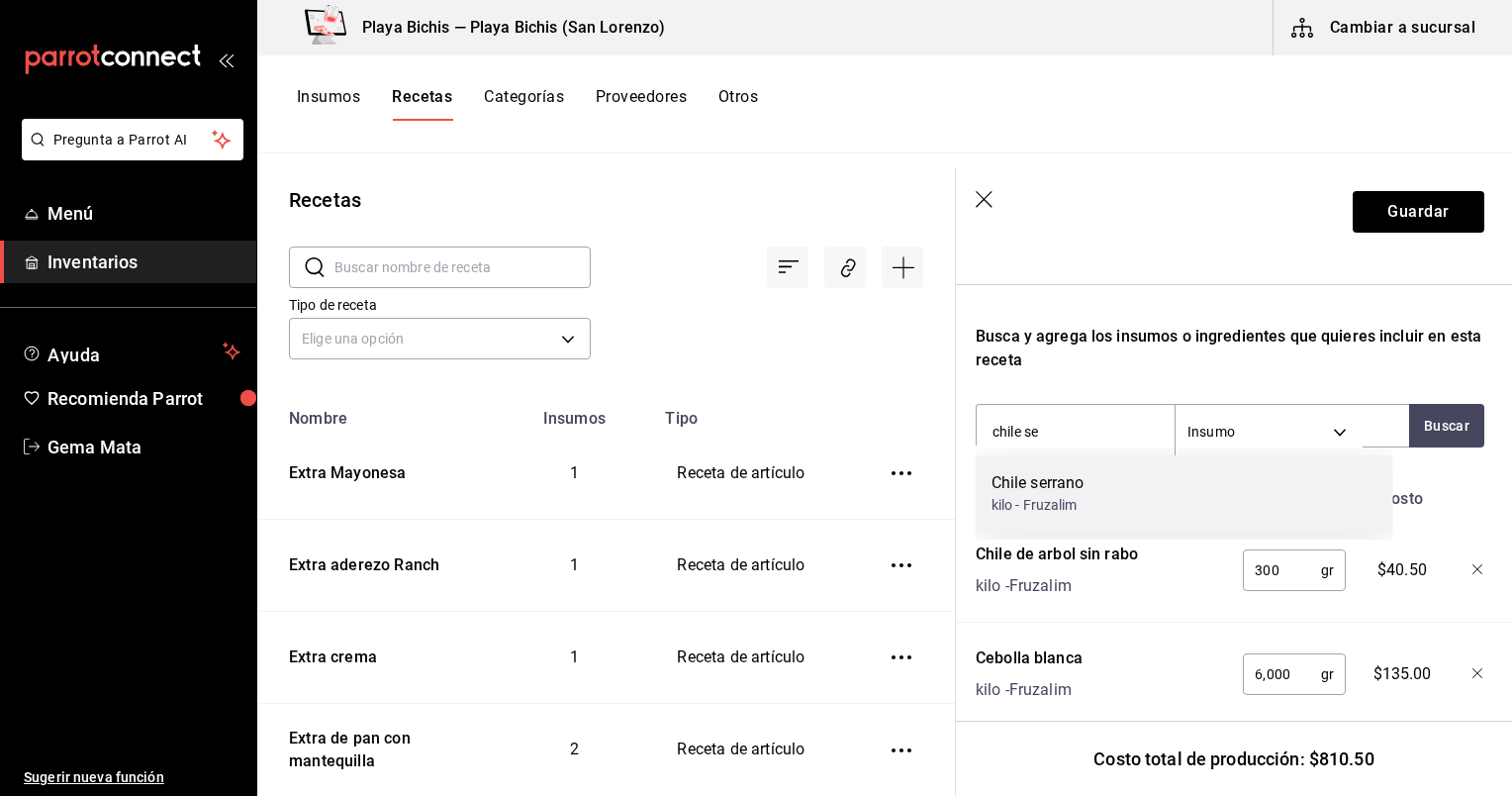 click on "Chile serrano kilo - [NAME]" at bounding box center (1184, 493) 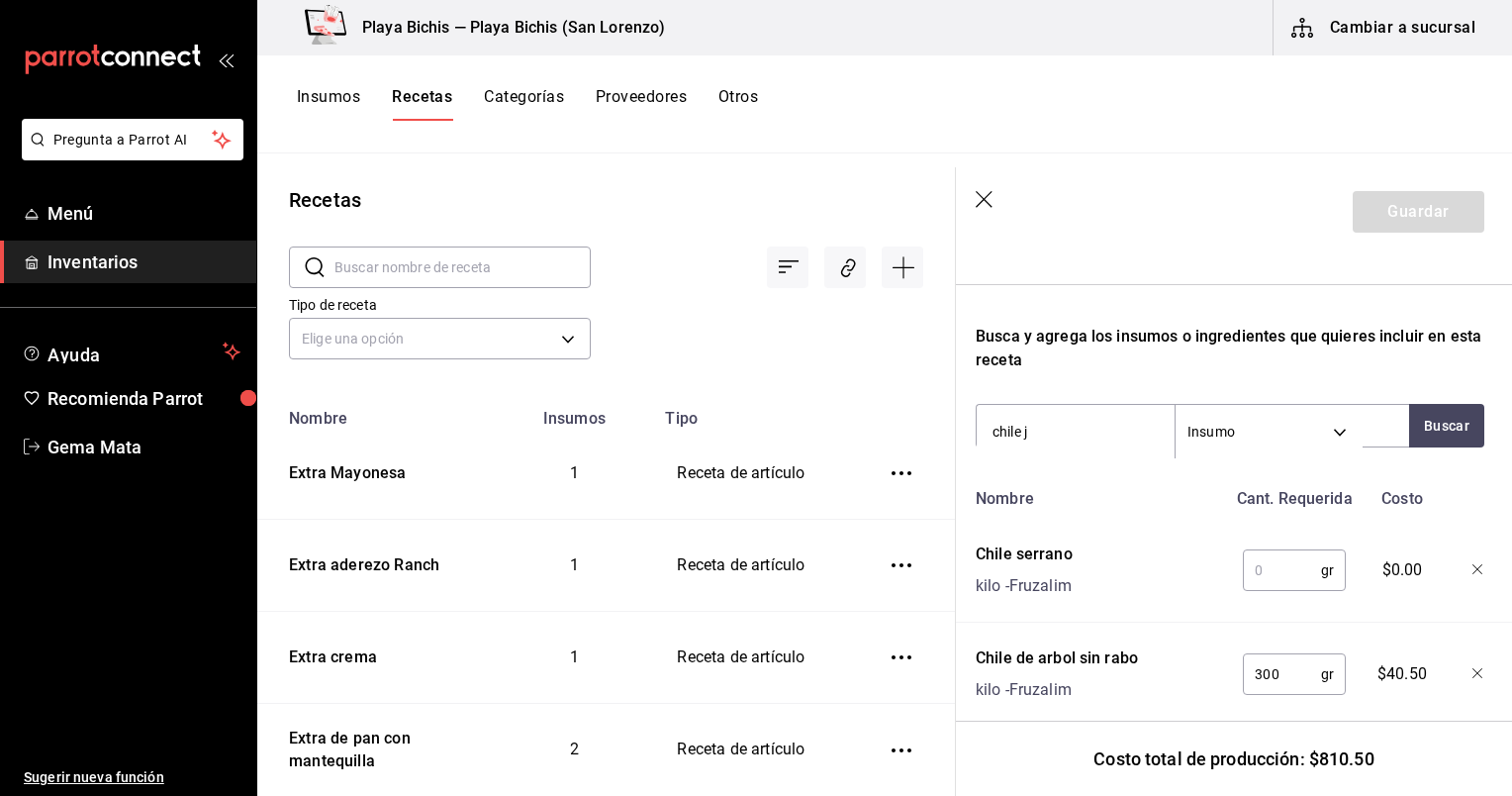 type on "chile ja" 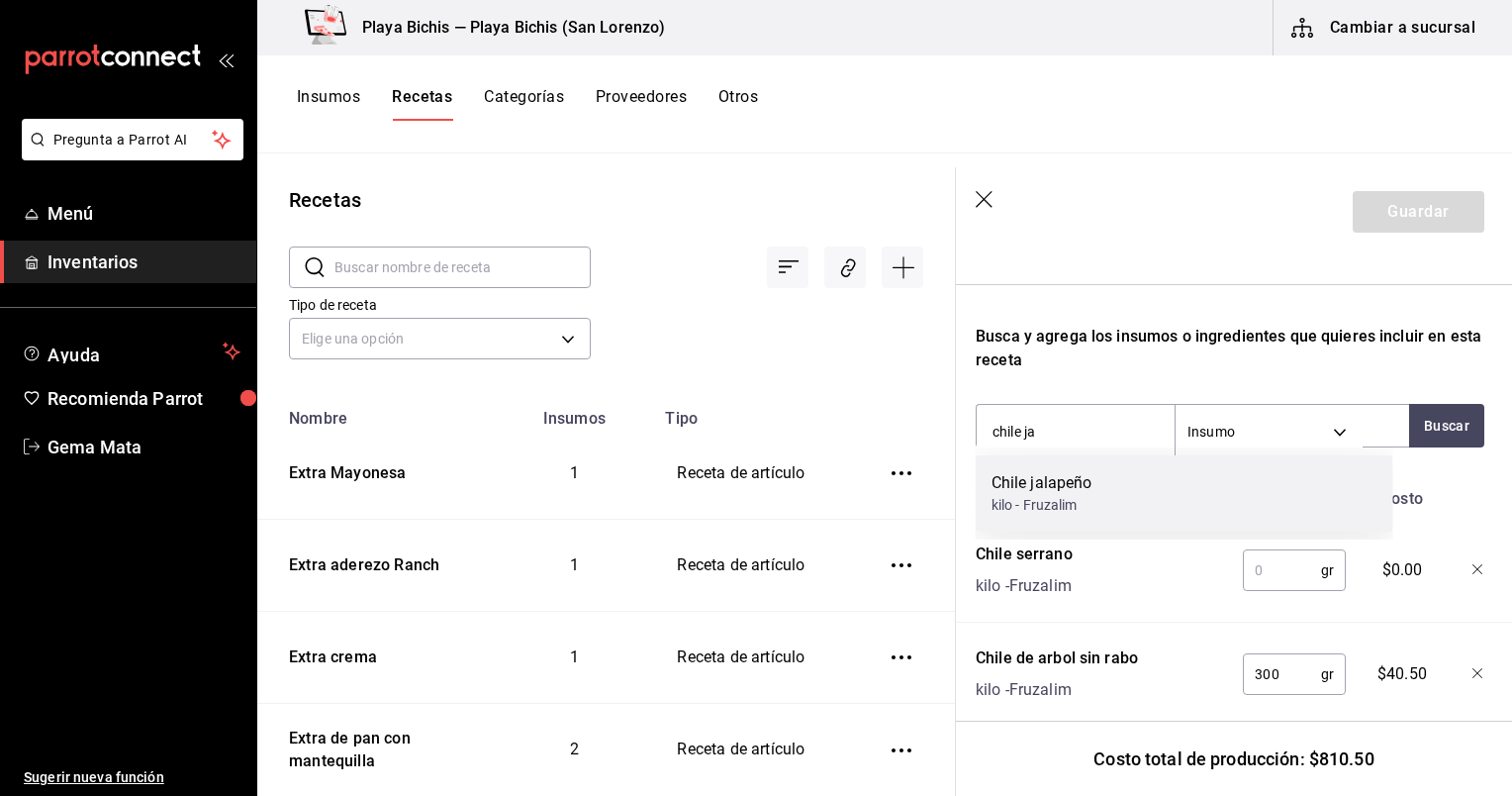 click on "Chile jalapeño kilo - [NAME]" at bounding box center (1184, 493) 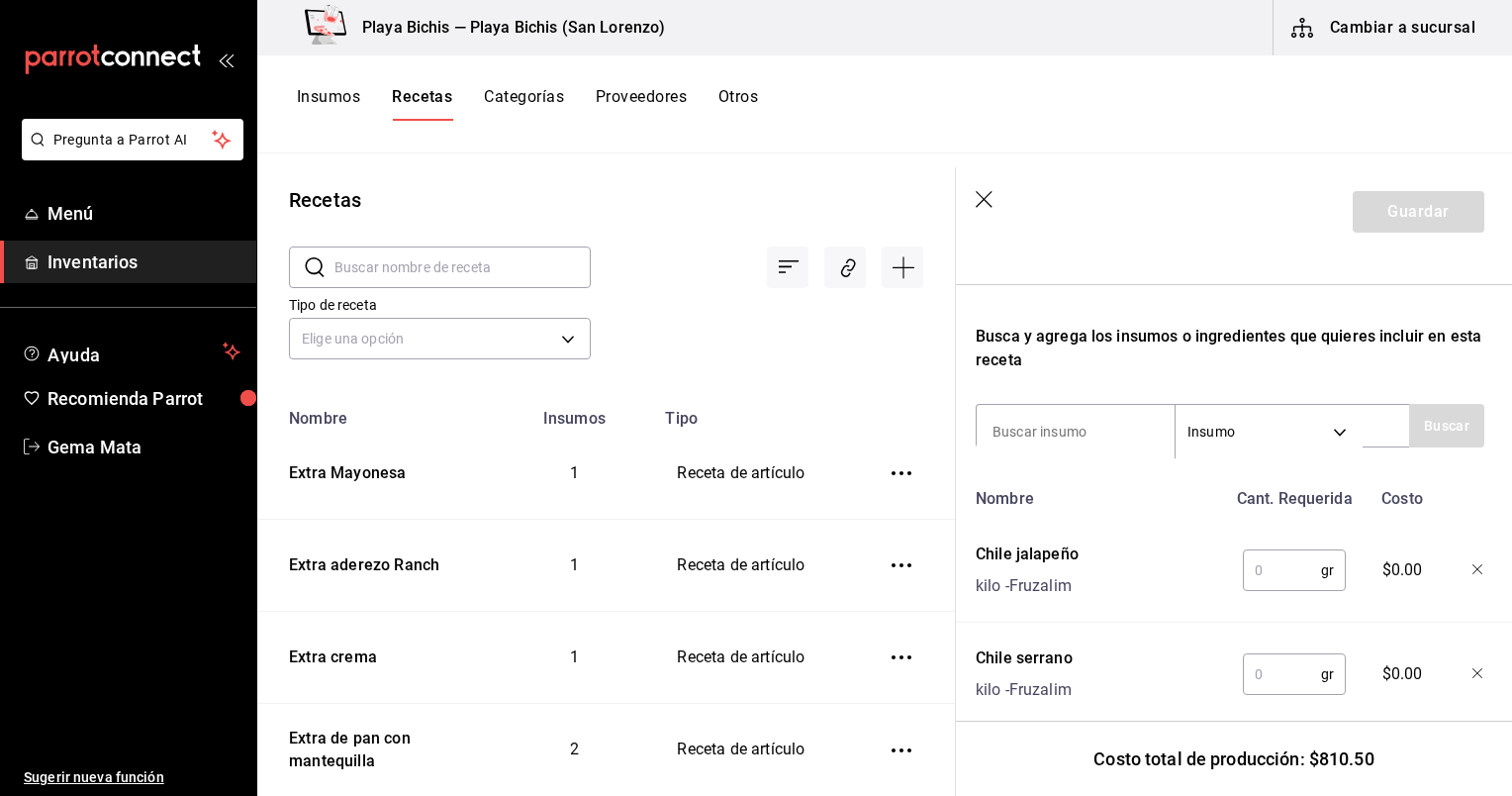 click at bounding box center [1281, 674] 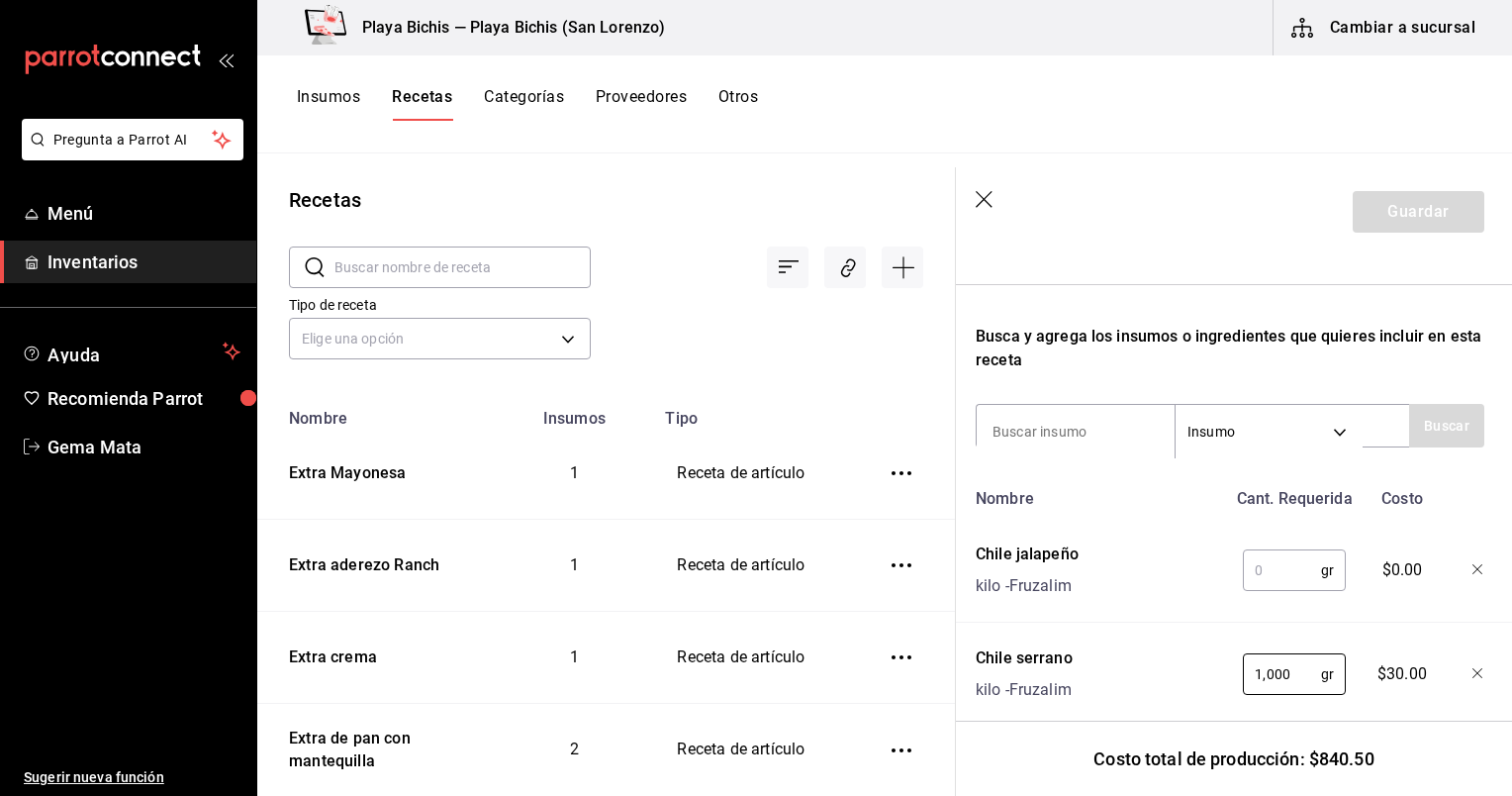 type on "1,000" 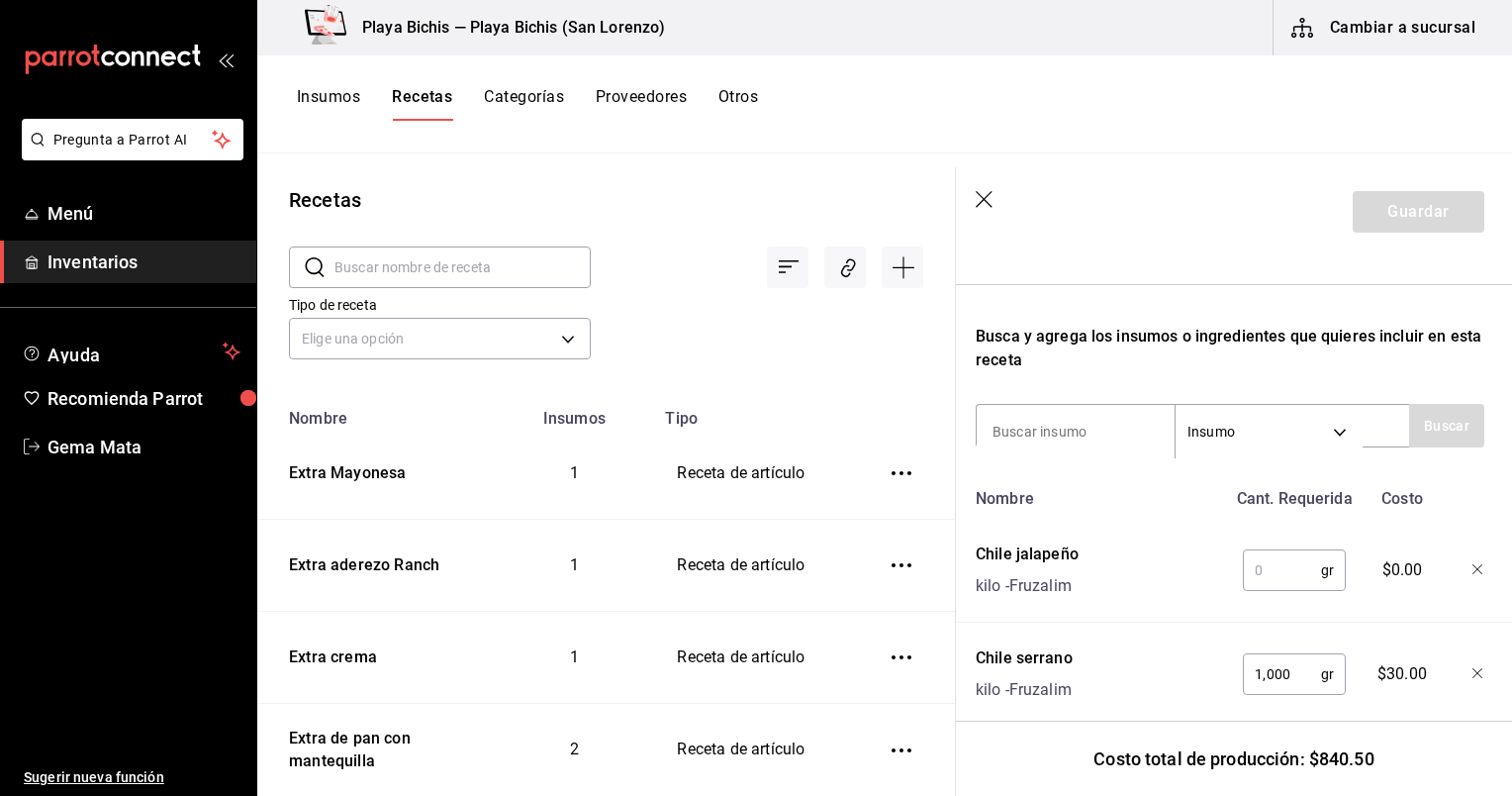 click at bounding box center [1281, 570] 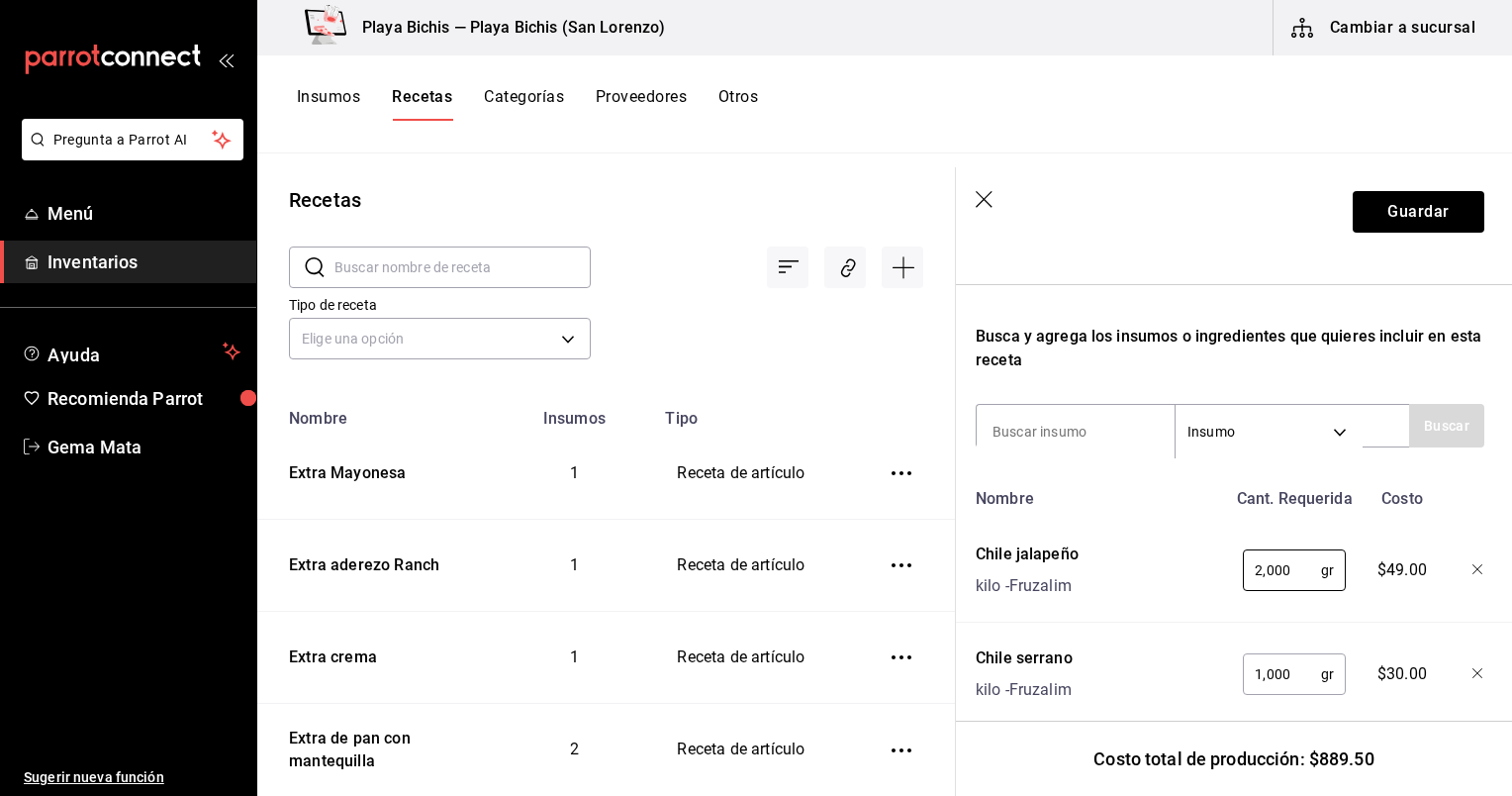 type on "2,000" 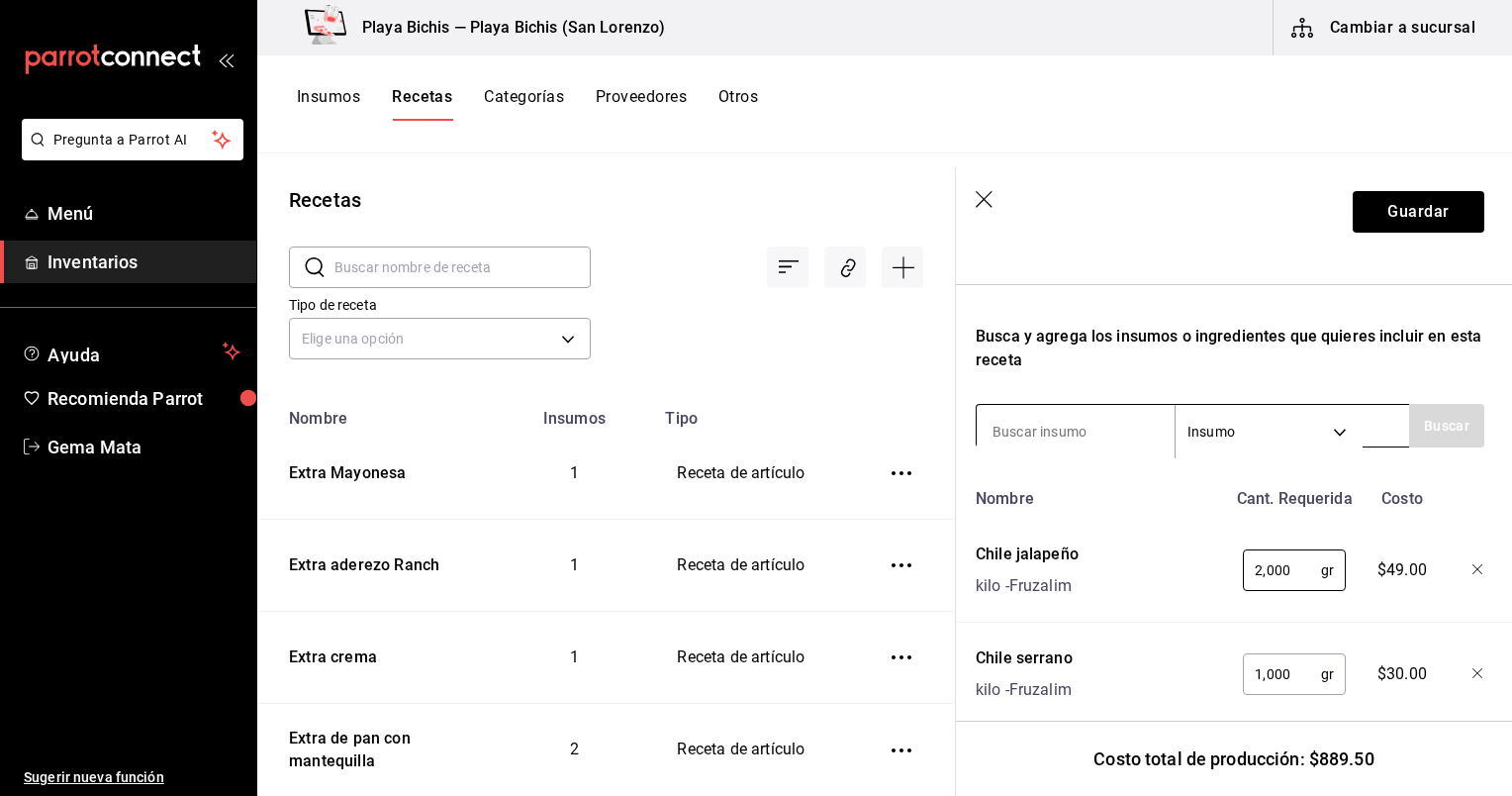 click at bounding box center [1076, 432] 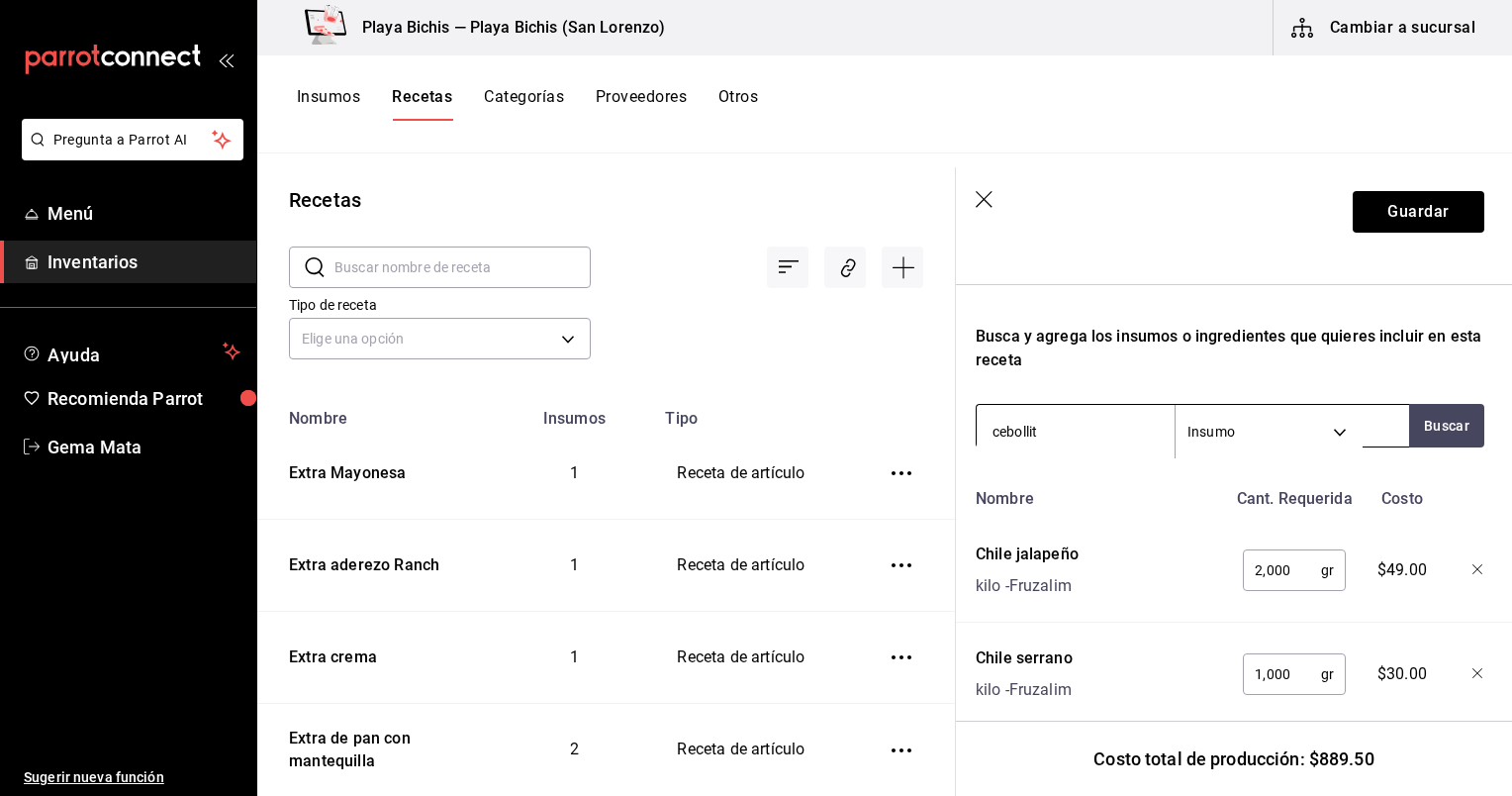 type on "cebollita" 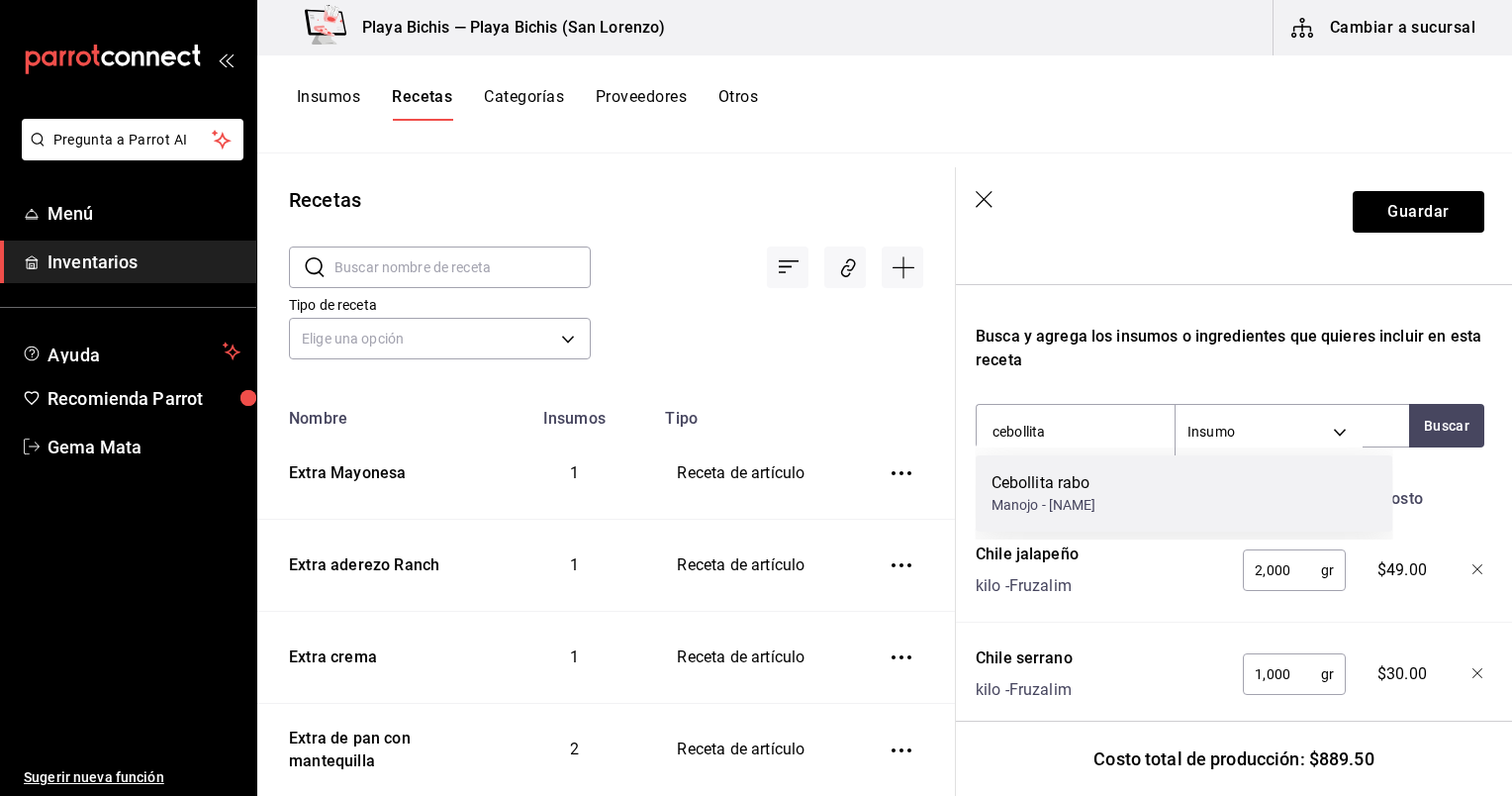 click on "Manojo - [NAME]" at bounding box center [1044, 505] 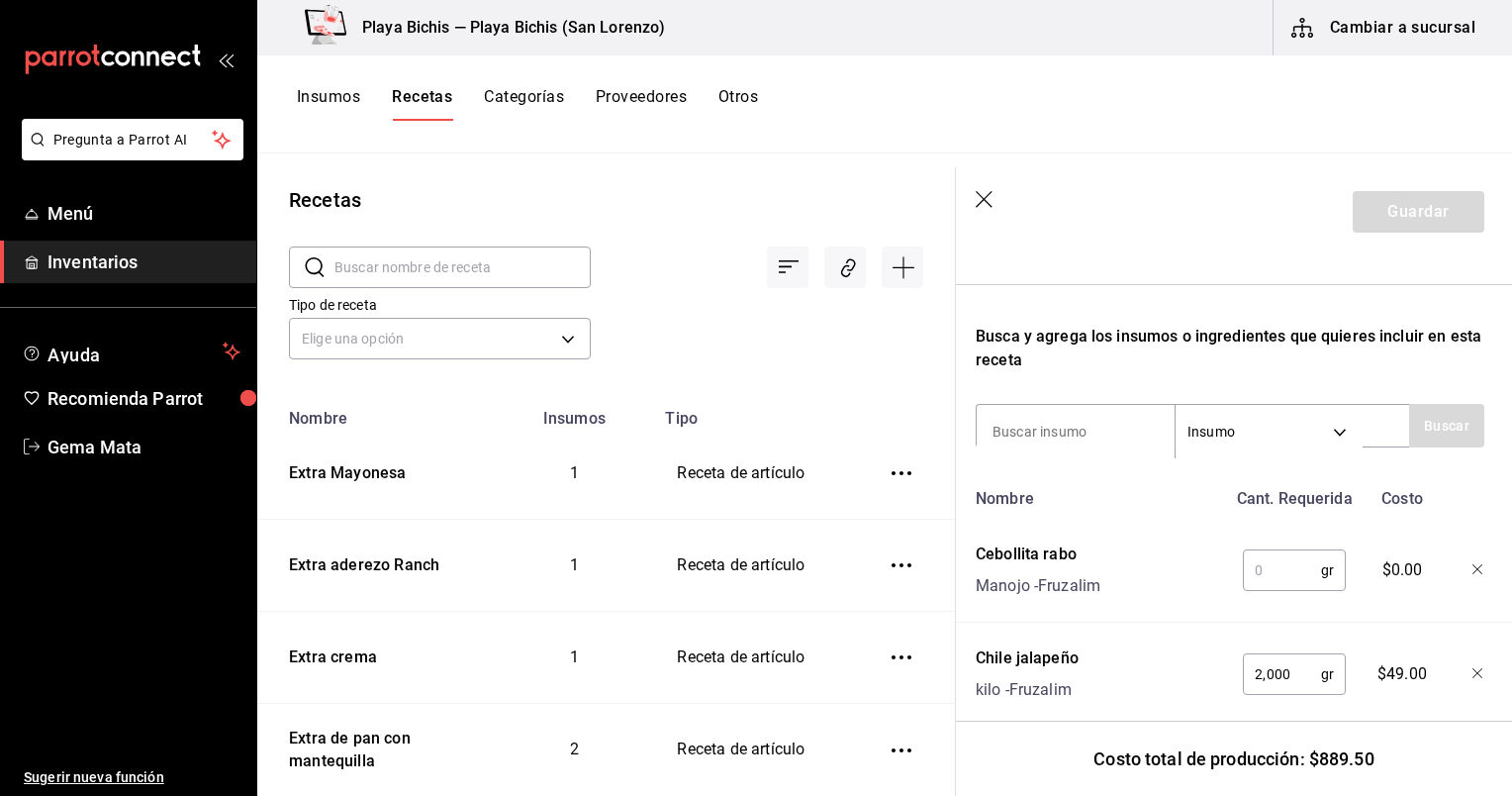 click at bounding box center (1281, 570) 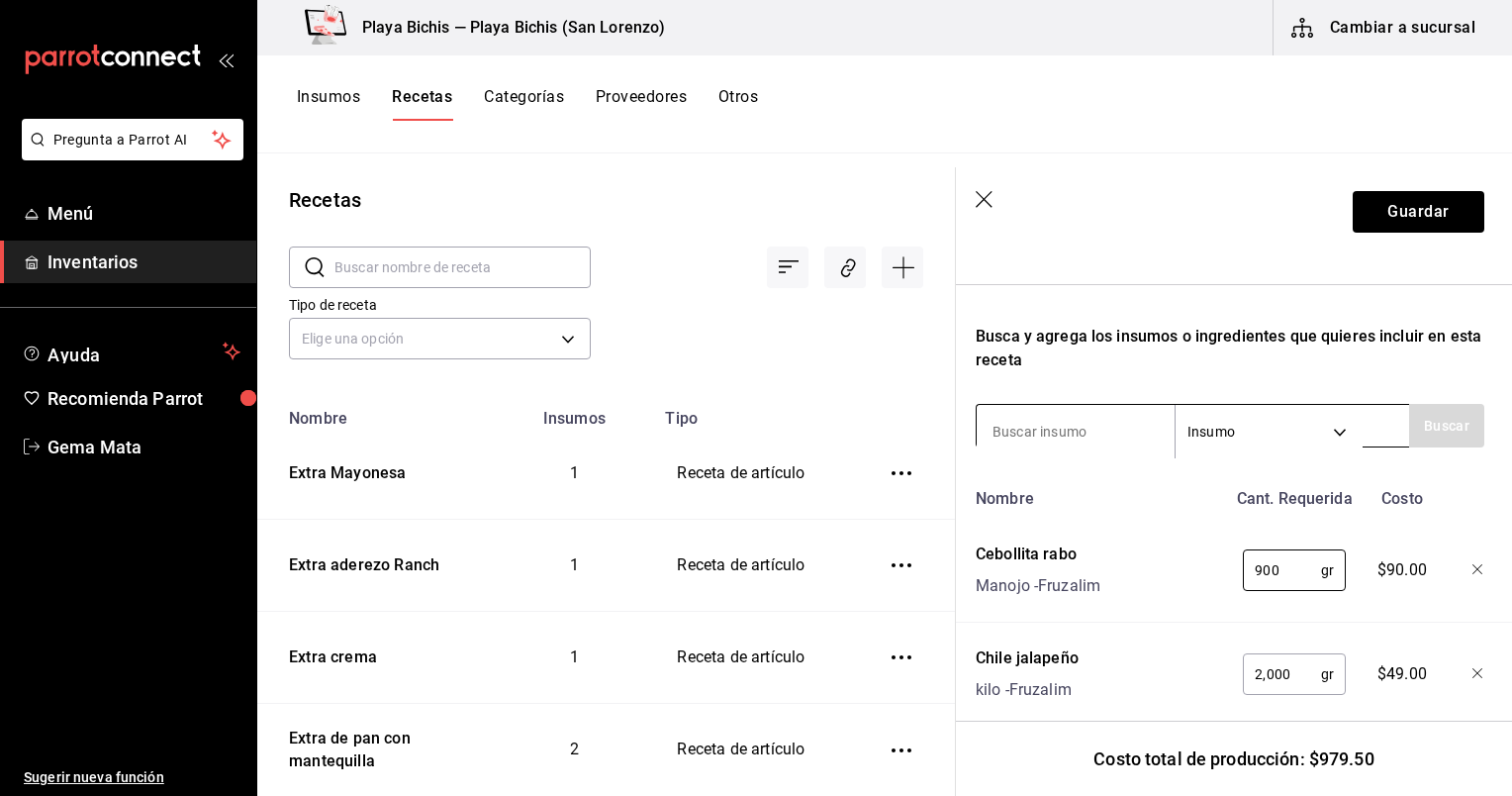 type on "900" 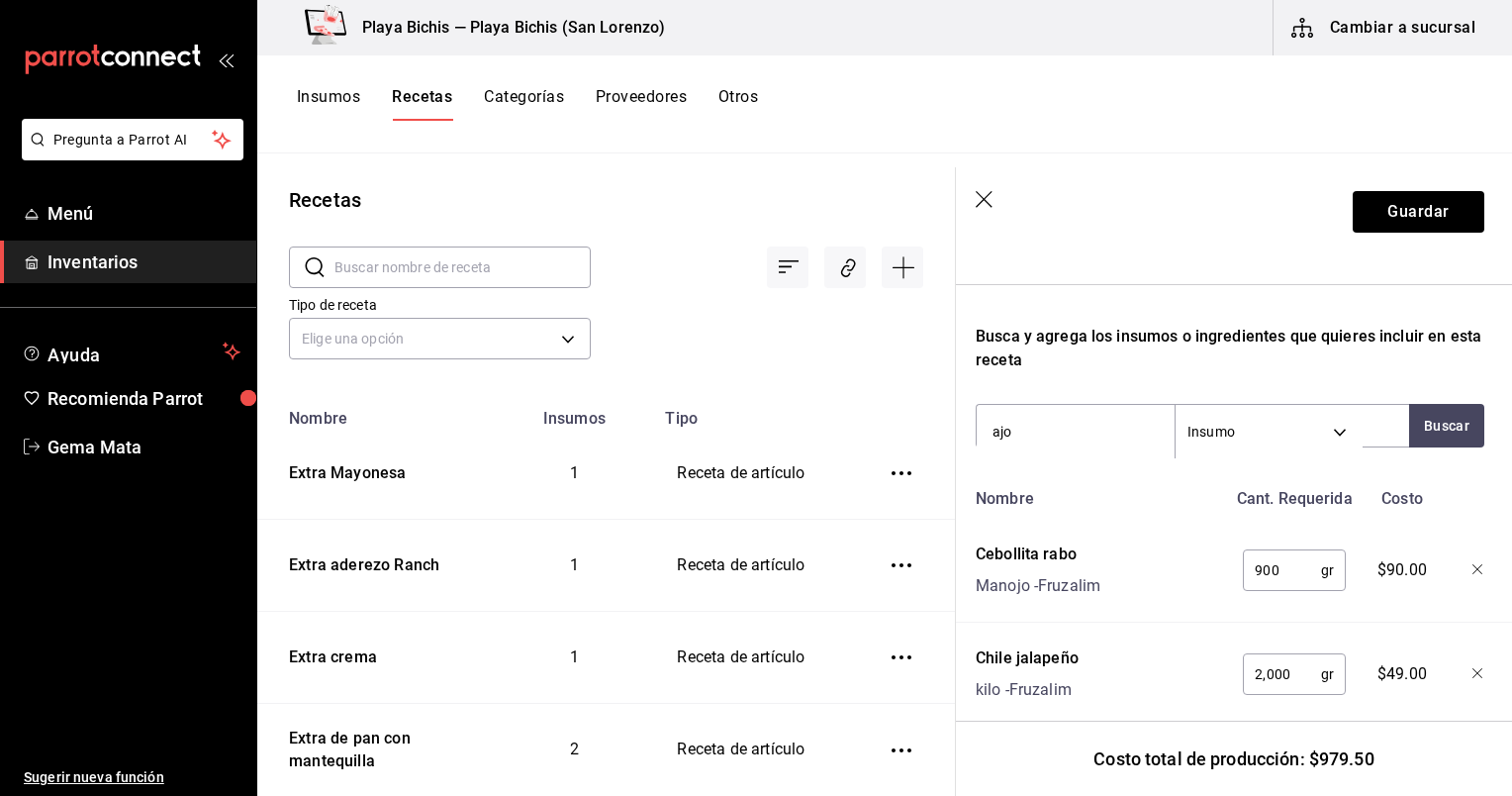 type on "ajo" 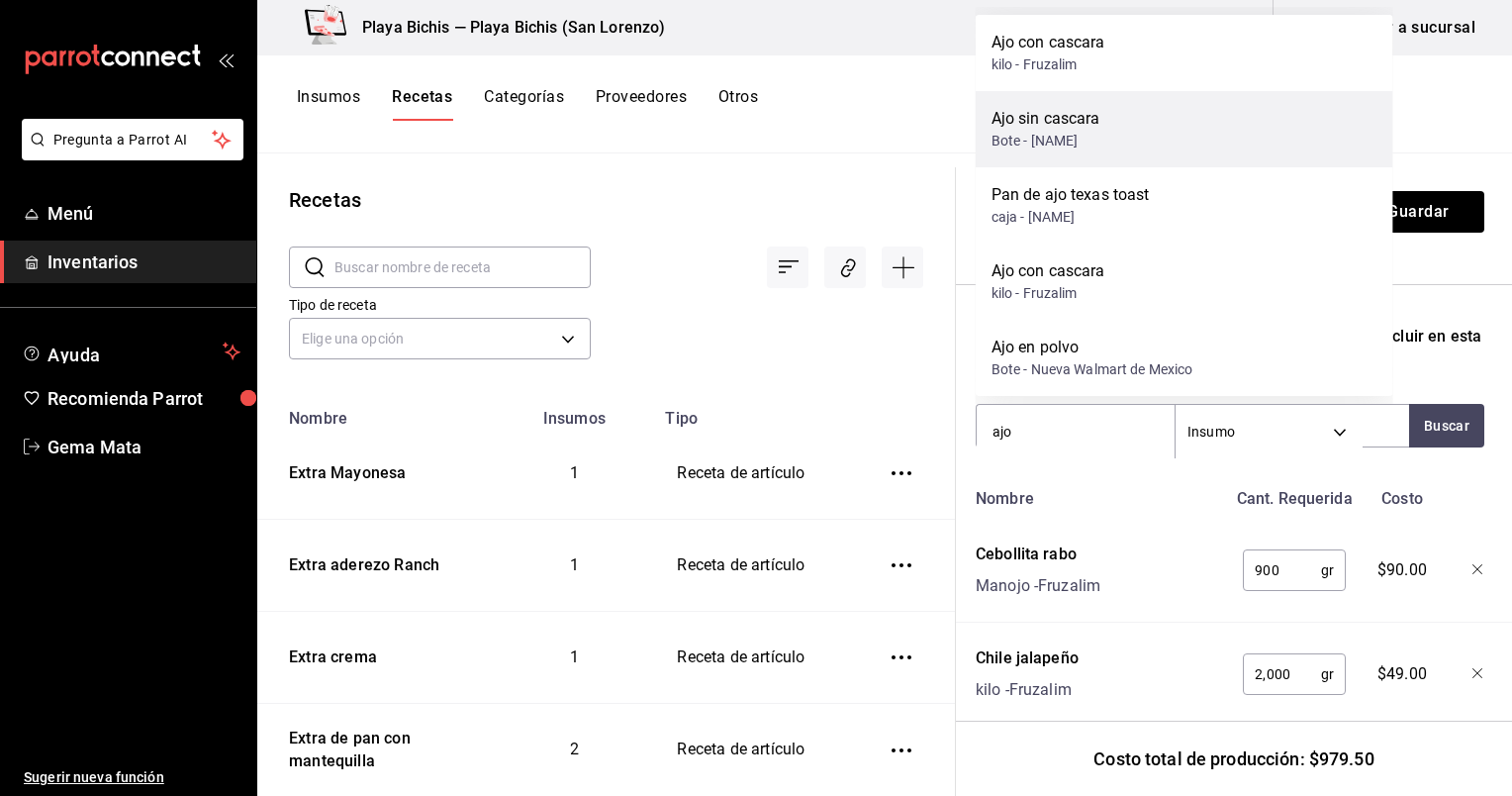 click on "Ajo sin cascara Bote - [NAME]" at bounding box center (1184, 129) 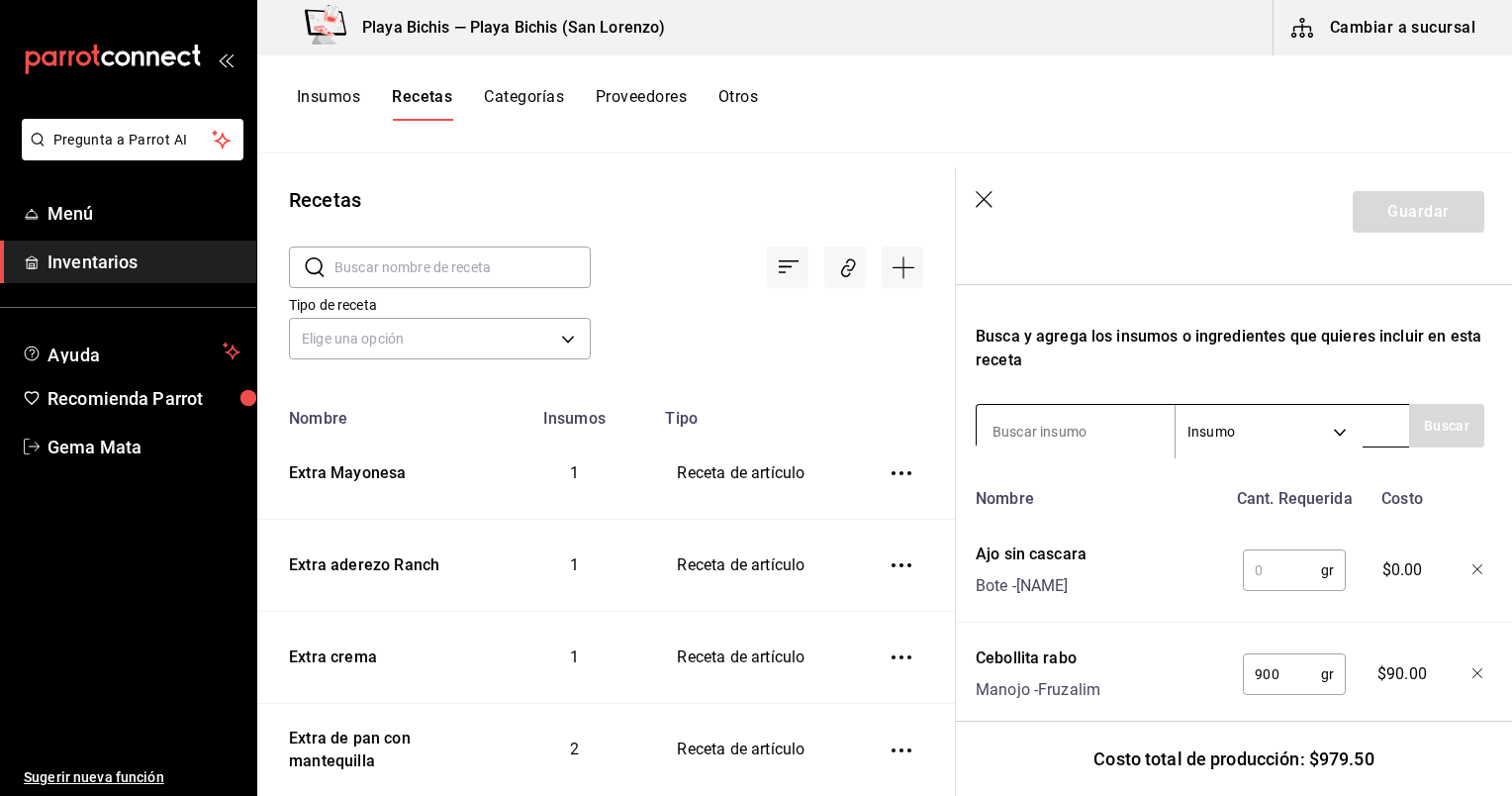 scroll, scrollTop: 703, scrollLeft: 4, axis: both 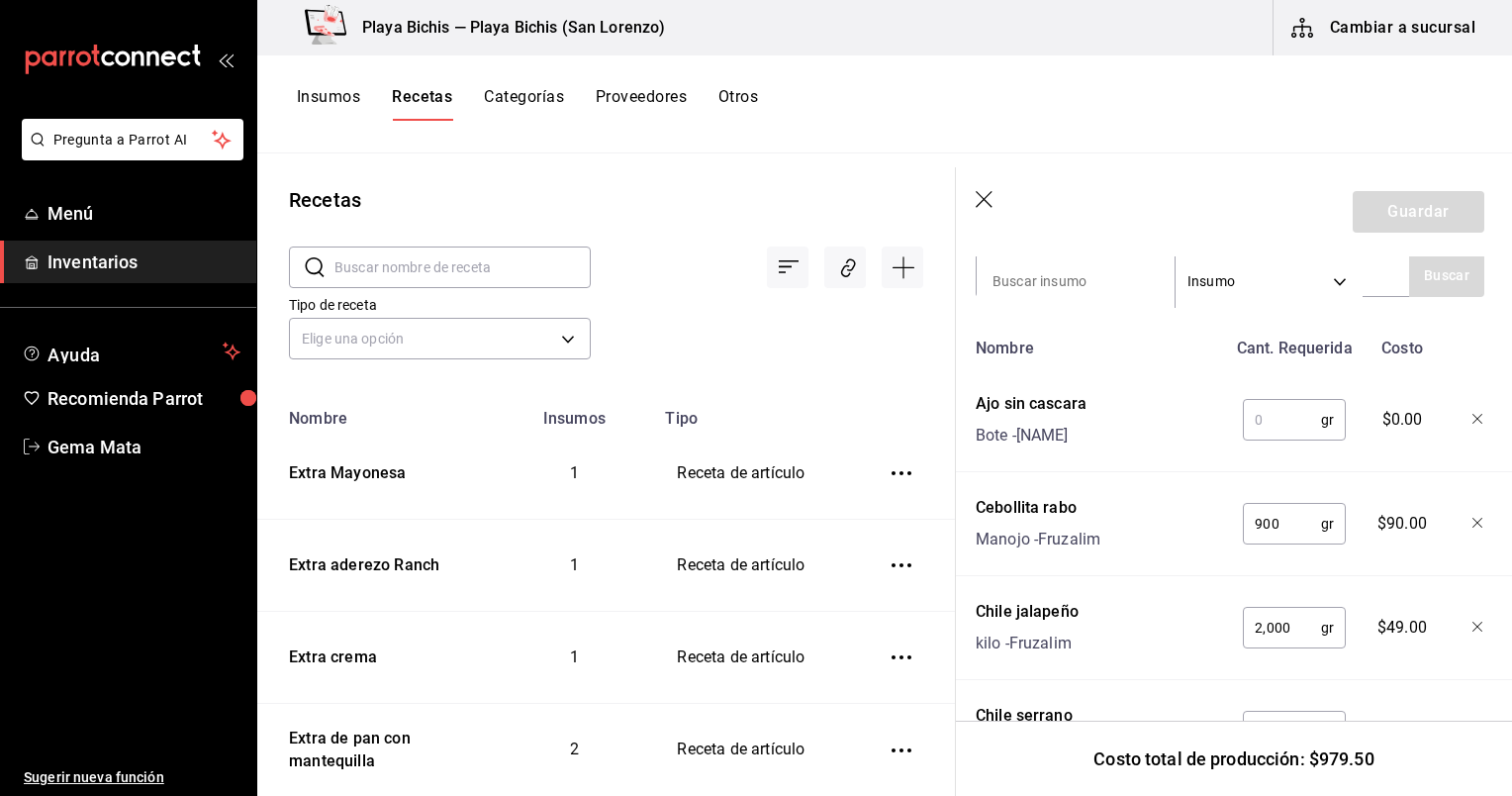 click at bounding box center (1281, 420) 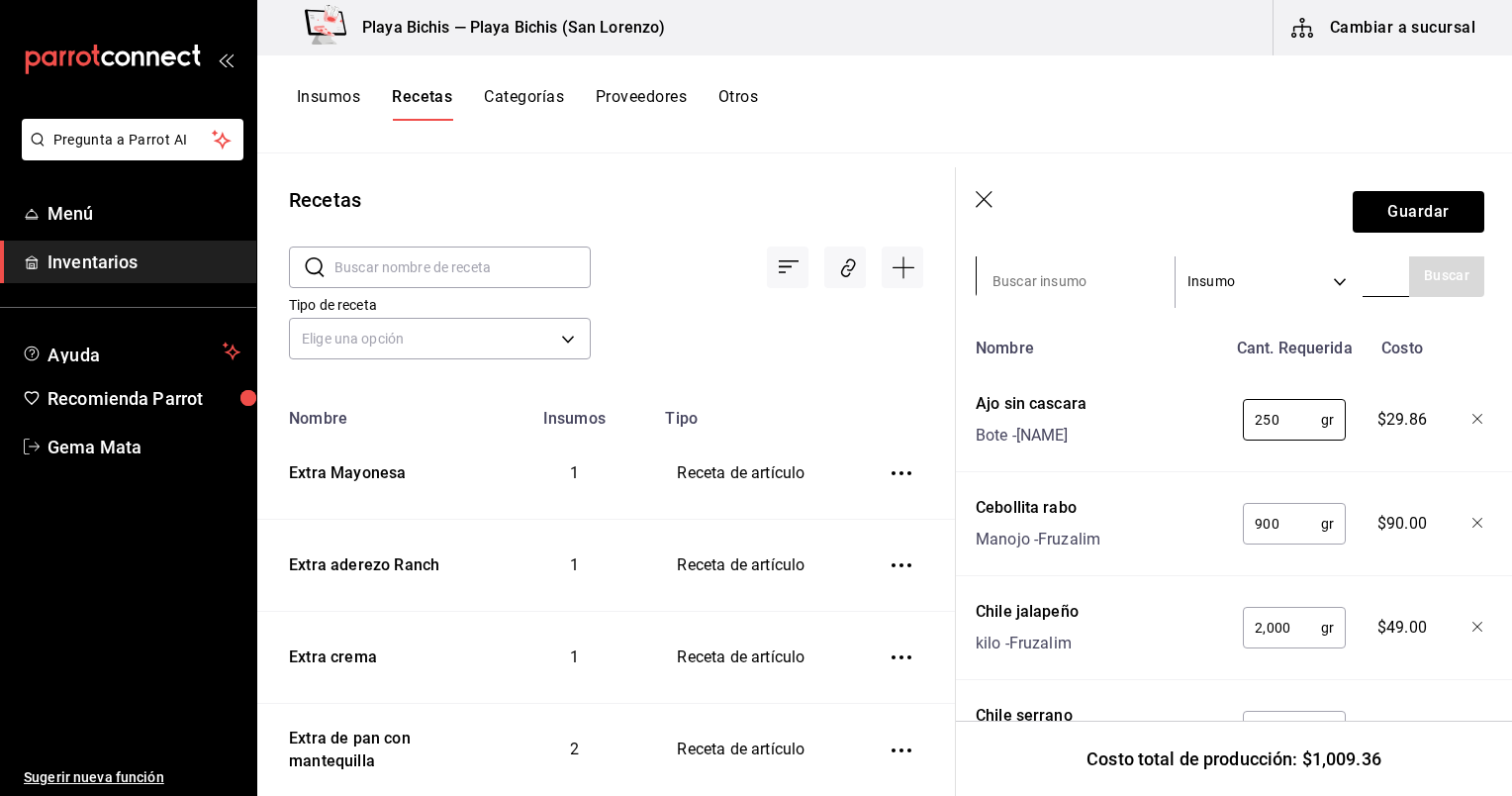 type on "250" 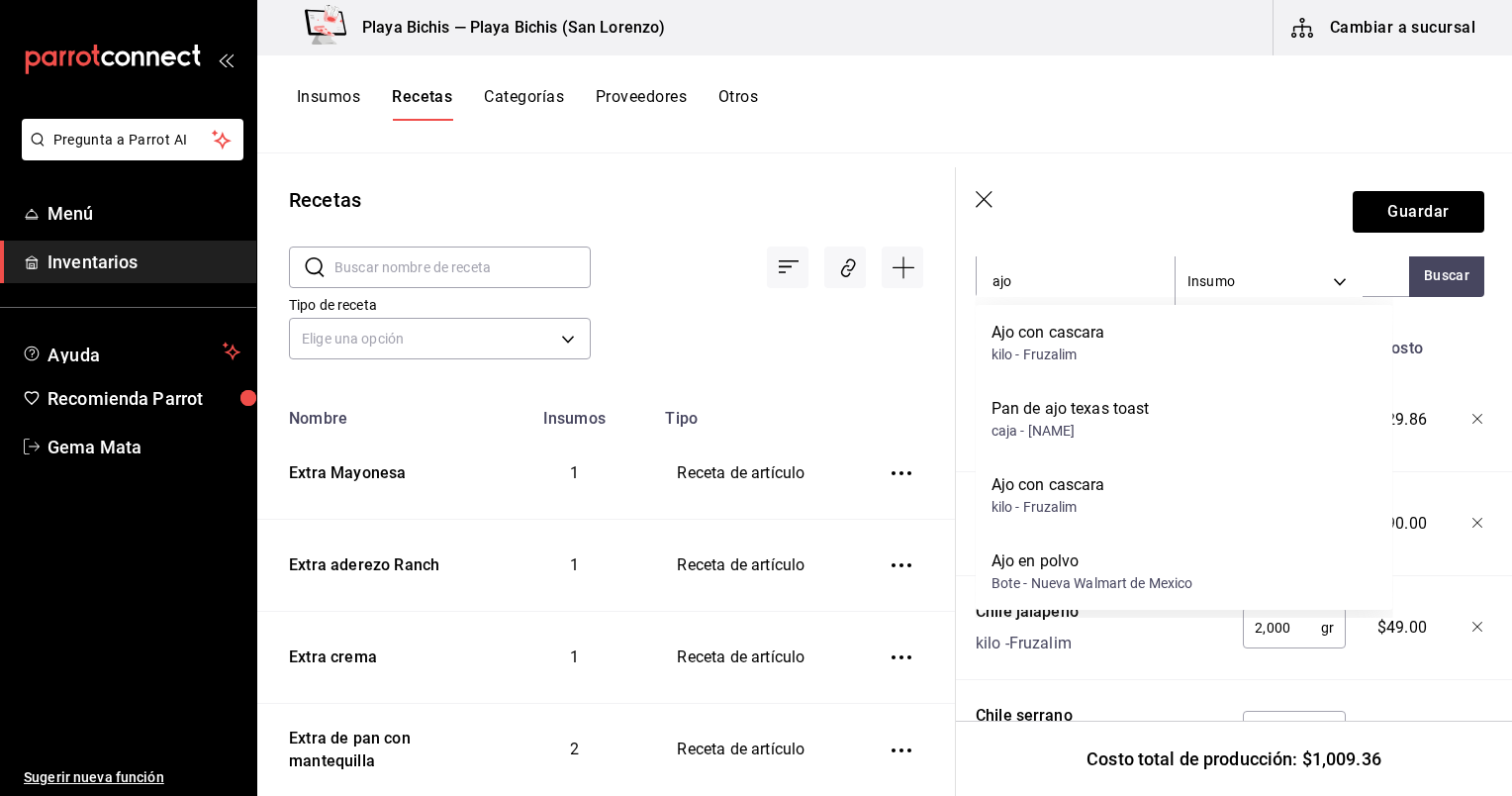 type on "ajo c" 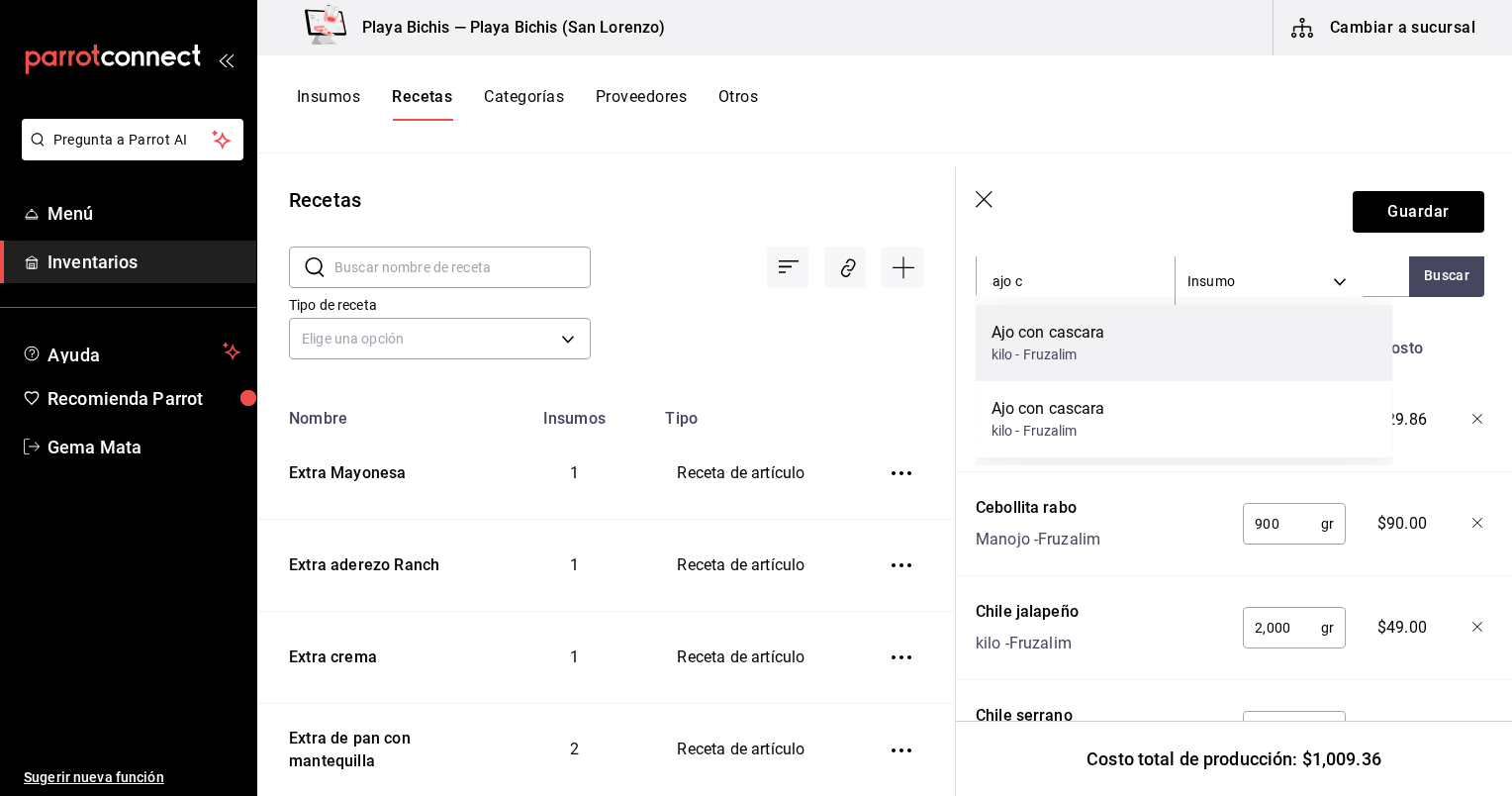 click on "Ajo con cascara kilo - [NAME]" at bounding box center [1184, 343] 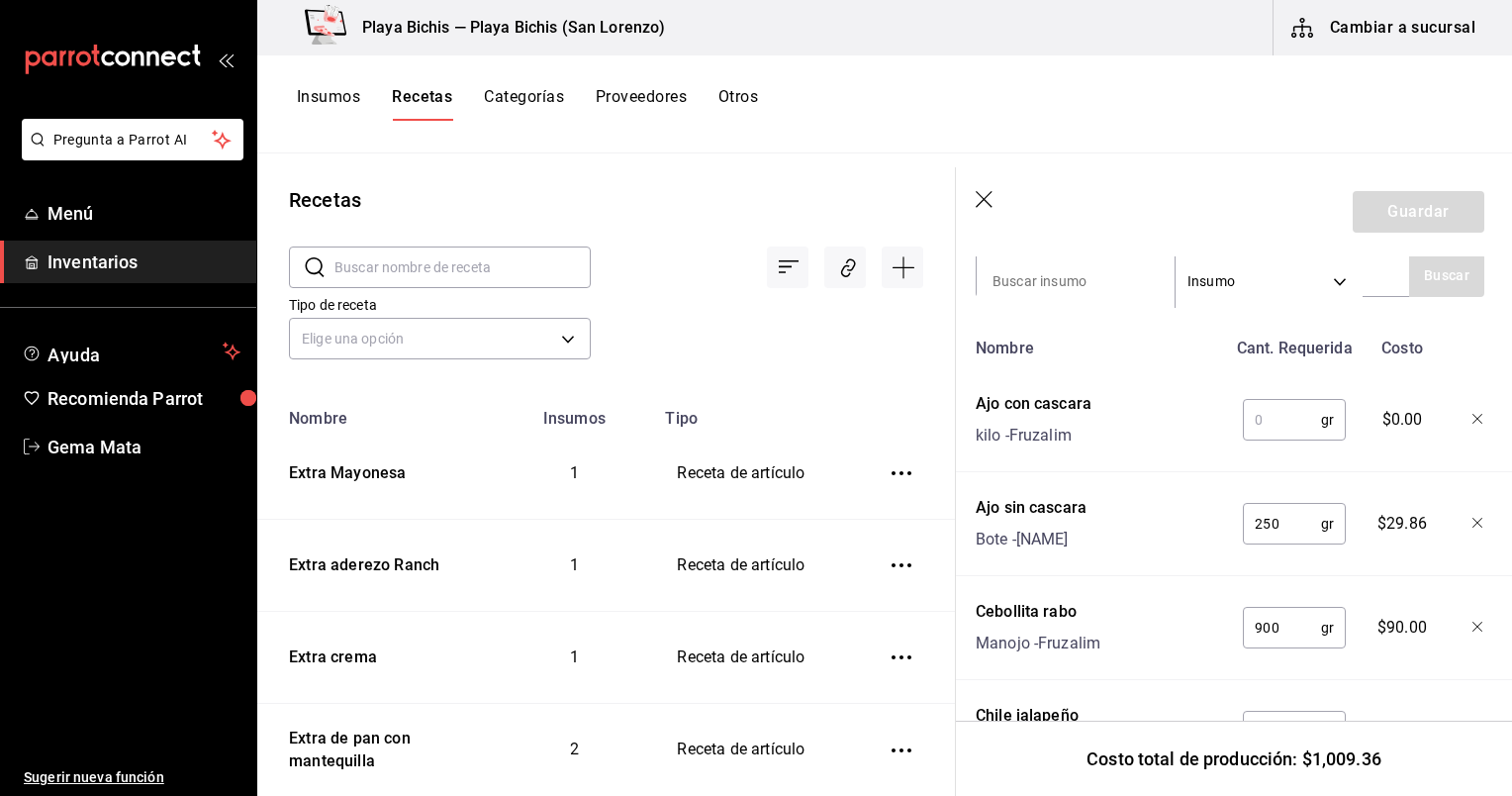 click at bounding box center (1281, 420) 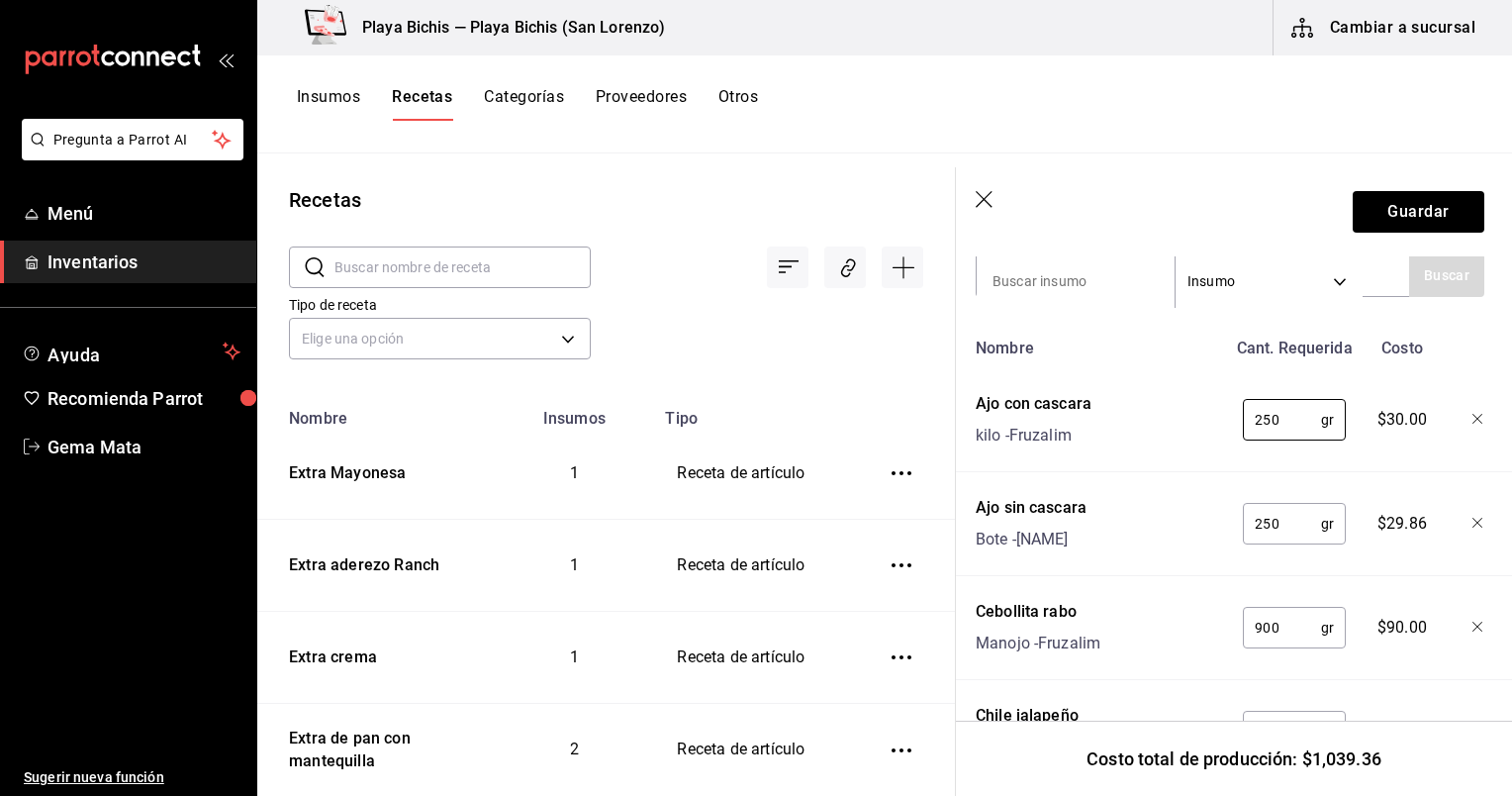 type on "250" 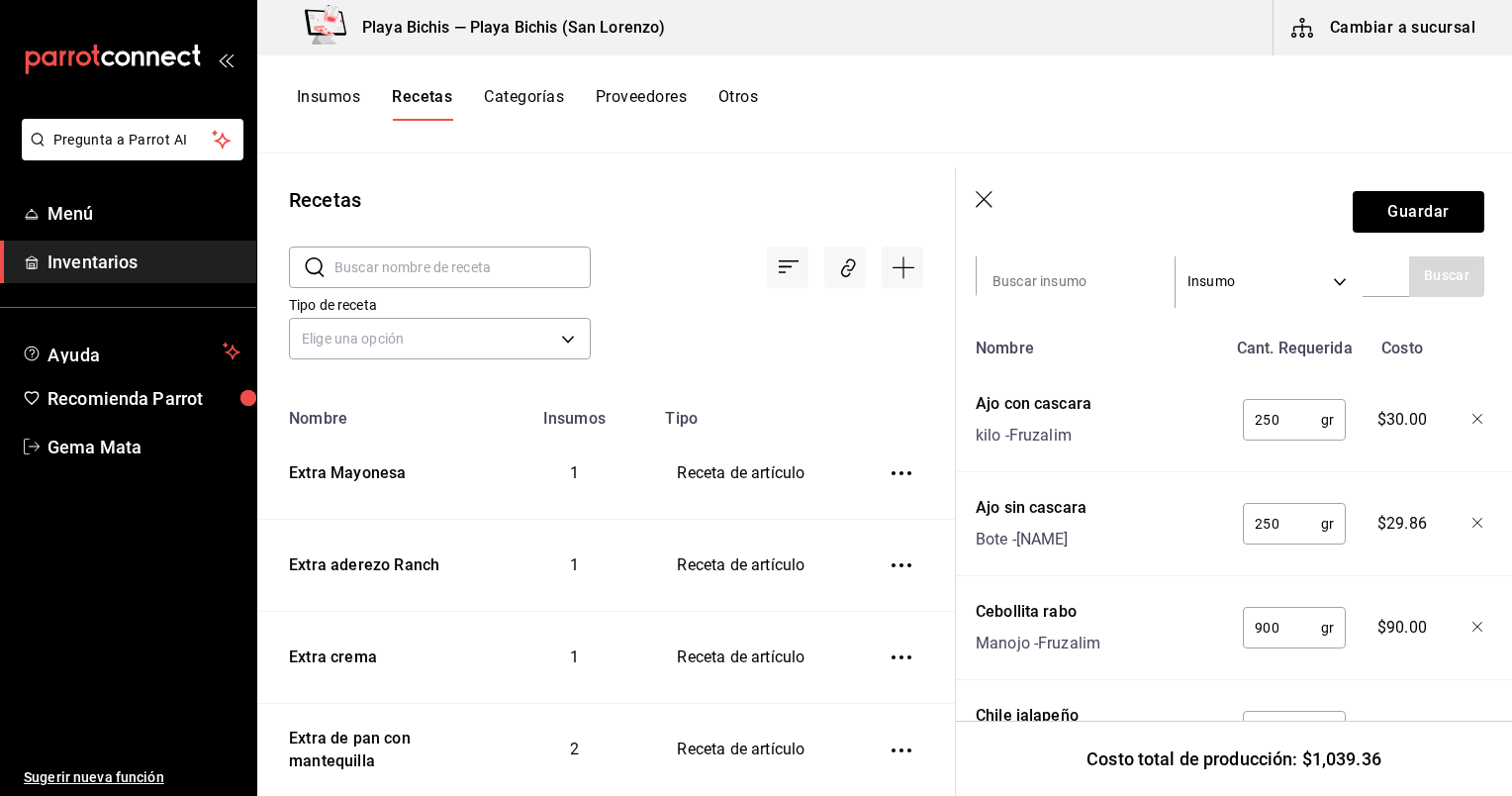 click 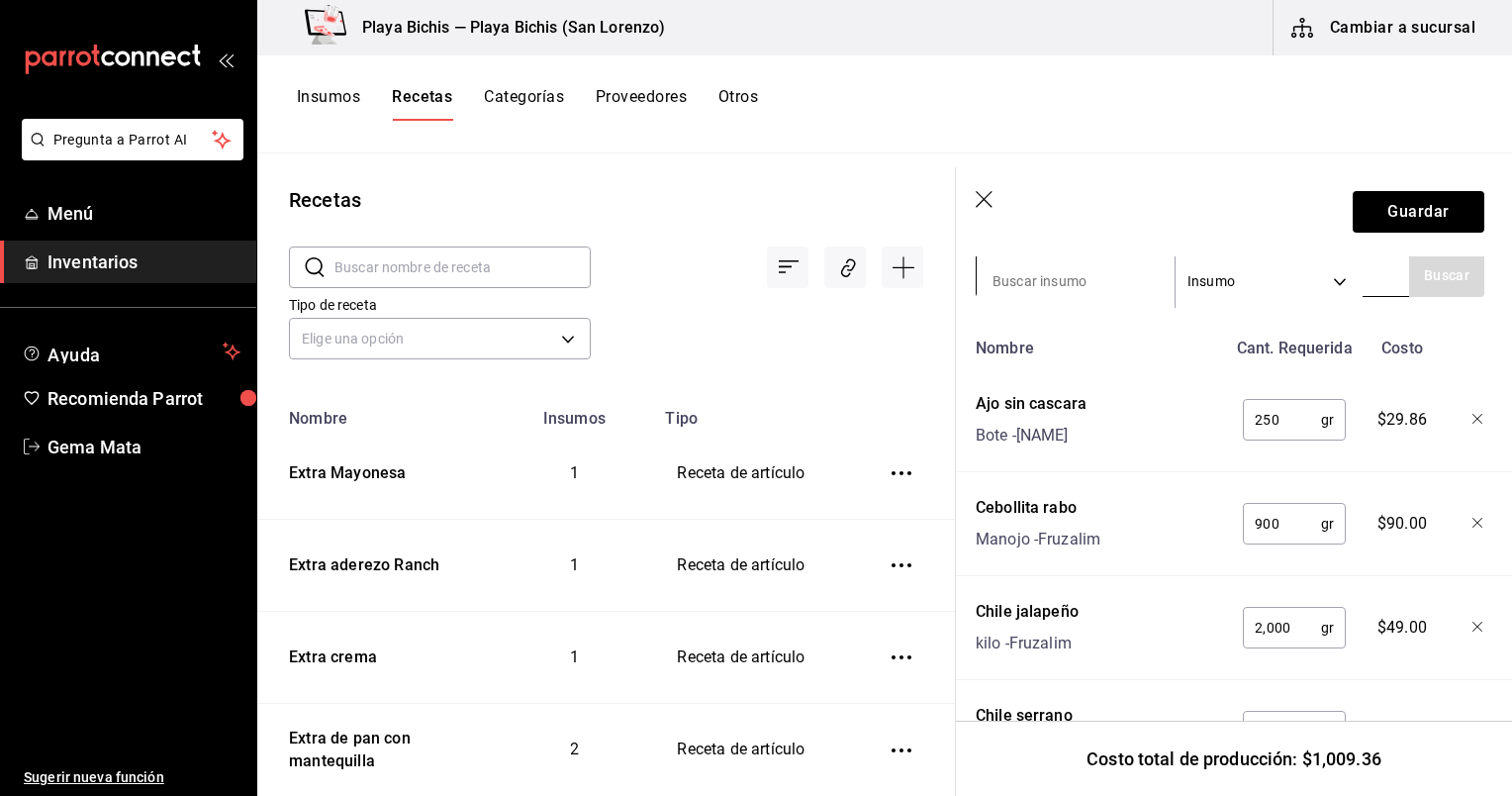 click at bounding box center [1076, 281] 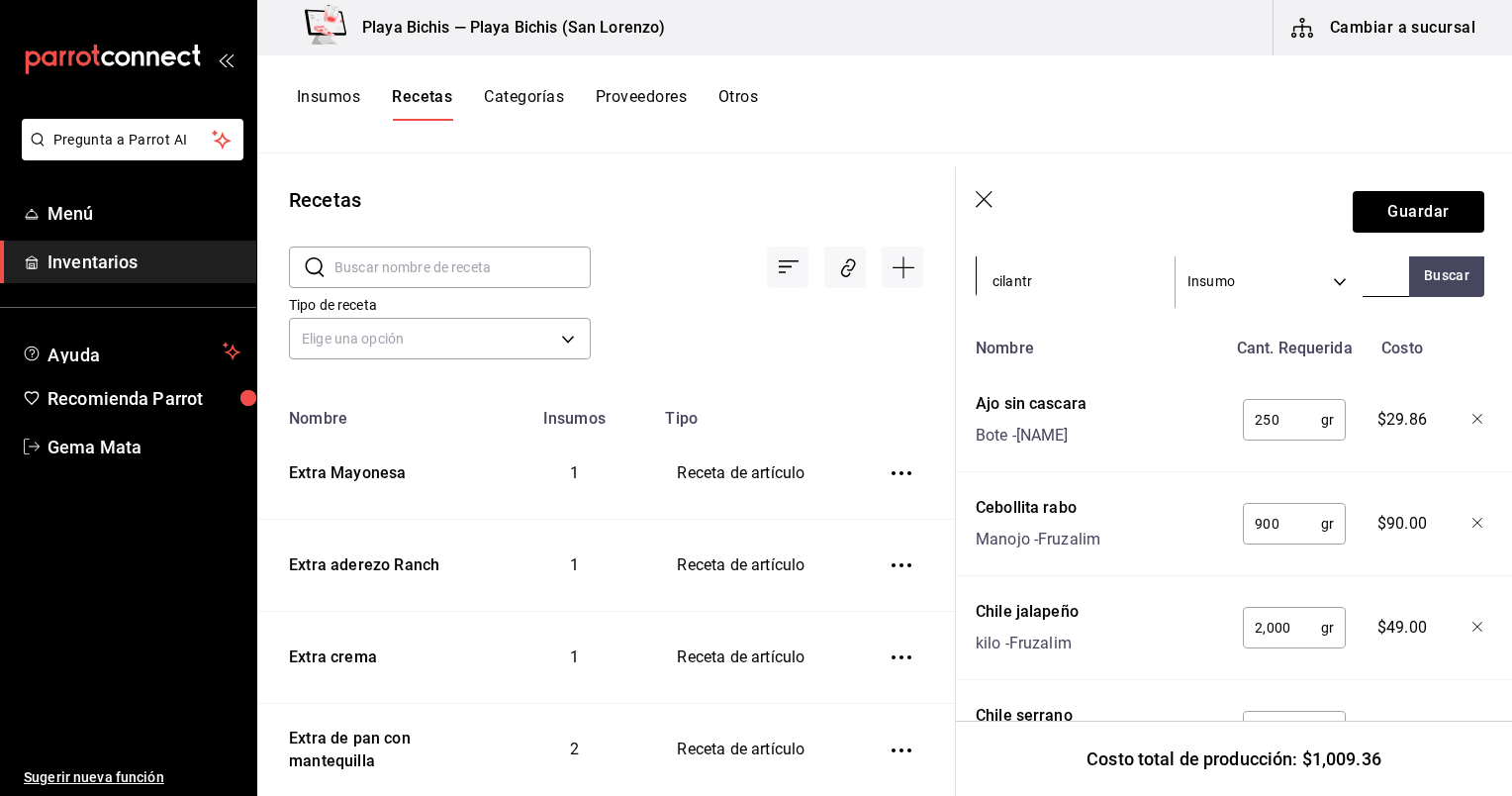 type on "cilantro" 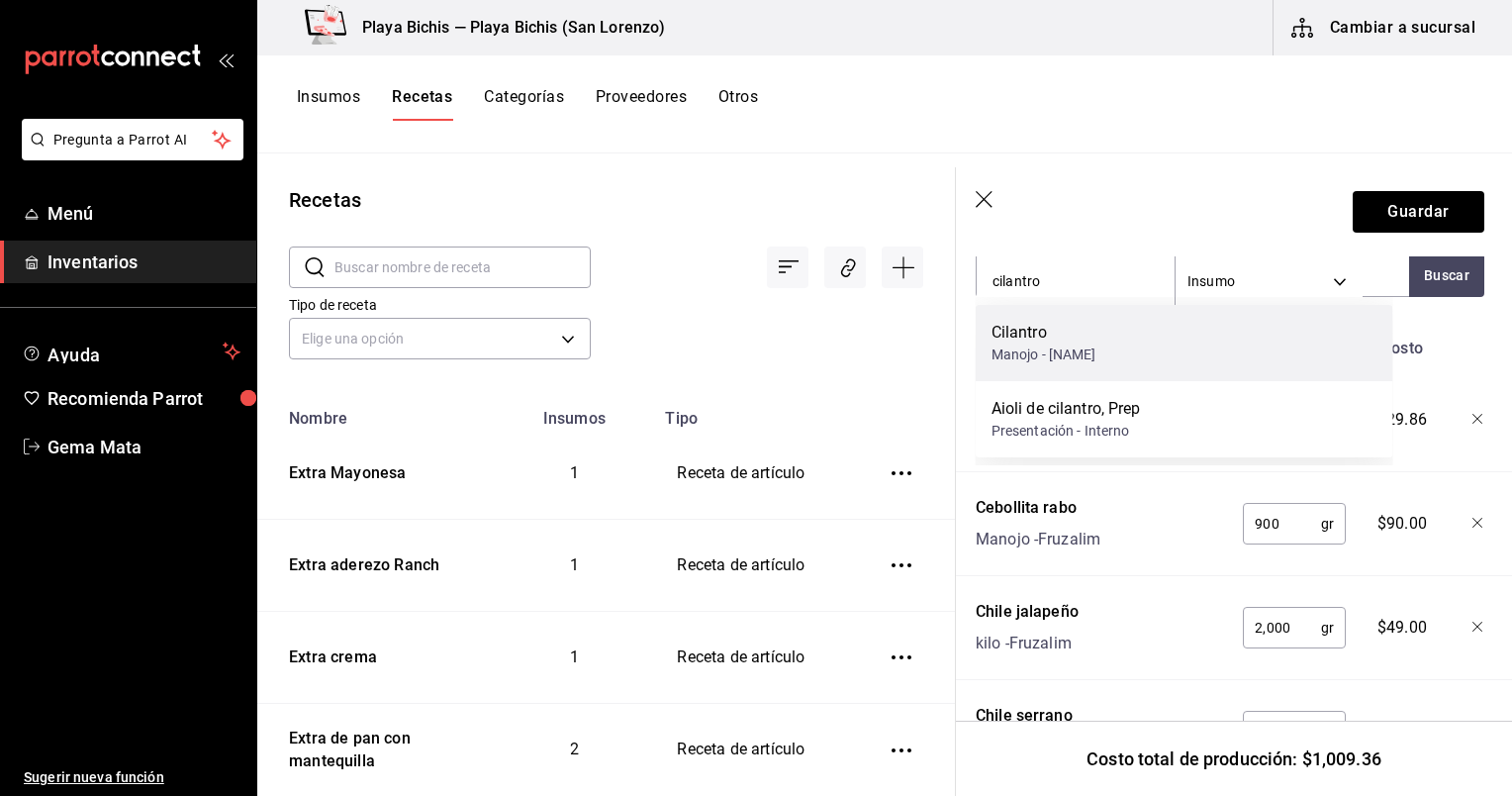 click on "Manojo - [NAME]" at bounding box center (1044, 354) 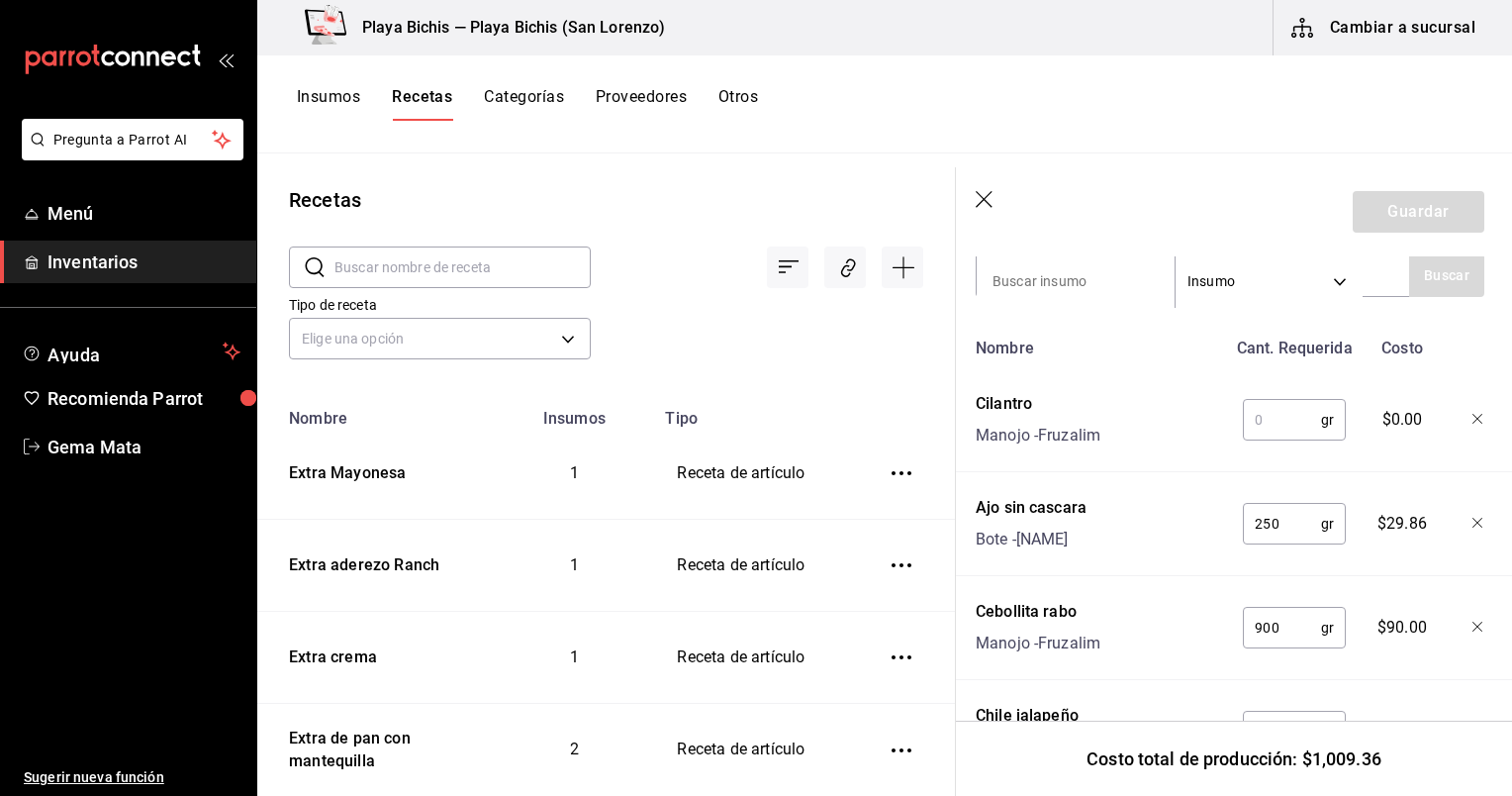 click at bounding box center (1281, 420) 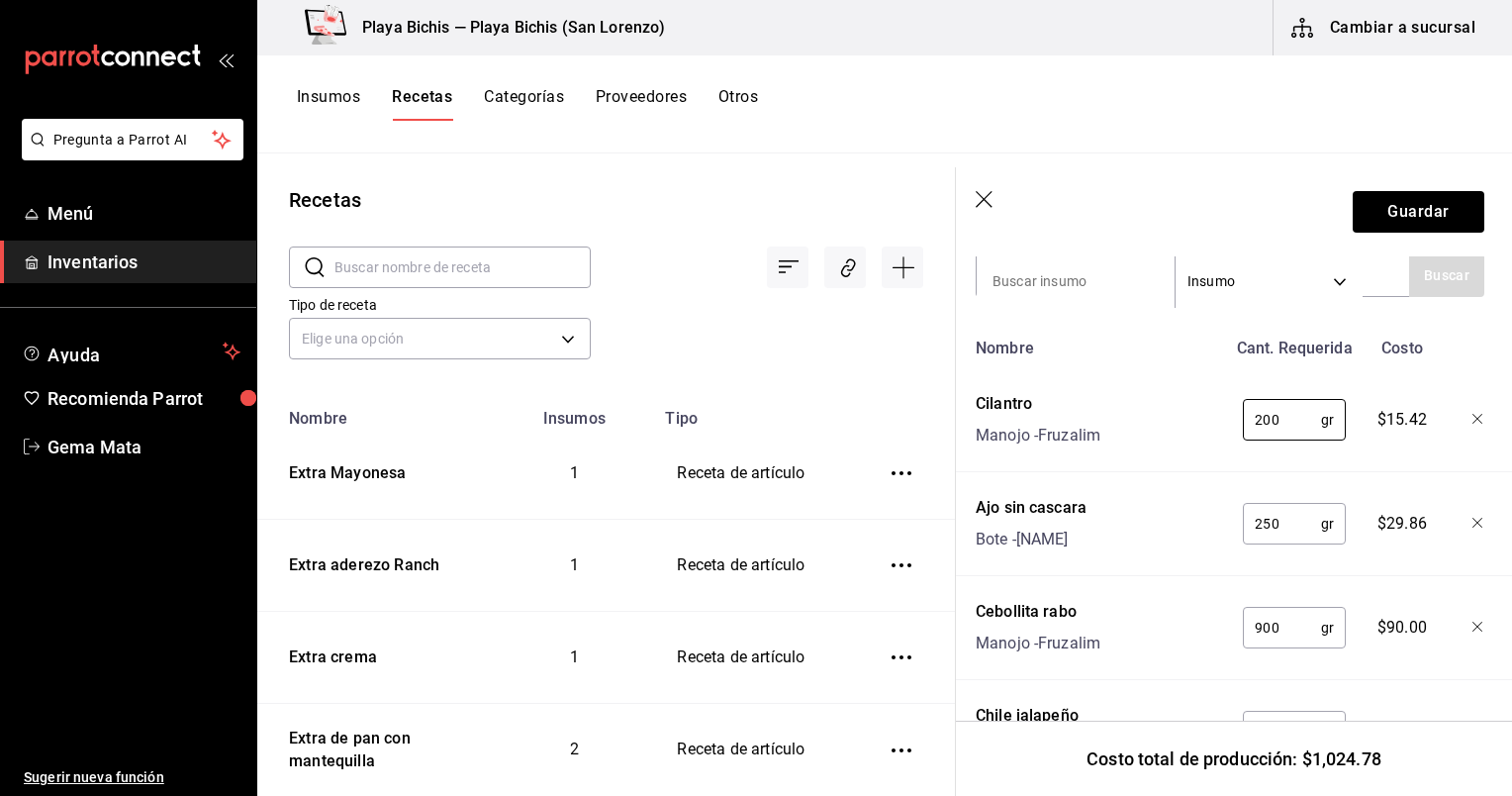 type on "200" 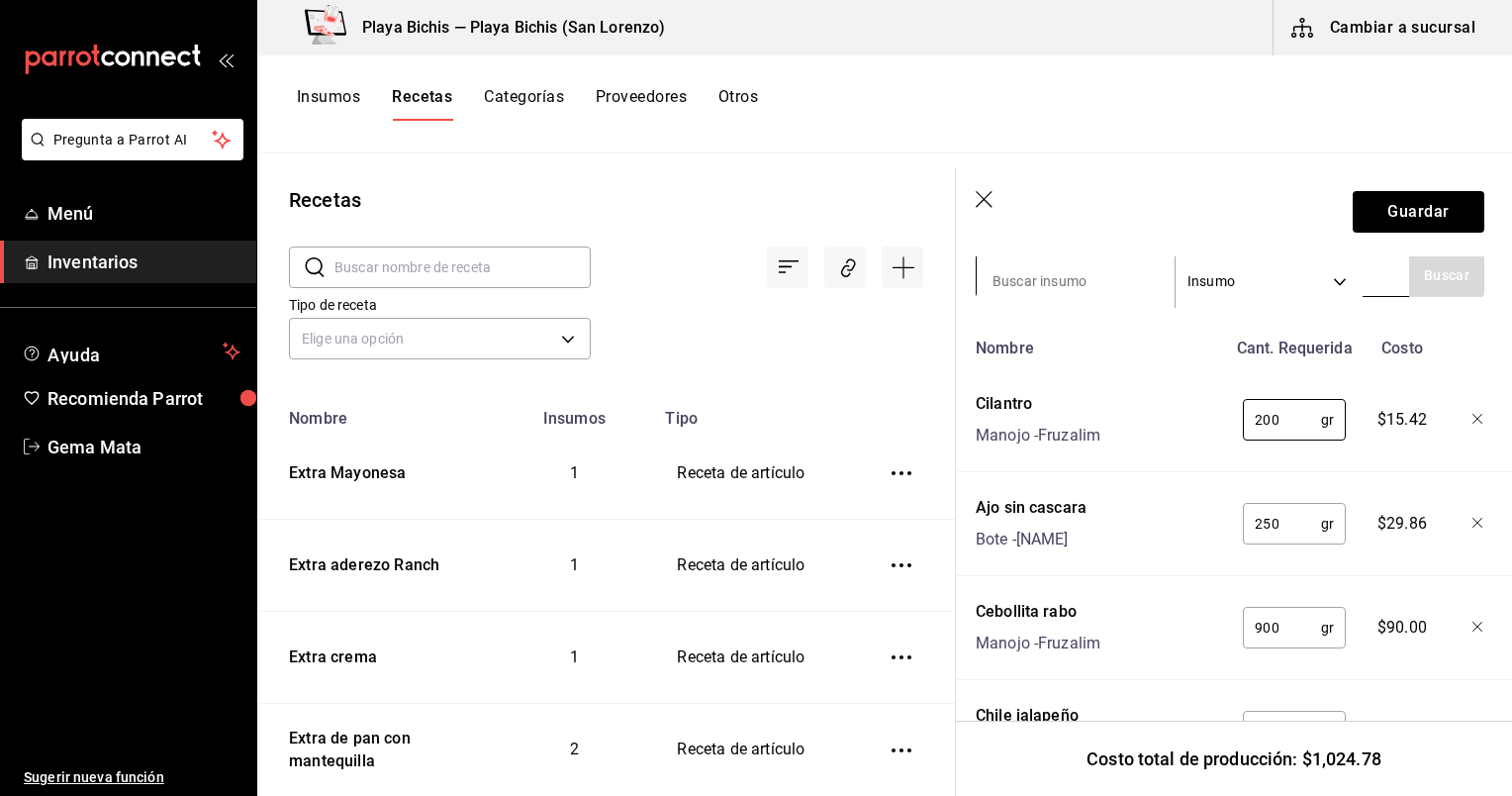 click at bounding box center (1076, 281) 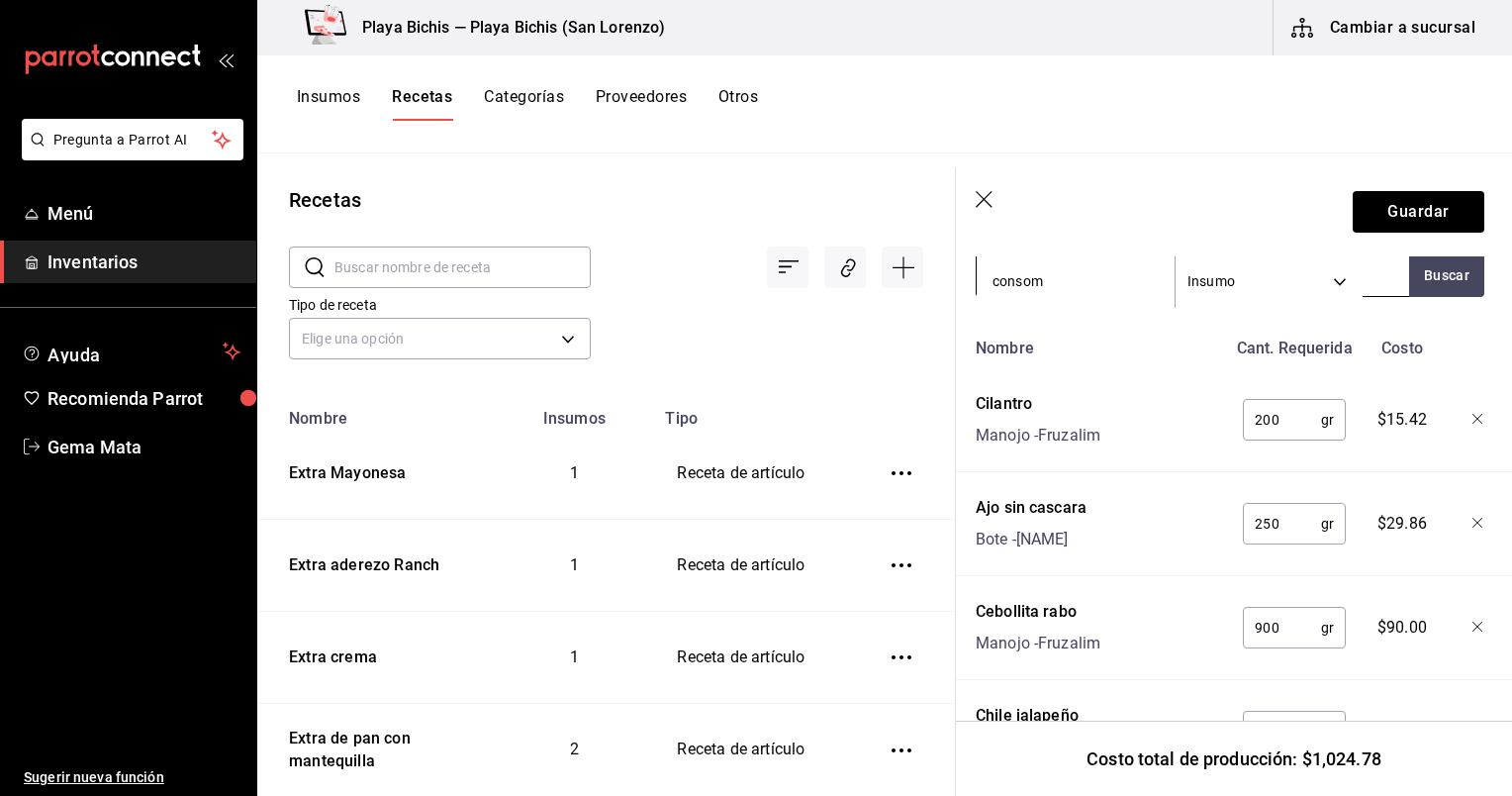 type on "consome" 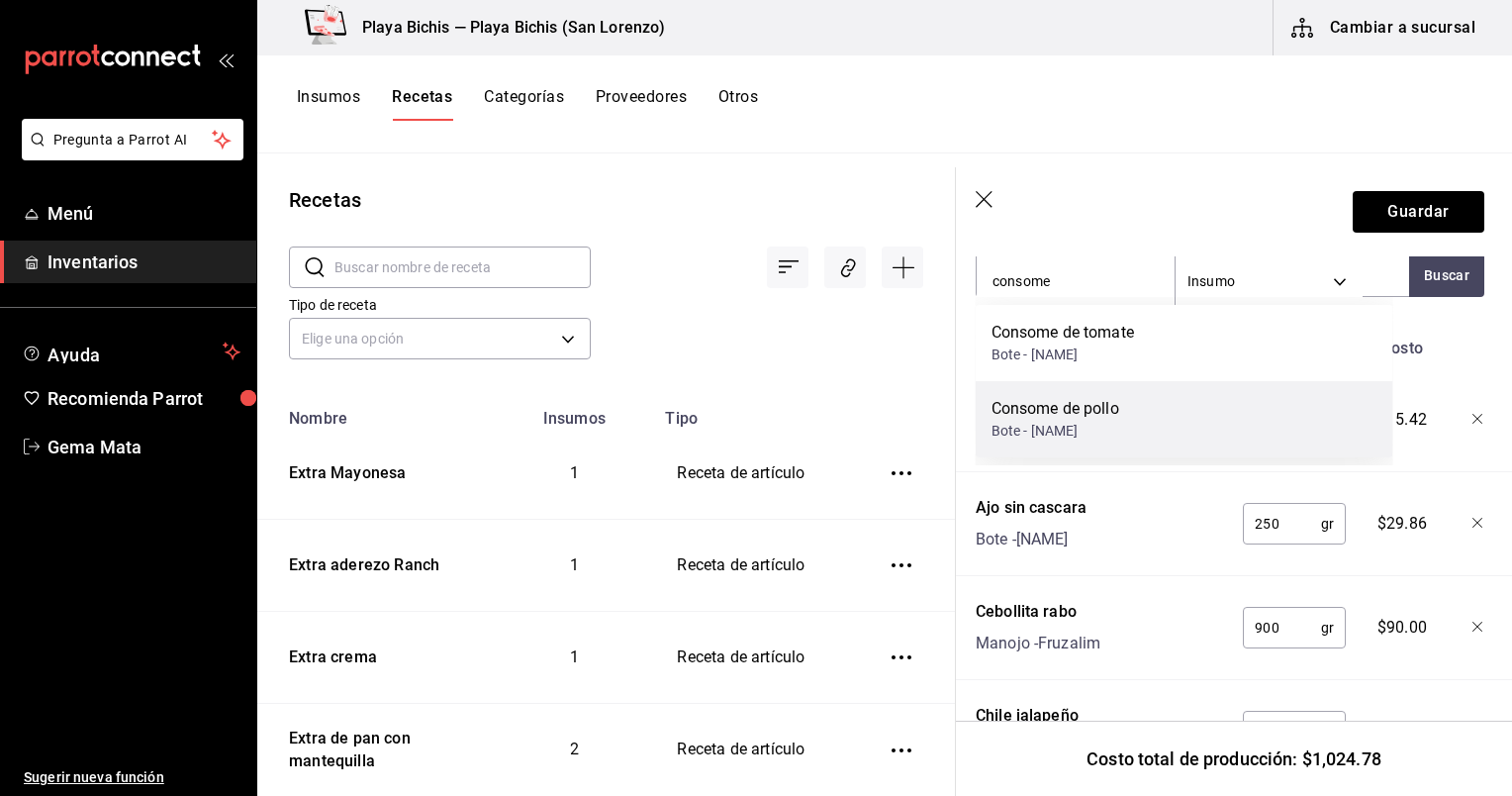 click on "Consome de pollo" at bounding box center [1055, 409] 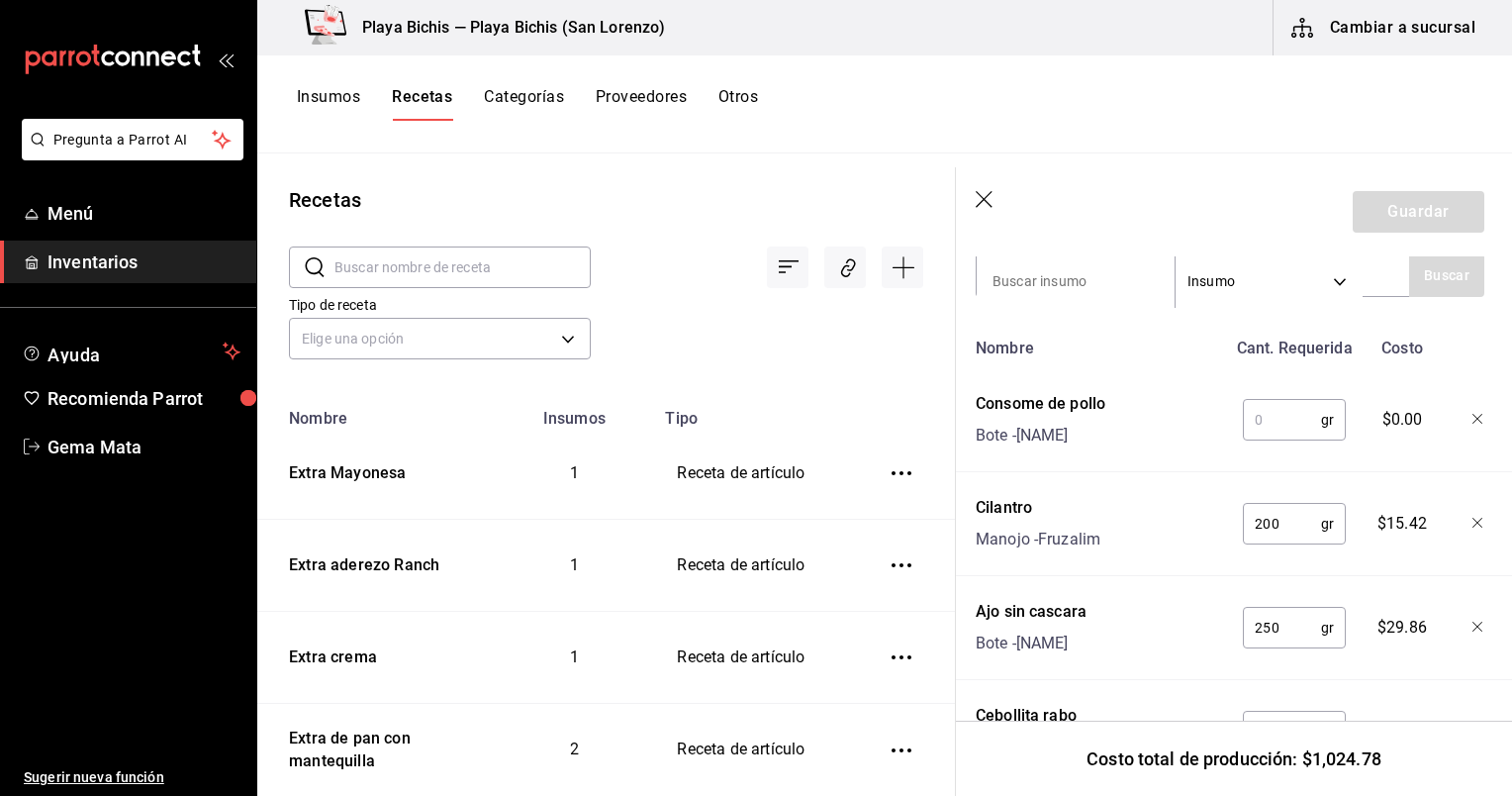 click at bounding box center (1281, 420) 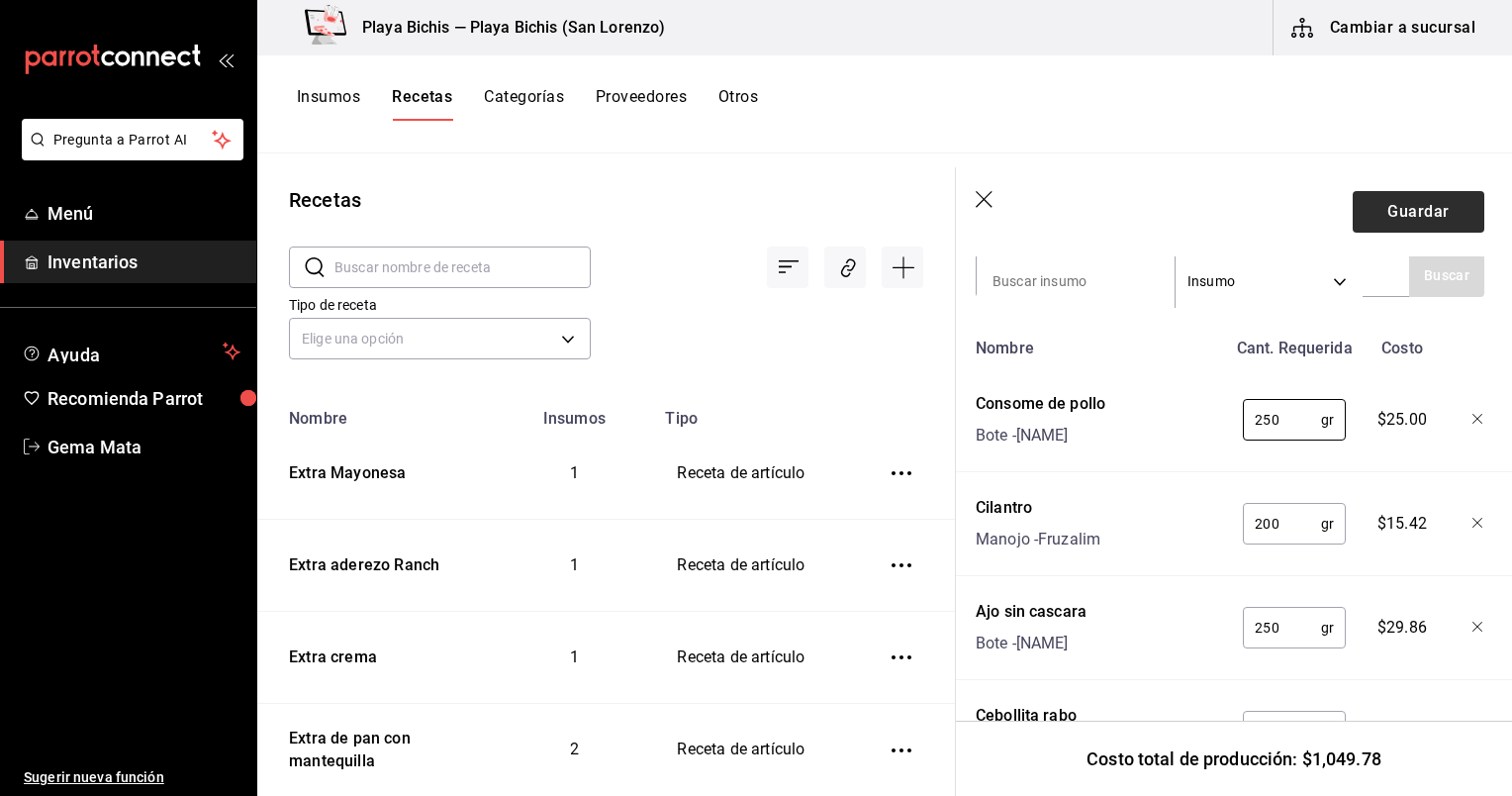 type on "250" 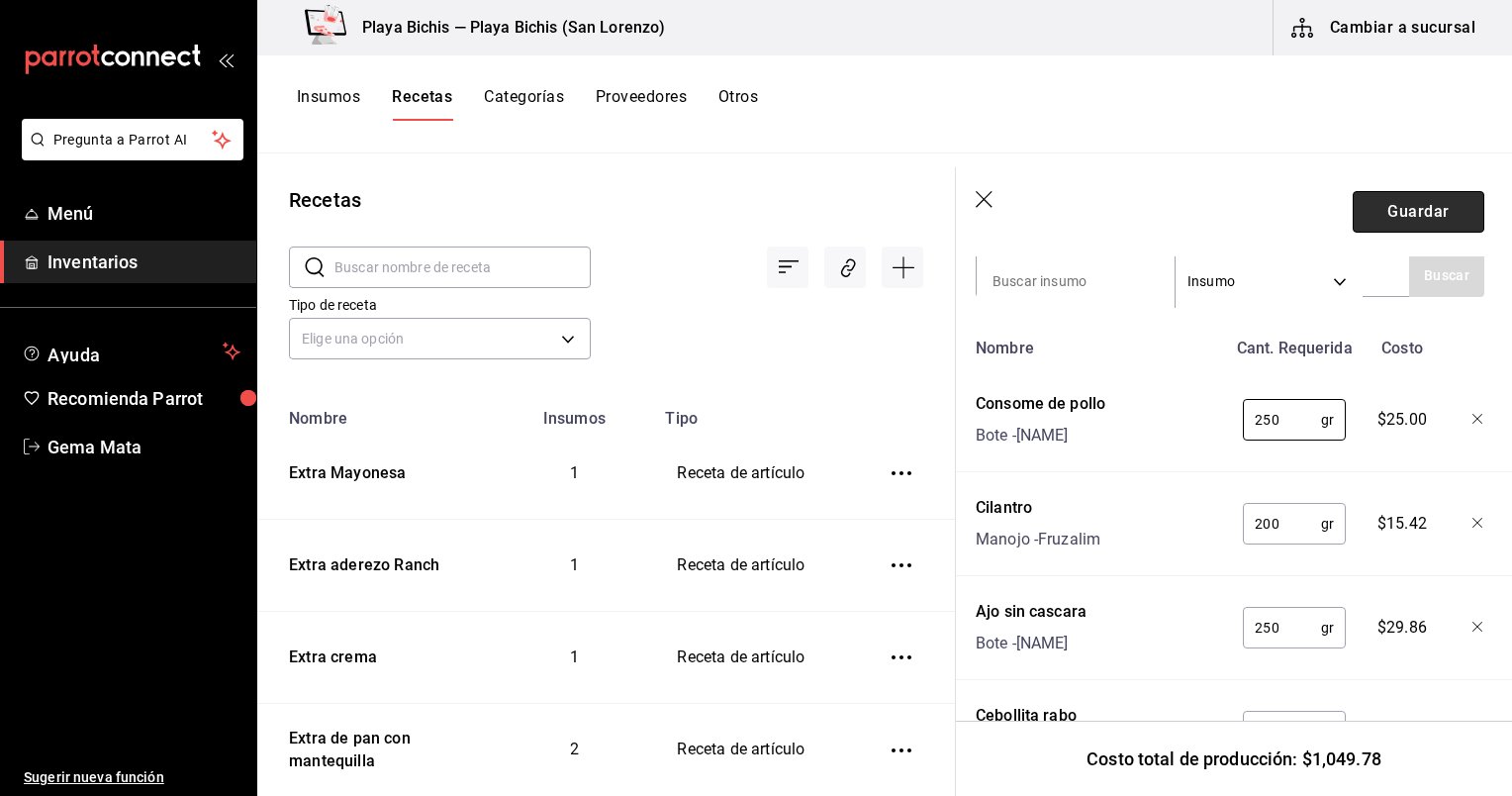 click on "Guardar" at bounding box center [1418, 212] 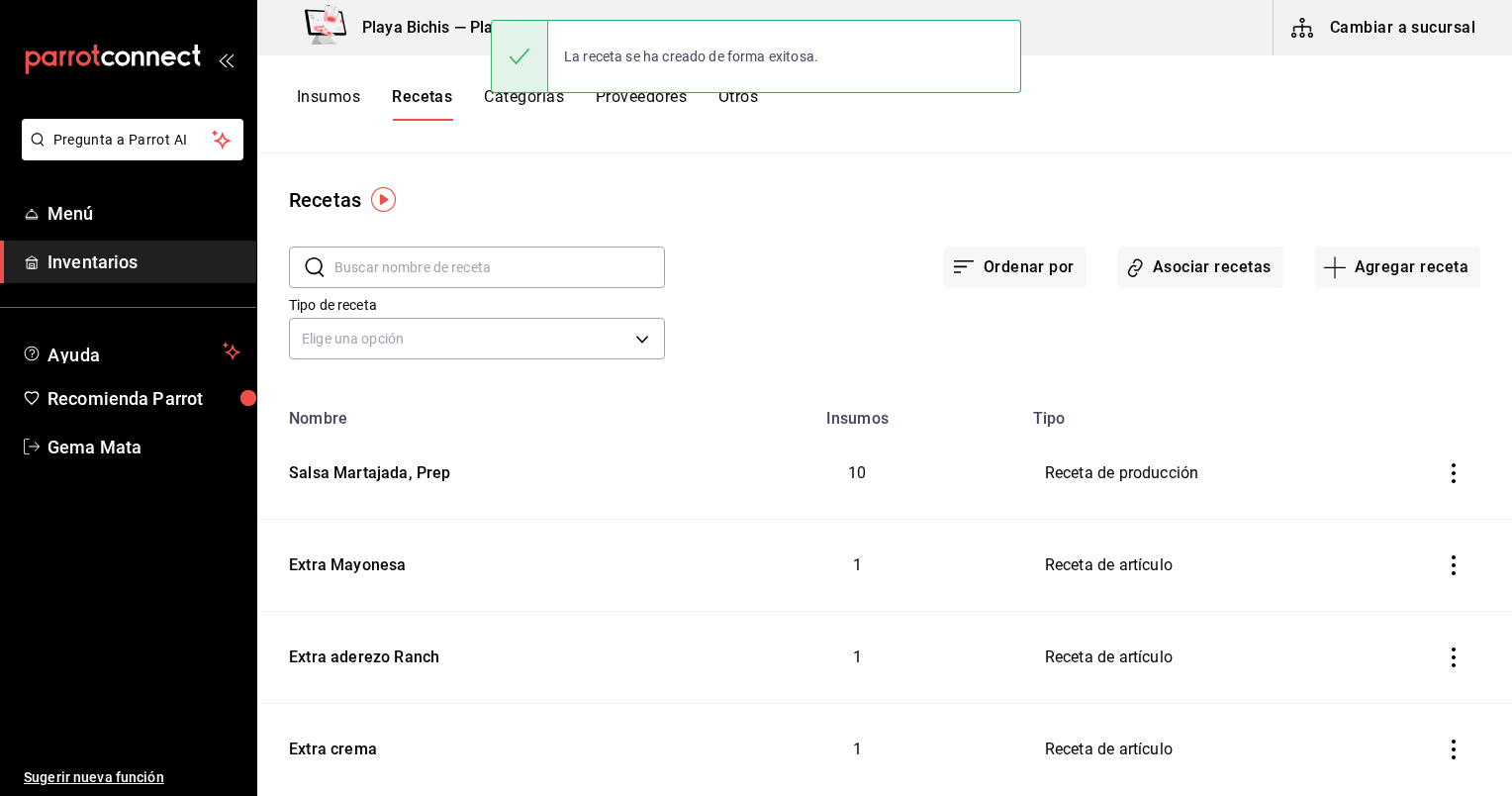 scroll, scrollTop: 0, scrollLeft: 0, axis: both 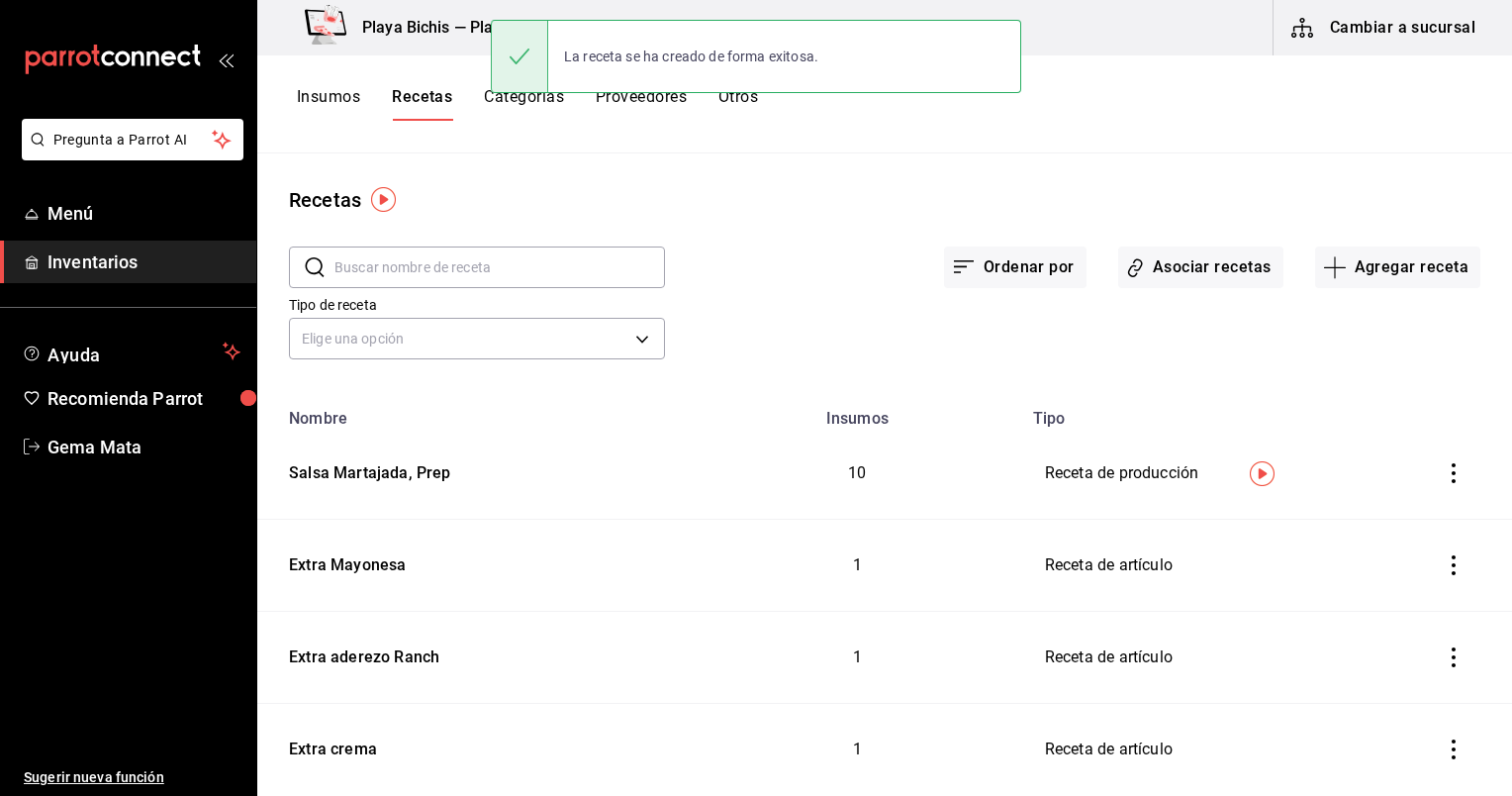 click on "Insumos" at bounding box center (329, 104) 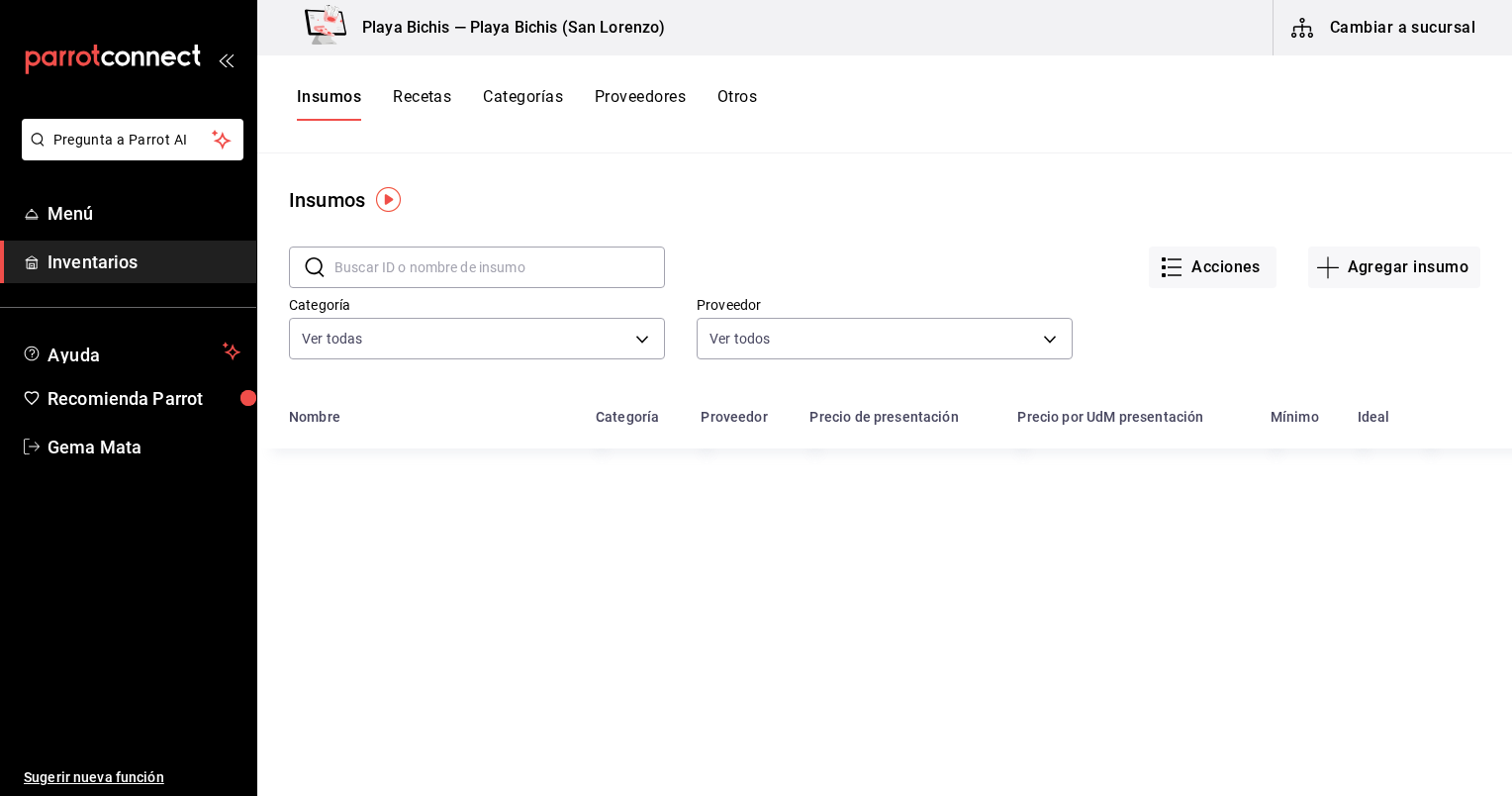 click at bounding box center [500, 267] 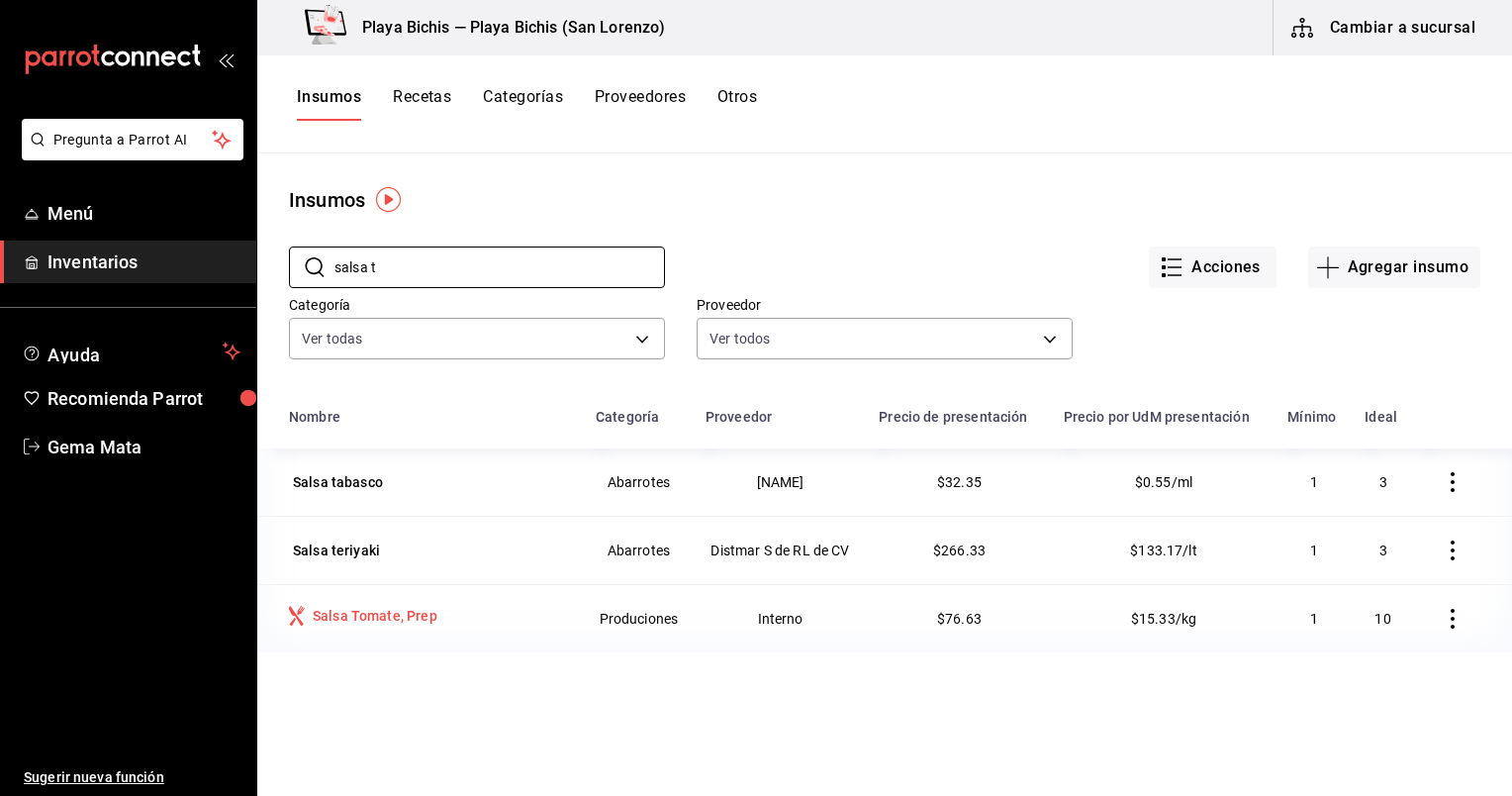 type on "salsa t" 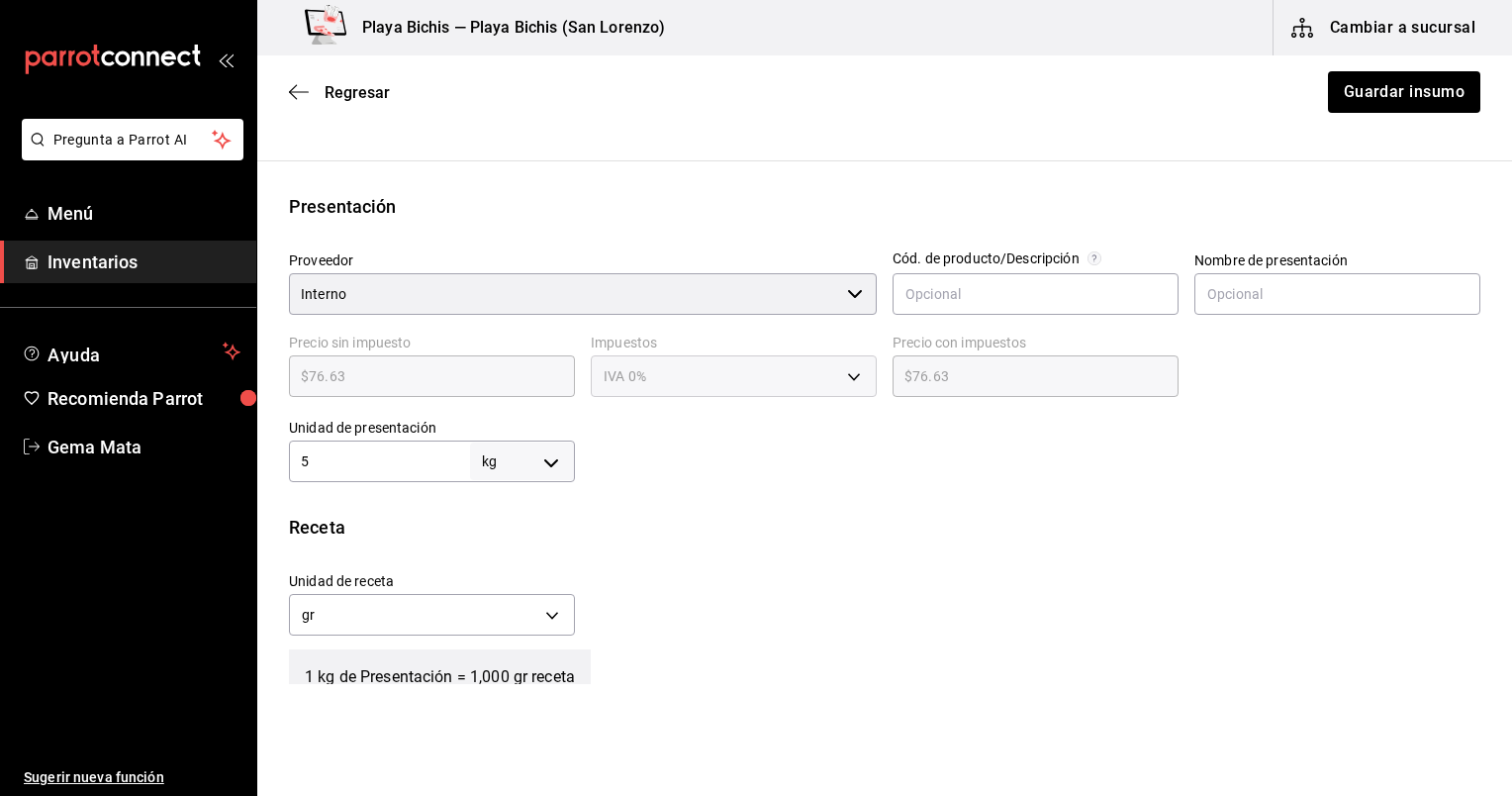 scroll, scrollTop: 341, scrollLeft: 0, axis: vertical 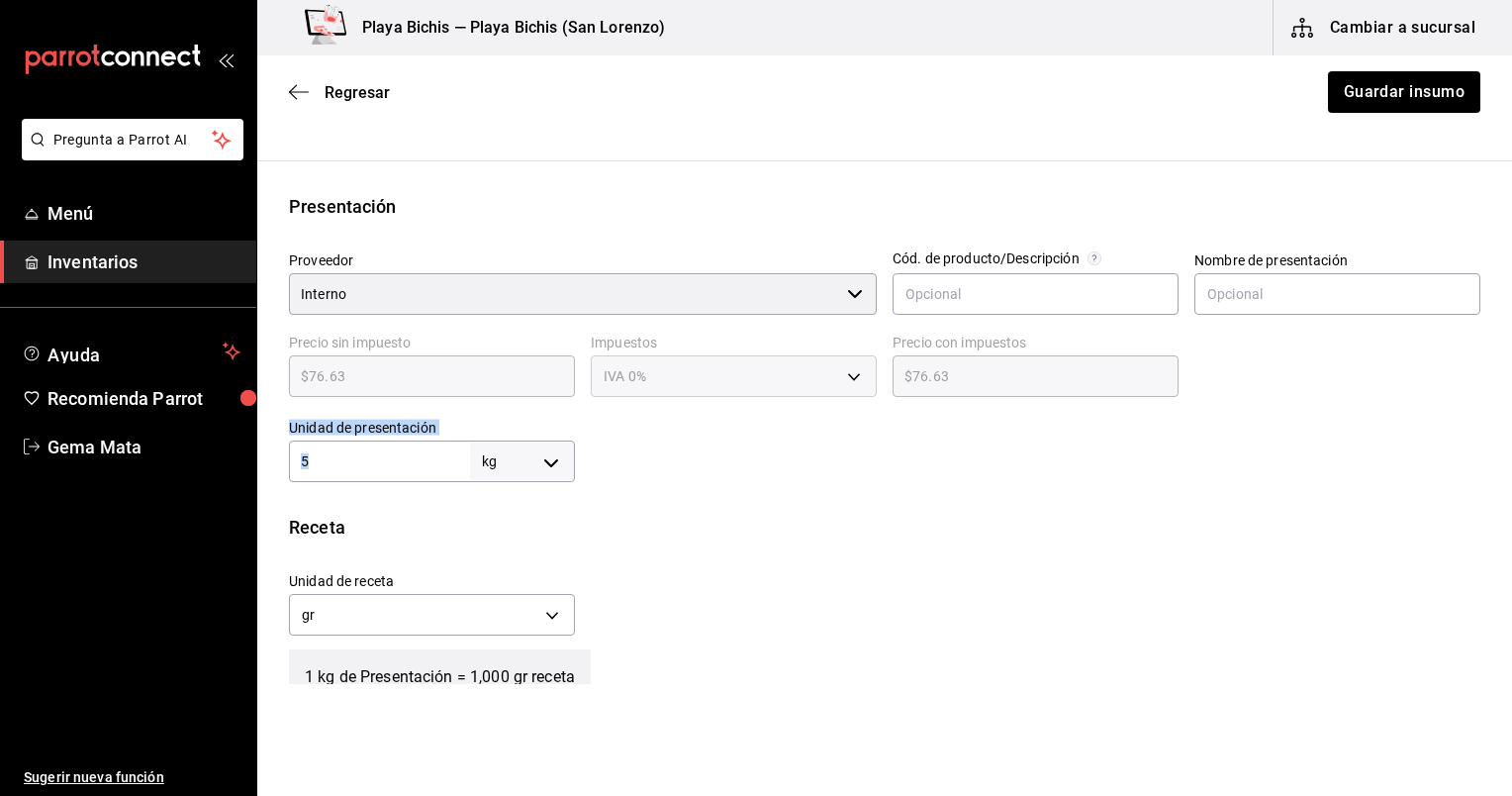 drag, startPoint x: 390, startPoint y: 479, endPoint x: 273, endPoint y: 462, distance: 118.228592 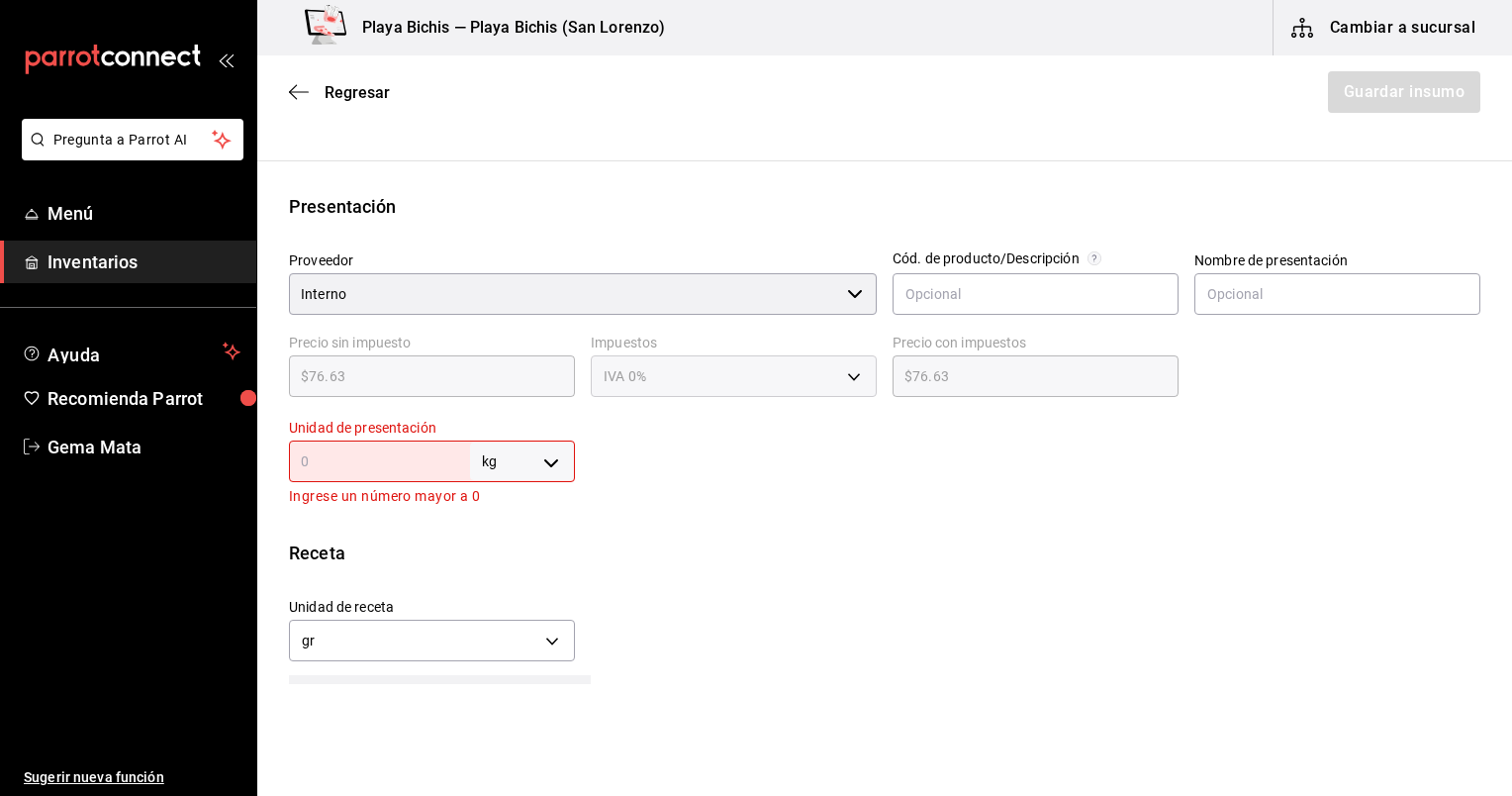 type on "1" 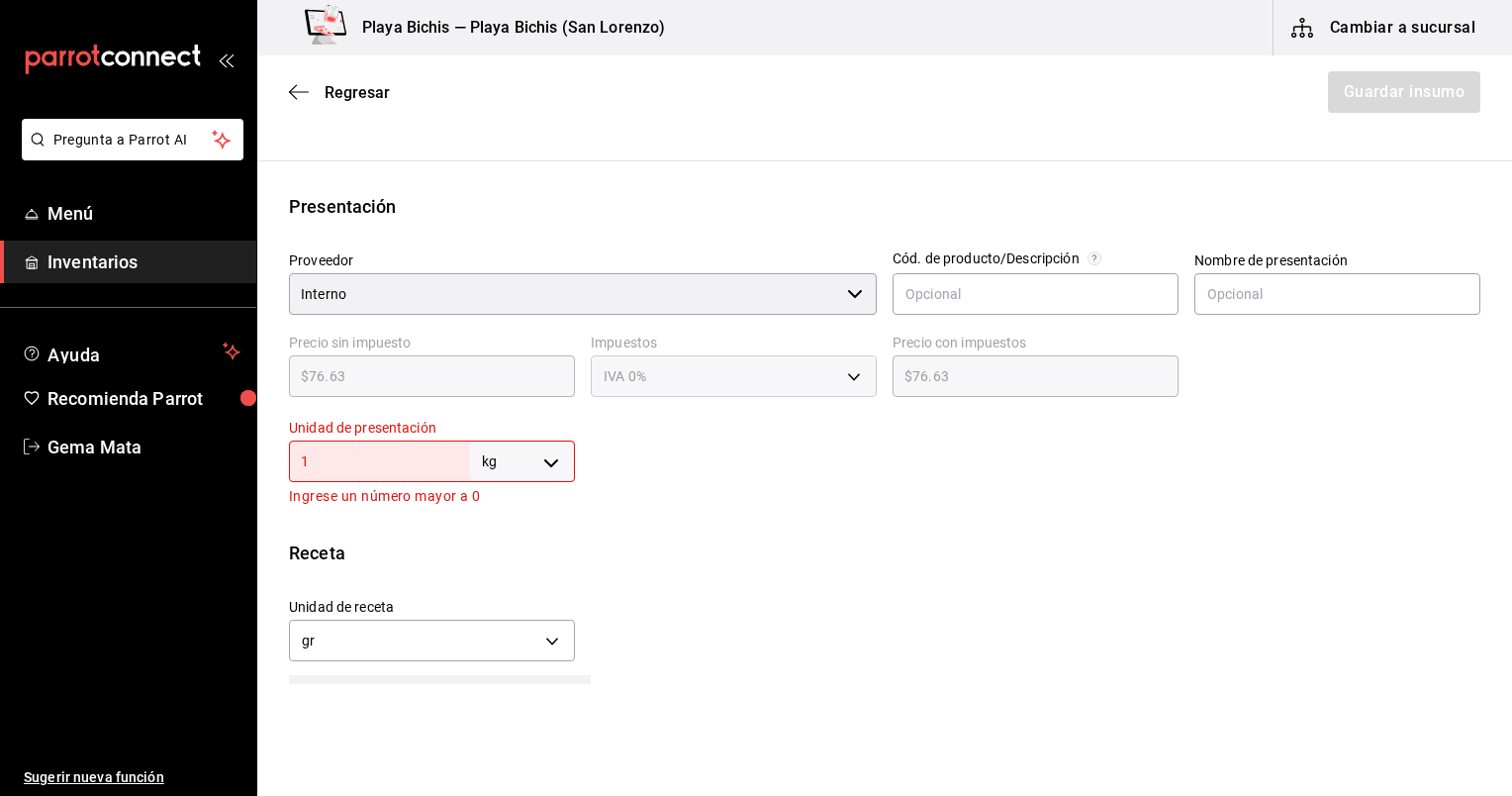 type on "1,000" 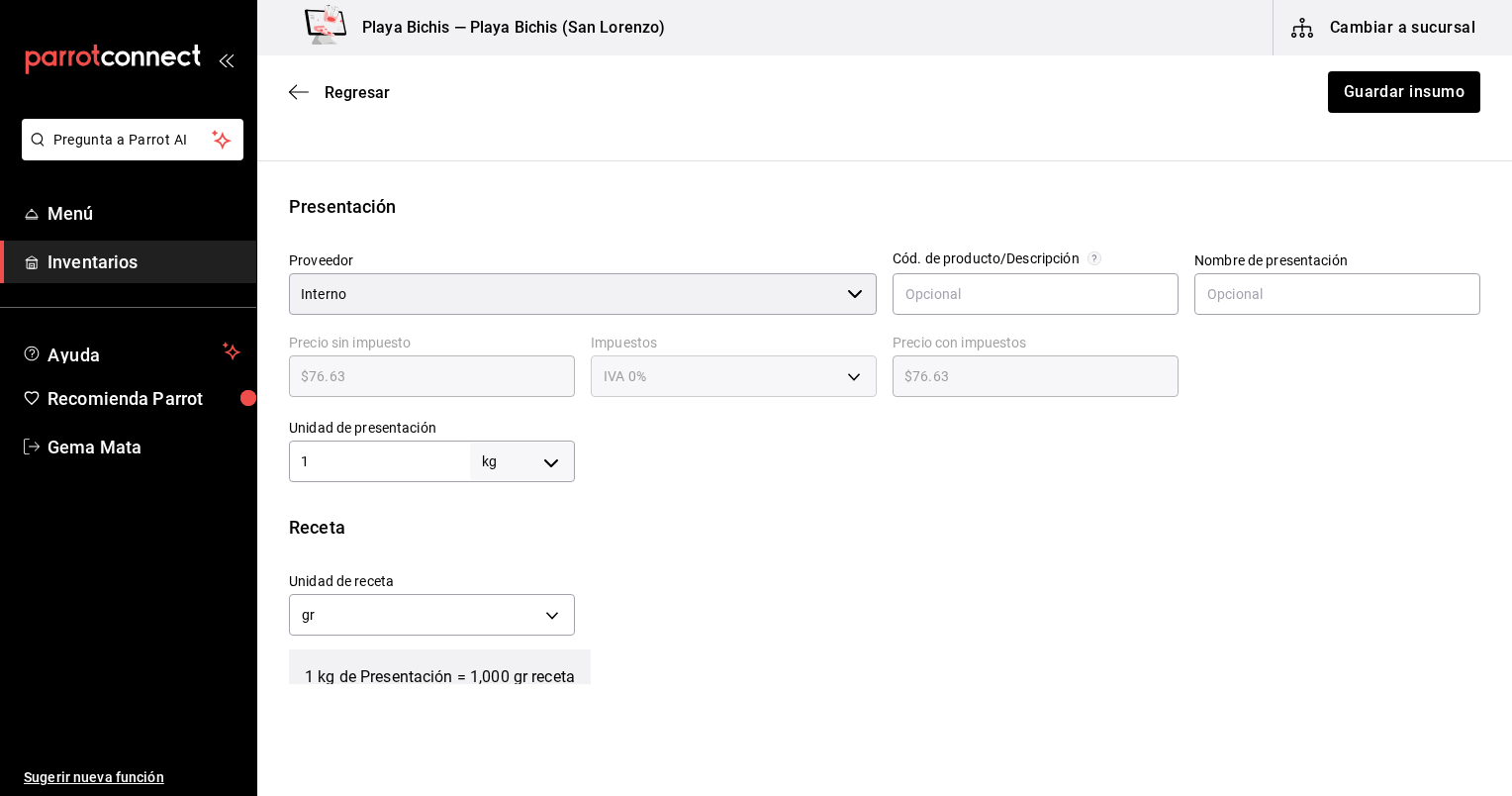 type on "12" 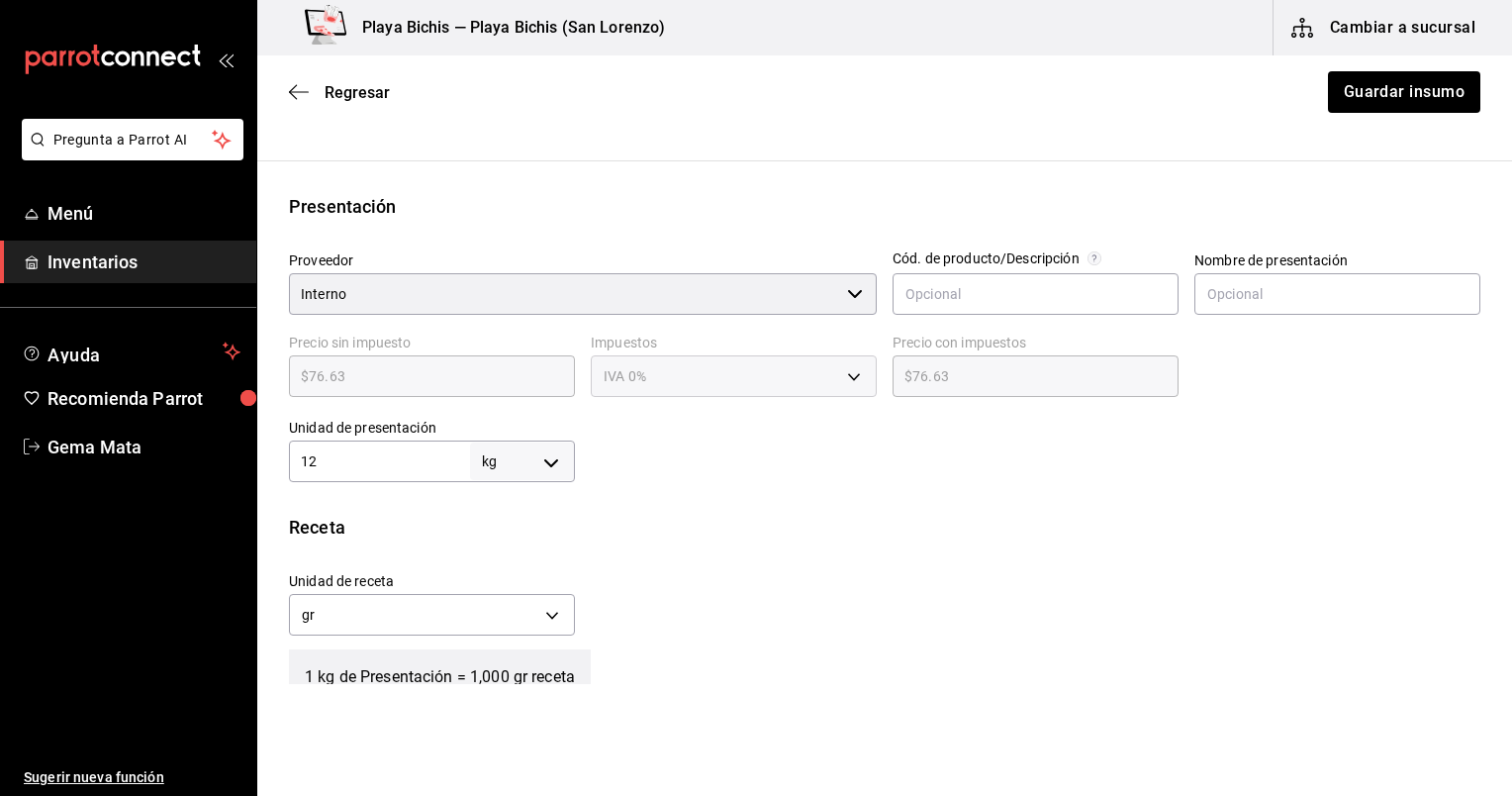 type on "12,000" 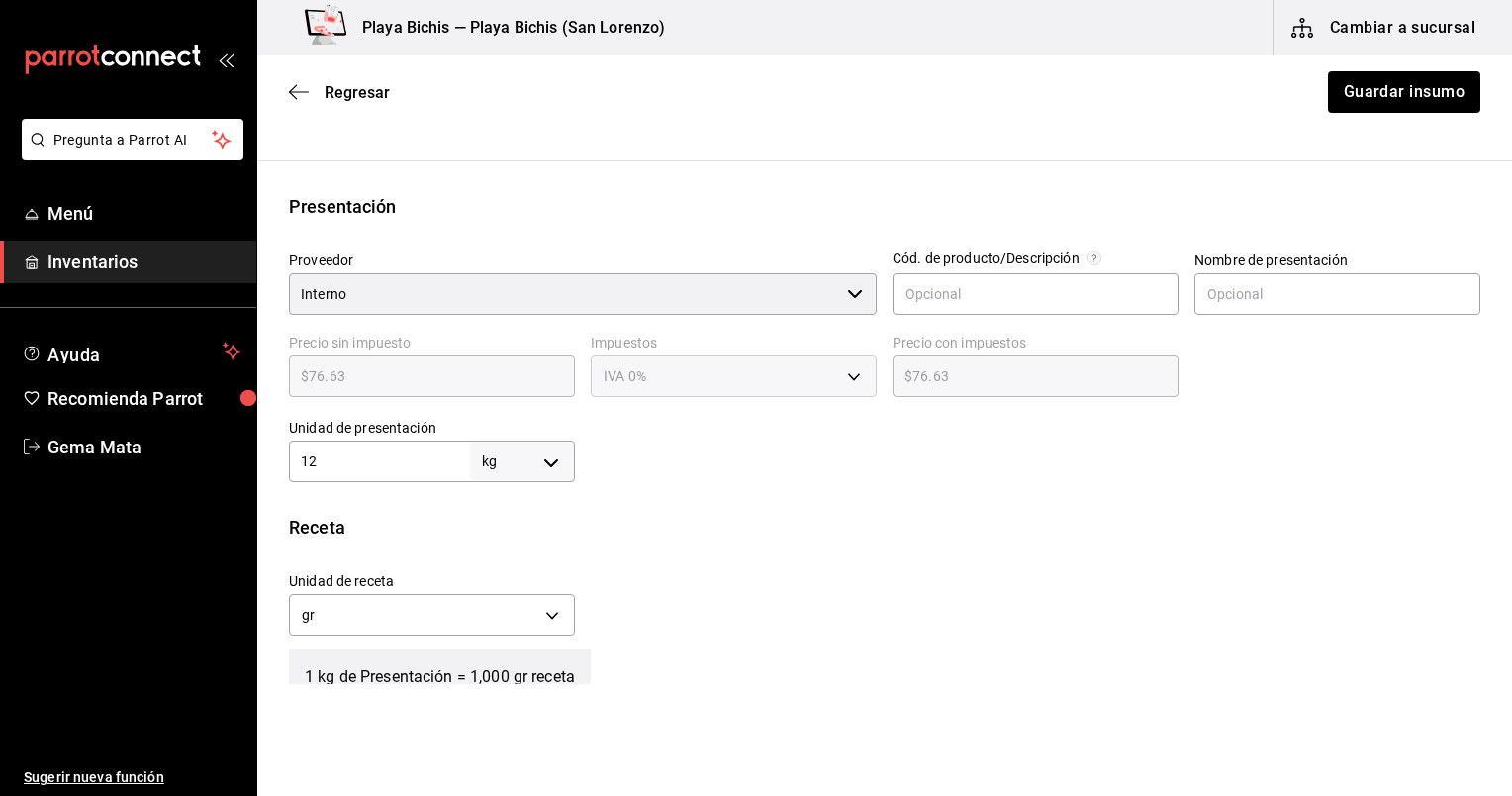 type on "12" 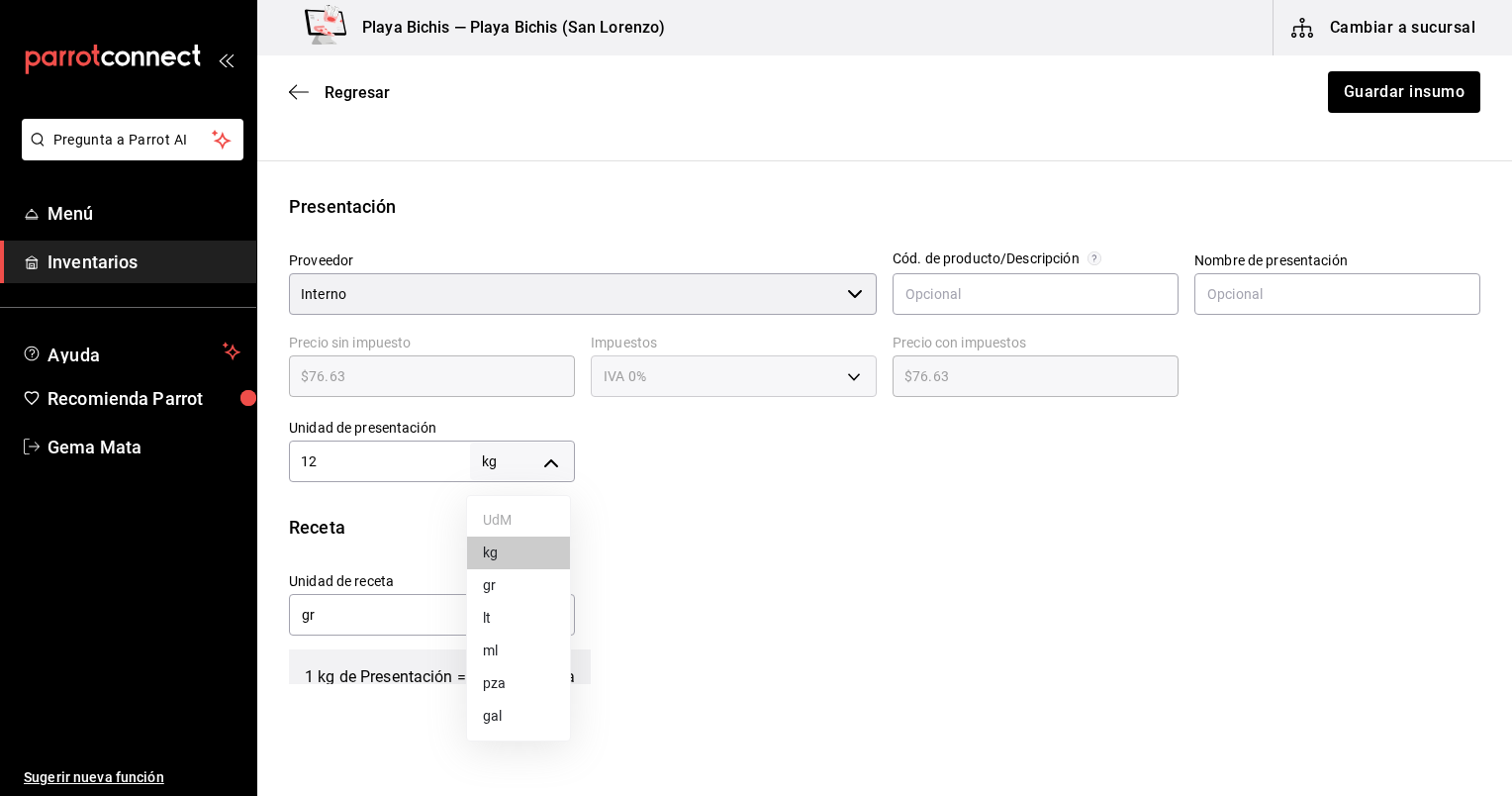 click on "Pregunta a Parrot AI Menú   Inventarios   Ayuda Recomienda Parrot   Gema Mata   Sugerir nueva función   Playa Bichis — Playa Bichis (San Lorenzo) Cambiar a sucursal Regresar Guardar insumo Insumo IN-1743139250217 Nombre Salsa Tomate, Prep Categoría de inventario Produciones ​ Mínimo 1 ​ Ideal 10 ​ Insumo de producción Este insumo se produce con una receta de producción Presentación Proveedor Interno ​ Cód. de producto/Descripción Nombre de presentación Precio sin impuesto $76.63 ​ Impuestos IVA 0% IVA_0 Precio con impuestos $76.63 ​ Unidad de presentación 12 kg KILOGRAM ​ Receta Unidad de receta gr GRAM Factor de conversión 12,000 ​ 1 kg de Presentación = 1,000 gr receta Ver ayuda de conversiones Unidades de conteo kg Presentaciones (12 kg) ; GANA 1 MES GRATIS EN TU SUSCRIPCIÓN AQUÍ Pregunta a Parrot AI Menú   Inventarios   Ayuda Recomienda Parrot   Gema Mata   Sugerir nueva función   Visitar centro de ayuda (81) 2046 6363 [EMAIL] Visitar centro de ayuda kg" at bounding box center (756, 342) 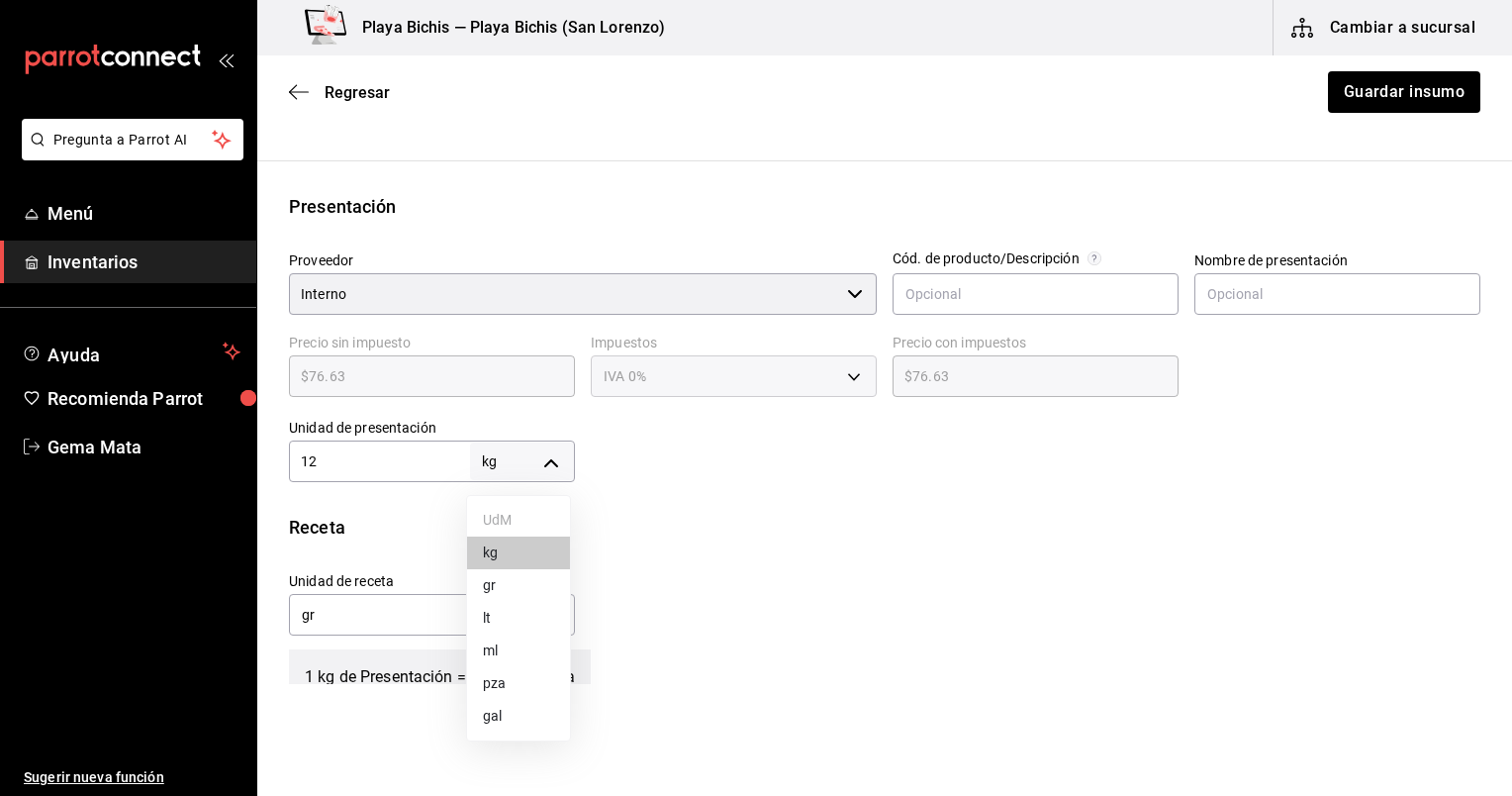 type on "LITER" 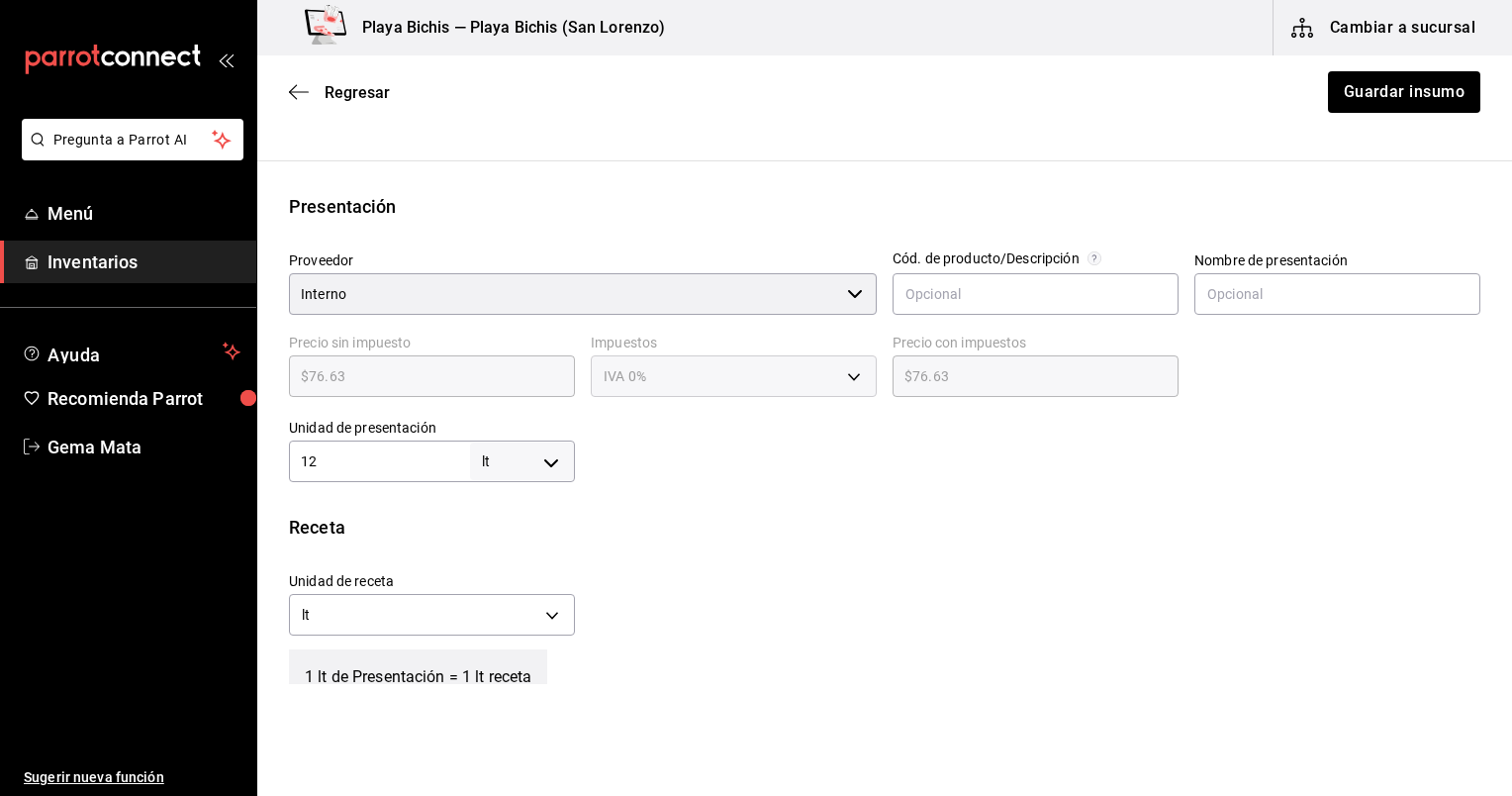 click on "Pregunta a Parrot AI Menú   Inventarios   Ayuda Recomienda Parrot   Gema Mata   Sugerir nueva función   Playa Bichis — Playa Bichis (San Lorenzo) Cambiar a sucursal Regresar Guardar insumo Insumo IN-1743139250217 Nombre Salsa Tomate, Prep Categoría de inventario Produciones ​ Mínimo 1 ​ Ideal 10 ​ Insumo de producción Este insumo se produce con una receta de producción Presentación Proveedor Interno ​ Cód. de producto/Descripción Nombre de presentación Precio sin impuesto $76.63 ​ Impuestos IVA 0% IVA_0 Precio con impuestos $76.63 ​ Unidad de presentación 12 lt LITER ​ Receta Unidad de receta lt LITER Factor de conversión 12 ​ 1 lt de Presentación = 1 lt receta Ver ayuda de conversiones Unidades de conteo lt Presentaciones (12 lt) ; GANA 1 MES GRATIS EN TU SUSCRIPCIÓN AQUÍ Pregunta a Parrot AI Menú   Inventarios   Ayuda Recomienda Parrot   Gema Mata   Sugerir nueva función   Visitar centro de ayuda (81) 2046 6363 [EMAIL] Visitar centro de ayuda UdM kg gr lt" at bounding box center (756, 342) 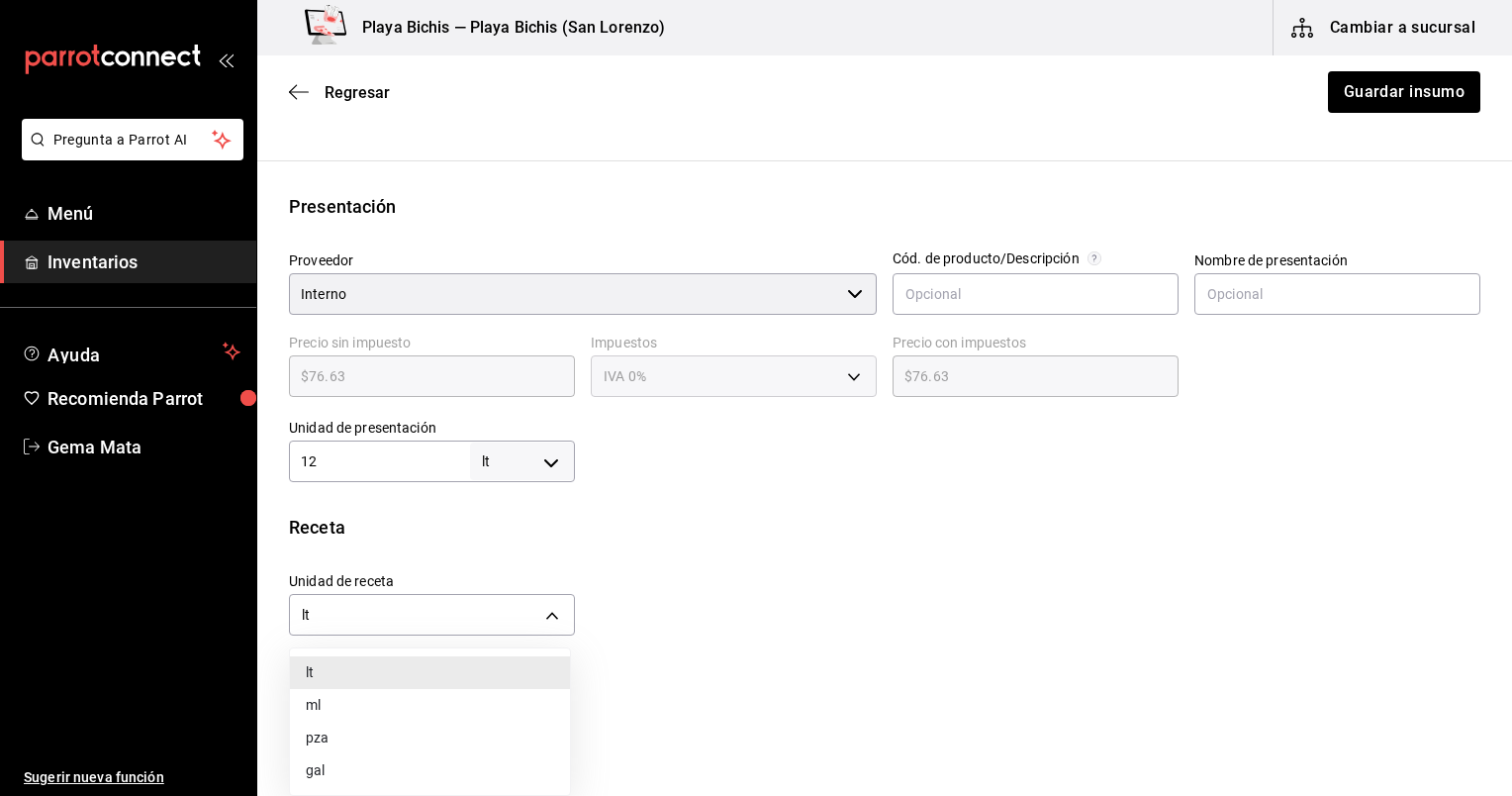 click on "ml" at bounding box center (429, 705) 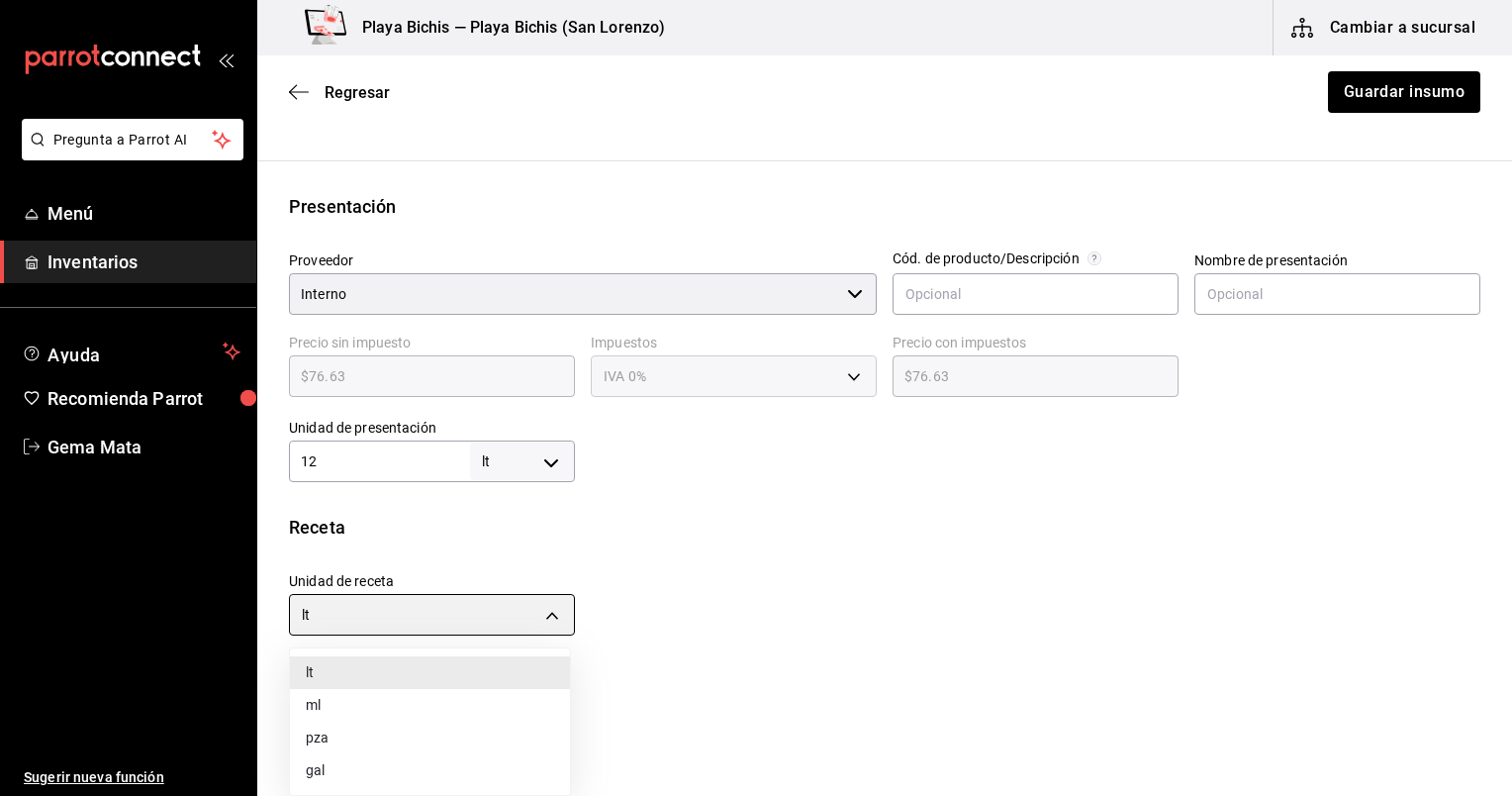 type on "MILLILITER" 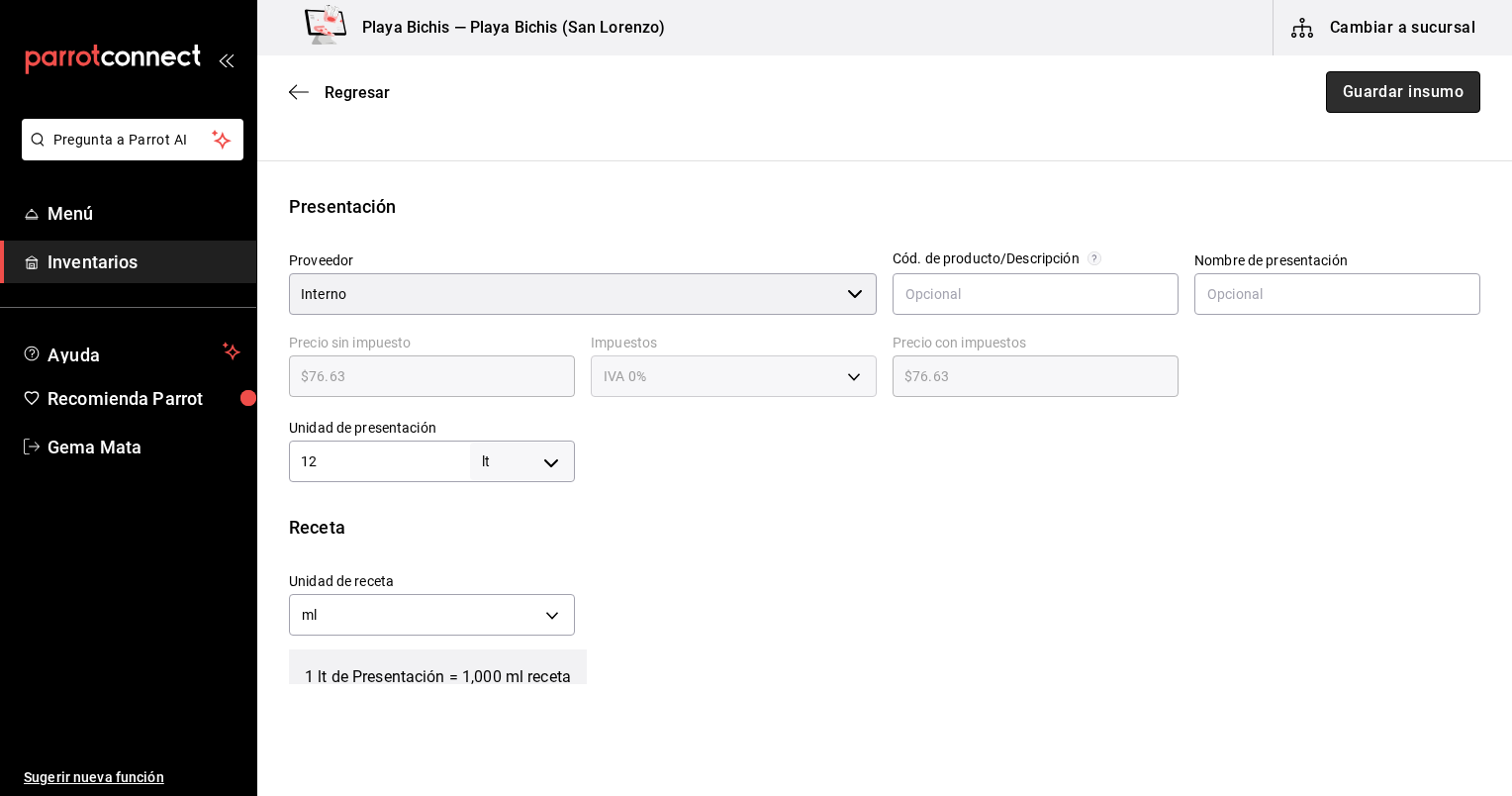 click on "Guardar insumo" at bounding box center [1403, 92] 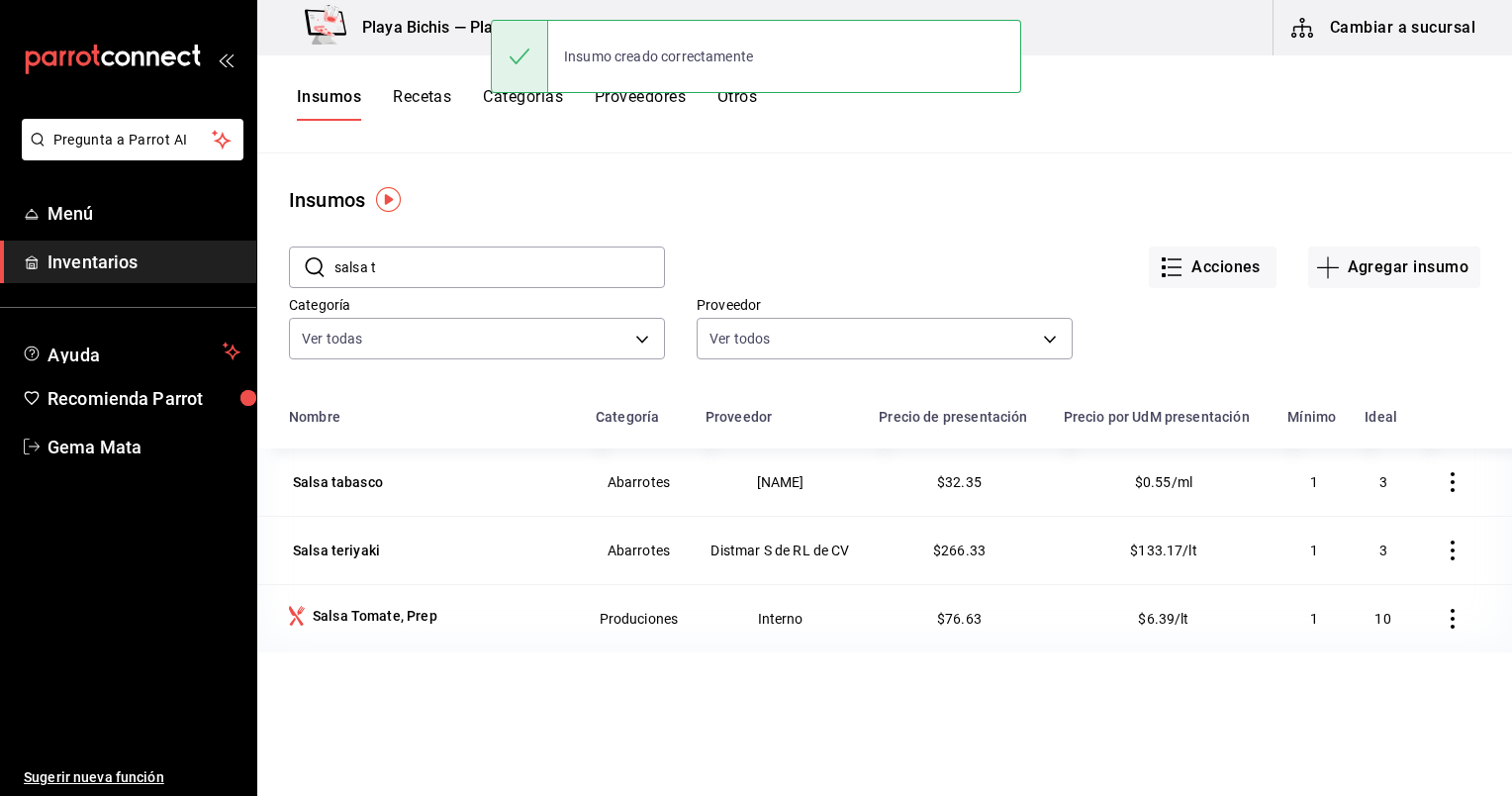 click on "Recetas" at bounding box center [422, 104] 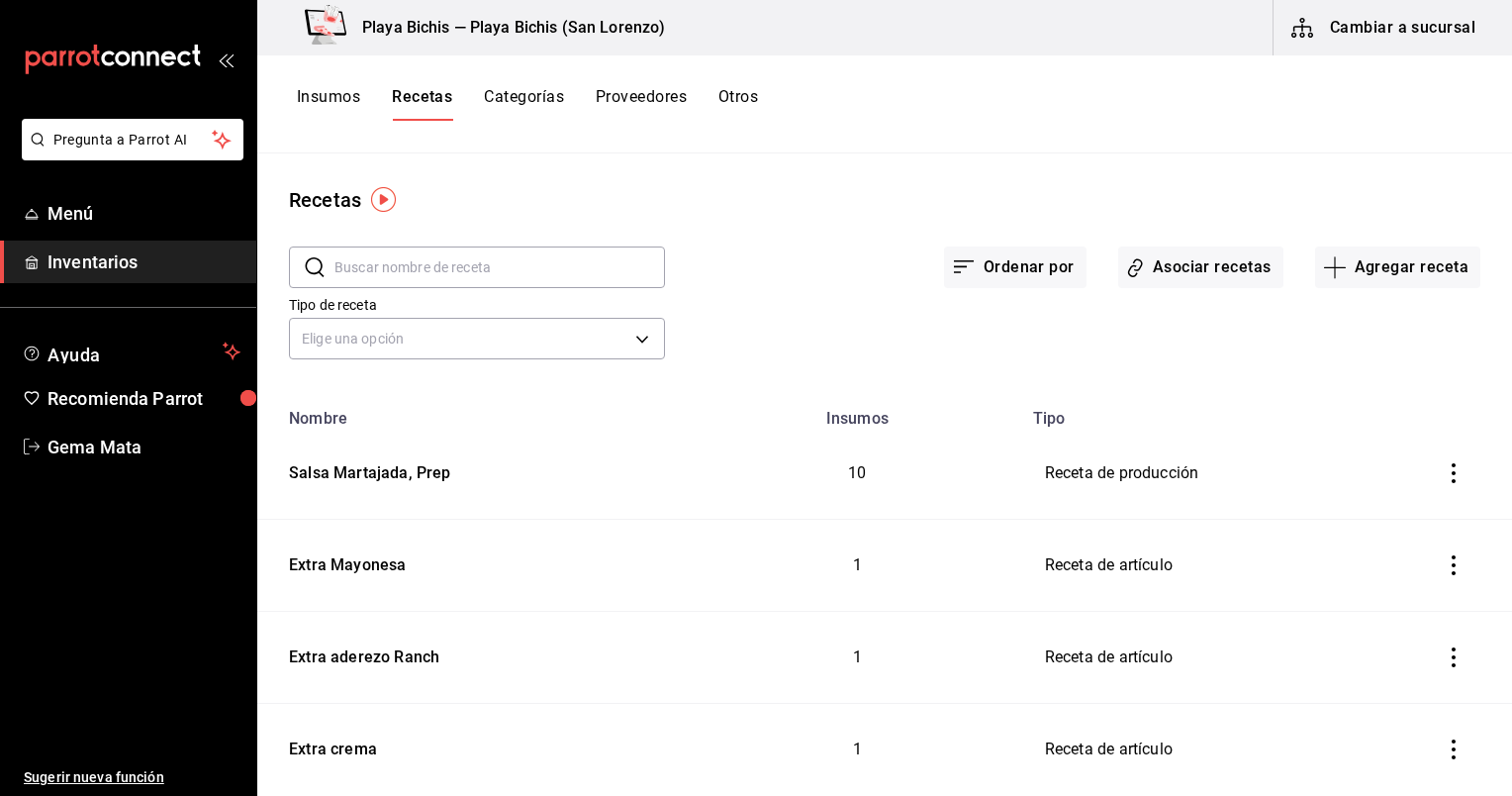 click at bounding box center (500, 267) 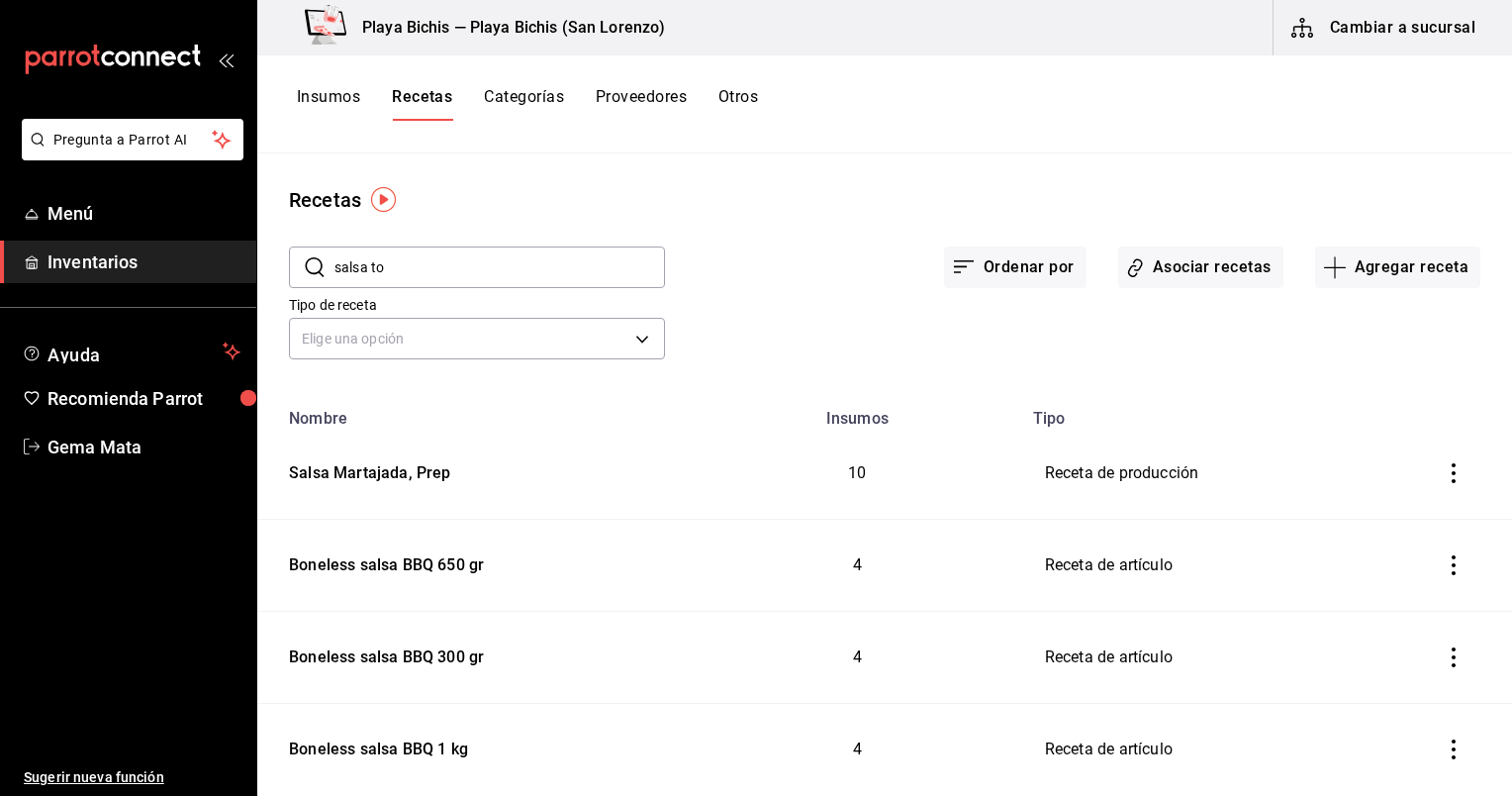 type on "salsa to" 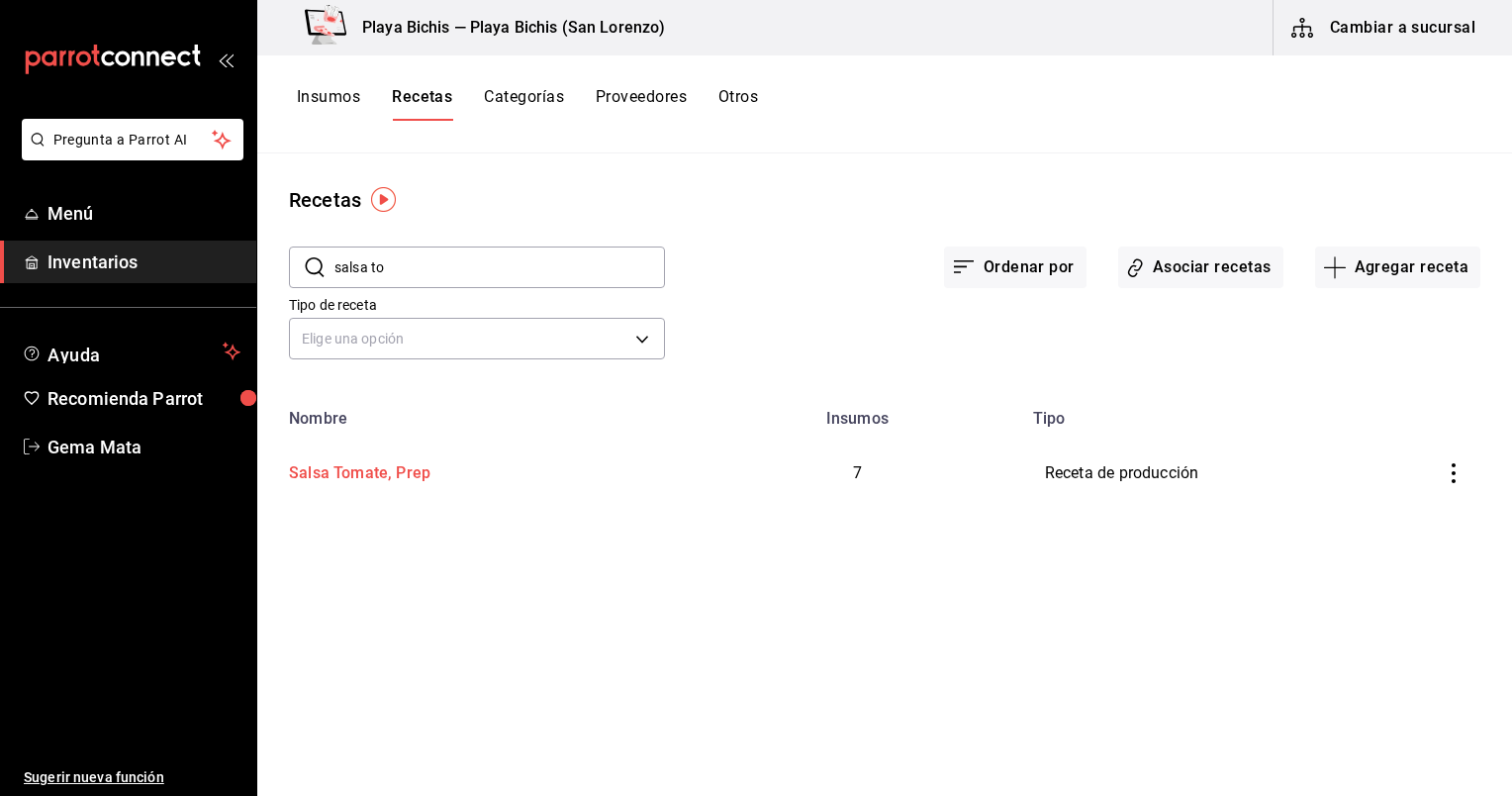 click on "Salsa Tomate, Prep" at bounding box center (355, 469) 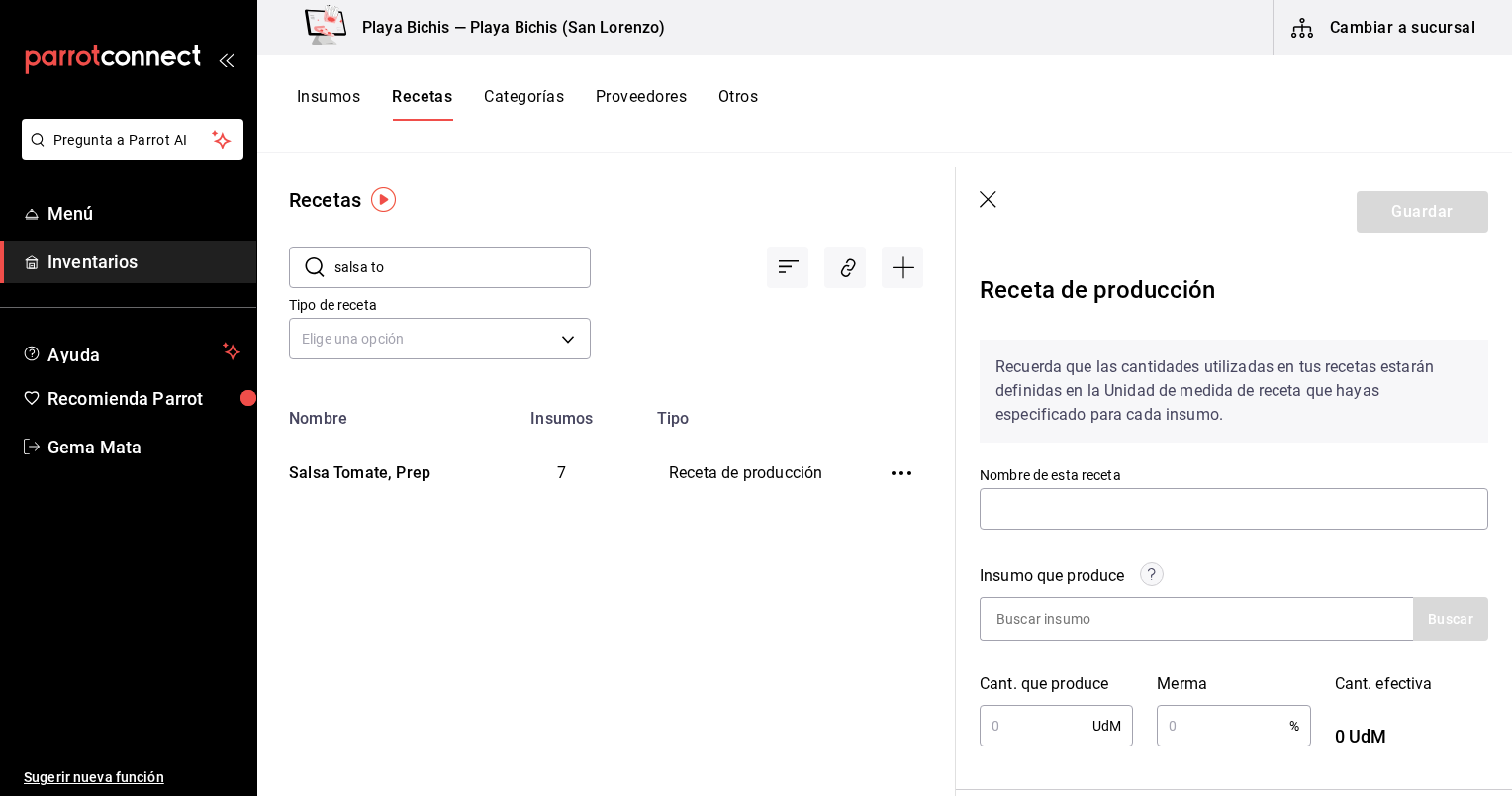 type on "Salsa Tomate, Prep" 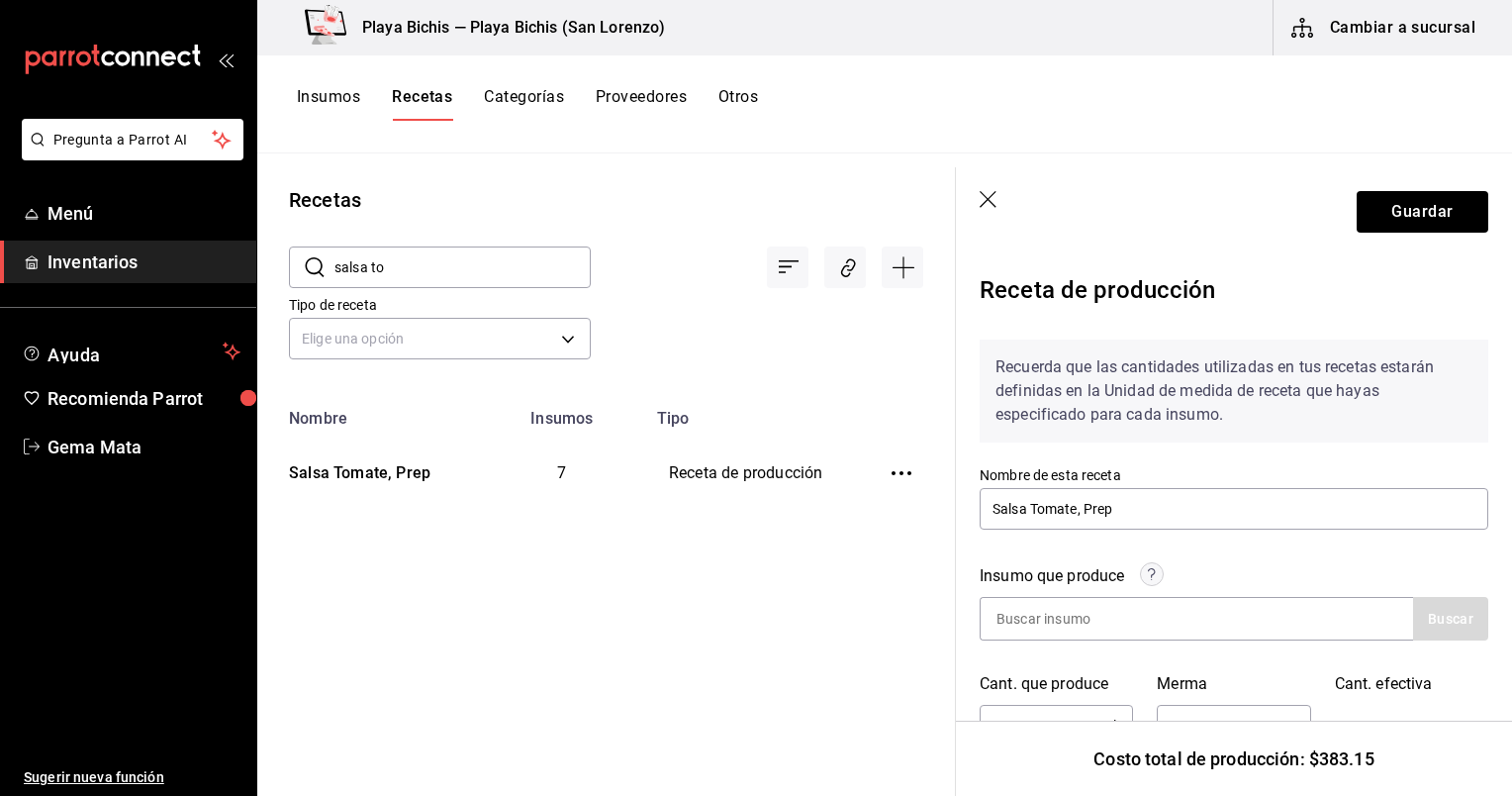 scroll, scrollTop: 182, scrollLeft: 0, axis: vertical 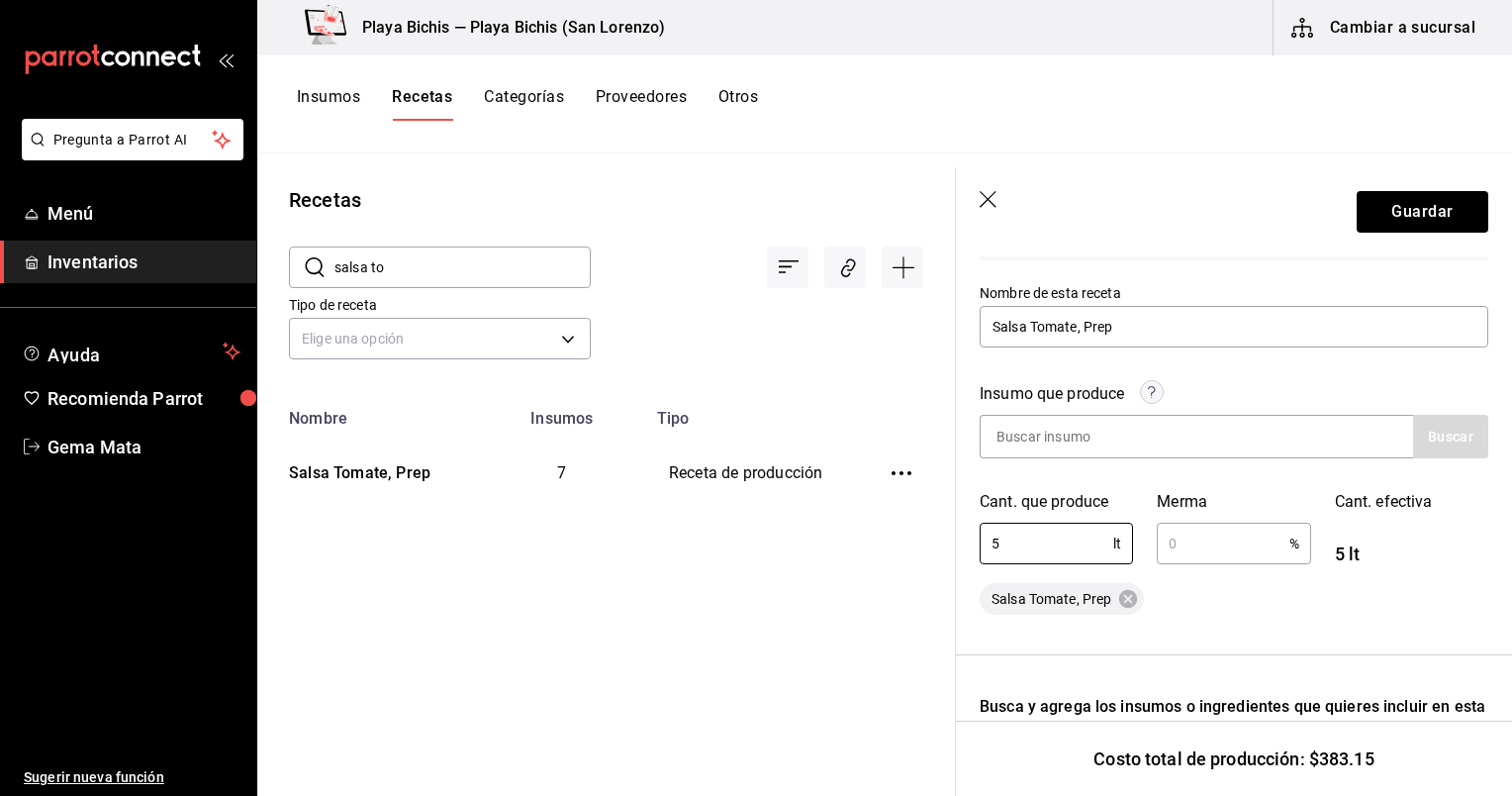 drag, startPoint x: 1045, startPoint y: 547, endPoint x: 952, endPoint y: 533, distance: 94.04786 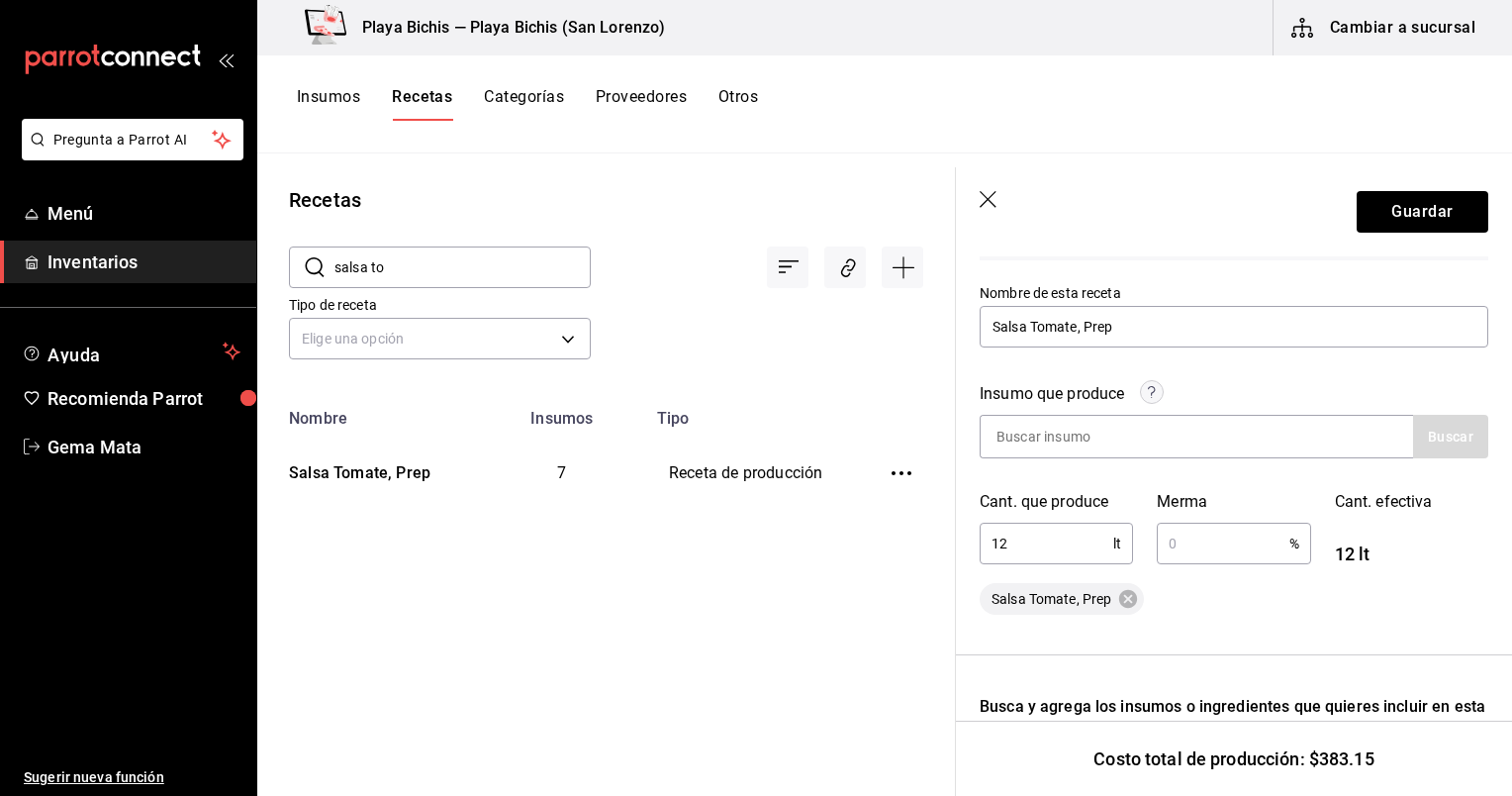 click on "12" at bounding box center (1046, 544) 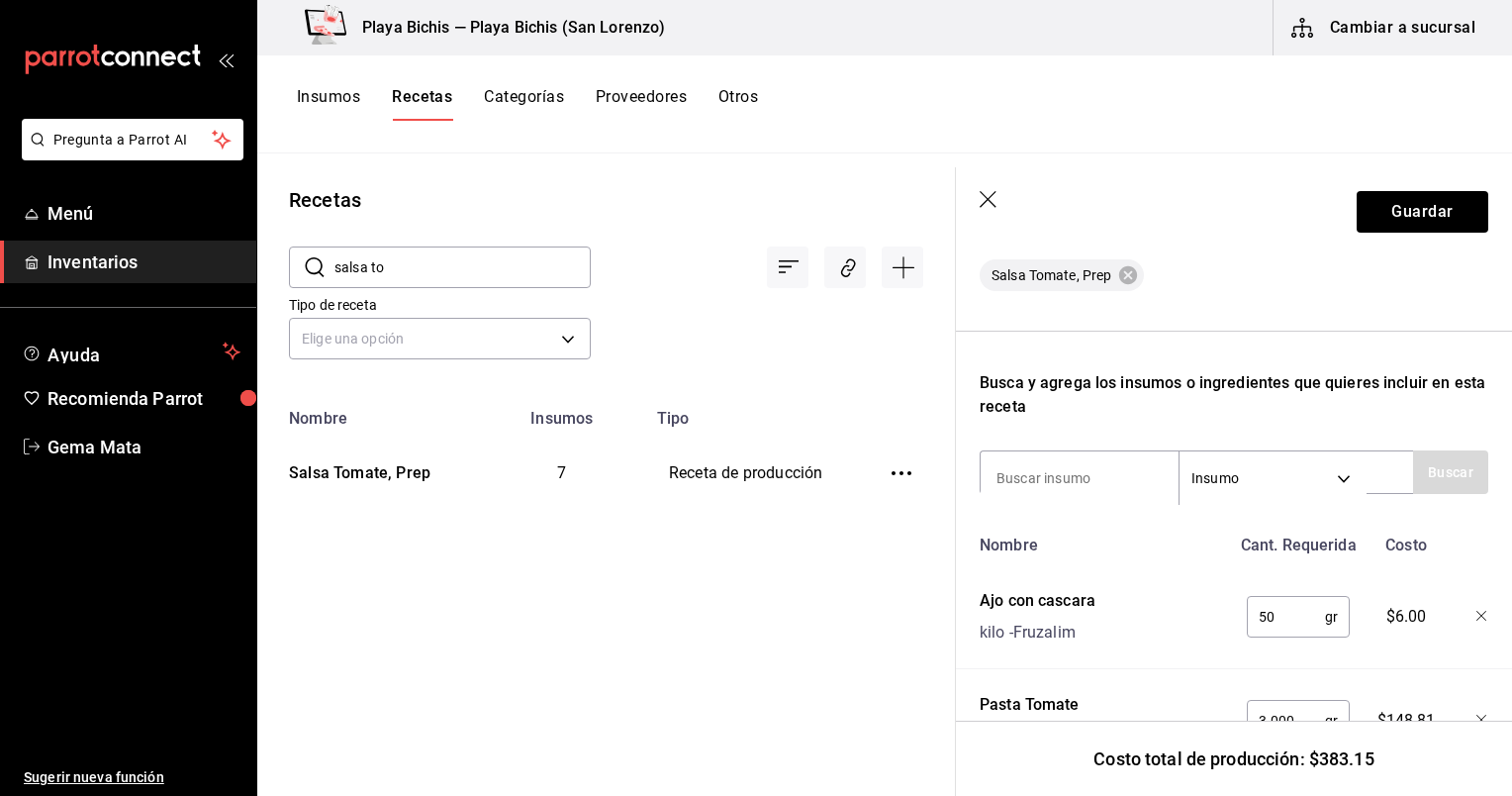 scroll, scrollTop: 511, scrollLeft: 0, axis: vertical 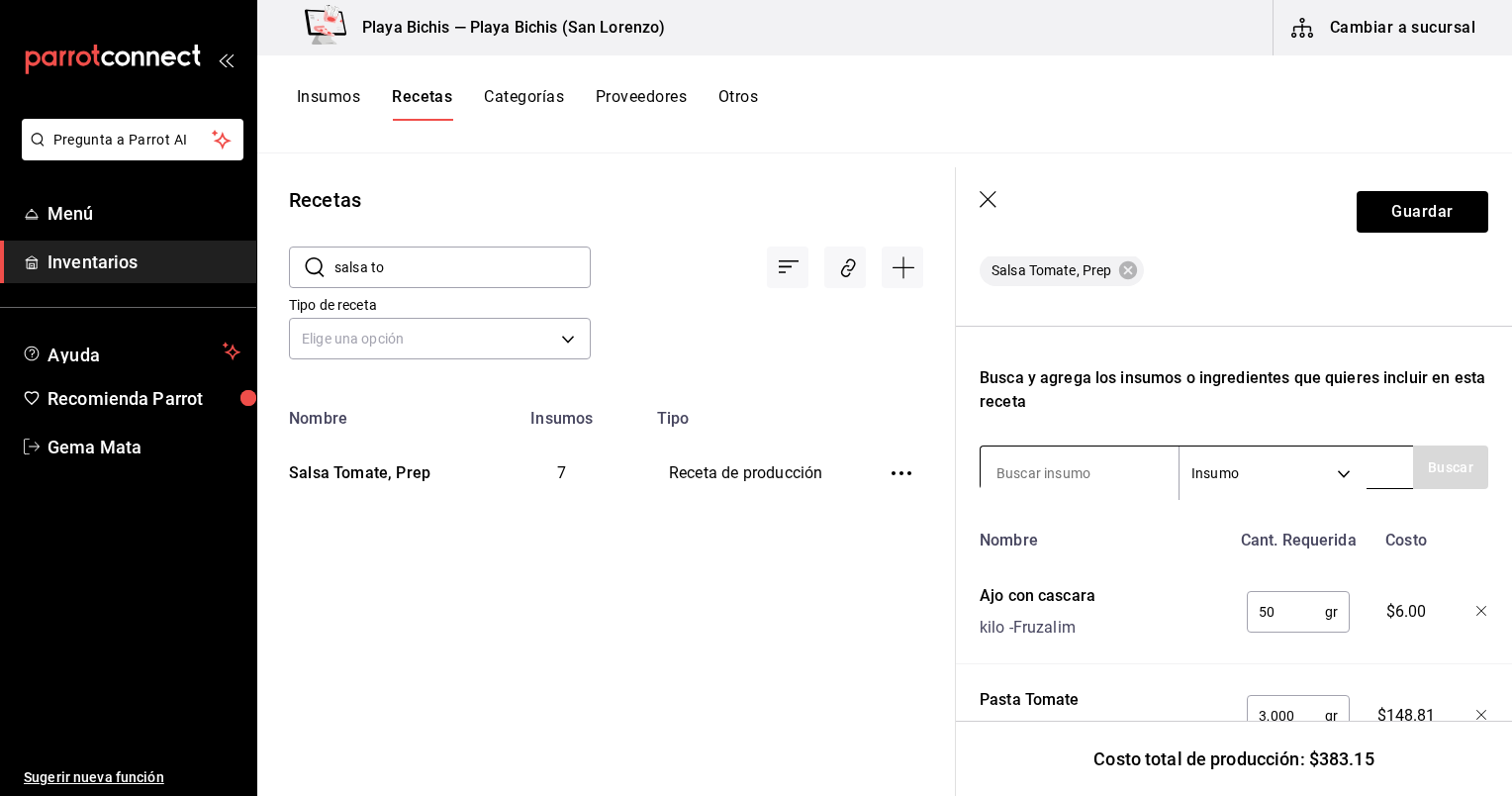 type on "12" 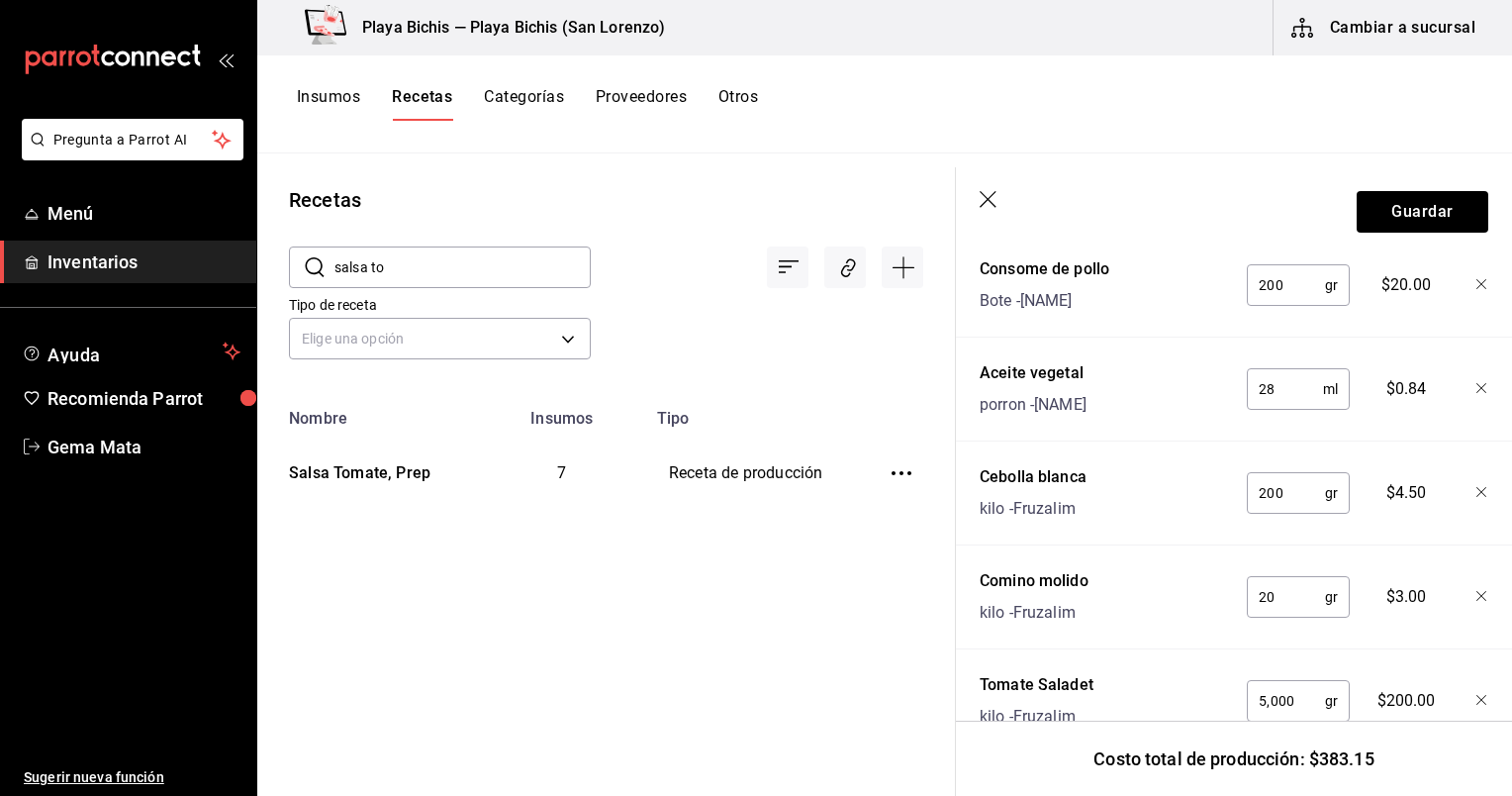 scroll, scrollTop: 1045, scrollLeft: 0, axis: vertical 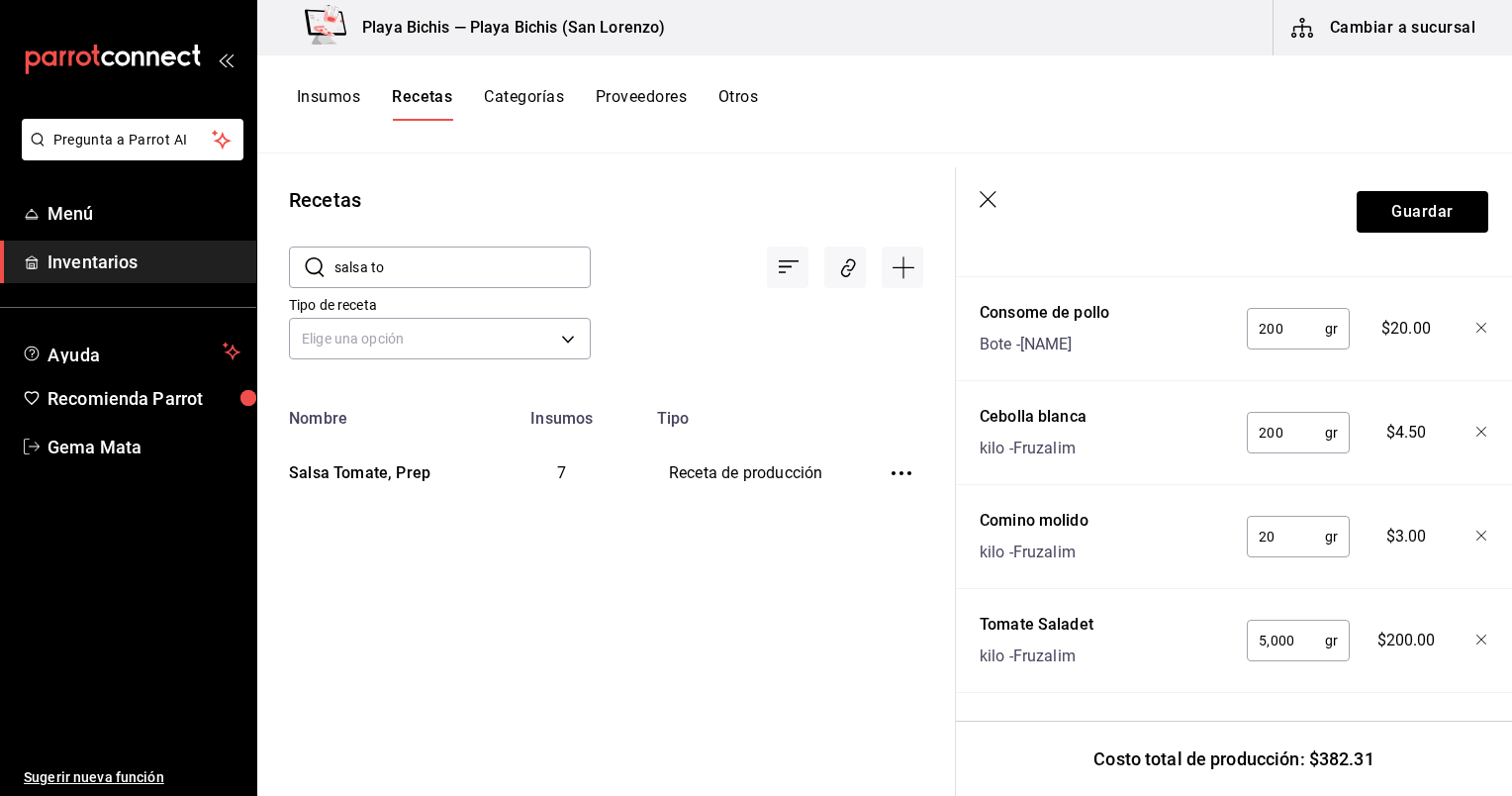 click 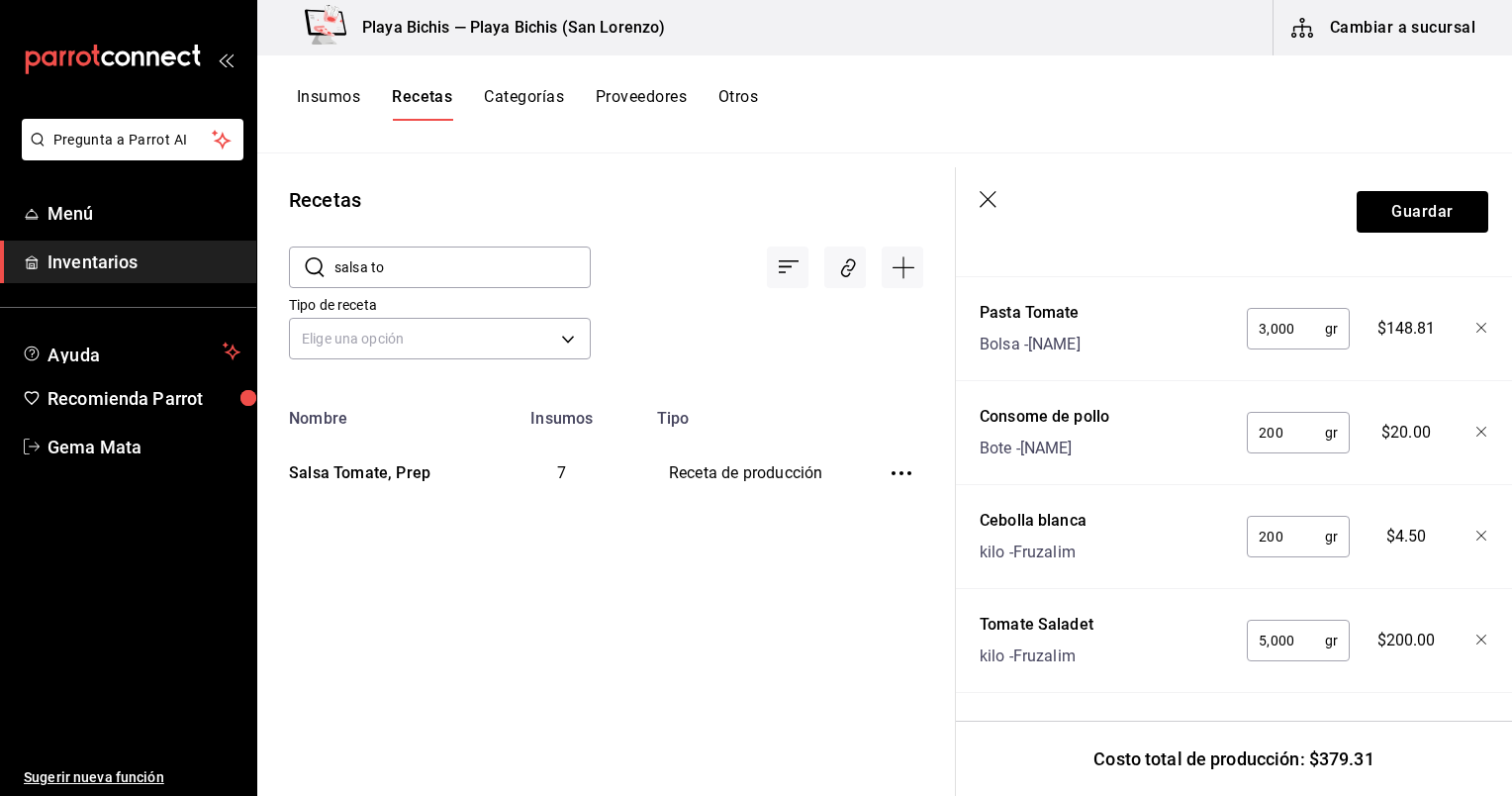 scroll, scrollTop: 913, scrollLeft: 0, axis: vertical 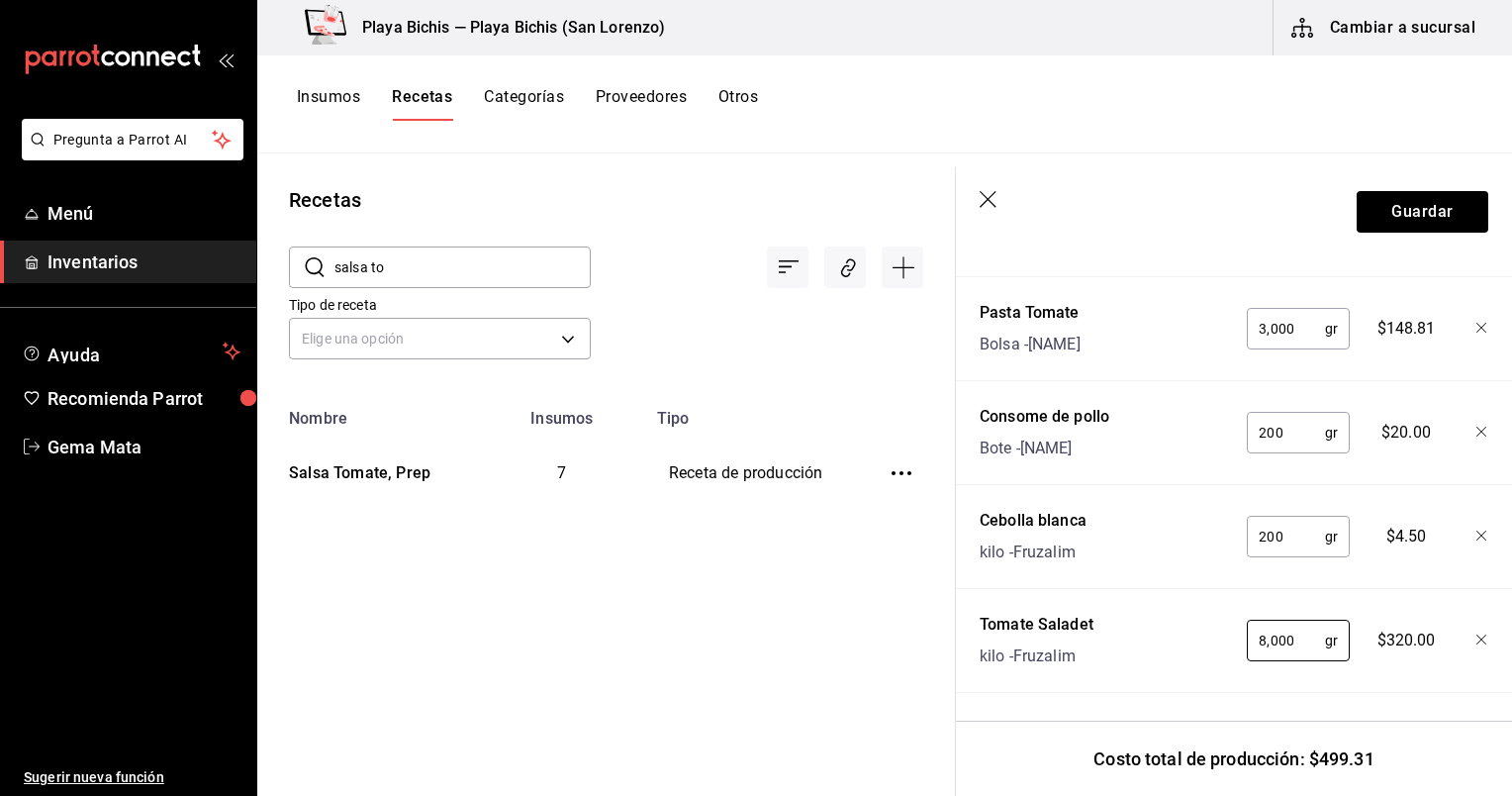type on "8,000" 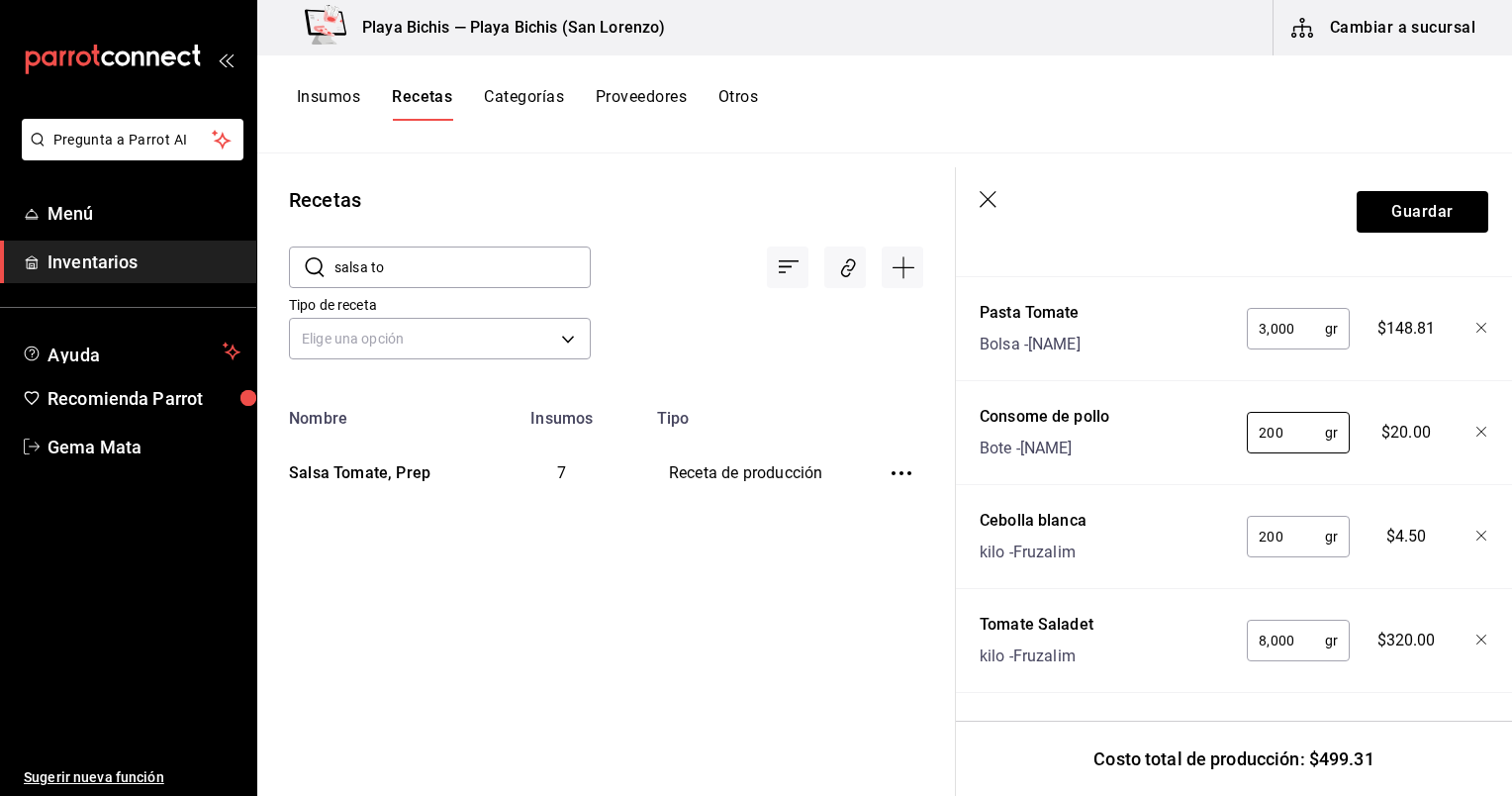 drag, startPoint x: 1286, startPoint y: 433, endPoint x: 1225, endPoint y: 421, distance: 62.16912 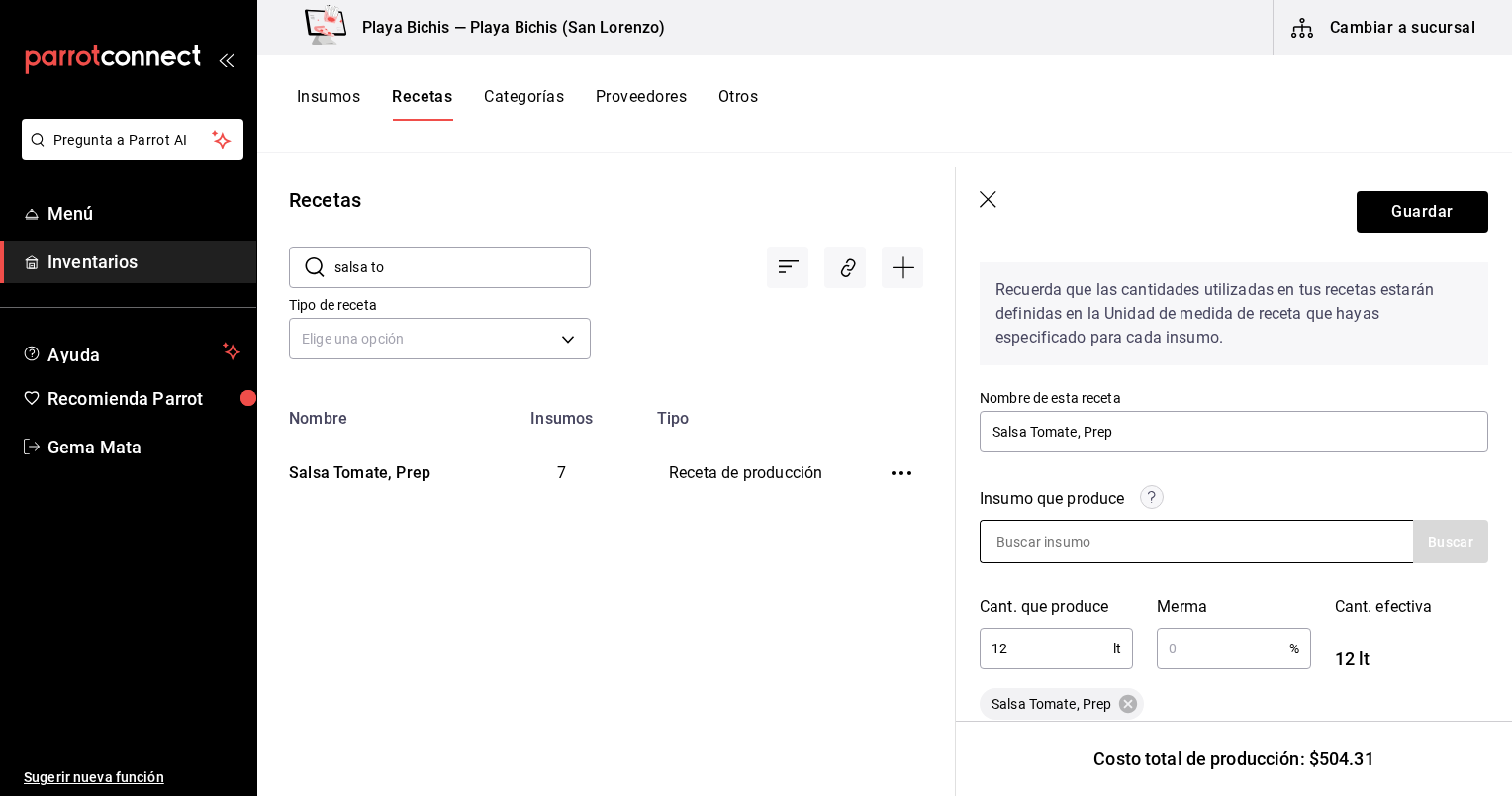 scroll, scrollTop: 83, scrollLeft: 0, axis: vertical 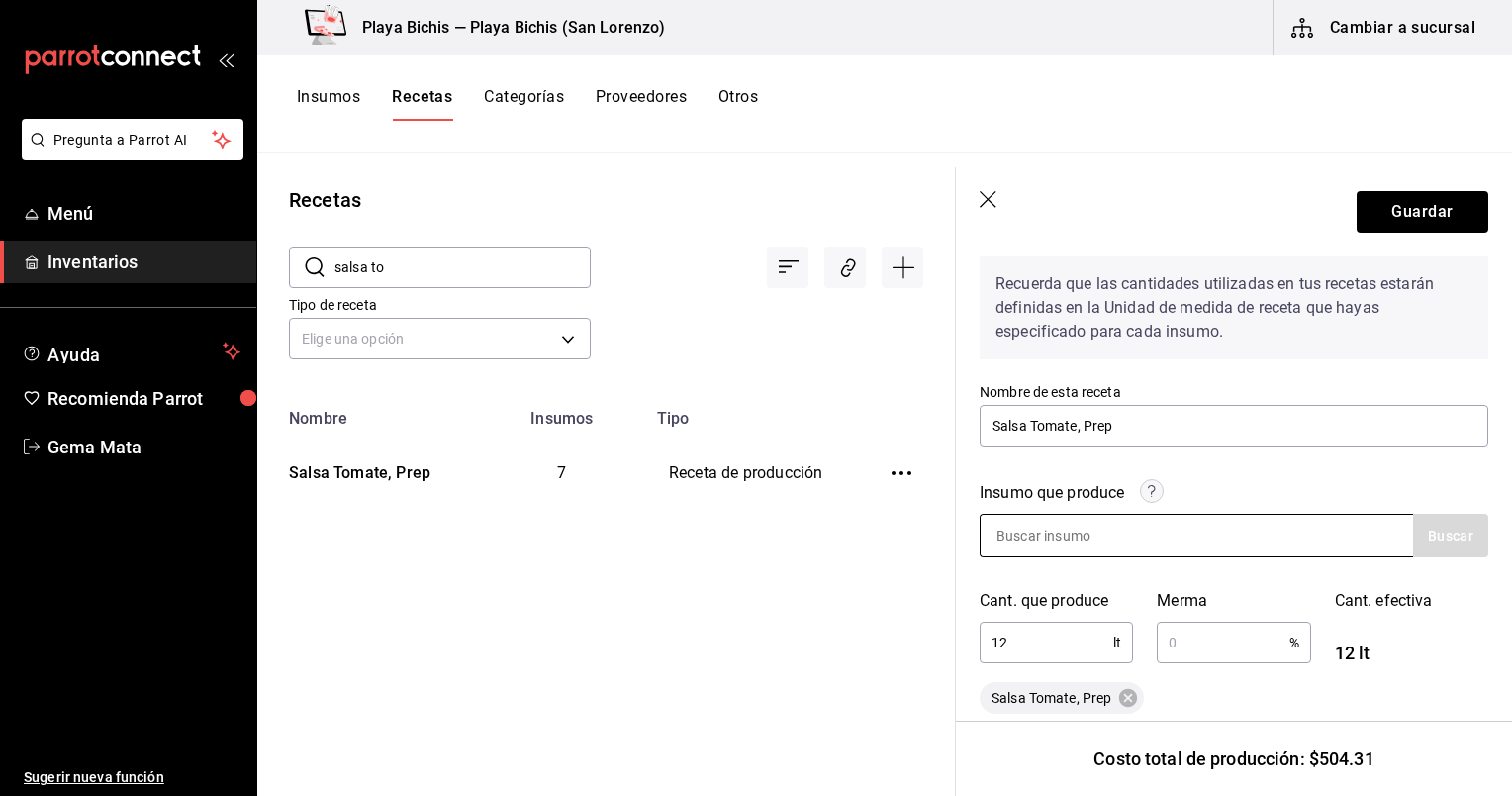 type on "250" 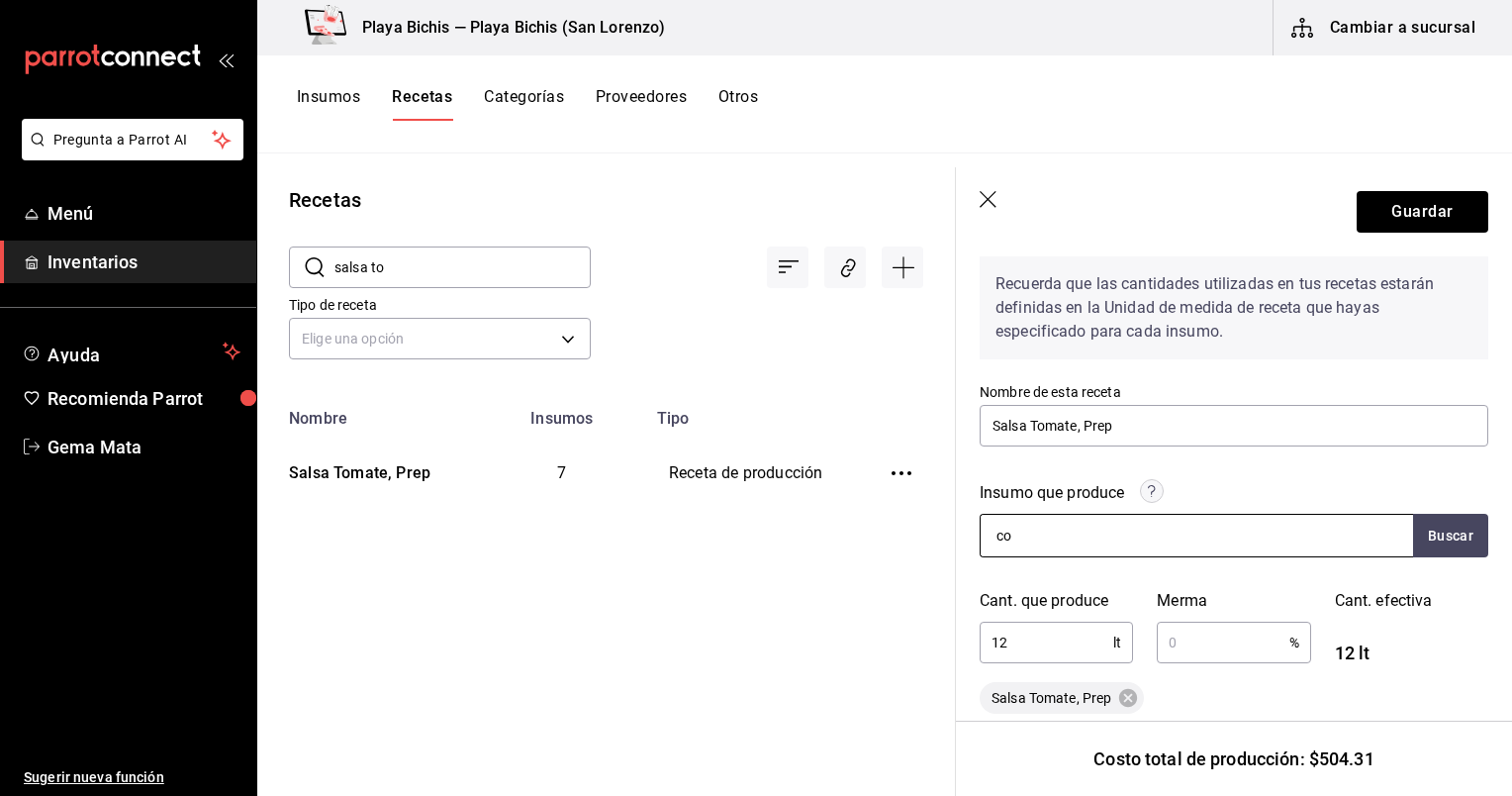 type on "c" 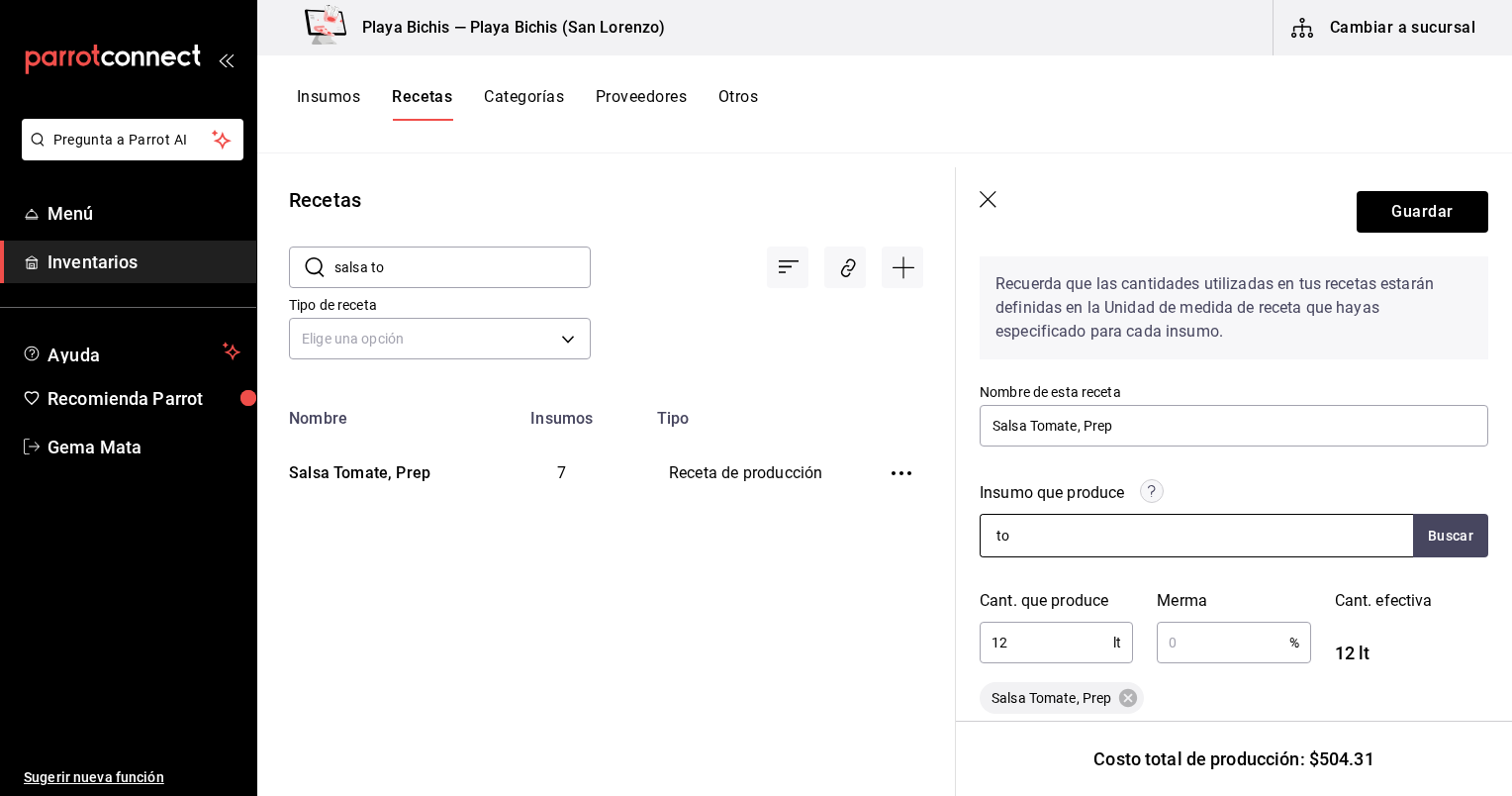 type on "t" 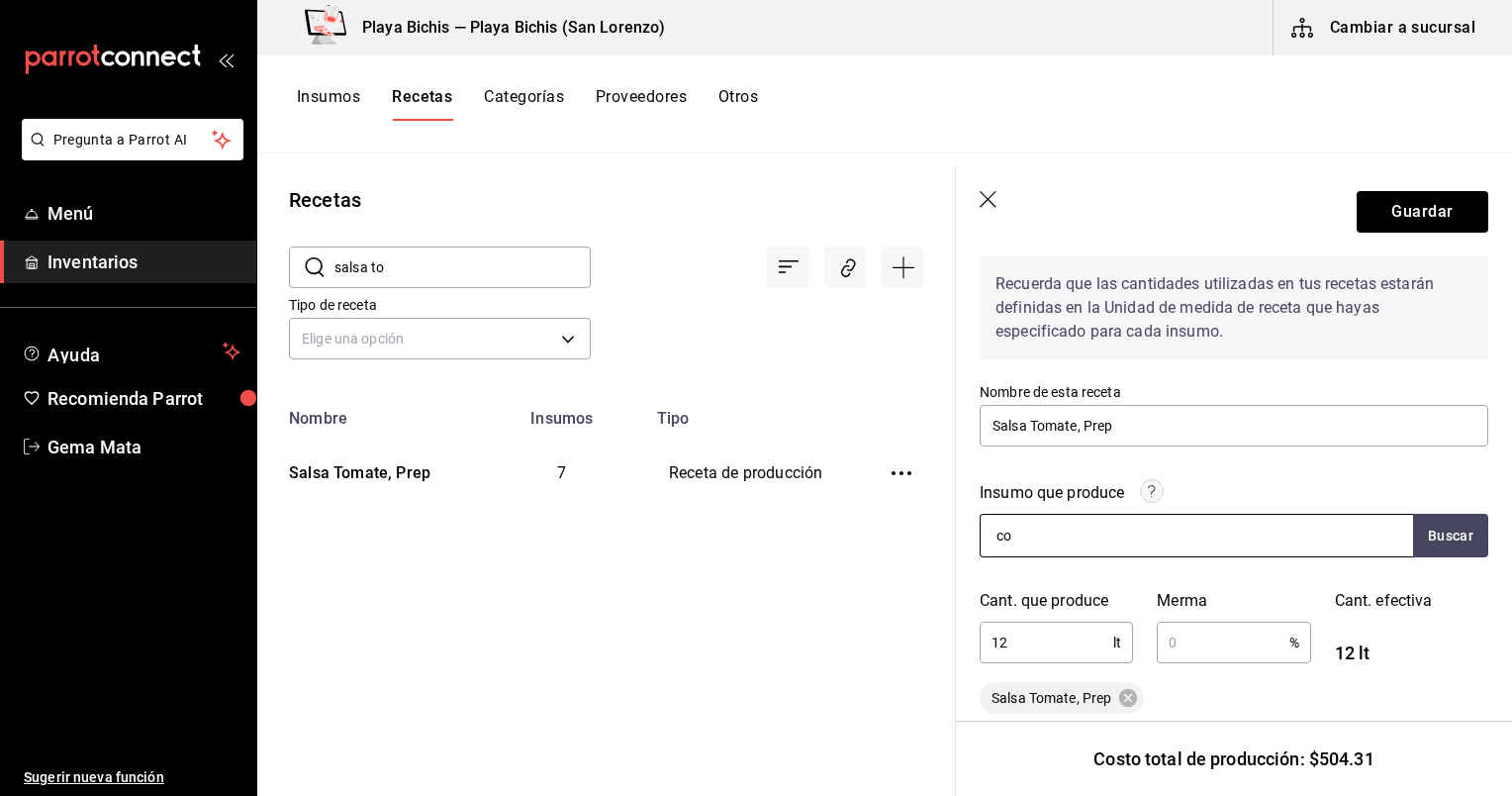 type on "c" 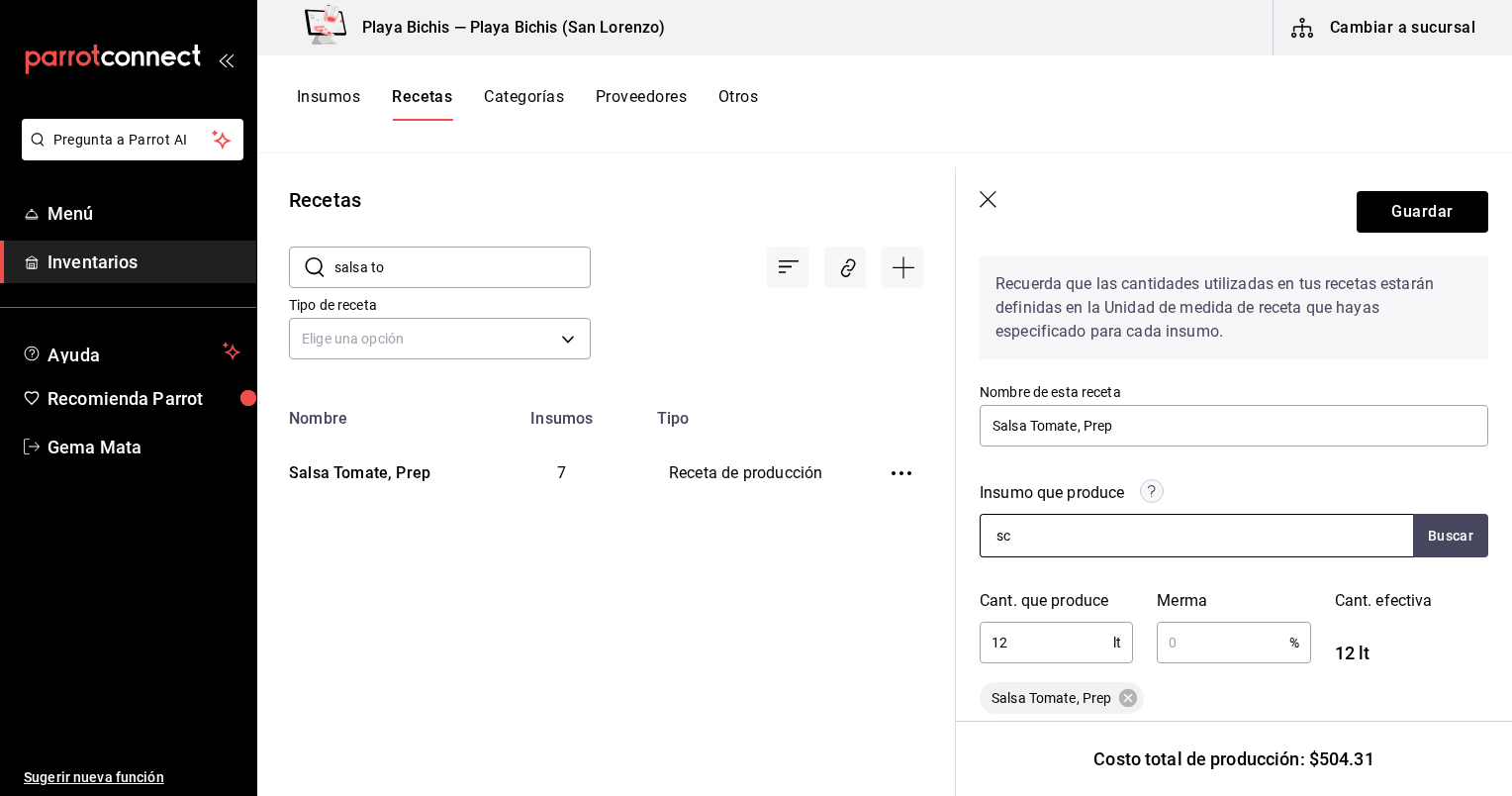 type on "s" 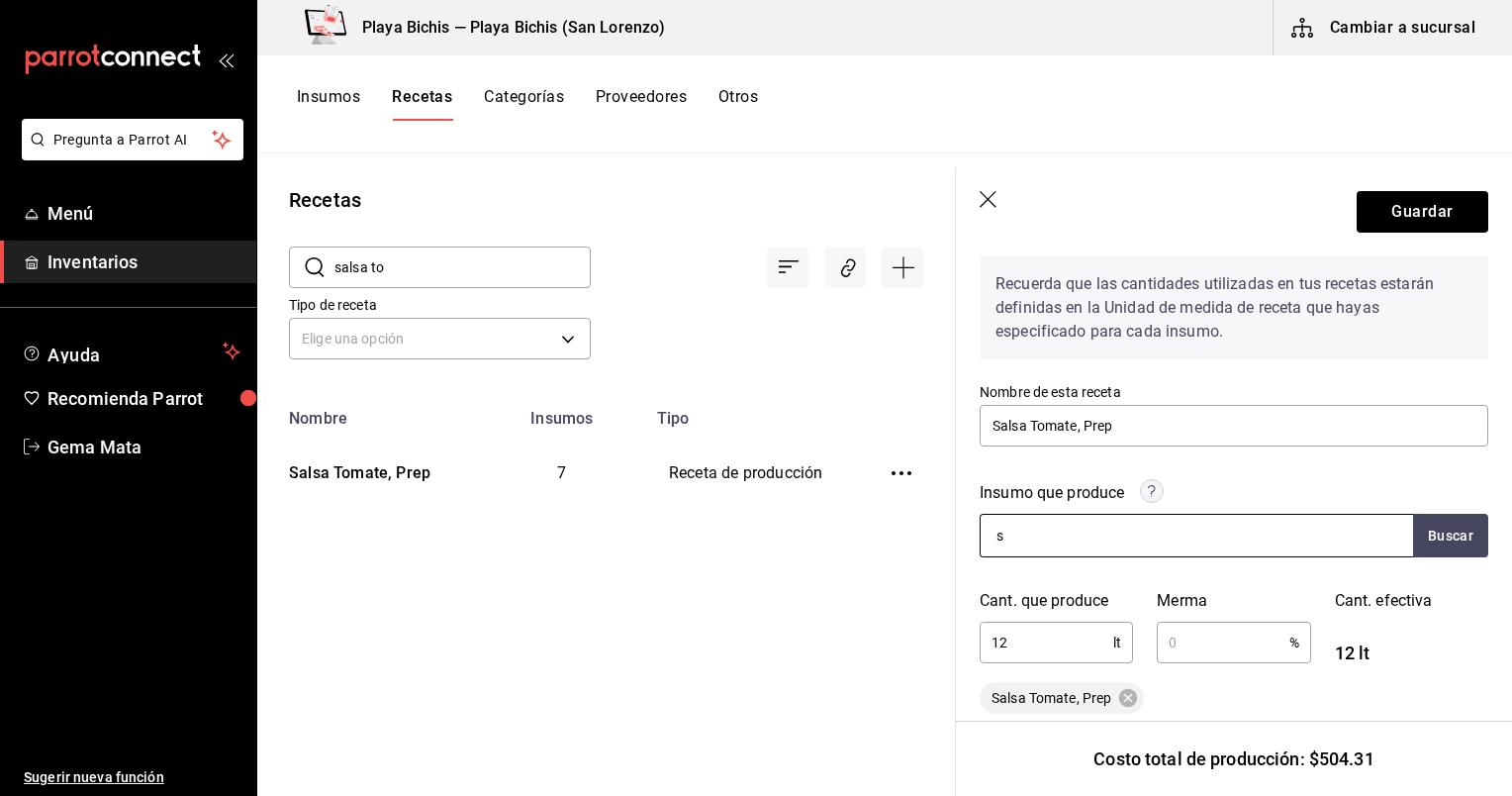 type 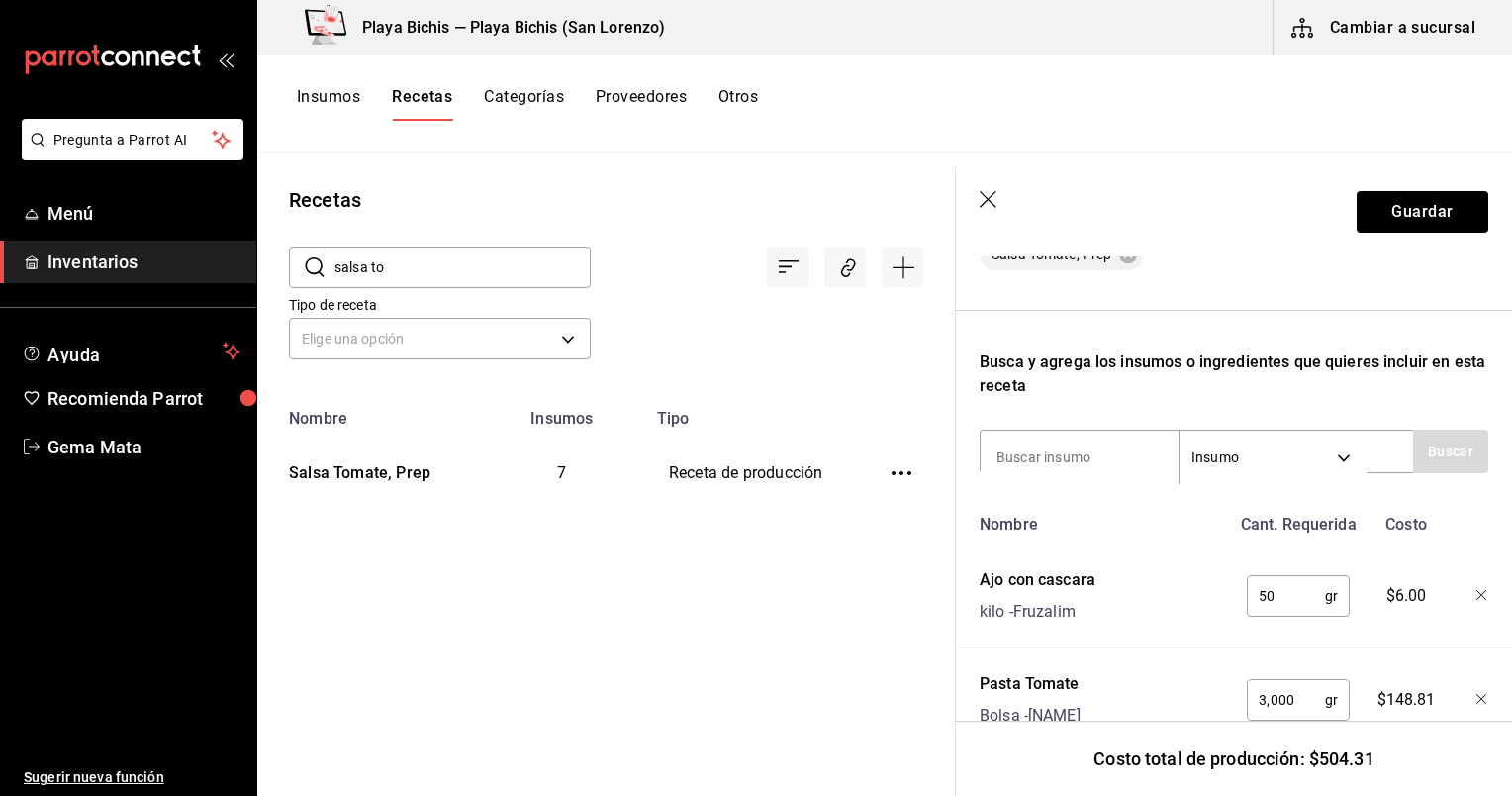 scroll, scrollTop: 508, scrollLeft: 0, axis: vertical 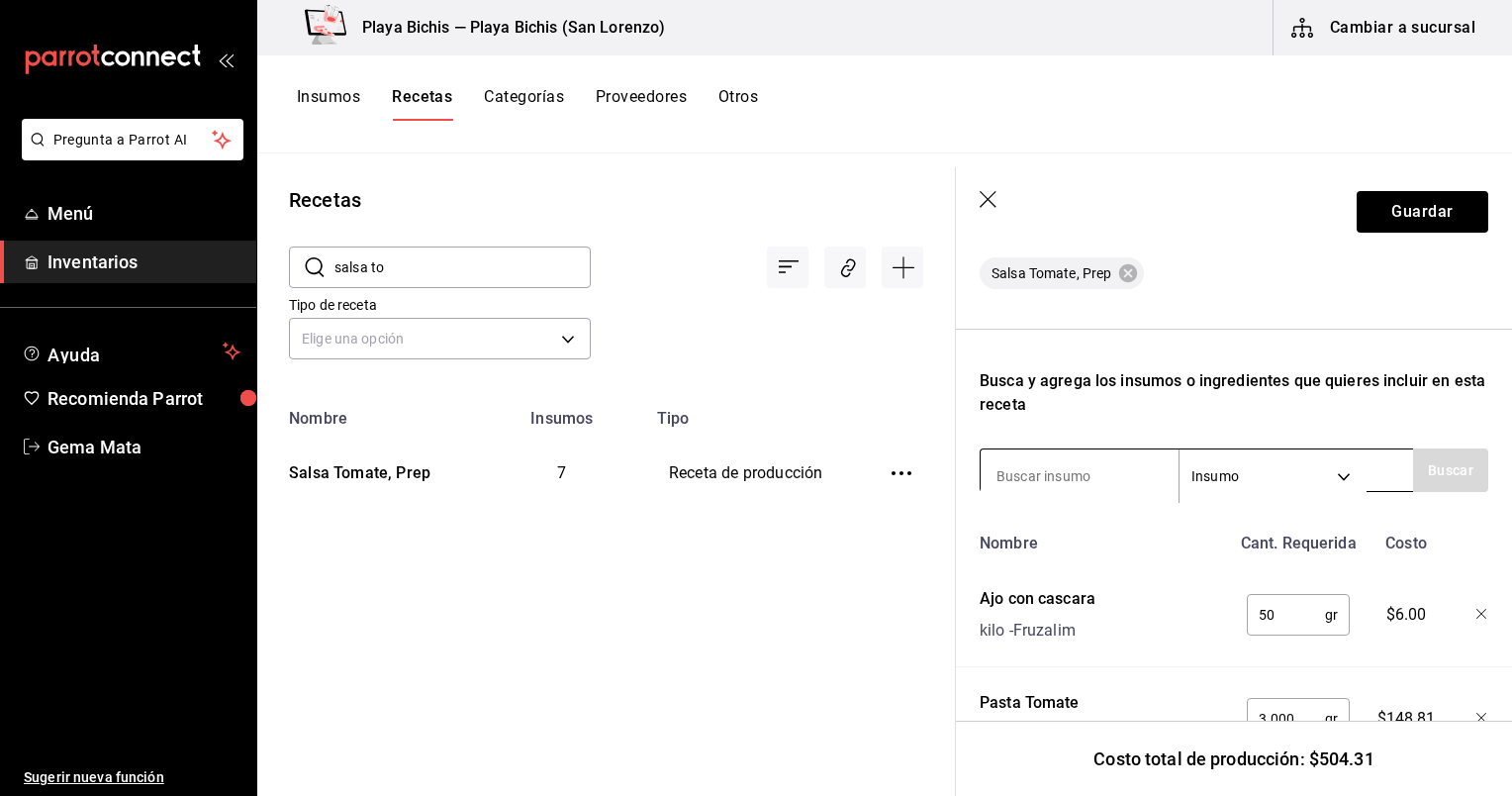 click at bounding box center [1080, 476] 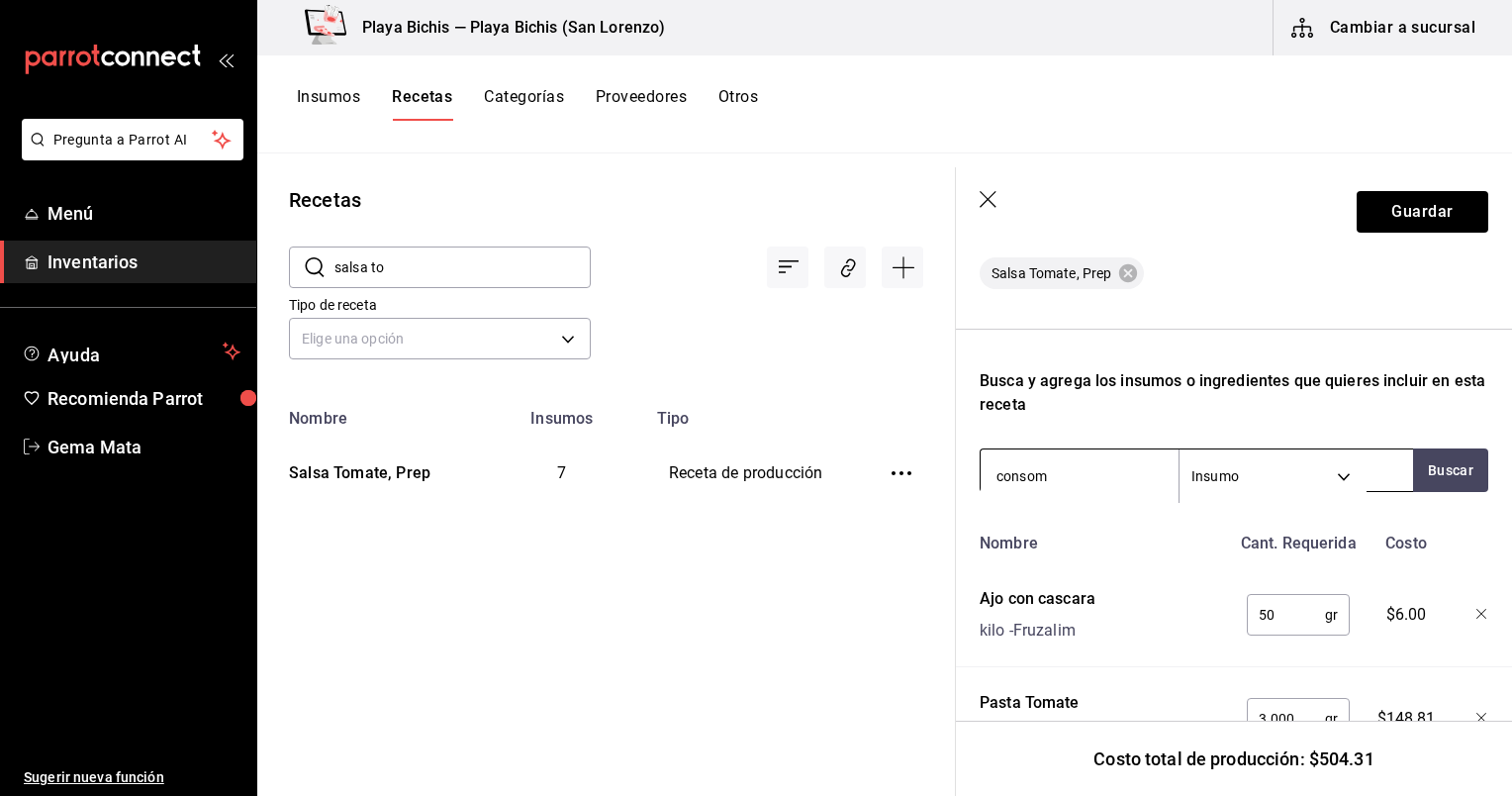 type on "consome" 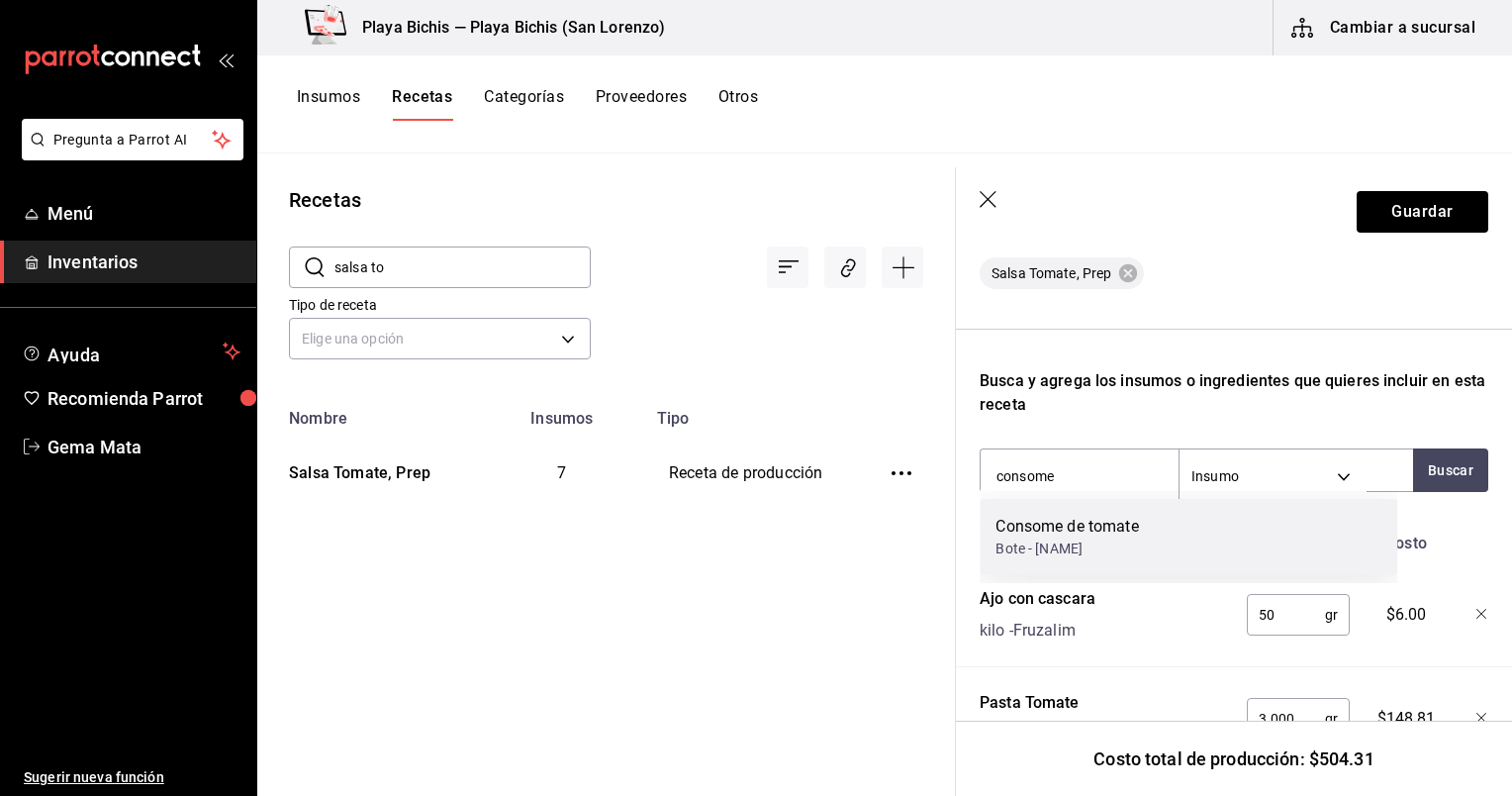 click on "Consome de tomate" at bounding box center (1067, 527) 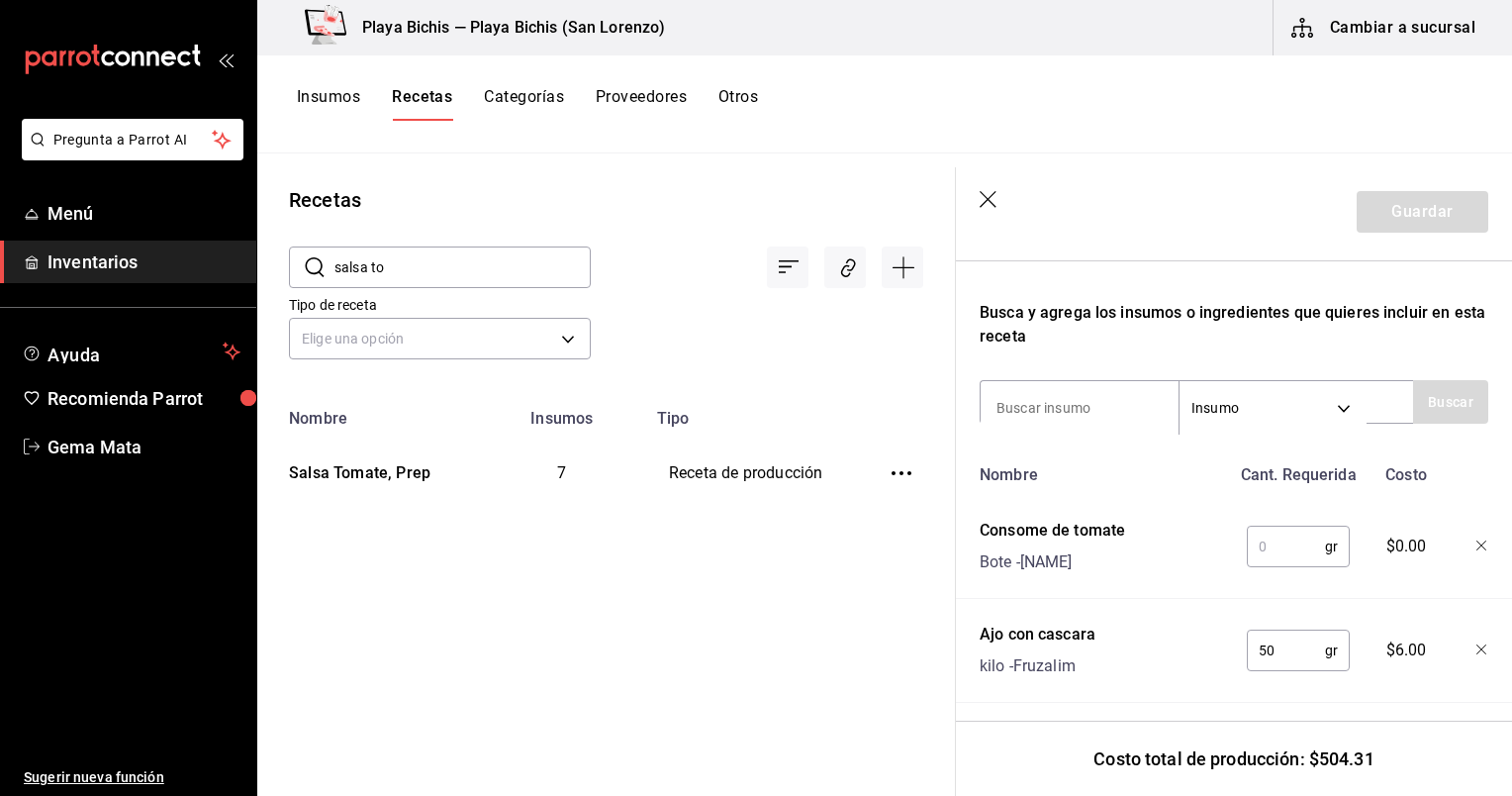 scroll, scrollTop: 579, scrollLeft: 0, axis: vertical 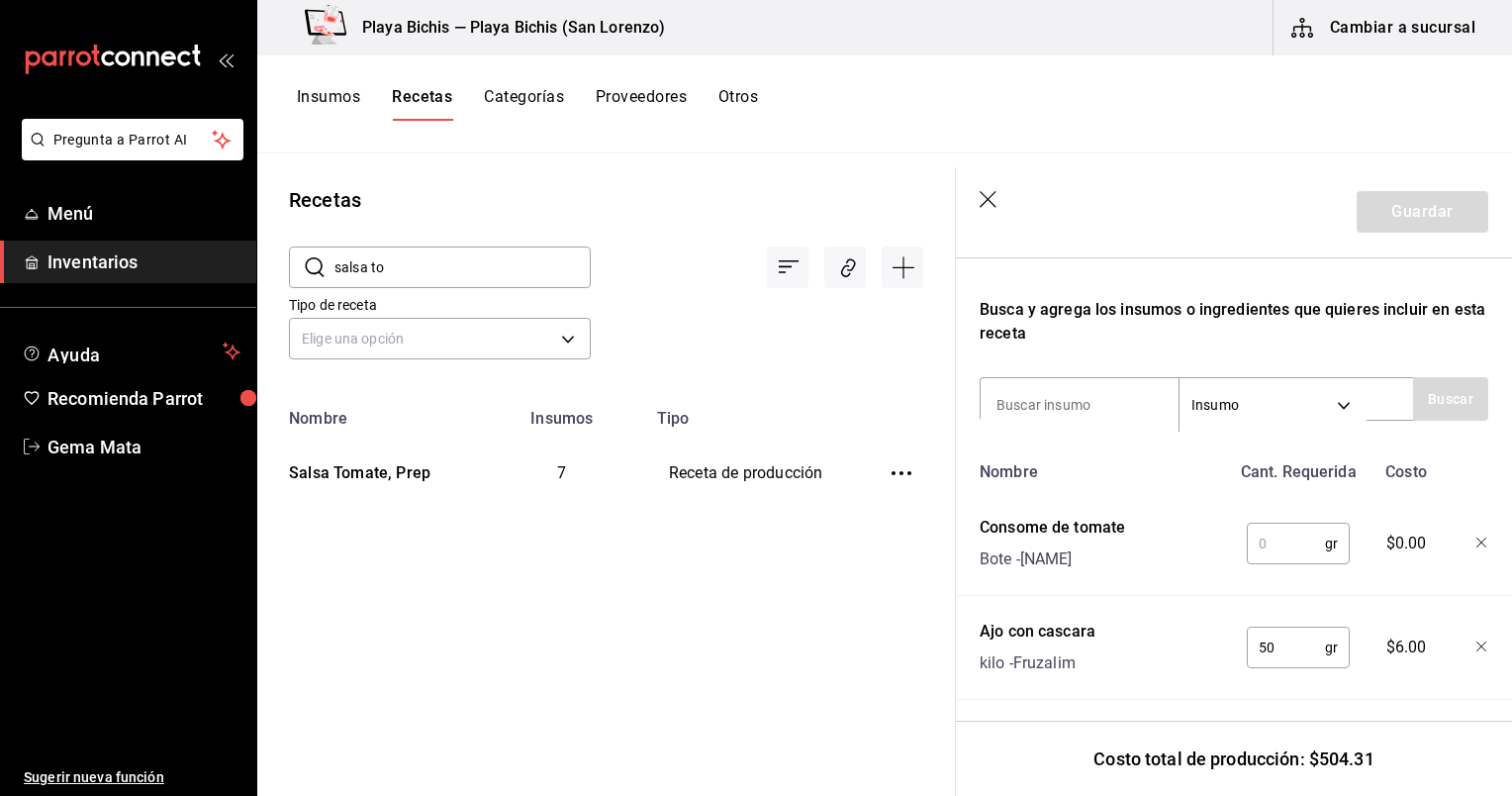 click at bounding box center [1285, 544] 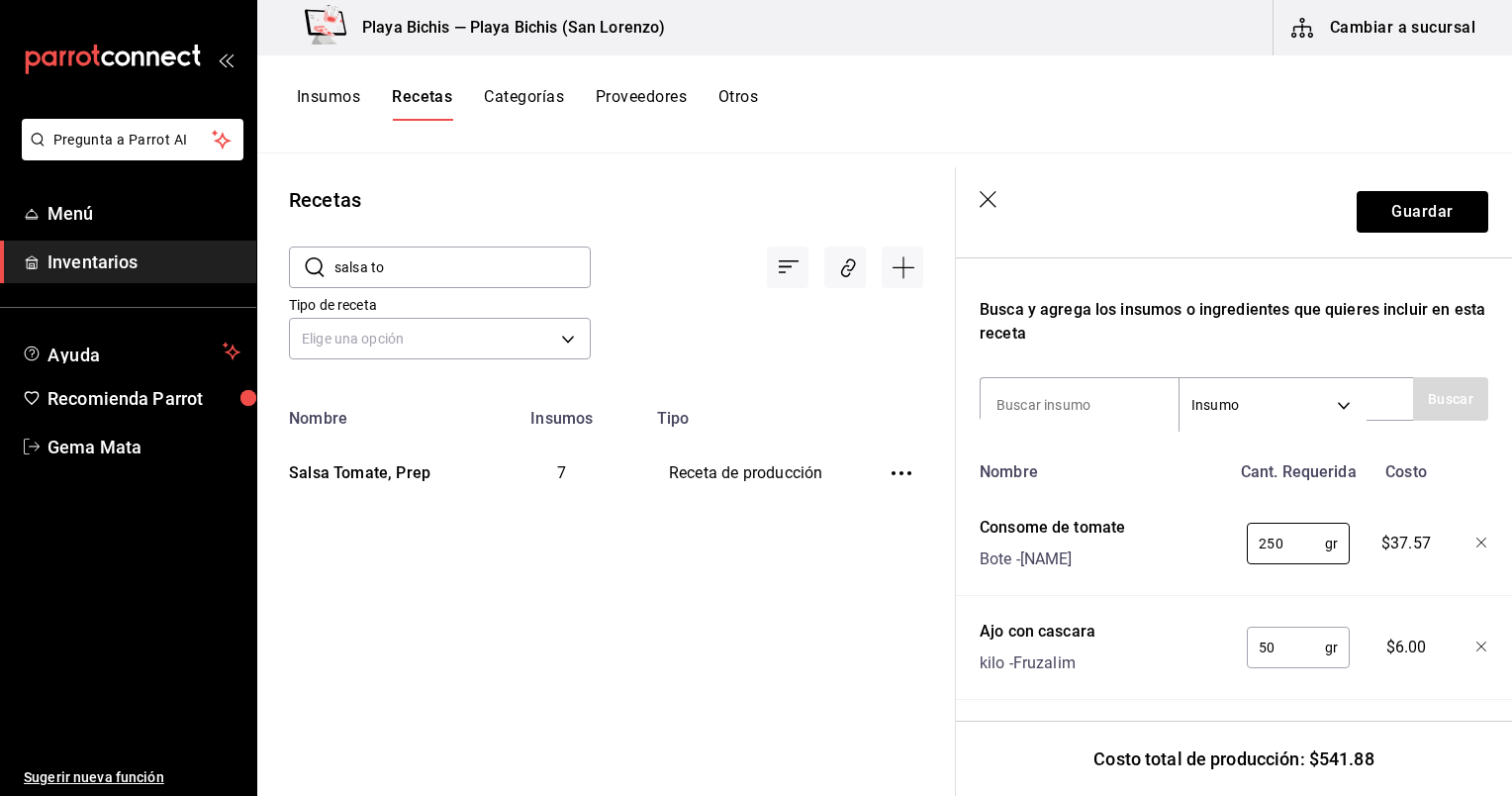 type on "250" 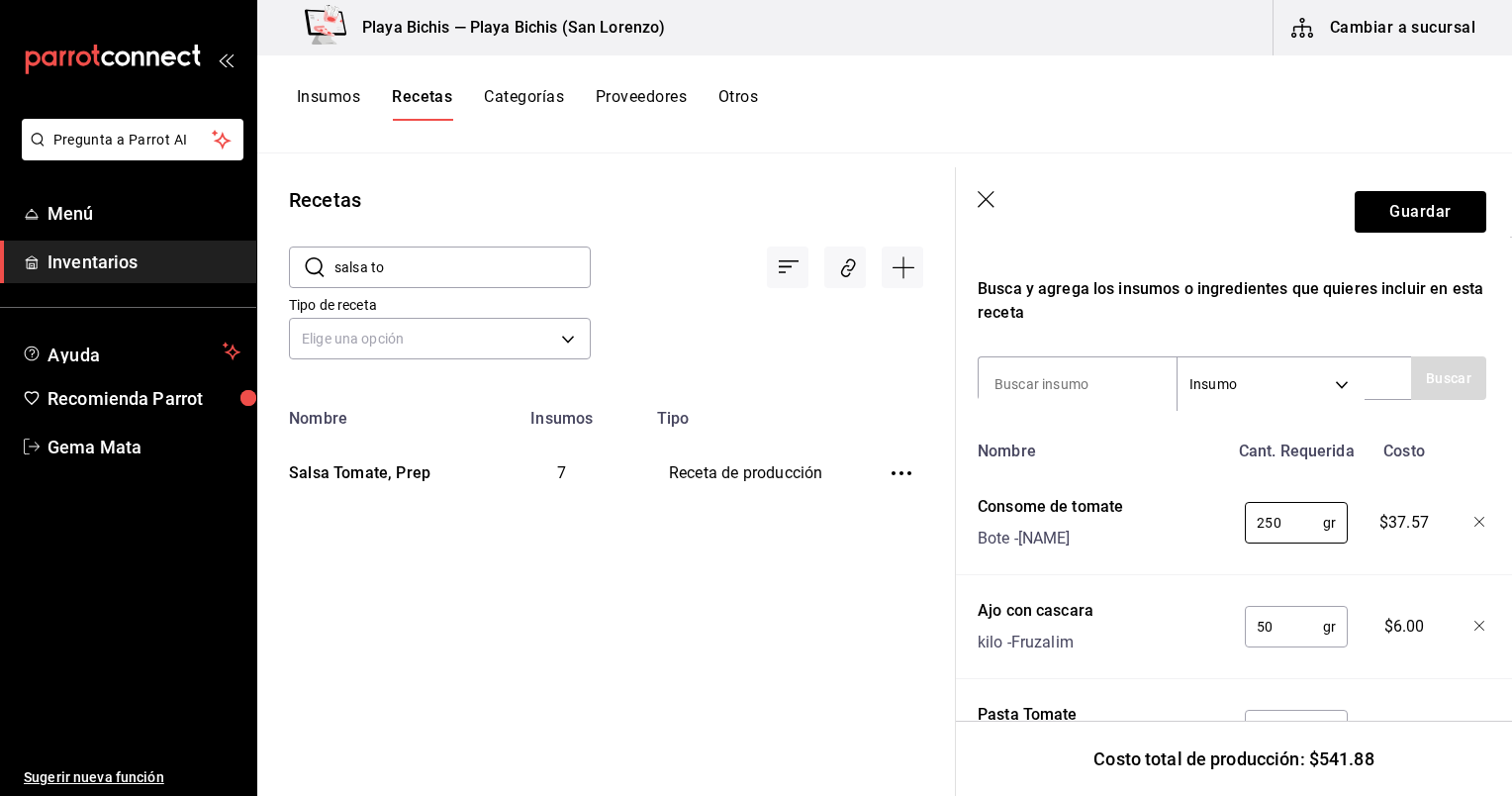 scroll, scrollTop: 598, scrollLeft: 2, axis: both 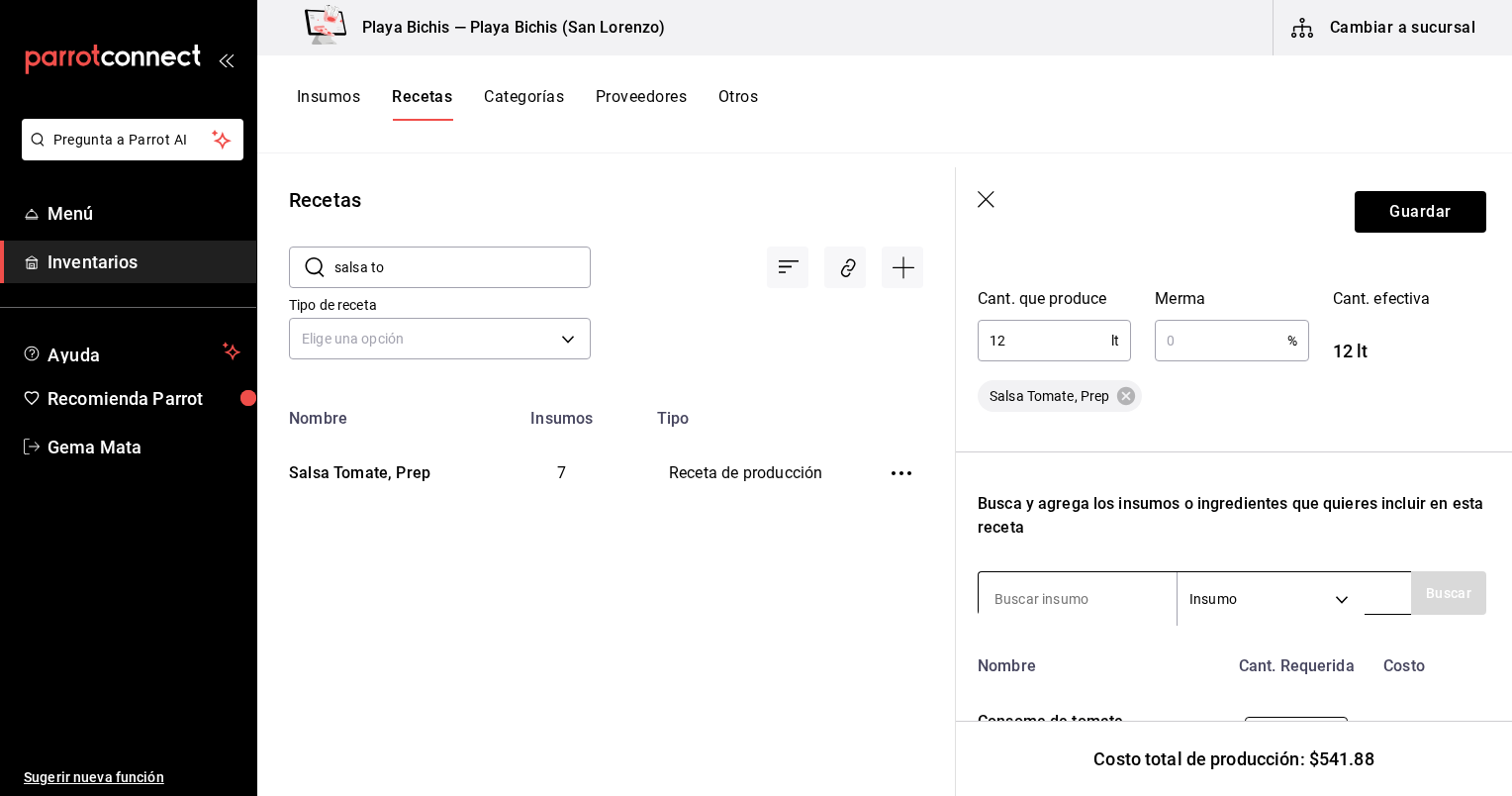 click at bounding box center [1078, 599] 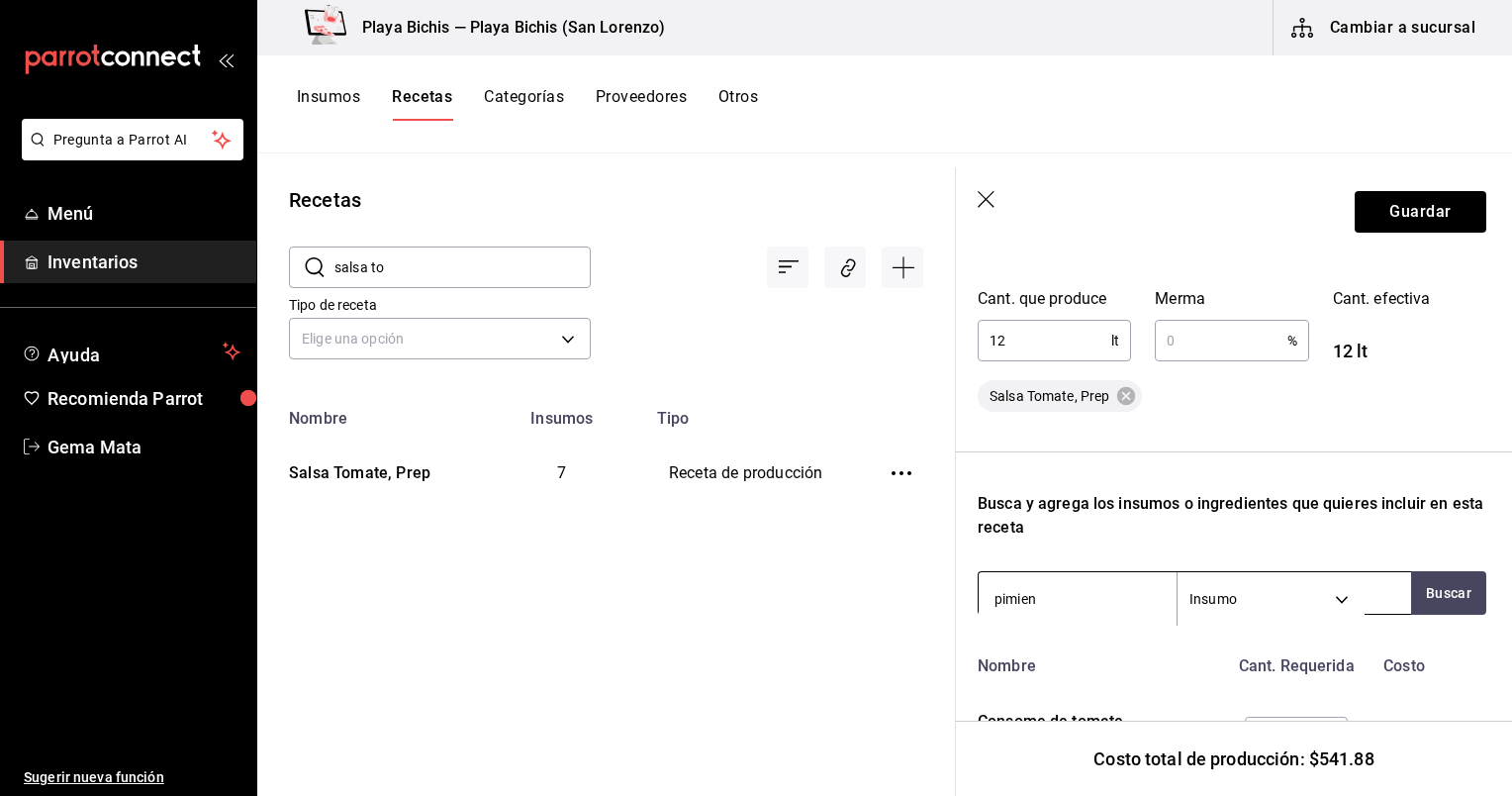 type on "pimient" 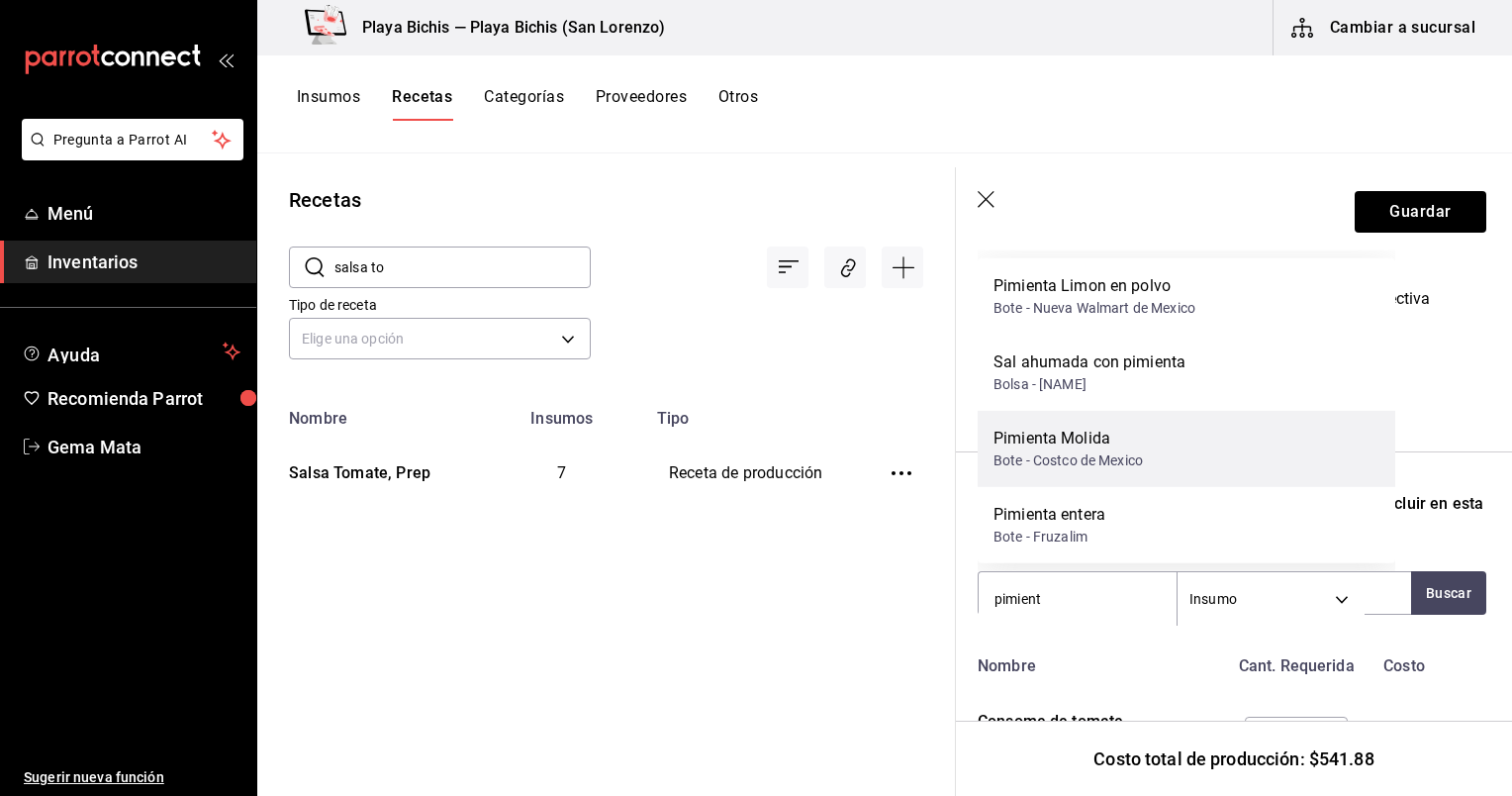 click on "Bote - Costco de Mexico" at bounding box center (1068, 460) 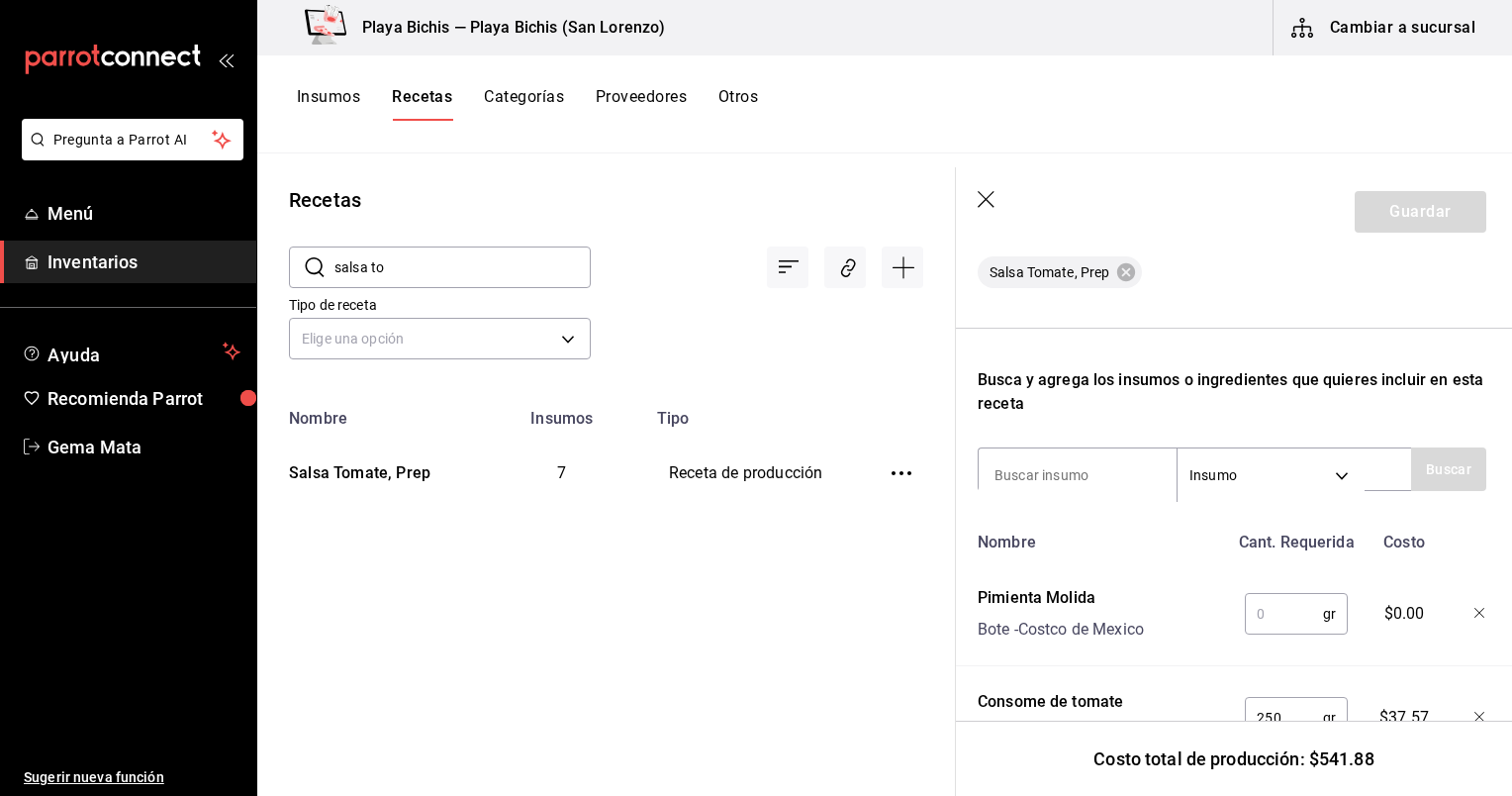 scroll, scrollTop: 516, scrollLeft: 2, axis: both 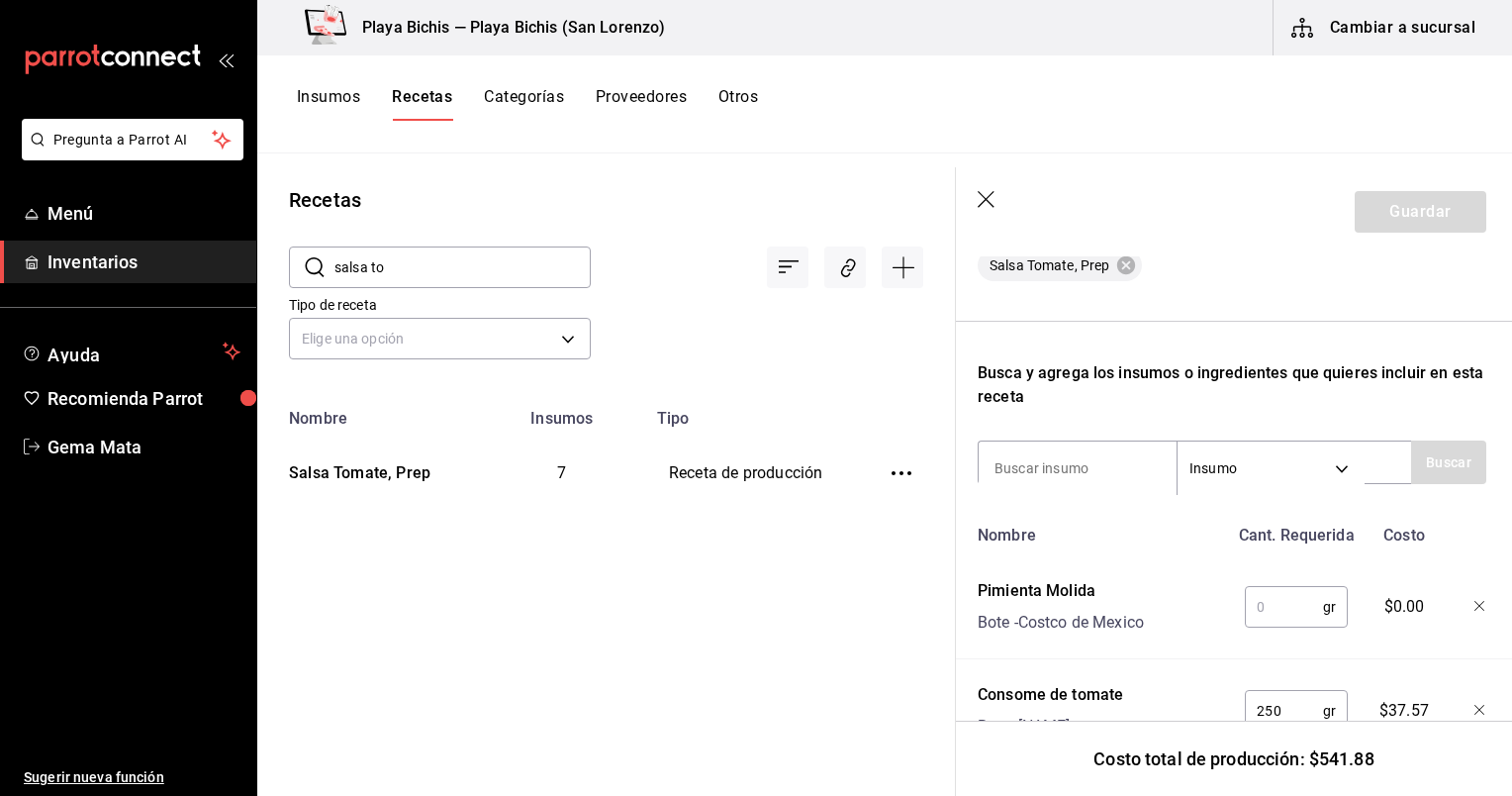 click at bounding box center (1283, 607) 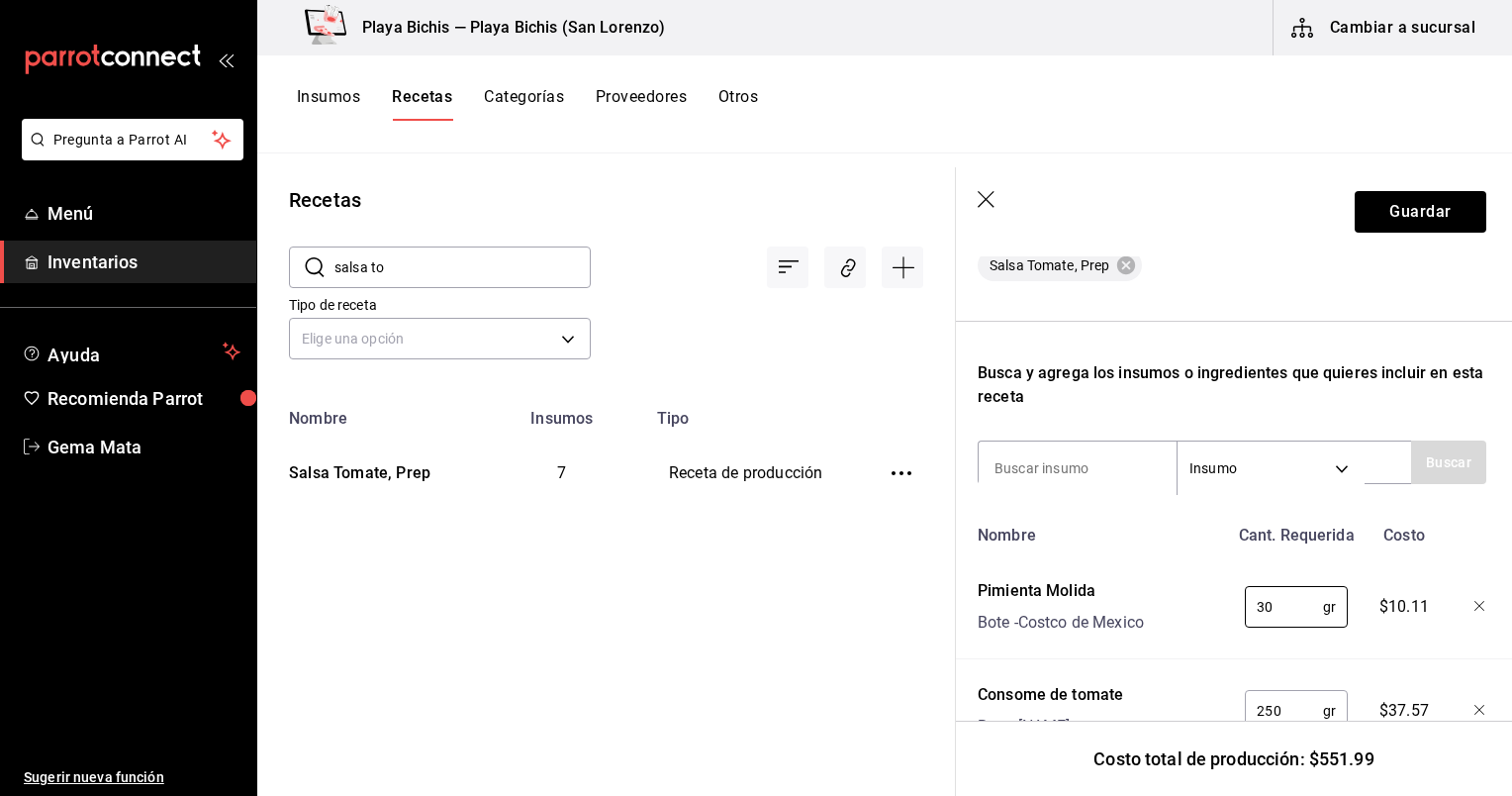 type on "30" 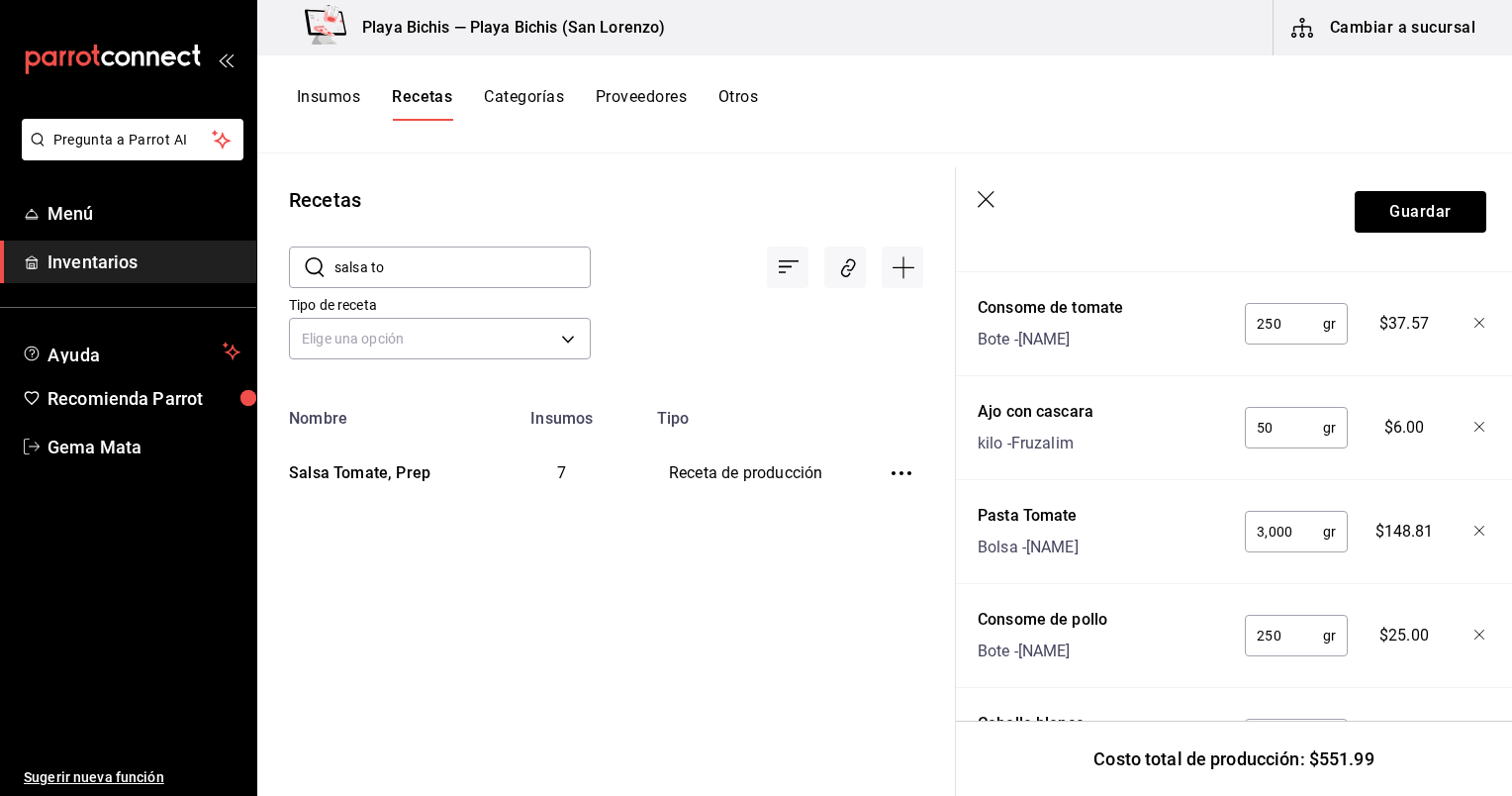 scroll, scrollTop: 904, scrollLeft: 2, axis: both 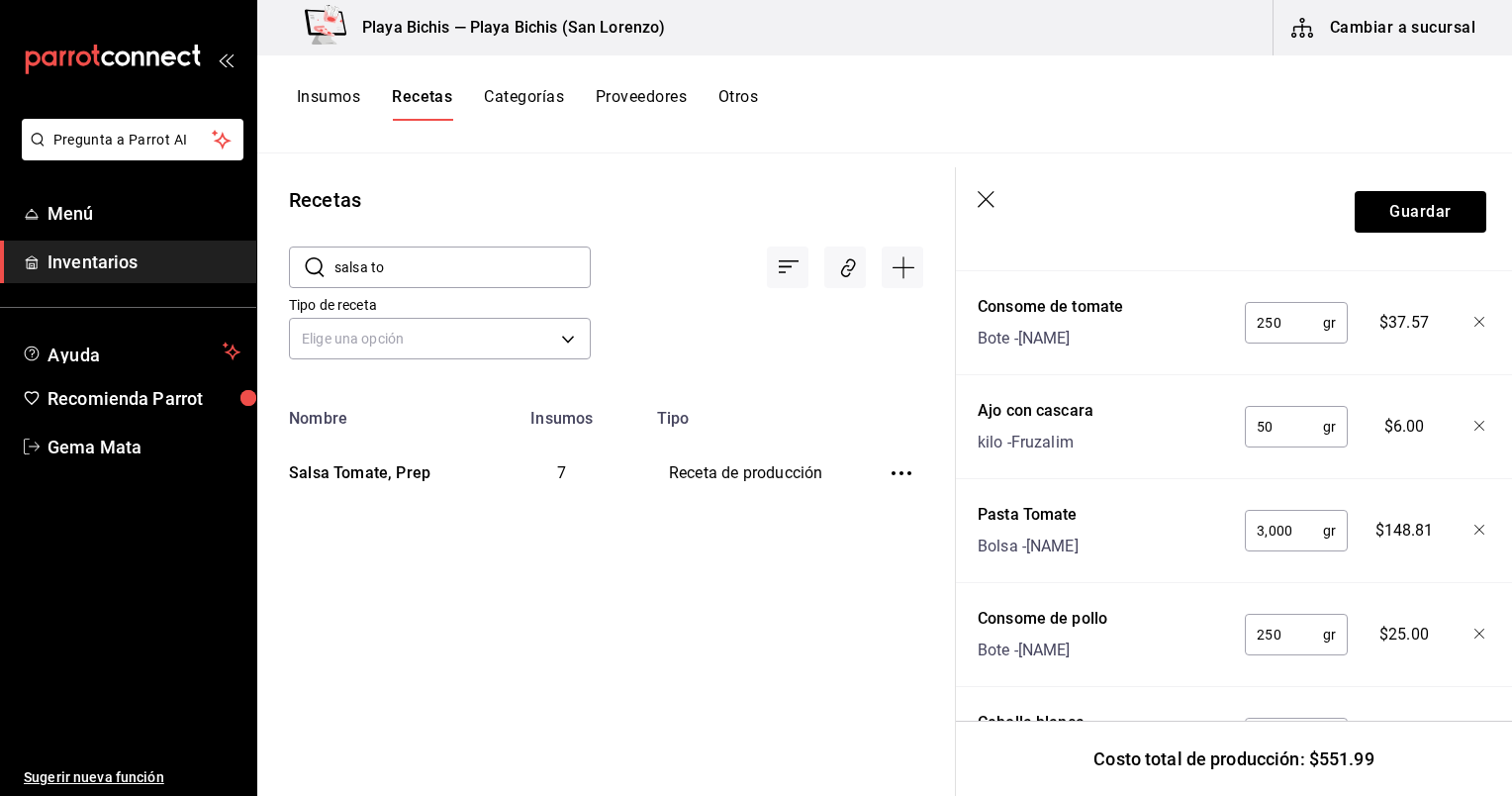 click on "50" at bounding box center [1283, 427] 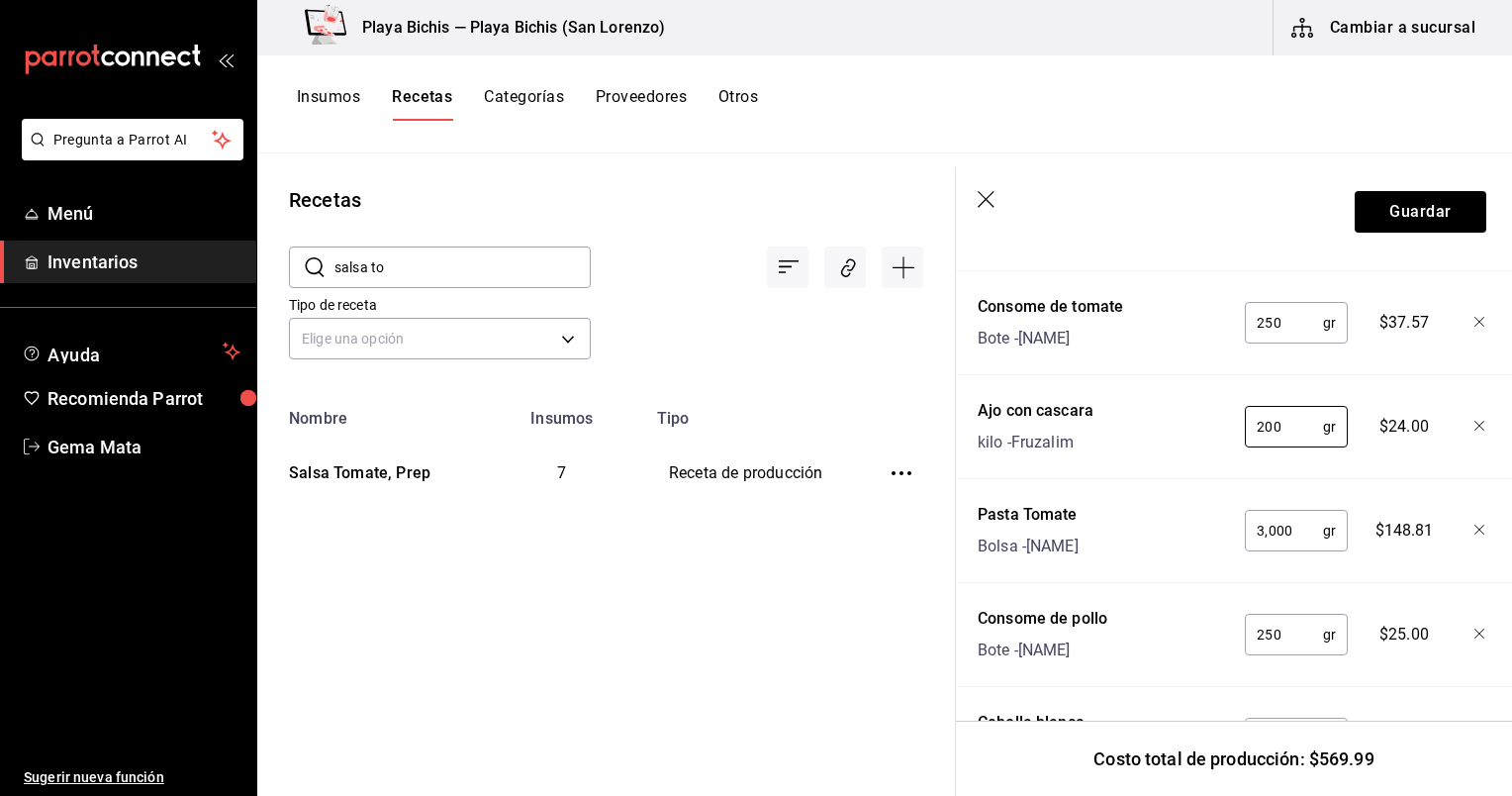 type on "200" 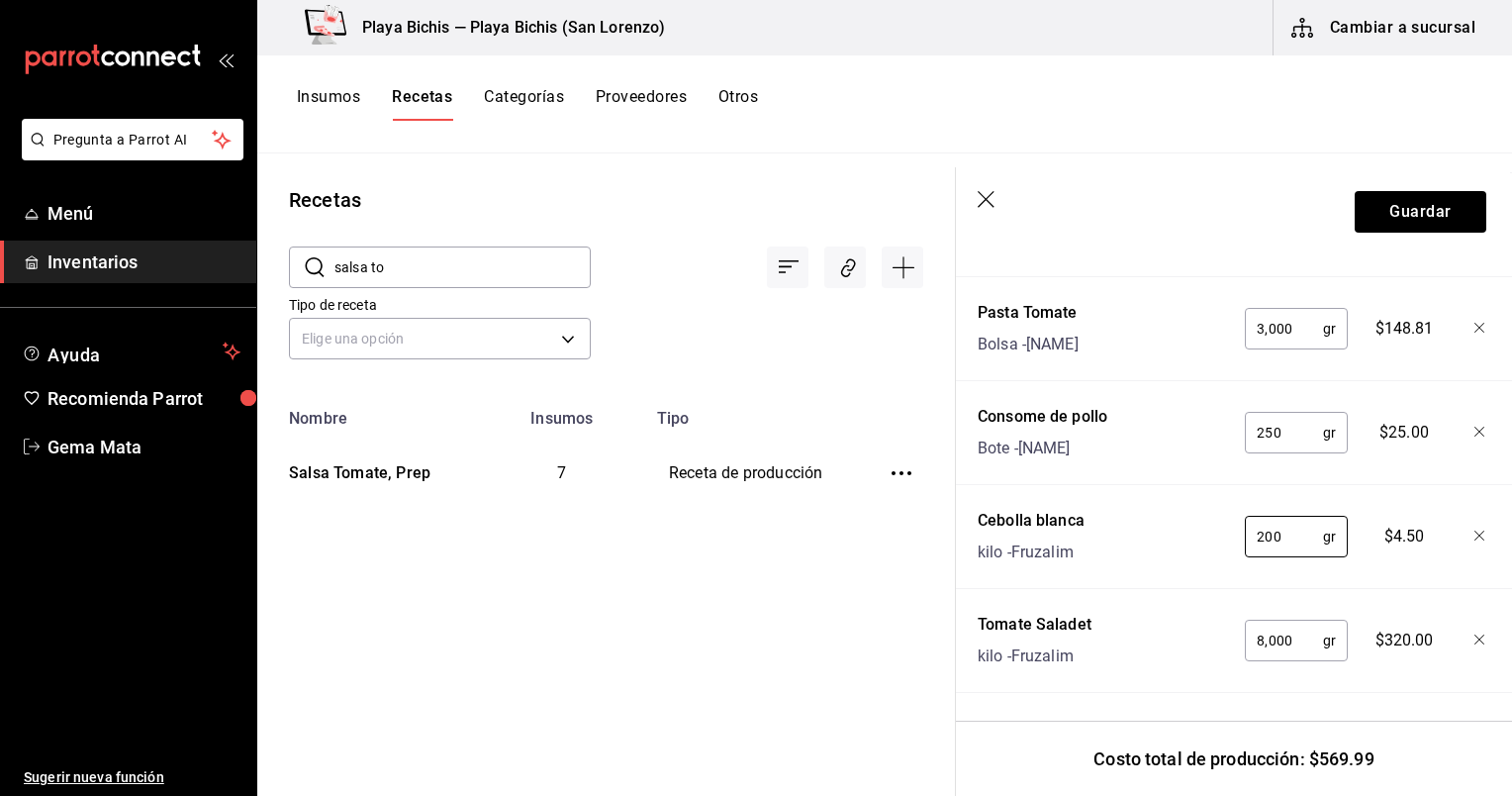 drag, startPoint x: 1288, startPoint y: 526, endPoint x: 1220, endPoint y: 521, distance: 68.18358 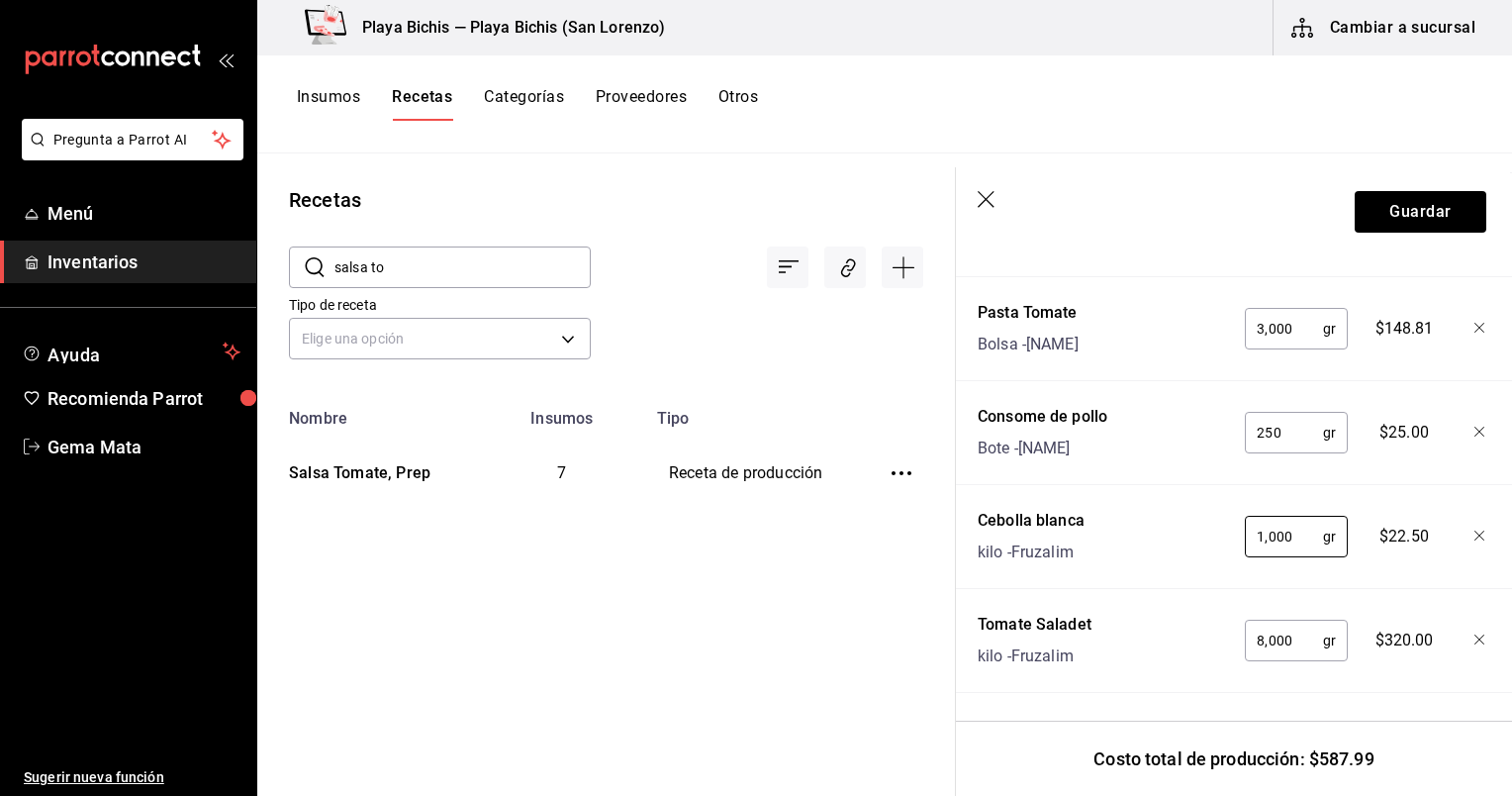 type on "1,000" 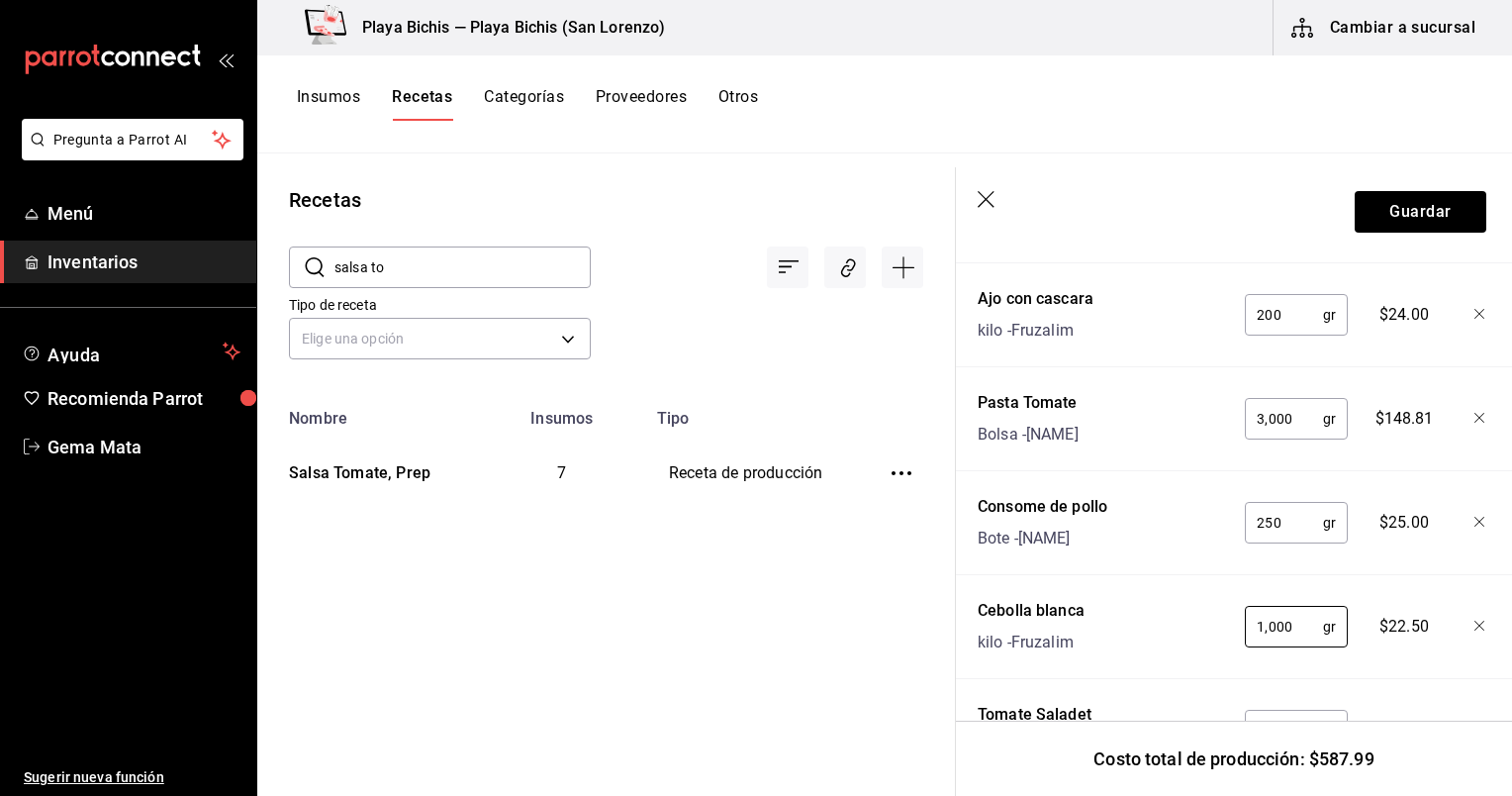 scroll, scrollTop: 1018, scrollLeft: 2, axis: both 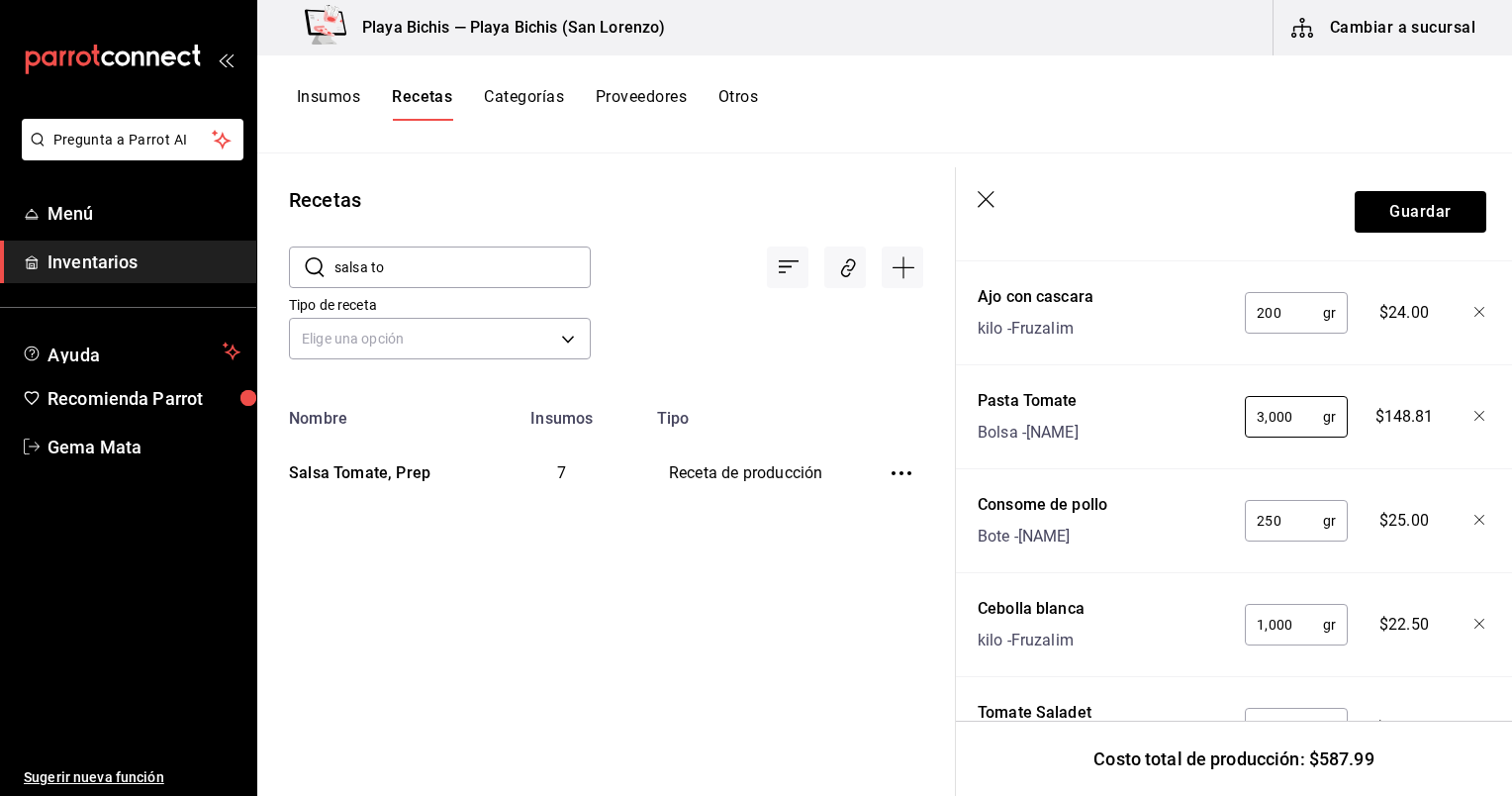 drag, startPoint x: 1289, startPoint y: 423, endPoint x: 1233, endPoint y: 416, distance: 56.435804 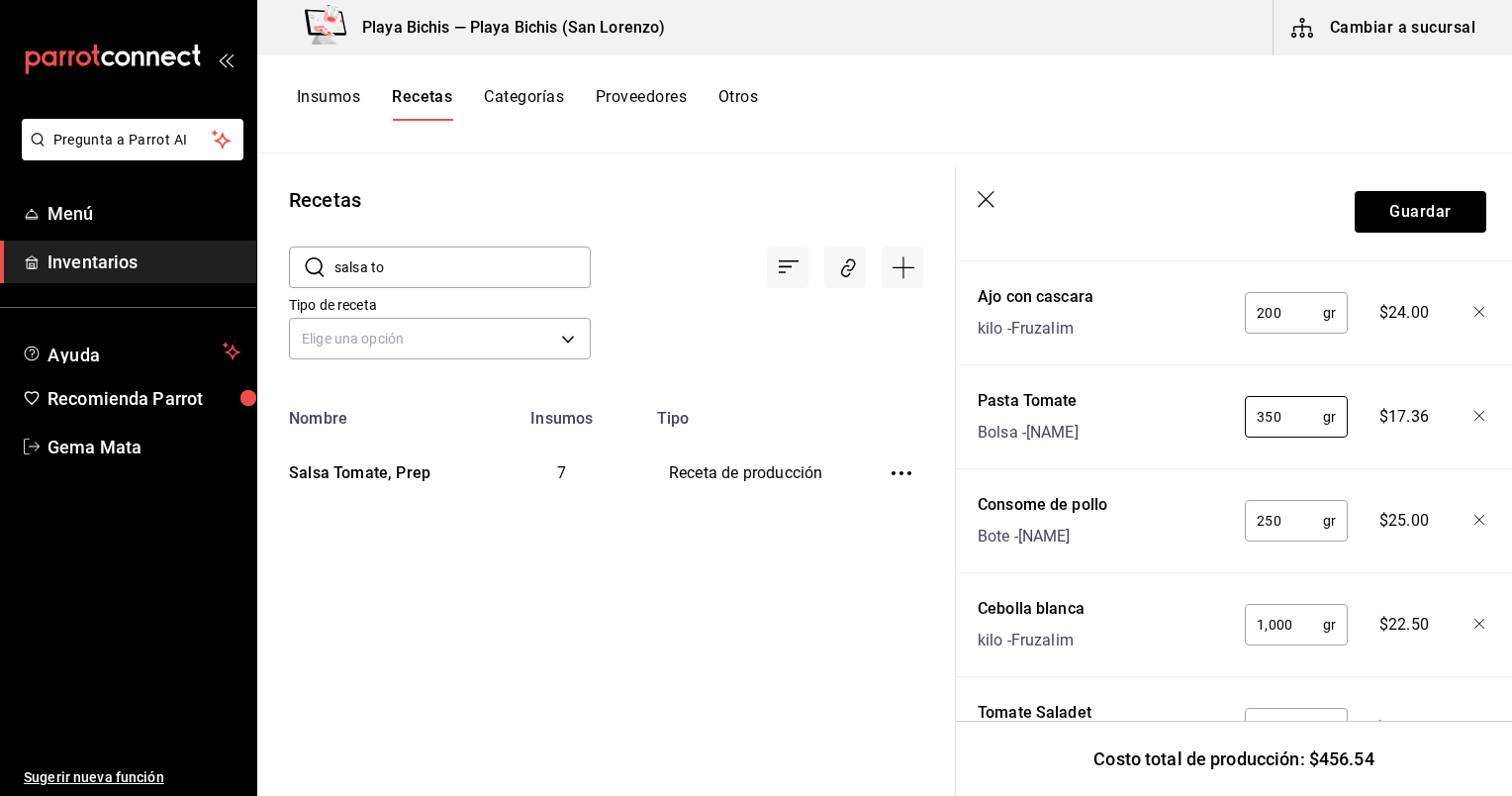 type on "350" 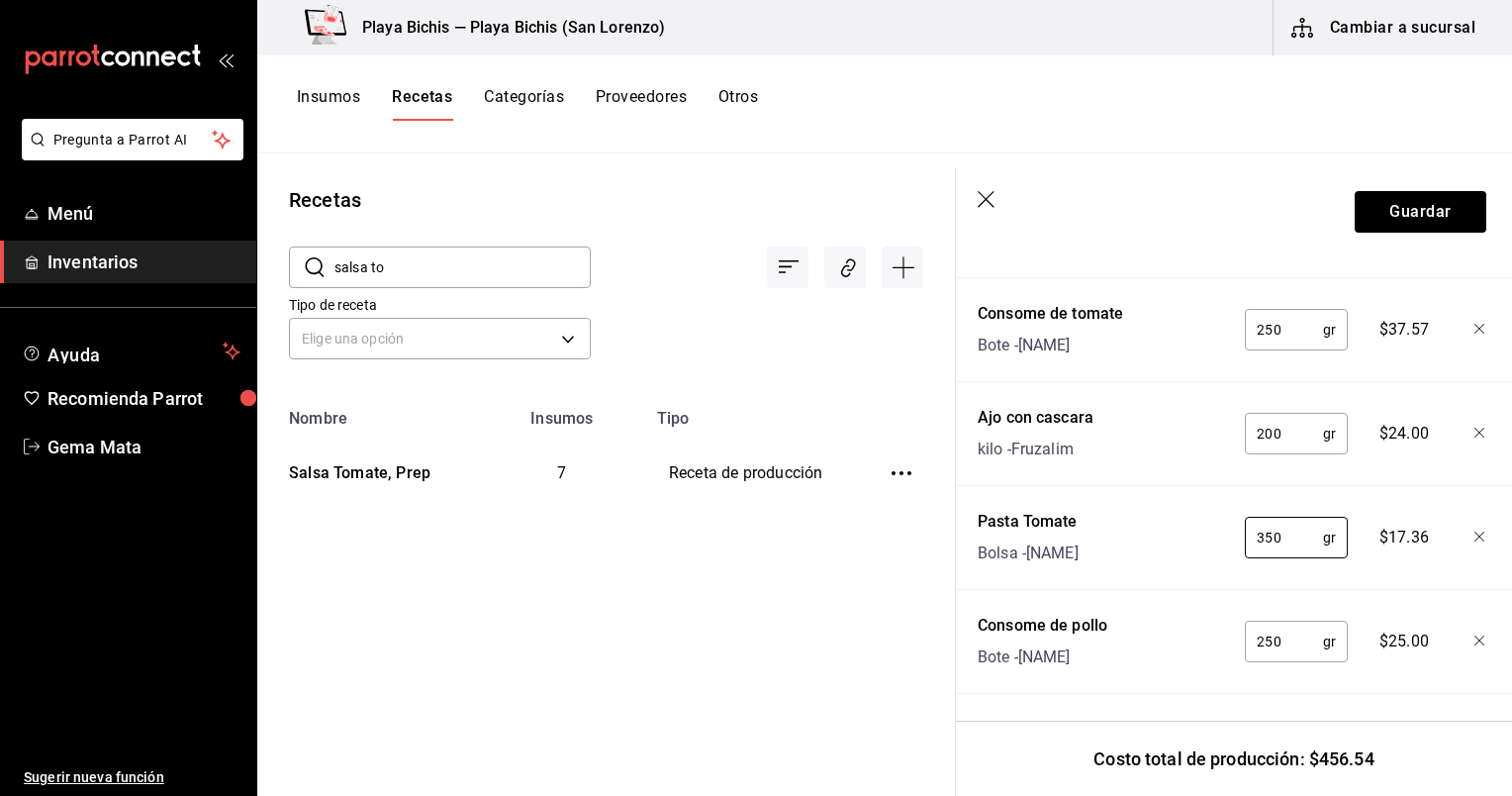 scroll, scrollTop: 812, scrollLeft: 2, axis: both 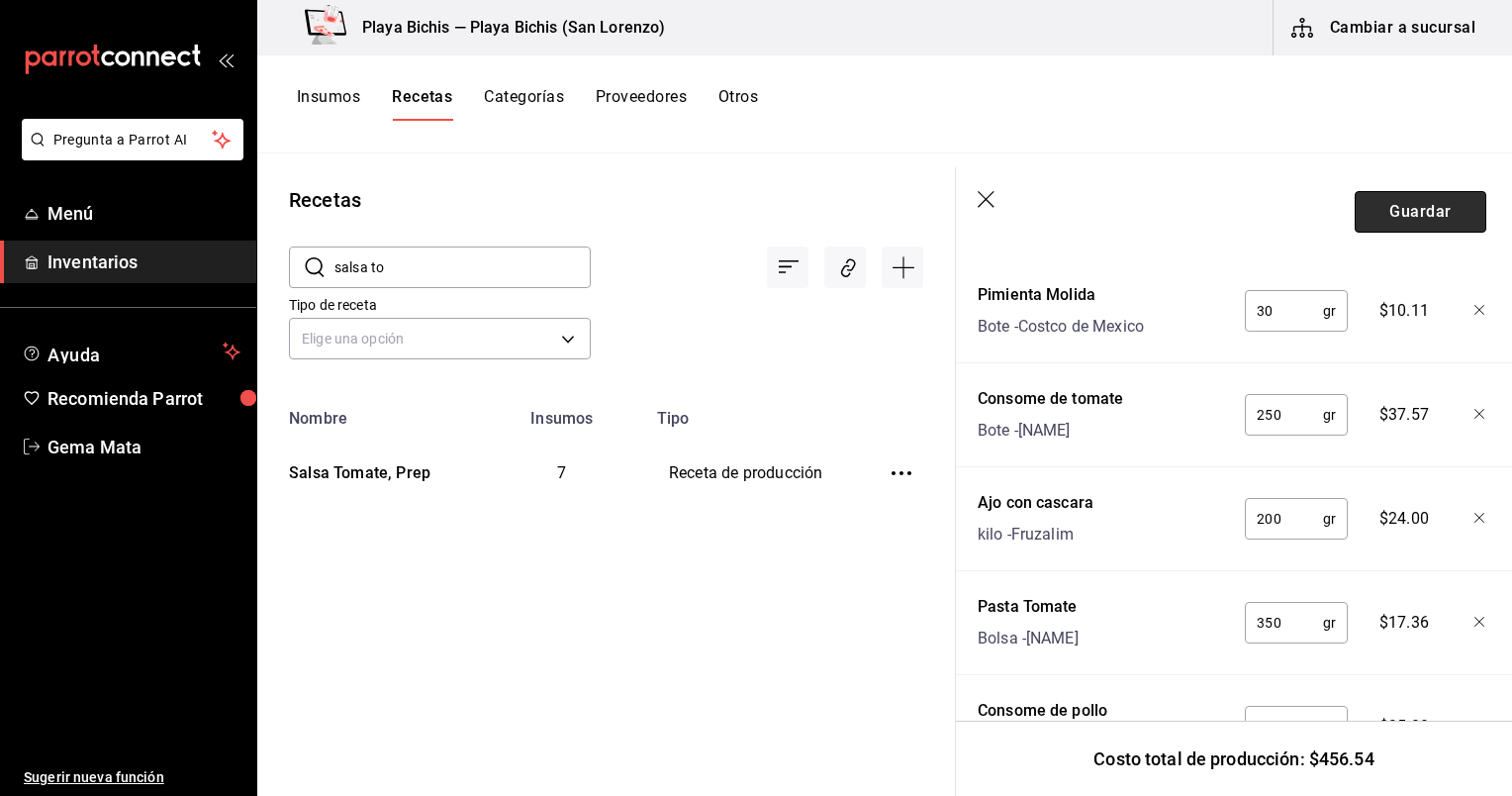 click on "Guardar" at bounding box center (1420, 212) 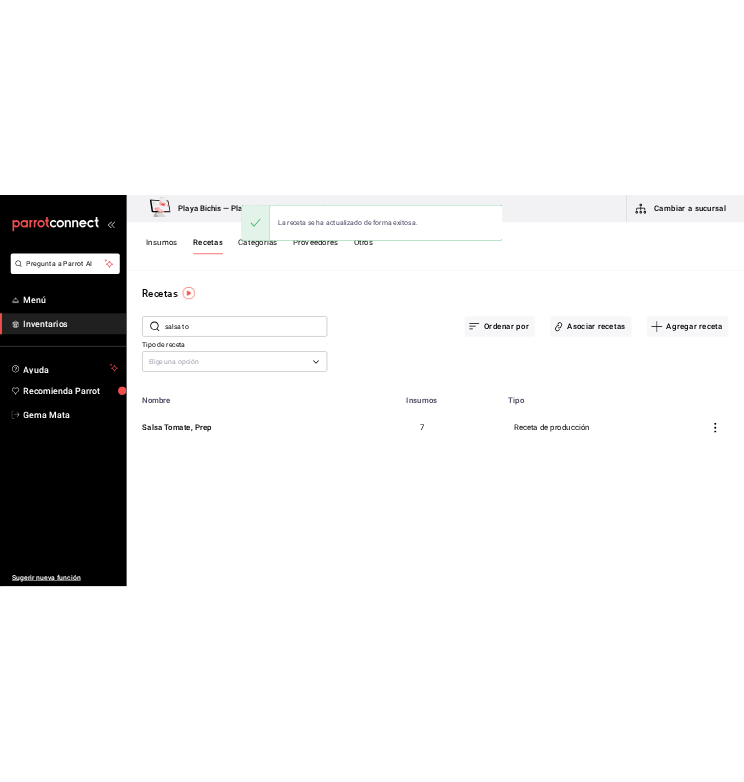 scroll, scrollTop: 0, scrollLeft: 0, axis: both 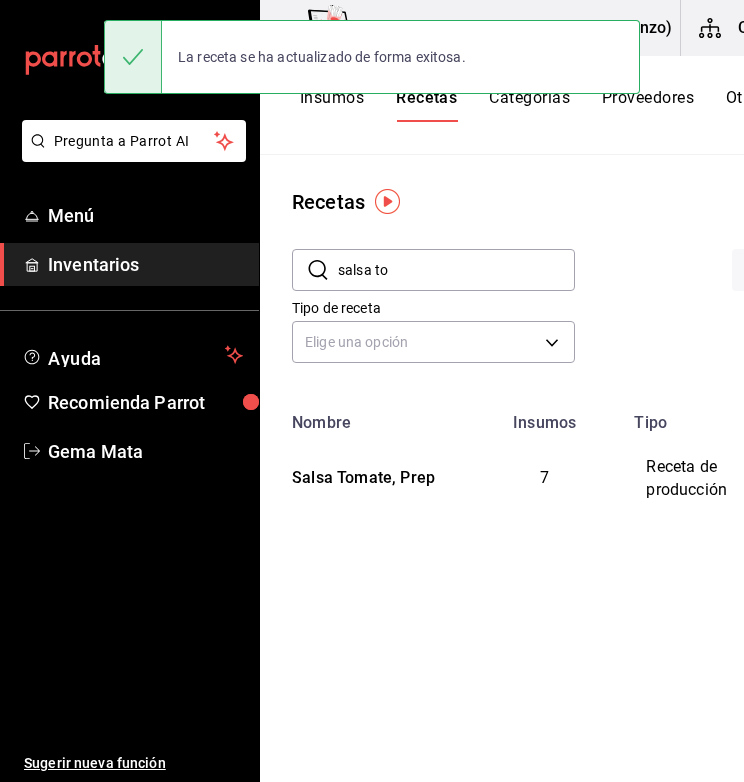 click on "Insumos" at bounding box center [332, 105] 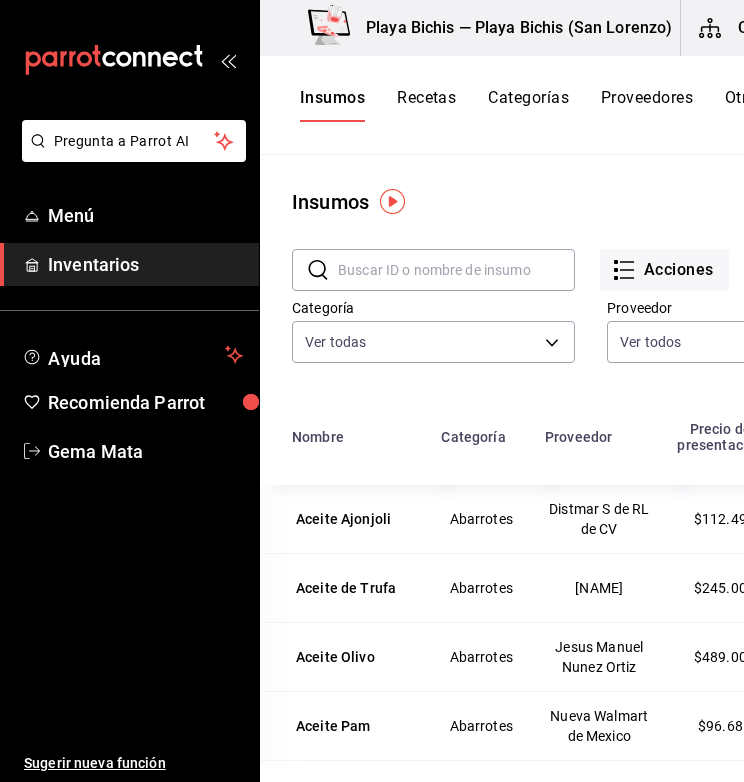 click at bounding box center [456, 270] 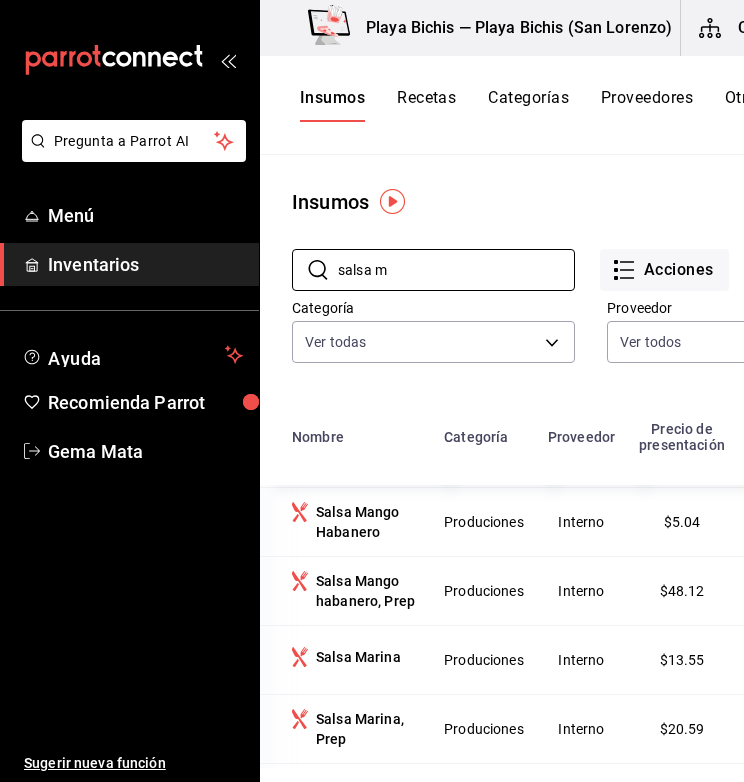 scroll, scrollTop: 216, scrollLeft: 0, axis: vertical 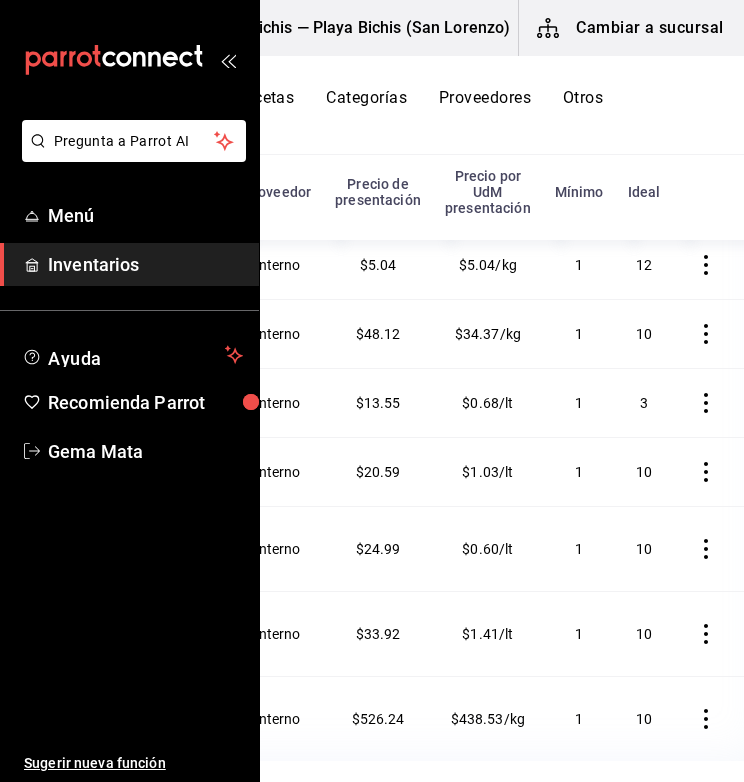 type on "salsa m" 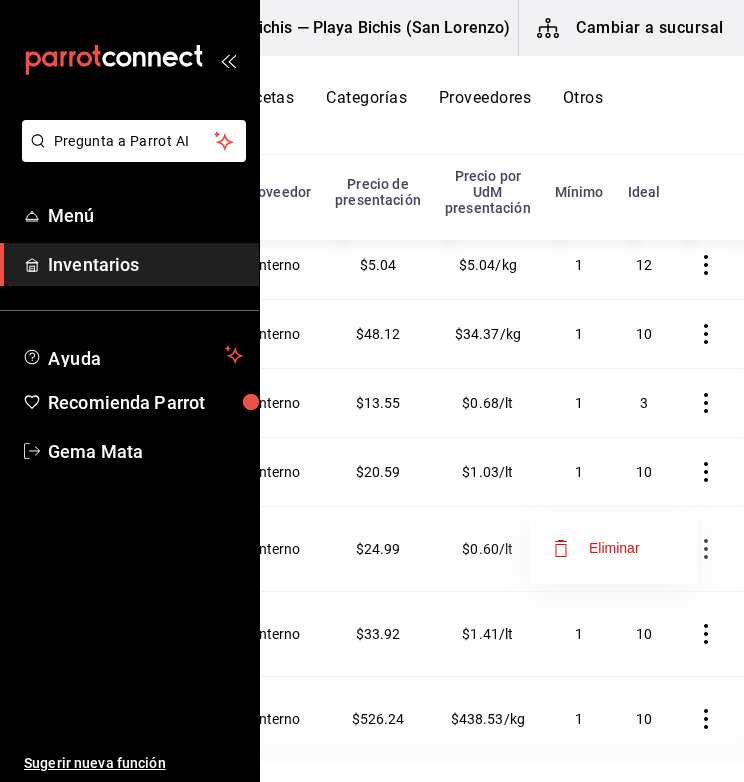 scroll, scrollTop: 0, scrollLeft: 160, axis: horizontal 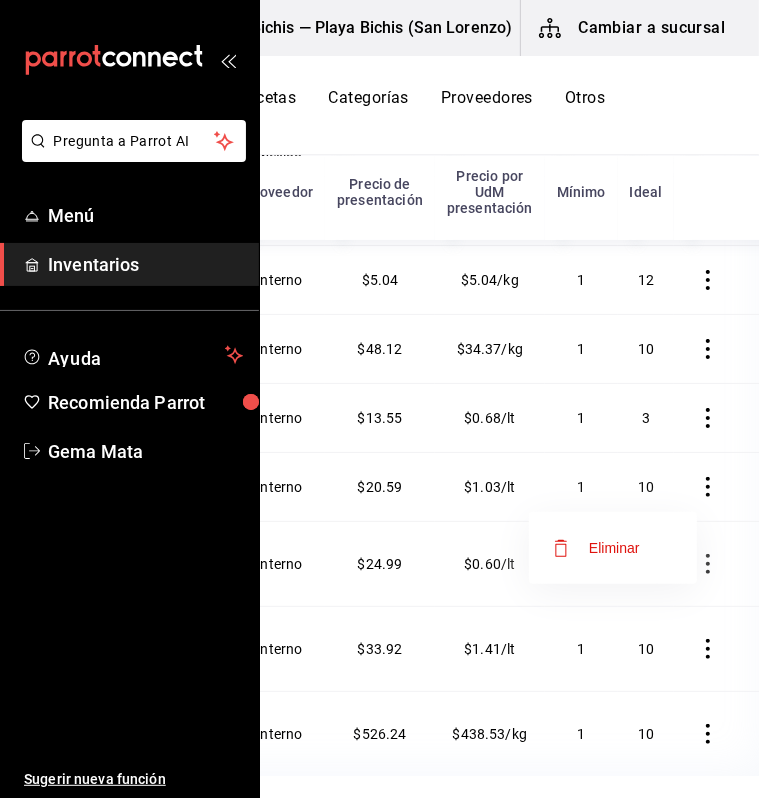 click on "Eliminar" at bounding box center (614, 548) 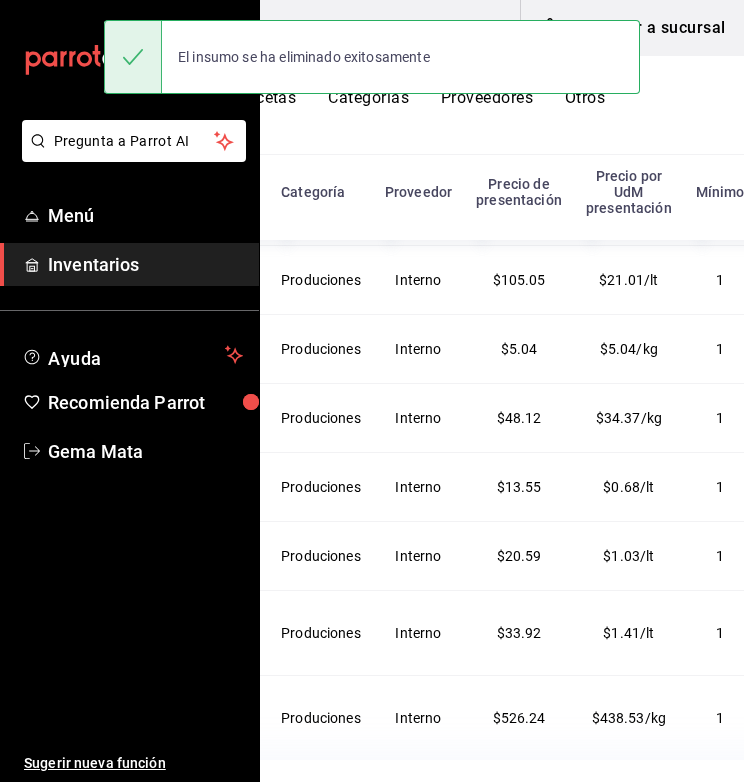 scroll, scrollTop: 132, scrollLeft: 0, axis: vertical 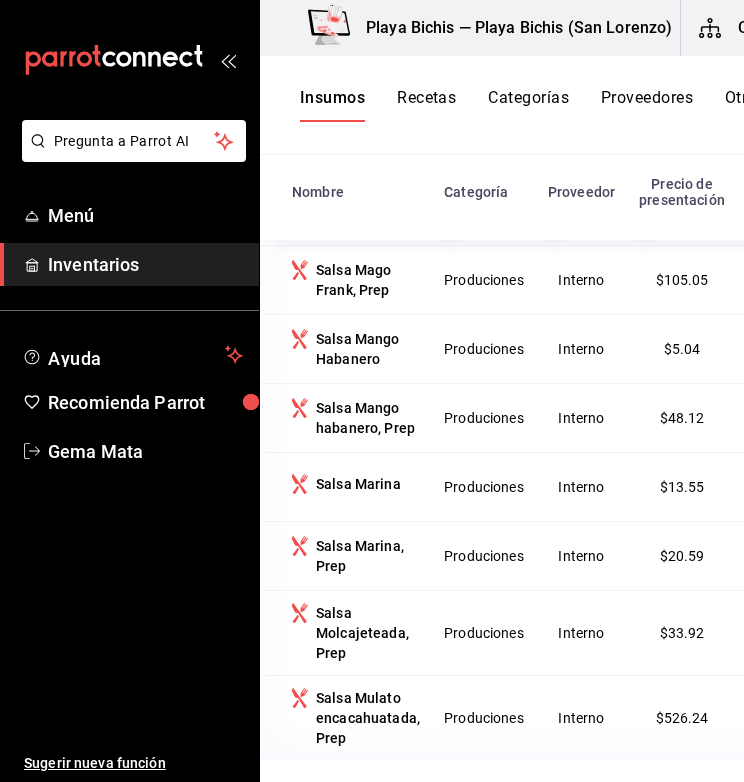 click on "Recetas" at bounding box center (426, 105) 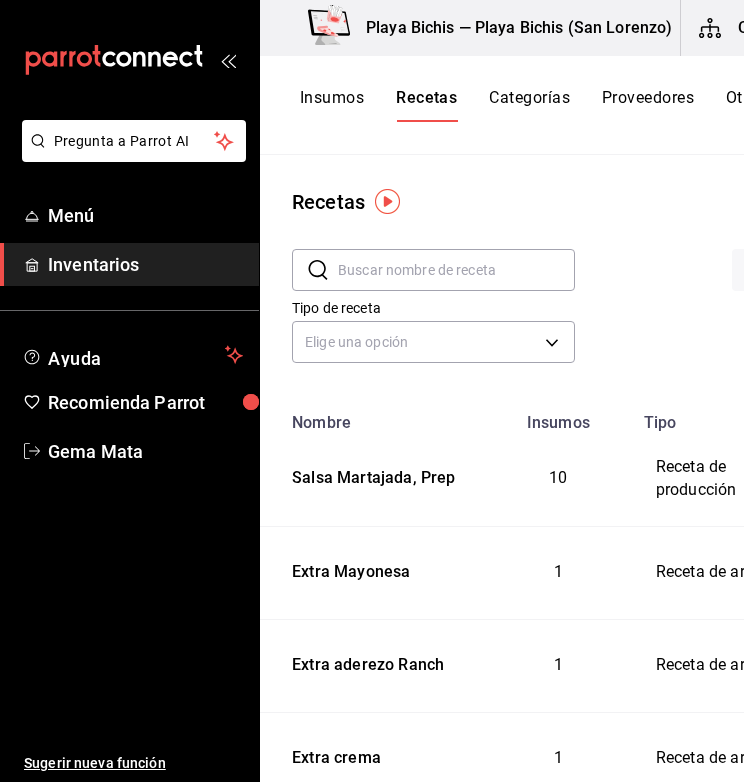 click at bounding box center [456, 270] 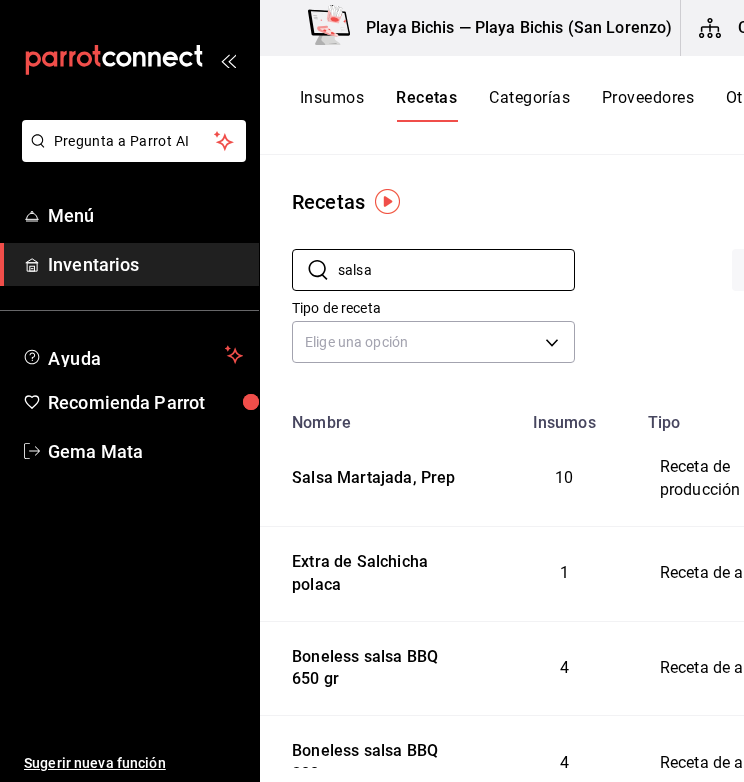 scroll, scrollTop: 0, scrollLeft: 175, axis: horizontal 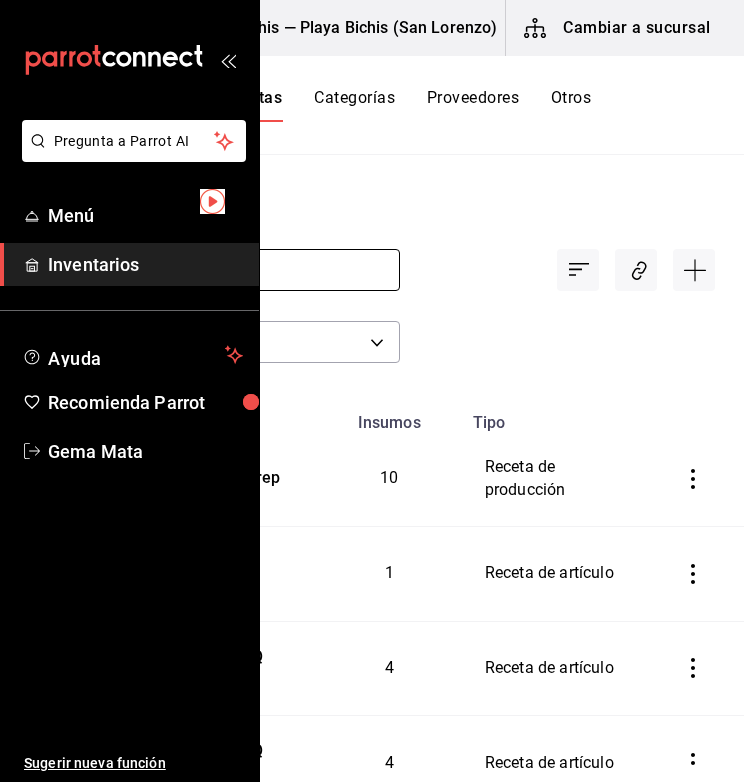 type on "salsa" 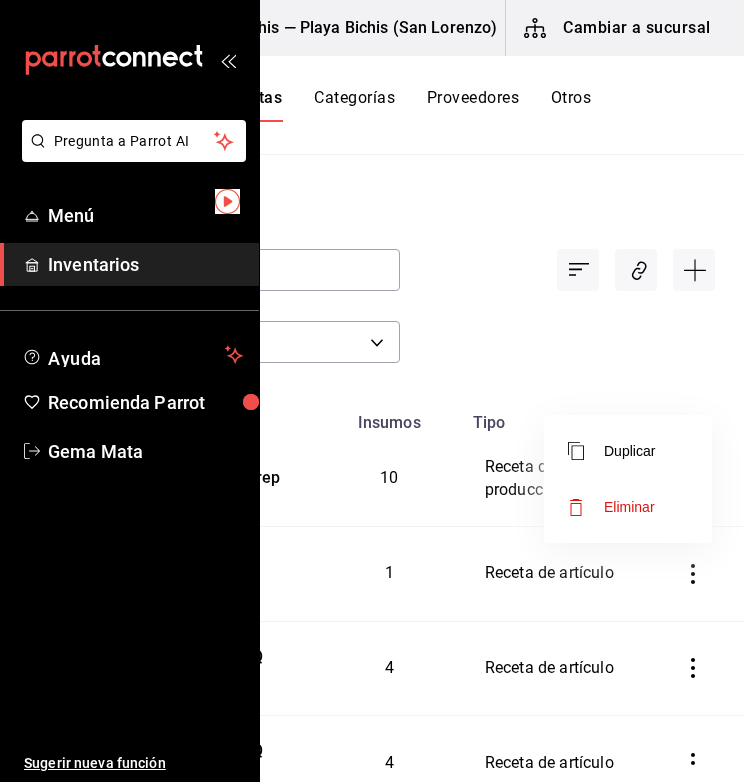 scroll, scrollTop: 0, scrollLeft: 160, axis: horizontal 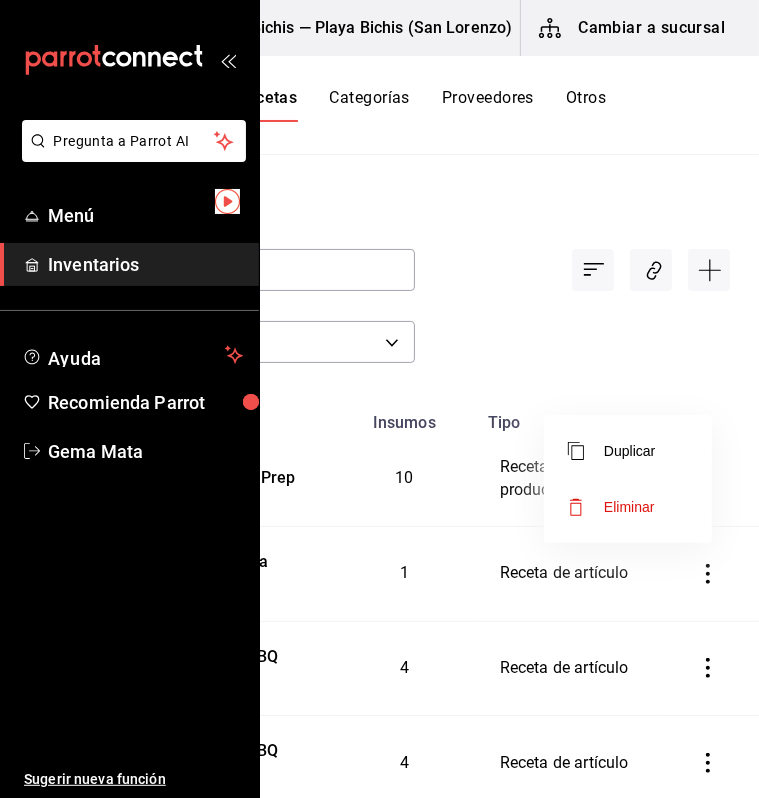 click on "Eliminar" at bounding box center [628, 507] 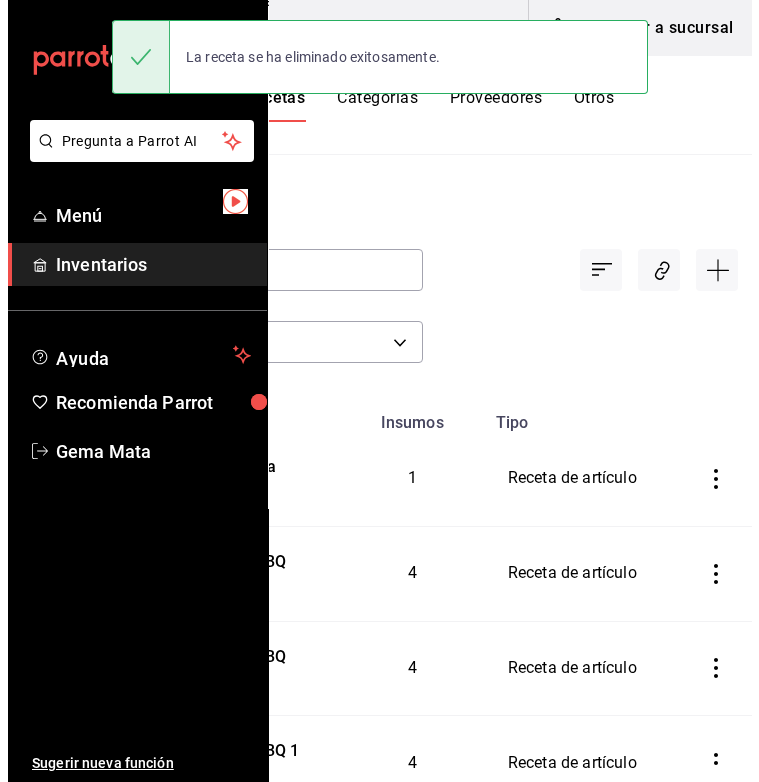 scroll, scrollTop: 0, scrollLeft: 0, axis: both 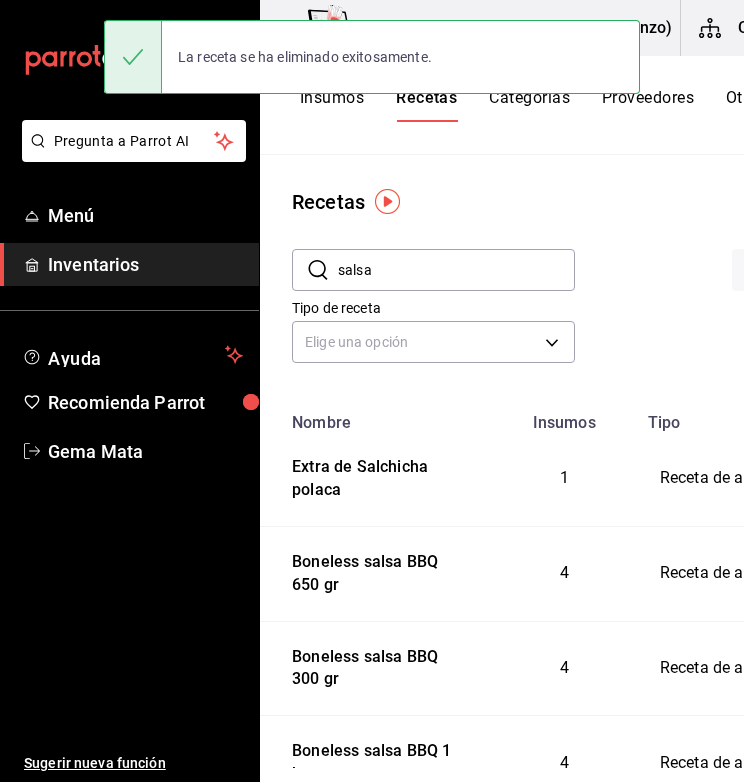 click on "La receta se ha eliminado exitosamente." at bounding box center [372, 57] 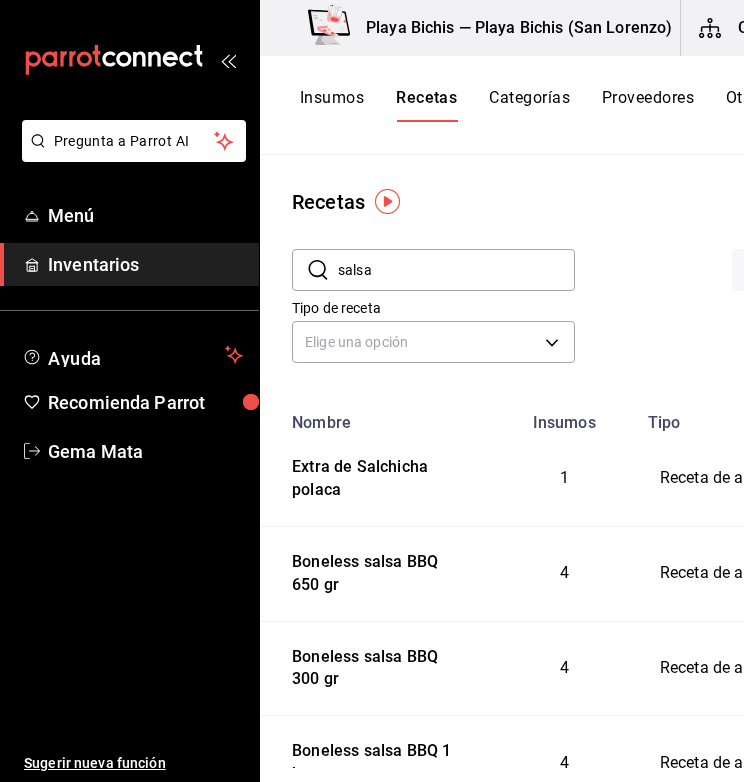 drag, startPoint x: 341, startPoint y: 97, endPoint x: 331, endPoint y: 99, distance: 10.198039 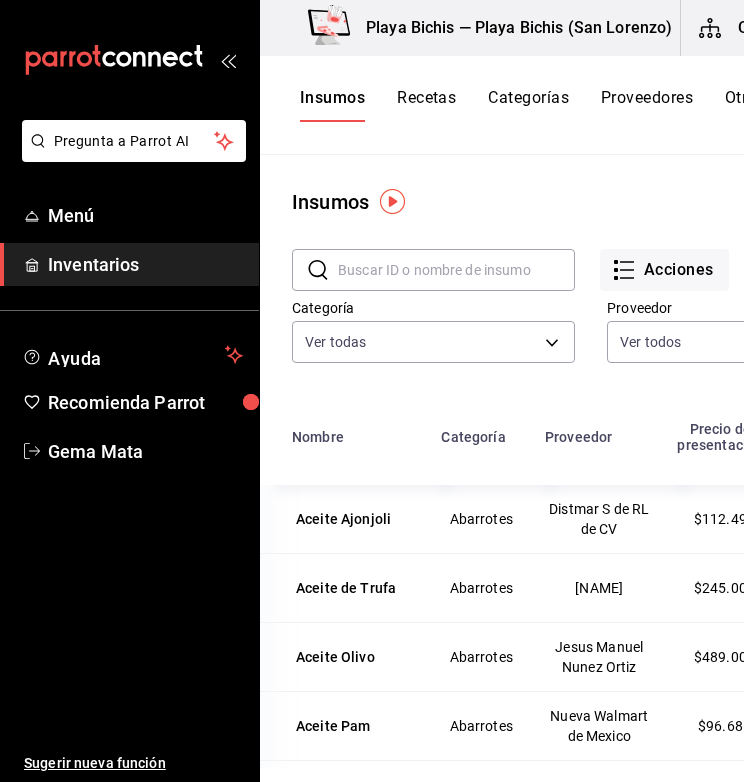 click at bounding box center (456, 270) 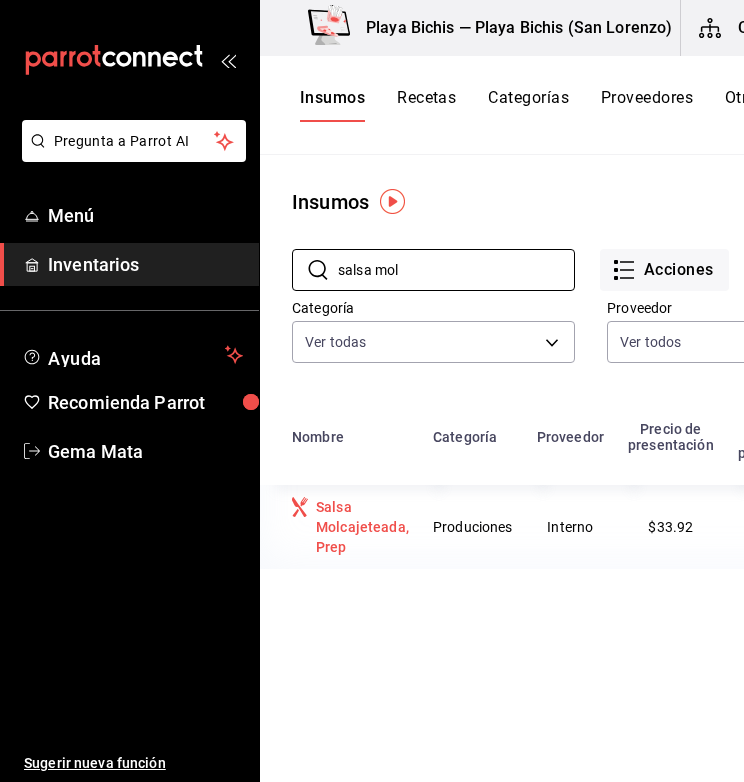 type on "salsa mol" 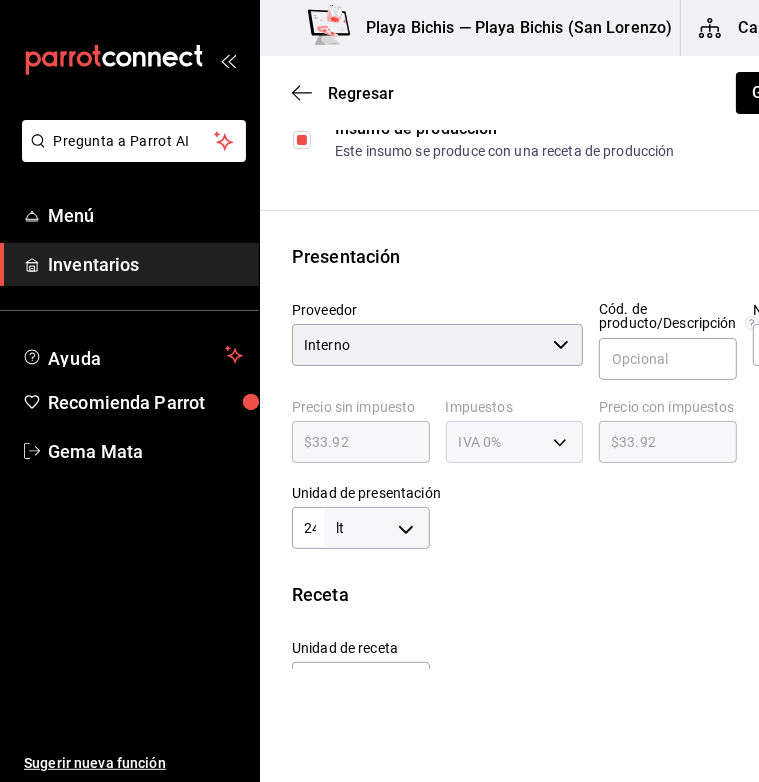 scroll, scrollTop: 340, scrollLeft: 0, axis: vertical 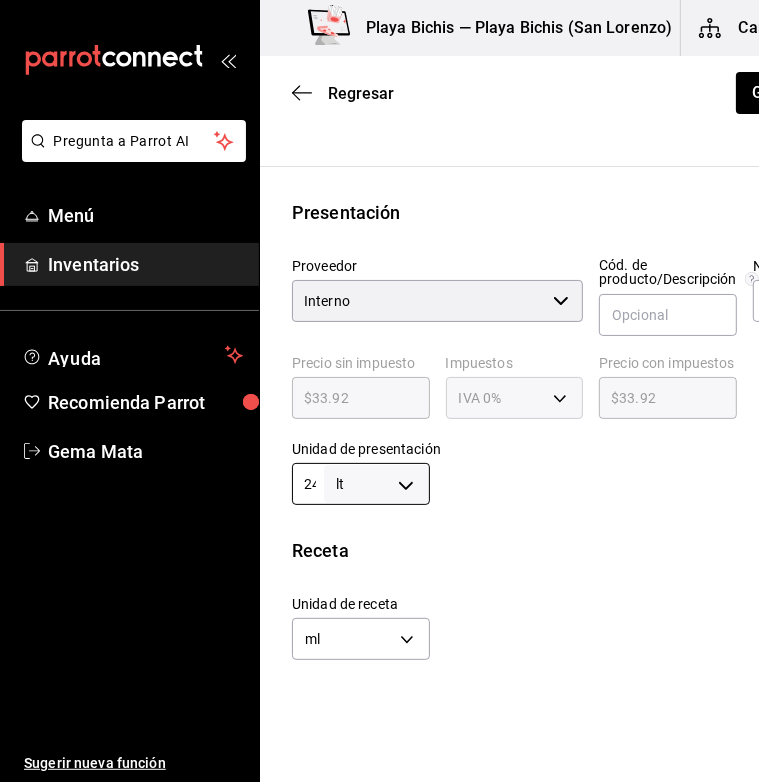 type on "4" 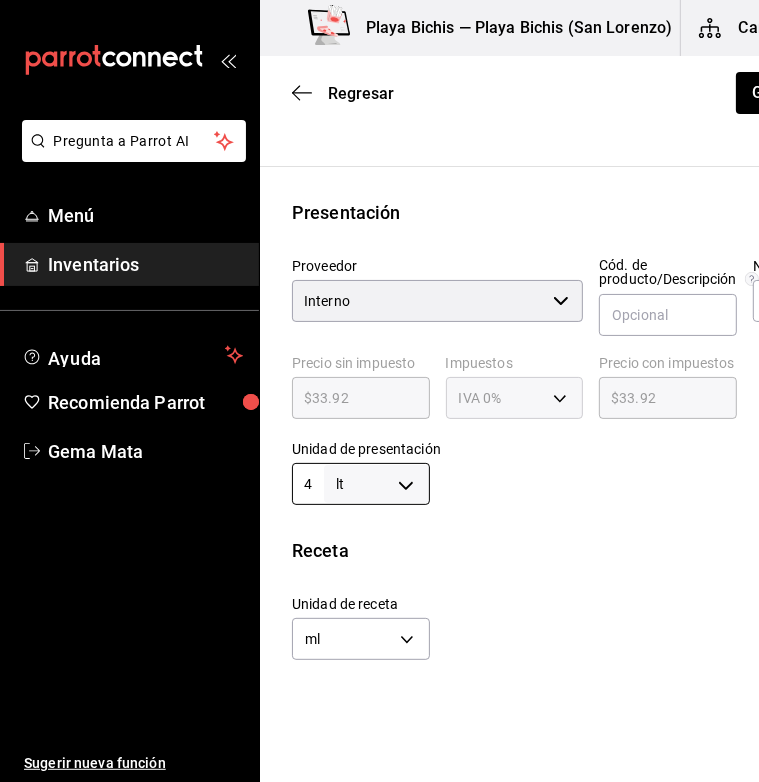 type on "4,000" 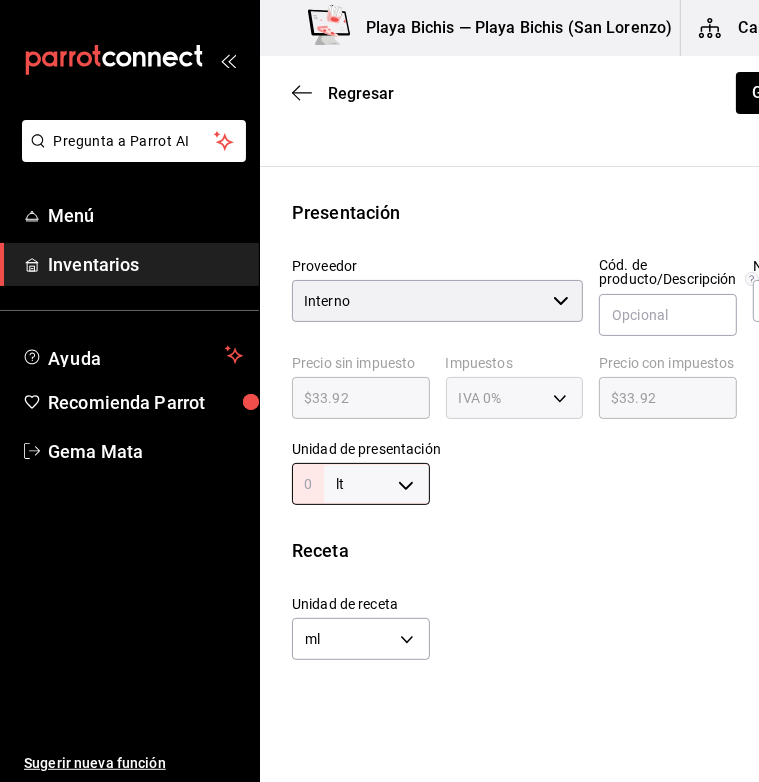 scroll, scrollTop: 0, scrollLeft: 0, axis: both 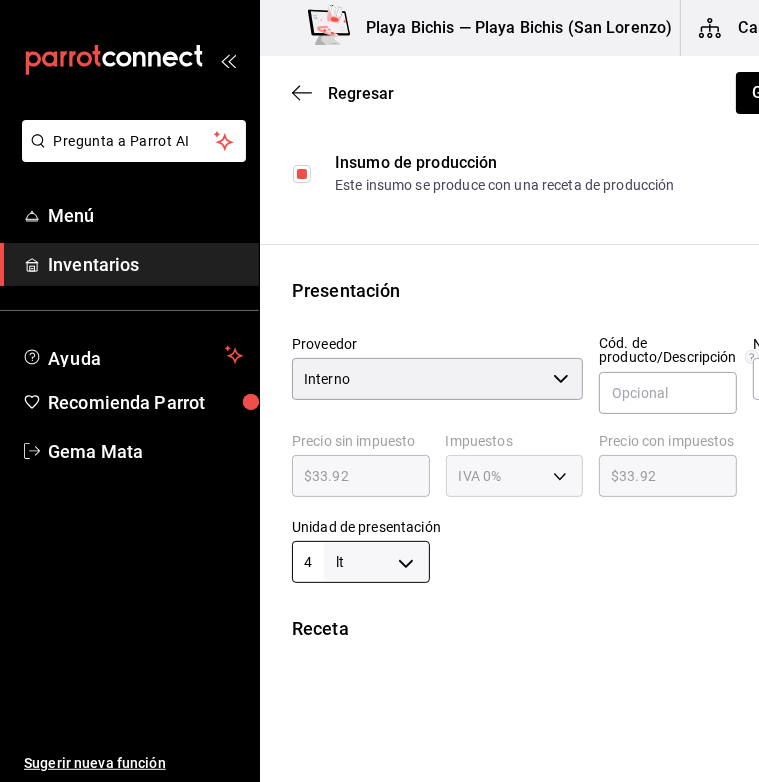 type on "42" 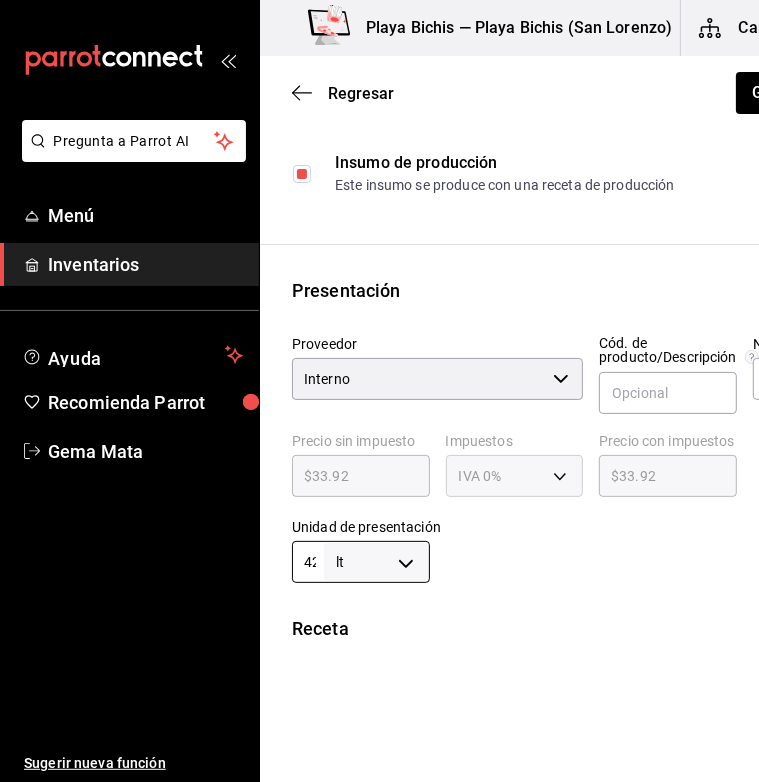 type on "42,000" 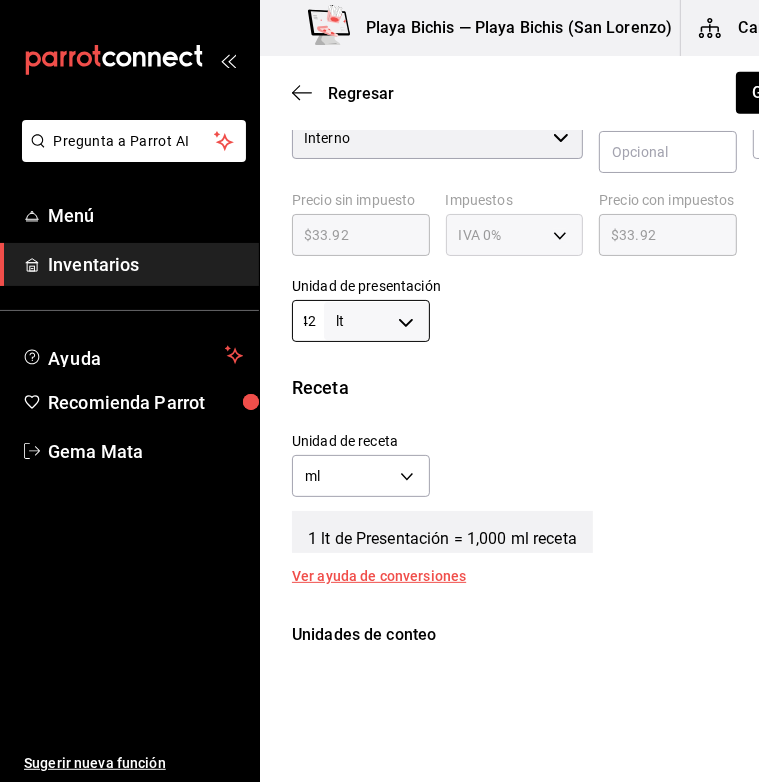 scroll, scrollTop: 504, scrollLeft: 0, axis: vertical 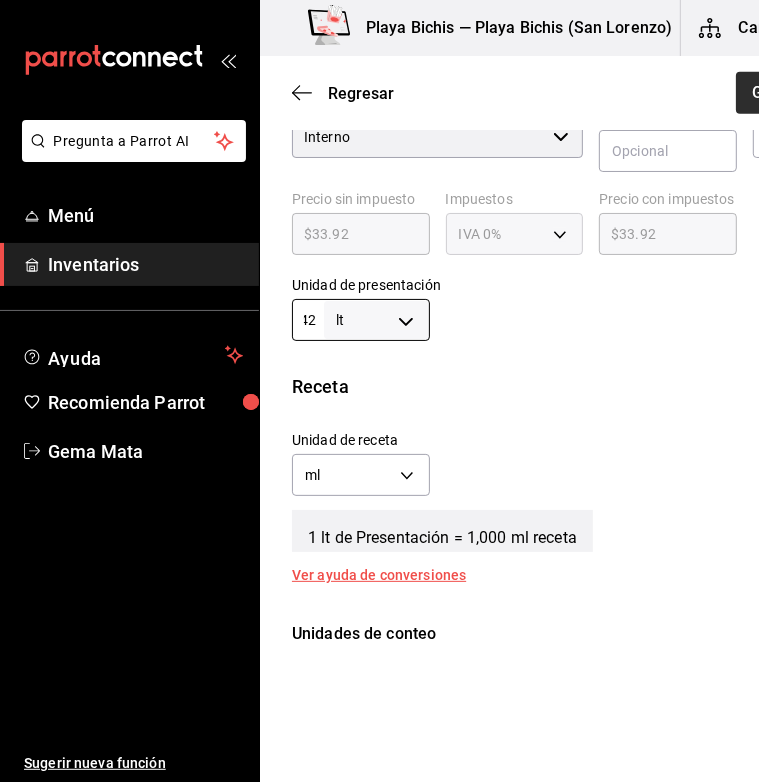 type on "42" 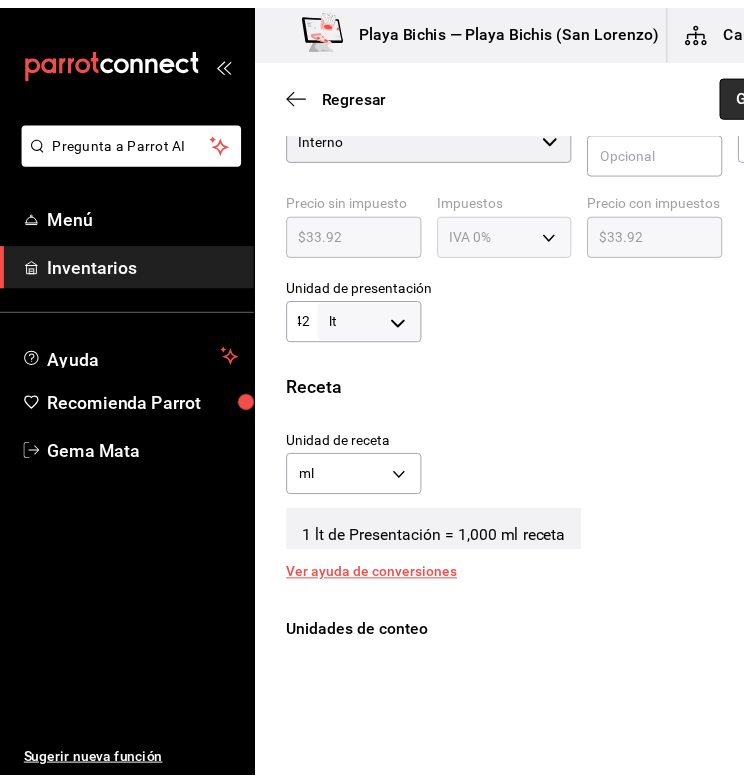 scroll, scrollTop: 0, scrollLeft: 0, axis: both 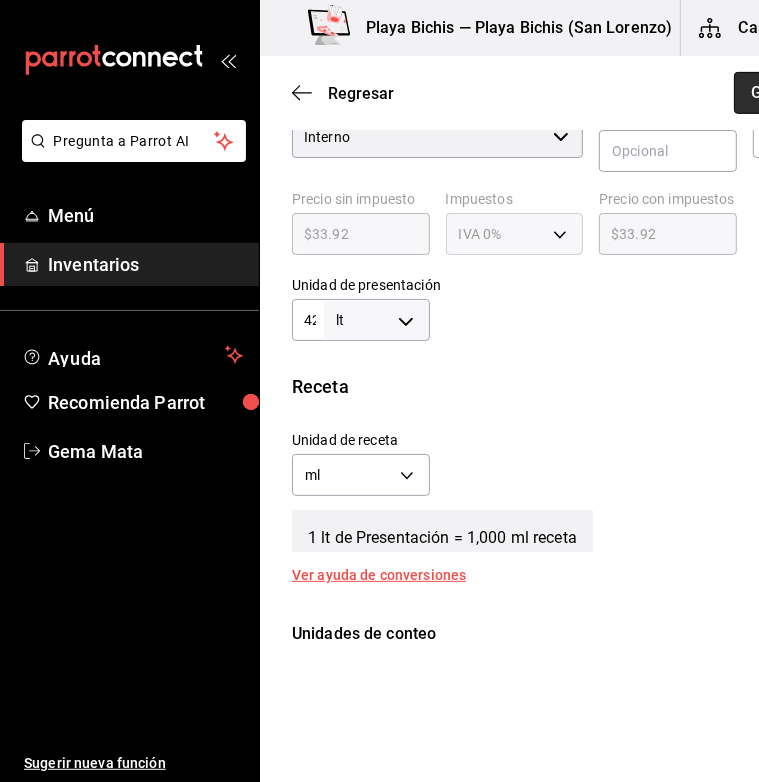 click on "Guardar insumo" at bounding box center [812, 93] 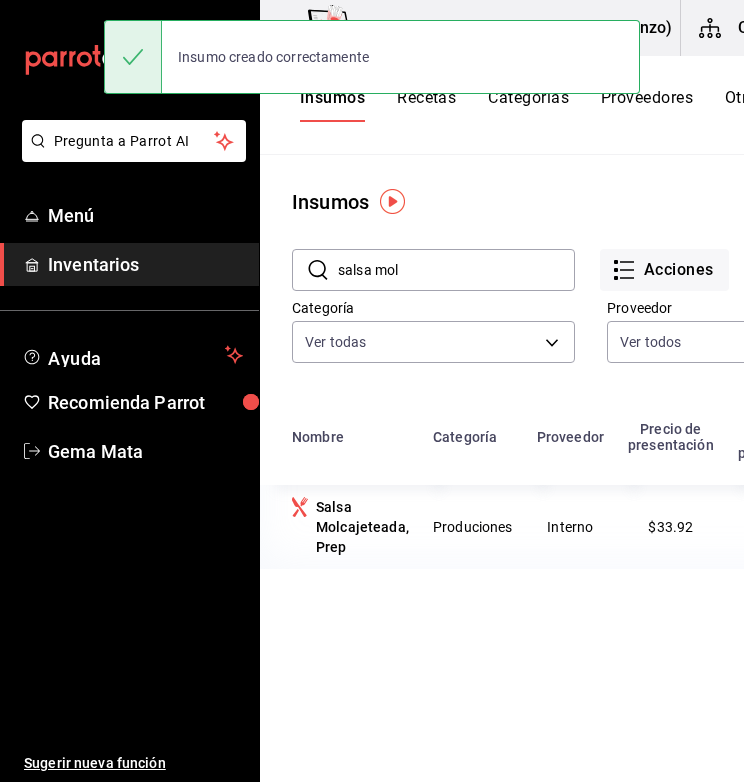click on "Recetas" at bounding box center [426, 105] 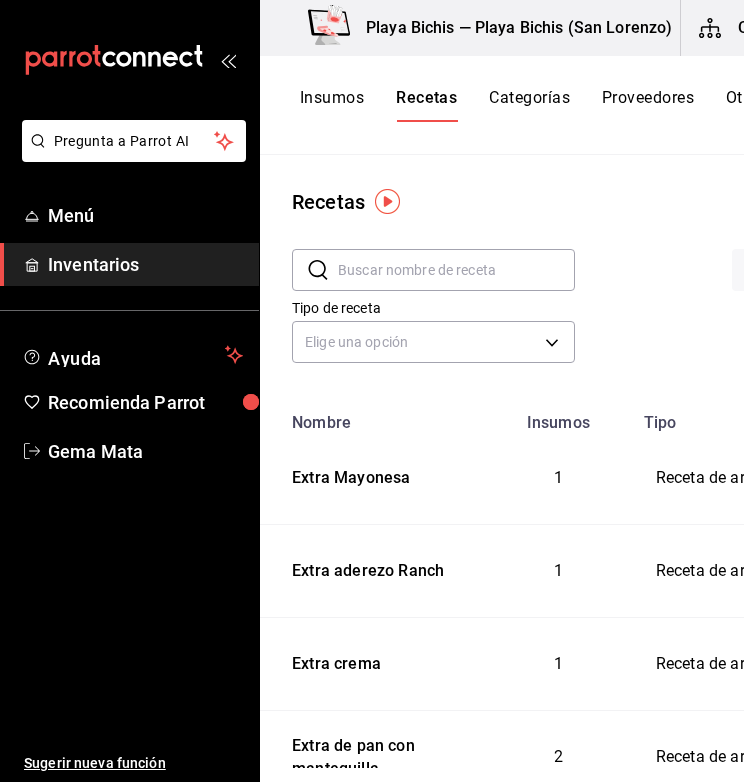 click at bounding box center (456, 270) 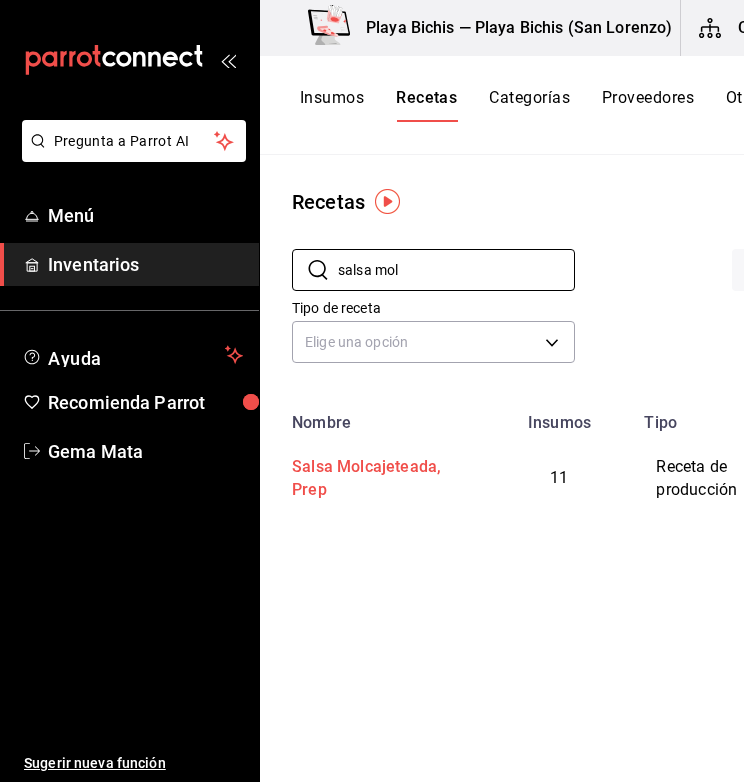 type on "salsa mol" 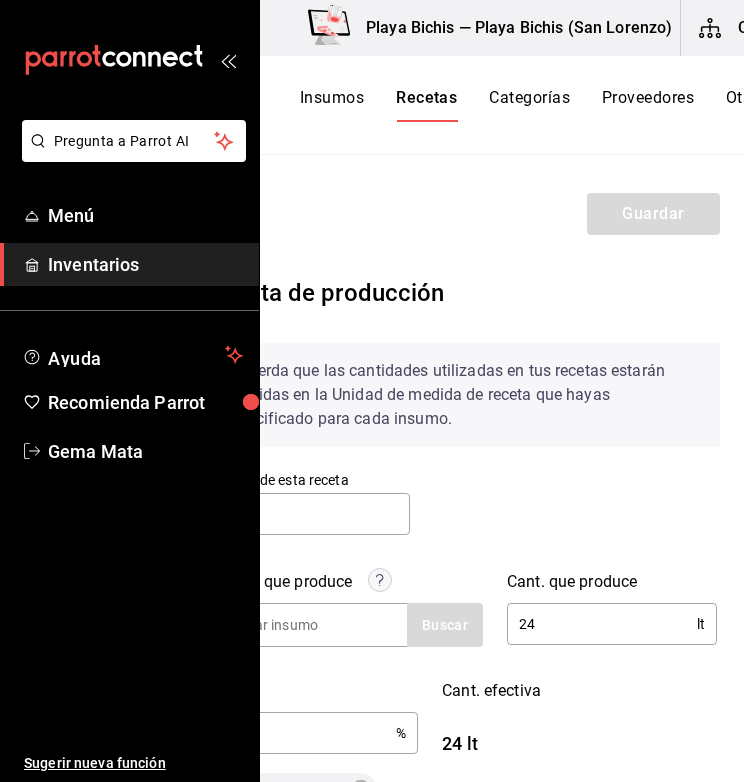 type on "Salsa Molcajeteada, Prep" 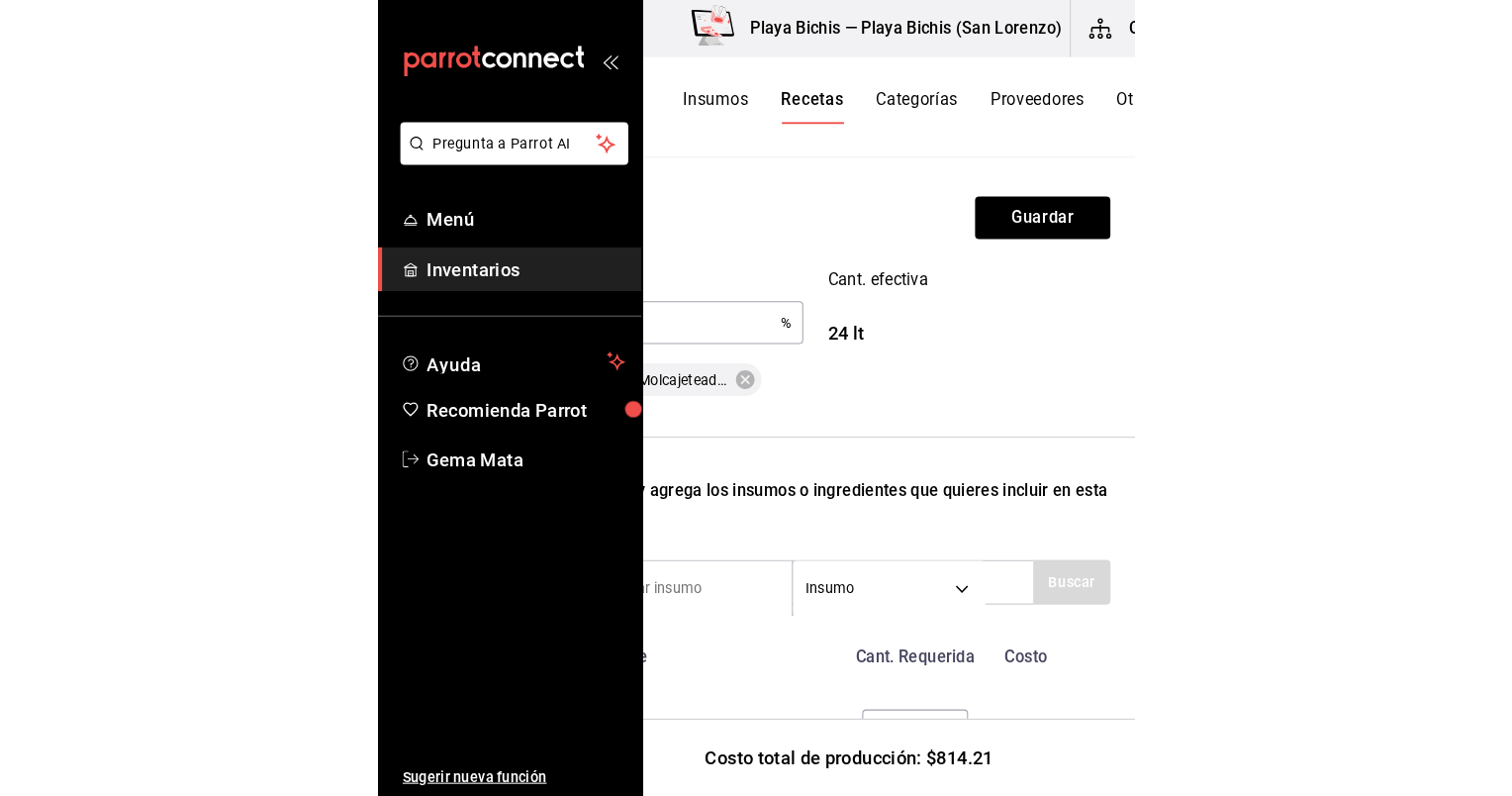 scroll, scrollTop: 424, scrollLeft: 0, axis: vertical 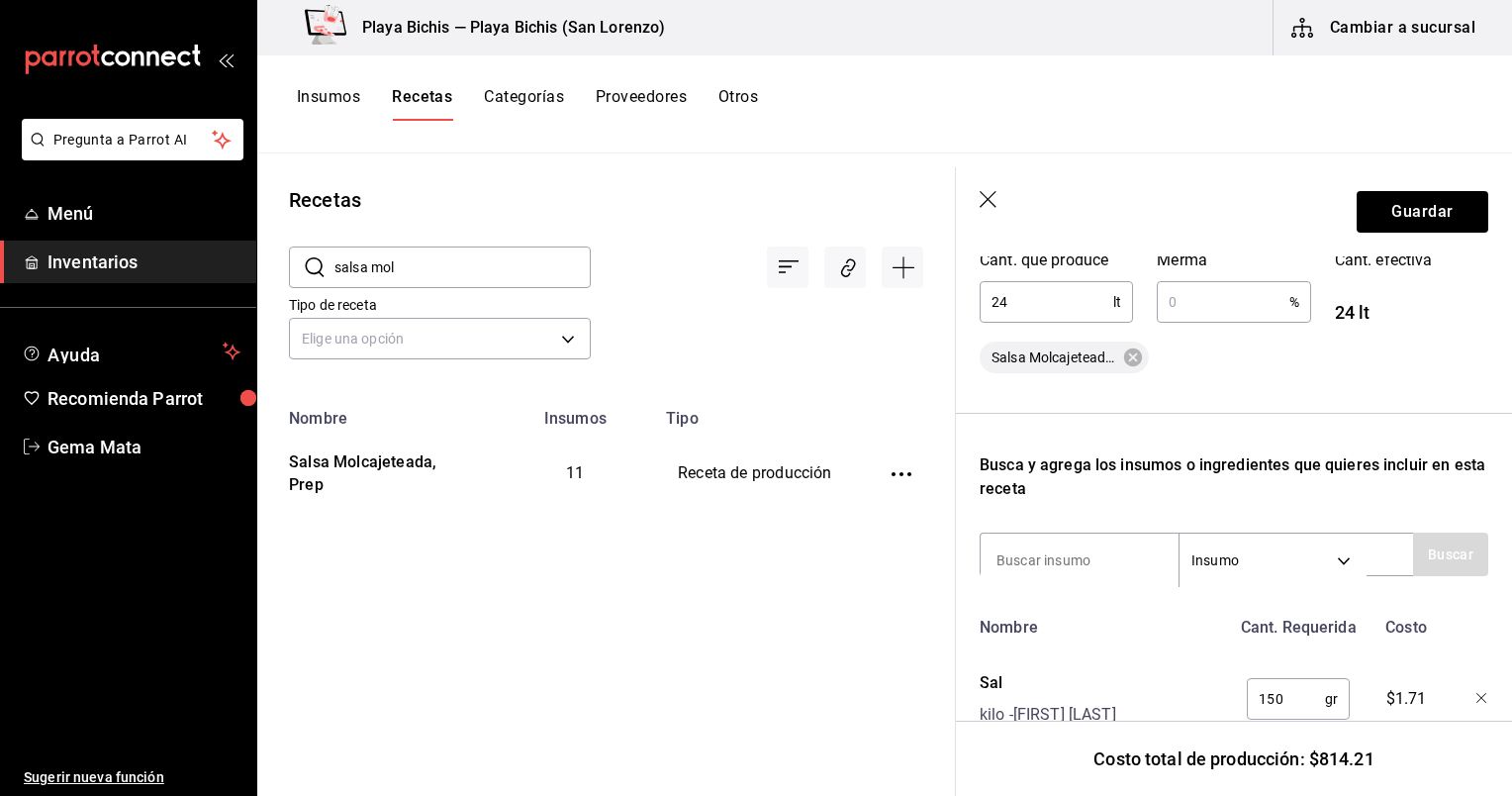 click on "24" at bounding box center [1046, 302] 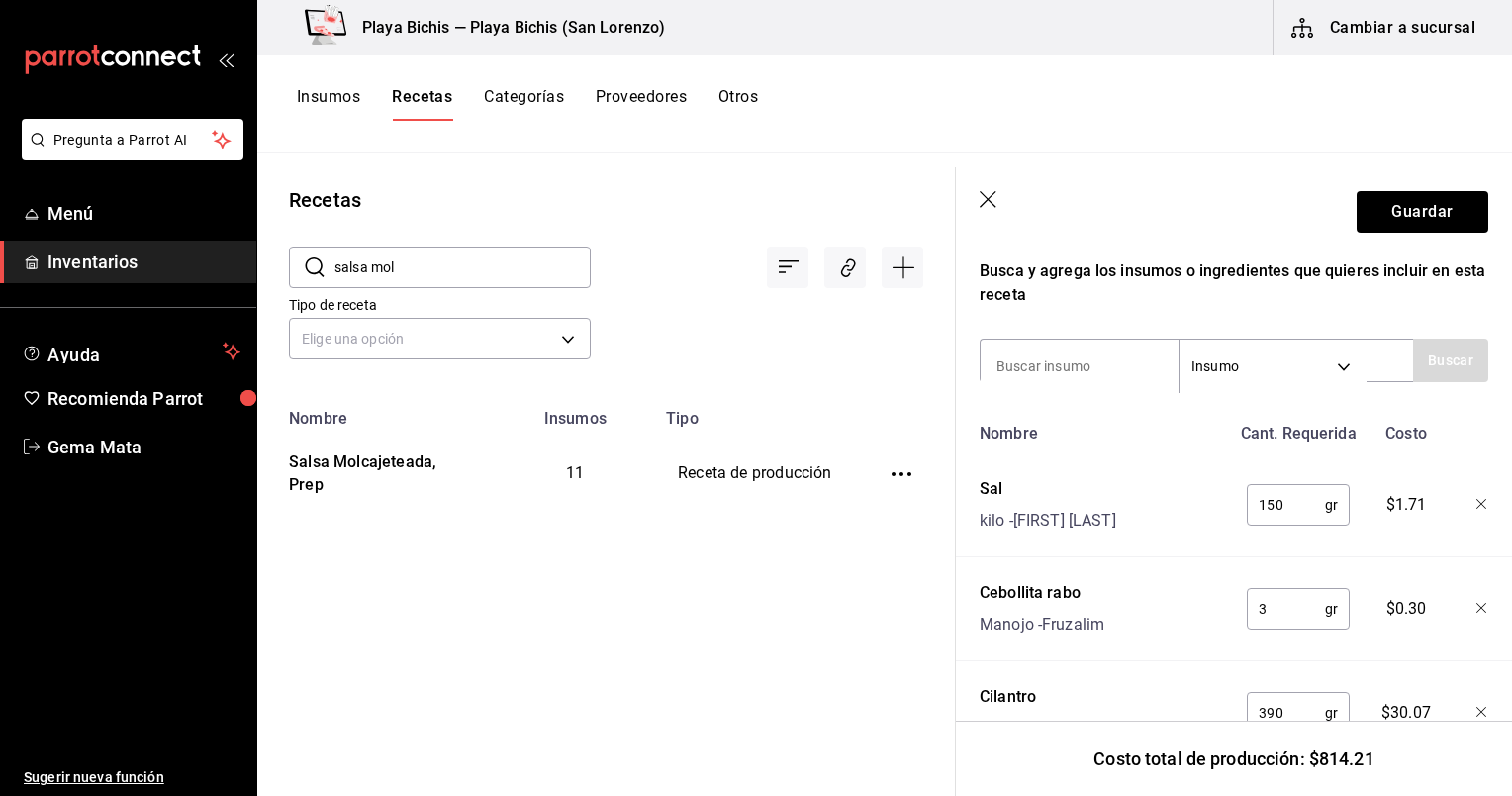 scroll, scrollTop: 651, scrollLeft: 0, axis: vertical 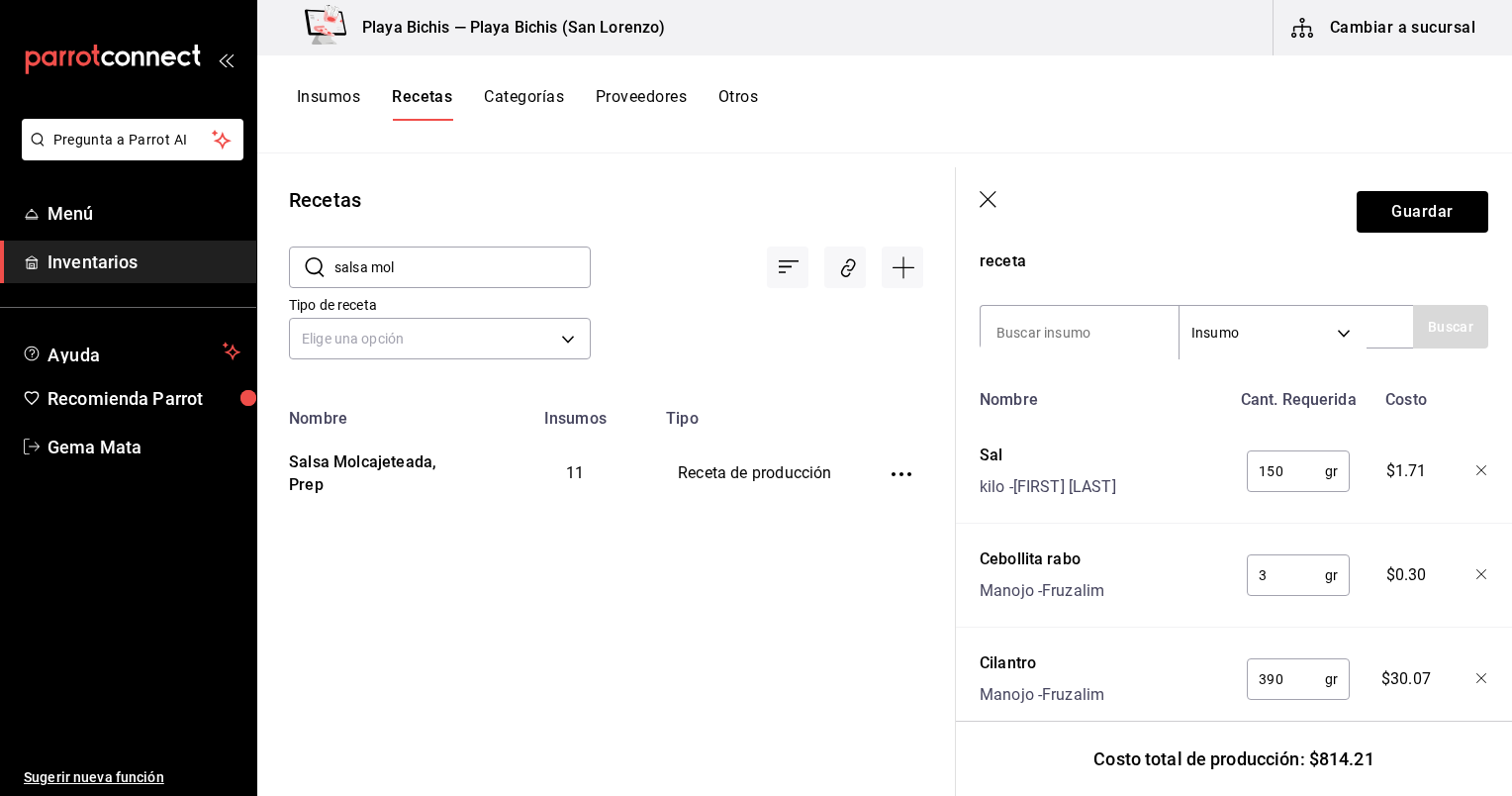 type on "42" 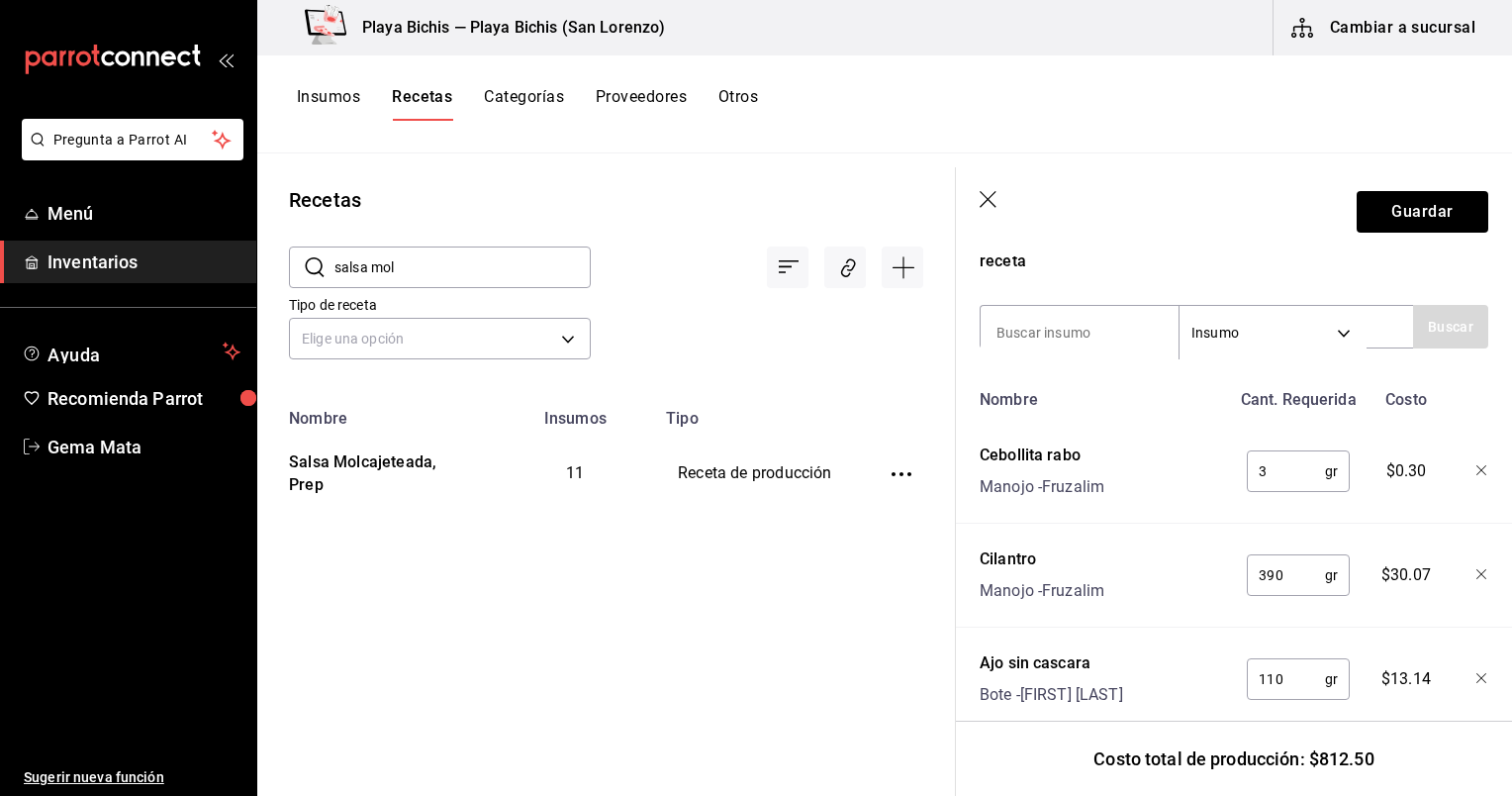 scroll, scrollTop: 1433, scrollLeft: 0, axis: vertical 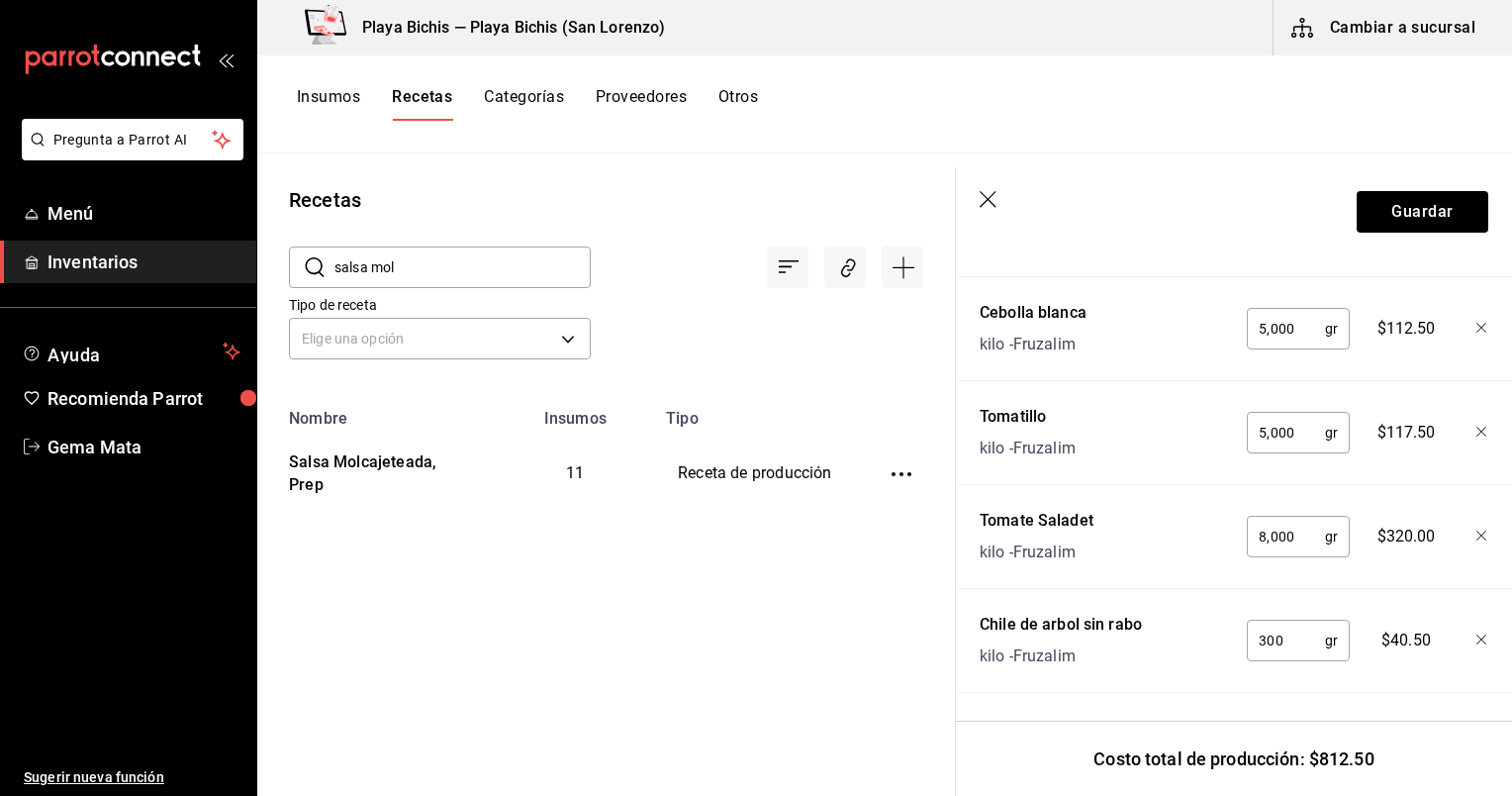 click on "8,000" at bounding box center (1285, 537) 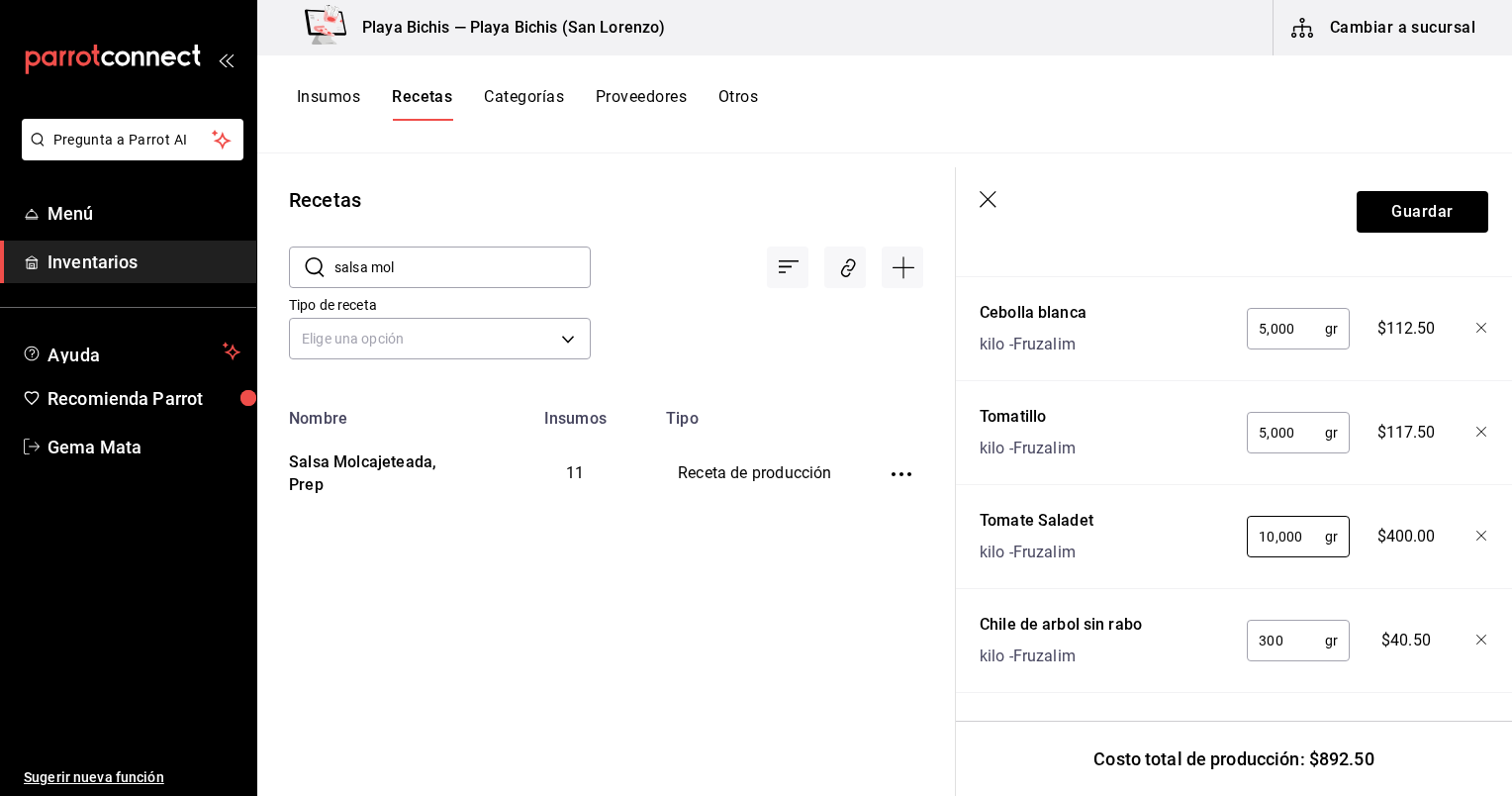 type on "10,000" 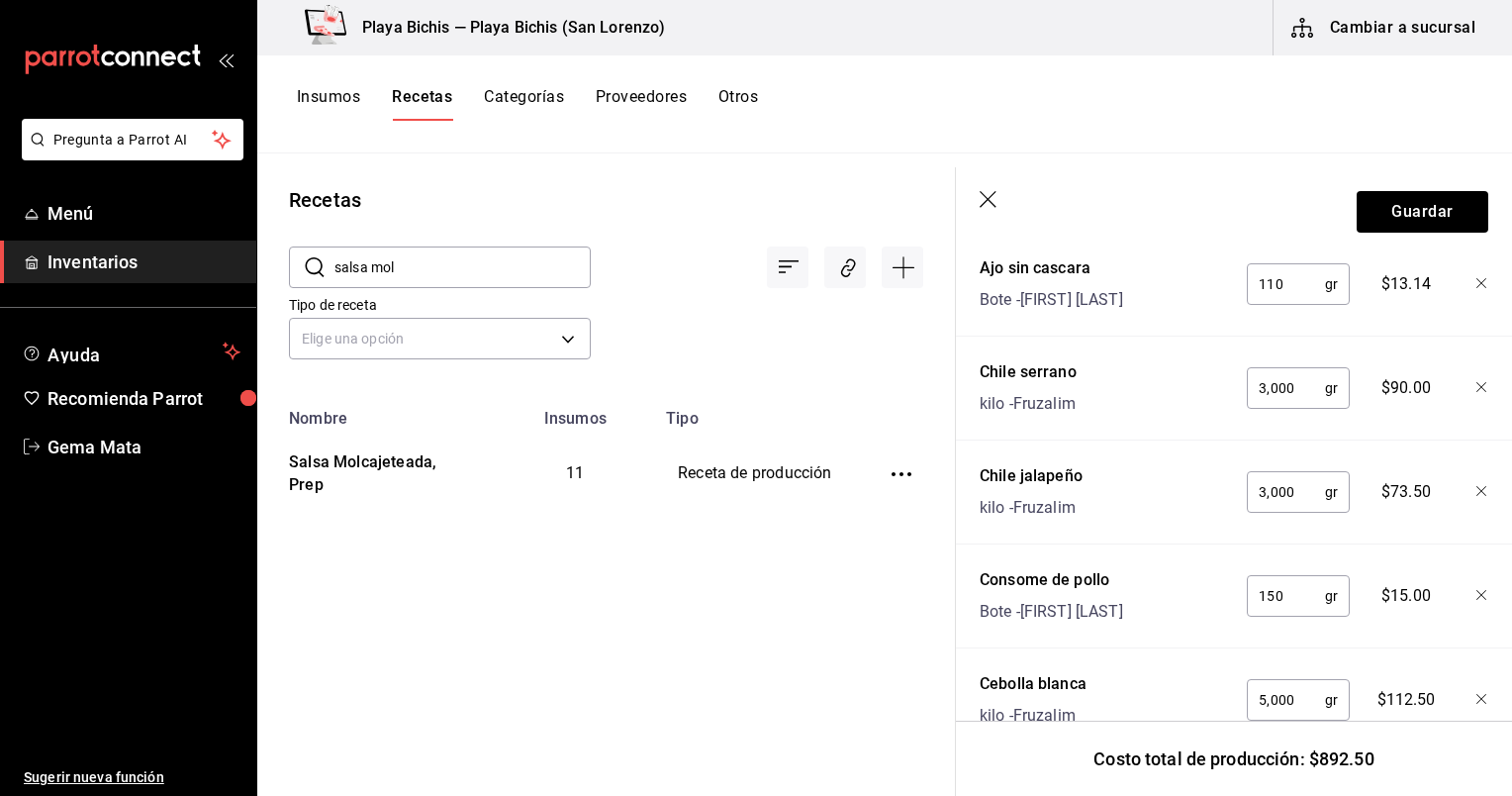 scroll, scrollTop: 1052, scrollLeft: 0, axis: vertical 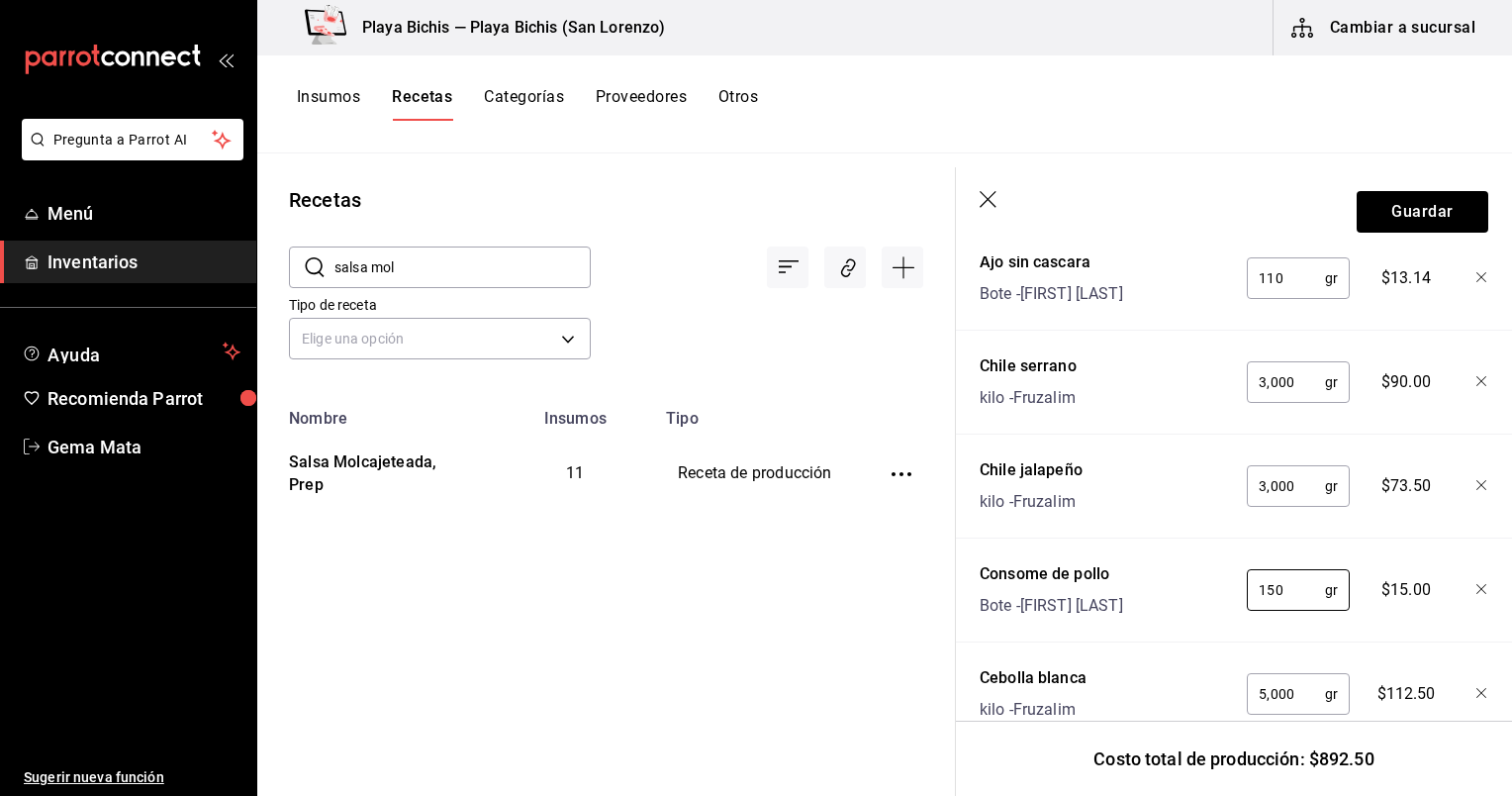 drag, startPoint x: 1300, startPoint y: 579, endPoint x: 1199, endPoint y: 578, distance: 101.005 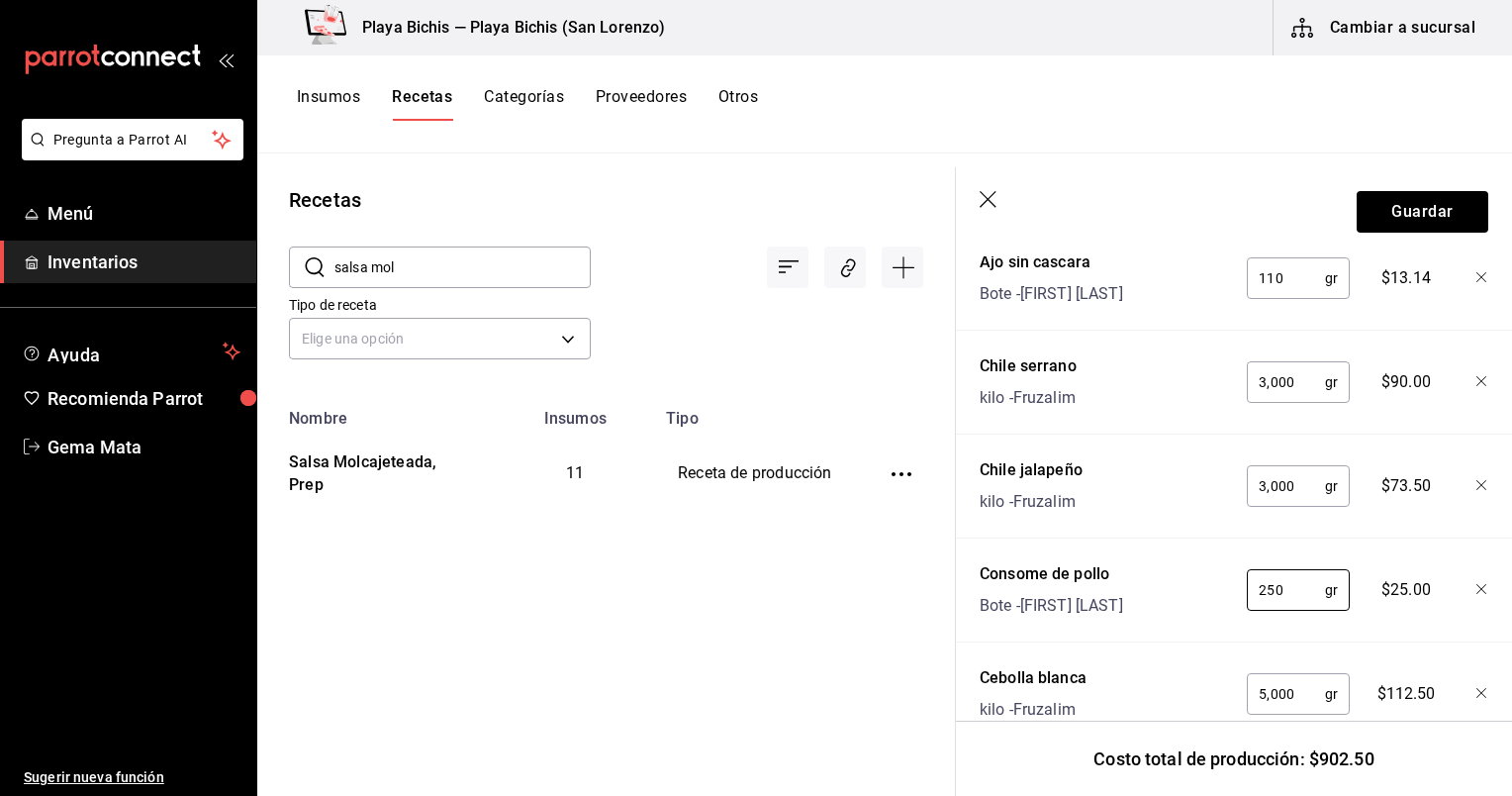 type on "250" 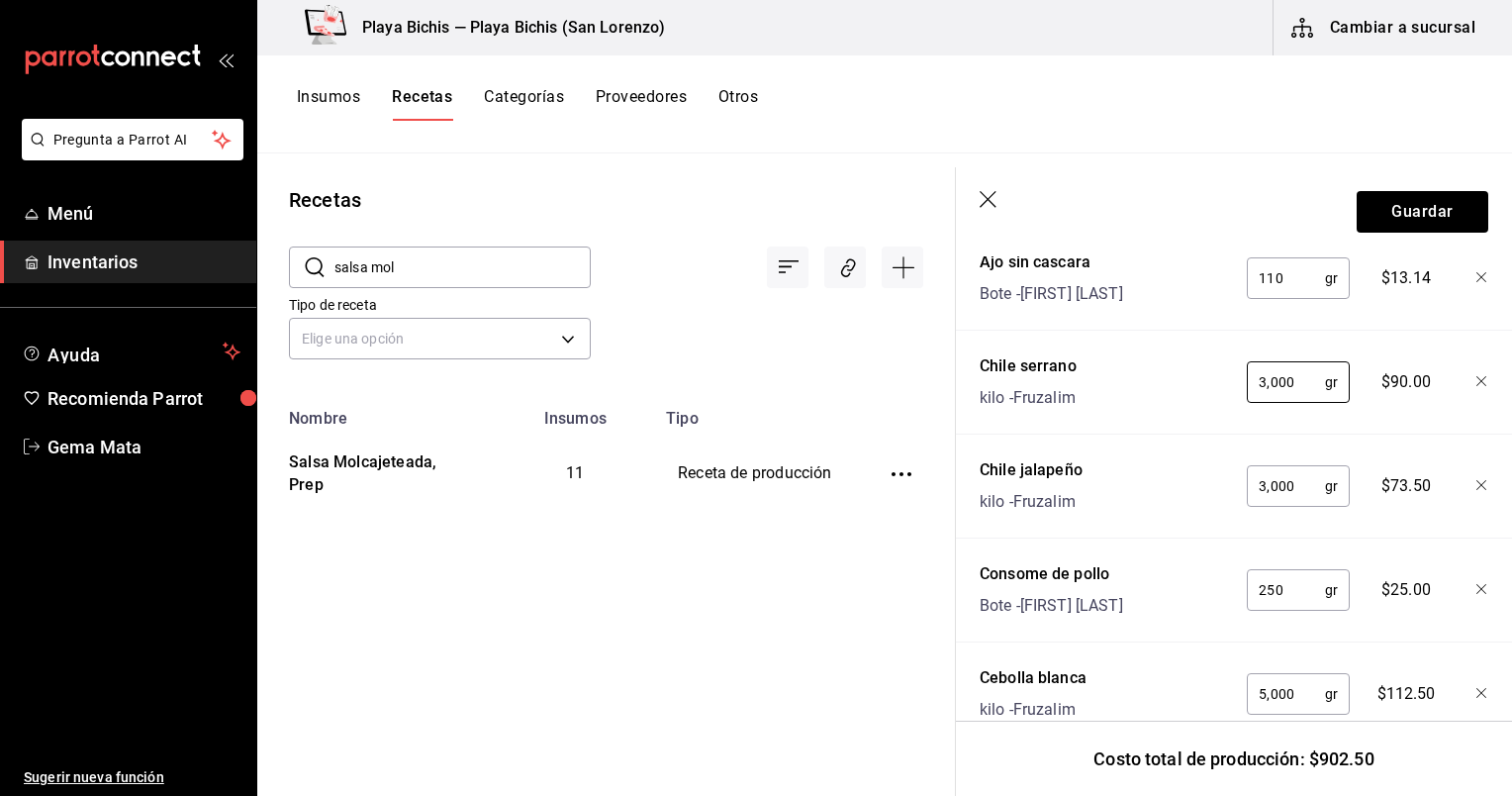 drag, startPoint x: 1285, startPoint y: 386, endPoint x: 1200, endPoint y: 388, distance: 85.023526 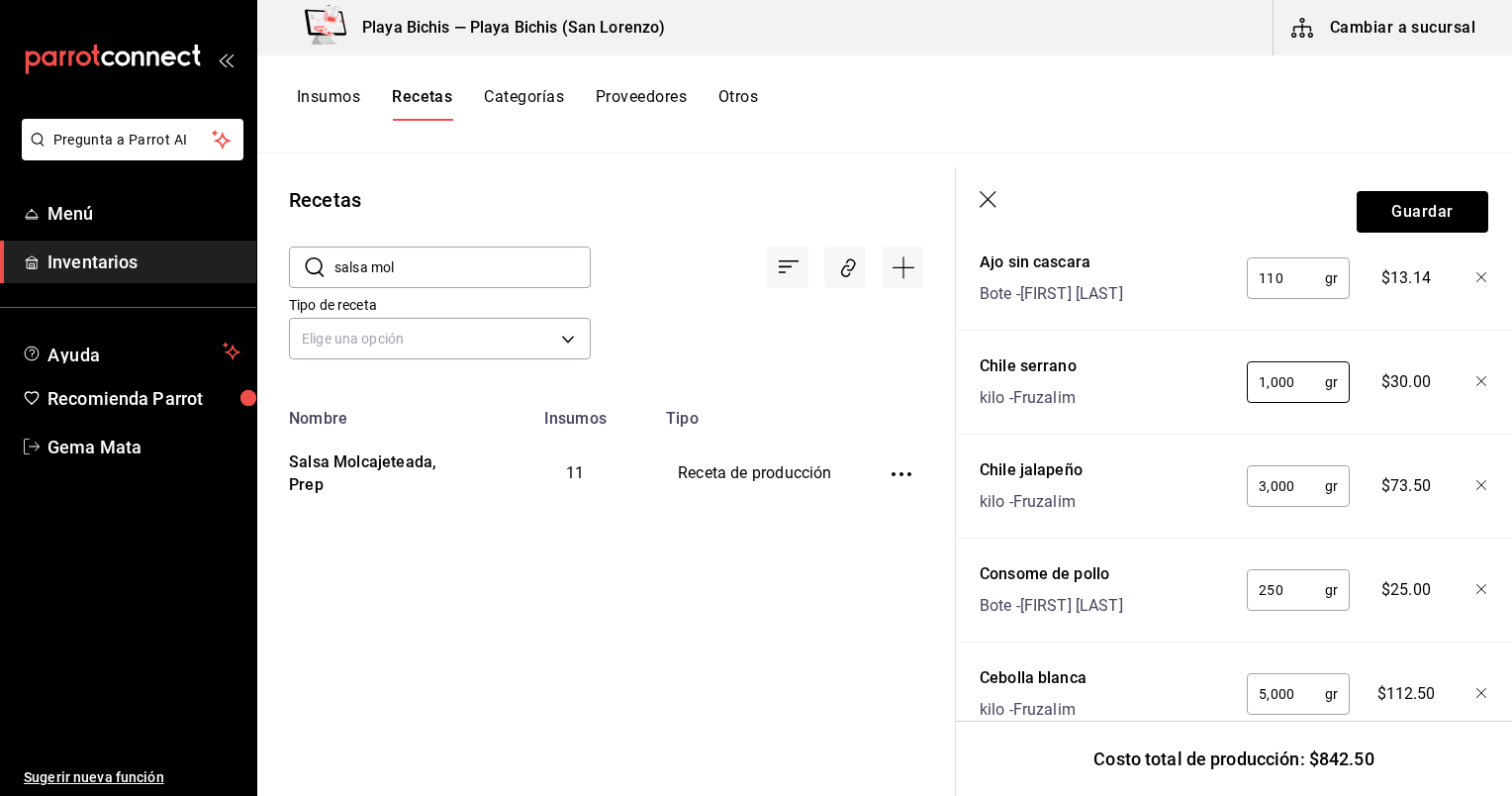 type on "1,000" 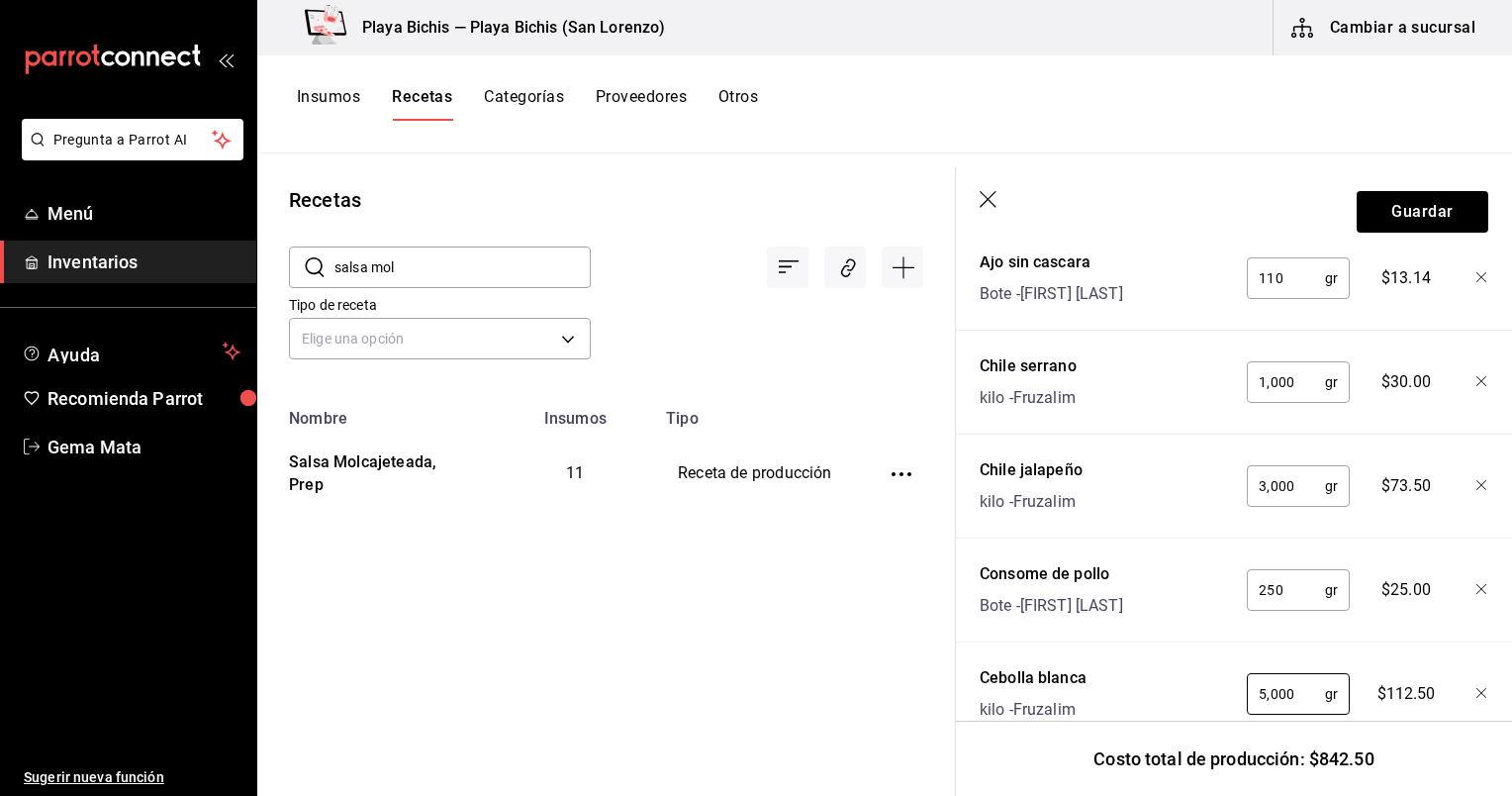 drag, startPoint x: 1283, startPoint y: 695, endPoint x: 1224, endPoint y: 688, distance: 59.4138 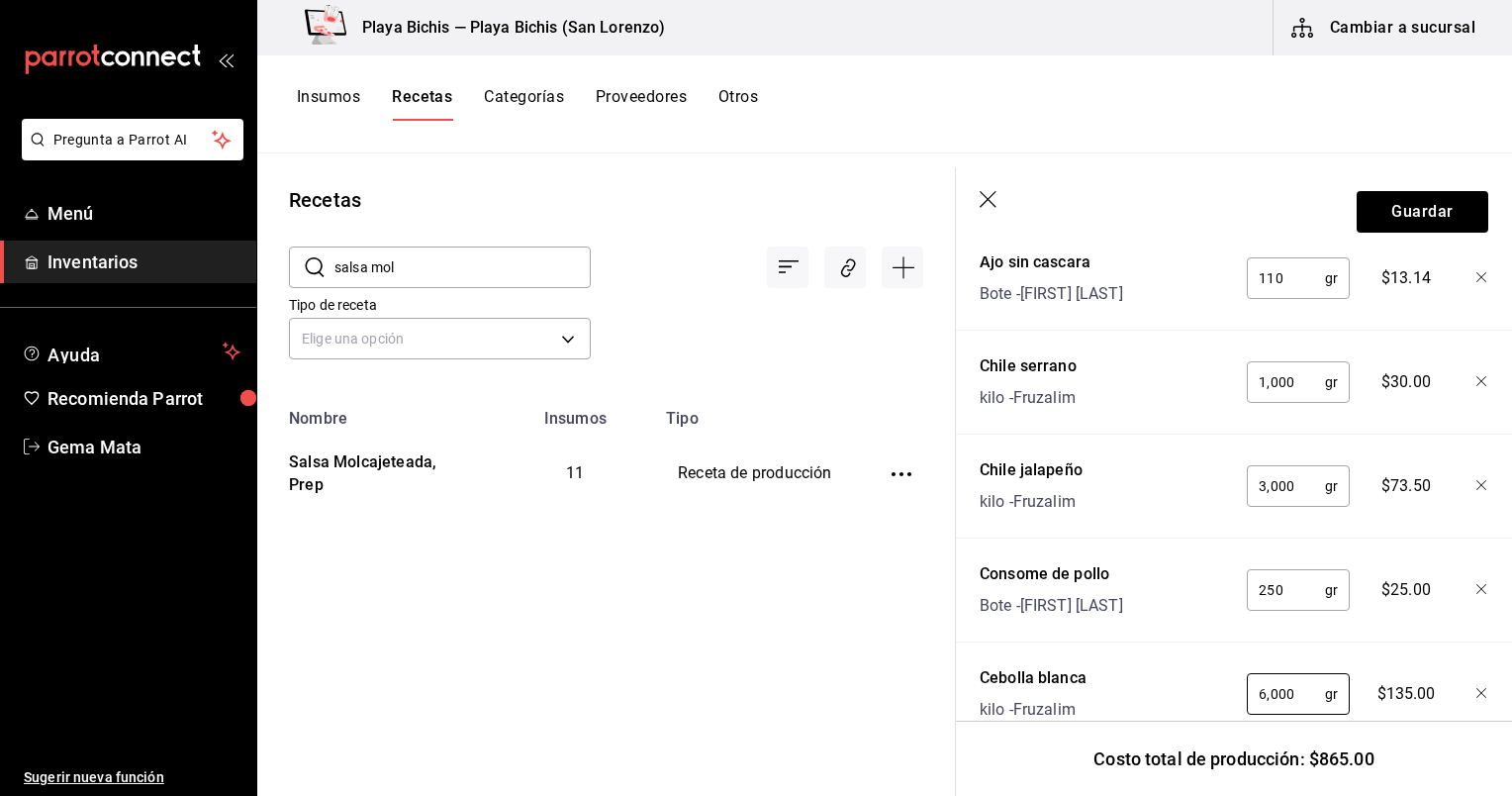 type on "6,000" 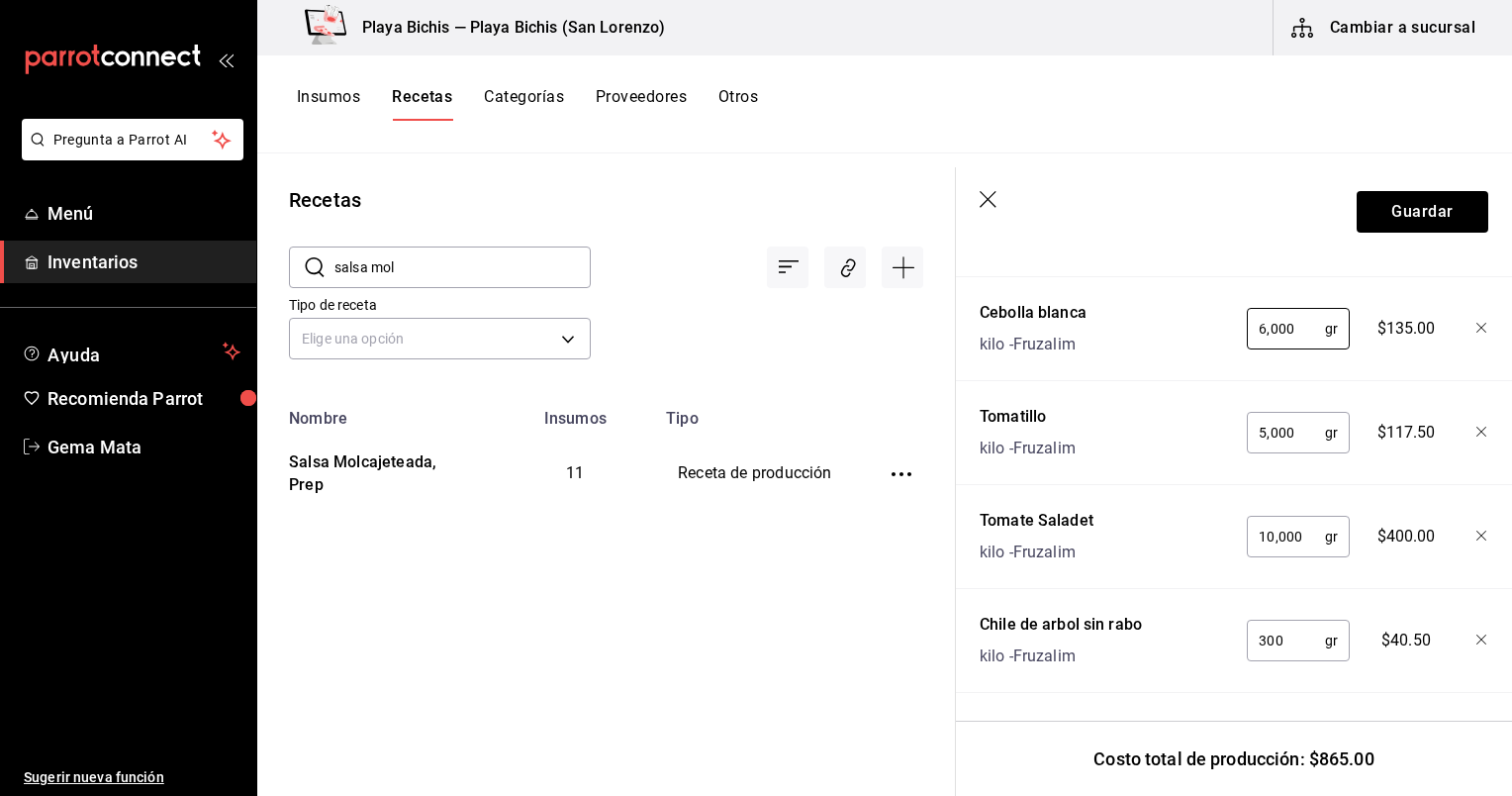 click on "5,000" at bounding box center [1285, 433] 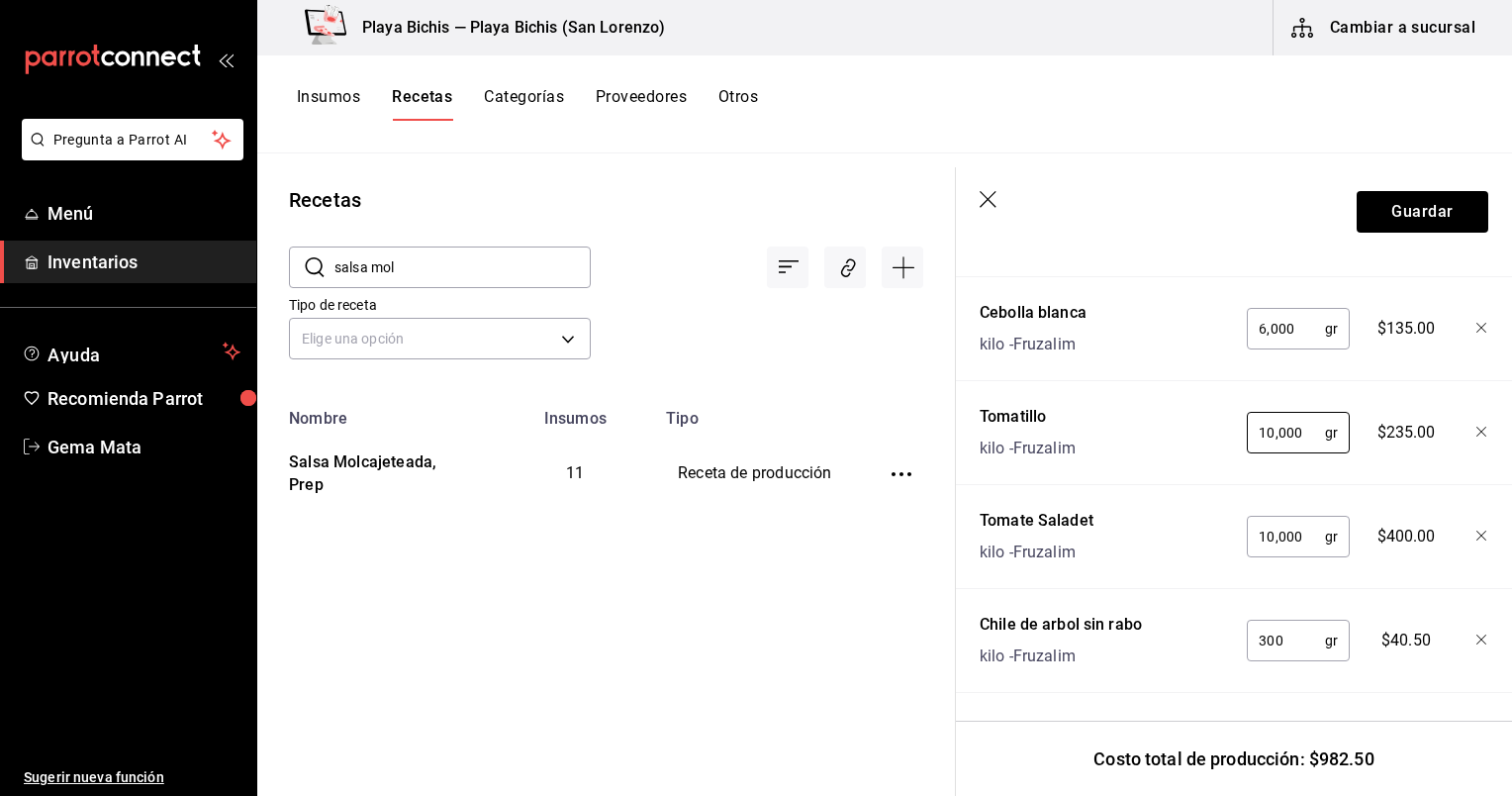 type on "10,000" 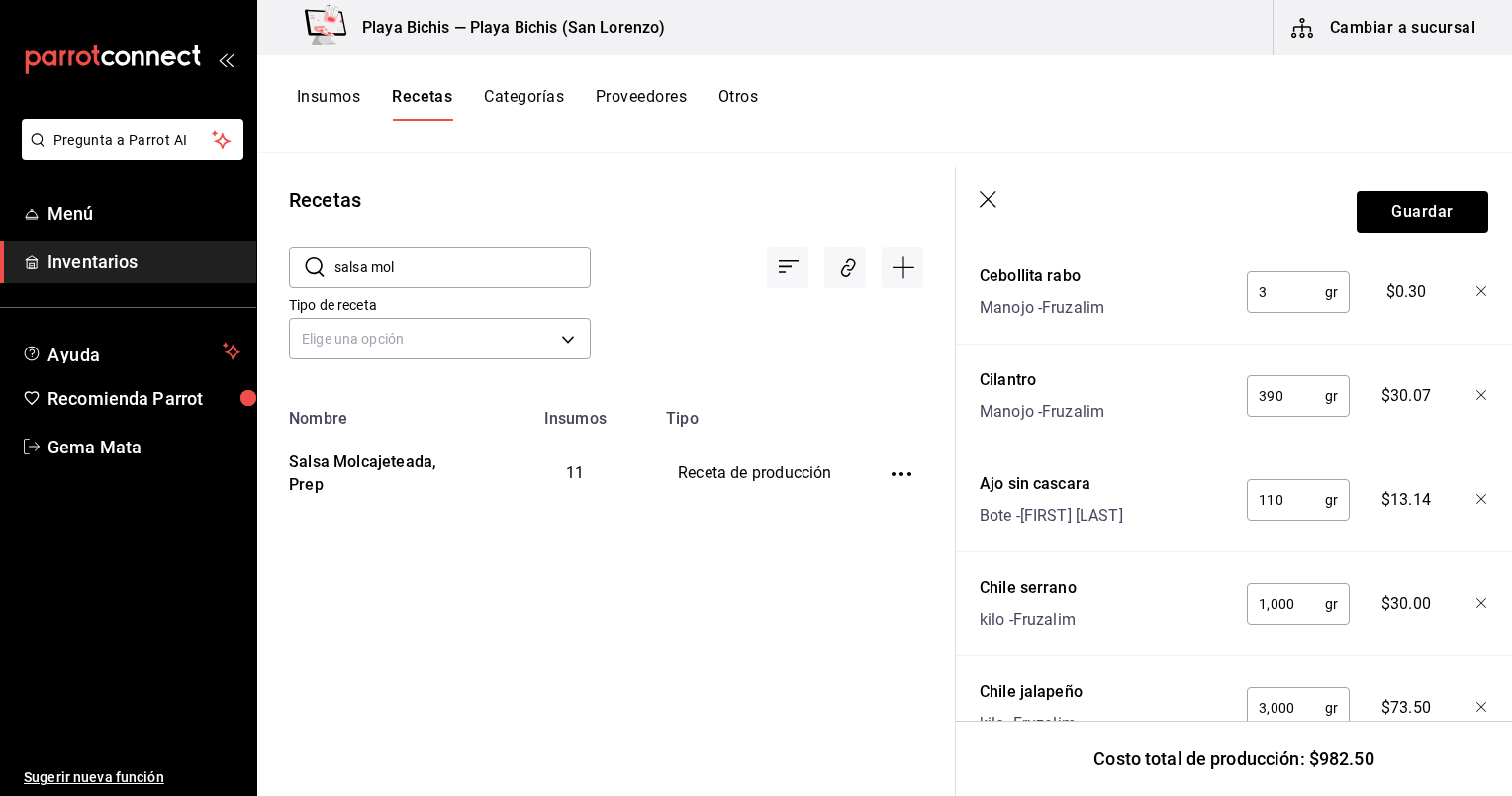 scroll, scrollTop: 828, scrollLeft: 0, axis: vertical 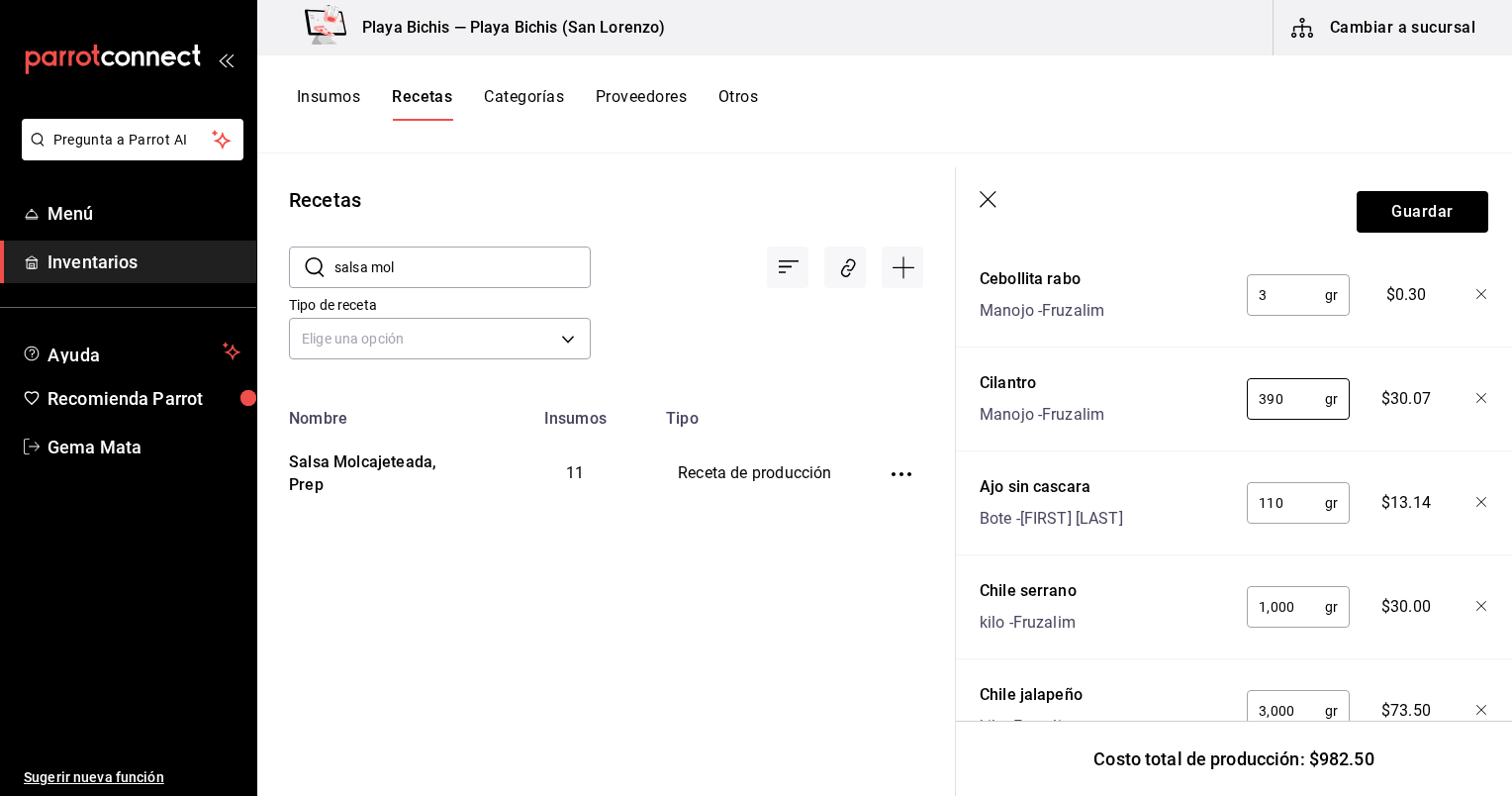 drag, startPoint x: 1295, startPoint y: 407, endPoint x: 1168, endPoint y: 402, distance: 127.09839 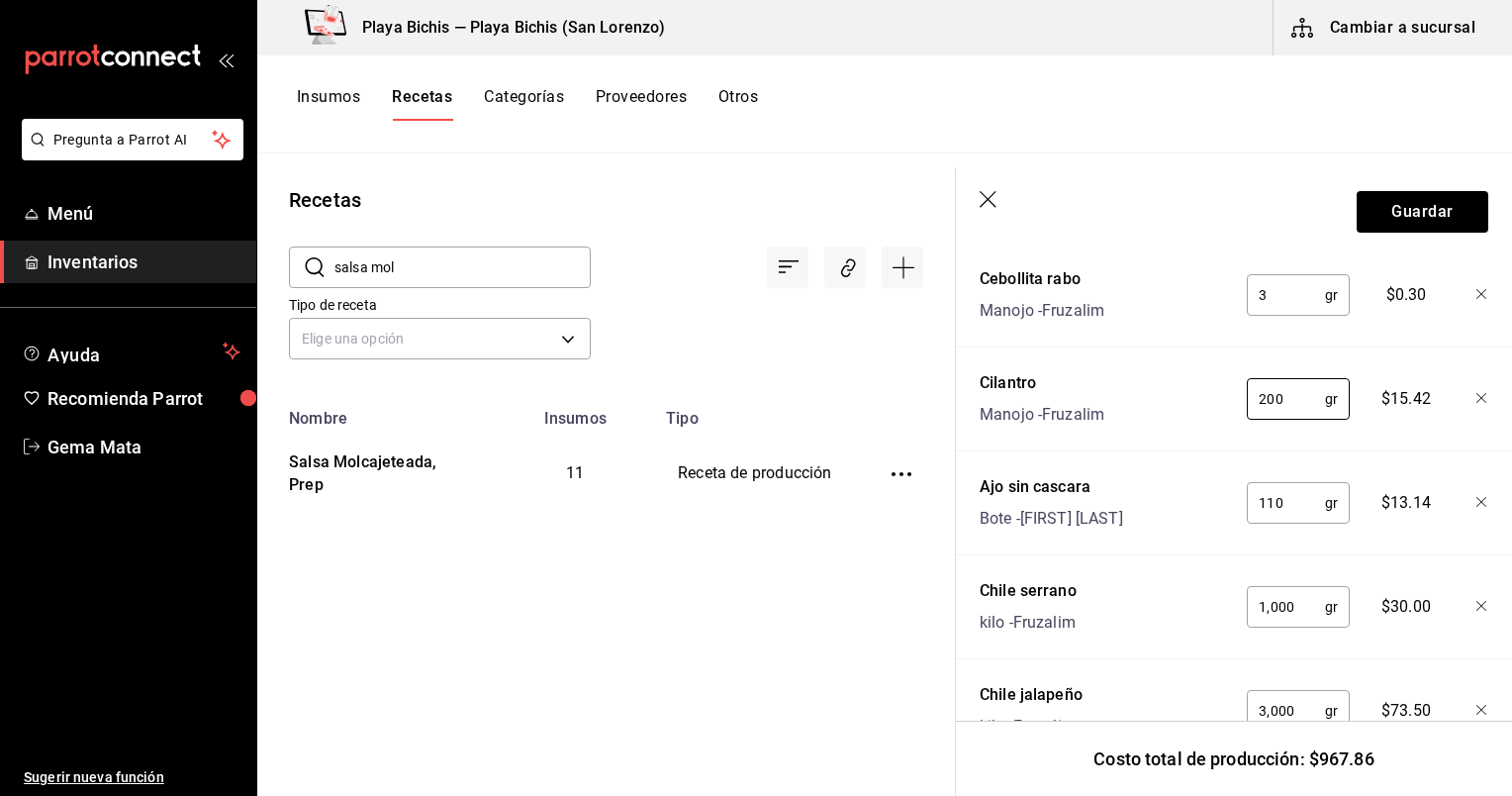 type on "200" 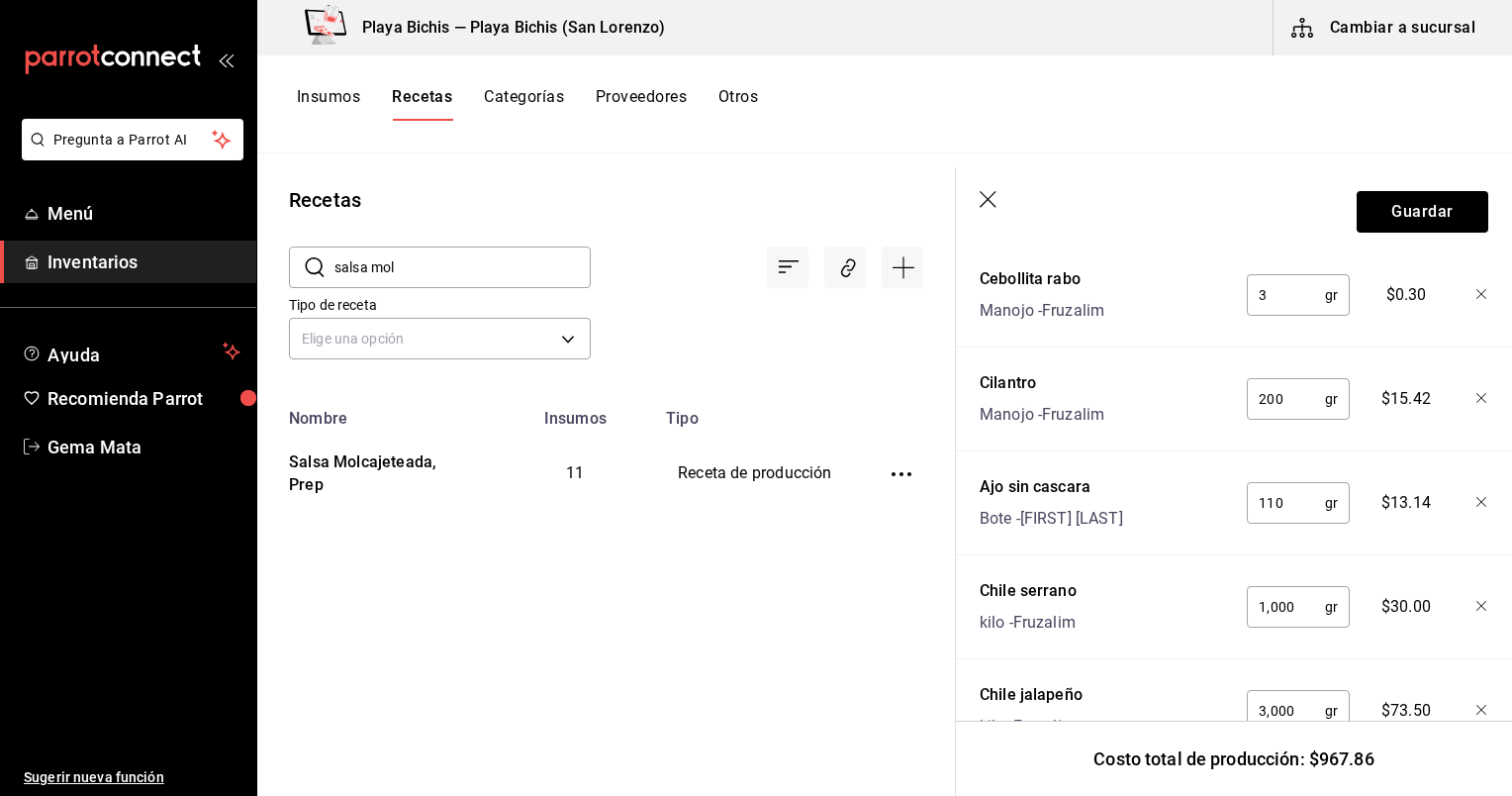 click on "3" at bounding box center (1285, 295) 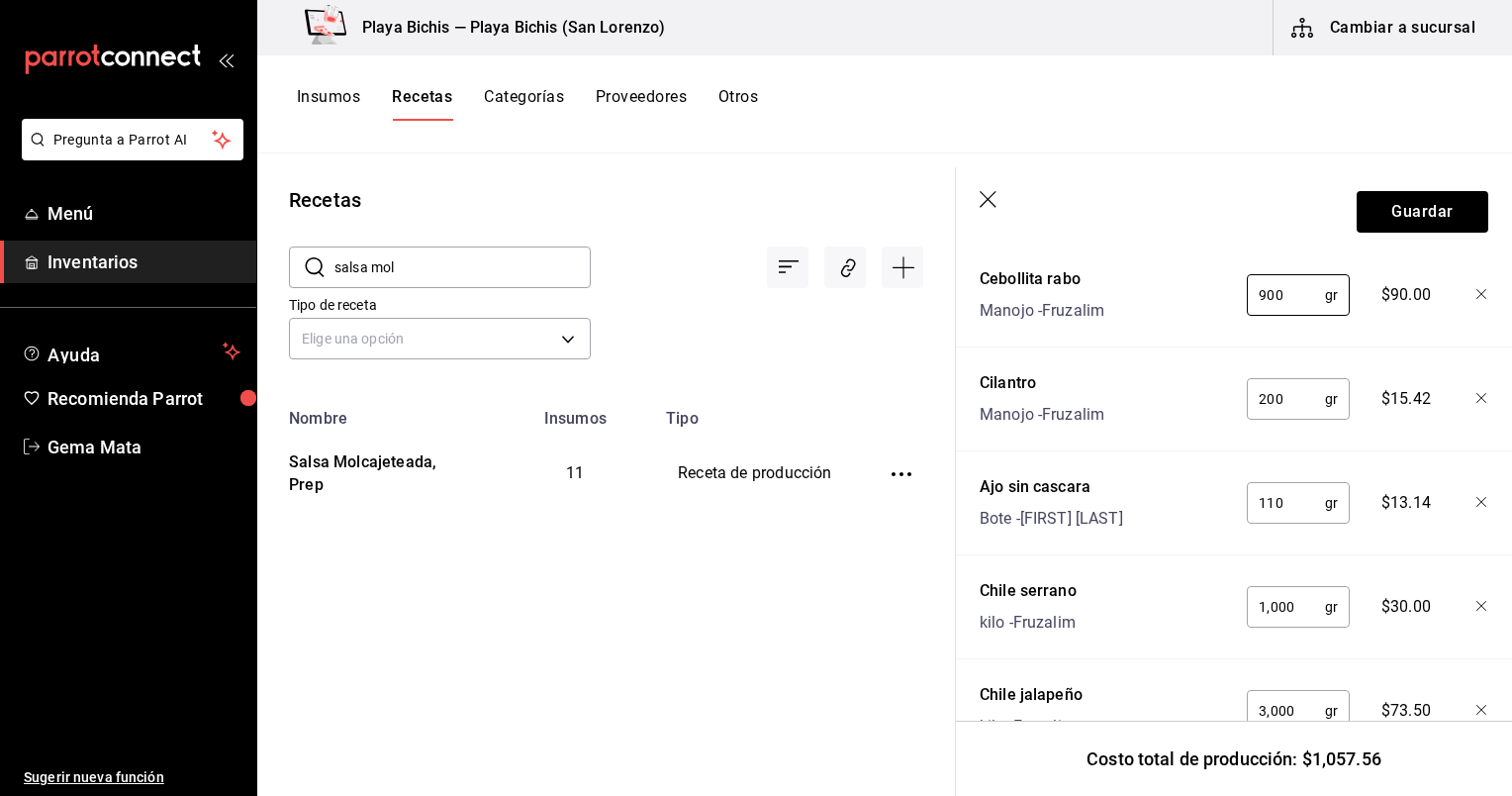 type on "900" 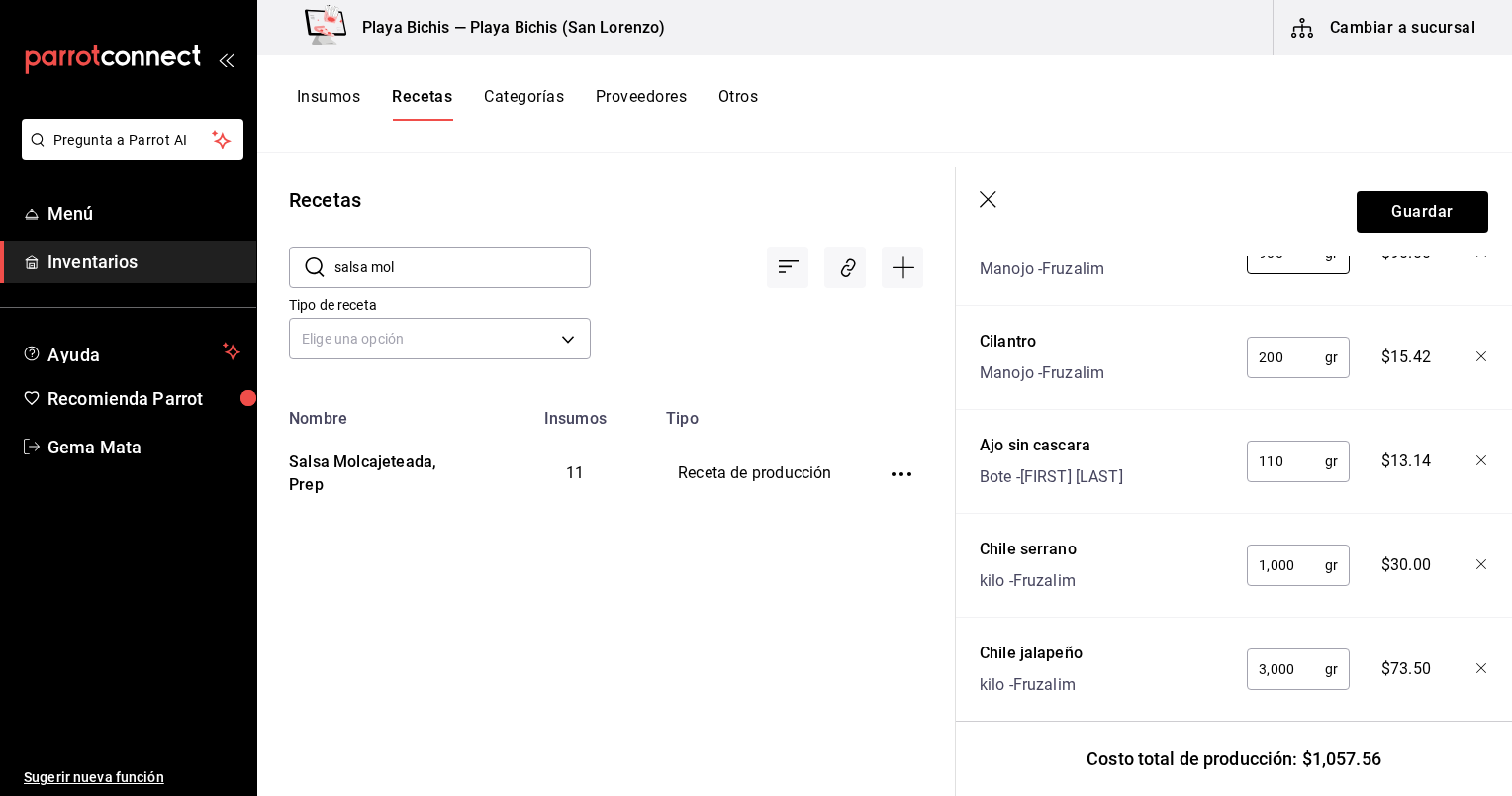scroll, scrollTop: 942, scrollLeft: 0, axis: vertical 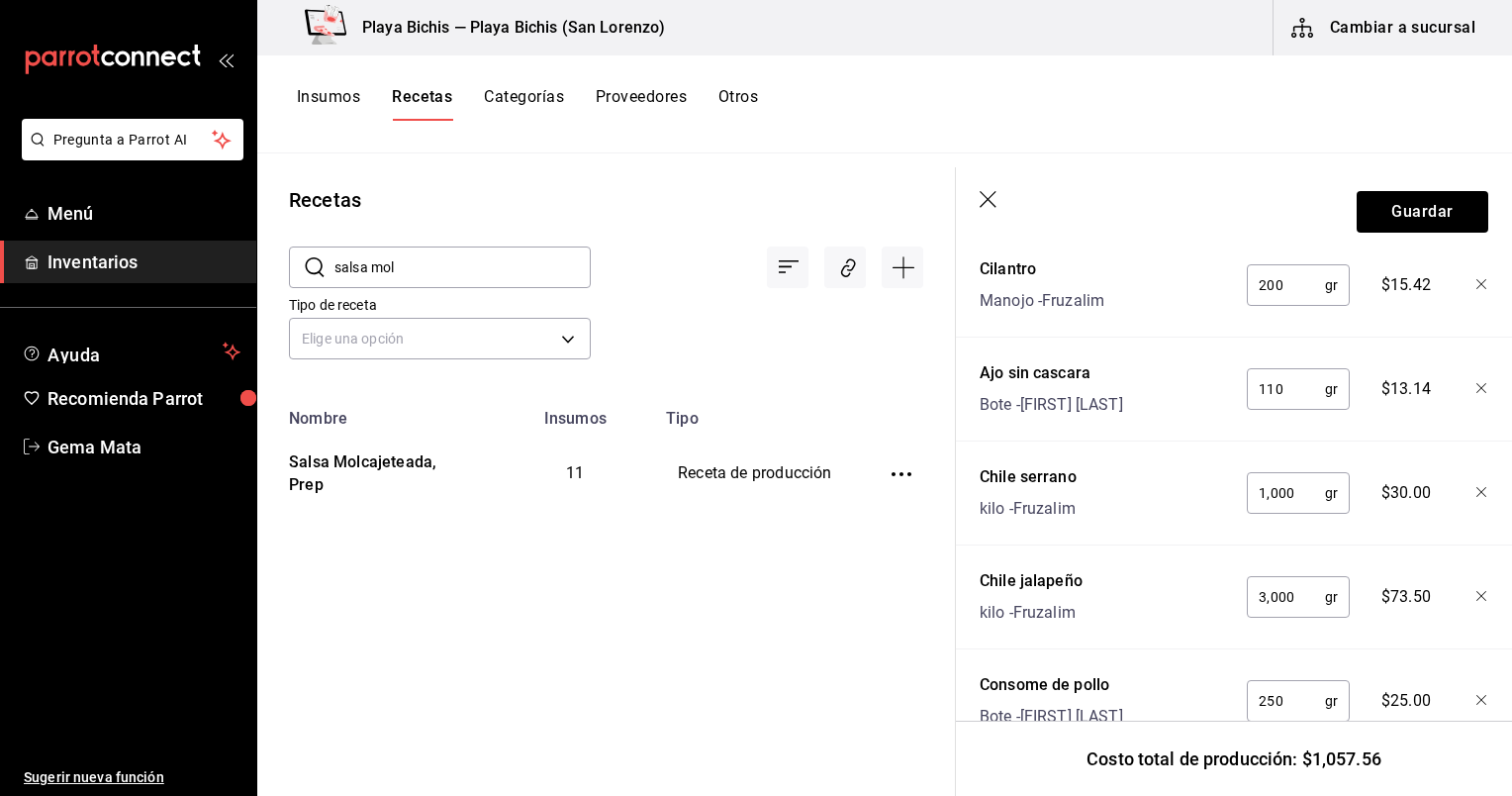 click on "3,000" at bounding box center (1285, 597) 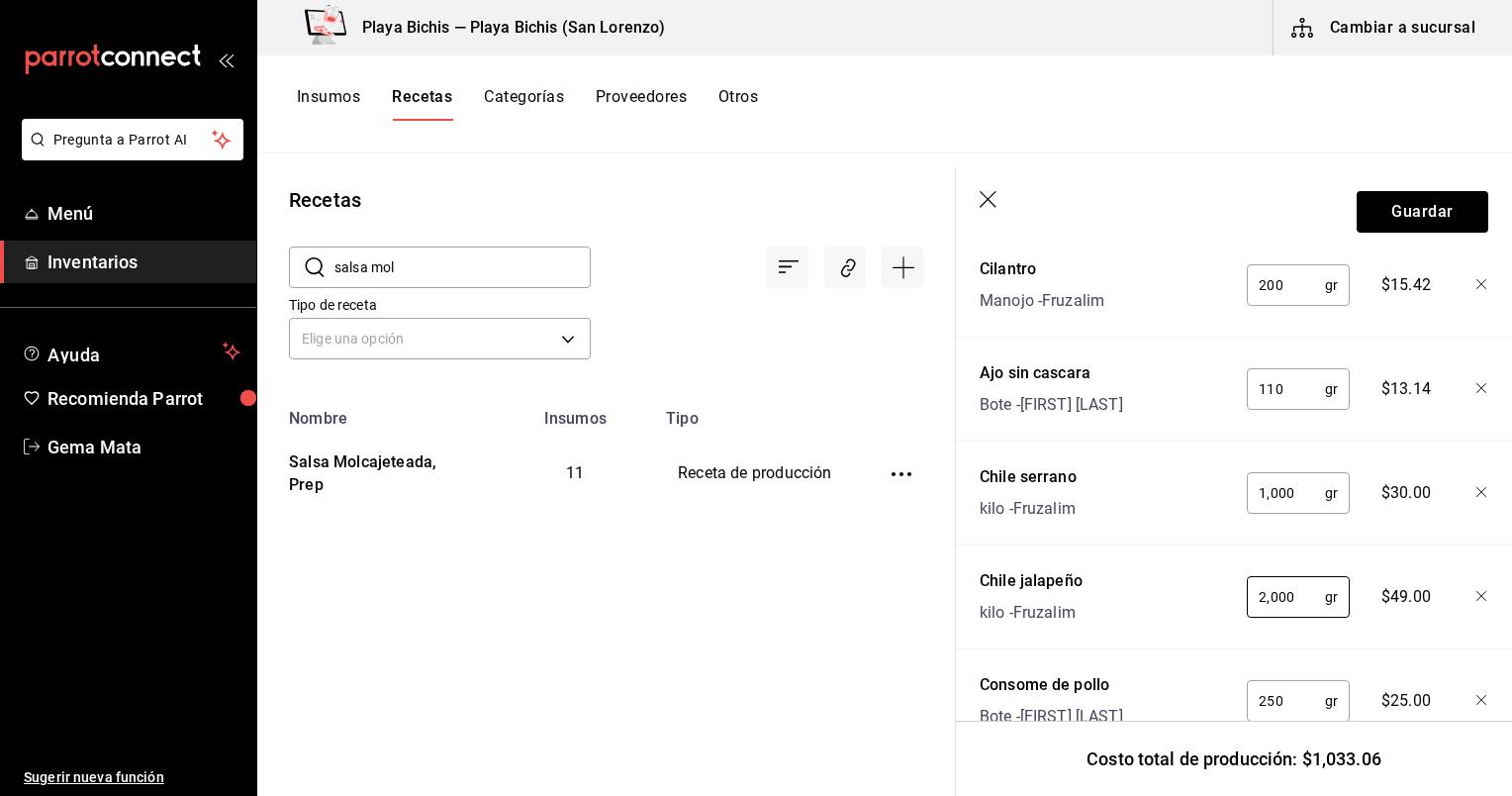 type on "2,000" 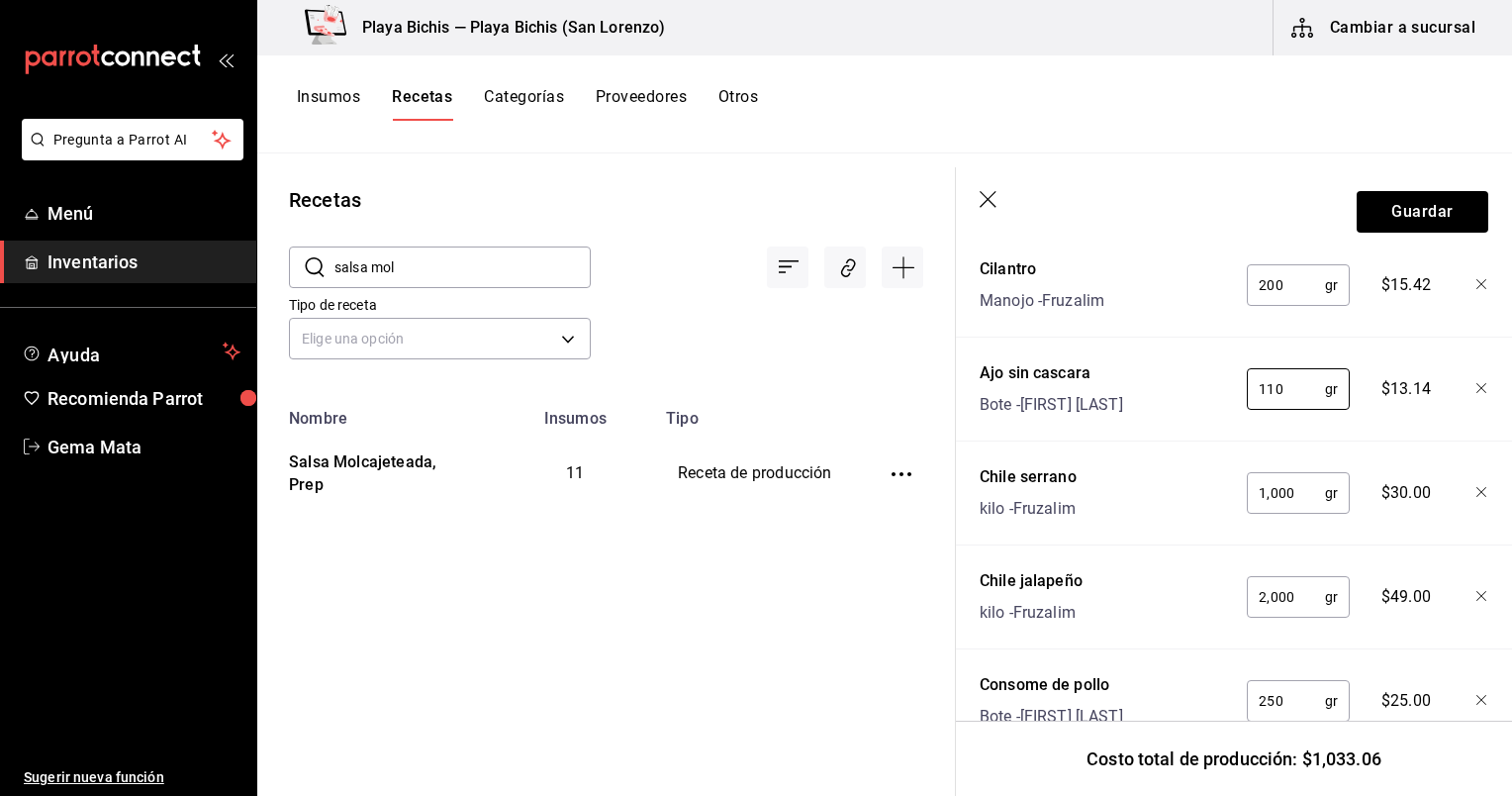 drag, startPoint x: 1278, startPoint y: 392, endPoint x: 1227, endPoint y: 379, distance: 52.630789 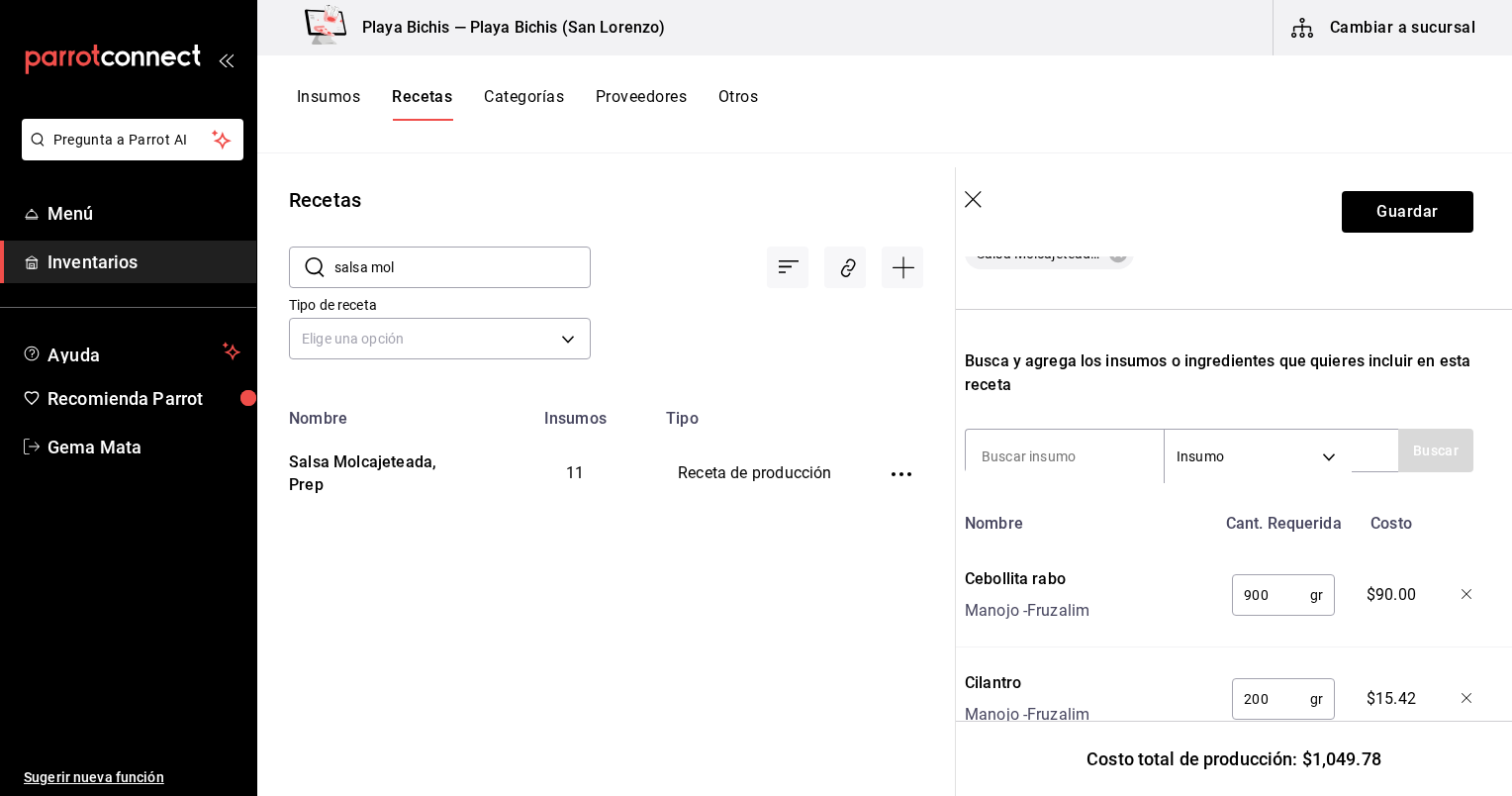 scroll, scrollTop: 504, scrollLeft: 16, axis: both 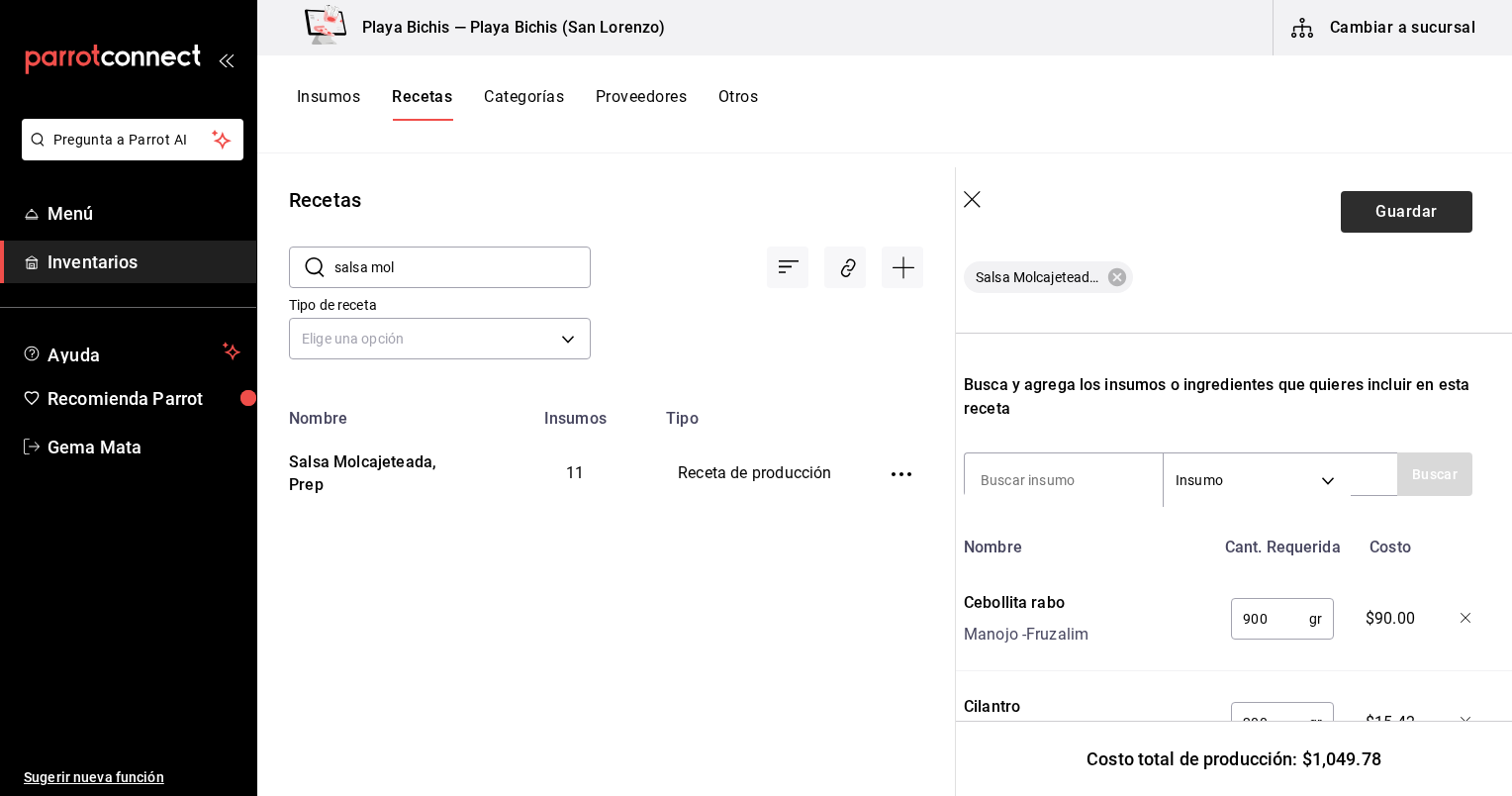 type on "250" 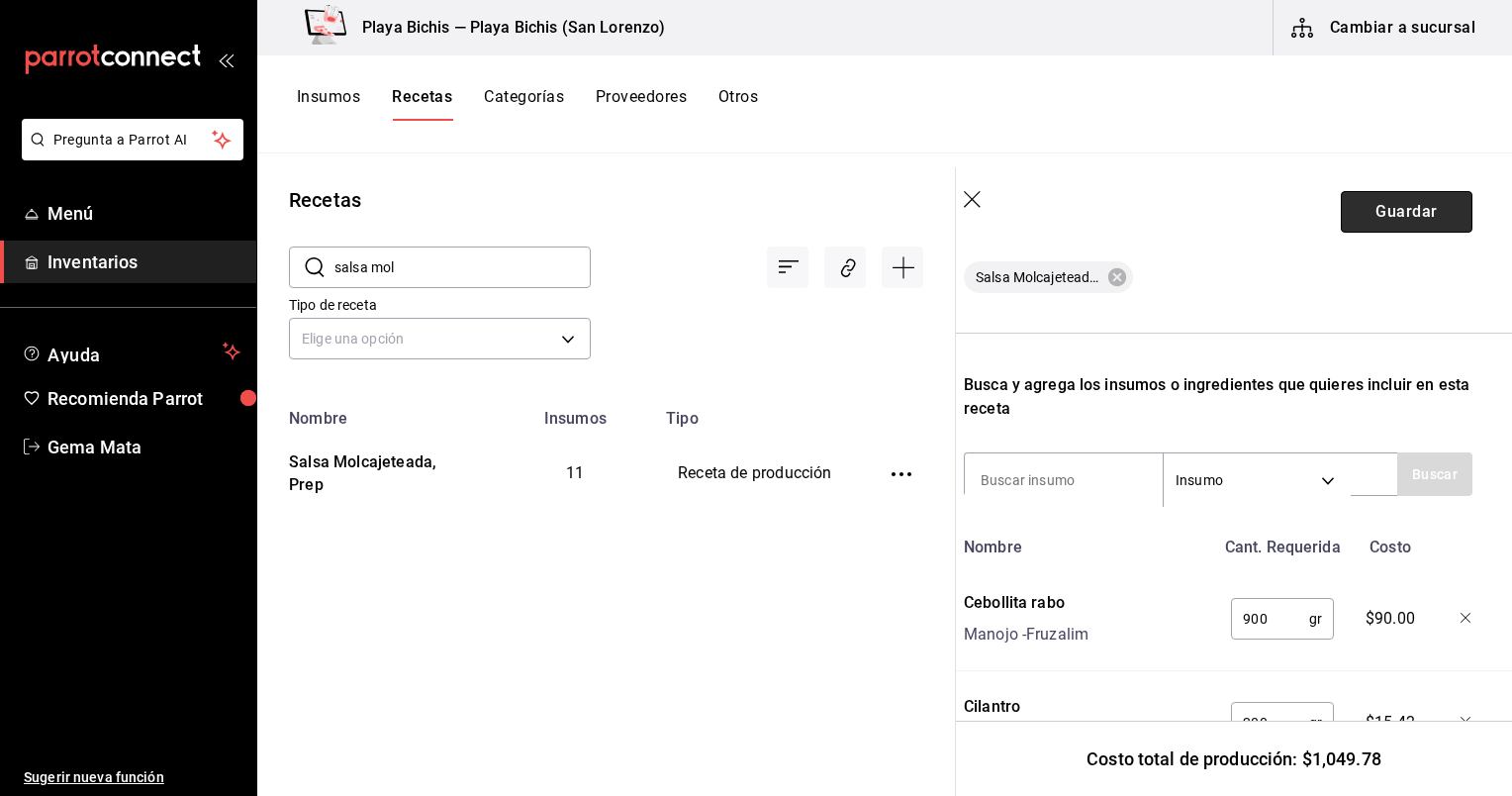 click on "Guardar" at bounding box center [1406, 212] 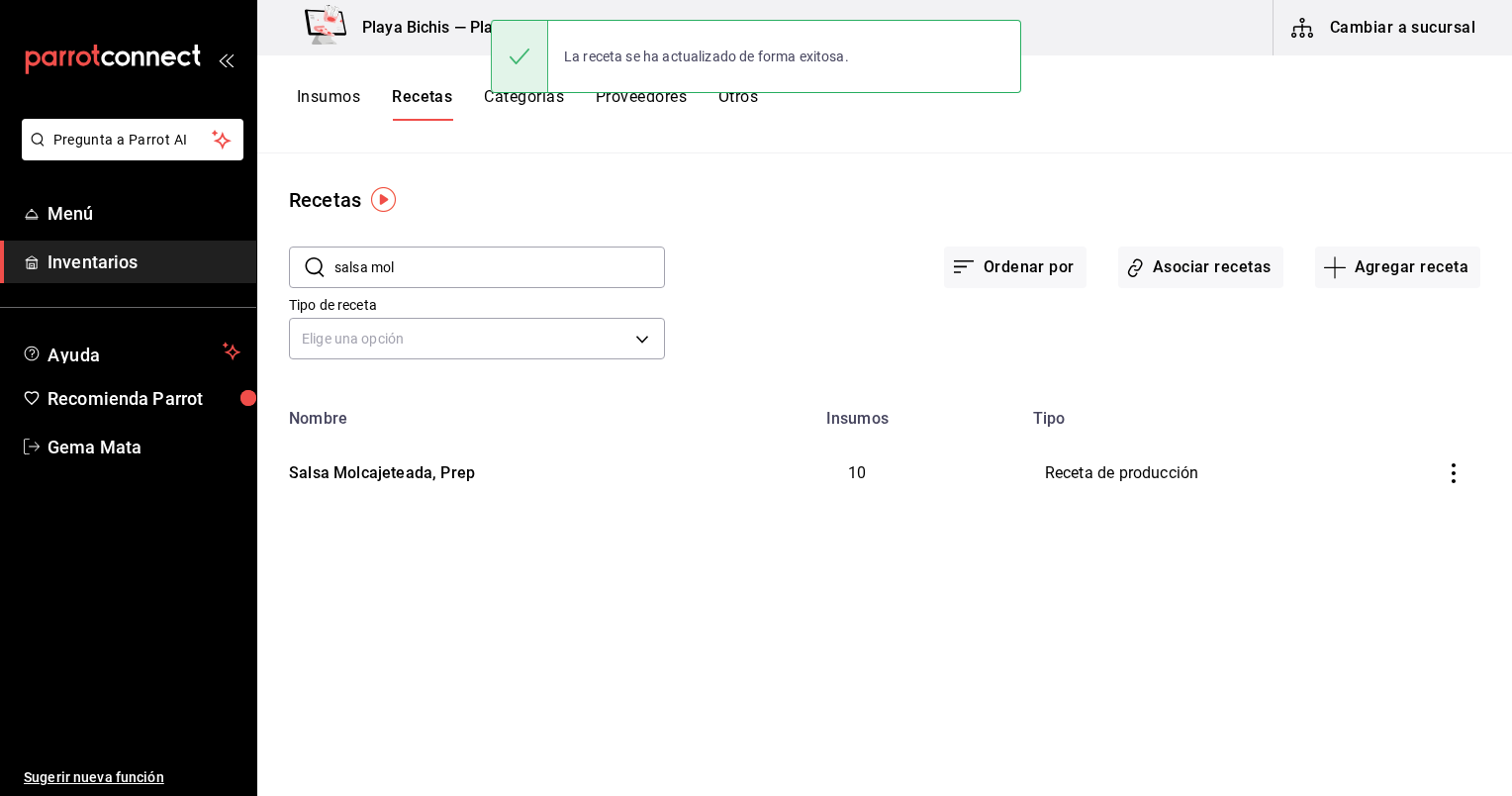 scroll, scrollTop: 0, scrollLeft: 0, axis: both 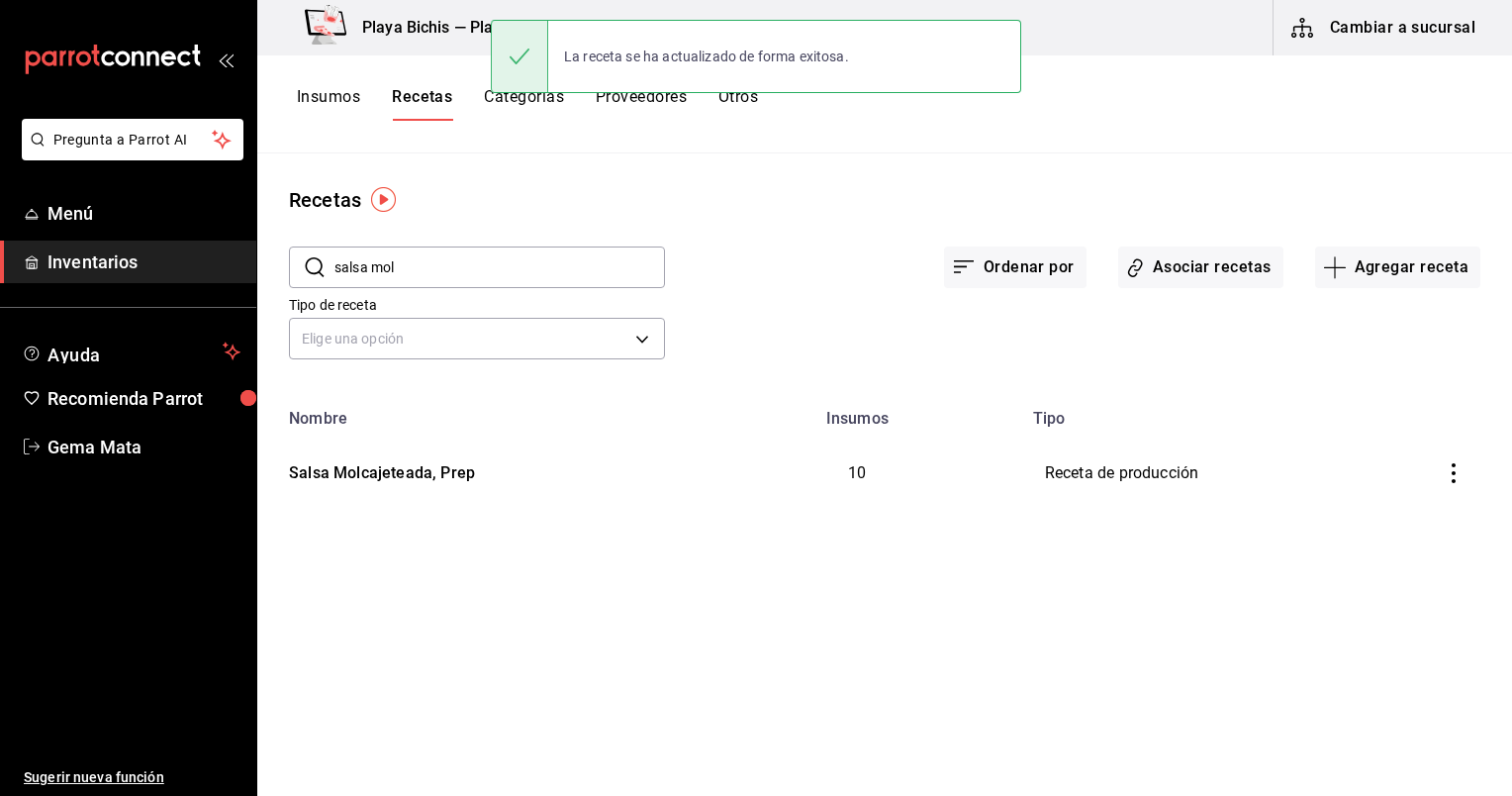 click on "Insumos" at bounding box center [329, 104] 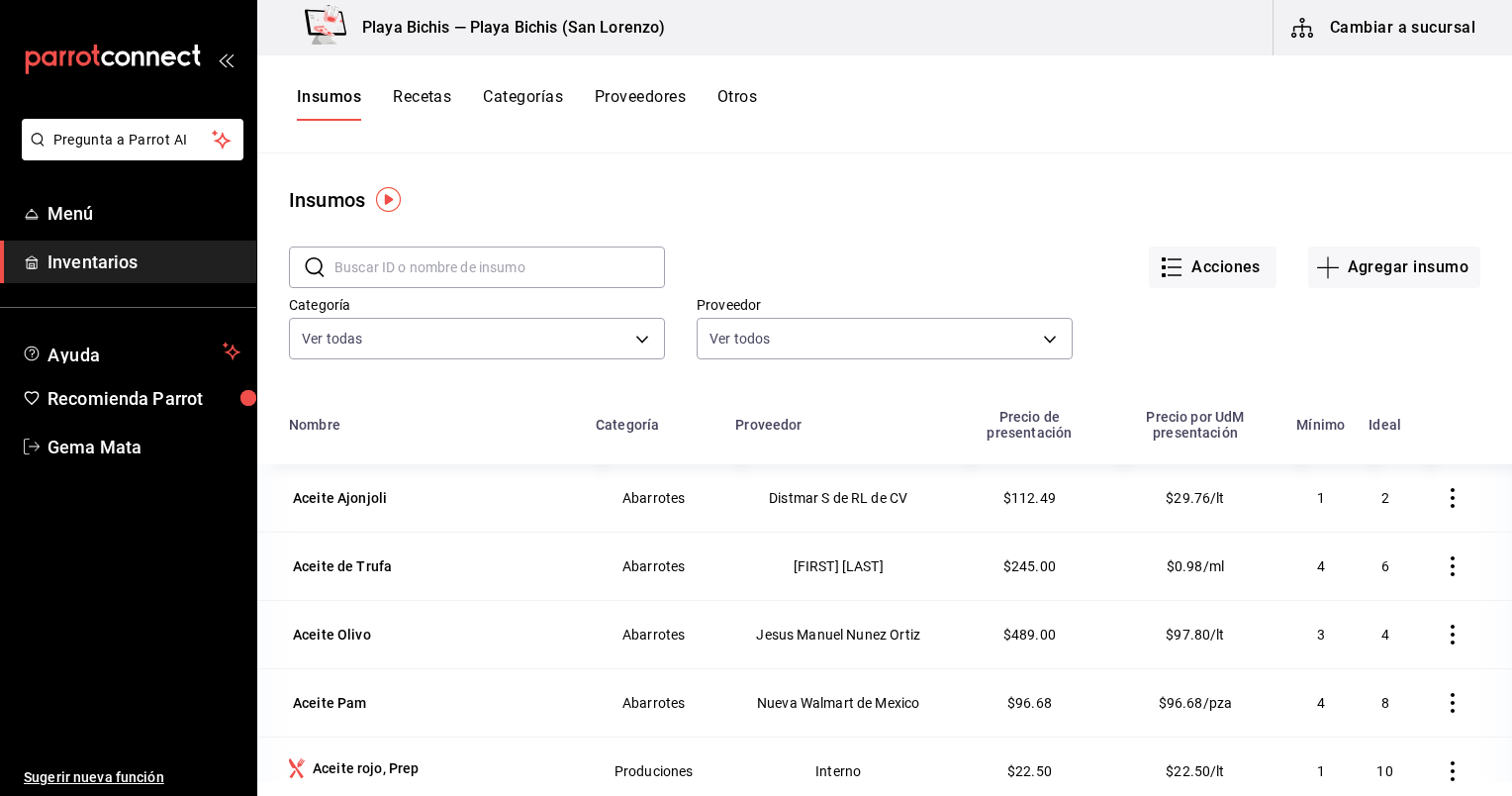 click at bounding box center (500, 267) 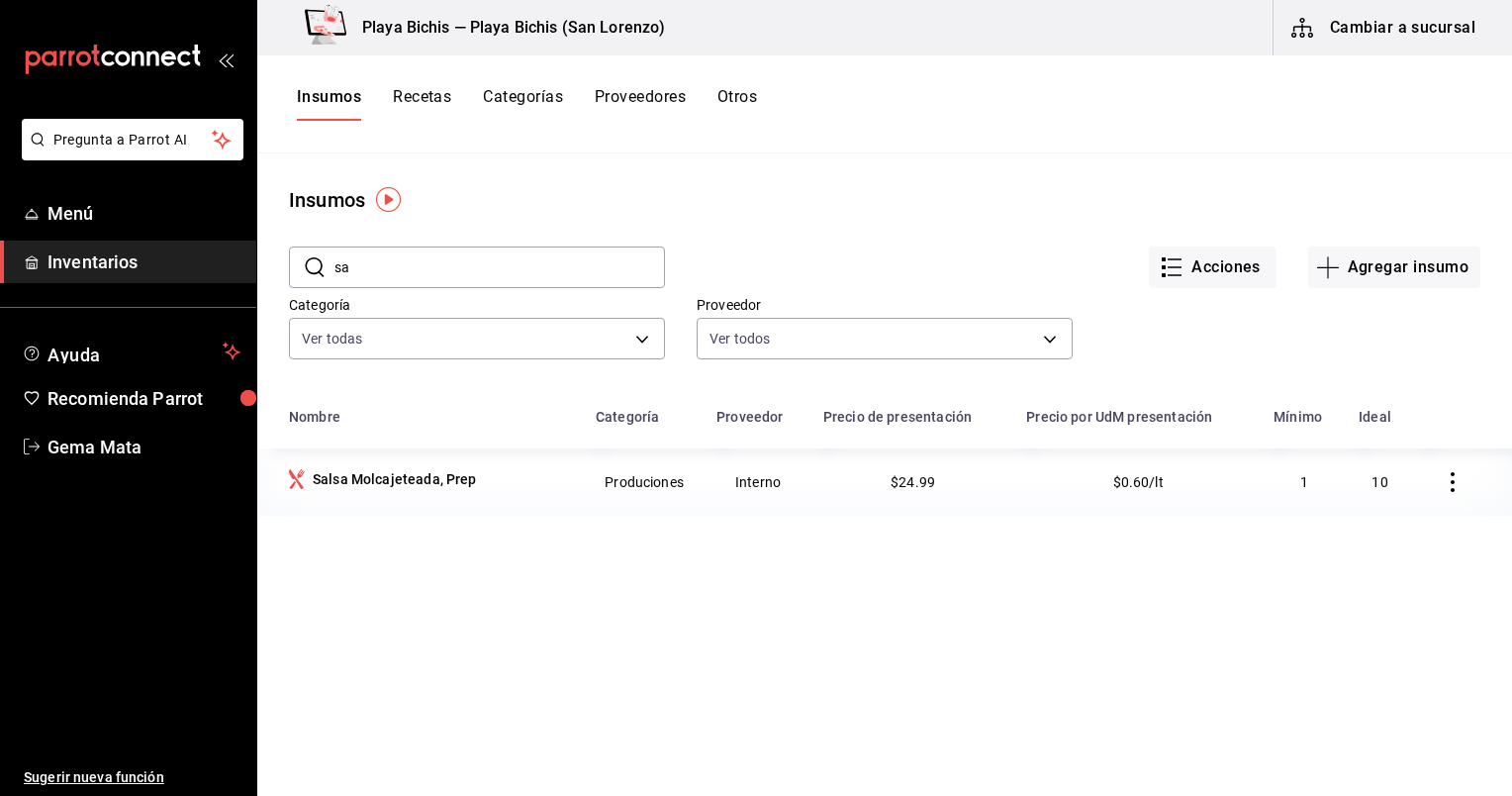 type on "s" 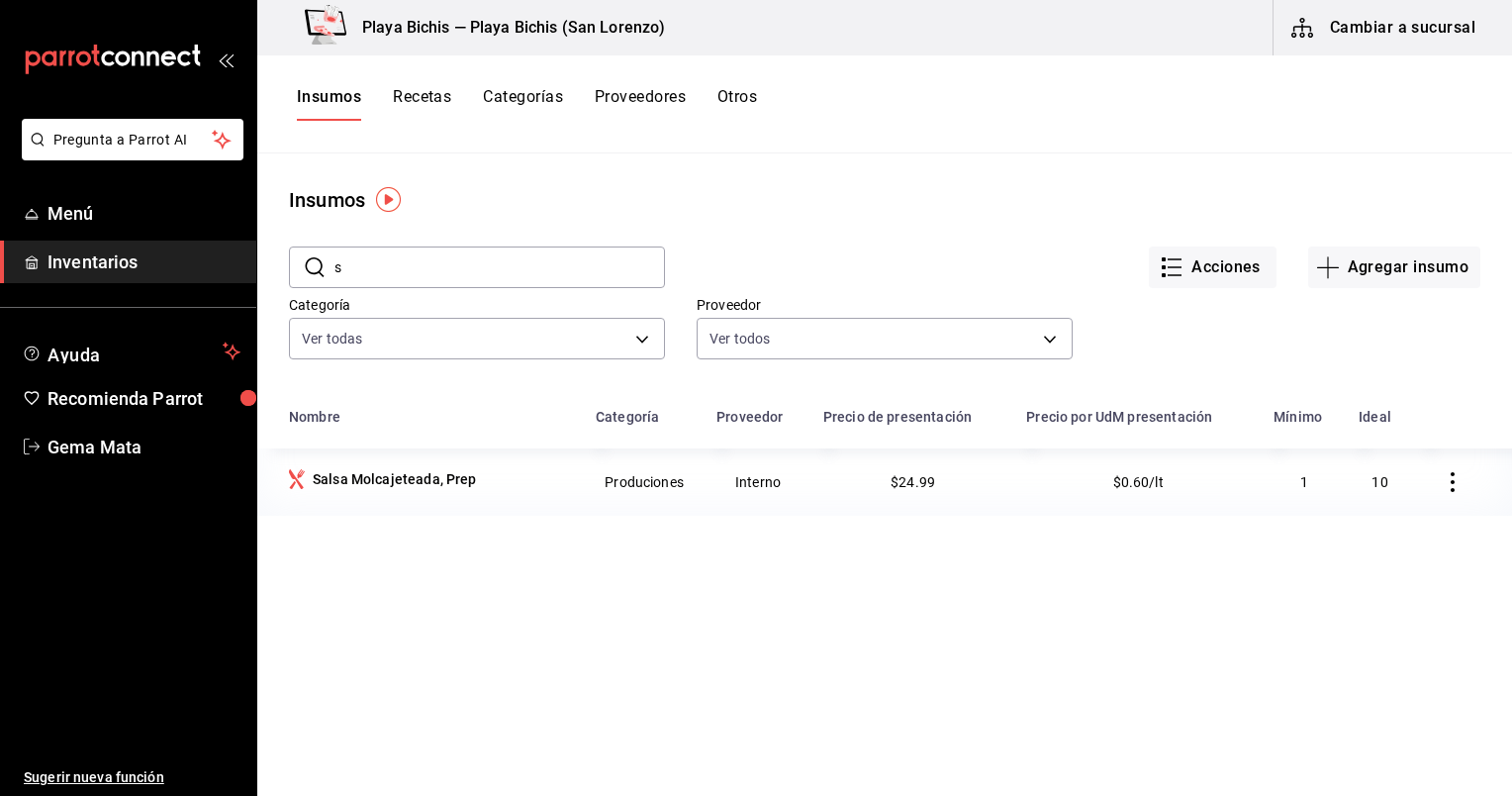 type 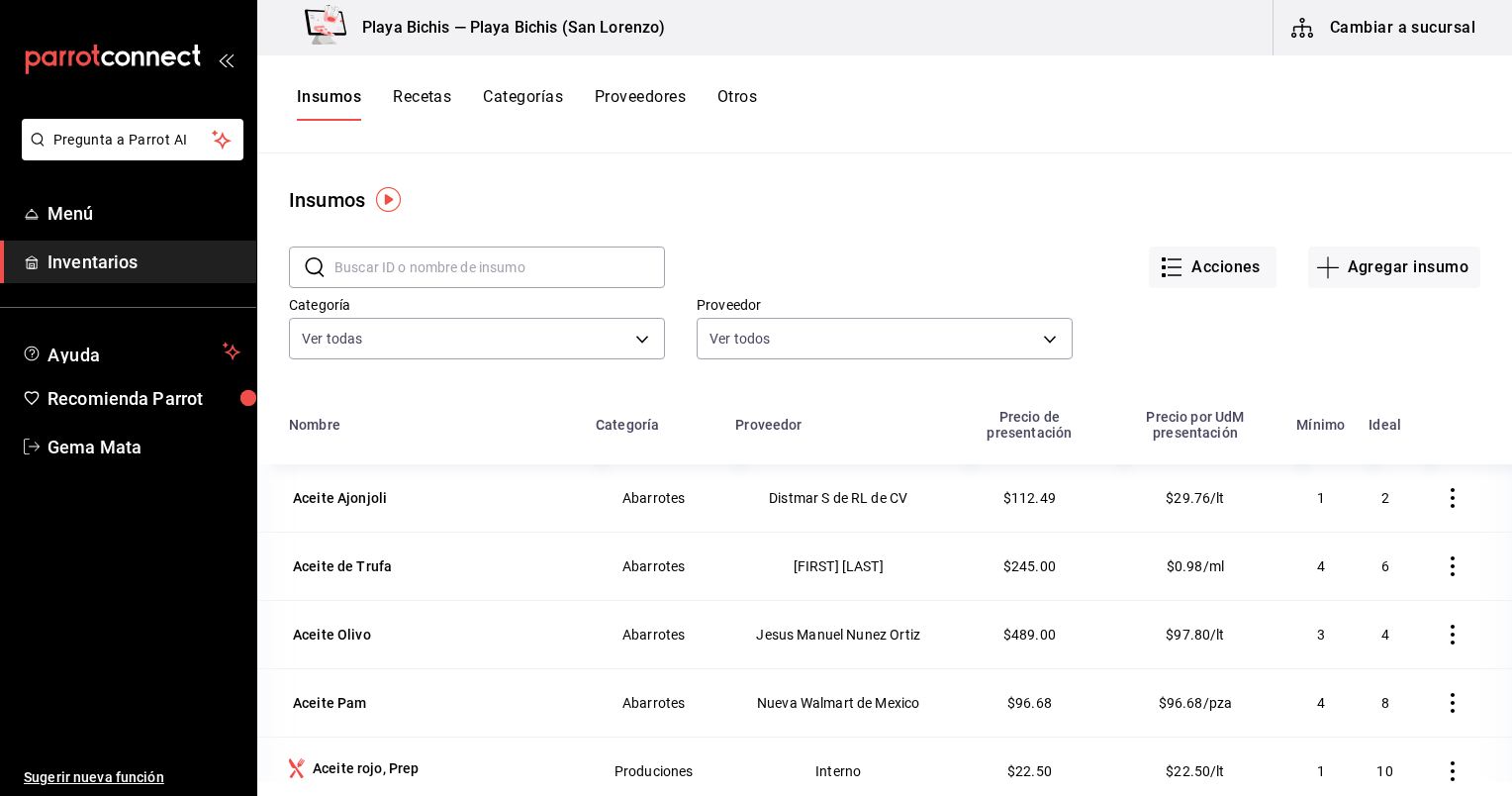 click on "Recetas" at bounding box center [422, 104] 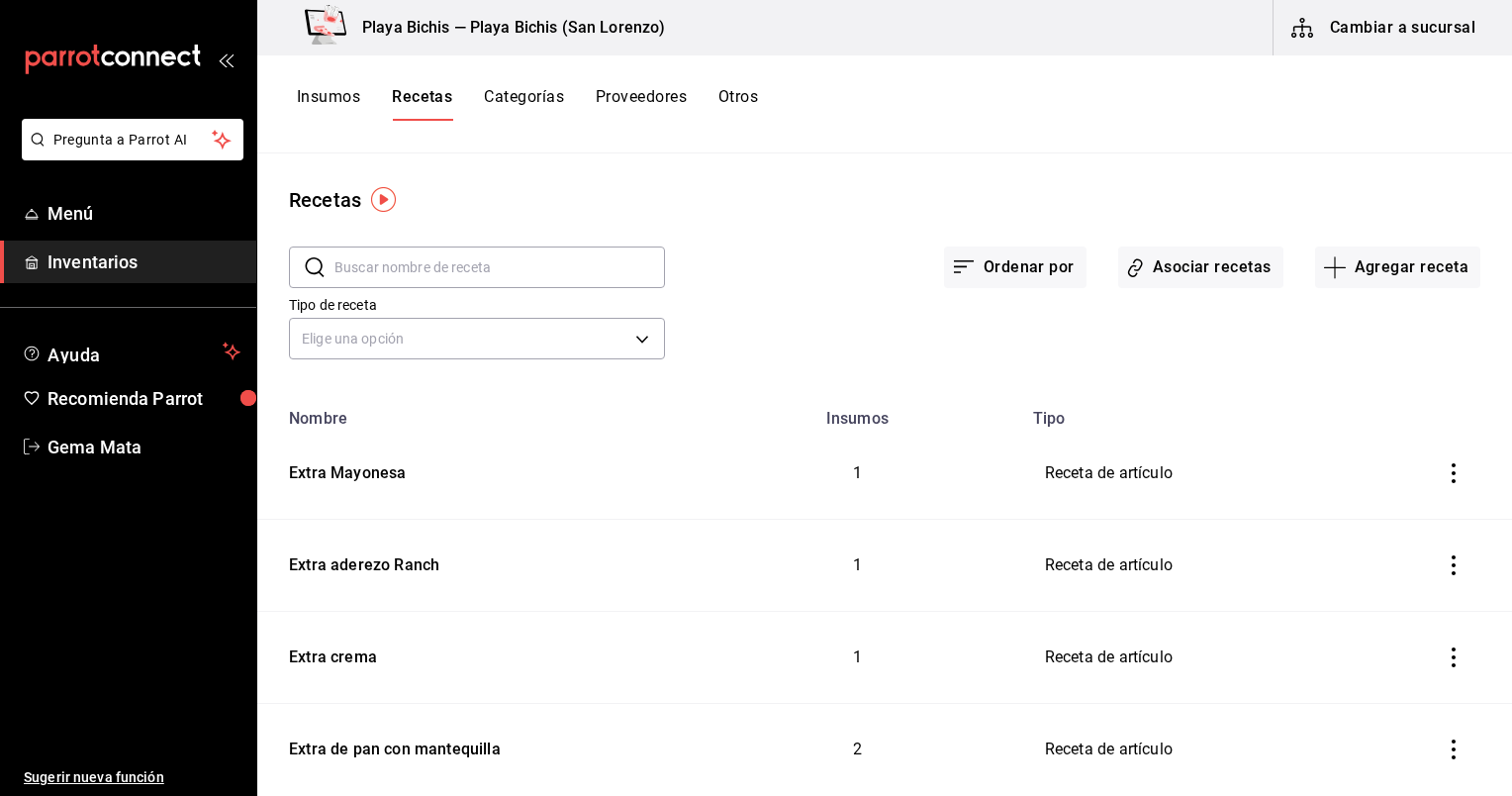 click on "Insumos" at bounding box center (329, 104) 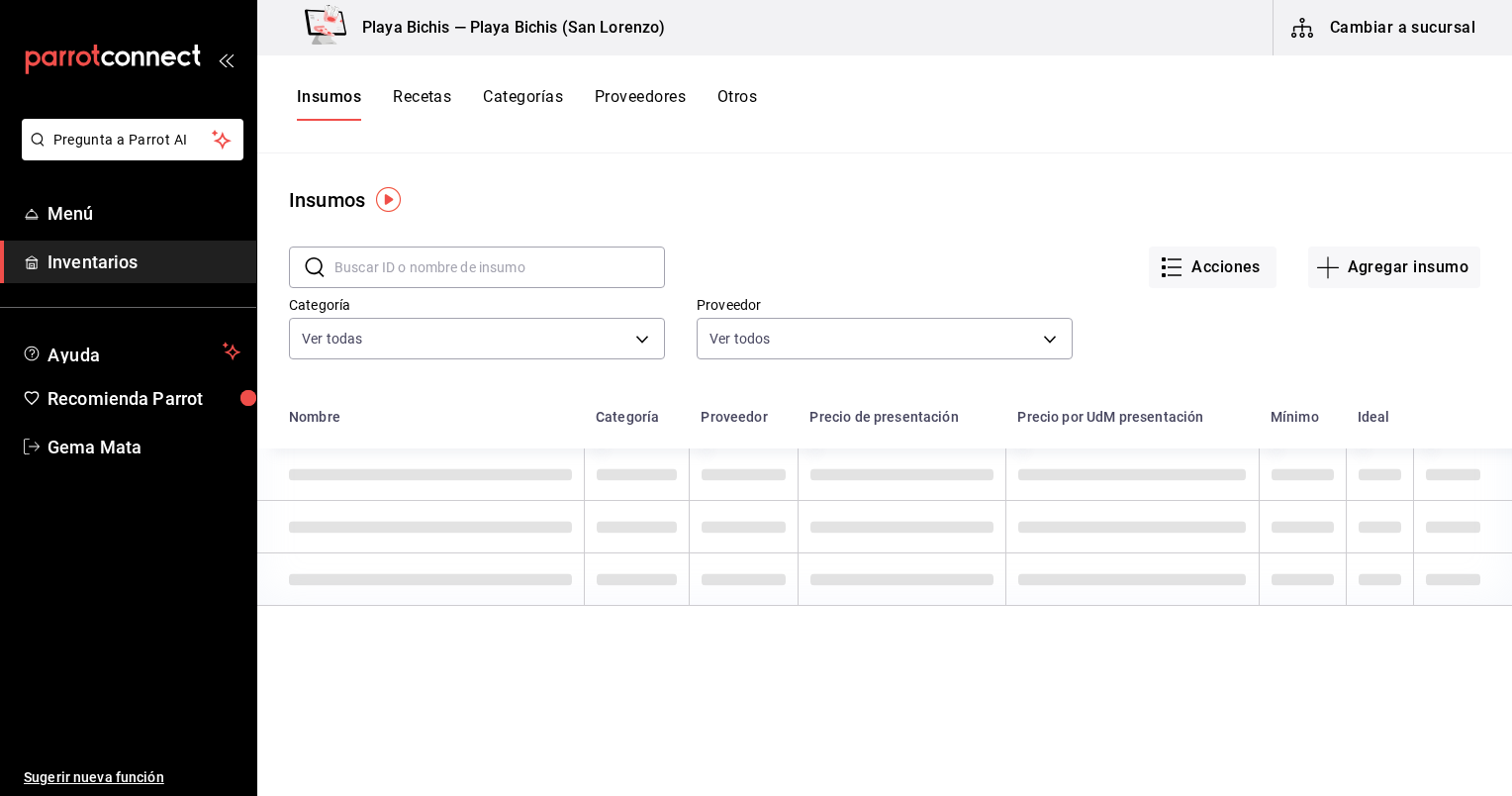 click on "Categoría Ver todas 0381c52f-9b45-4fec-899c-a72c1c3f8bca,adbb25ef-bedd-44f3-819c-67983074e765,2d889562-f7de-4cbe-9b5e-cbf9ebe7328b,b7d5c1a7-5d7a-43c3-8404-640c23223361,a8d03936-99ad-4af9-af33-282029abdd34,dd825c98-0fb0-447c-83f3-a4ba8e26d3f9,d9251229-35b3-4359-8b2e-ab4162667295,1ecd0be3-52fb-4618-afd7-6d38942f70da,fbd01862-562a-4813-805e-21101cb61a68,c5e95bd1-bbff-47a2-9306-33a878addd79,cca0f6d4-050e-4027-ac7d-bd721124ba14,8362709b-6975-4d6c-9181-b63562672792,6a8b6896-3697-418d-8be4-c23b2d75cbf8,4175a552-9a05-4ef6-b226-34b6db399de6,7a9cdabd-fc29-4ebb-b64e-81389a7cee4d Proveedor Ver todos" at bounding box center (869, 311) 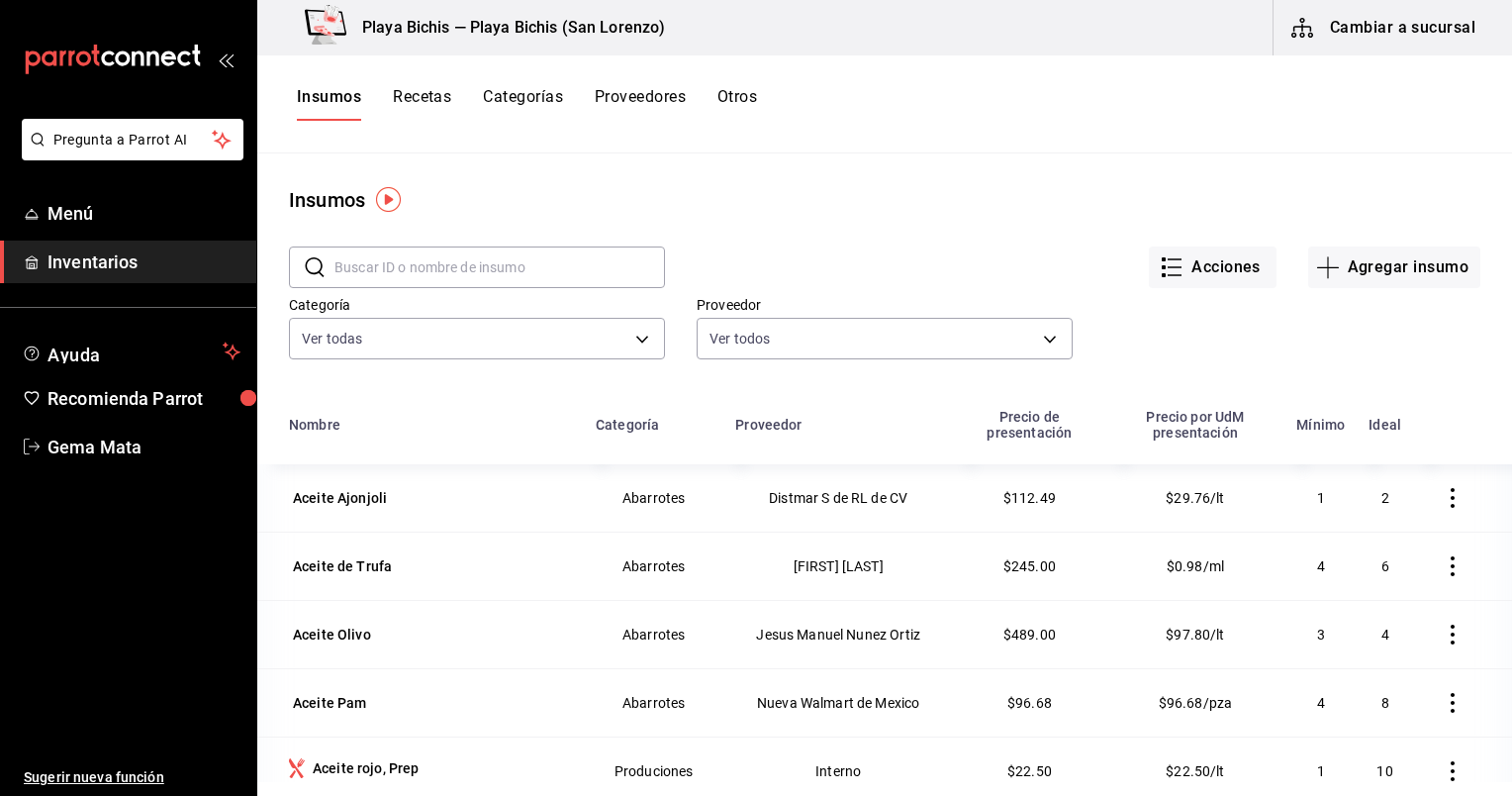 click at bounding box center (500, 267) 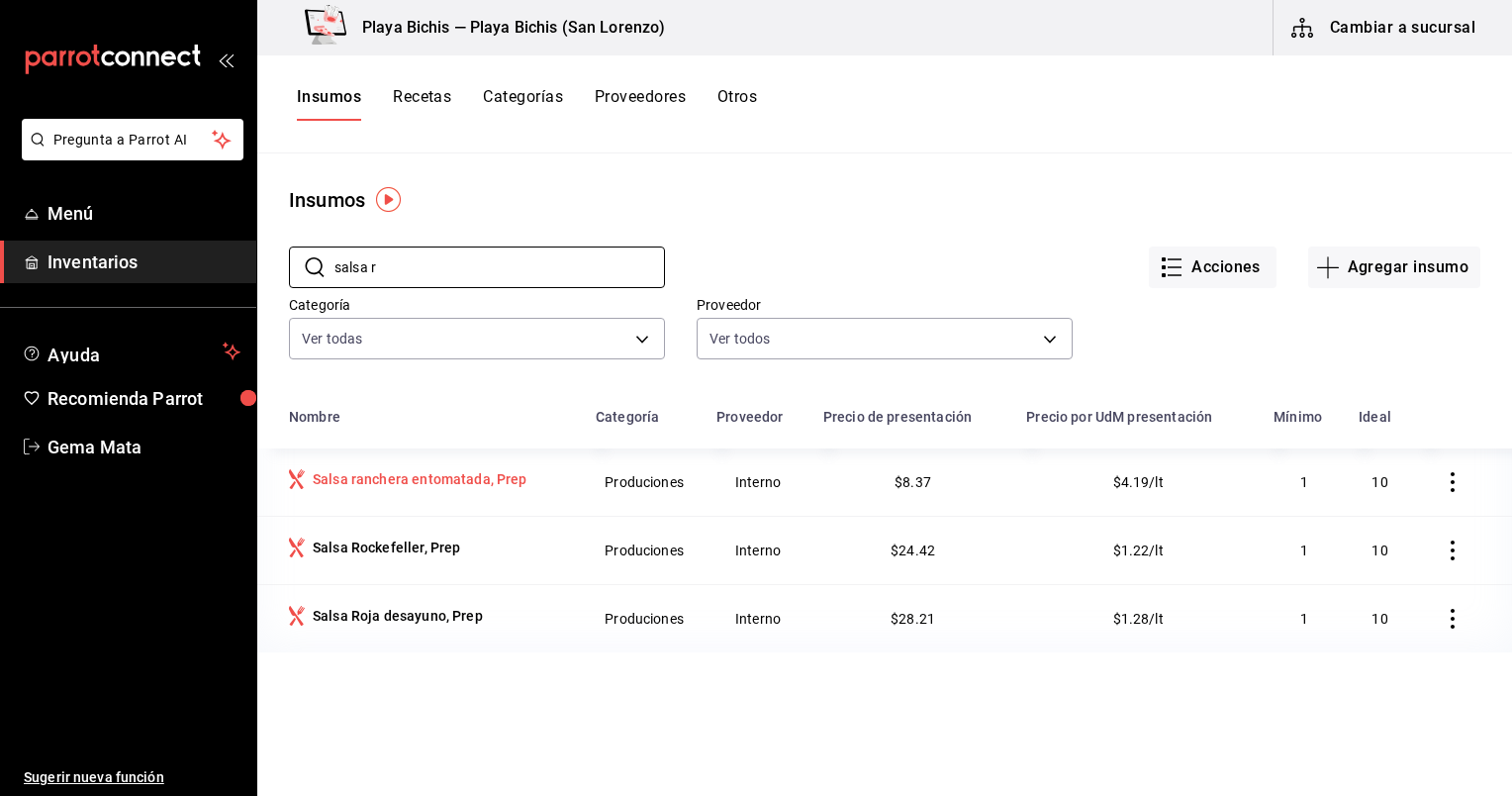 type on "salsa r" 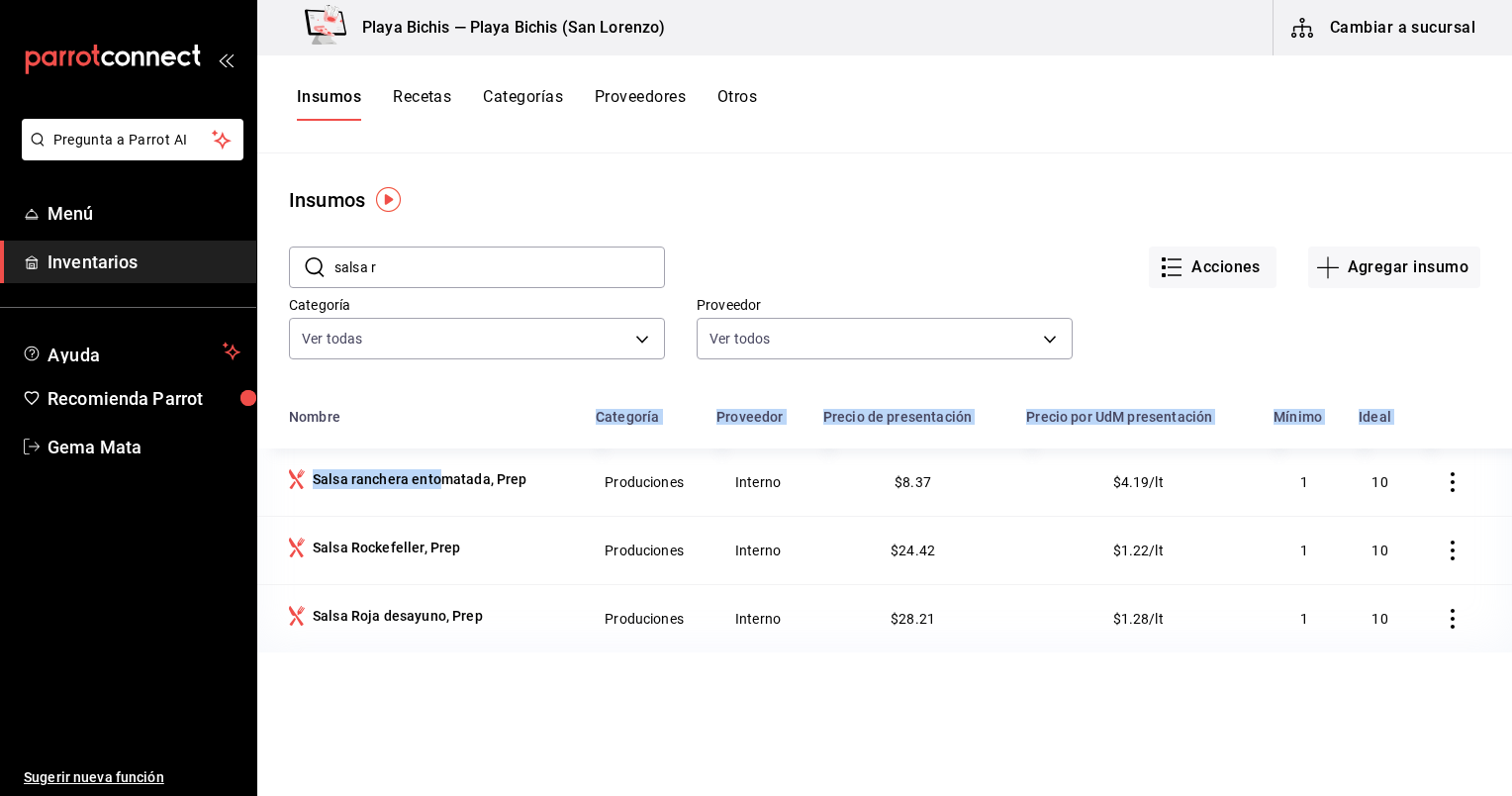 drag, startPoint x: 442, startPoint y: 496, endPoint x: 499, endPoint y: 404, distance: 108.22661 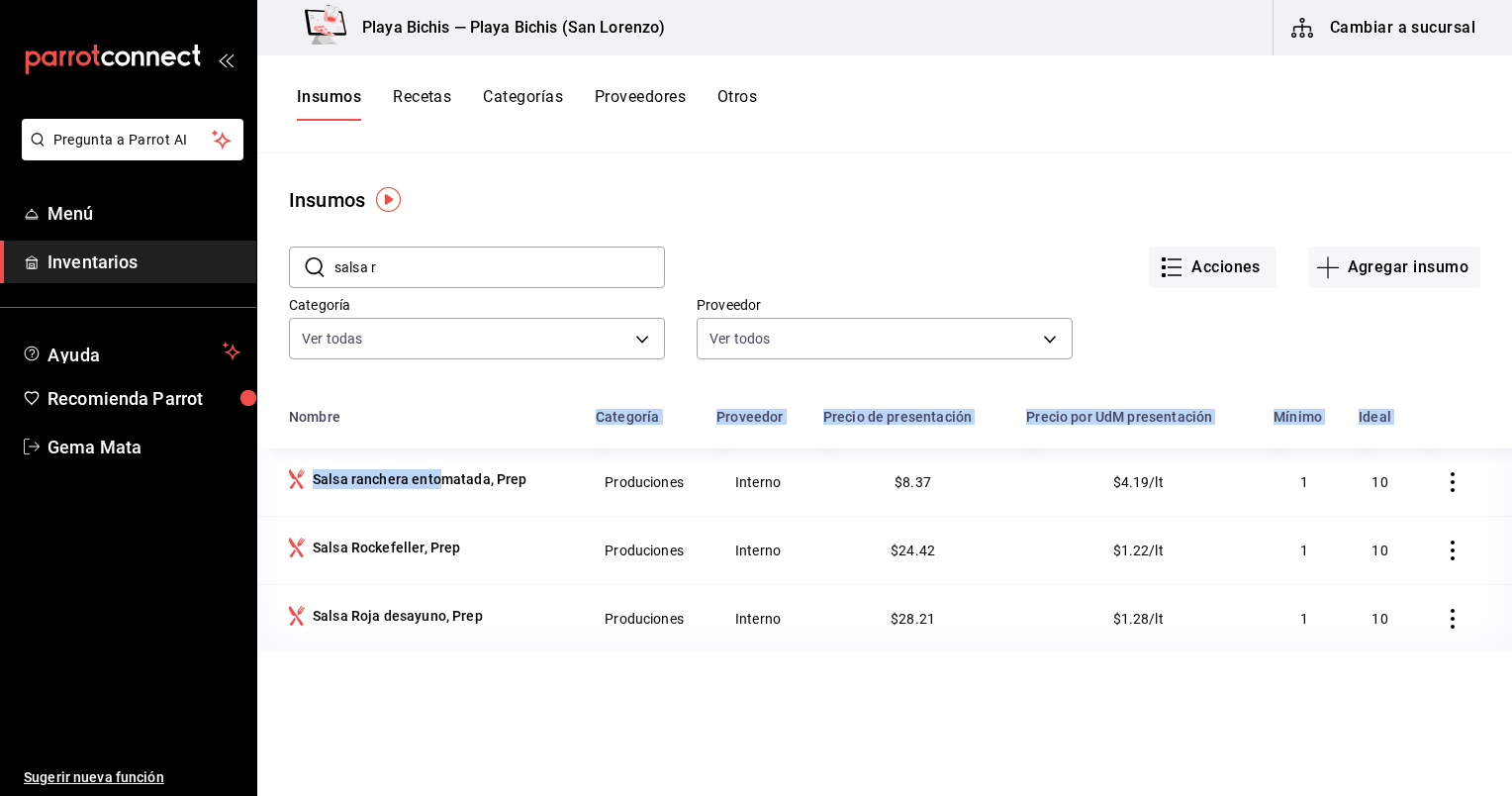 click on "Nombre Categoría Proveedor Precio de presentación Precio por UdM presentación Mínimo Ideal   Salsa ranchera entomatada, Prep Produciones Interno $8.37 $4.19/lt 1 10   Salsa Rockefeller, Prep Produciones Interno $24.42 $1.22/lt 1 10   Salsa Roja desayuno, Prep Produciones Interno $28.21 $1.28/lt 1 10" at bounding box center [885, 525] 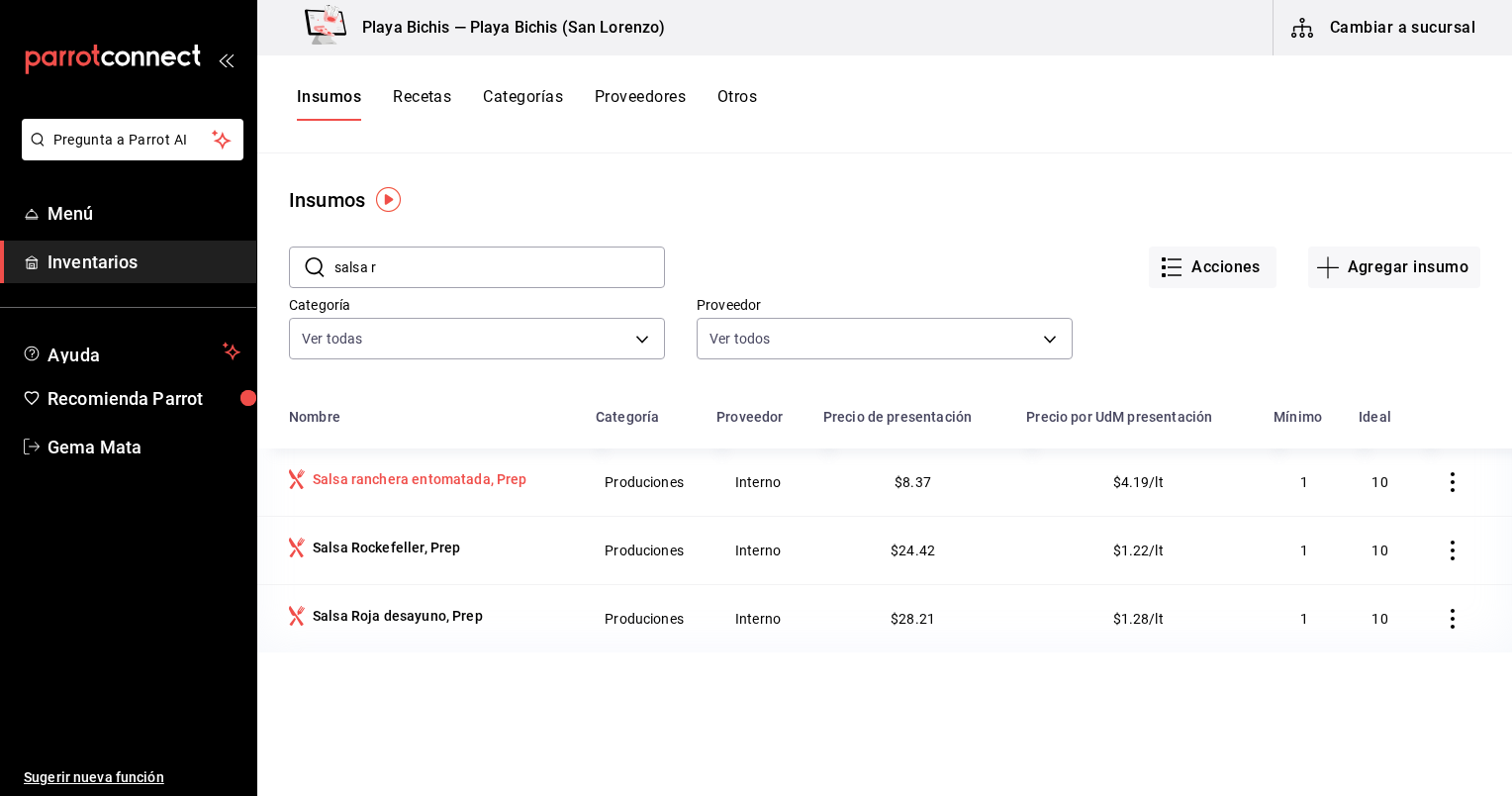 click on "Salsa ranchera entomatada, Prep" at bounding box center (420, 479) 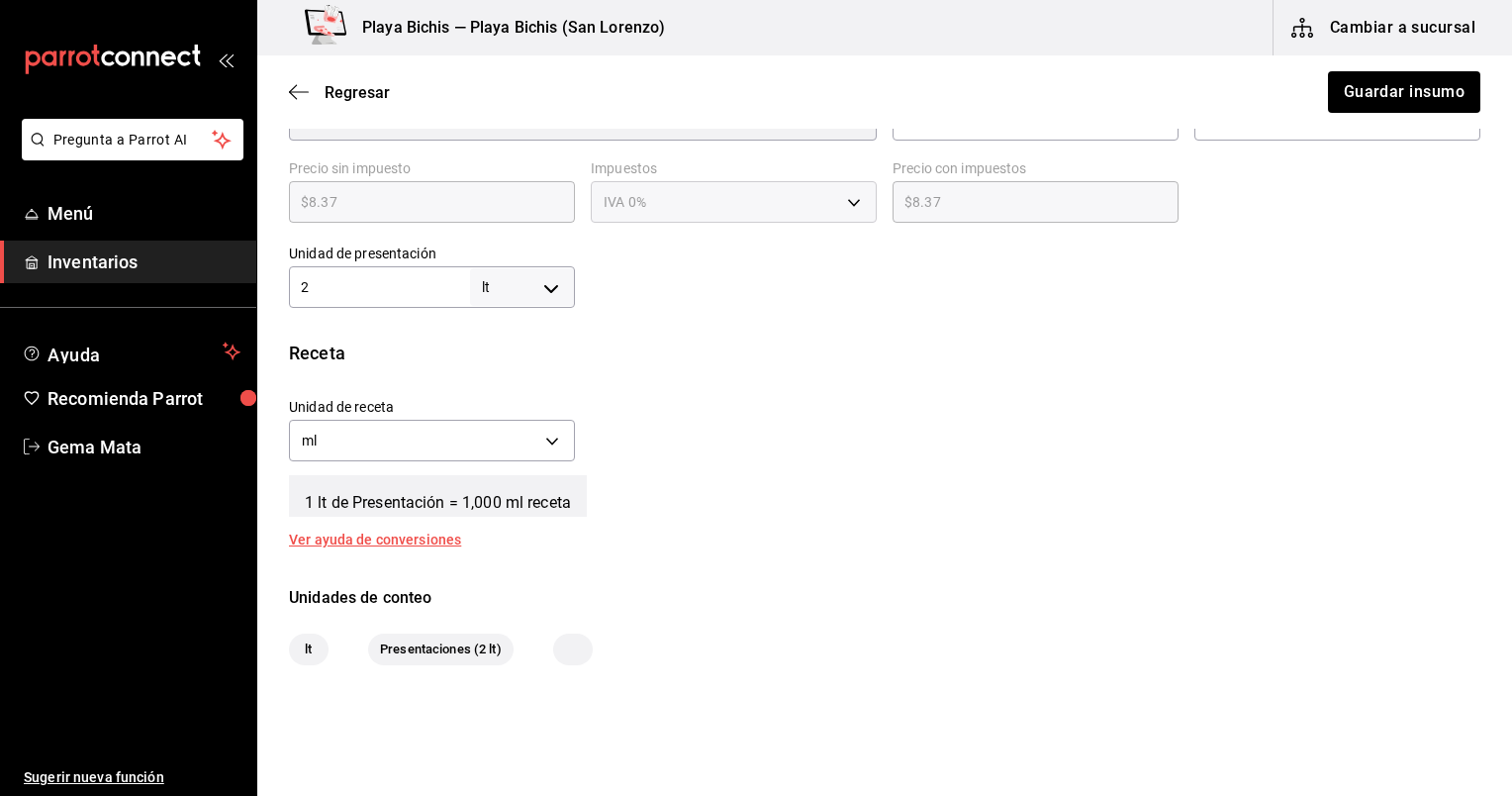 scroll, scrollTop: 515, scrollLeft: 0, axis: vertical 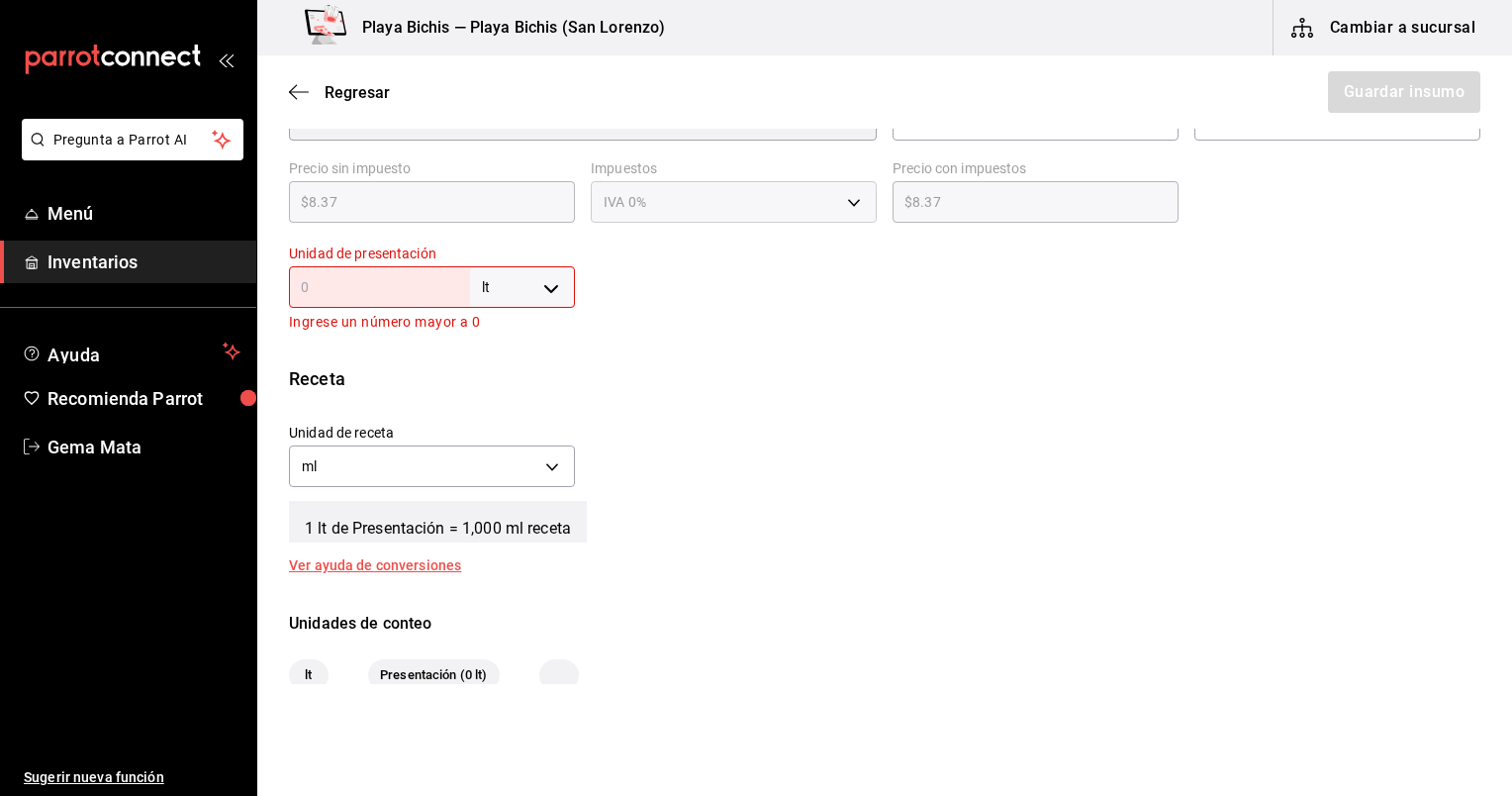 type on "1" 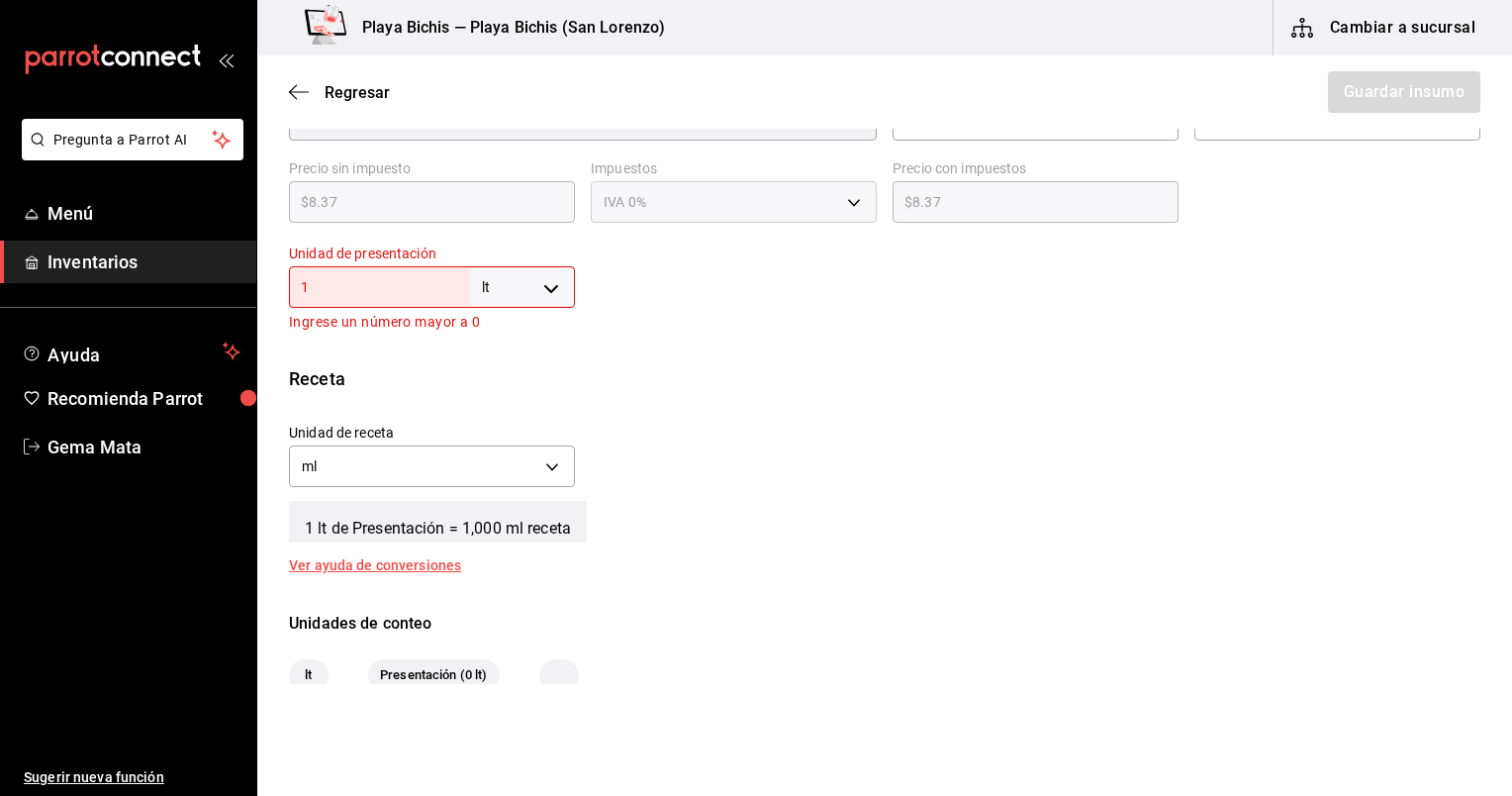 type on "1,000" 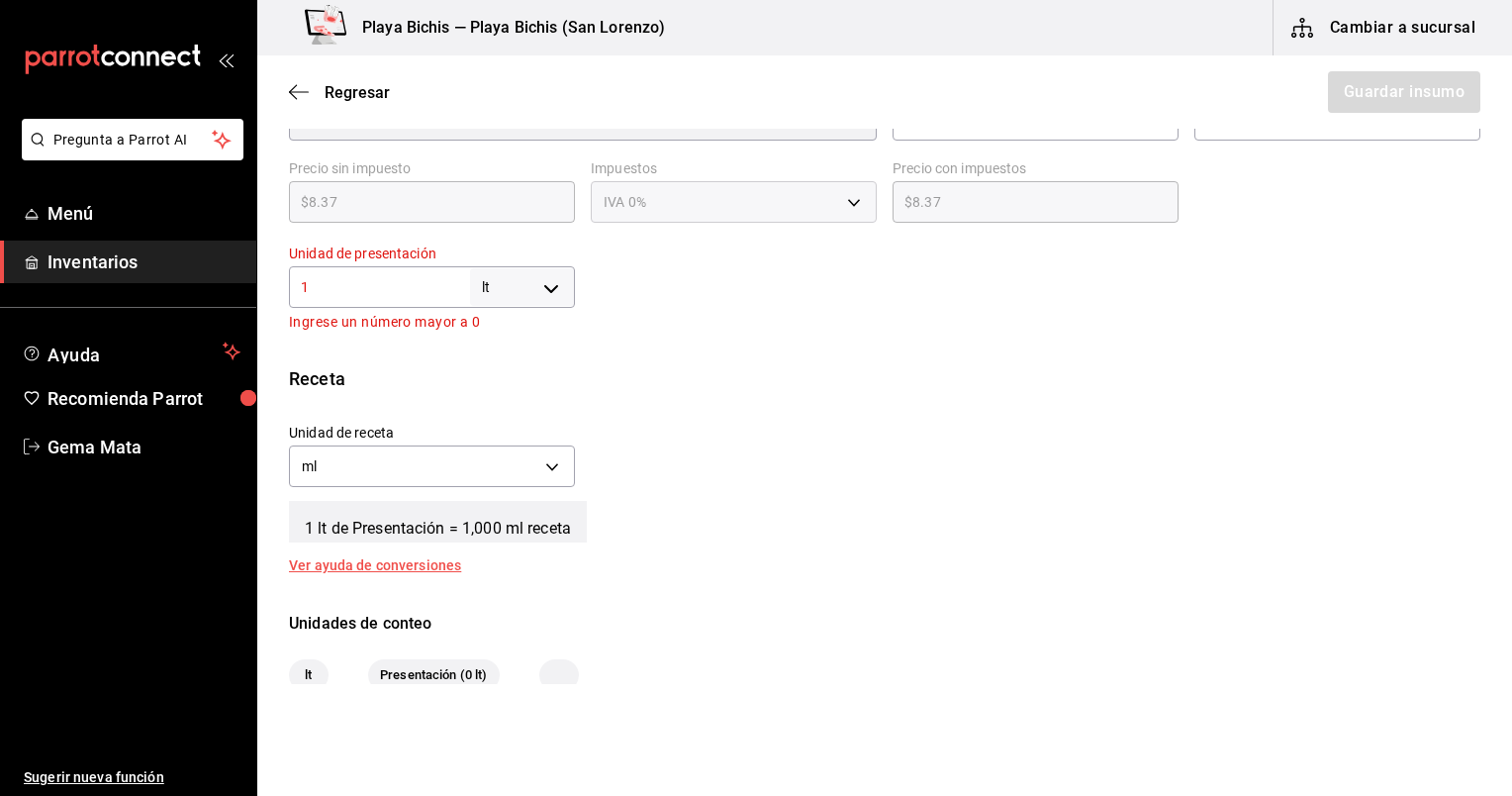 type on "10" 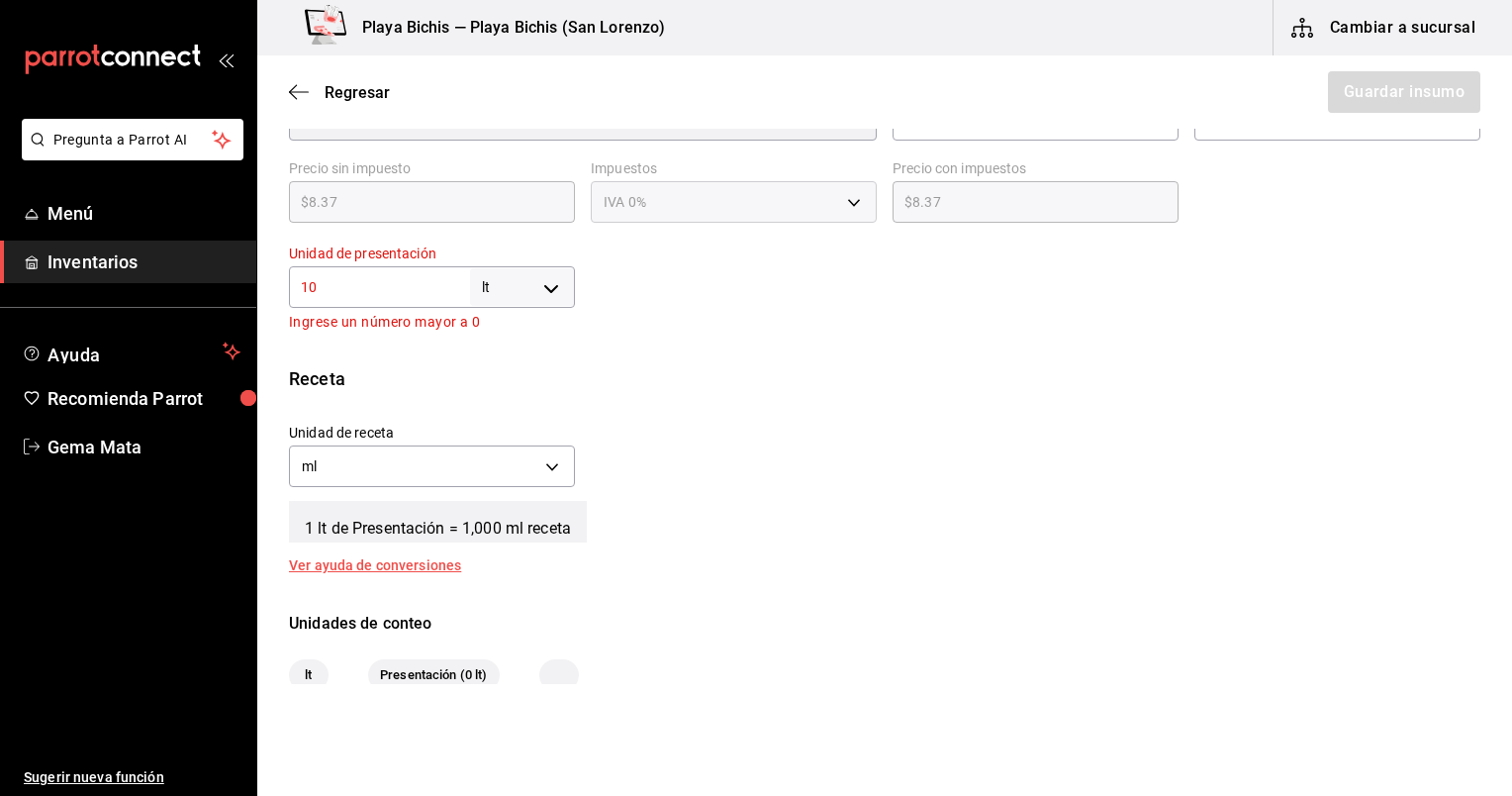 type on "10,000" 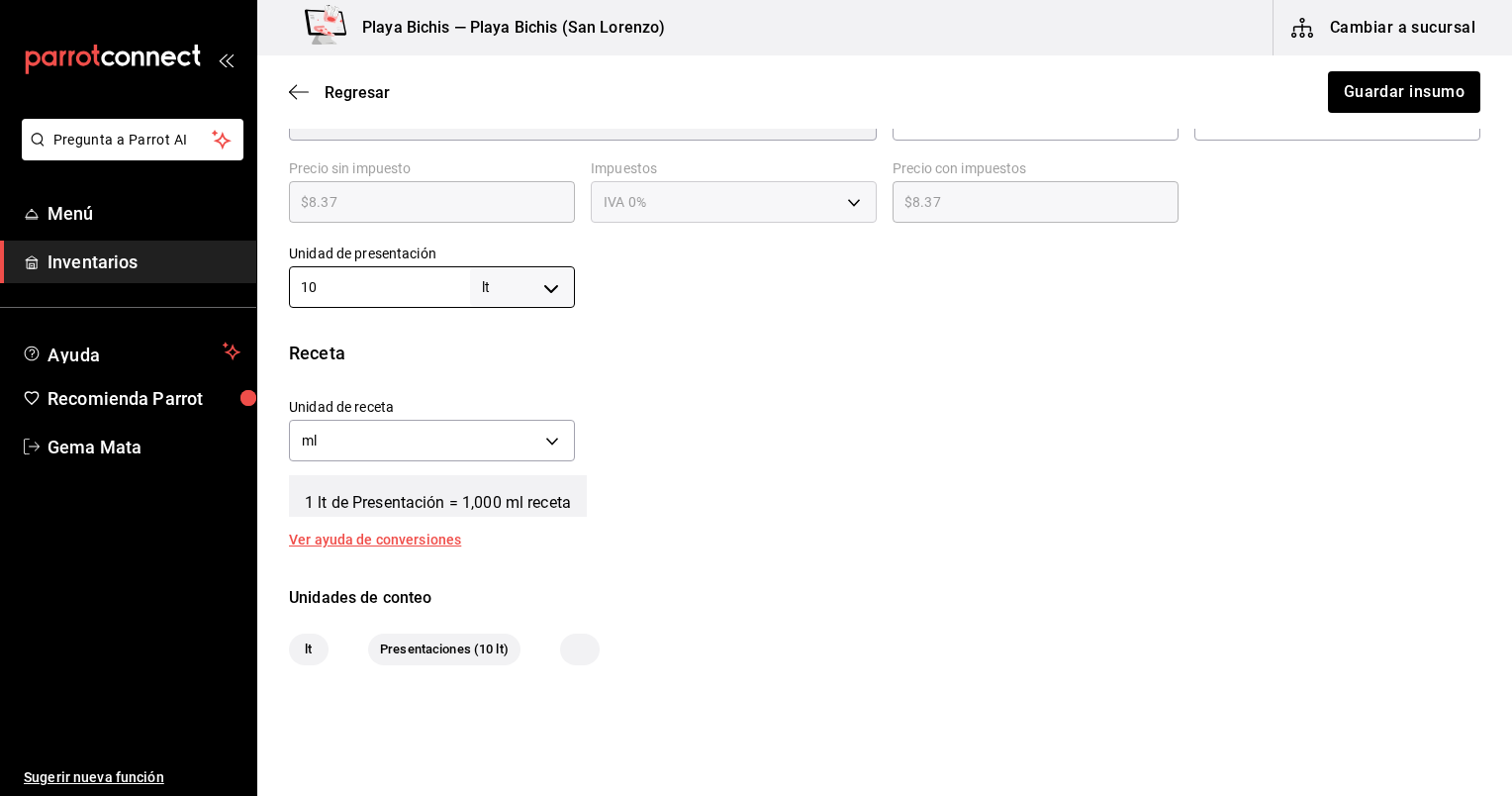 type on "10" 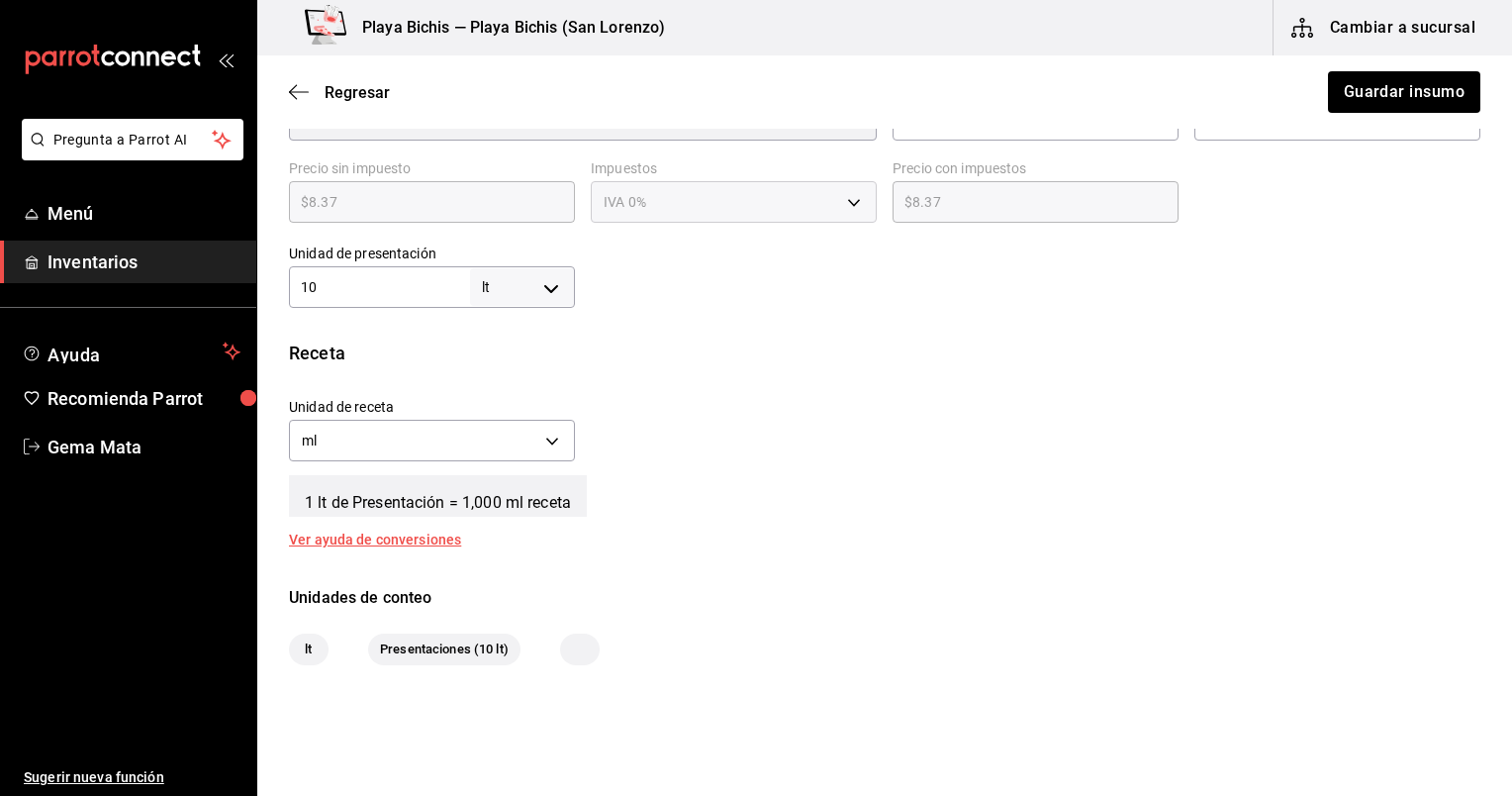 click on "Unidades de conteo" at bounding box center [885, 598] 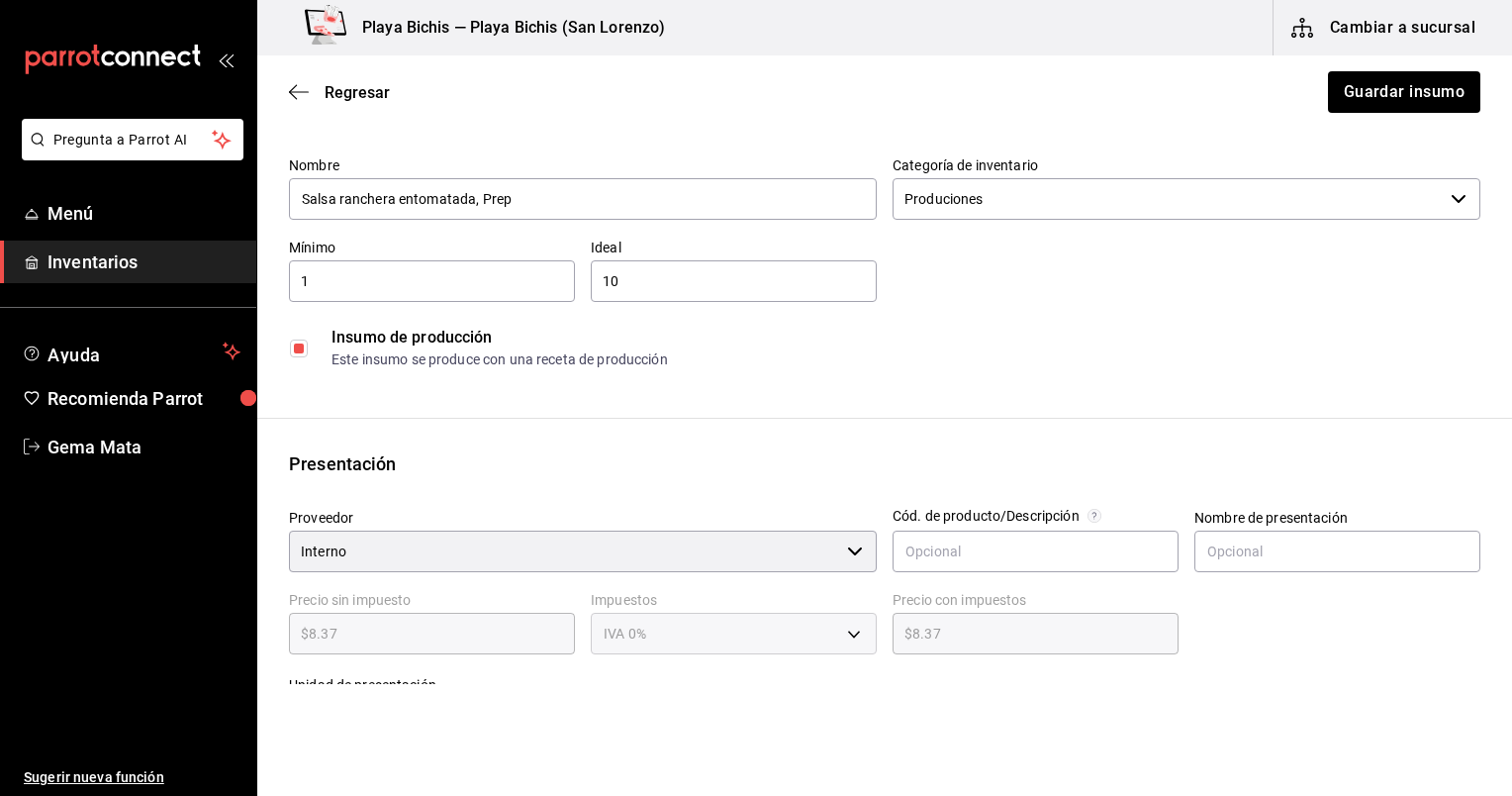 scroll, scrollTop: 0, scrollLeft: 0, axis: both 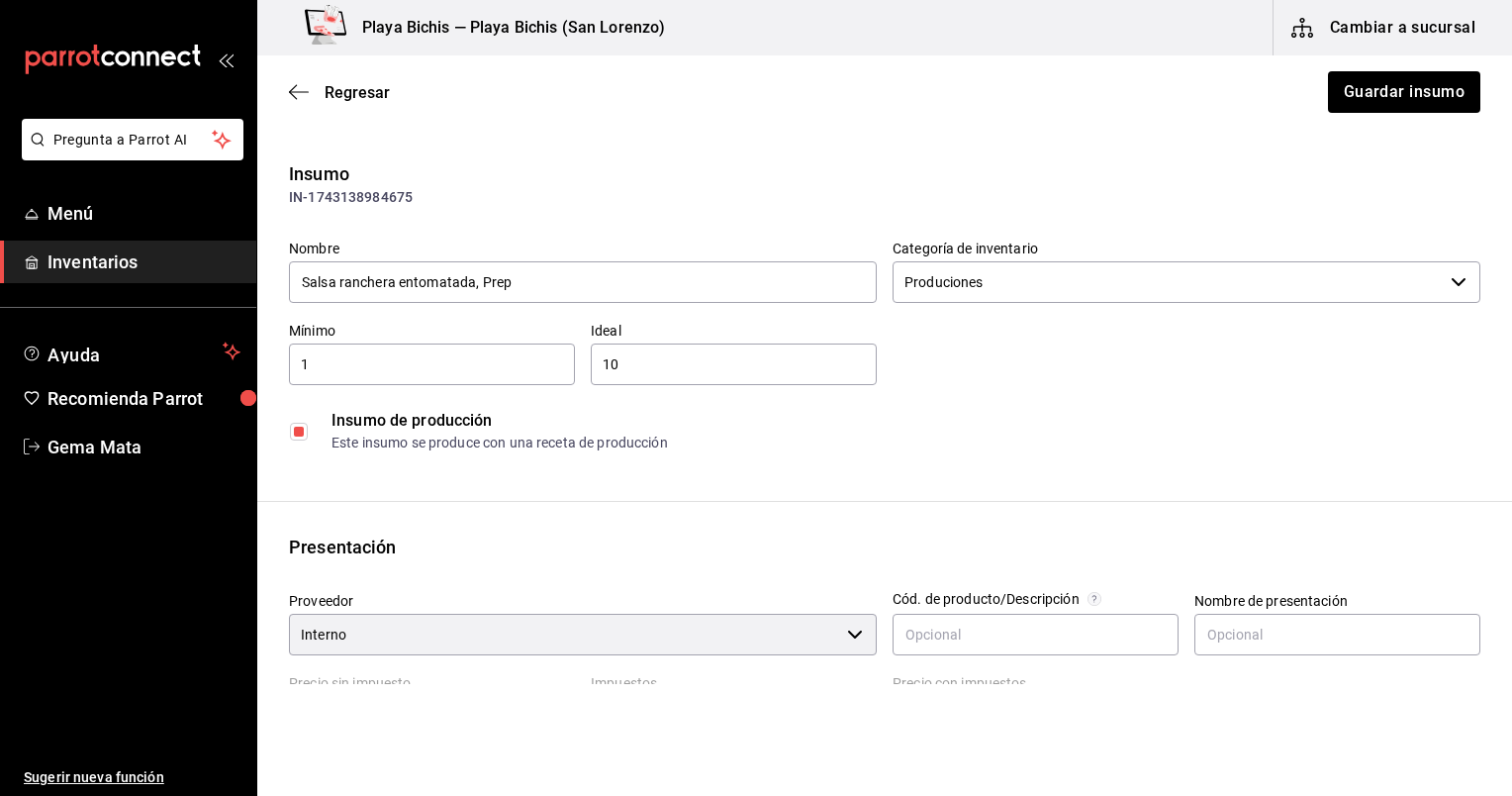 click on "Regresar Guardar insumo" at bounding box center [885, 92] 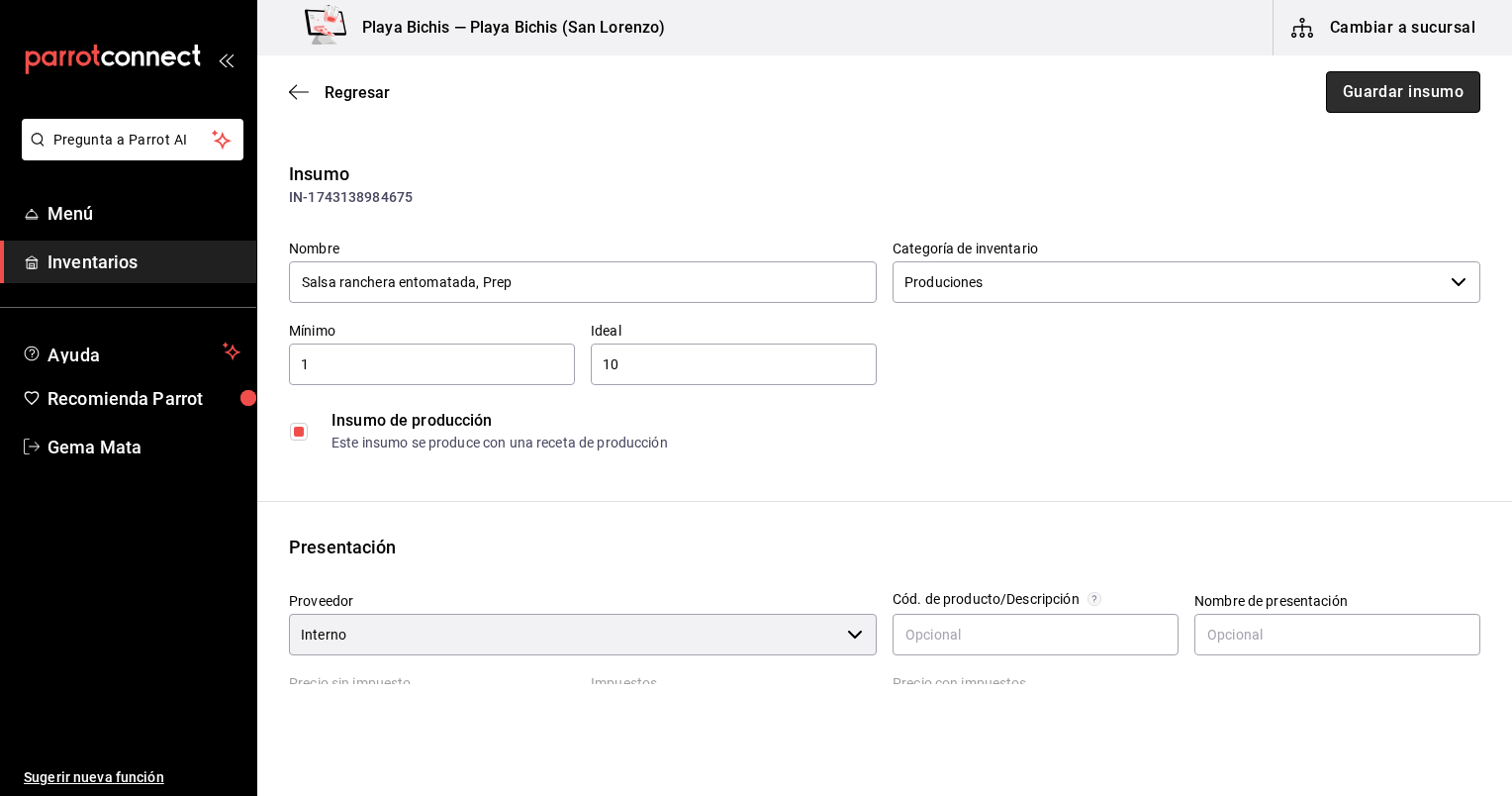 click on "Guardar insumo" at bounding box center [1403, 92] 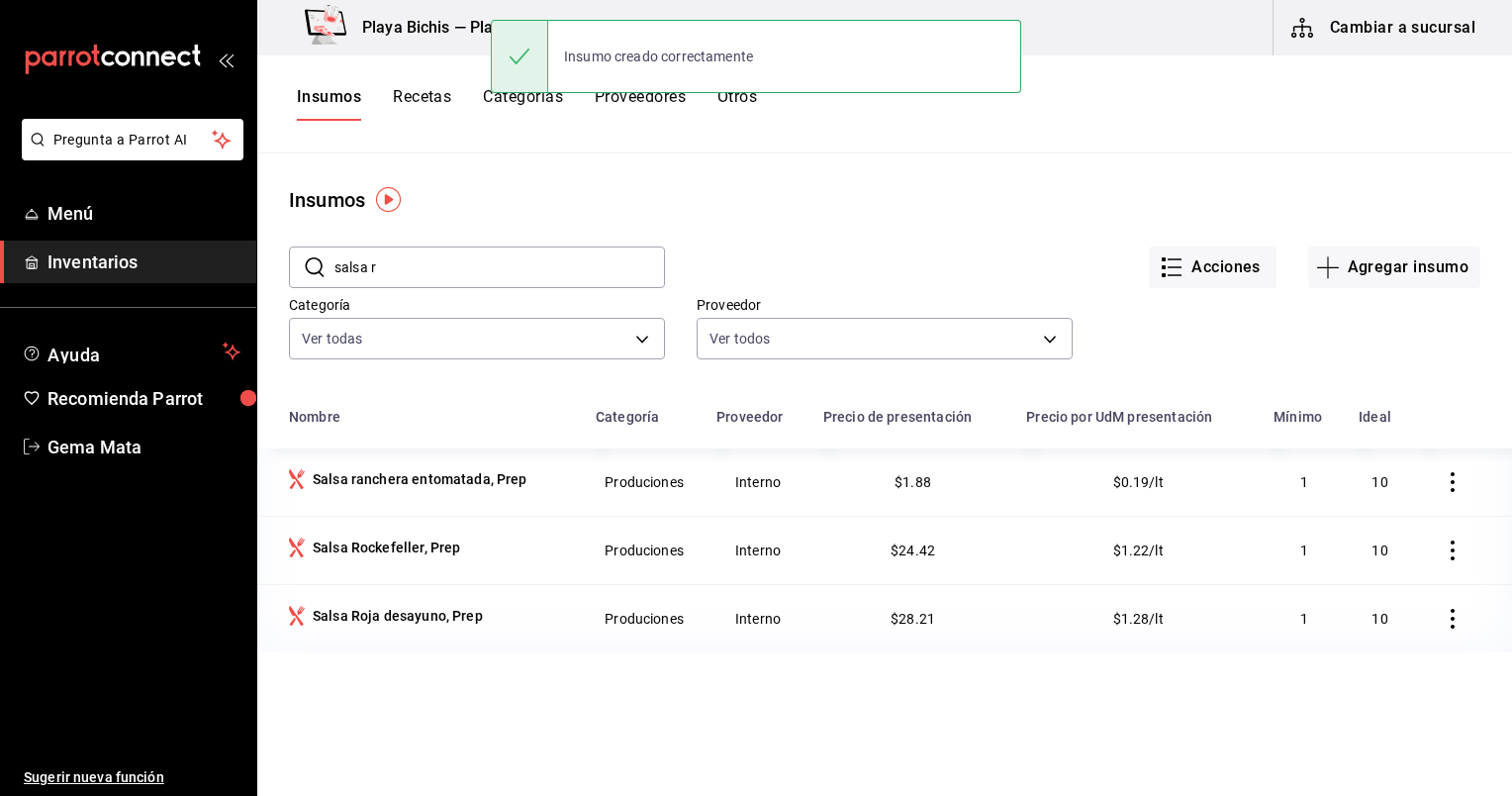 click on "Insumos Recetas Categorías Proveedores Otros" at bounding box center [885, 104] 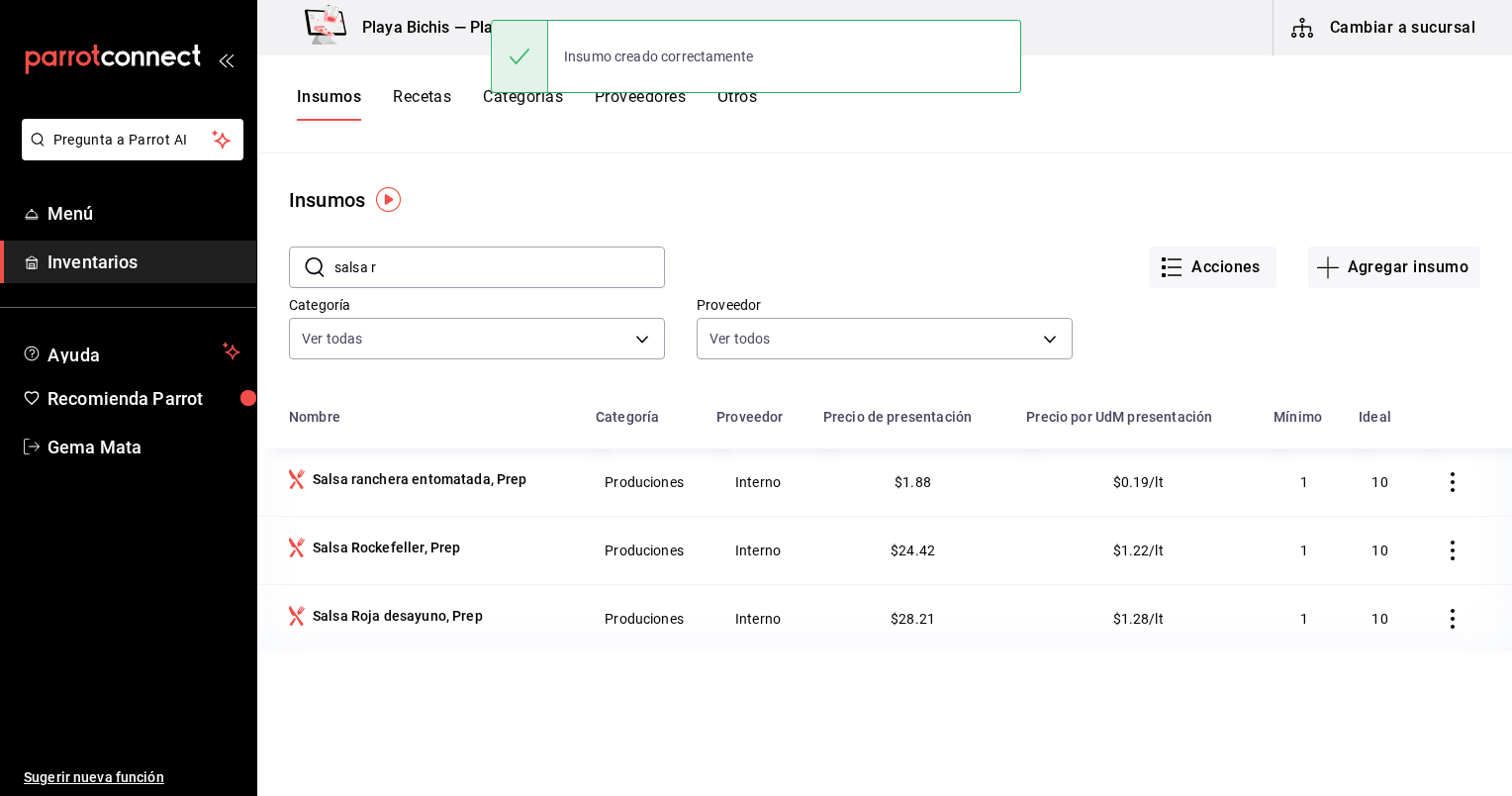 click on "Recetas" at bounding box center [422, 104] 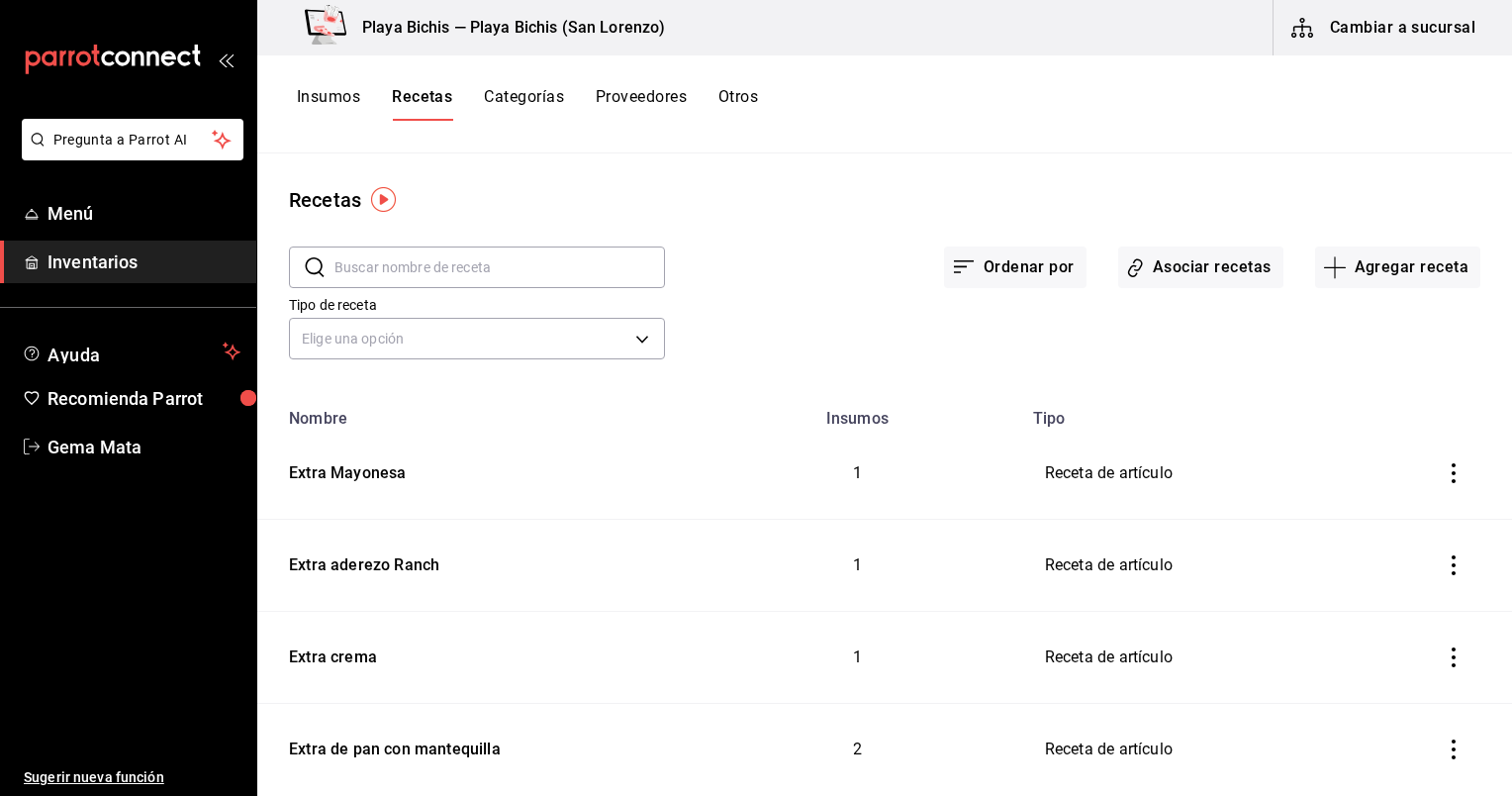 click at bounding box center (500, 267) 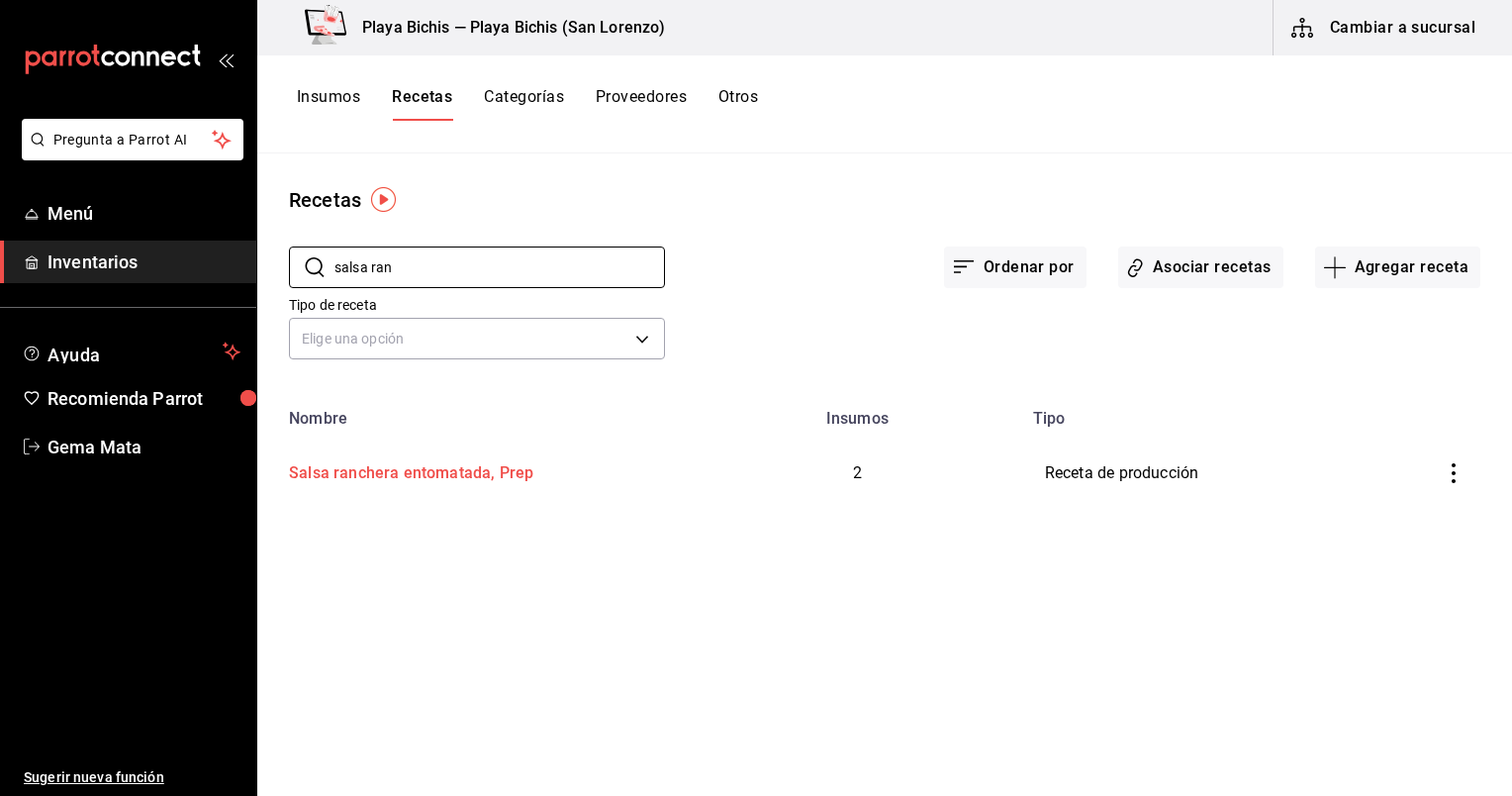 type on "salsa ran" 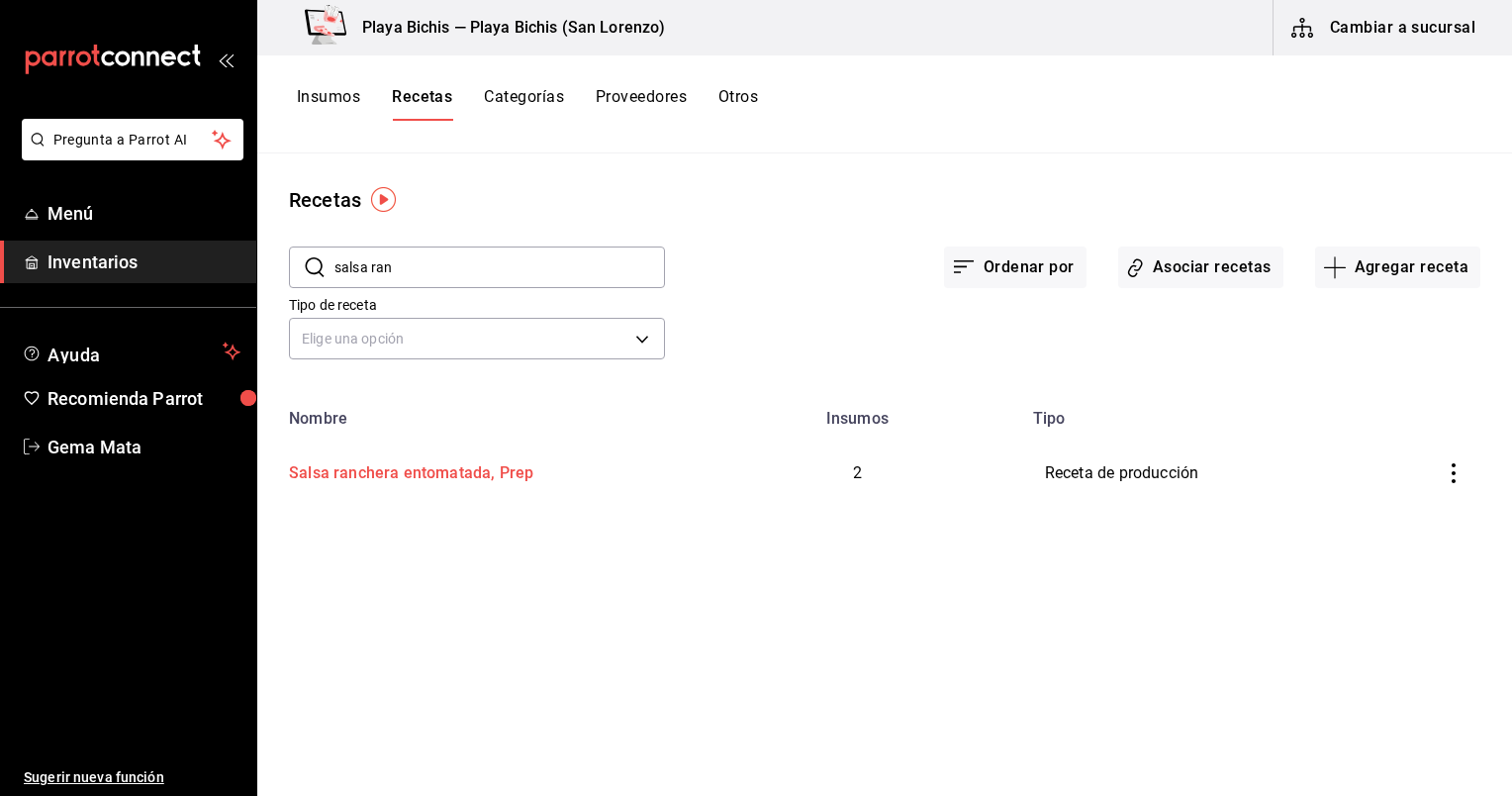 click on "Salsa ranchera entomatada, Prep" at bounding box center [407, 469] 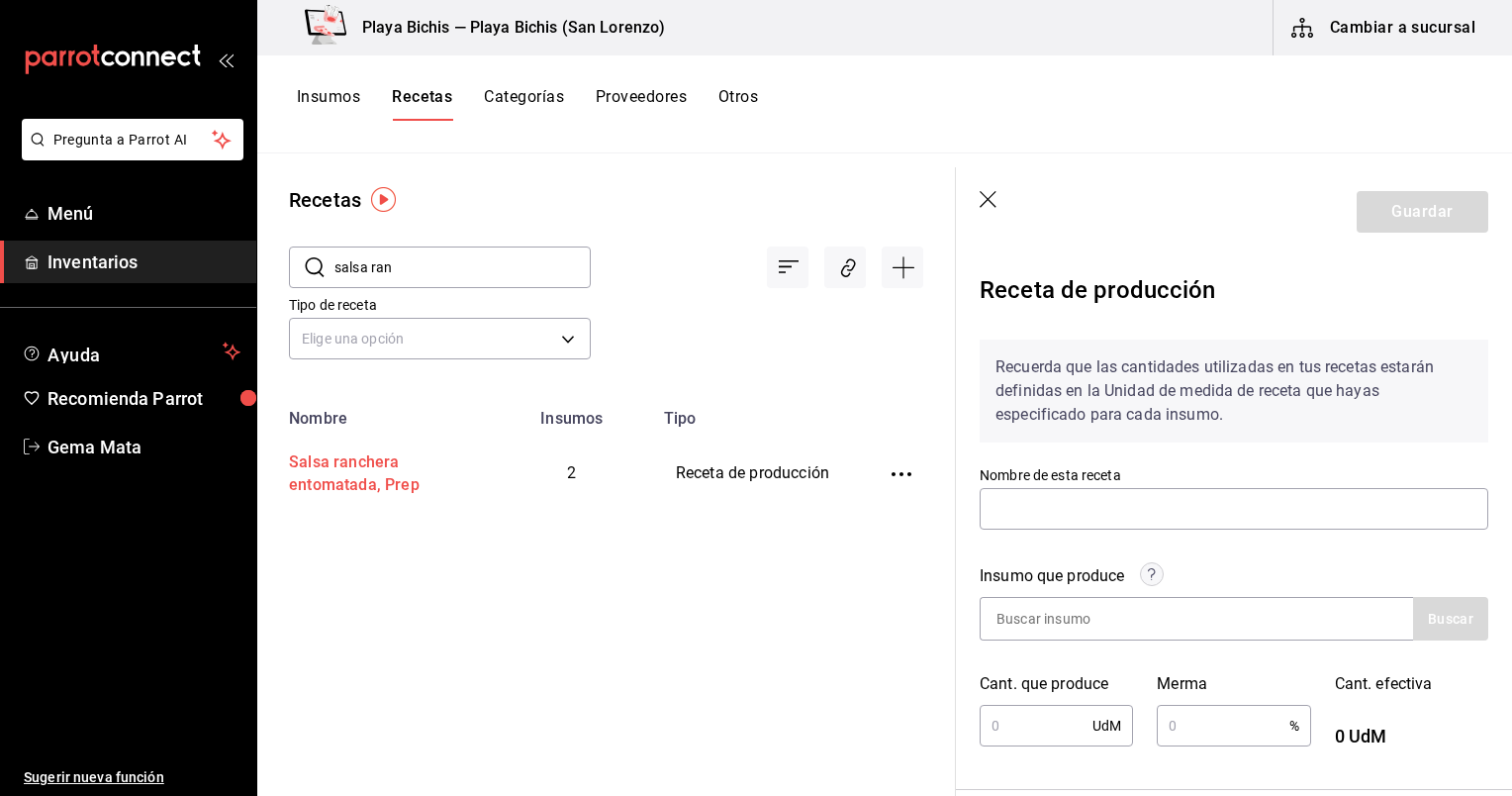 type on "Salsa ranchera entomatada, Prep" 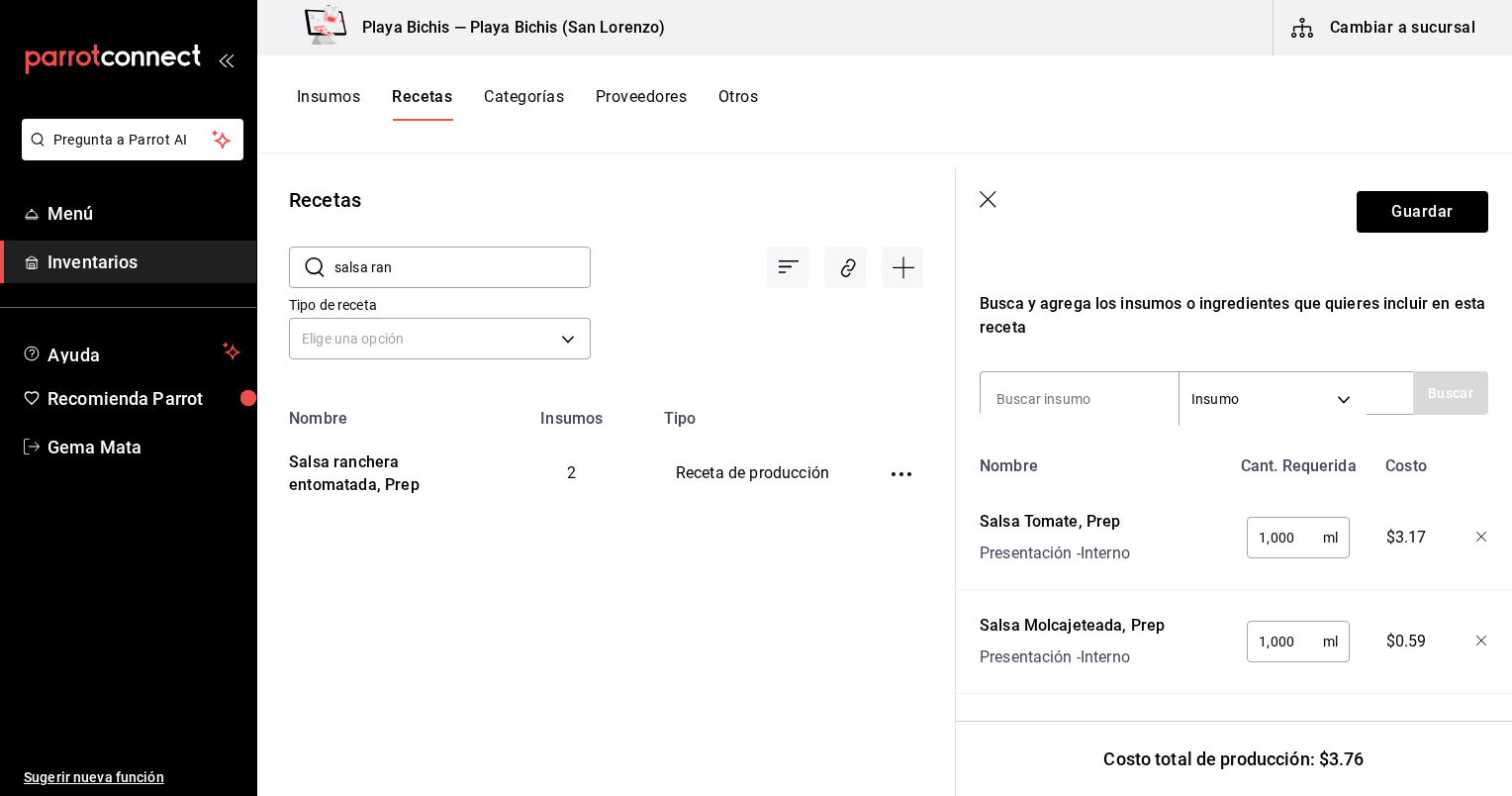scroll, scrollTop: 601, scrollLeft: 0, axis: vertical 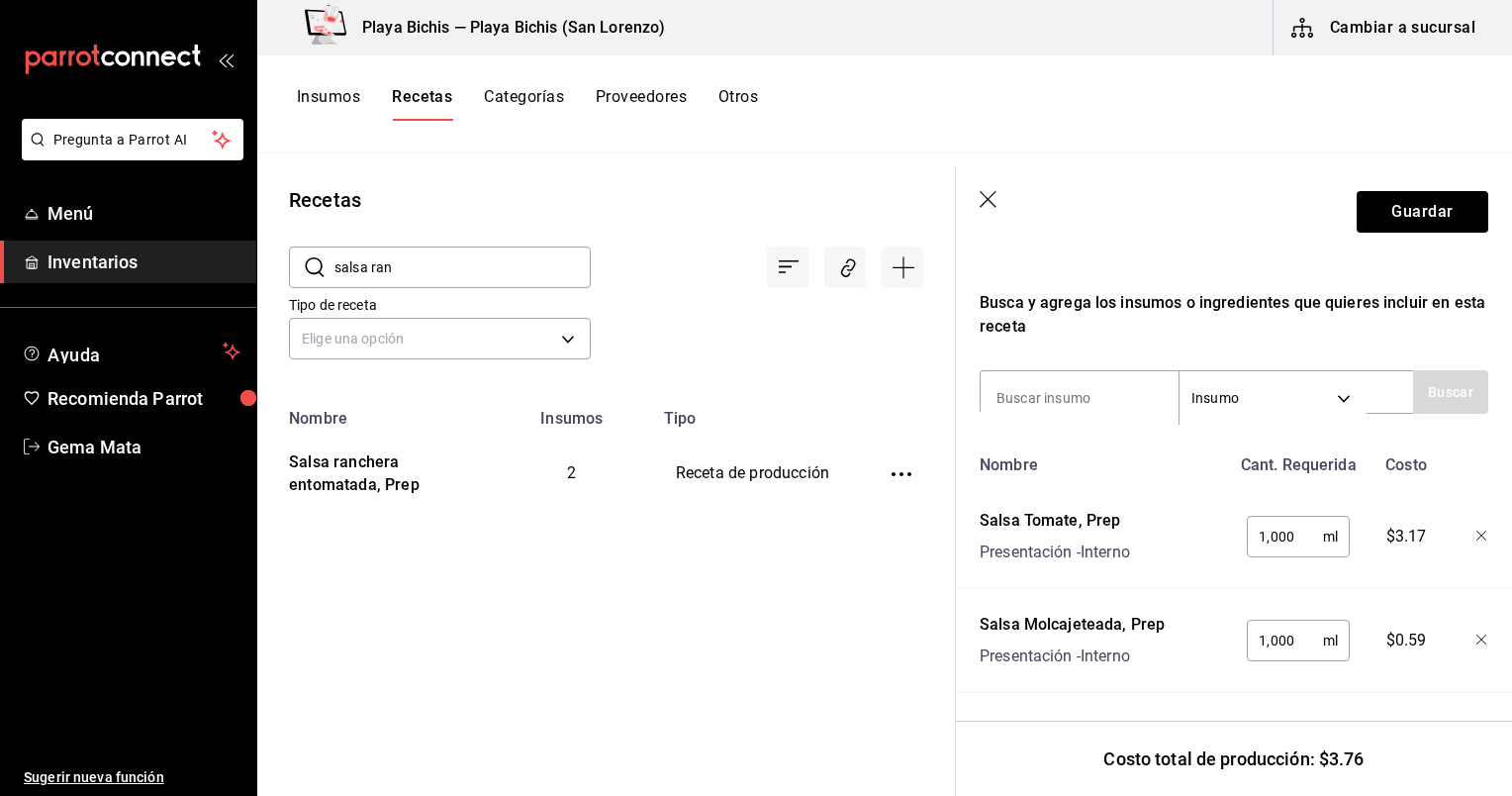 click on "1,000" at bounding box center (1284, 641) 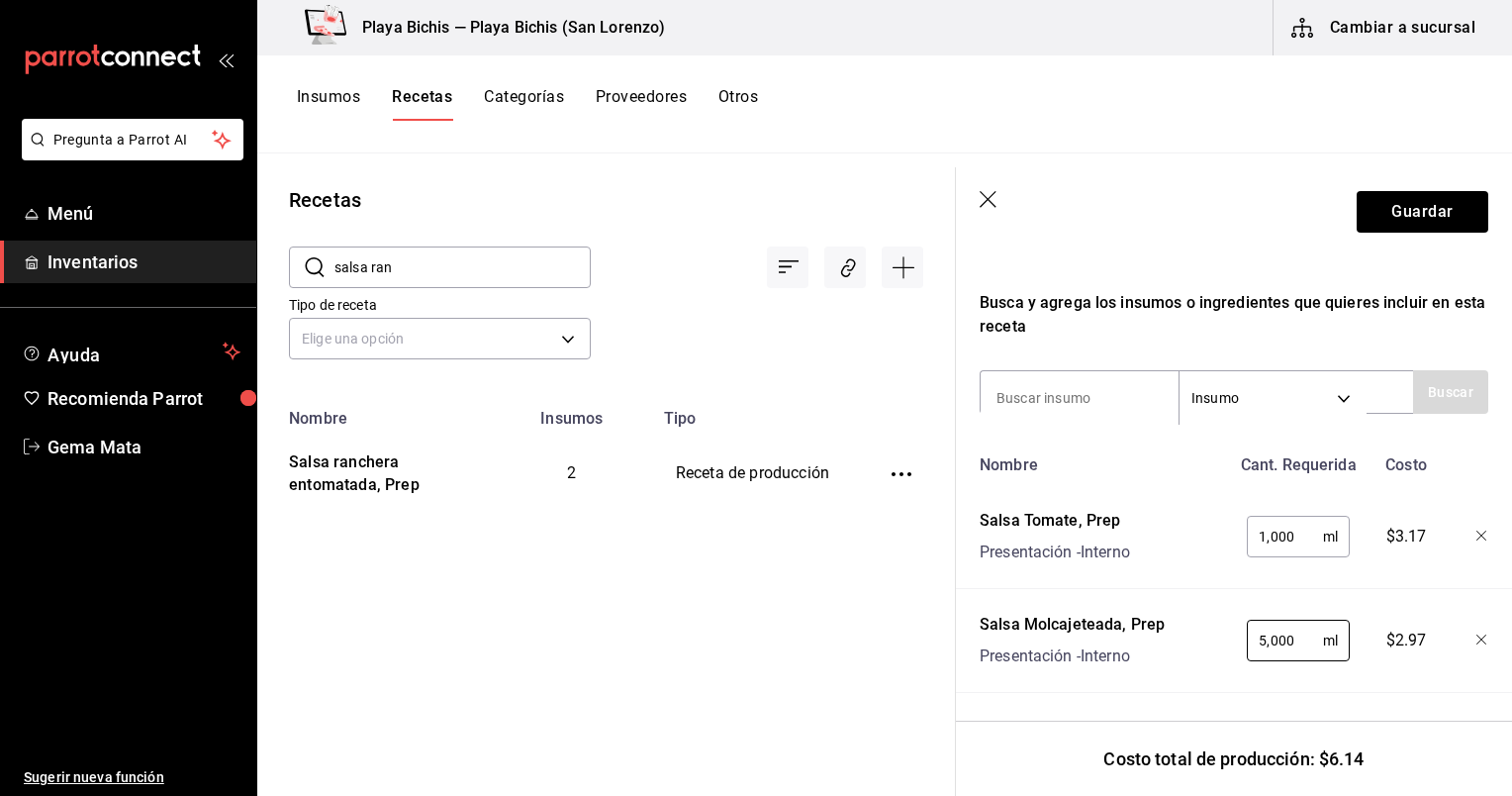 type on "5,000" 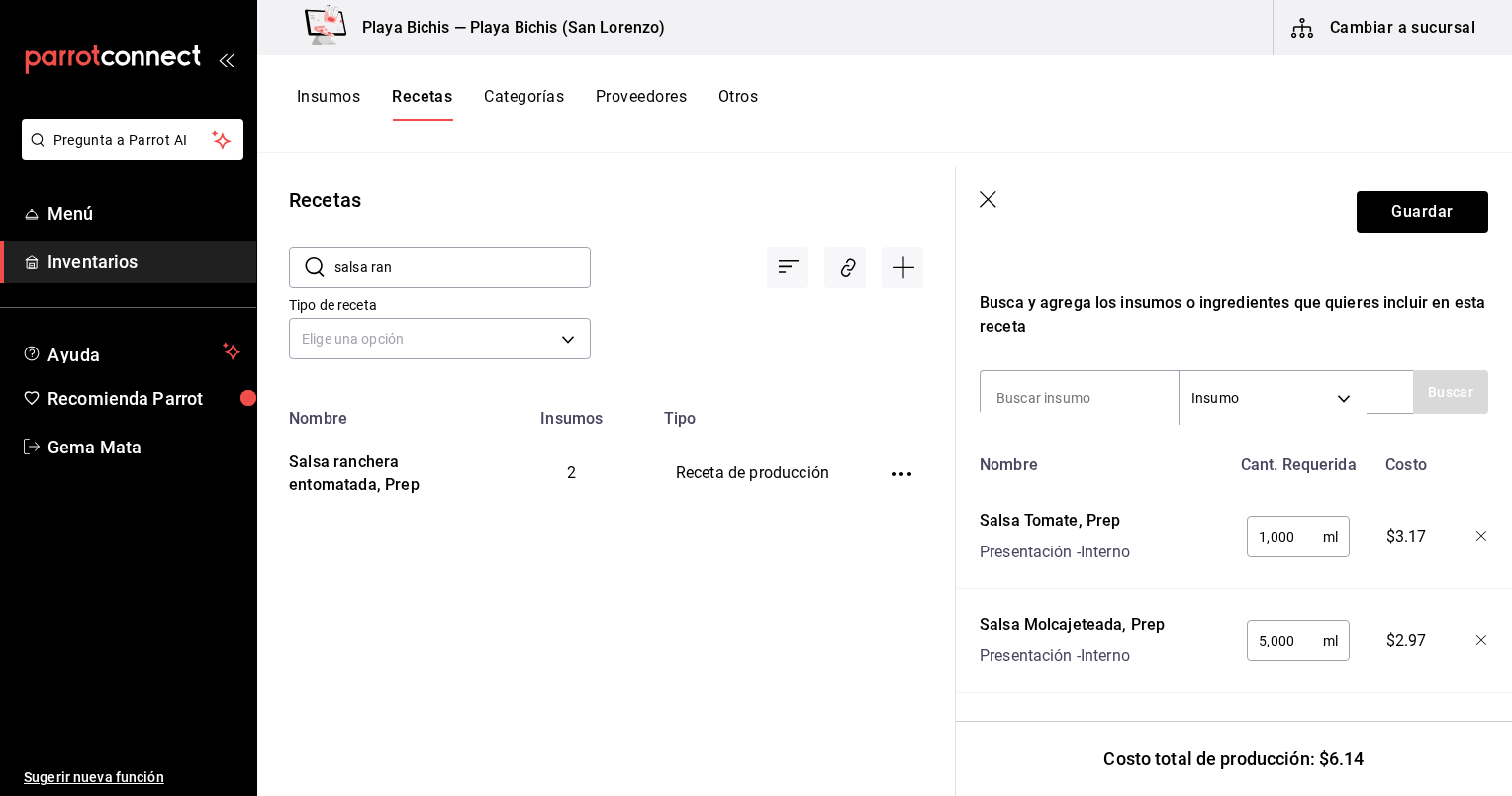 click on "1,000" at bounding box center (1284, 537) 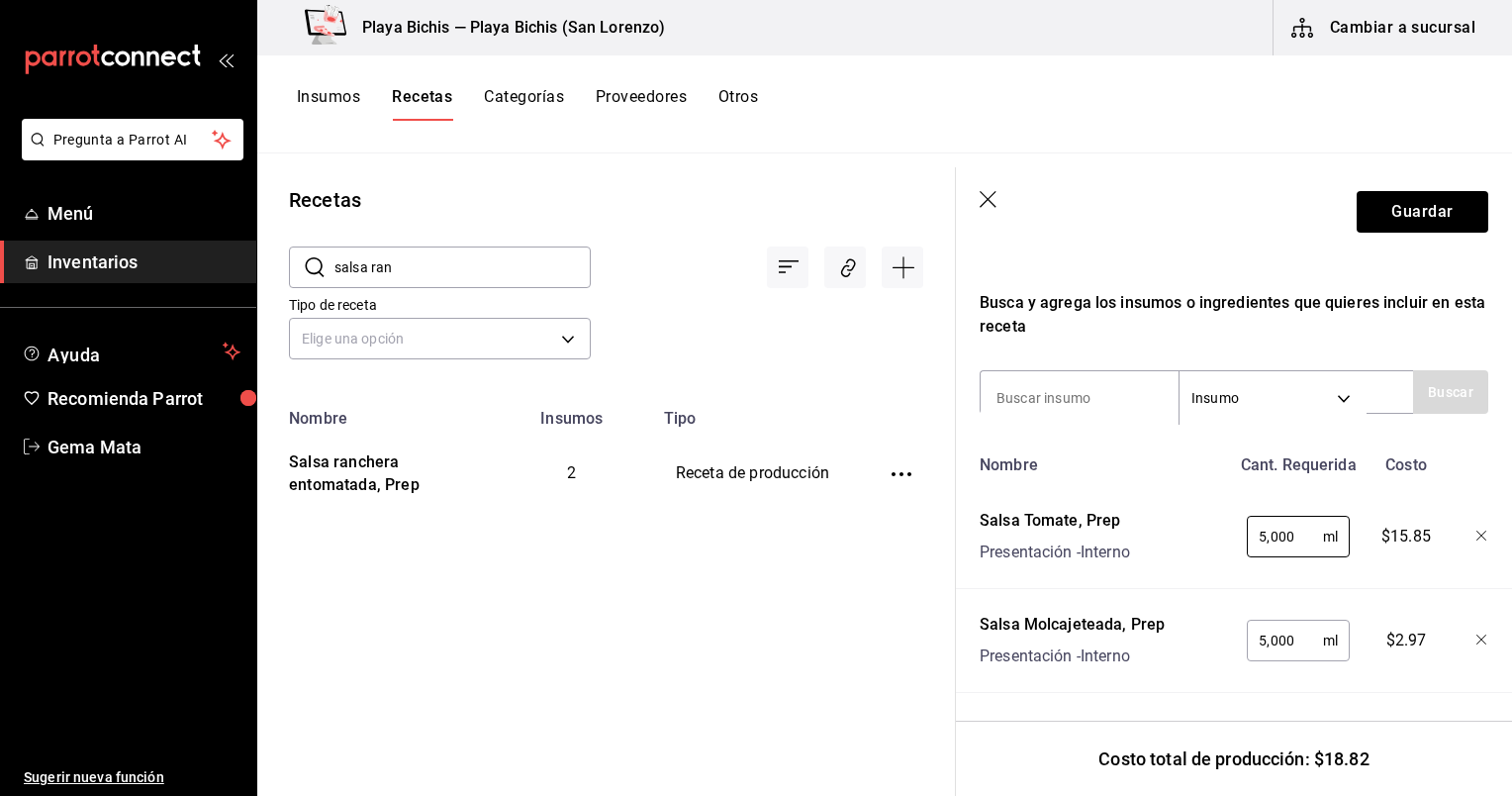 type on "5,000" 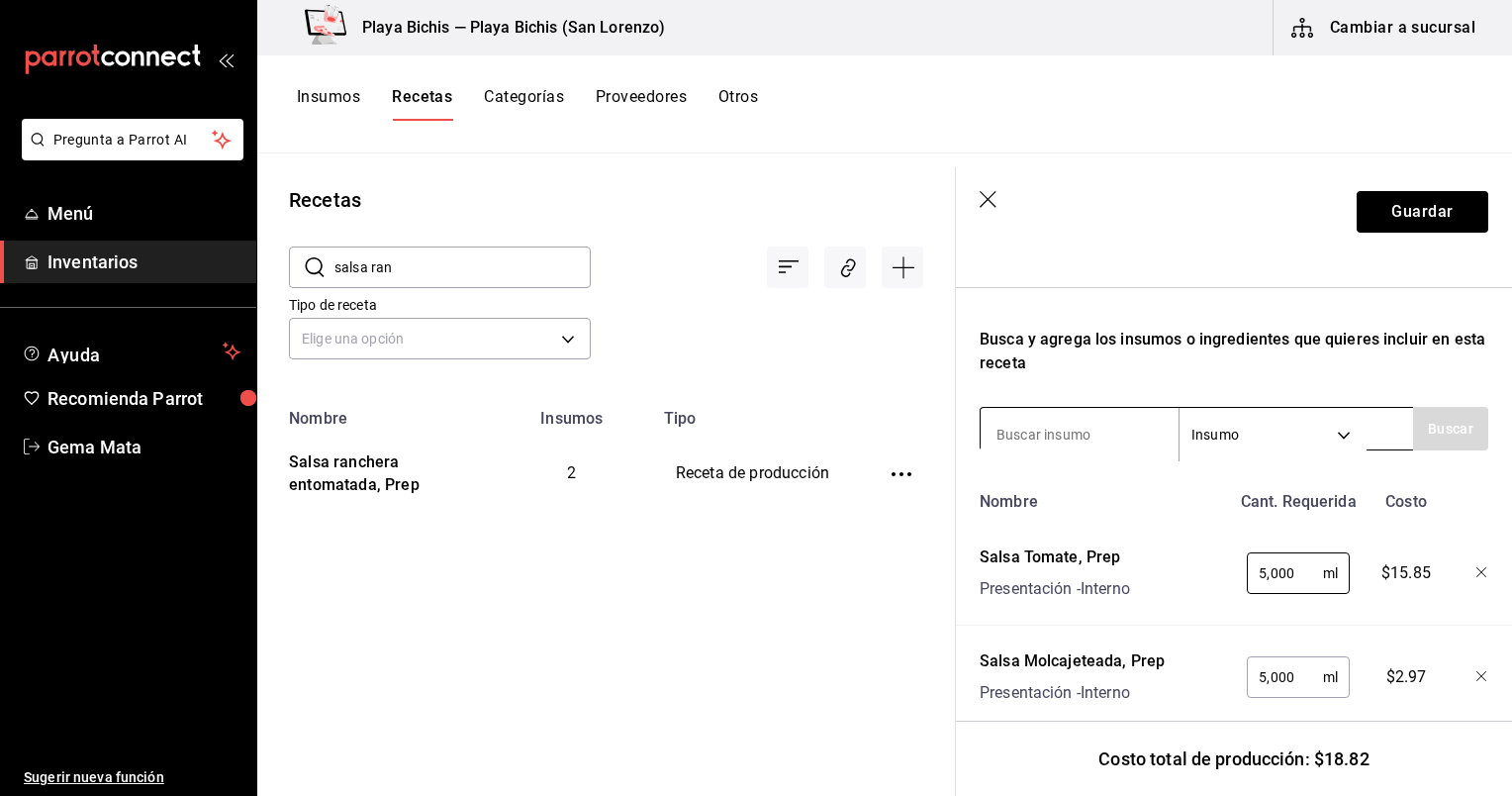 scroll, scrollTop: 548, scrollLeft: 0, axis: vertical 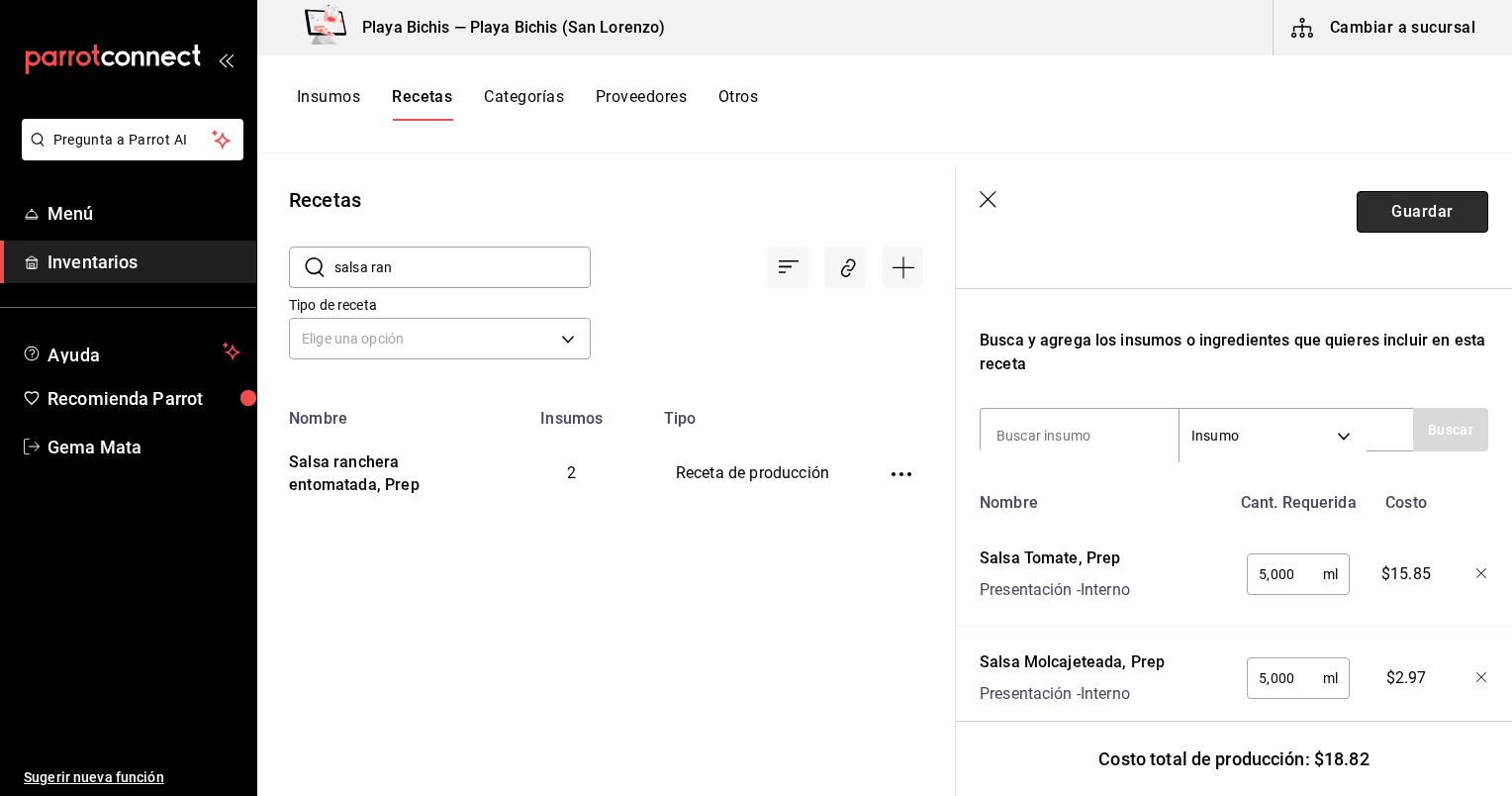 click on "Guardar" at bounding box center [1422, 212] 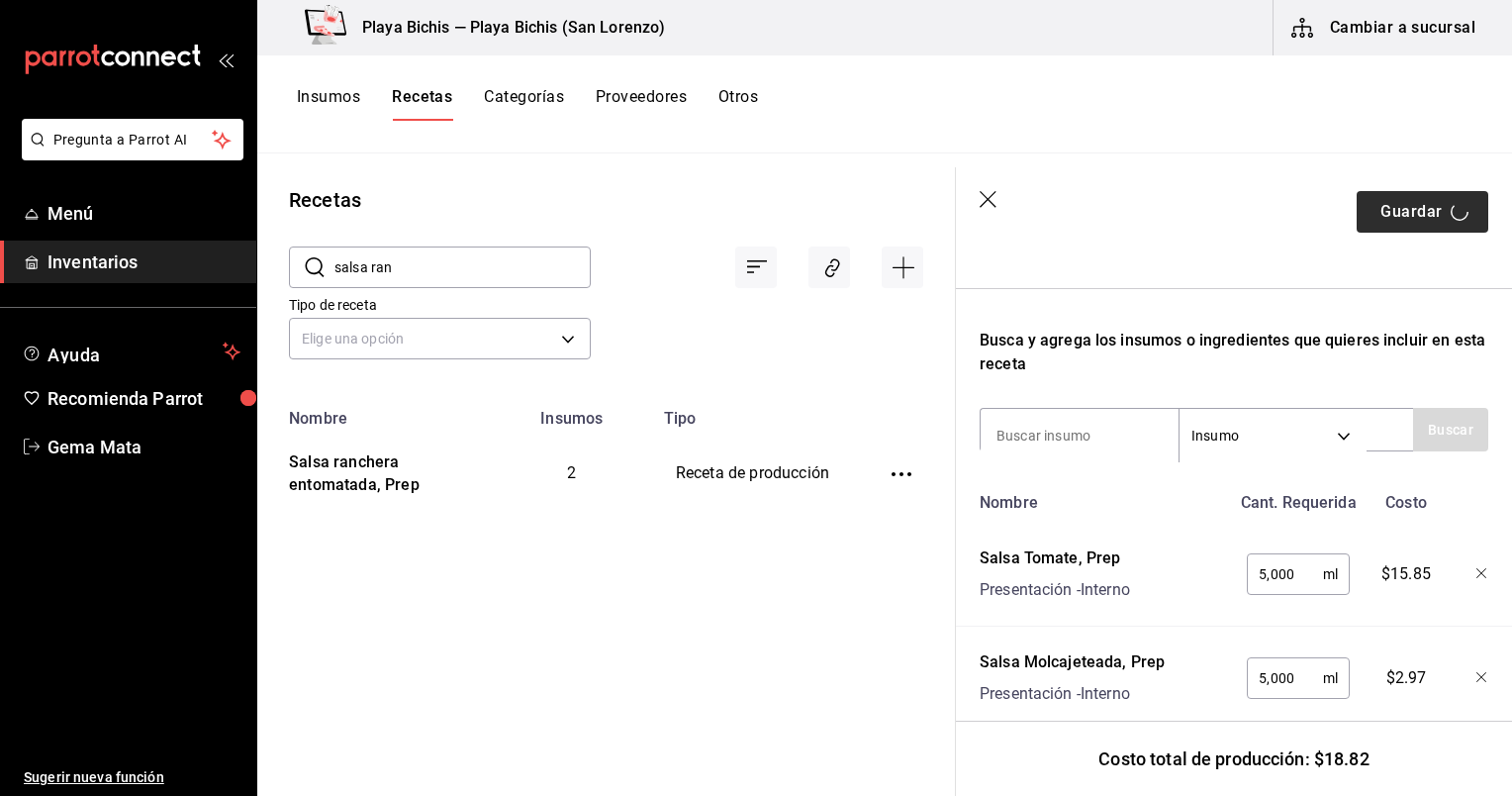 scroll, scrollTop: 0, scrollLeft: 0, axis: both 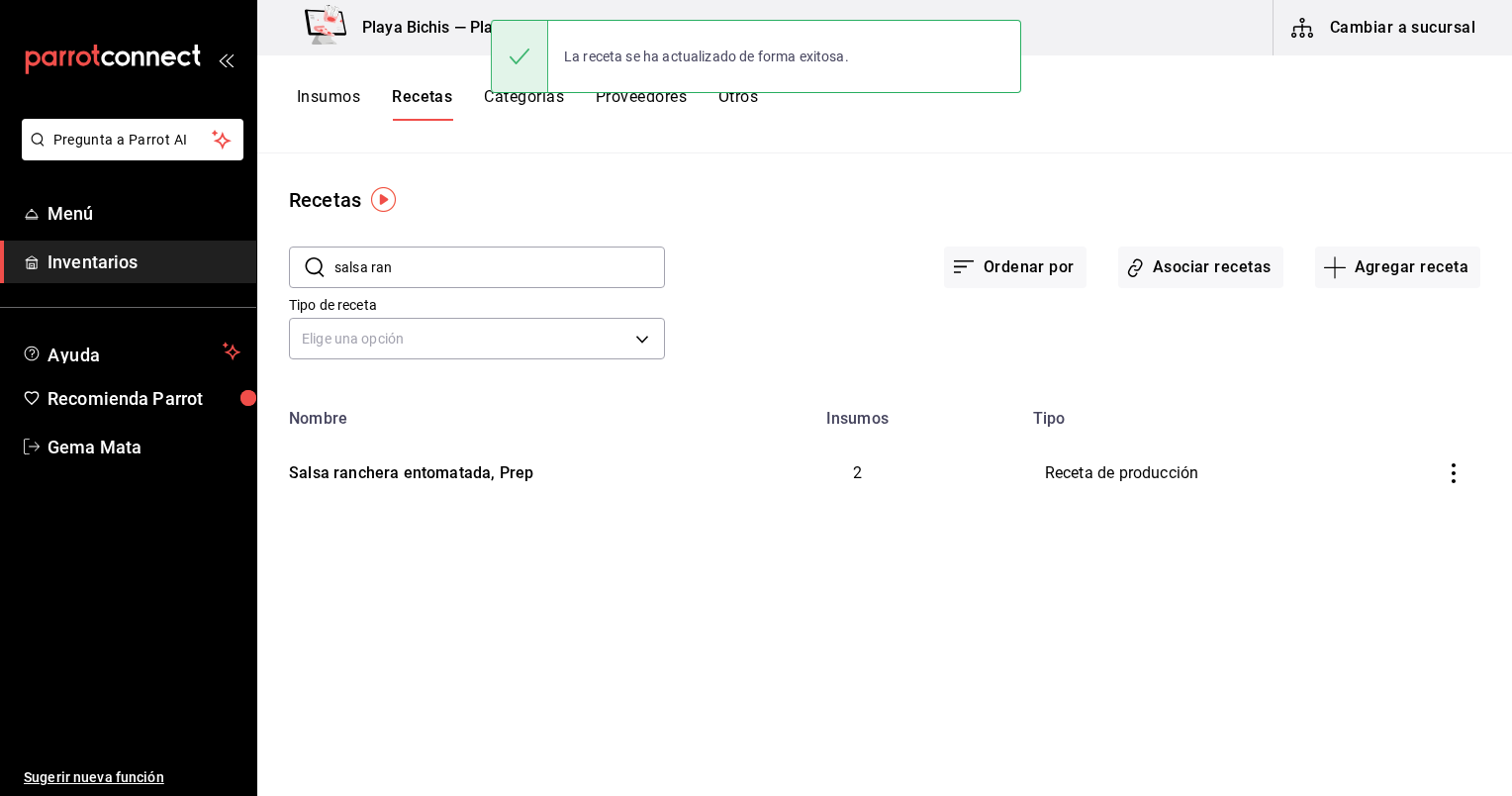 click on "Insumos" at bounding box center [329, 104] 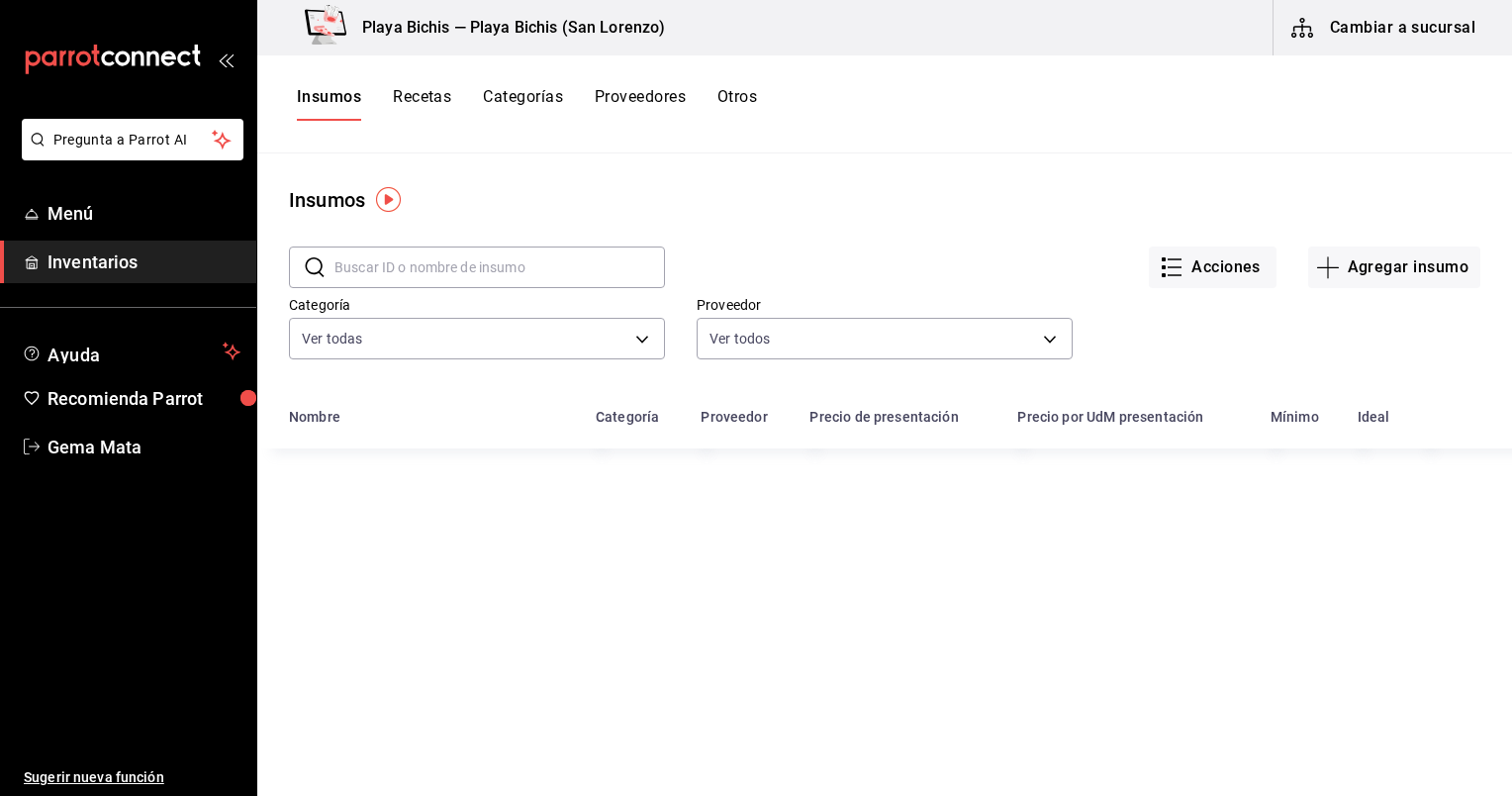 click at bounding box center [500, 267] 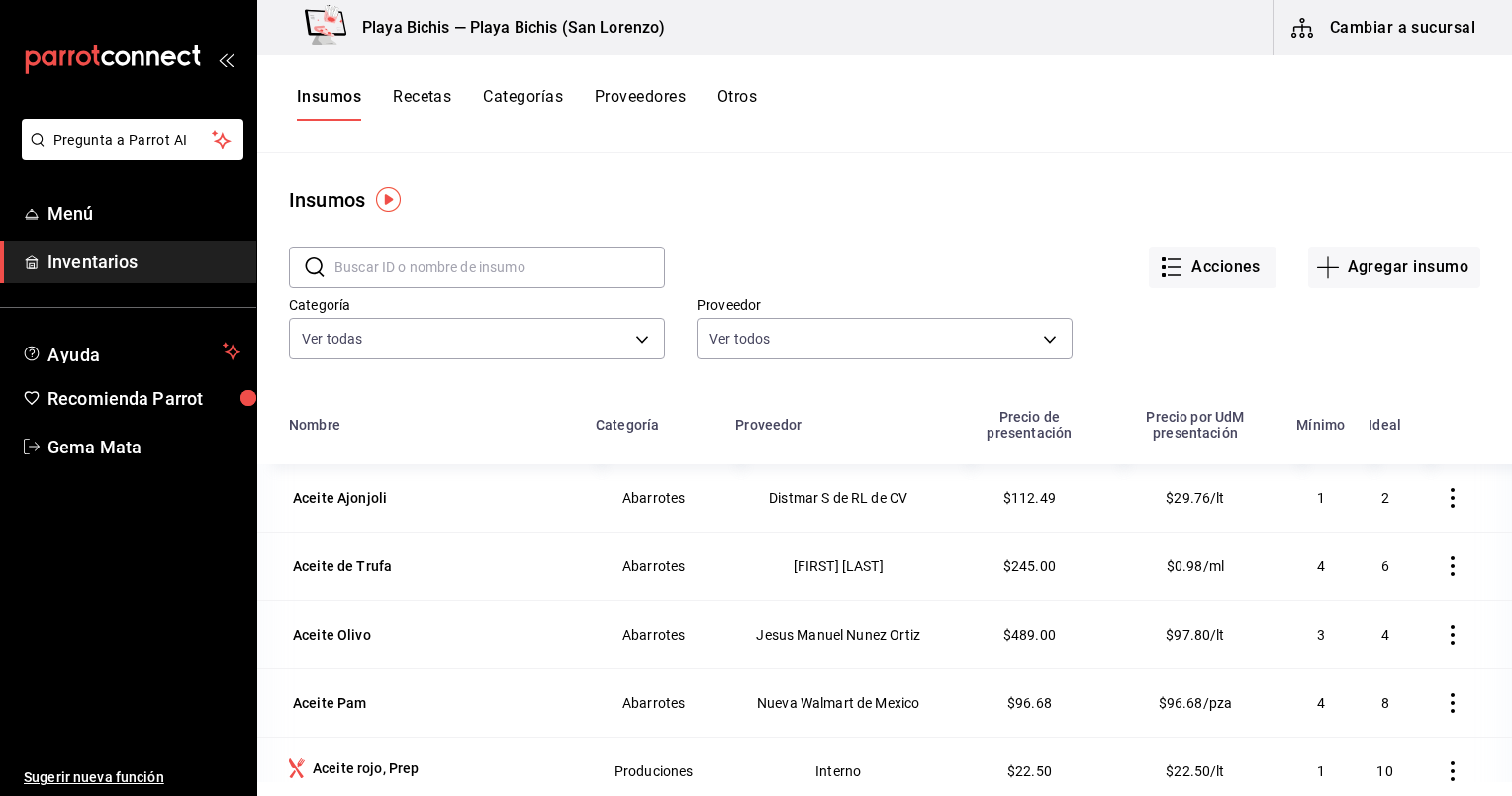 click at bounding box center [500, 267] 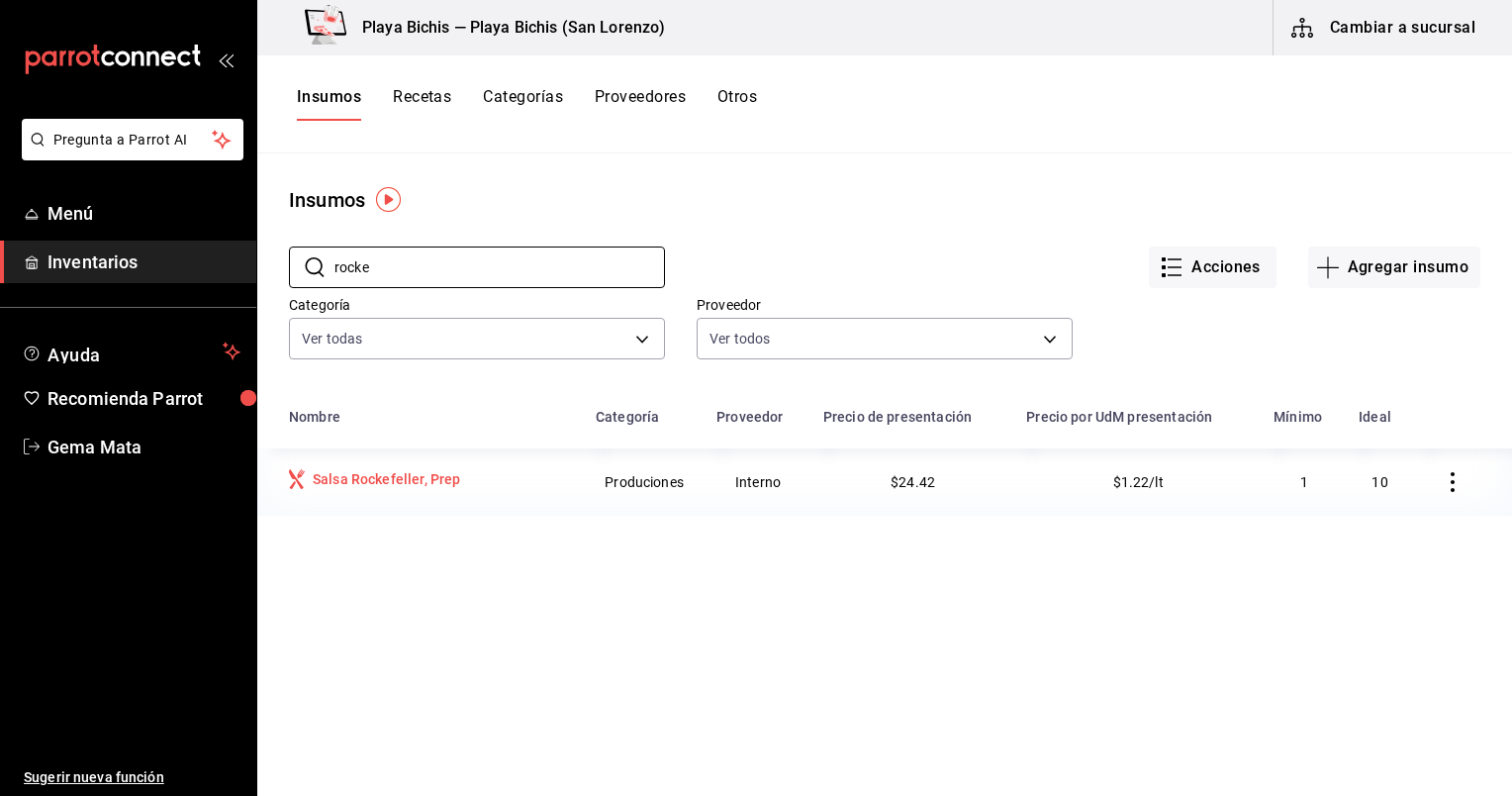 type on "rocke" 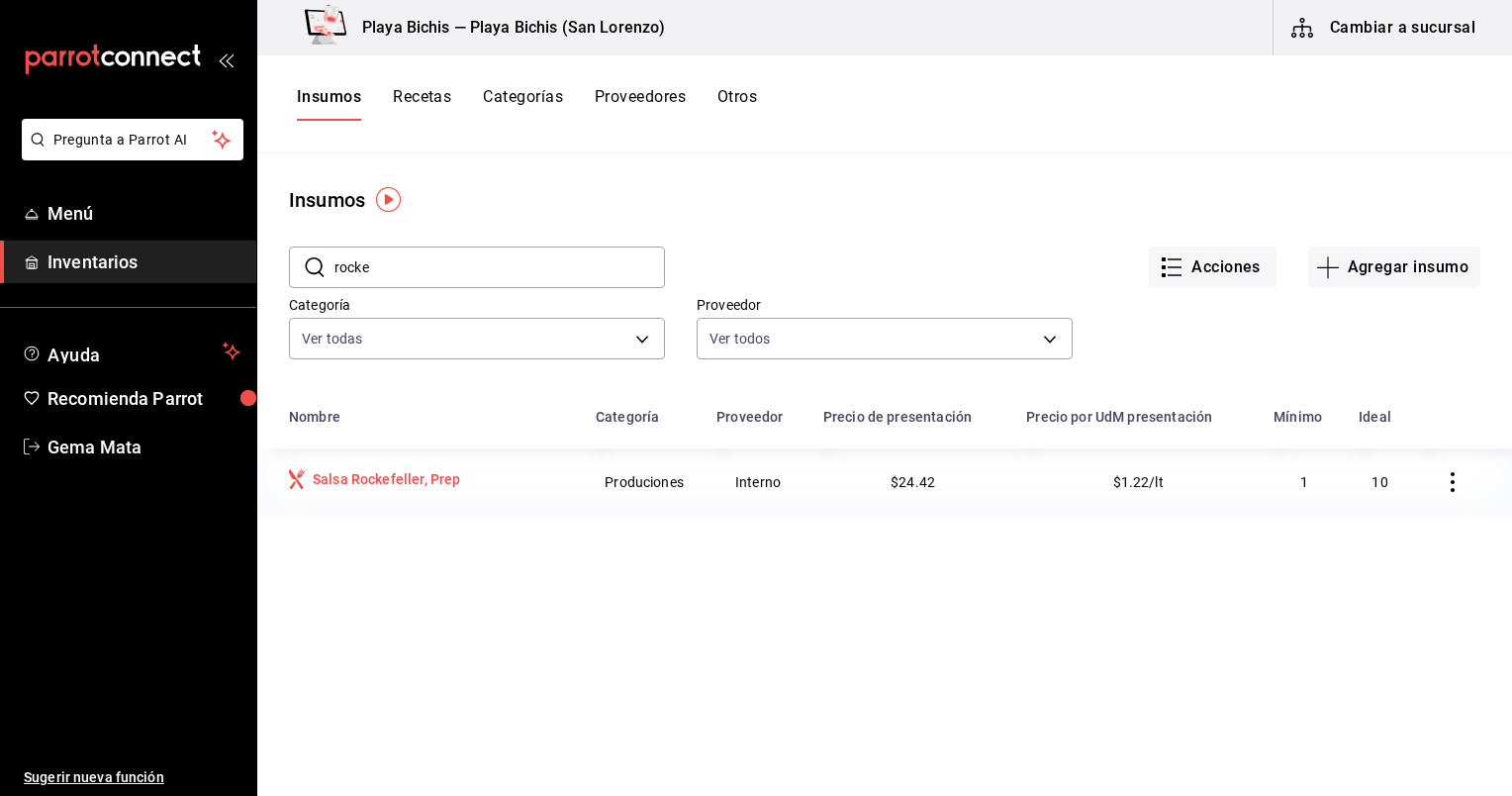 click on "Salsa Rockefeller, Prep" at bounding box center [386, 479] 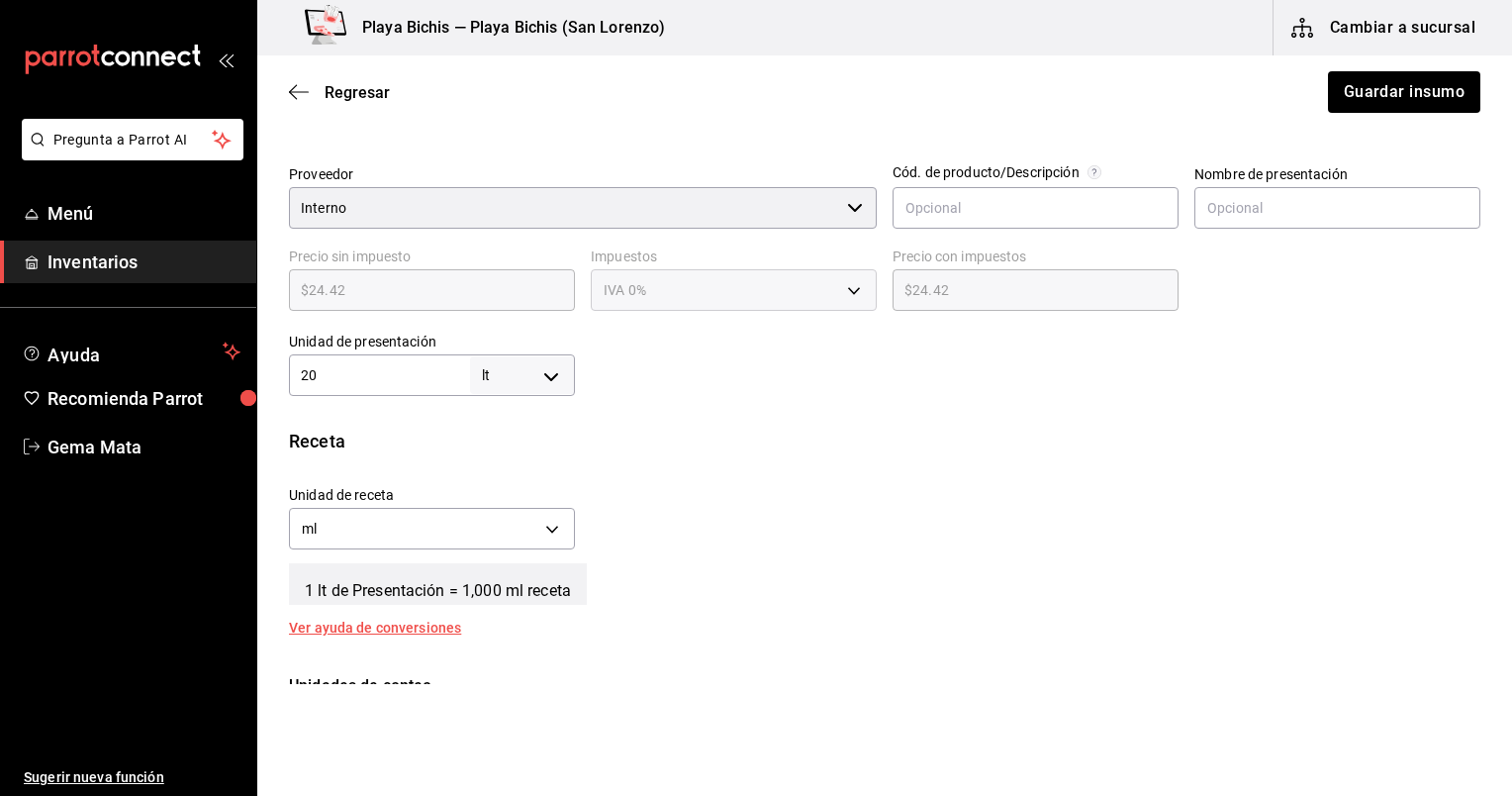 scroll, scrollTop: 475, scrollLeft: 0, axis: vertical 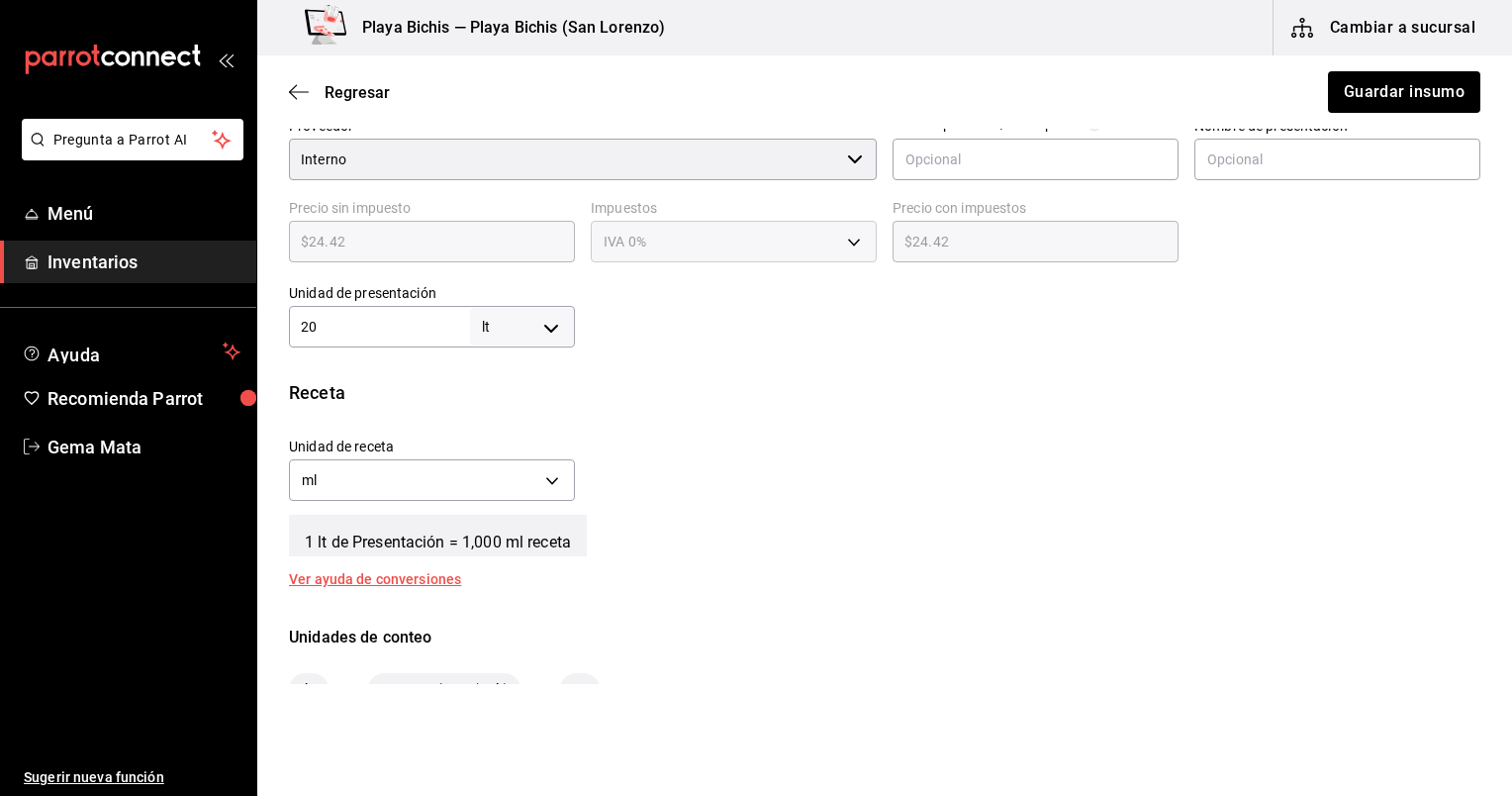 click on "20" at bounding box center [379, 327] 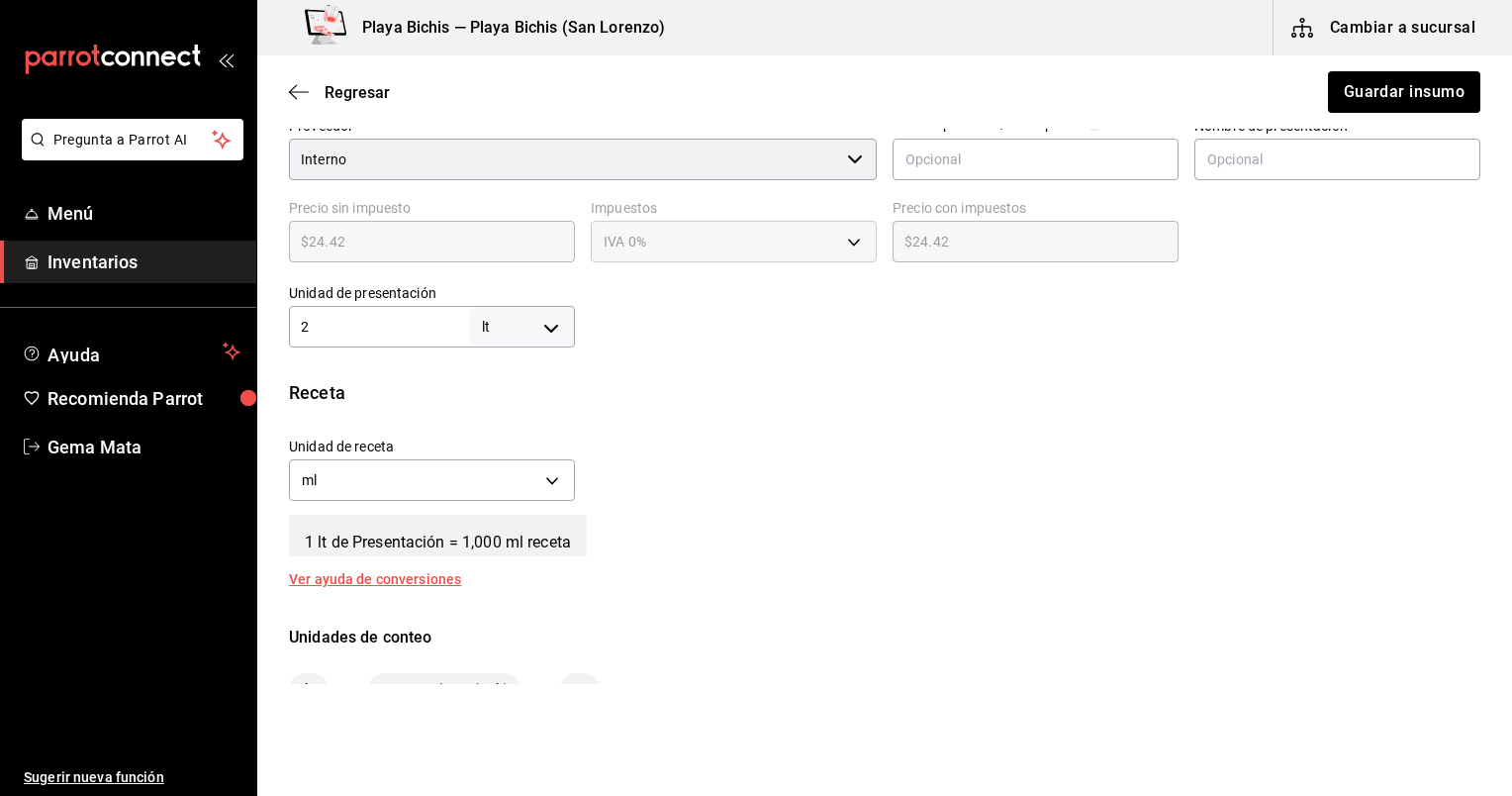 type on "2,000" 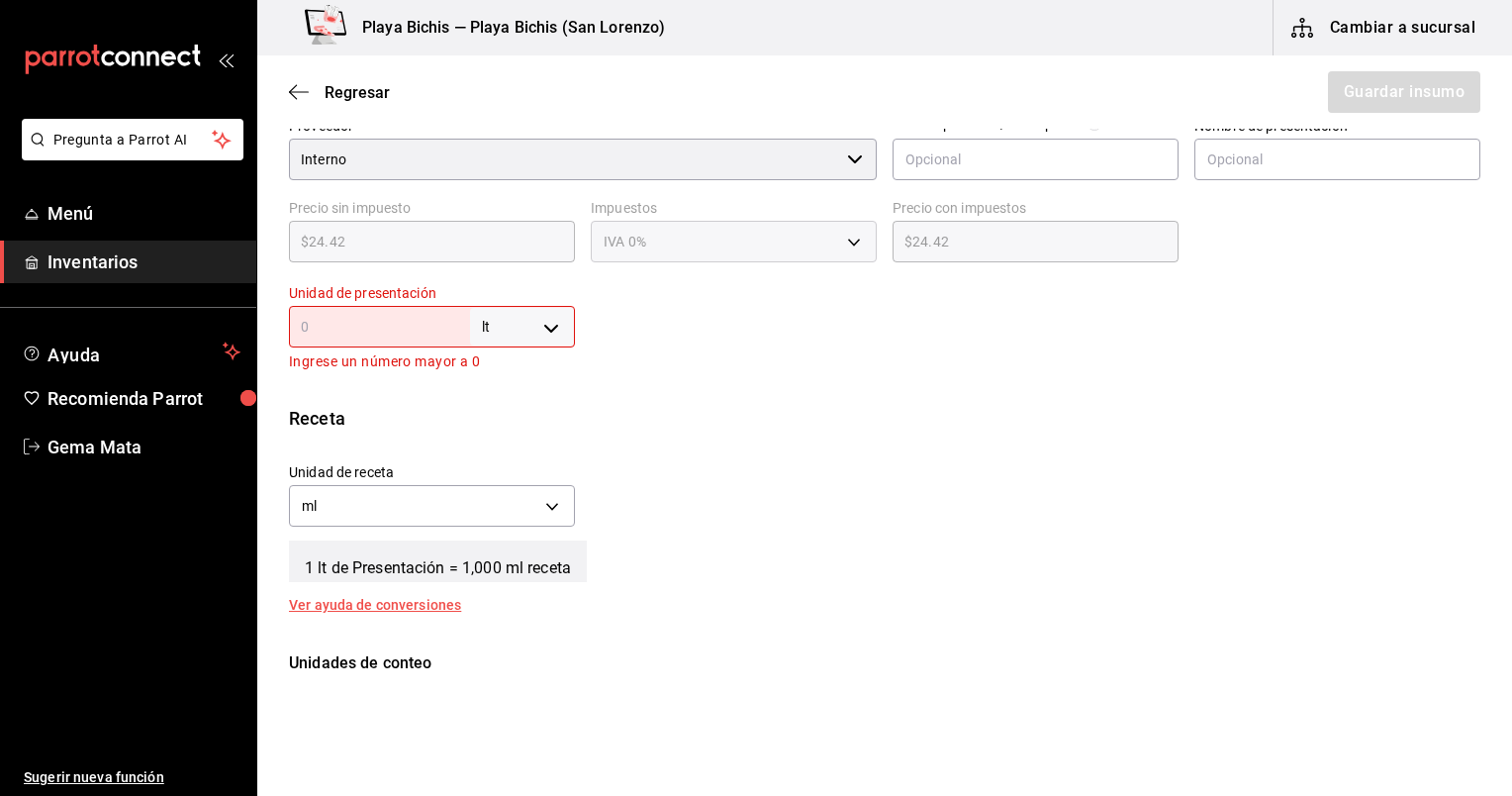 type on "1" 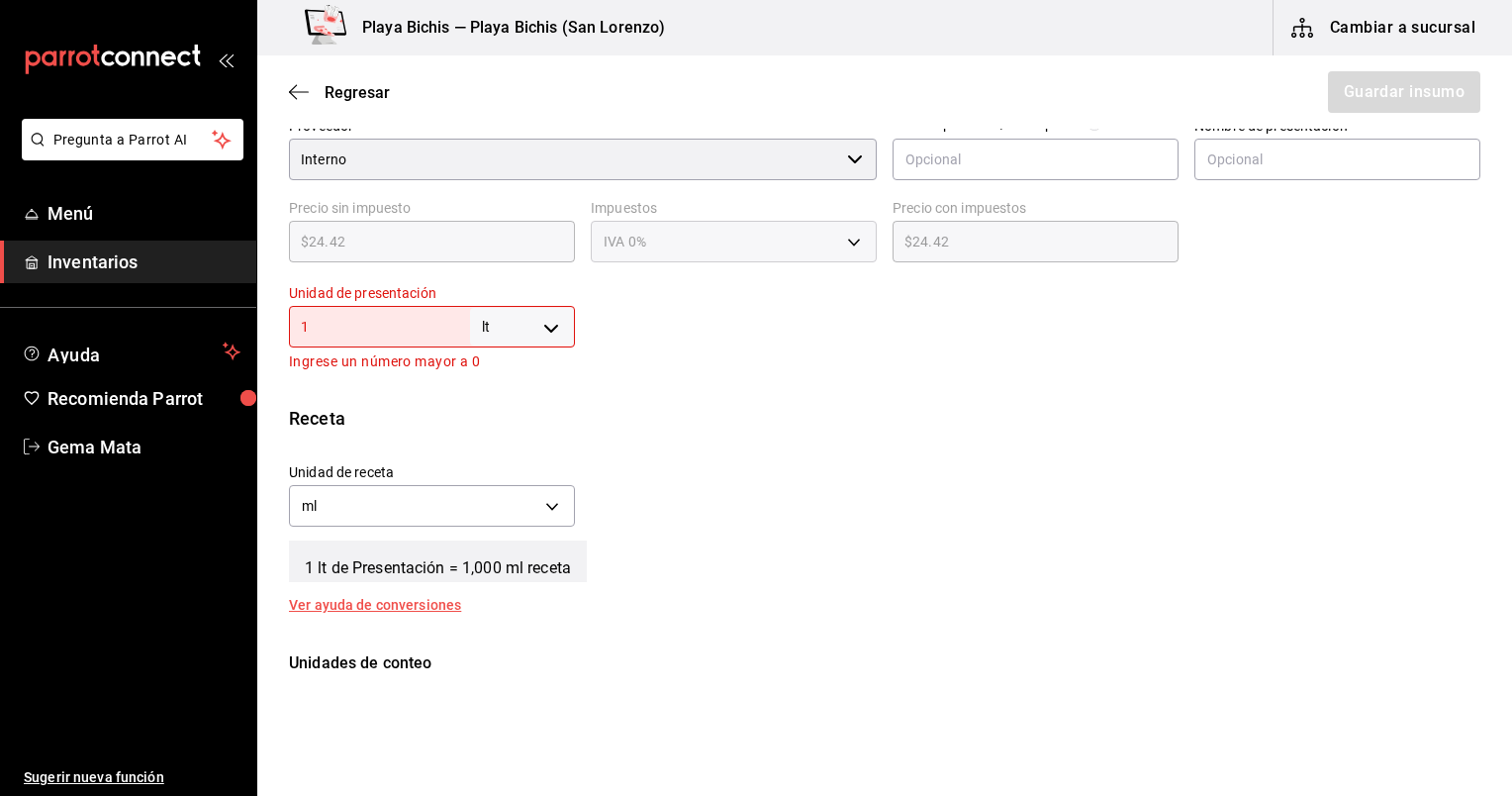 type on "1,000" 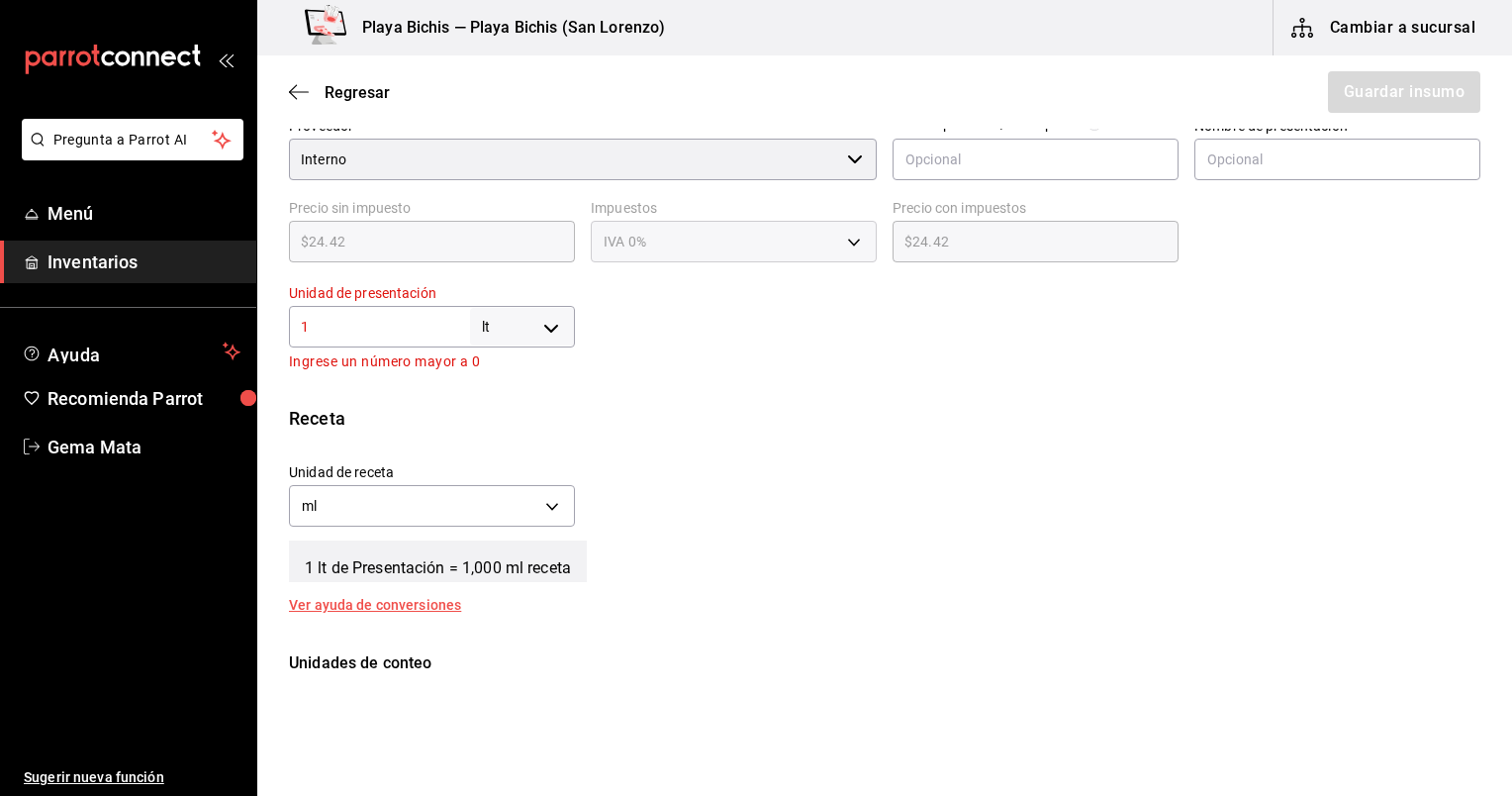 type on "12" 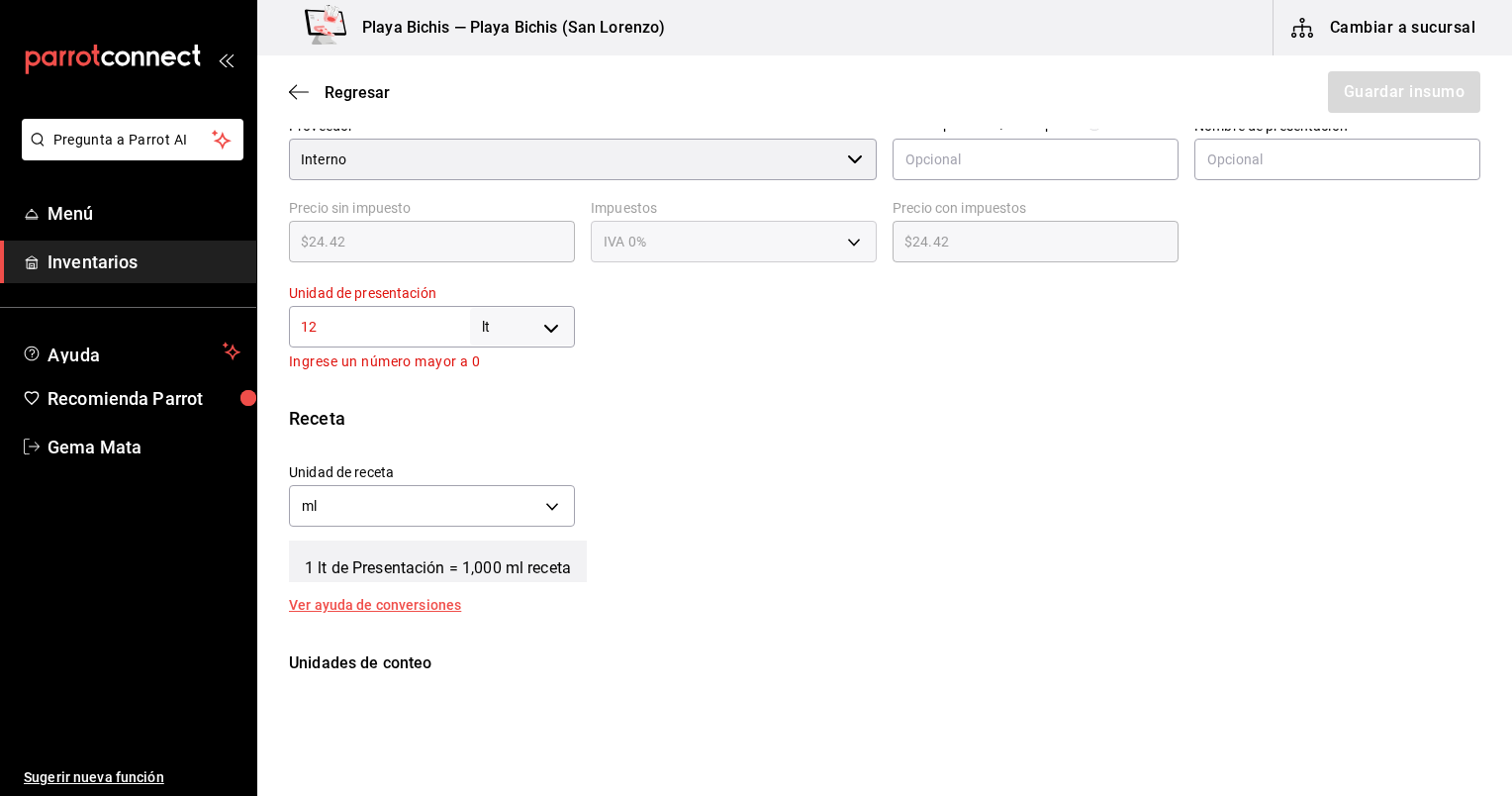 type on "12,000" 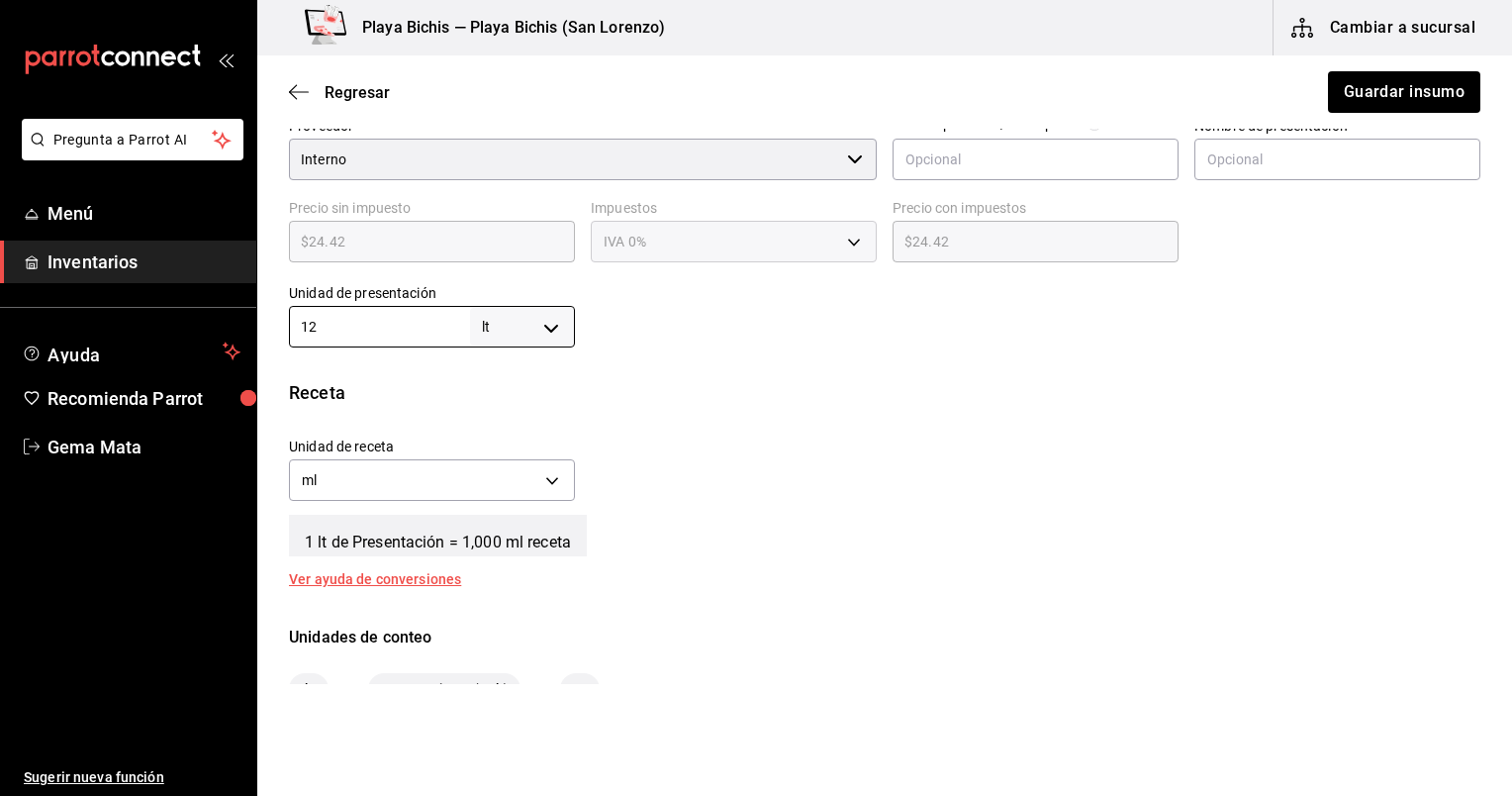 scroll, scrollTop: 0, scrollLeft: 0, axis: both 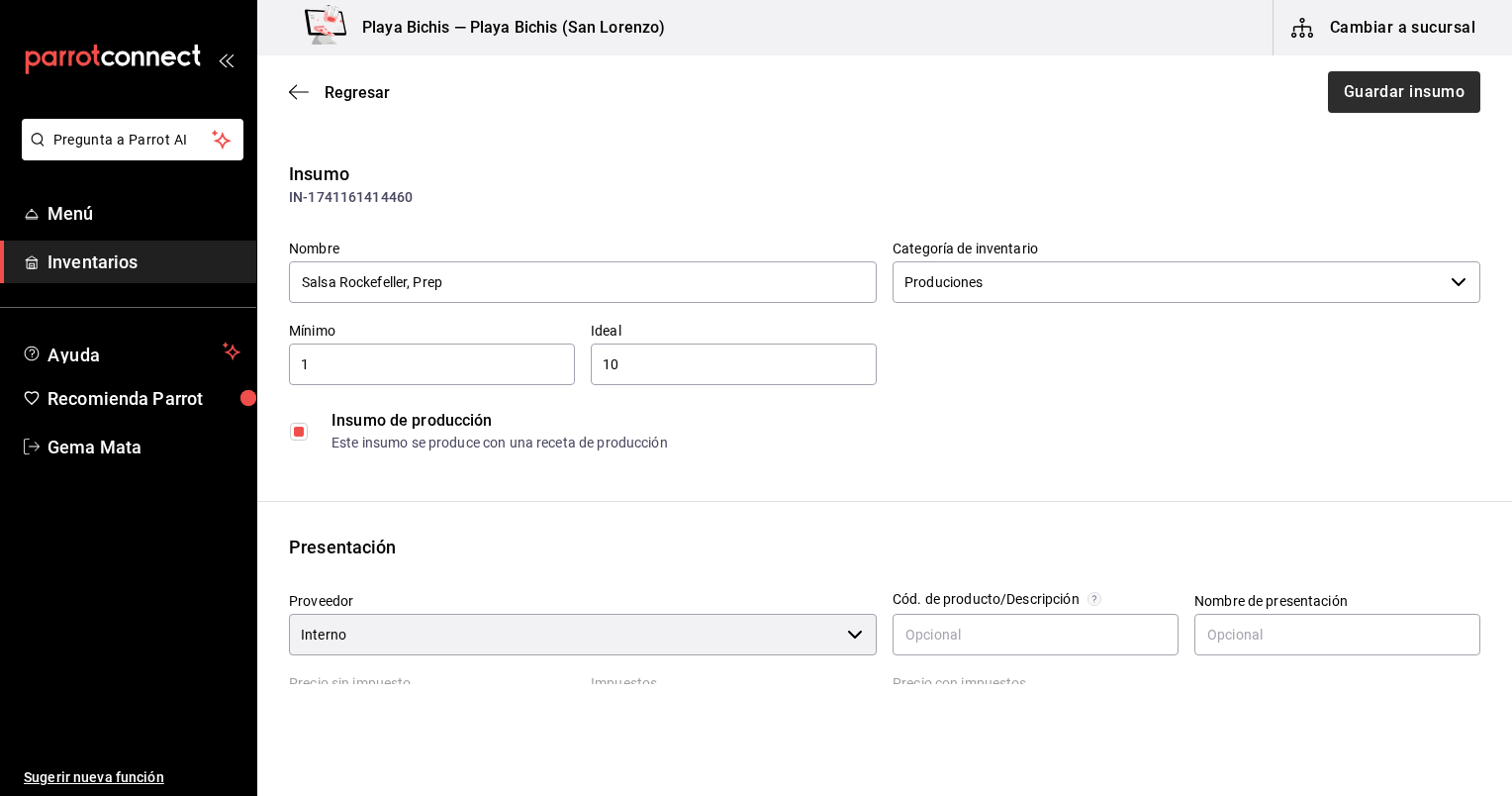 type on "12" 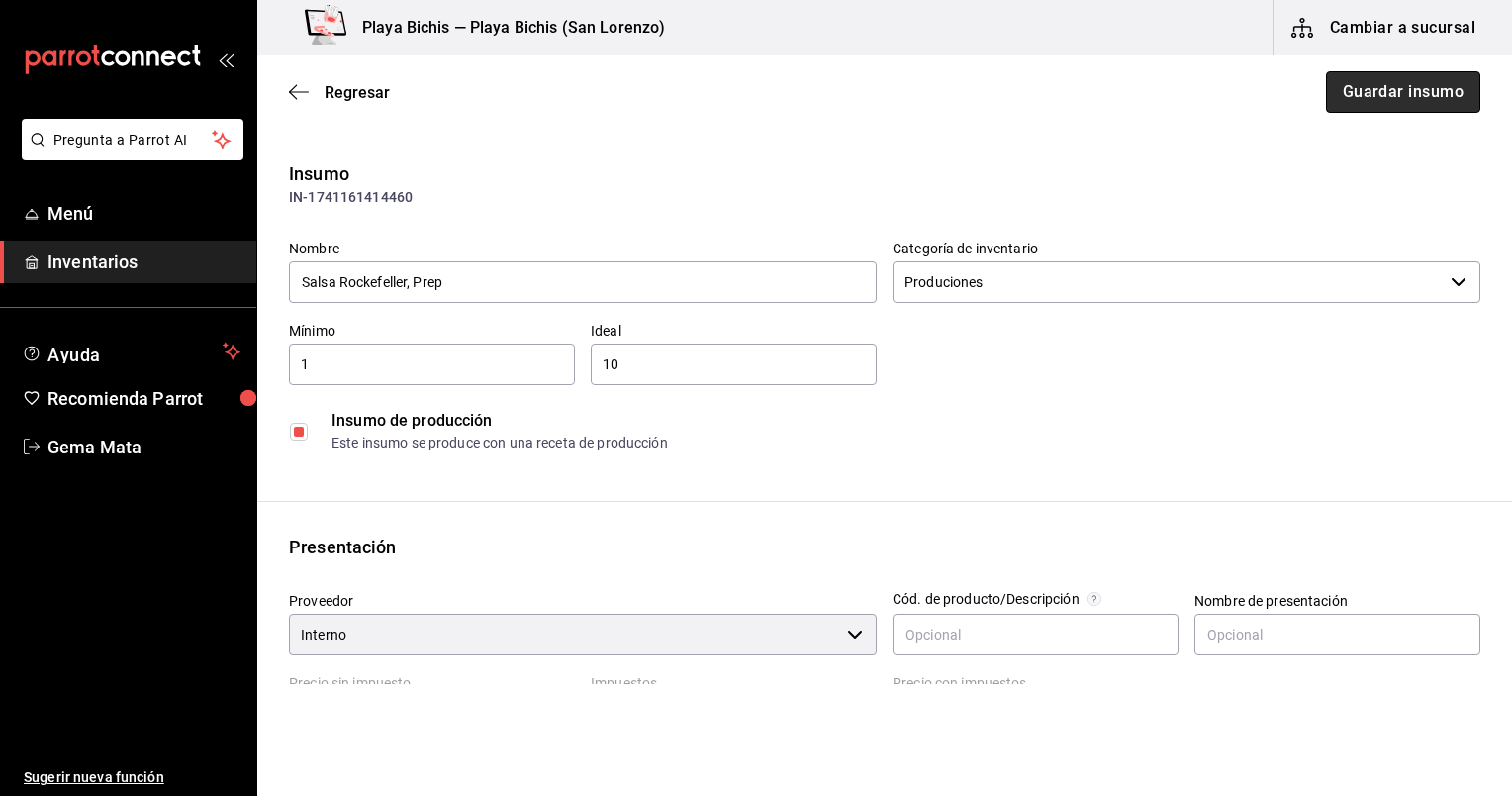 click on "Guardar insumo" at bounding box center (1403, 92) 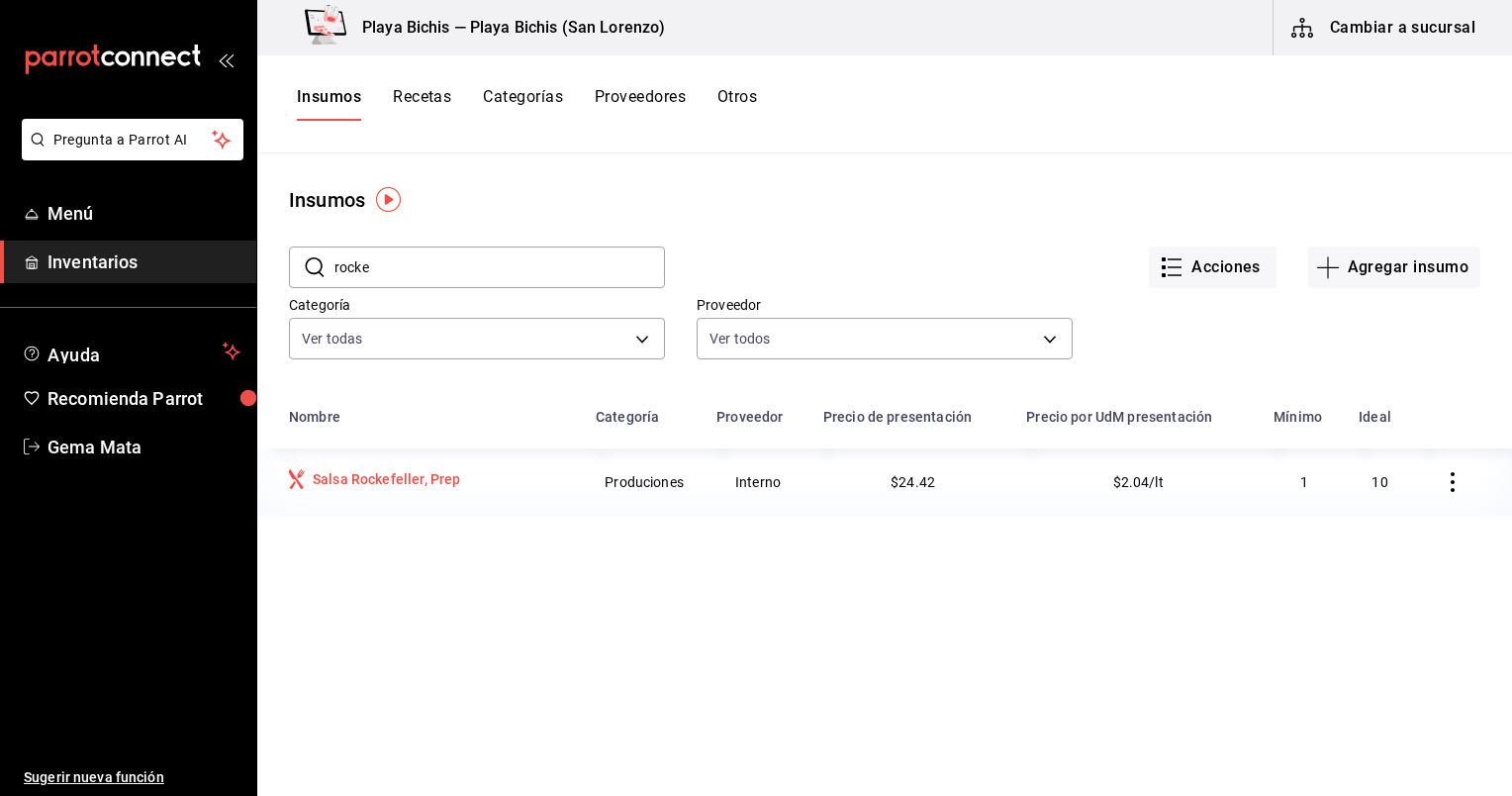 click on "Salsa Rockefeller, Prep" at bounding box center [382, 481] 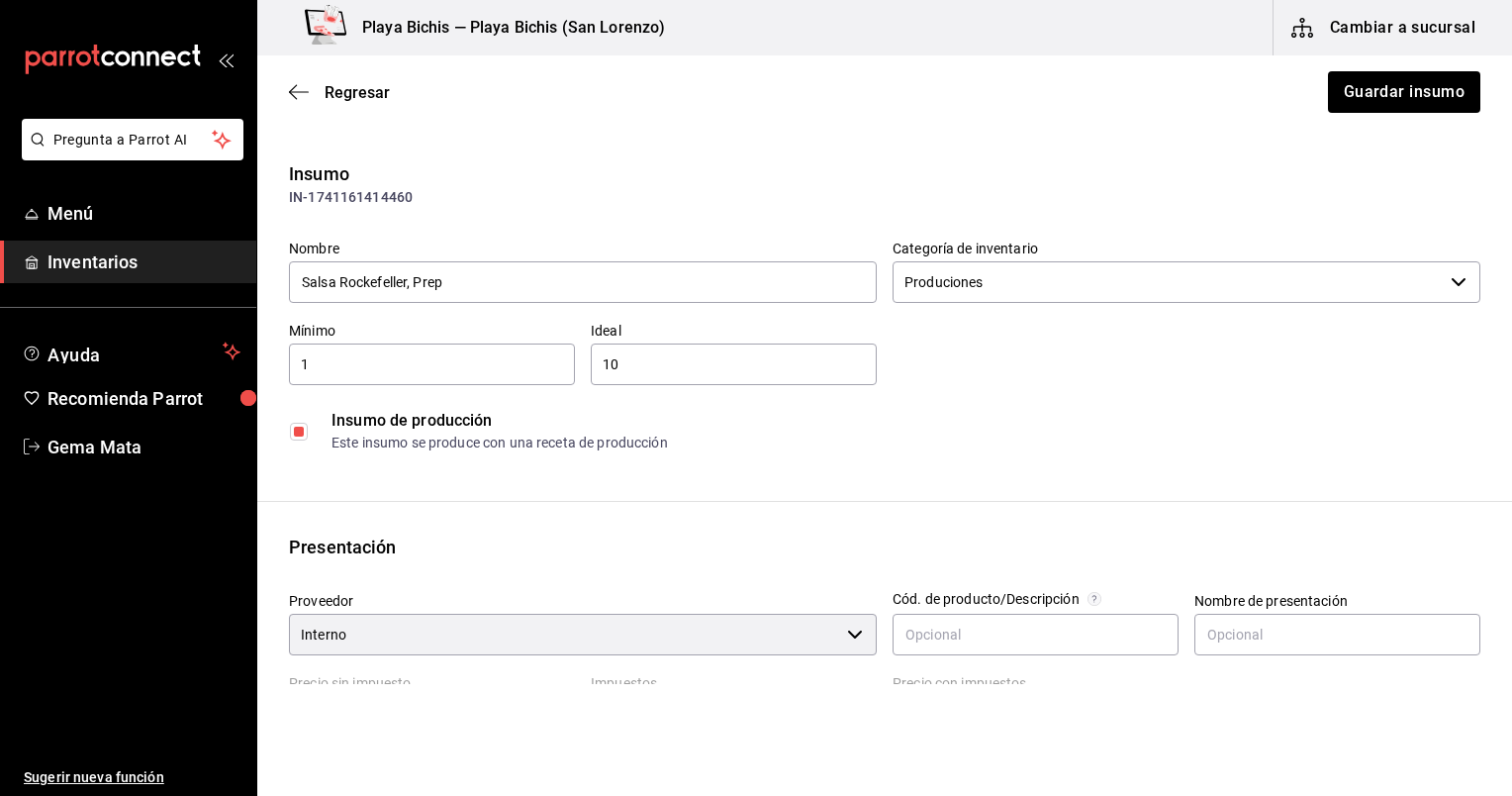 scroll, scrollTop: 495, scrollLeft: 0, axis: vertical 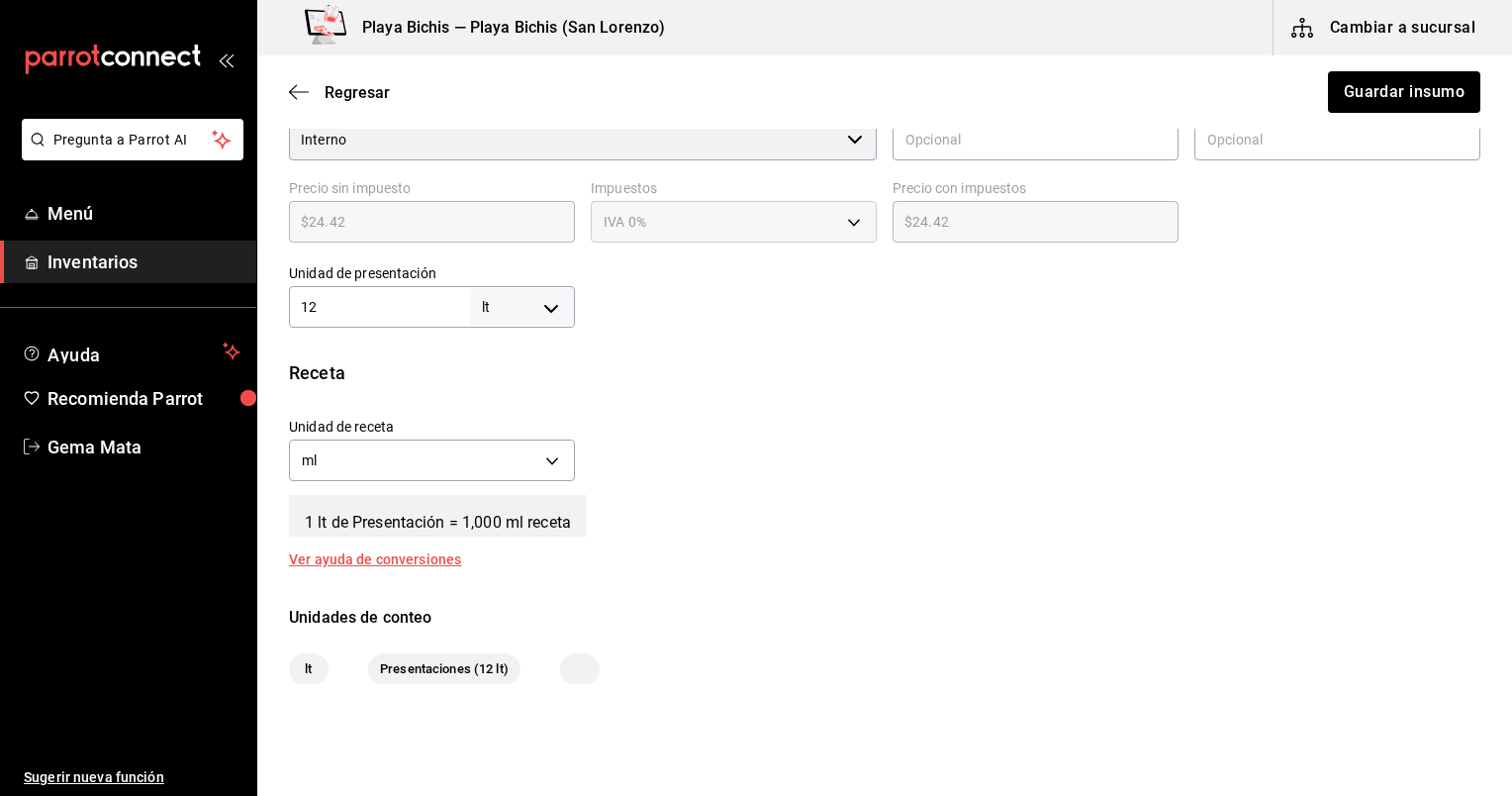click on "12 lt LITER ​" at bounding box center (431, 307) 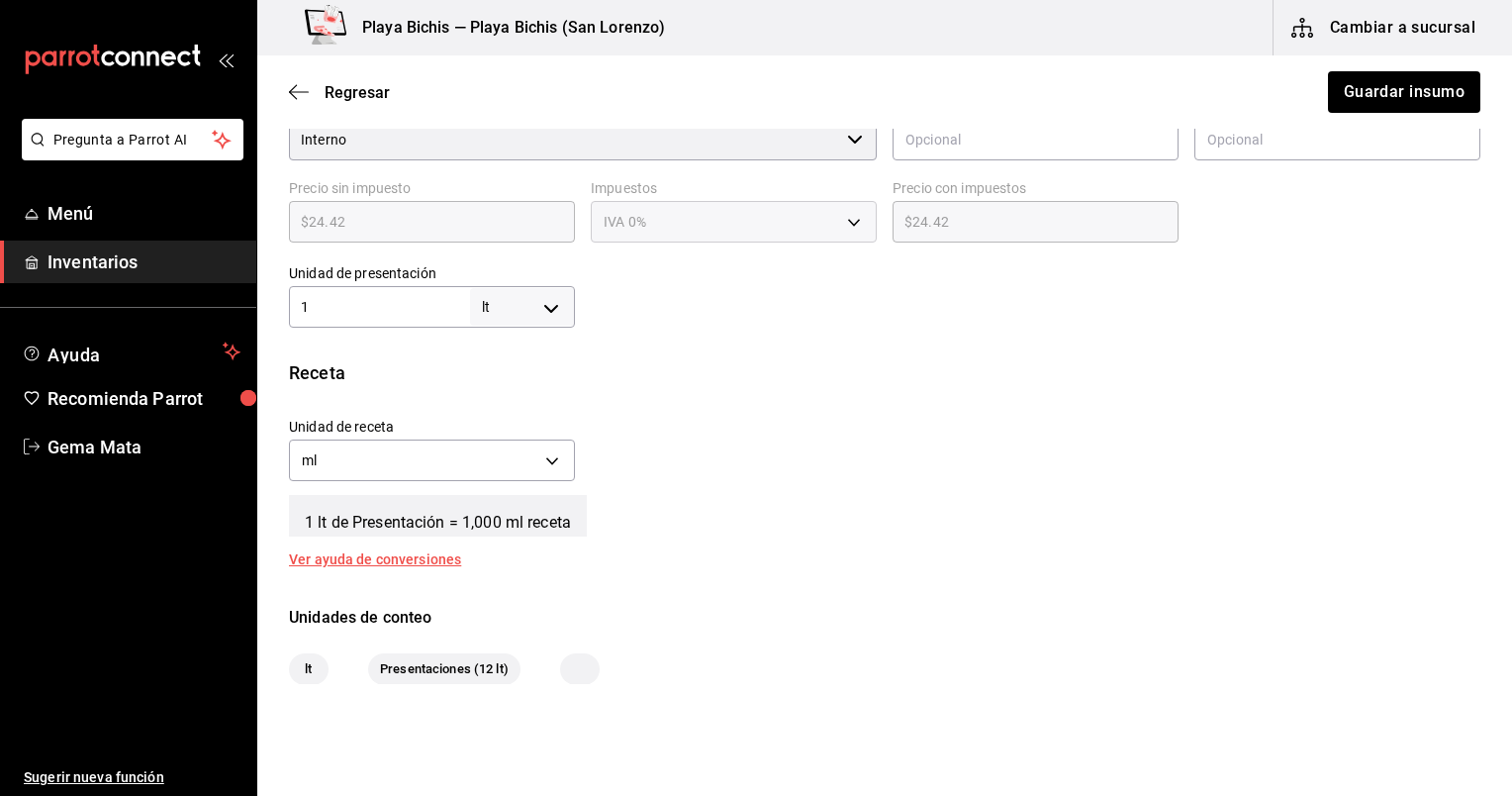type on "1,000" 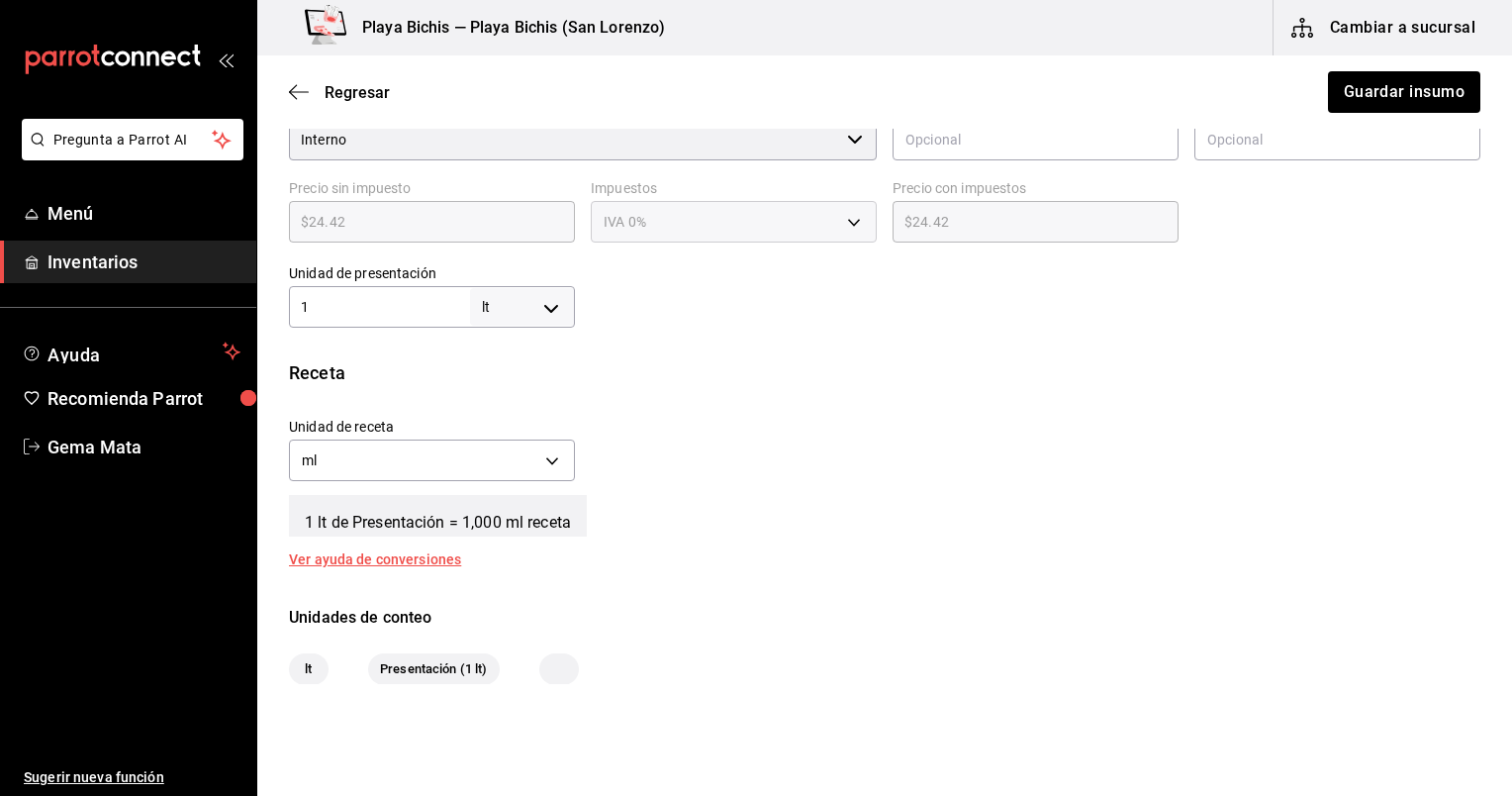 type on "15" 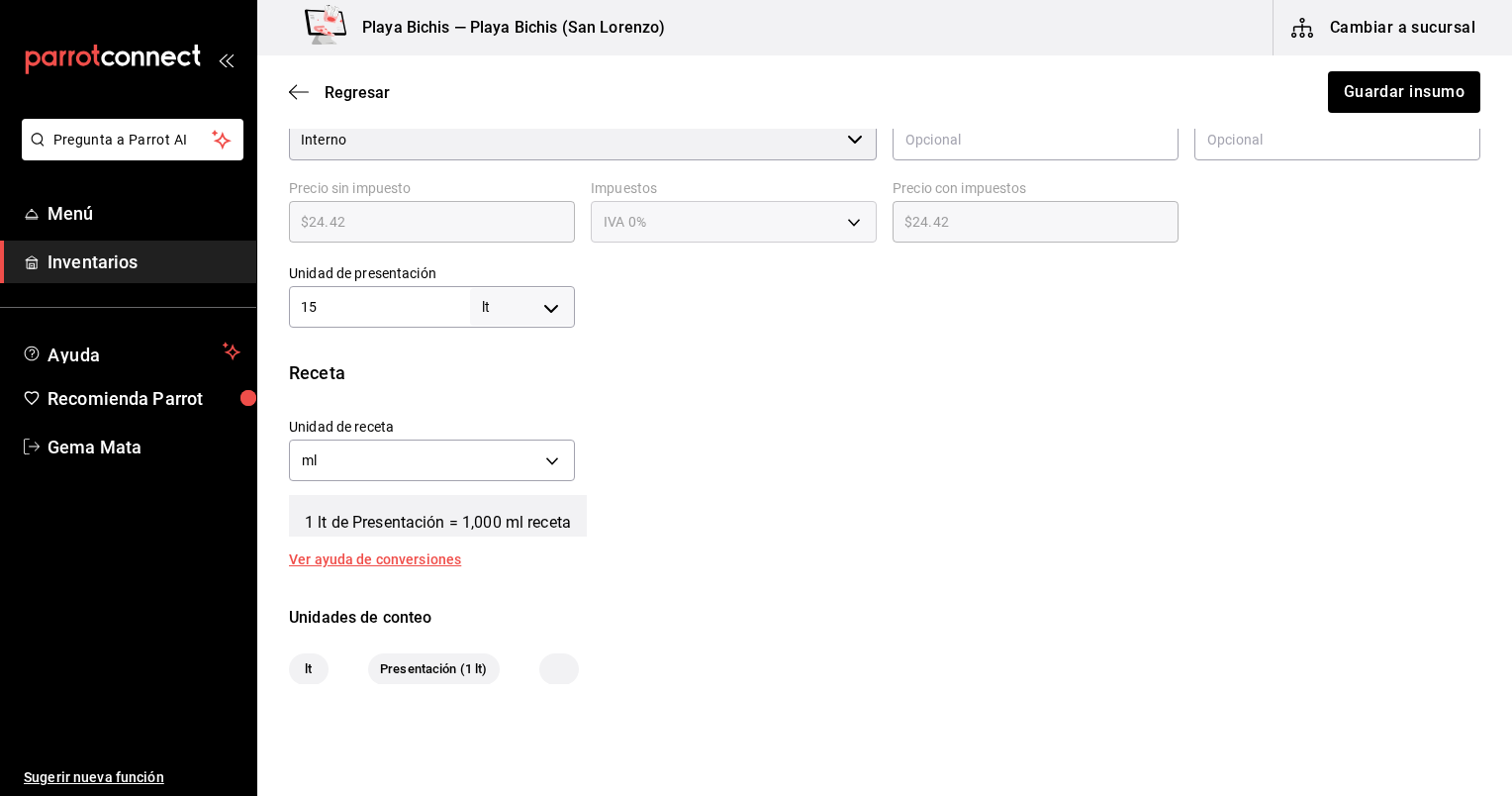 type on "15,000" 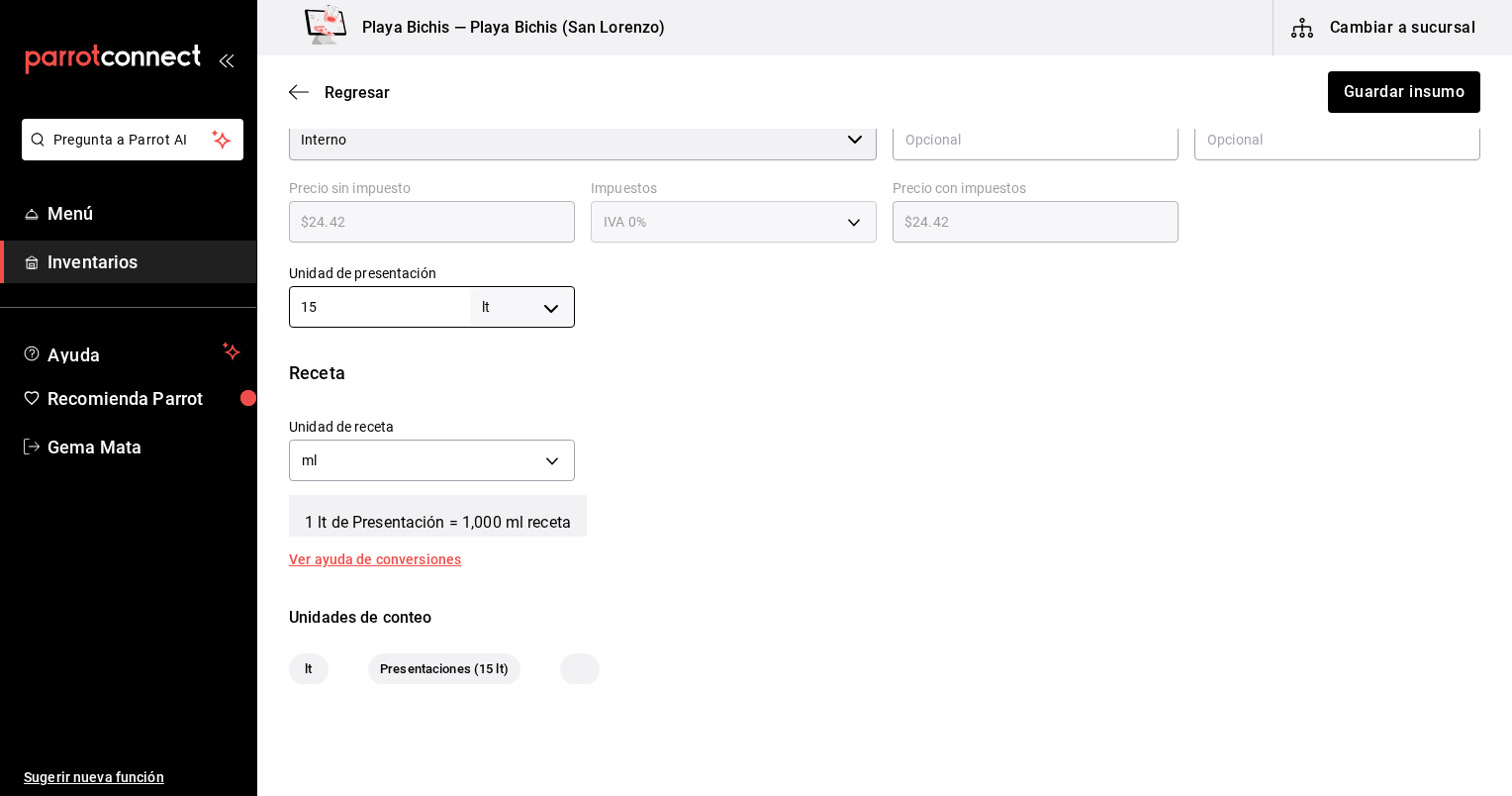 scroll, scrollTop: 0, scrollLeft: 0, axis: both 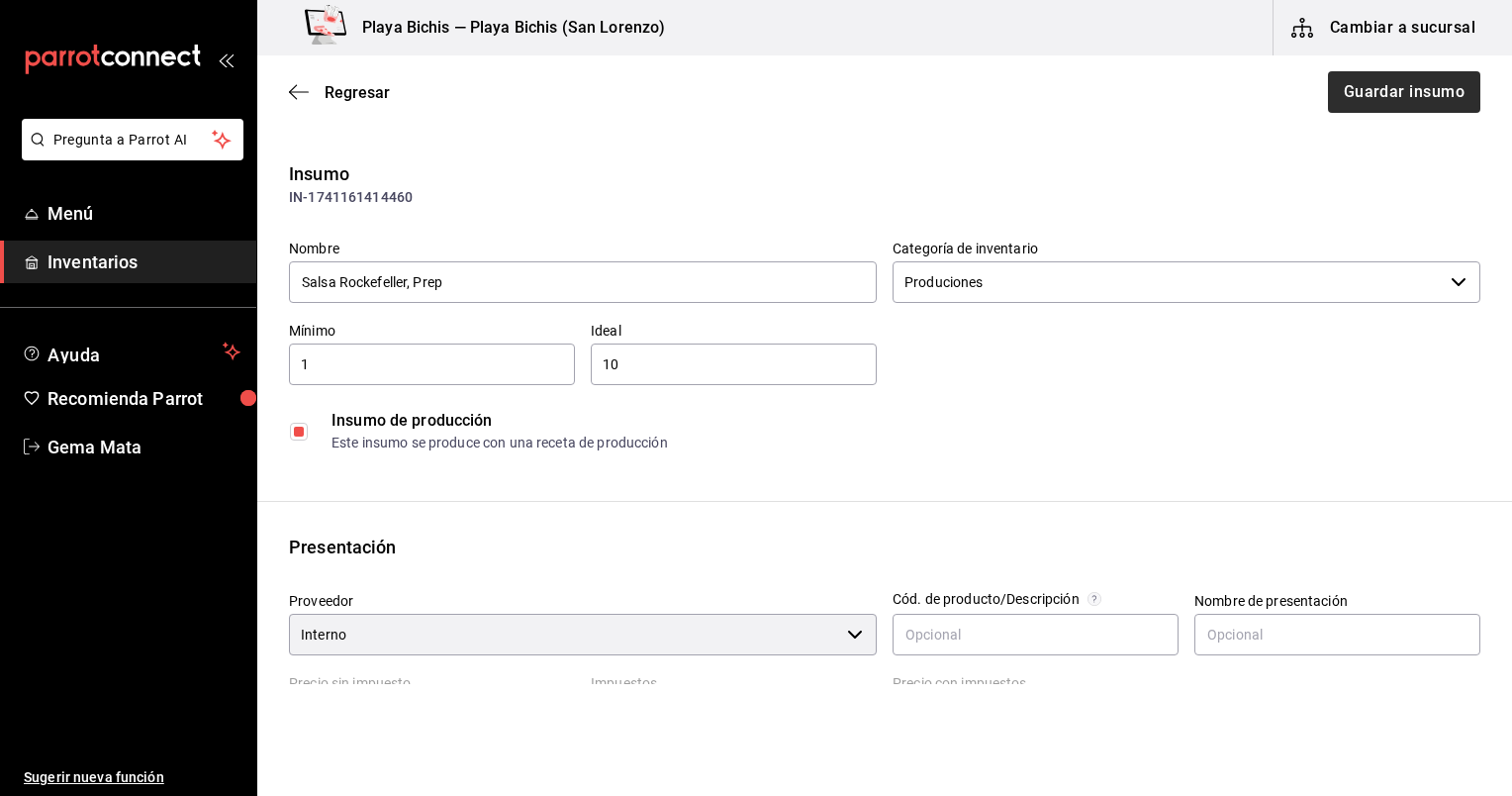 type on "15" 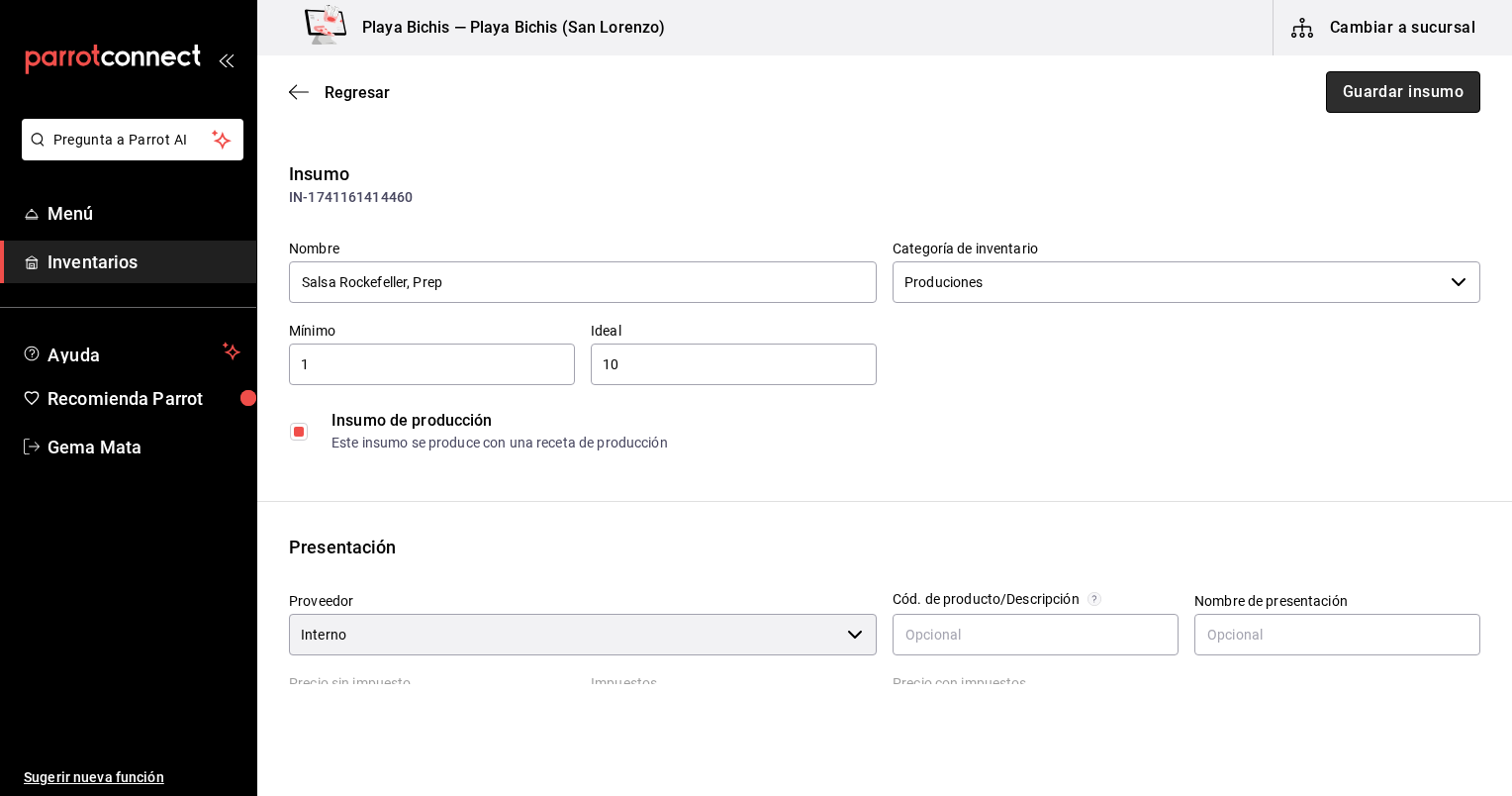 click on "Guardar insumo" at bounding box center (1403, 92) 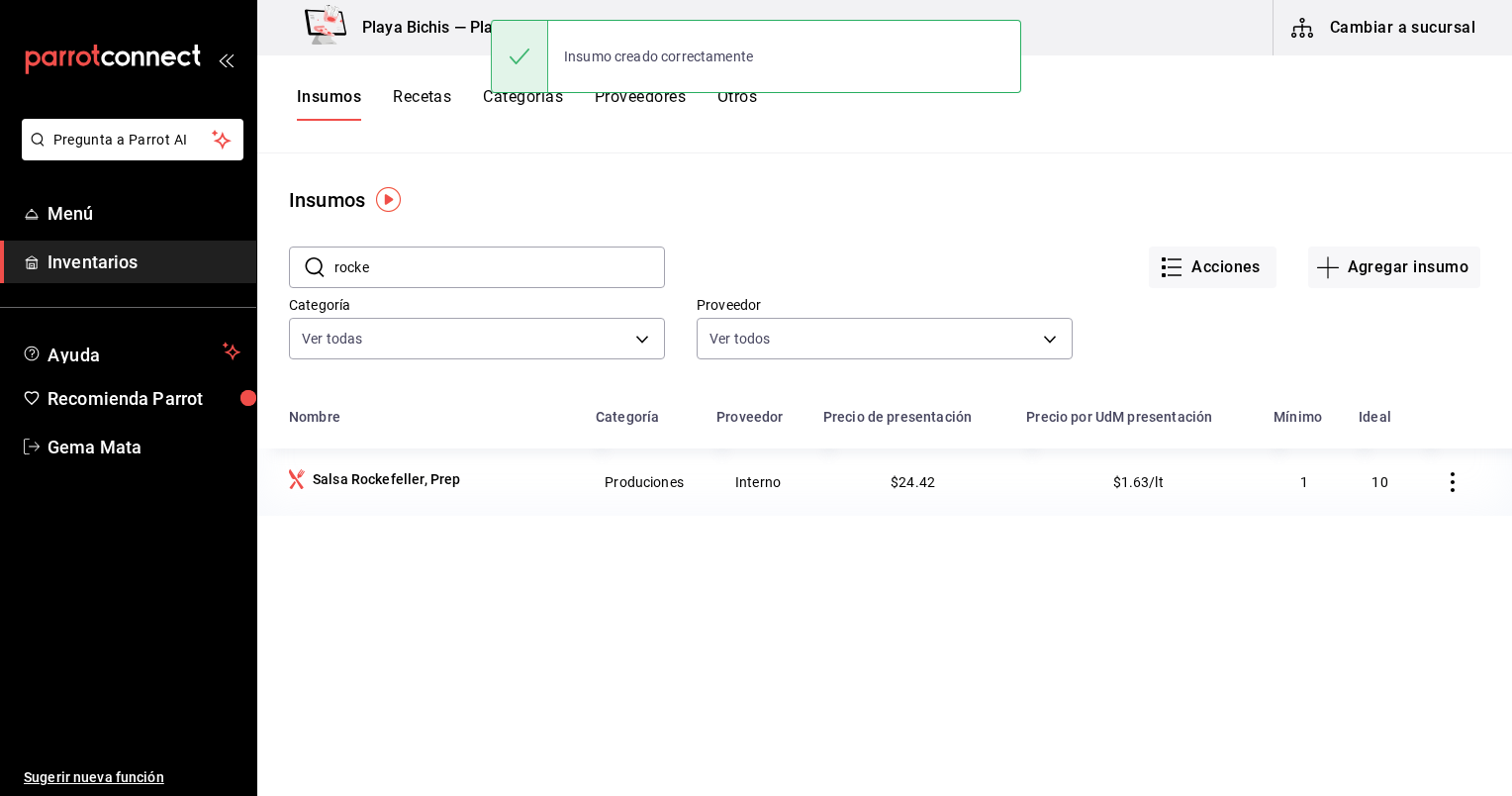 click on "Recetas" at bounding box center (422, 104) 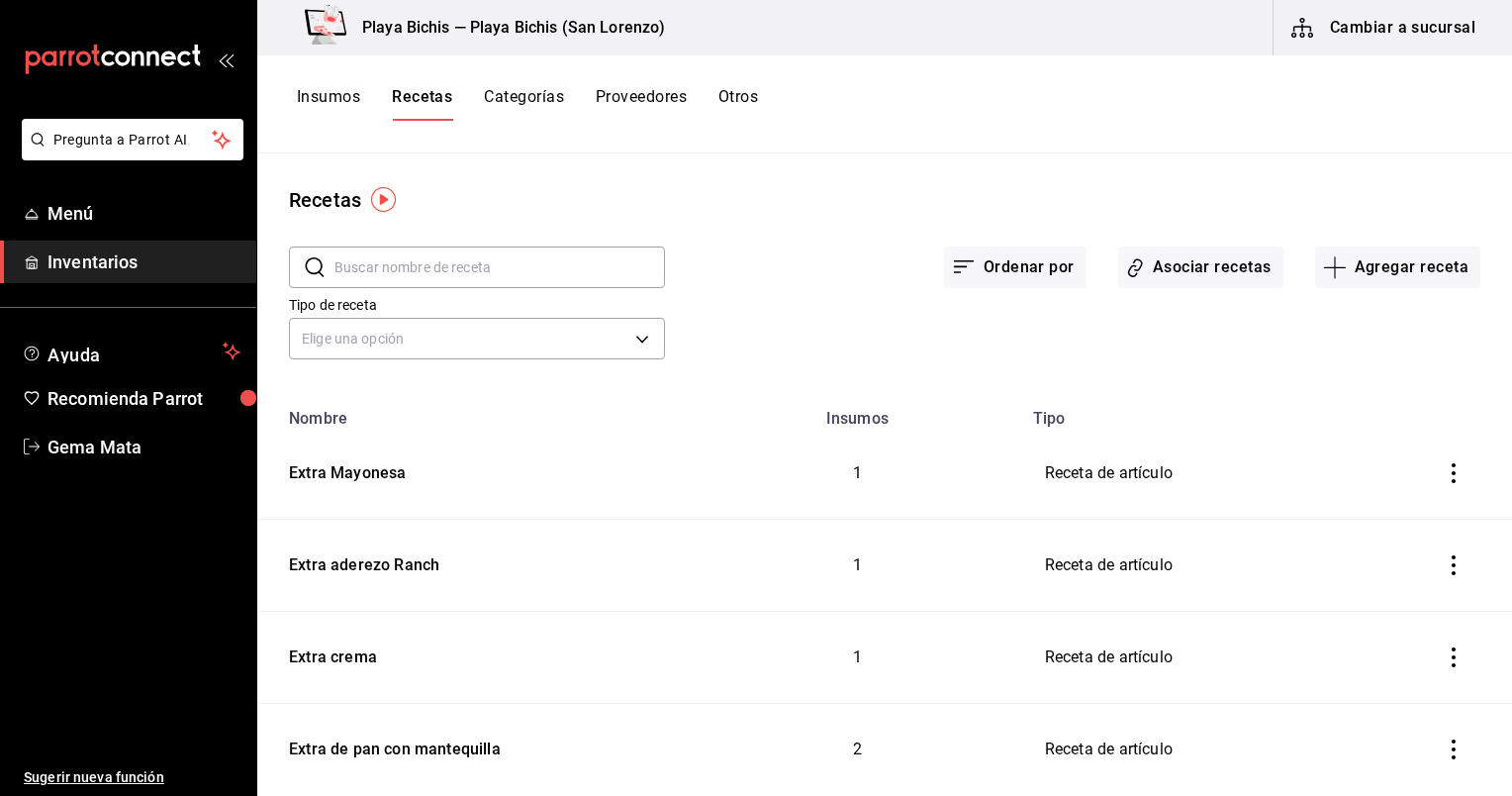 click at bounding box center (500, 267) 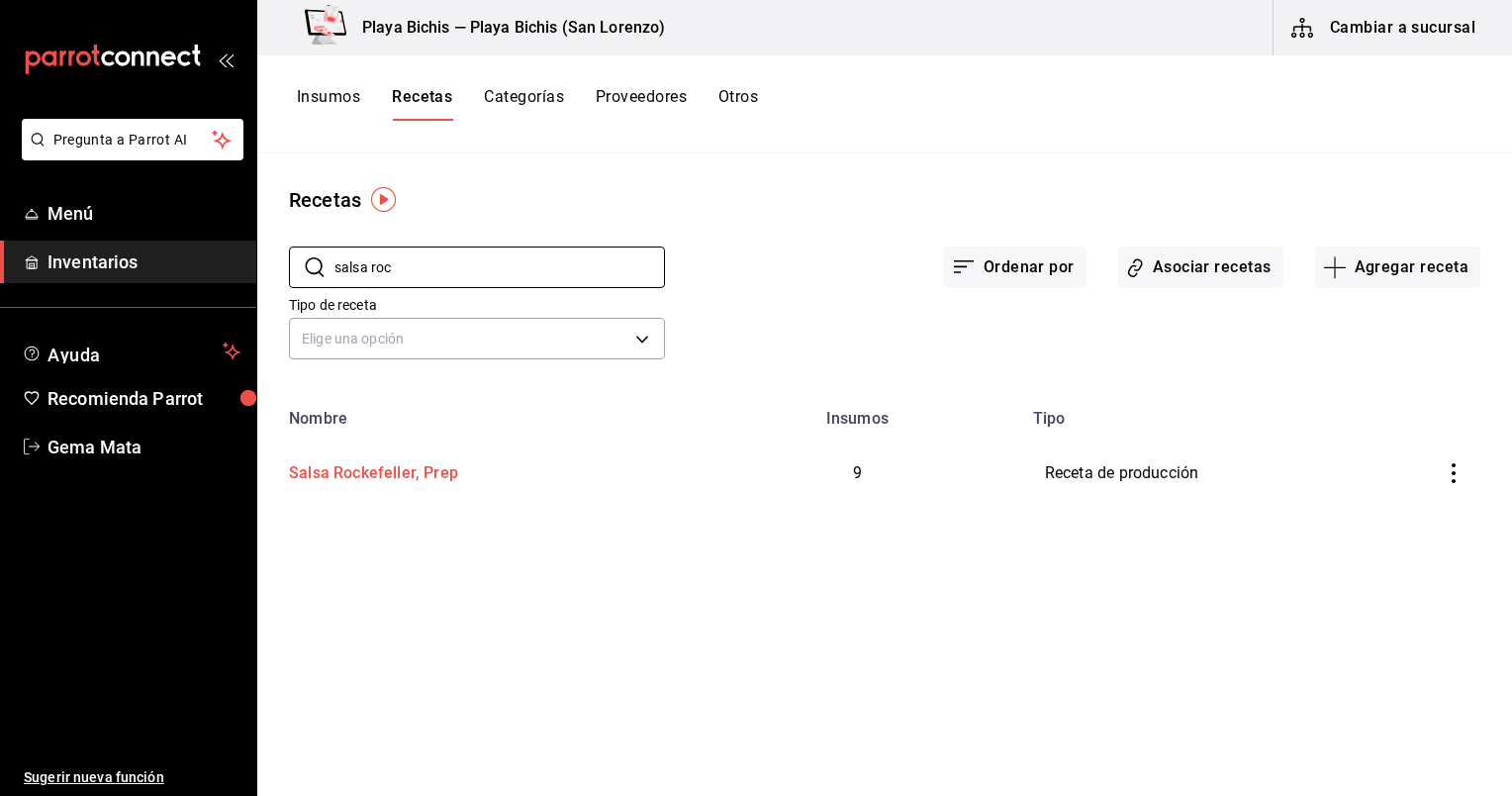 type on "salsa roc" 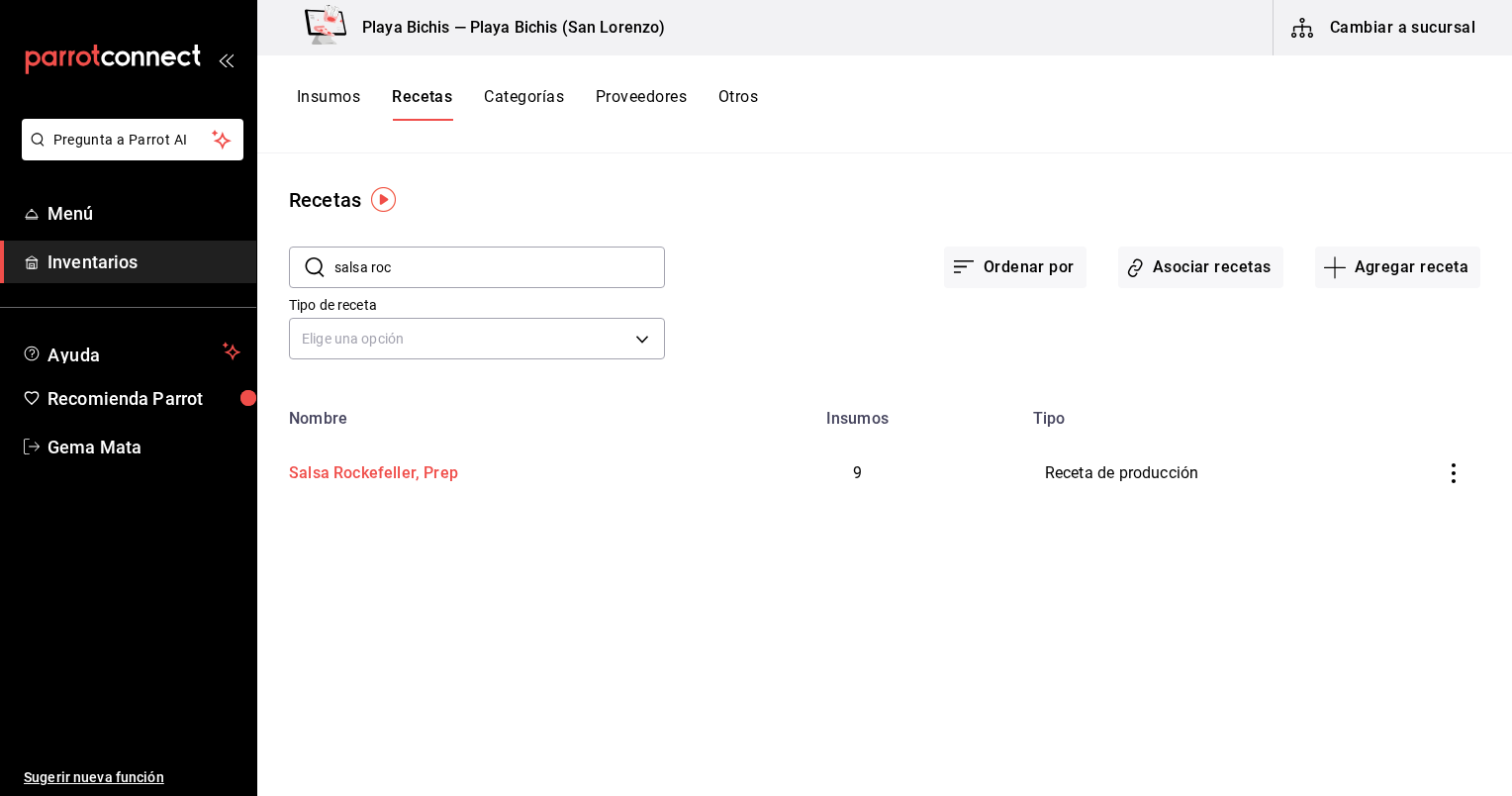 click on "Salsa Rockefeller, Prep" at bounding box center [369, 469] 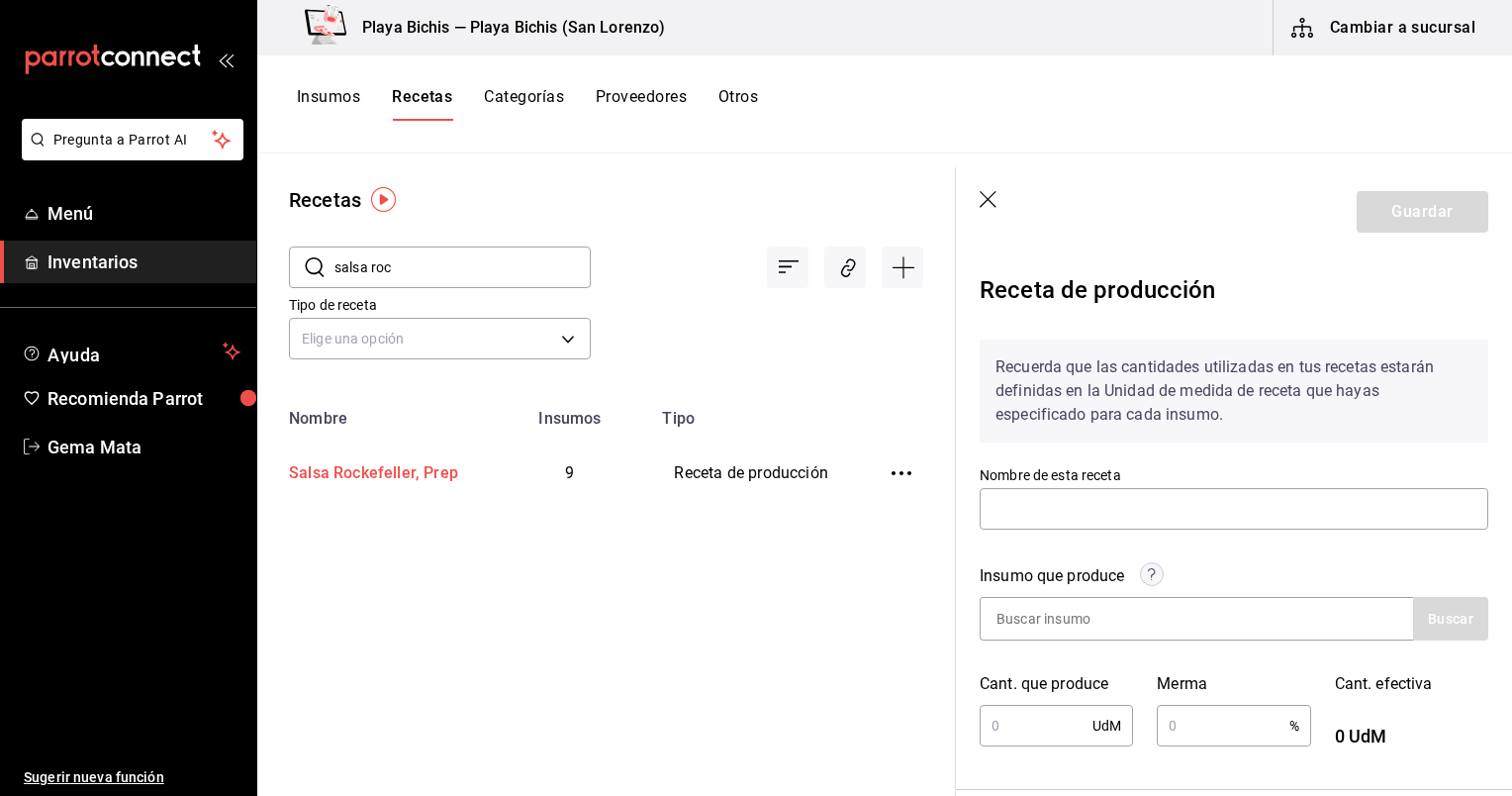 type on "Salsa Rockefeller, Prep" 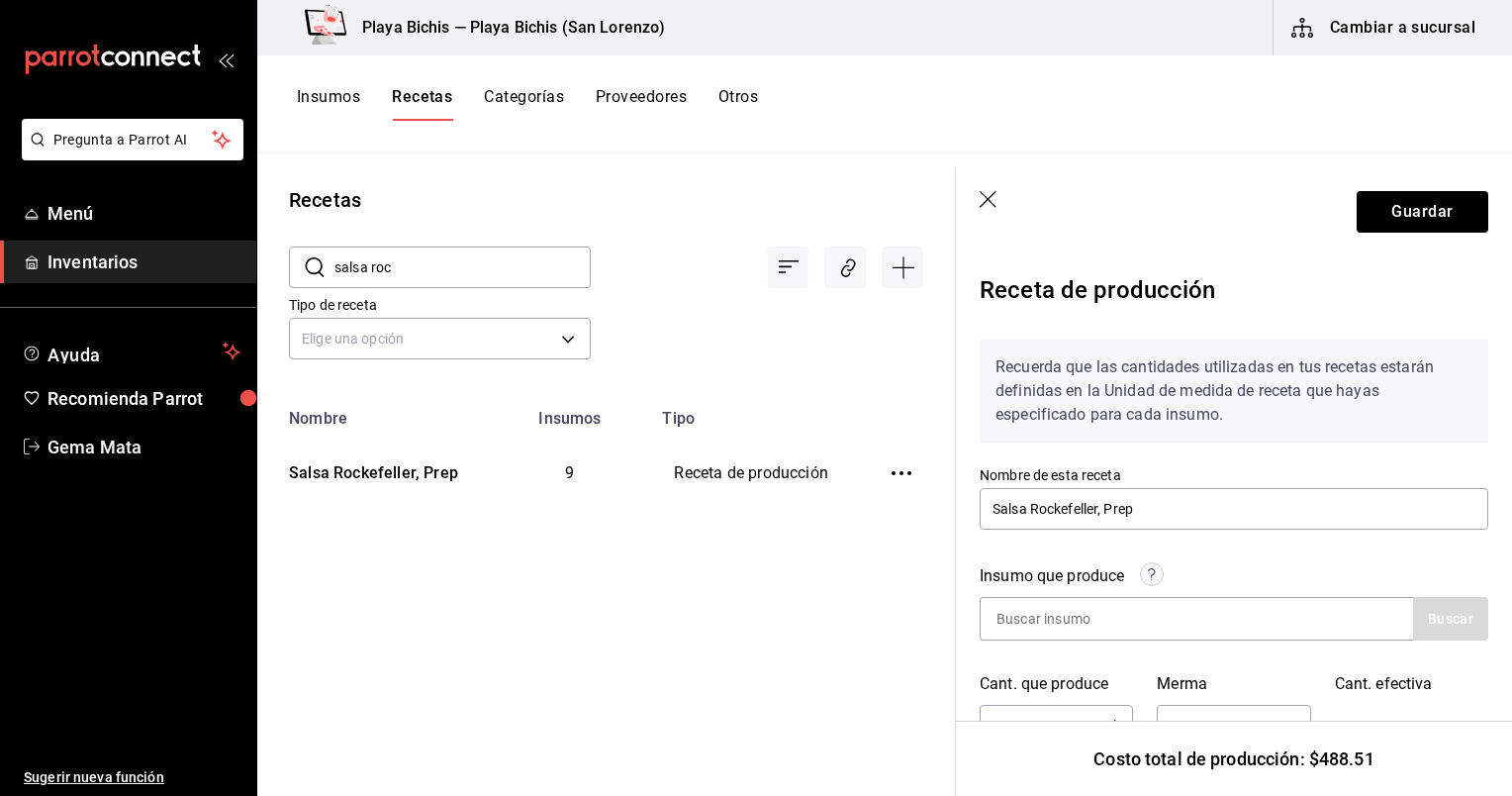 scroll, scrollTop: 143, scrollLeft: 0, axis: vertical 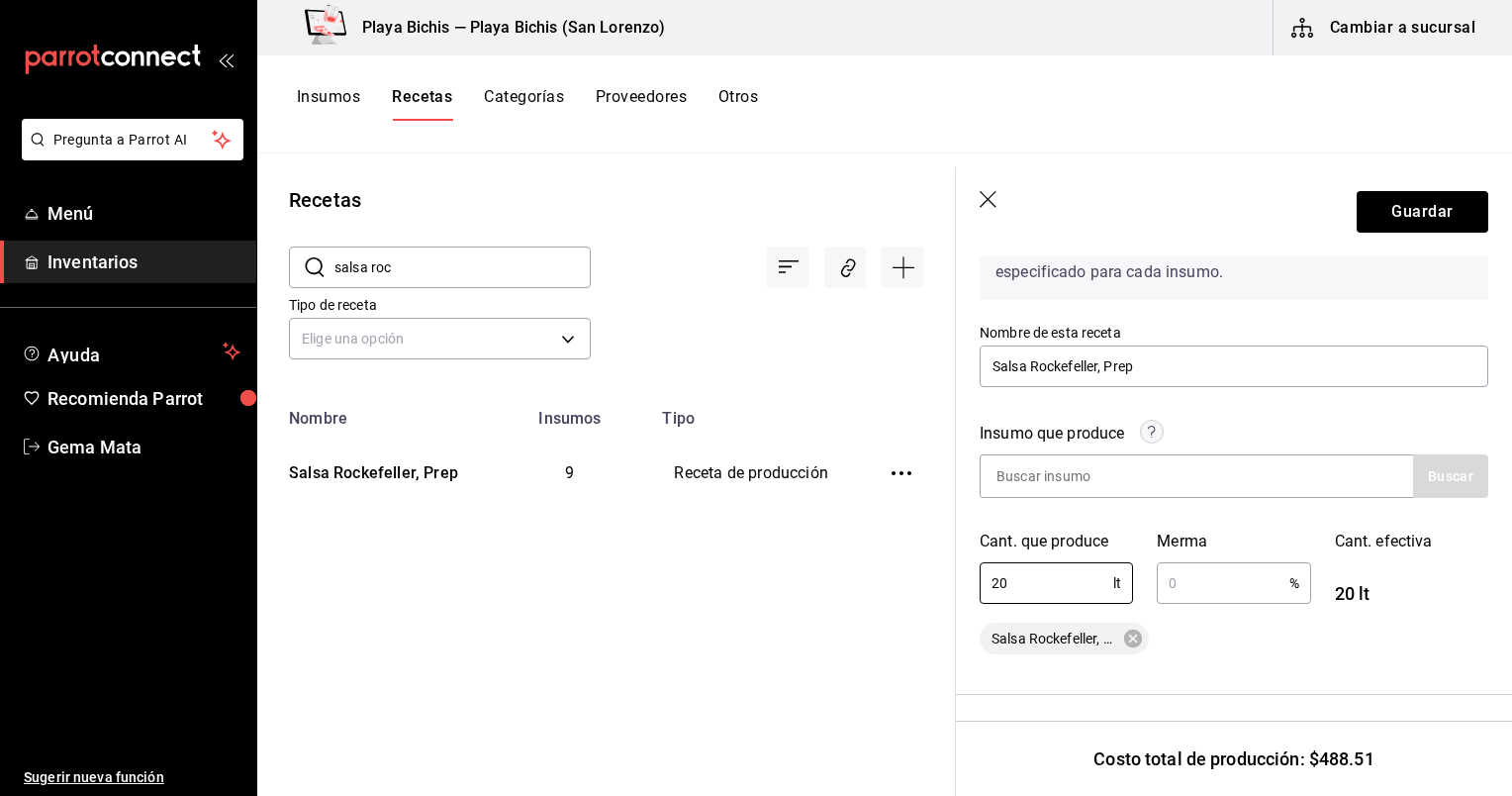drag, startPoint x: 1049, startPoint y: 582, endPoint x: 956, endPoint y: 580, distance: 93.0215 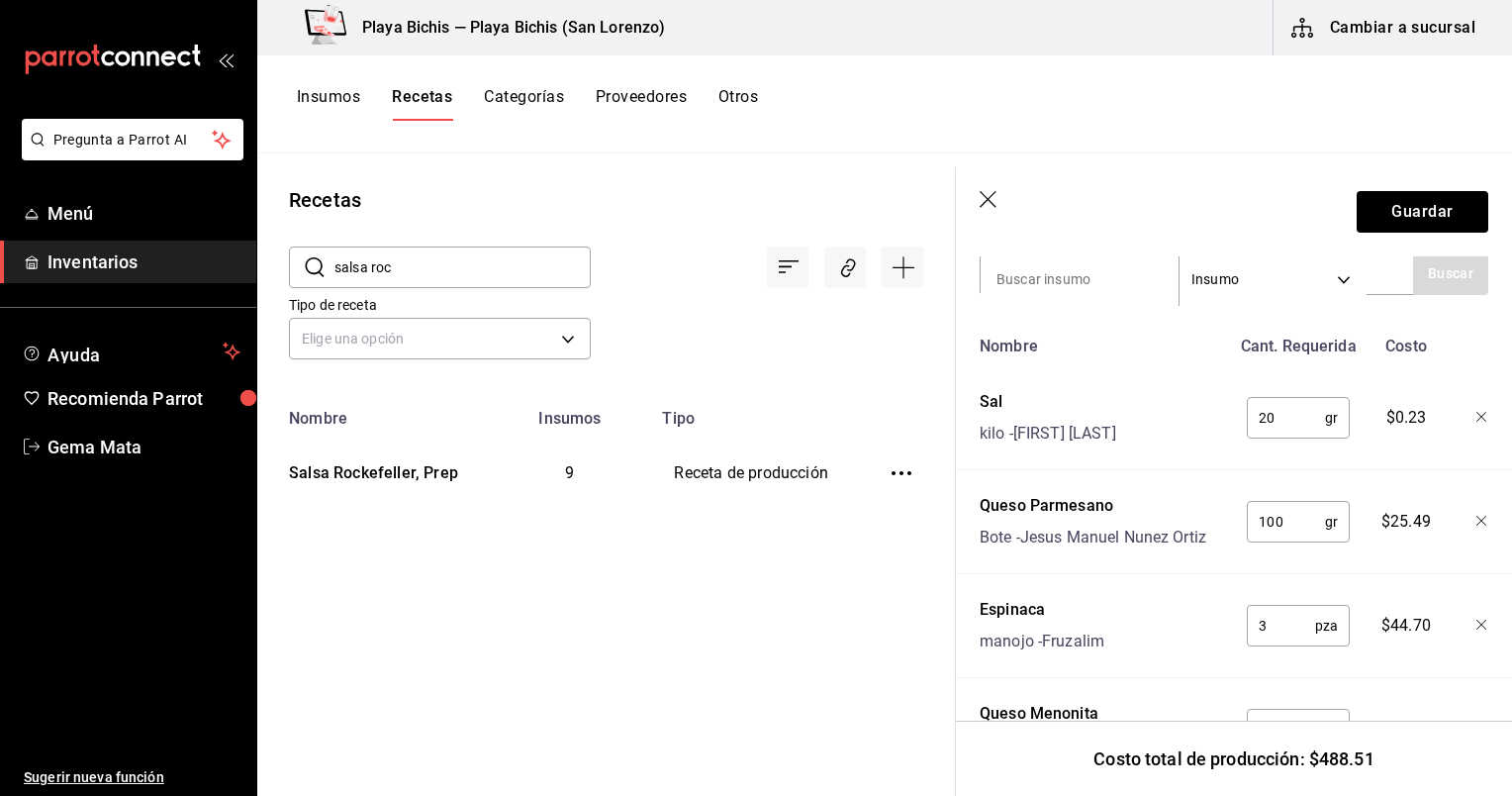 scroll, scrollTop: 707, scrollLeft: 0, axis: vertical 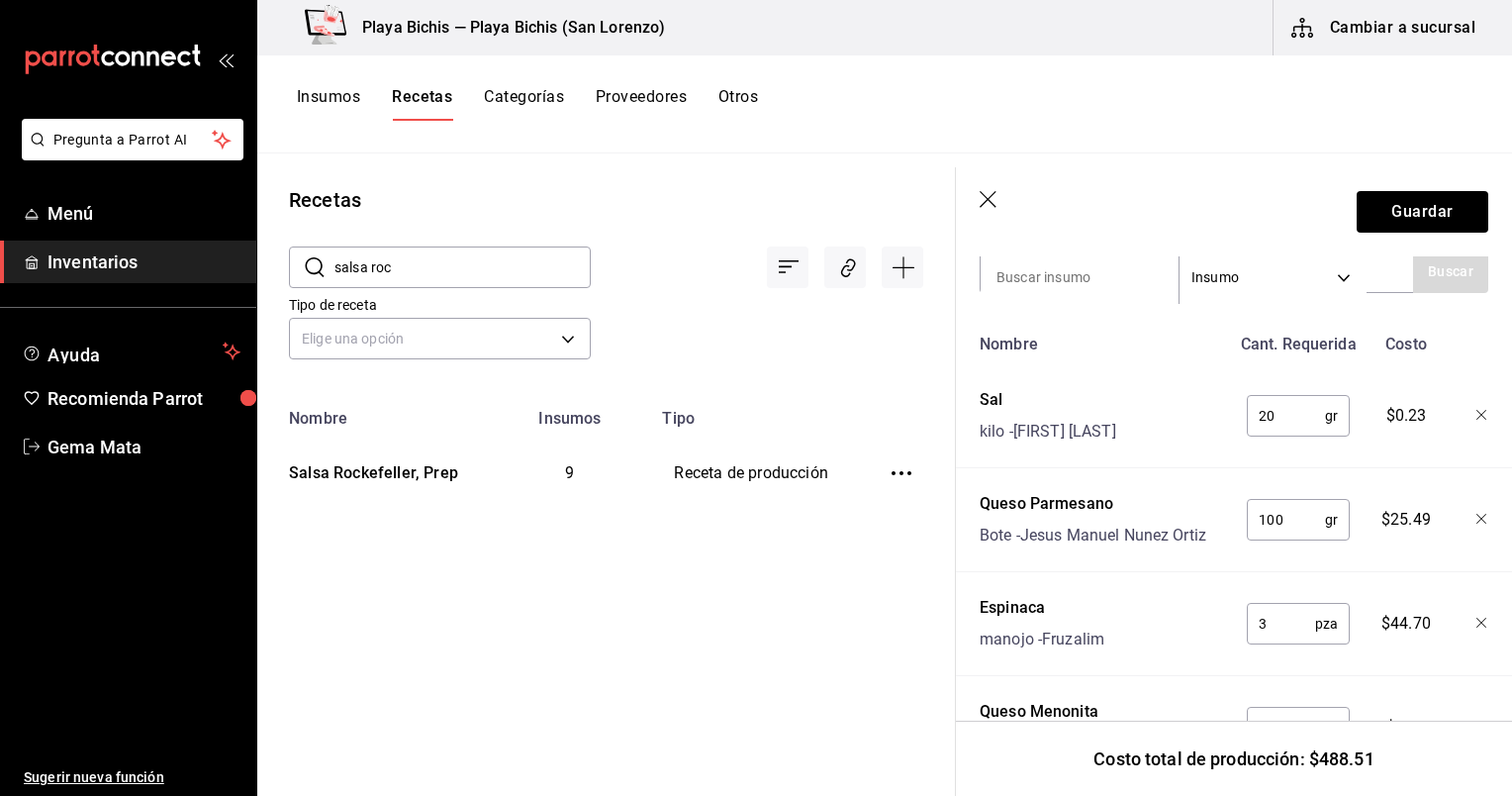 type on "15" 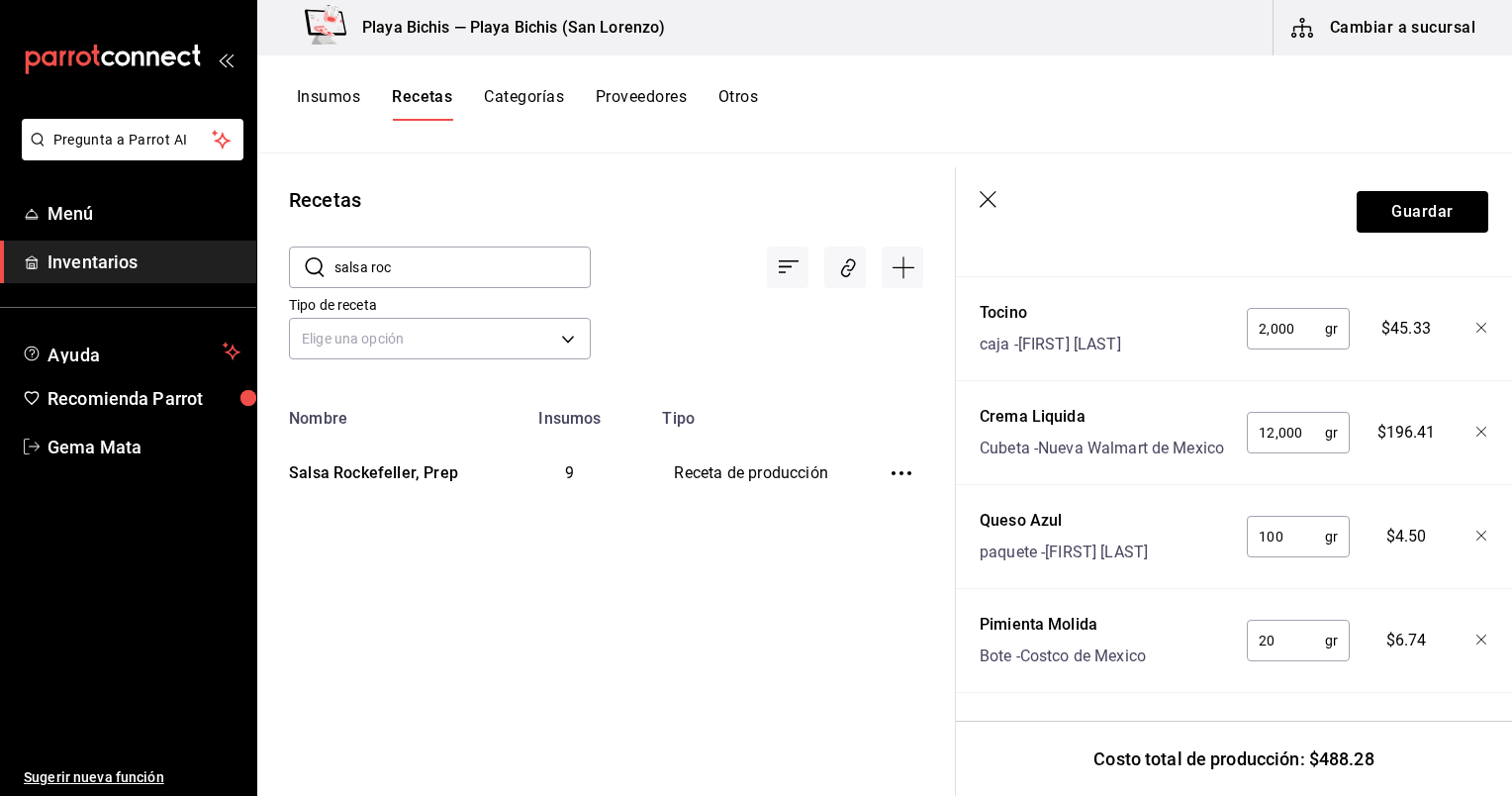 click 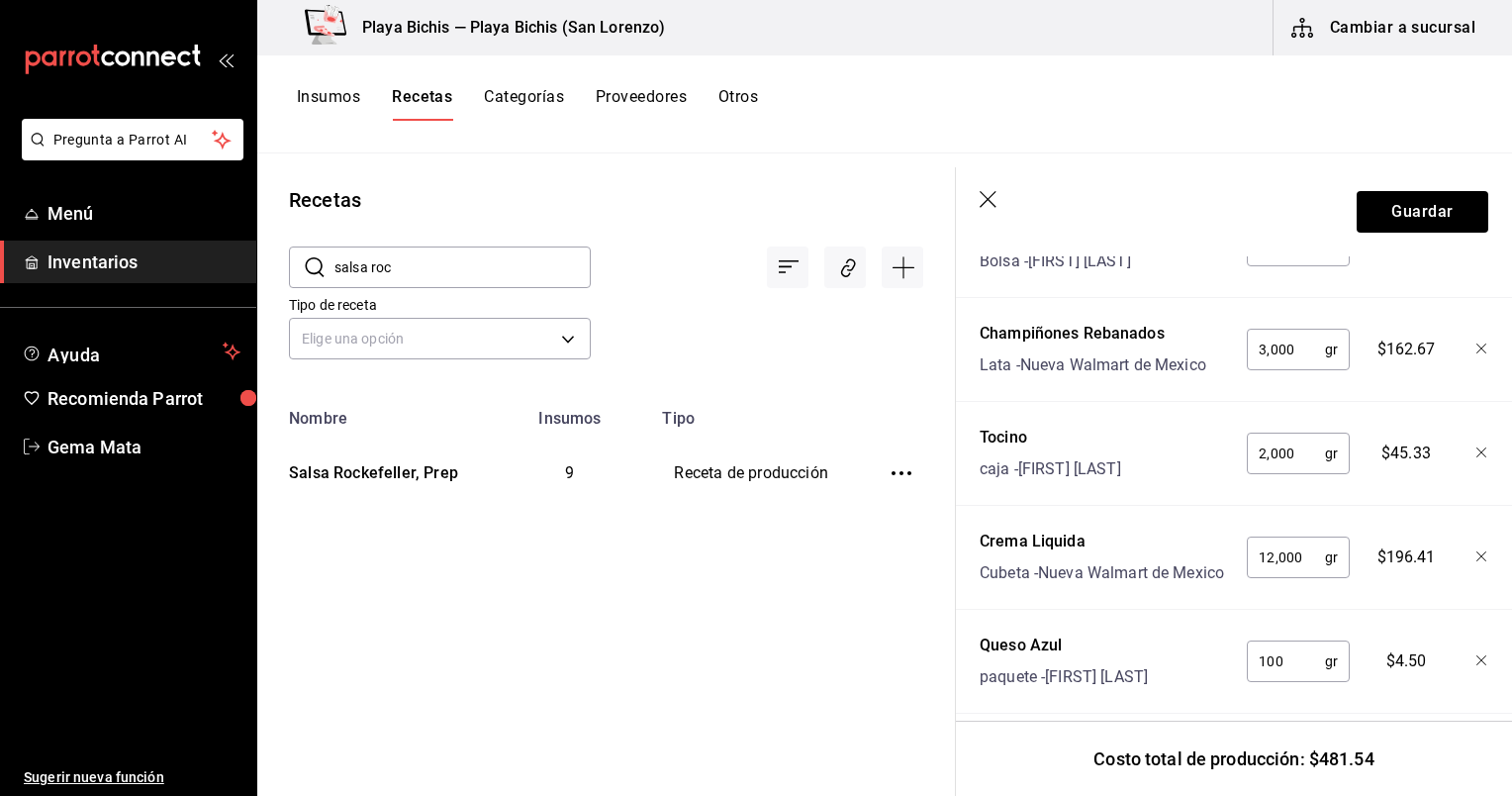 scroll, scrollTop: 1144, scrollLeft: 0, axis: vertical 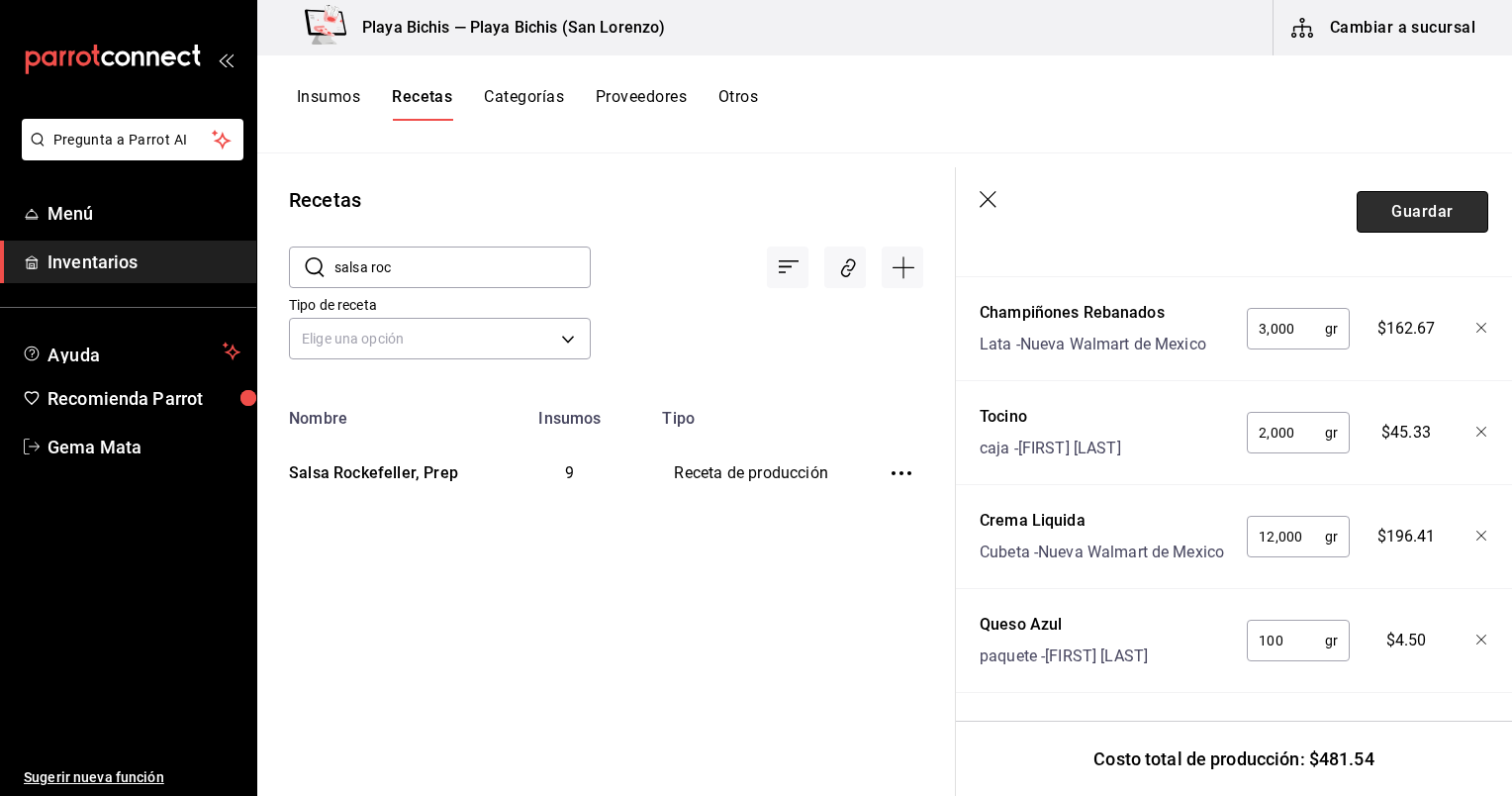 click on "Guardar" at bounding box center (1422, 212) 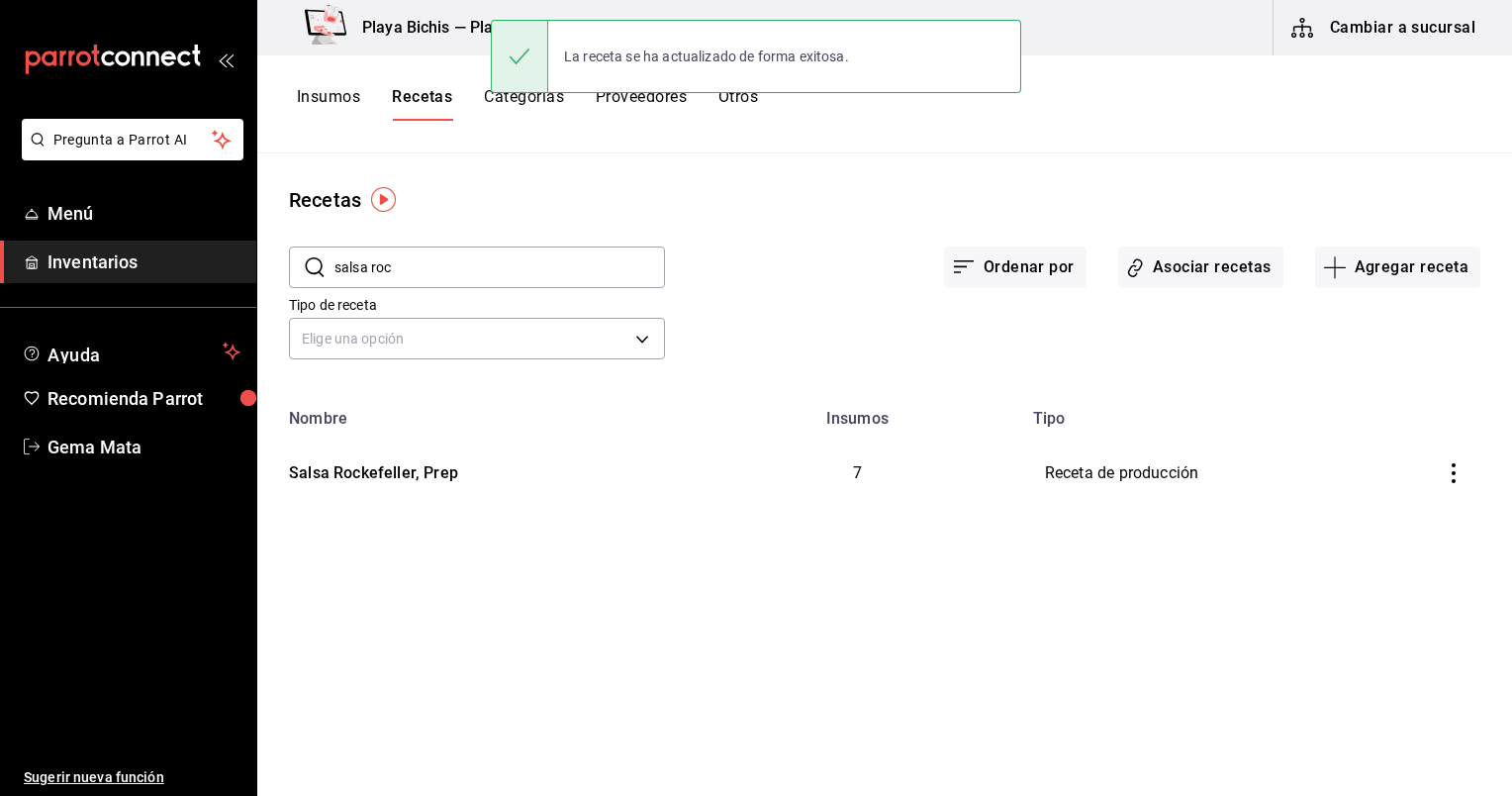 scroll, scrollTop: 0, scrollLeft: 0, axis: both 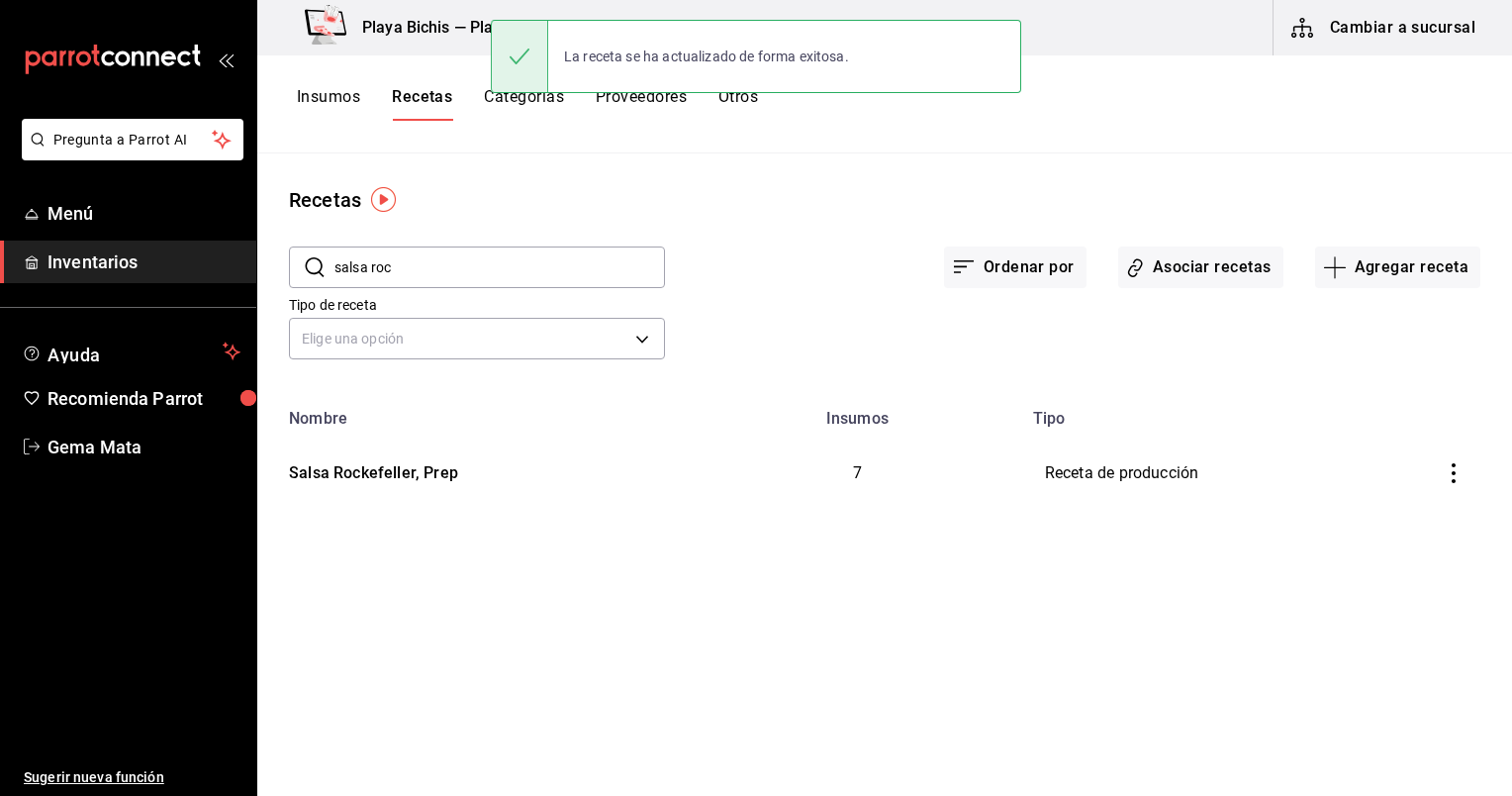 click on "Insumos" at bounding box center [329, 104] 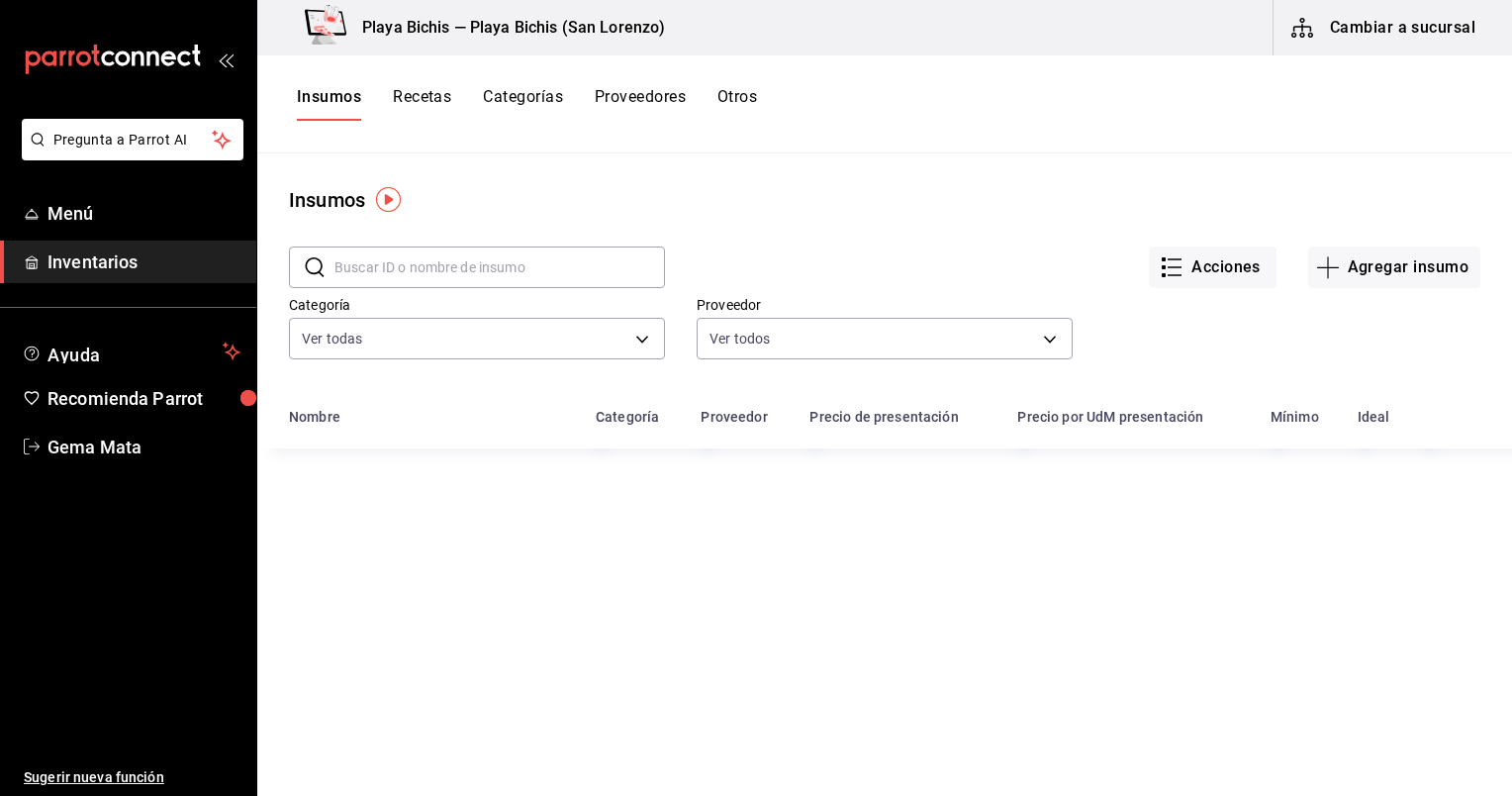 click at bounding box center [500, 267] 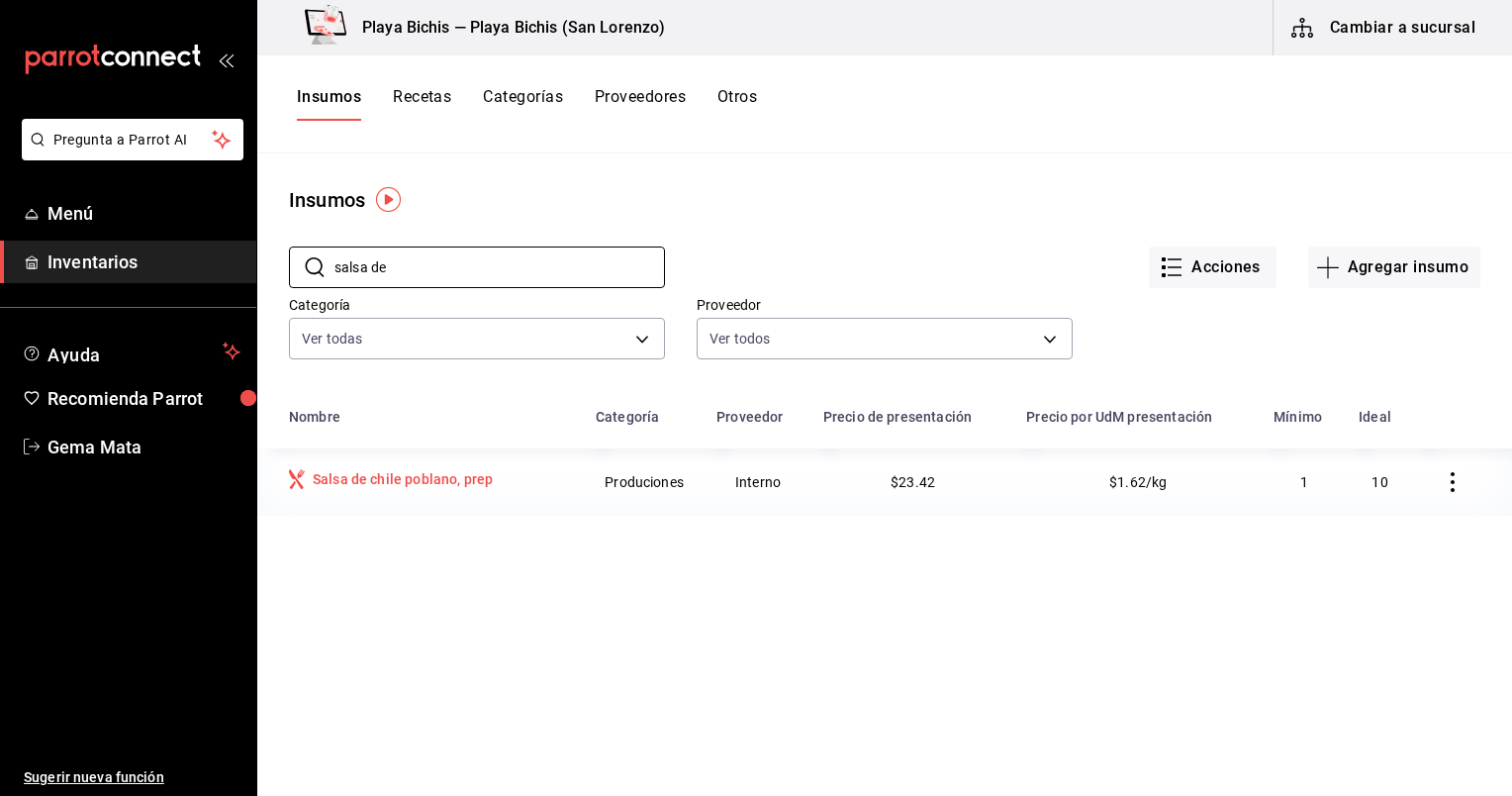 type on "salsa de" 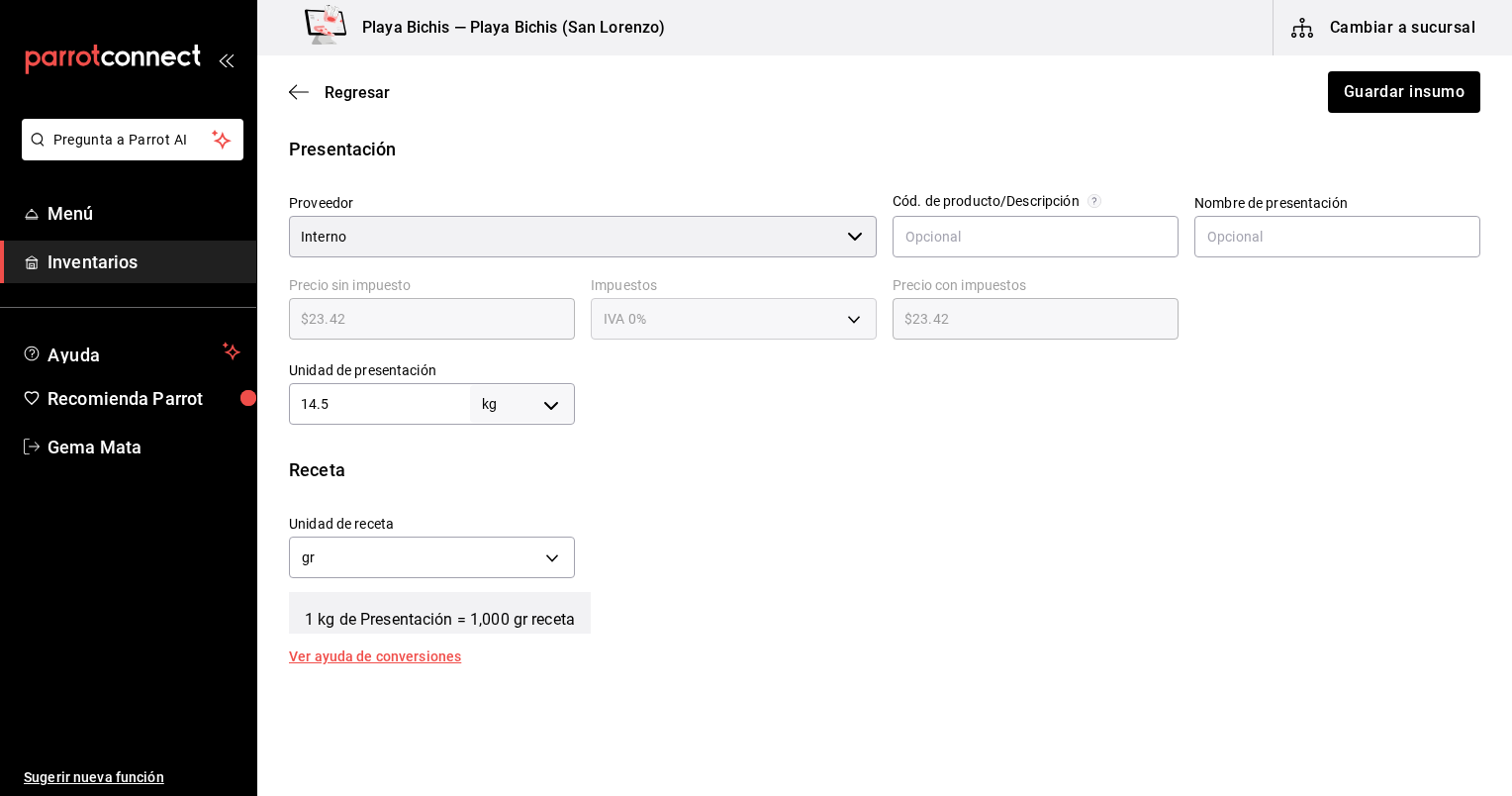 scroll, scrollTop: 408, scrollLeft: 0, axis: vertical 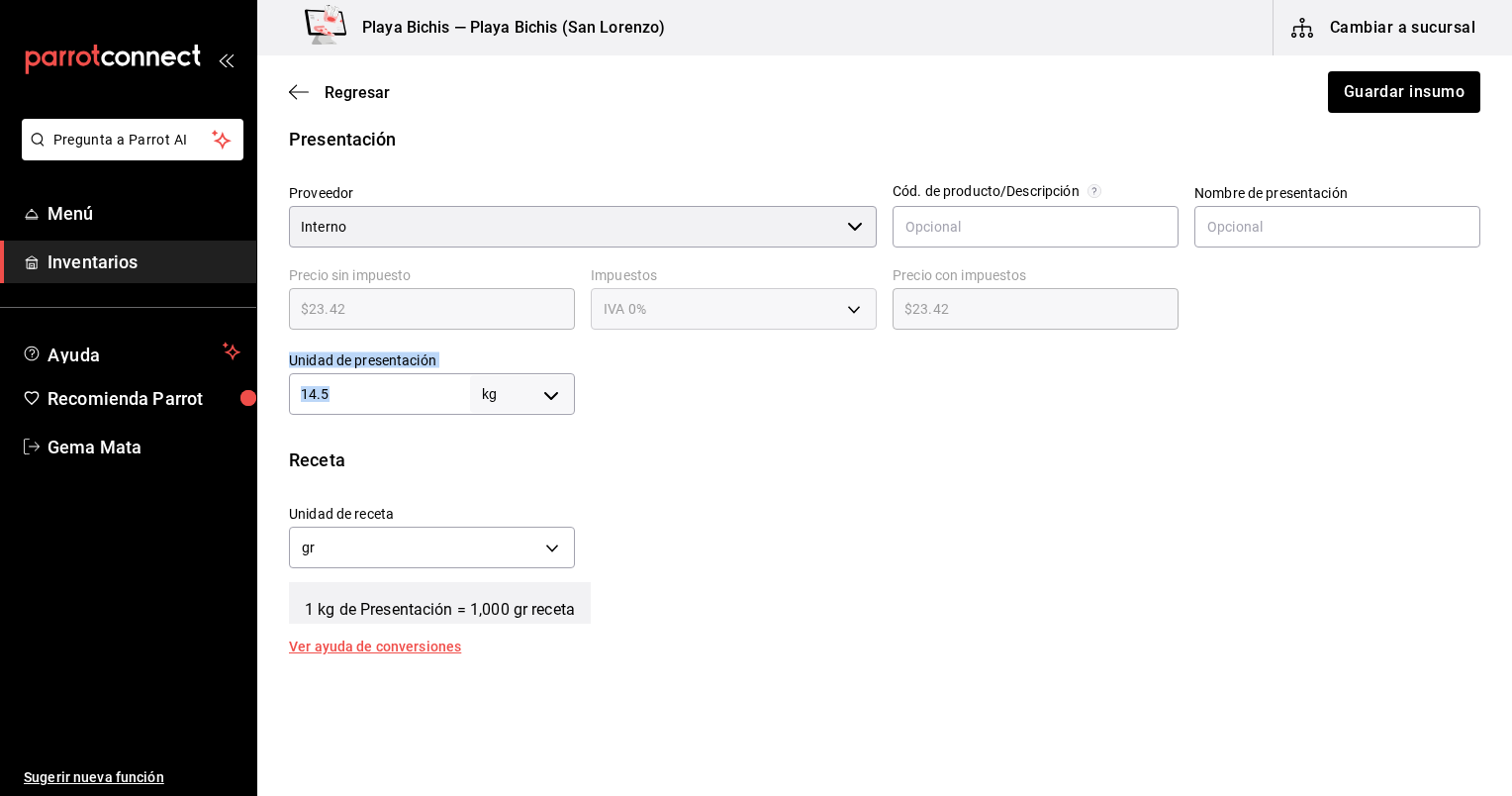 drag, startPoint x: 408, startPoint y: 408, endPoint x: 271, endPoint y: 386, distance: 138.75518 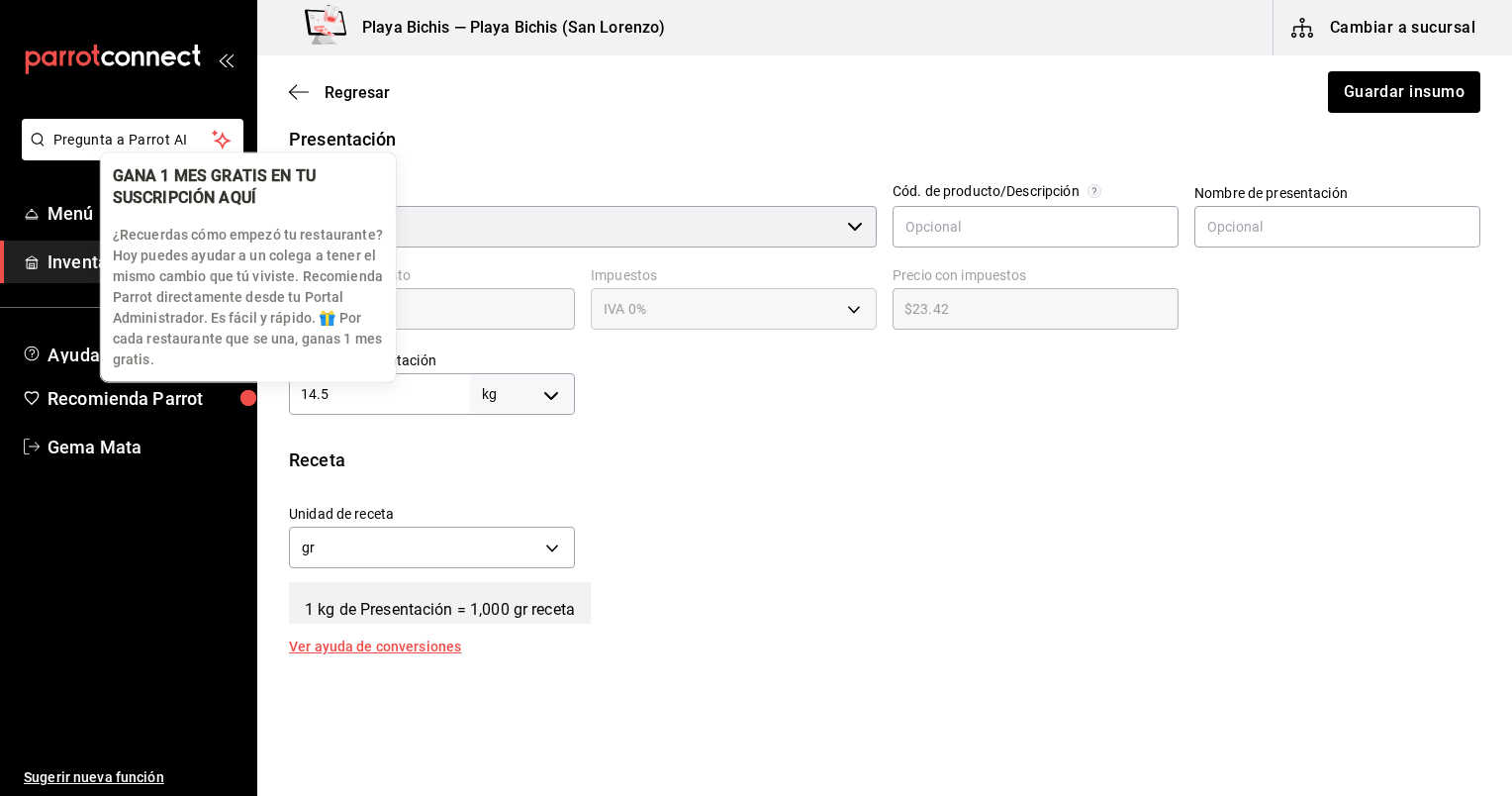 drag, startPoint x: 271, startPoint y: 386, endPoint x: 389, endPoint y: 400, distance: 118.8276 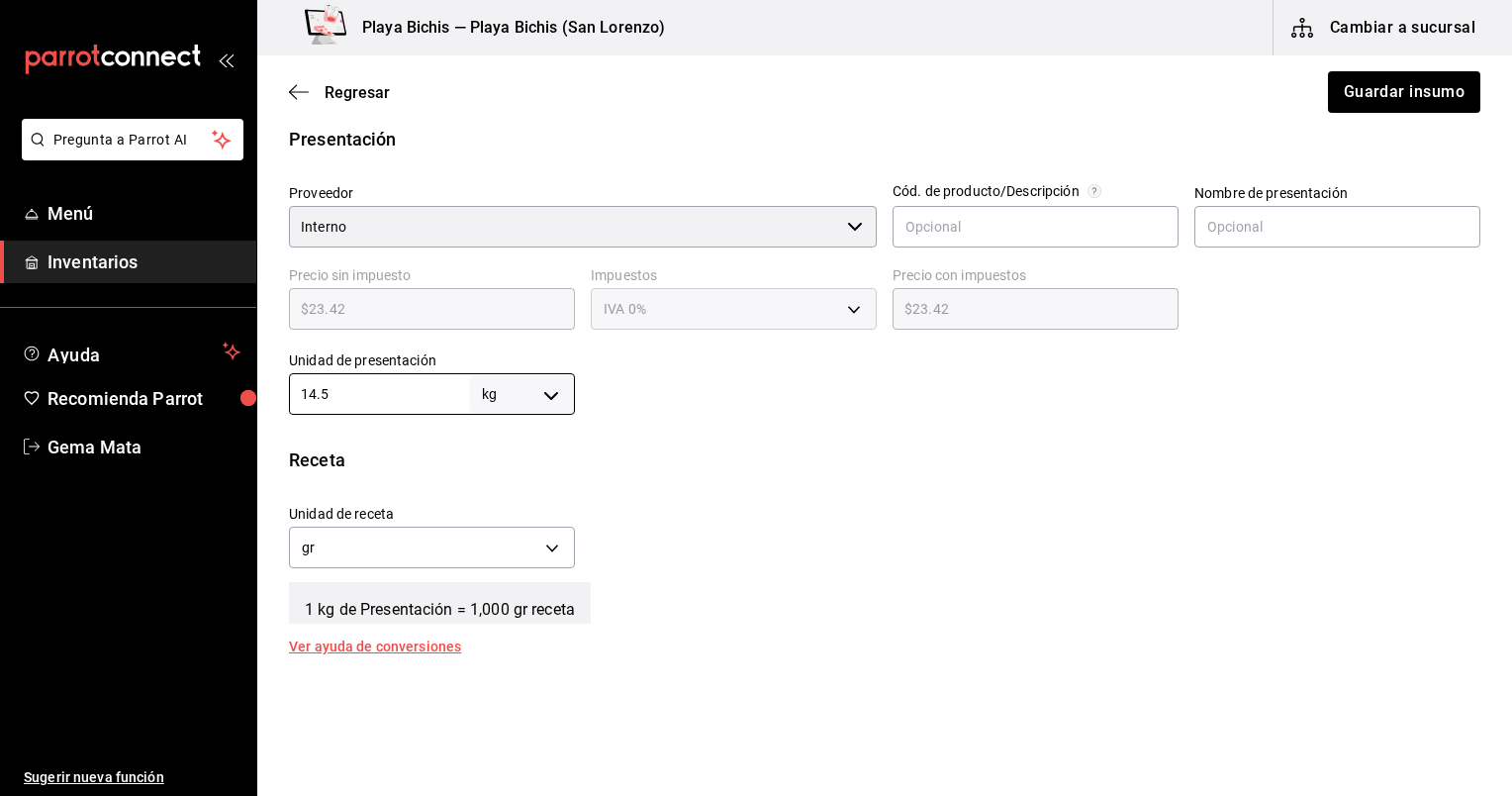 type on "14." 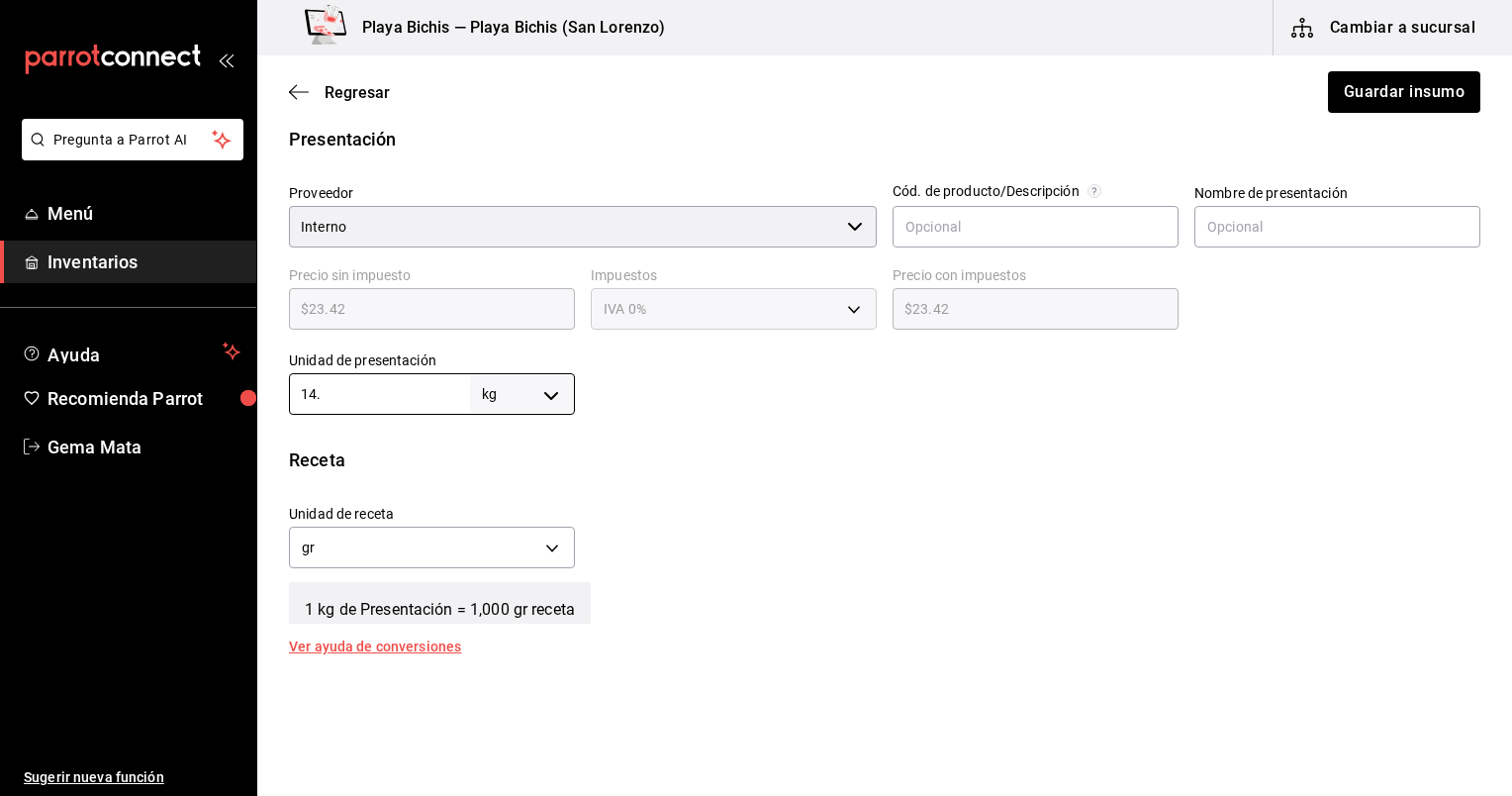 type on "14,000" 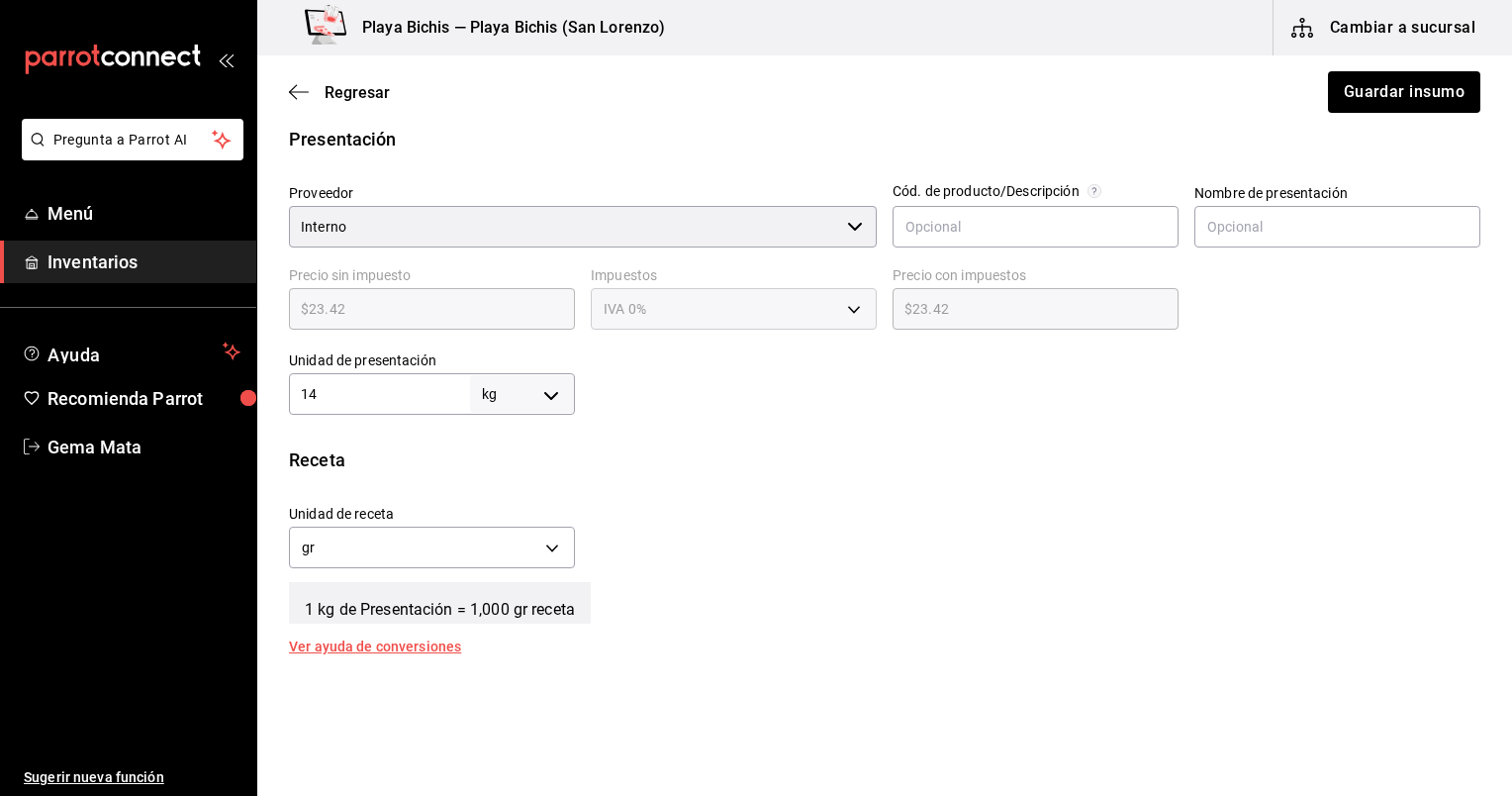 type on "14" 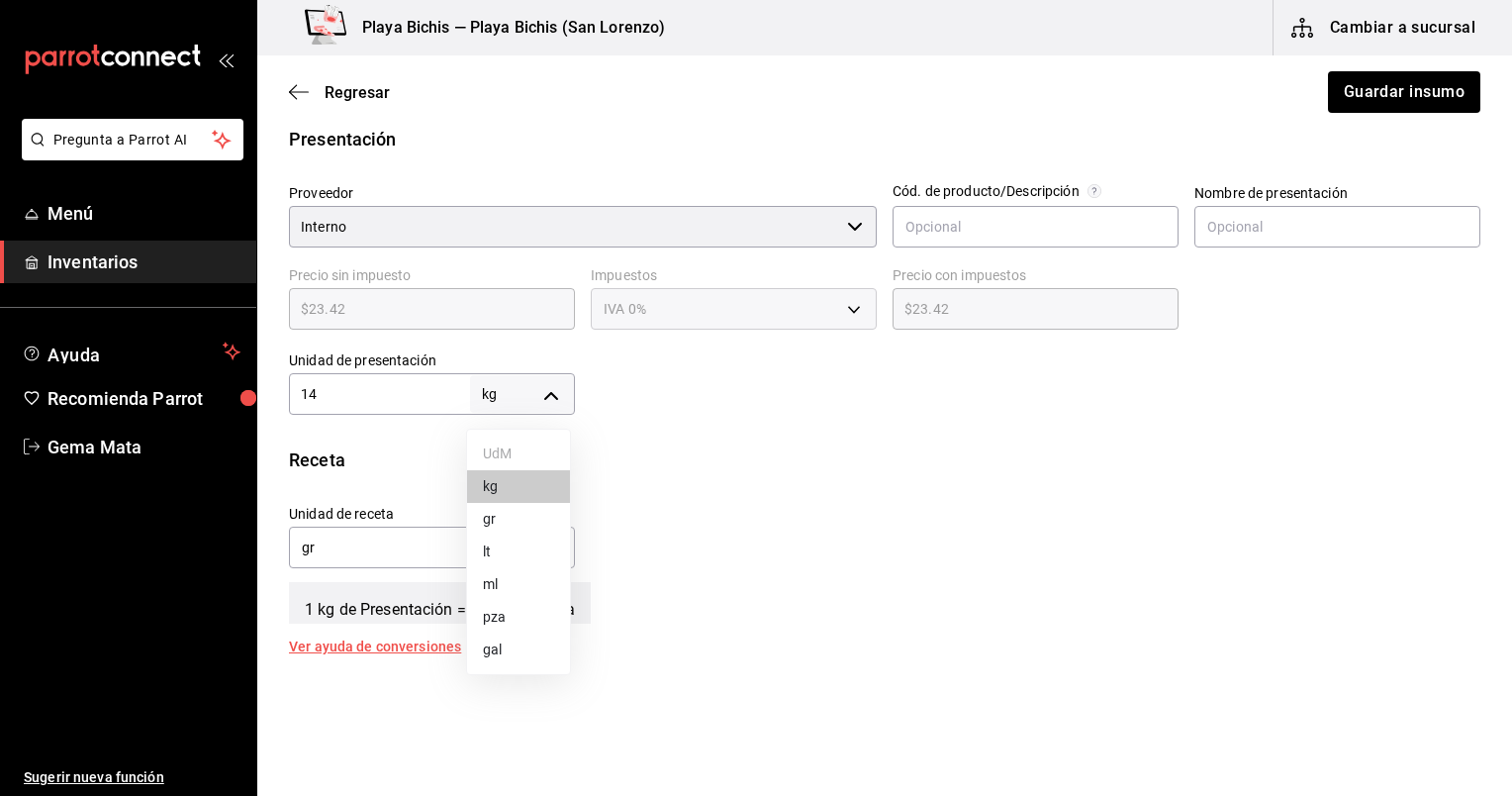 click on "Pregunta a Parrot AI Menú   Inventarios   Ayuda Recomienda Parrot   Gema Mata   Sugerir nueva función   Playa Bichis — Playa Bichis (San Lorenzo) Cambiar a sucursal Regresar Guardar insumo Insumo IN-1743024282890 Nombre Salsa de chile poblano, prep Categoría de inventario Produciones ​ Mínimo 1 ​ Ideal 10 ​ Insumo de producción Este insumo se produce con una receta de producción Presentación Proveedor Interno ​ Cód. de producto/Descripción Nombre de presentación Precio sin impuesto $23.42 ​ Impuestos IVA 0% IVA_0 Precio con impuestos $23.42 ​ Unidad de presentación 14 kg KILOGRAM ​ Receta Unidad de receta gr GRAM Factor de conversión 14,000 ​ 1 kg de Presentación = 1,000 gr receta Ver ayuda de conversiones Unidades de conteo kg Presentaciones (14 kg) ; GANA 1 MES GRATIS EN TU SUSCRIPCIÓN AQUÍ Pregunta a Parrot AI Menú   Inventarios   Ayuda Recomienda Parrot   Gema Mata   Sugerir nueva función   Visitar centro de ayuda (81) 2046 6363 soporte@parrotsoftware.io (81) 2046 6363" at bounding box center [756, 342] 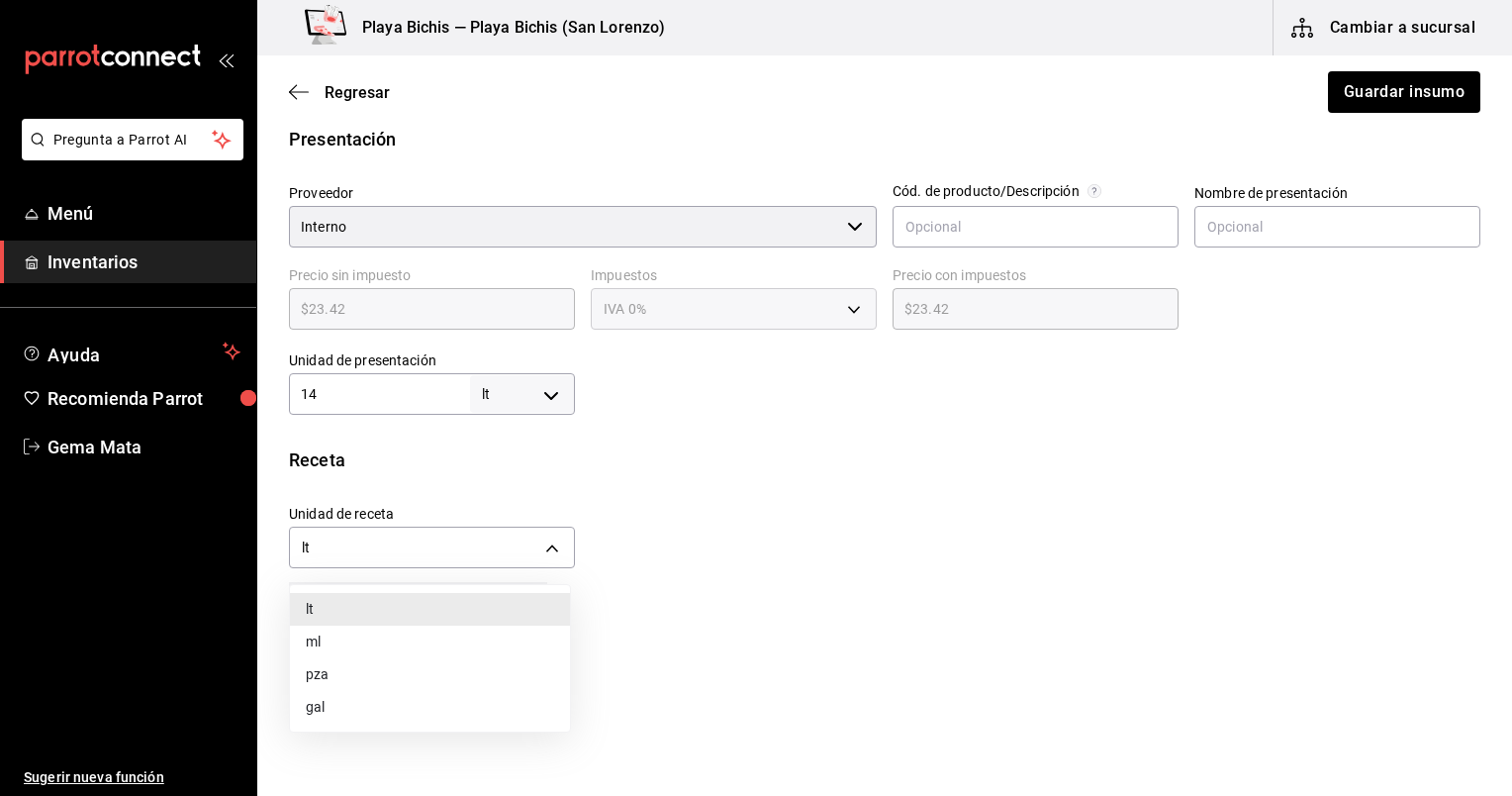 click on "Pregunta a Parrot AI Menú   Inventarios   Ayuda Recomienda Parrot   Gema Mata   Sugerir nueva función   Playa Bichis — Playa Bichis (San Lorenzo) Cambiar a sucursal Regresar Guardar insumo Insumo IN-1743024282890 Nombre Salsa de chile poblano, prep Categoría de inventario Produciones ​ Mínimo 1 ​ Ideal 10 ​ Insumo de producción Este insumo se produce con una receta de producción Presentación Proveedor Interno ​ Cód. de producto/Descripción Nombre de presentación Precio sin impuesto $23.42 ​ Impuestos IVA 0% IVA_0 Precio con impuestos $23.42 ​ Unidad de presentación 14 lt LITER ​ Receta Unidad de receta lt LITER Factor de conversión 14 ​ 1 lt de Presentación = 1 lt receta Ver ayuda de conversiones Unidades de conteo lt Presentaciones (14 lt) ; GANA 1 MES GRATIS EN TU SUSCRIPCIÓN AQUÍ Pregunta a Parrot AI Menú   Inventarios   Ayuda Recomienda Parrot   Gema Mata   Sugerir nueva función   Visitar centro de ayuda (81) 2046 6363 soporte@parrotsoftware.io Visitar centro de ayuda lt" at bounding box center [756, 342] 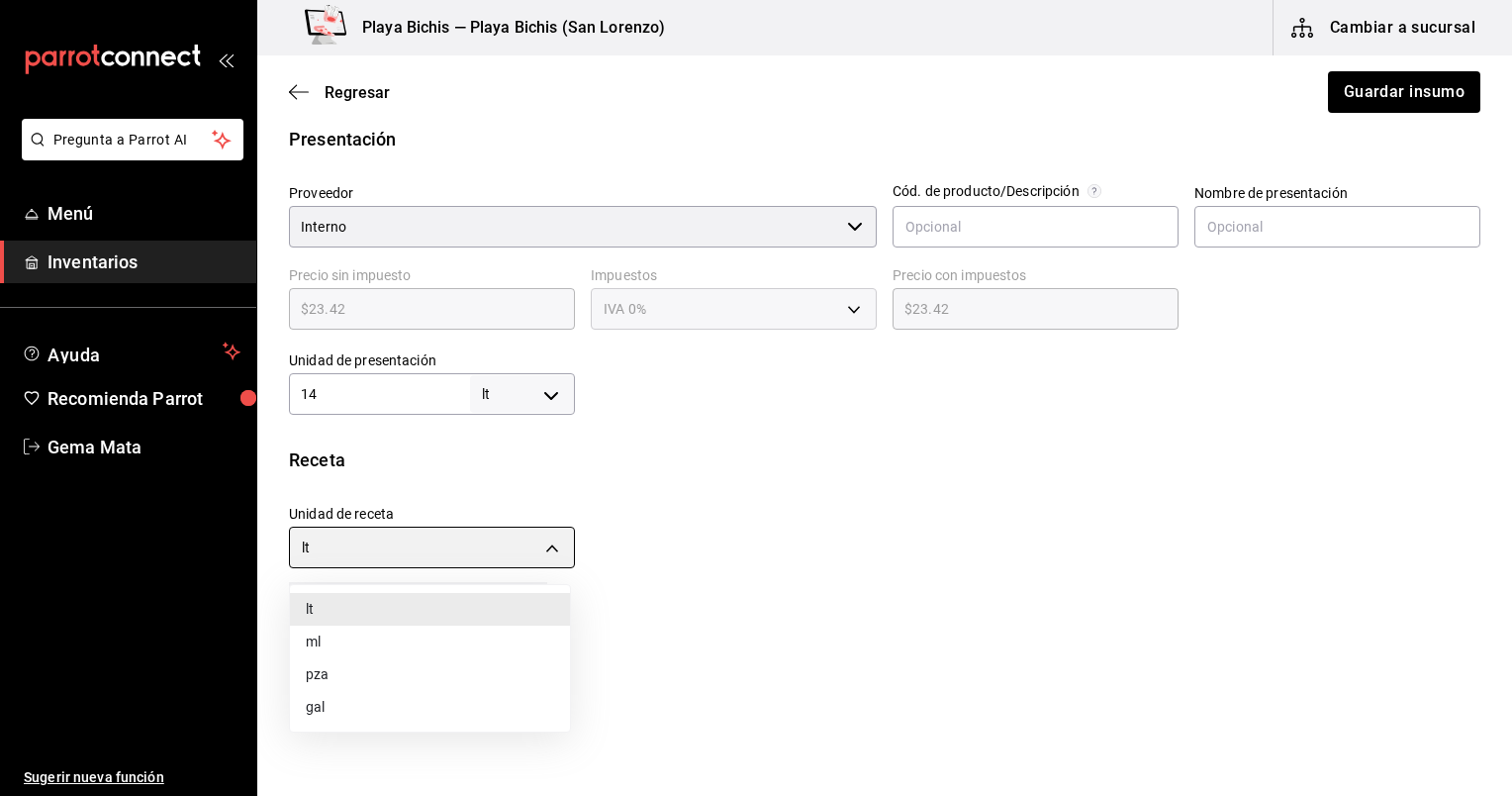 type on "MILLILITER" 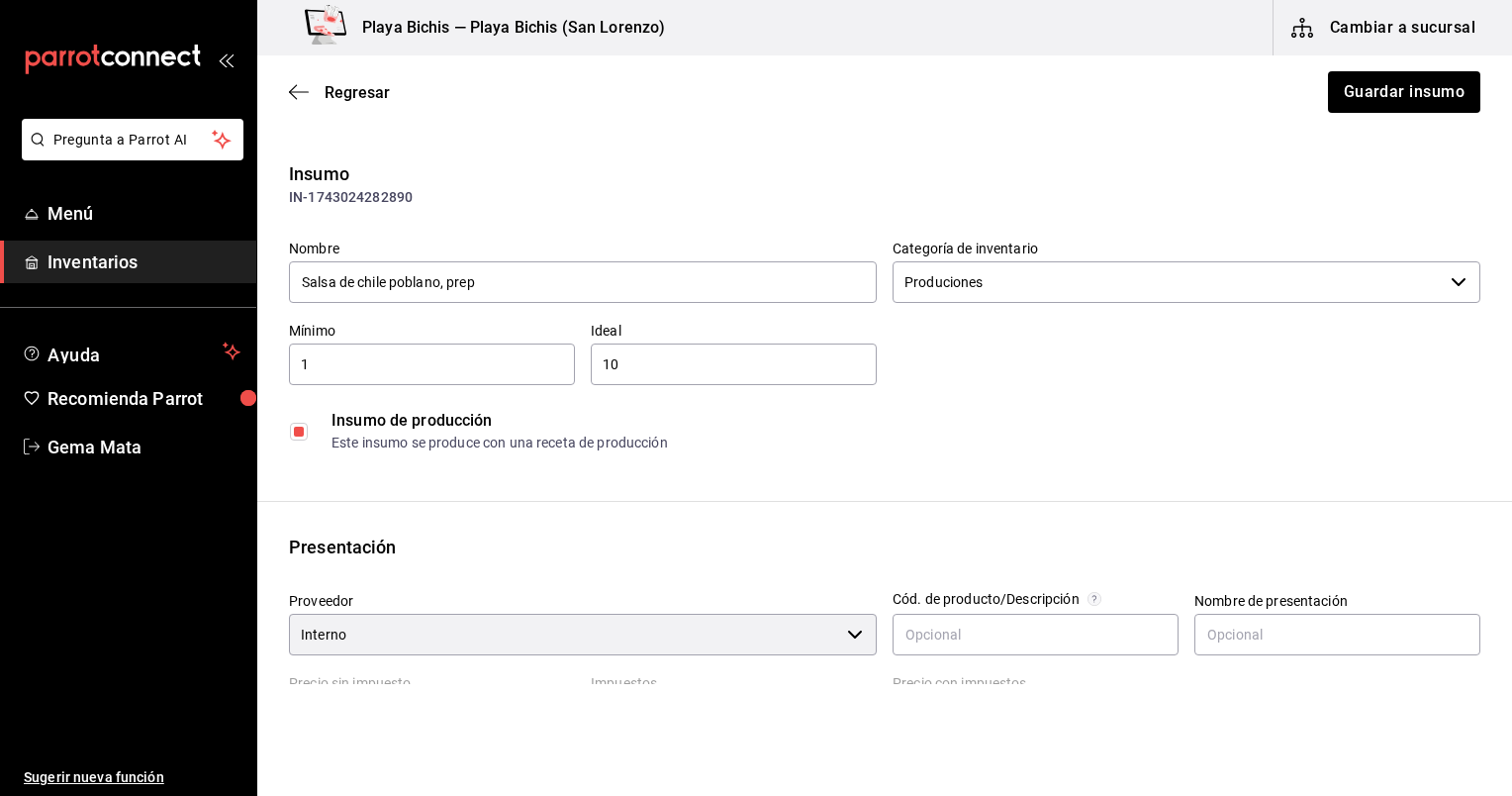 scroll, scrollTop: 0, scrollLeft: 0, axis: both 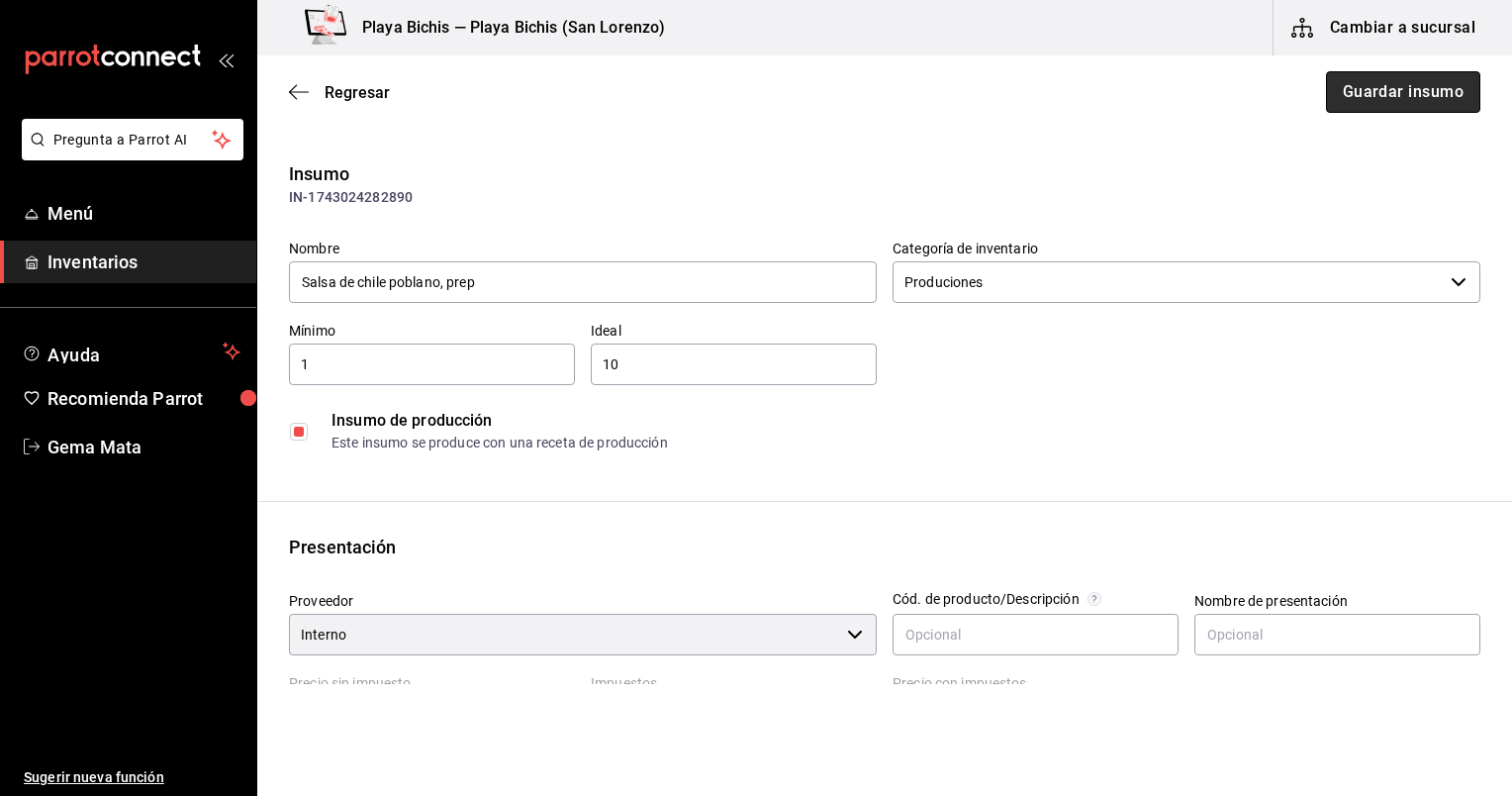 click on "Guardar insumo" at bounding box center (1403, 92) 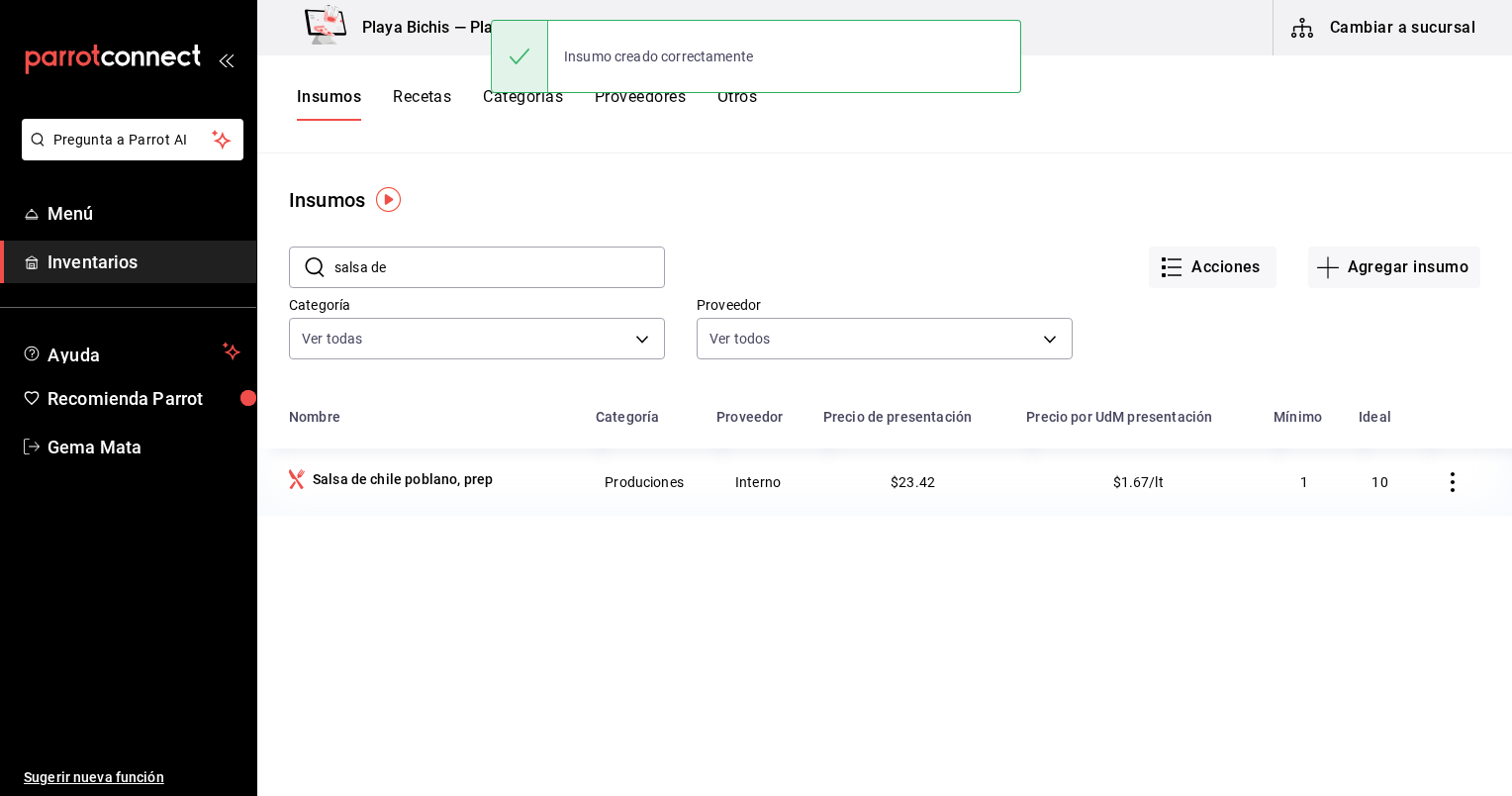 click on "Recetas" at bounding box center [422, 104] 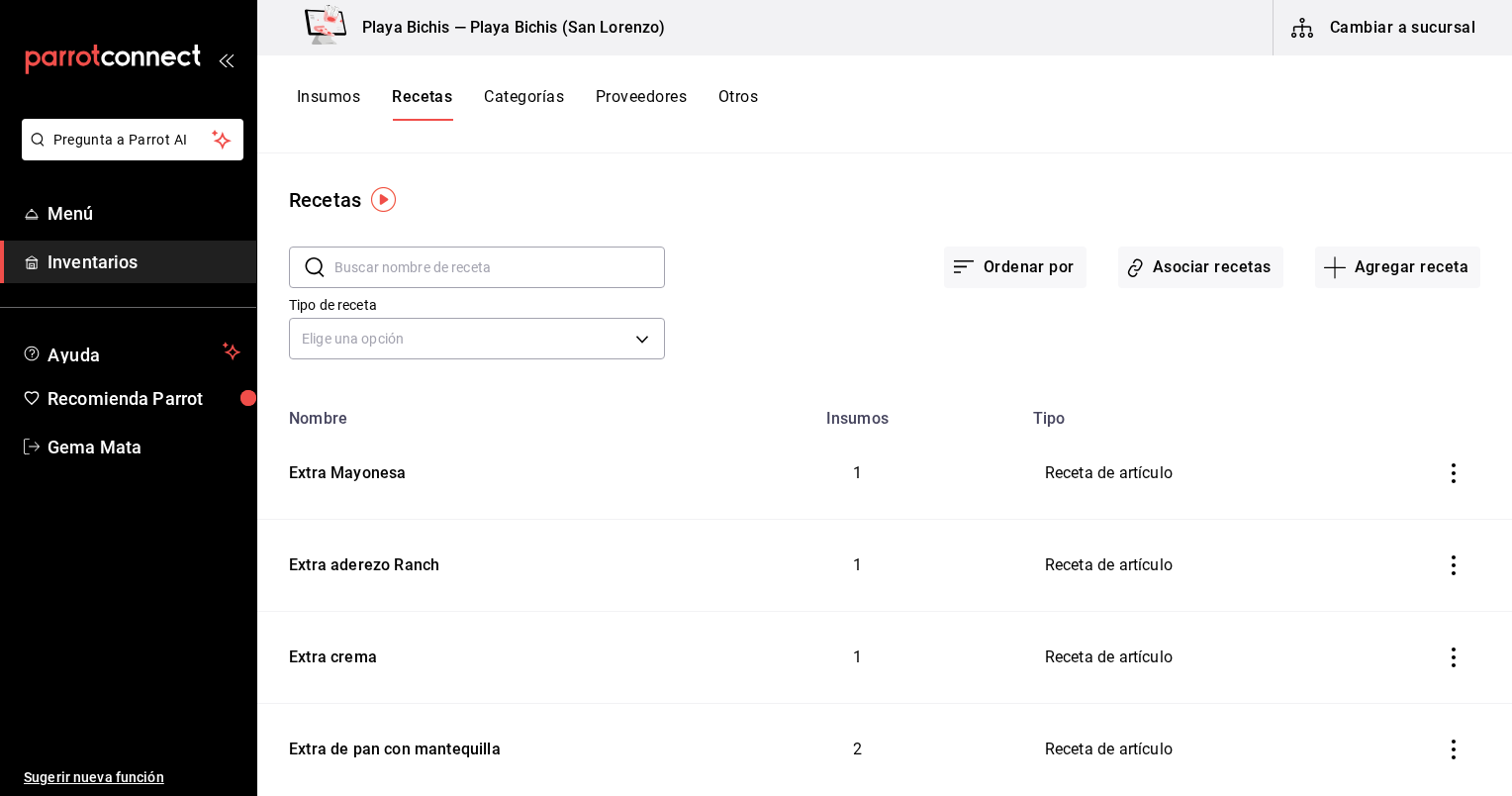 click at bounding box center (500, 267) 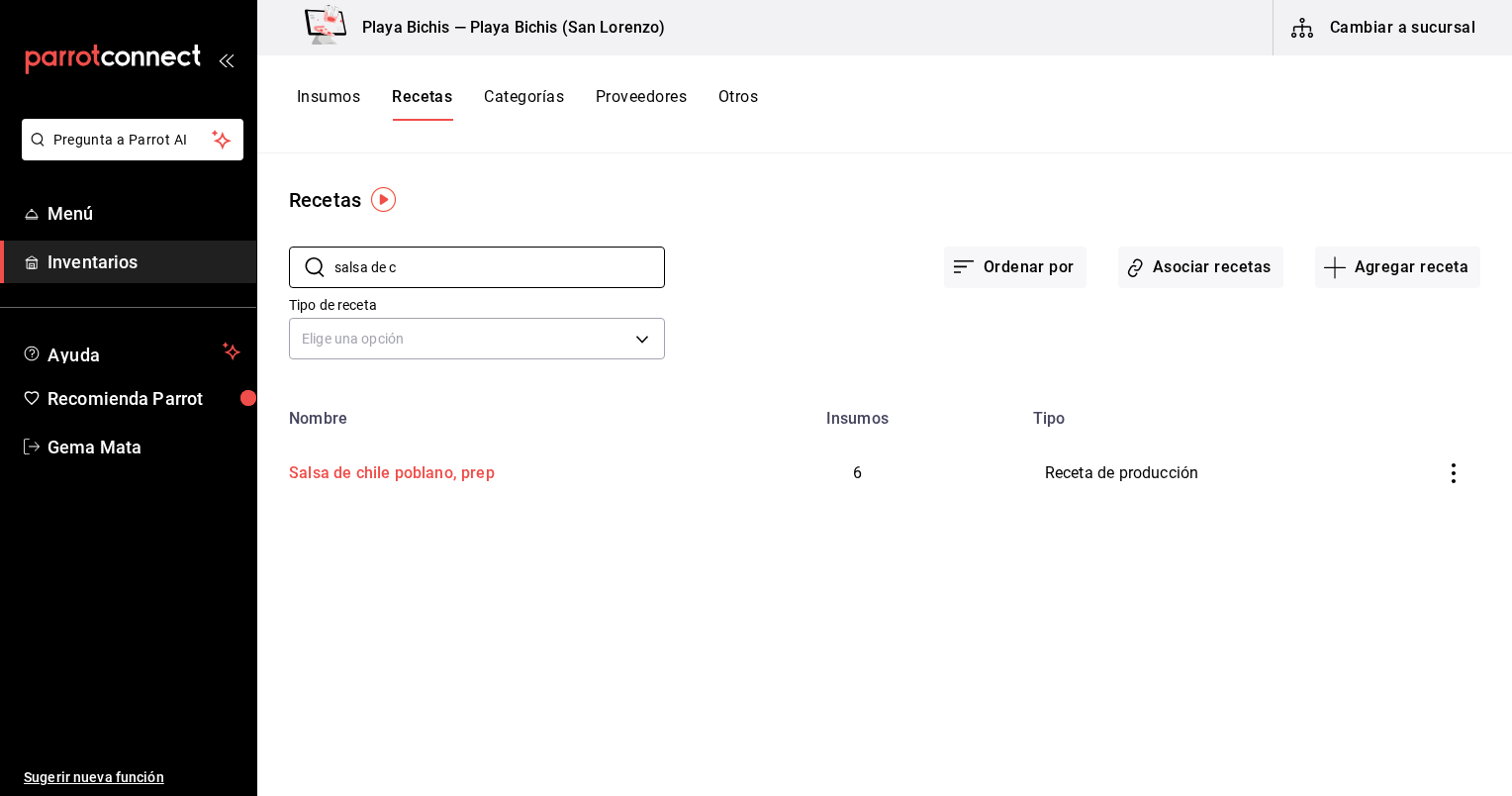 type on "salsa de c" 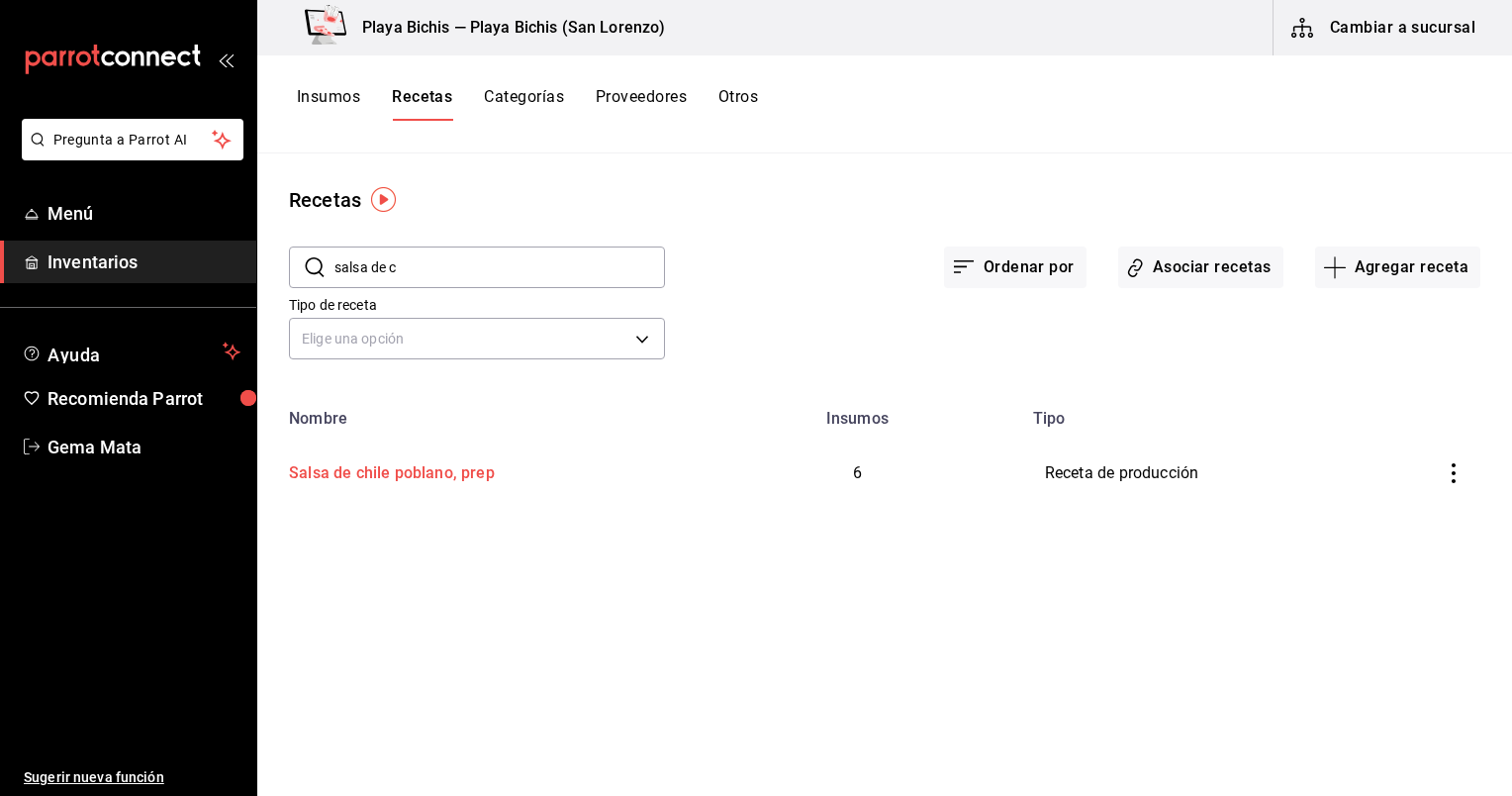 click on "Salsa de chile poblano, prep" at bounding box center (388, 469) 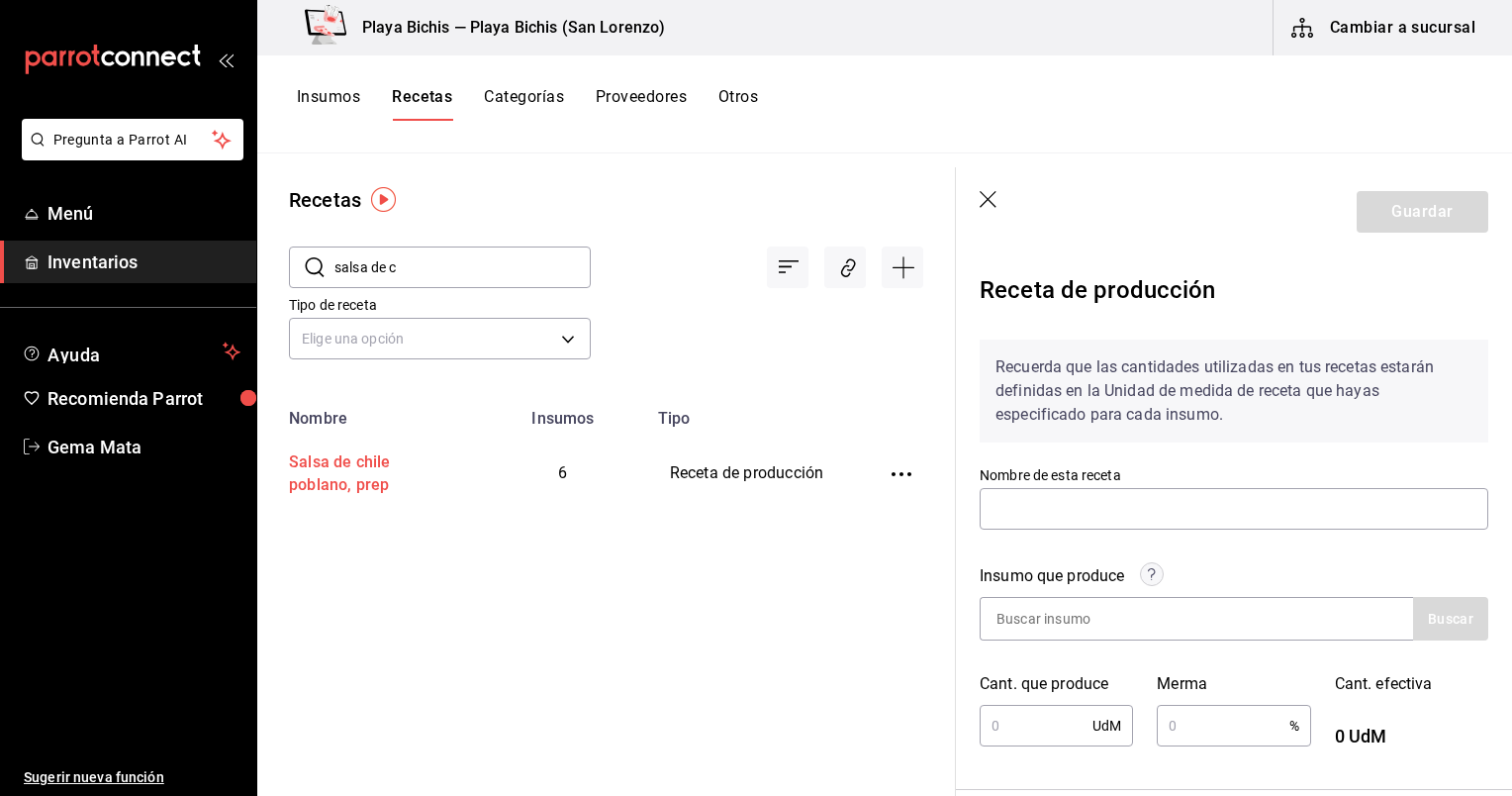 type on "Salsa de chile poblano, prep" 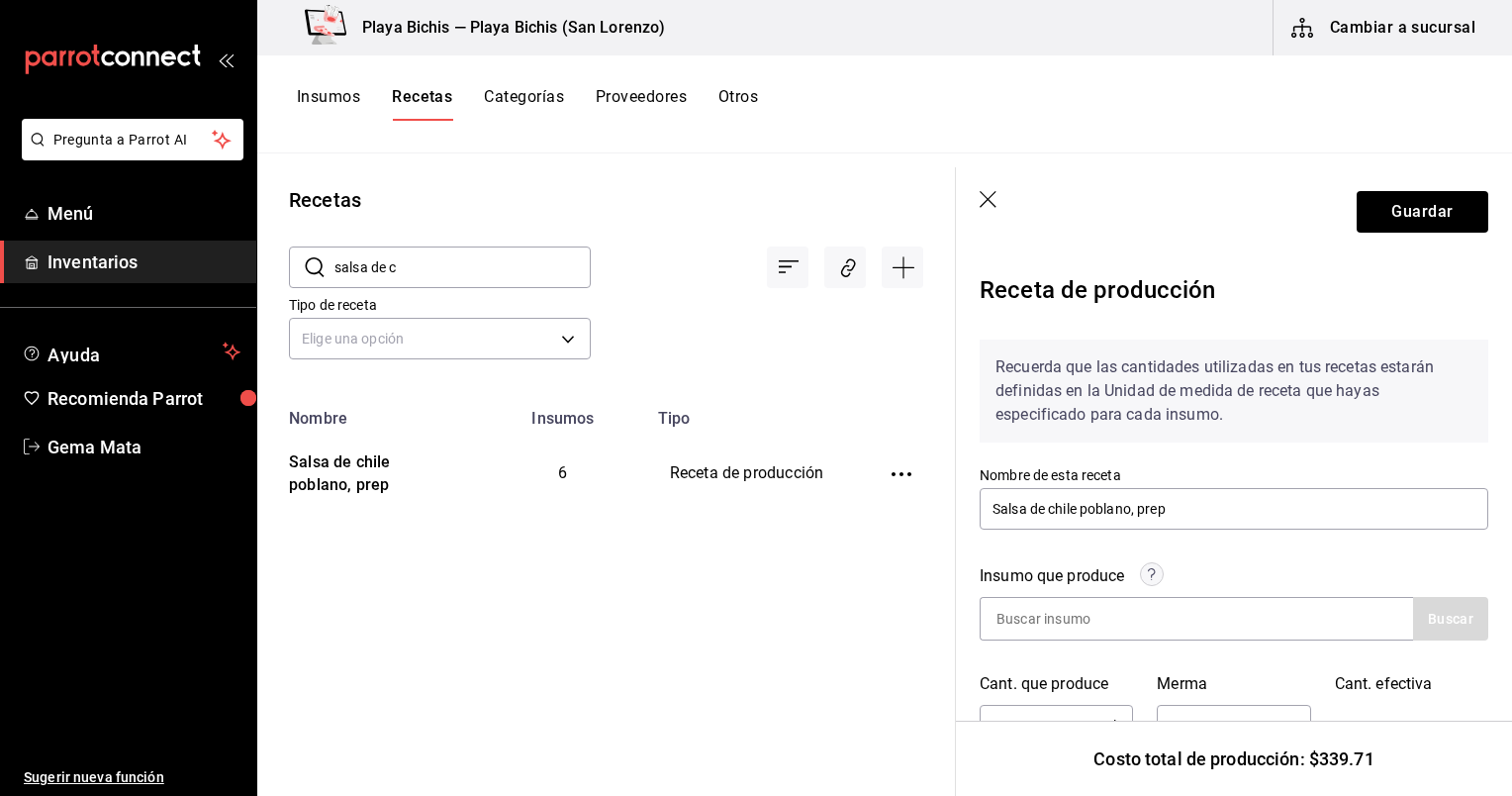 scroll, scrollTop: 126, scrollLeft: 0, axis: vertical 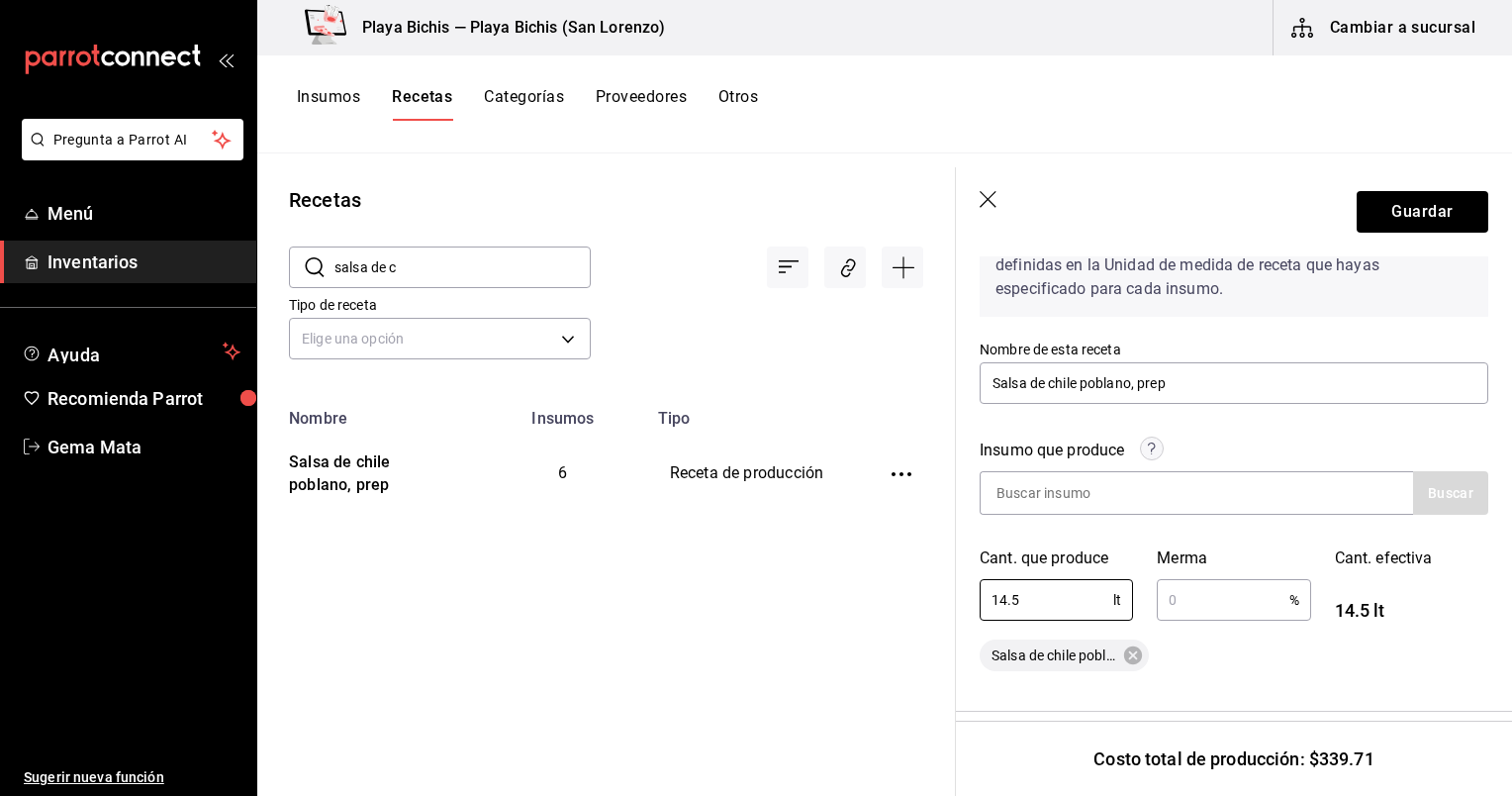 drag, startPoint x: 1088, startPoint y: 614, endPoint x: 938, endPoint y: 577, distance: 154.49595 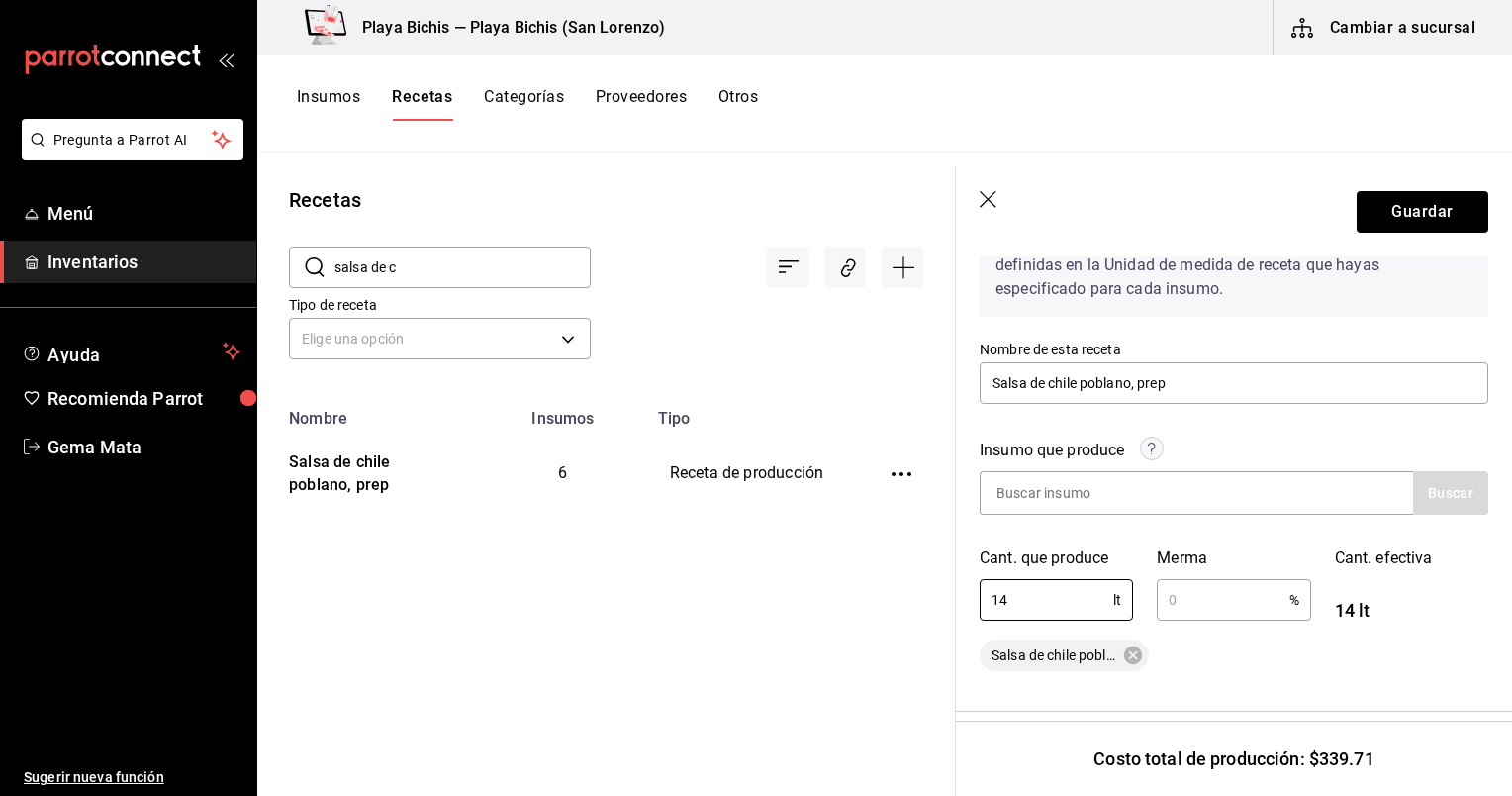 type on "14" 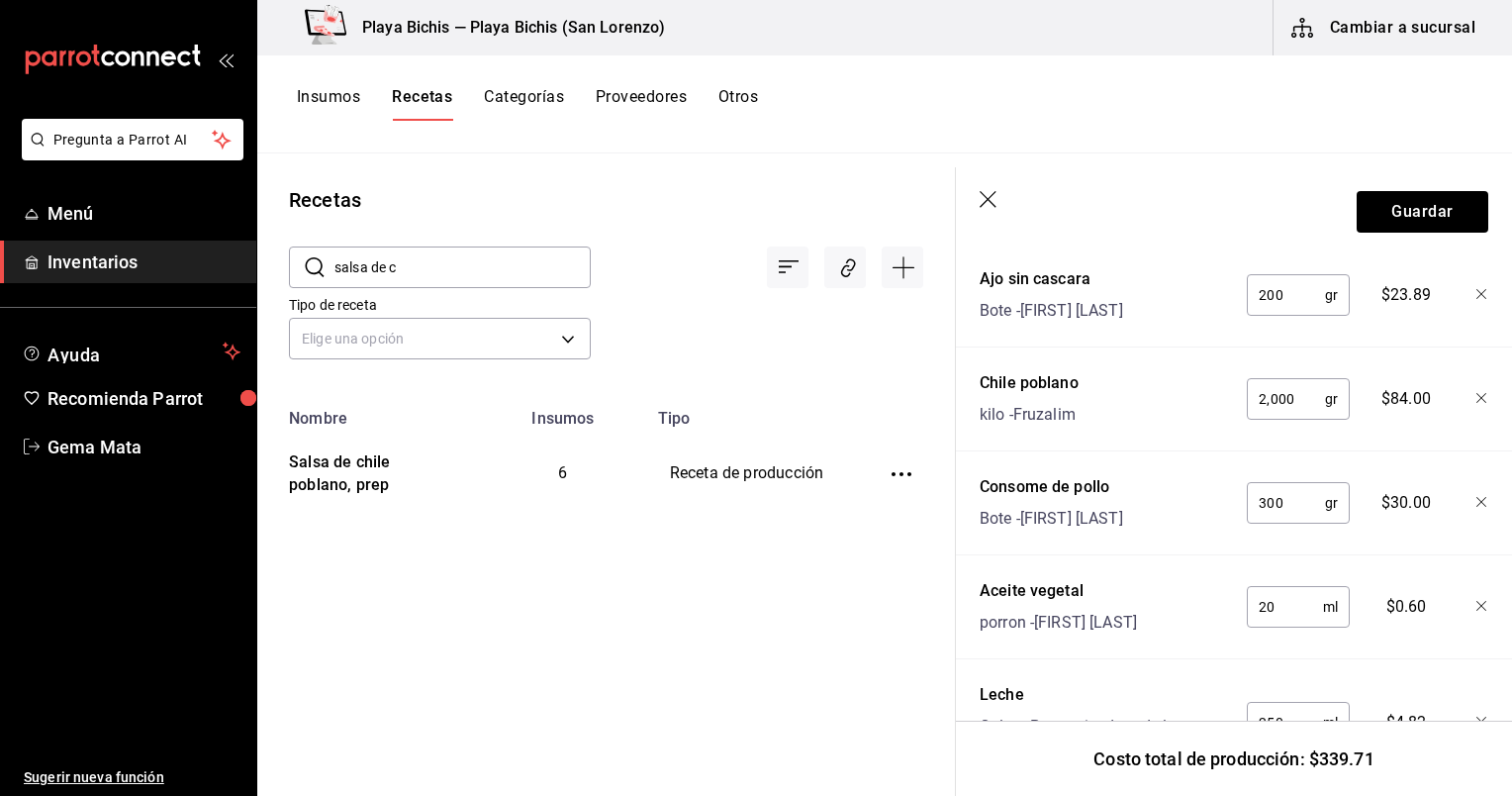 scroll, scrollTop: 1064, scrollLeft: 0, axis: vertical 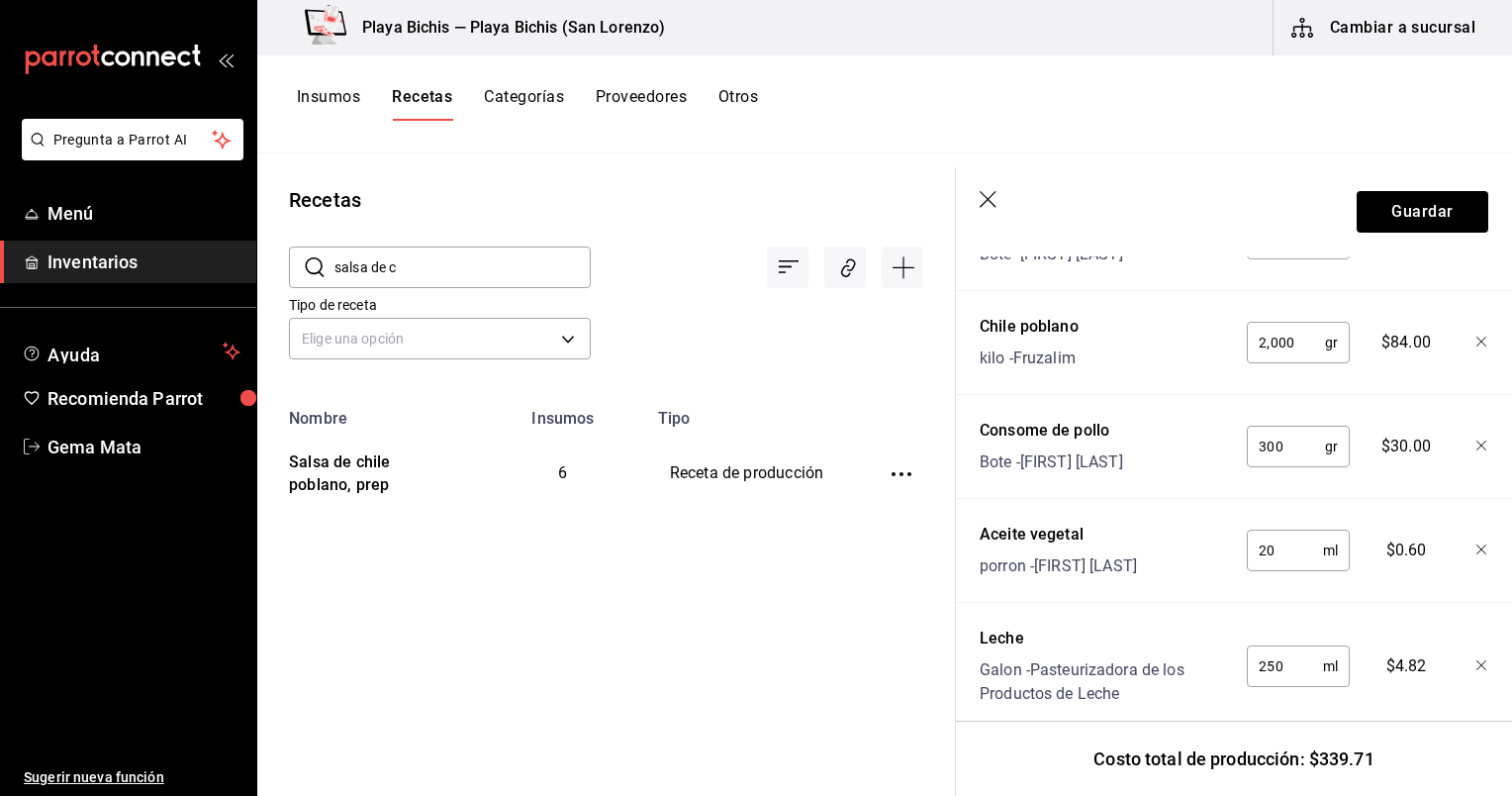 click on "2,000" at bounding box center [1285, 343] 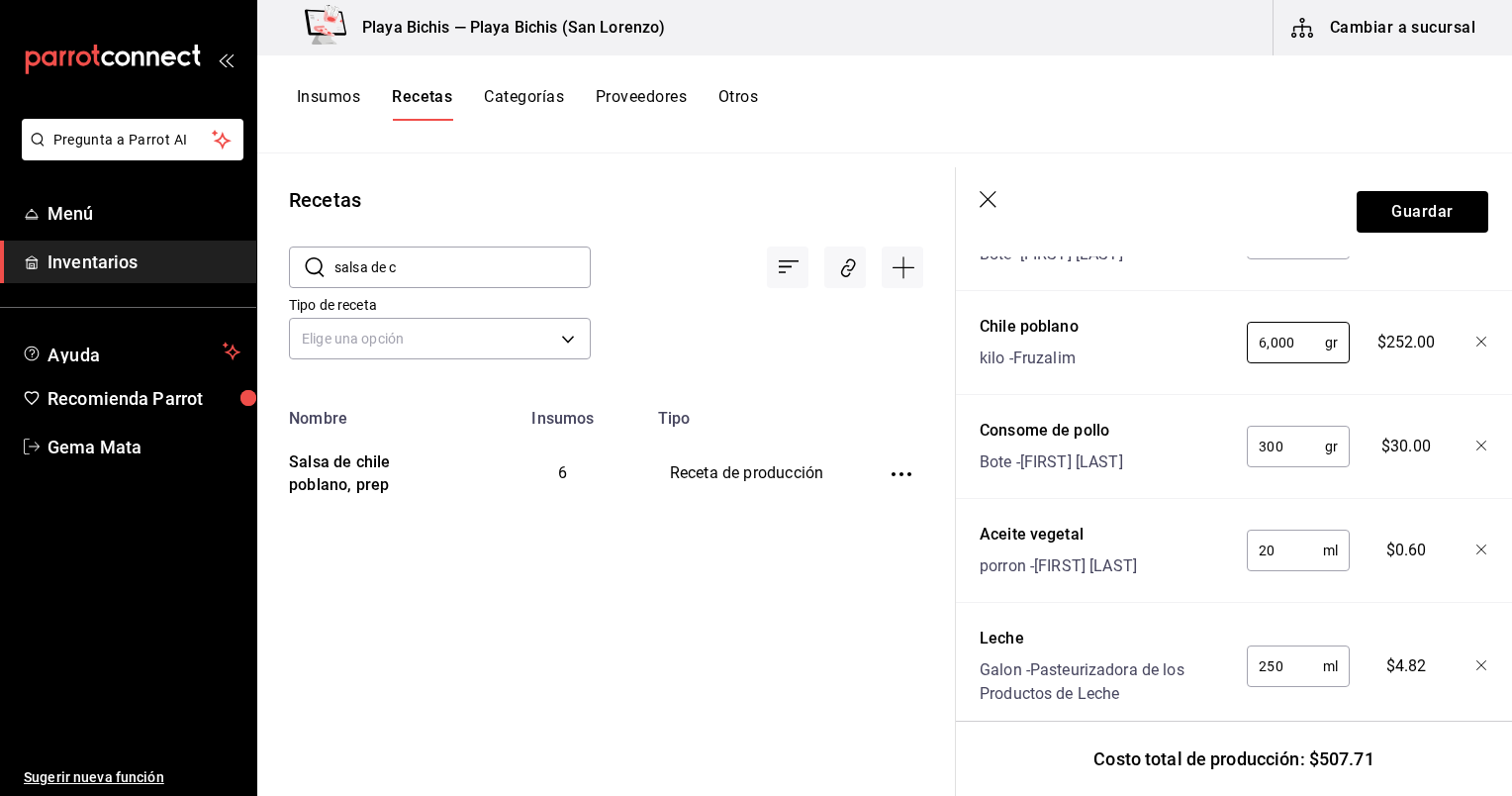 type on "6,000" 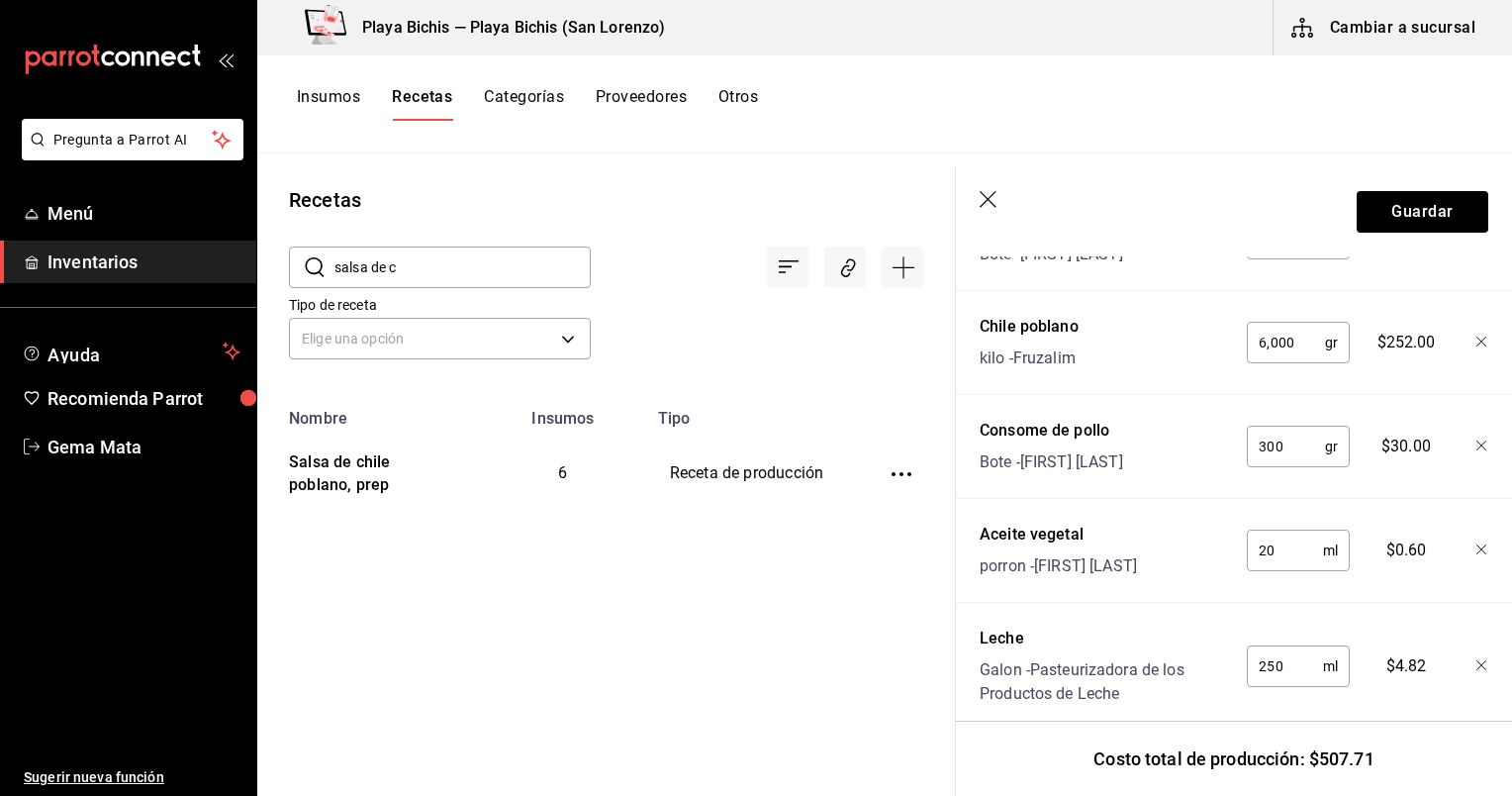 click 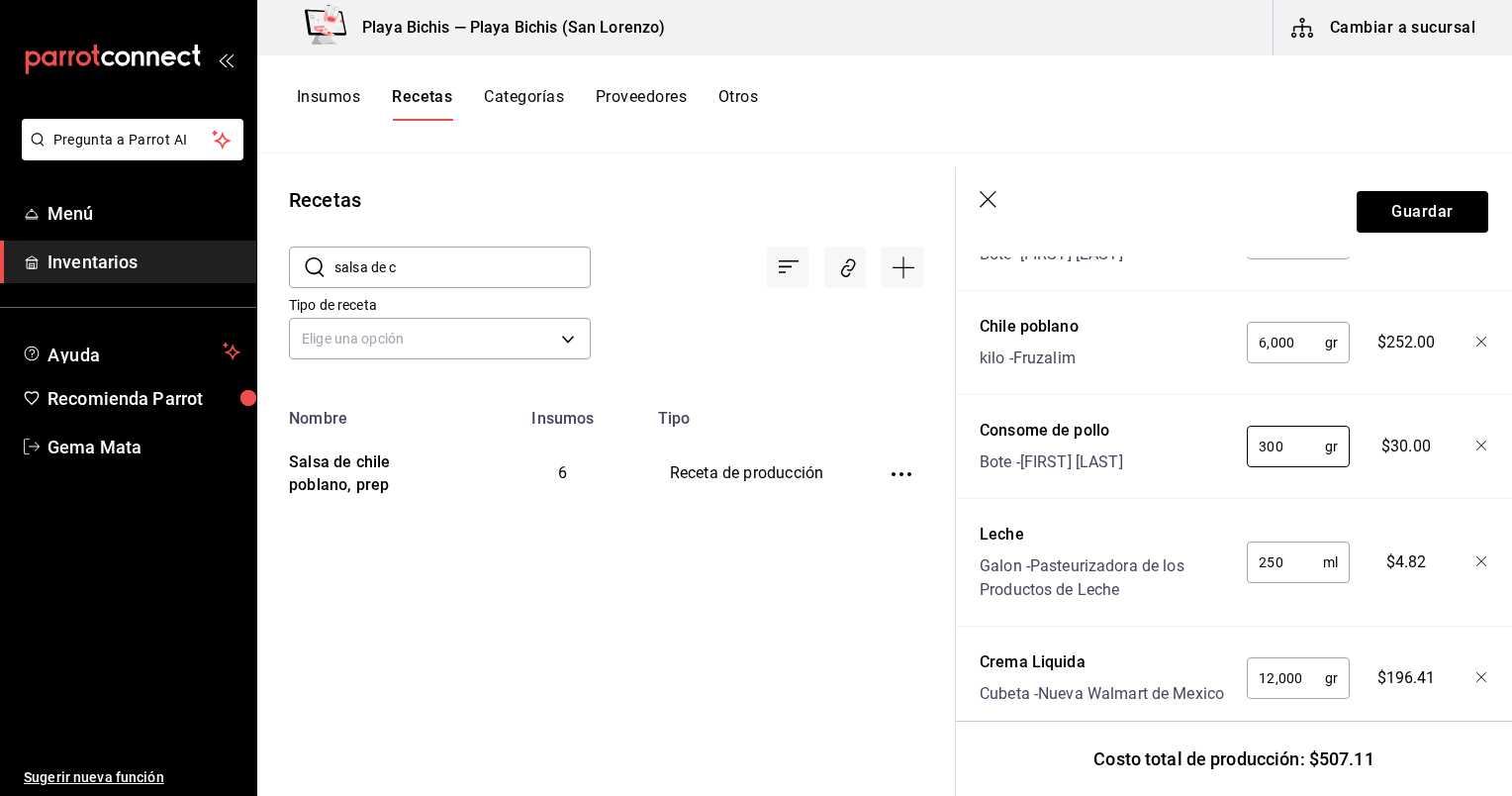 drag, startPoint x: 1292, startPoint y: 448, endPoint x: 1203, endPoint y: 436, distance: 89.805345 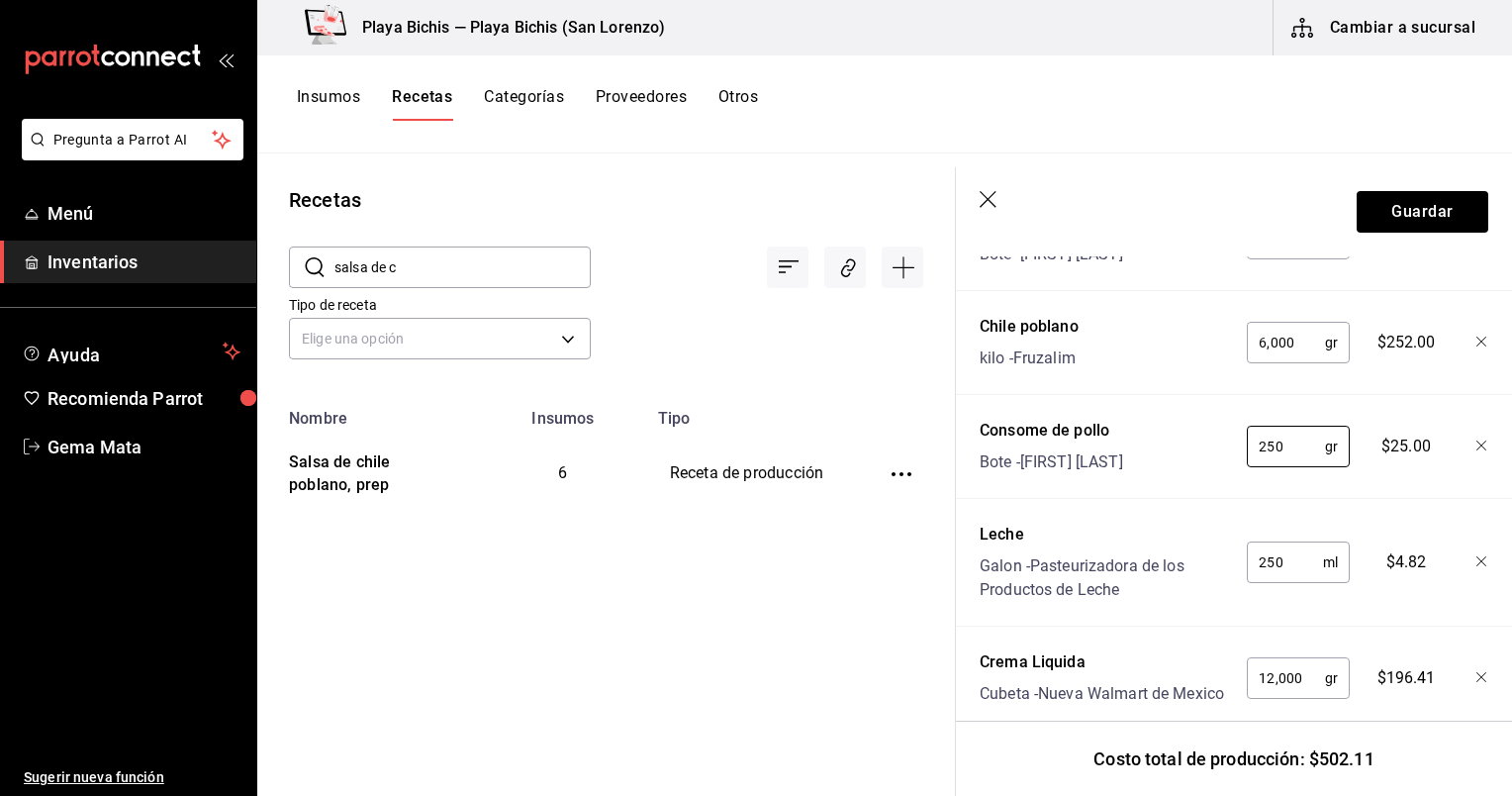 type on "250" 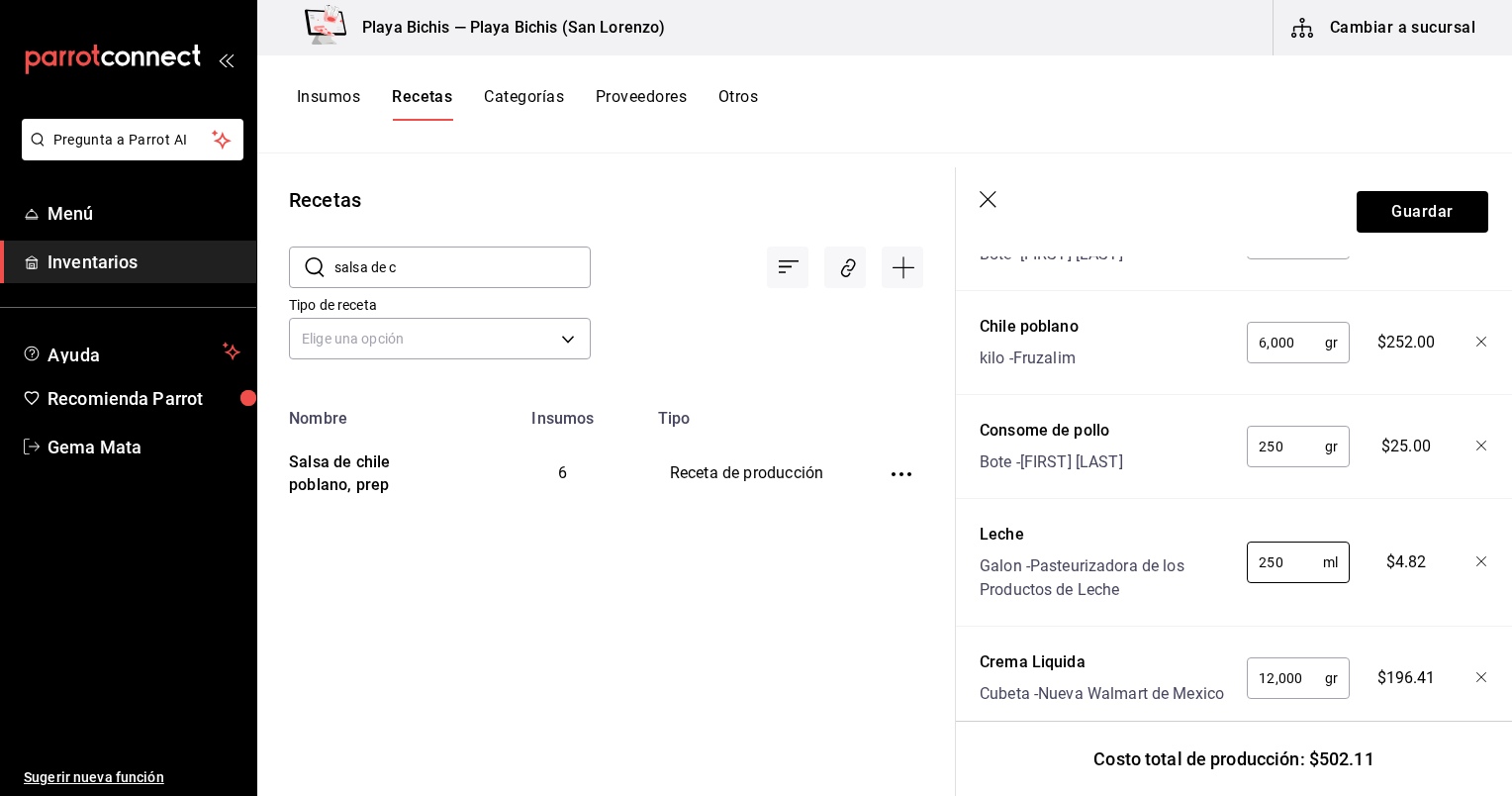 drag, startPoint x: 1293, startPoint y: 567, endPoint x: 1223, endPoint y: 547, distance: 72.8011 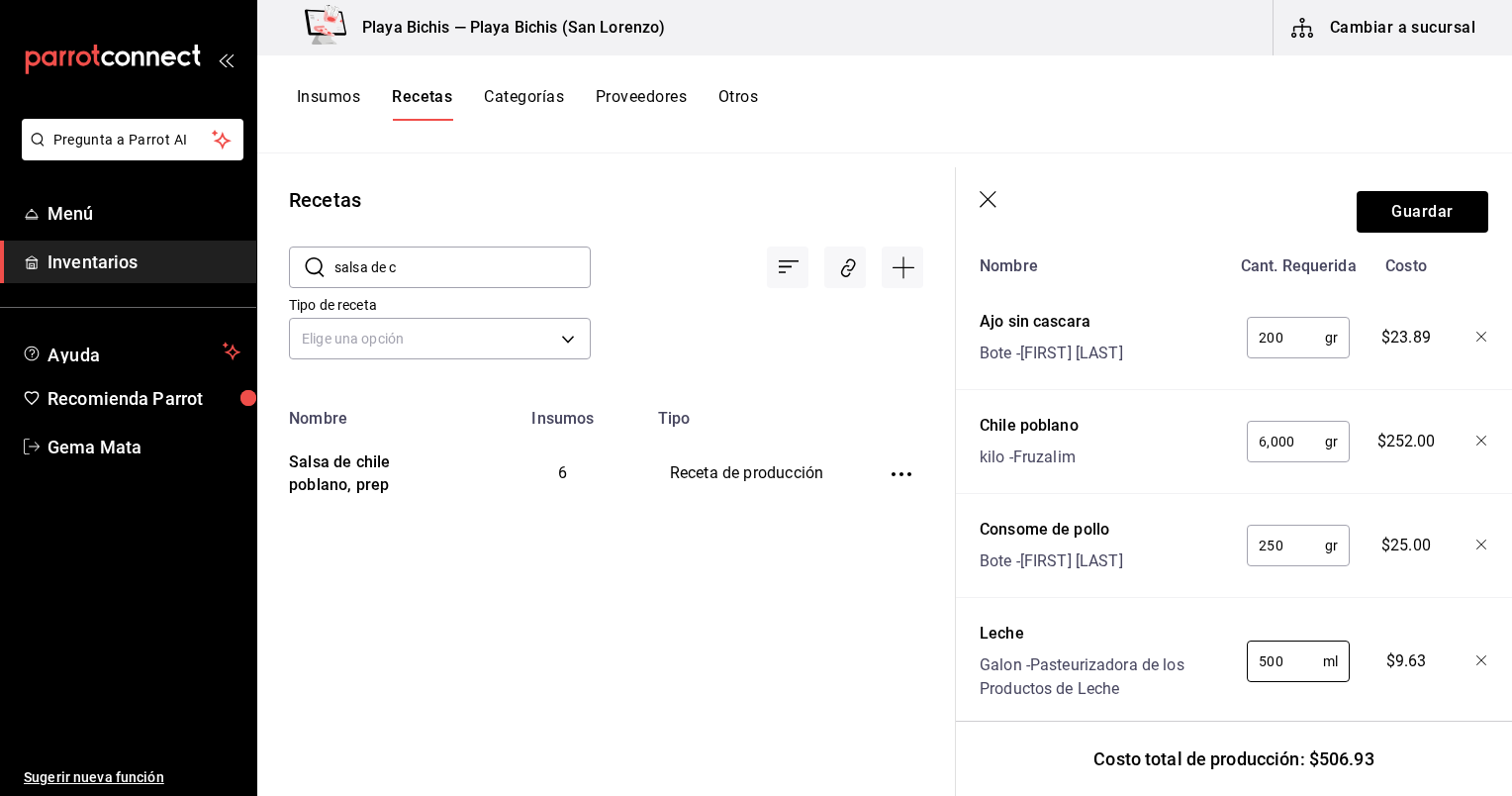 scroll, scrollTop: 773, scrollLeft: 0, axis: vertical 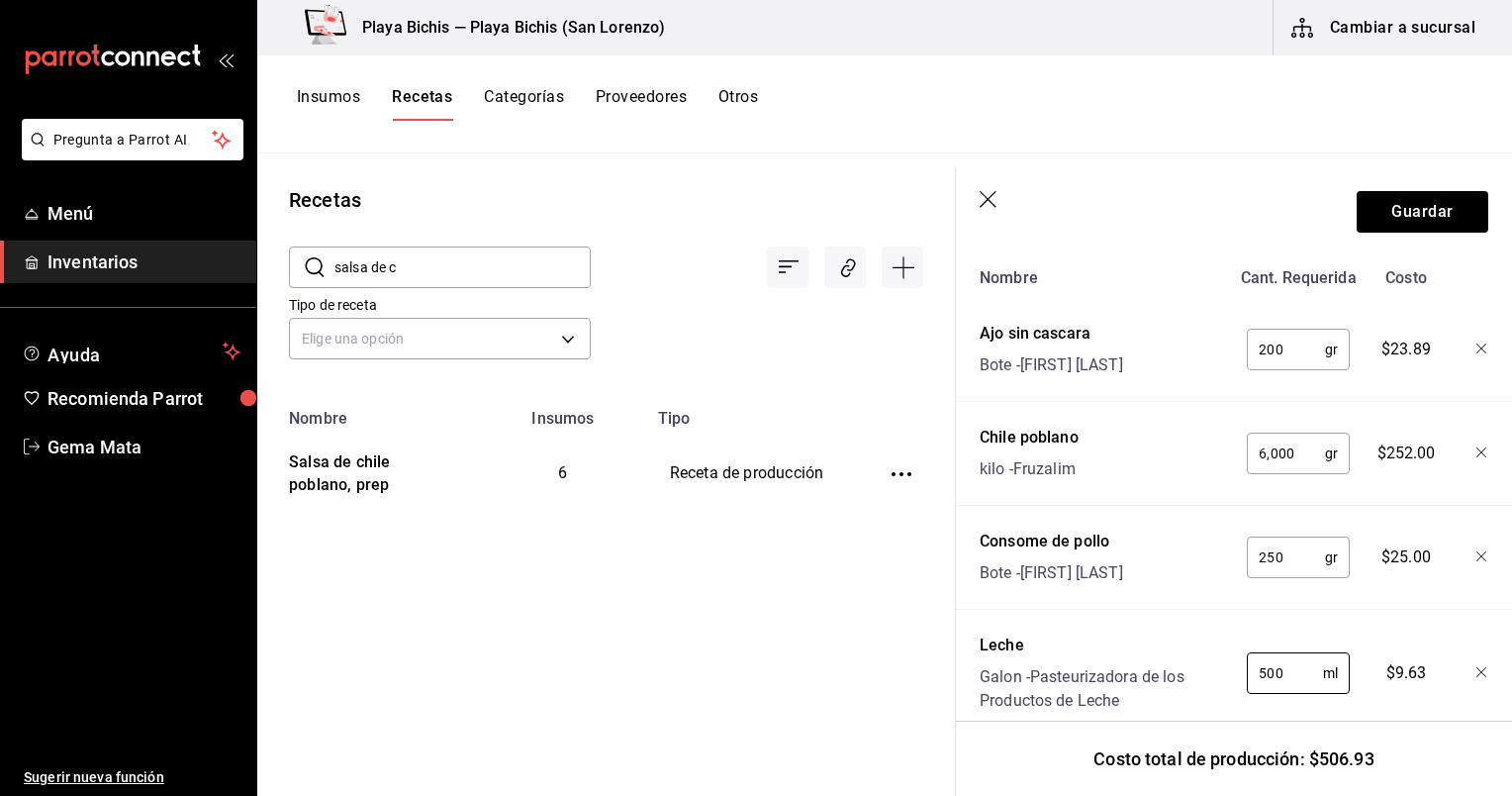 type on "500" 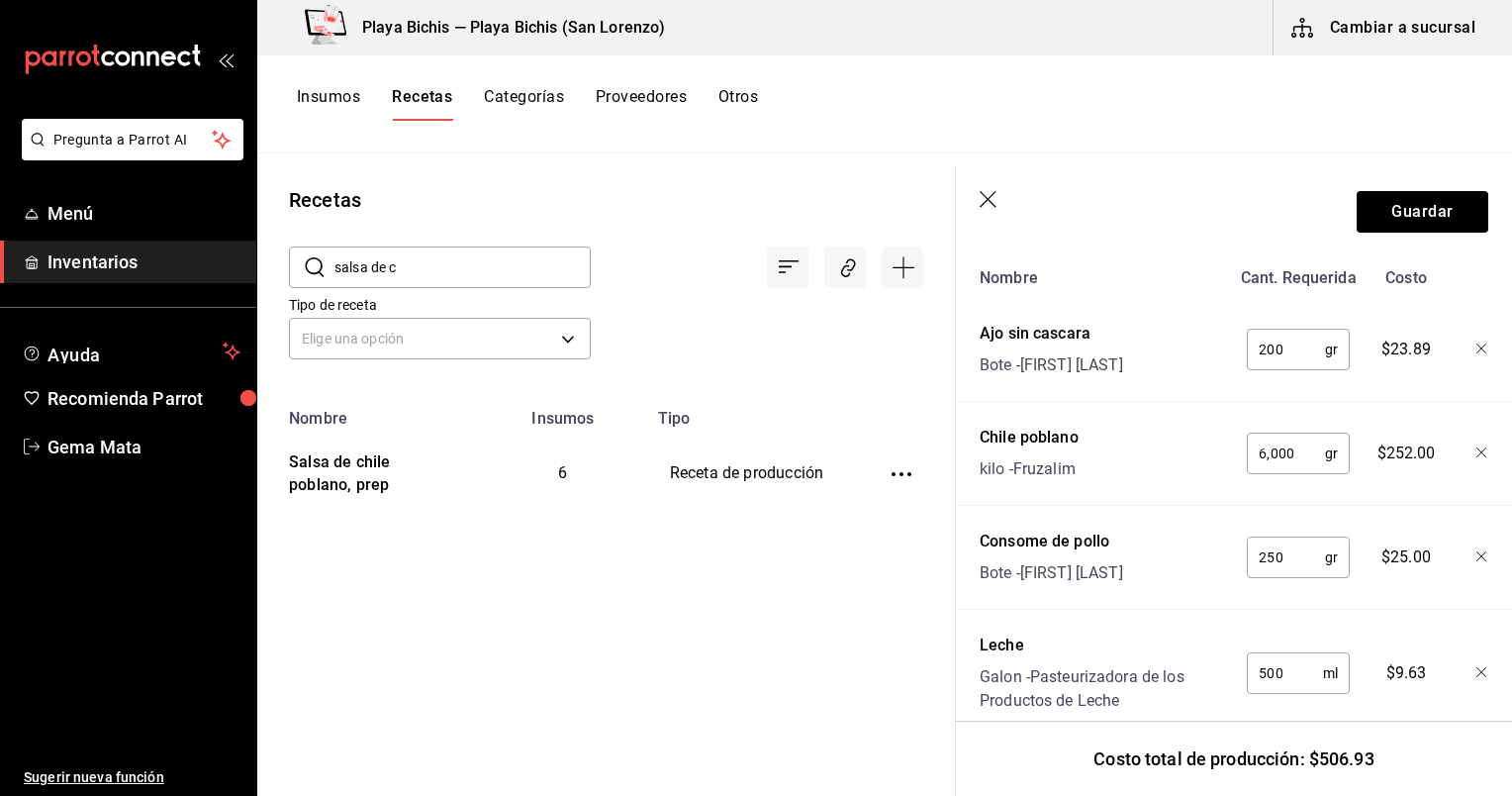 click 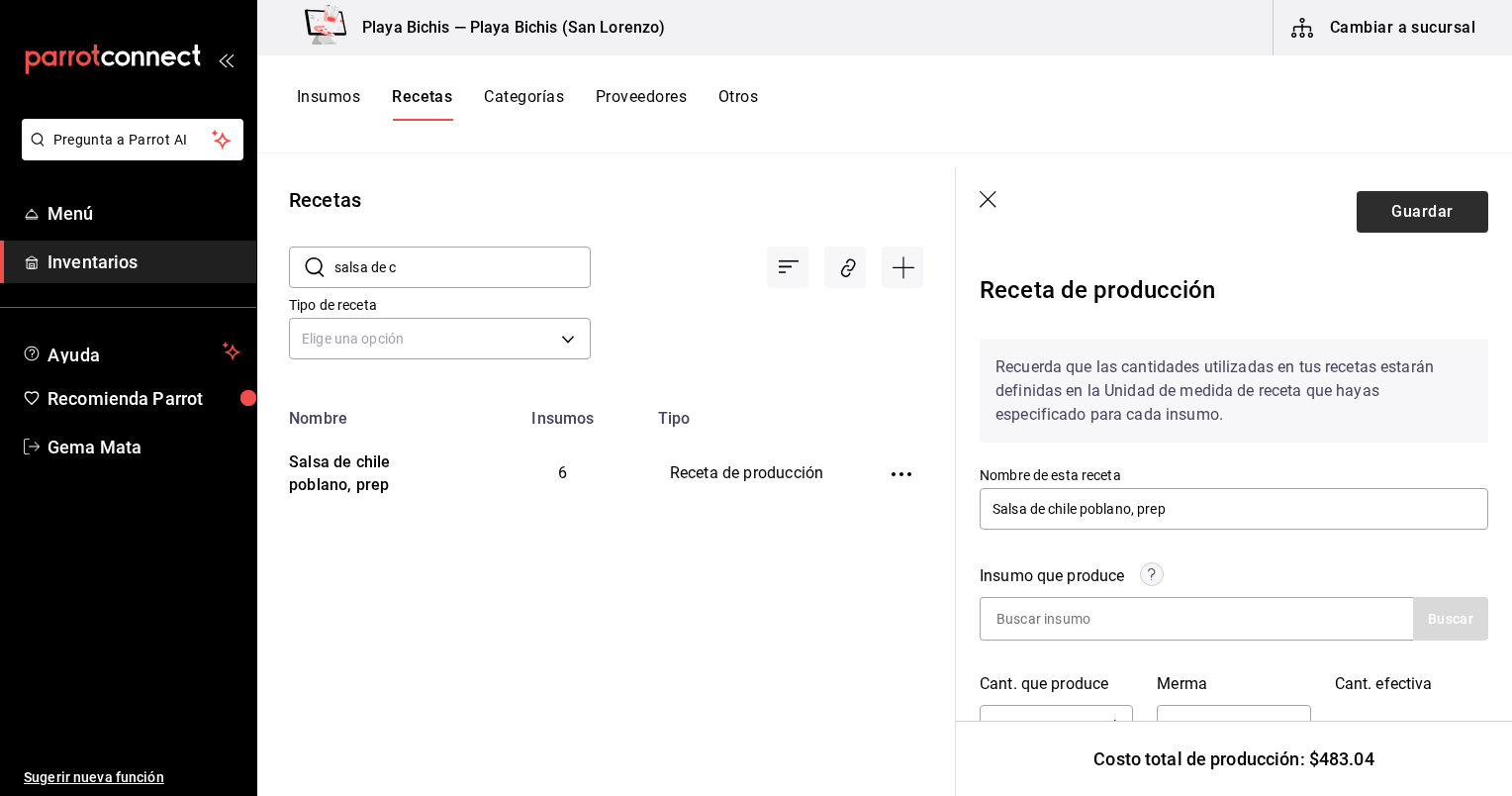 scroll, scrollTop: 0, scrollLeft: 0, axis: both 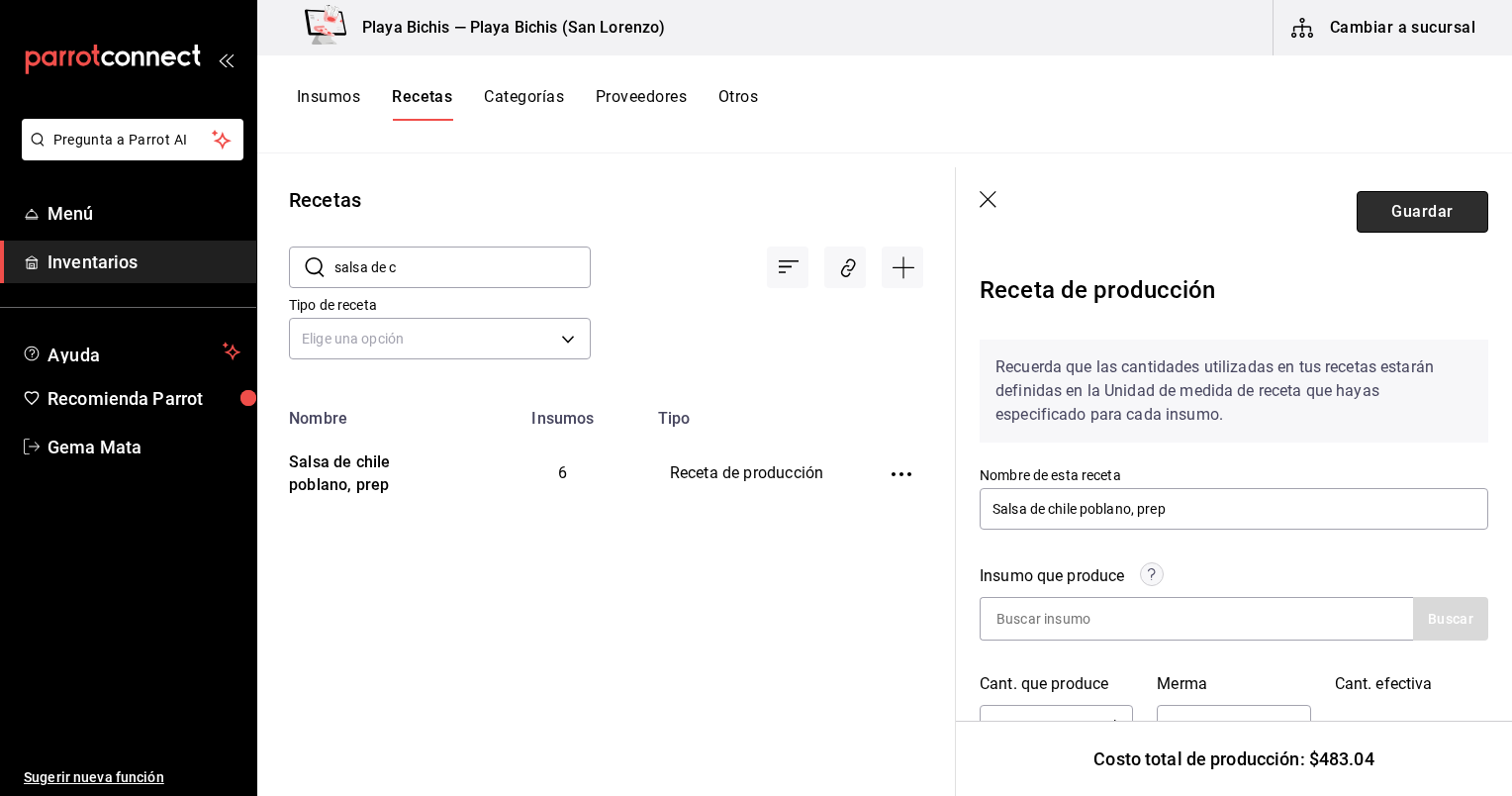click on "Guardar" at bounding box center (1422, 212) 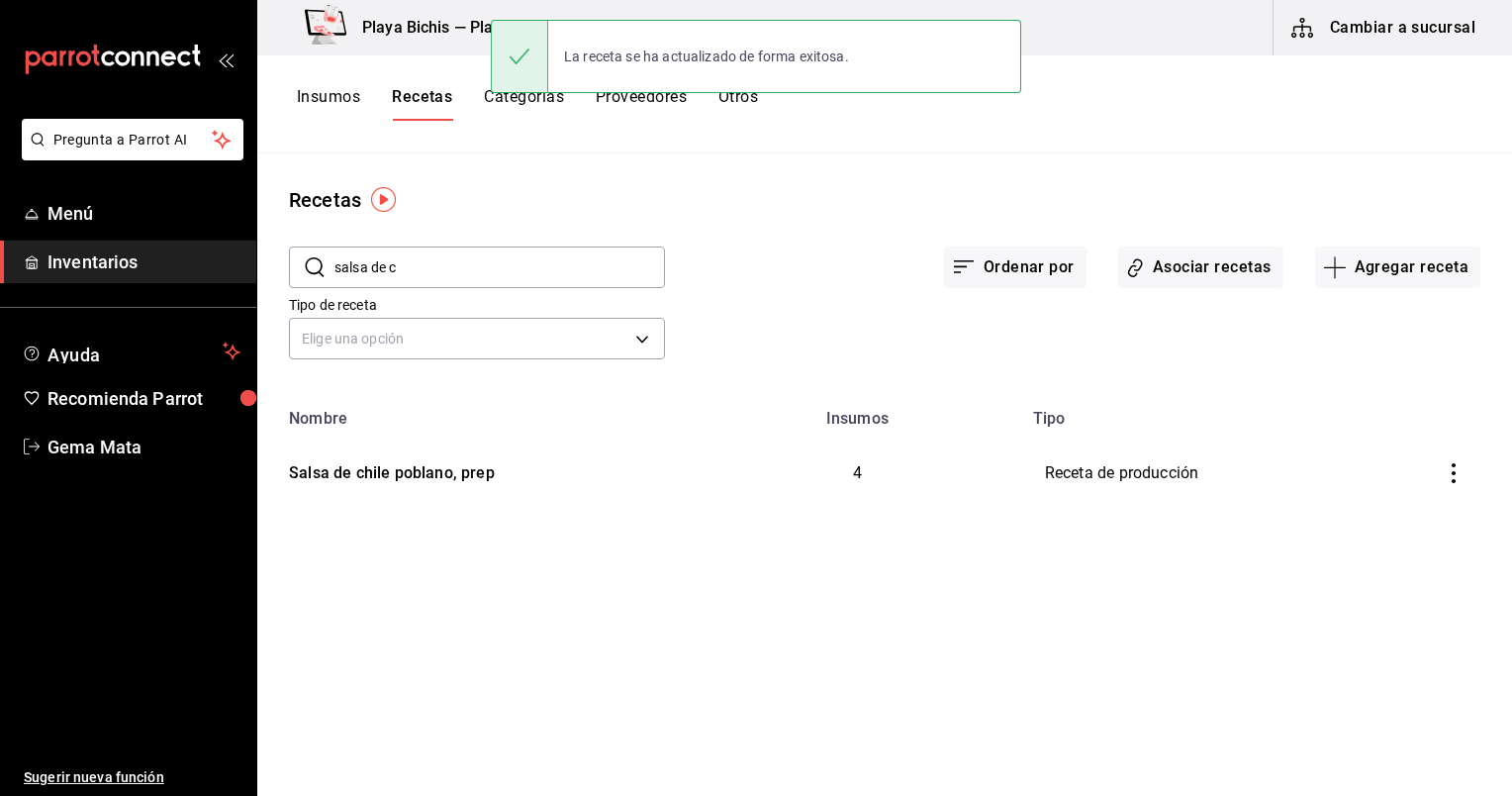 scroll, scrollTop: 0, scrollLeft: 0, axis: both 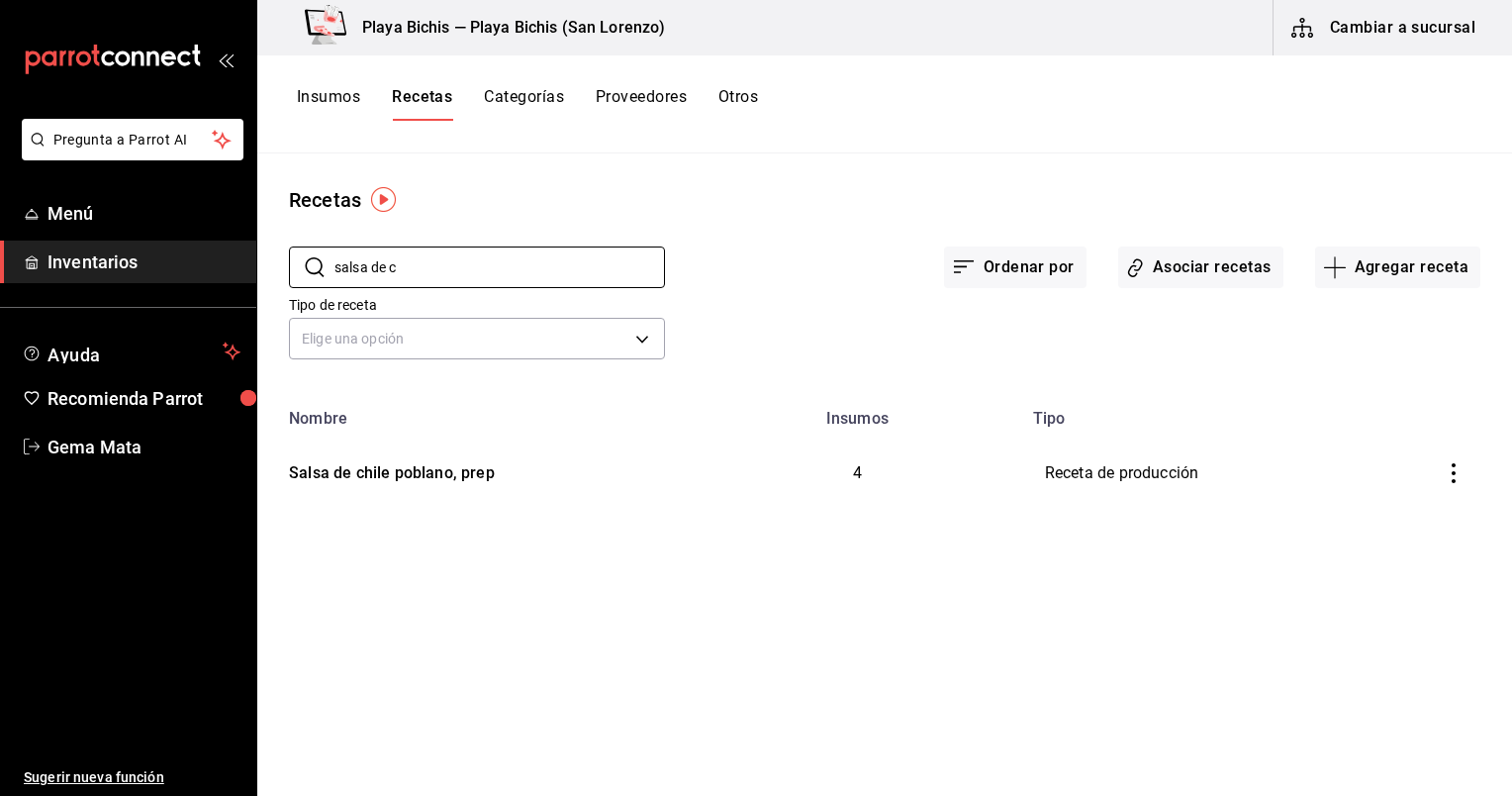 drag, startPoint x: 553, startPoint y: 261, endPoint x: 0, endPoint y: 173, distance: 559.95803 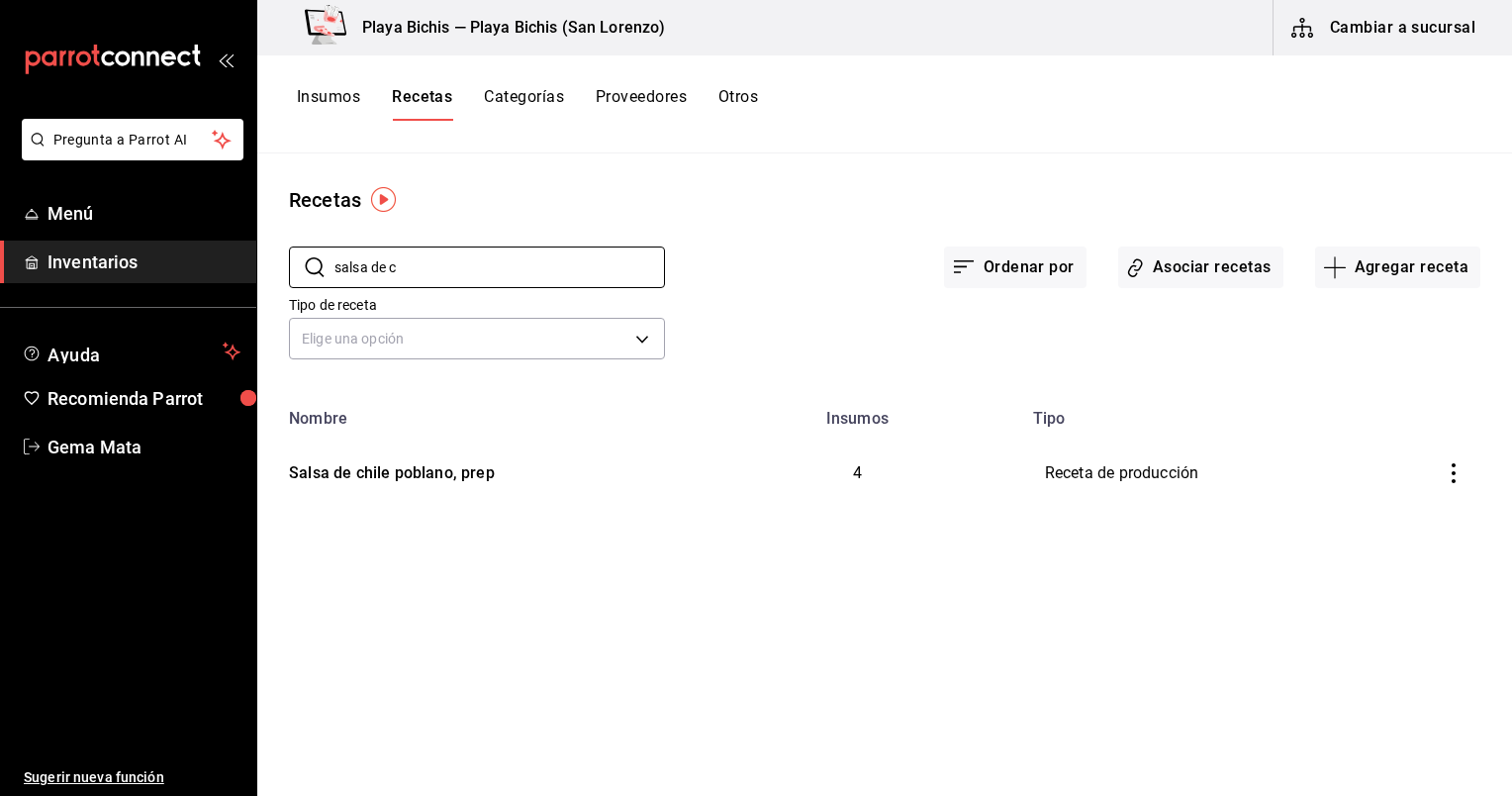 click on "Pregunta a Parrot AI Menú   Inventarios   Ayuda Recomienda Parrot   Gema Mata   Sugerir nueva función   Playa Bichis — Playa Bichis (San Lorenzo) Cambiar a sucursal Insumos Recetas Categorías Proveedores Otros Recetas ​ salsa de c ​ Ordenar por Asociar recetas Agregar receta Tipo de receta Elige una opción default Nombre Insumos Tipo Salsa de chile poblano, prep 4 Receta de producción Guardar GANA 1 MES GRATIS EN TU SUSCRIPCIÓN AQUÍ ¿Recuerdas cómo empezó tu restaurante?
Hoy puedes ayudar a un colega a tener el mismo cambio que tú viviste.
Recomienda Parrot directamente desde tu Portal Administrador.
Es fácil y rápido.
🎁 Por cada restaurante que se una, ganas 1 mes gratis. Ver video tutorial Ir a video Pregunta a Parrot AI Menú   Inventarios   Ayuda Recomienda Parrot   Gema Mata   Sugerir nueva función   Duplicar Eliminar Visitar centro de ayuda (81) 2046 6363 soporte@parrotsoftware.io Visitar centro de ayuda (81) 2046 6363 soporte@parrotsoftware.io" at bounding box center [756, 391] 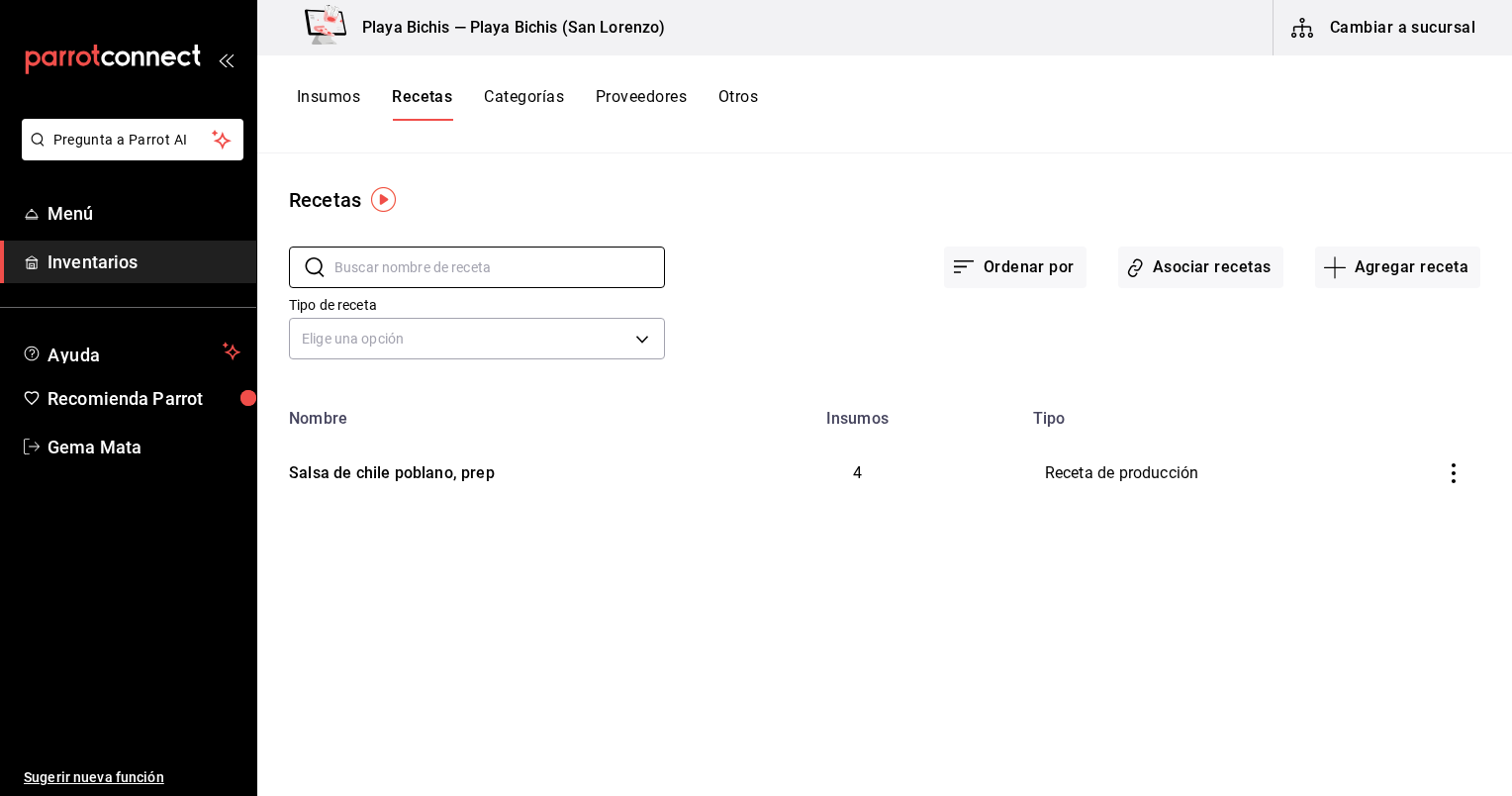 type on "ç" 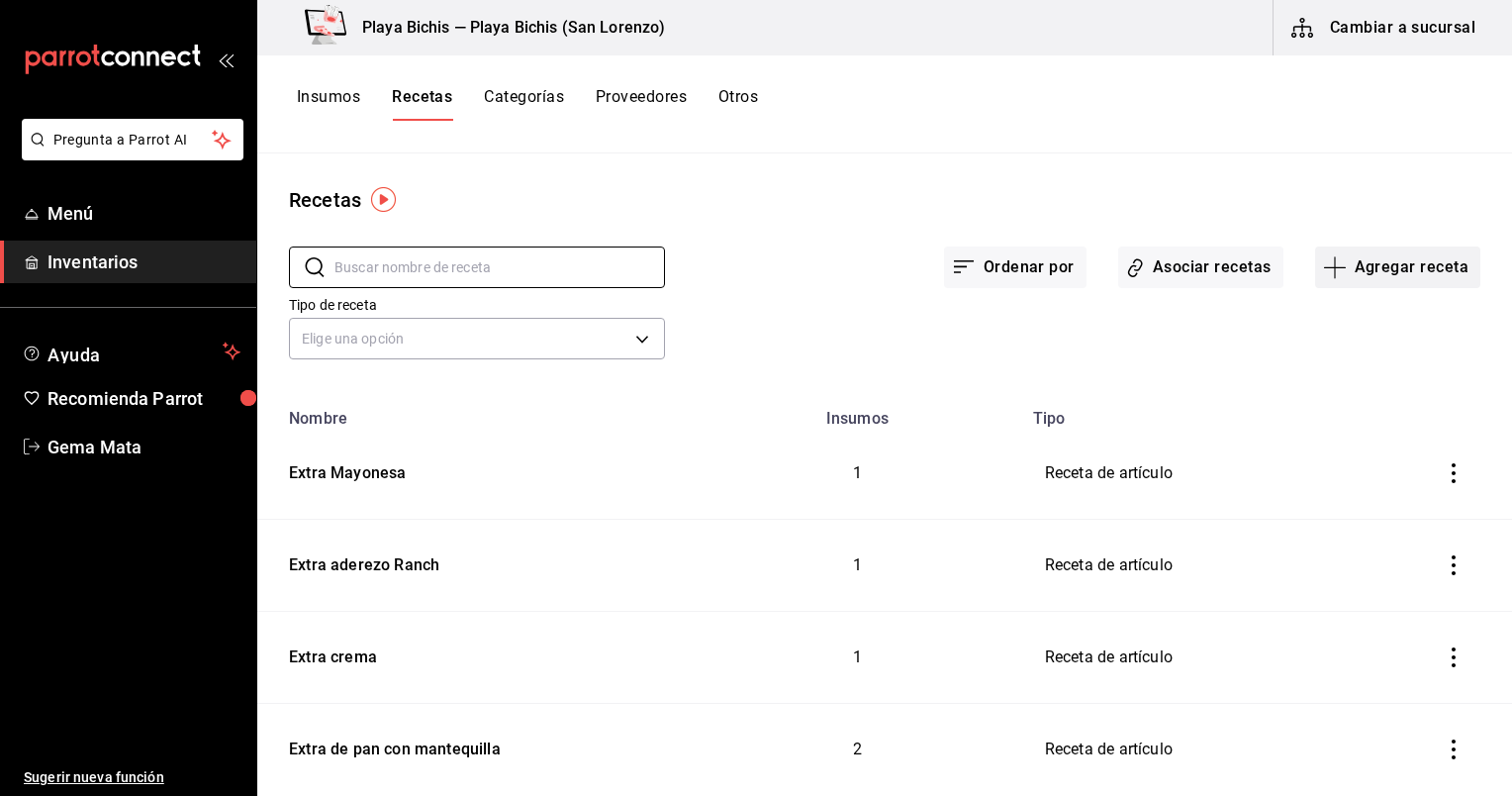 type 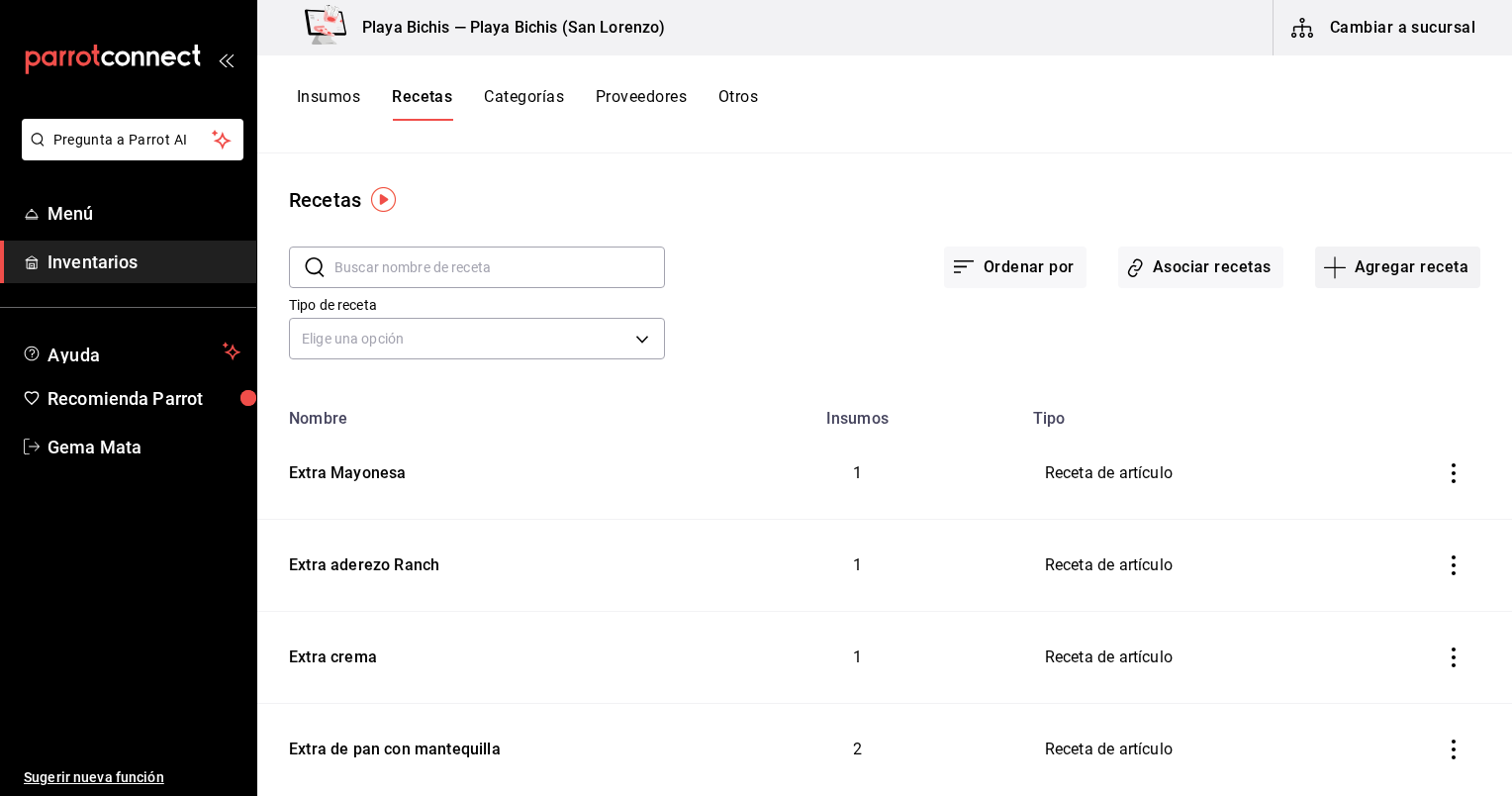 click on "Agregar receta" at bounding box center (1397, 267) 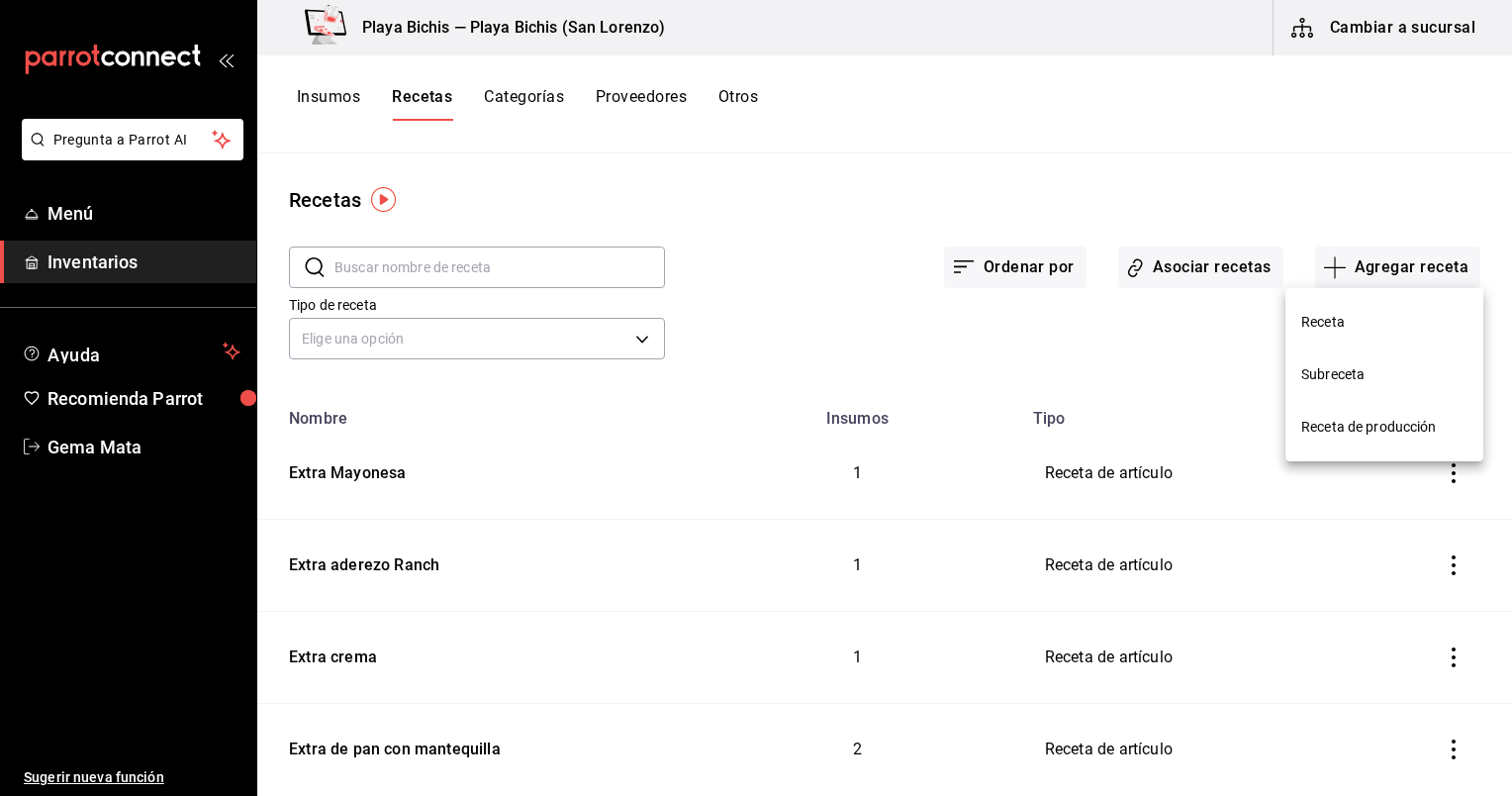 click on "Receta" at bounding box center [1384, 322] 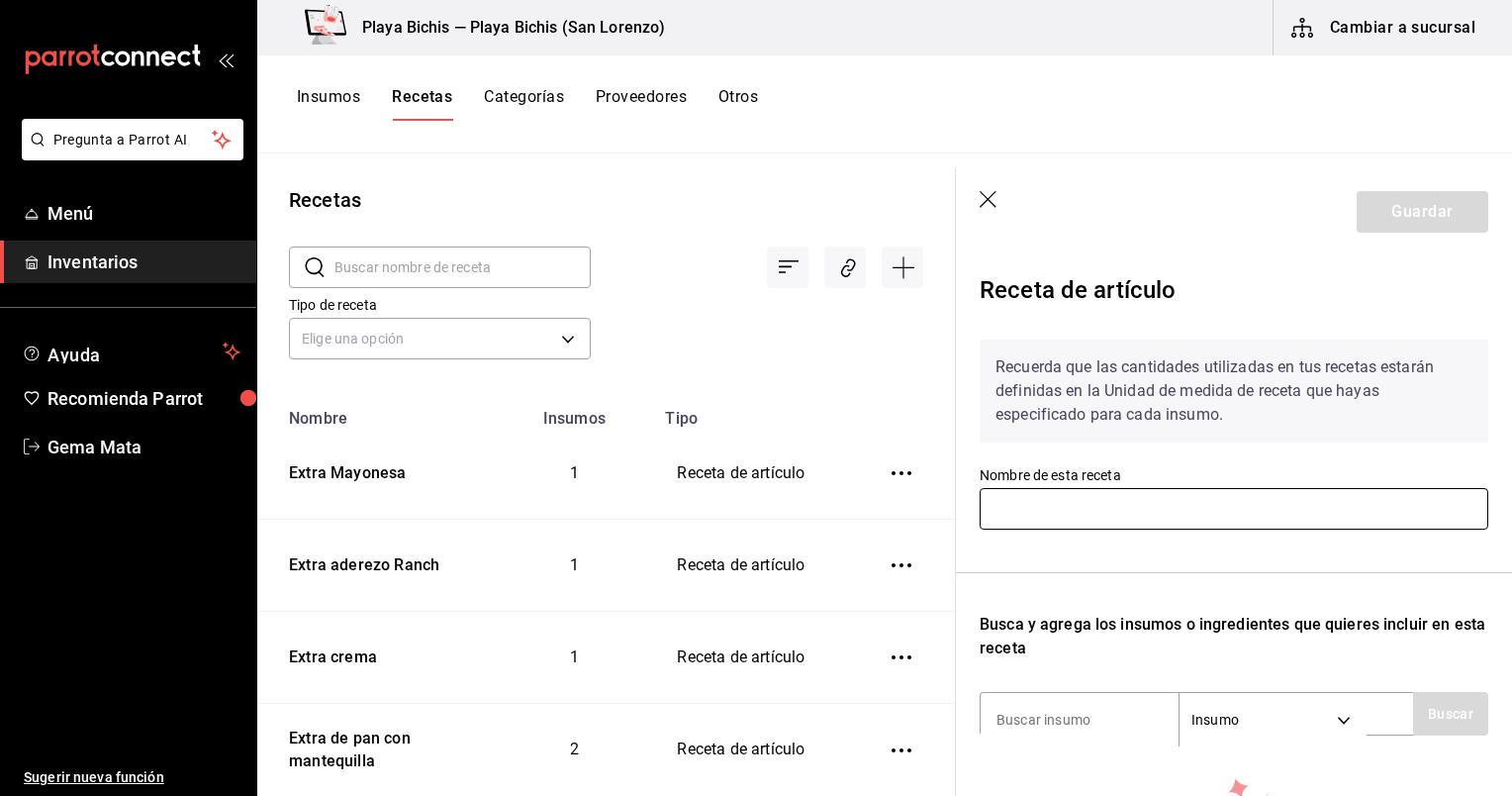 click at bounding box center [1234, 509] 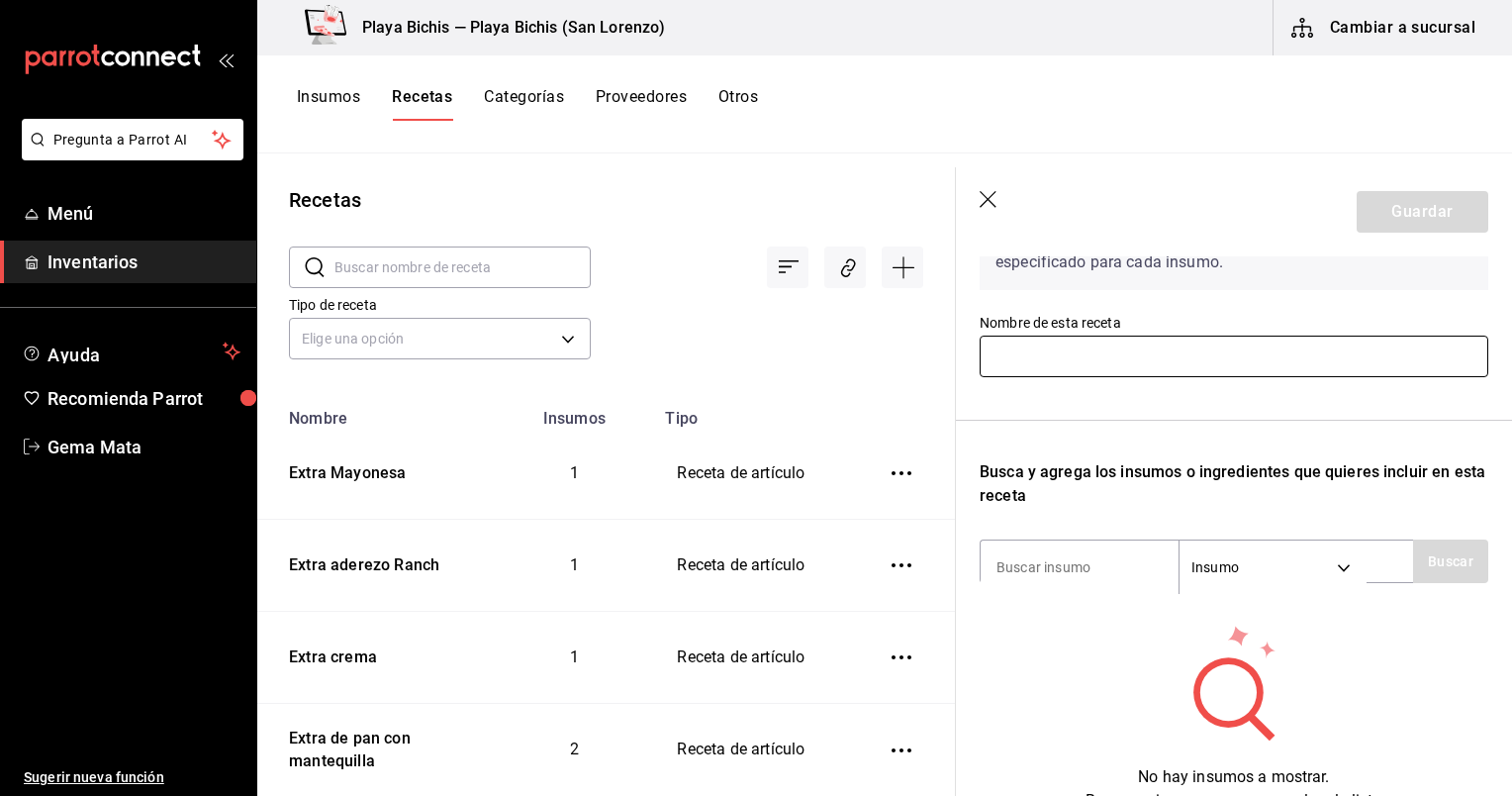 scroll, scrollTop: 153, scrollLeft: 0, axis: vertical 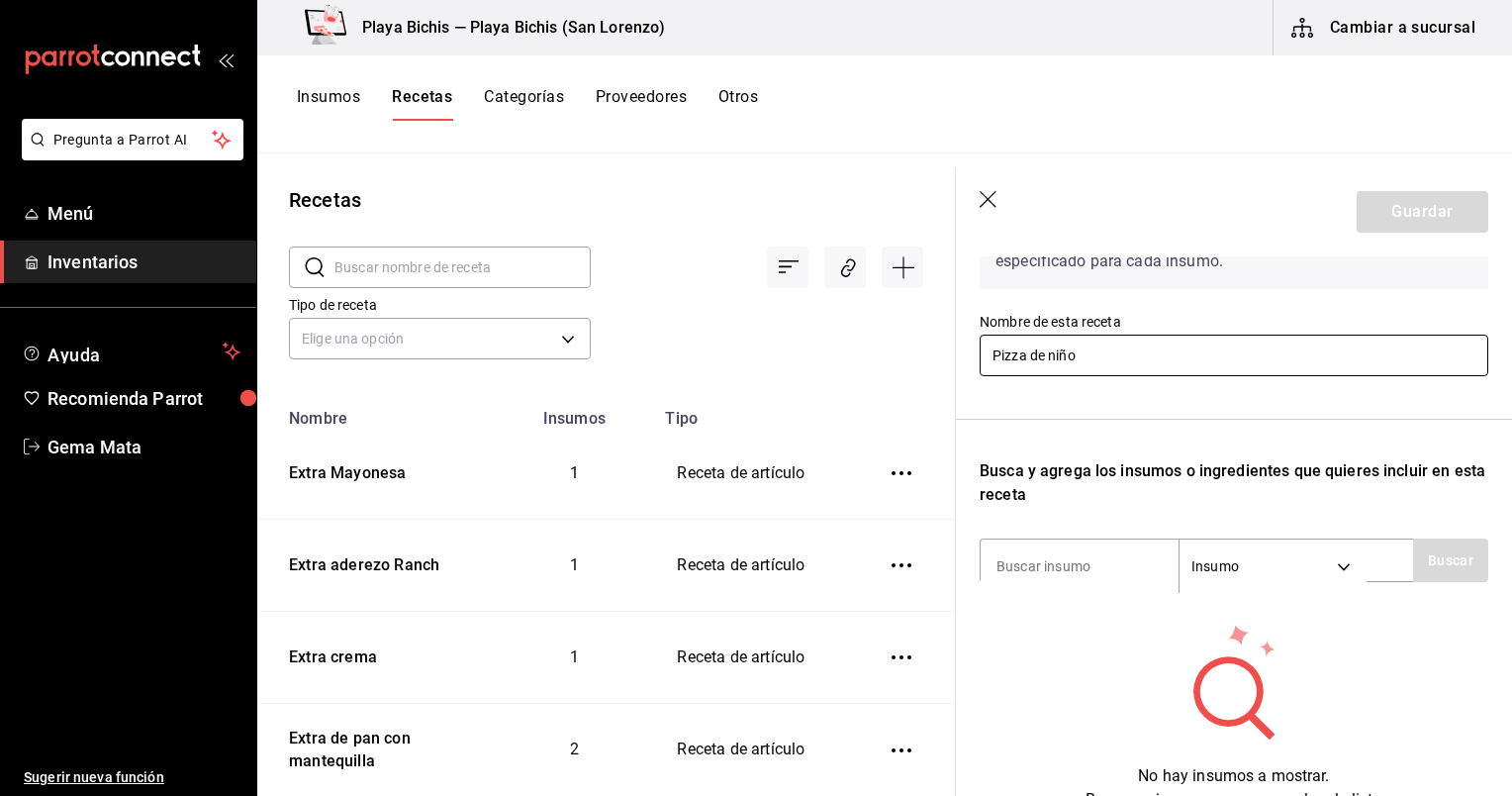 type on "Pizza de niño" 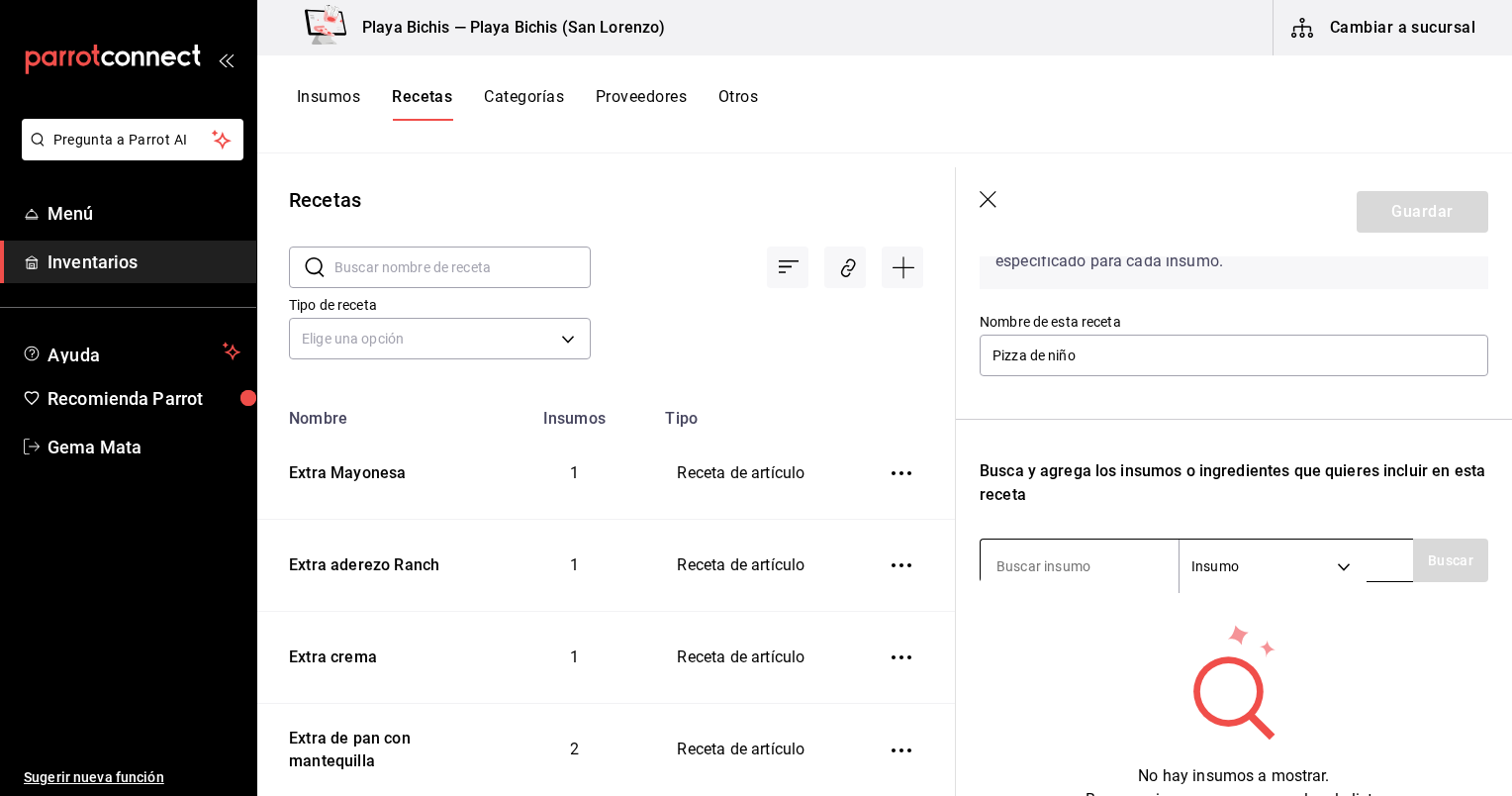 click at bounding box center (1080, 566) 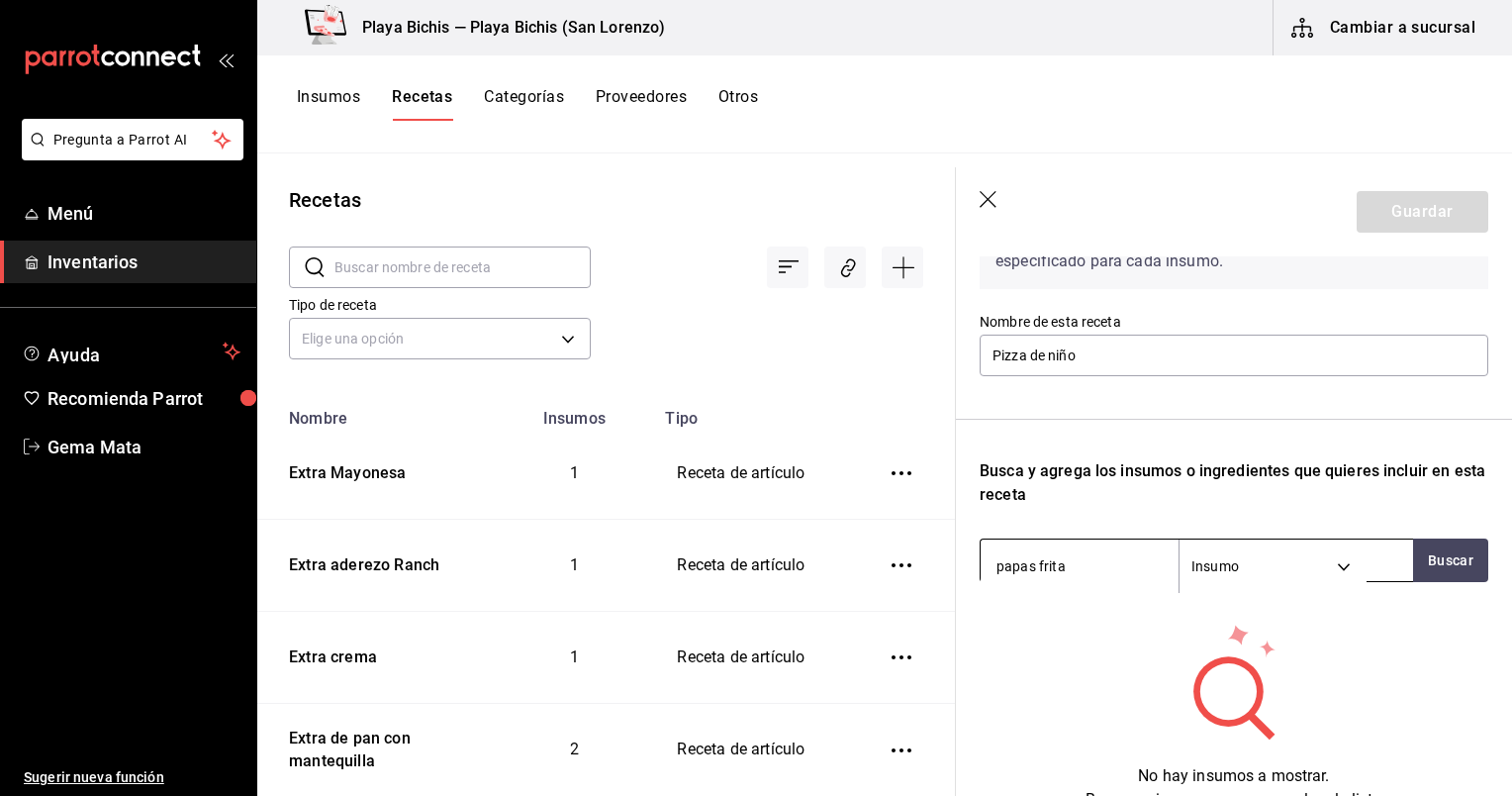 type on "papas fritas" 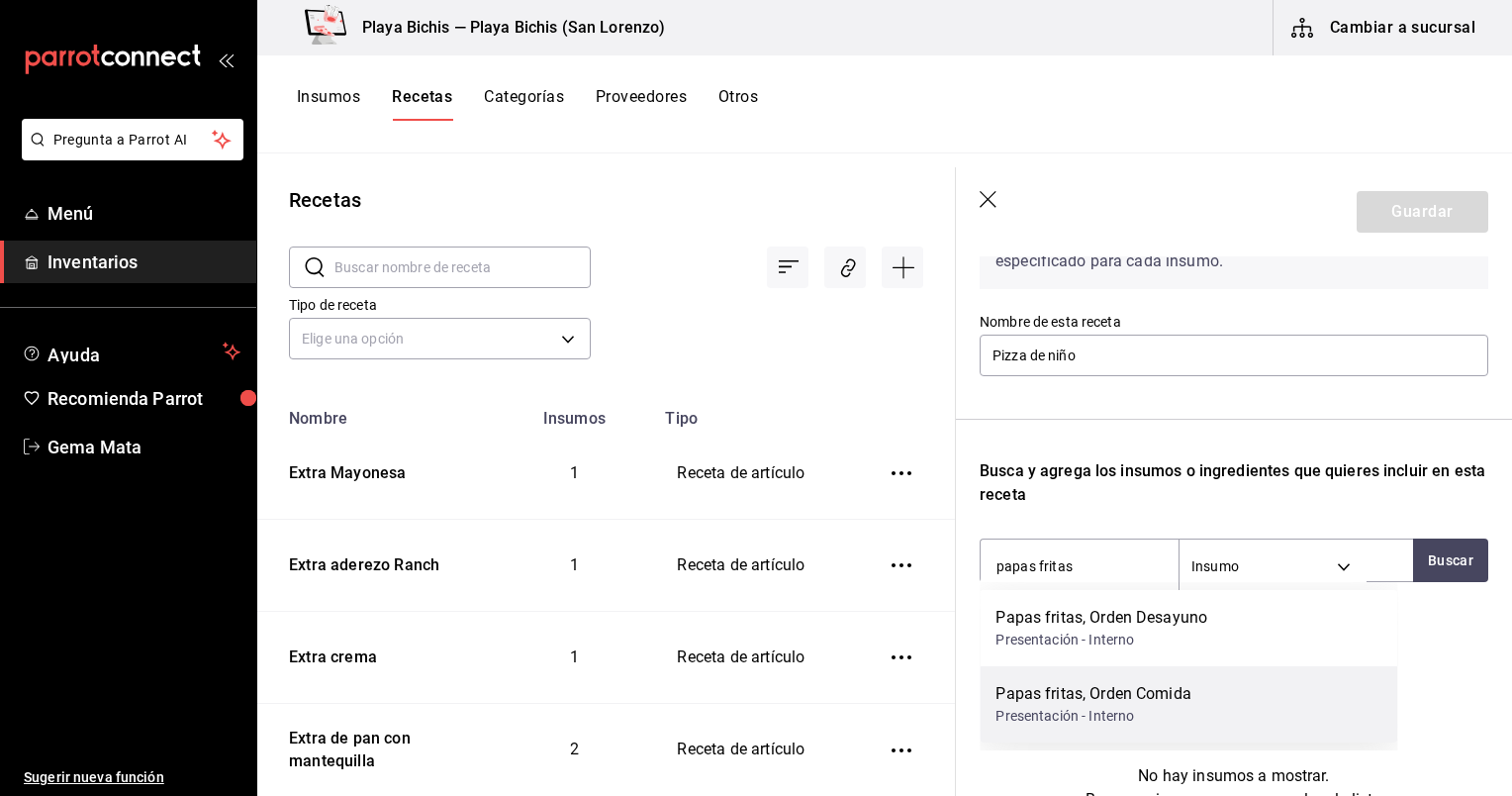 click on "Papas fritas, Orden Comida" at bounding box center [1092, 694] 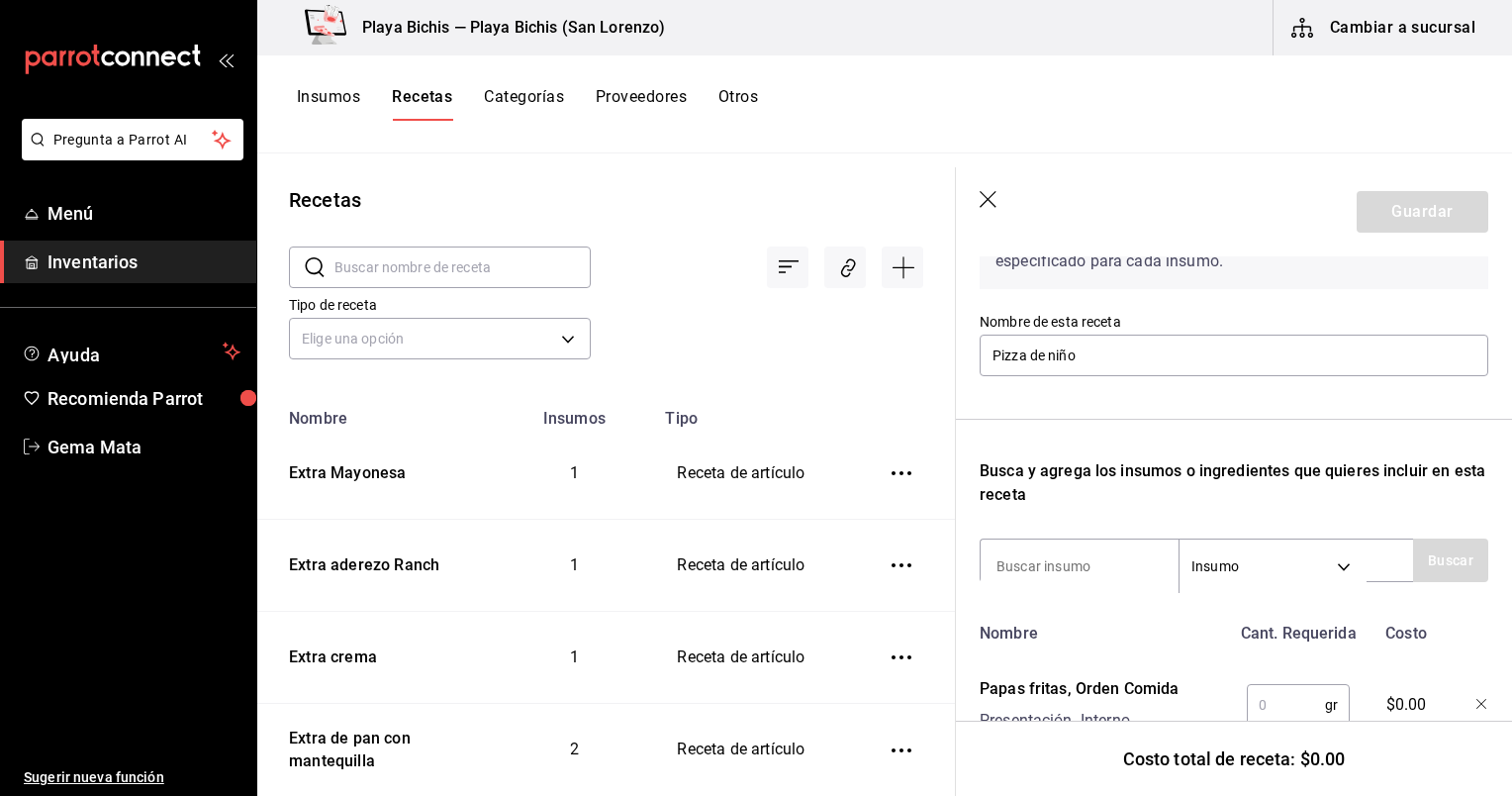 click at bounding box center (1285, 705) 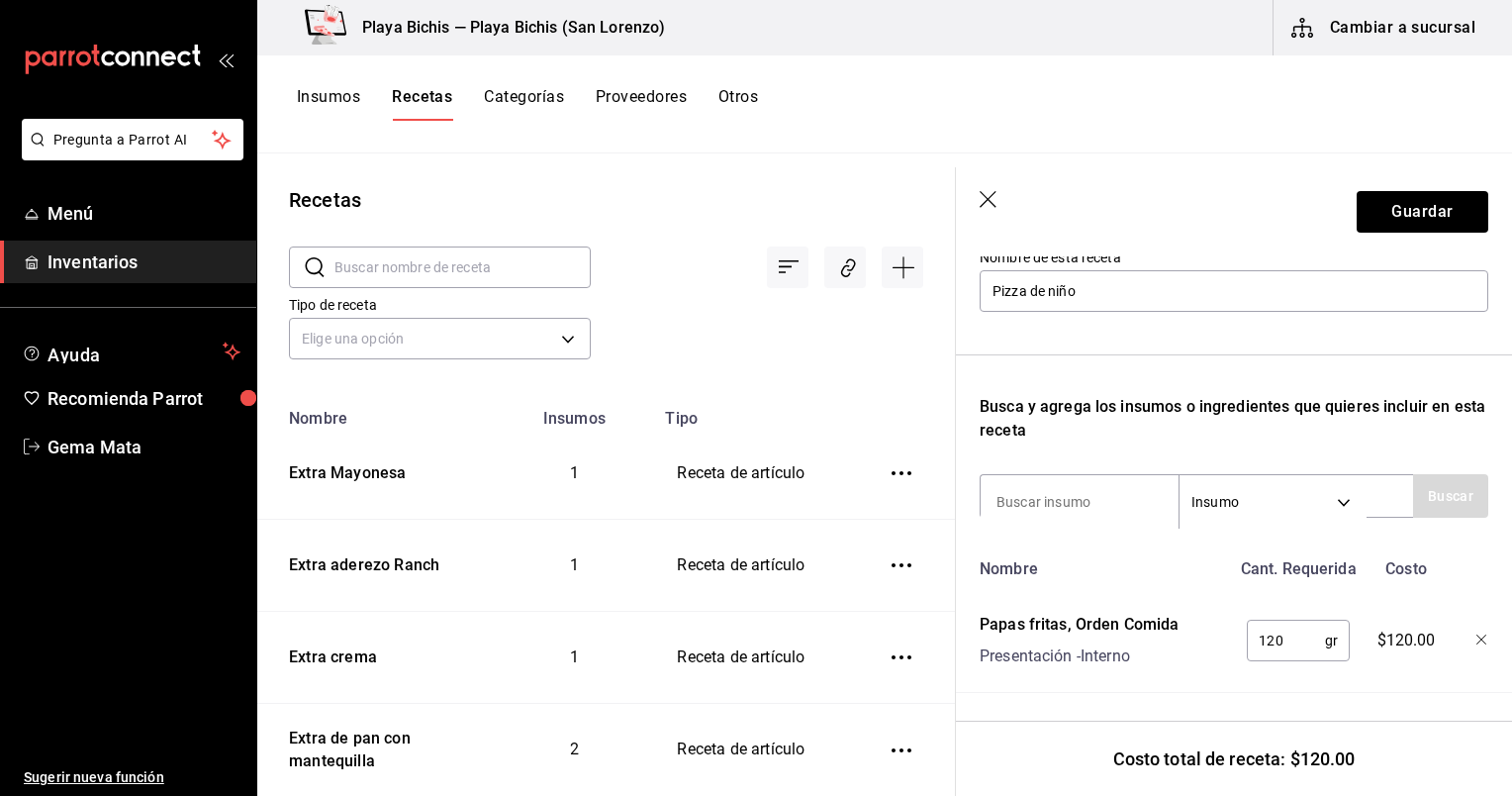 scroll, scrollTop: 233, scrollLeft: 0, axis: vertical 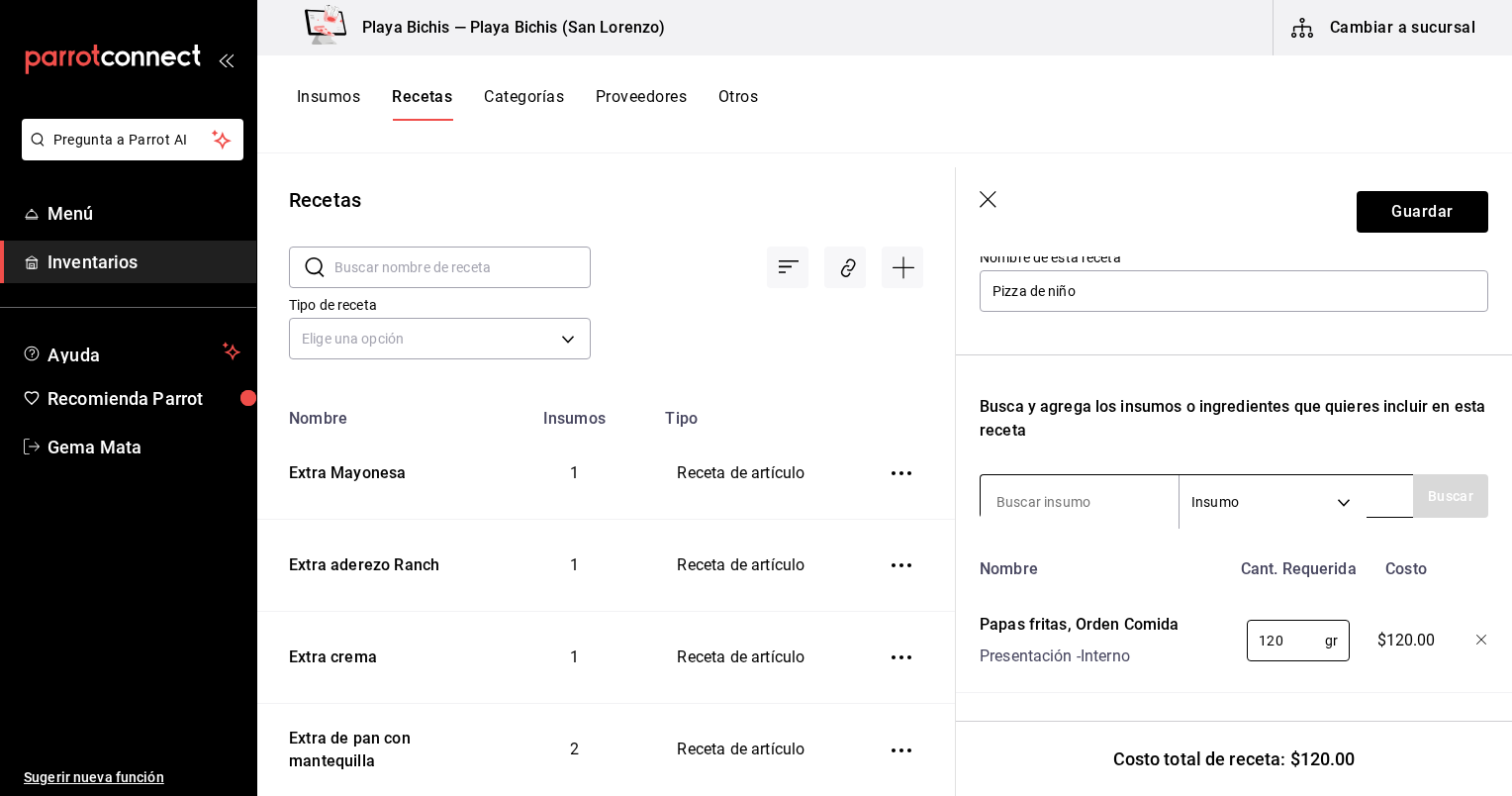 type on "120" 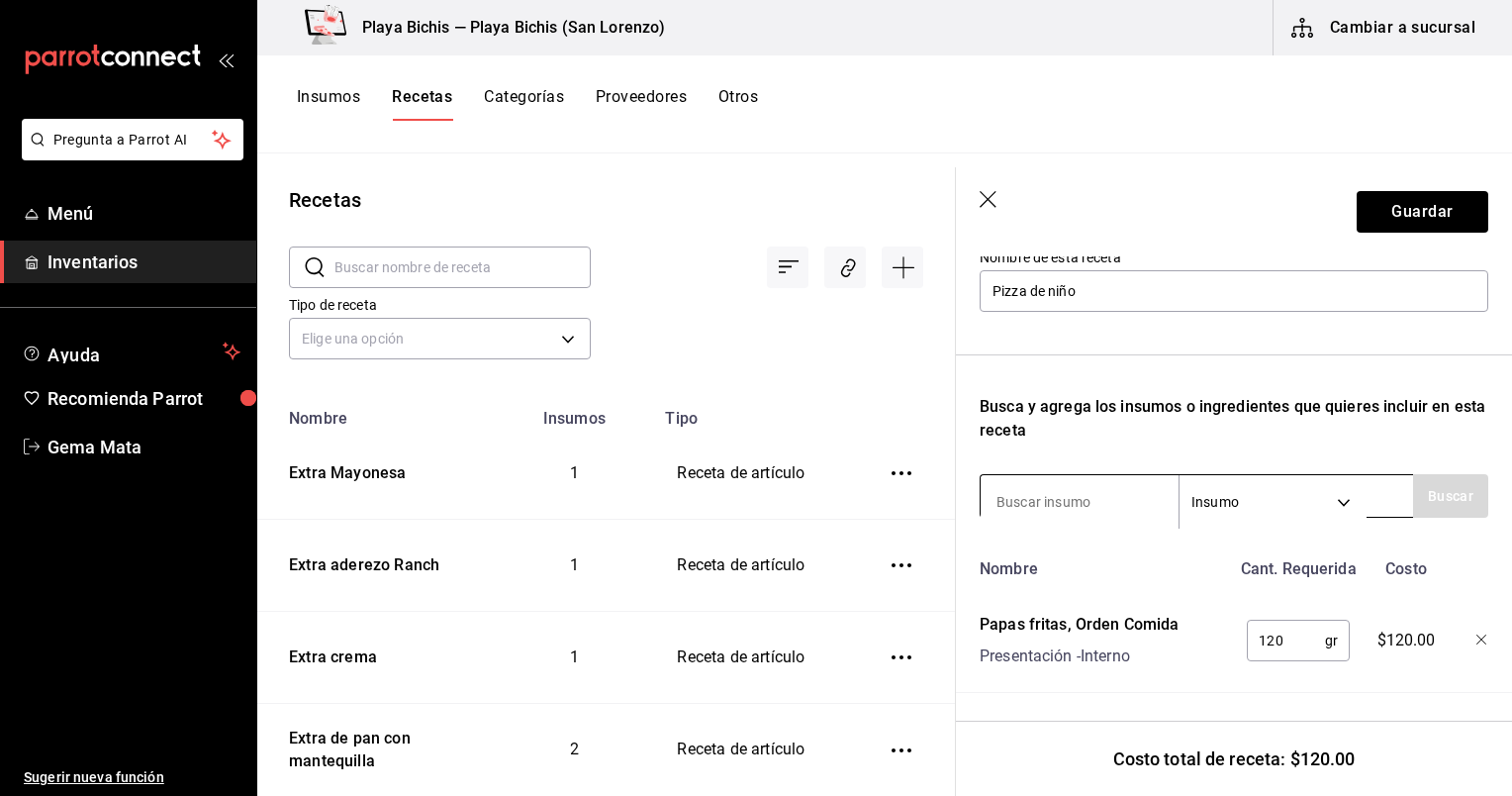 click at bounding box center (1080, 502) 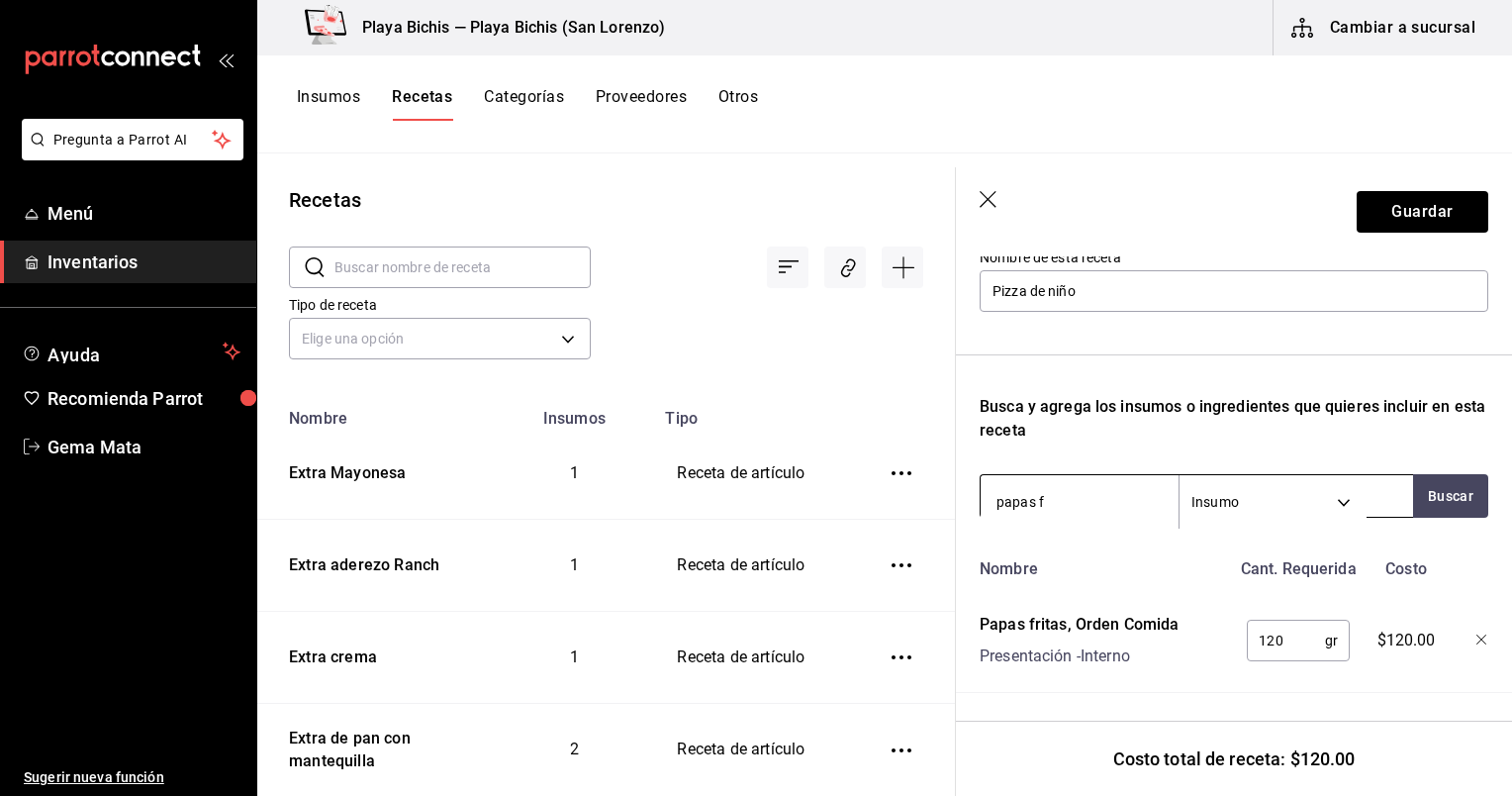 type on "papas fr" 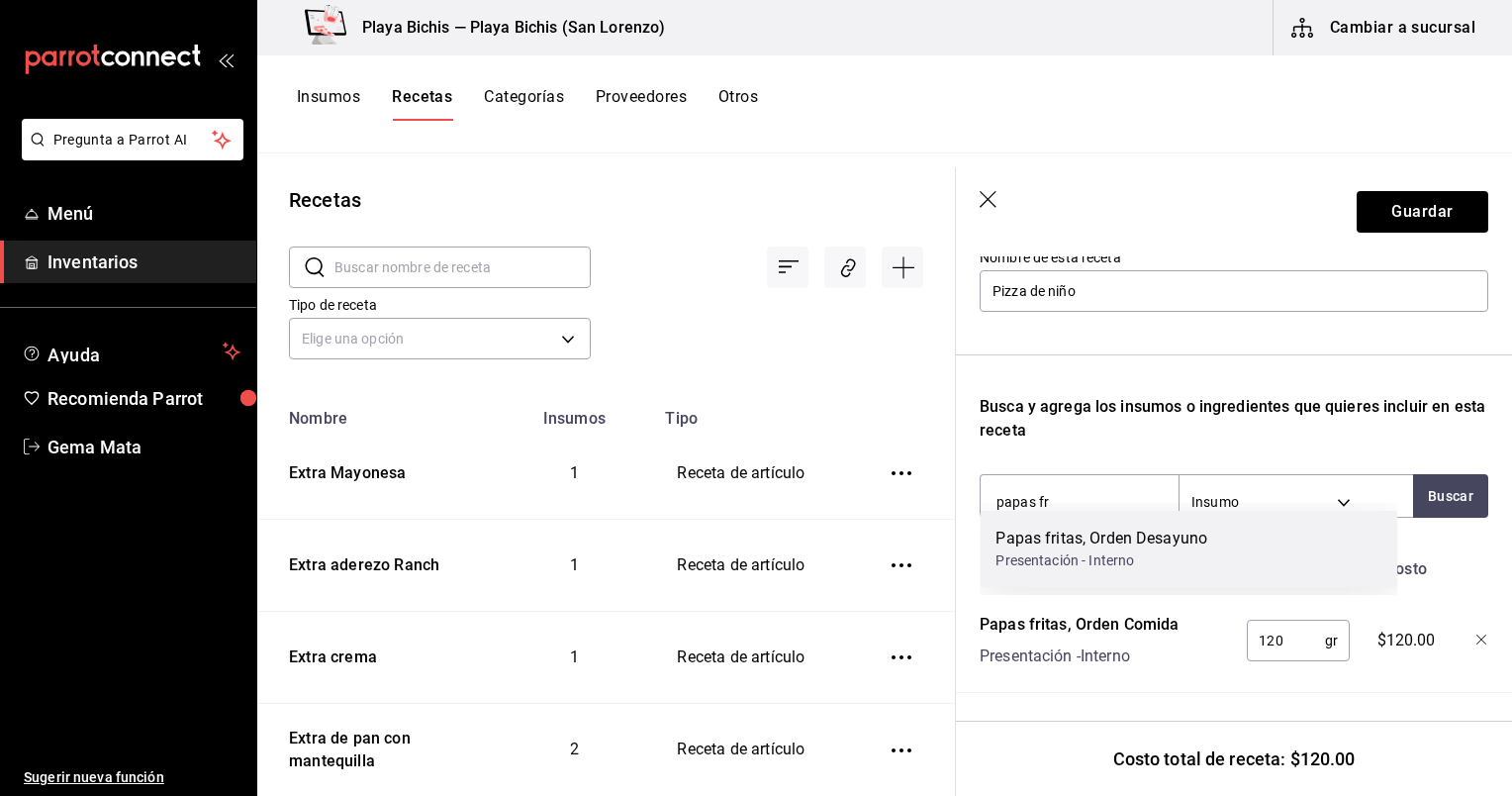 click on "Papas fritas, Orden Desayuno Presentación - Interno" at bounding box center (1188, 548) 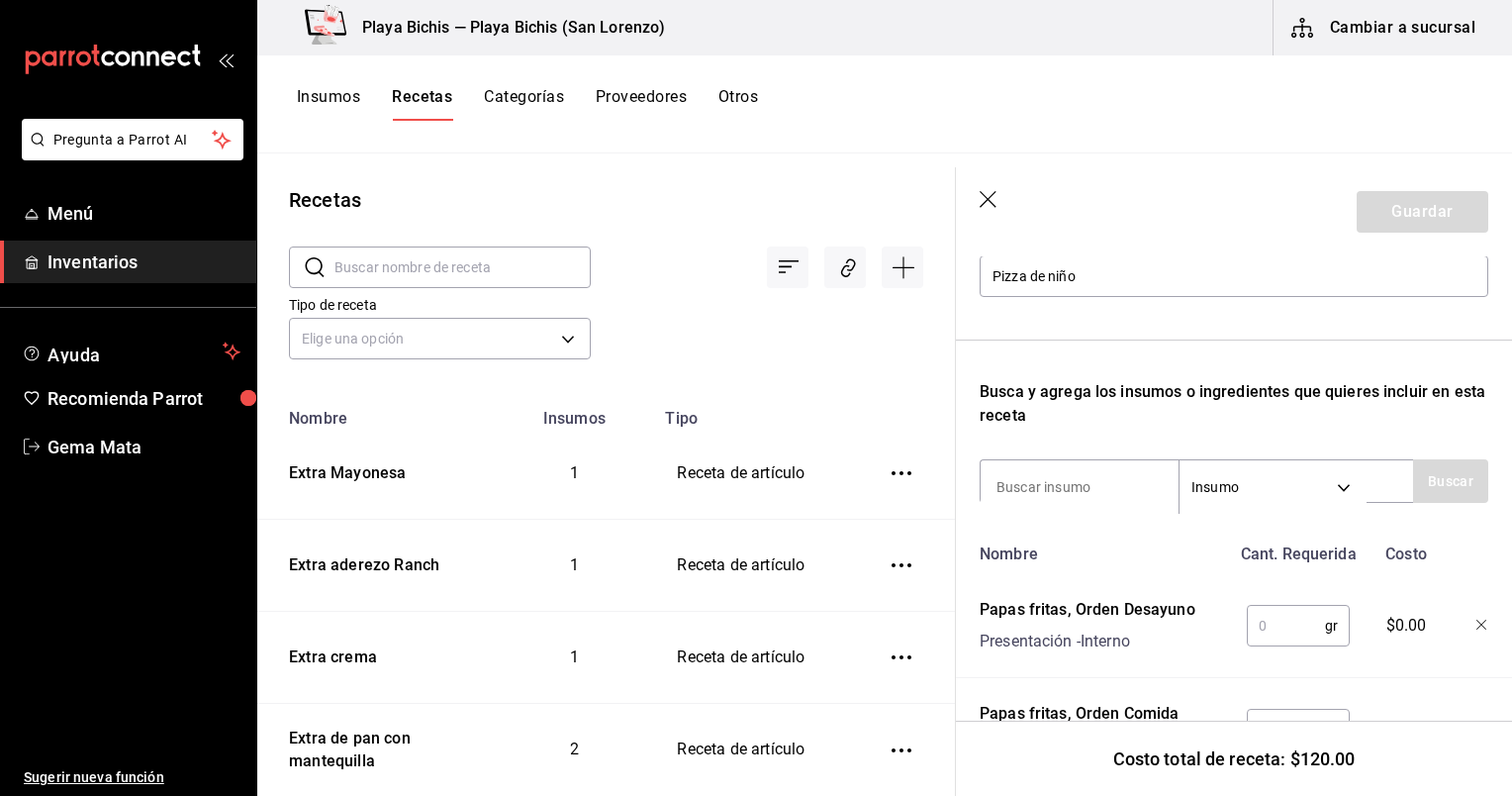 click at bounding box center [1285, 626] 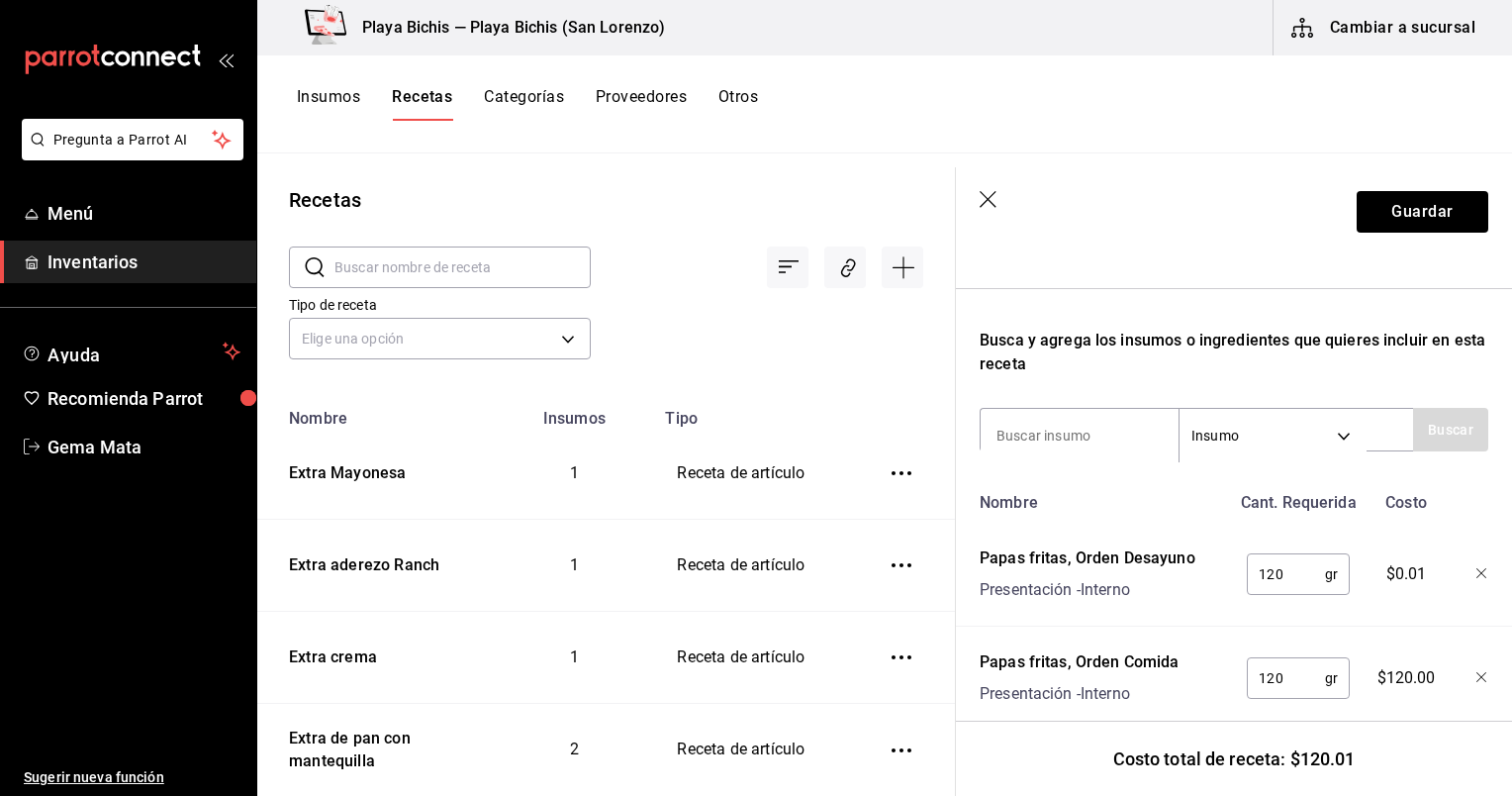 scroll, scrollTop: 285, scrollLeft: 0, axis: vertical 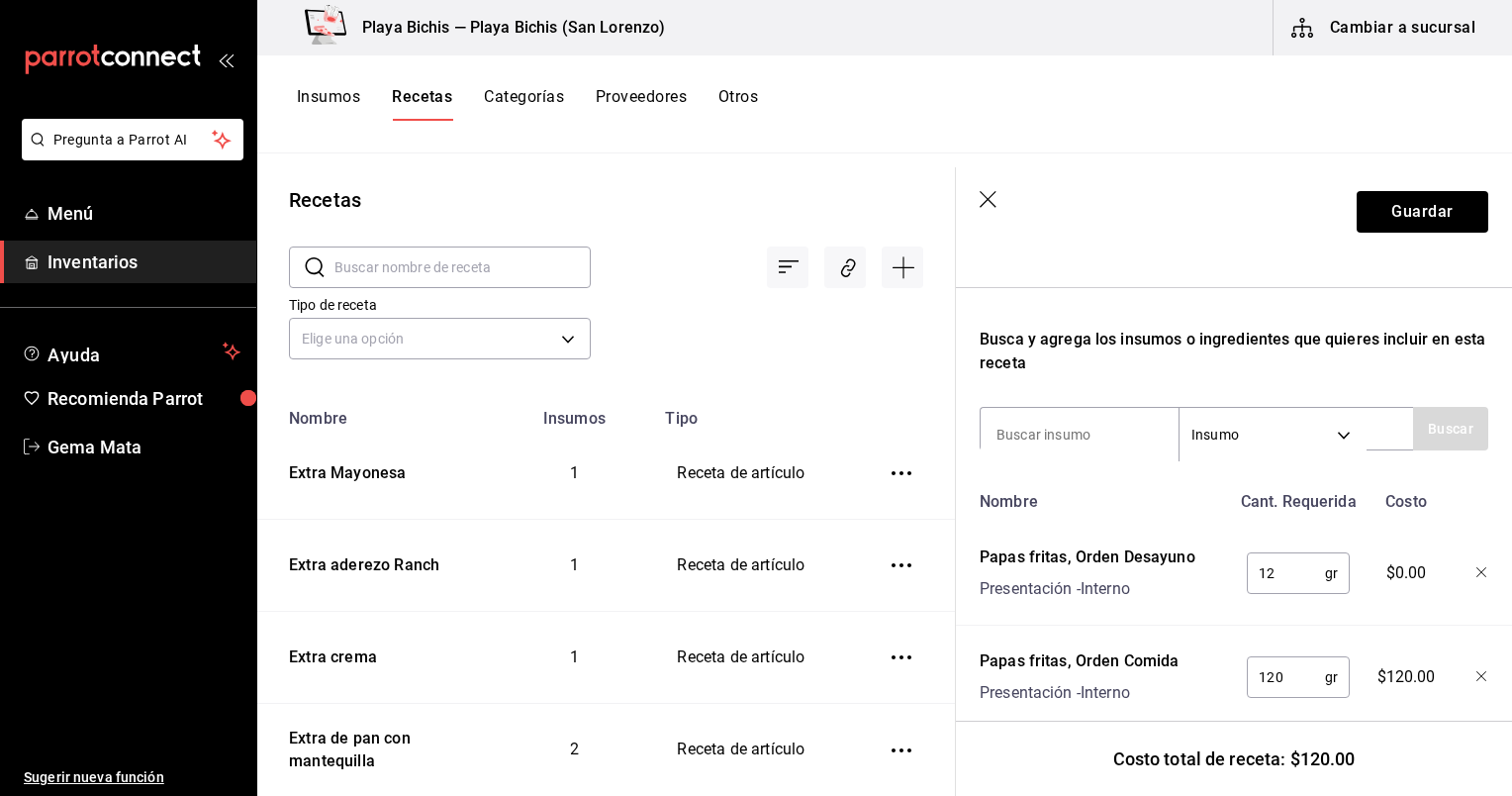 type on "1" 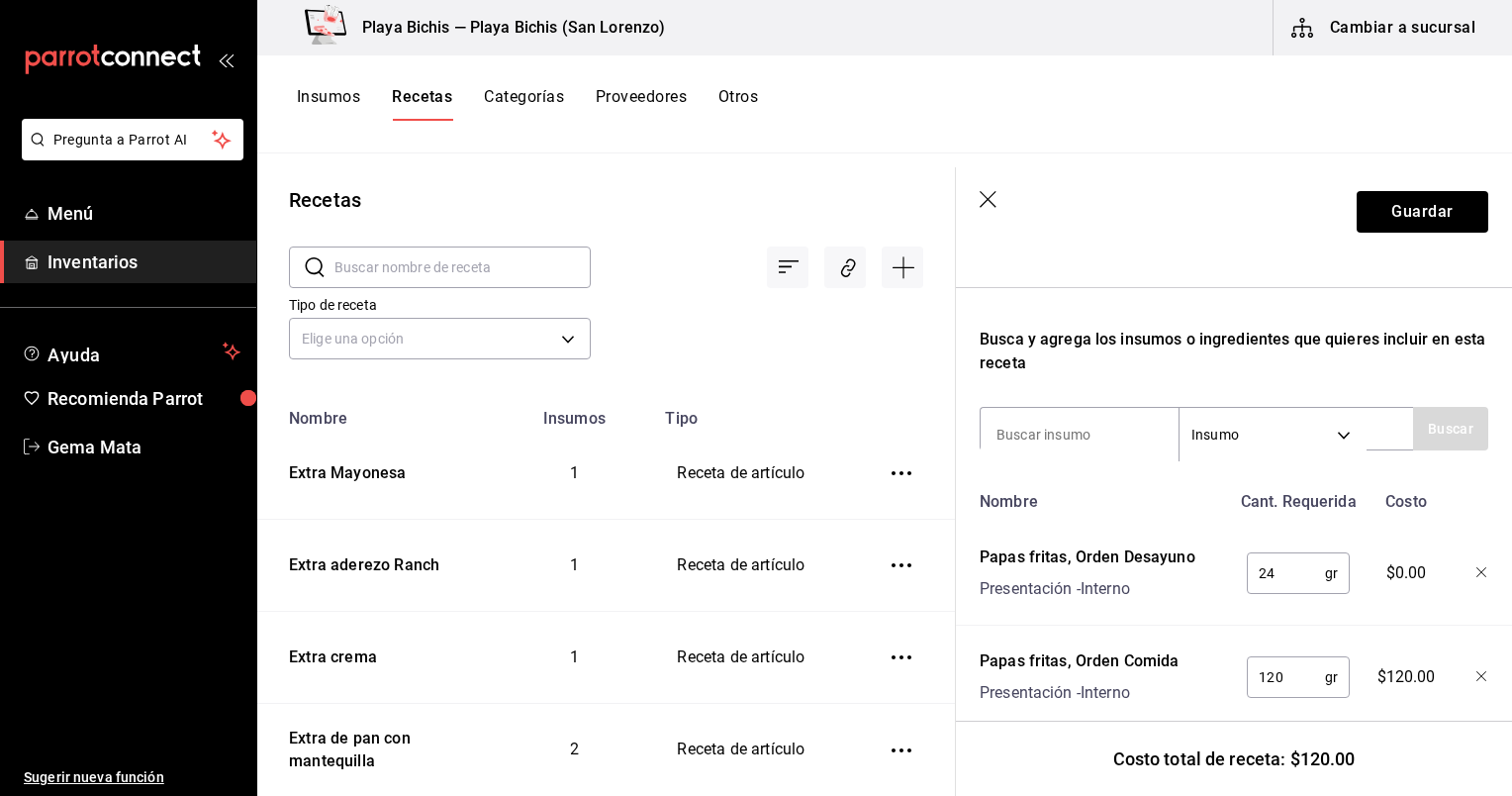 type on "2" 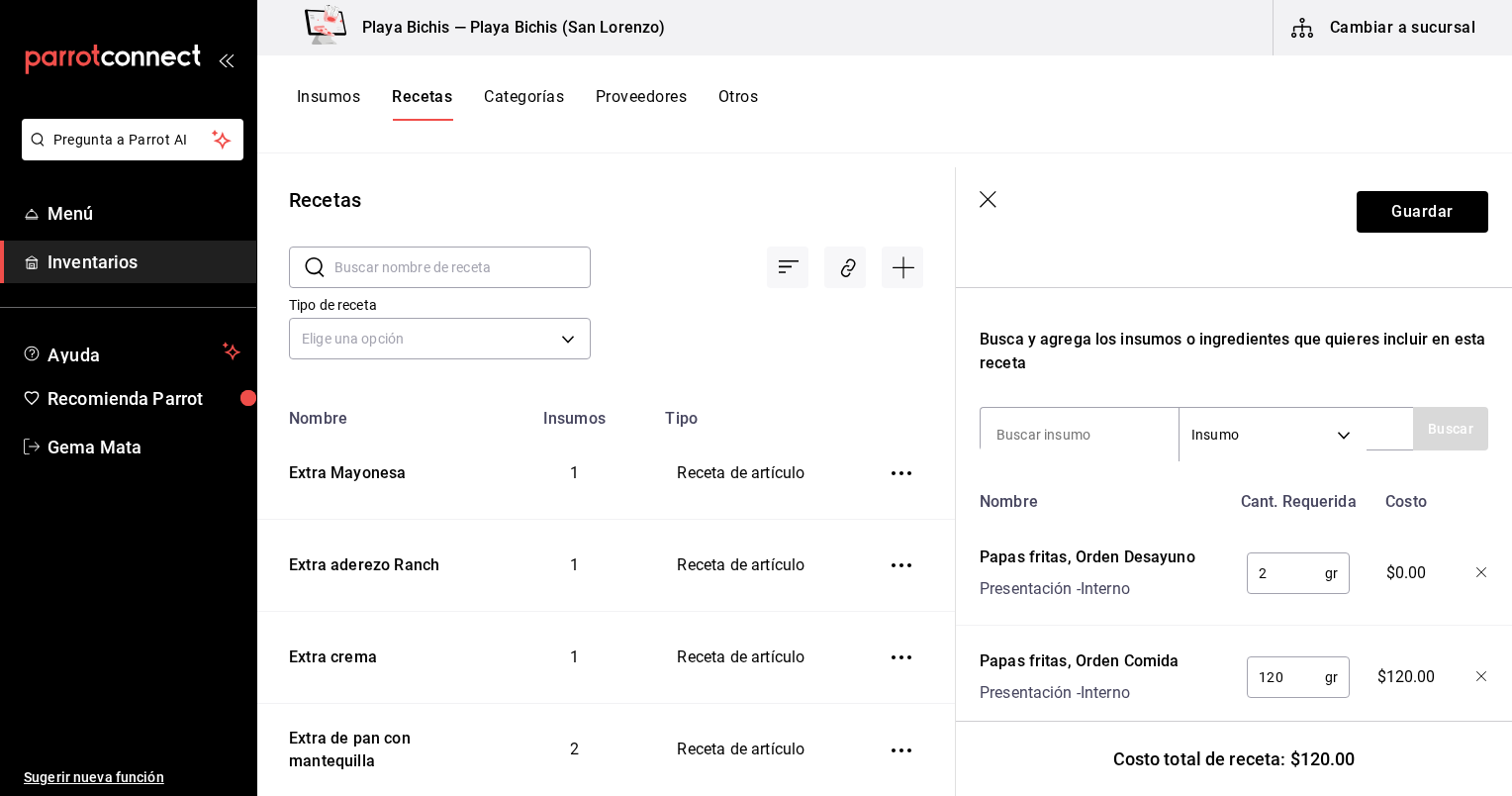 type 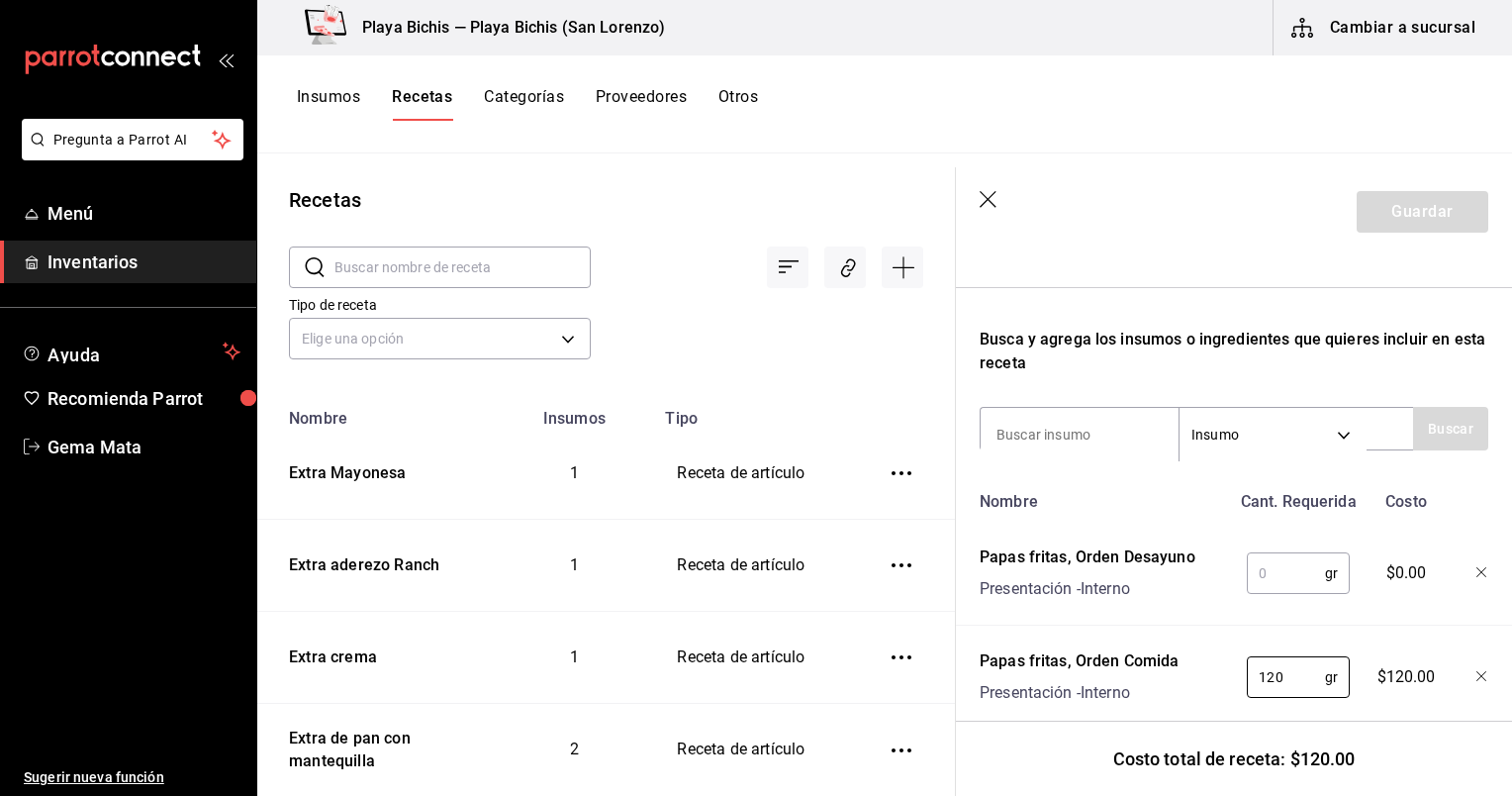 drag, startPoint x: 1302, startPoint y: 681, endPoint x: 1223, endPoint y: 670, distance: 79.76215 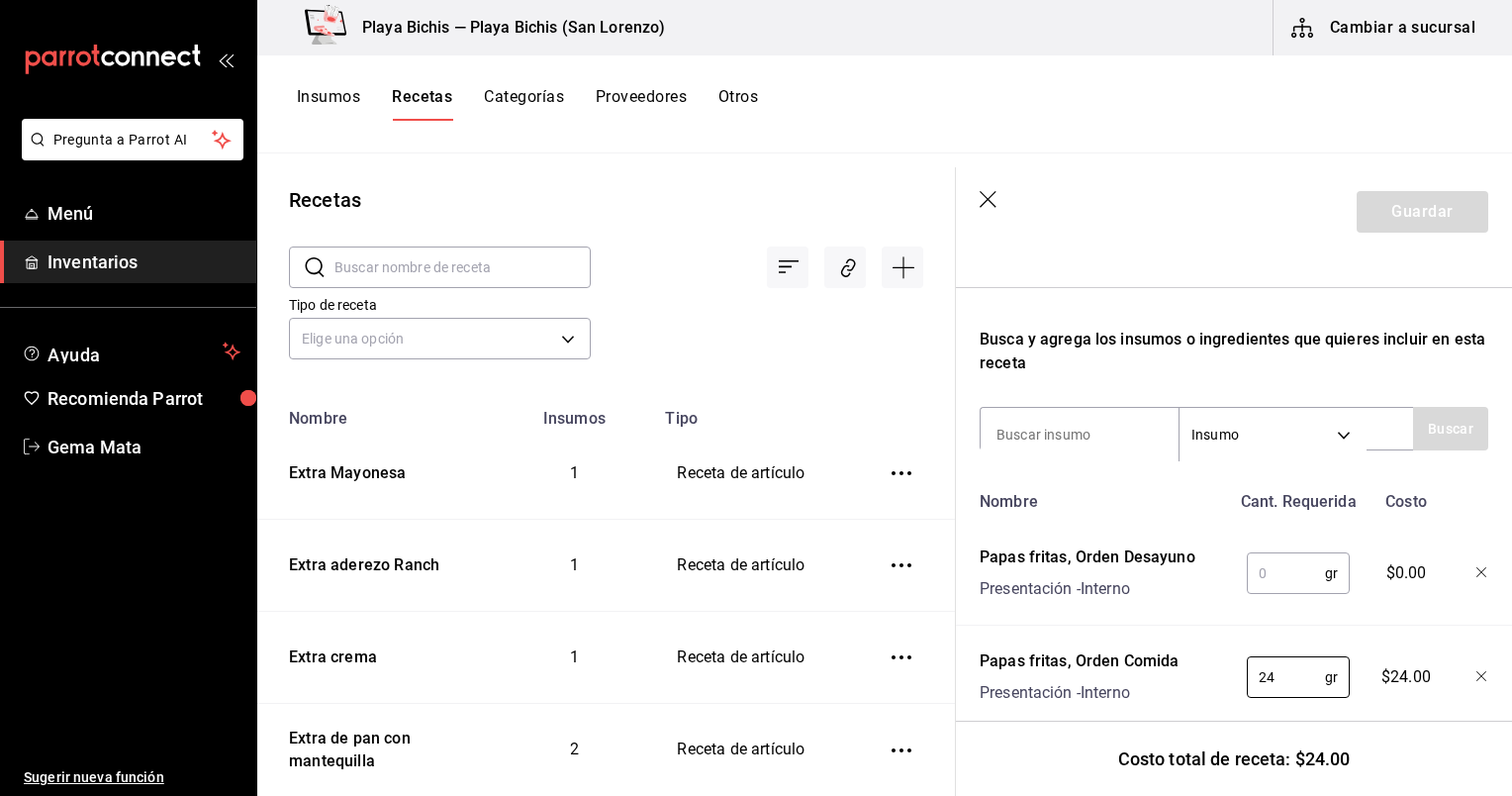 type on "2" 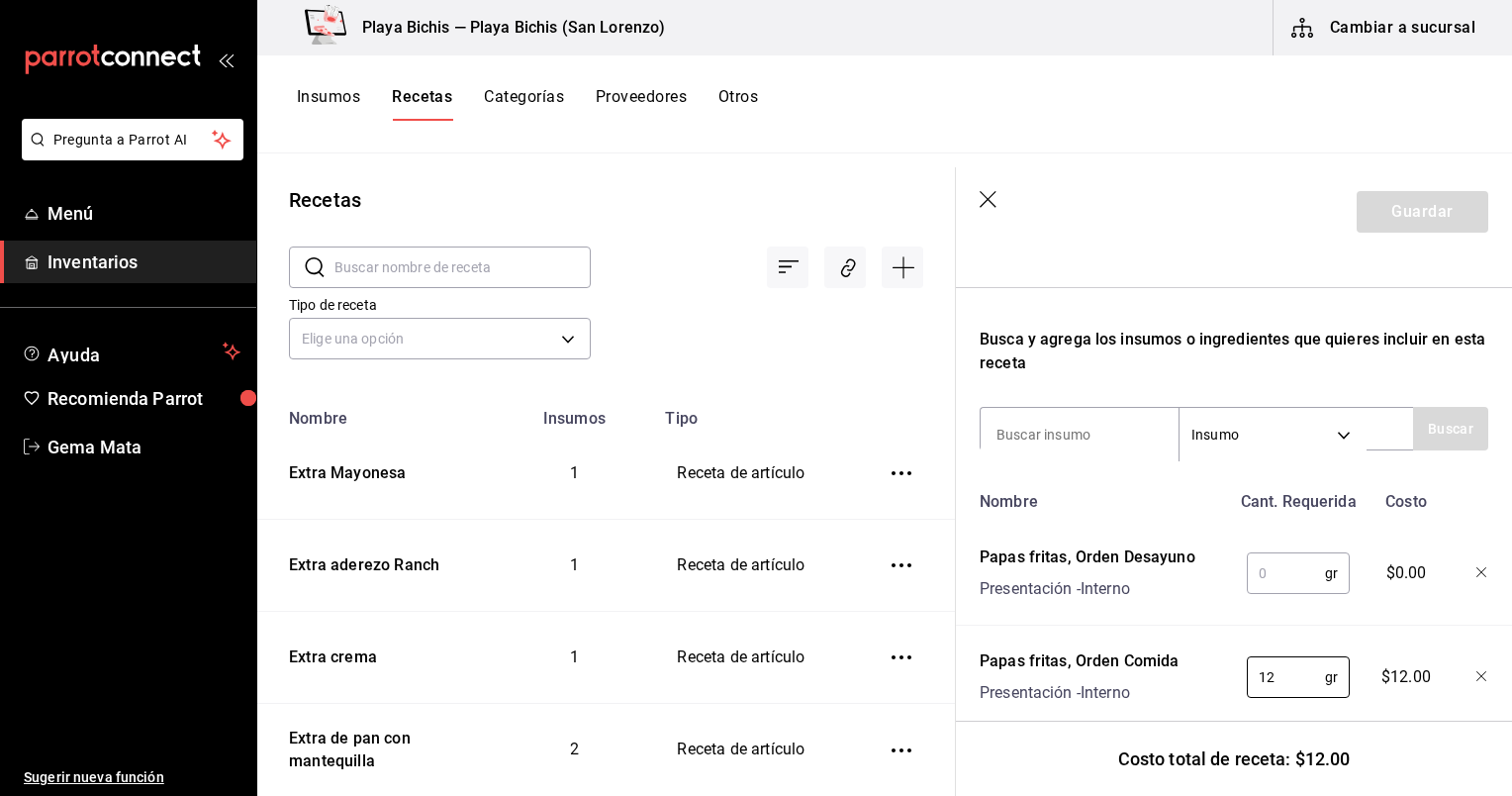 type on "120" 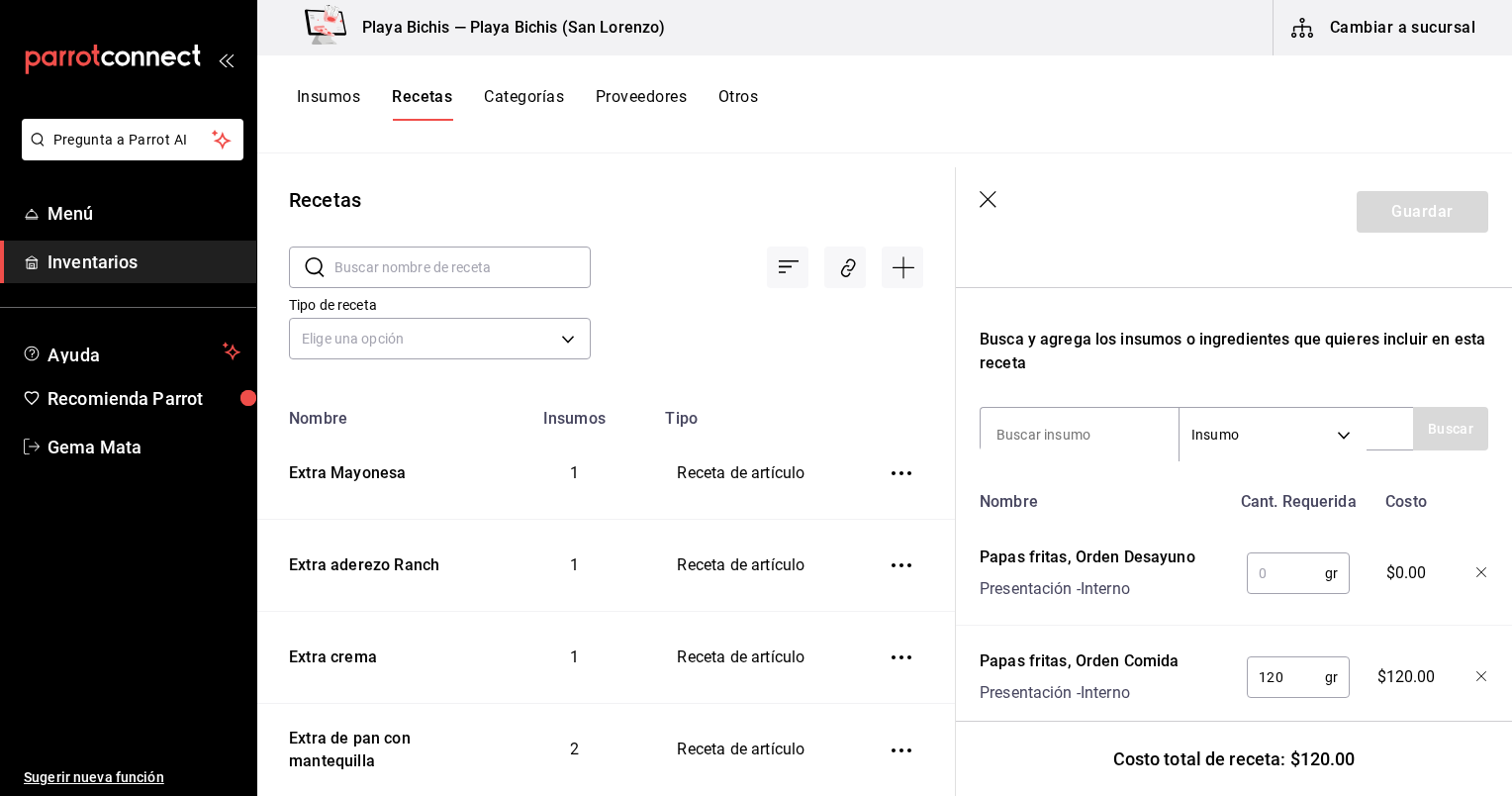 click 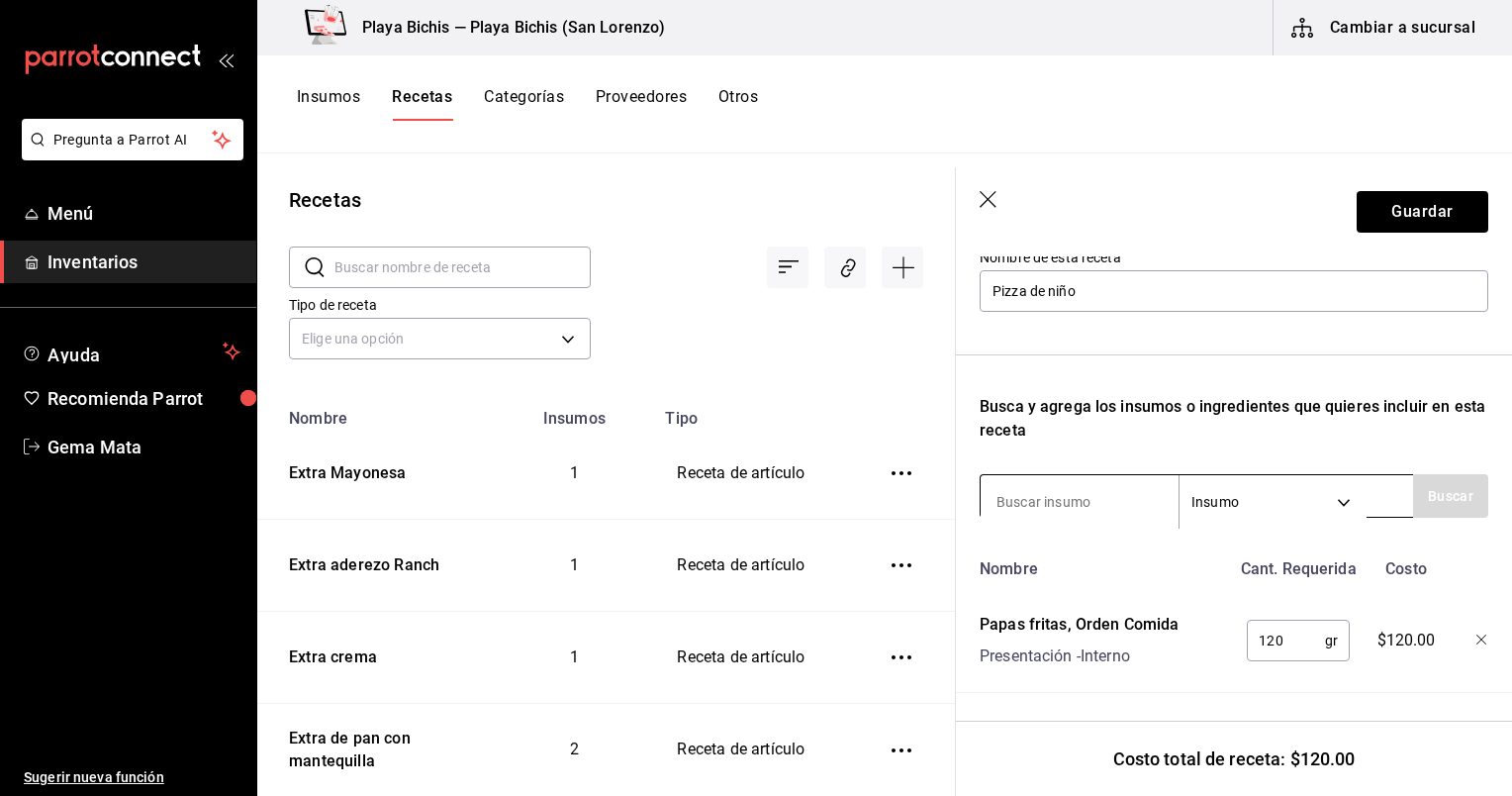 click at bounding box center (1080, 502) 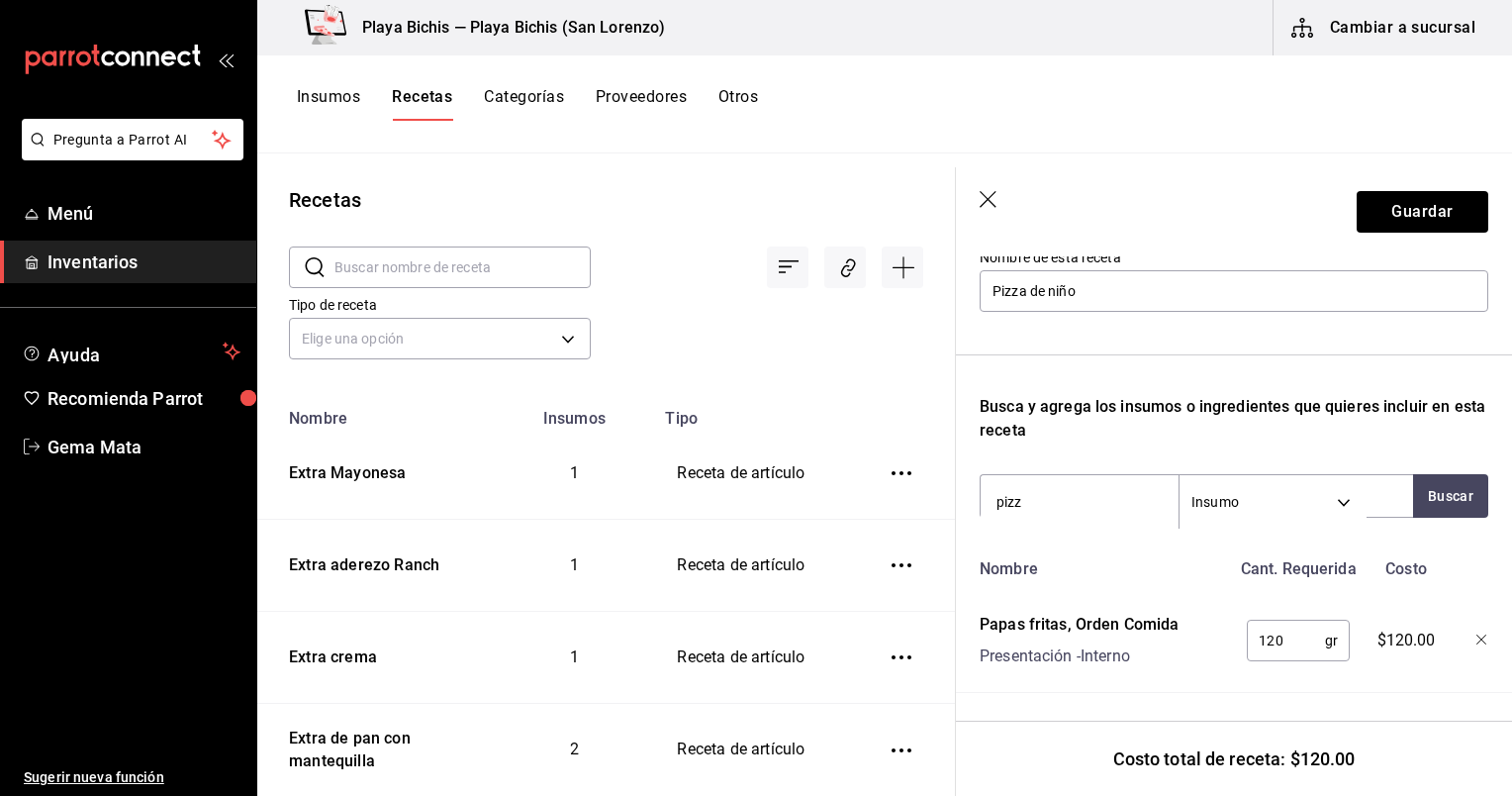 type on "pizza" 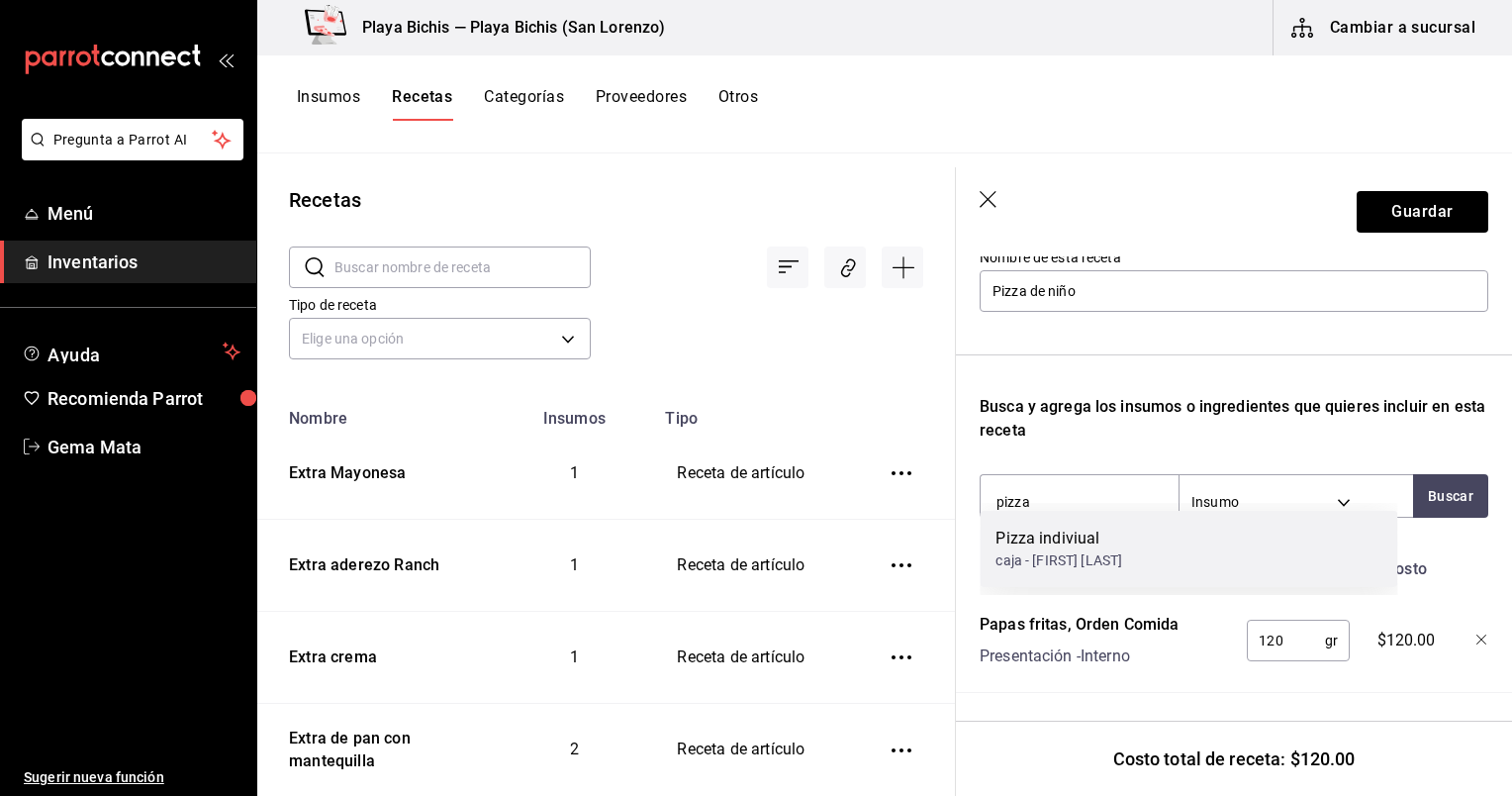 click on "Pizza indiviual caja - Corina Benavides Heira" at bounding box center [1188, 548] 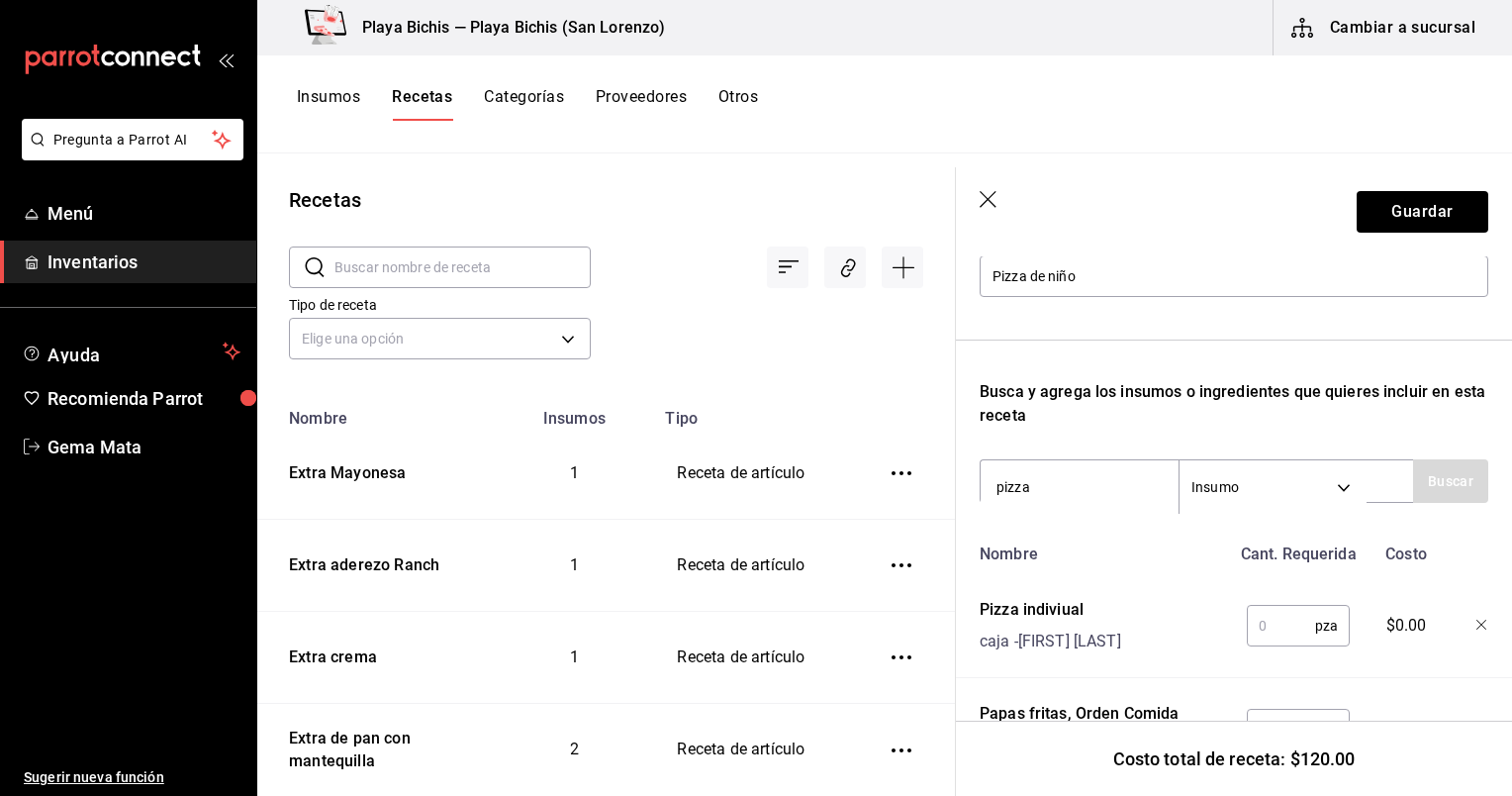 type 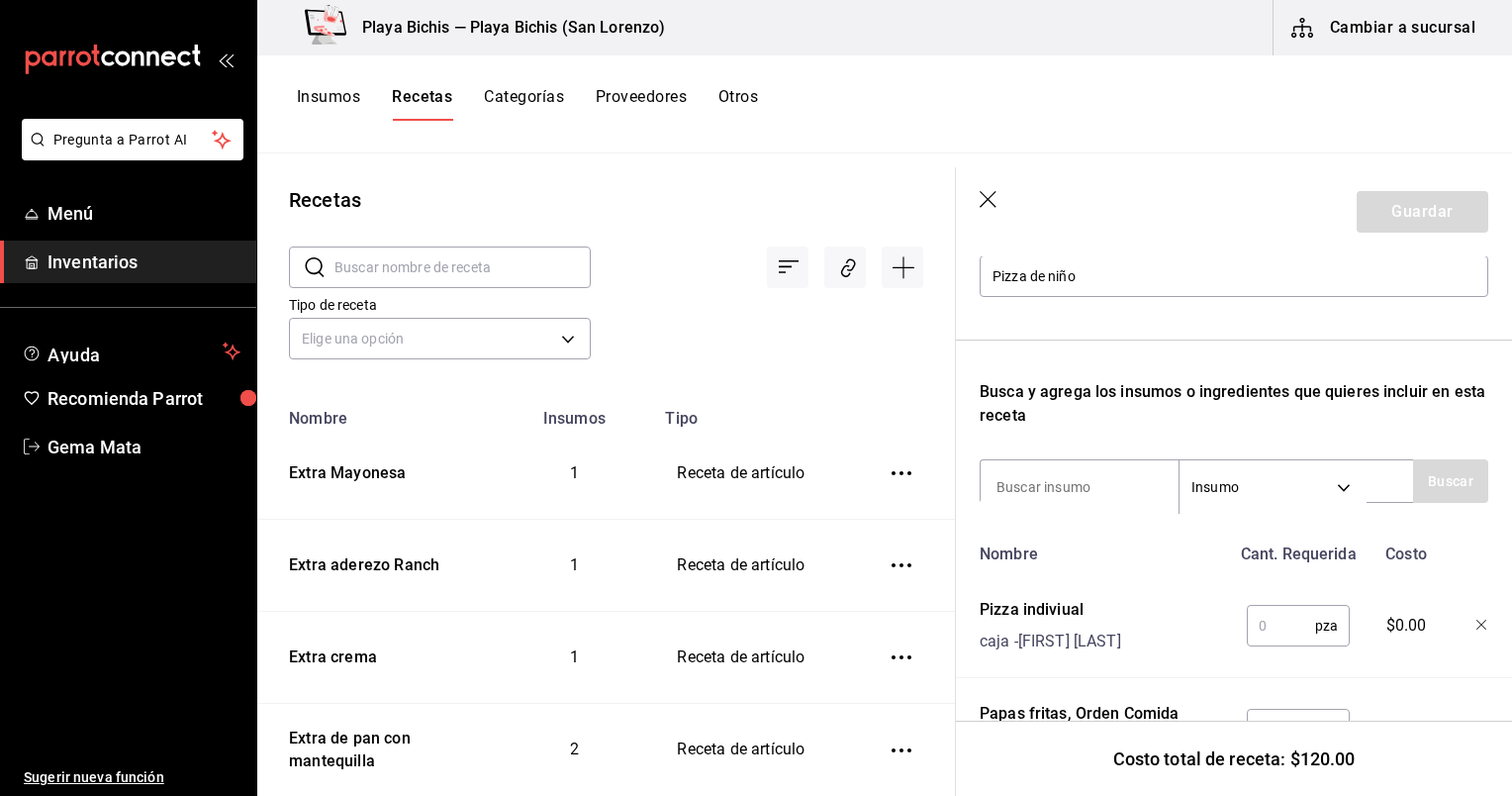 click at bounding box center (1280, 626) 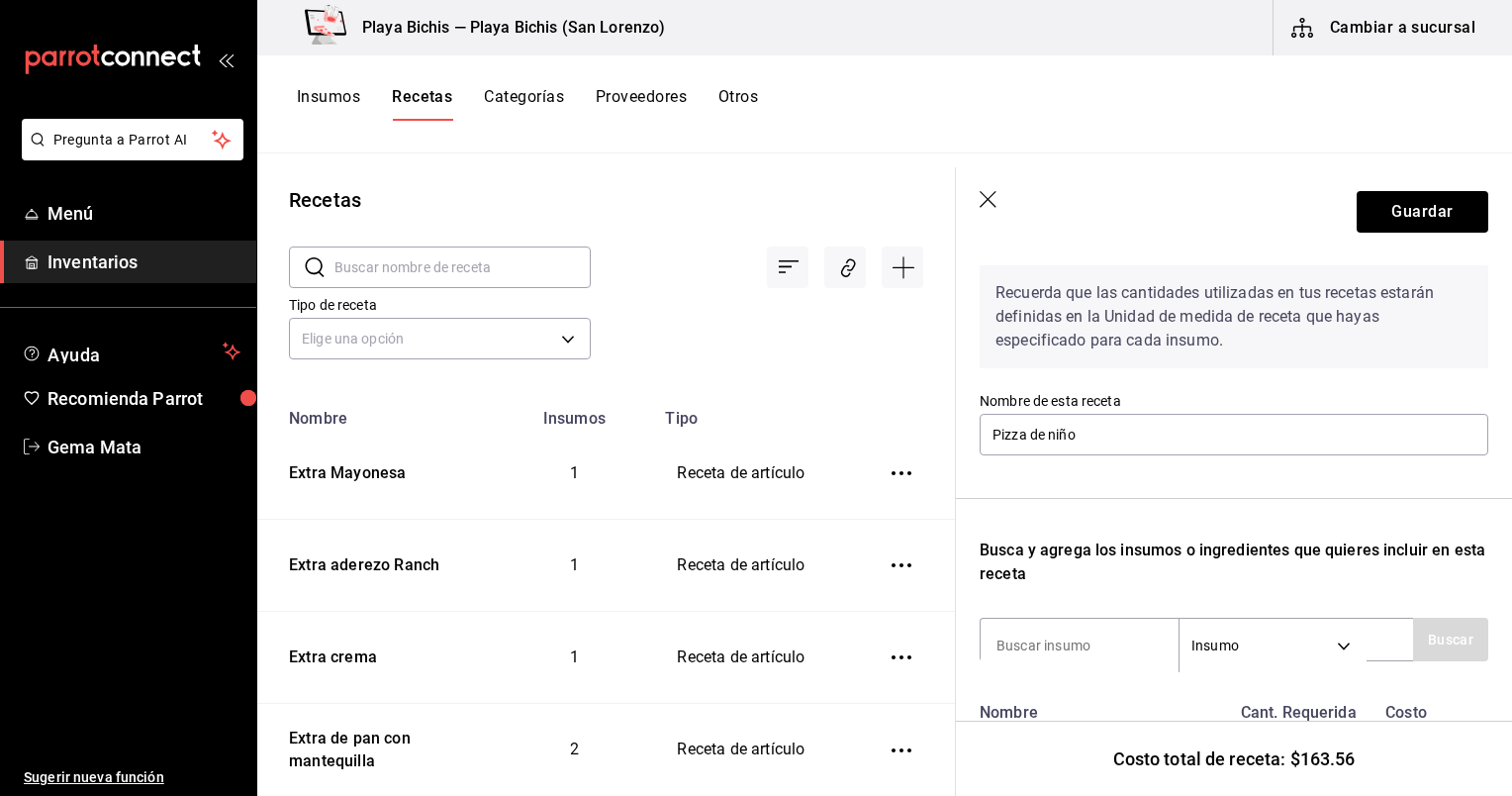 scroll, scrollTop: 66, scrollLeft: 0, axis: vertical 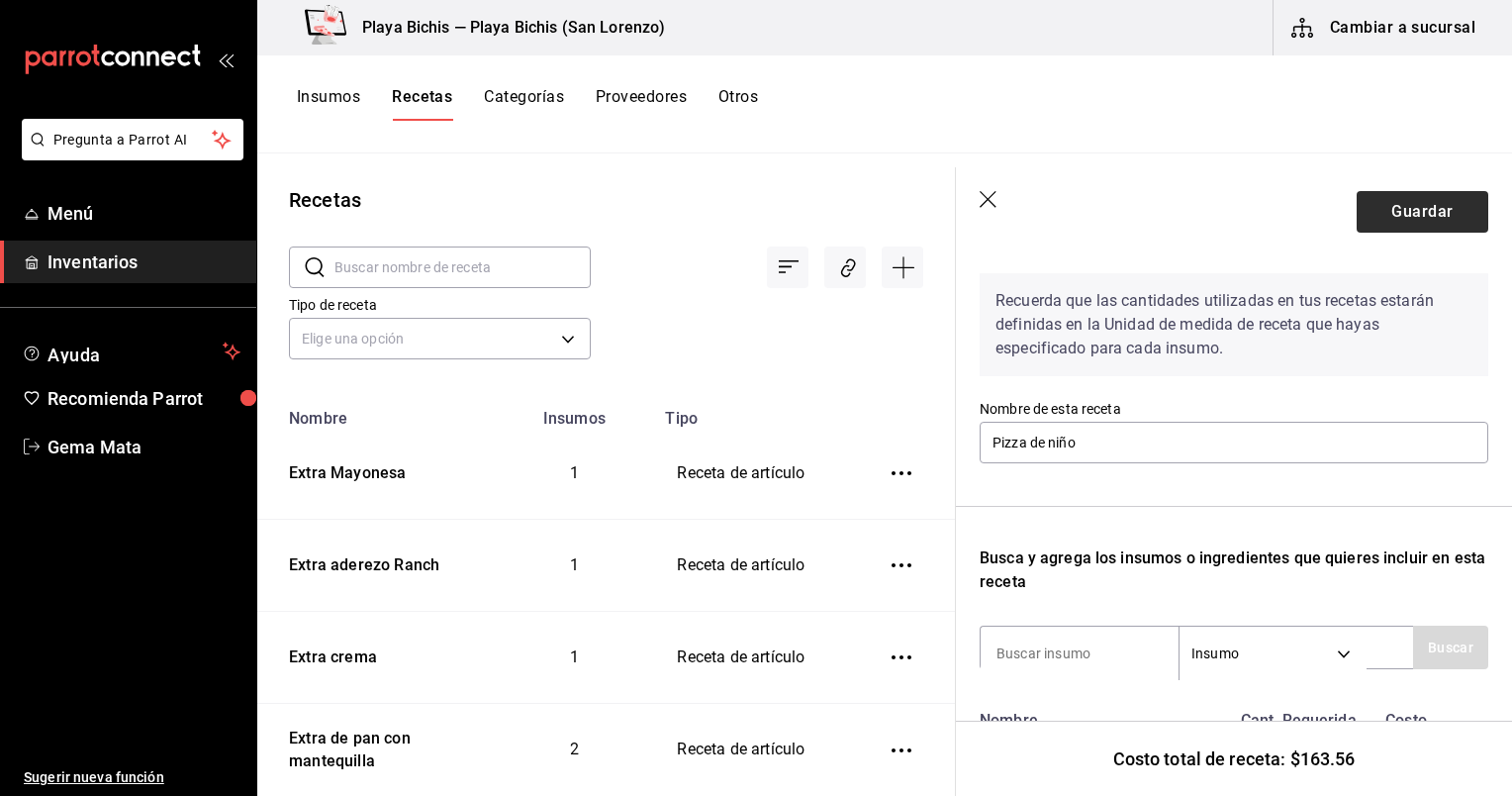 type on "1" 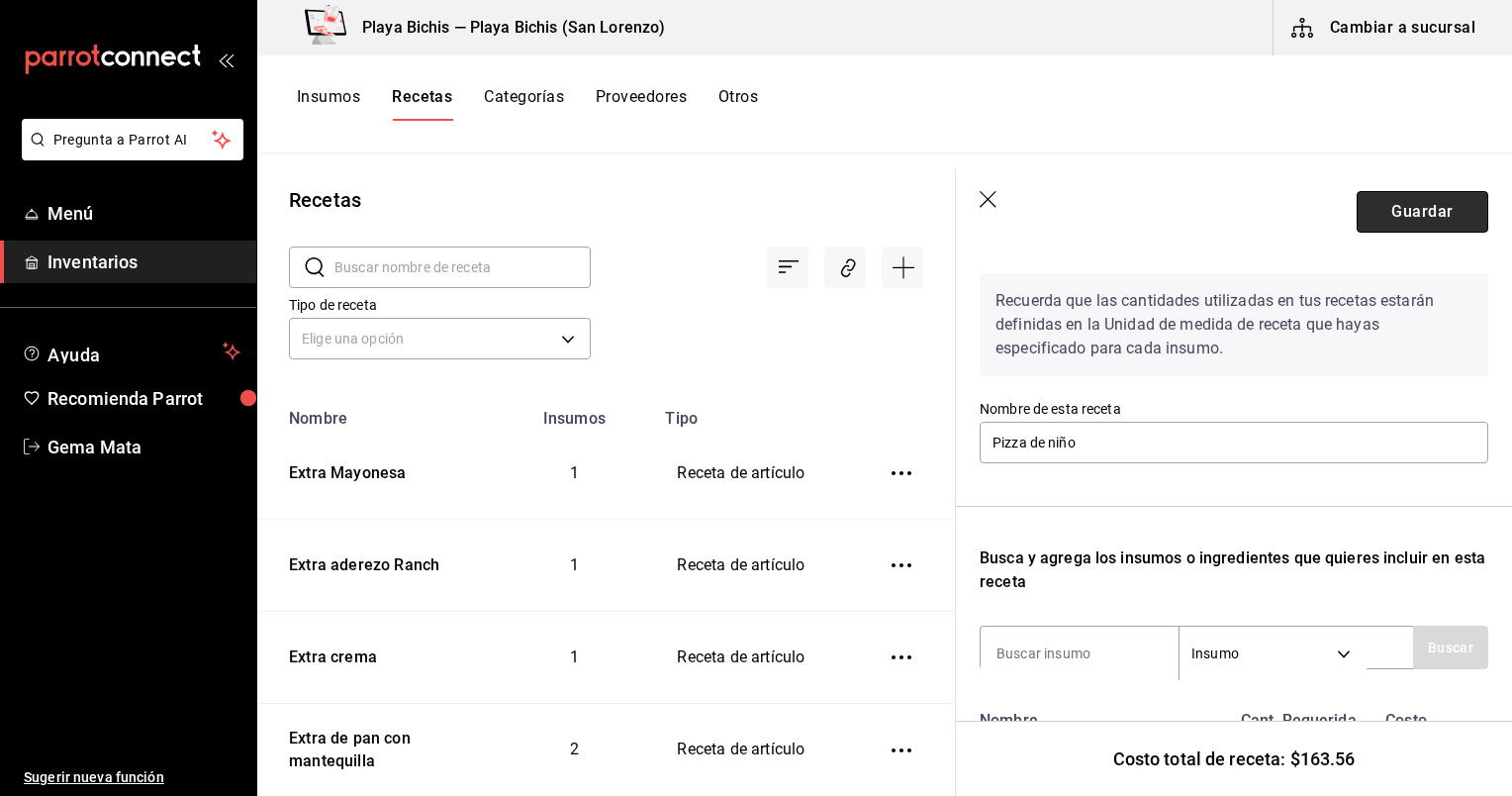 click on "Guardar" at bounding box center (1422, 212) 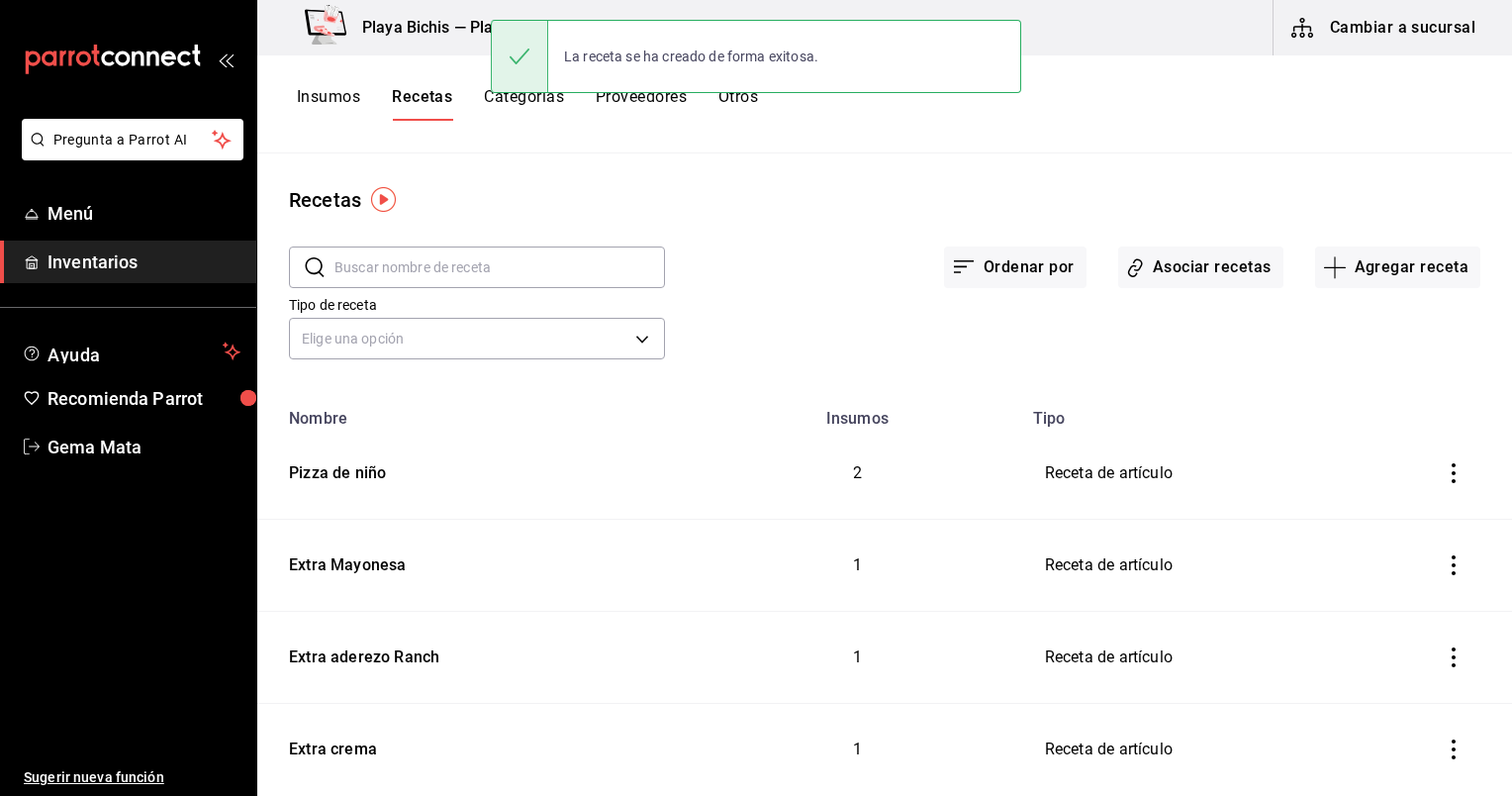 scroll, scrollTop: 0, scrollLeft: 0, axis: both 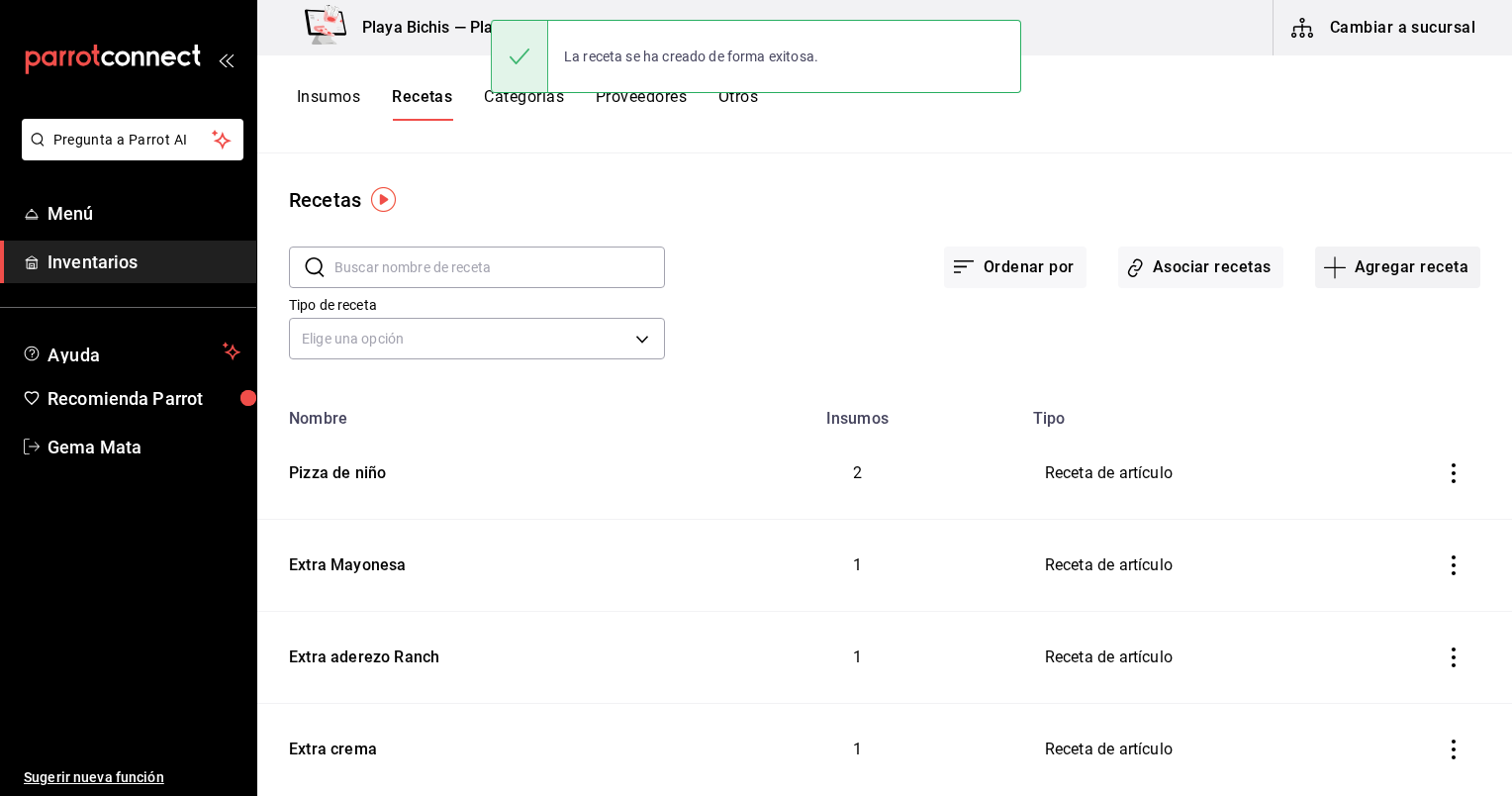 click on "Agregar receta" at bounding box center [1397, 267] 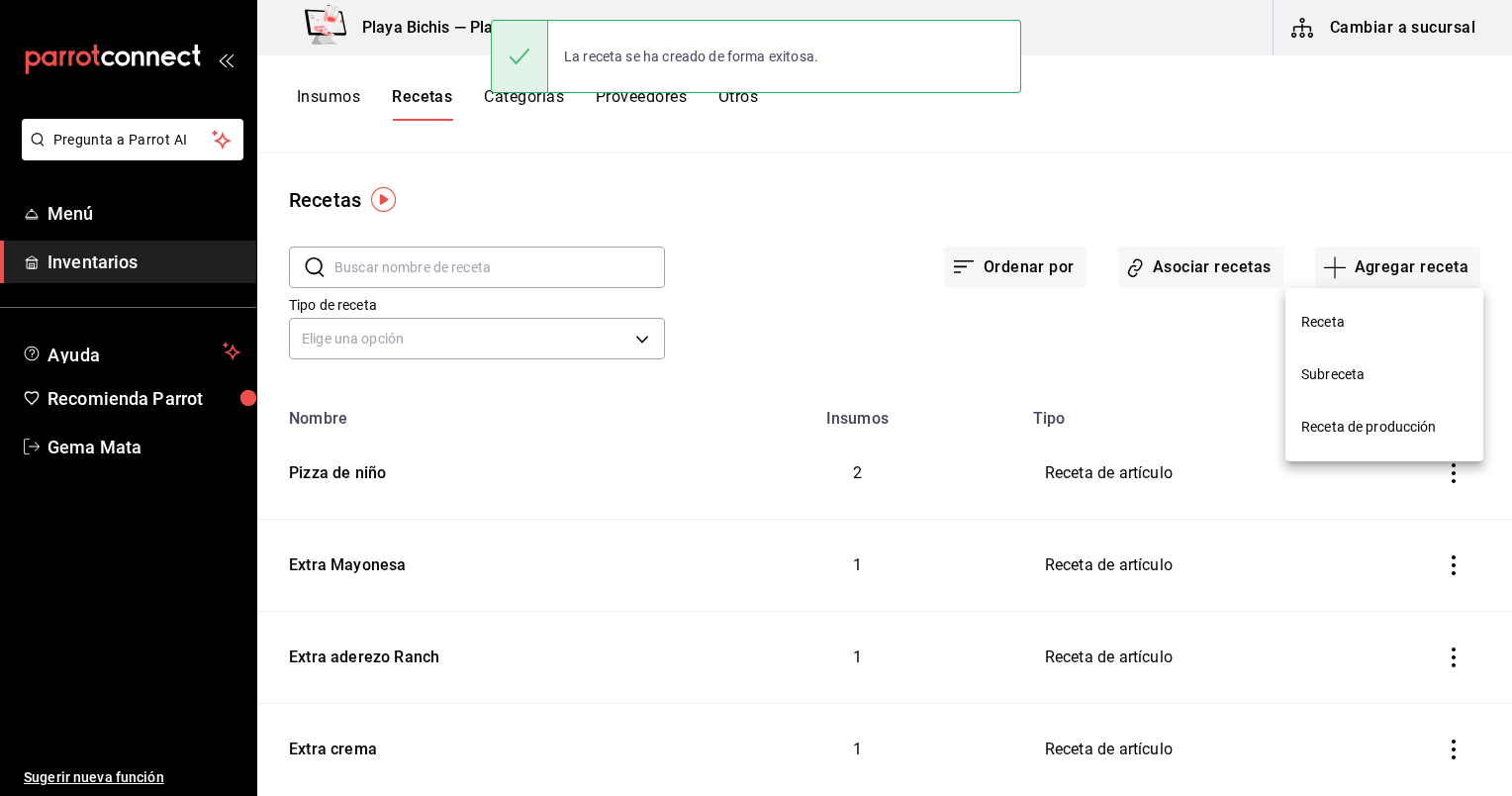 click on "Receta" at bounding box center (1384, 322) 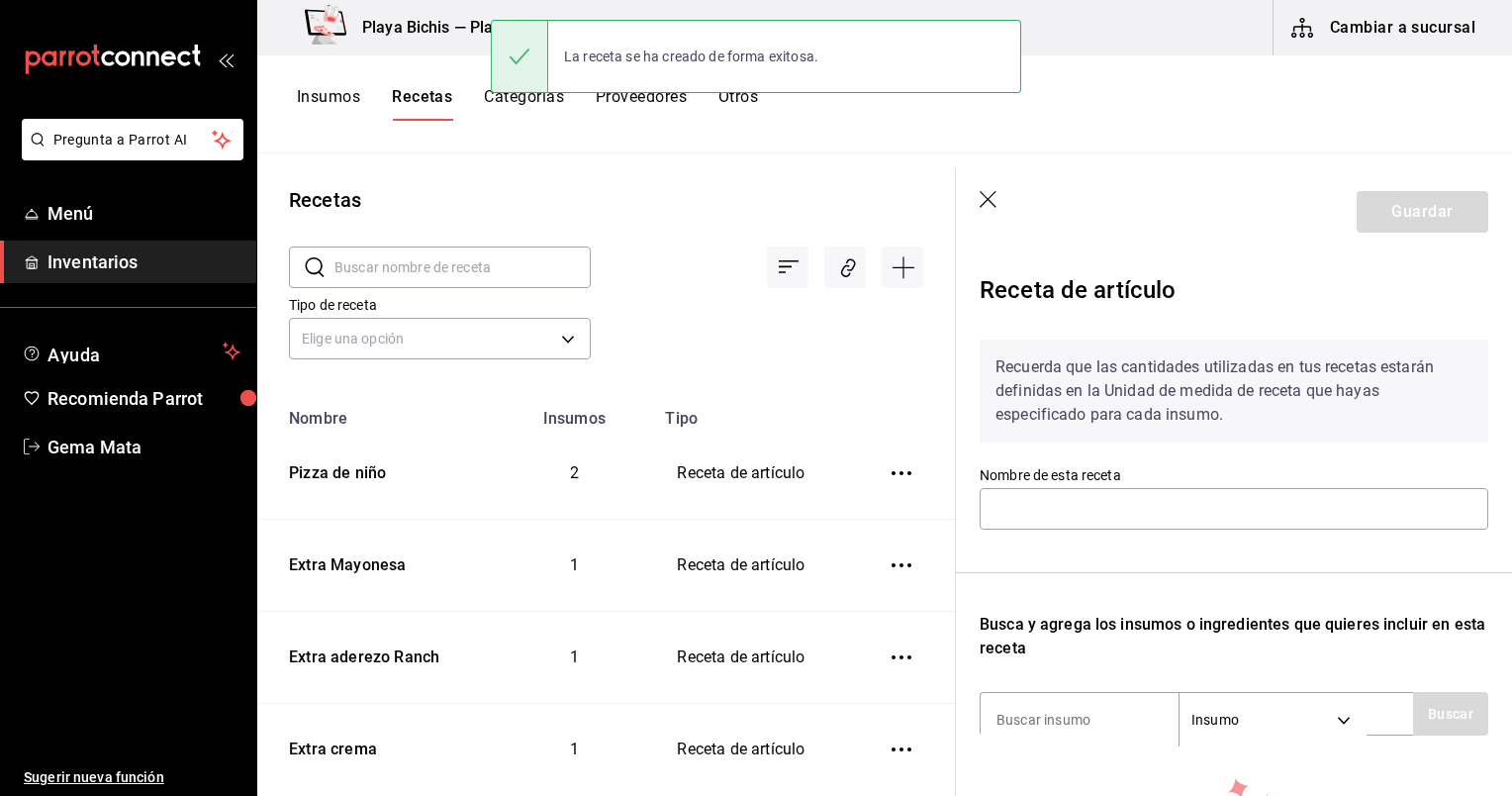 scroll, scrollTop: 0, scrollLeft: 0, axis: both 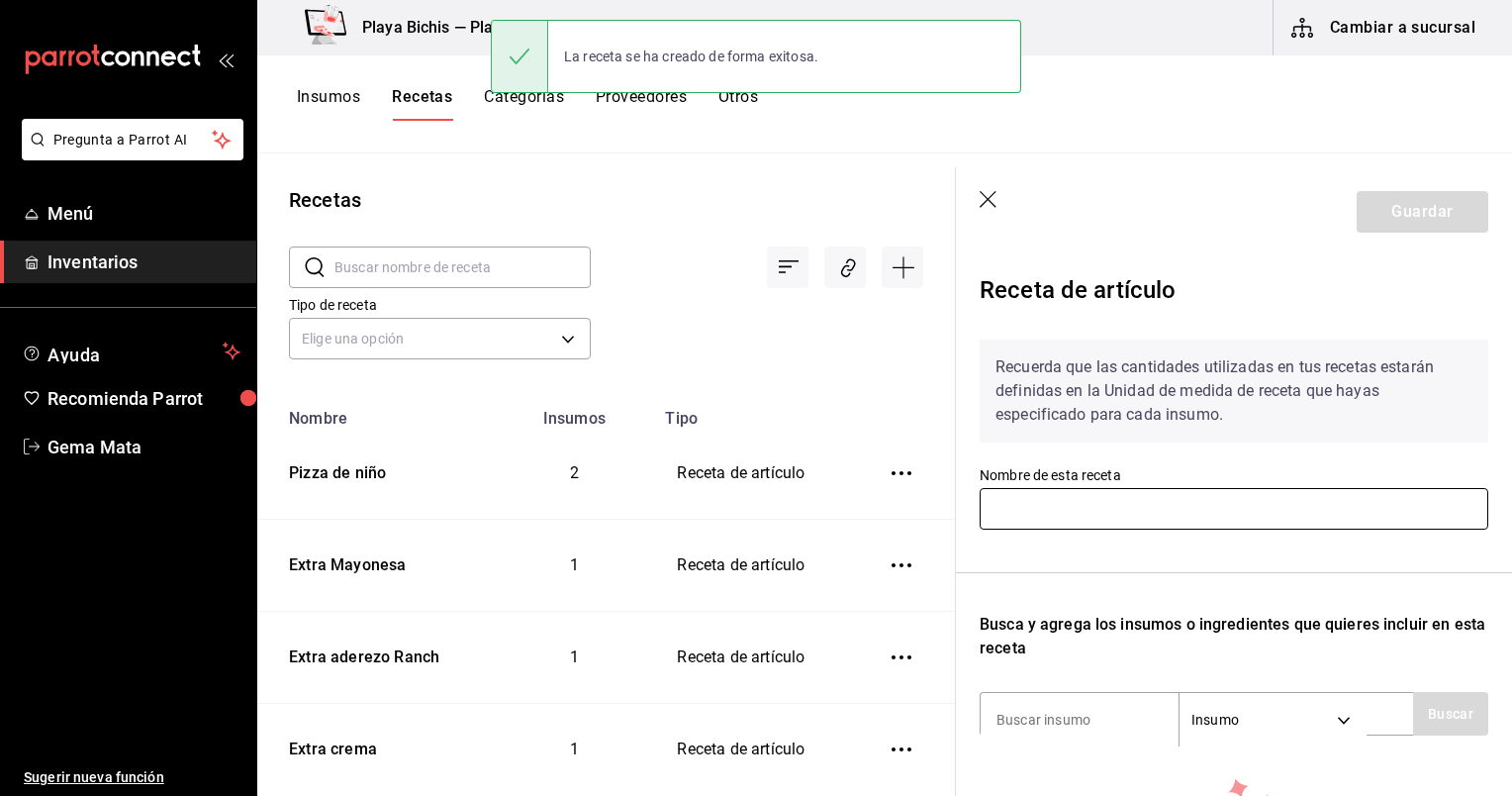 click at bounding box center (1234, 509) 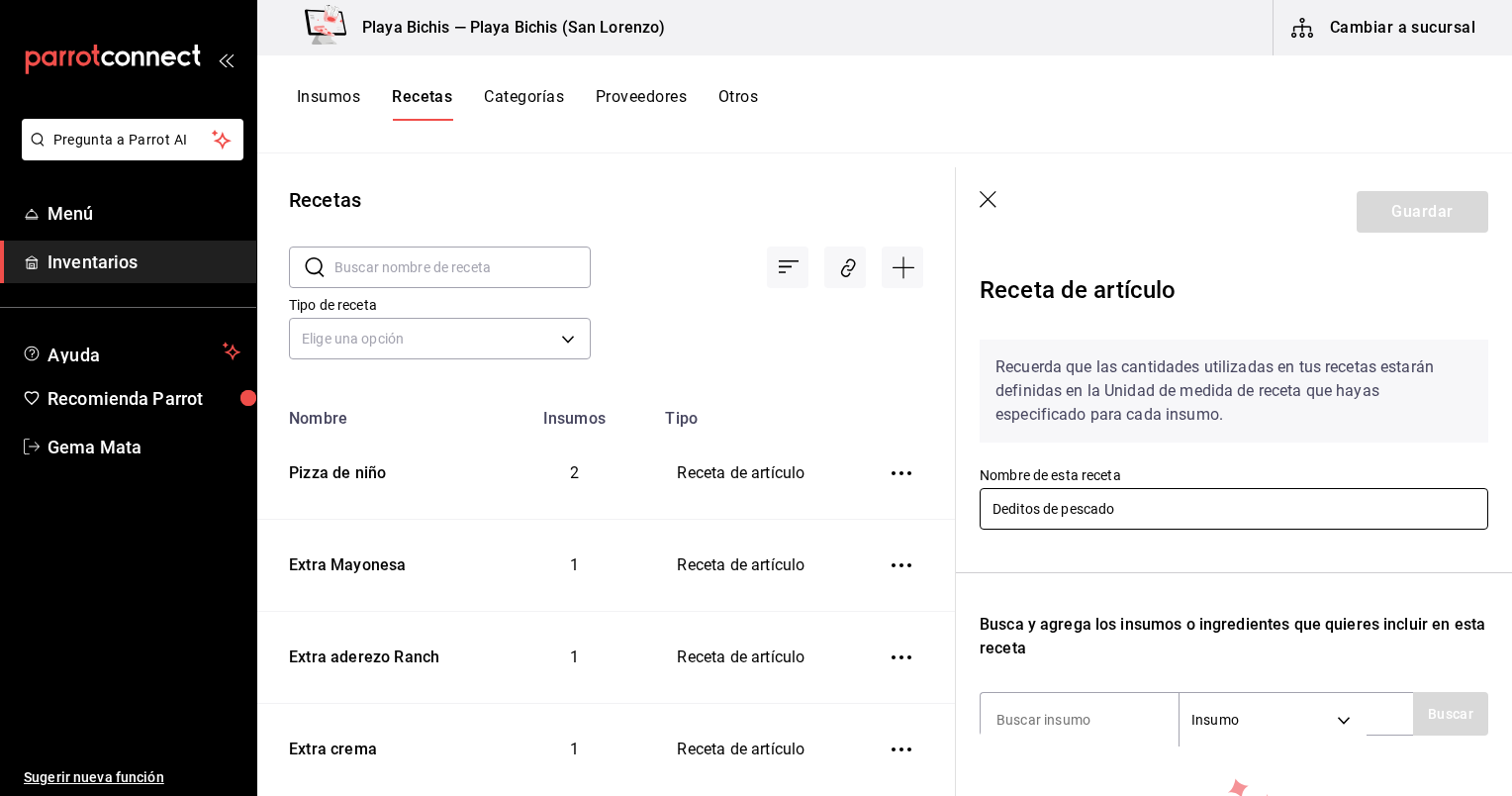 scroll, scrollTop: 182, scrollLeft: 0, axis: vertical 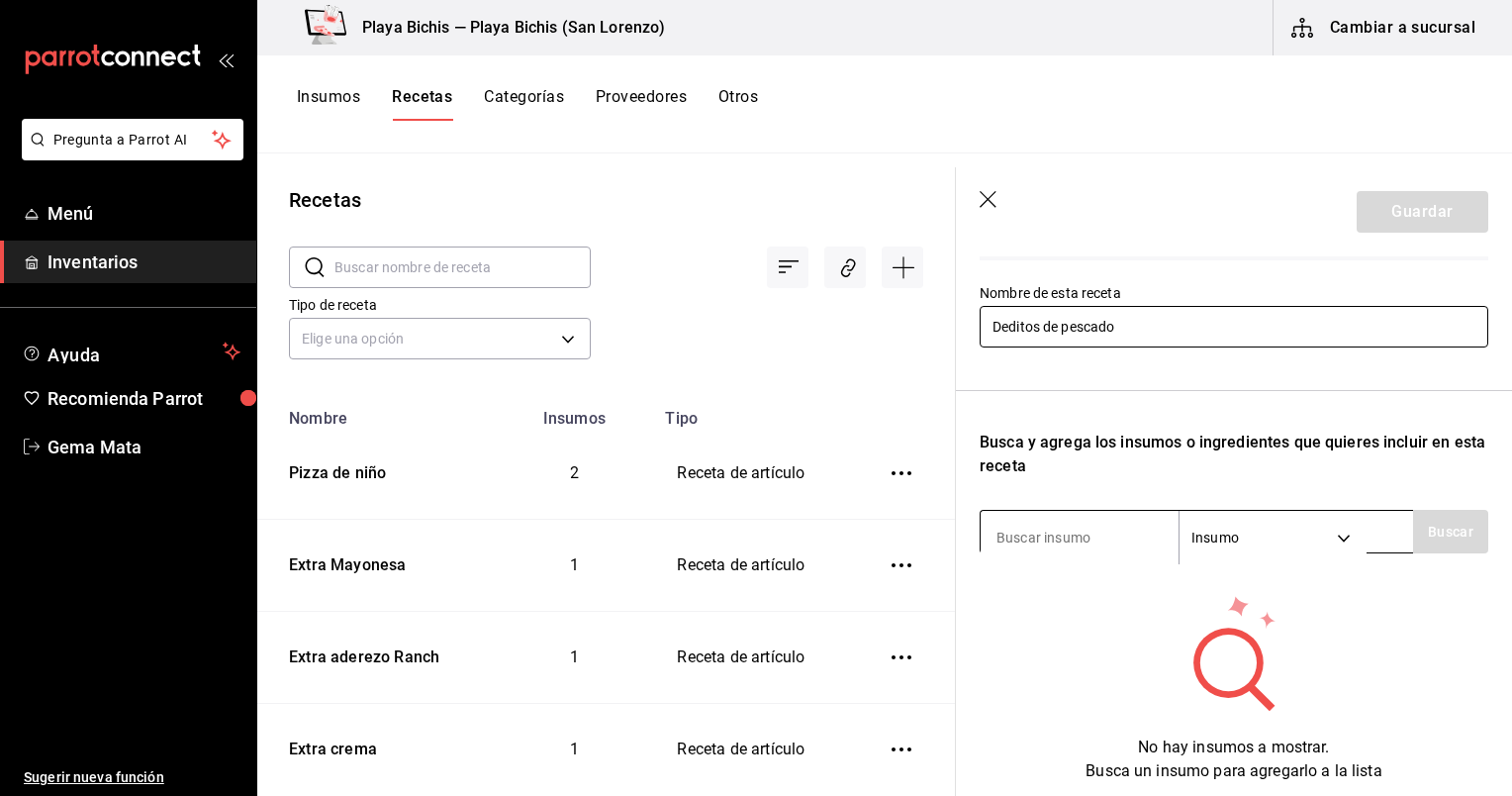 type on "Deditos de pescado" 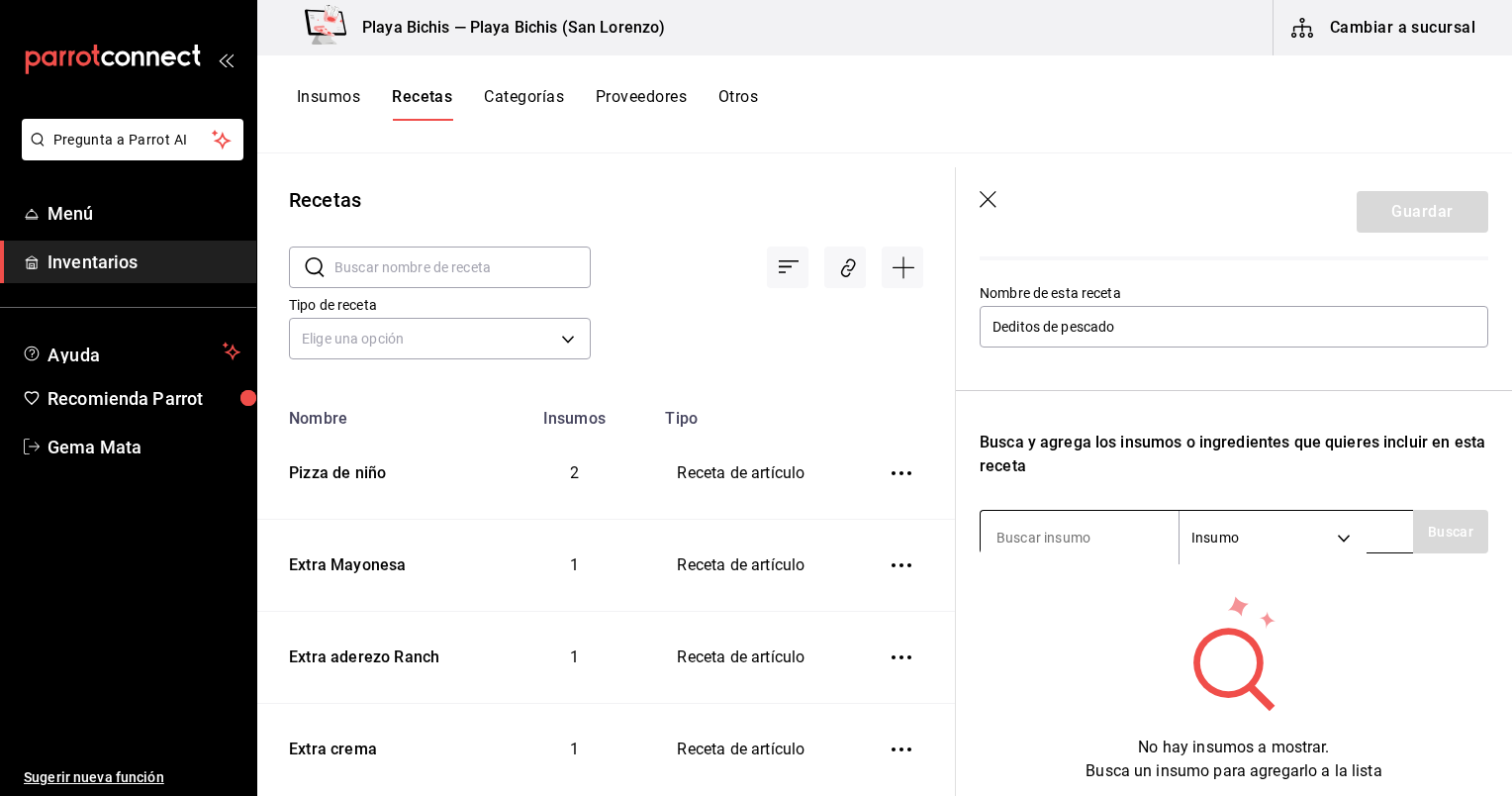 click at bounding box center (1080, 538) 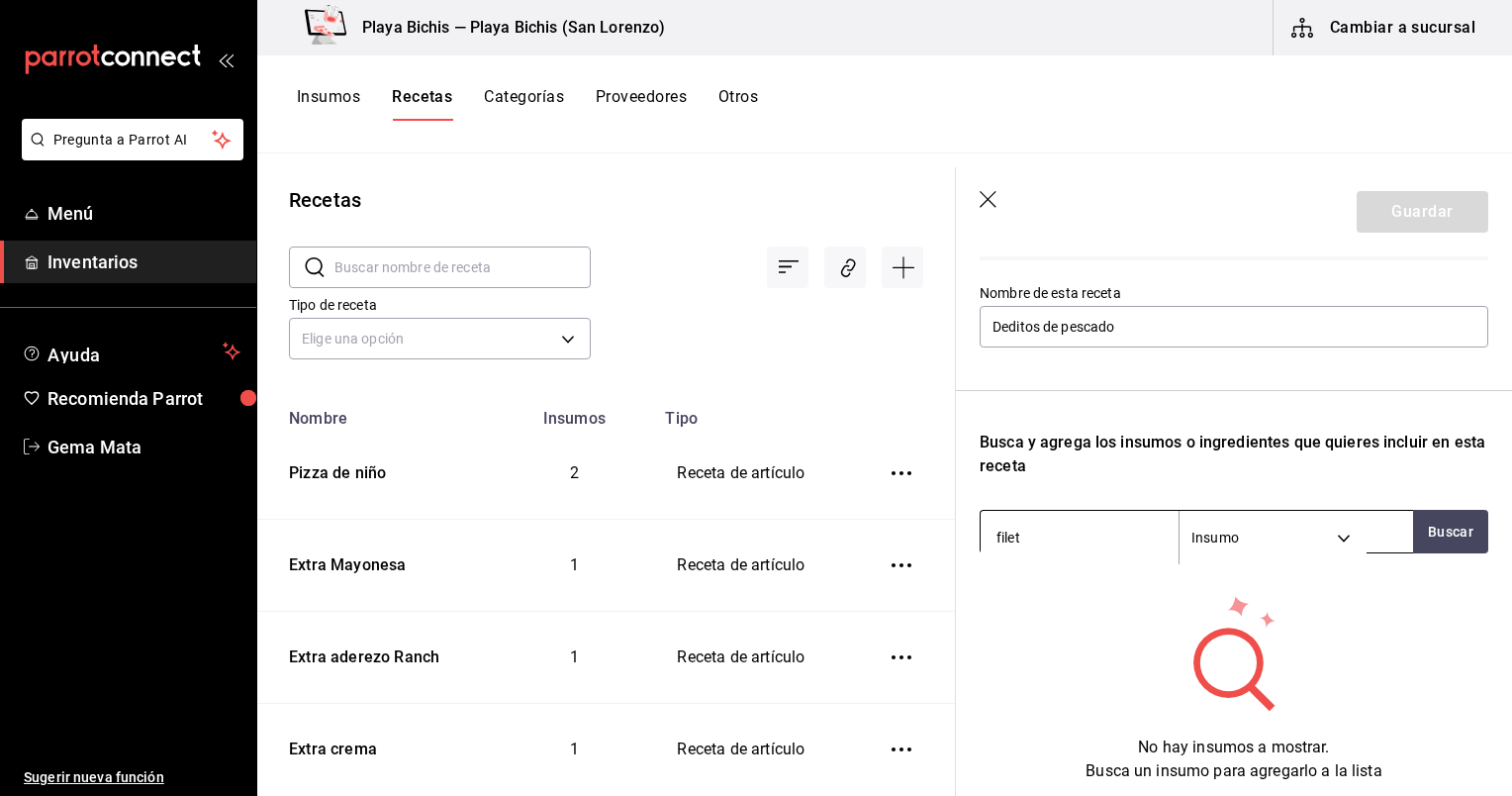 type on "filete" 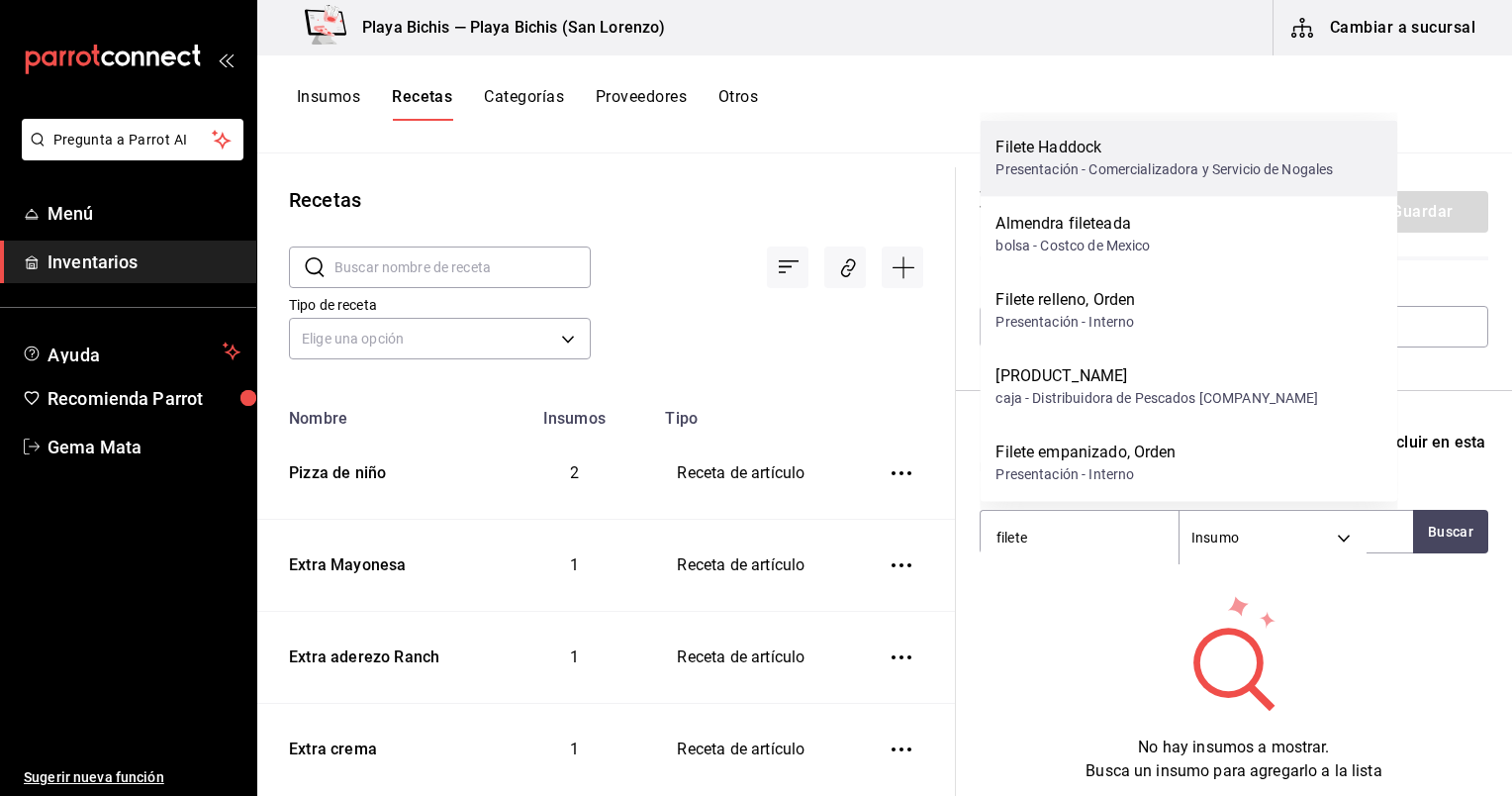 click on "Presentación - Comercializadora y Servicio de Nogales" at bounding box center [1164, 169] 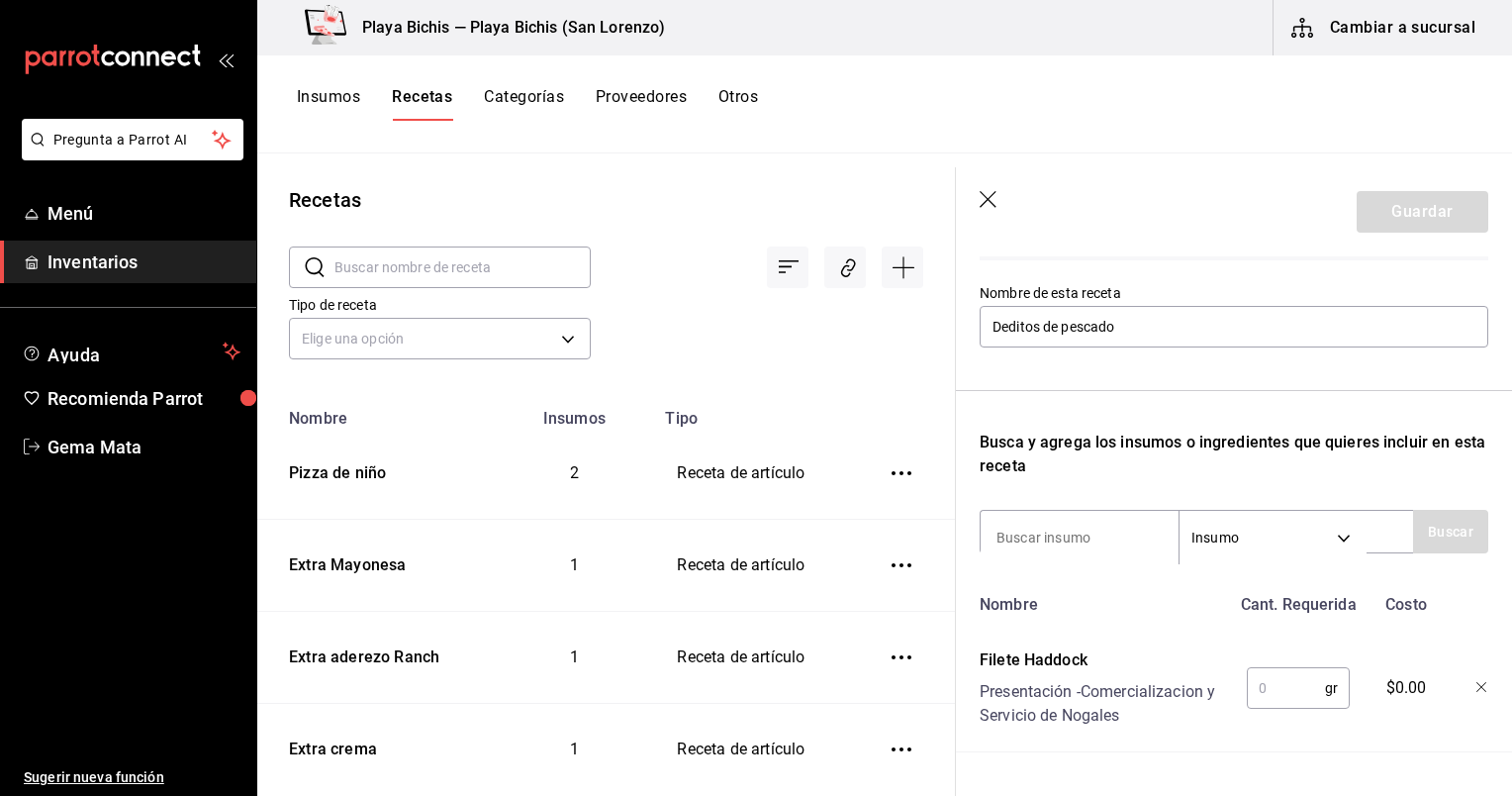 click at bounding box center [1285, 688] 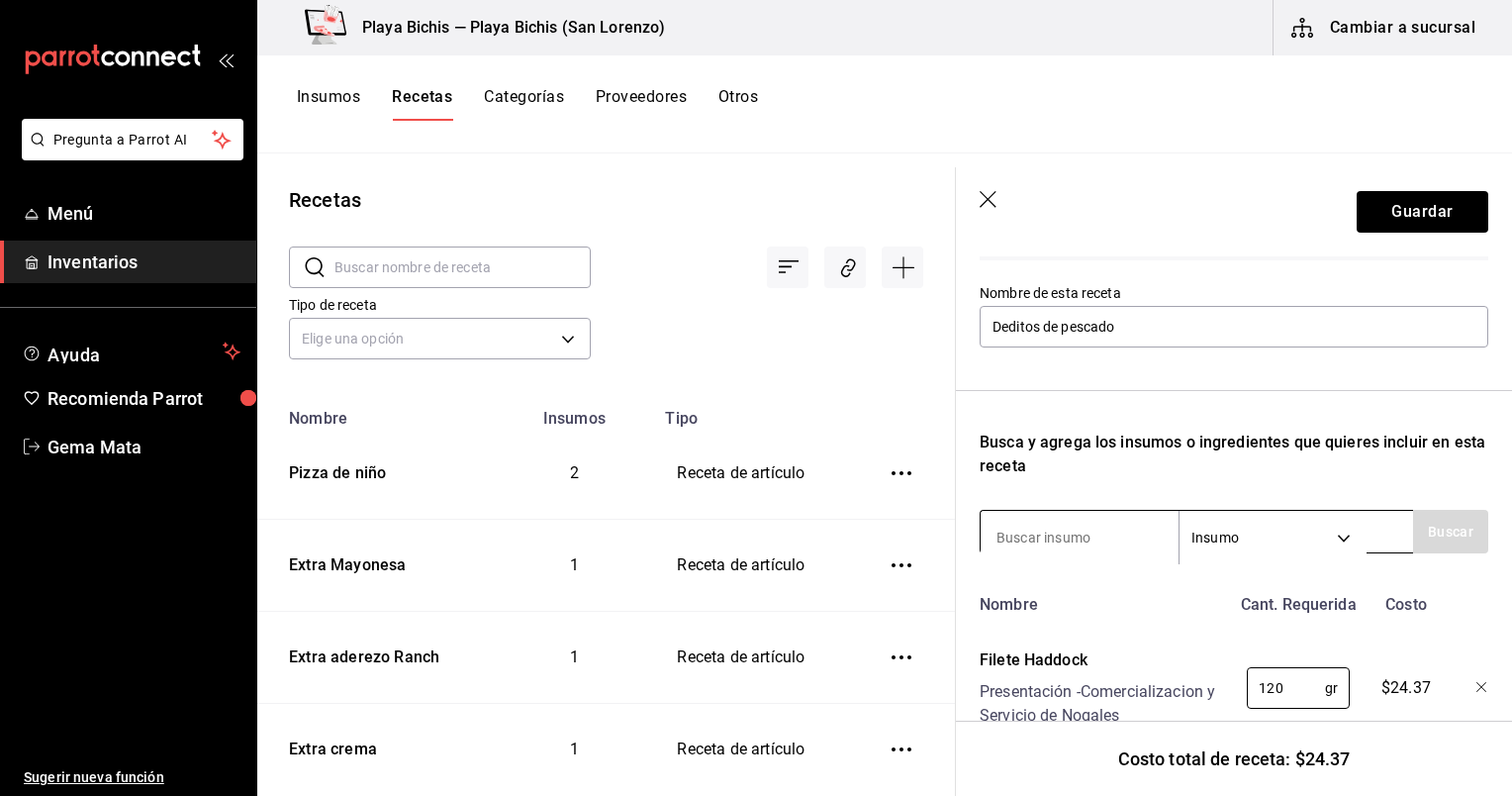 type on "120" 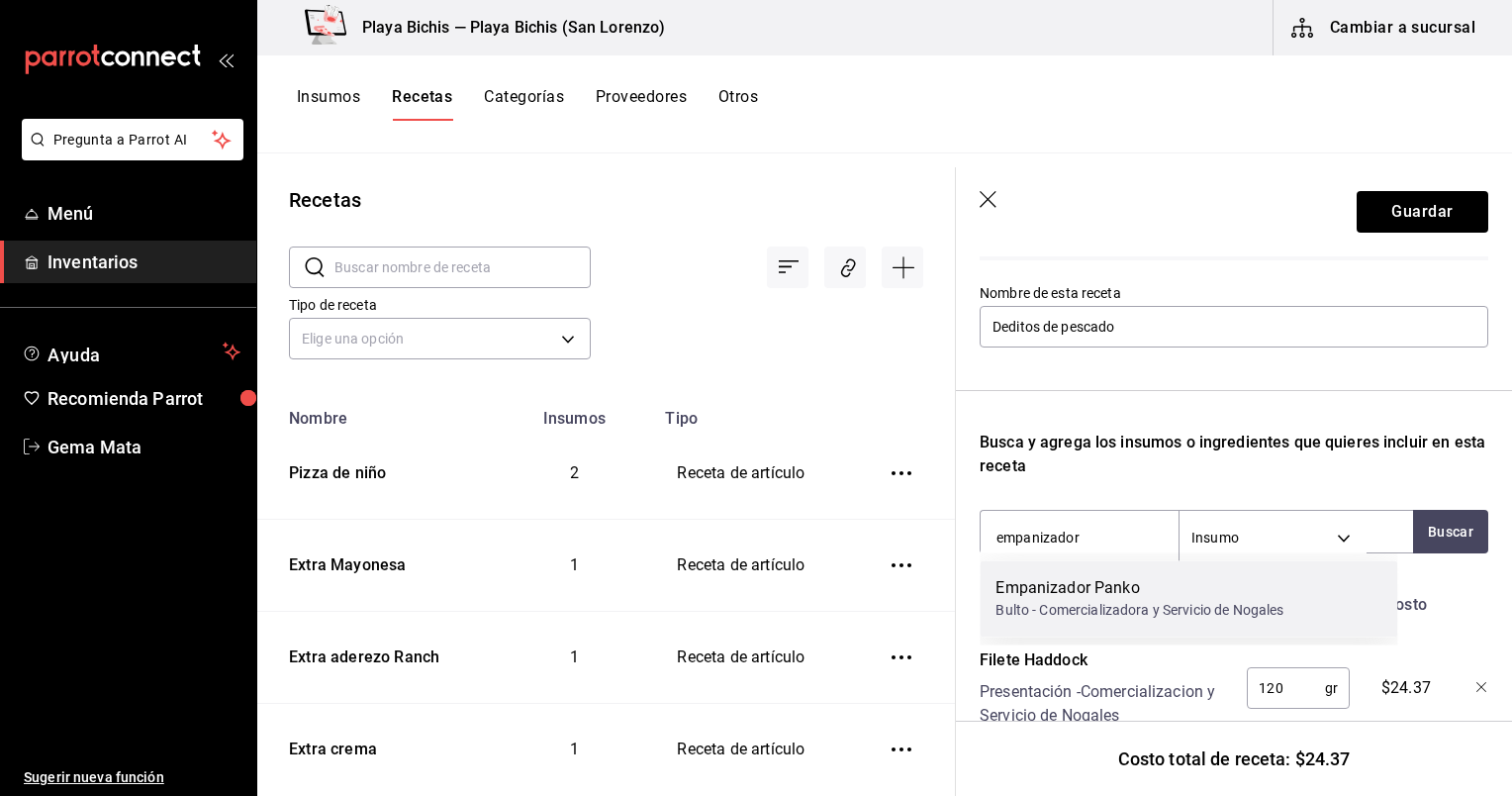 type on "empanizado" 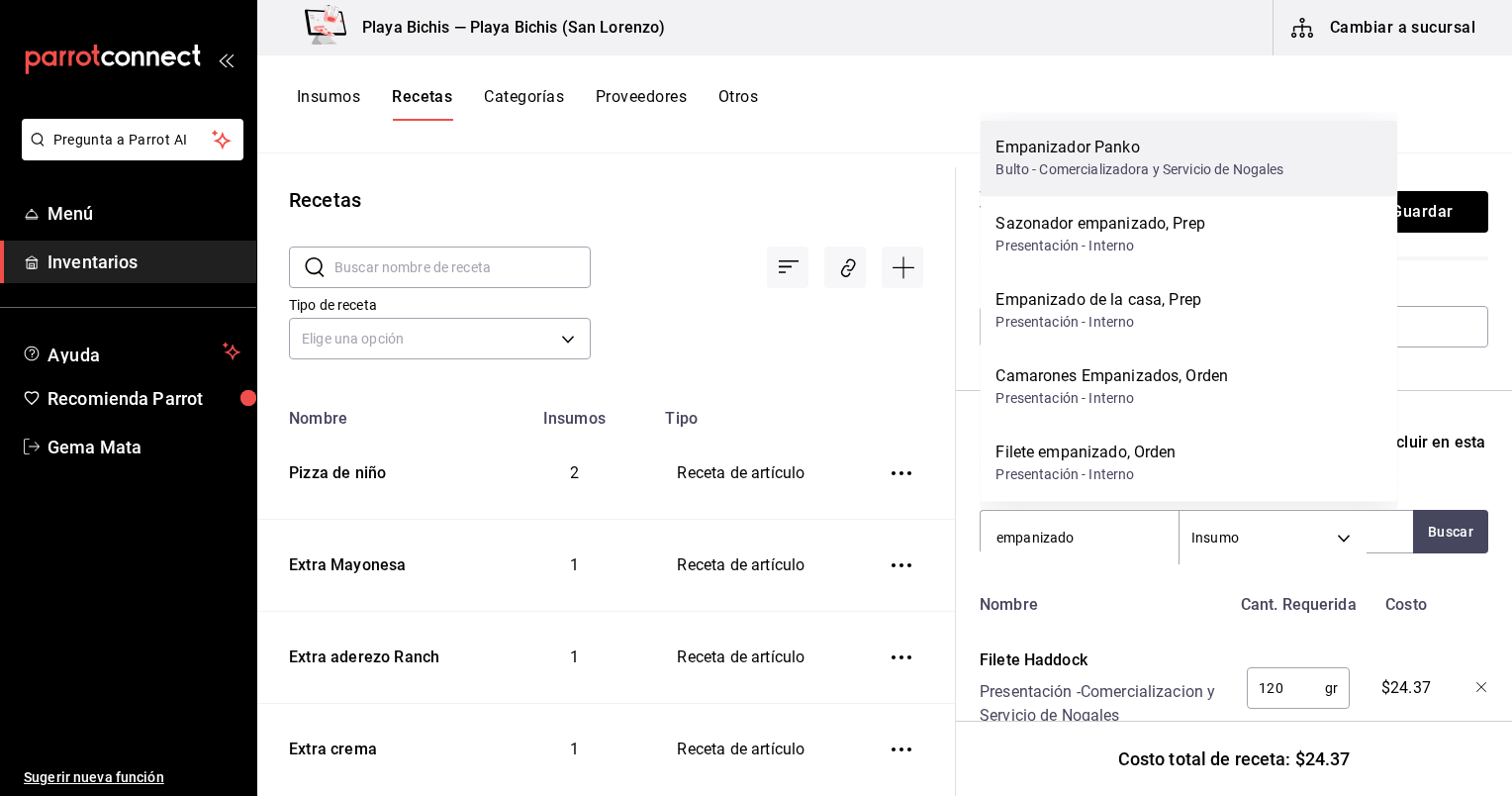 click on "Empanizador Panko Bulto - Comercializadora y Servicio de Nogales" at bounding box center (1188, 157) 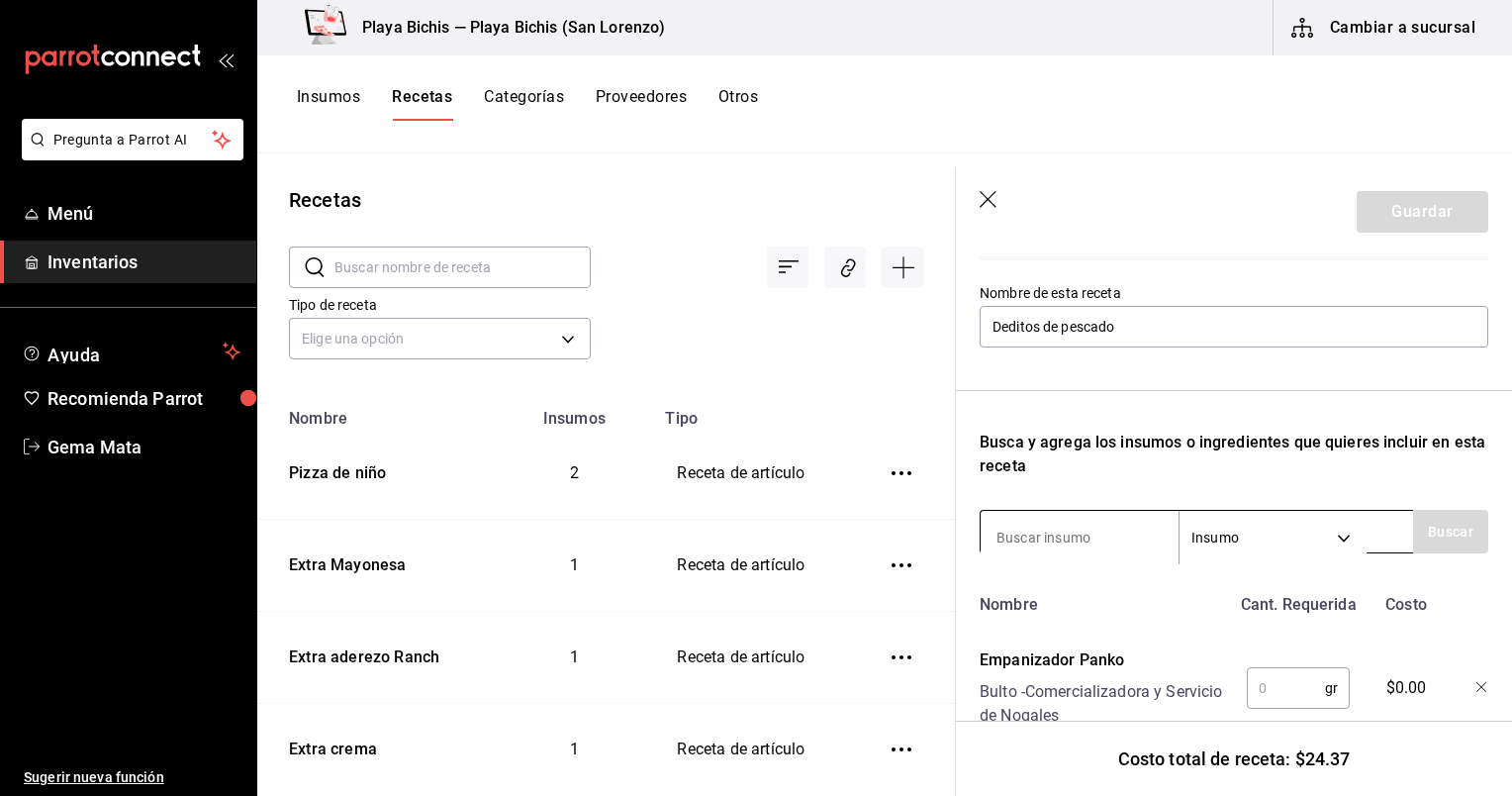 scroll, scrollTop: 384, scrollLeft: 0, axis: vertical 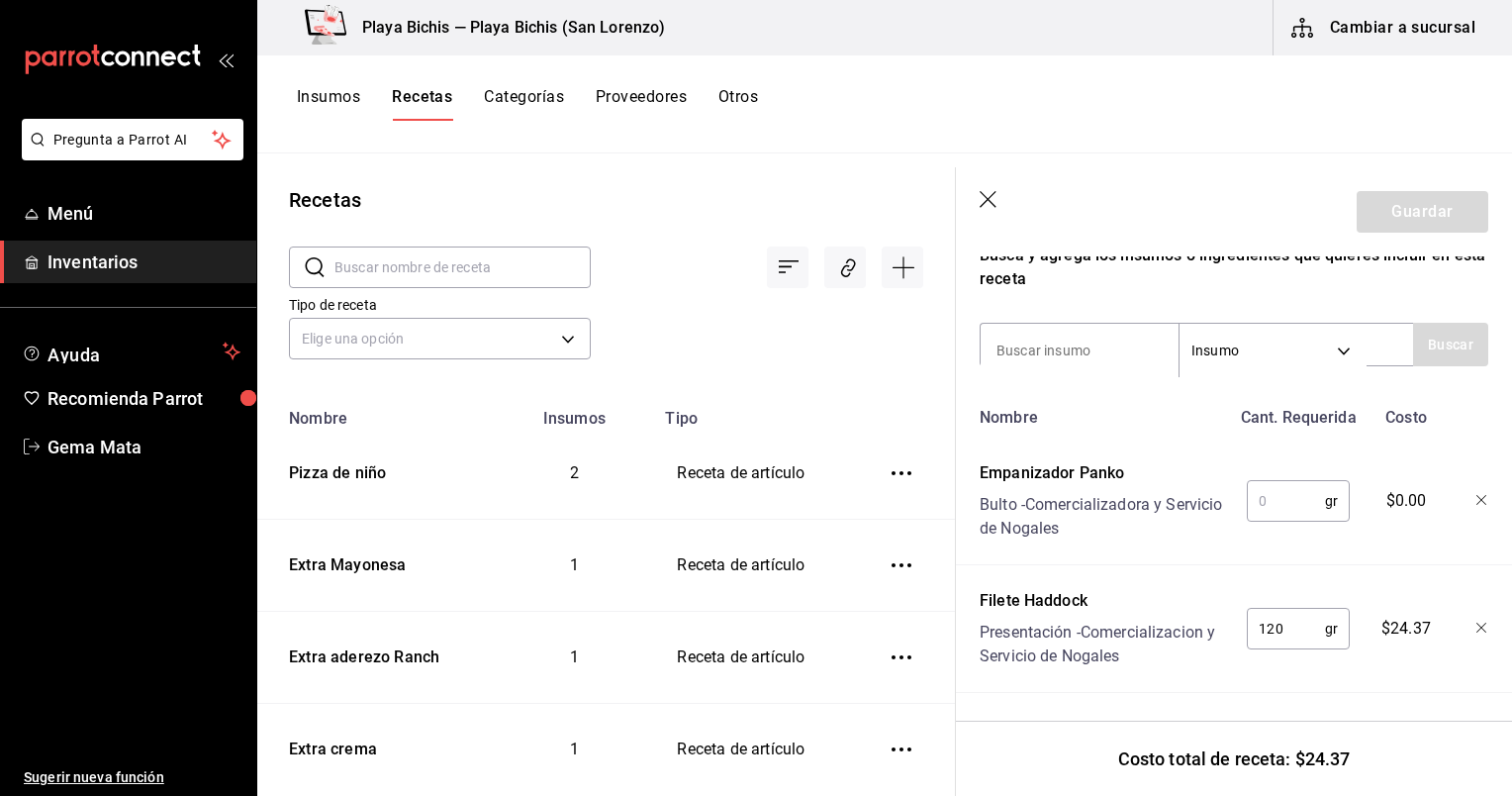 click at bounding box center [1285, 501] 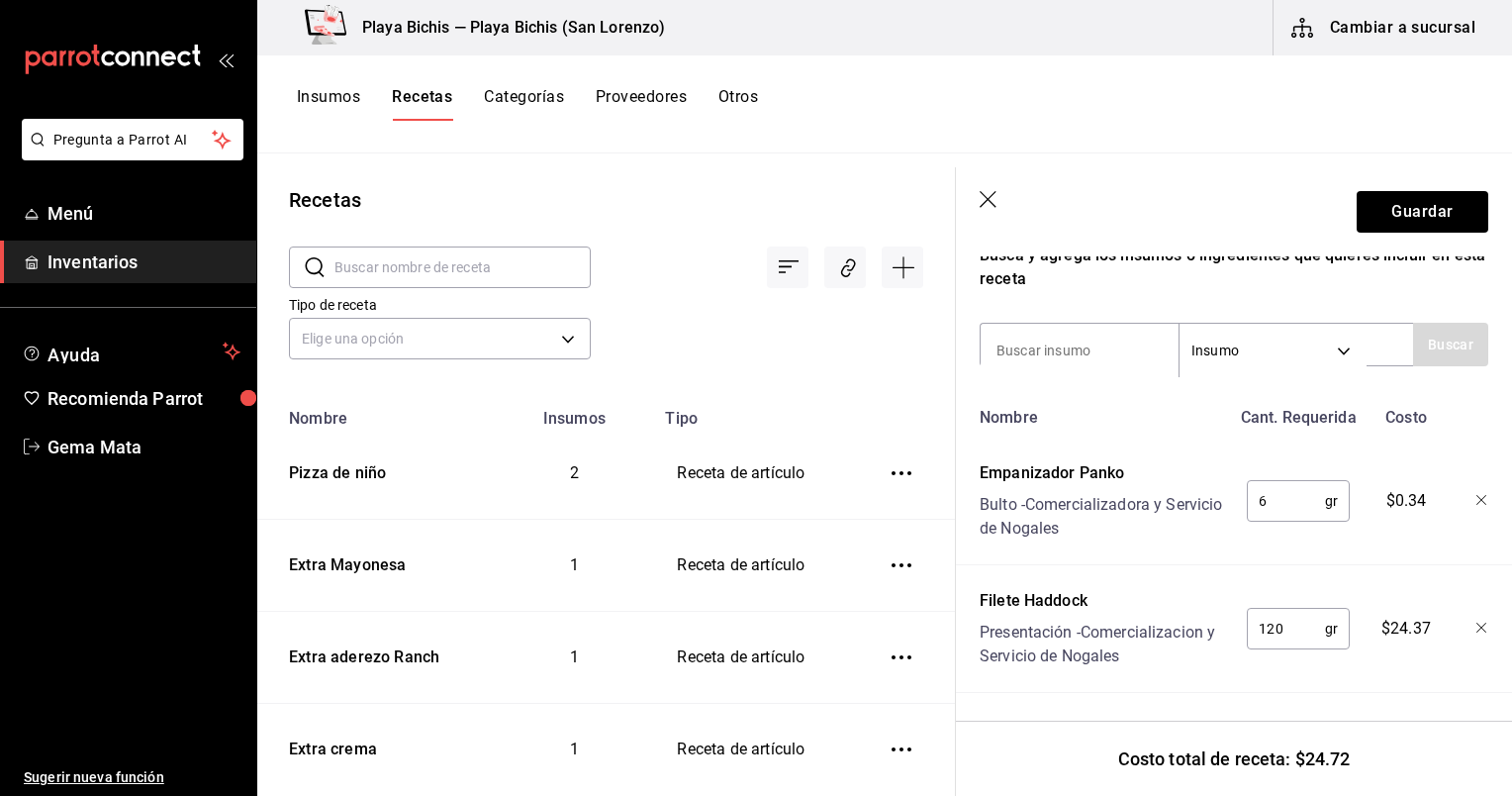 type on "6" 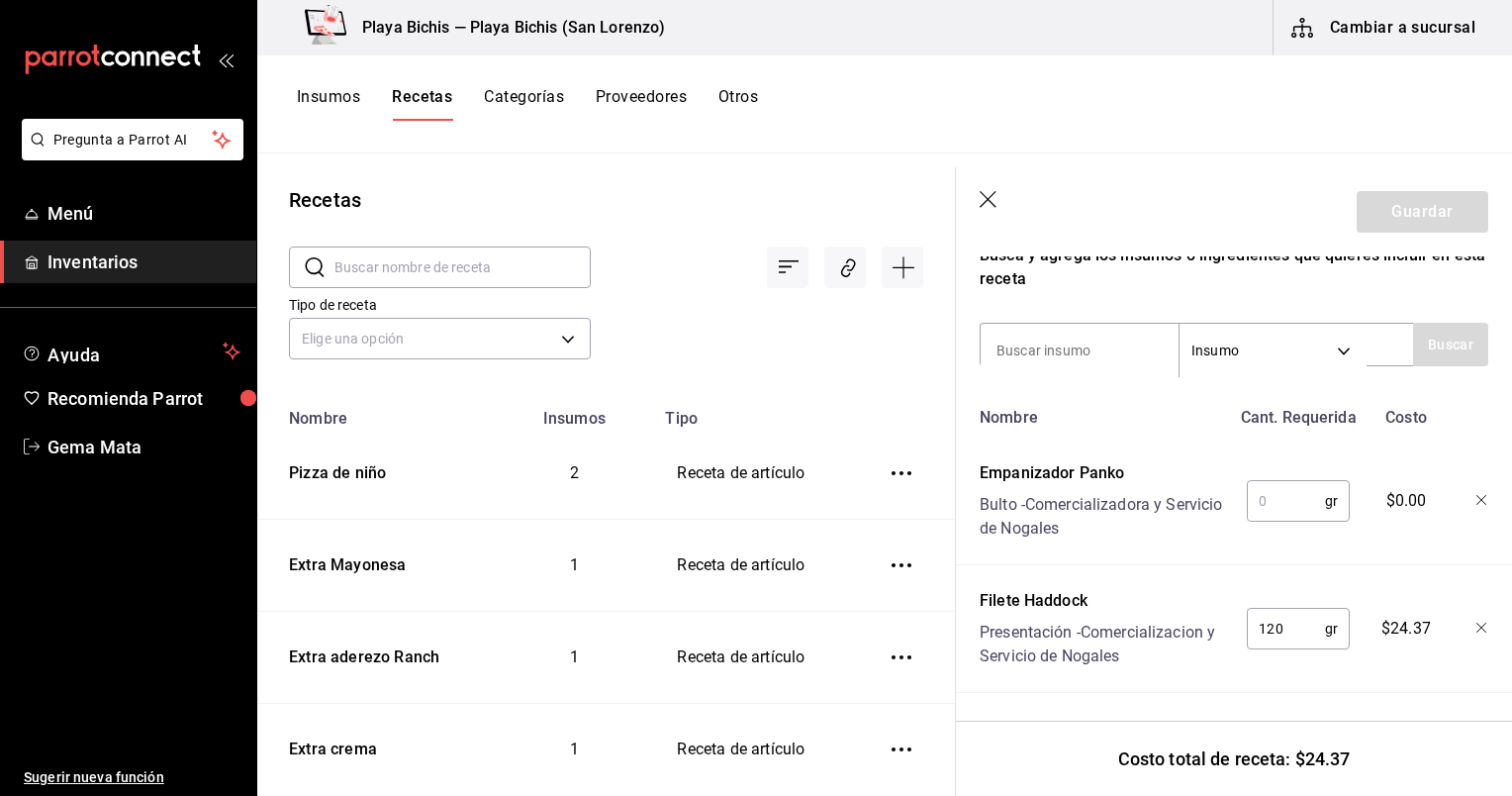 type on "0" 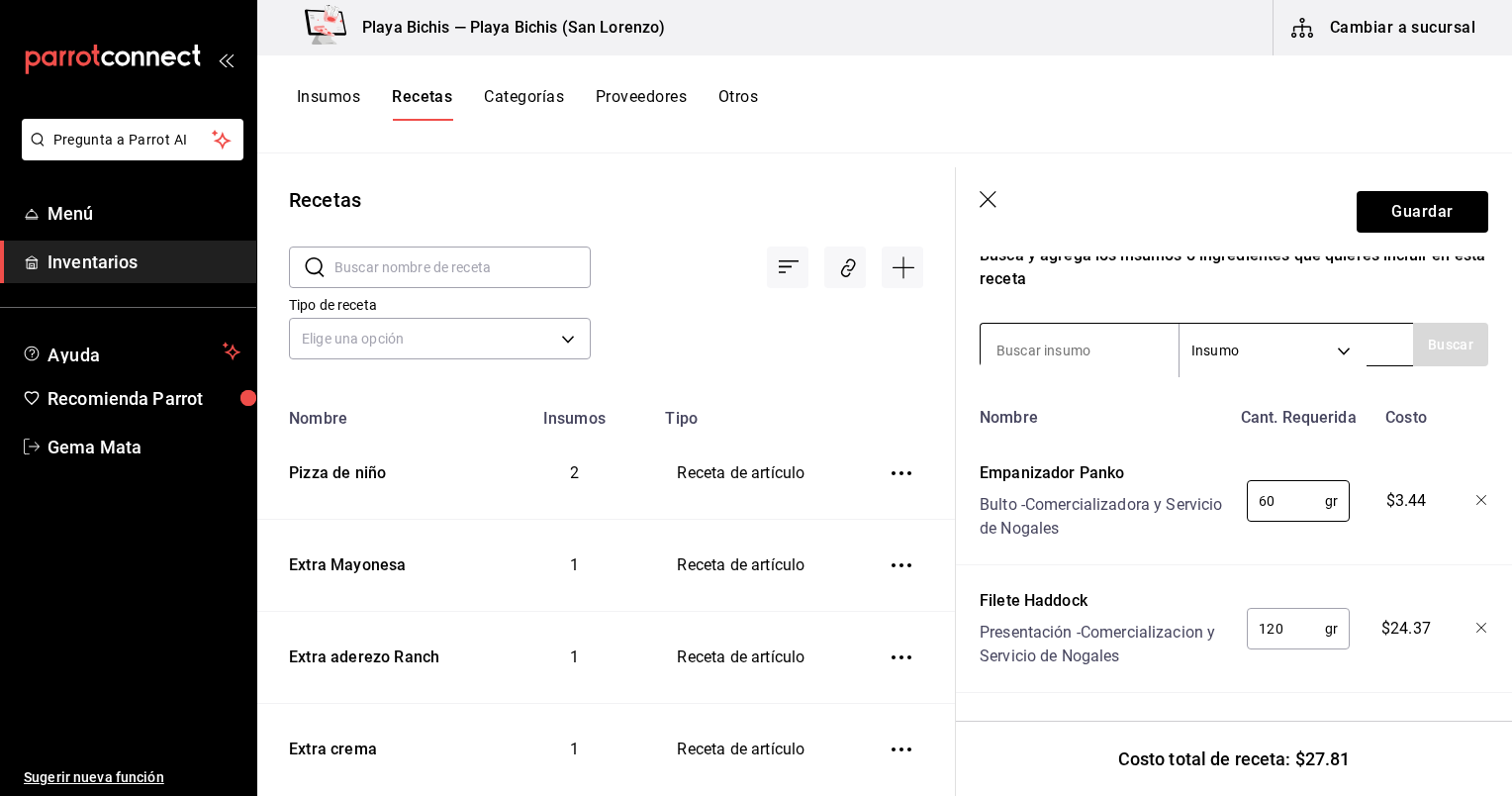 type on "60" 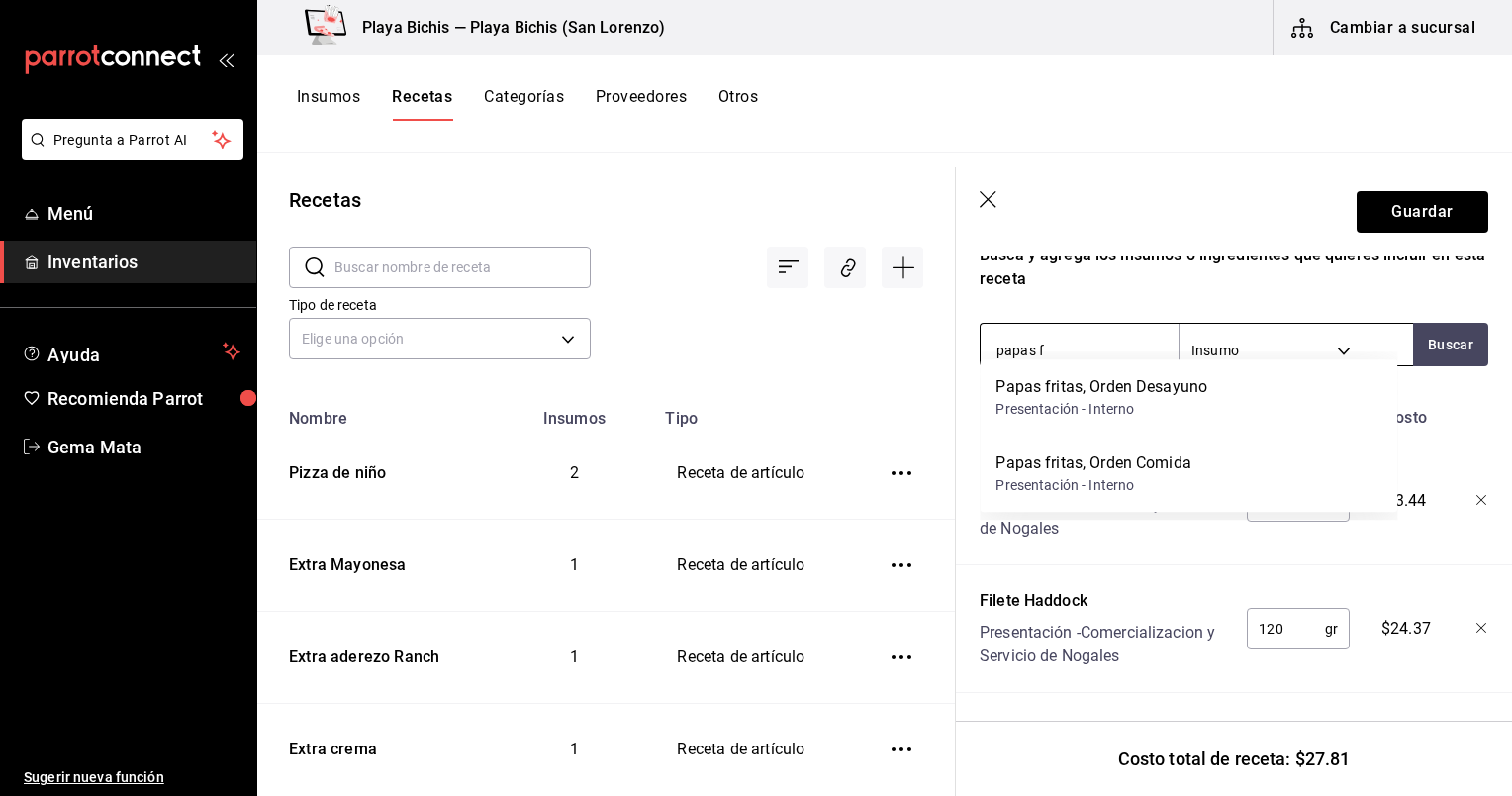 type on "papas fr" 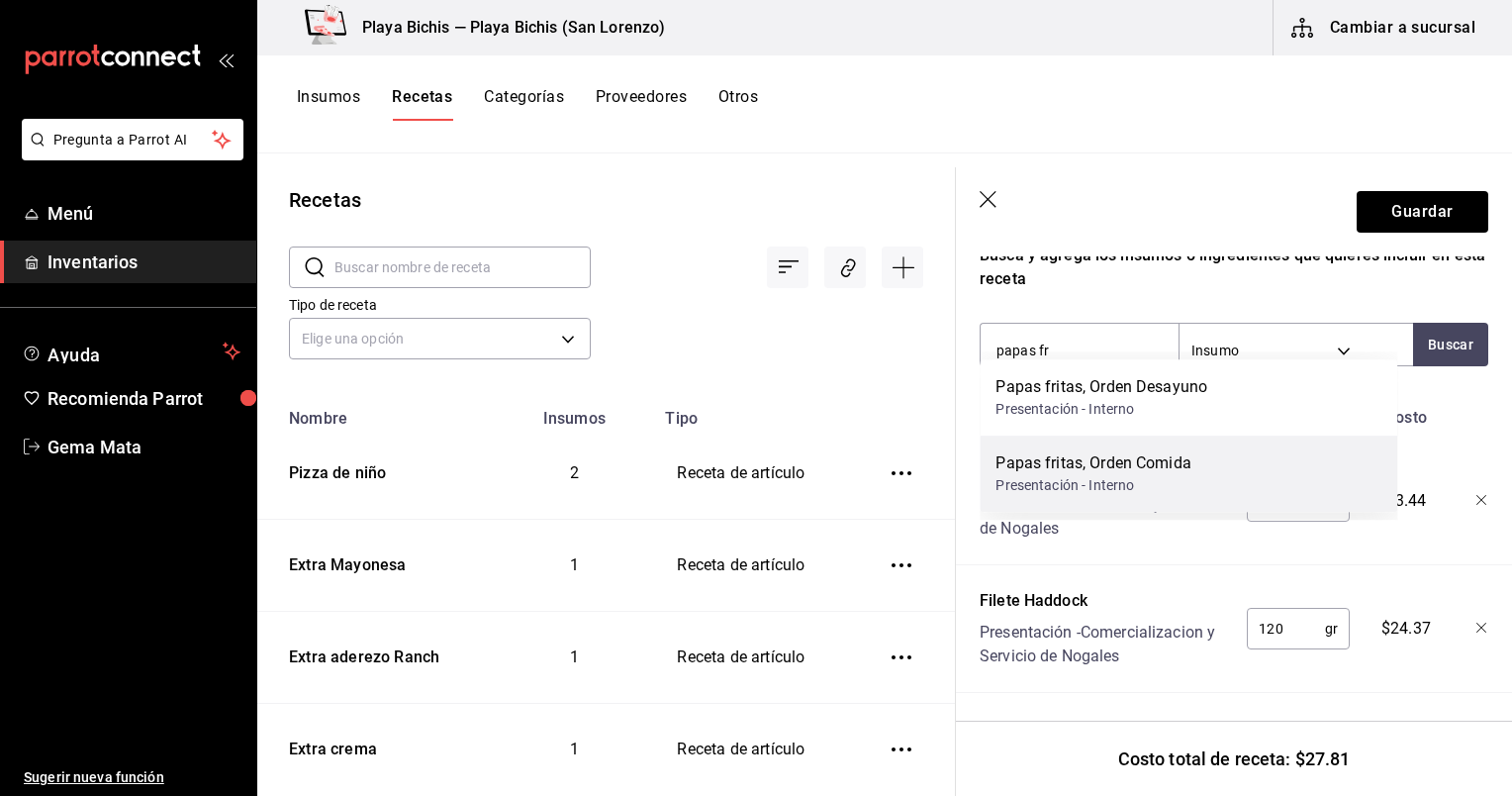 click on "Papas fritas, Orden Comida Presentación - Interno" at bounding box center (1188, 473) 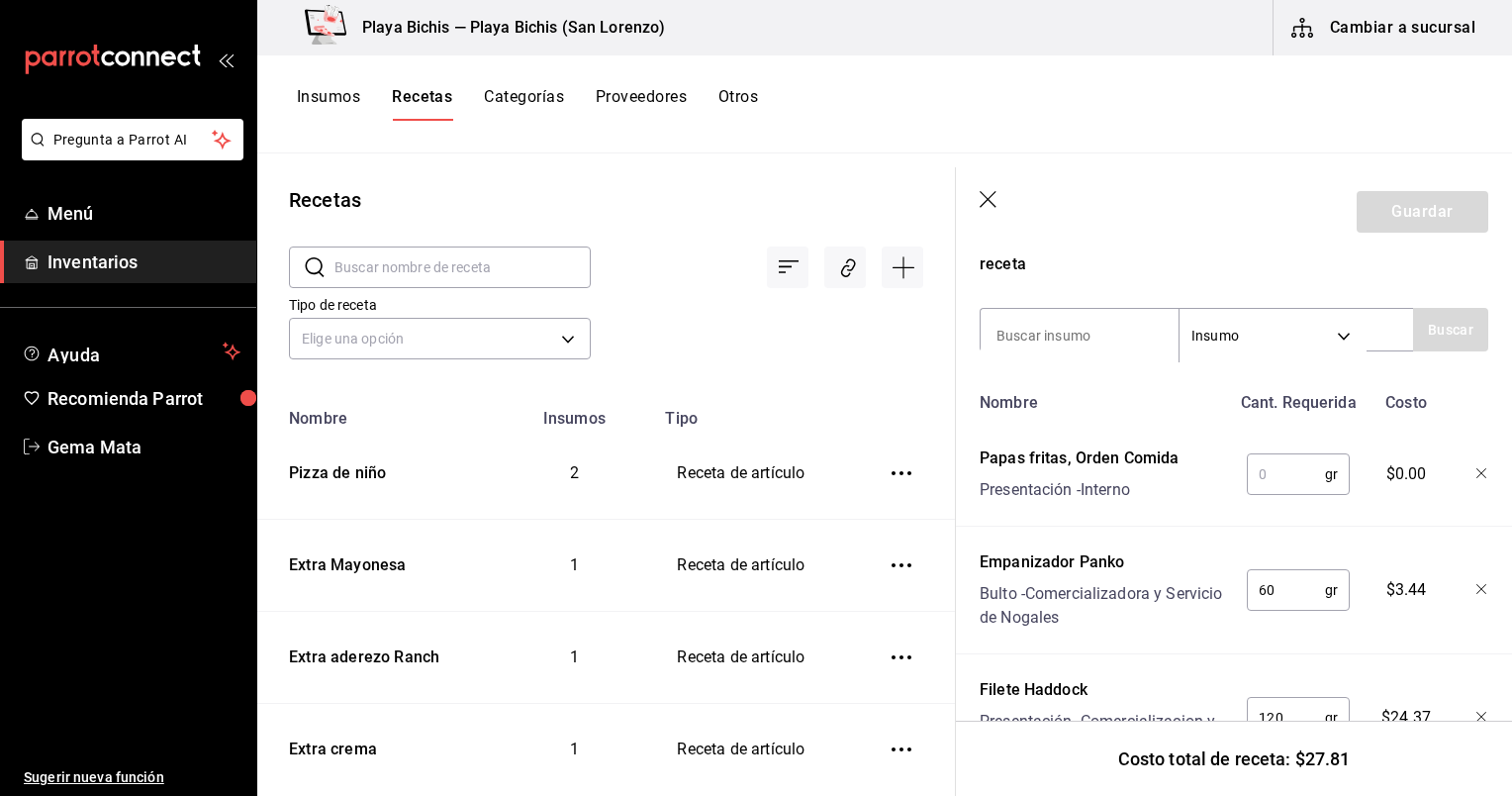 click at bounding box center [1285, 474] 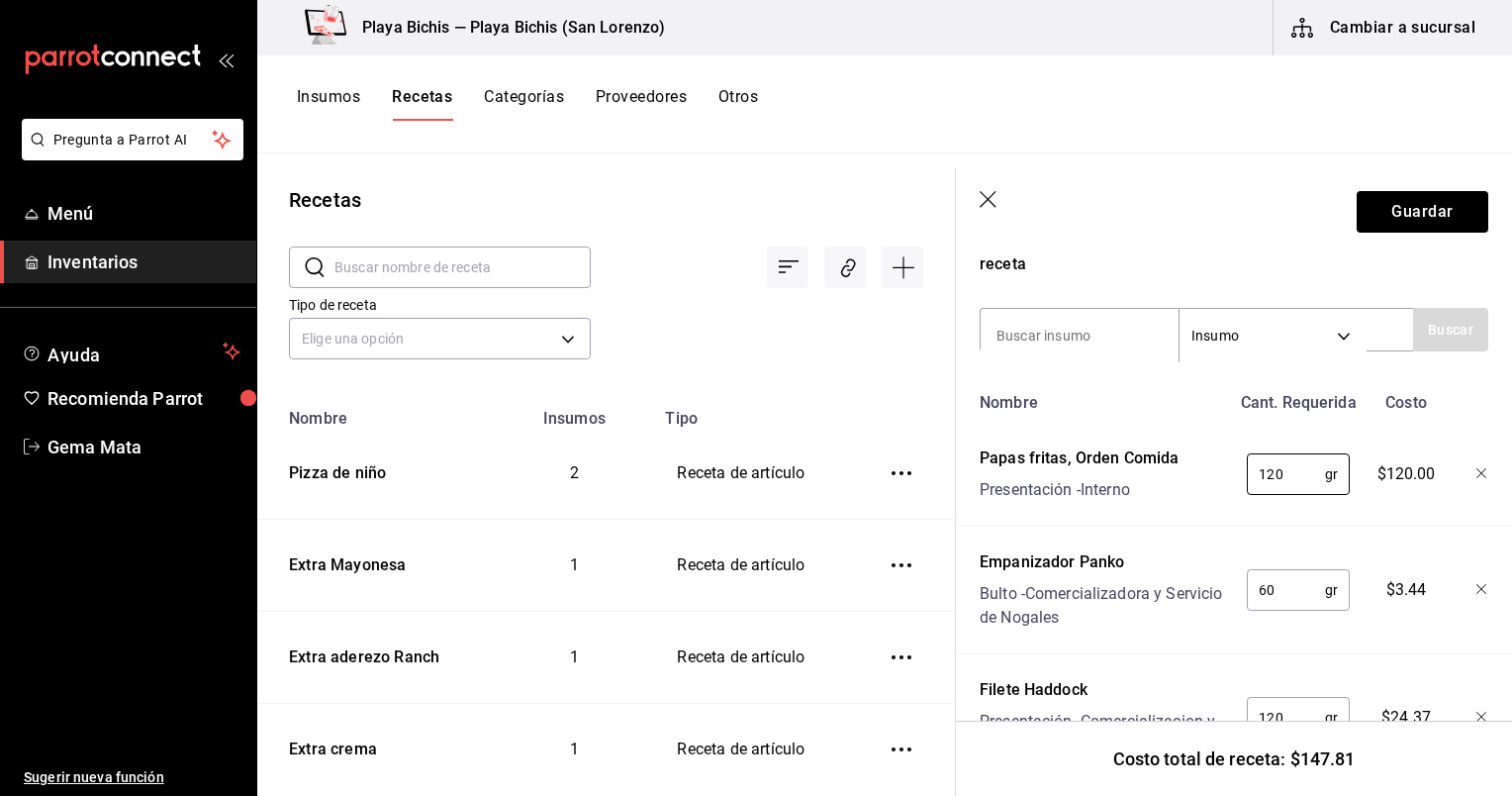 type on "120" 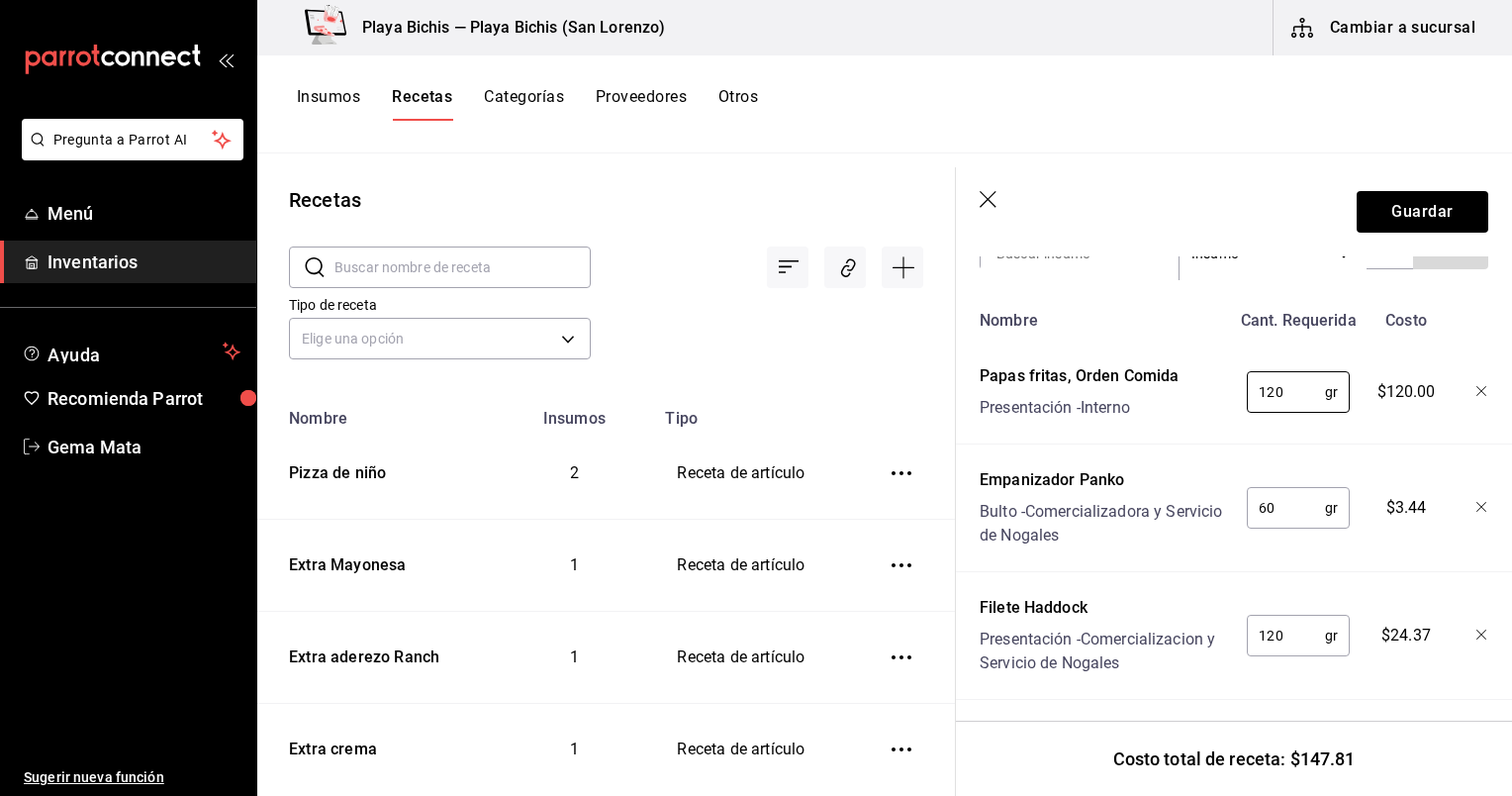 scroll, scrollTop: 463, scrollLeft: 0, axis: vertical 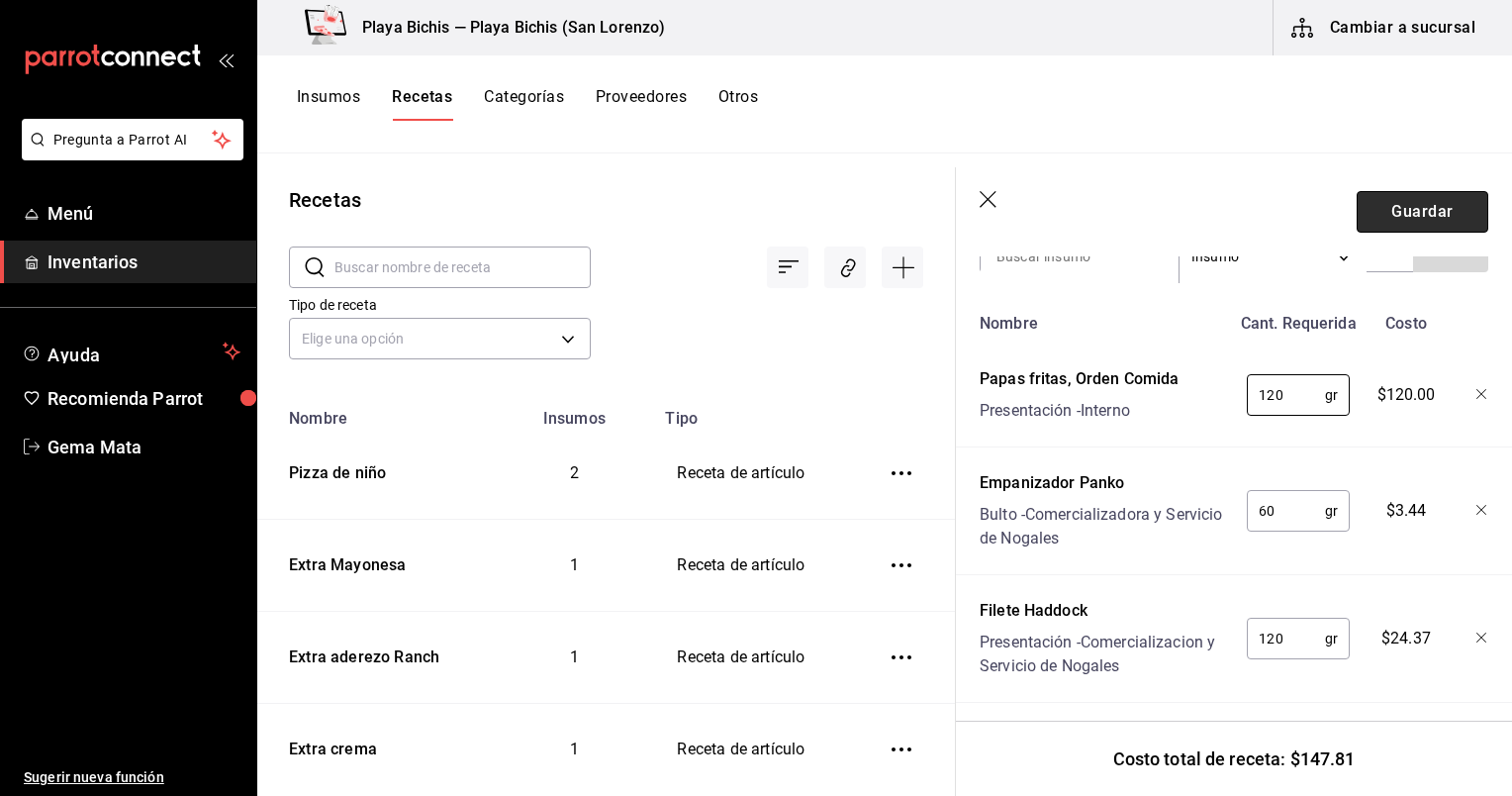 click on "Guardar" at bounding box center [1422, 212] 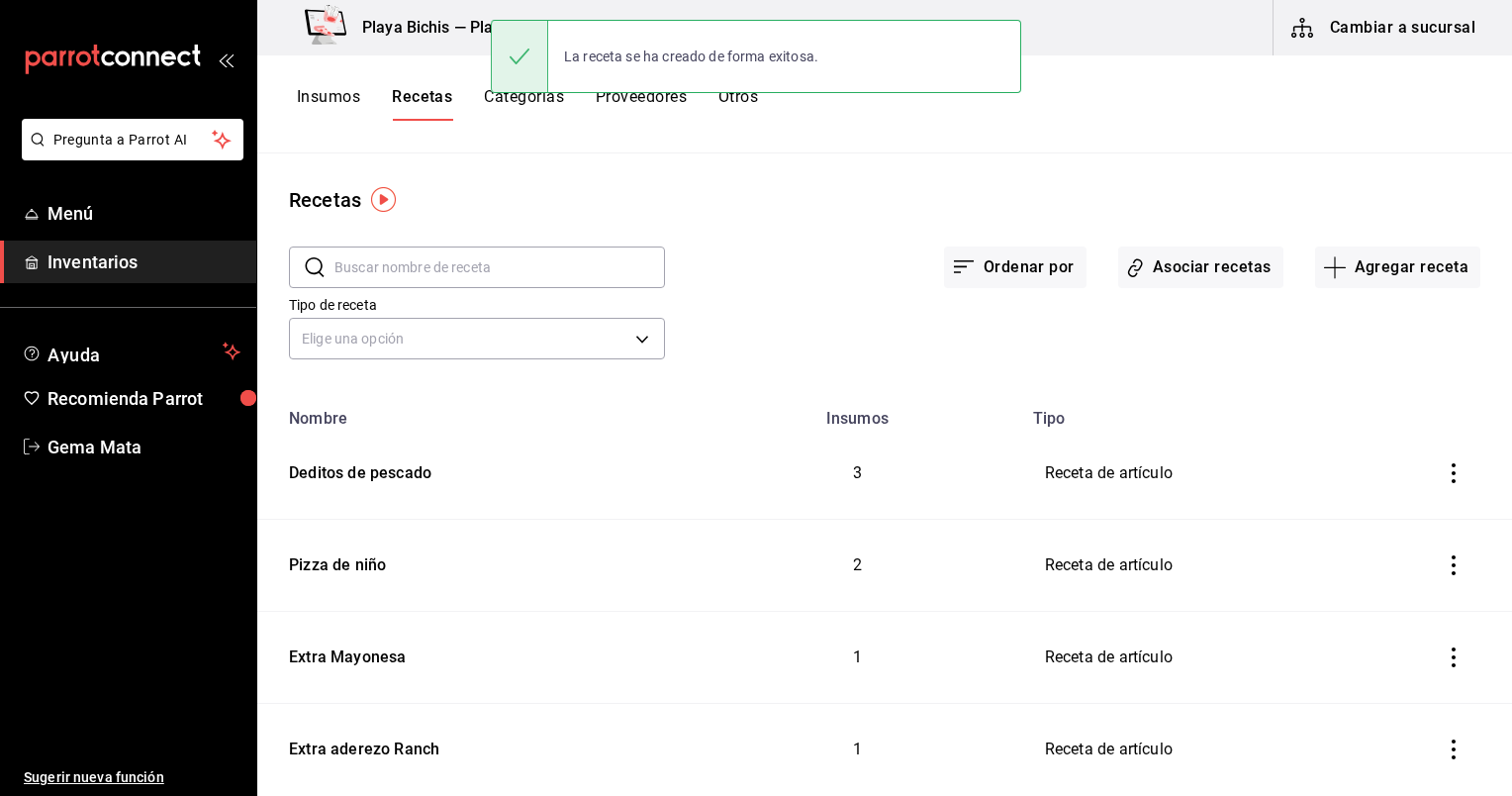 scroll, scrollTop: 0, scrollLeft: 0, axis: both 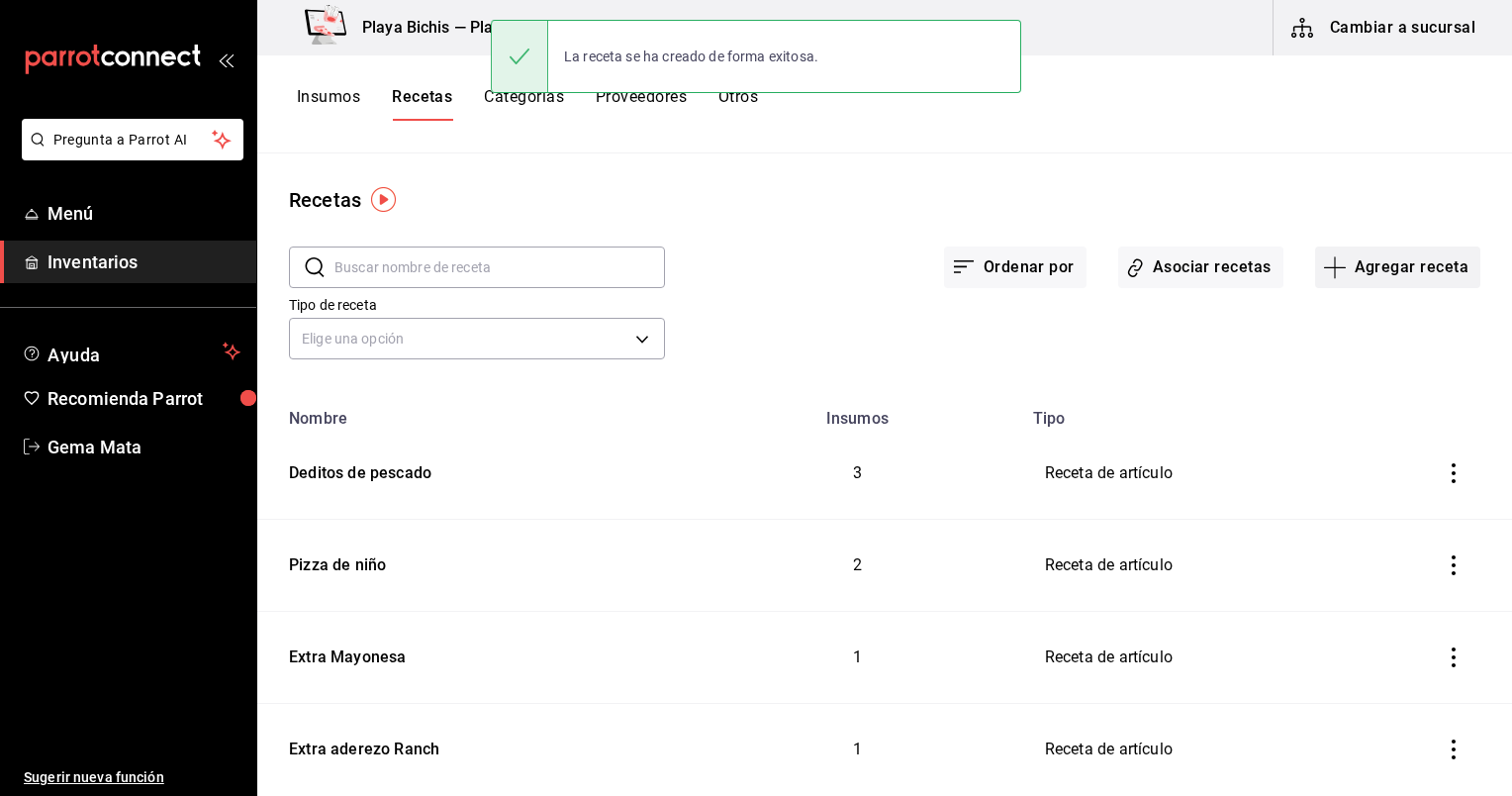 click on "Agregar receta" at bounding box center [1397, 267] 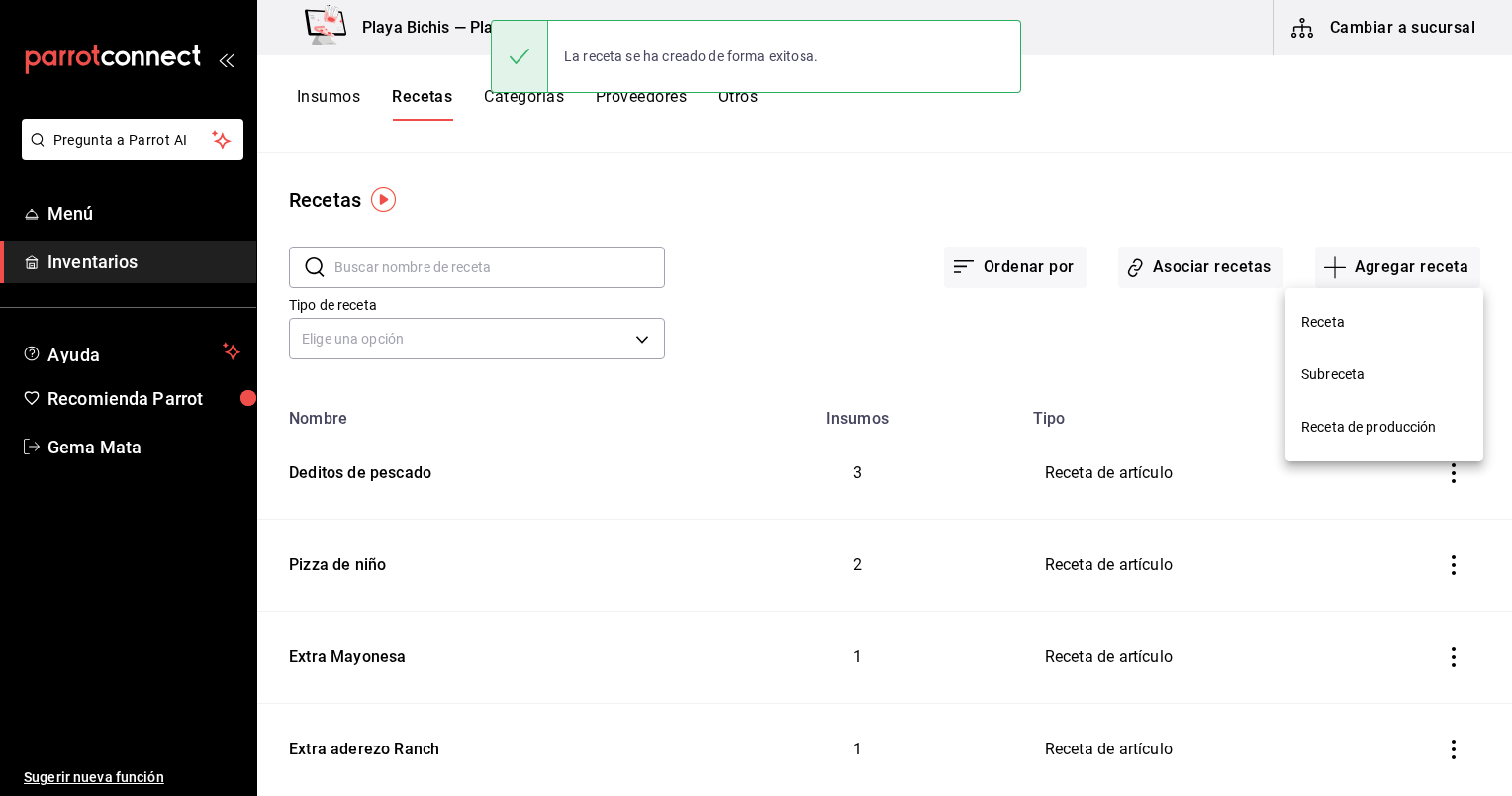 click on "Receta" at bounding box center (1384, 322) 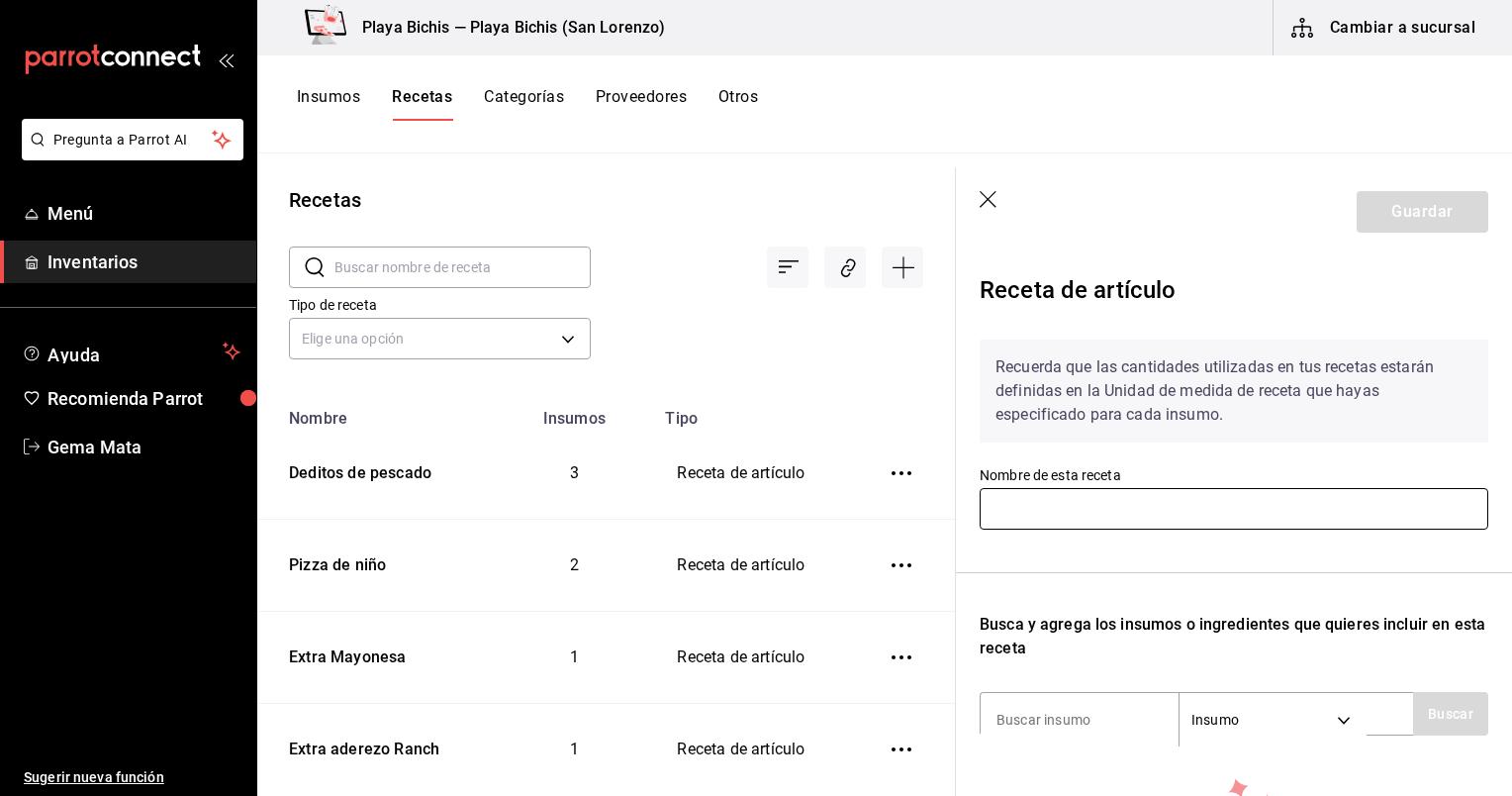 click at bounding box center [1234, 509] 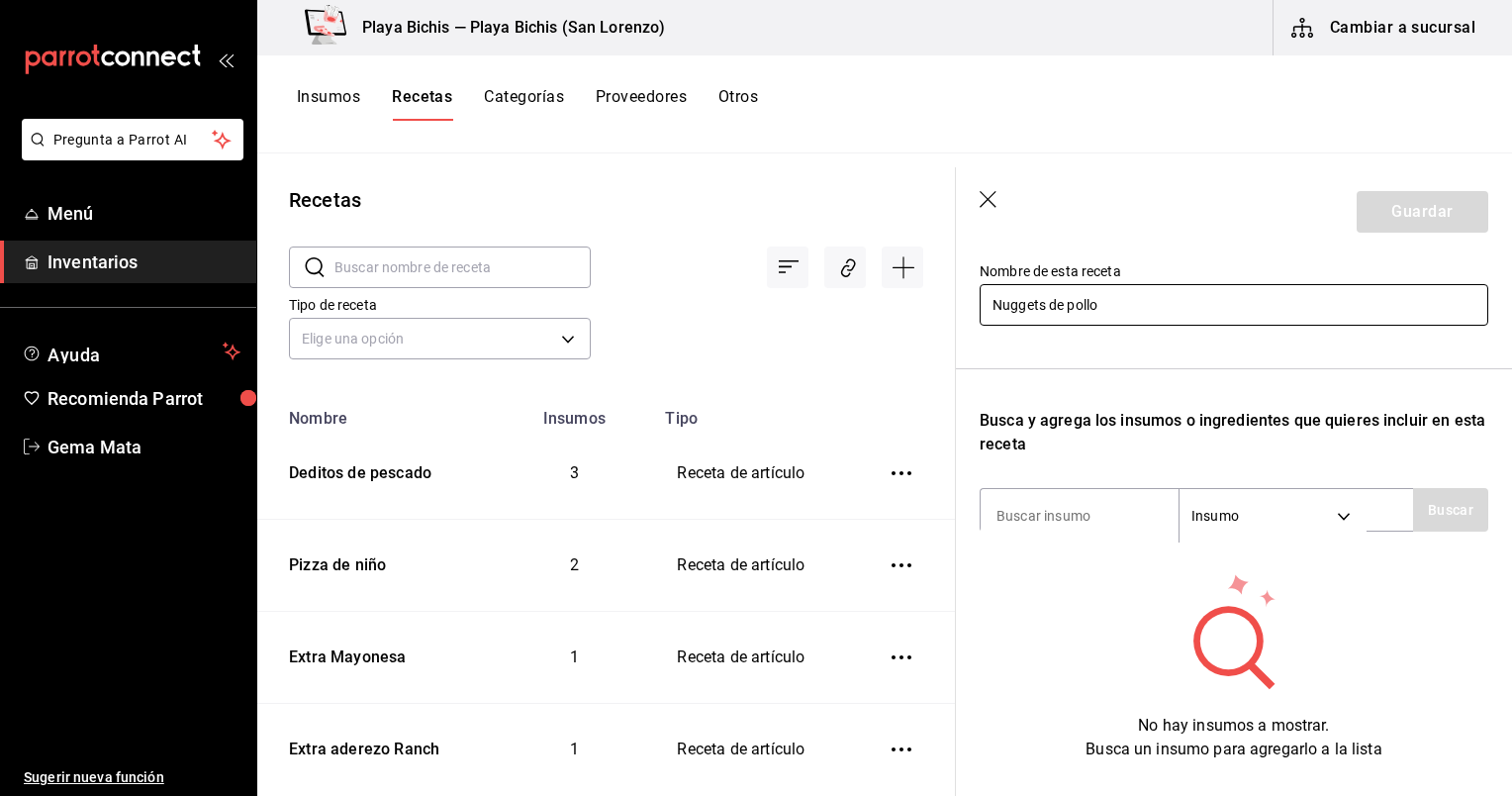 scroll, scrollTop: 202, scrollLeft: 0, axis: vertical 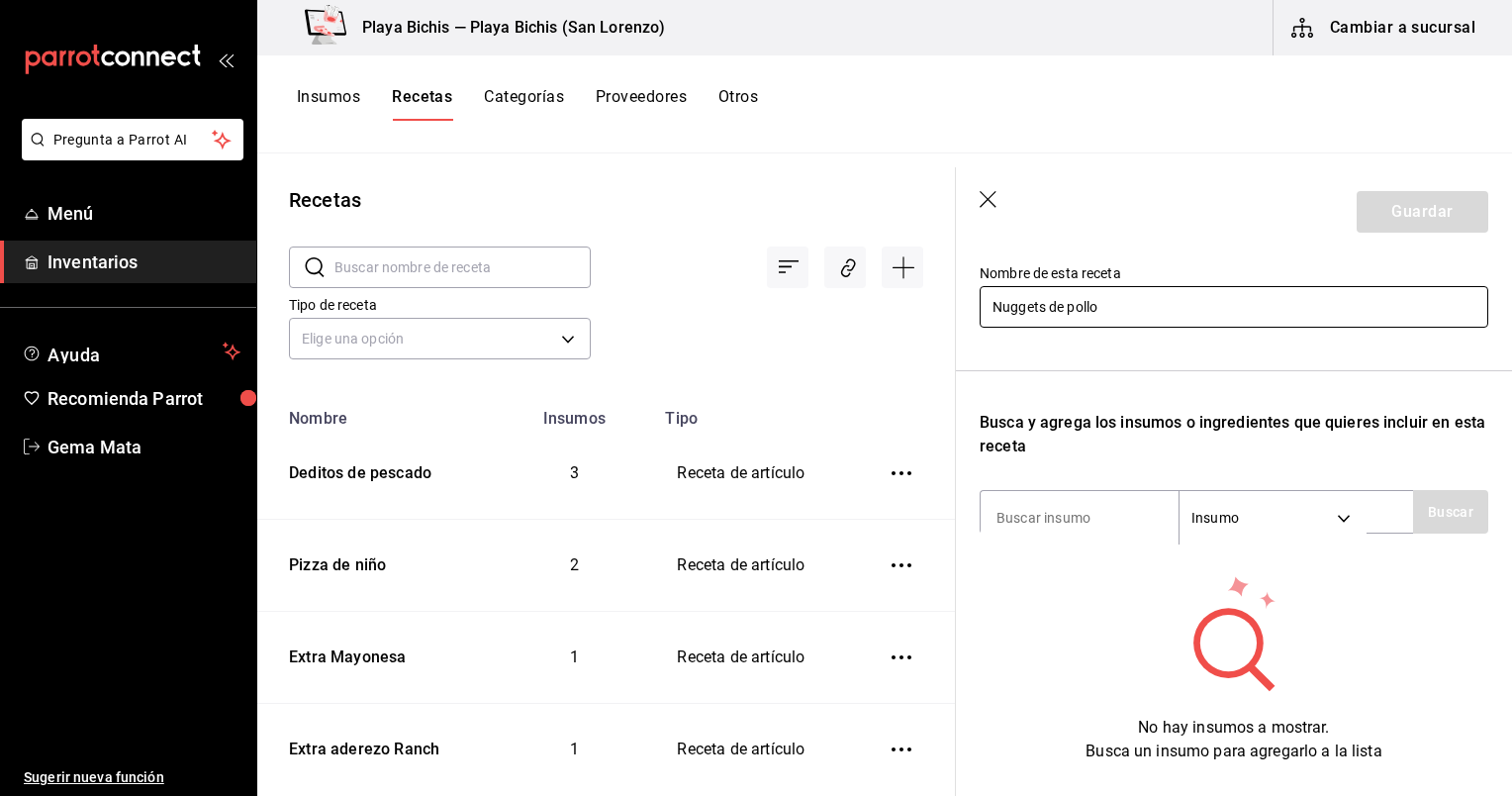 type on "Nuggets de pollo" 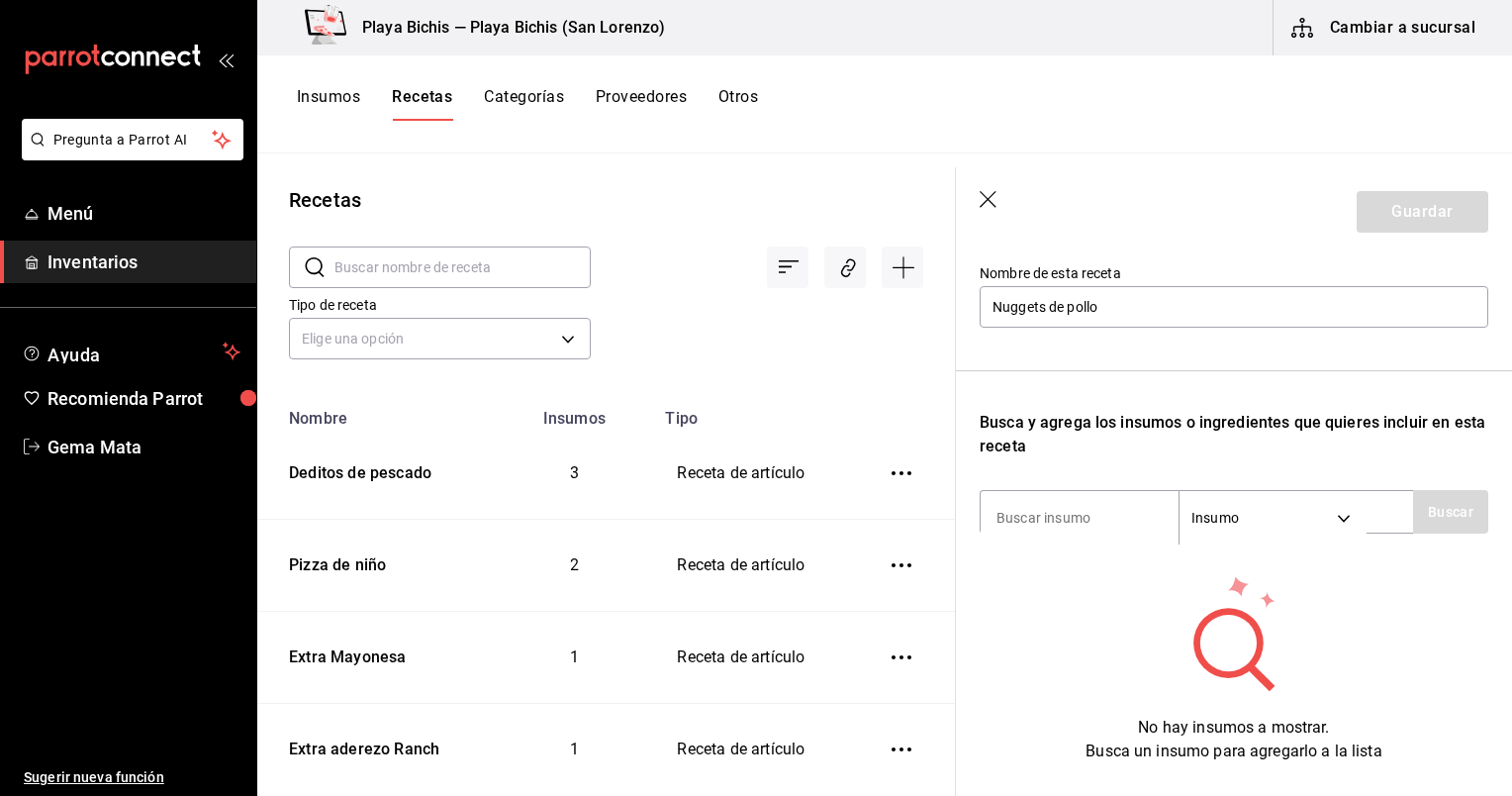 click on "Recuerda que las cantidades utilizadas en tus recetas estarán definidas en la Unidad de medida de receta que hayas especificado para cada insumo. Nombre de esta receta Nuggets de pollo Busca y agrega los insumos o ingredientes que quieres incluir en esta receta Insumo SUPPLY Buscar No hay insumos a mostrar. Busca un insumo para agregarlo a la lista" at bounding box center [1234, 443] 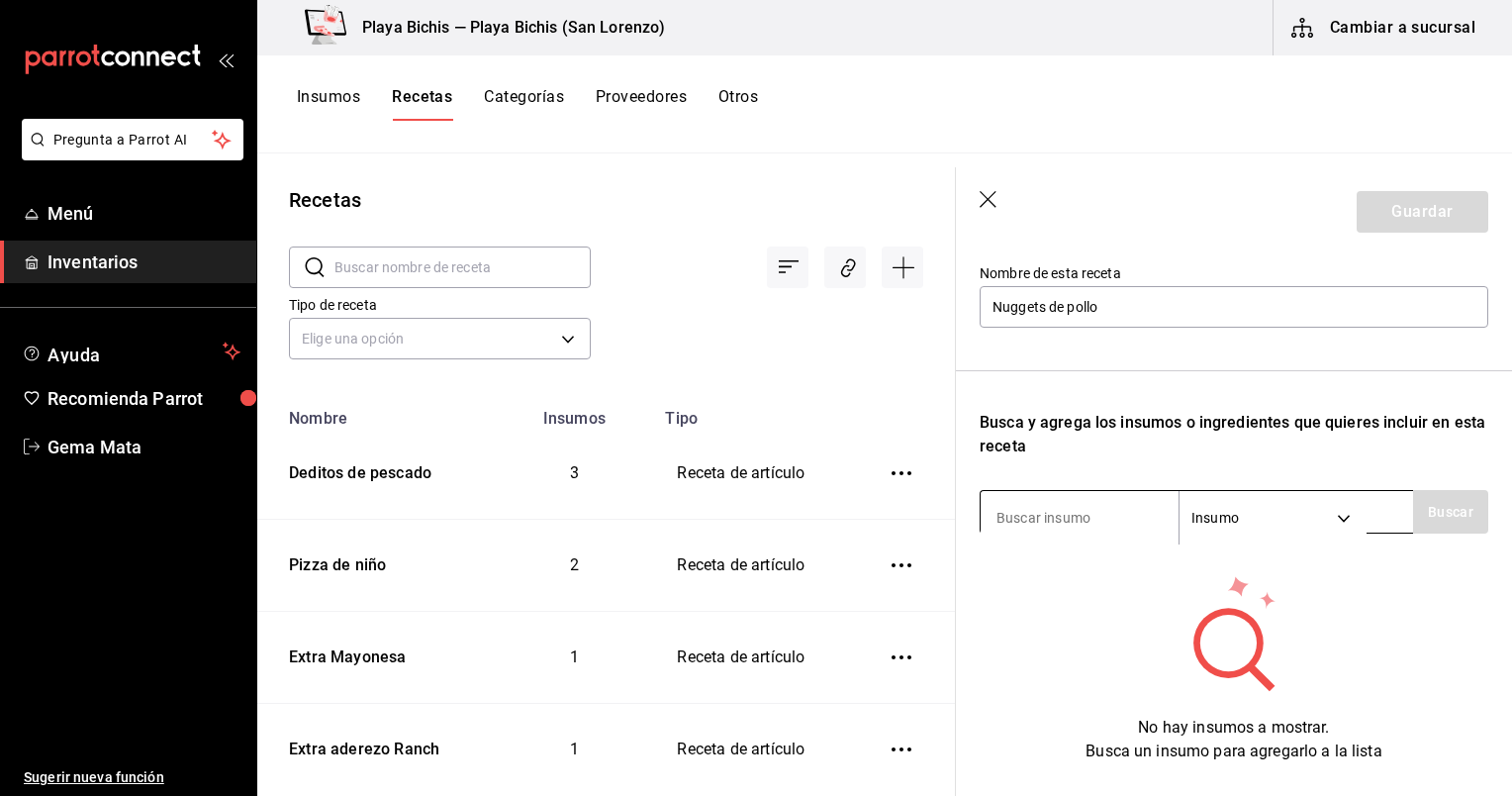 click at bounding box center (1080, 518) 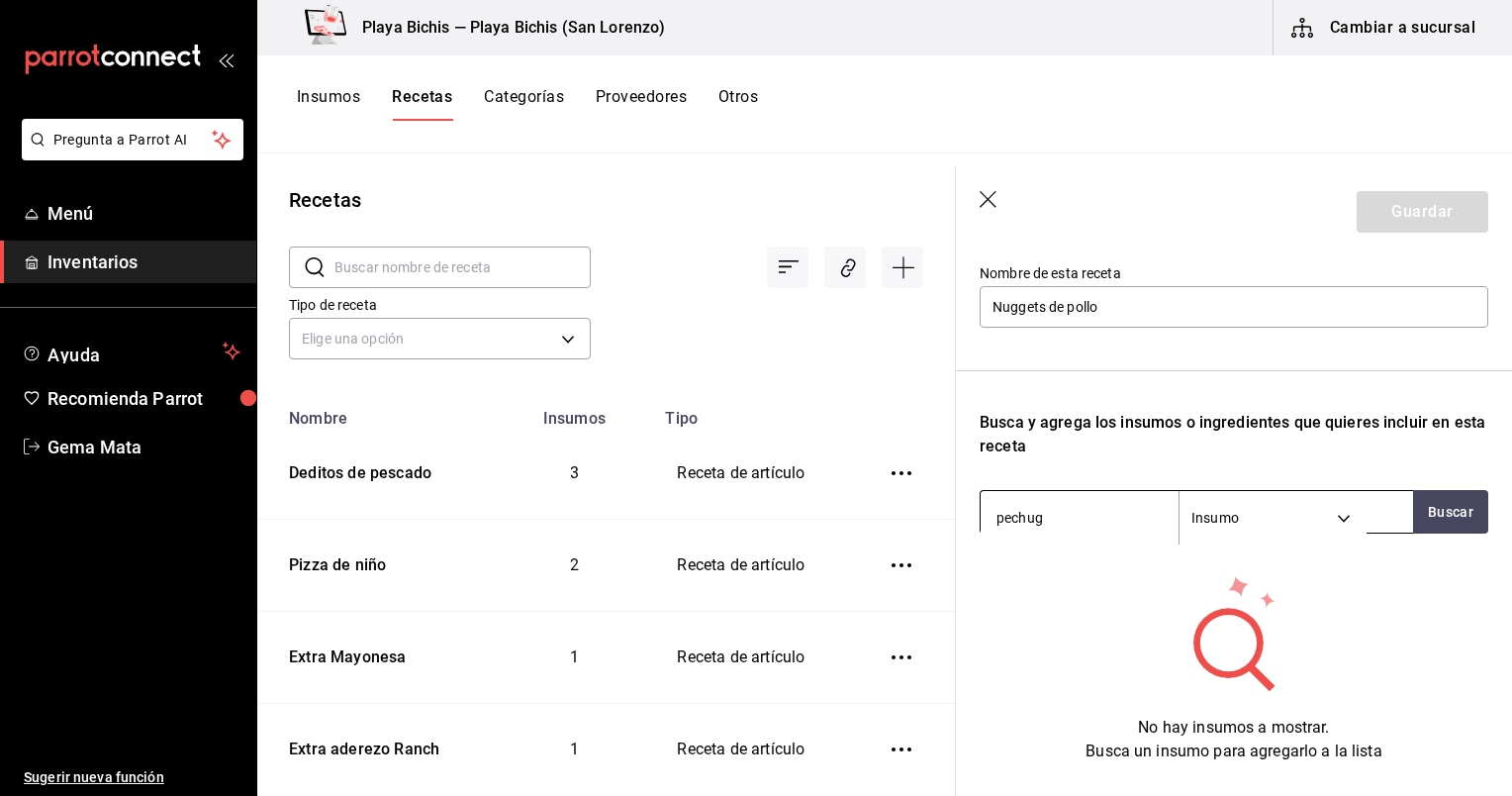 type on "pechuga" 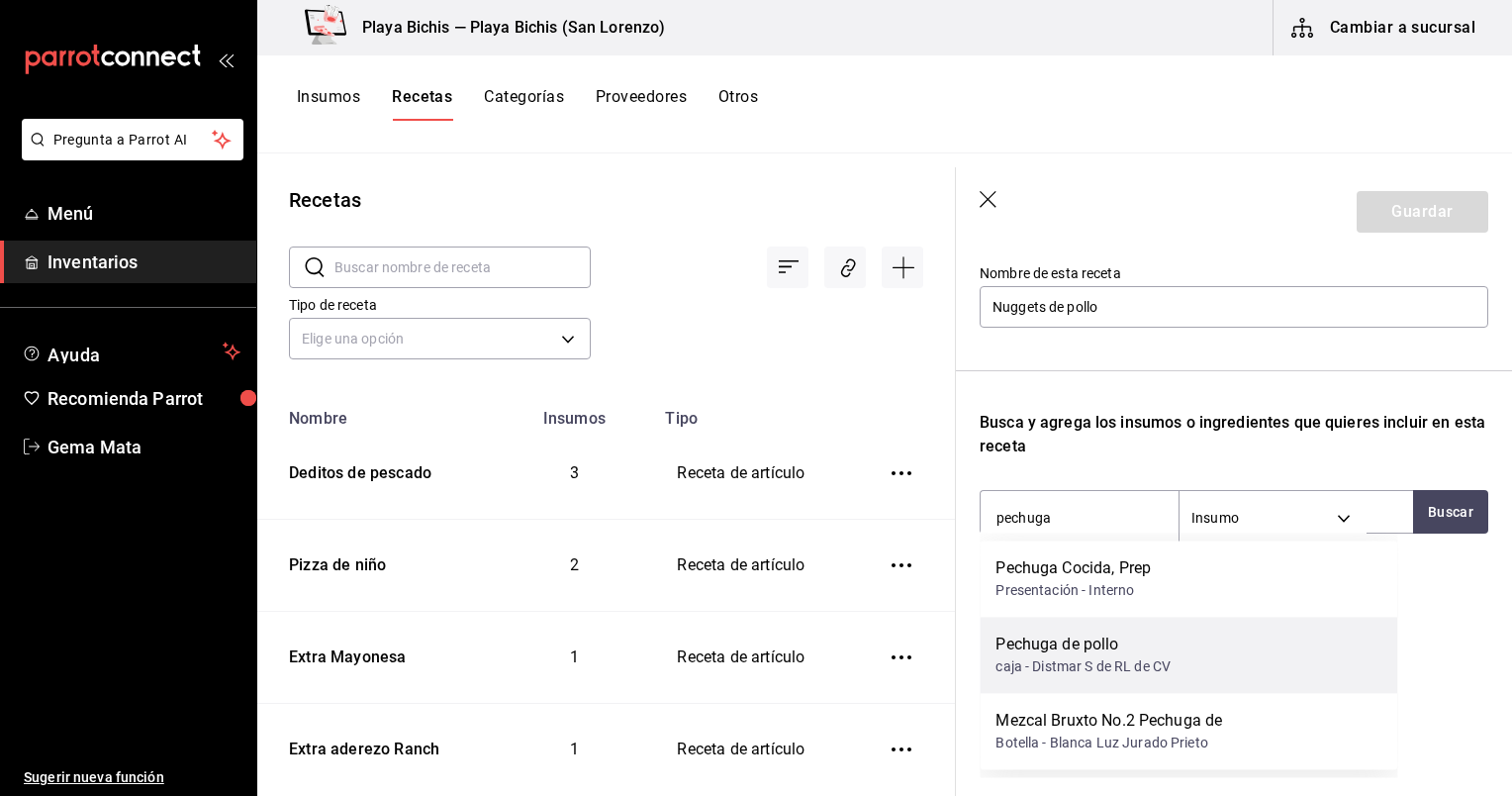 click on "caja - Distmar S de RL de CV" at bounding box center [1083, 666] 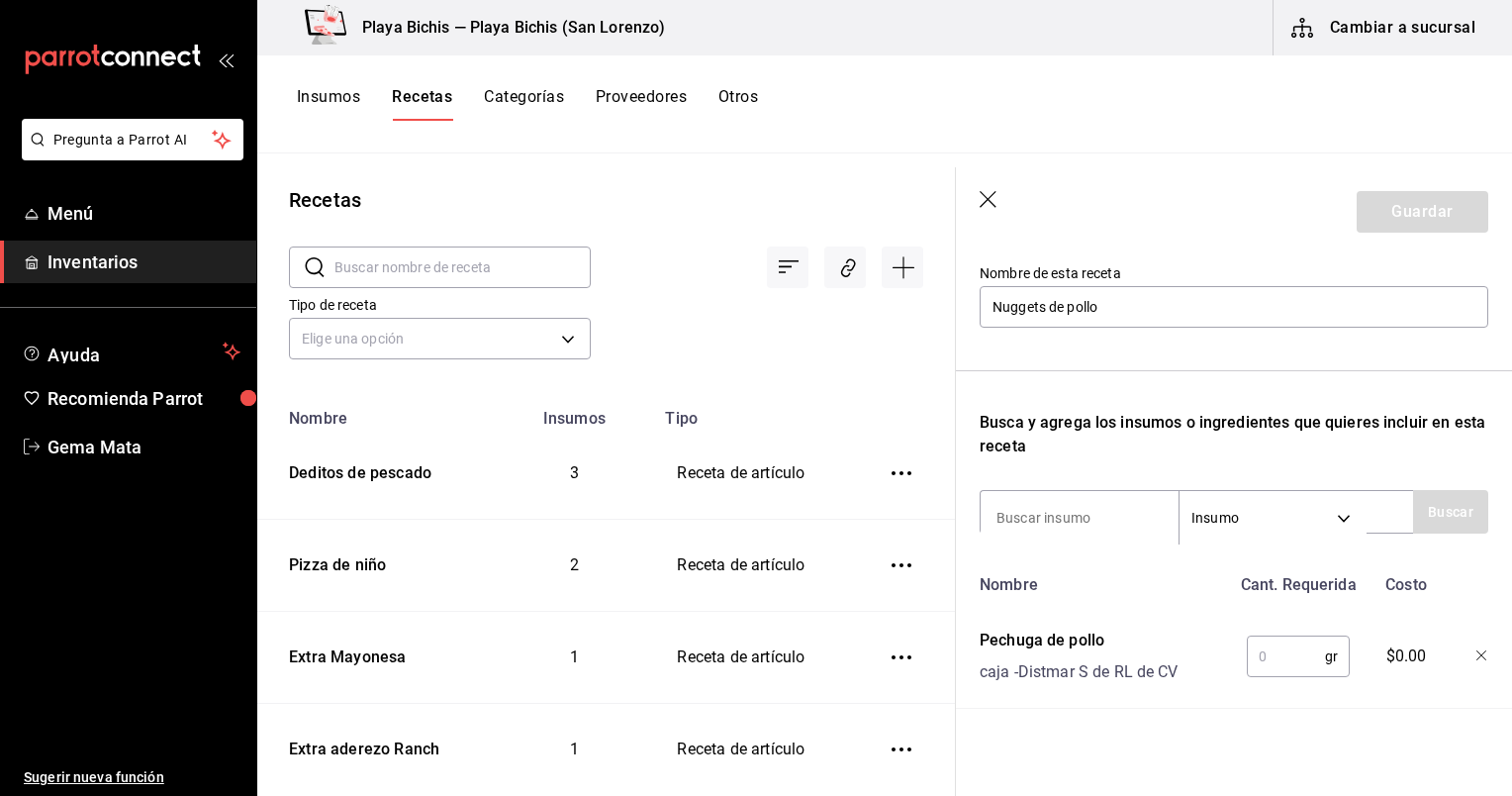 click at bounding box center [1285, 656] 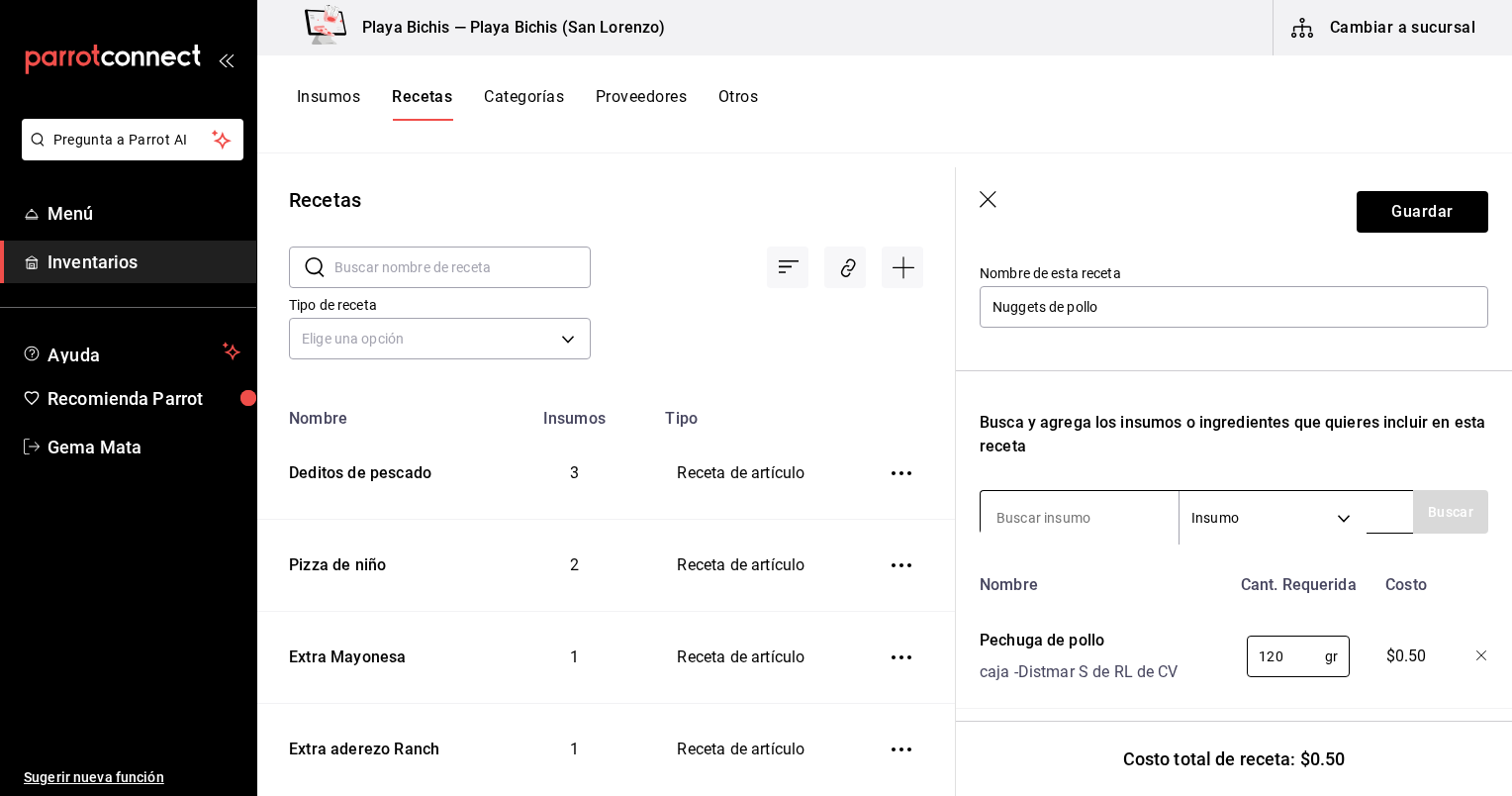 type on "120" 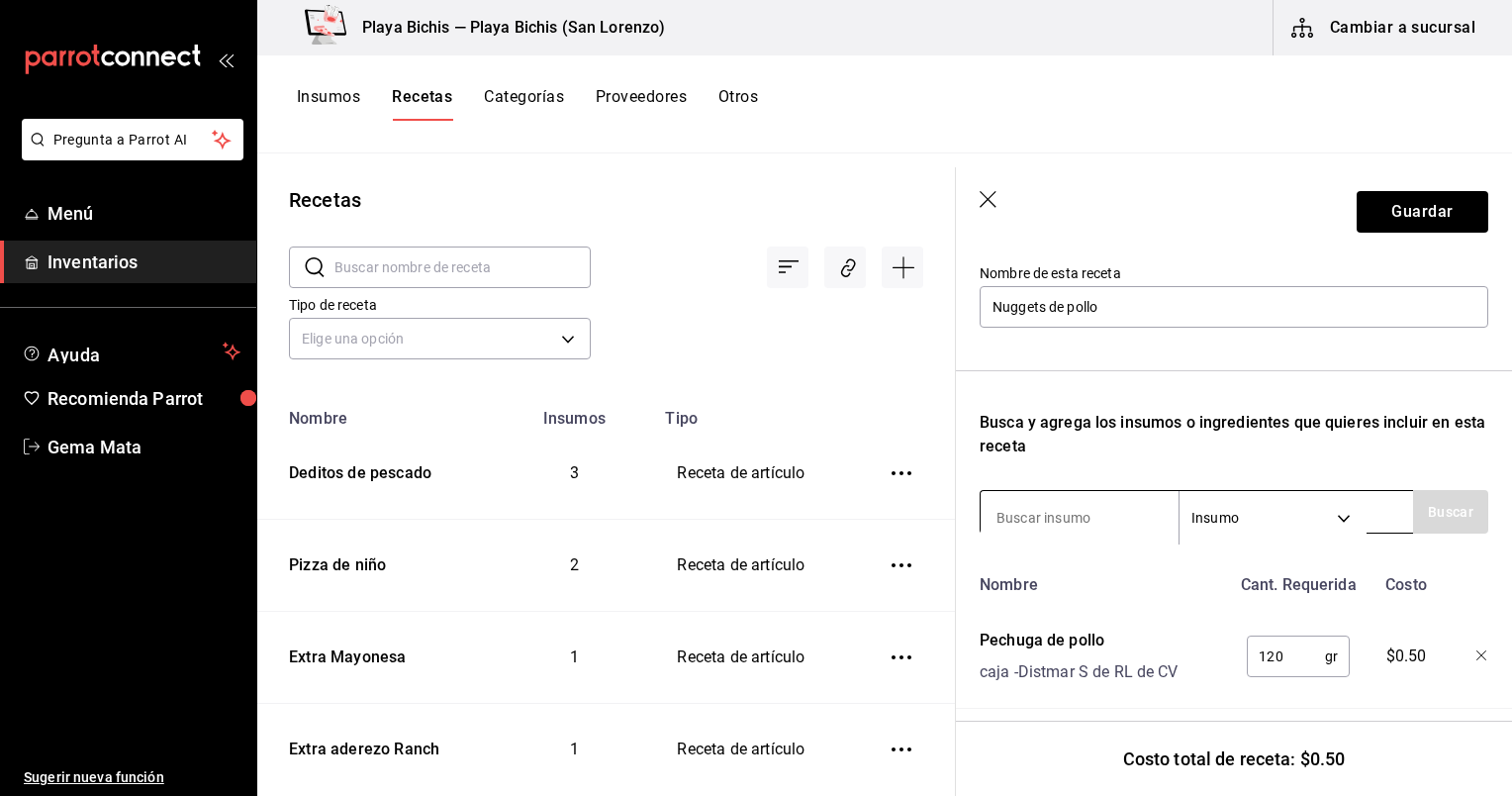 click at bounding box center (1080, 518) 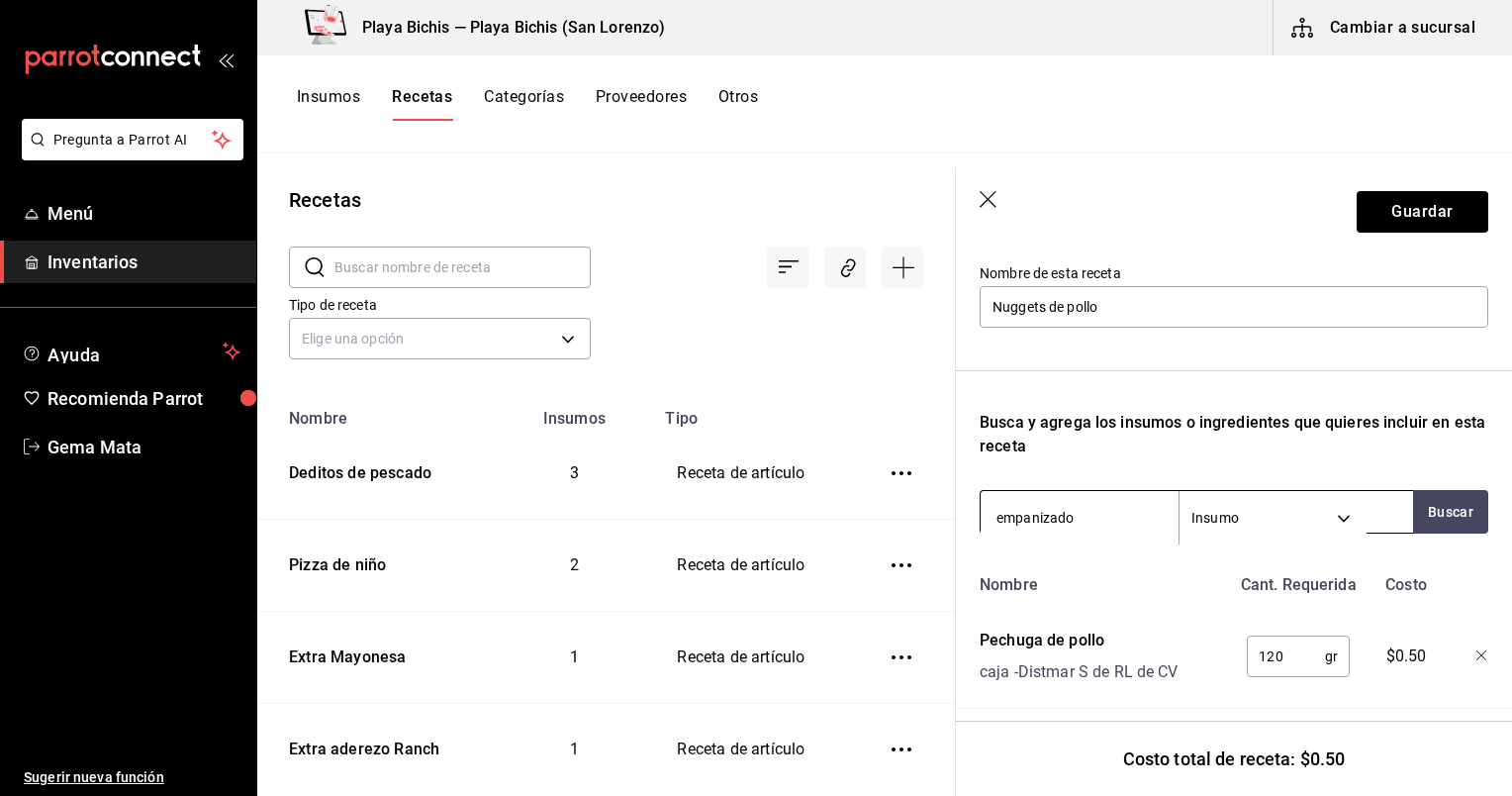 type on "empanizador" 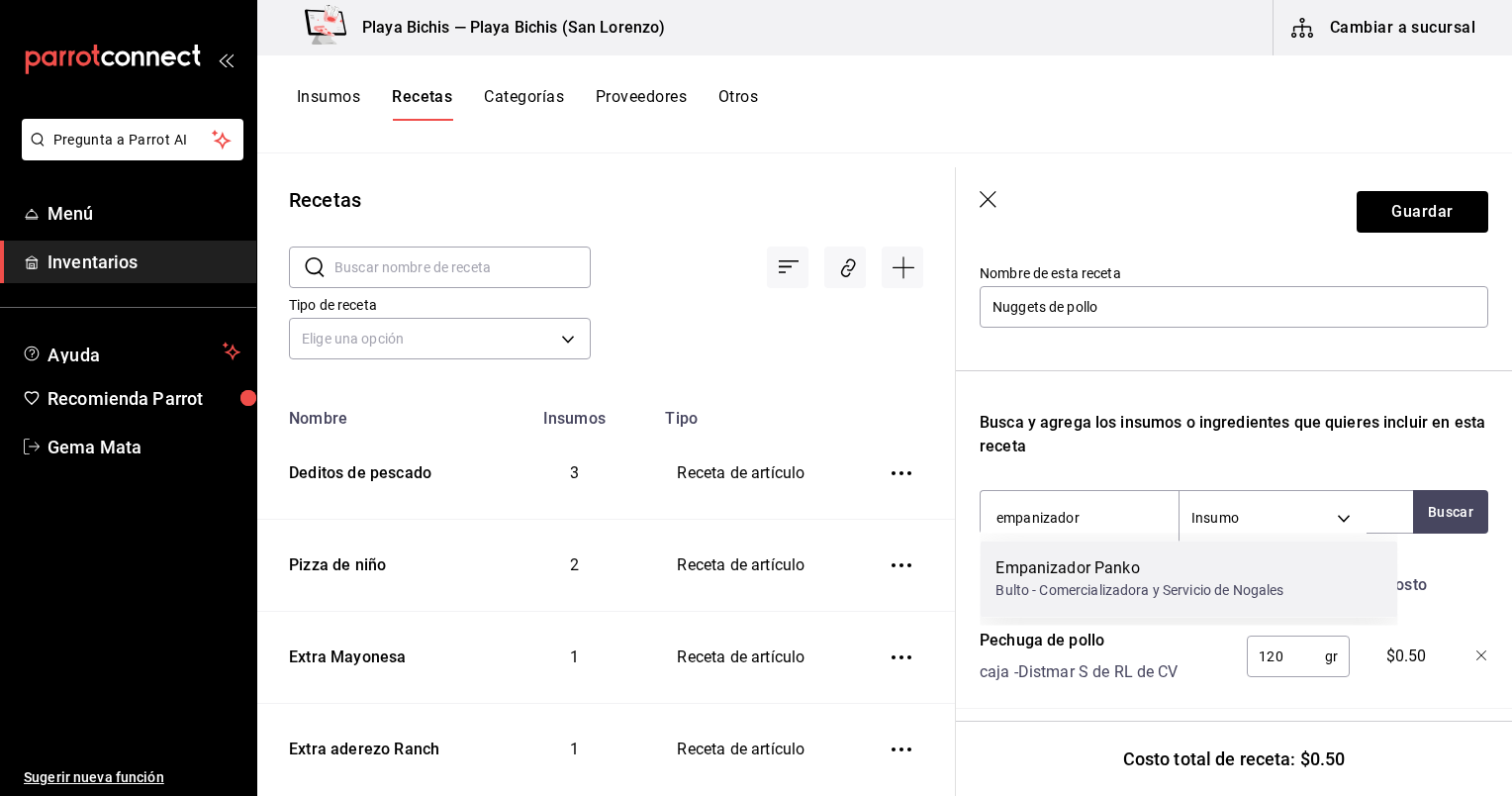 click on "Empanizador Panko Bulto - Comercializadora y Servicio de Nogales" at bounding box center [1188, 578] 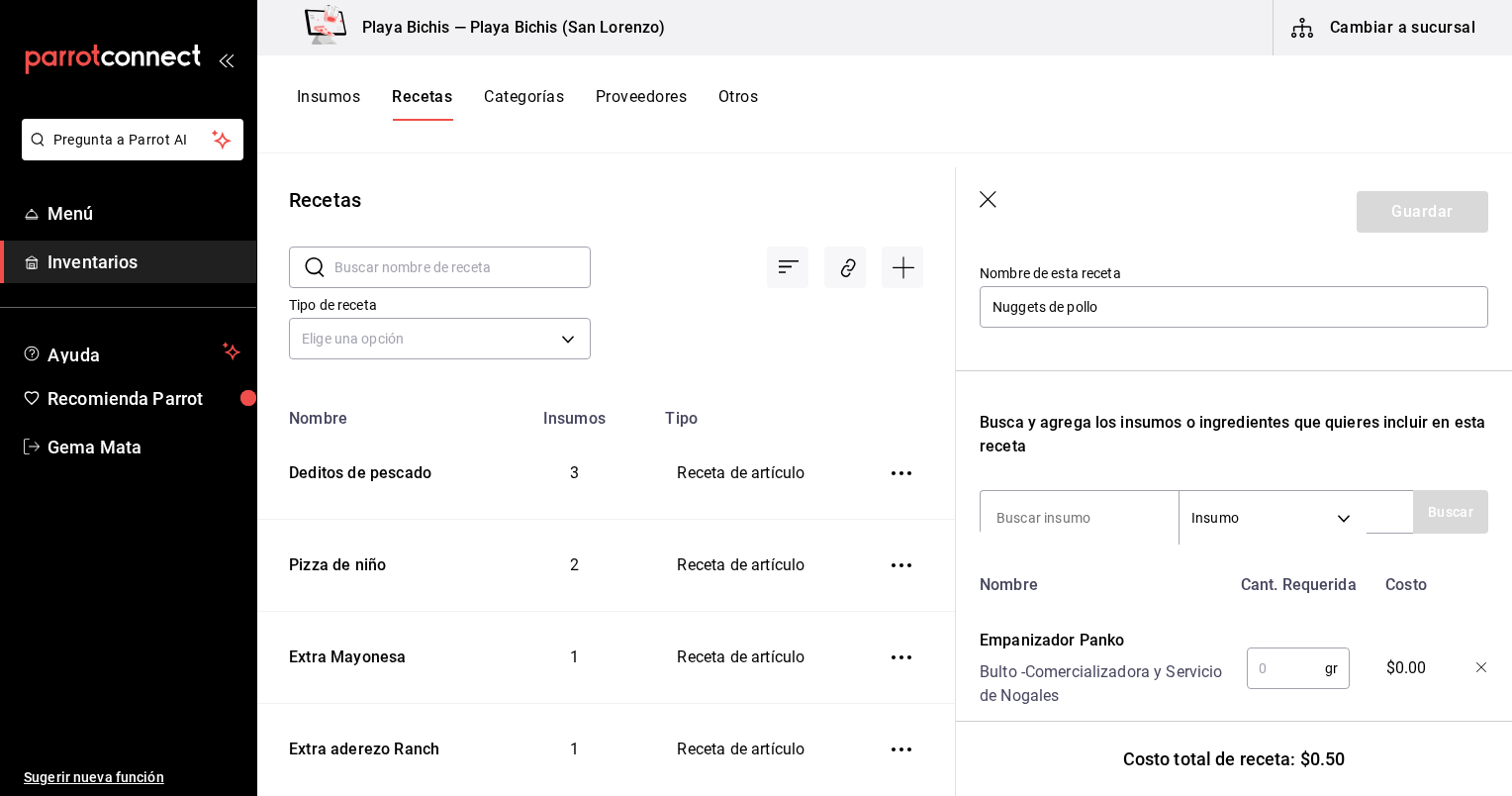 click at bounding box center [1285, 668] 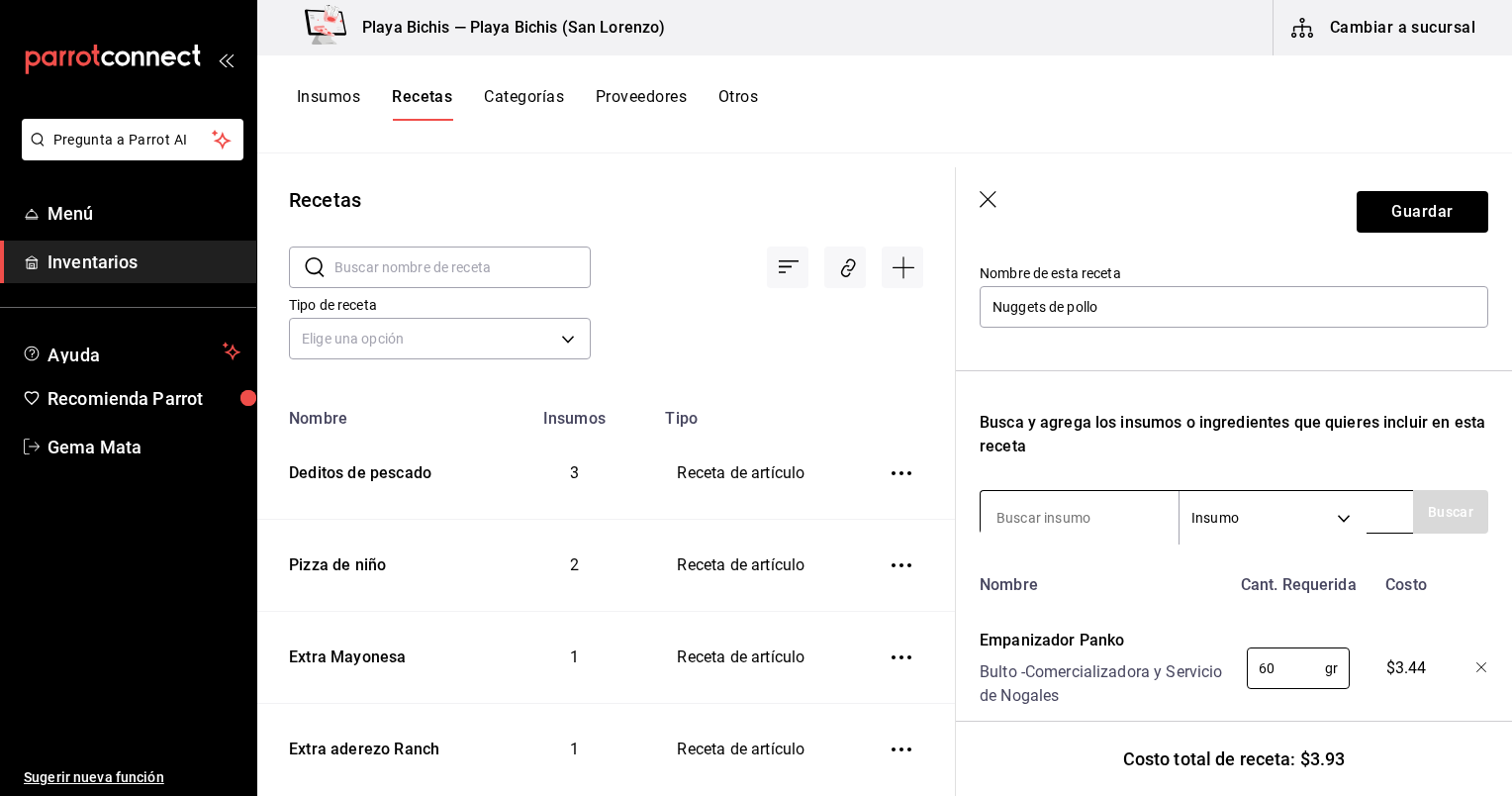 type on "60" 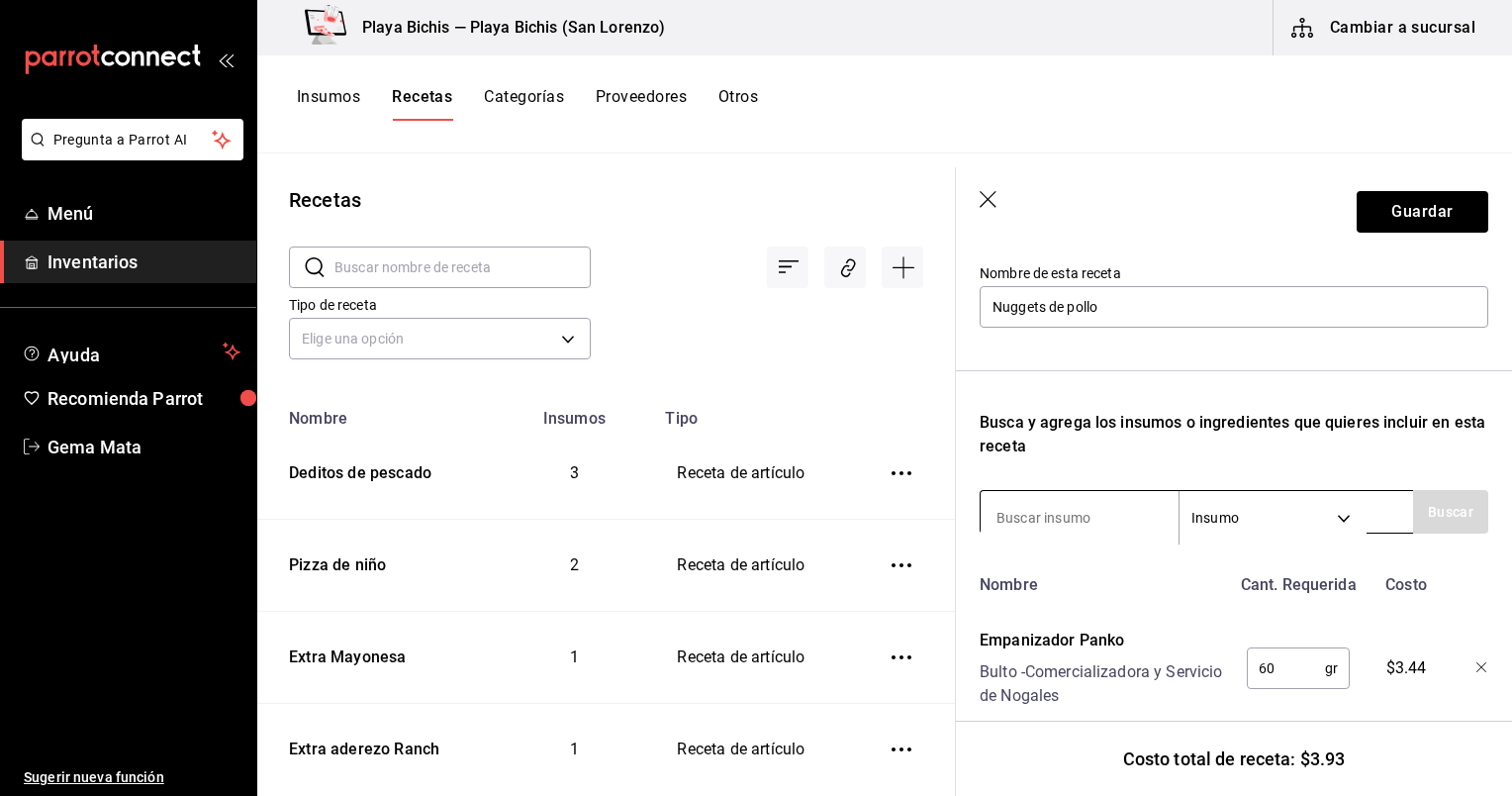 click at bounding box center [1080, 518] 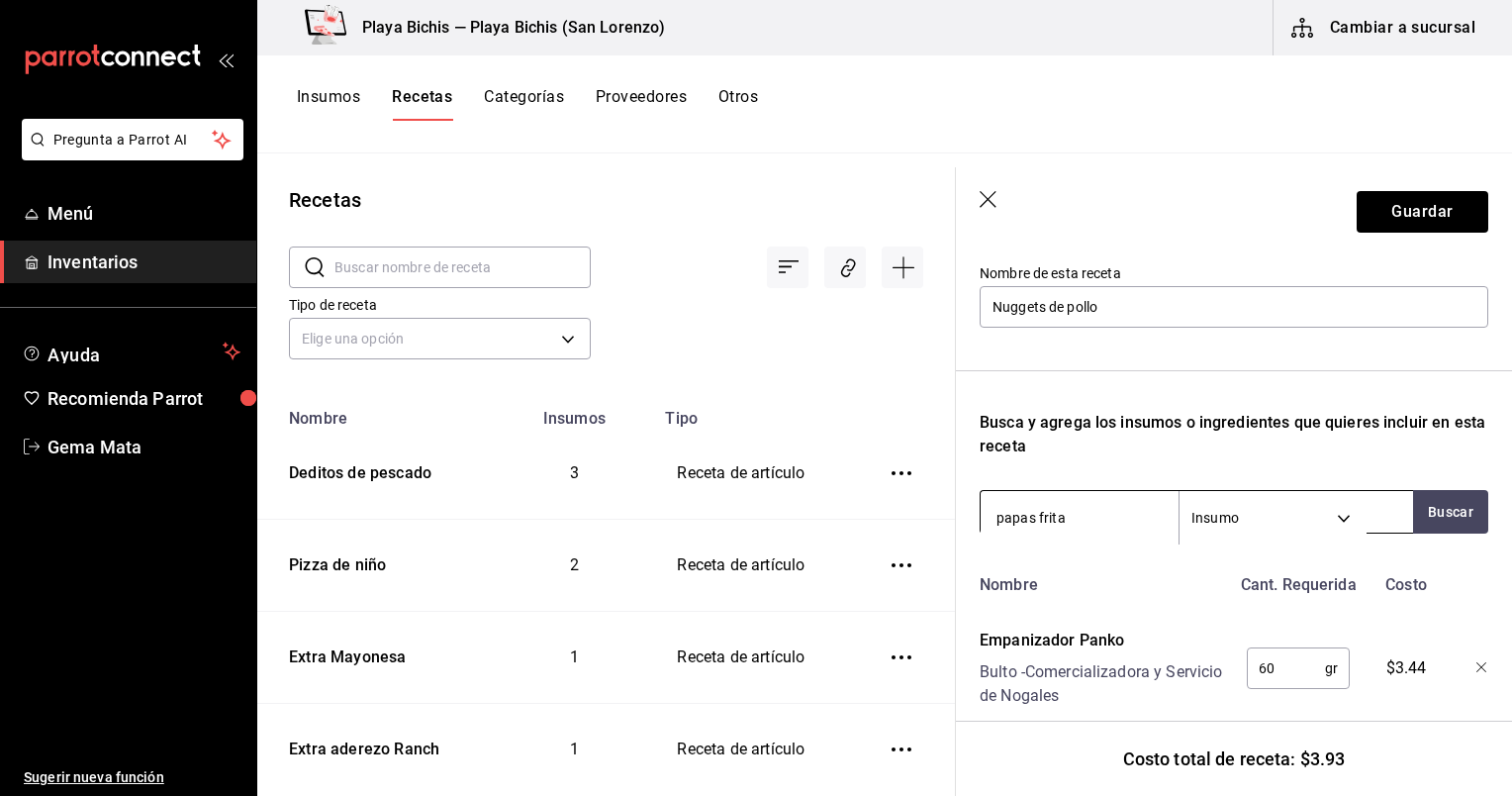 type on "papas fritas" 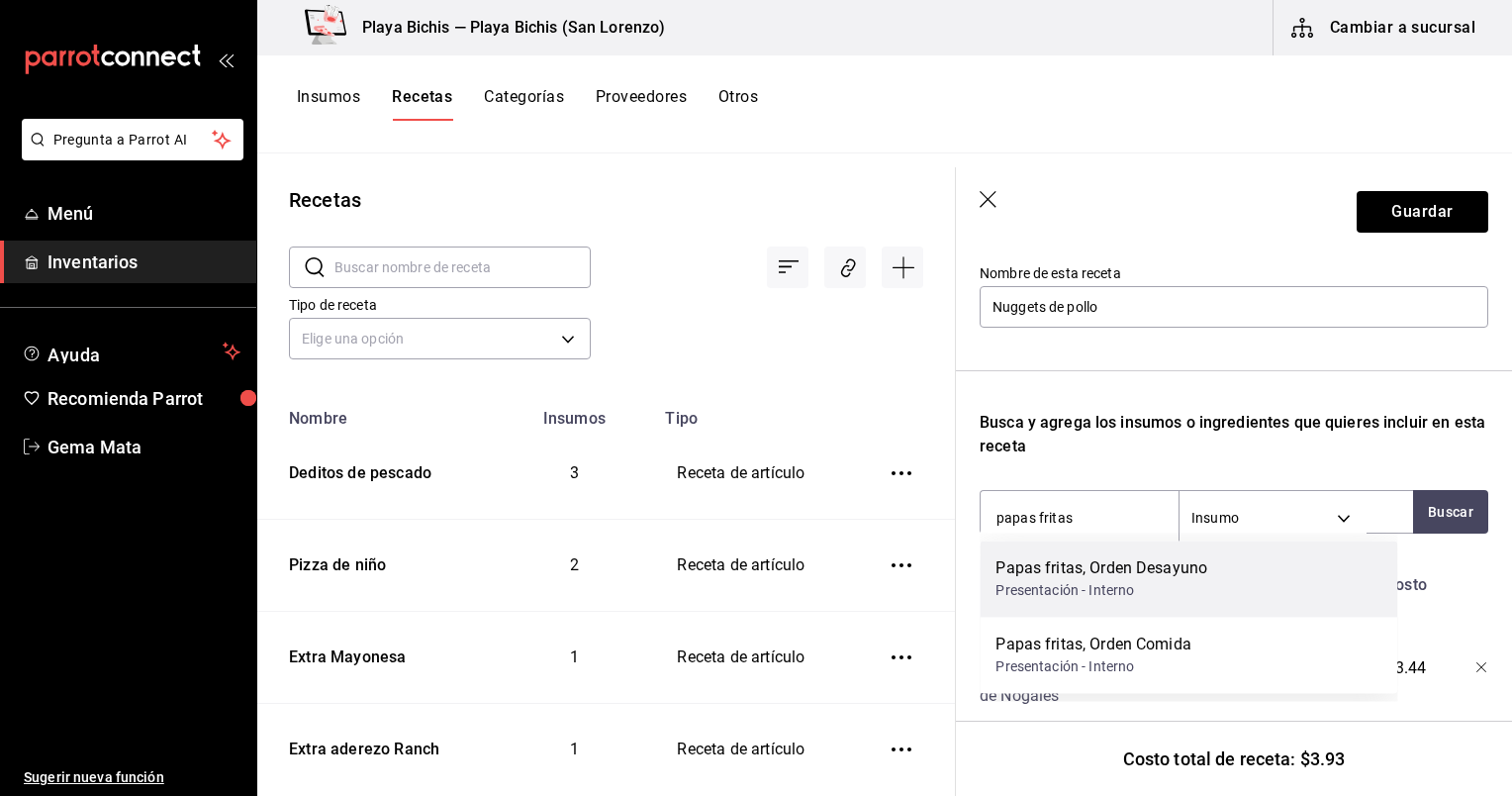 click on "Presentación - Interno" at bounding box center (1101, 590) 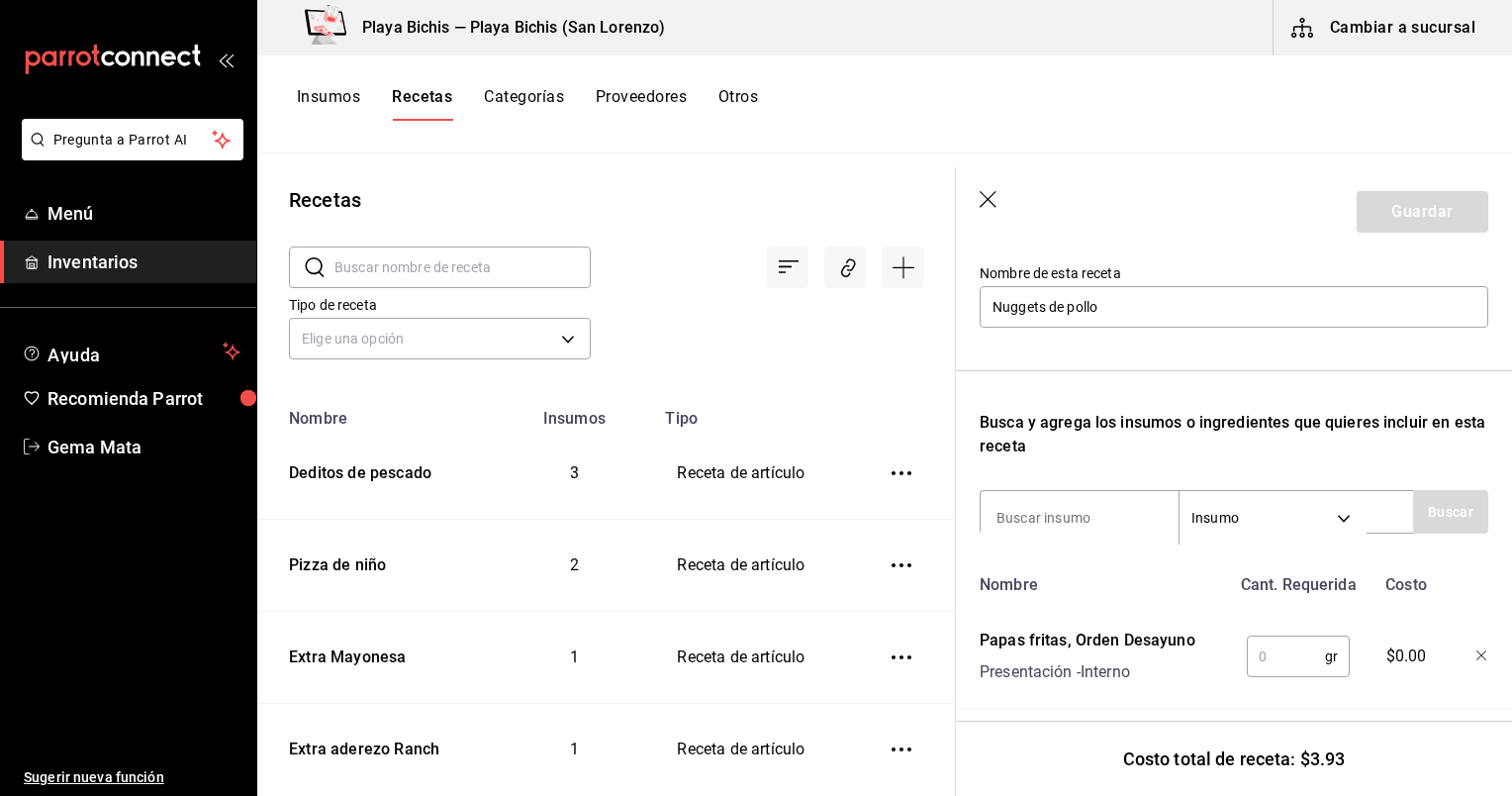 scroll, scrollTop: 329, scrollLeft: 0, axis: vertical 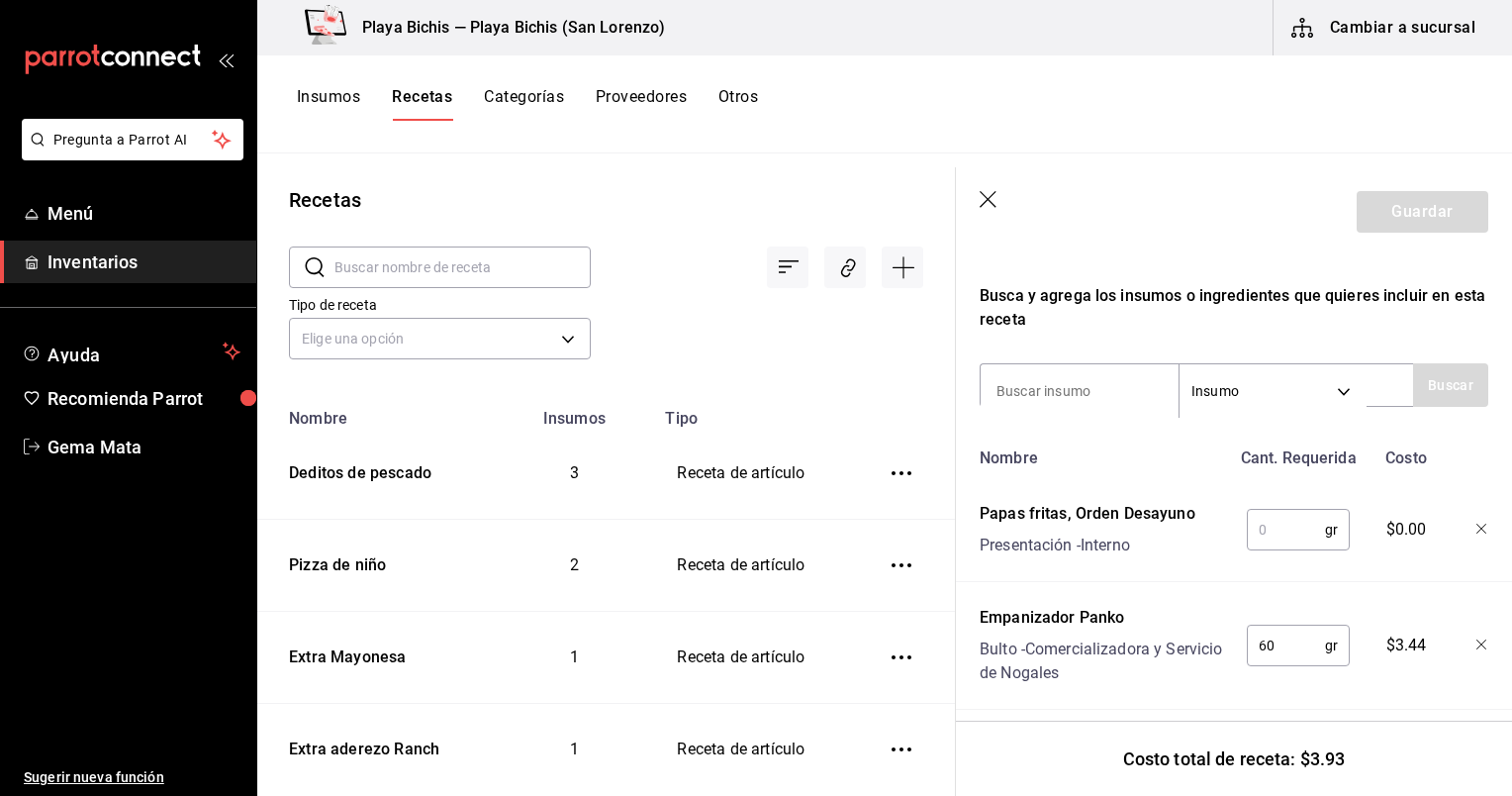 click at bounding box center (1285, 530) 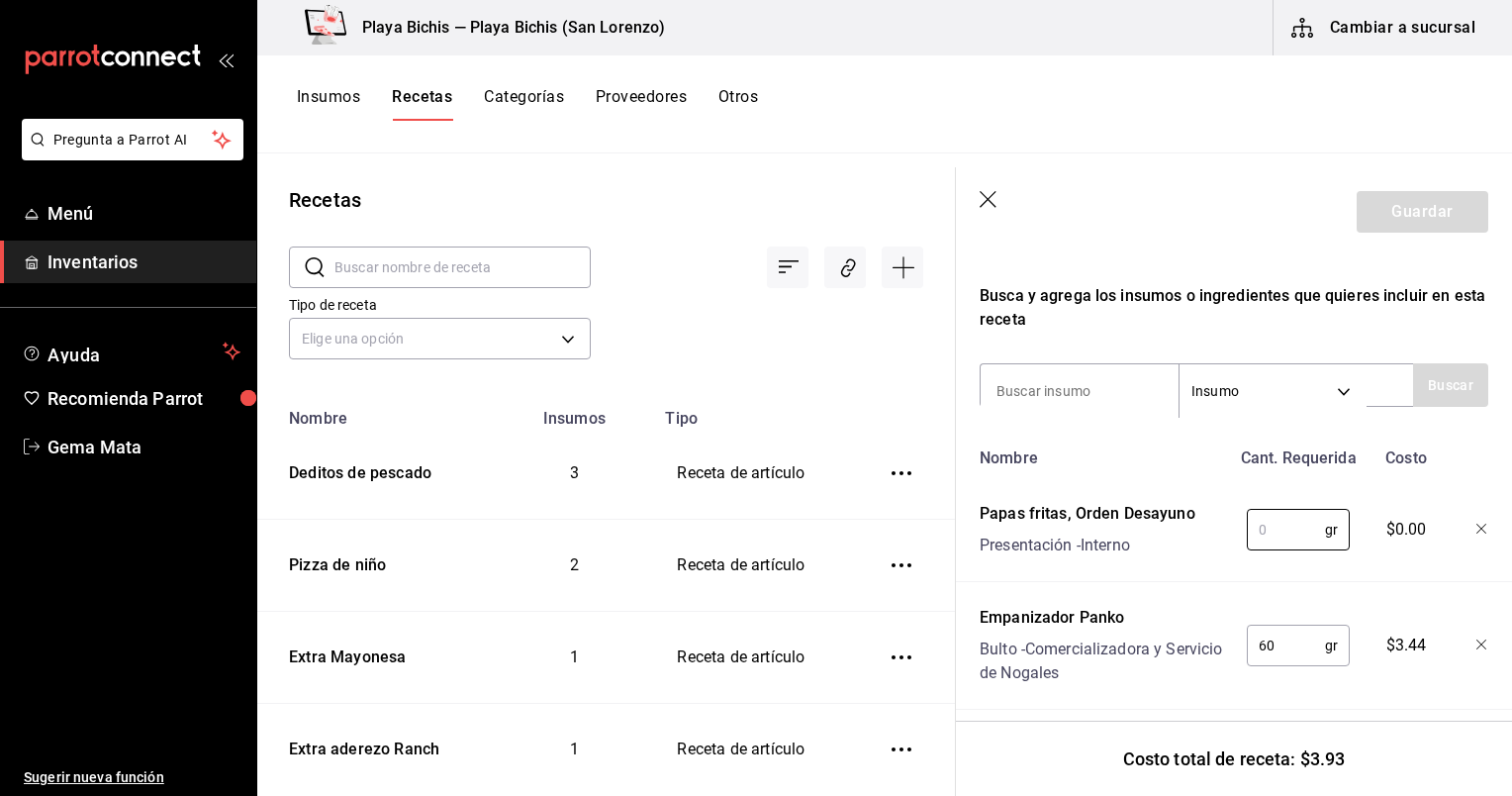 click at bounding box center [1466, 526] 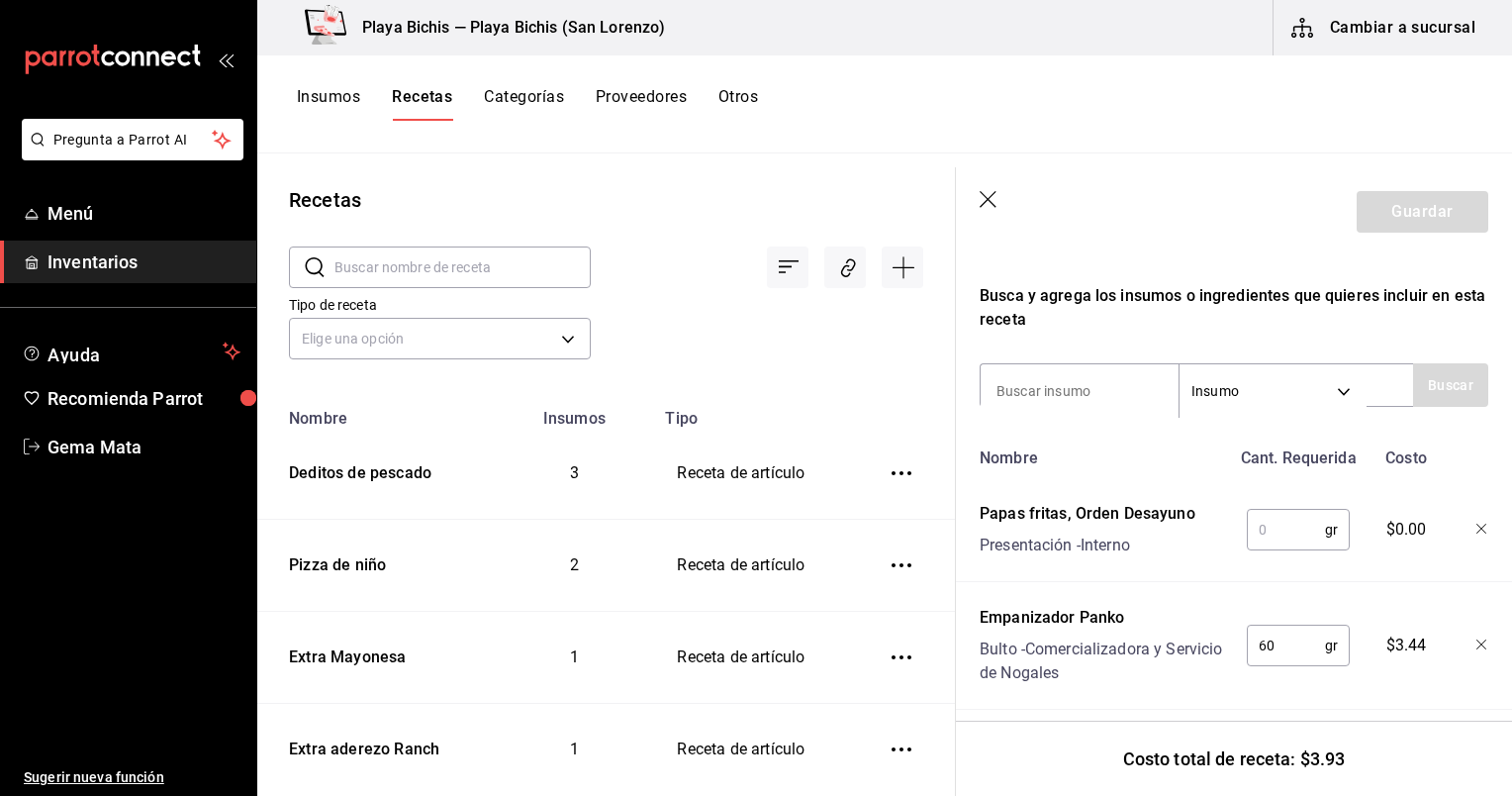 click 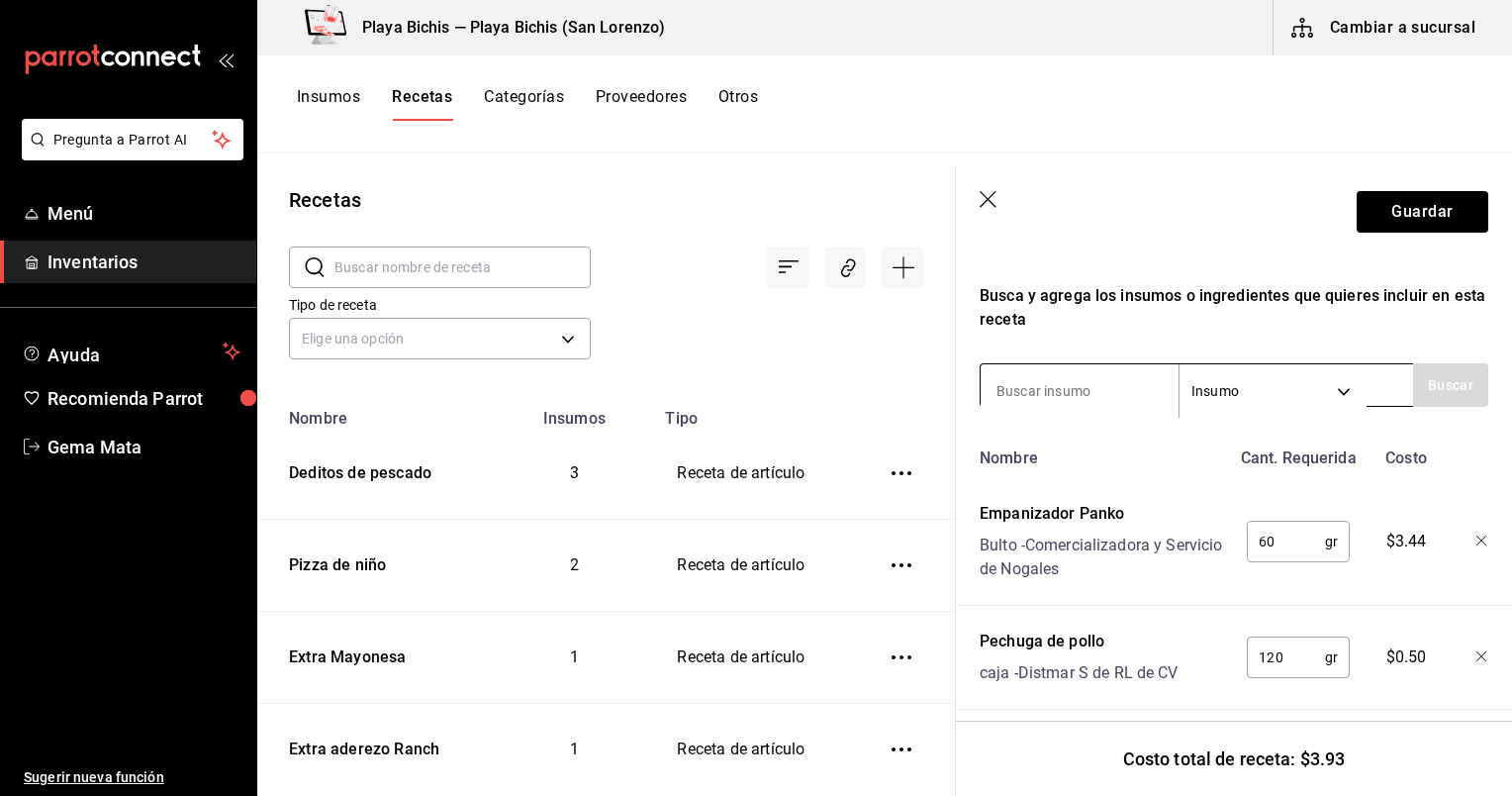click at bounding box center (1080, 391) 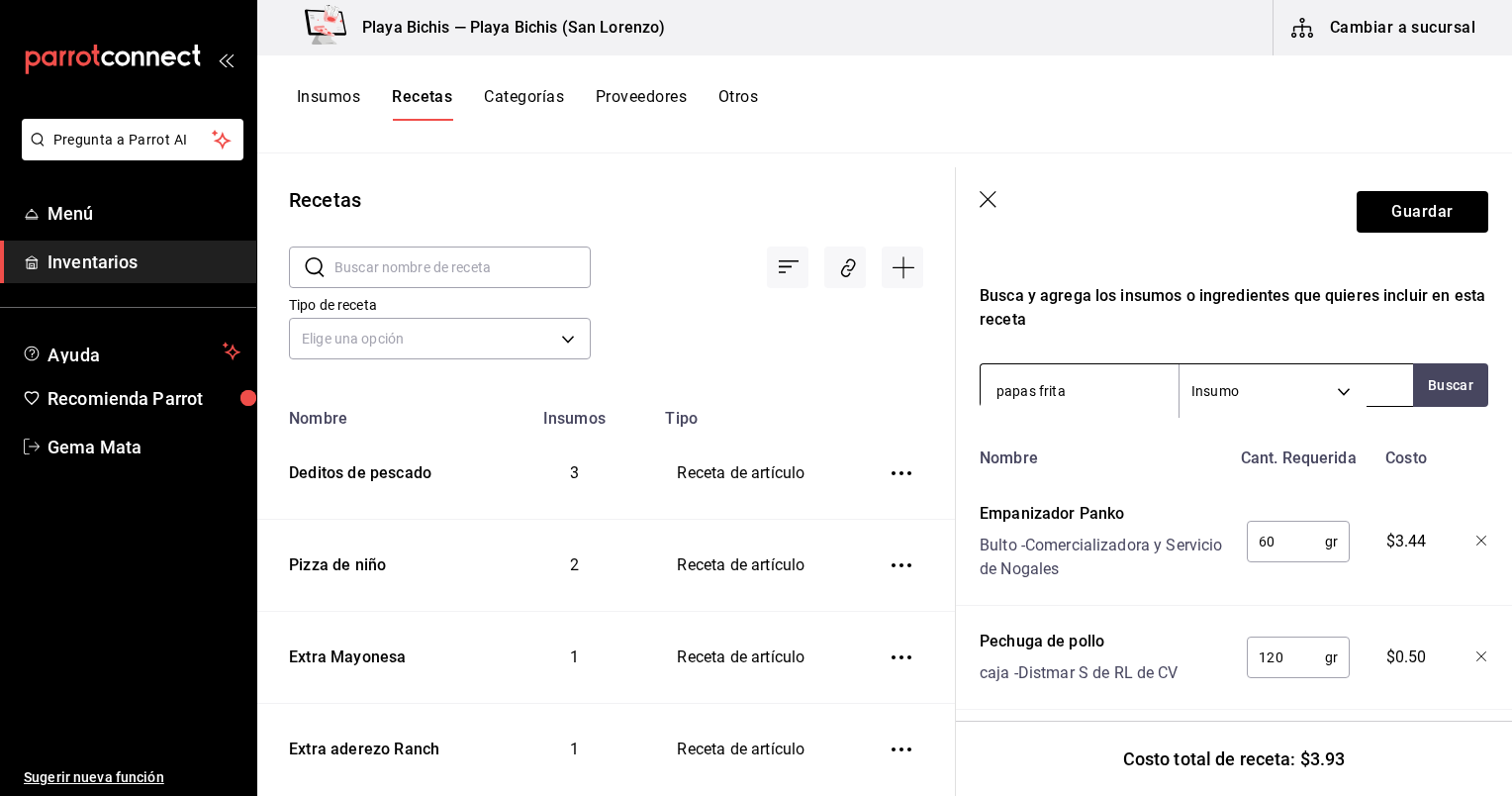type on "papas fritas" 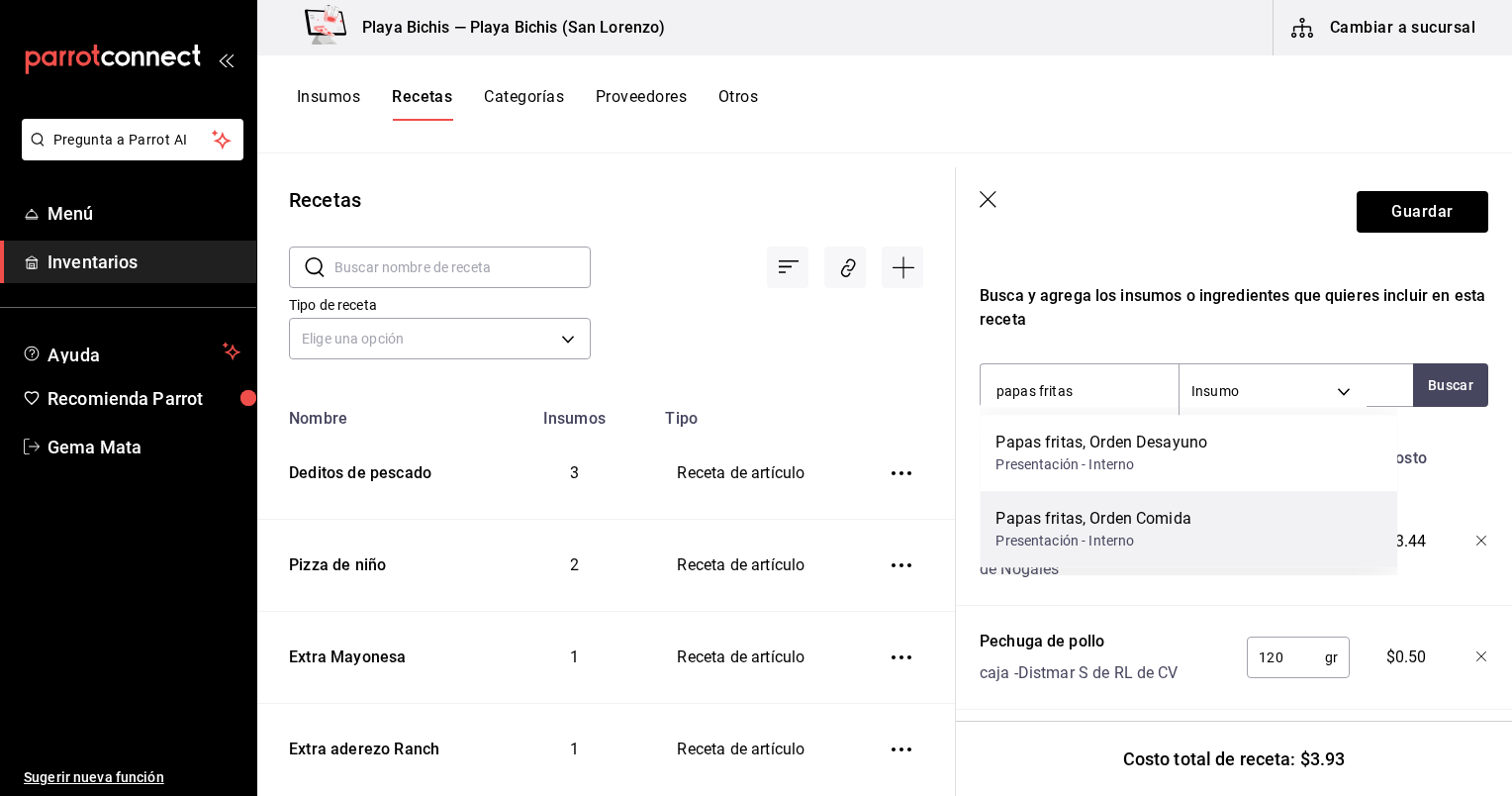 click on "Papas fritas, Orden Comida" at bounding box center [1092, 519] 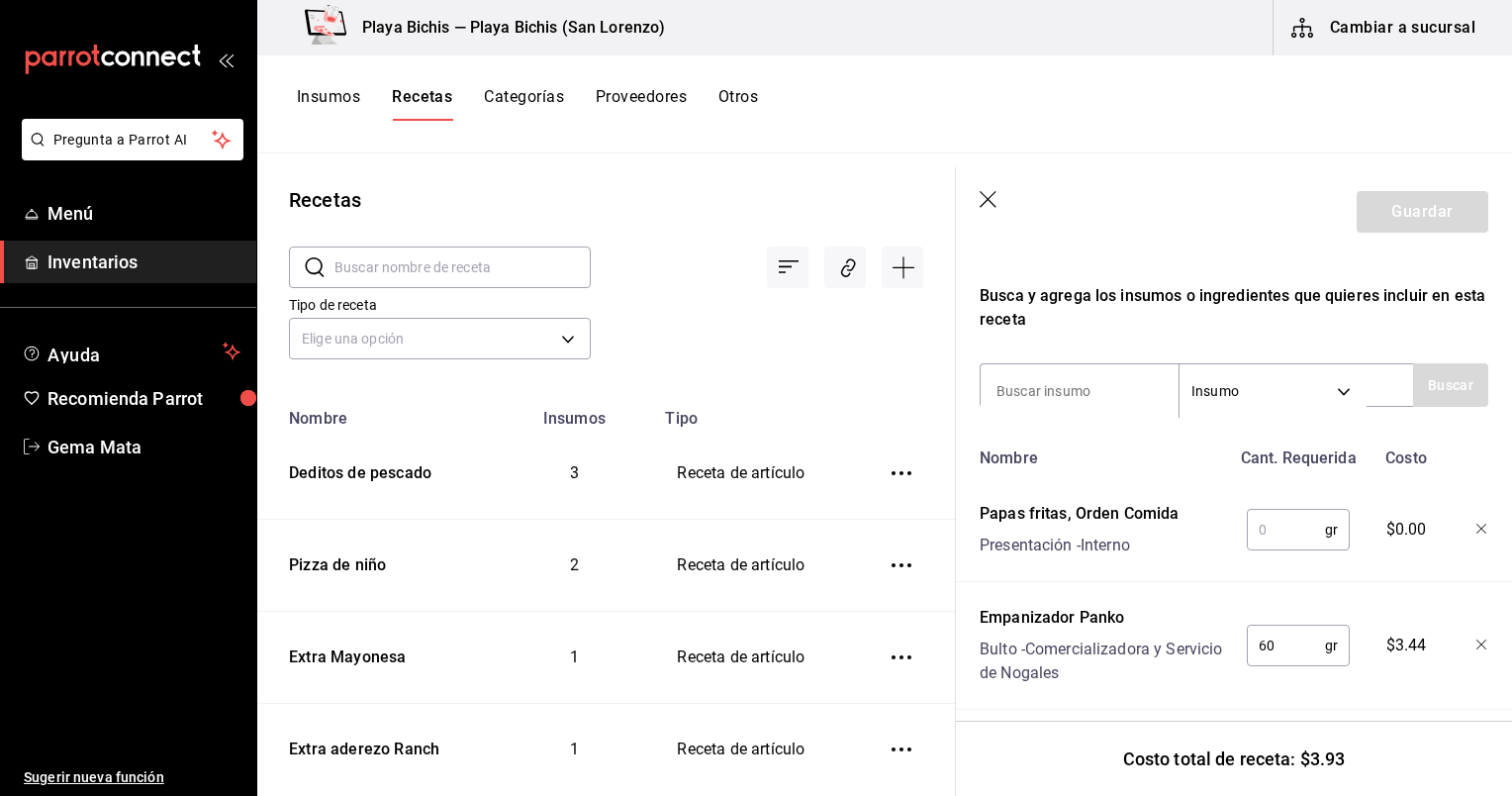 click at bounding box center [1285, 530] 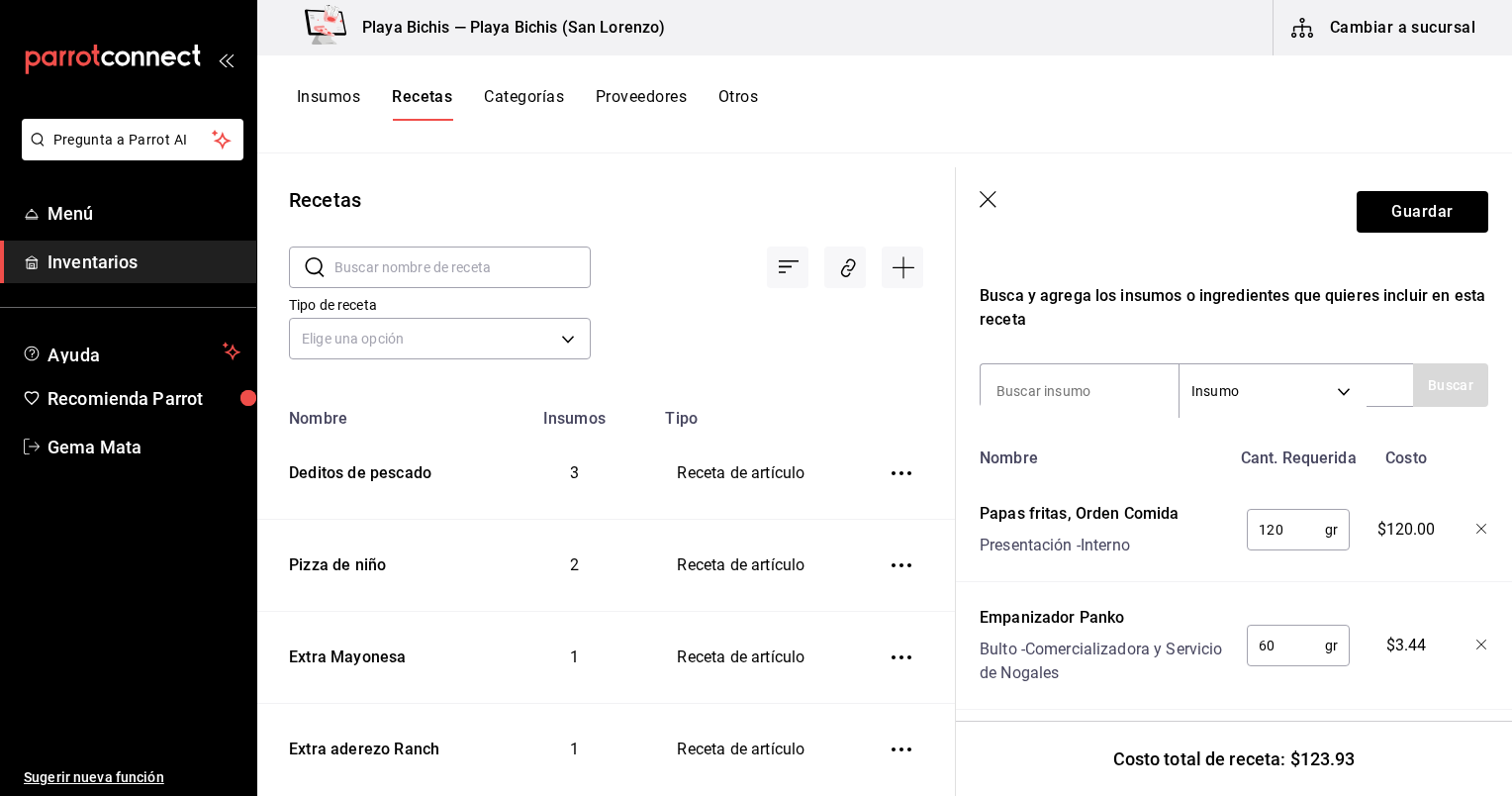 scroll, scrollTop: 463, scrollLeft: 0, axis: vertical 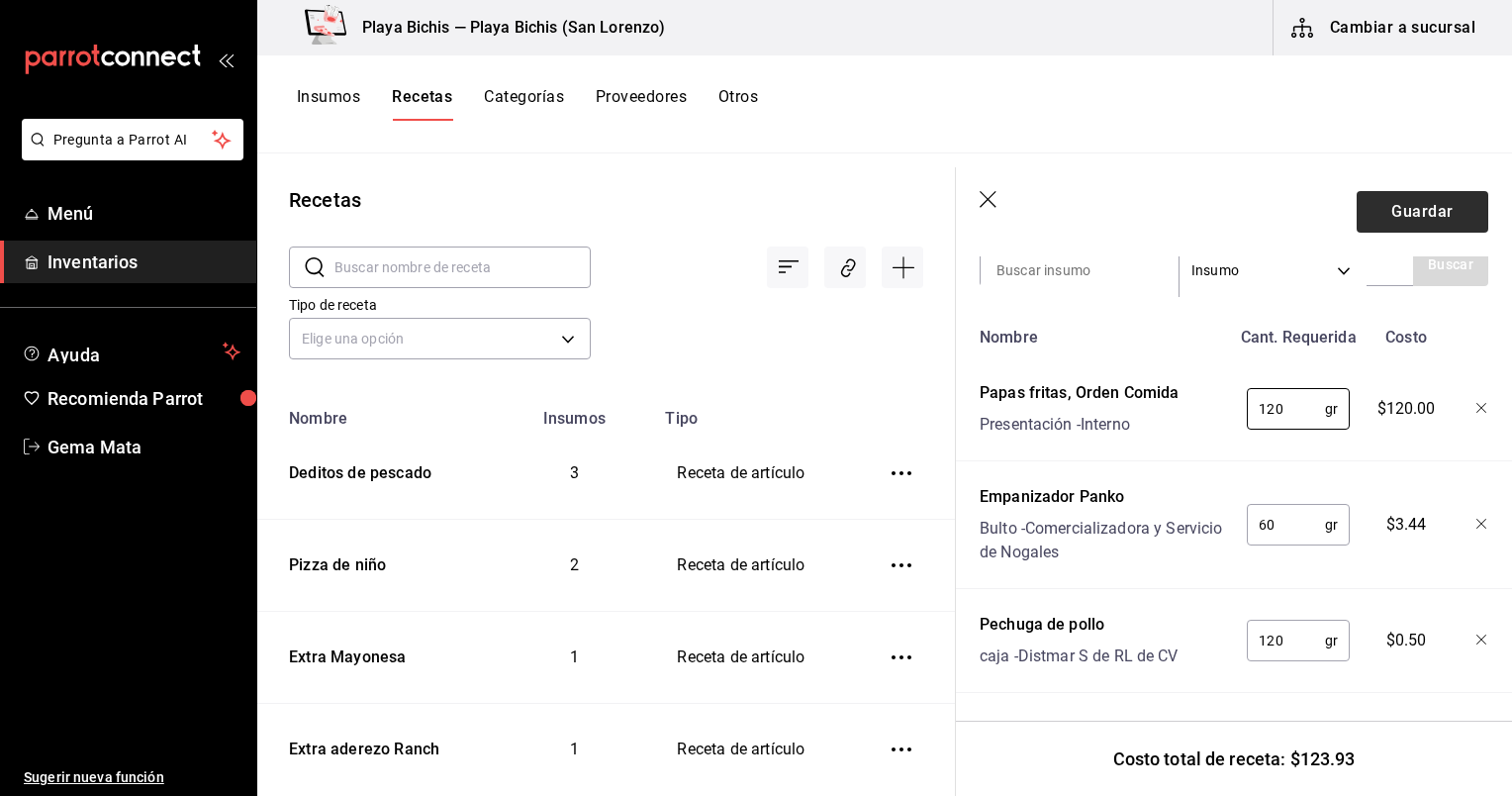 type on "120" 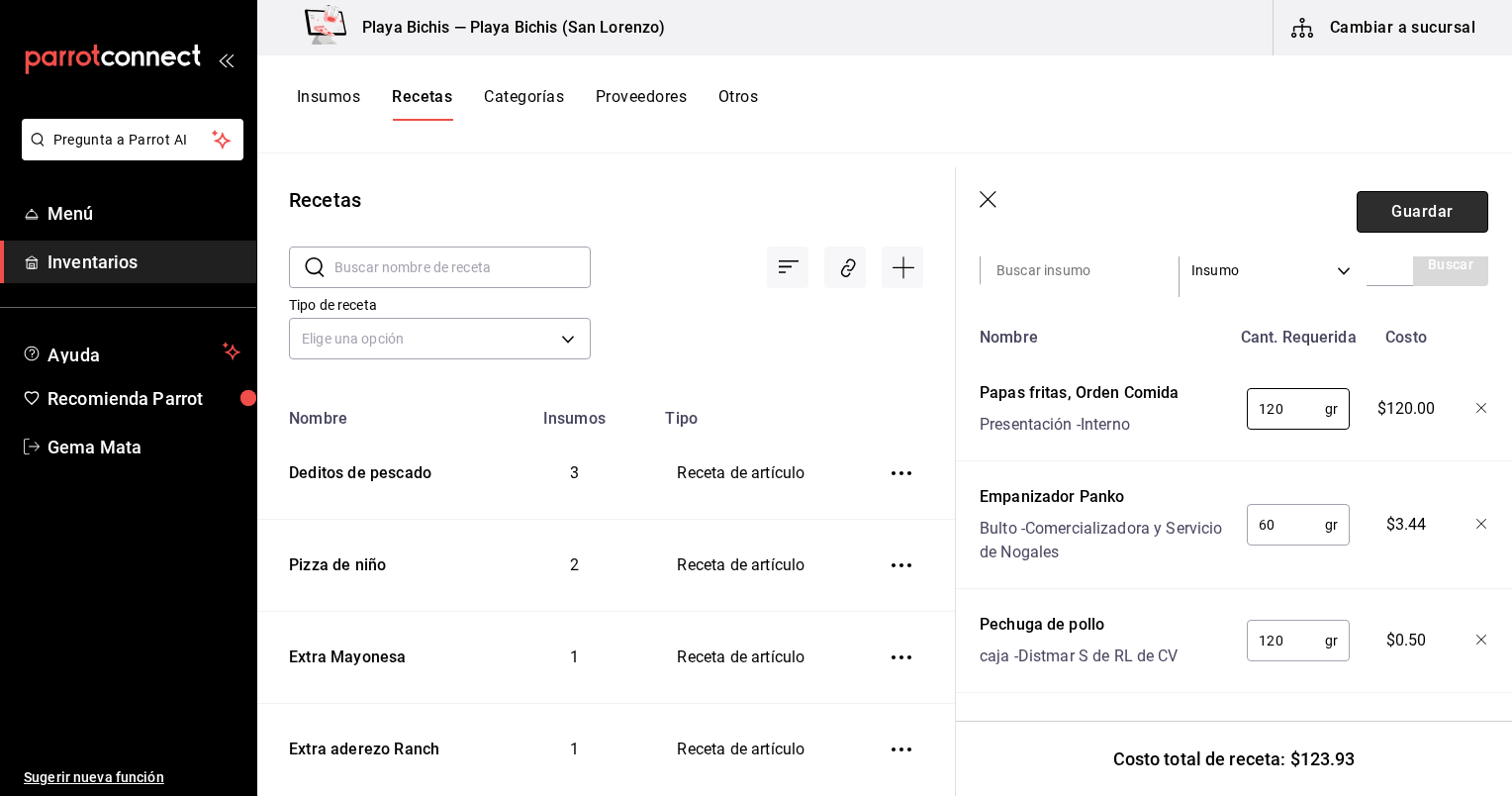 click on "Guardar" at bounding box center (1422, 212) 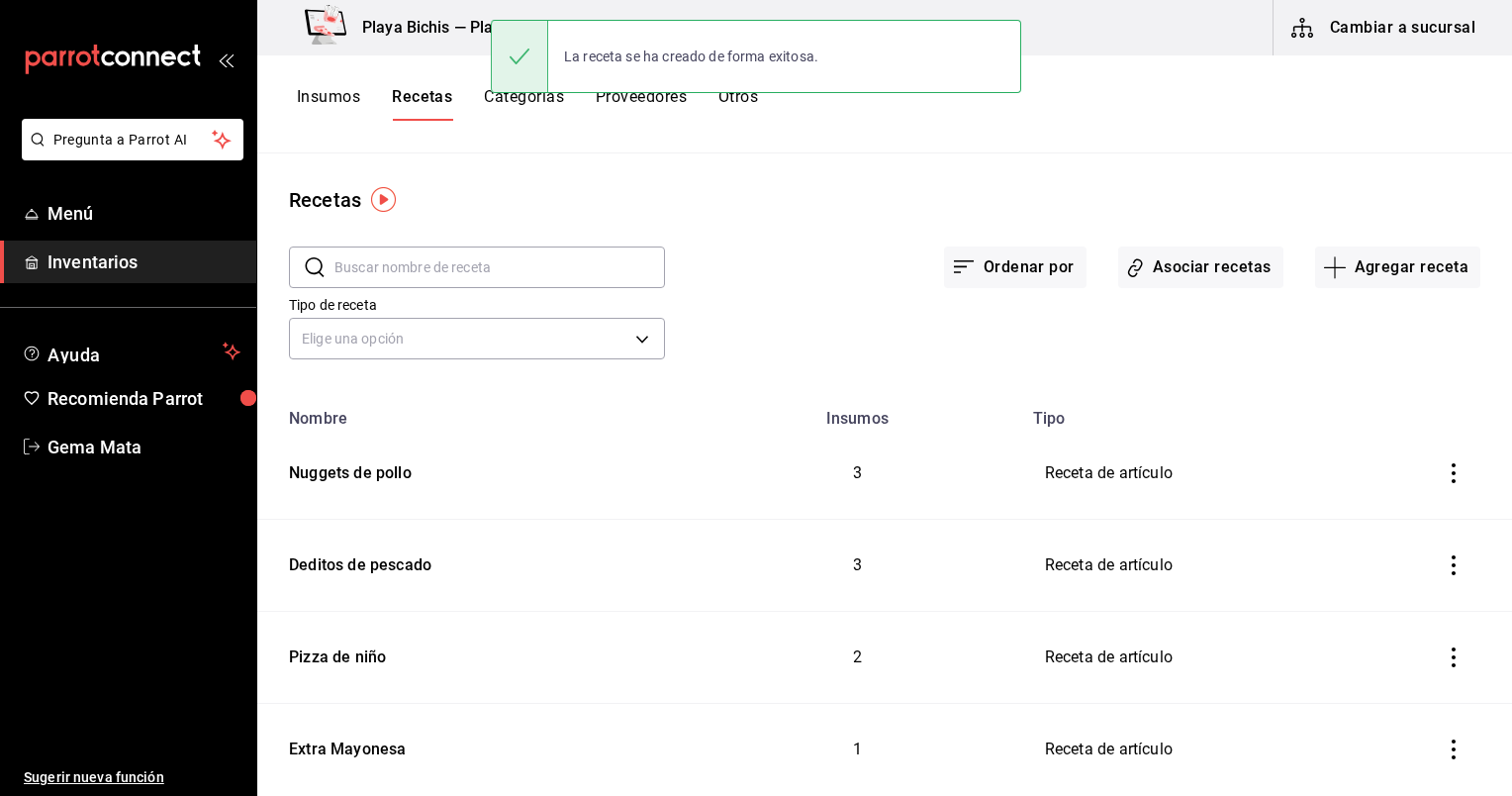 scroll, scrollTop: 0, scrollLeft: 0, axis: both 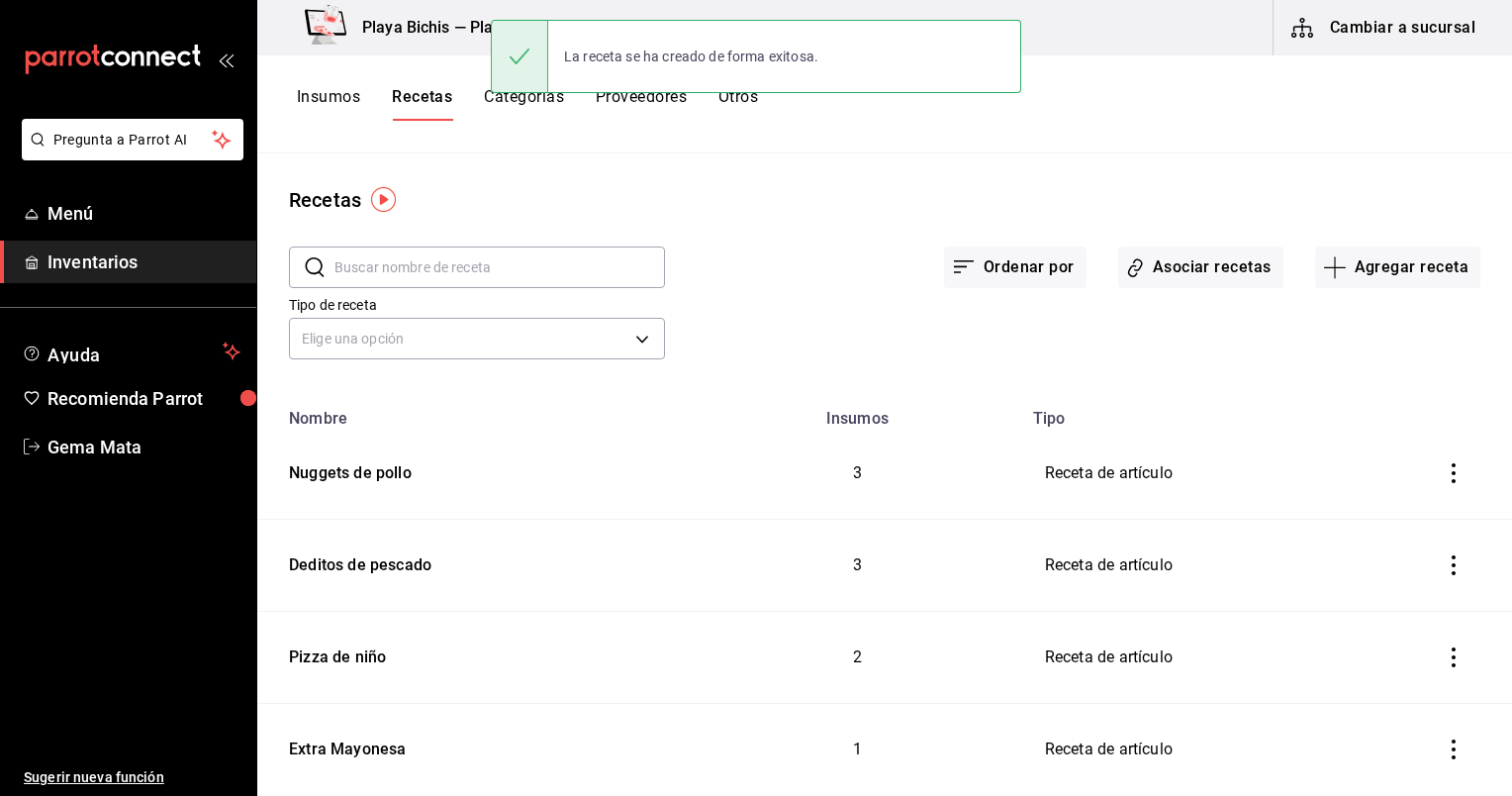 click on "Insumos" at bounding box center (329, 104) 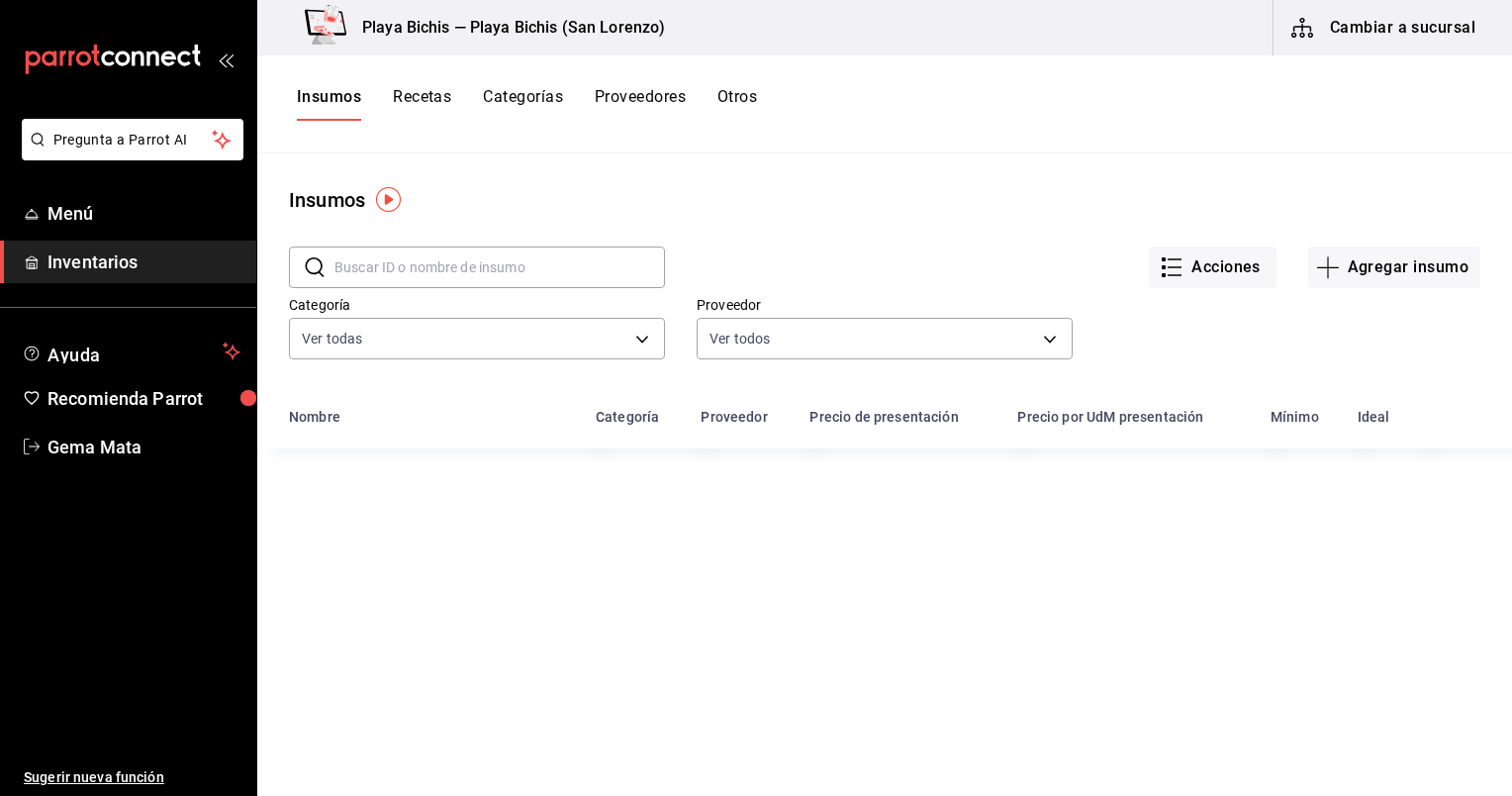 click at bounding box center [500, 267] 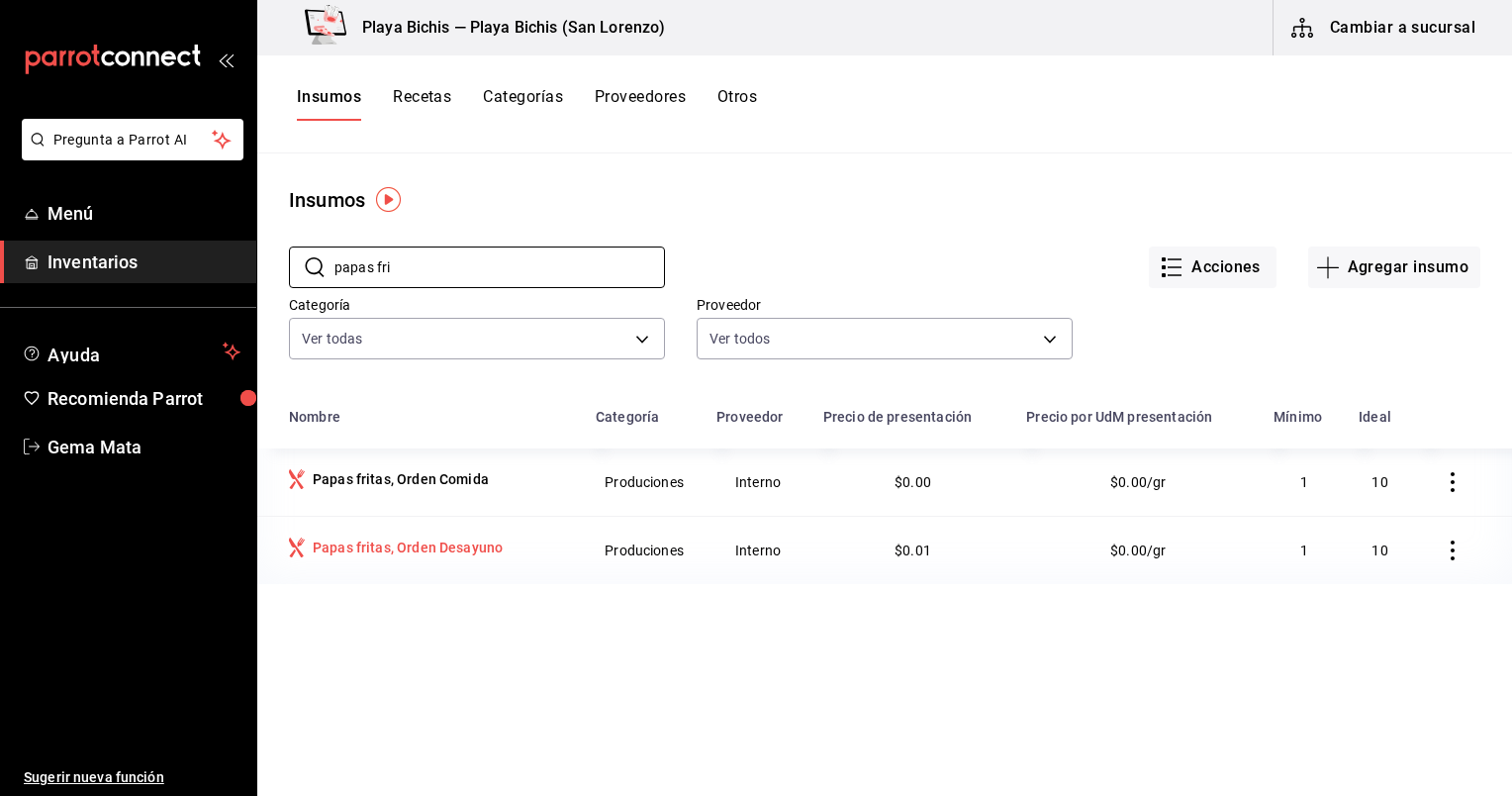 type on "papas fri" 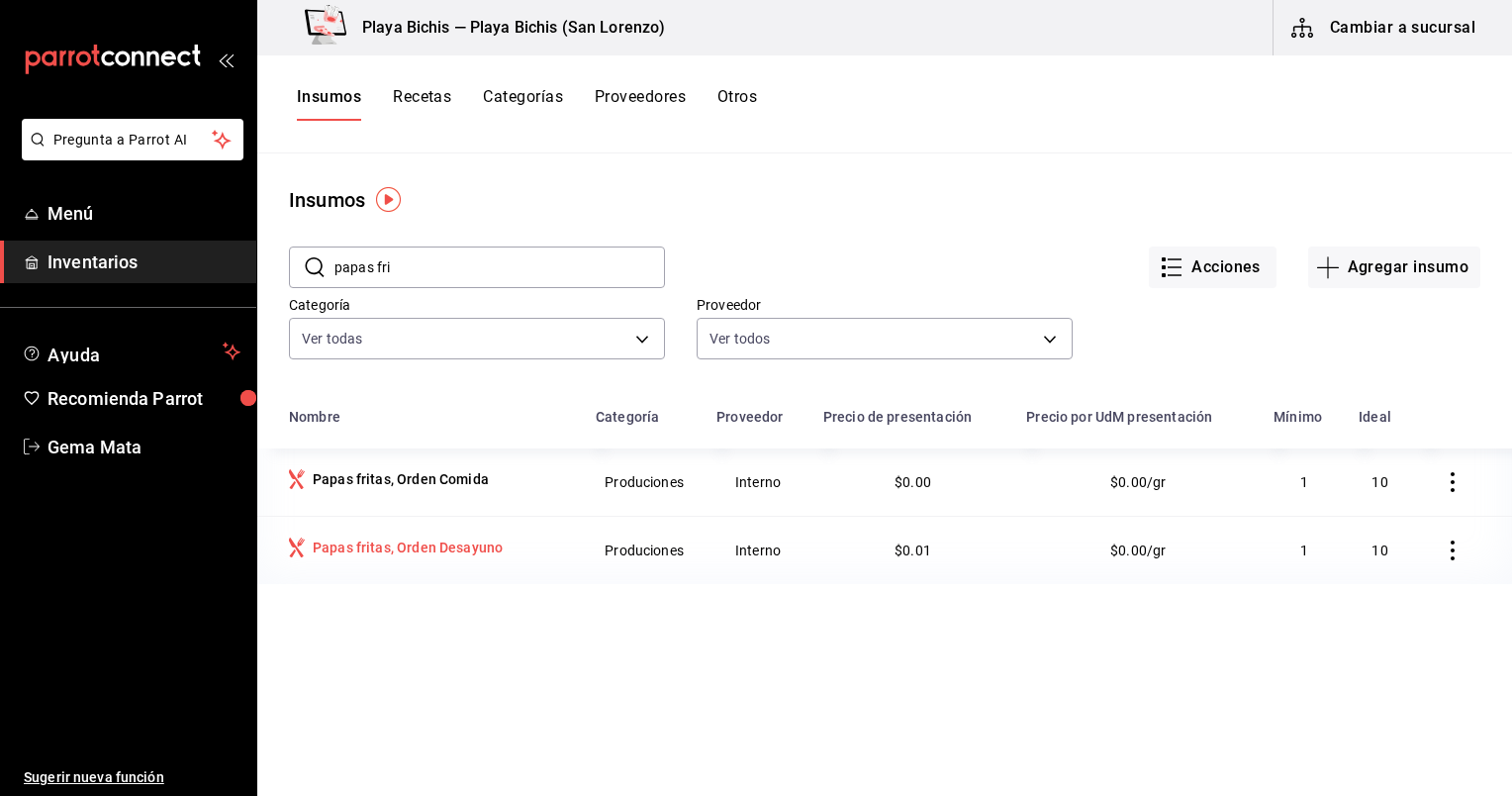 click on "Papas fritas, Orden Desayuno" at bounding box center (408, 547) 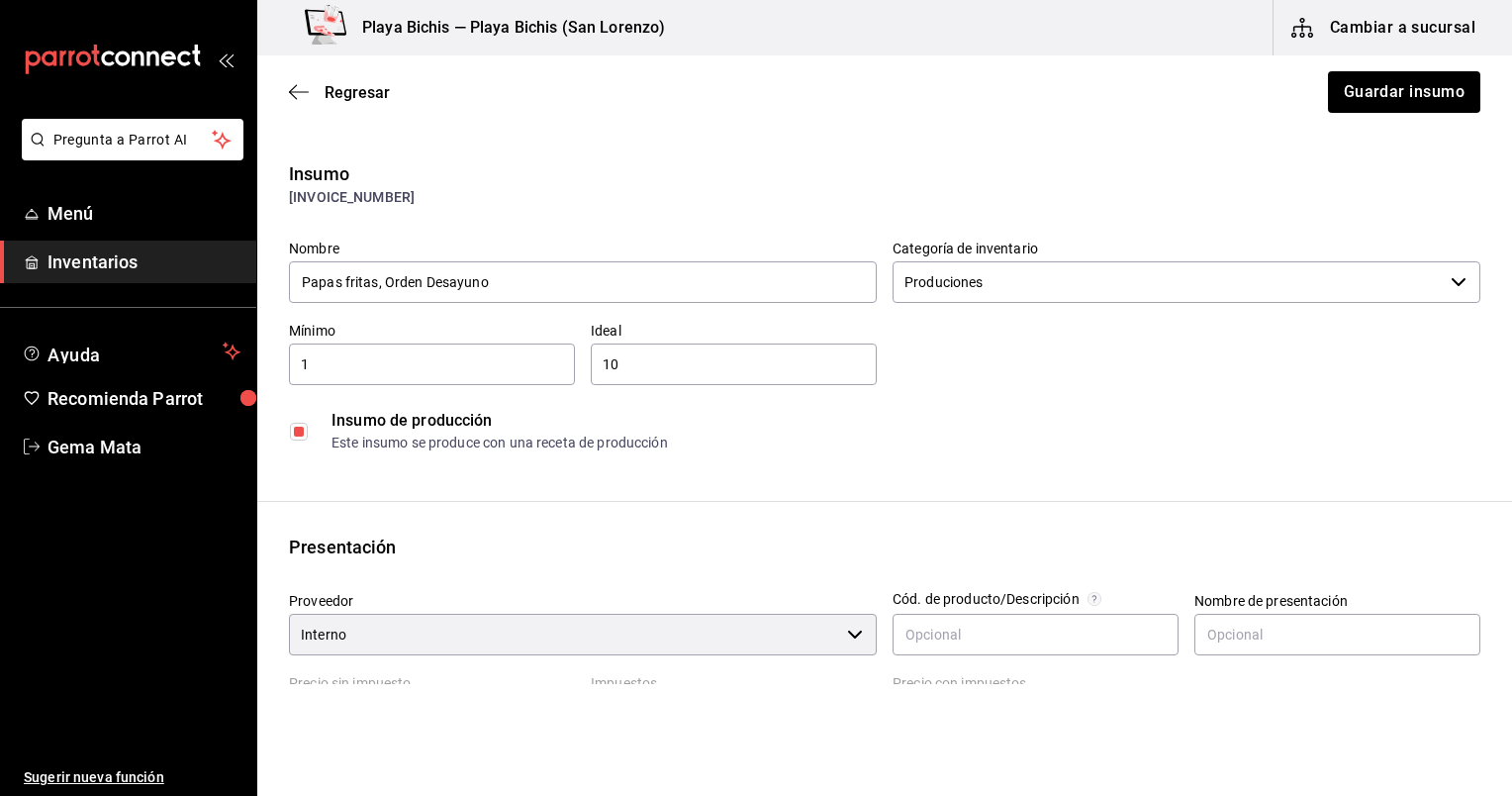click on "Regresar Guardar insumo" at bounding box center [885, 92] 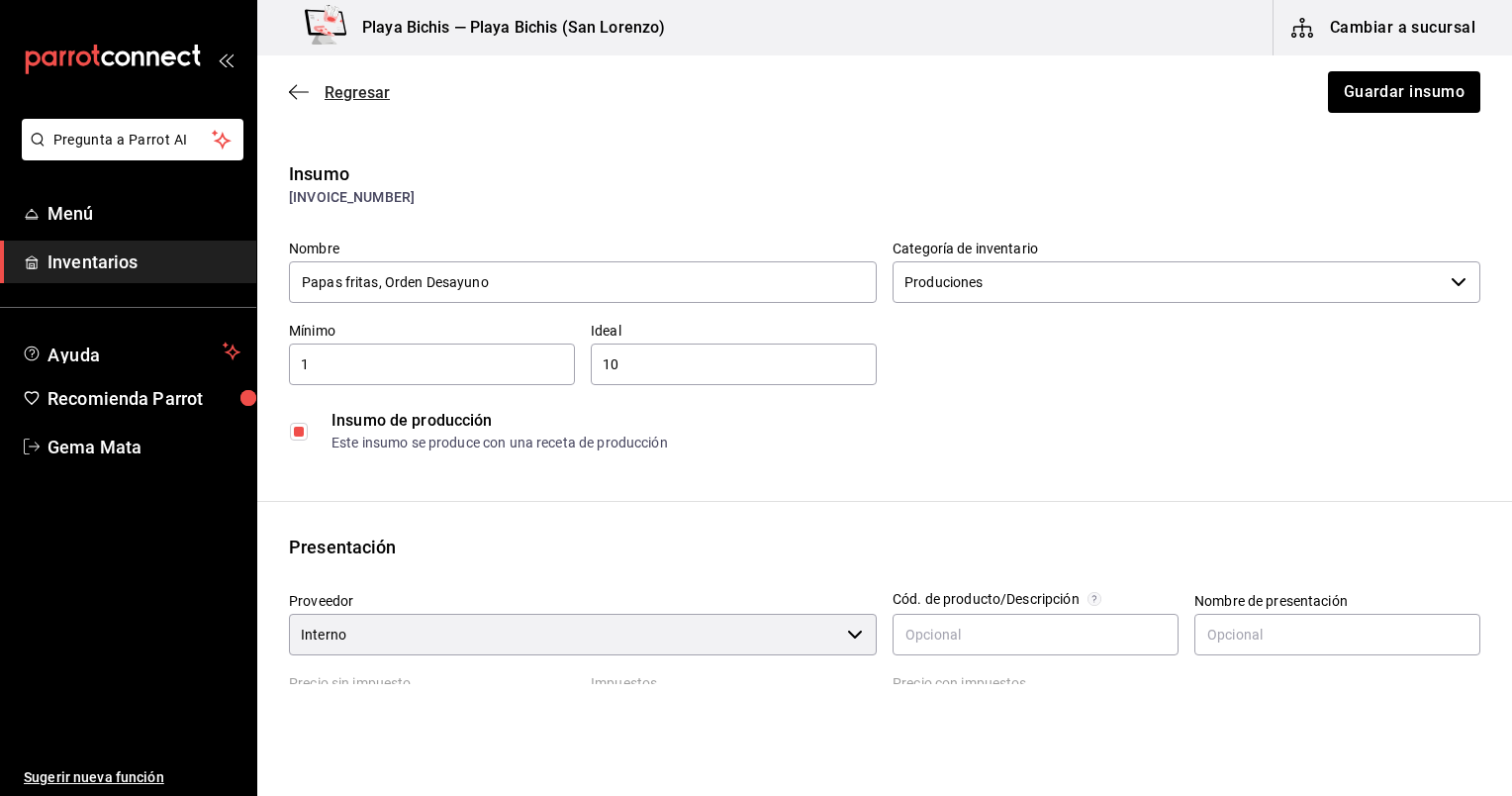 click 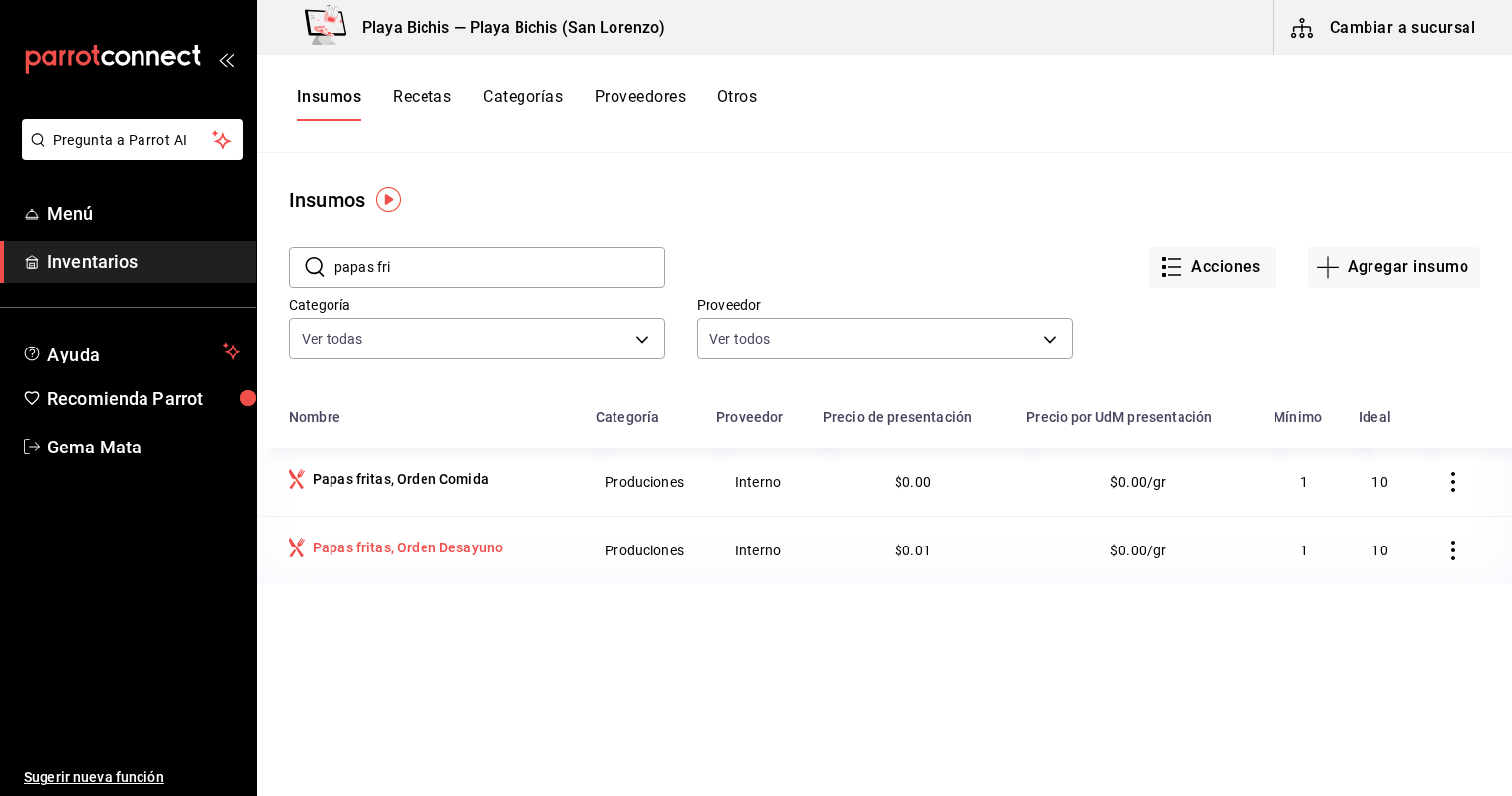 click on "Papas fritas, Orden Desayuno" at bounding box center (430, 549) 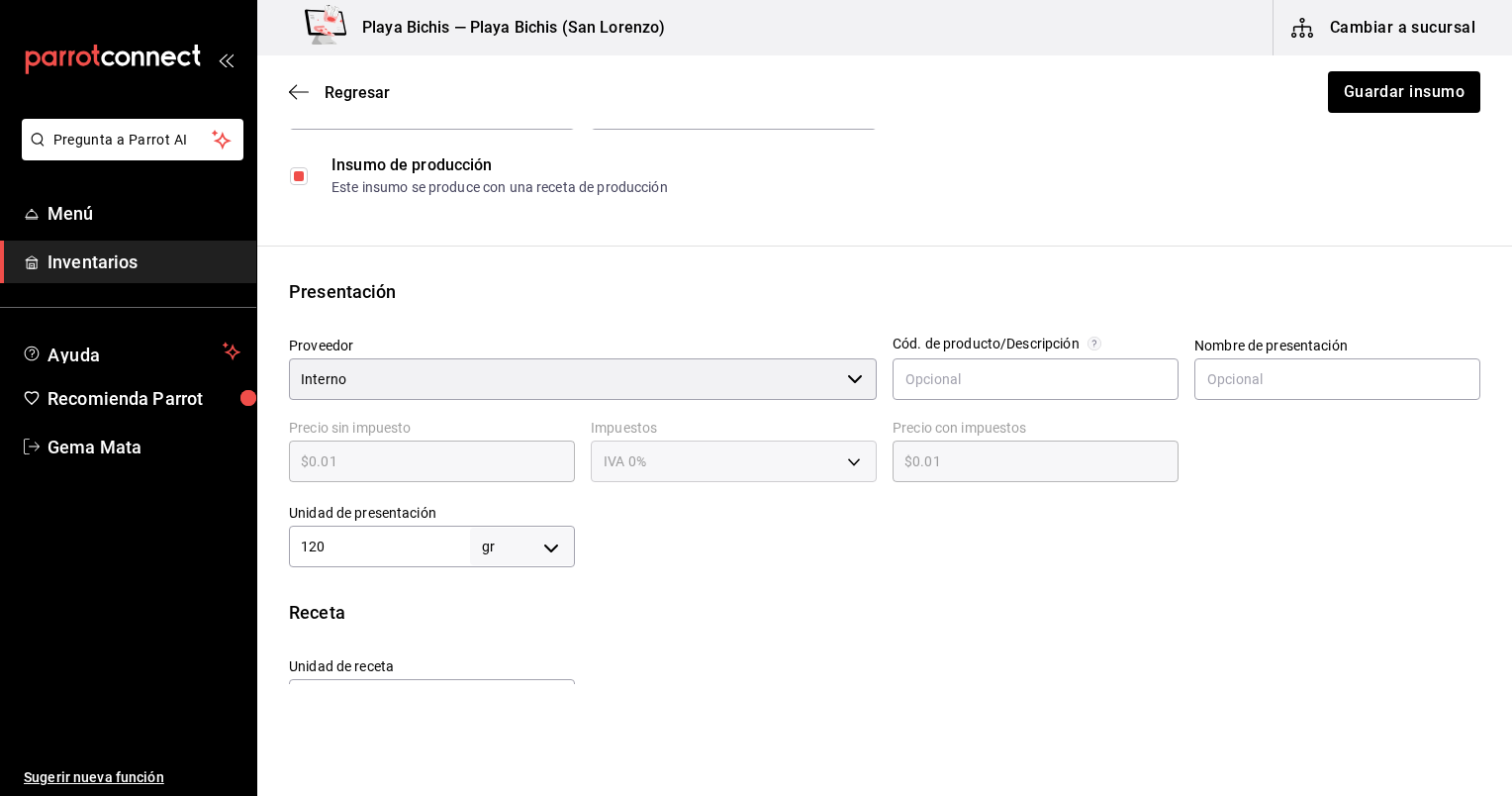 scroll, scrollTop: 0, scrollLeft: 0, axis: both 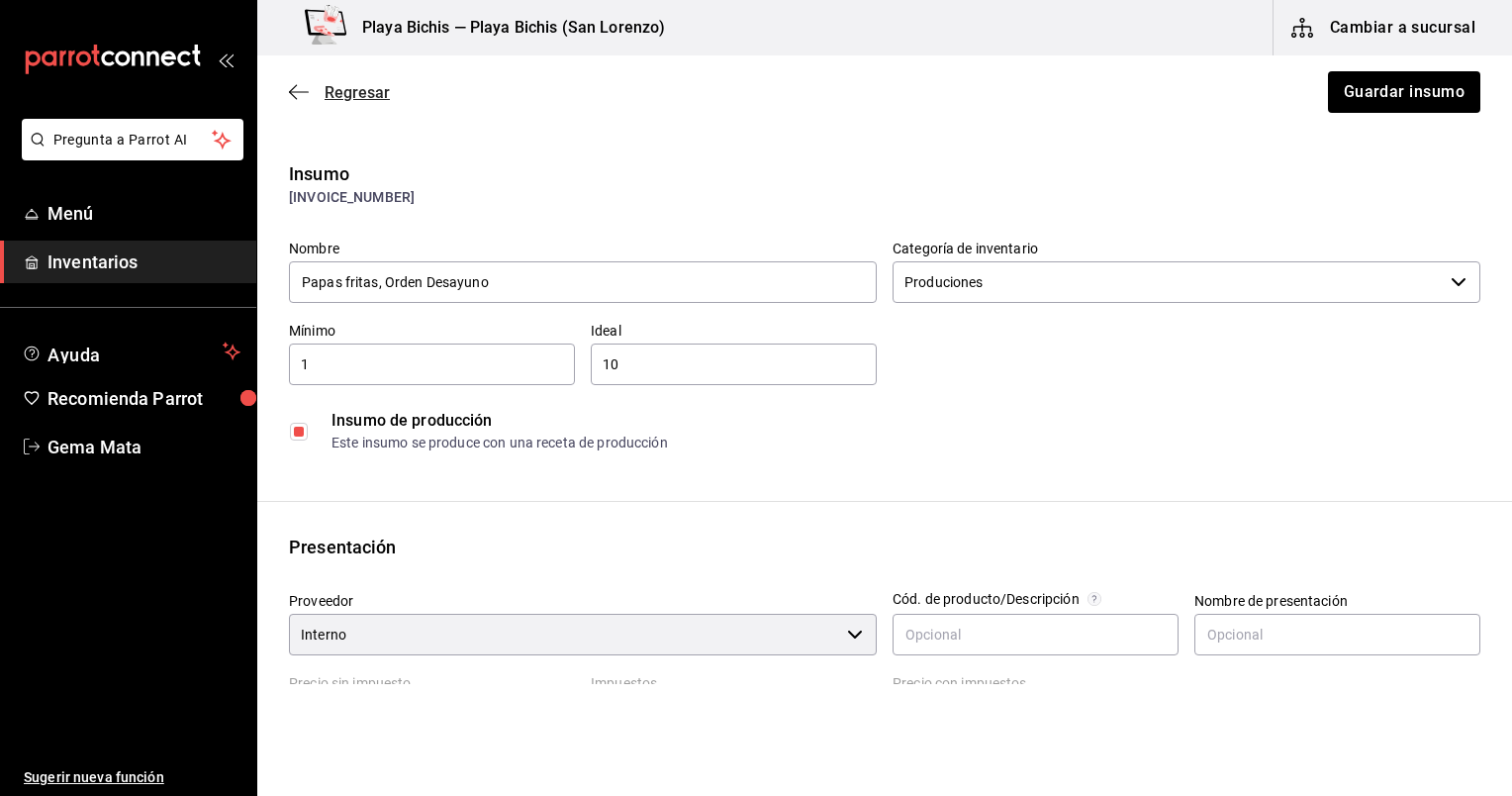 click 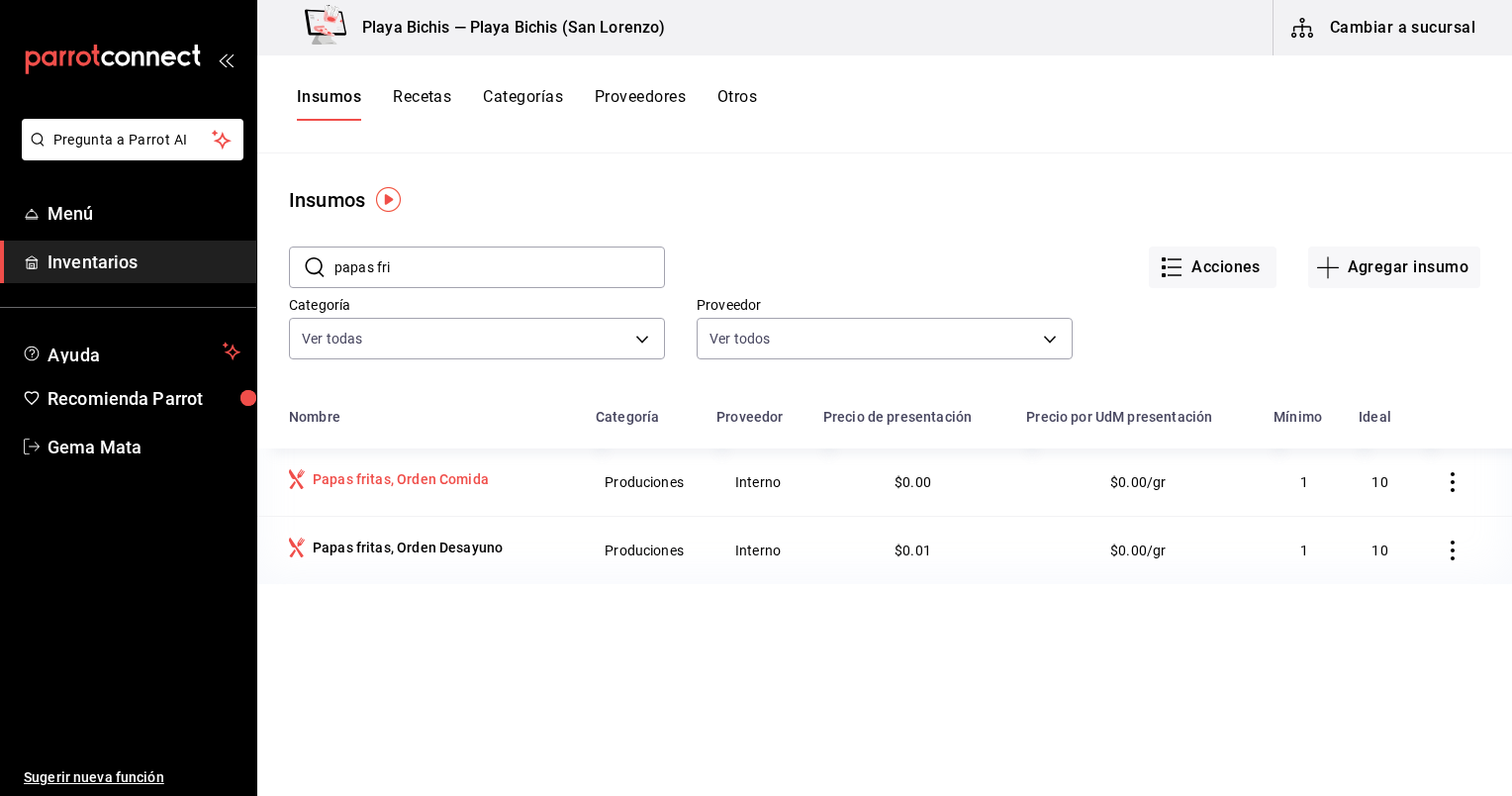 click on "Papas fritas, Orden Comida" at bounding box center (401, 479) 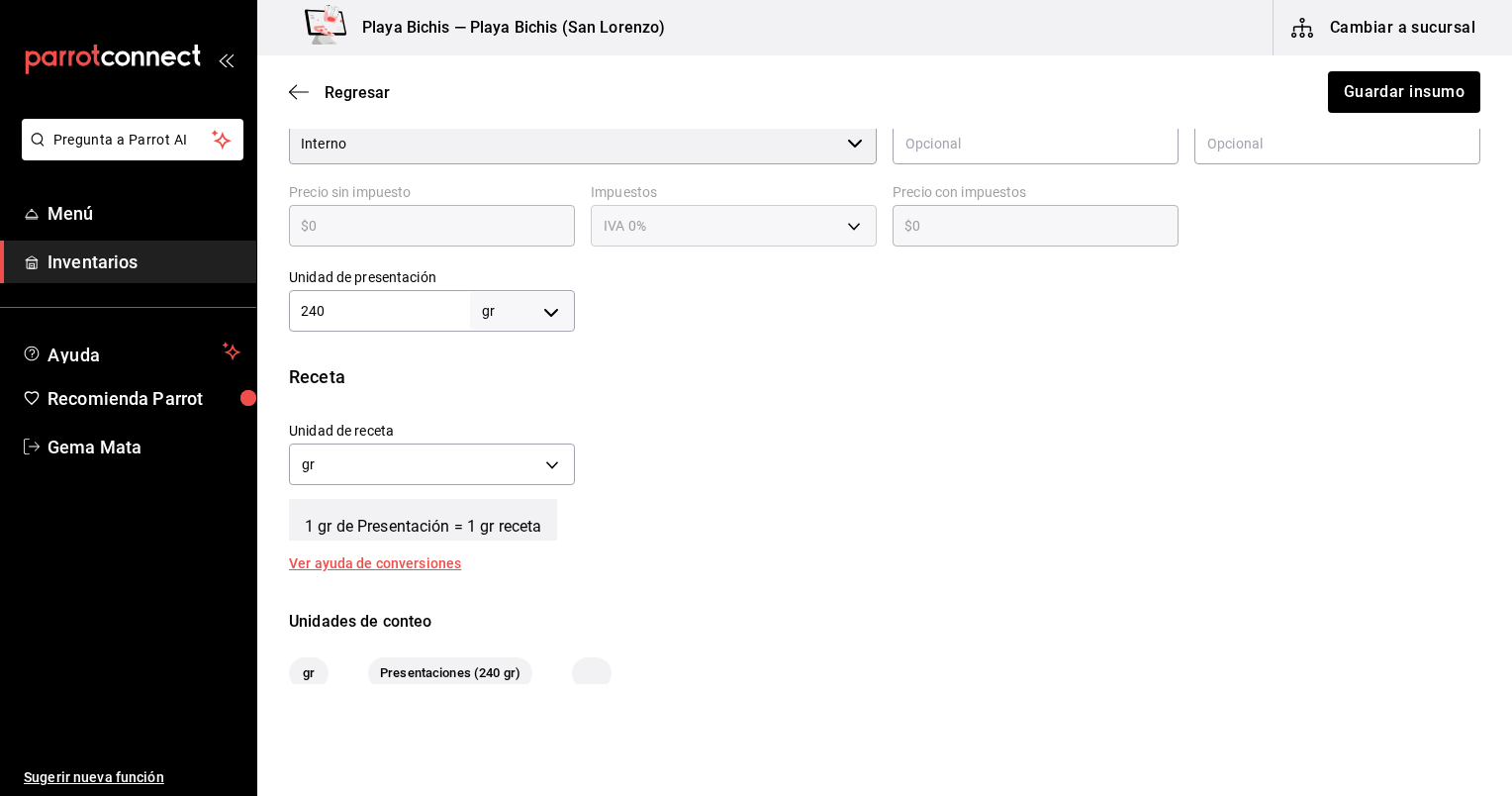 scroll, scrollTop: 611, scrollLeft: 0, axis: vertical 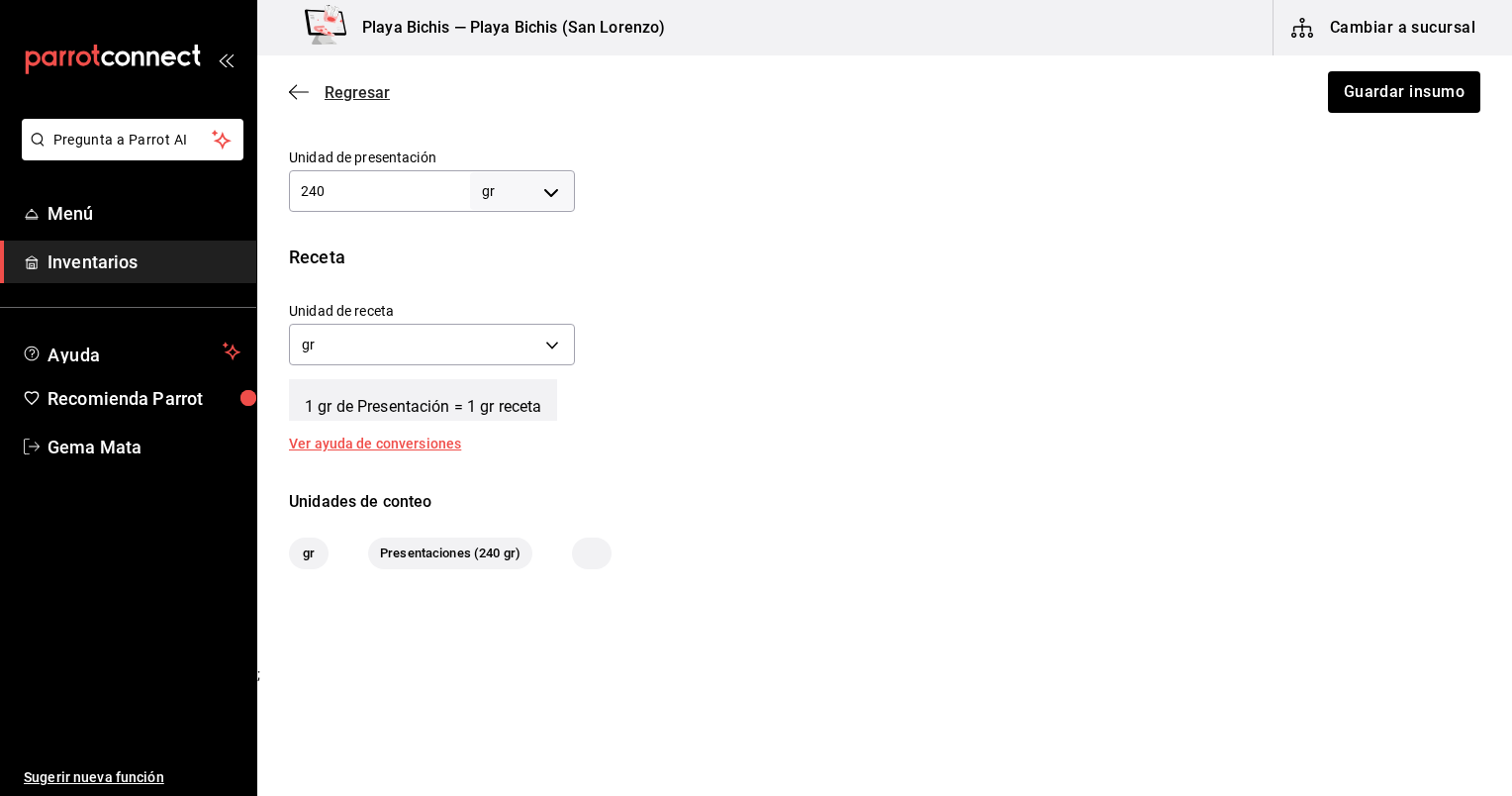click 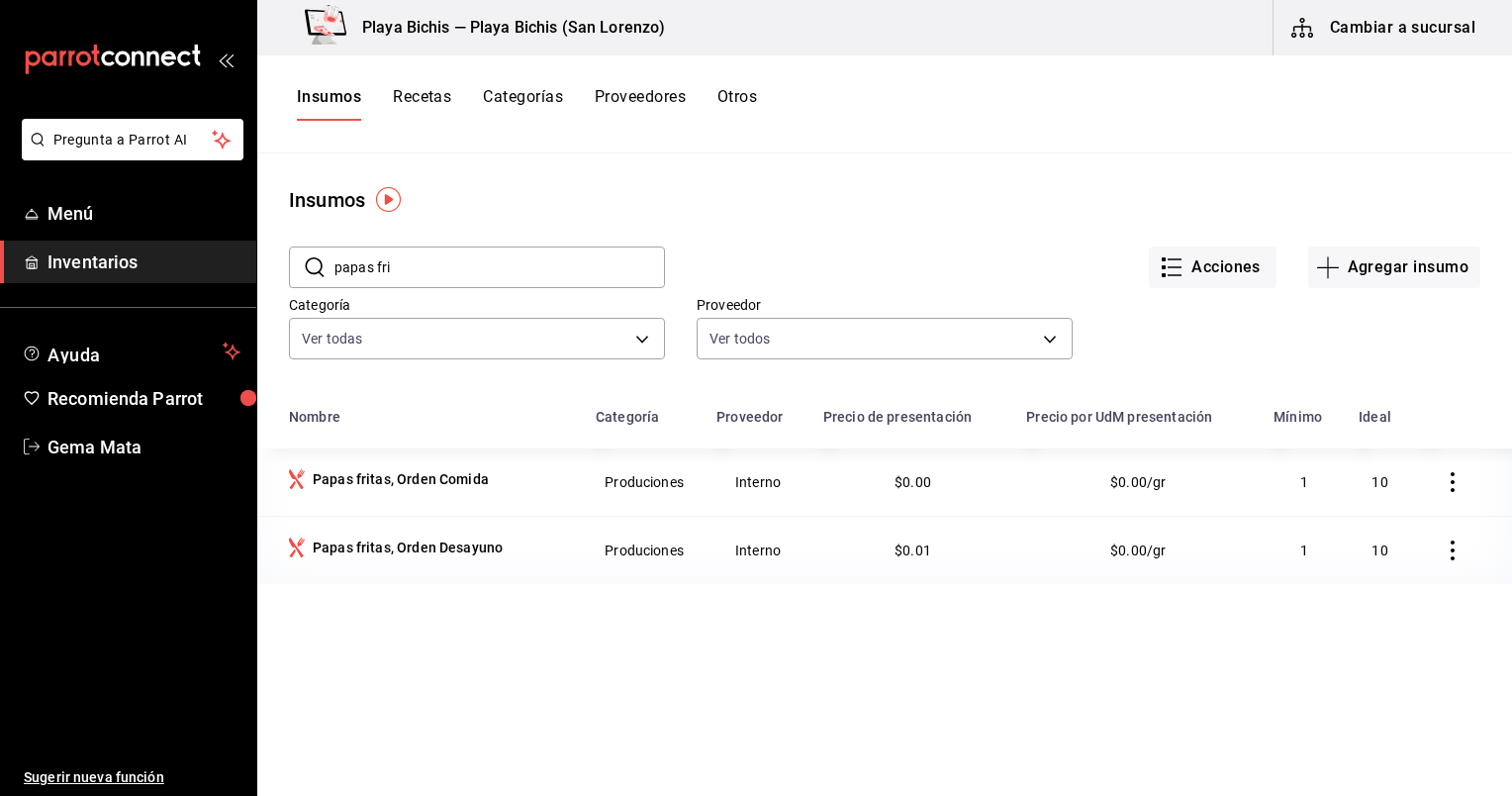 click on "Recetas" at bounding box center (422, 104) 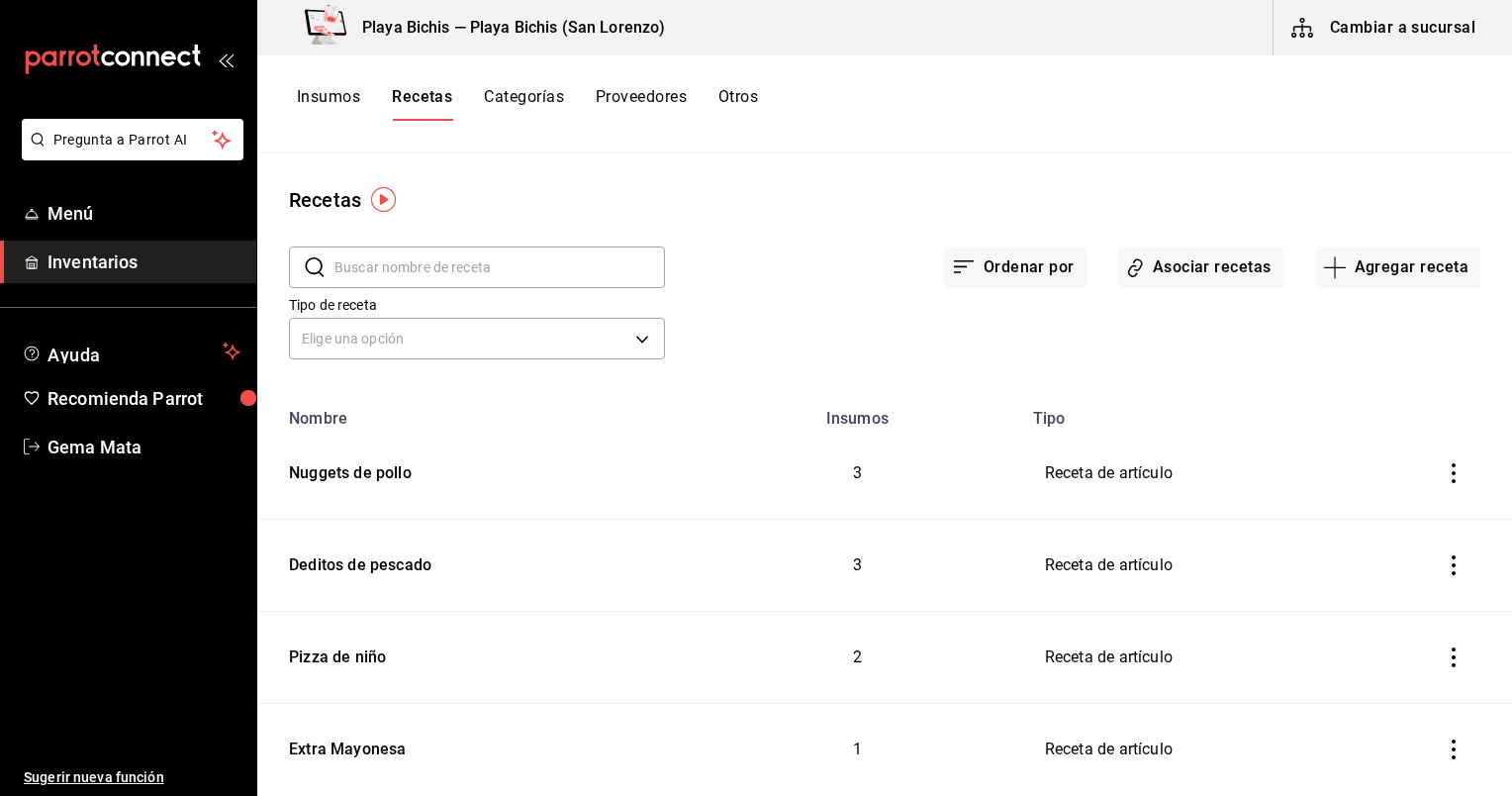 click at bounding box center [500, 267] 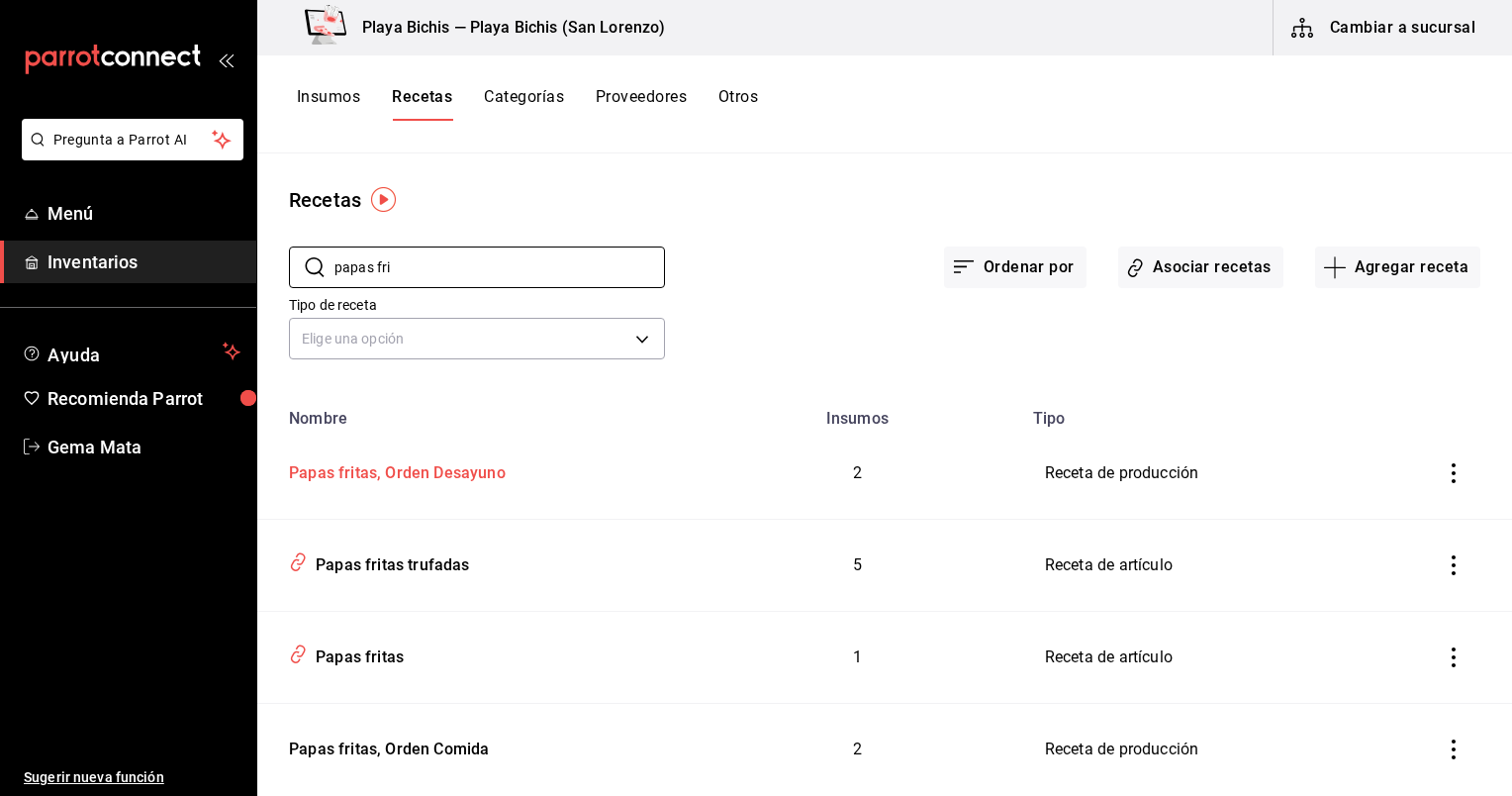 type on "papas fri" 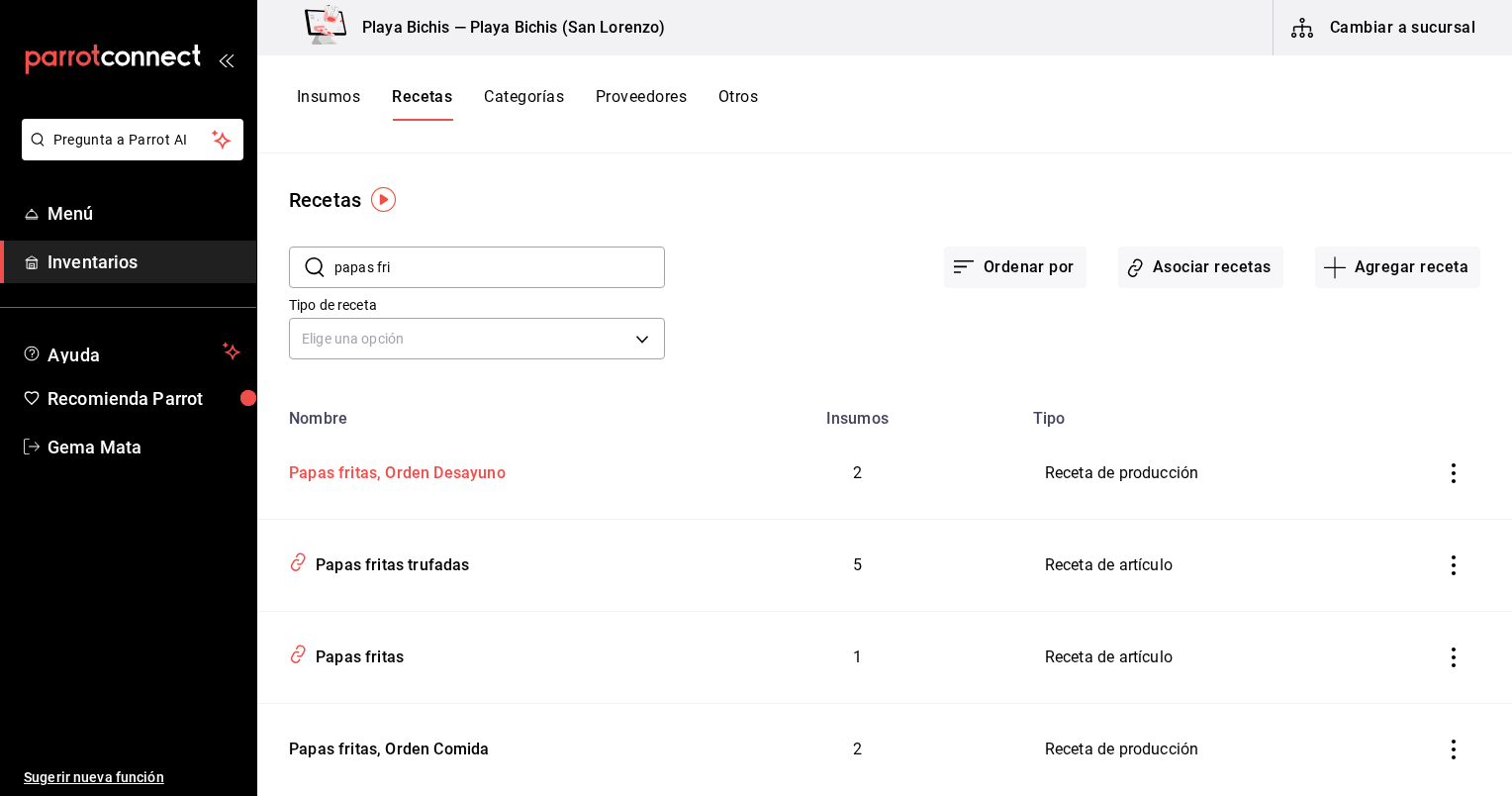 click on "Papas fritas, Orden Desayuno" at bounding box center (393, 469) 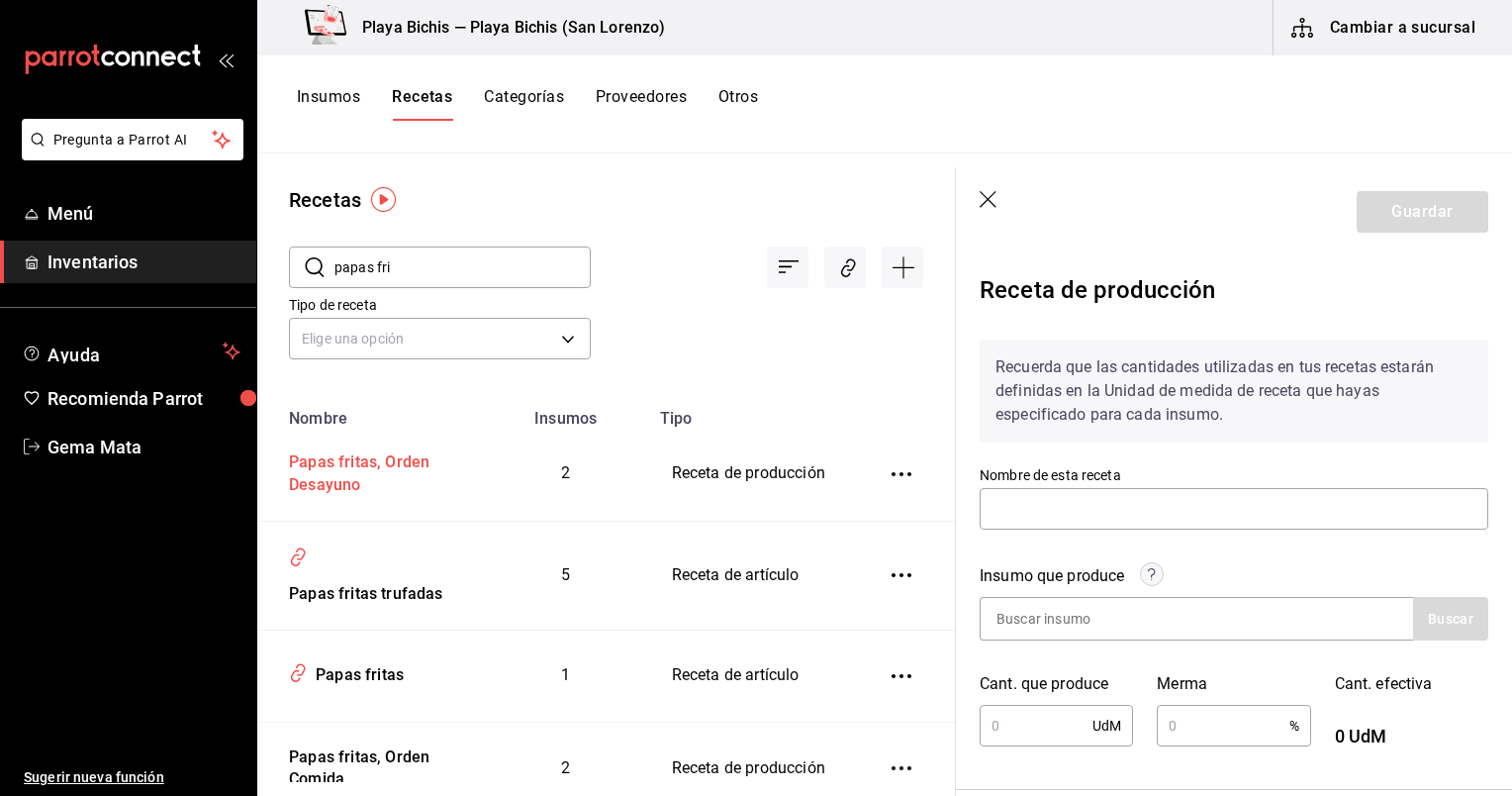 type on "Papas fritas, Orden Desayuno" 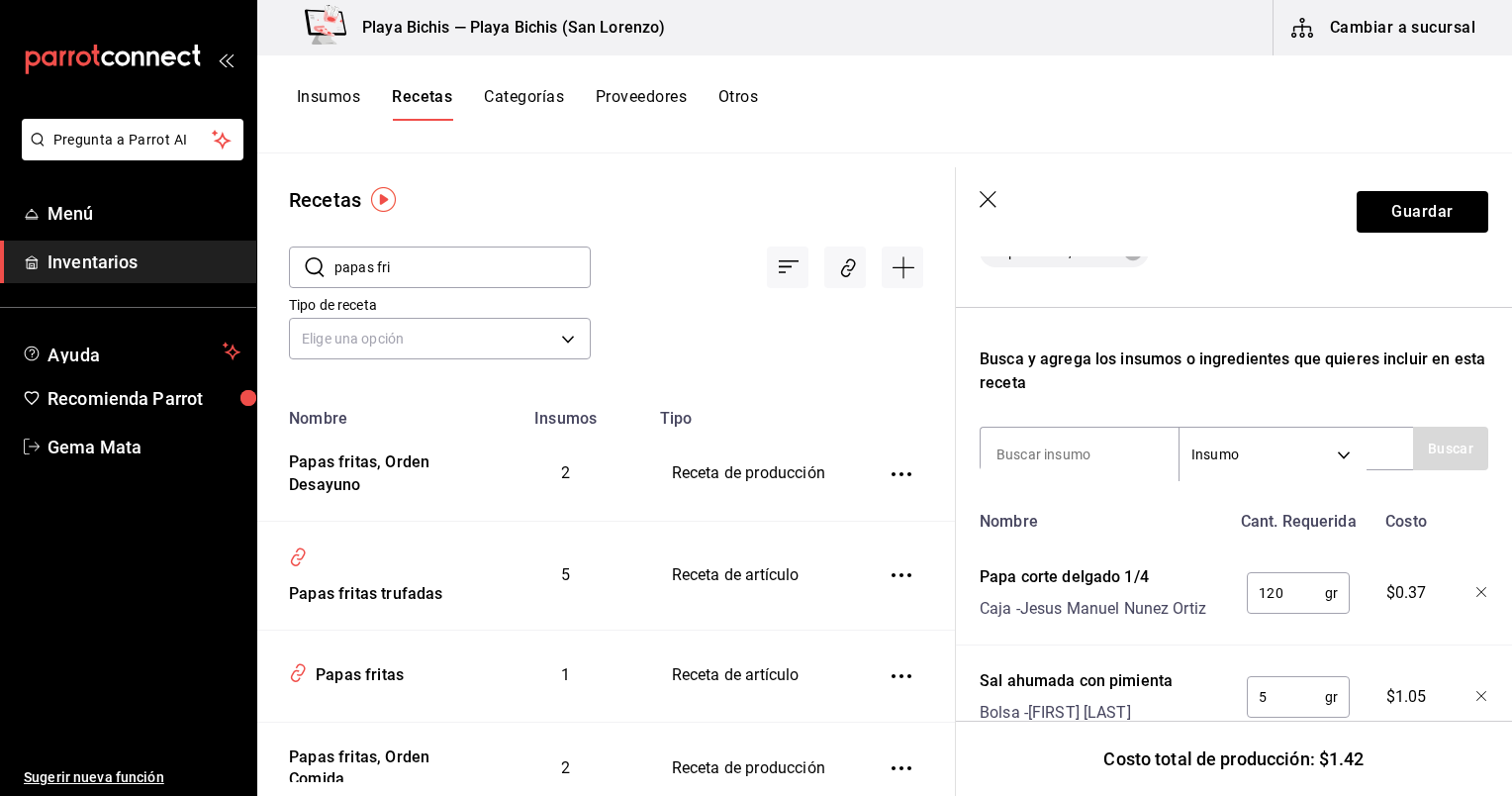 scroll, scrollTop: 625, scrollLeft: 0, axis: vertical 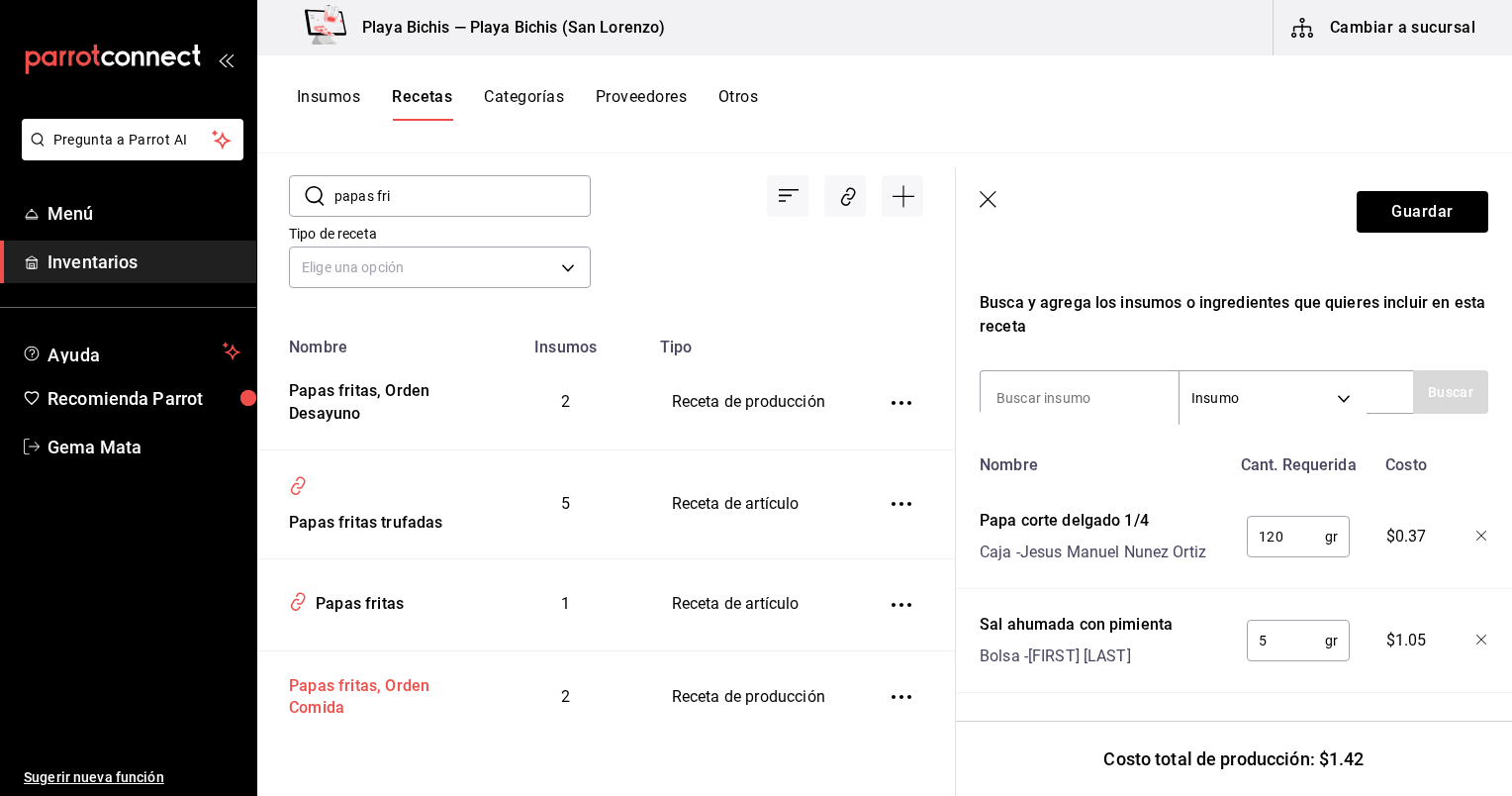 click on "Papas fritas, Orden Comida" at bounding box center (370, 694) 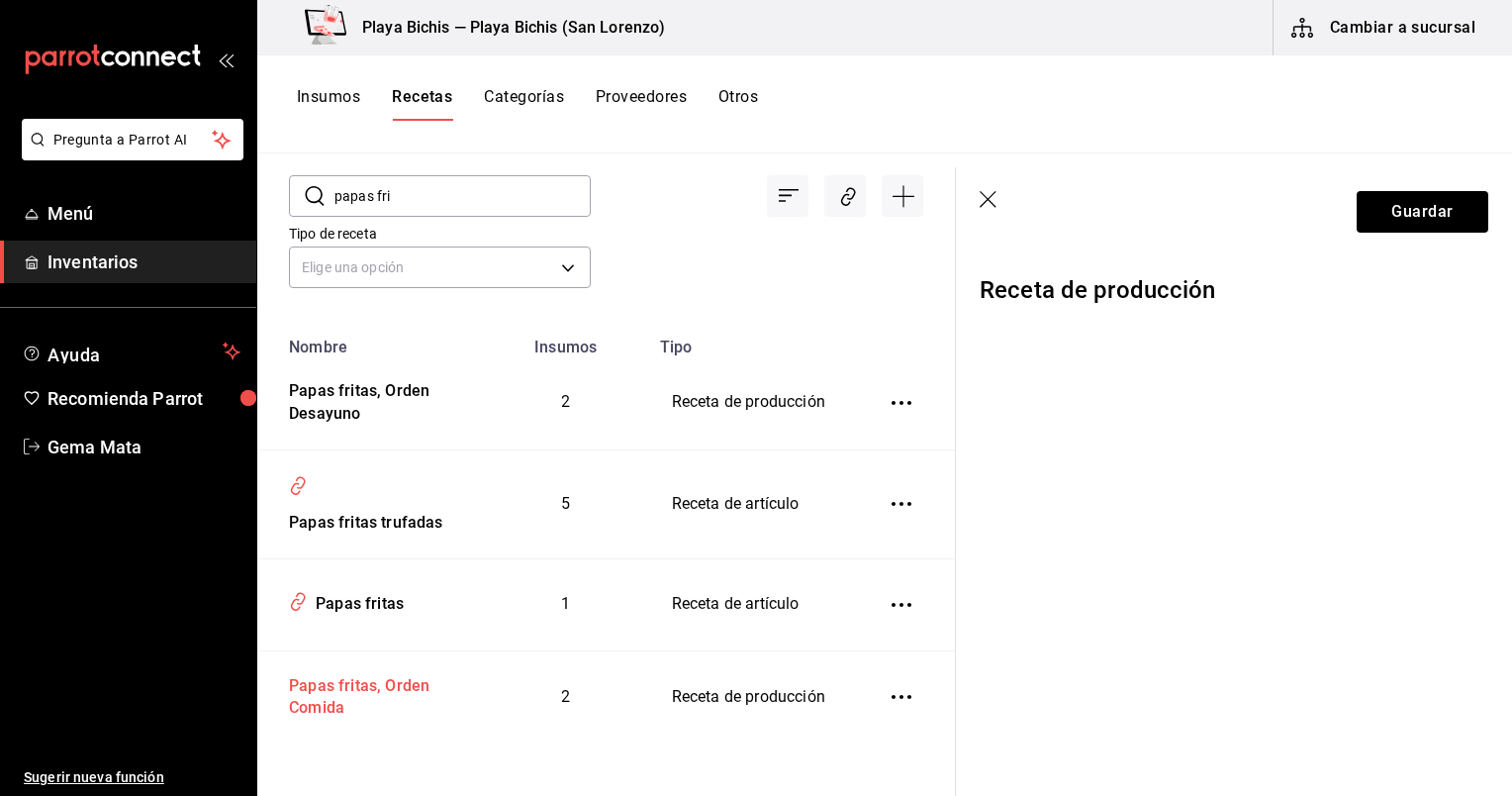 scroll, scrollTop: 0, scrollLeft: 0, axis: both 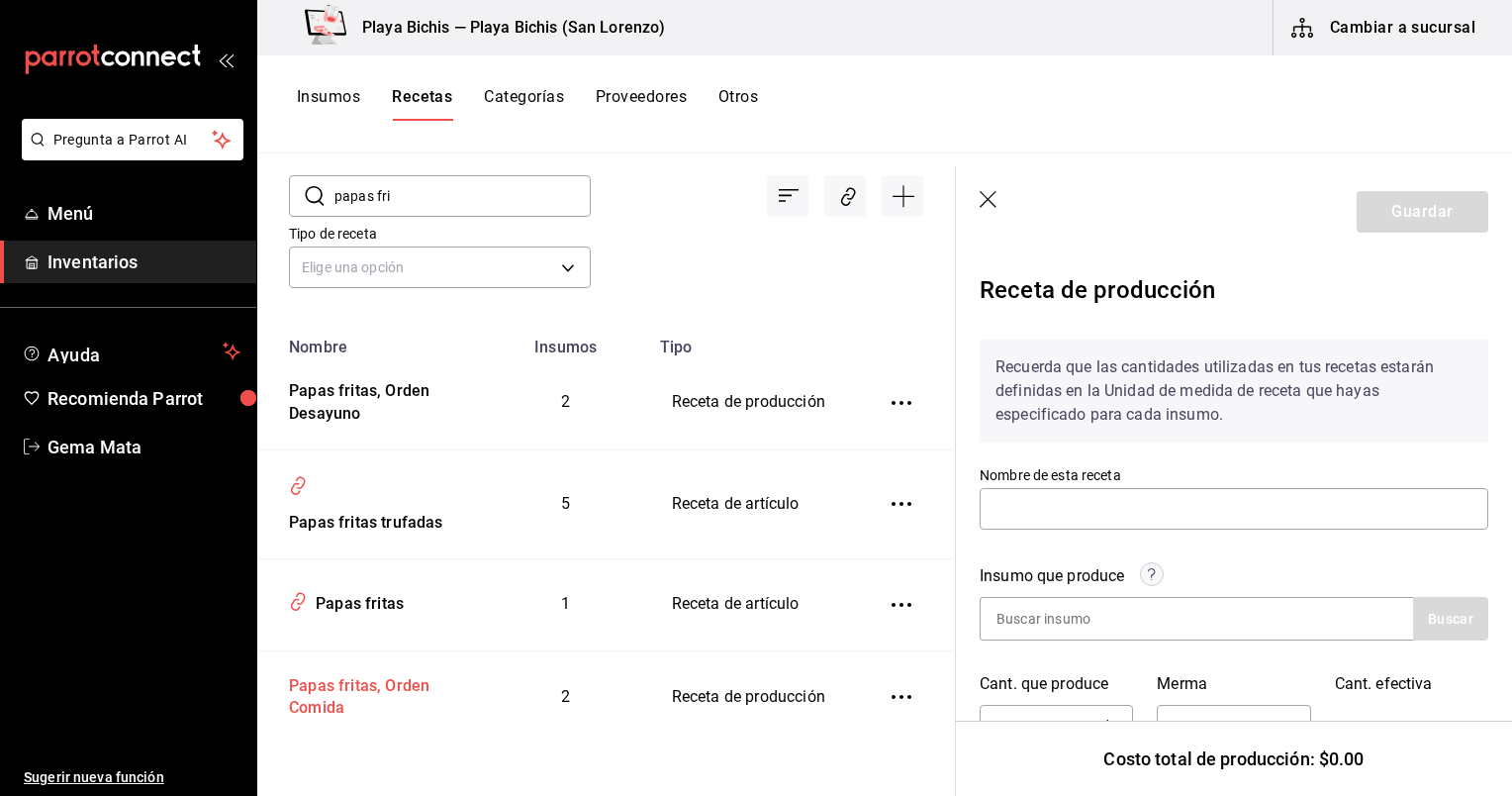 type on "Papas fritas, Orden Comida" 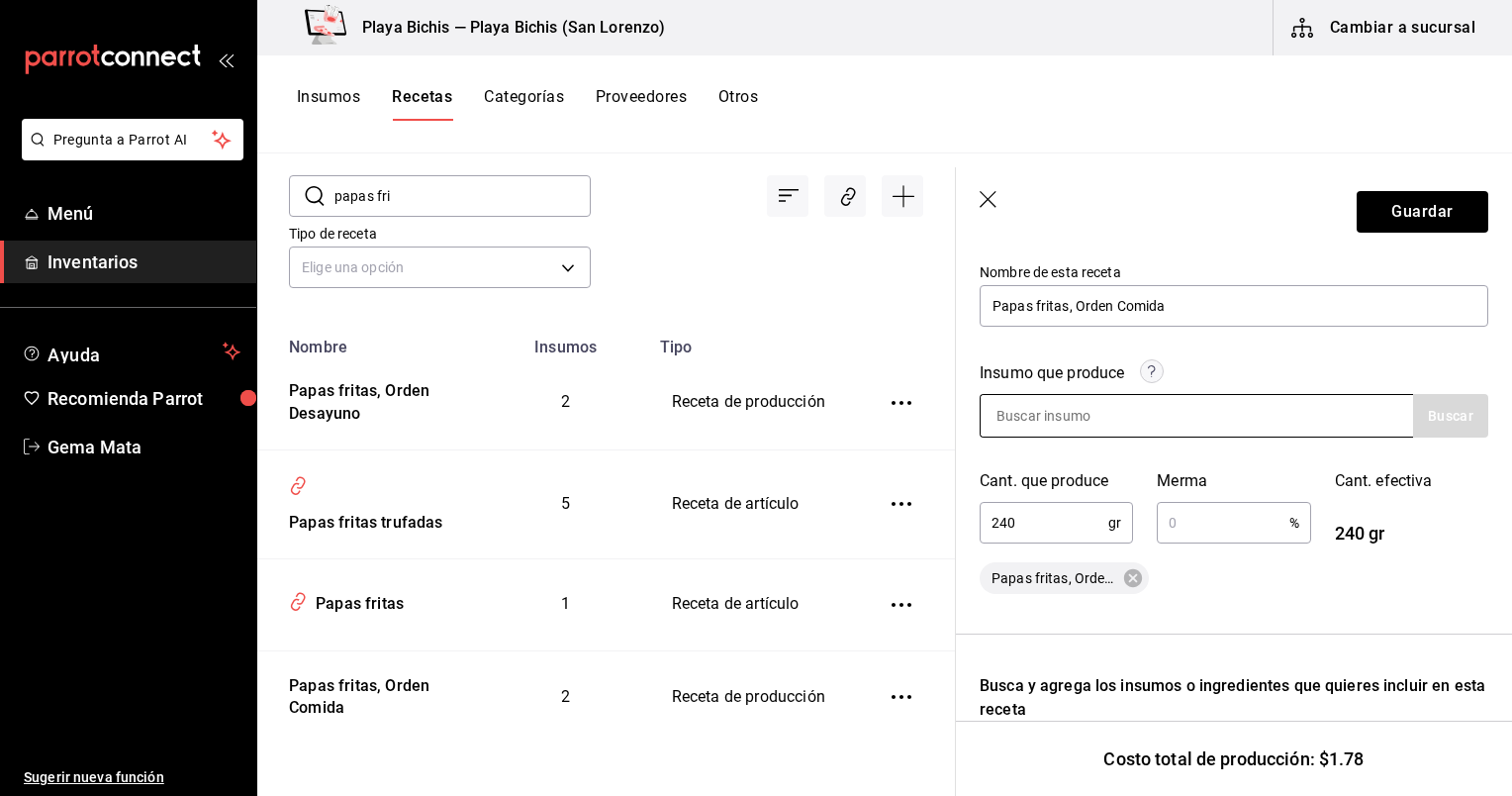 scroll, scrollTop: 201, scrollLeft: 0, axis: vertical 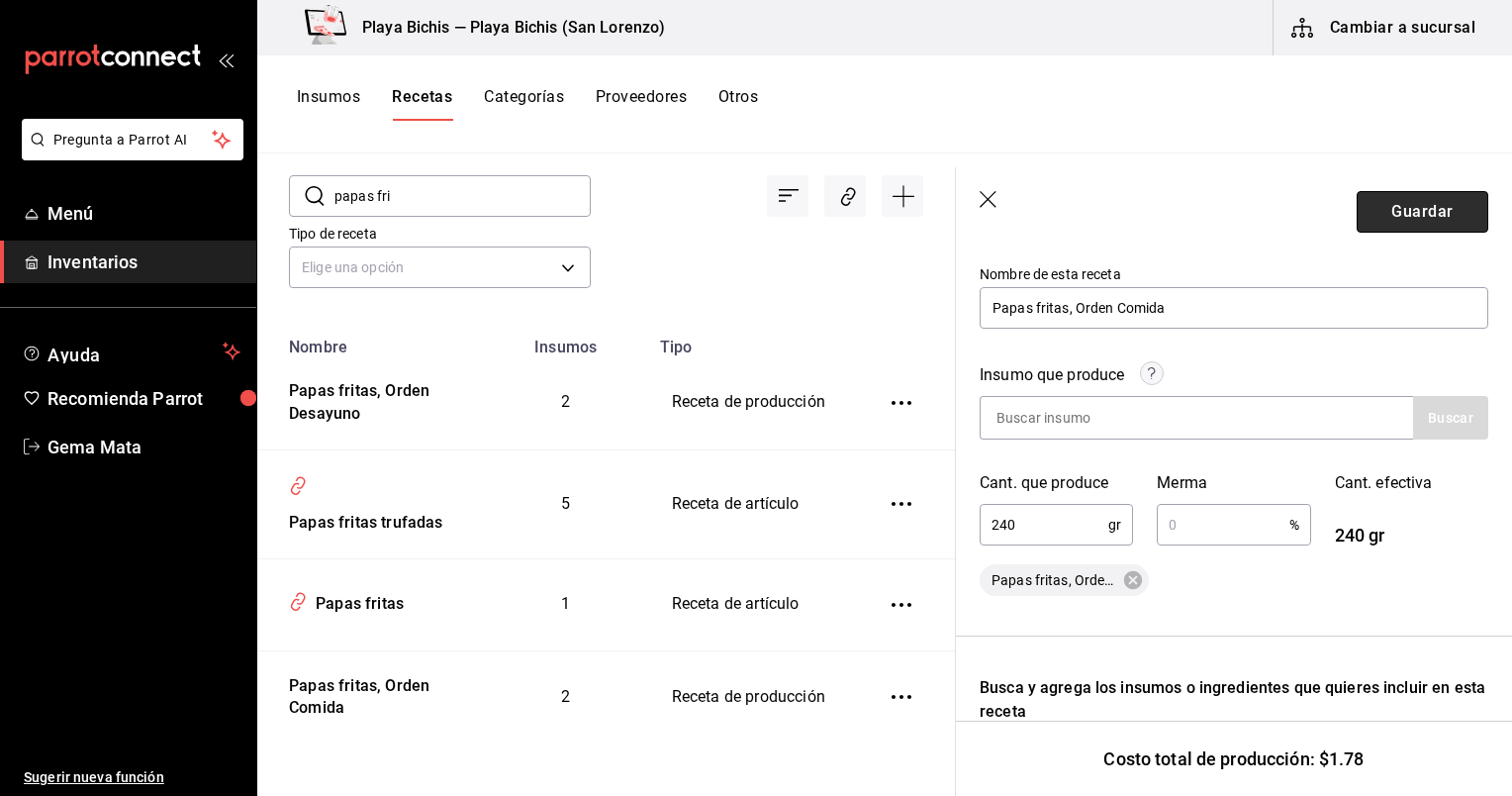 click on "Guardar" at bounding box center [1422, 212] 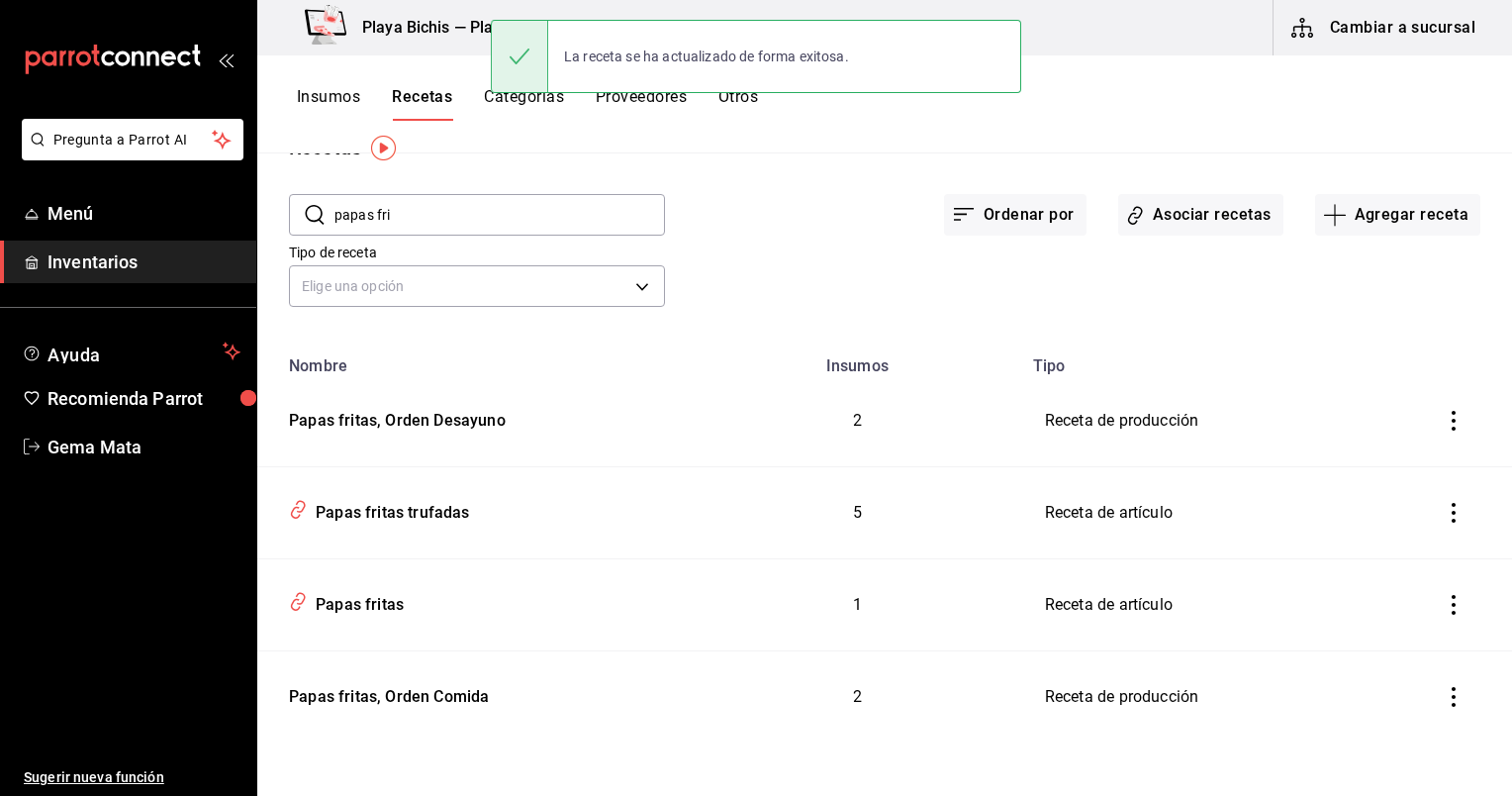 scroll, scrollTop: 0, scrollLeft: 0, axis: both 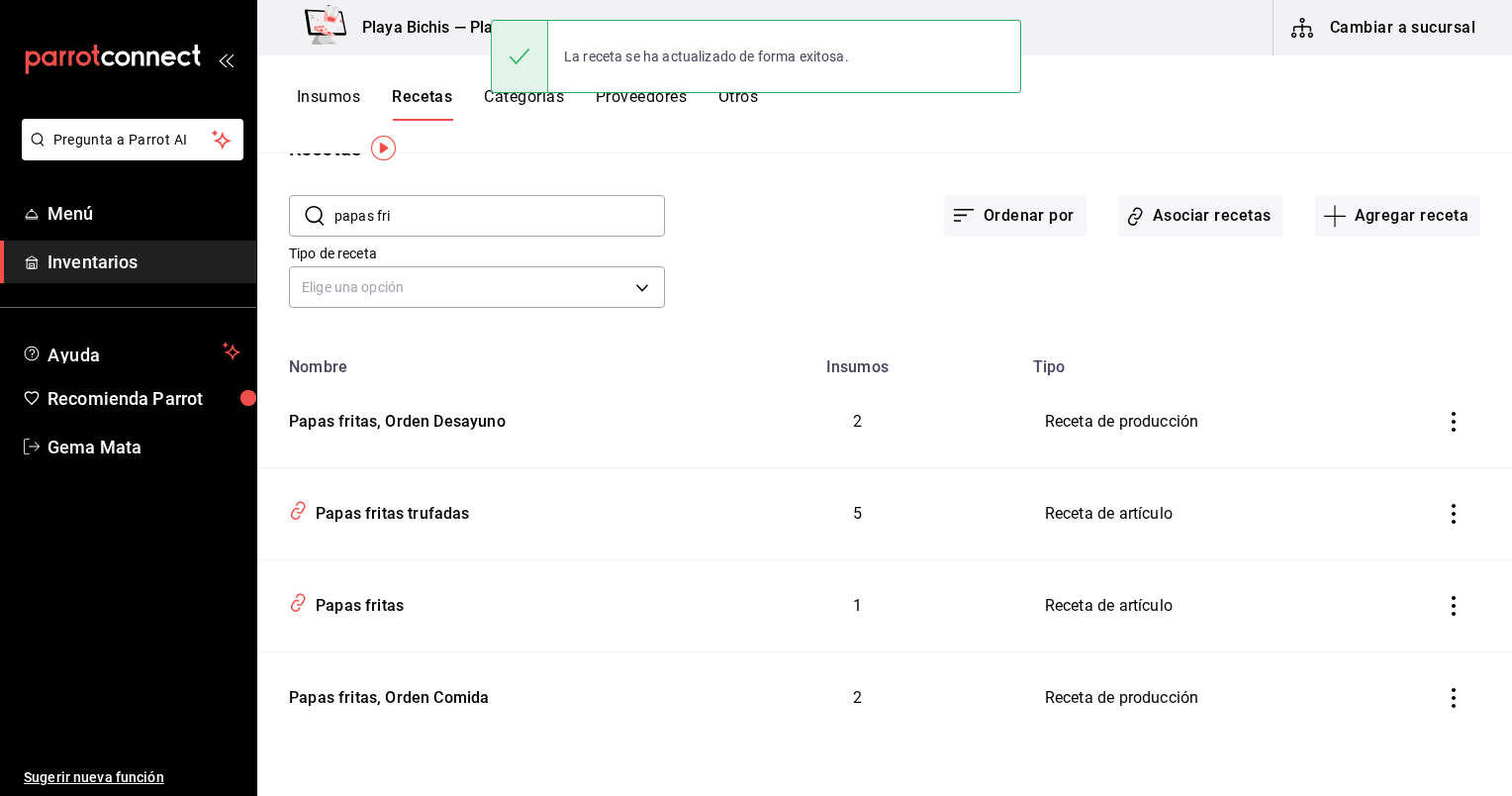 click on "Insumos" at bounding box center (329, 104) 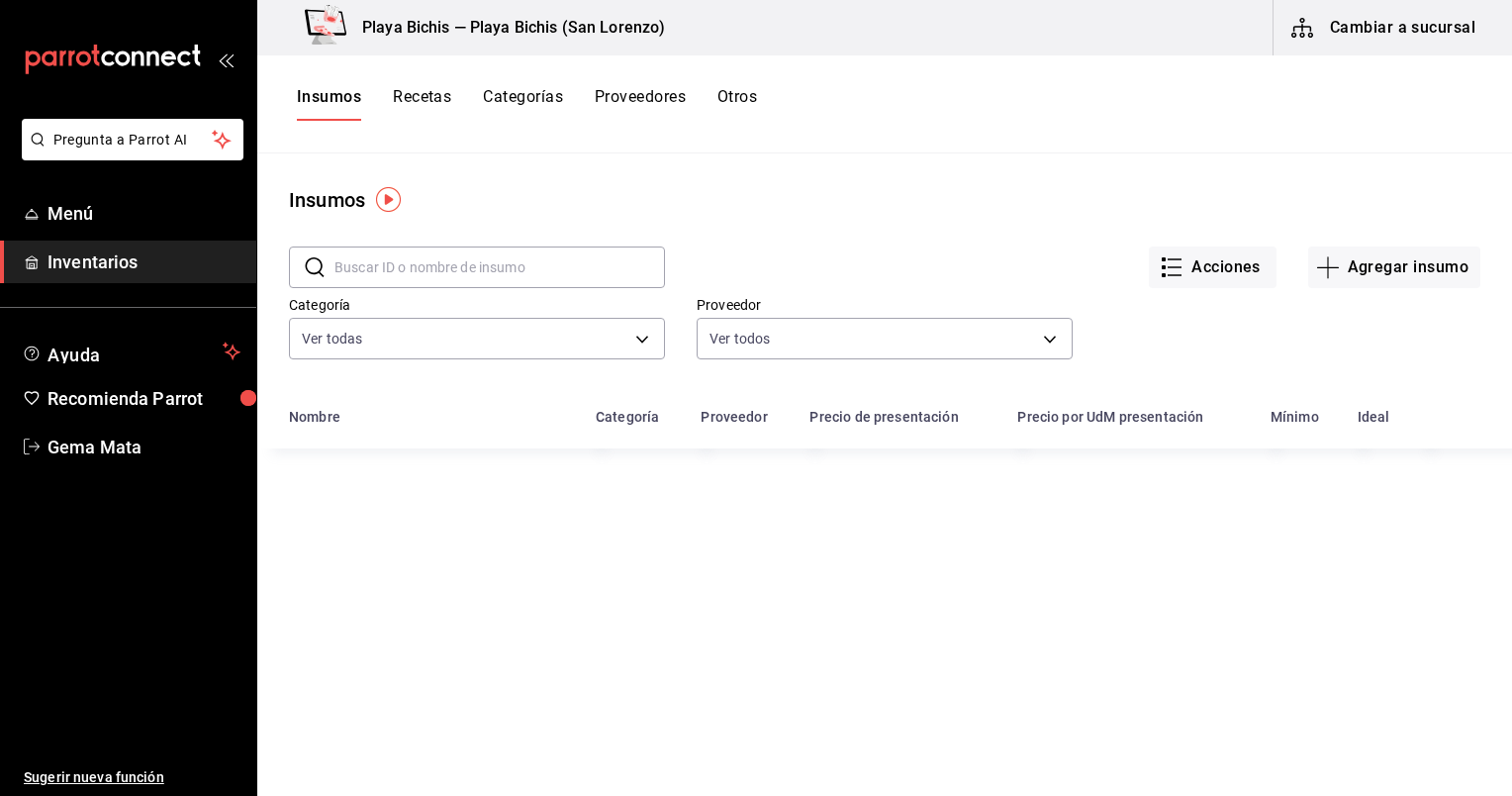 click on "Recetas" at bounding box center (422, 104) 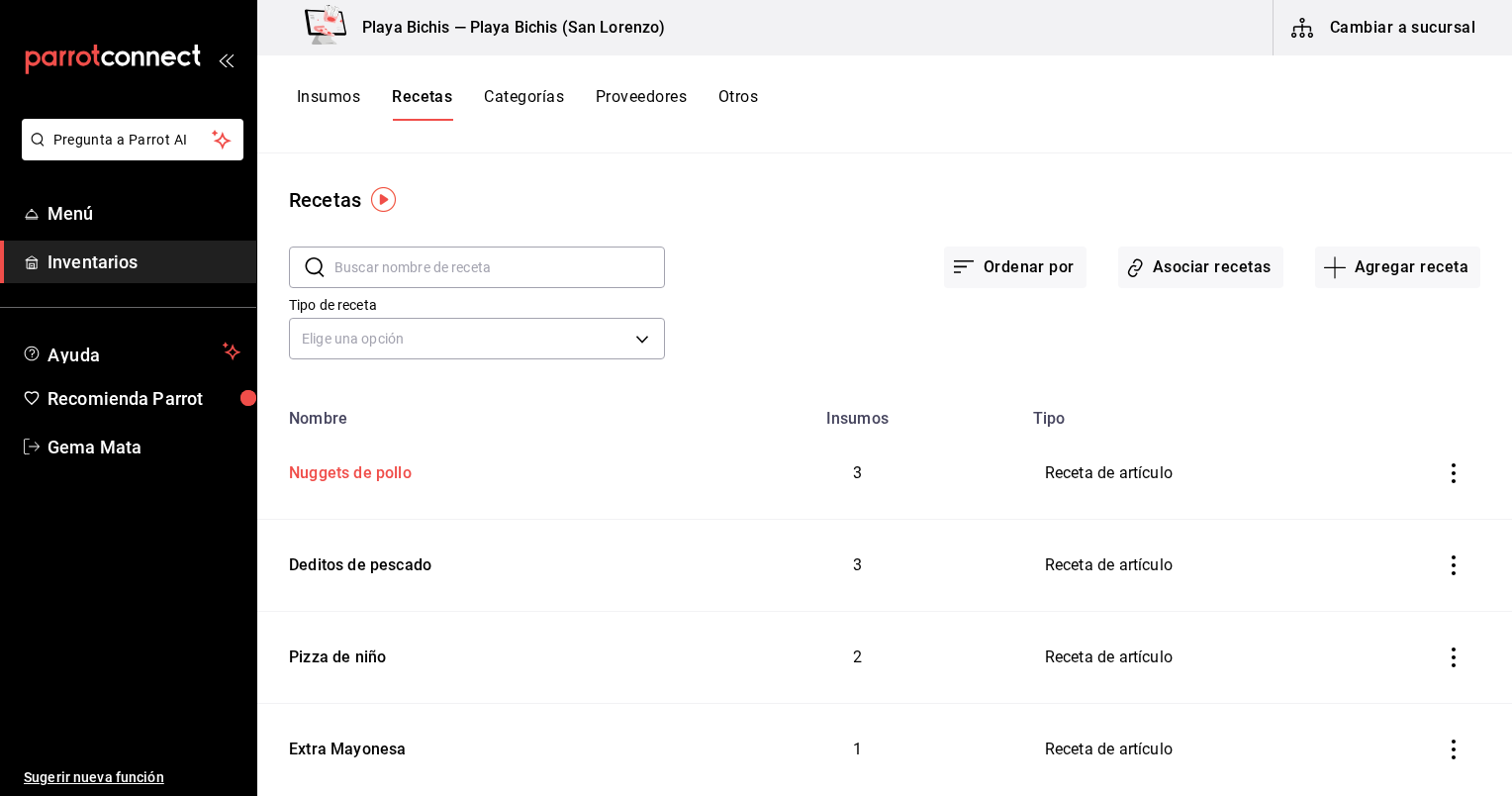 click on "Nuggets de pollo" at bounding box center [475, 473] 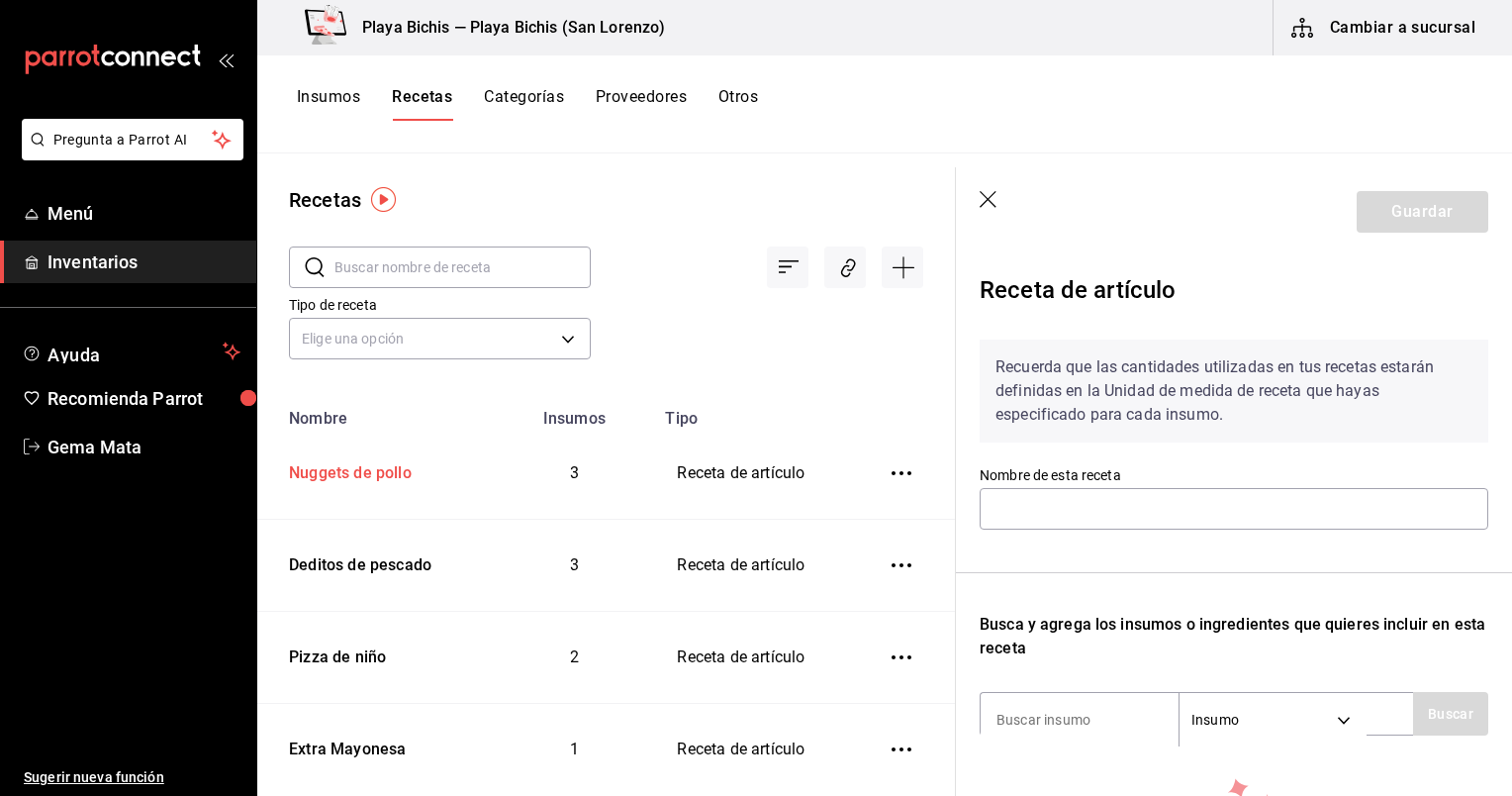 type on "Nuggets de pollo" 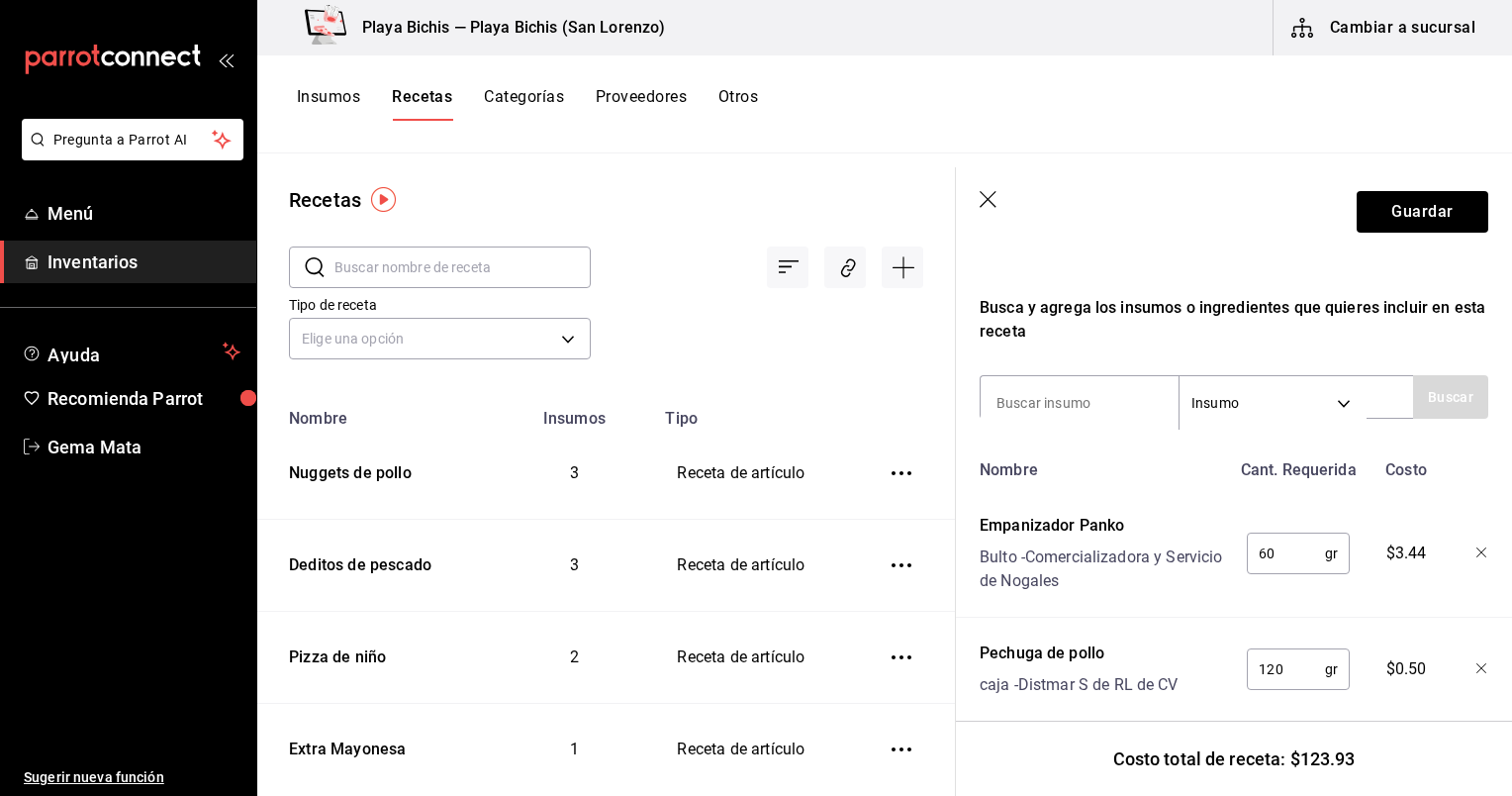 scroll, scrollTop: 463, scrollLeft: 0, axis: vertical 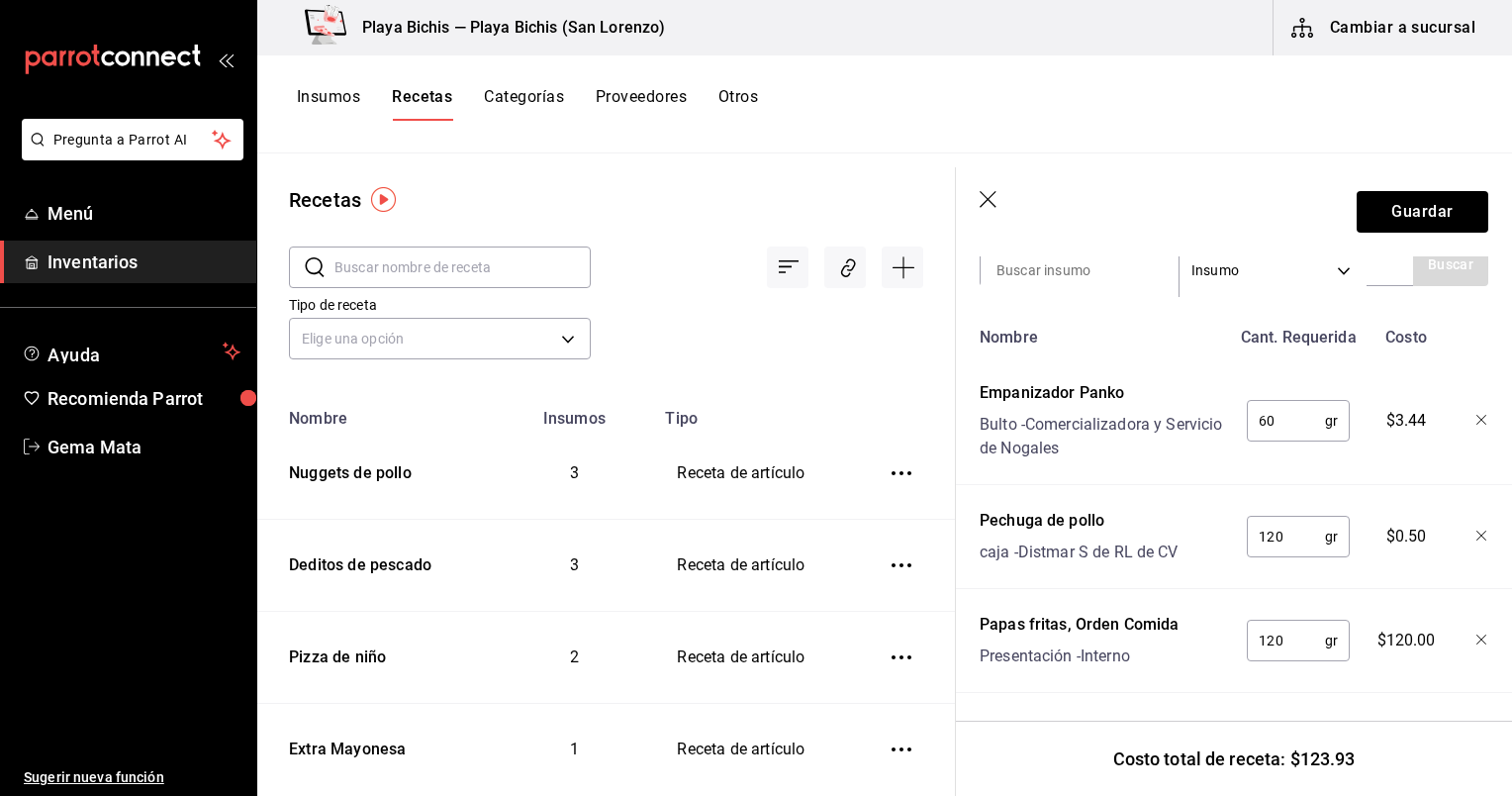 click on "120" at bounding box center [1285, 641] 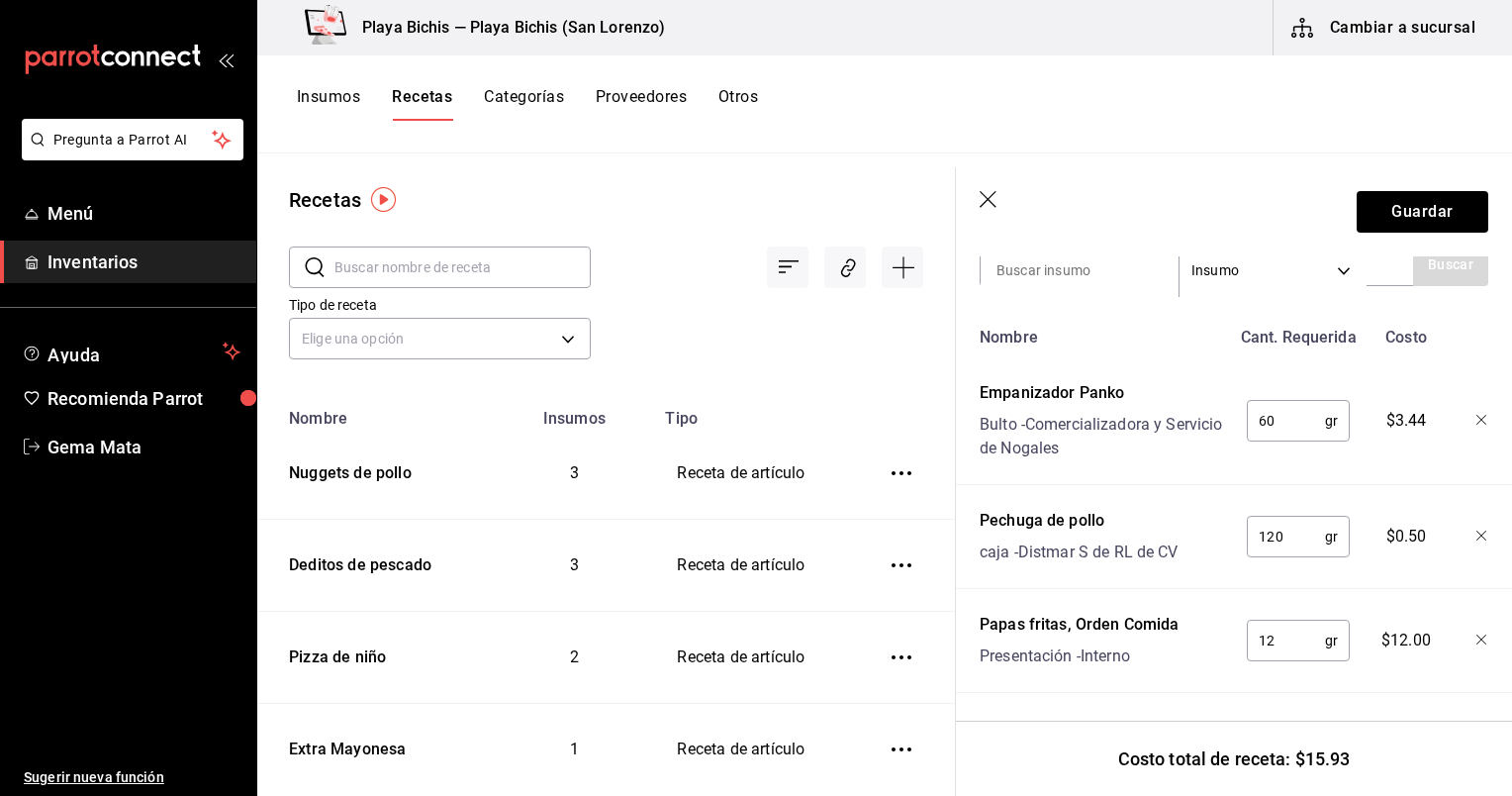 type on "1" 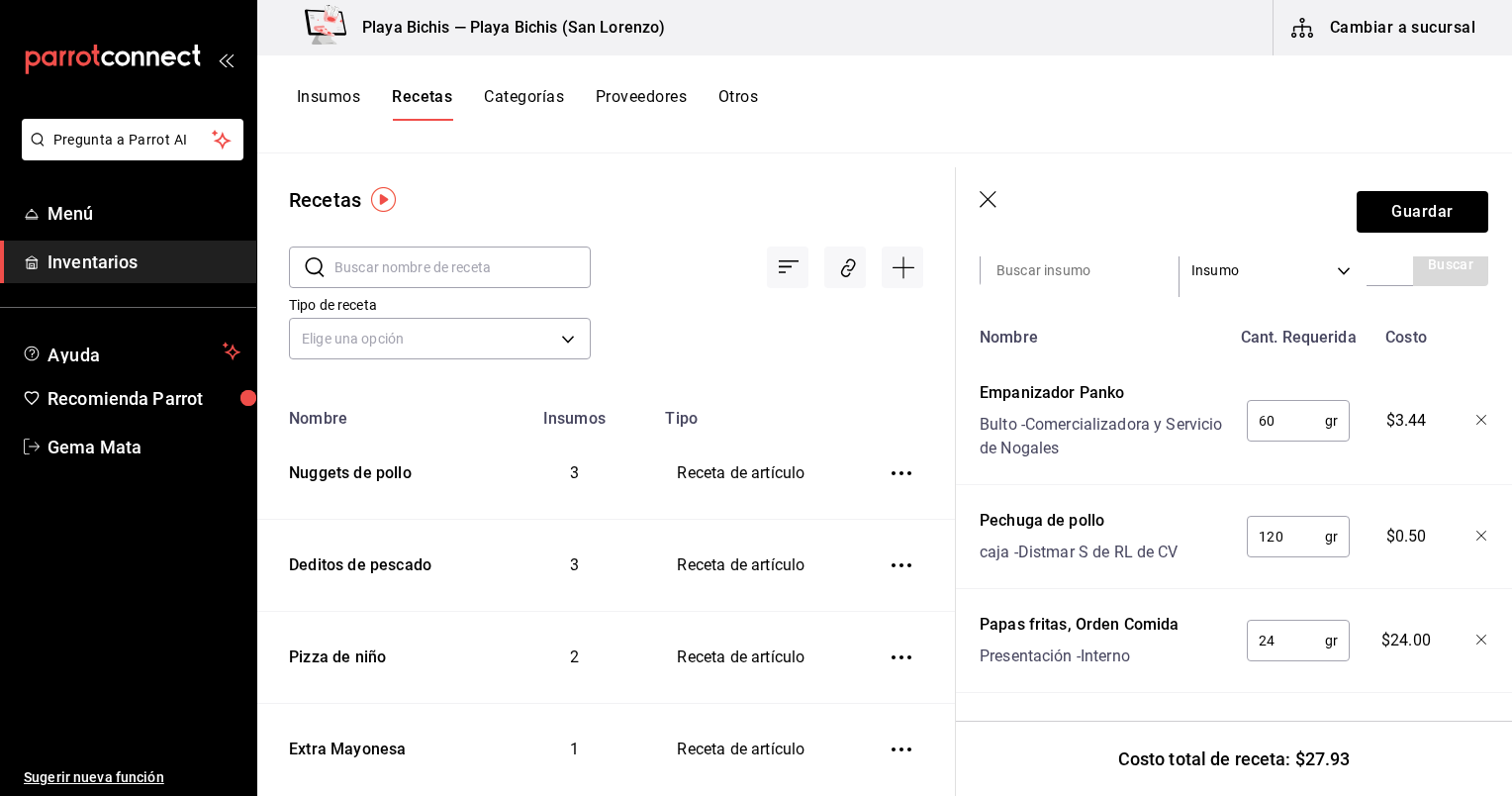 type on "2" 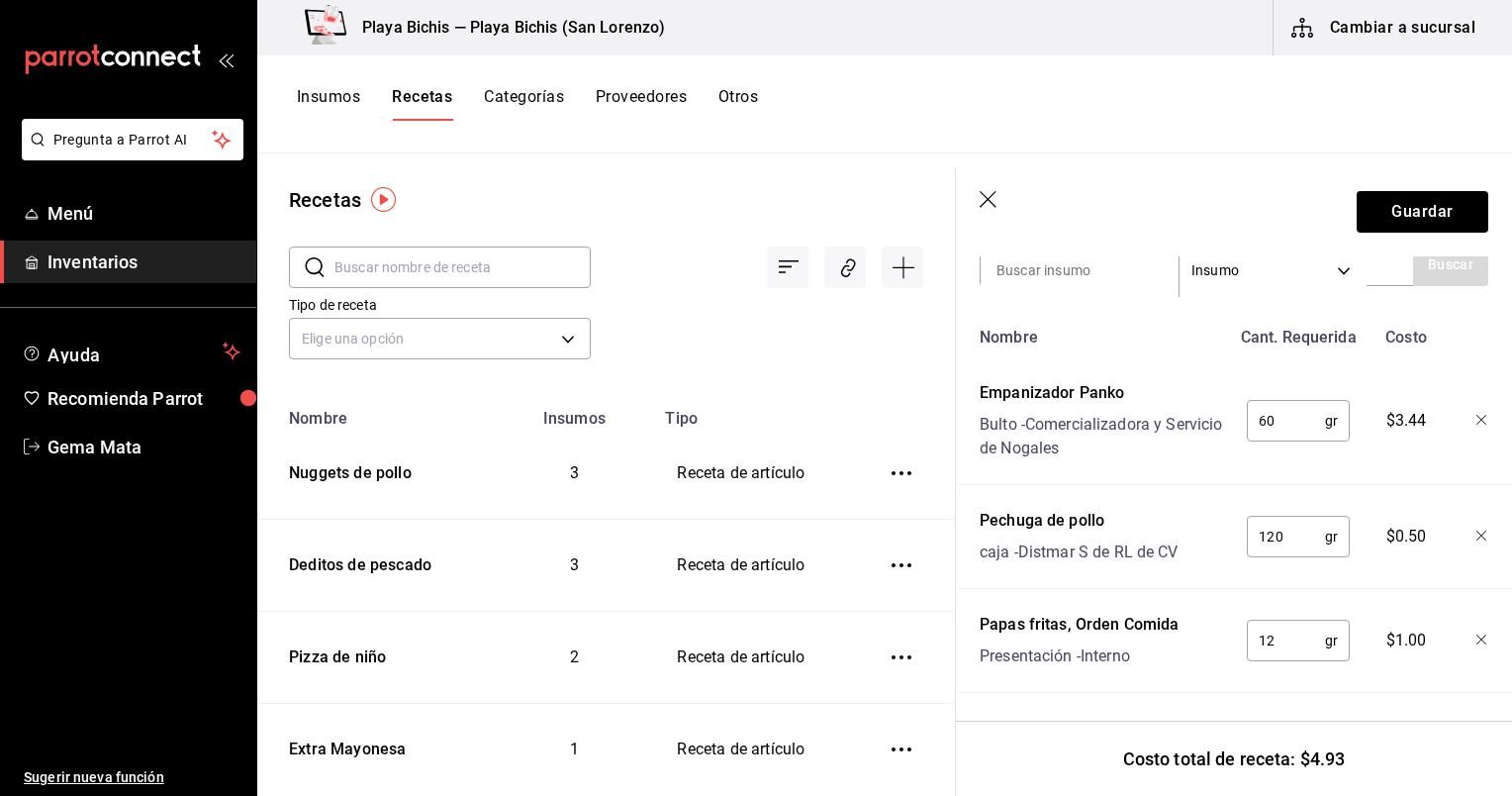 type on "120" 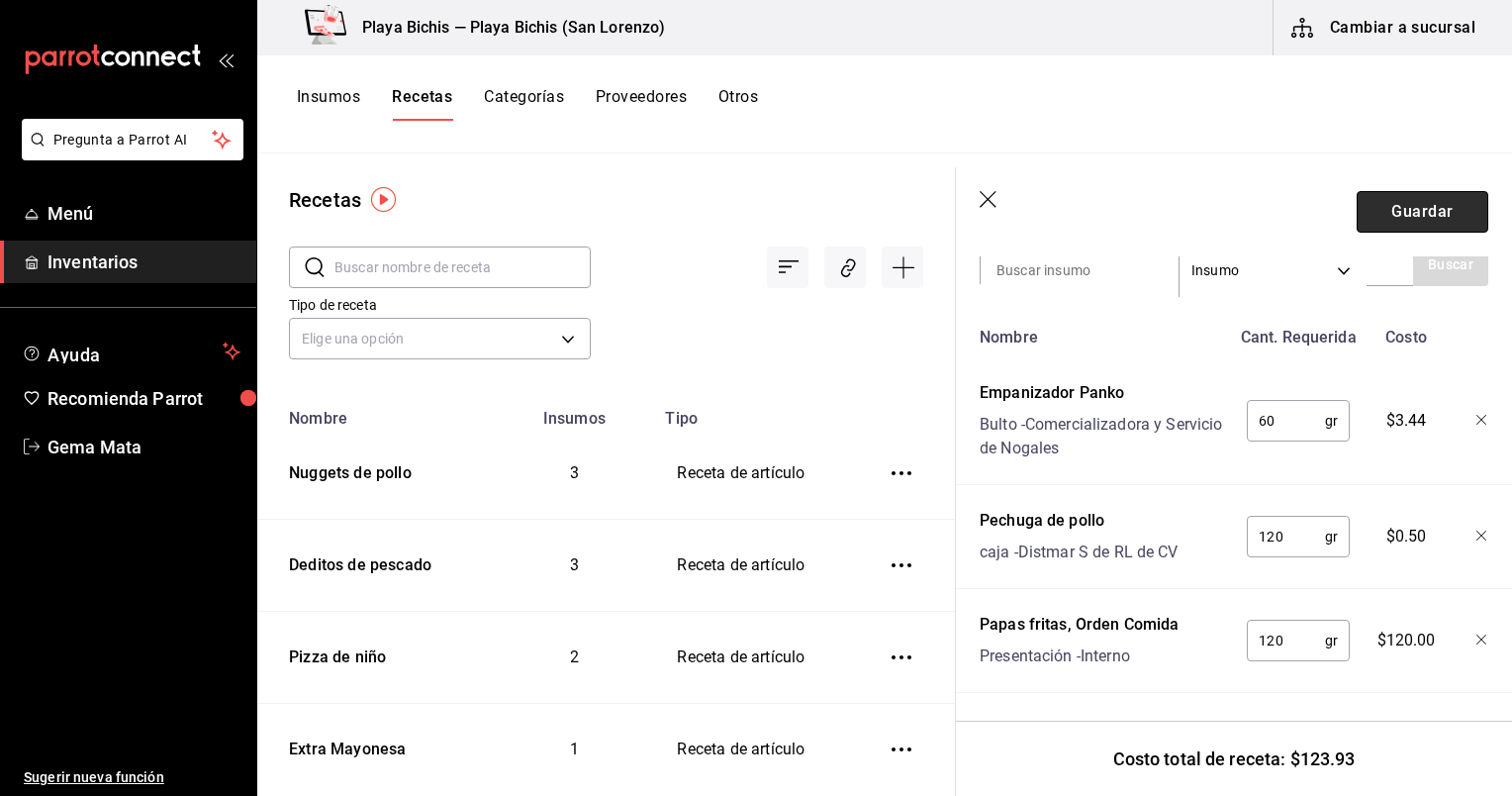click on "Guardar" at bounding box center [1422, 212] 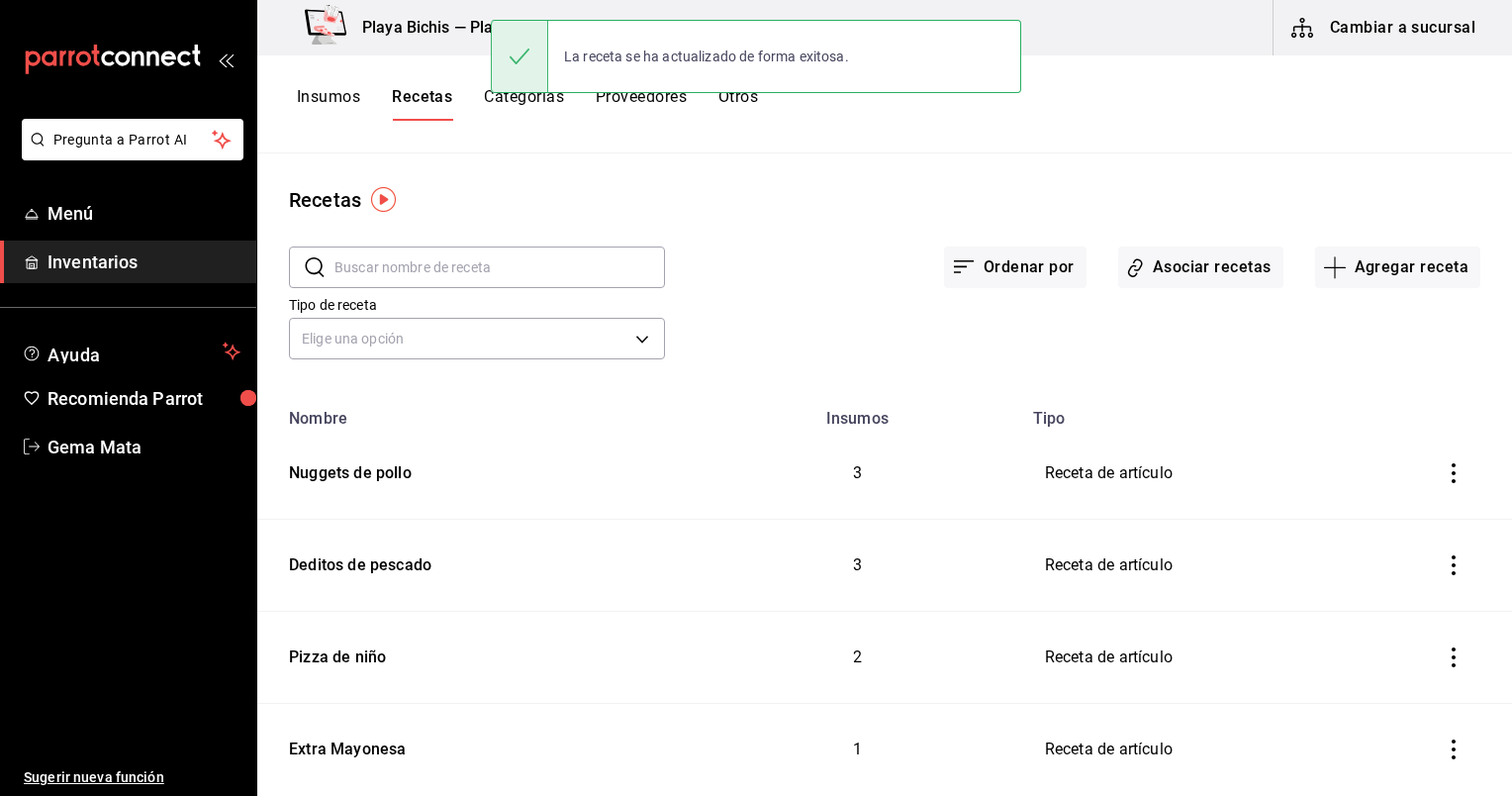 scroll, scrollTop: 0, scrollLeft: 0, axis: both 